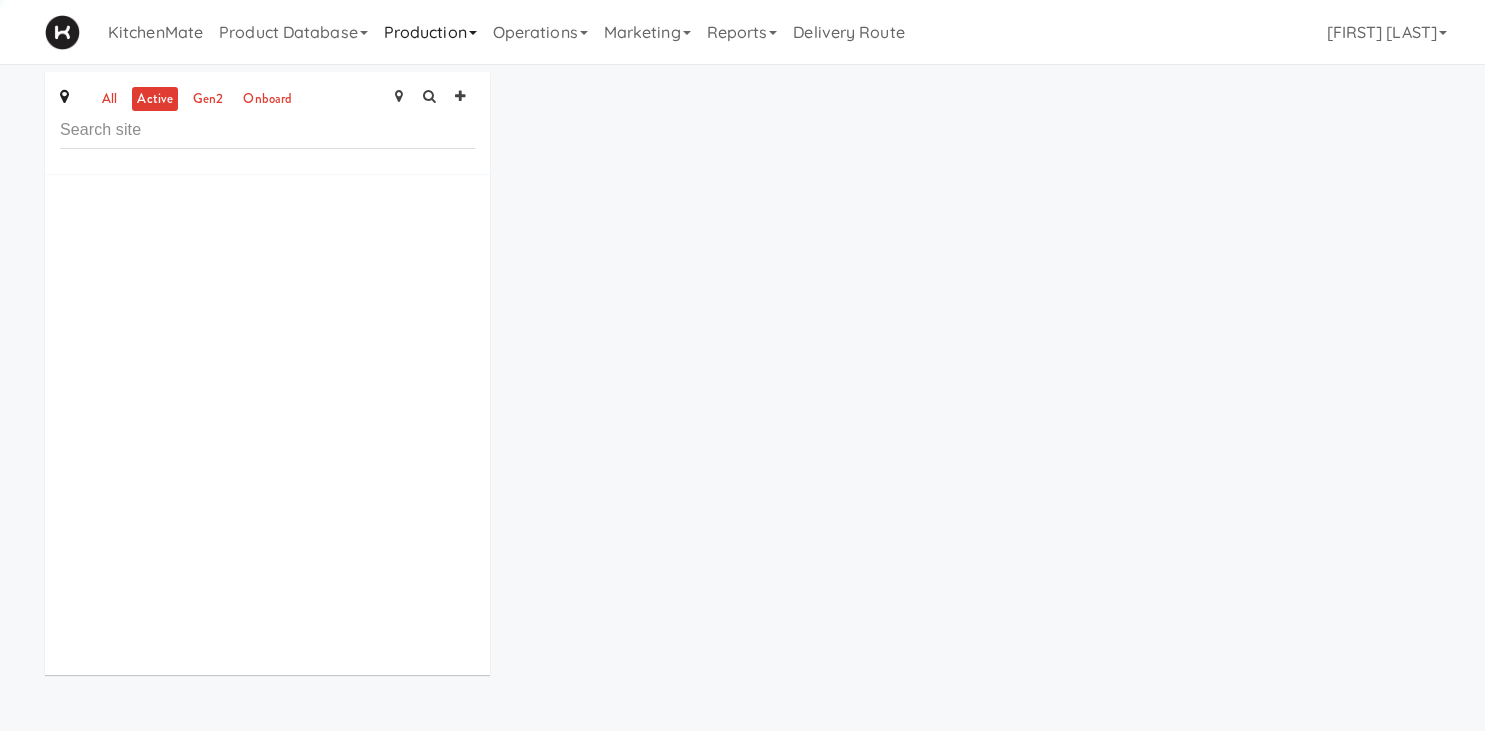 scroll, scrollTop: 0, scrollLeft: 0, axis: both 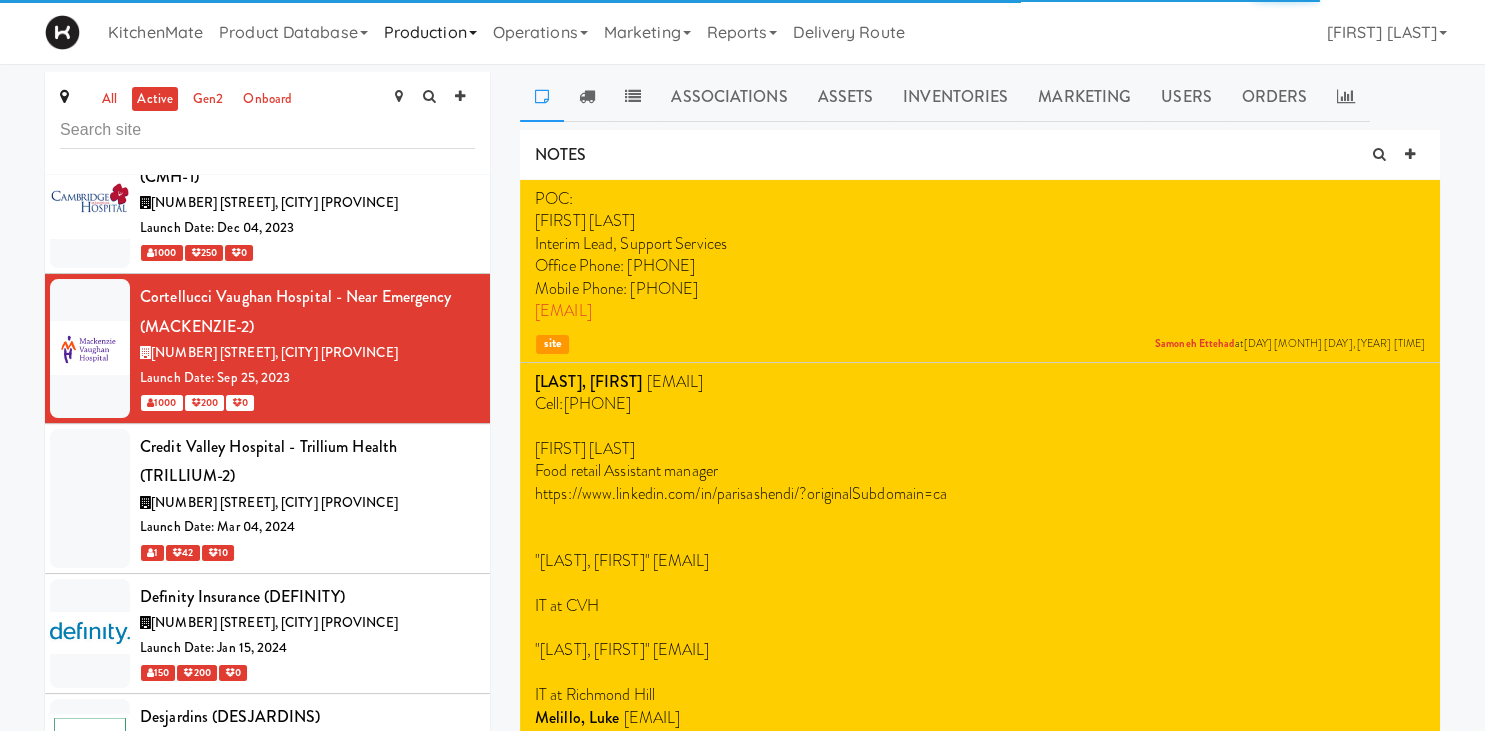 click on "Production" at bounding box center [430, 32] 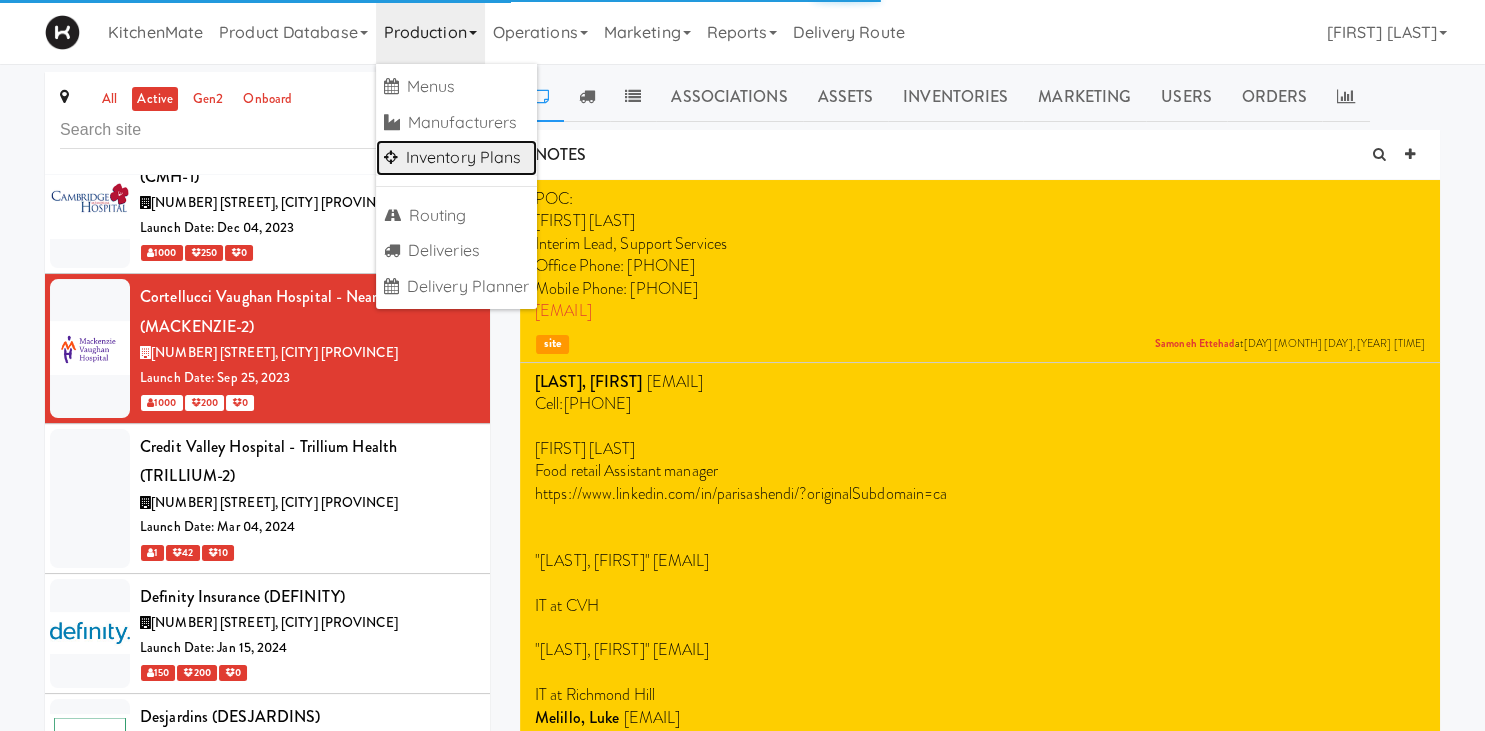 click on "Inventory Plans" at bounding box center (457, 158) 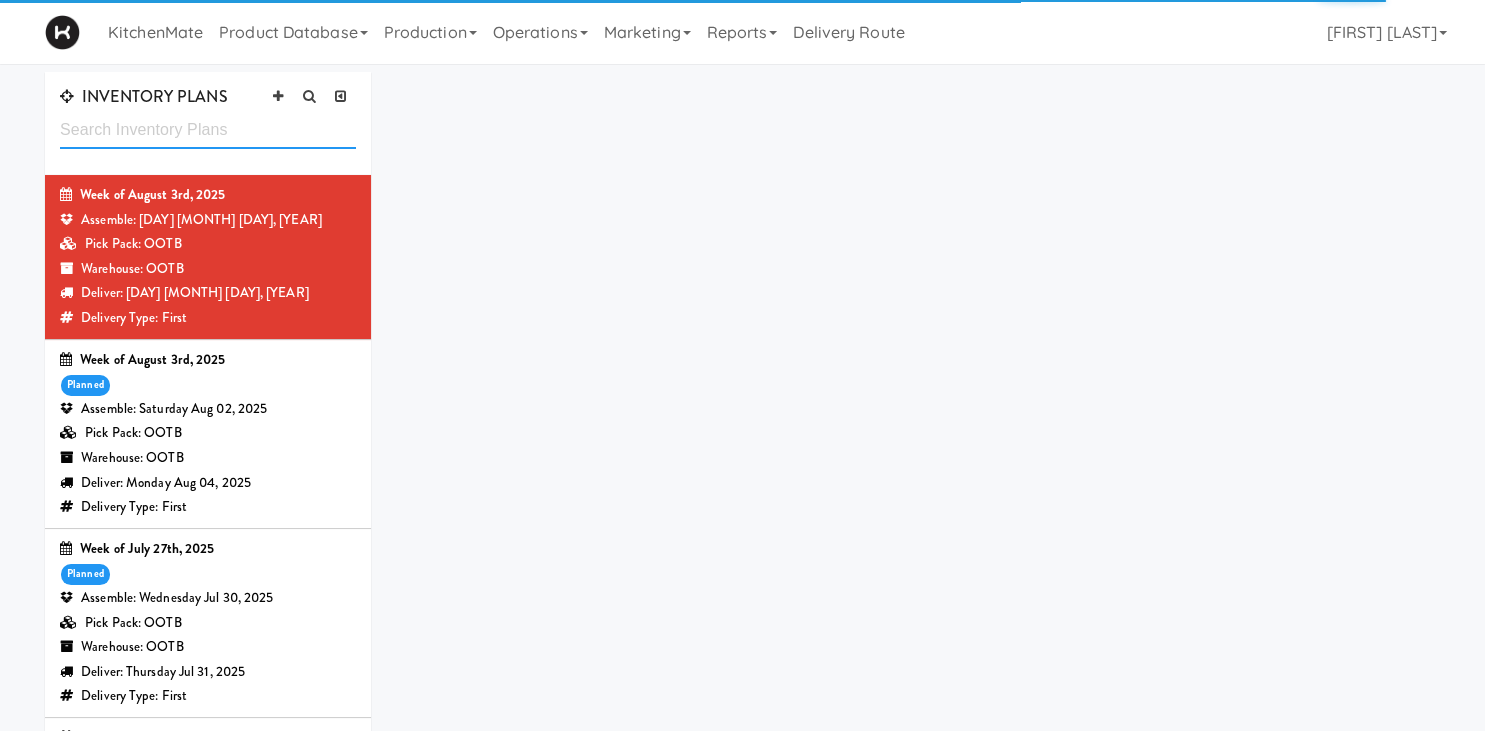 click at bounding box center [208, 130] 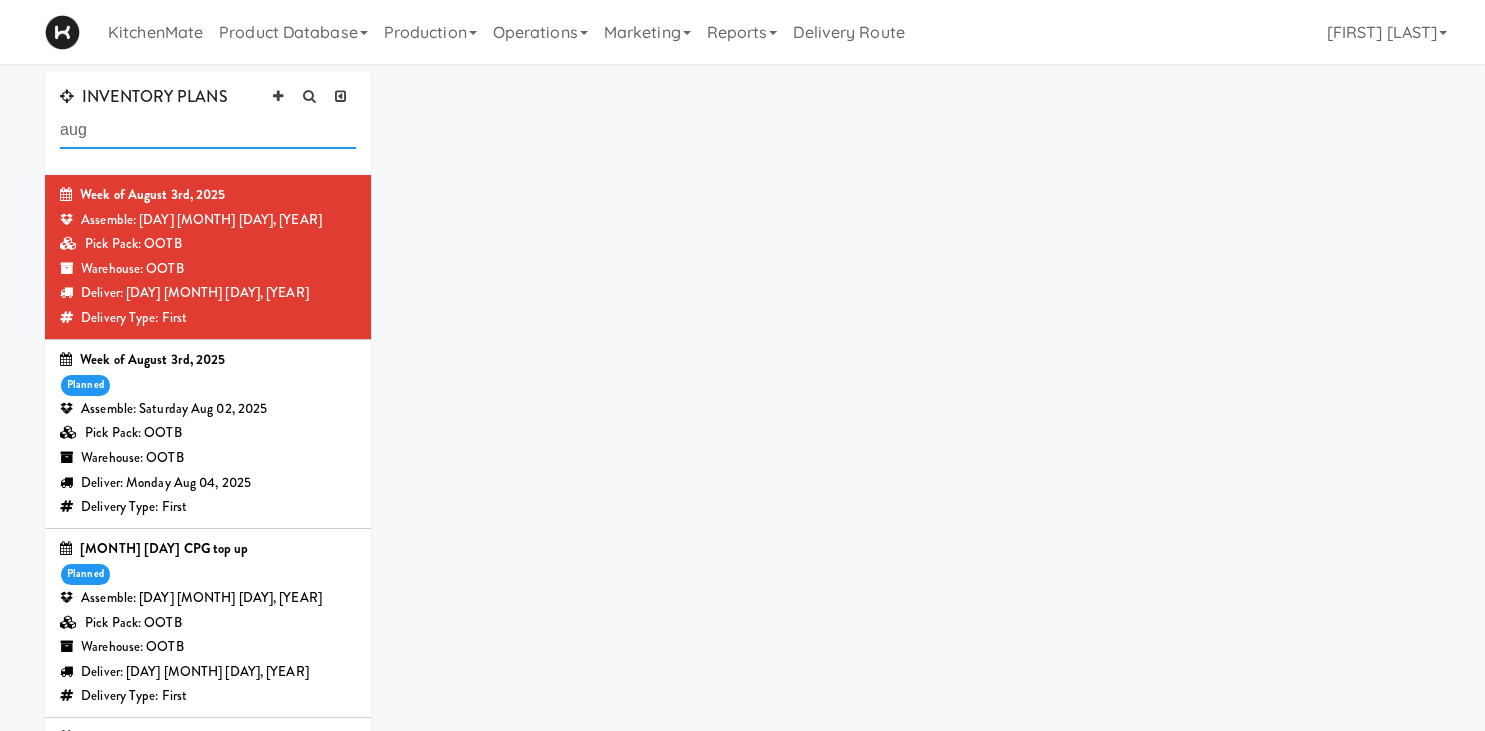 type on "aug" 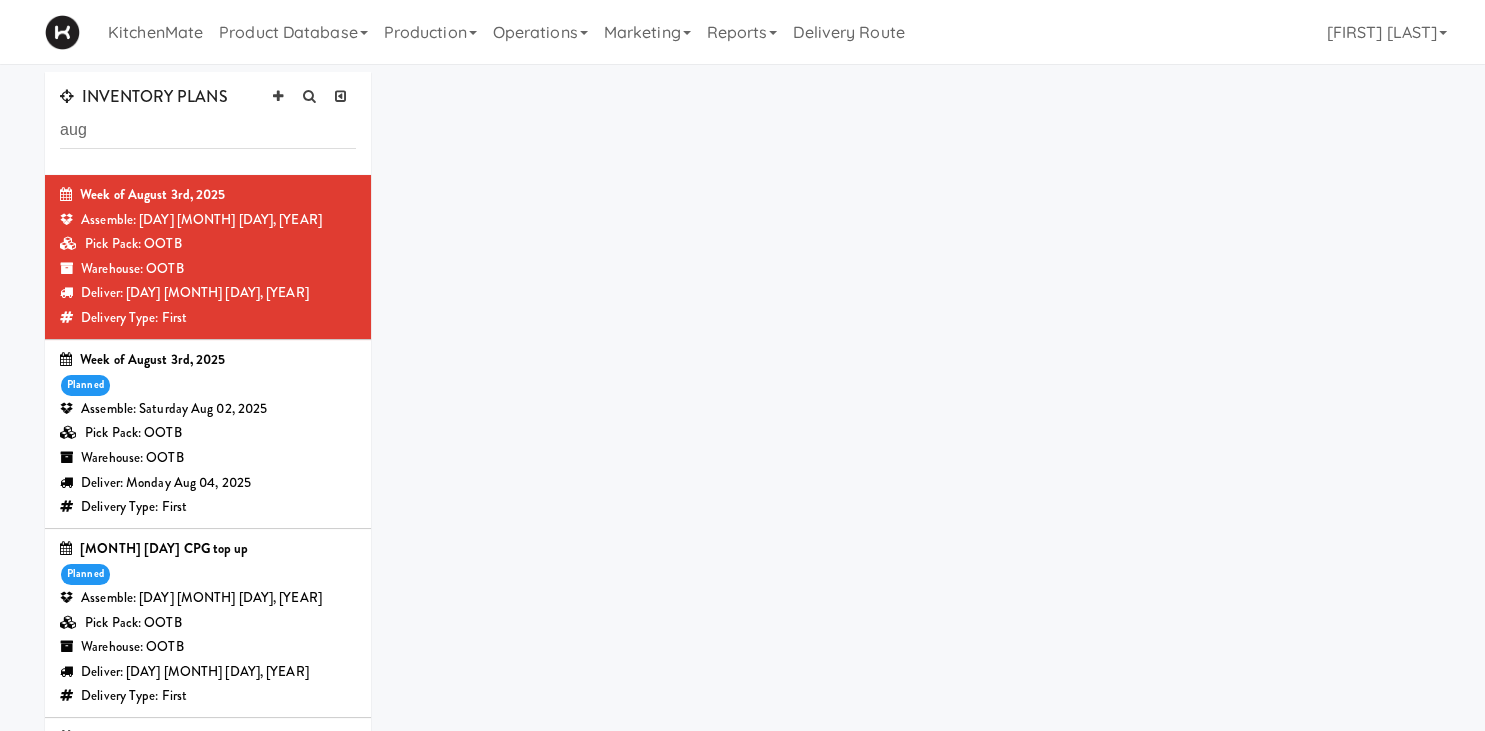 click on "Assemble: Saturday Aug 02, 2025" at bounding box center (208, 409) 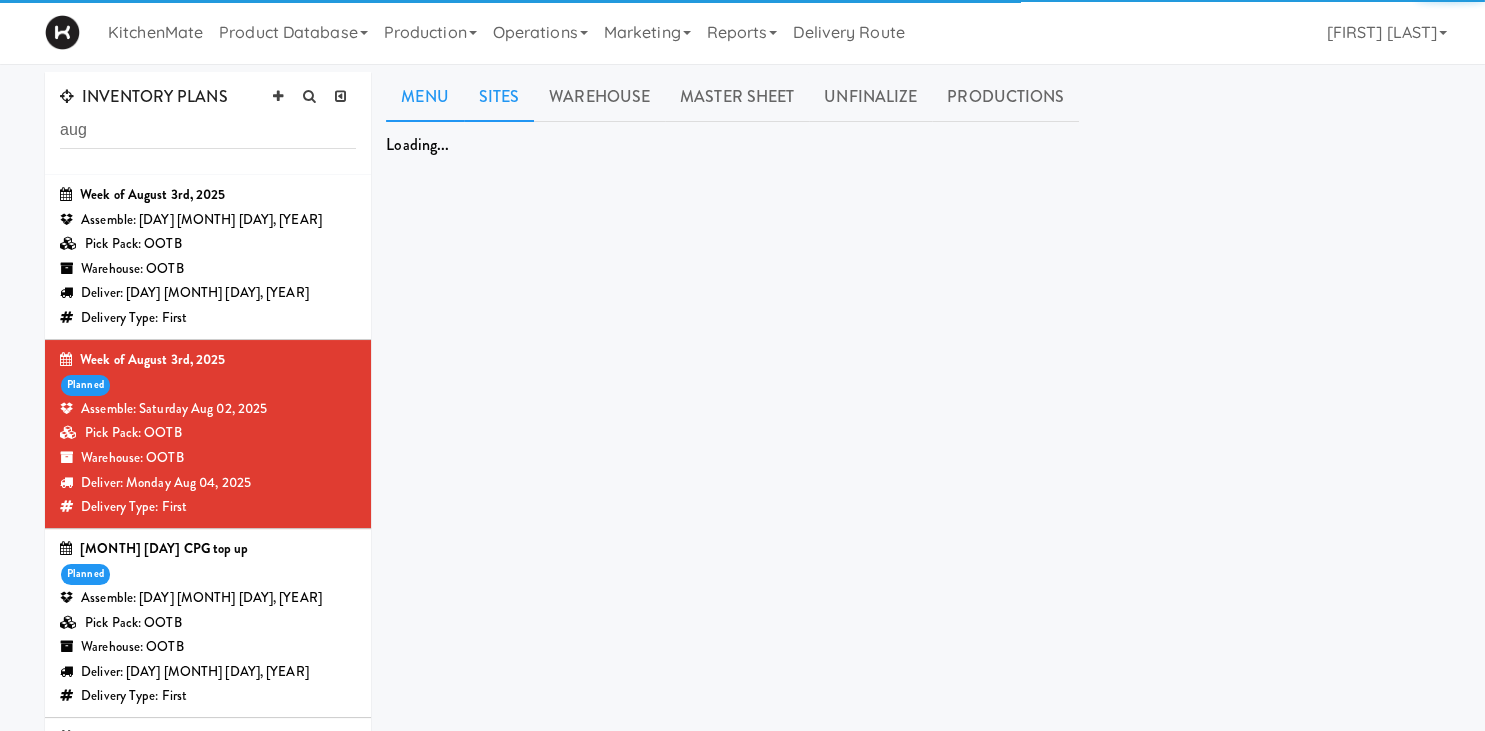 click on "Sites" at bounding box center [499, 97] 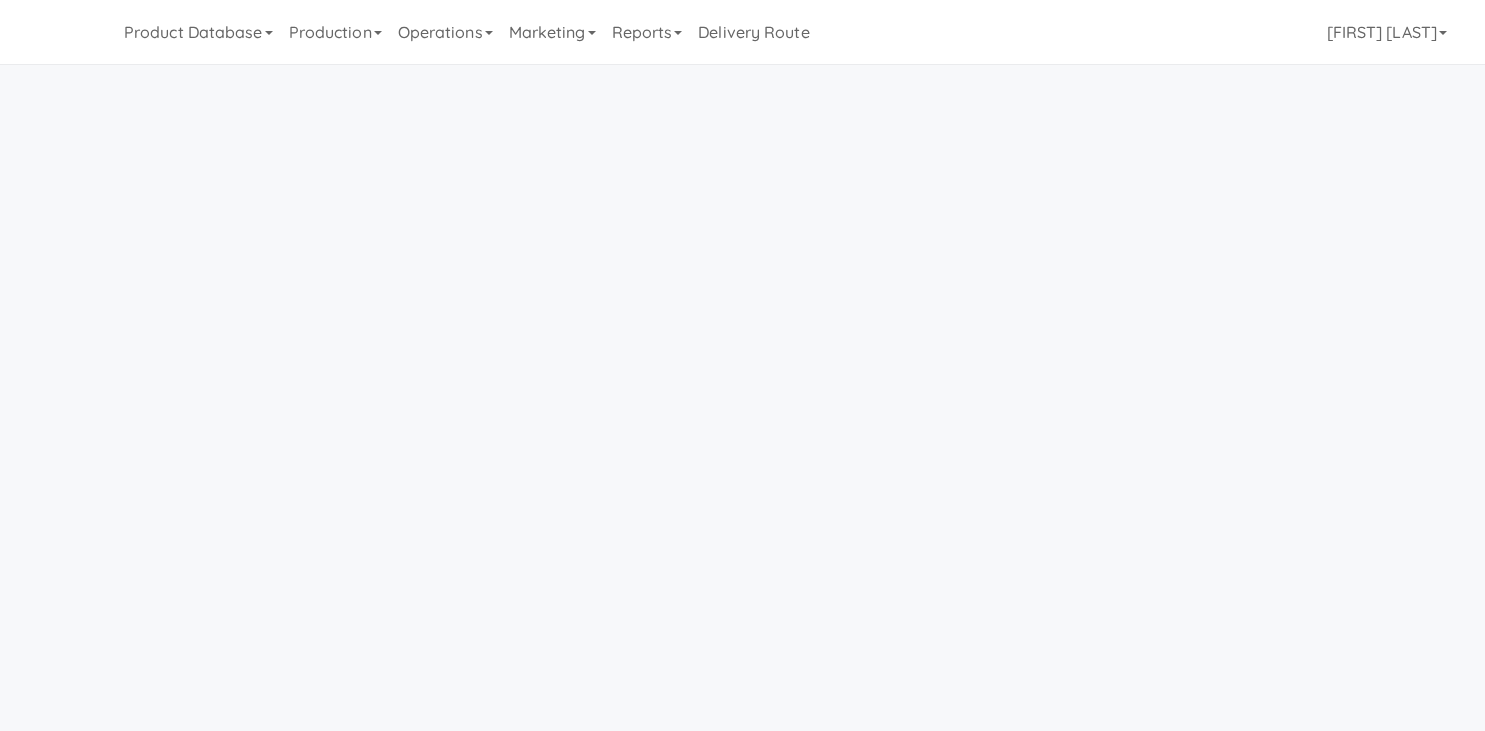 scroll, scrollTop: 0, scrollLeft: 0, axis: both 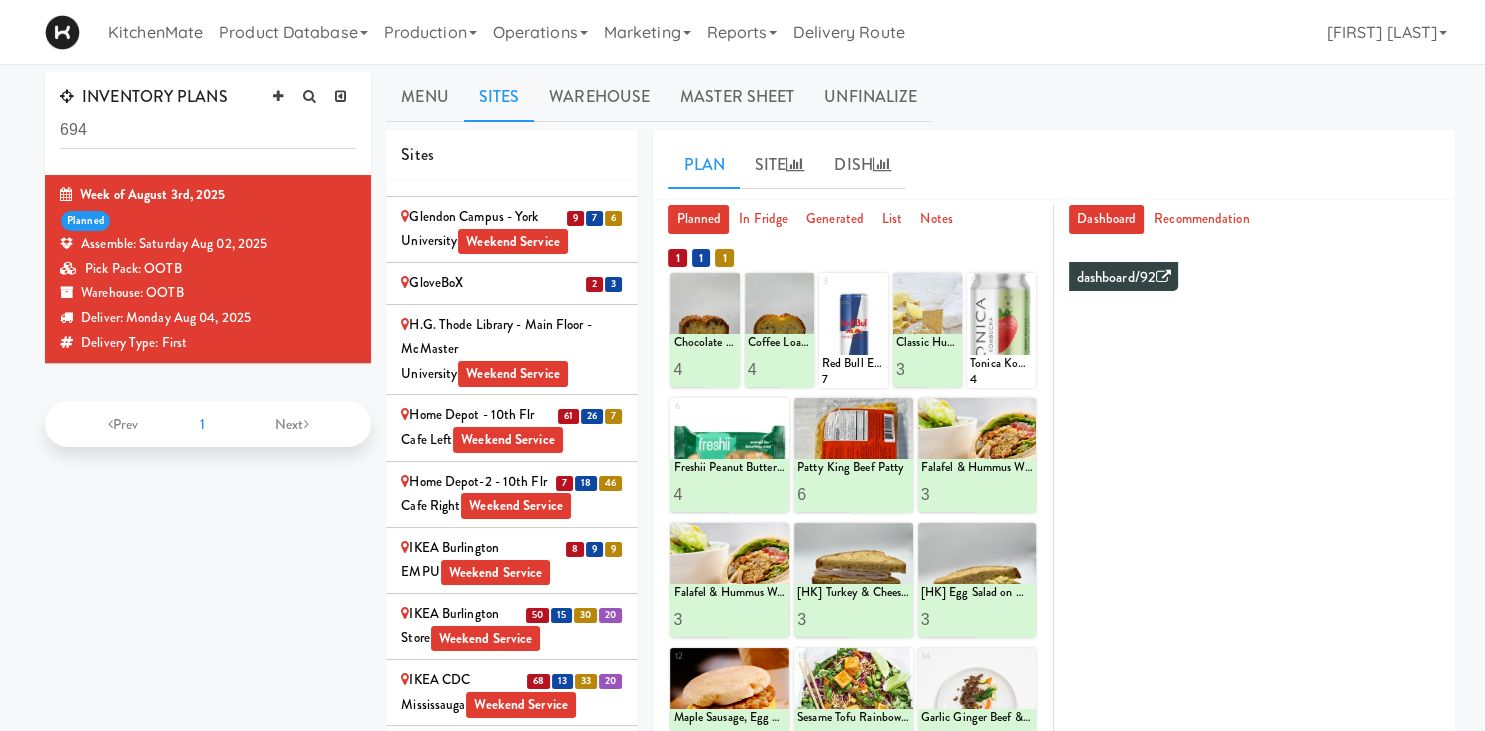 click on "[COMPANY] - [NUMBER]th Flr Cafe Left Weekend Service" at bounding box center (512, 427) 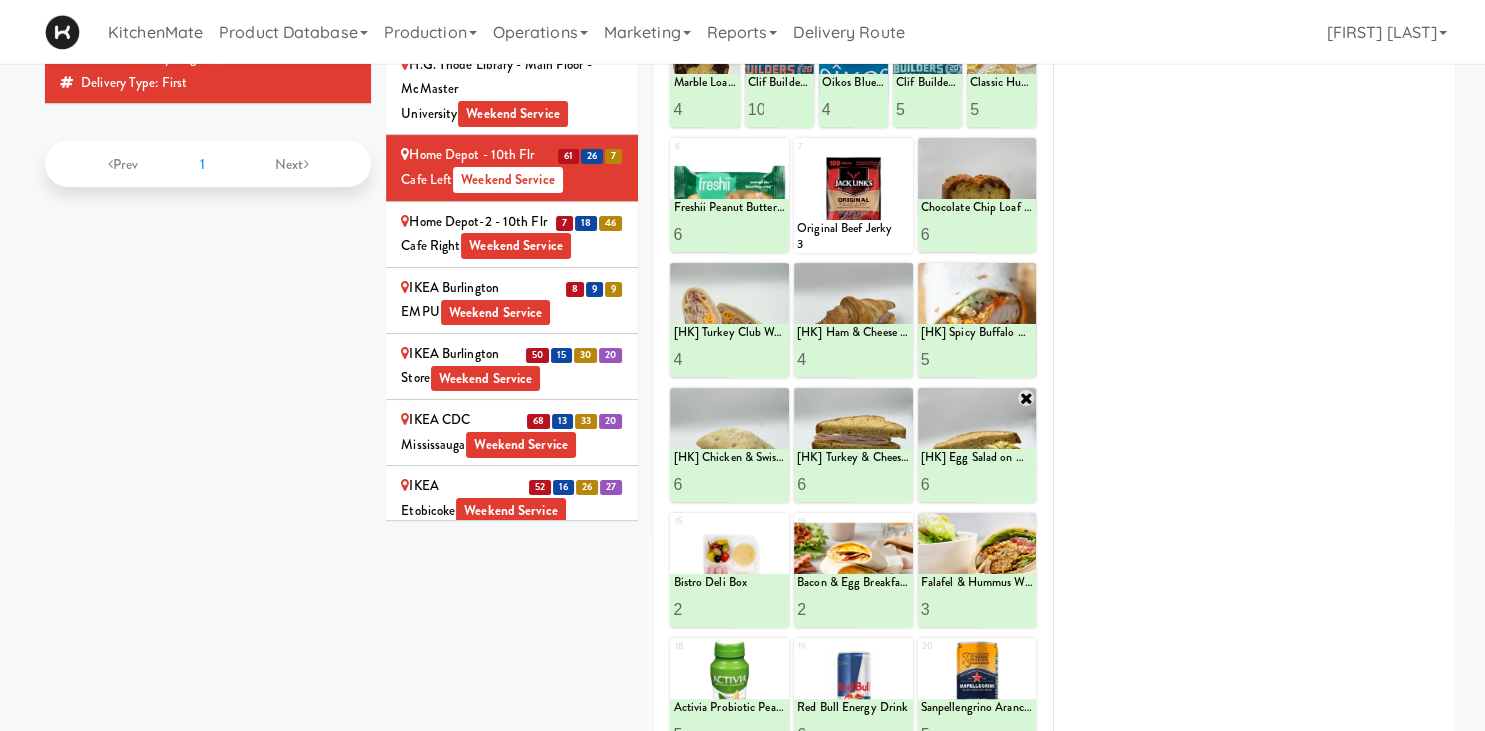 scroll, scrollTop: 244, scrollLeft: 0, axis: vertical 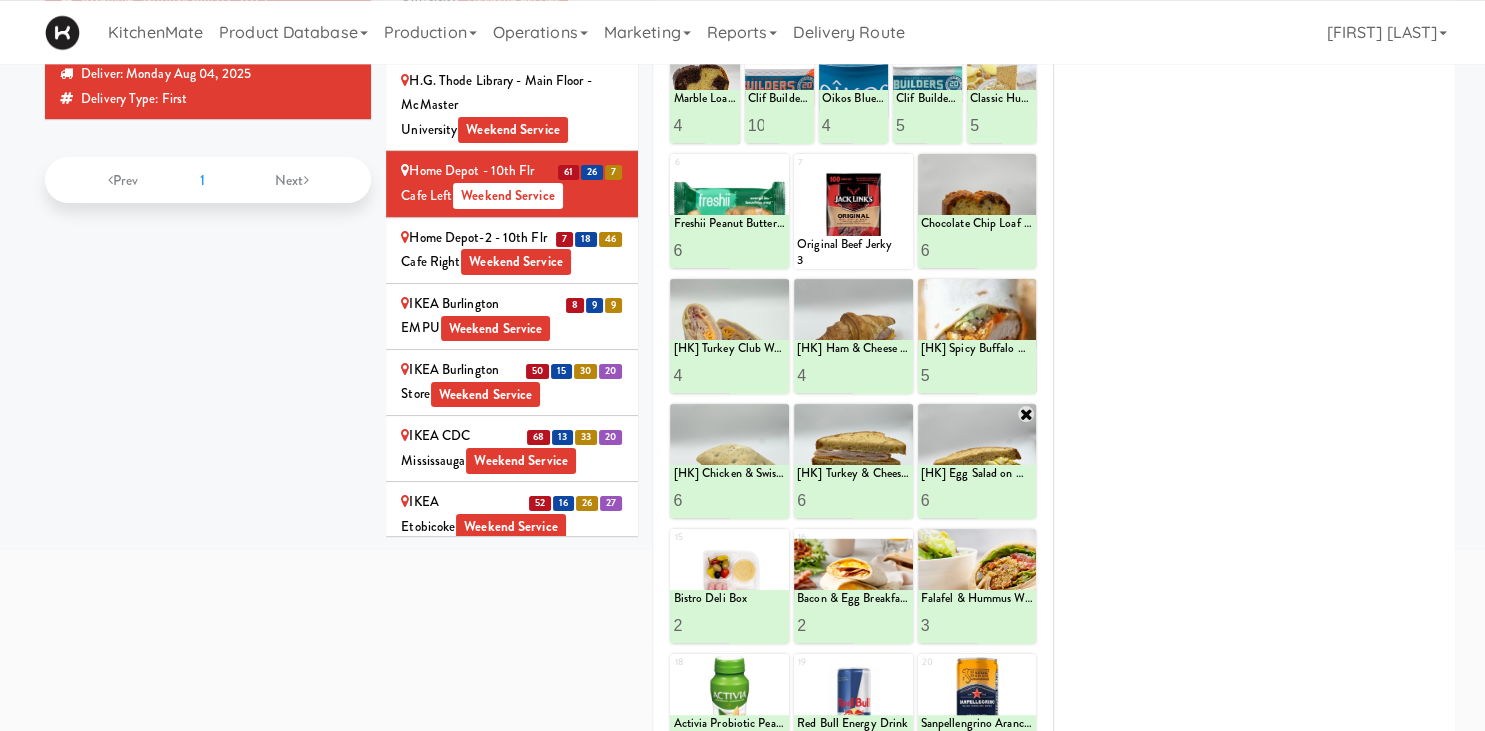 type 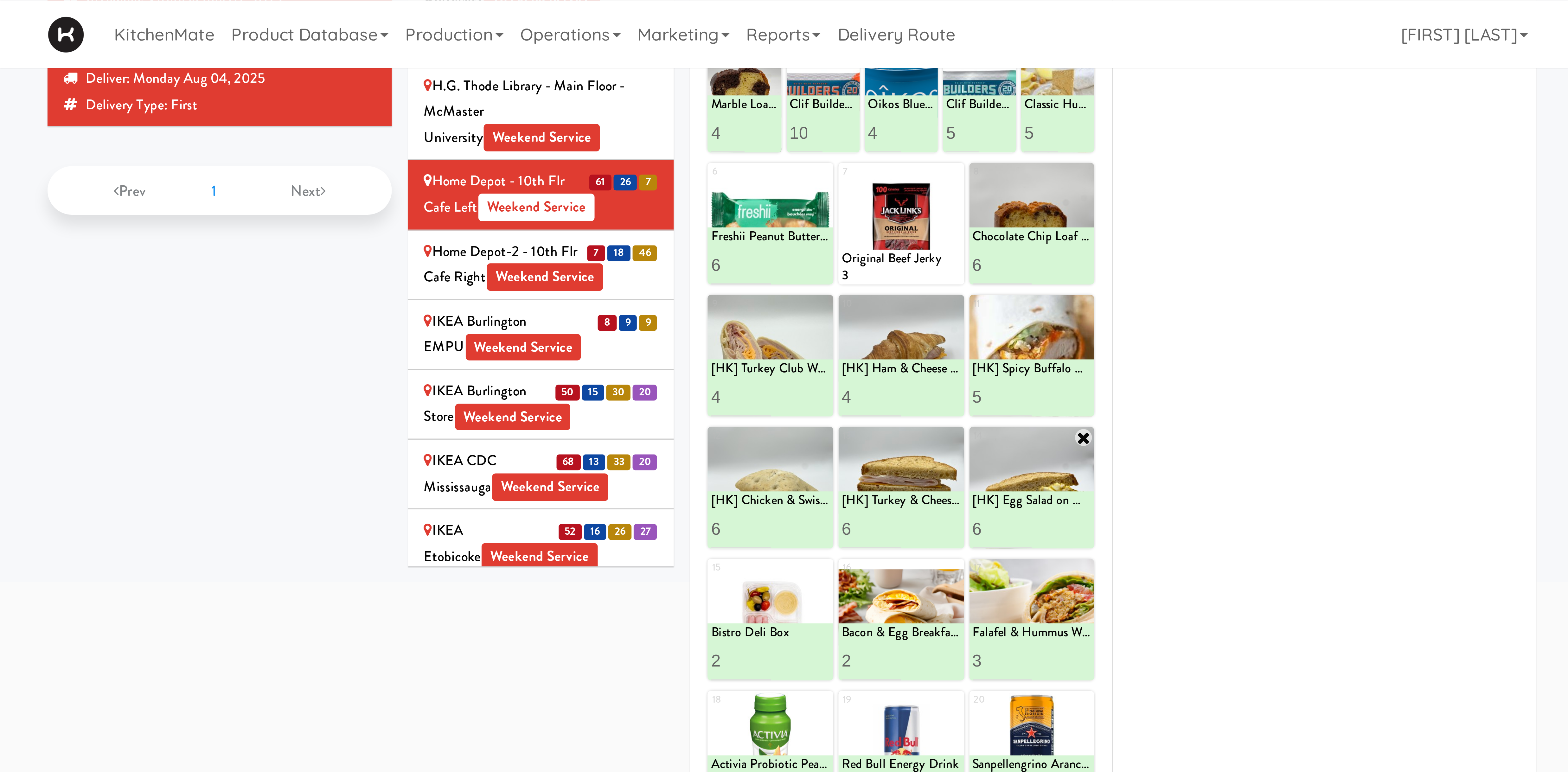 scroll, scrollTop: 20, scrollLeft: 0, axis: vertical 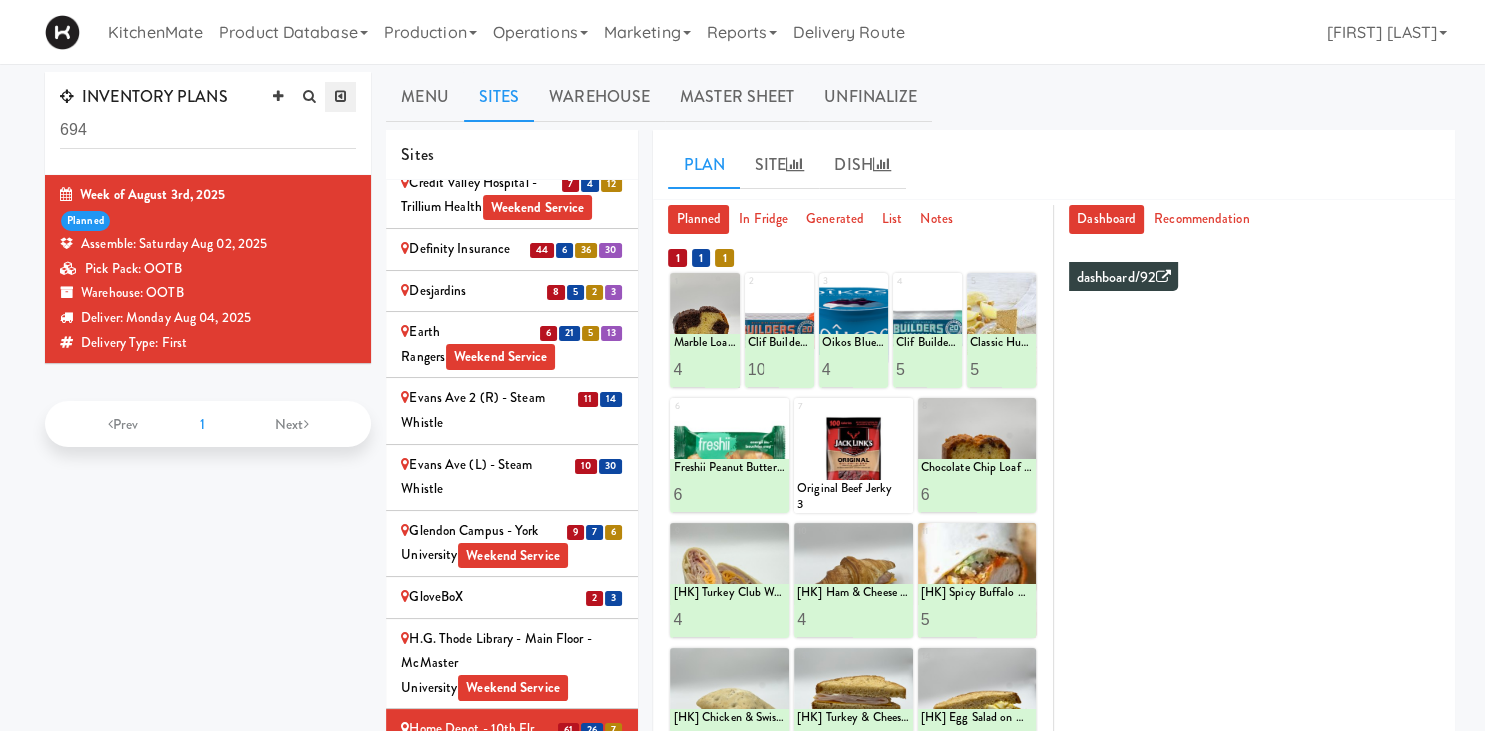 click at bounding box center (340, 96) 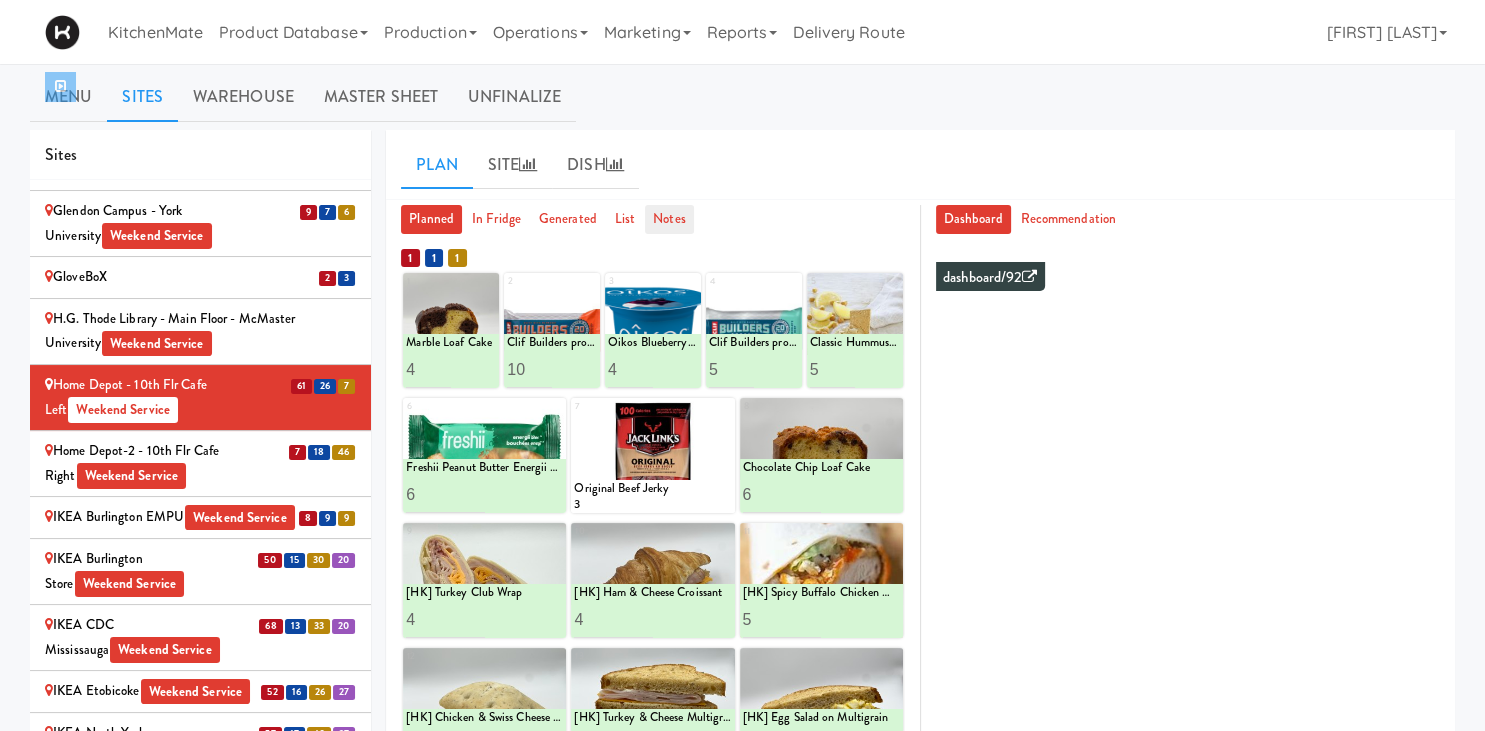 scroll, scrollTop: 1155, scrollLeft: 0, axis: vertical 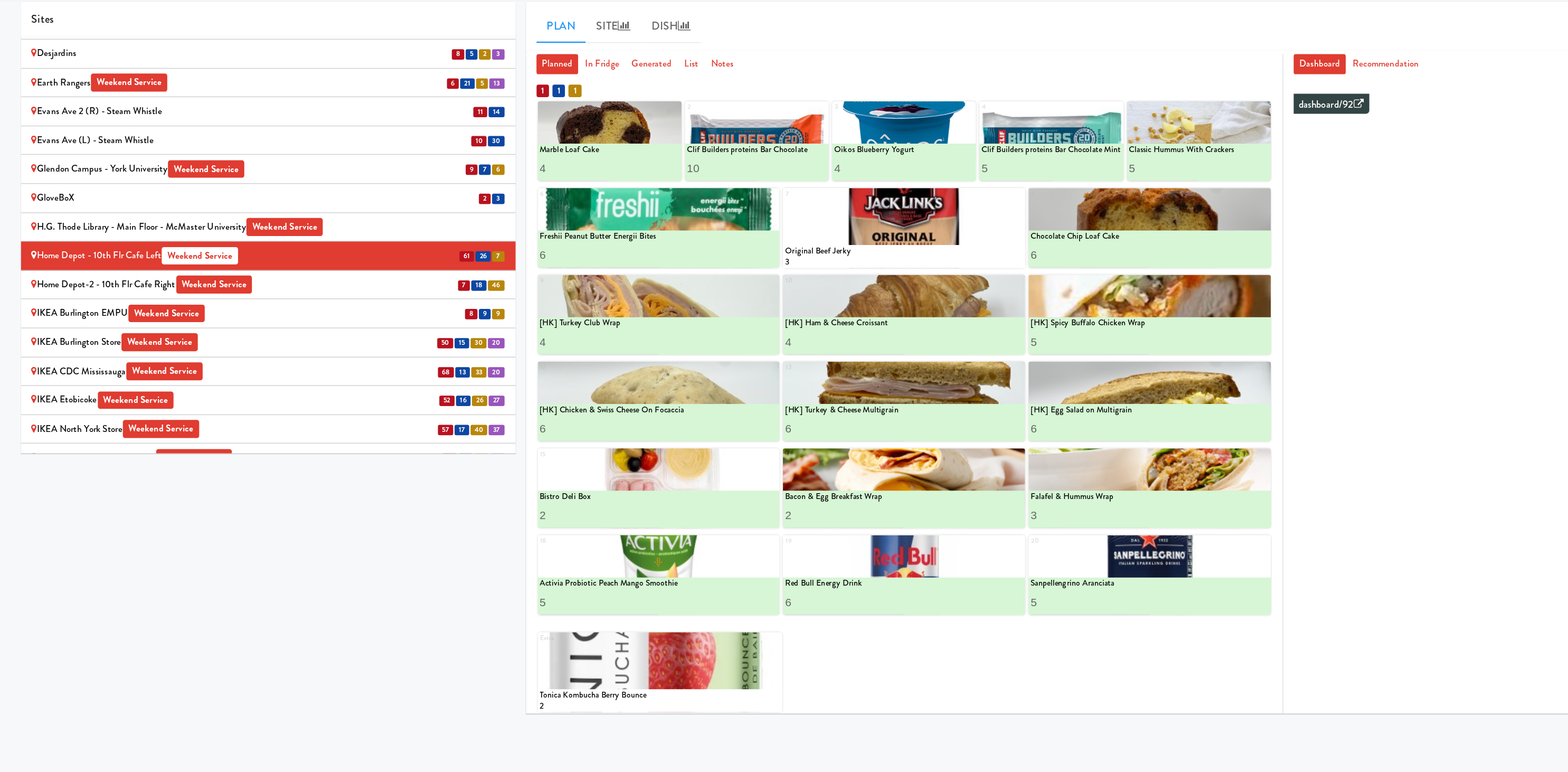 click on "Home Depot-2 - 10th Flr Cafe Right  Weekend Service" at bounding box center [204, 250] 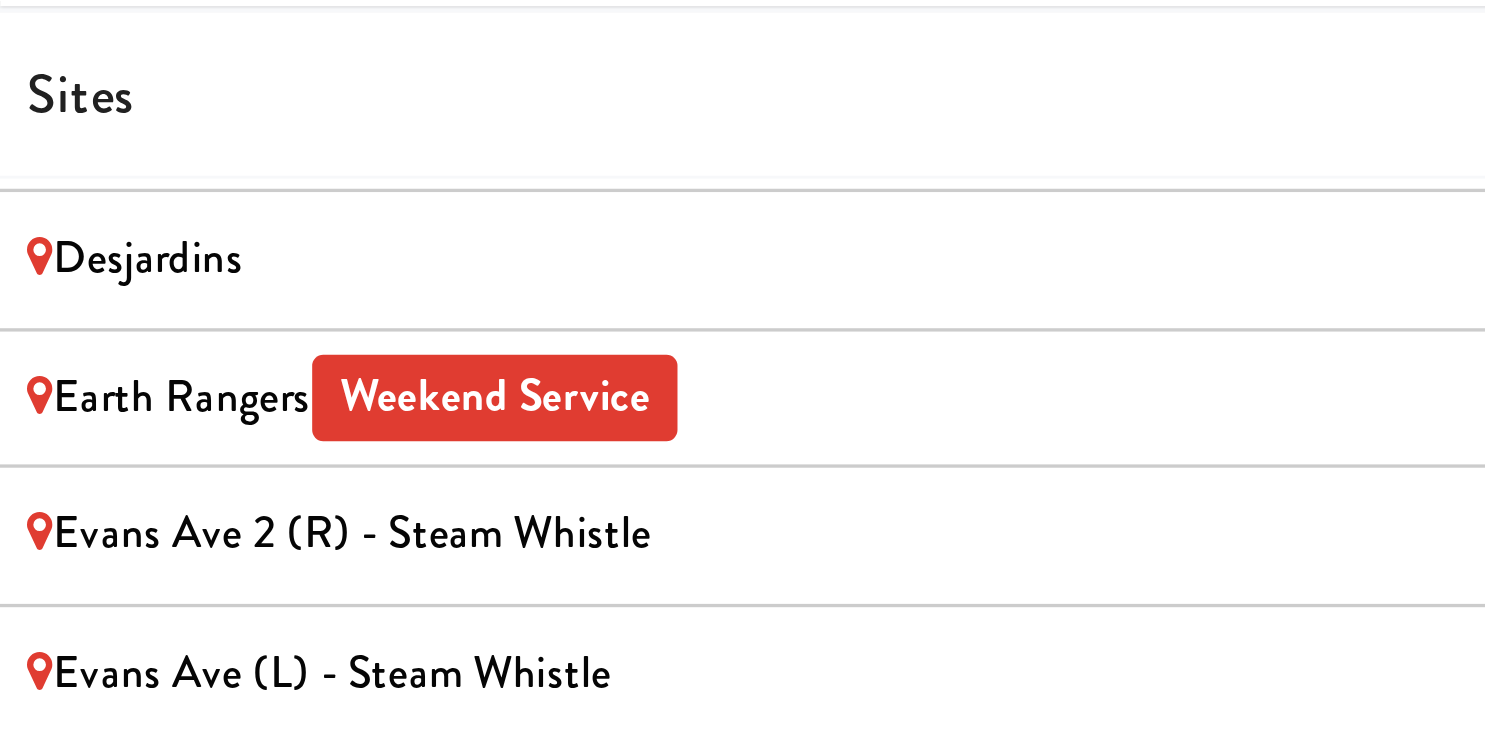scroll, scrollTop: 1133, scrollLeft: 0, axis: vertical 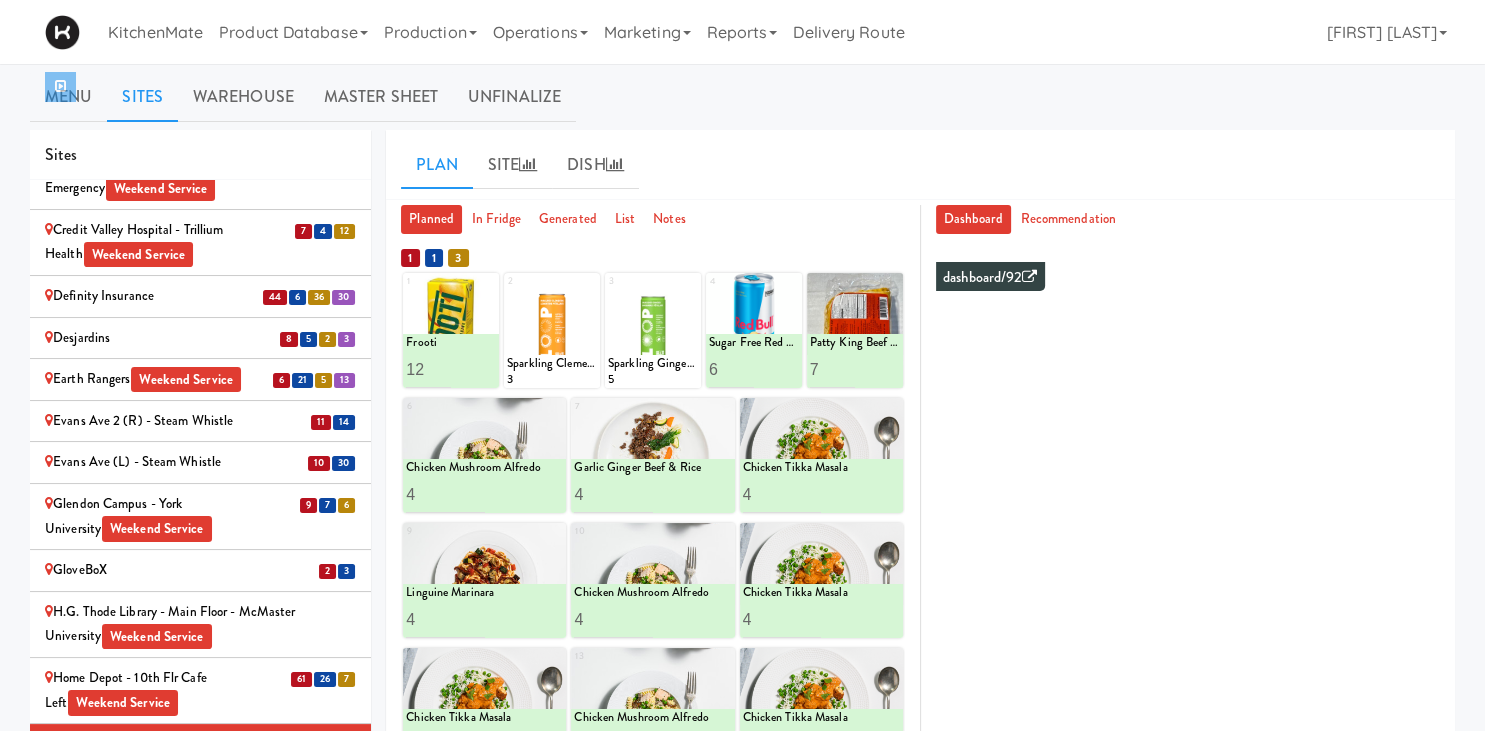 click at bounding box center [60, 87] 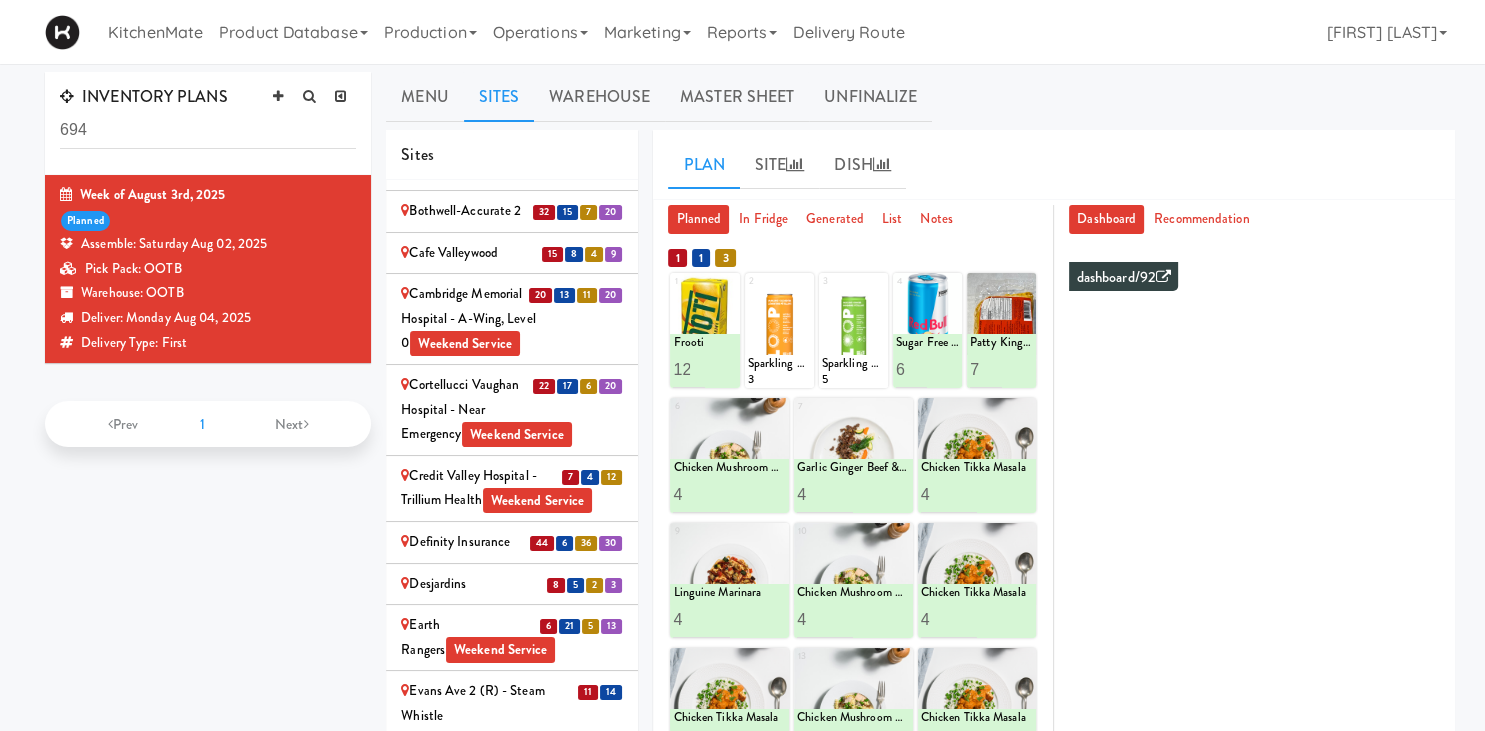 scroll, scrollTop: 1404, scrollLeft: 0, axis: vertical 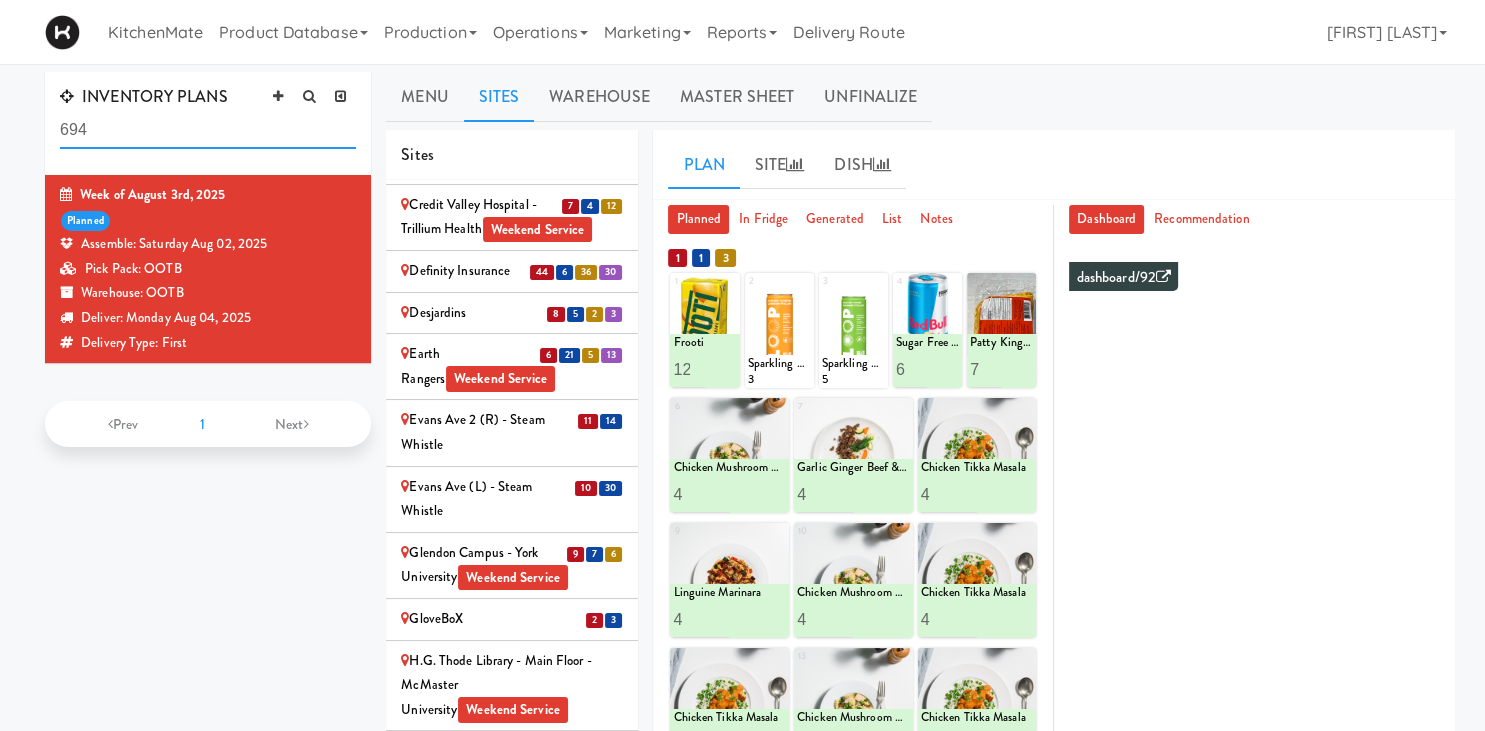 drag, startPoint x: 171, startPoint y: 134, endPoint x: -26, endPoint y: 130, distance: 197.0406 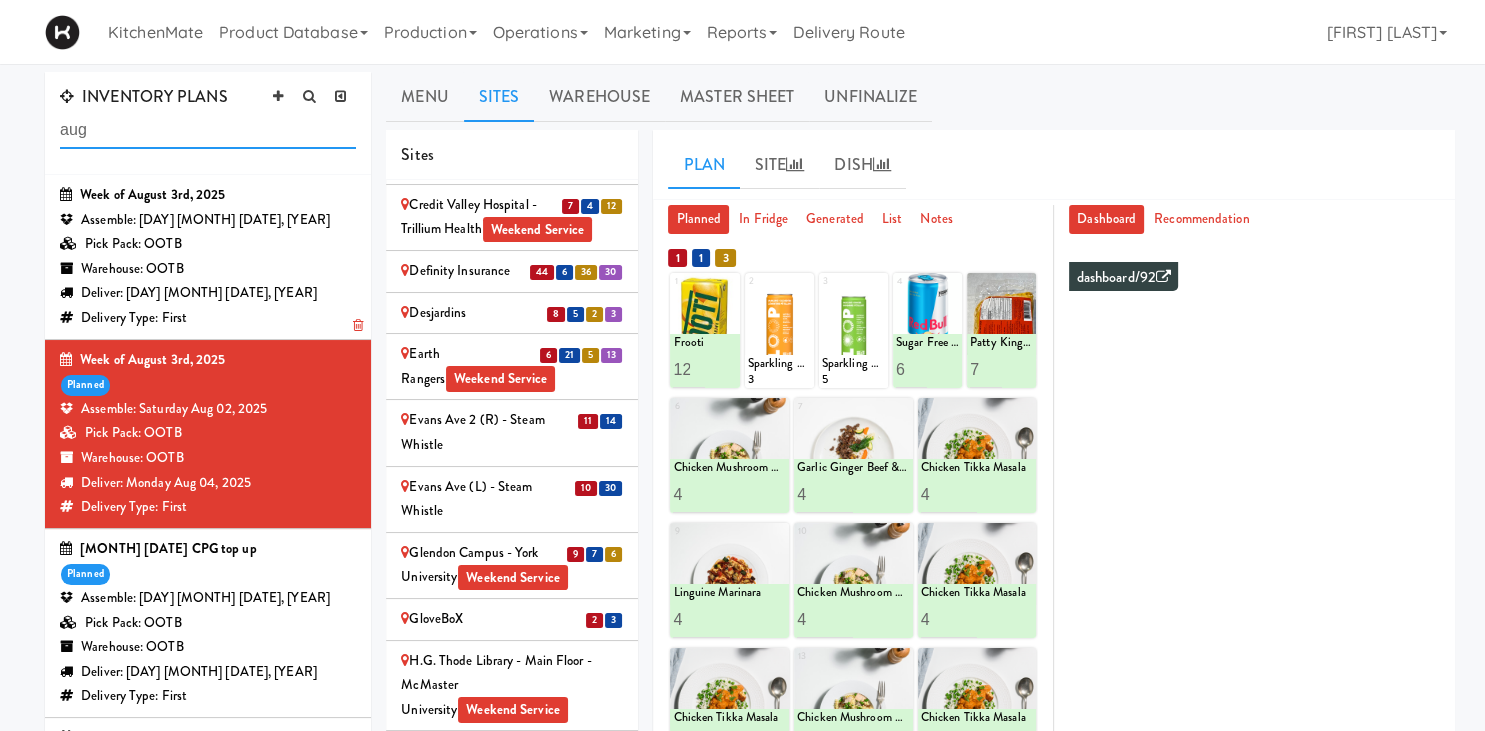 type on "aug" 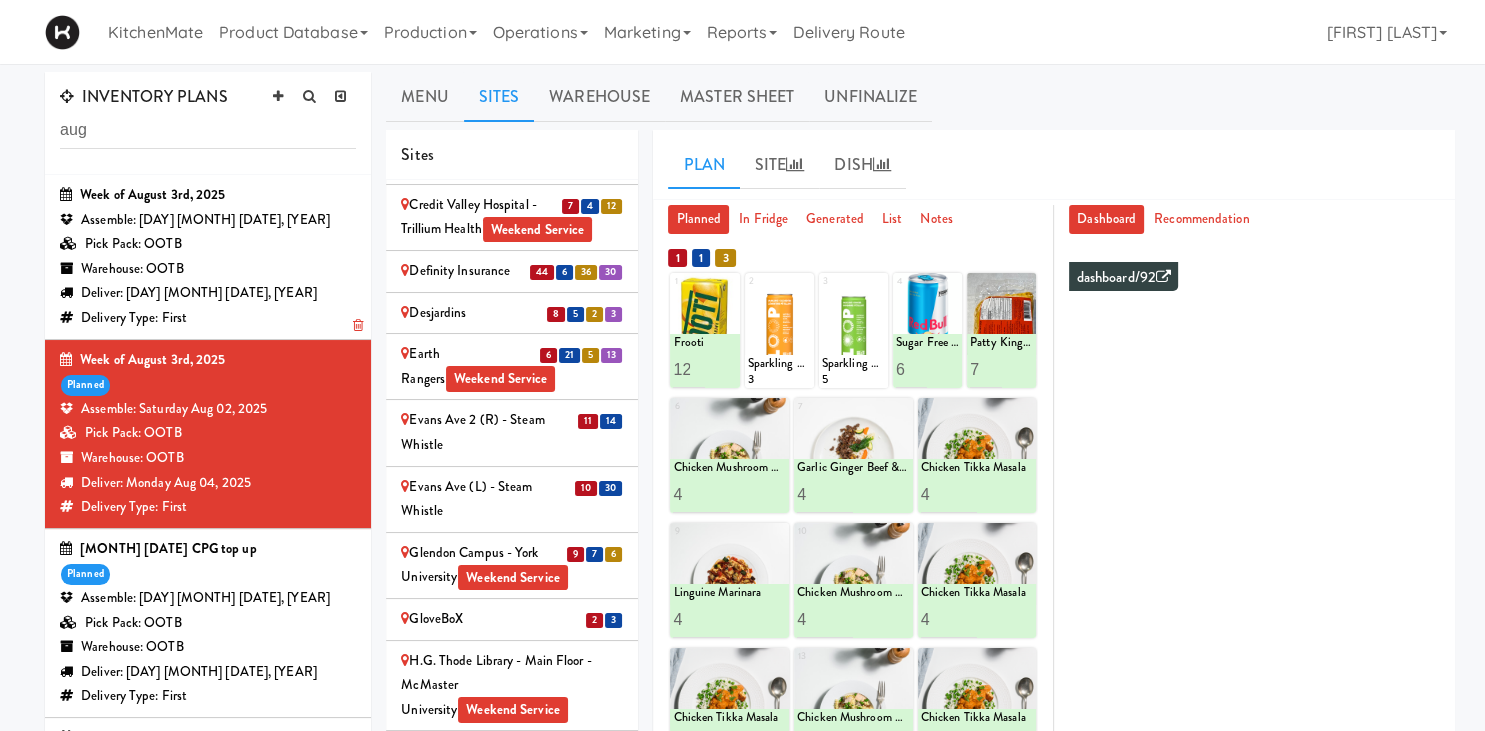 click on "Pick Pack: OOTB" at bounding box center (208, 244) 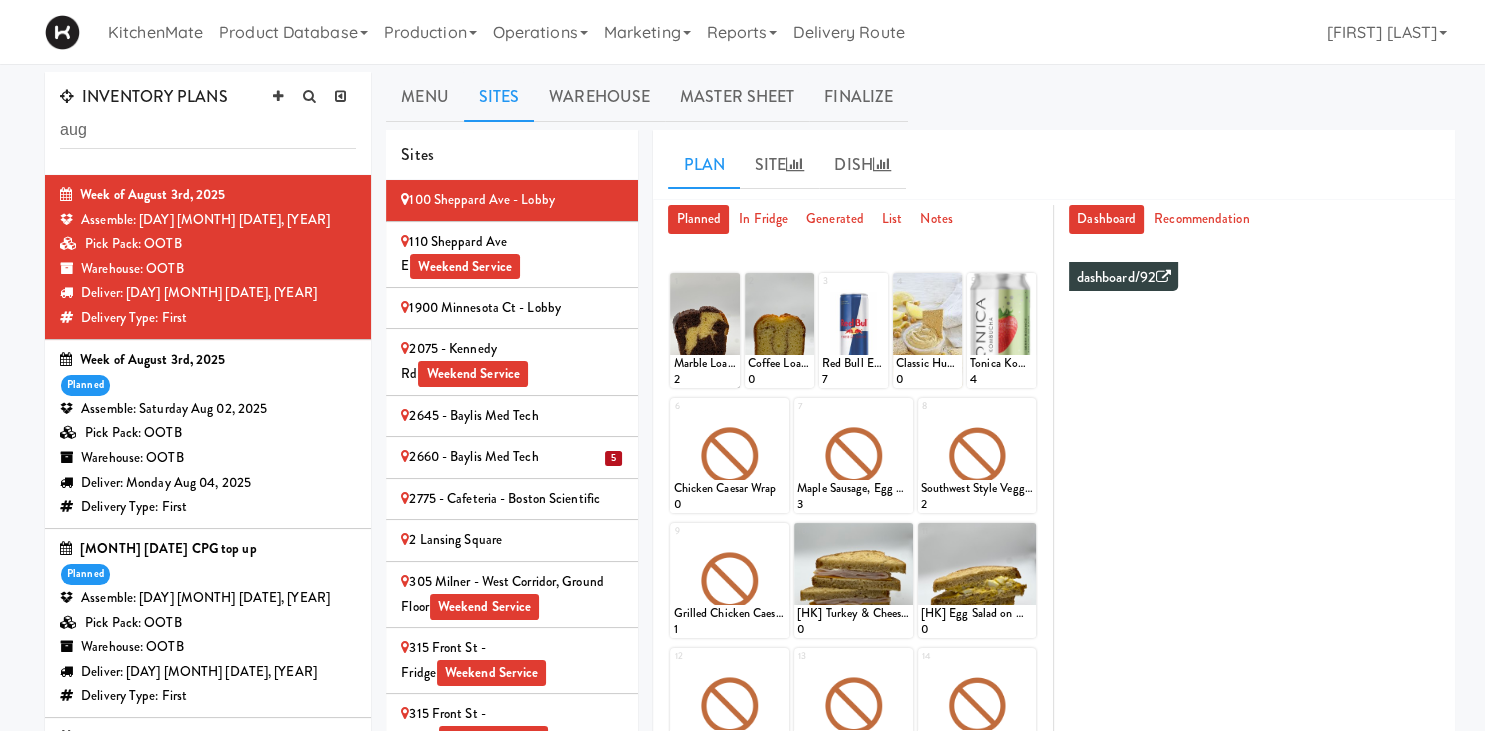click on "2660 - Baylis Med Tech" at bounding box center (512, 457) 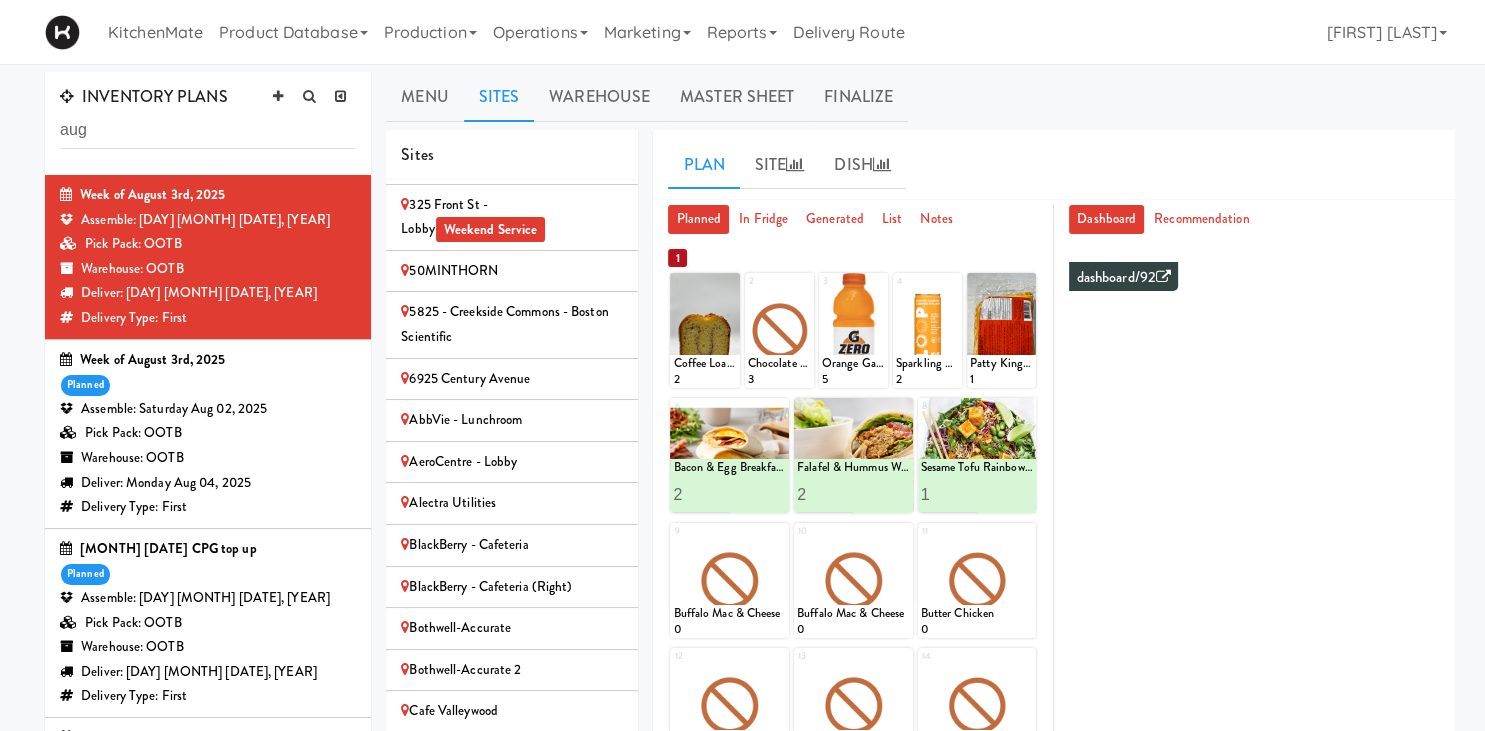 scroll, scrollTop: 735, scrollLeft: 0, axis: vertical 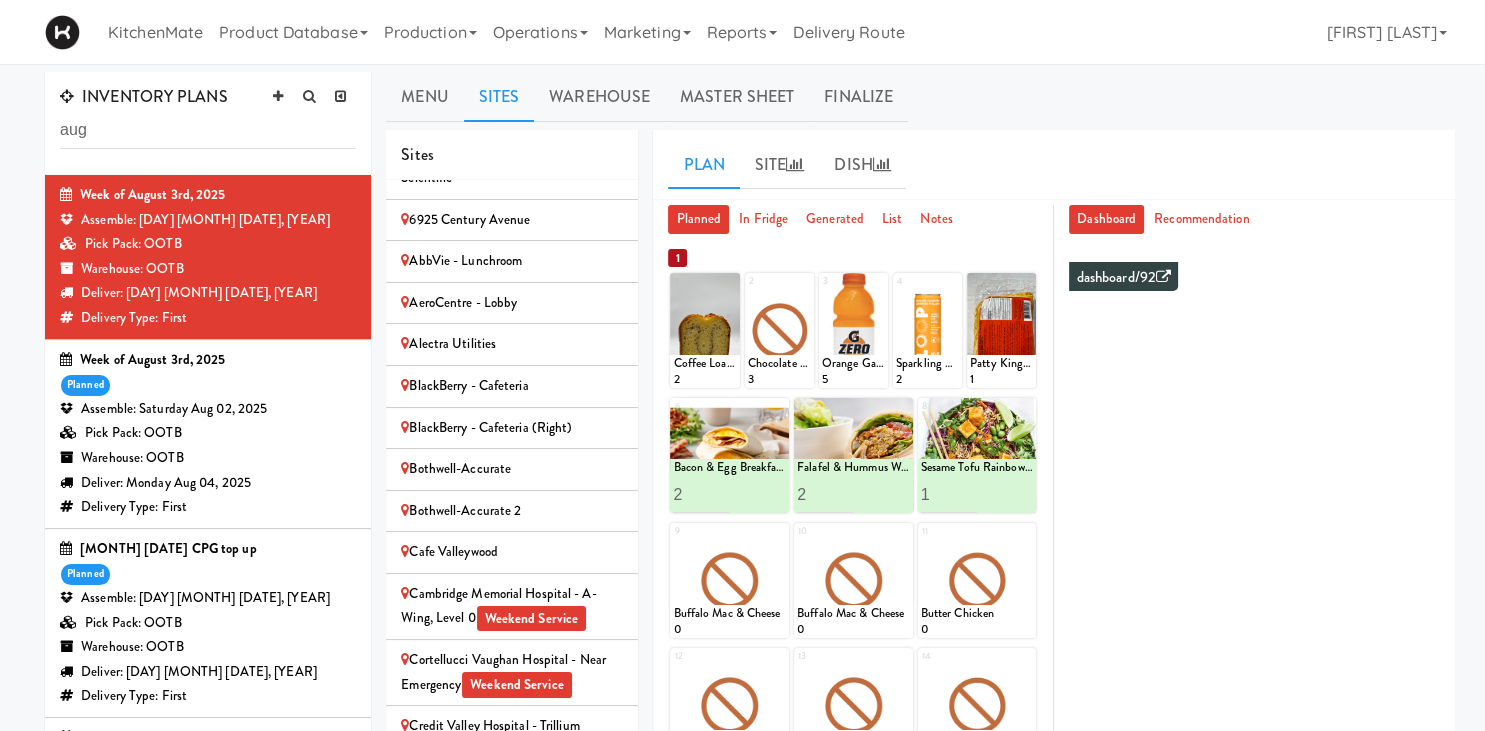click on "Bothwell-Accurate" at bounding box center [512, 469] 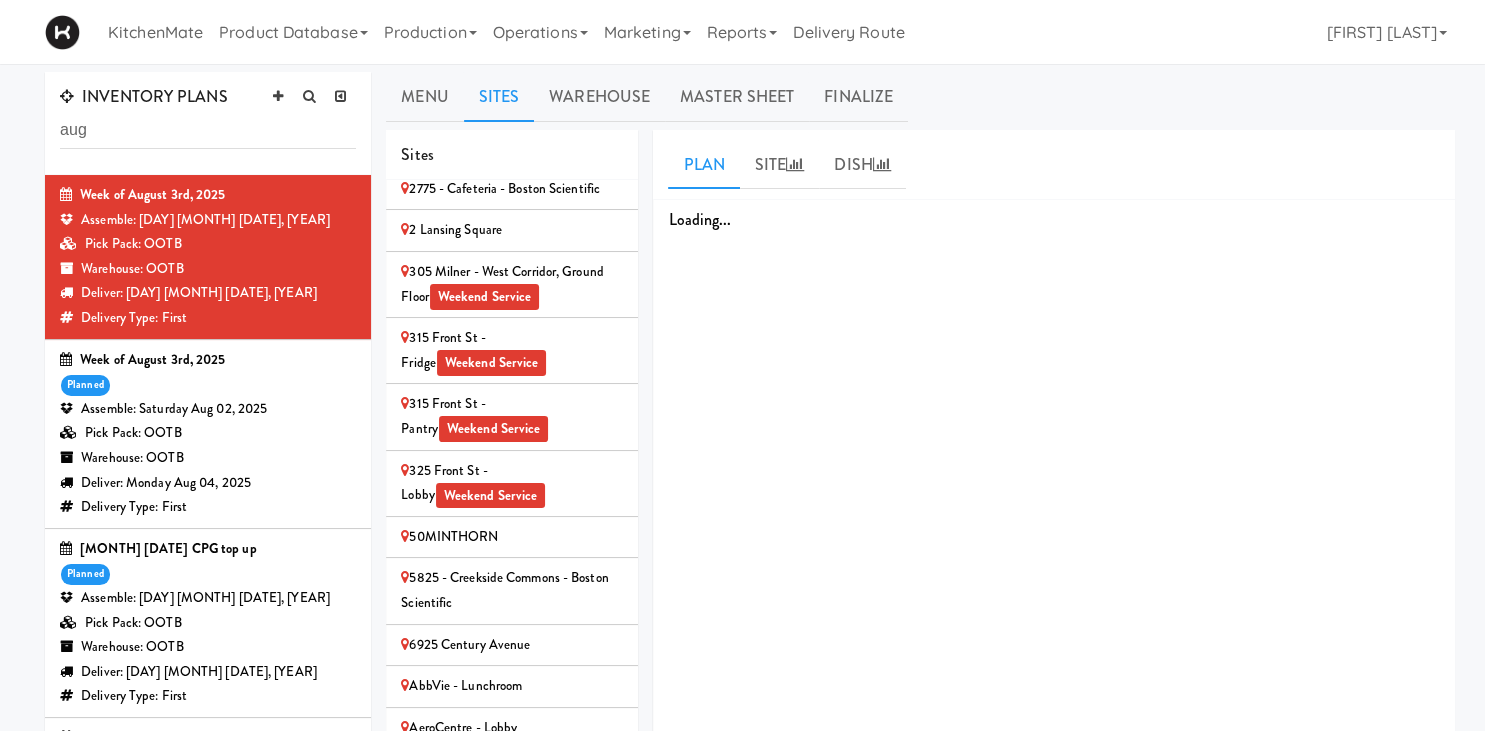 scroll, scrollTop: 260, scrollLeft: 0, axis: vertical 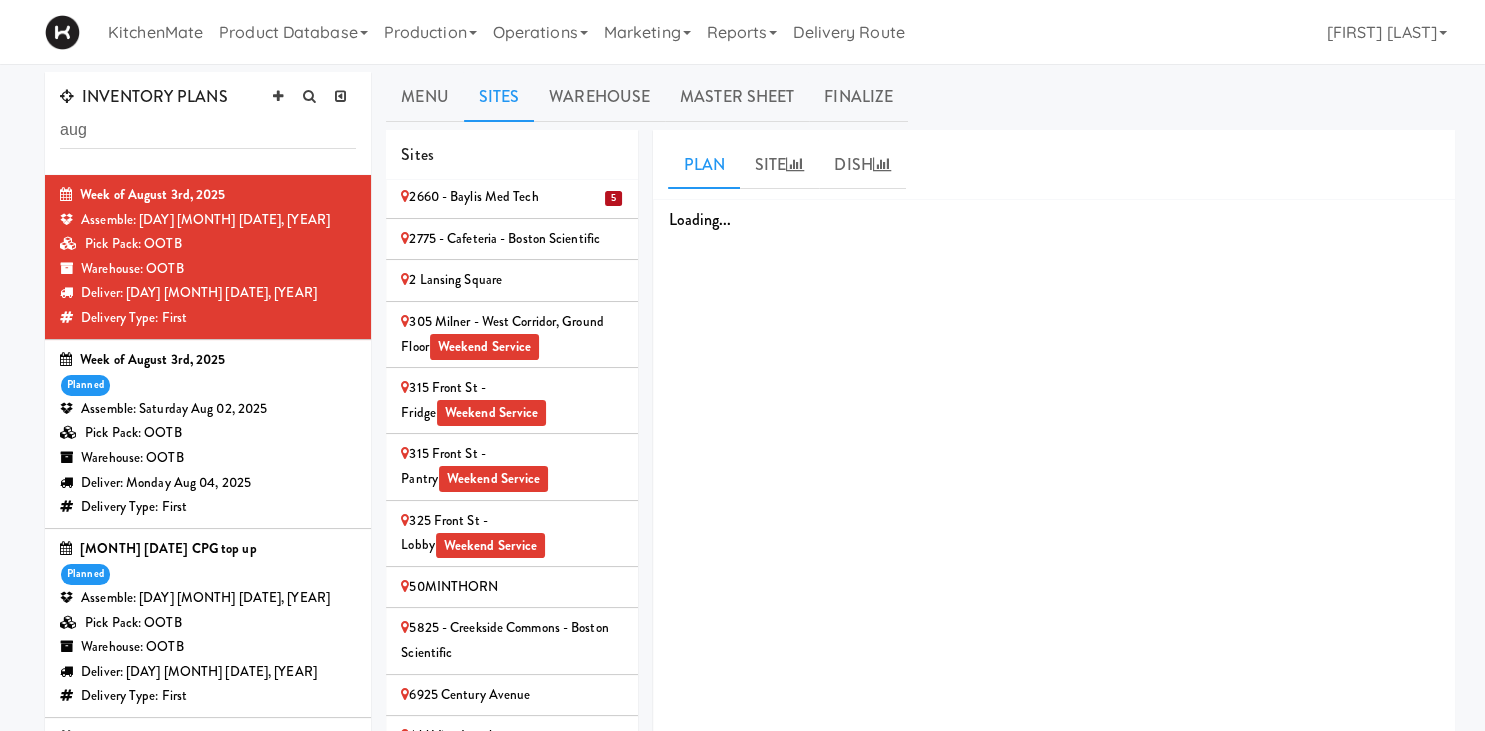 click on "5    2660 - Baylis Med Tech" at bounding box center (512, 198) 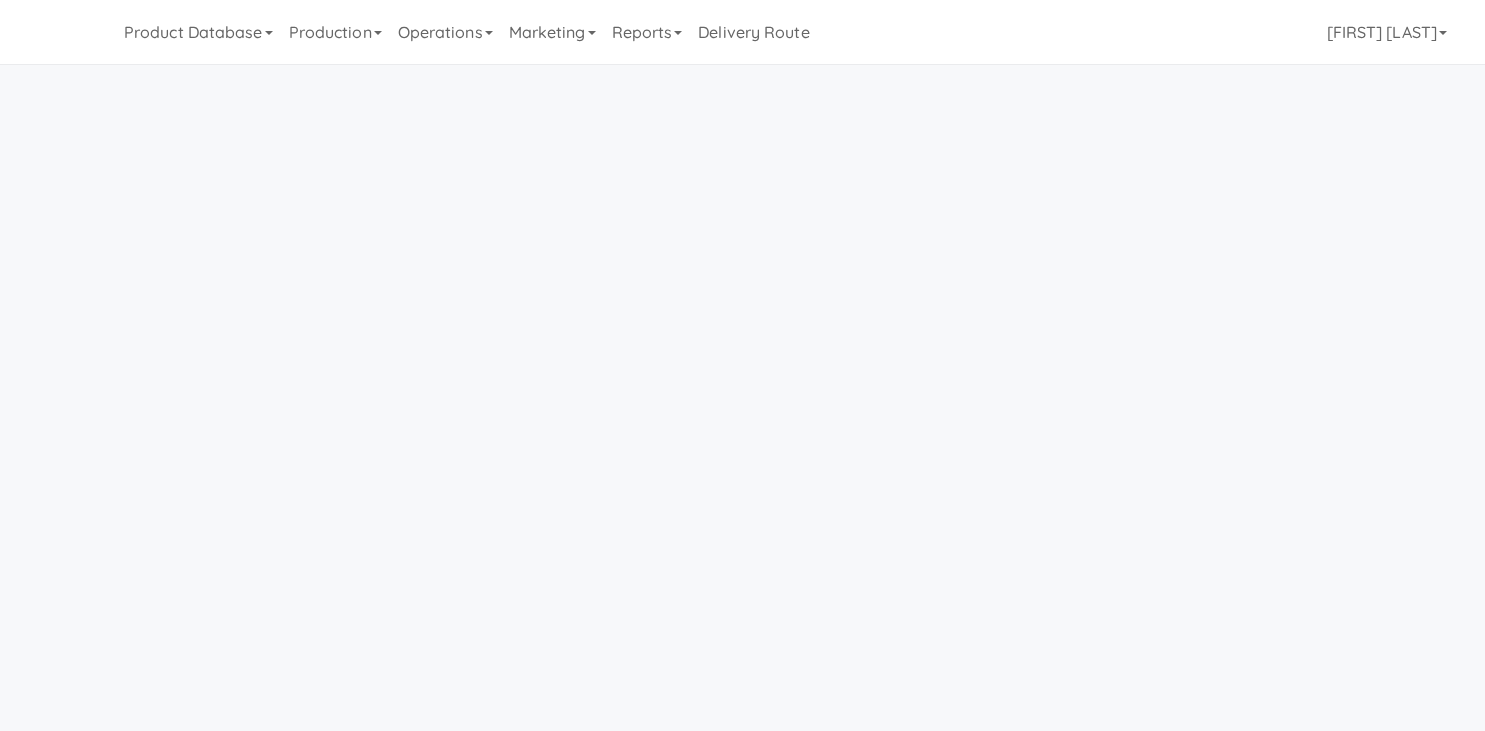 scroll, scrollTop: 0, scrollLeft: 0, axis: both 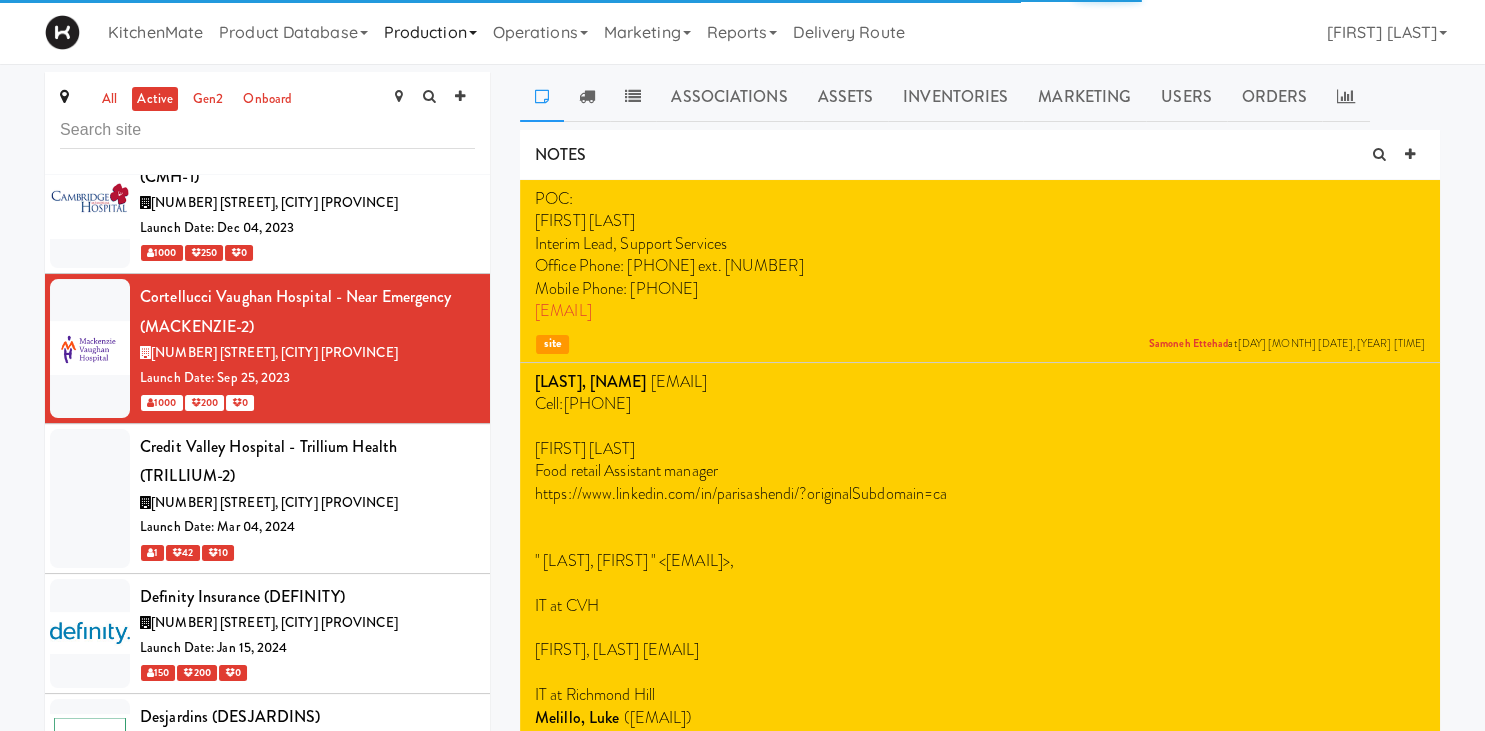 click on "Production" at bounding box center [430, 32] 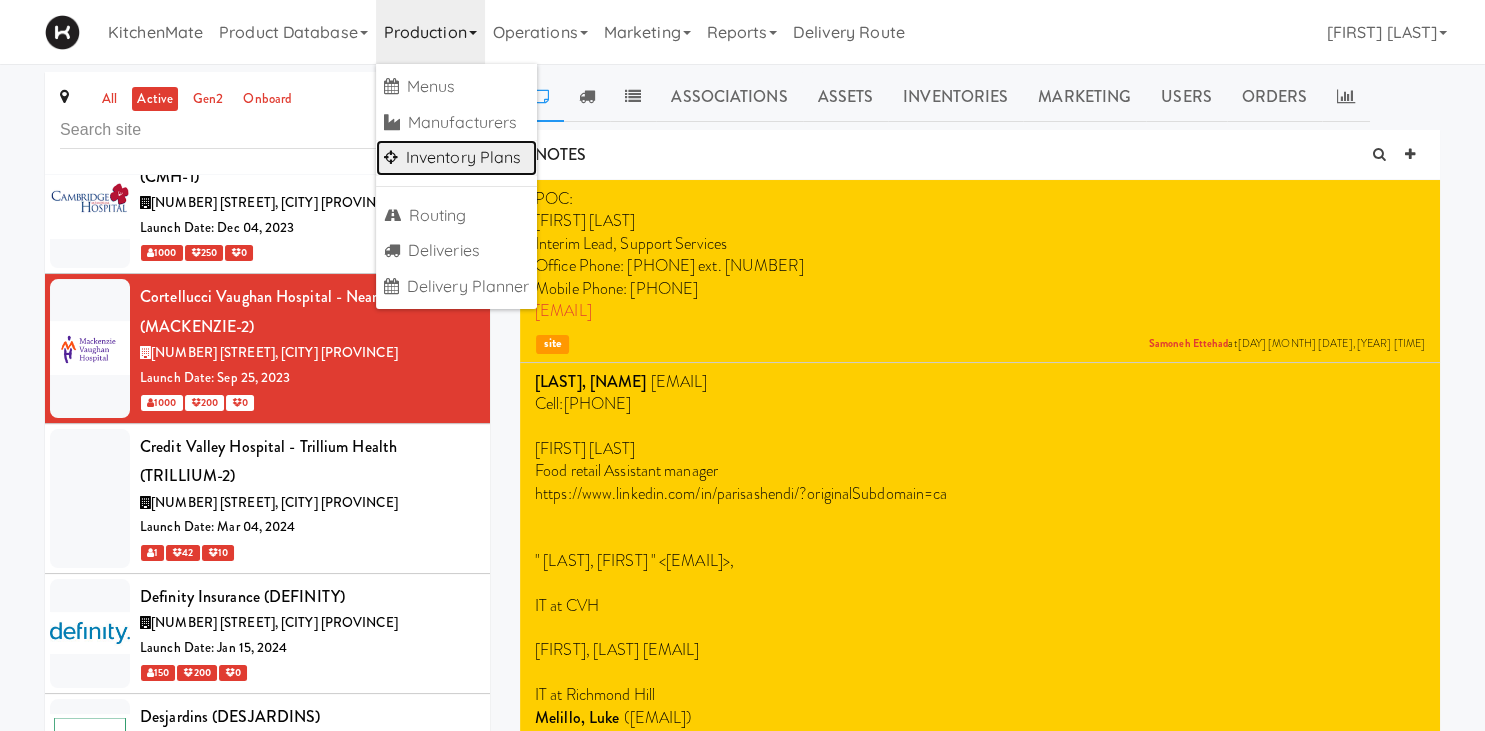 click on "Inventory Plans" at bounding box center (457, 158) 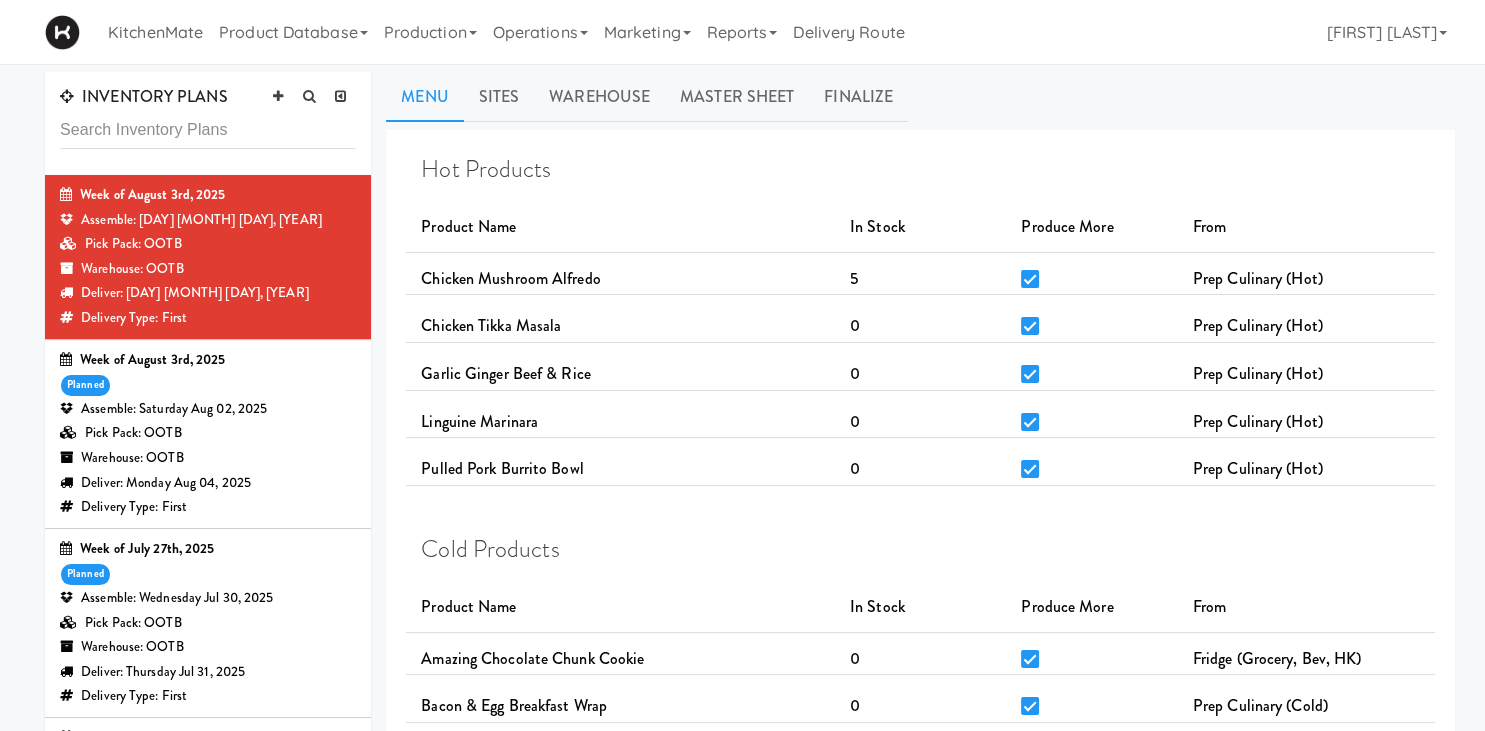 click at bounding box center [208, 130] 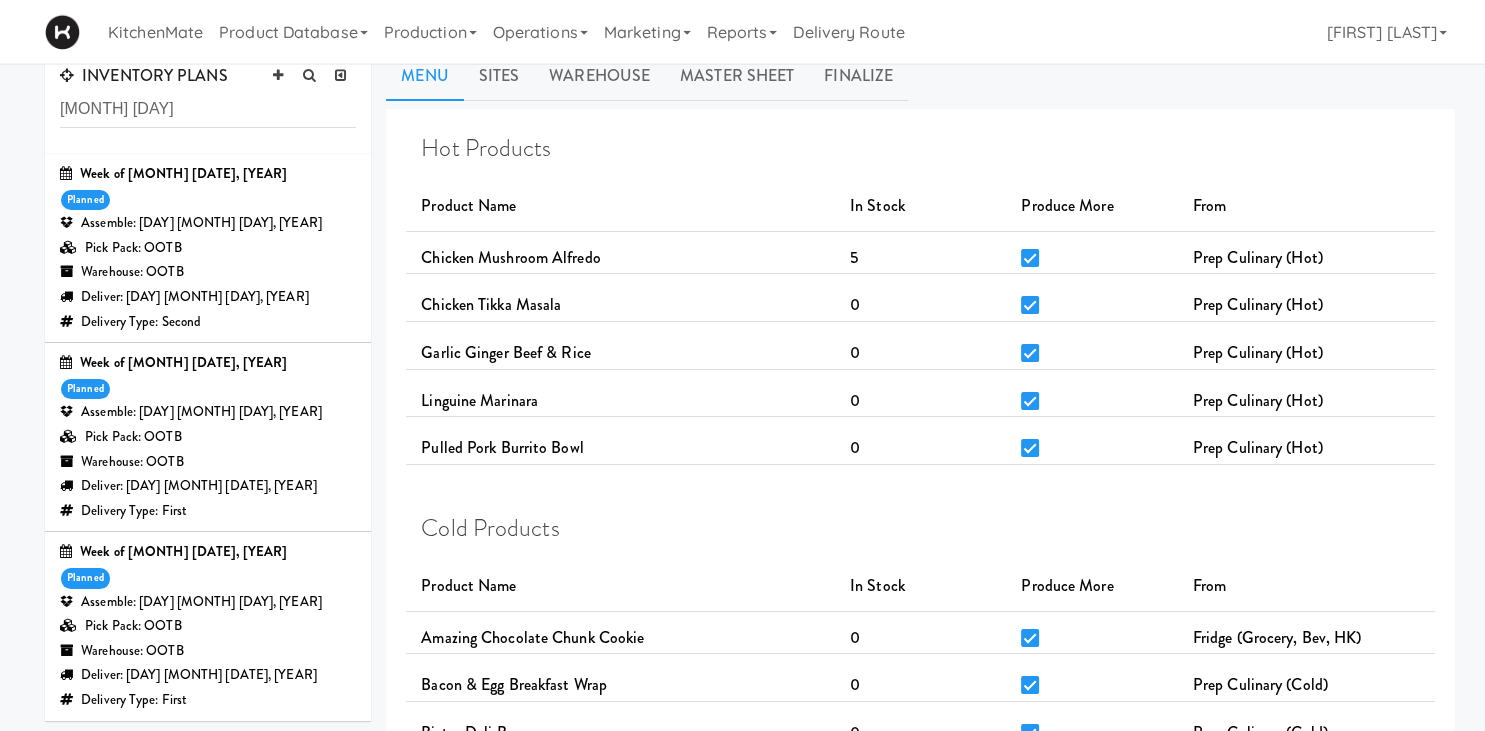 scroll, scrollTop: 20, scrollLeft: 0, axis: vertical 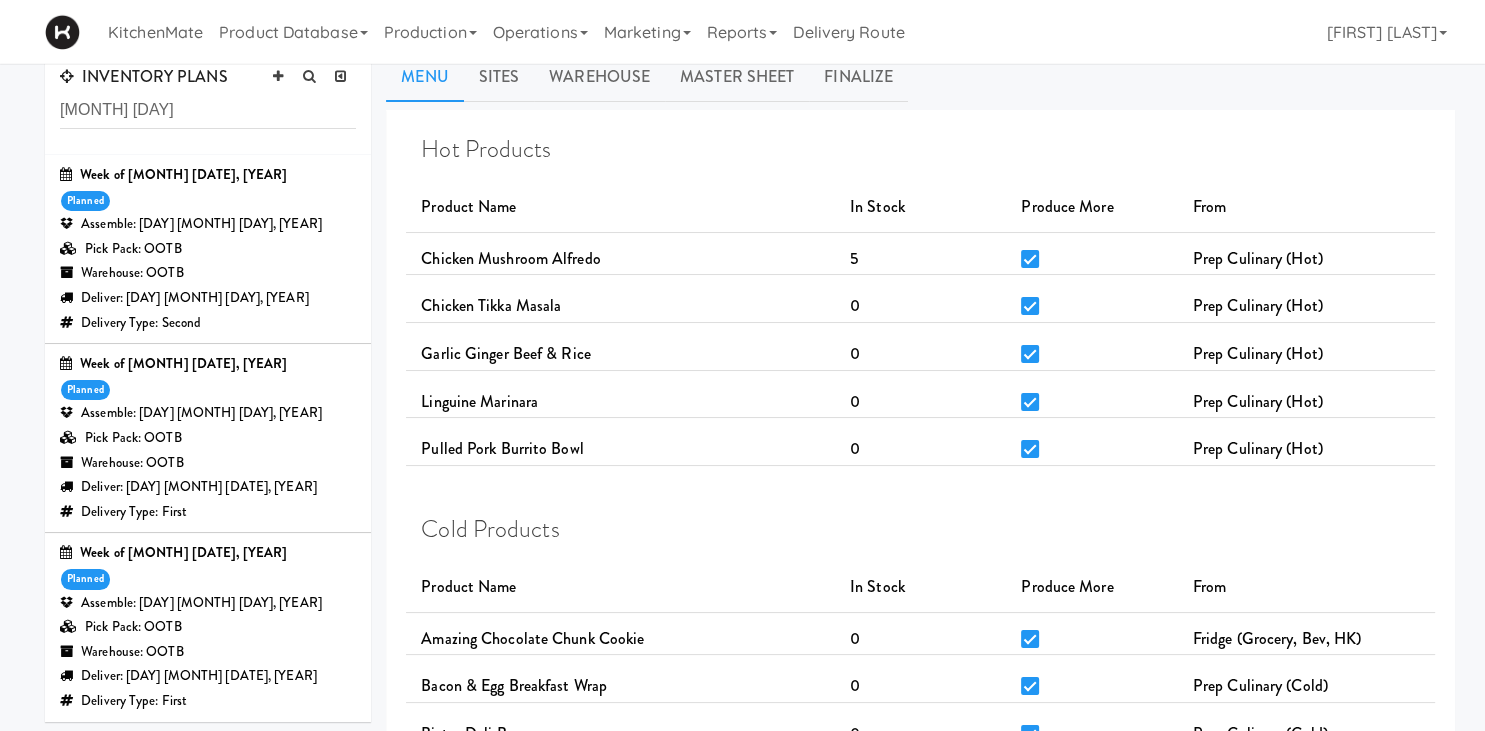 type on "[MONTH] [DAY]" 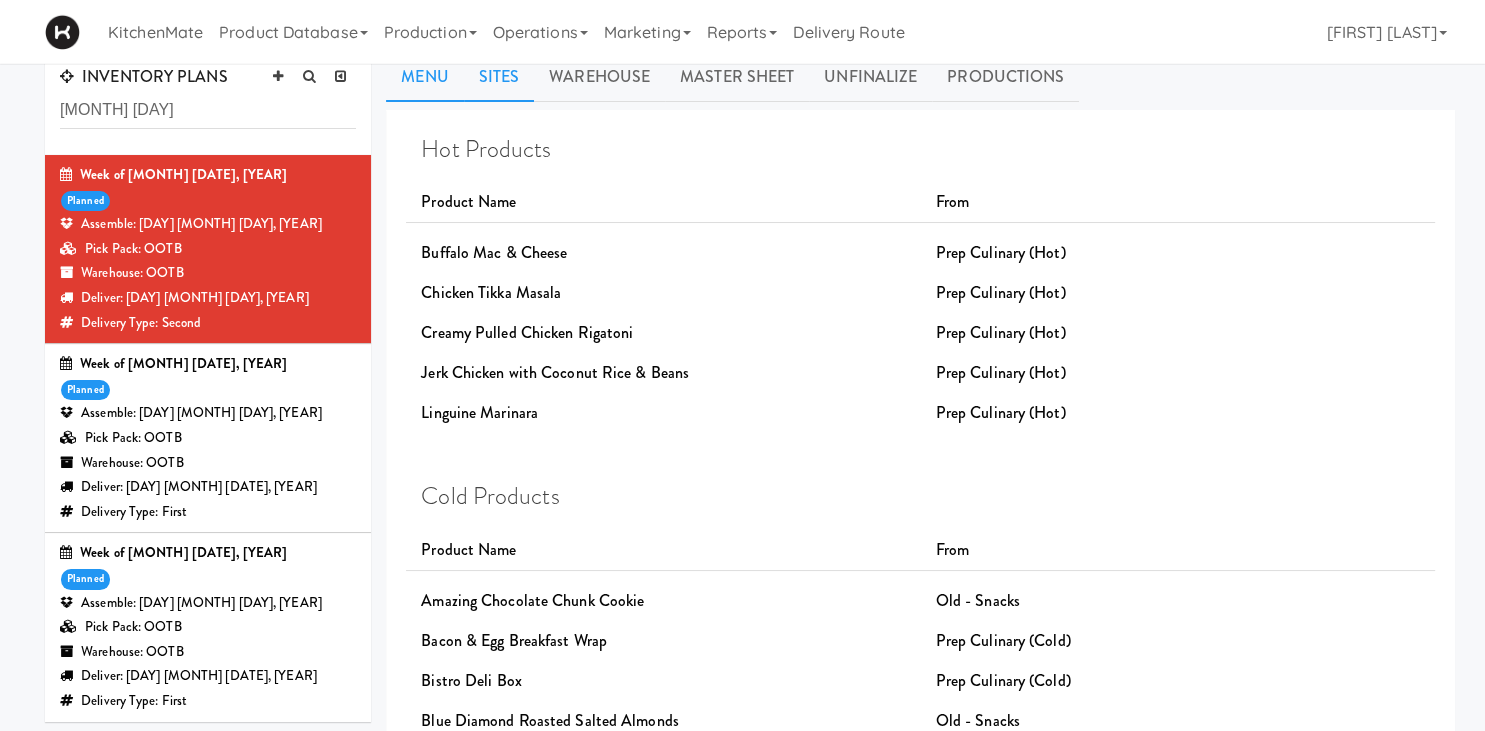 click on "Sites" at bounding box center (499, 77) 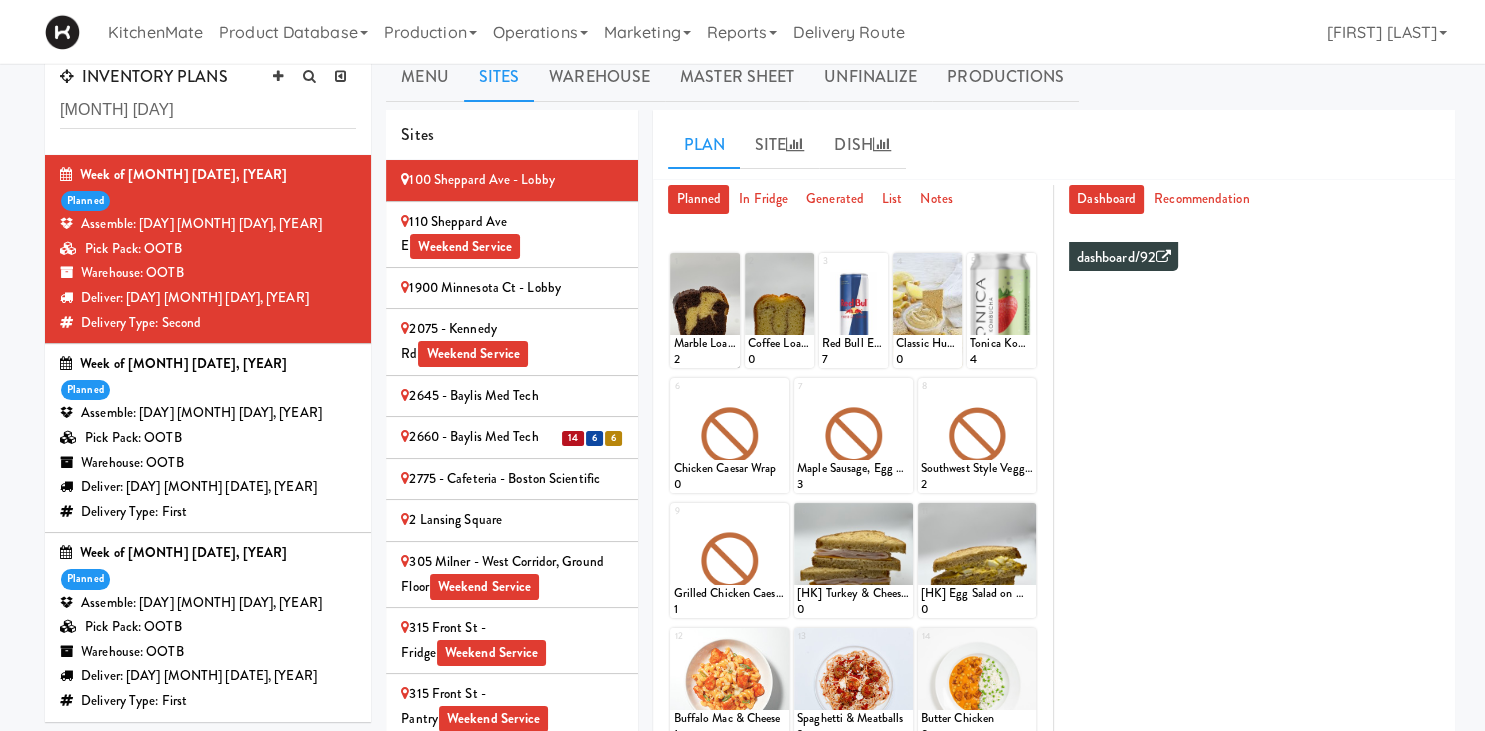 click on "2660 - Baylis Med Tech" at bounding box center [512, 437] 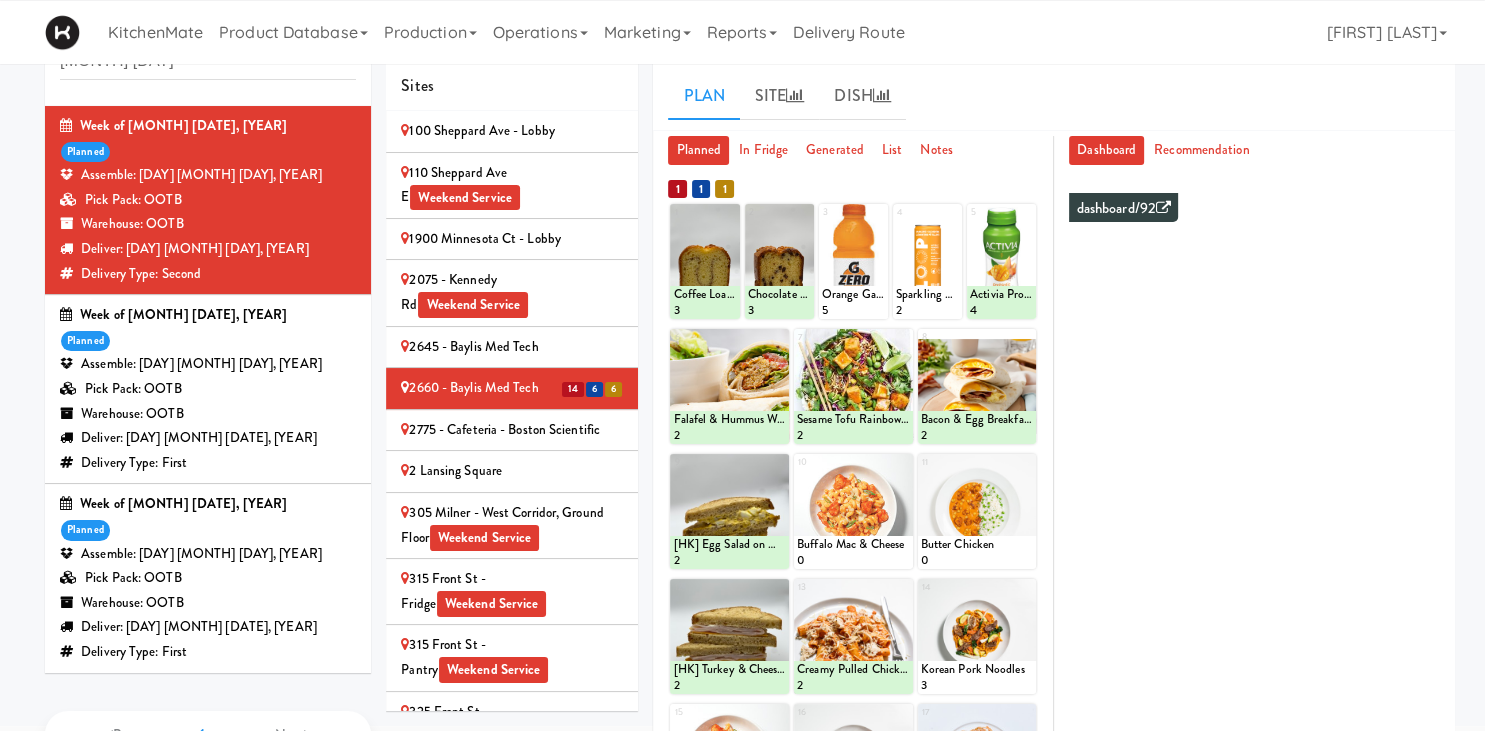 scroll, scrollTop: 135, scrollLeft: 0, axis: vertical 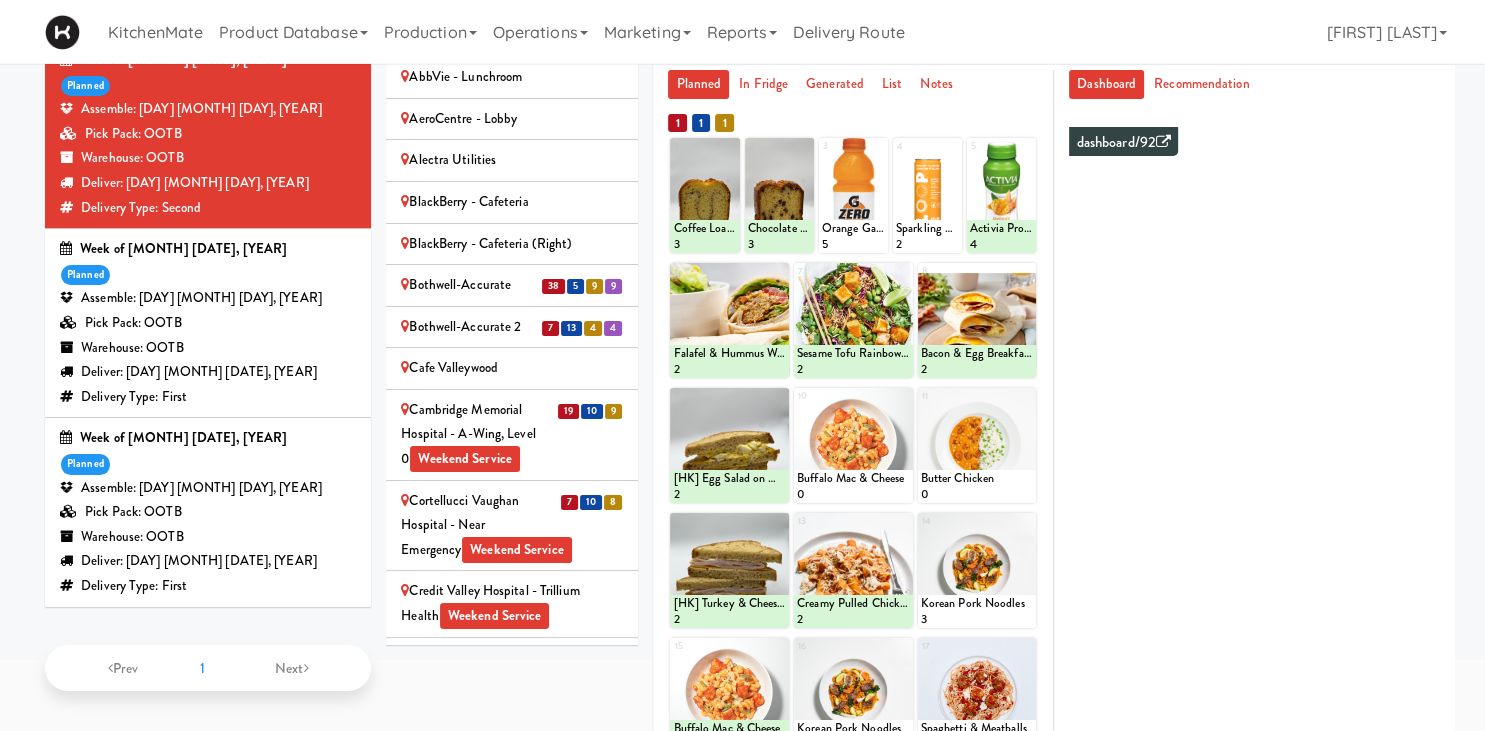 click on "Bothwell-Accurate" at bounding box center (512, 285) 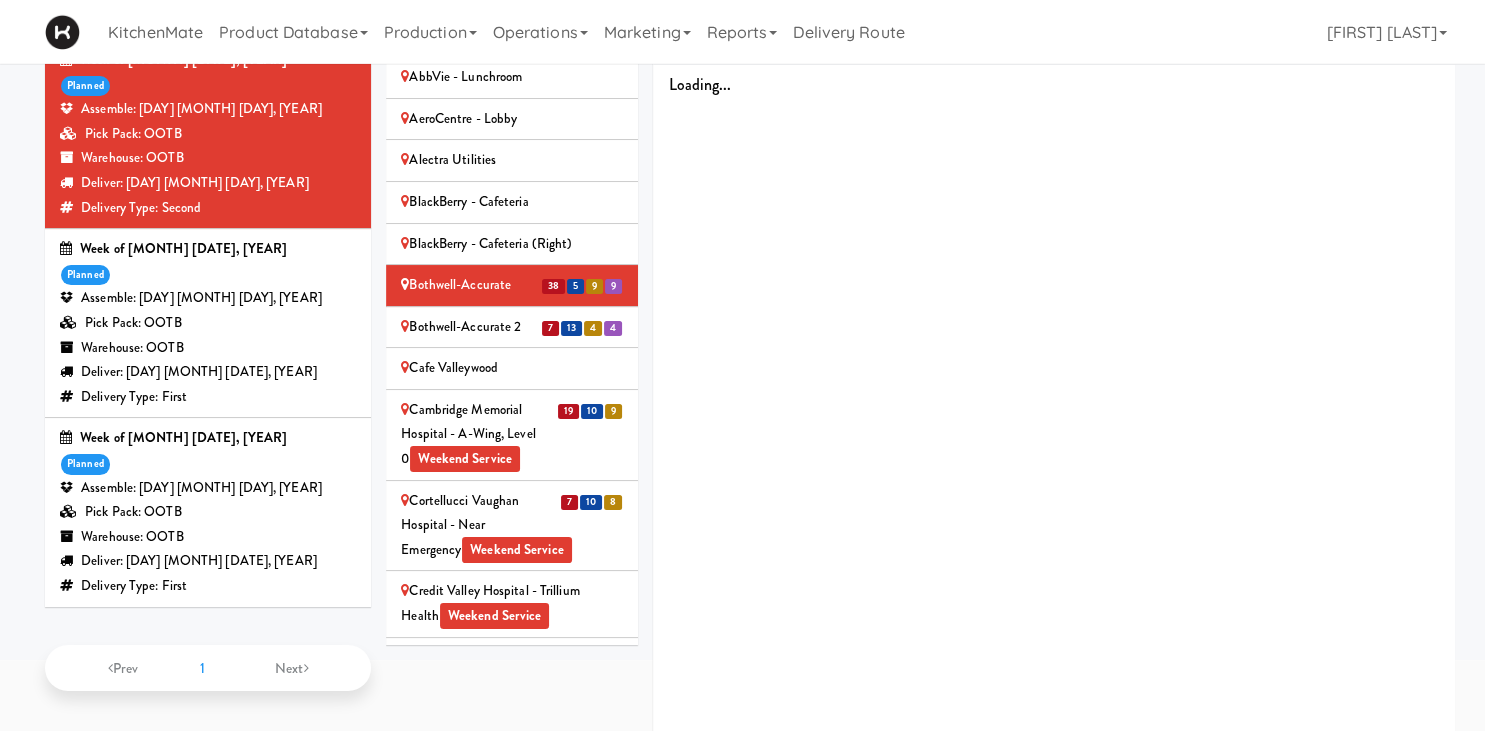 click on "Bothwell-Accurate" at bounding box center (512, 285) 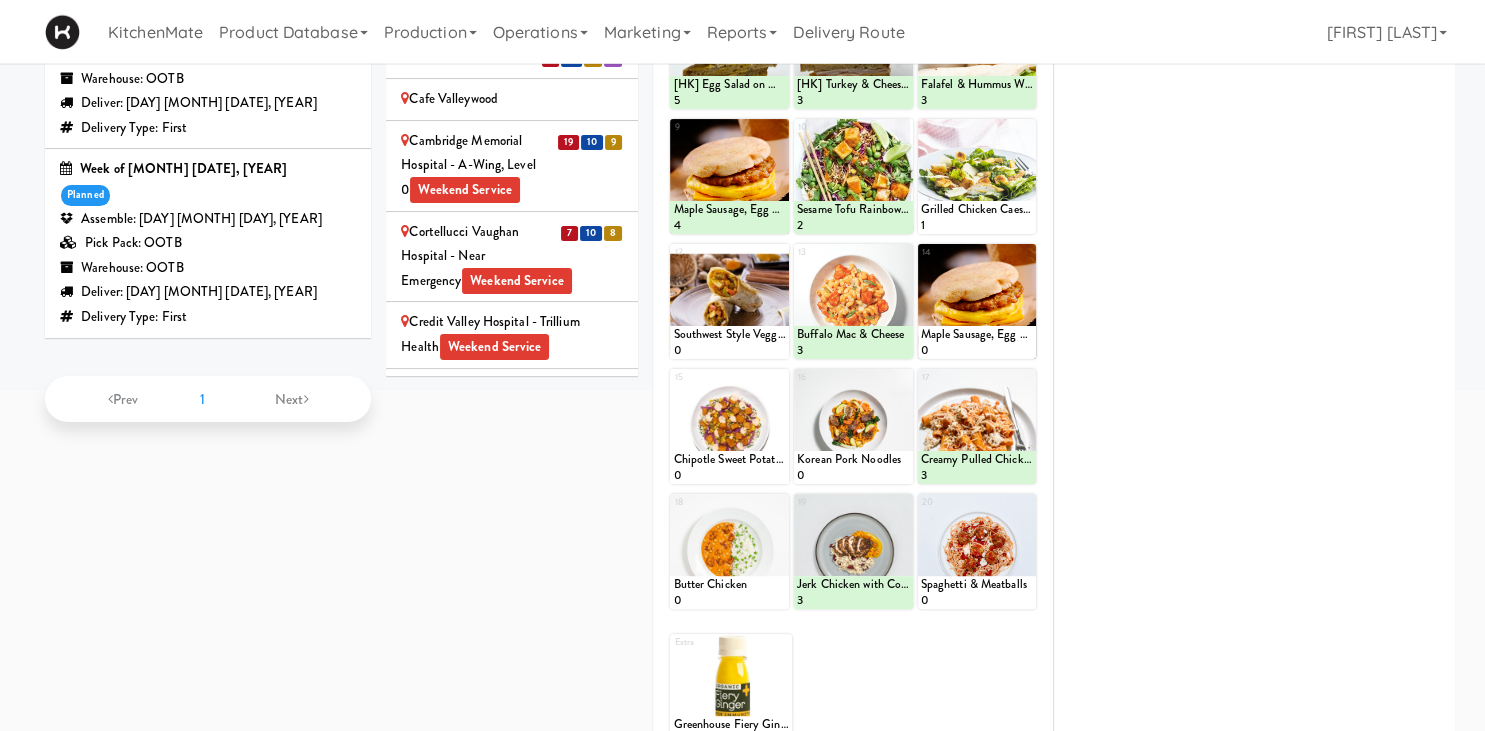 scroll, scrollTop: 438, scrollLeft: 0, axis: vertical 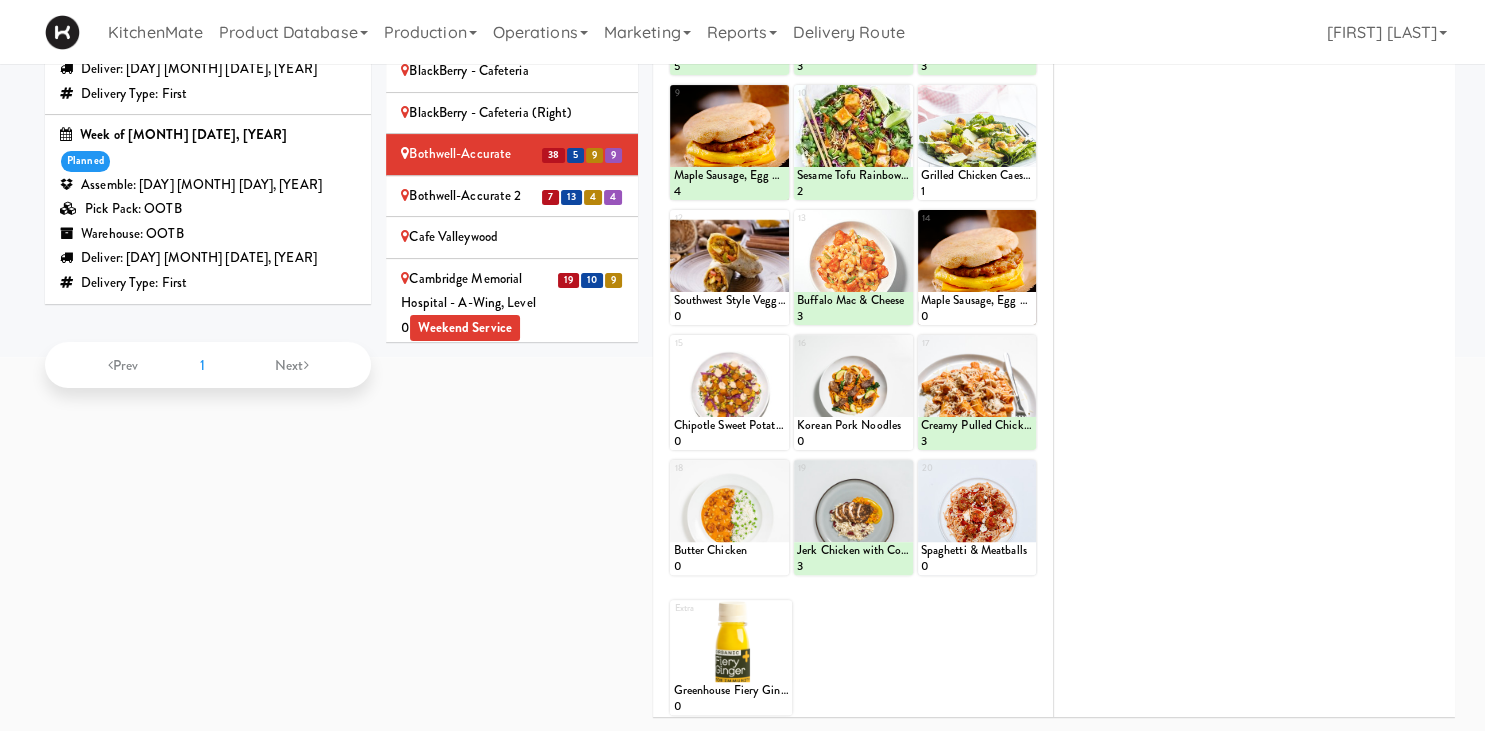 click on "Bothwell-Accurate 2" at bounding box center [512, 196] 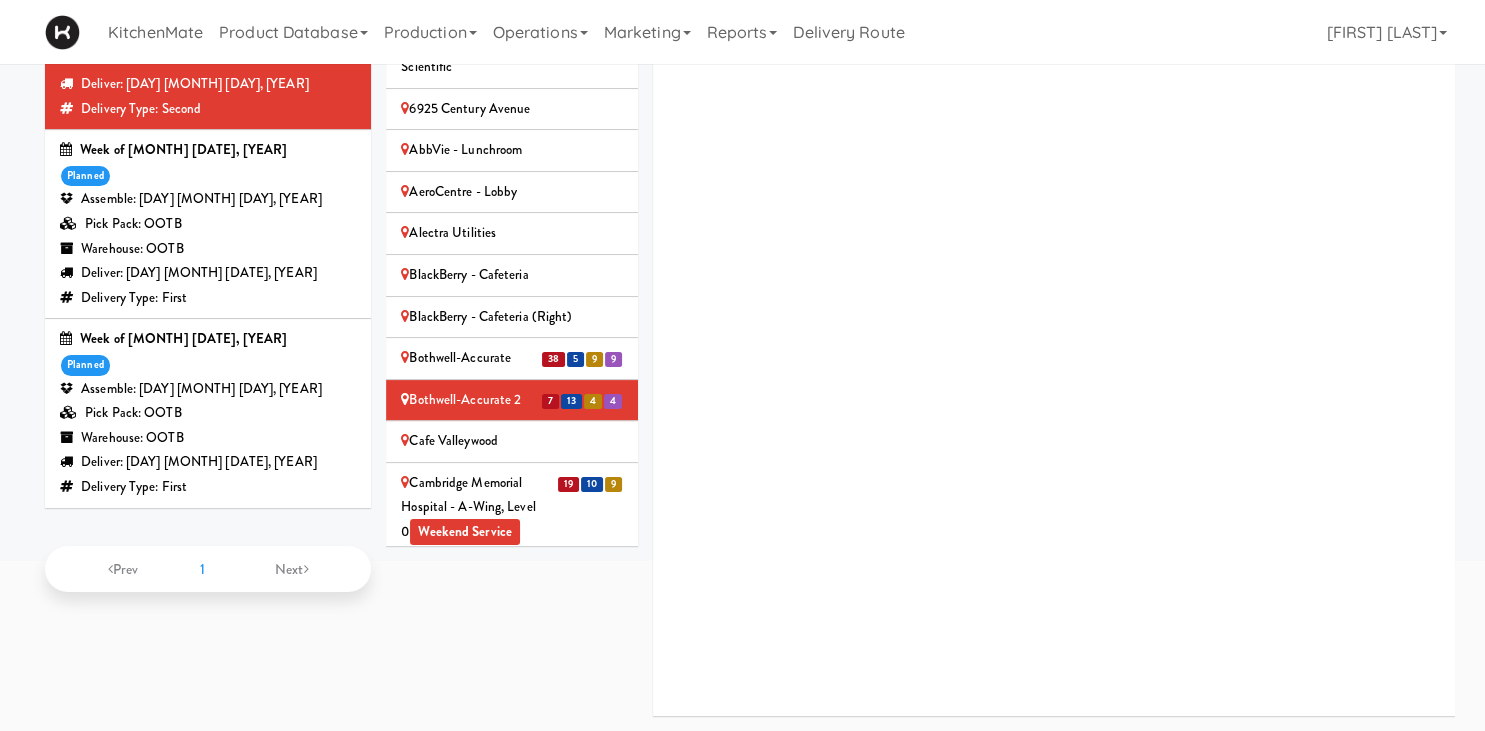 scroll, scrollTop: 233, scrollLeft: 0, axis: vertical 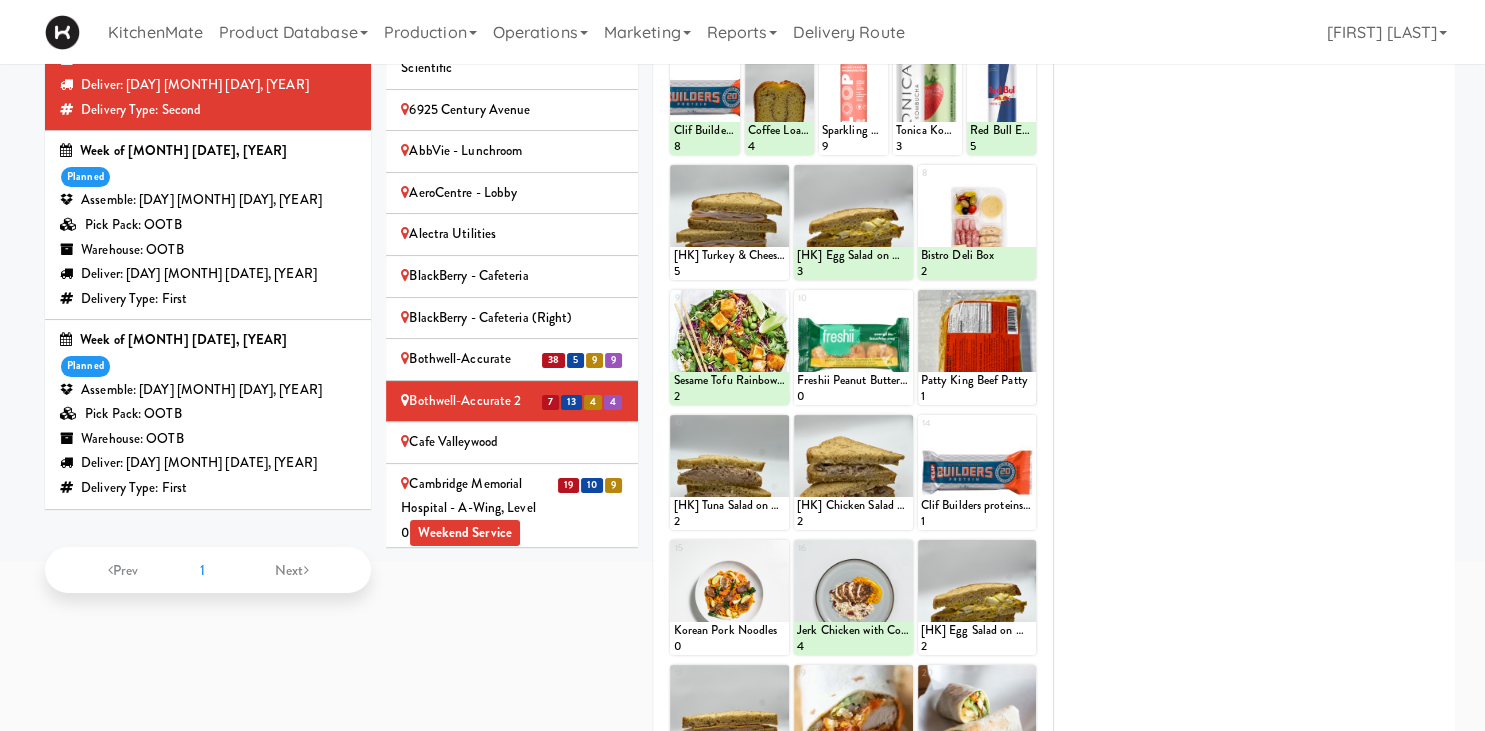 click on "Bothwell-Accurate" at bounding box center [512, 359] 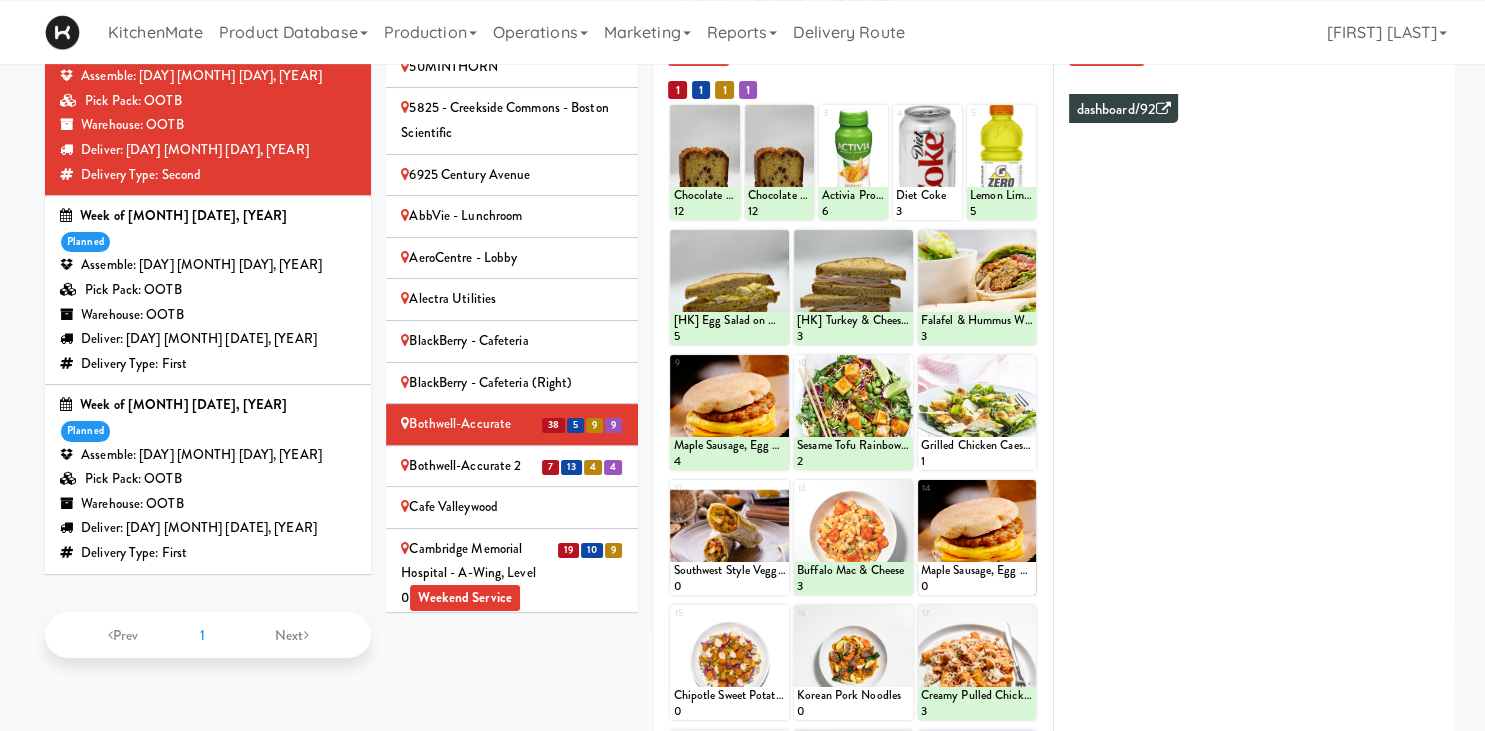 scroll, scrollTop: 166, scrollLeft: 0, axis: vertical 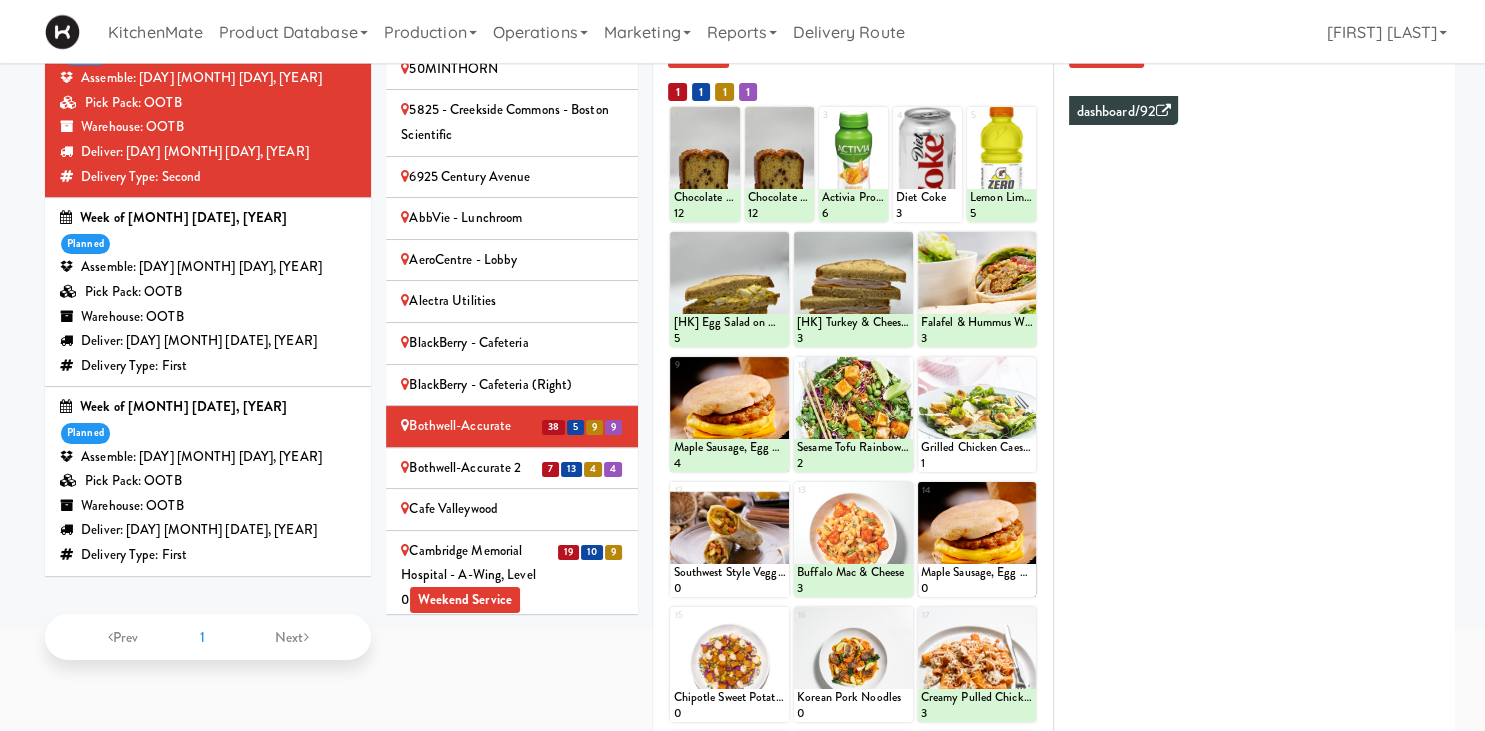 click on "Bothwell-Accurate 2" at bounding box center (512, 468) 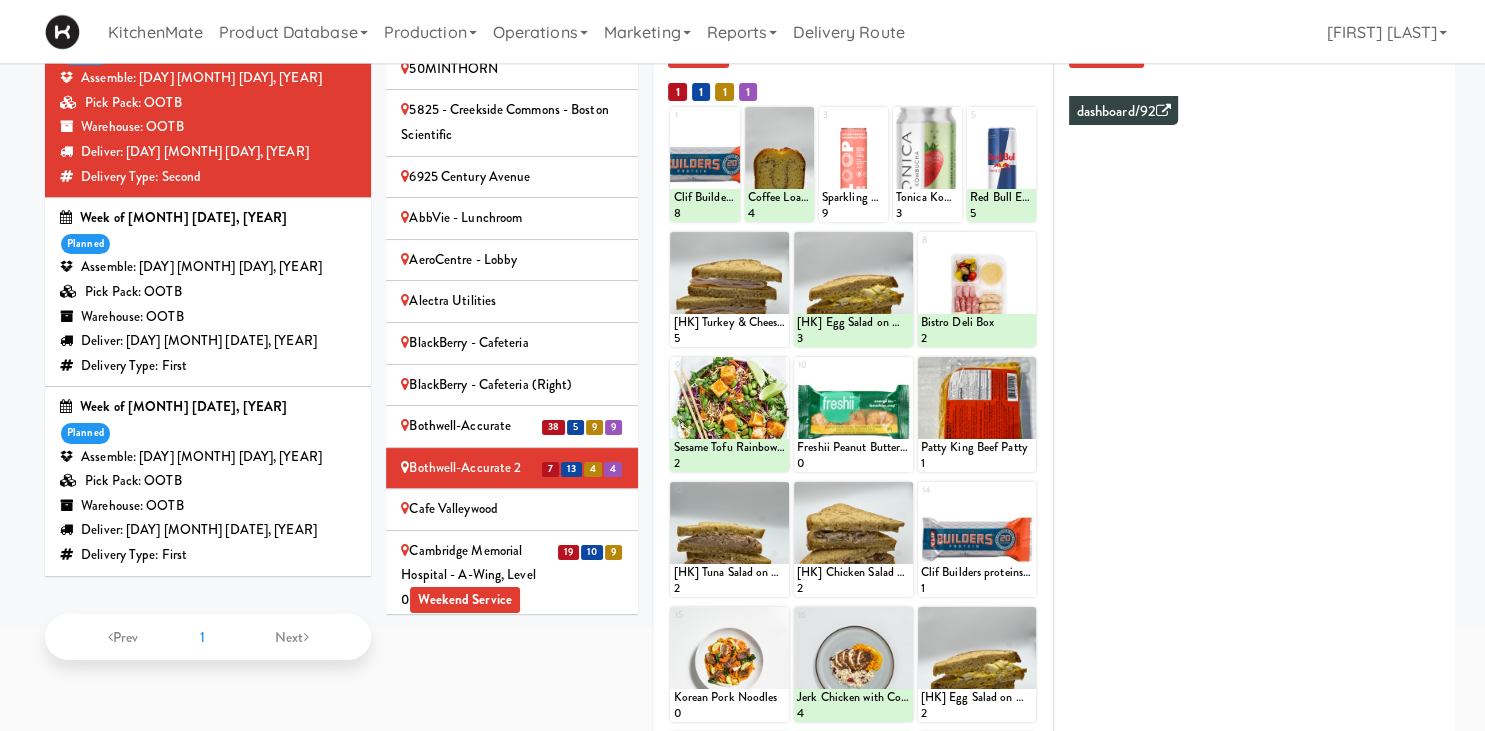 click on "Cambridge Memorial Hospital - A-Wing, Level 0 Weekend Service" at bounding box center (512, 576) 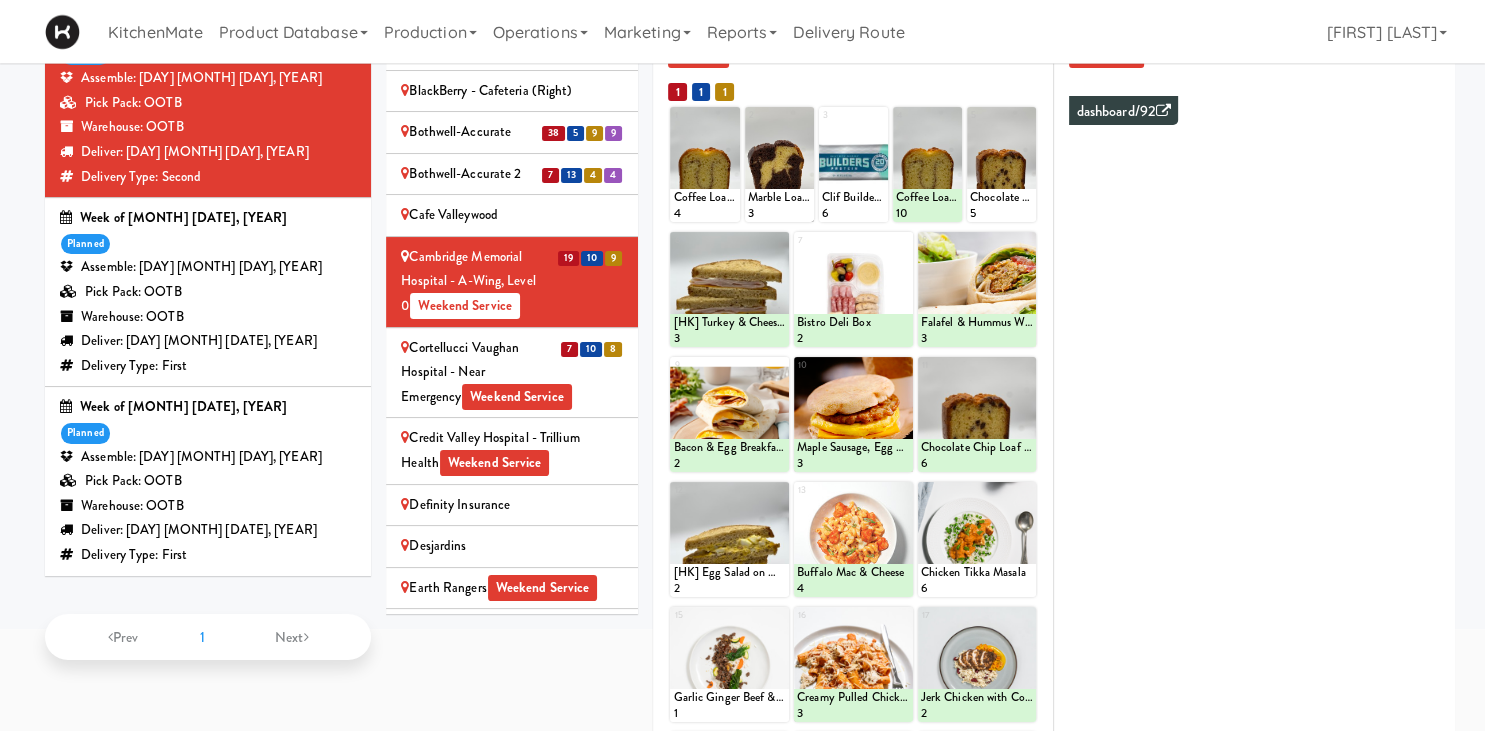 scroll, scrollTop: 912, scrollLeft: 0, axis: vertical 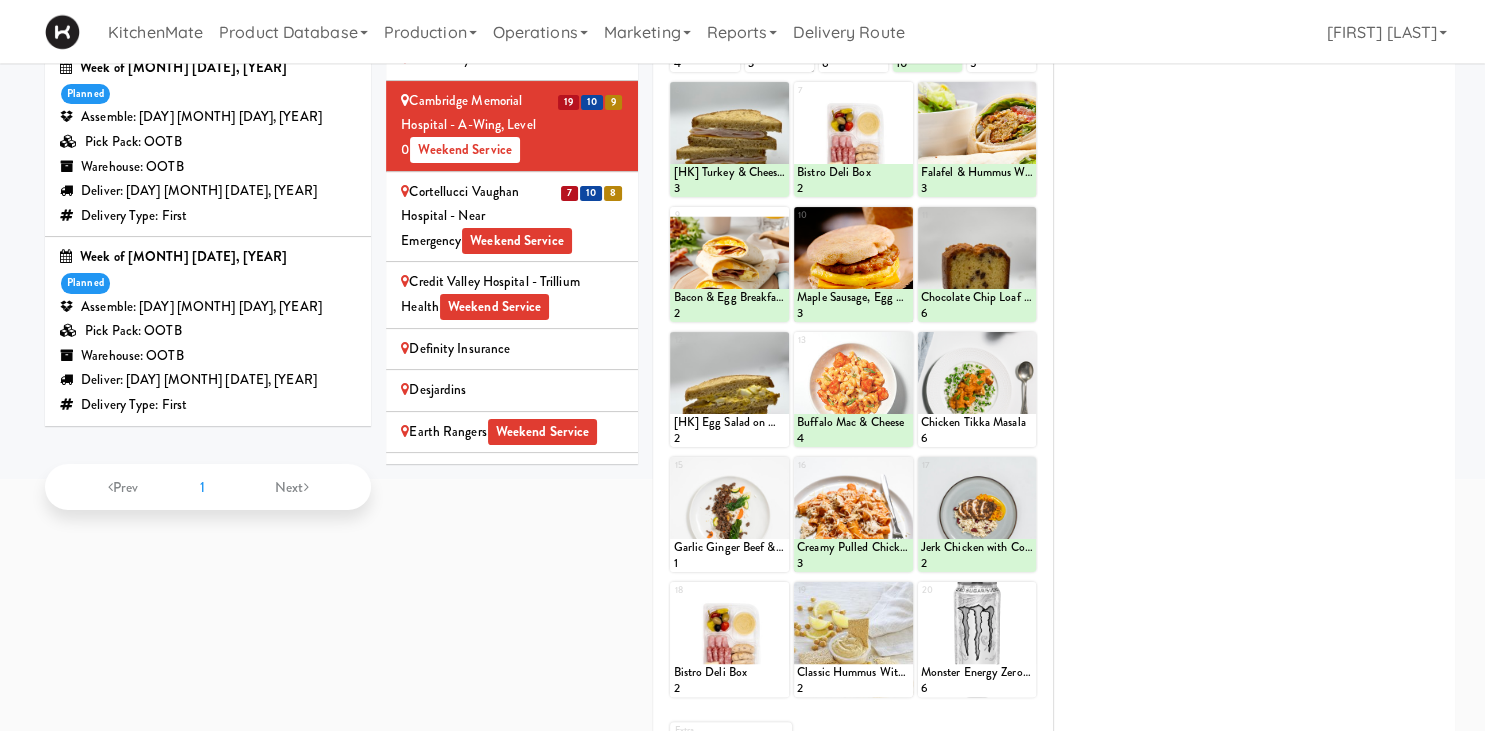 click on "Cortellucci Vaughan Hospital - near Emergency  Weekend Service" at bounding box center (512, 217) 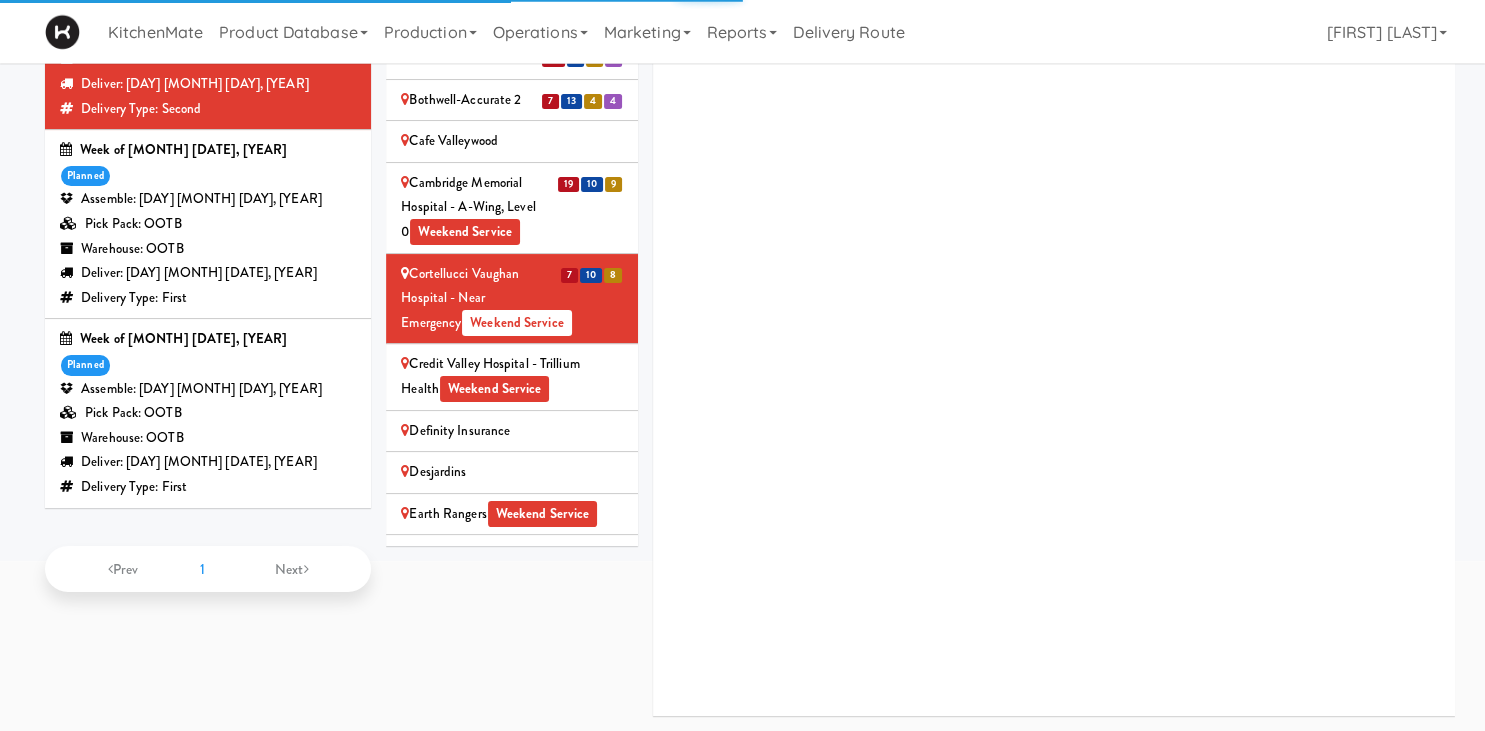 scroll, scrollTop: 233, scrollLeft: 0, axis: vertical 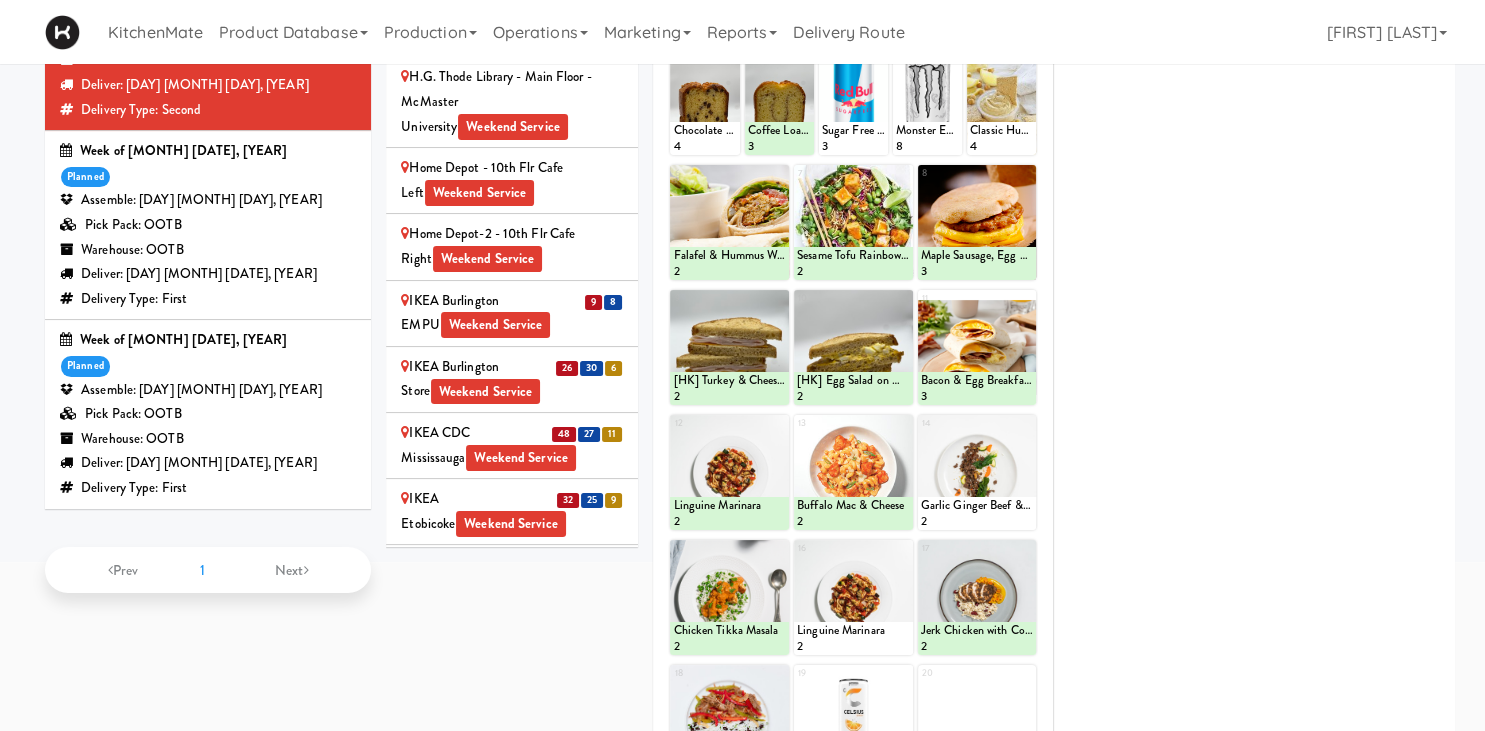 click on "IKEA Burlington EMPU  Weekend Service" at bounding box center (512, 313) 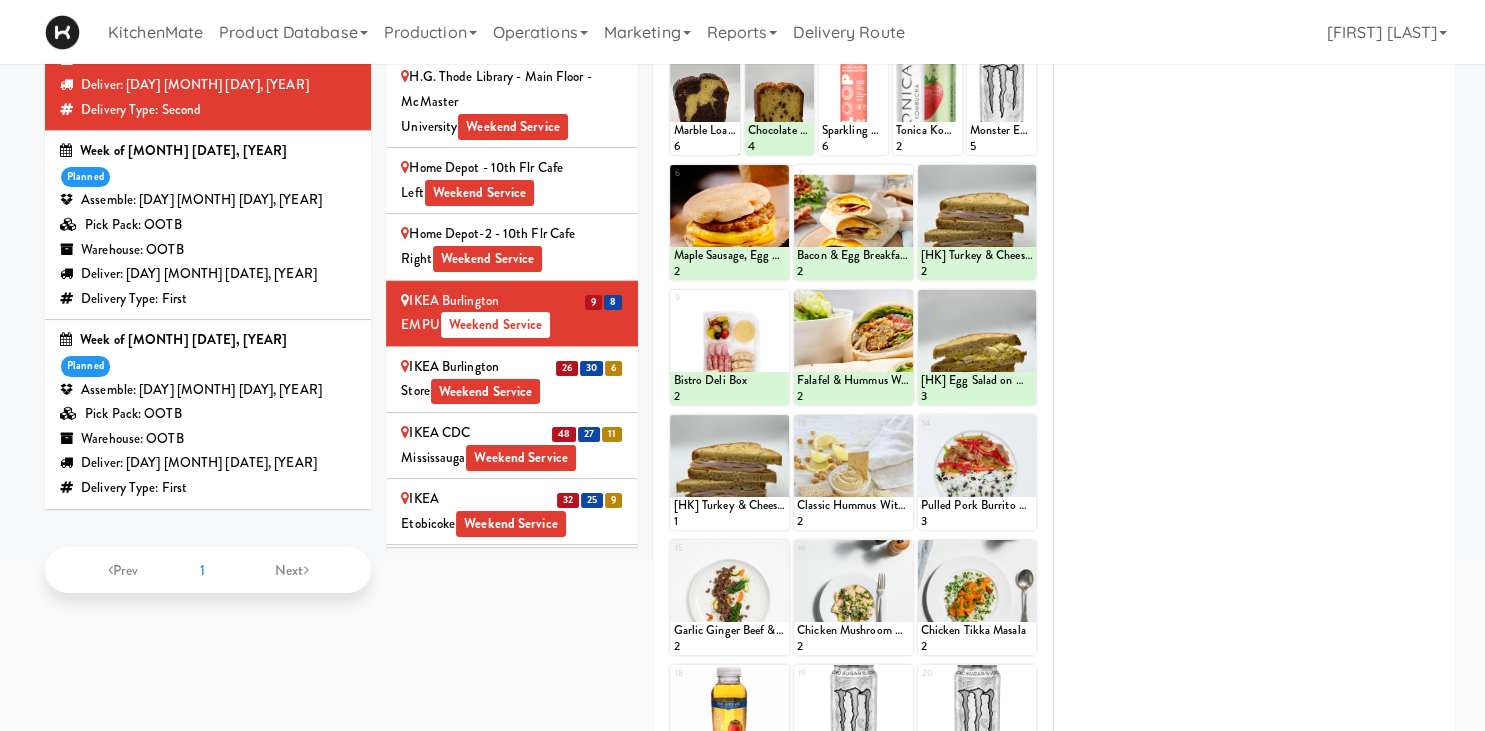 click on "IKEA Burlington Store  Weekend Service" at bounding box center (512, 379) 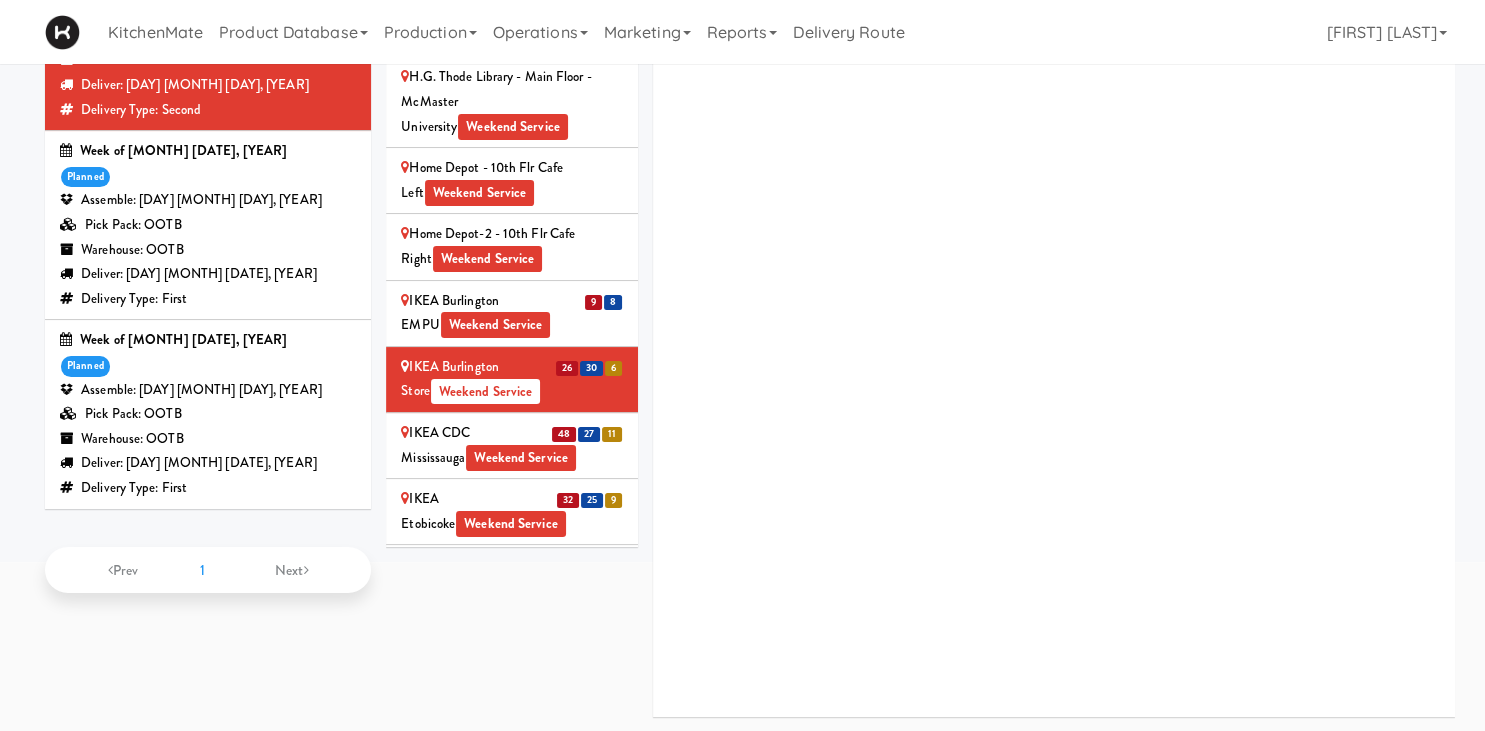 scroll, scrollTop: 0, scrollLeft: 0, axis: both 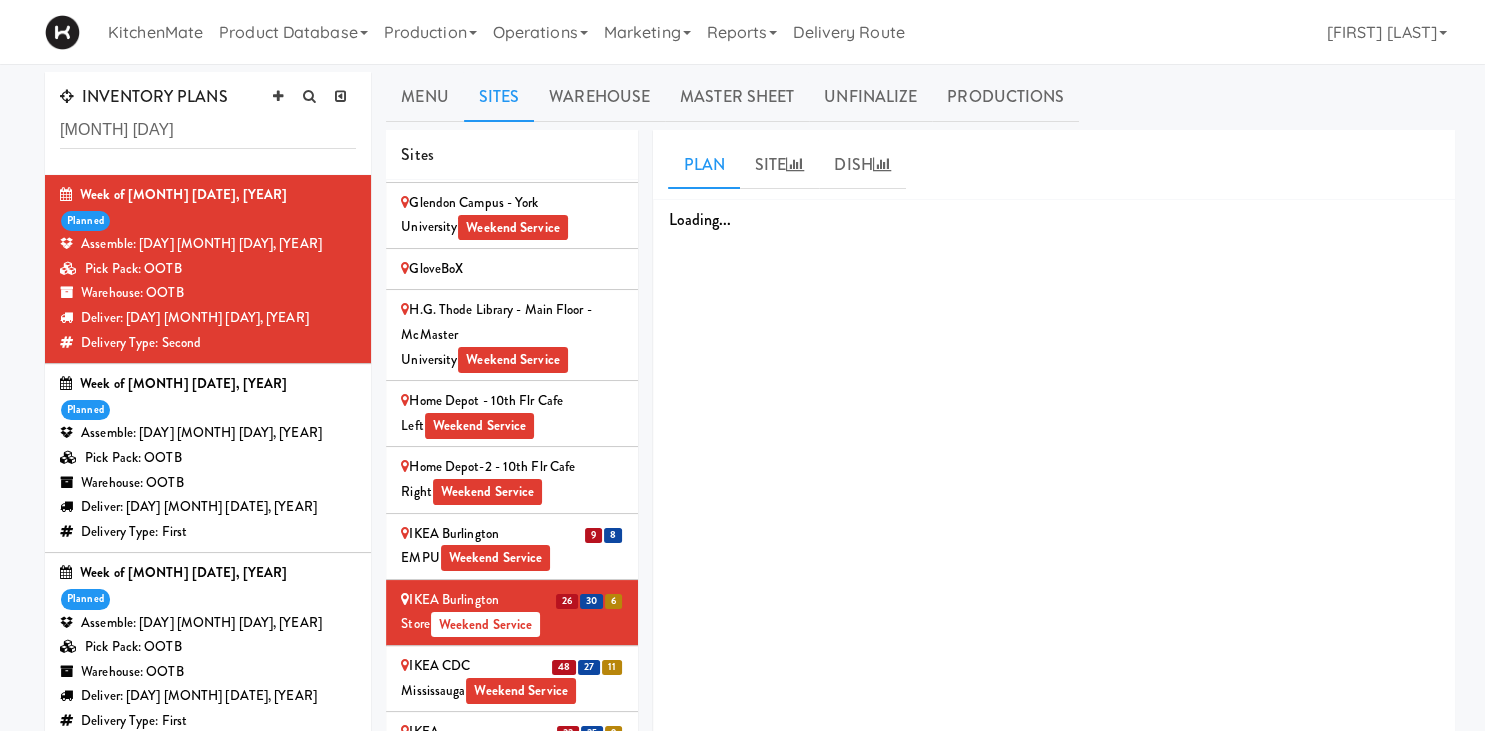 click on "IKEA Burlington Store  Weekend Service" at bounding box center (512, 612) 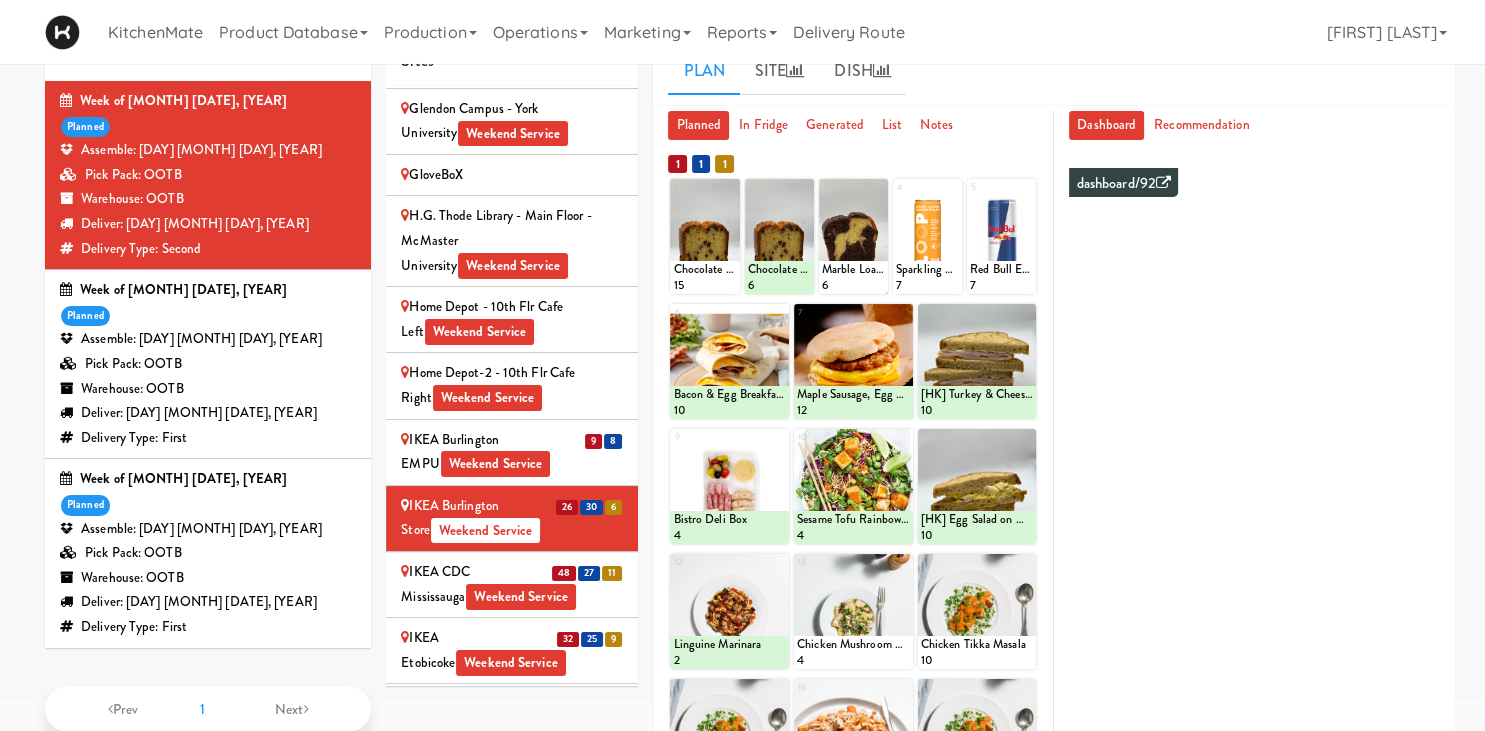 scroll, scrollTop: 124, scrollLeft: 0, axis: vertical 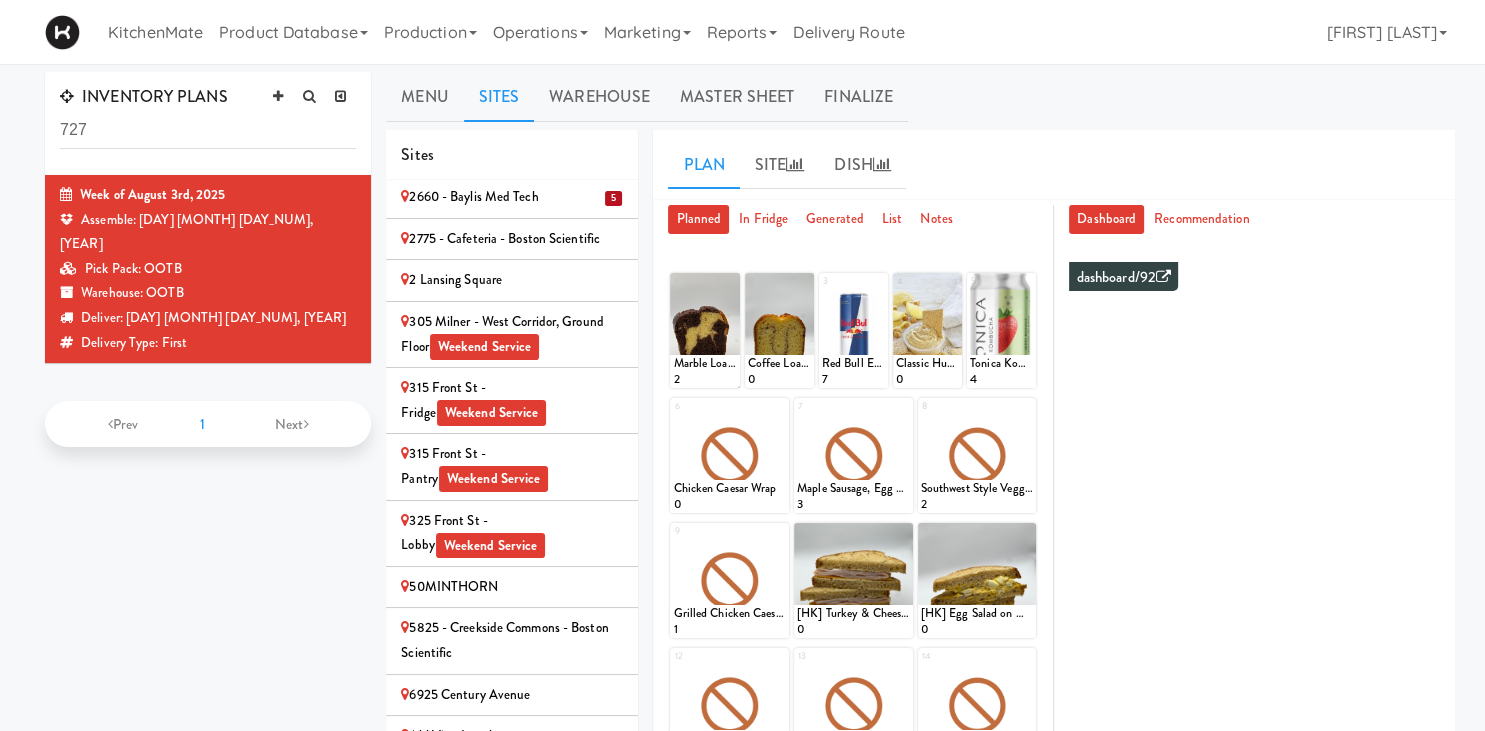 click on "2660 - Baylis Med Tech" at bounding box center (512, 197) 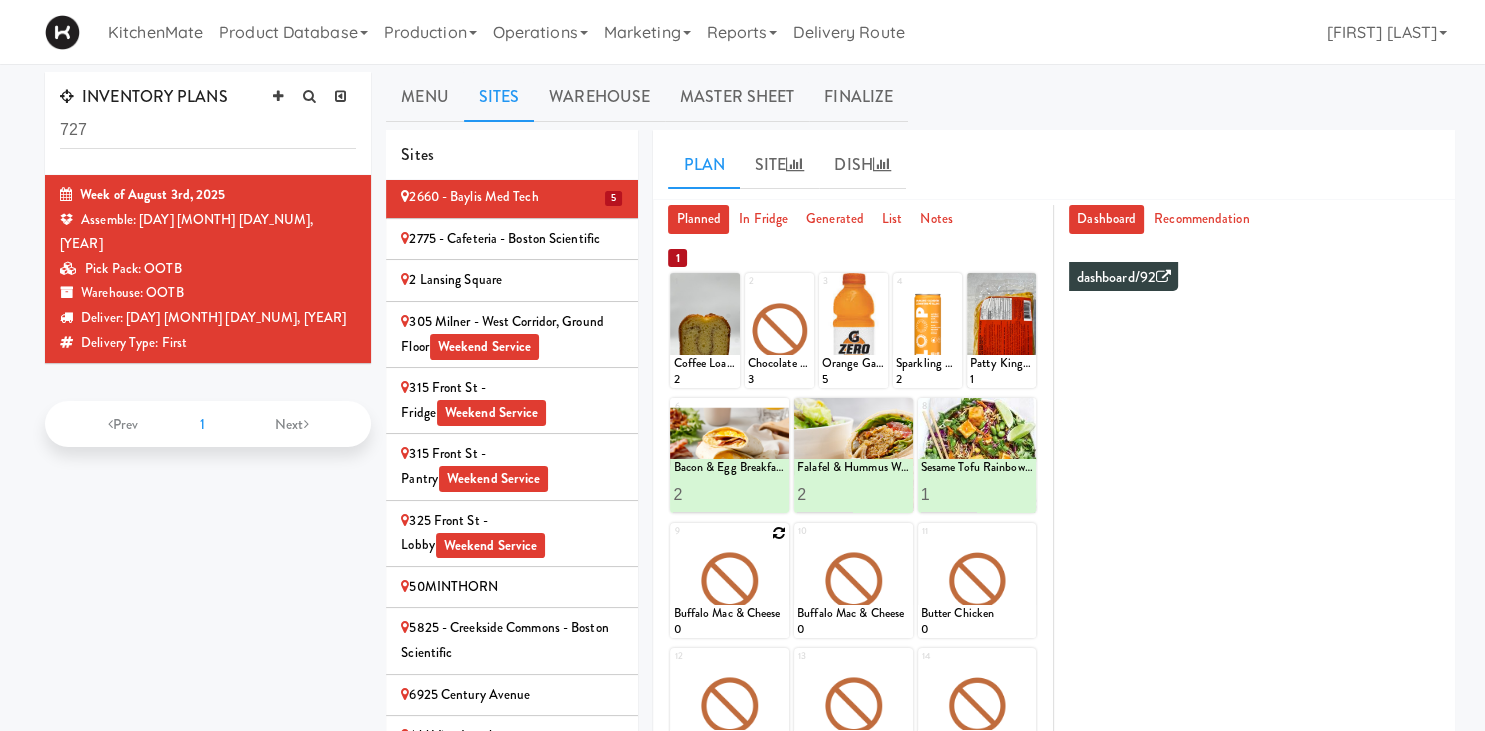 click at bounding box center (779, 533) 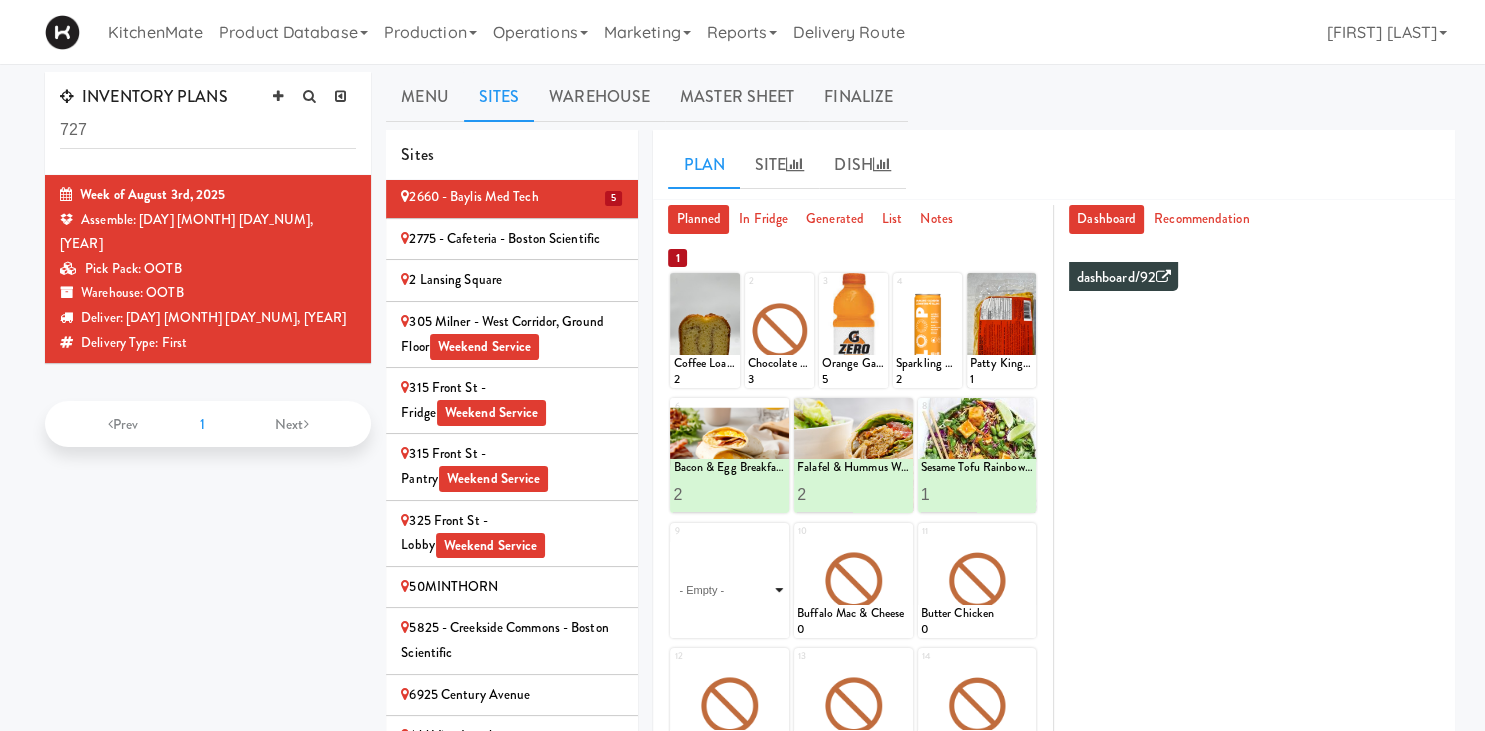 click on "- Empty - Activia Probiotic Peach Mango Smoothie Berry Gatorade Zero Chocolate Milk Tetra Pack Coca Cola Diet Coke Frooti Fuze Iced Tea Grape G2 Gatorade Thirst Quencher Greenhouse Fiery Ginger Shot Lemon Lime Gatorade Zero Monster Energy Zero Ultra Norse Cold Brew Coffee Oasis Apple Juice Orange Celsius Energy Drink Orange Gatorade Zero Red Bull Energy Drink Sanpellengrino Aranciata Sparkling Clementine Probiotic Soda Sparkling Ginger Probiotic Soda Sparkling Grapefruit Probiotic Soda Sugar Free Red Bull Tonica Kombucha Berry Bounce Amazing Chocolate Chunk Cookie Bacon & Egg Breakfast Wrap Bistro Deli Box Blue Diamond Roasted Salted Almonds Blue Diamond Smokehouse Almonds Caramilk Chocolate Chip Loaf Cake Chocolate Loaf Cake Classic Hummus With Crackers Clif Bar Peanut Butter Crunch Clif Builders proteins Bar Chocolate Clif Builders proteins Bar Chocolate Mint Coffee Loaf Cake Falafel & Hummus Wrap Freshii Peanut Butter Energii Bites [HK] Cheddar Cheese Bagel [HK] Chicken Caesar Wrap [HK] Turkey Club Wrap" at bounding box center (729, 590) 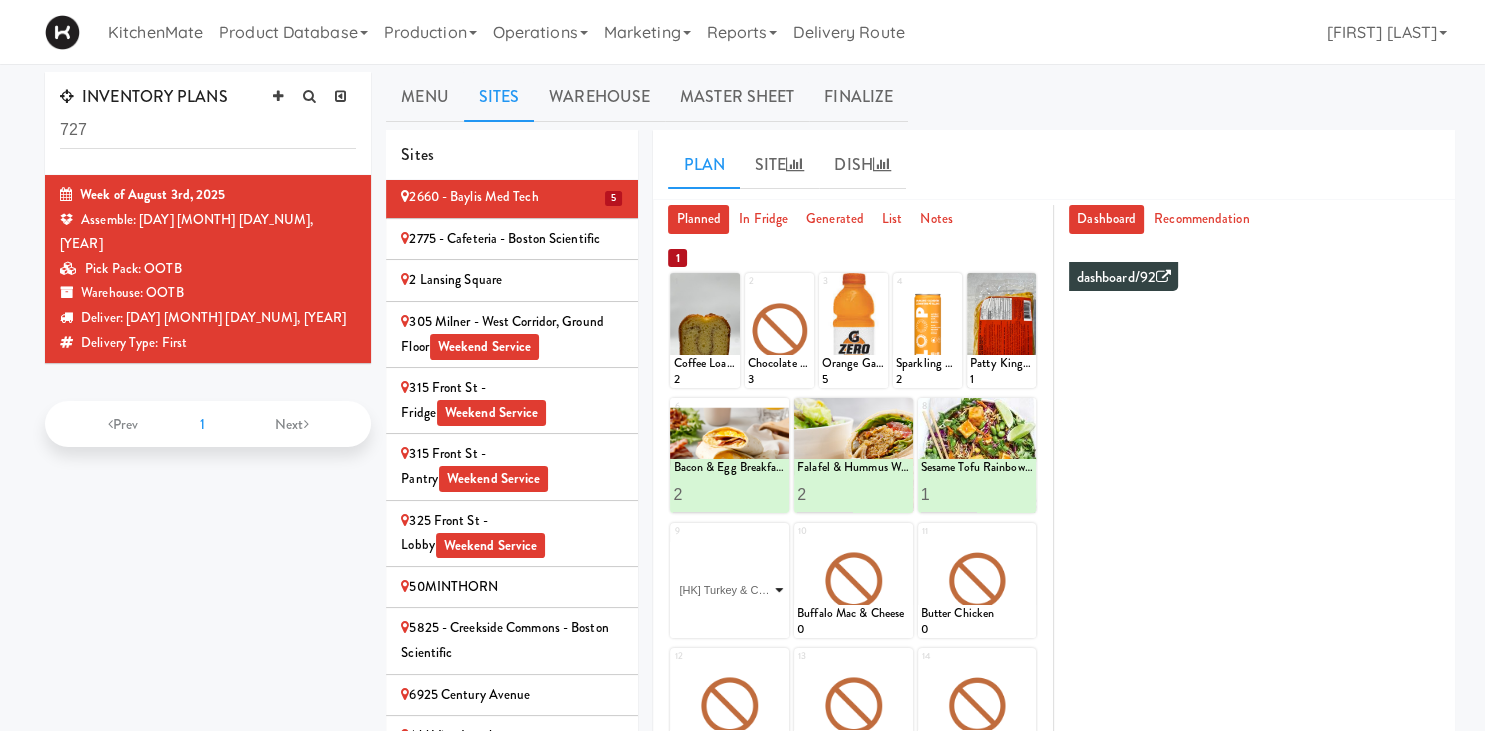 click on "[HK] Turkey & Cheese Multigrain" at bounding box center (0, 0) 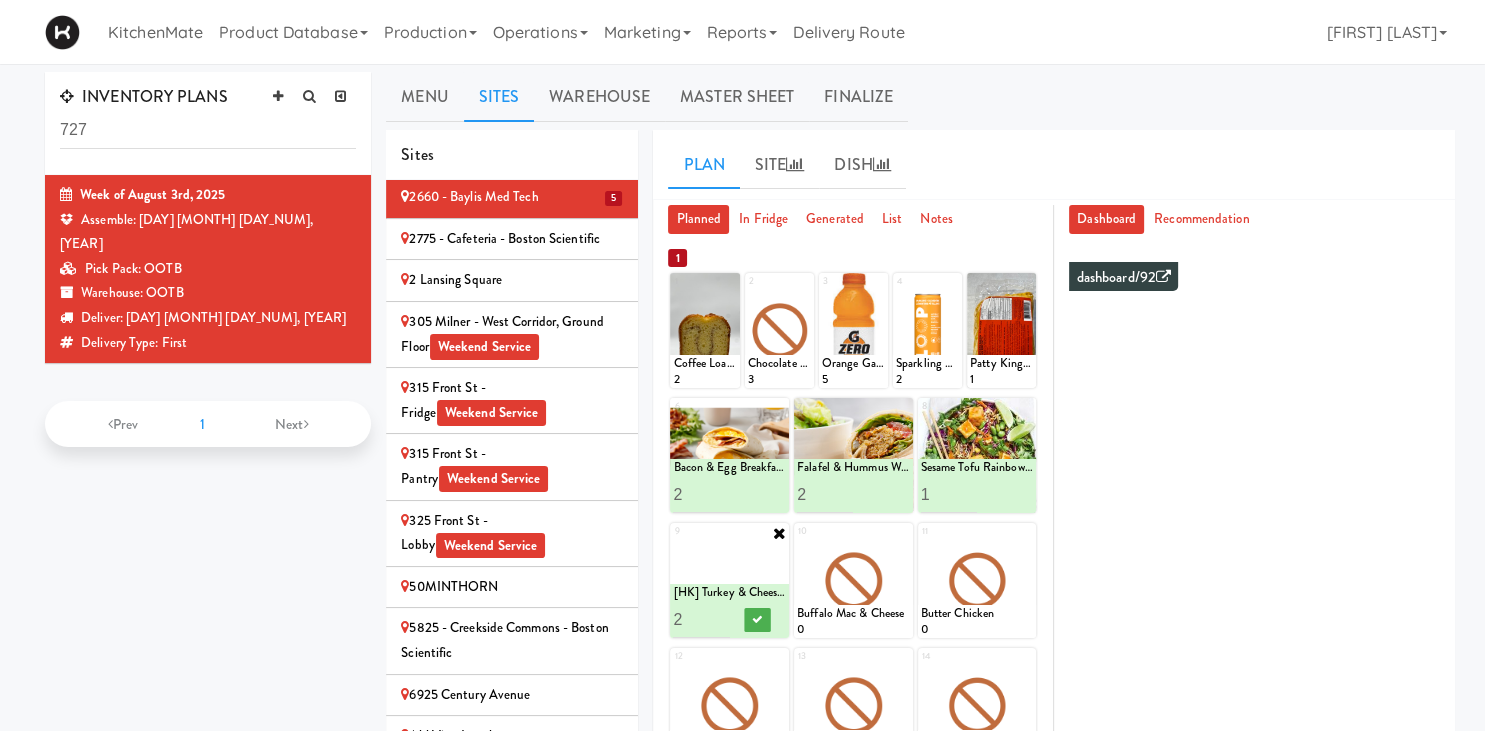 type on "2" 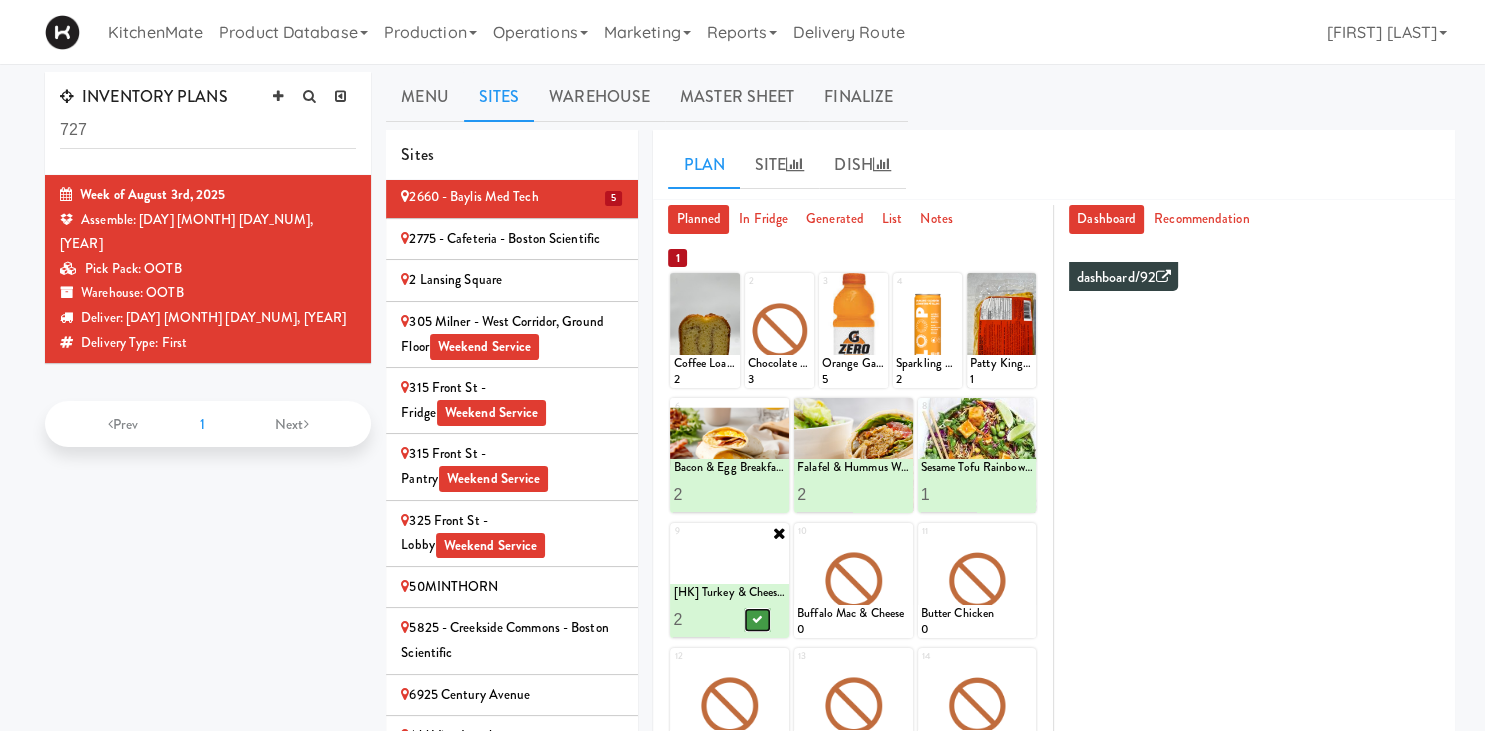 click at bounding box center [758, 619] 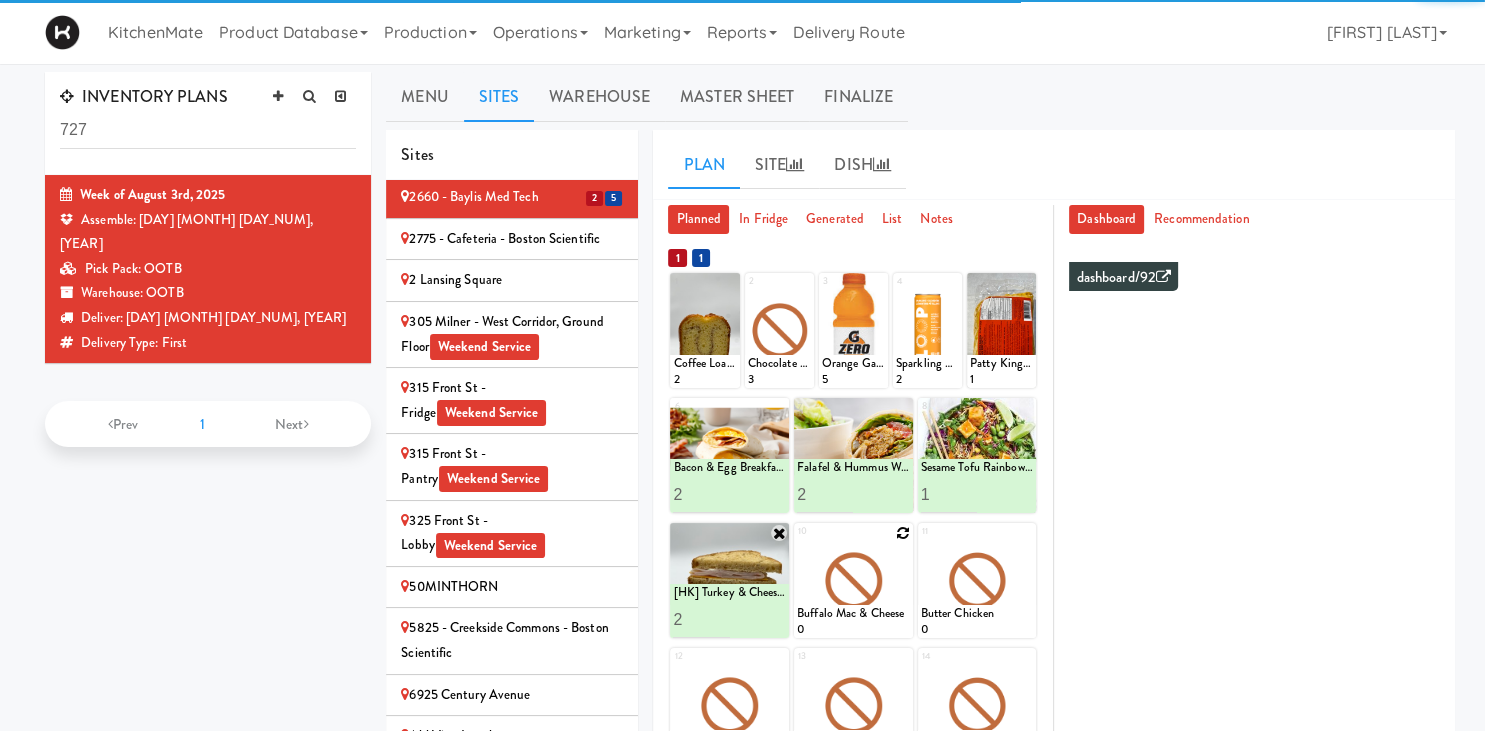 click at bounding box center (903, 533) 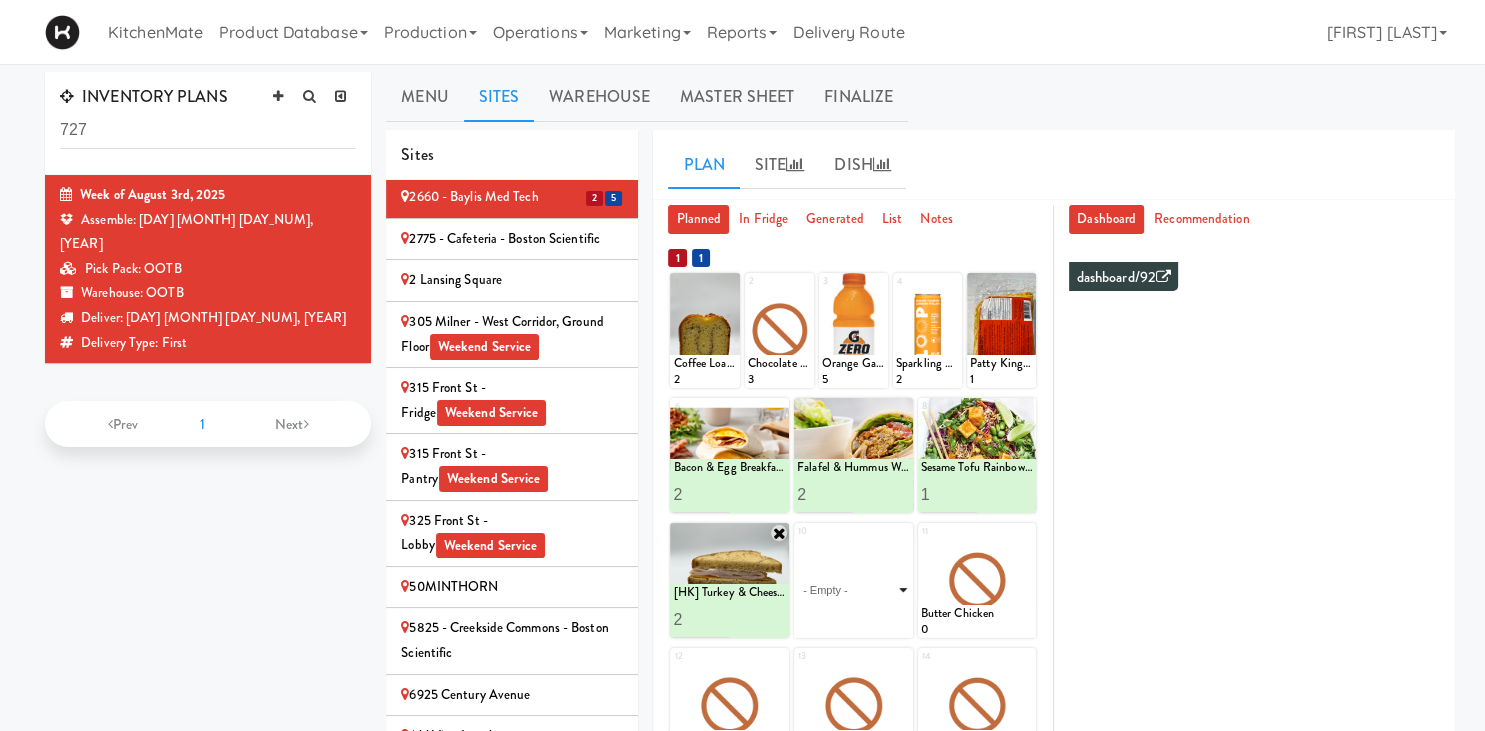 click on "- Empty - Activia Probiotic Peach Mango Smoothie Berry Gatorade Zero Chocolate Milk Tetra Pack Coca Cola Diet Coke Frooti Fuze Iced Tea Grape G2 Gatorade Thirst Quencher Greenhouse Fiery Ginger Shot Lemon Lime Gatorade Zero Monster Energy Zero Ultra Norse Cold Brew Coffee Oasis Apple Juice Orange Celsius Energy Drink Orange Gatorade Zero Red Bull Energy Drink Sanpellengrino Aranciata Sparkling Clementine Probiotic Soda Sparkling Ginger Probiotic Soda Sparkling Grapefruit Probiotic Soda Sugar Free Red Bull Tonica Kombucha Berry Bounce Amazing Chocolate Chunk Cookie Bacon & Egg Breakfast Wrap Bistro Deli Box Blue Diamond Roasted Salted Almonds Blue Diamond Smokehouse Almonds Caramilk Chocolate Chip Loaf Cake Chocolate Loaf Cake Classic Hummus With Crackers Clif Bar Peanut Butter Crunch Clif Builders proteins Bar Chocolate Clif Builders proteins Bar Chocolate Mint Coffee Loaf Cake Falafel & Hummus Wrap Freshii Peanut Butter Energii Bites [HK] Cheddar Cheese Bagel [HK] Chicken Caesar Wrap [HK] Turkey Club Wrap" at bounding box center (853, 590) 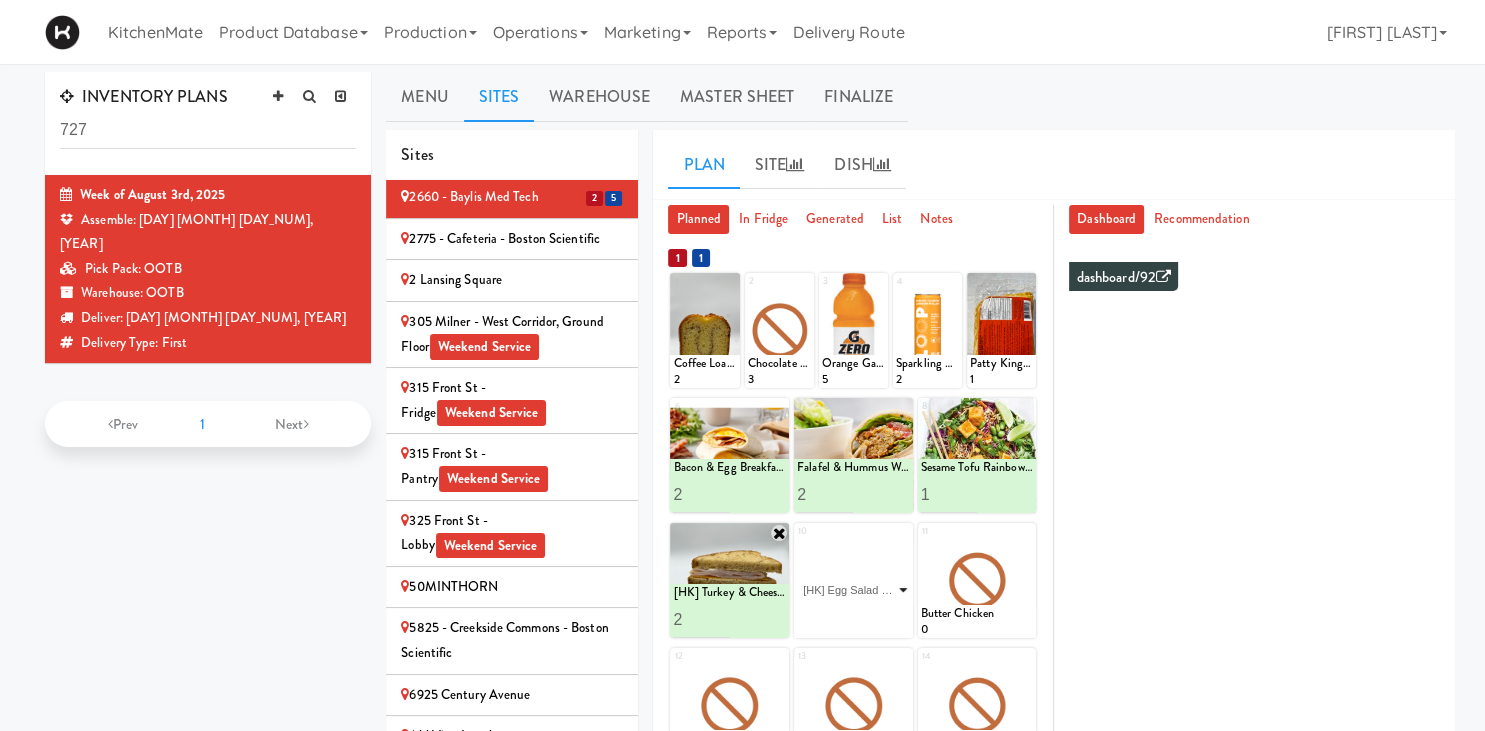 click on "[HK] Egg Salad on Multigrain" at bounding box center [0, 0] 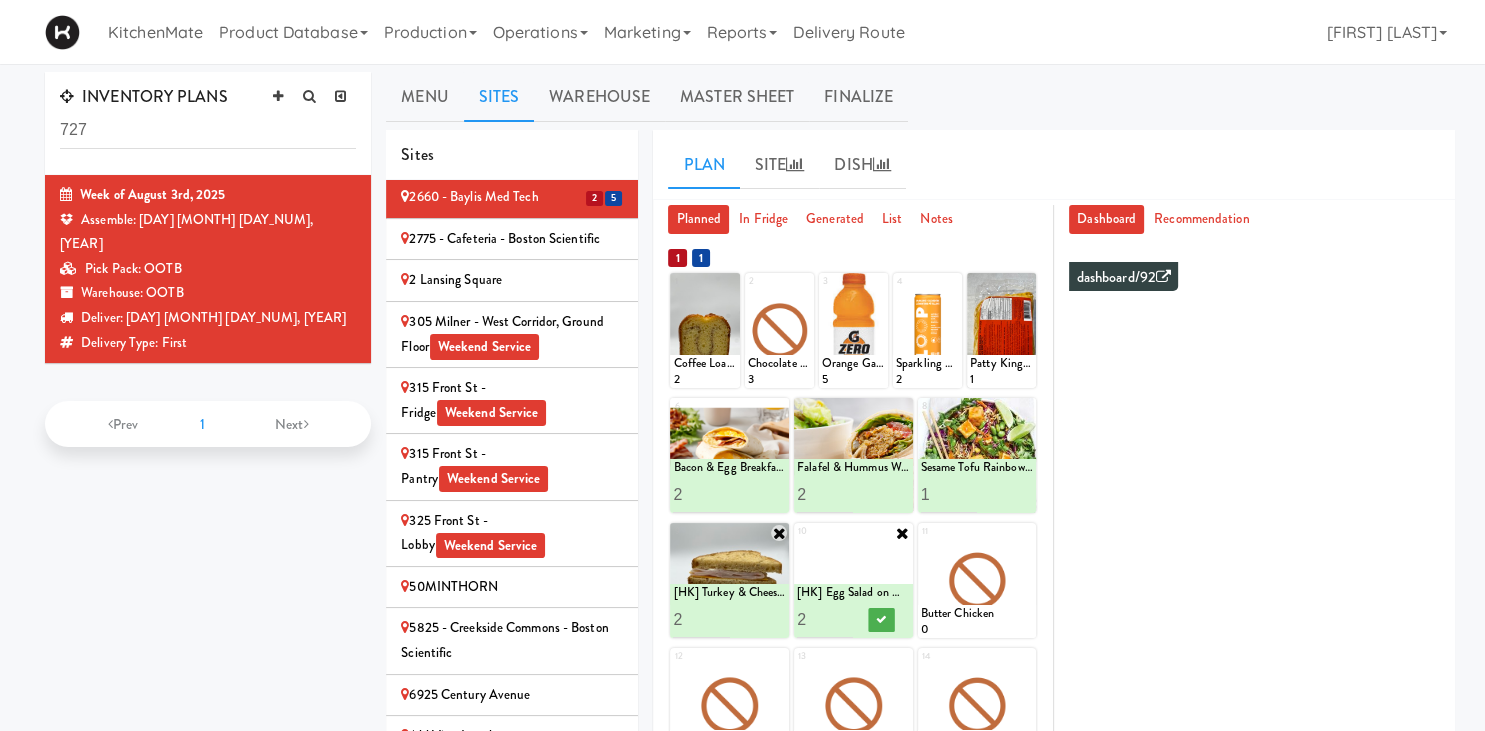 type on "2" 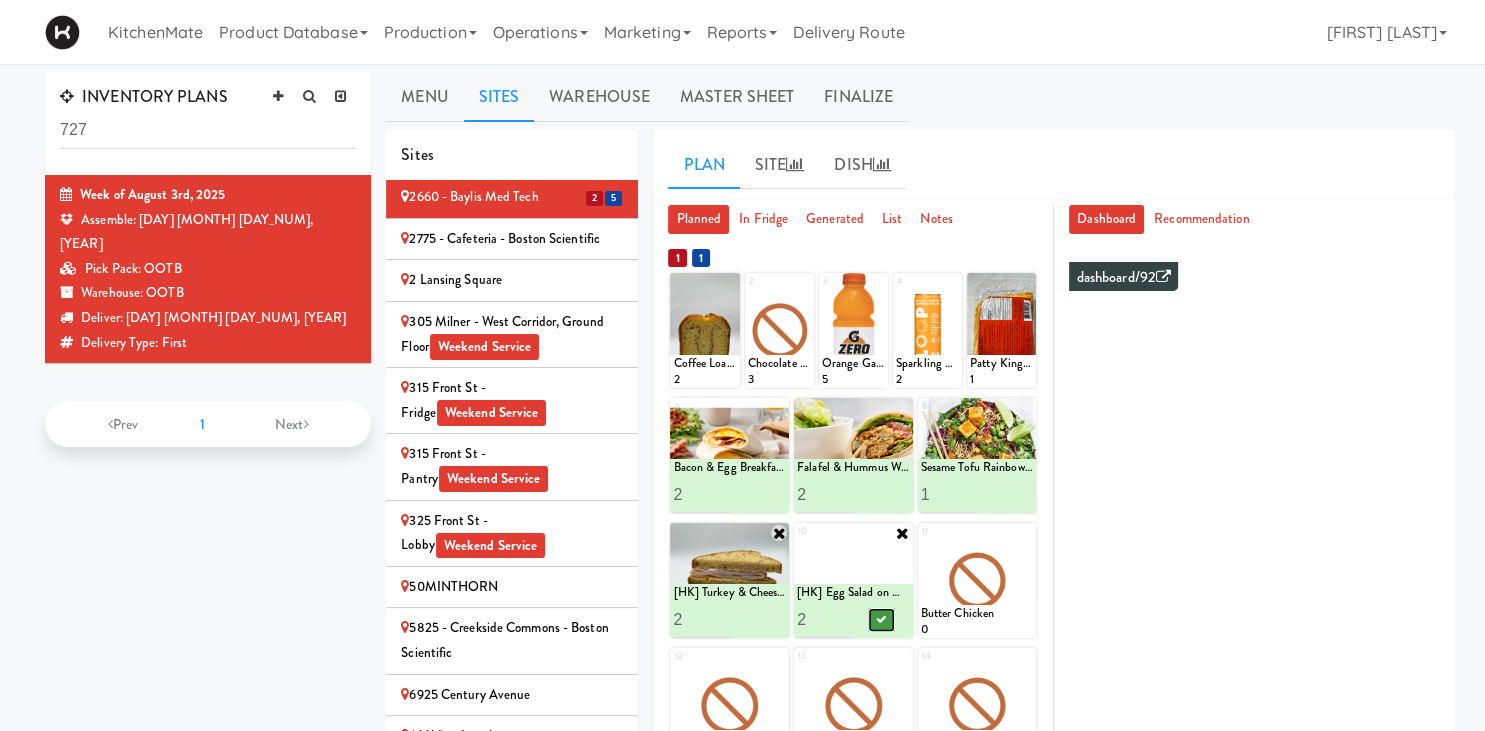 click at bounding box center (881, 620) 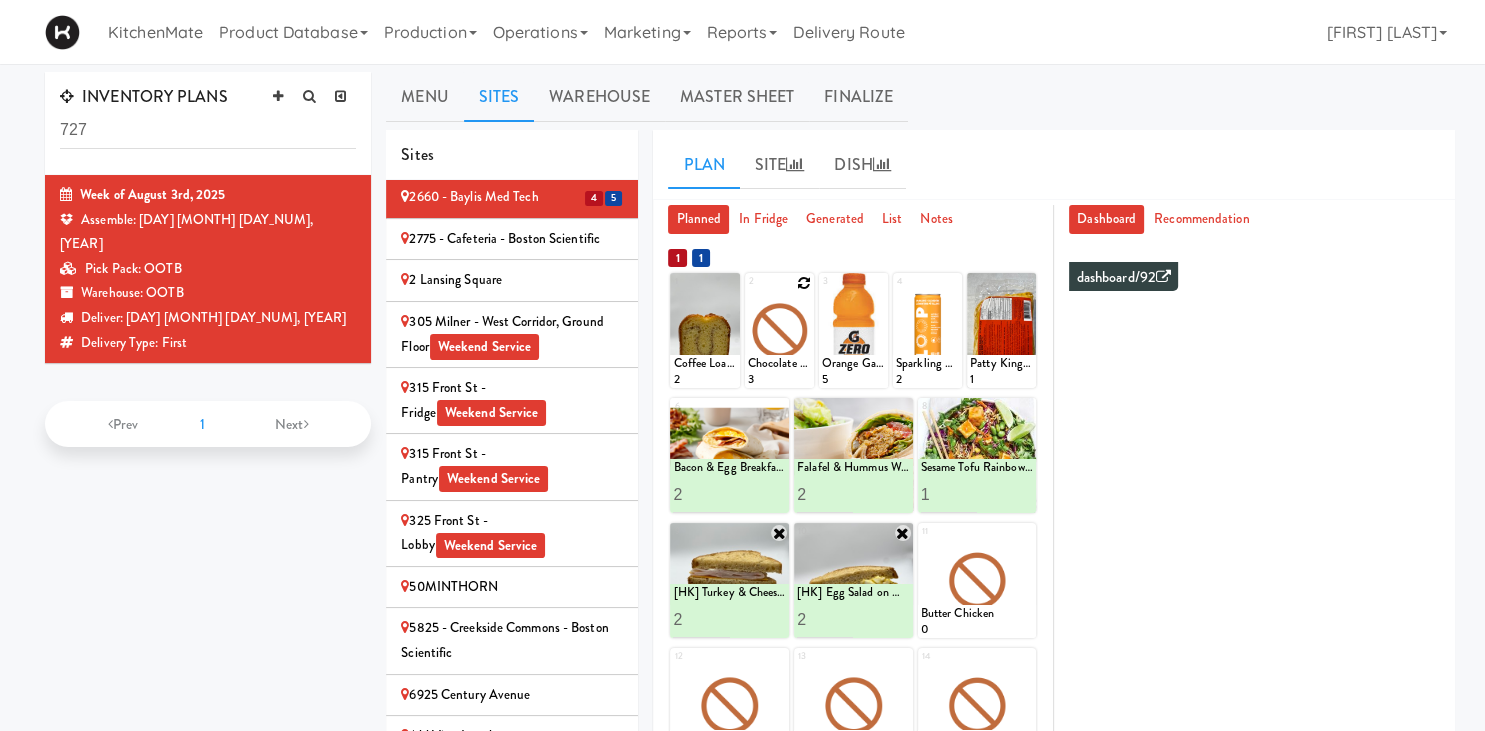 click at bounding box center [804, 283] 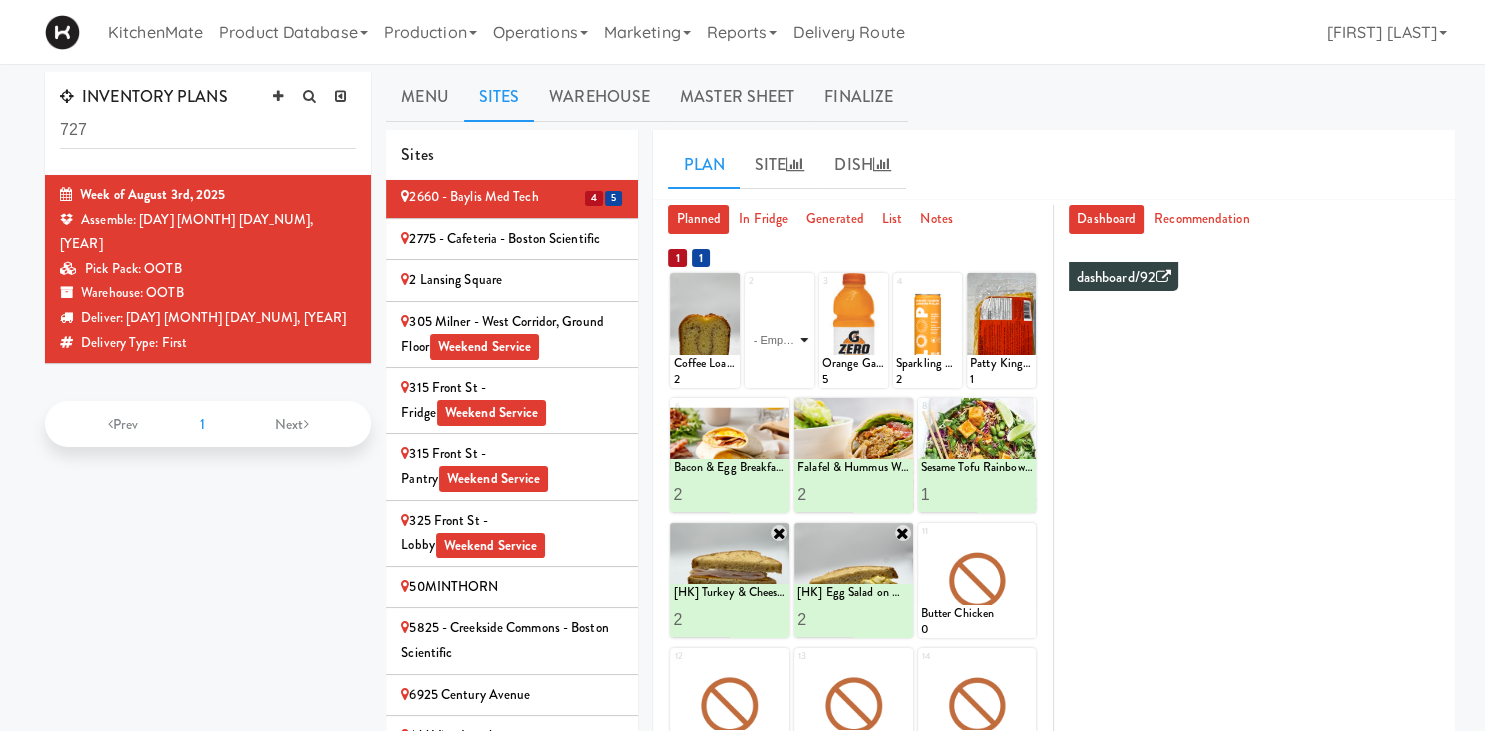 click on "- Empty - Activia Probiotic Peach Mango Smoothie Berry Gatorade Zero Chocolate Milk Tetra Pack Coca Cola Diet Coke Frooti Fuze Iced Tea Grape G2 Gatorade Thirst Quencher Greenhouse Fiery Ginger Shot Lemon Lime Gatorade Zero Monster Energy Zero Ultra Norse Cold Brew Coffee Oasis Apple Juice Orange Celsius Energy Drink Orange Gatorade Zero Red Bull Energy Drink Sanpellengrino Aranciata Sparkling Clementine Probiotic Soda Sparkling Ginger Probiotic Soda Sparkling Grapefruit Probiotic Soda Sugar Free Red Bull Tonica Kombucha Berry Bounce Amazing Chocolate Chunk Cookie Bacon & Egg Breakfast Wrap Bistro Deli Box Blue Diamond Roasted Salted Almonds Blue Diamond Smokehouse Almonds Caramilk Chocolate Chip Loaf Cake Chocolate Loaf Cake Classic Hummus With Crackers Clif Bar Peanut Butter Crunch Clif Builders proteins Bar Chocolate Clif Builders proteins Bar Chocolate Mint Coffee Loaf Cake Falafel & Hummus Wrap Freshii Peanut Butter Energii Bites [HK] Cheddar Cheese Bagel [HK] Chicken Caesar Wrap [HK] Turkey Club Wrap" at bounding box center [779, 340] 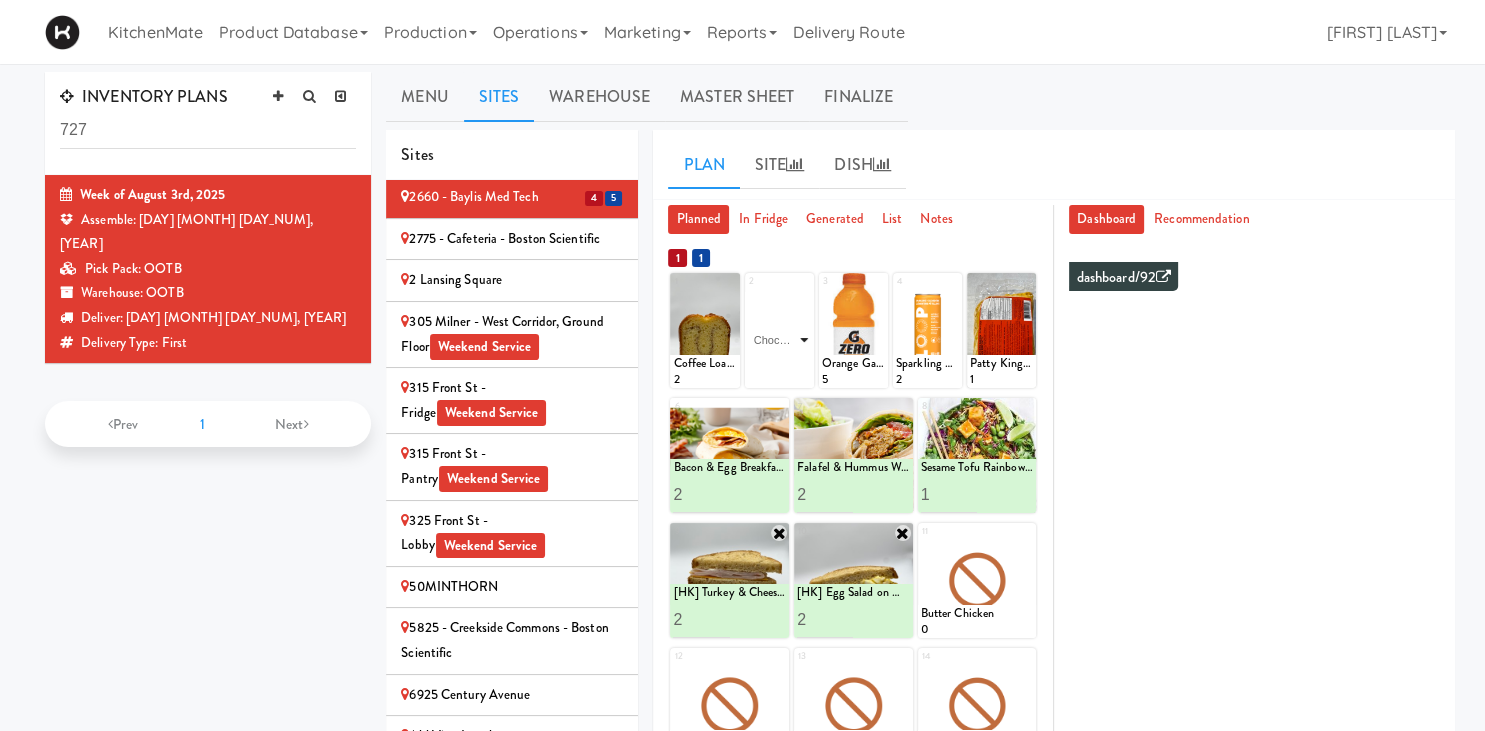 click on "Chocolate Chip Loaf Cake" at bounding box center (0, 0) 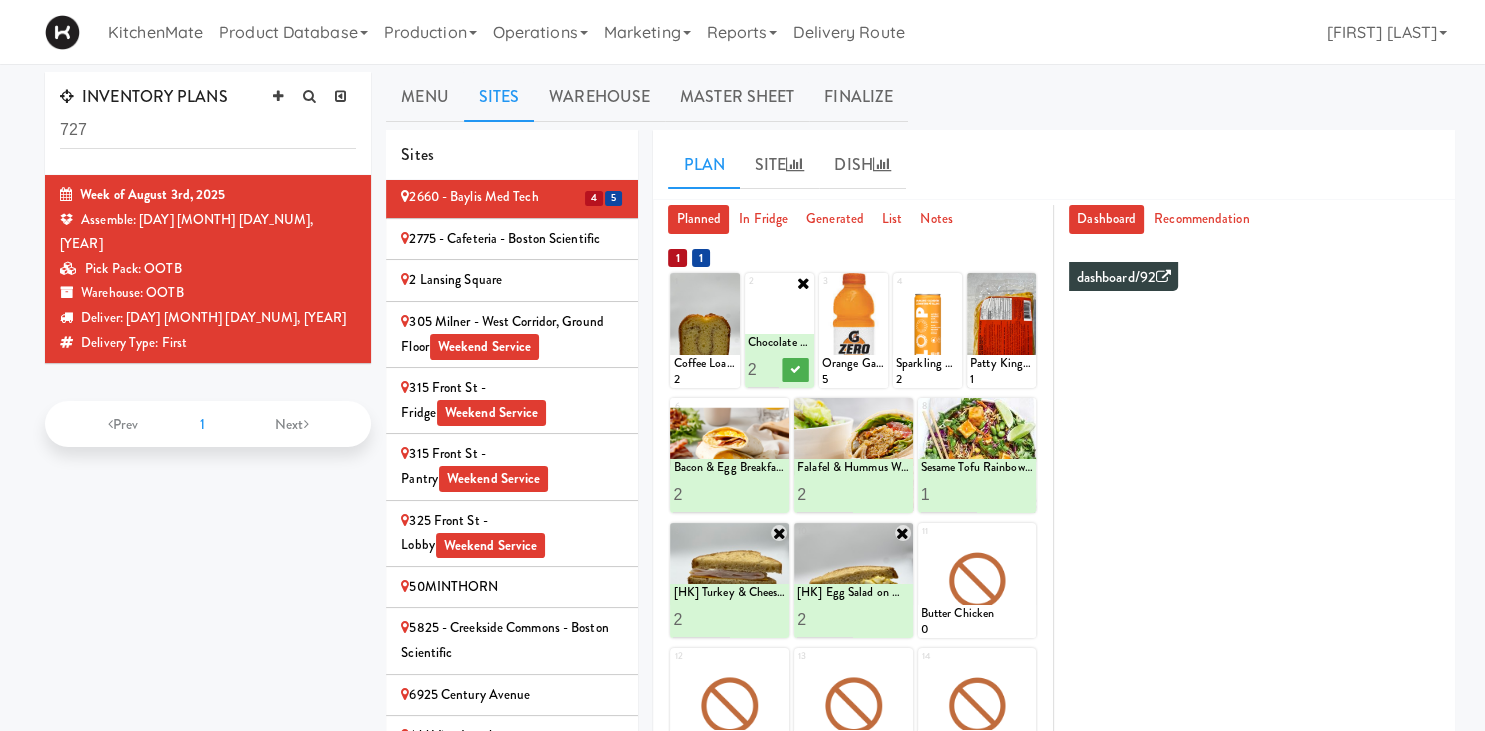 type on "2" 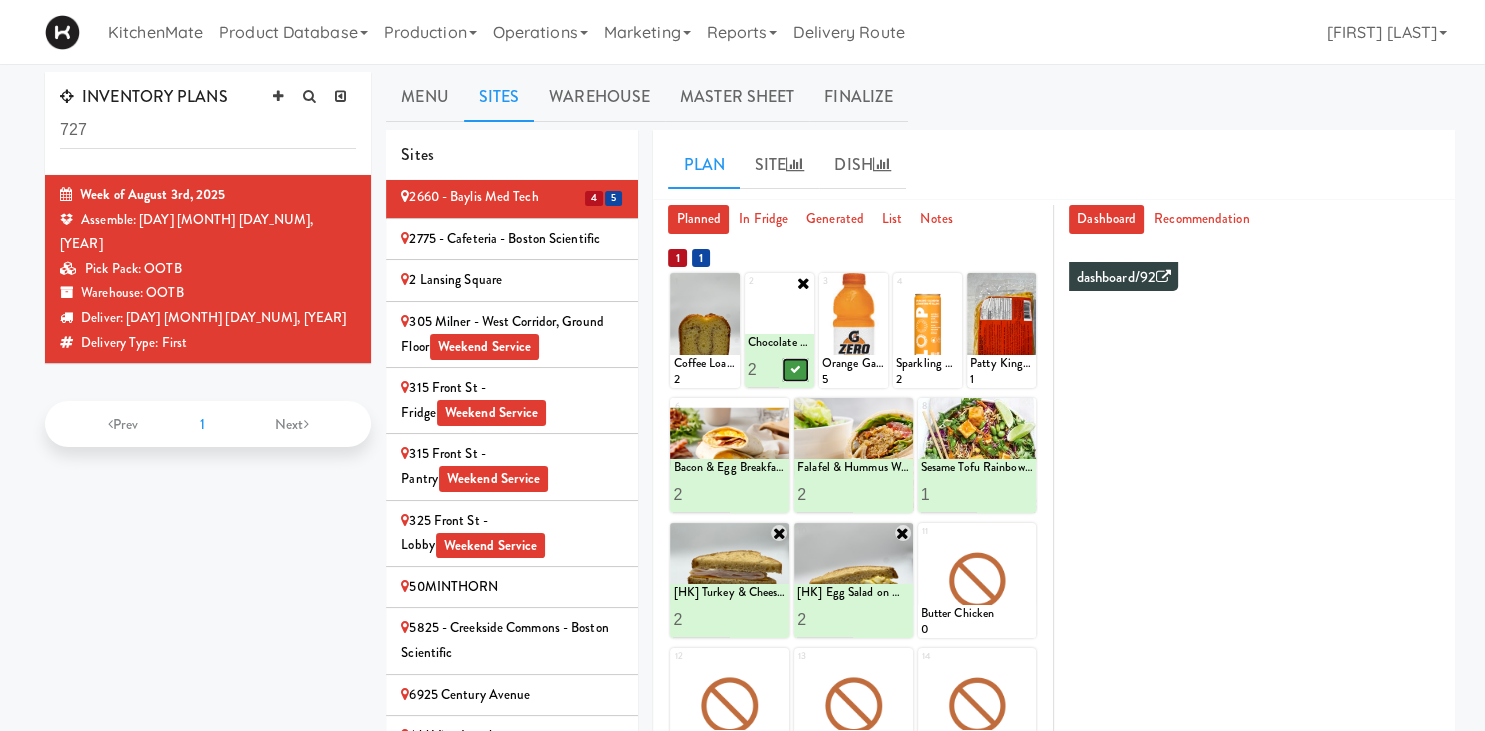 click at bounding box center (795, 369) 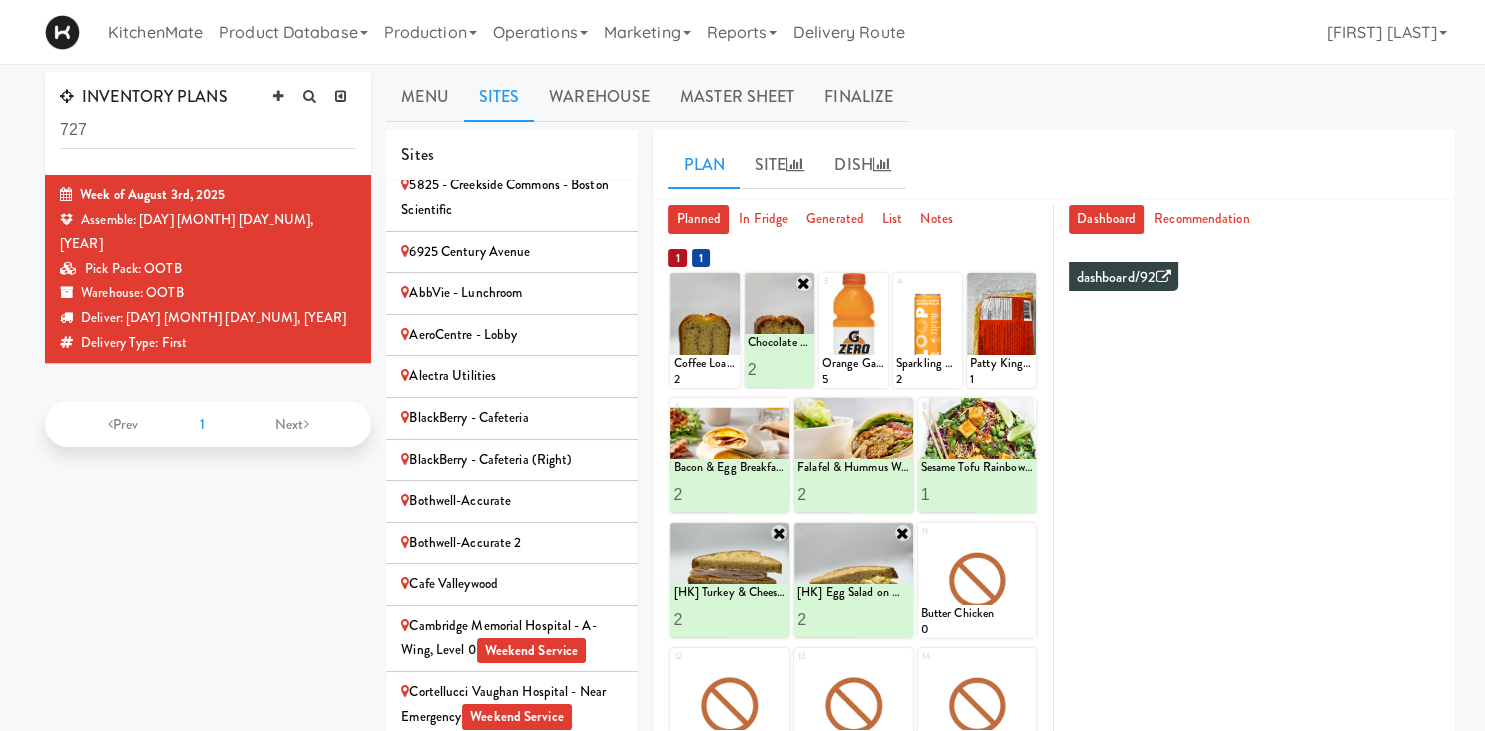 scroll, scrollTop: 704, scrollLeft: 0, axis: vertical 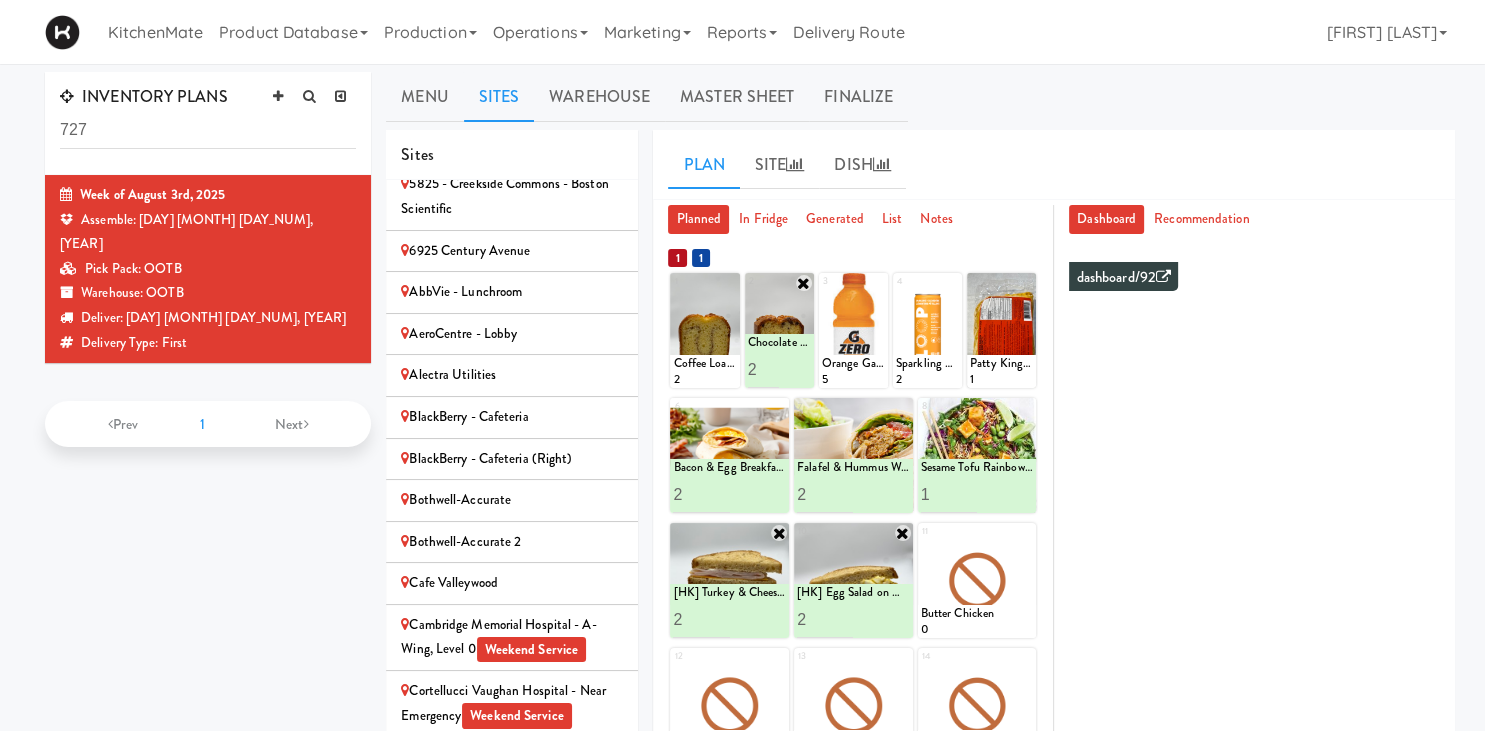 click on "Bothwell-Accurate" at bounding box center [512, 500] 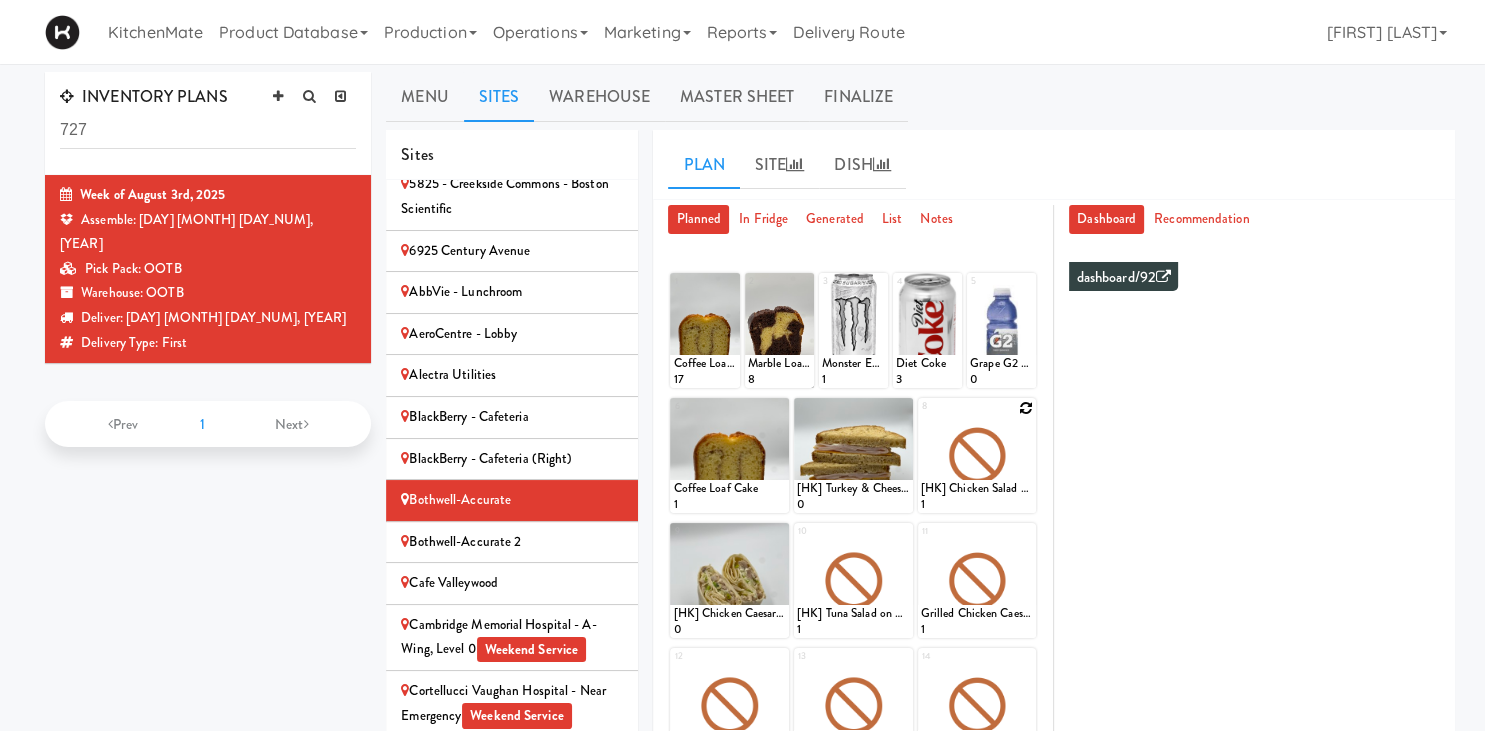click at bounding box center [1026, 408] 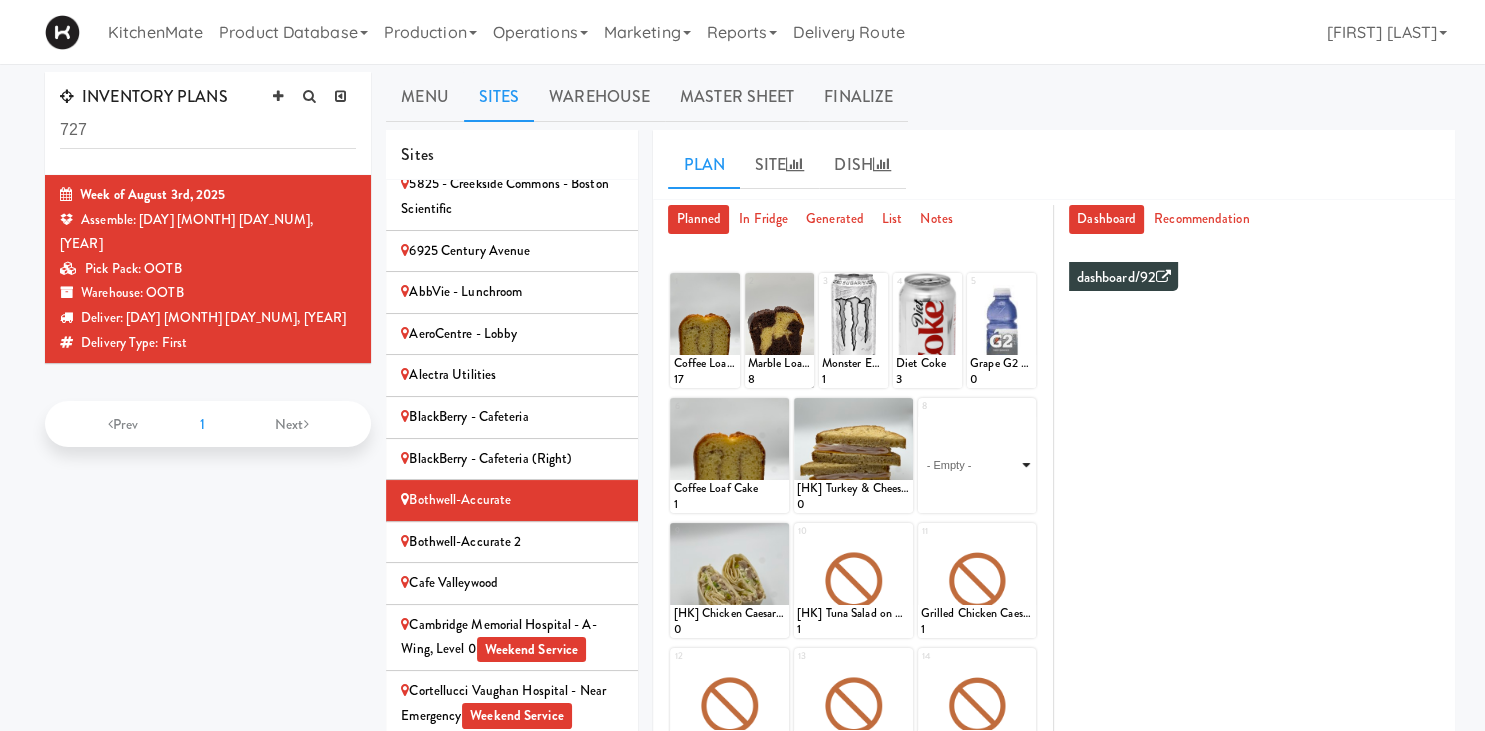 click on "- Empty - Activia Probiotic Peach Mango Smoothie Berry Gatorade Zero Chocolate Milk Tetra Pack Coca Cola Diet Coke Frooti Fuze Iced Tea Grape G2 Gatorade Thirst Quencher Greenhouse Fiery Ginger Shot Lemon Lime Gatorade Zero Monster Energy Zero Ultra Norse Cold Brew Coffee Oasis Apple Juice Orange Celsius Energy Drink Orange Gatorade Zero Red Bull Energy Drink Sanpellengrino Aranciata Sparkling Clementine Probiotic Soda Sparkling Ginger Probiotic Soda Sparkling Grapefruit Probiotic Soda Sugar Free Red Bull Tonica Kombucha Berry Bounce Amazing Chocolate Chunk Cookie Bacon & Egg Breakfast Wrap Bistro Deli Box Blue Diamond Roasted Salted Almonds Blue Diamond Smokehouse Almonds Caramilk Chocolate Chip Loaf Cake Chocolate Loaf Cake Classic Hummus With Crackers Clif Bar Peanut Butter Crunch Clif Builders proteins Bar Chocolate Clif Builders proteins Bar Chocolate Mint Coffee Loaf Cake Falafel & Hummus Wrap Freshii Peanut Butter Energii Bites [HK] Cheddar Cheese Bagel [HK] Chicken Caesar Wrap [HK] Turkey Club Wrap" at bounding box center [977, 465] 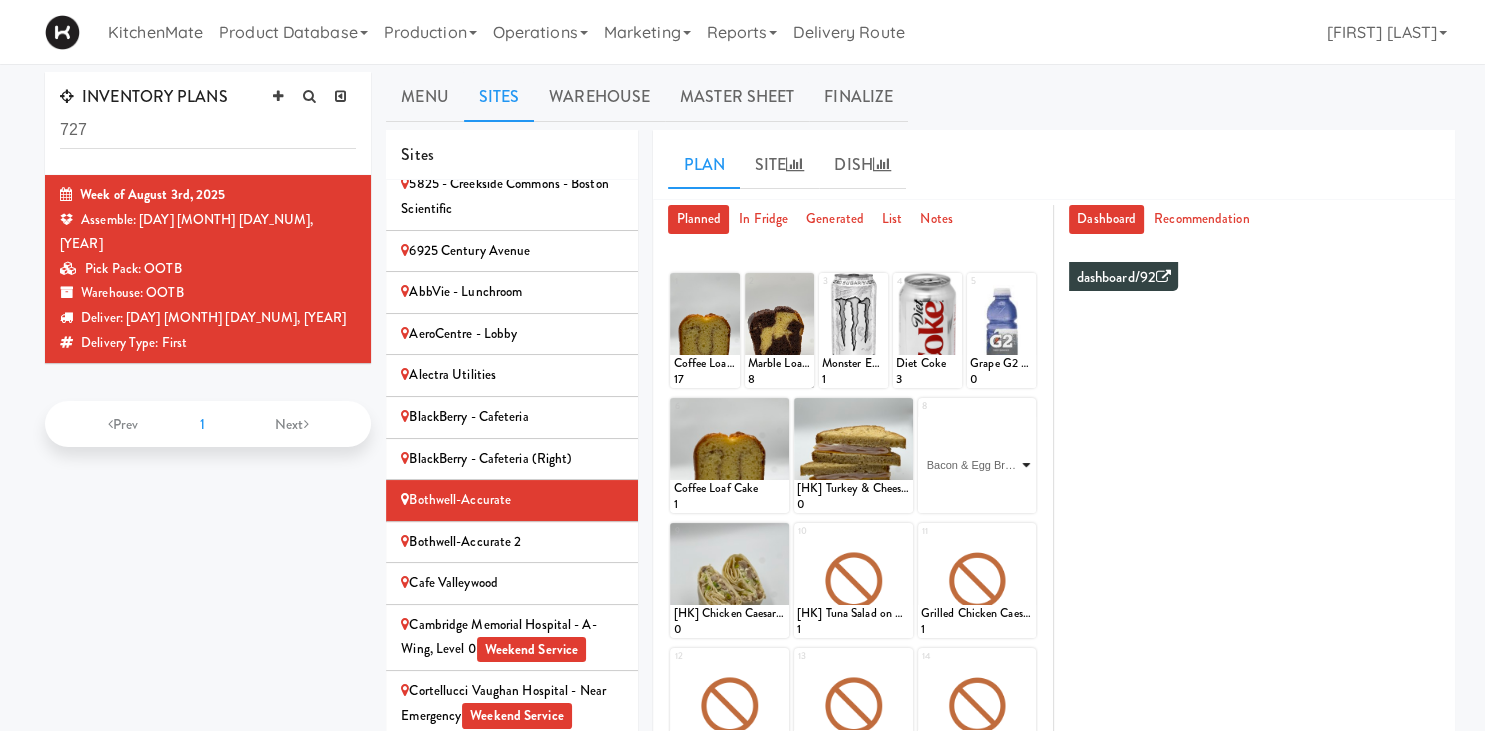 click on "Bacon & Egg Breakfast Wrap" at bounding box center [0, 0] 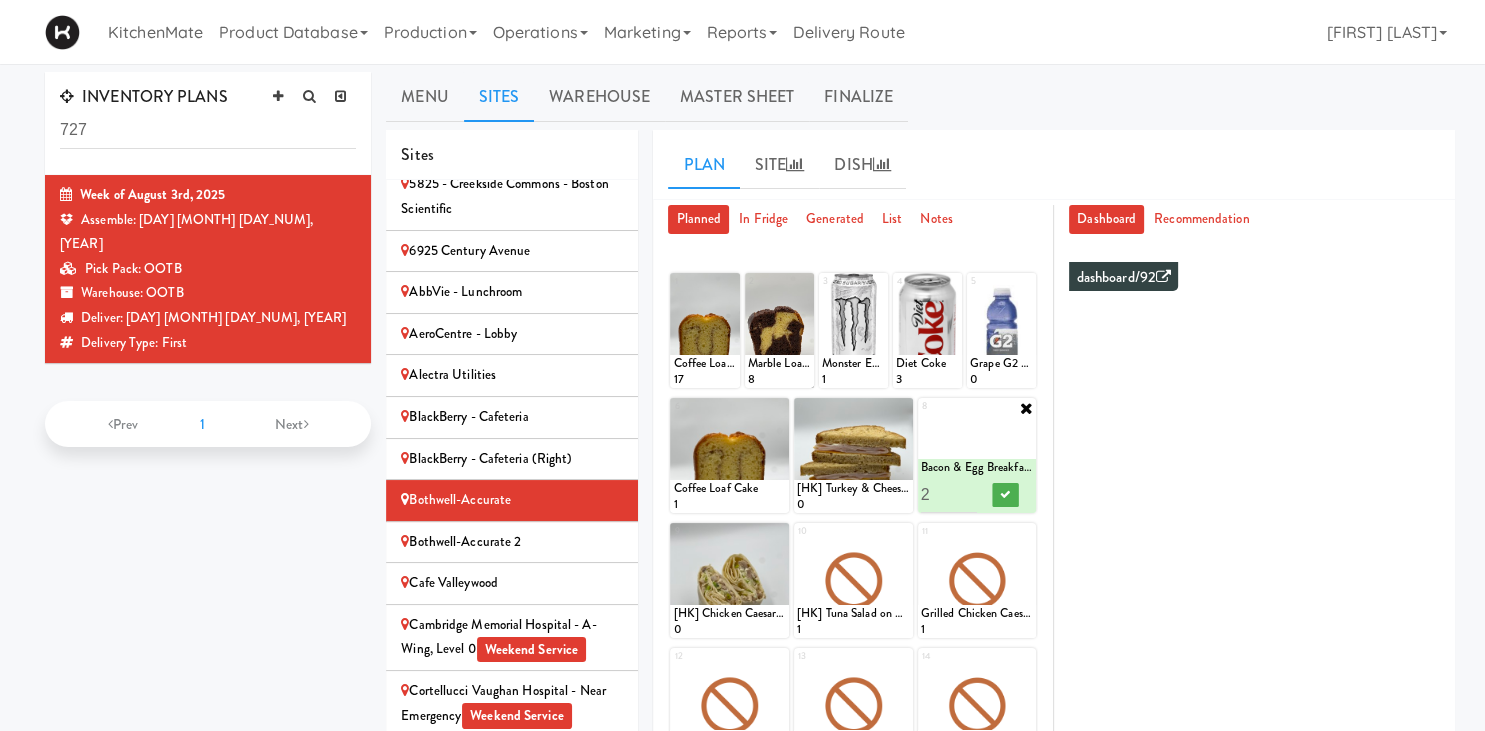 type on "3" 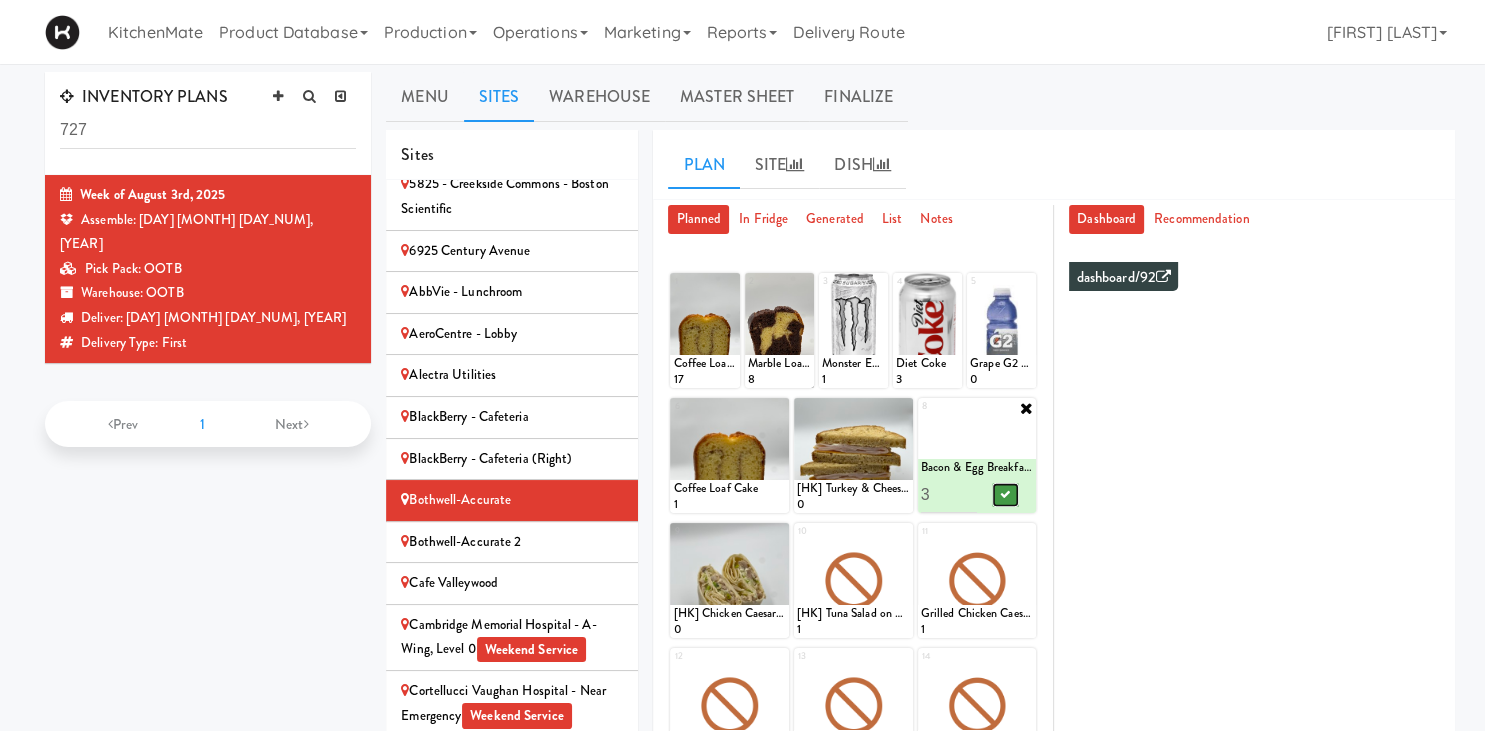 click at bounding box center (1005, 495) 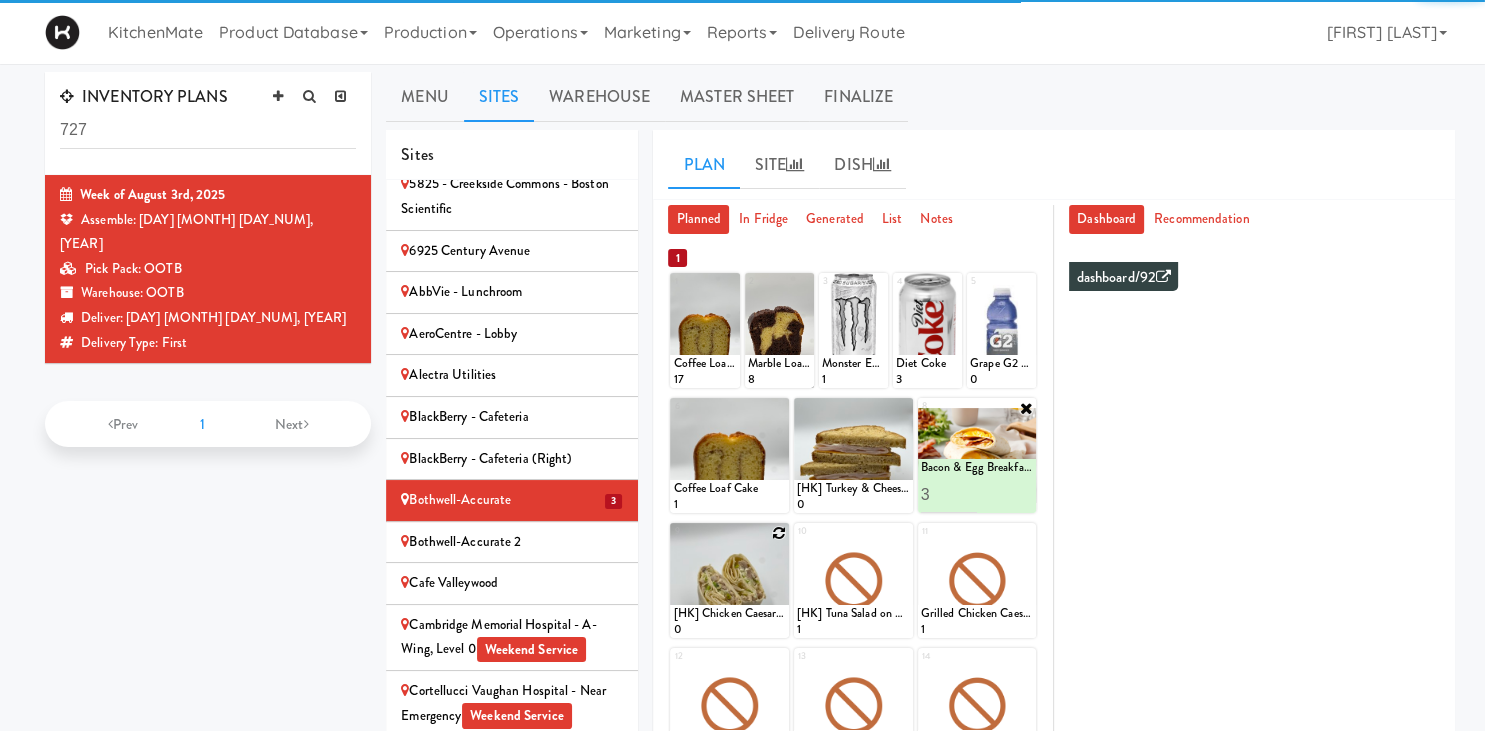 click at bounding box center (779, 533) 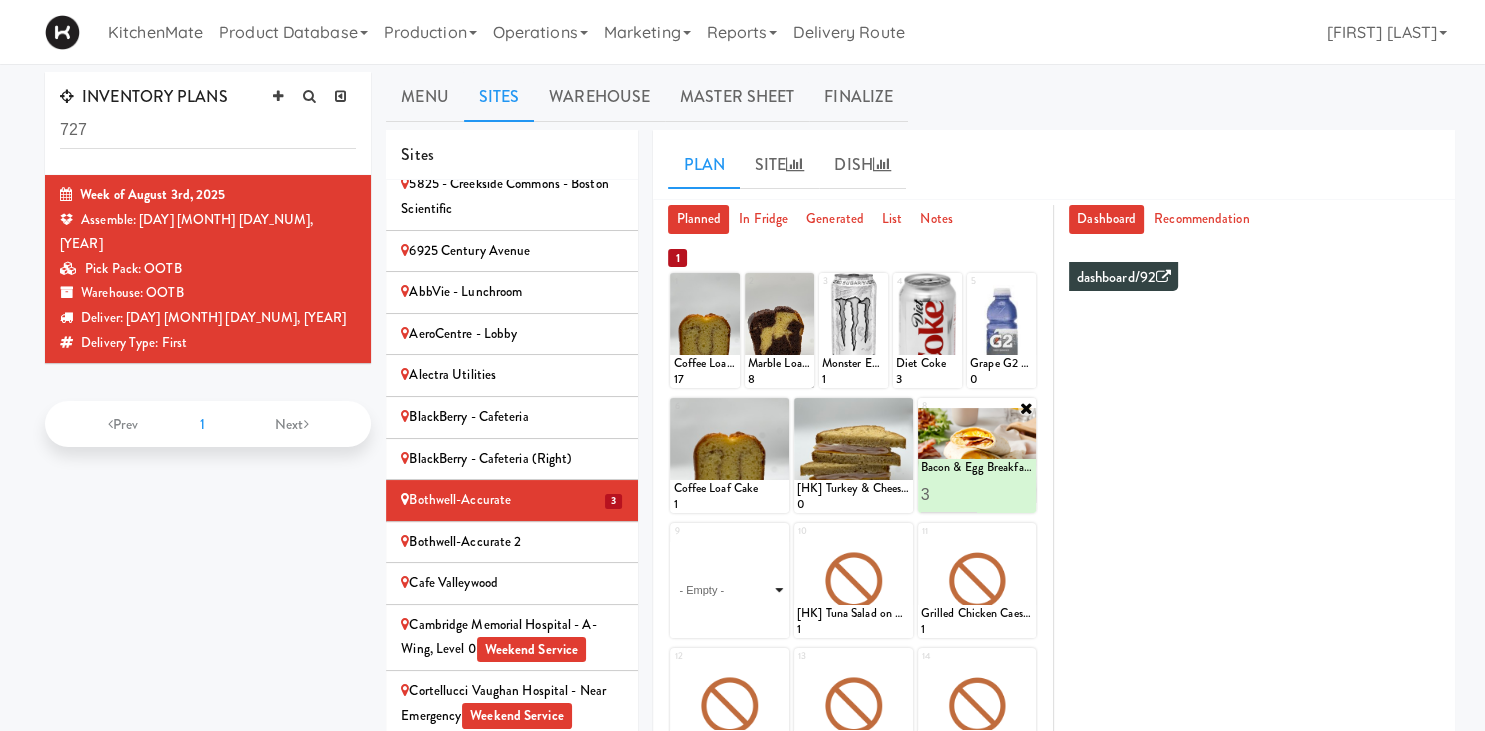 click on "- Empty - Activia Probiotic Peach Mango Smoothie Berry Gatorade Zero Chocolate Milk Tetra Pack Coca Cola Diet Coke Frooti Fuze Iced Tea Grape G2 Gatorade Thirst Quencher Greenhouse Fiery Ginger Shot Lemon Lime Gatorade Zero Monster Energy Zero Ultra Norse Cold Brew Coffee Oasis Apple Juice Orange Celsius Energy Drink Orange Gatorade Zero Red Bull Energy Drink Sanpellengrino Aranciata Sparkling Clementine Probiotic Soda Sparkling Ginger Probiotic Soda Sparkling Grapefruit Probiotic Soda Sugar Free Red Bull Tonica Kombucha Berry Bounce Amazing Chocolate Chunk Cookie Bacon & Egg Breakfast Wrap Bistro Deli Box Blue Diamond Roasted Salted Almonds Blue Diamond Smokehouse Almonds Caramilk Chocolate Chip Loaf Cake Chocolate Loaf Cake Classic Hummus With Crackers Clif Bar Peanut Butter Crunch Clif Builders proteins Bar Chocolate Clif Builders proteins Bar Chocolate Mint Coffee Loaf Cake Falafel & Hummus Wrap Freshii Peanut Butter Energii Bites [HK] Cheddar Cheese Bagel [HK] Chicken Caesar Wrap [HK] Turkey Club Wrap" at bounding box center [729, 590] 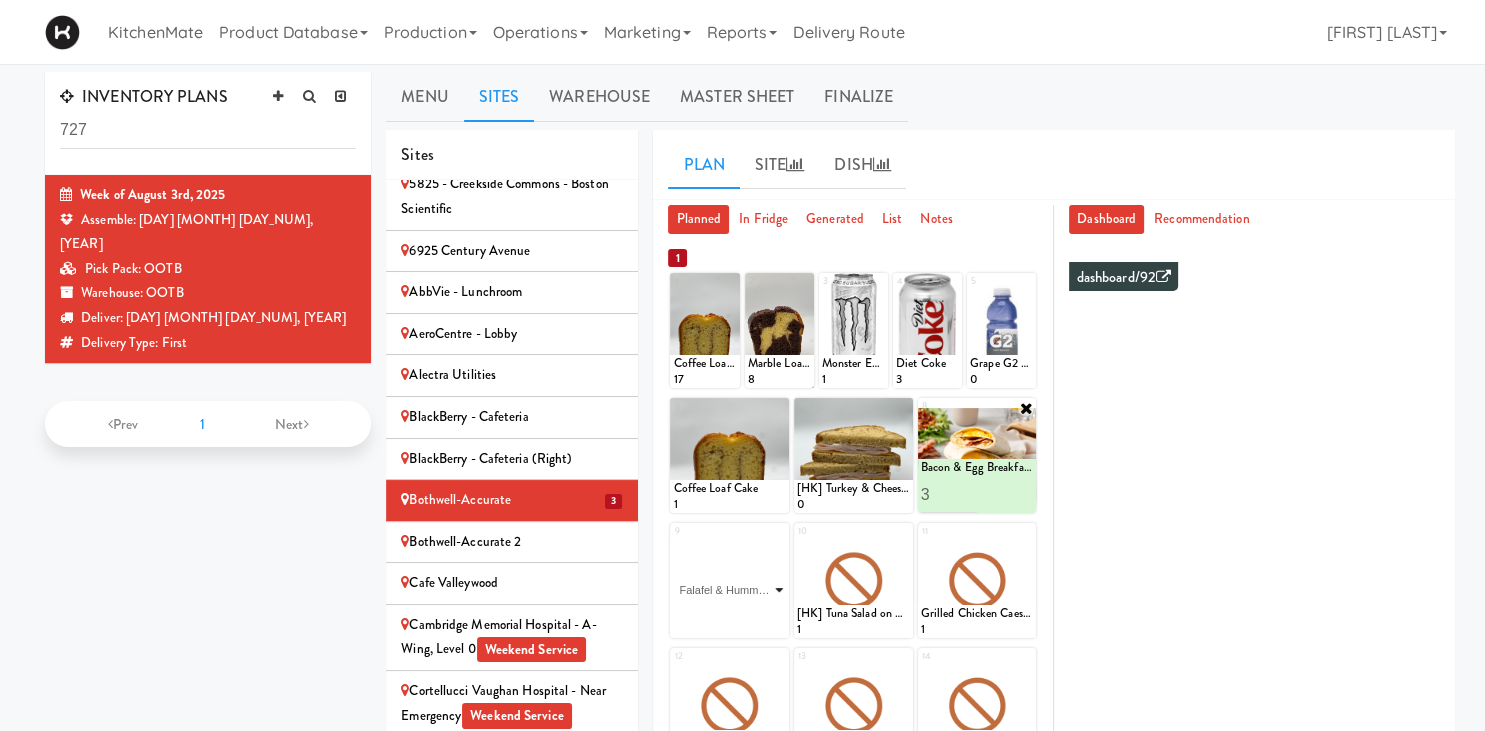 click on "Falafel & Hummus Wrap" at bounding box center (0, 0) 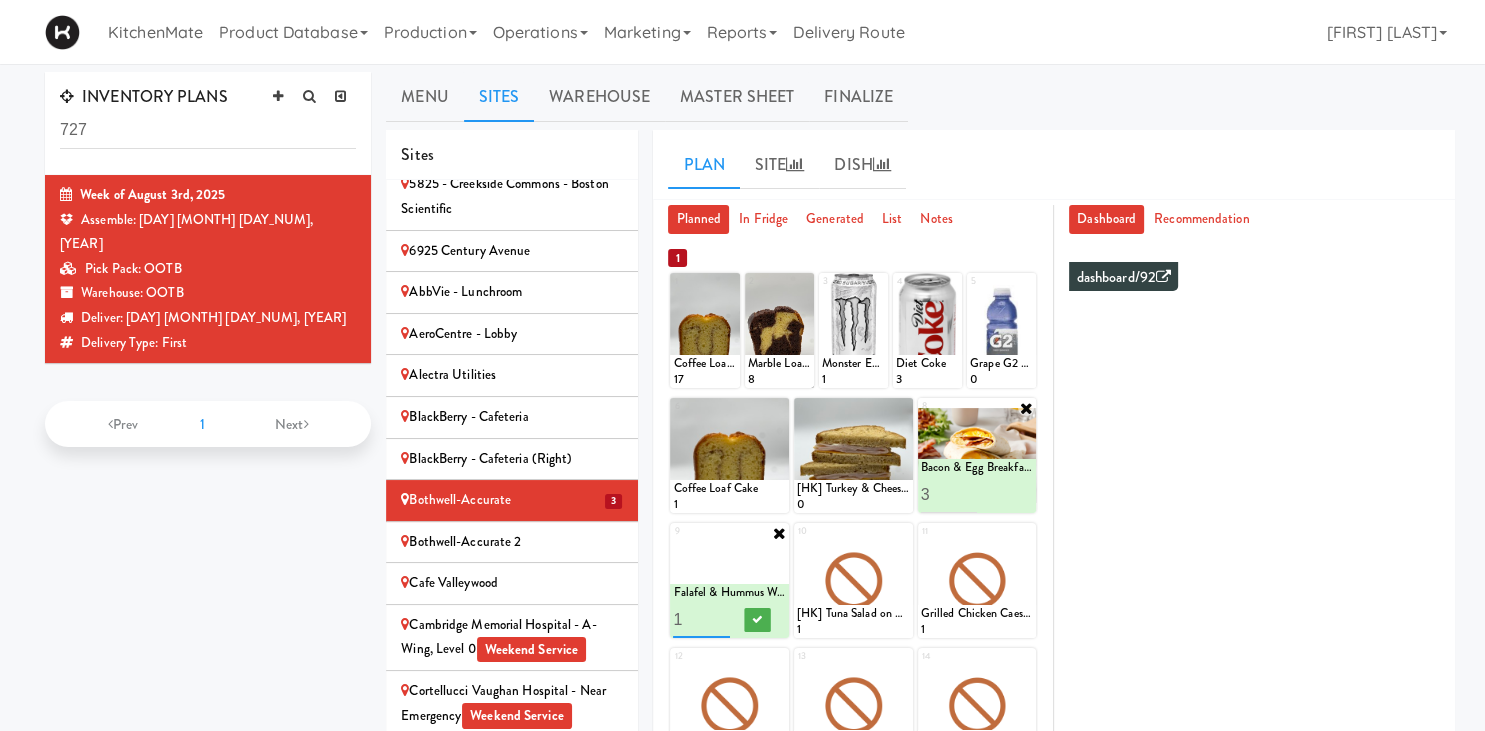 type on "2" 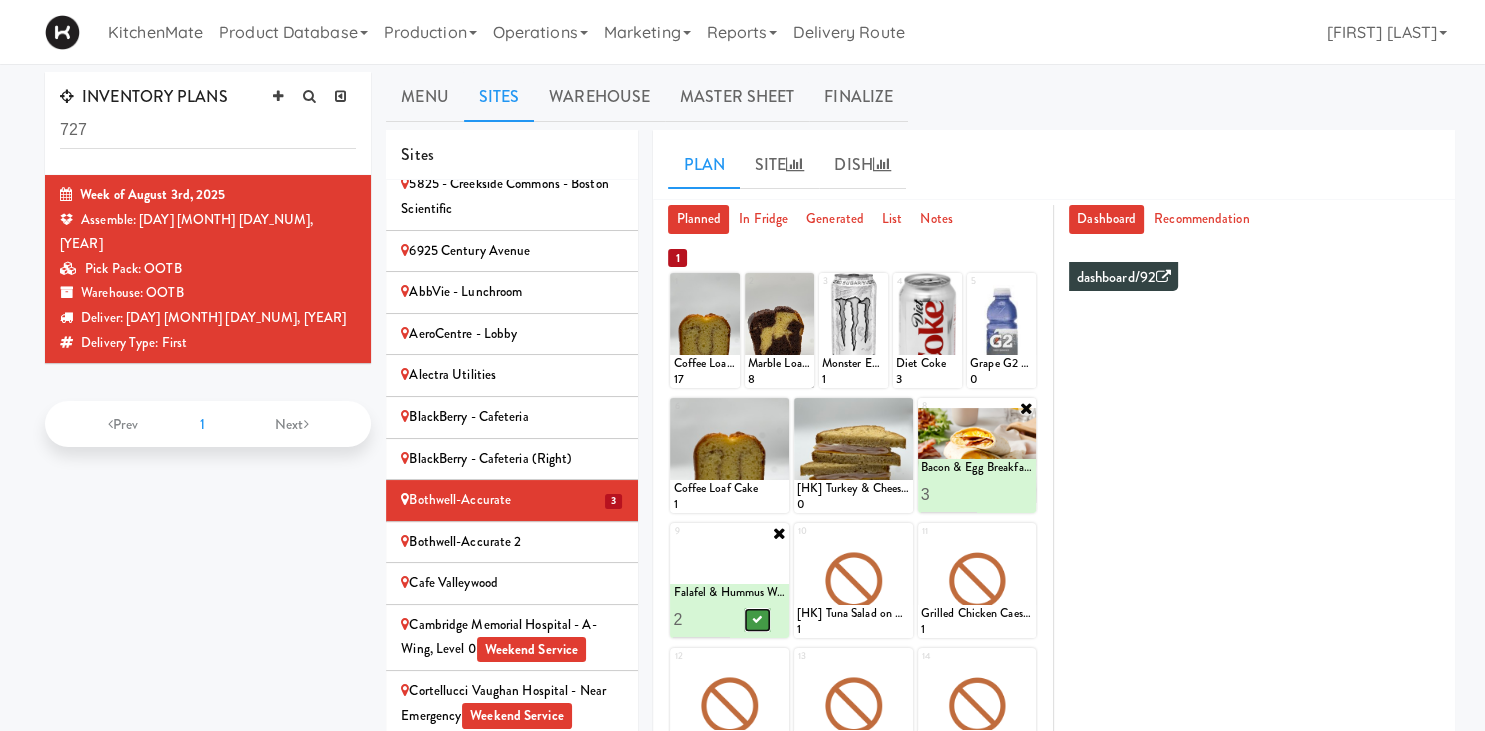 click at bounding box center (758, 620) 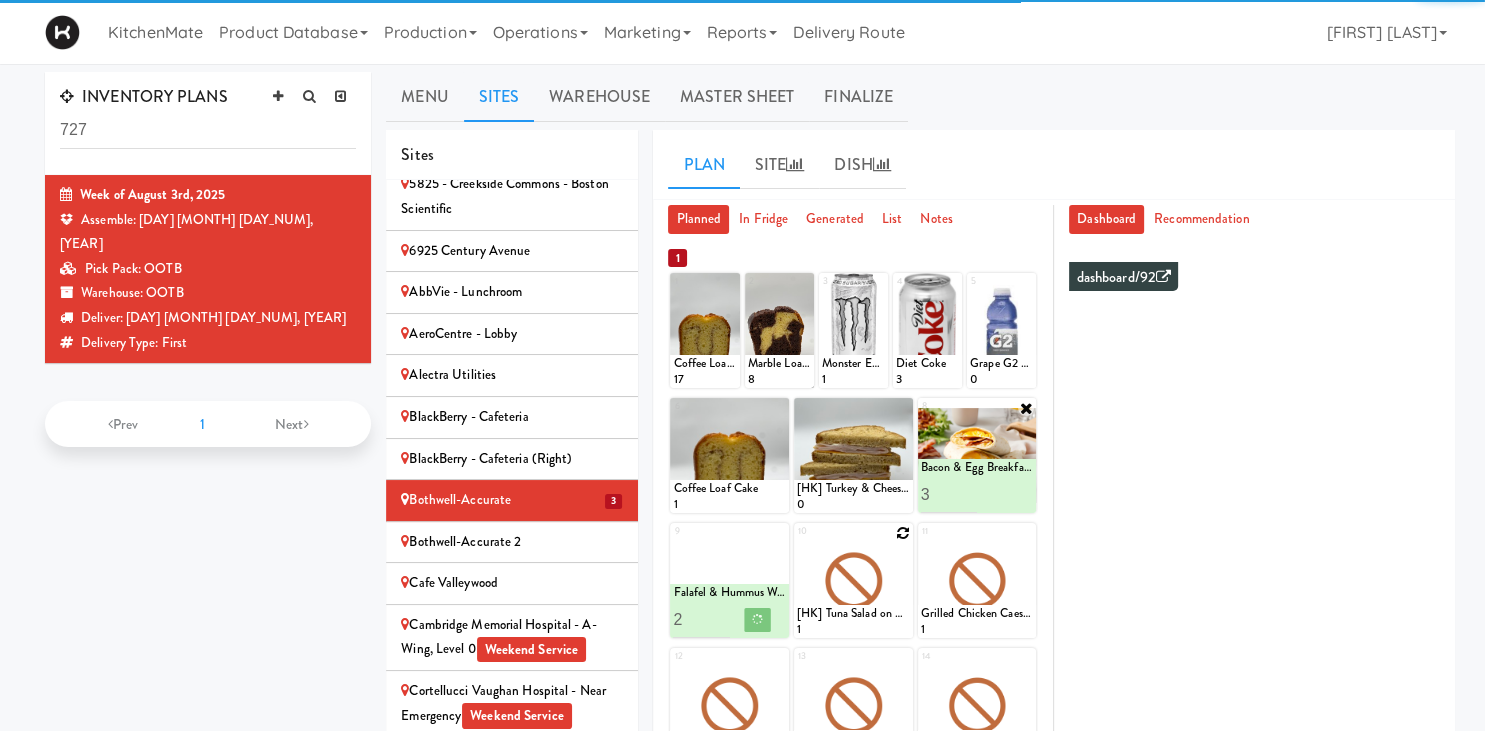 click at bounding box center [903, 533] 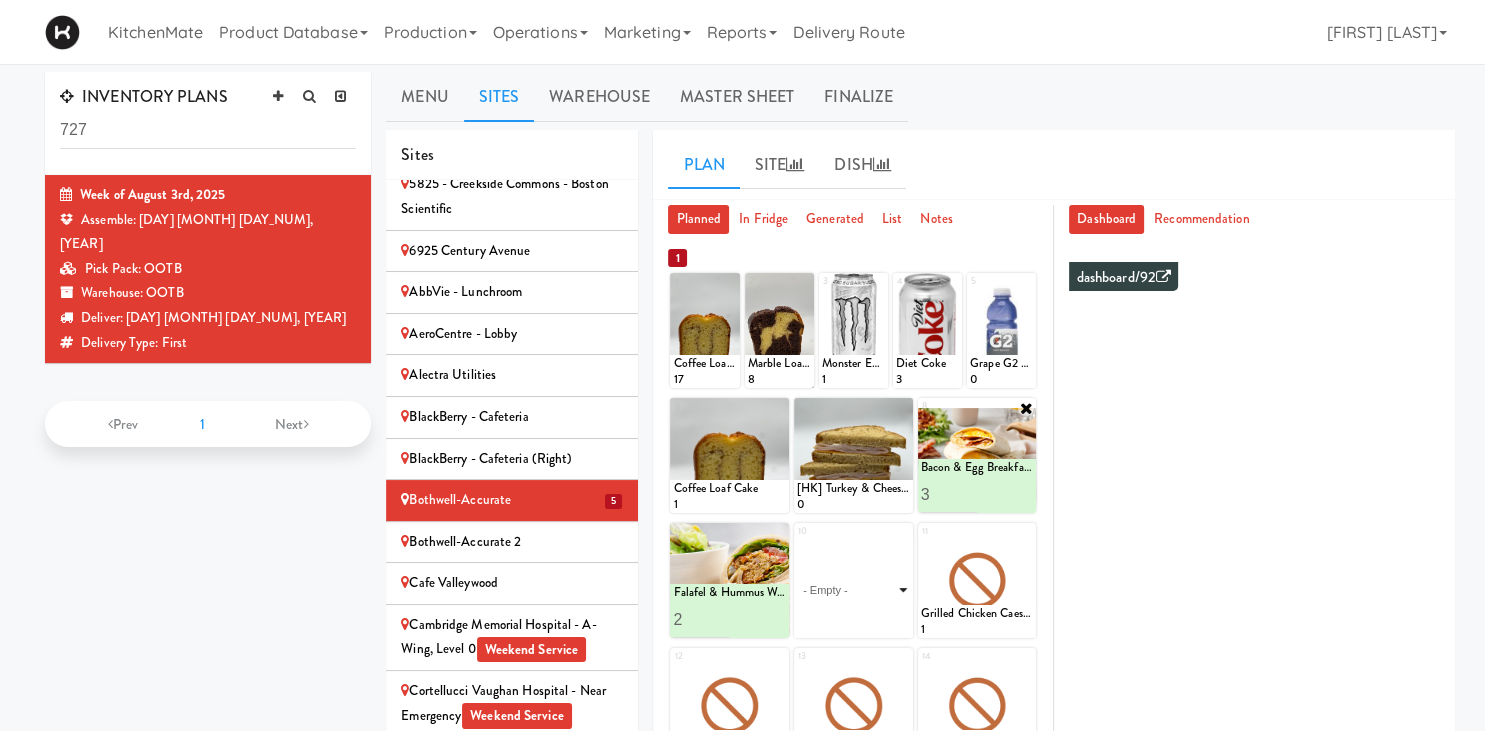 click on "- Empty - Activia Probiotic Peach Mango Smoothie Berry Gatorade Zero Chocolate Milk Tetra Pack Coca Cola Diet Coke Frooti Fuze Iced Tea Grape G2 Gatorade Thirst Quencher Greenhouse Fiery Ginger Shot Lemon Lime Gatorade Zero Monster Energy Zero Ultra Norse Cold Brew Coffee Oasis Apple Juice Orange Celsius Energy Drink Orange Gatorade Zero Red Bull Energy Drink Sanpellengrino Aranciata Sparkling Clementine Probiotic Soda Sparkling Ginger Probiotic Soda Sparkling Grapefruit Probiotic Soda Sugar Free Red Bull Tonica Kombucha Berry Bounce Amazing Chocolate Chunk Cookie Bacon & Egg Breakfast Wrap Bistro Deli Box Blue Diamond Roasted Salted Almonds Blue Diamond Smokehouse Almonds Caramilk Chocolate Chip Loaf Cake Chocolate Loaf Cake Classic Hummus With Crackers Clif Bar Peanut Butter Crunch Clif Builders proteins Bar Chocolate Clif Builders proteins Bar Chocolate Mint Coffee Loaf Cake Falafel & Hummus Wrap Freshii Peanut Butter Energii Bites [HK] Cheddar Cheese Bagel [HK] Chicken Caesar Wrap [HK] Turkey Club Wrap" at bounding box center [853, 590] 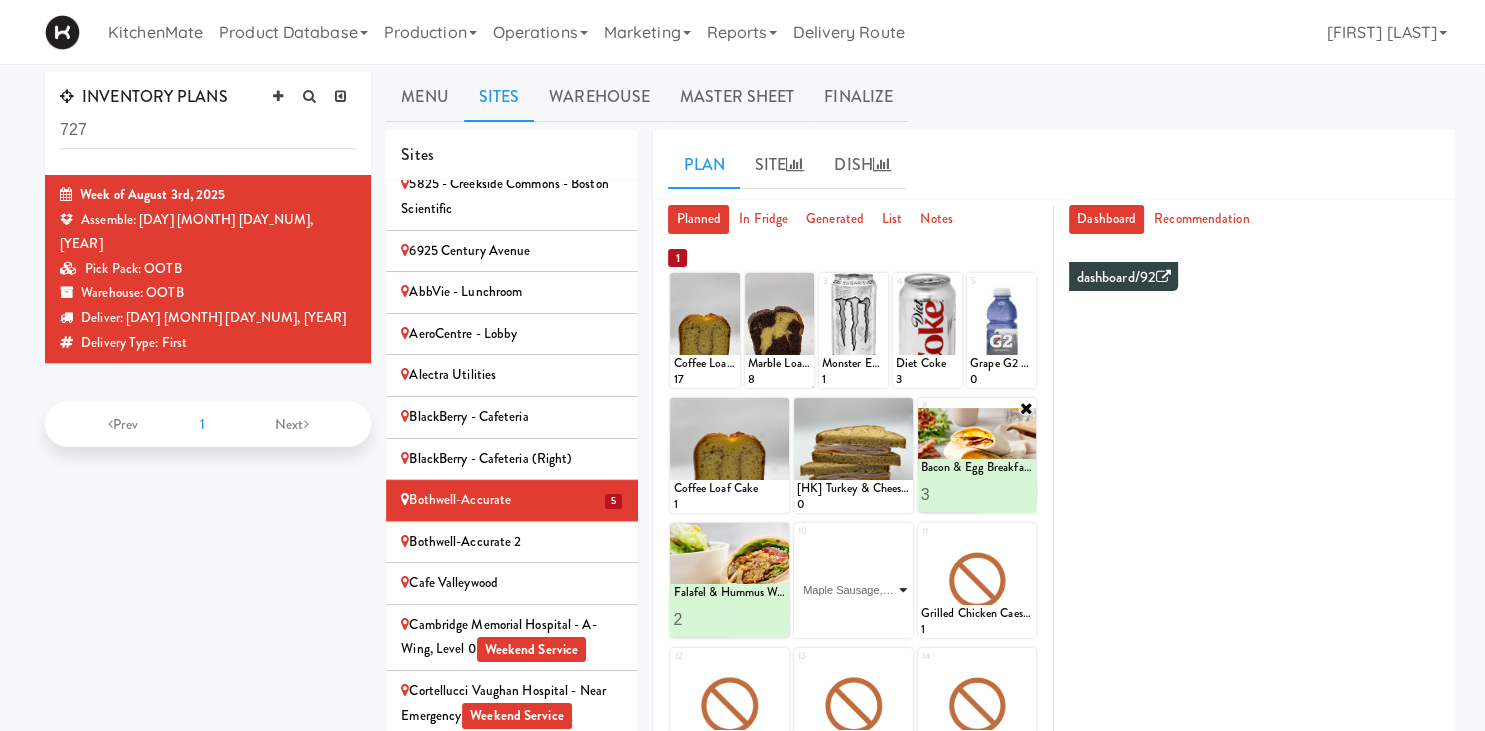 click on "Maple Sausage, Egg & Cheddar Sandwich" at bounding box center (0, 0) 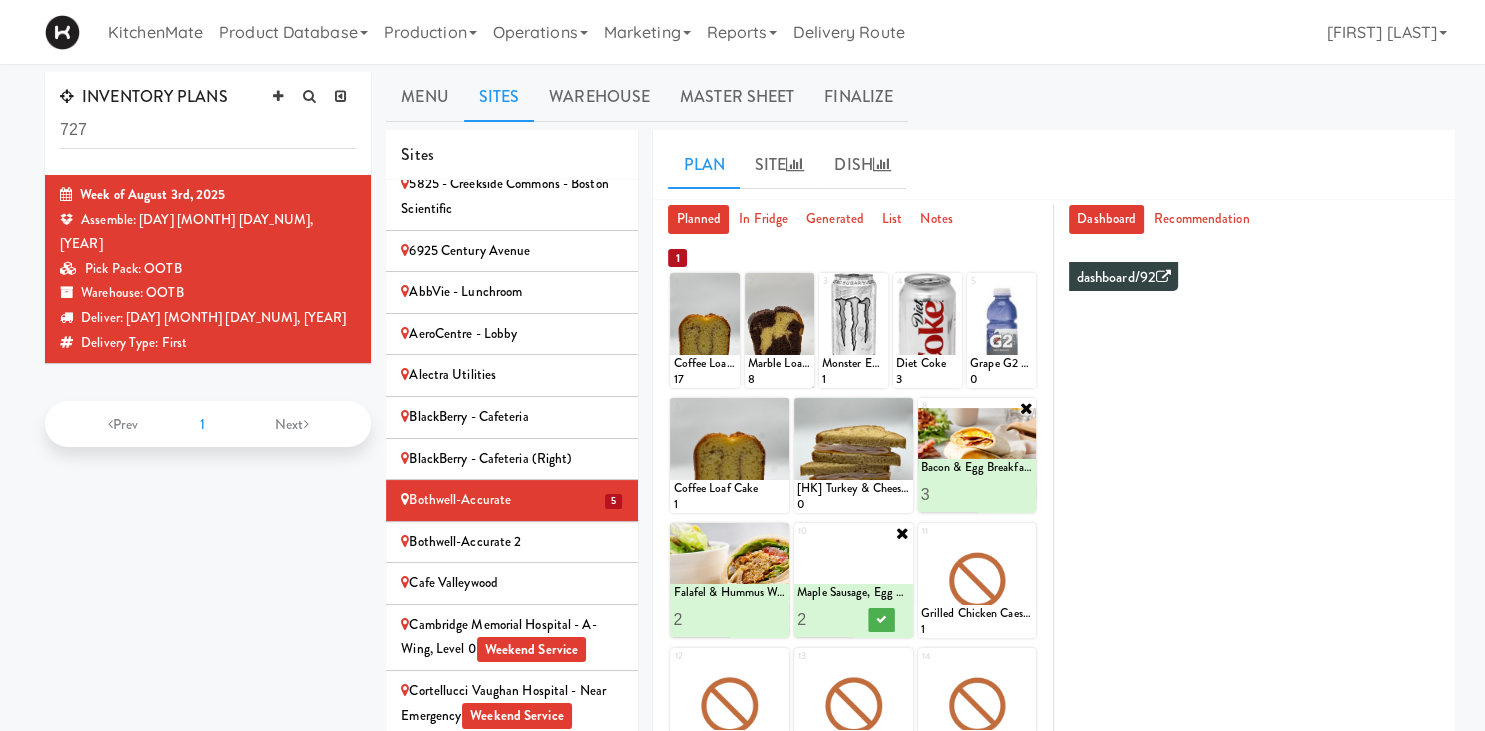 type on "3" 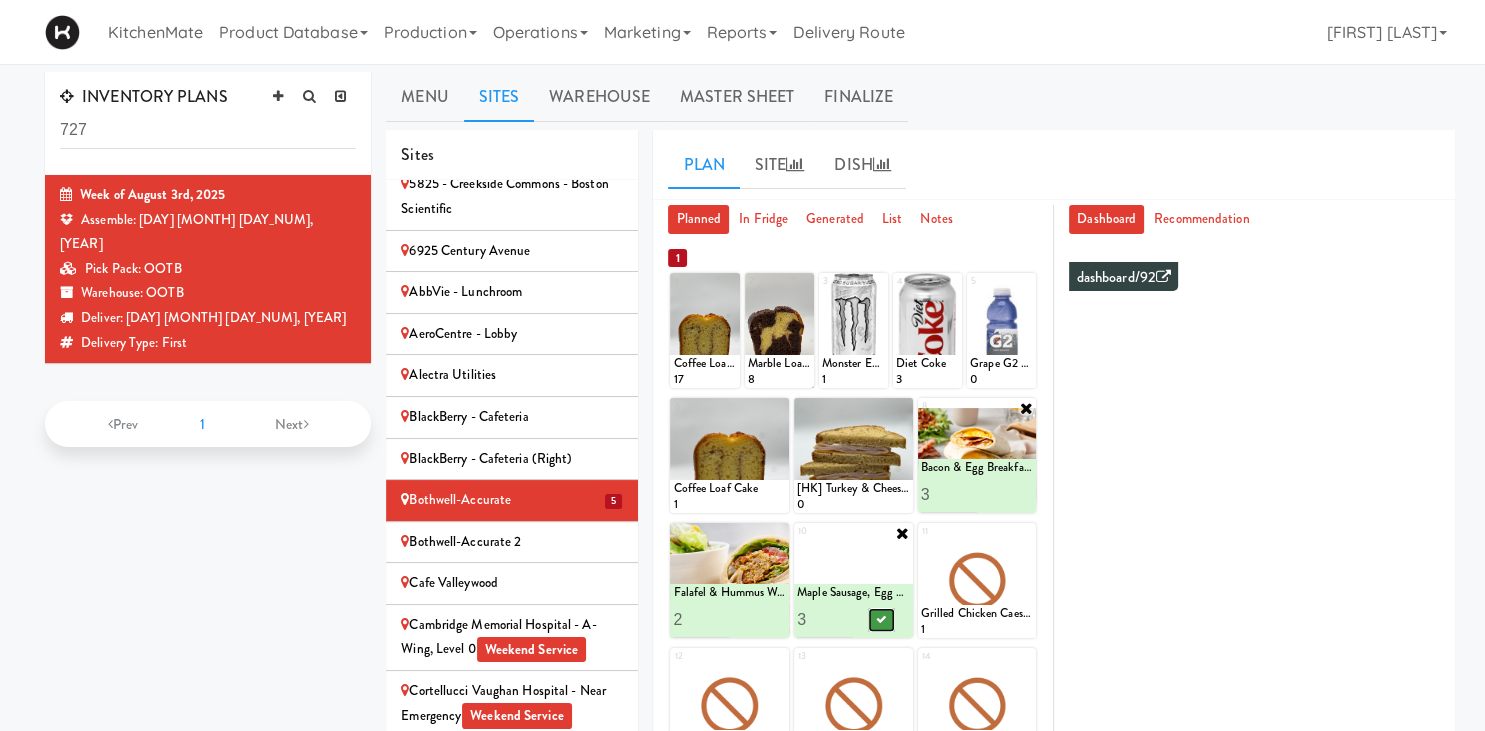 click at bounding box center (881, 619) 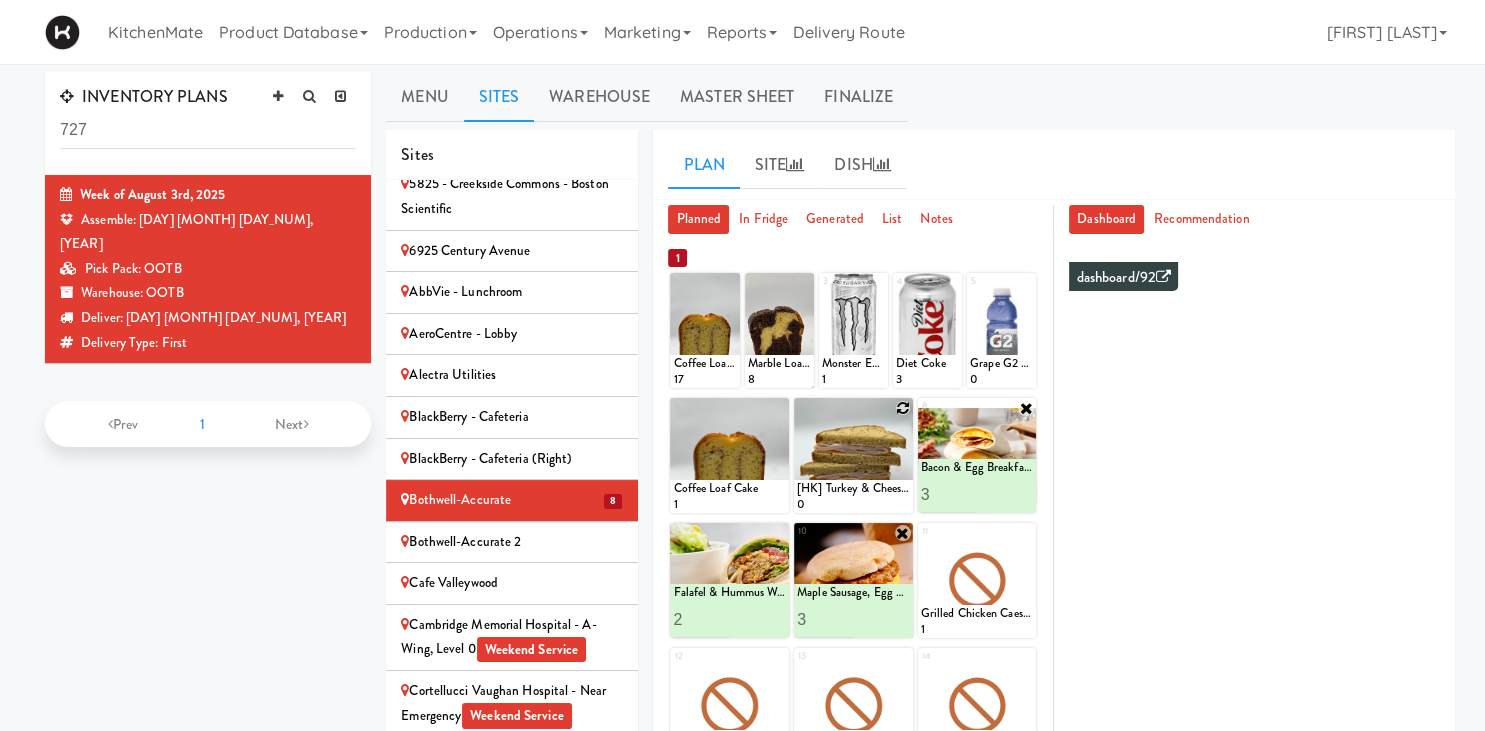 click at bounding box center [903, 408] 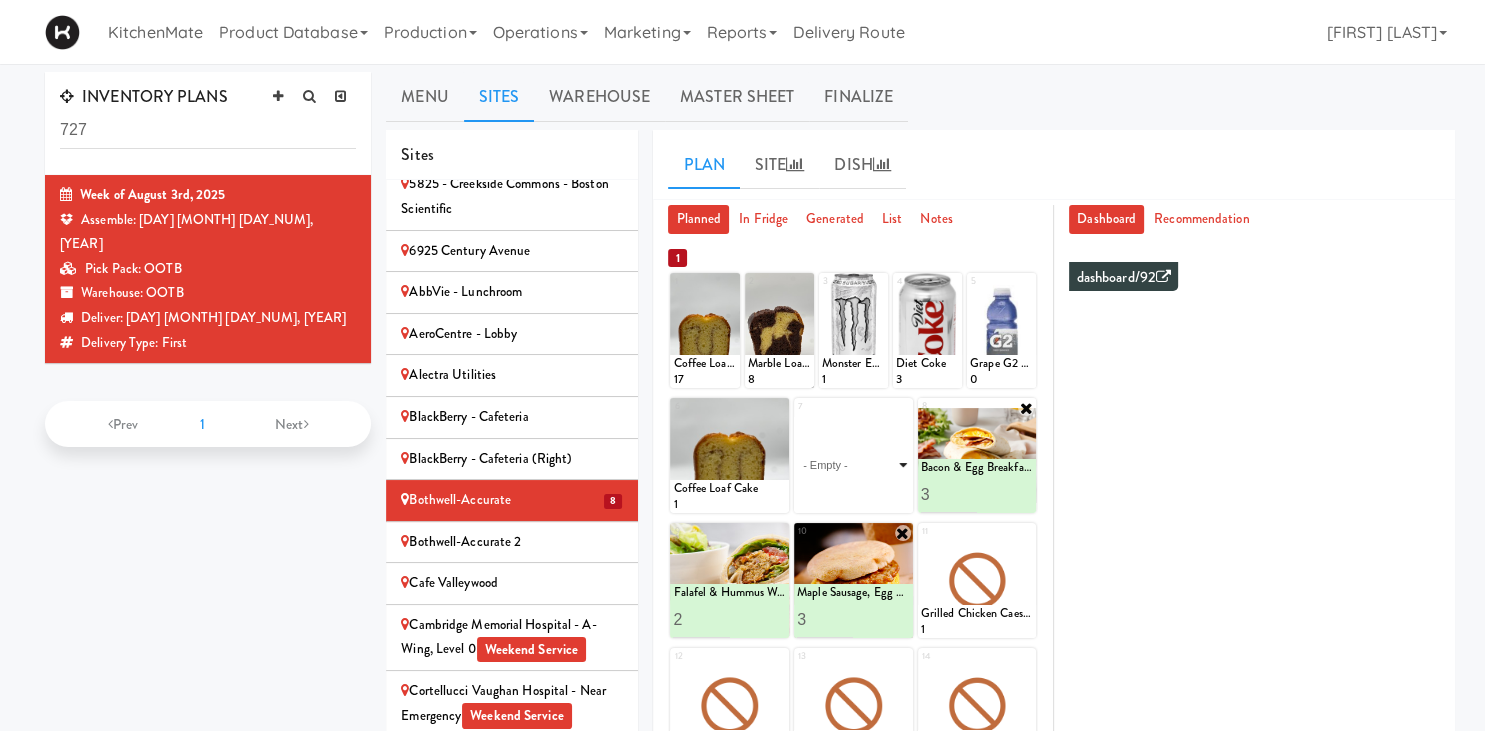 click on "- Empty - Activia Probiotic Peach Mango Smoothie Berry Gatorade Zero Chocolate Milk Tetra Pack Coca Cola Diet Coke Frooti Fuze Iced Tea Grape G2 Gatorade Thirst Quencher Greenhouse Fiery Ginger Shot Lemon Lime Gatorade Zero Monster Energy Zero Ultra Norse Cold Brew Coffee Oasis Apple Juice Orange Celsius Energy Drink Orange Gatorade Zero Red Bull Energy Drink Sanpellengrino Aranciata Sparkling Clementine Probiotic Soda Sparkling Ginger Probiotic Soda Sparkling Grapefruit Probiotic Soda Sugar Free Red Bull Tonica Kombucha Berry Bounce Amazing Chocolate Chunk Cookie Bacon & Egg Breakfast Wrap Bistro Deli Box Blue Diamond Roasted Salted Almonds Blue Diamond Smokehouse Almonds Caramilk Chocolate Chip Loaf Cake Chocolate Loaf Cake Classic Hummus With Crackers Clif Bar Peanut Butter Crunch Clif Builders proteins Bar Chocolate Clif Builders proteins Bar Chocolate Mint Coffee Loaf Cake Falafel & Hummus Wrap Freshii Peanut Butter Energii Bites [HK] Cheddar Cheese Bagel [HK] Chicken Caesar Wrap [HK] Turkey Club Wrap" at bounding box center (853, 465) 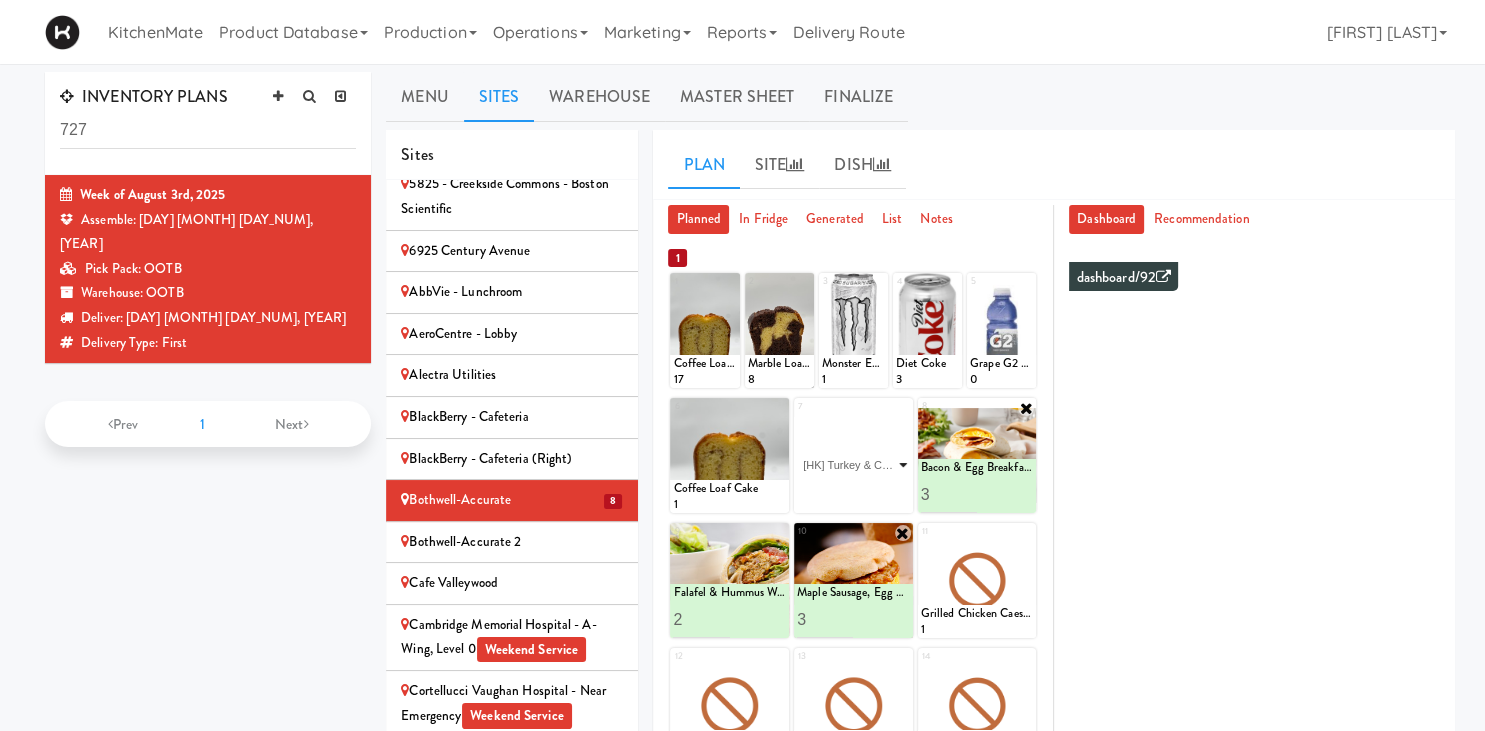 click on "[HK] Turkey & Cheese Multigrain" at bounding box center [0, 0] 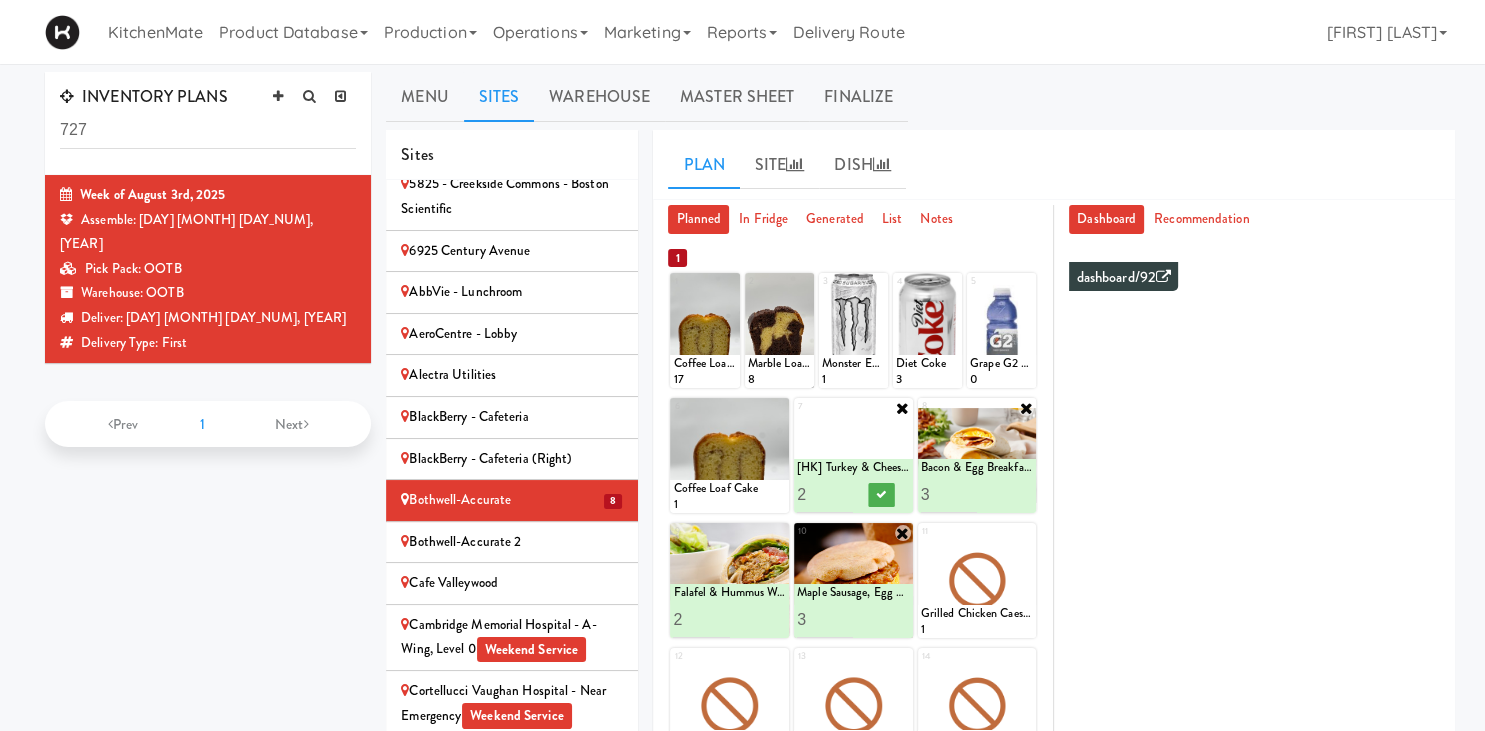 click on "2" at bounding box center [825, 494] 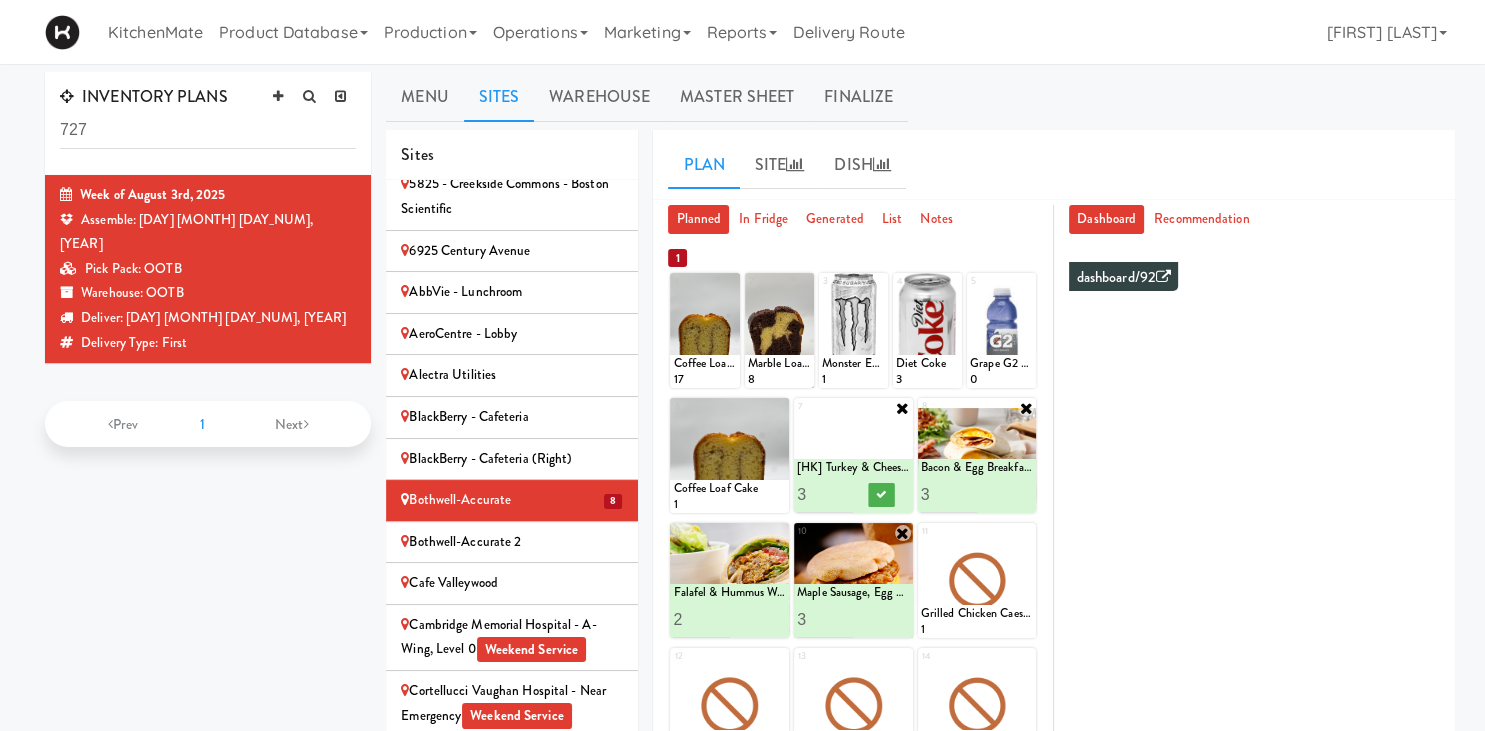 click on "3" at bounding box center [825, 494] 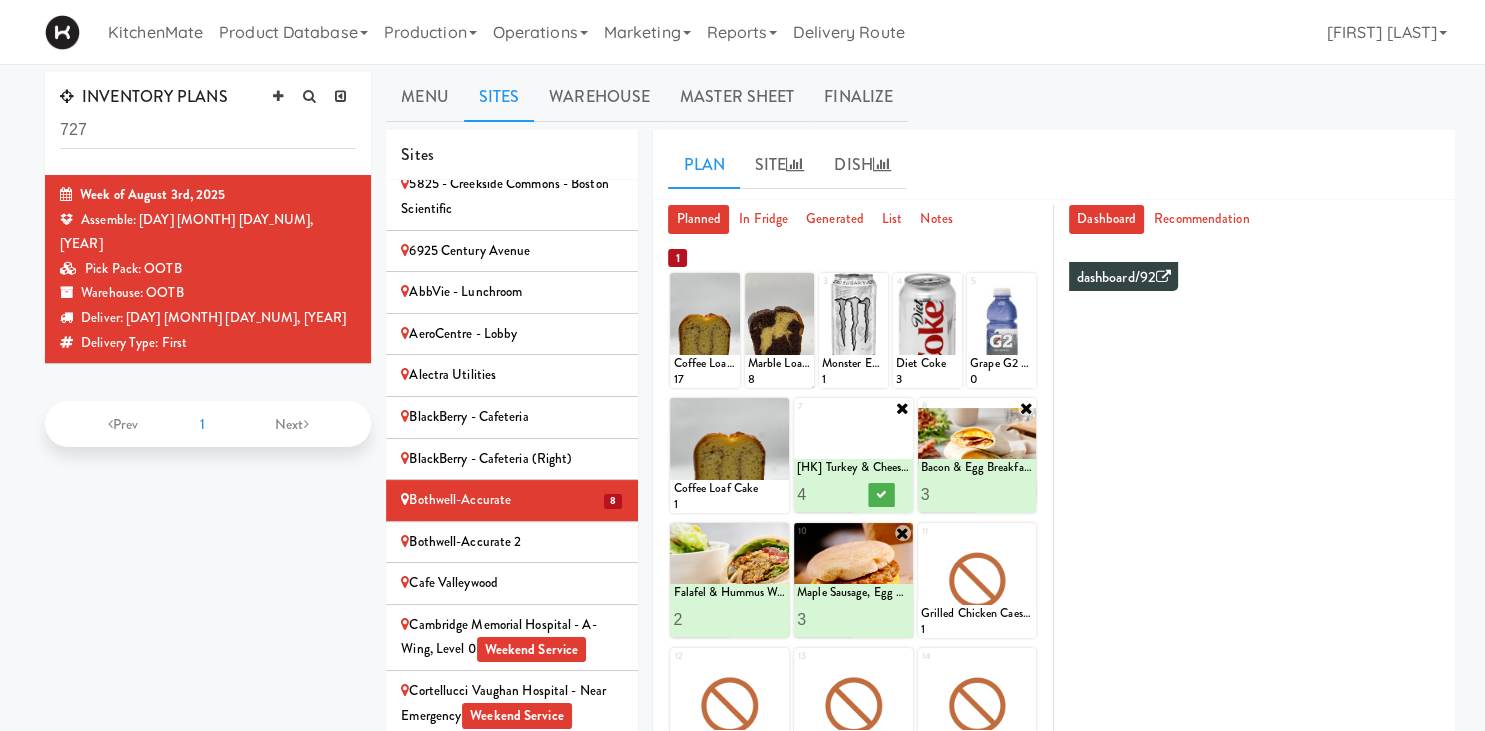 type on "4" 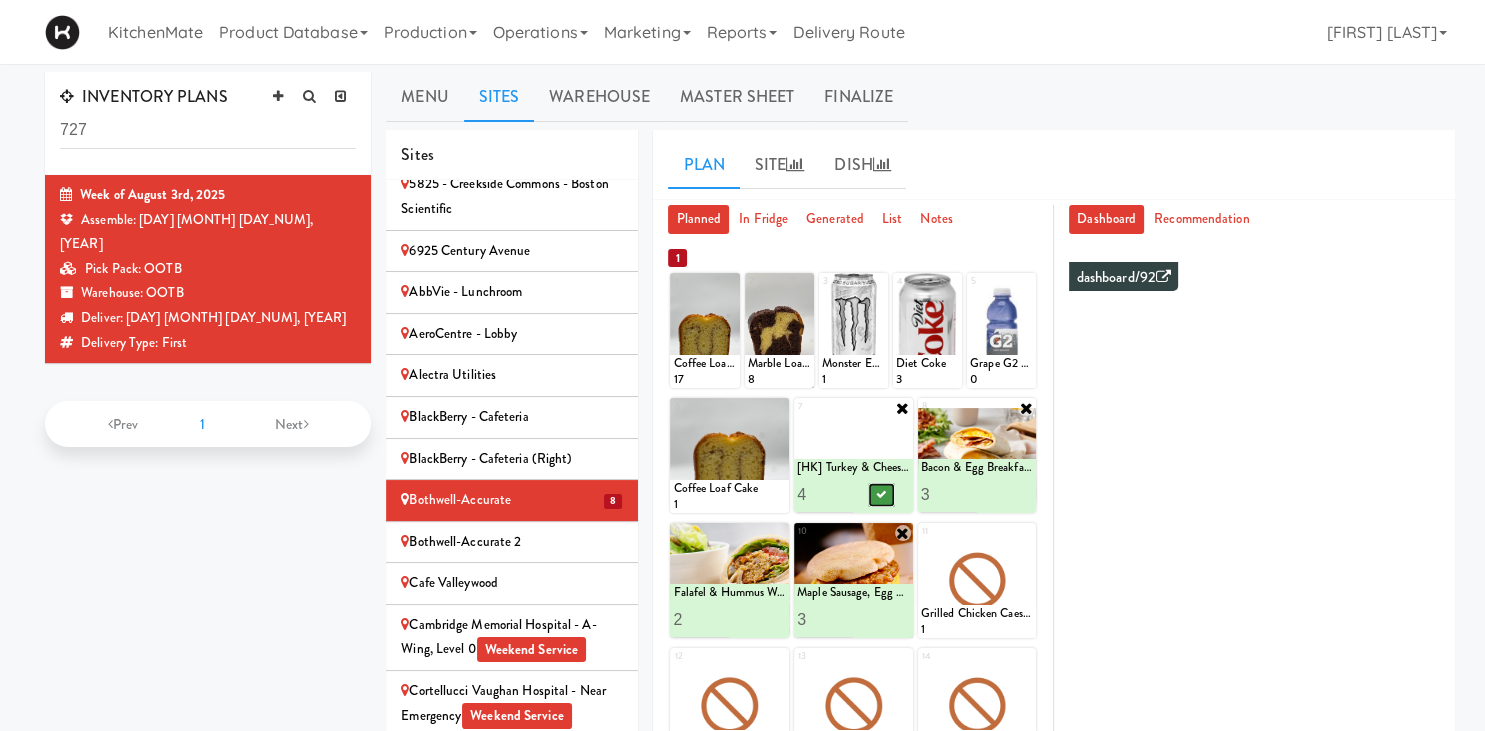 click at bounding box center (881, 494) 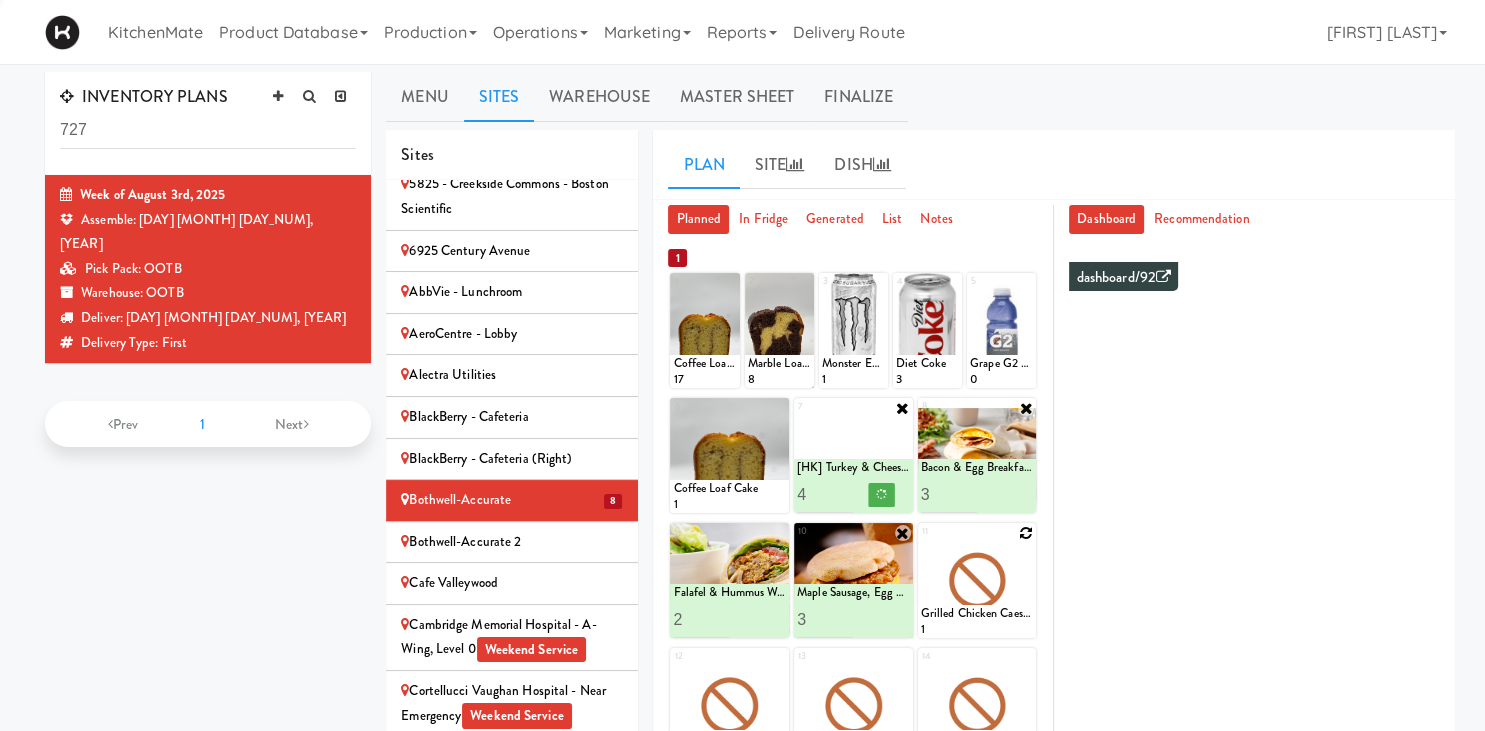 click at bounding box center (1026, 533) 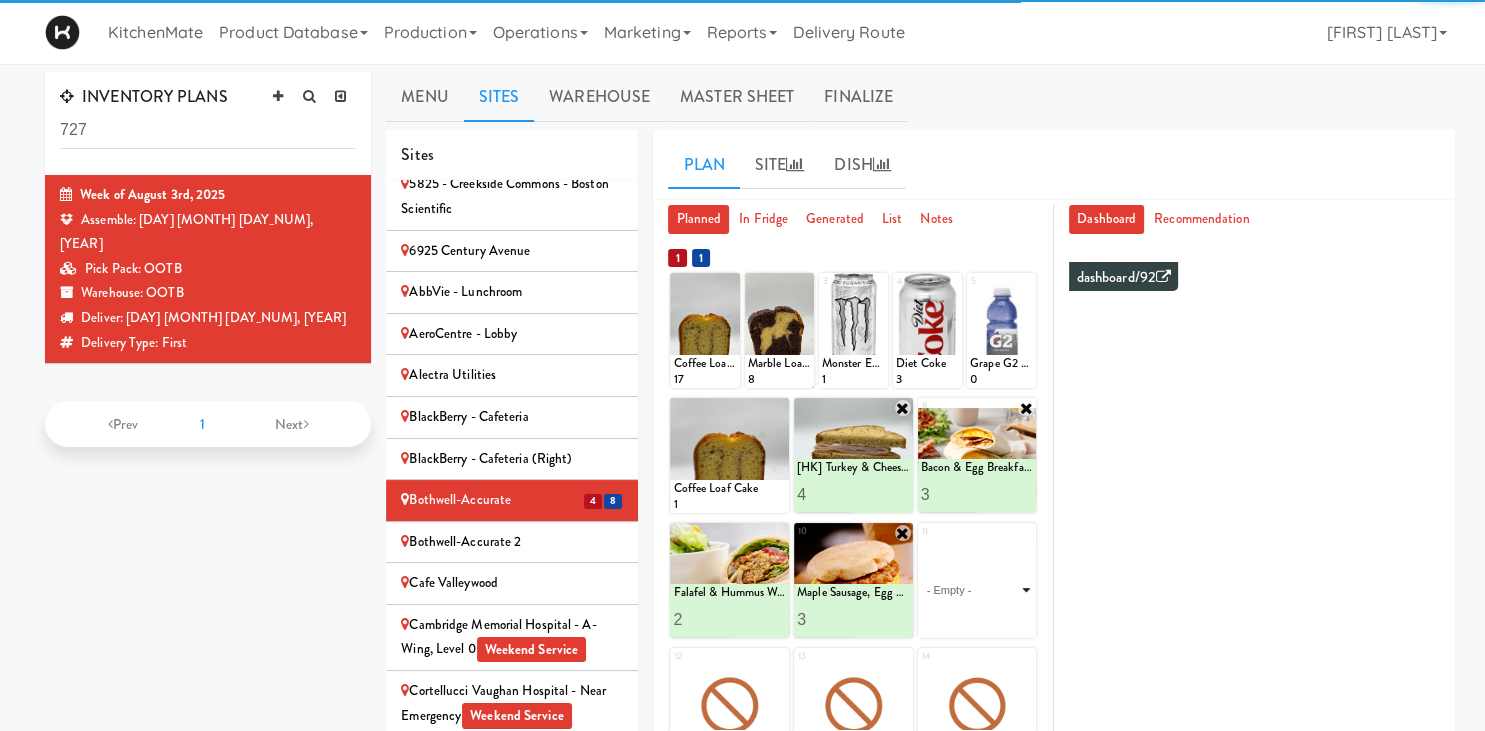 click on "- Empty - Activia Probiotic Peach Mango Smoothie Berry Gatorade Zero Chocolate Milk Tetra Pack Coca Cola Diet Coke Frooti Fuze Iced Tea Grape G2 Gatorade Thirst Quencher Greenhouse Fiery Ginger Shot Lemon Lime Gatorade Zero Monster Energy Zero Ultra Norse Cold Brew Coffee Oasis Apple Juice Orange Celsius Energy Drink Orange Gatorade Zero Red Bull Energy Drink Sanpellengrino Aranciata Sparkling Clementine Probiotic Soda Sparkling Ginger Probiotic Soda Sparkling Grapefruit Probiotic Soda Sugar Free Red Bull Tonica Kombucha Berry Bounce Amazing Chocolate Chunk Cookie Bacon & Egg Breakfast Wrap Bistro Deli Box Blue Diamond Roasted Salted Almonds Blue Diamond Smokehouse Almonds Caramilk Chocolate Chip Loaf Cake Chocolate Loaf Cake Classic Hummus With Crackers Clif Bar Peanut Butter Crunch Clif Builders proteins Bar Chocolate Clif Builders proteins Bar Chocolate Mint Coffee Loaf Cake Falafel & Hummus Wrap Freshii Peanut Butter Energii Bites [HK] Cheddar Cheese Bagel [HK] Chicken Caesar Wrap [HK] Turkey Club Wrap" at bounding box center [977, 590] 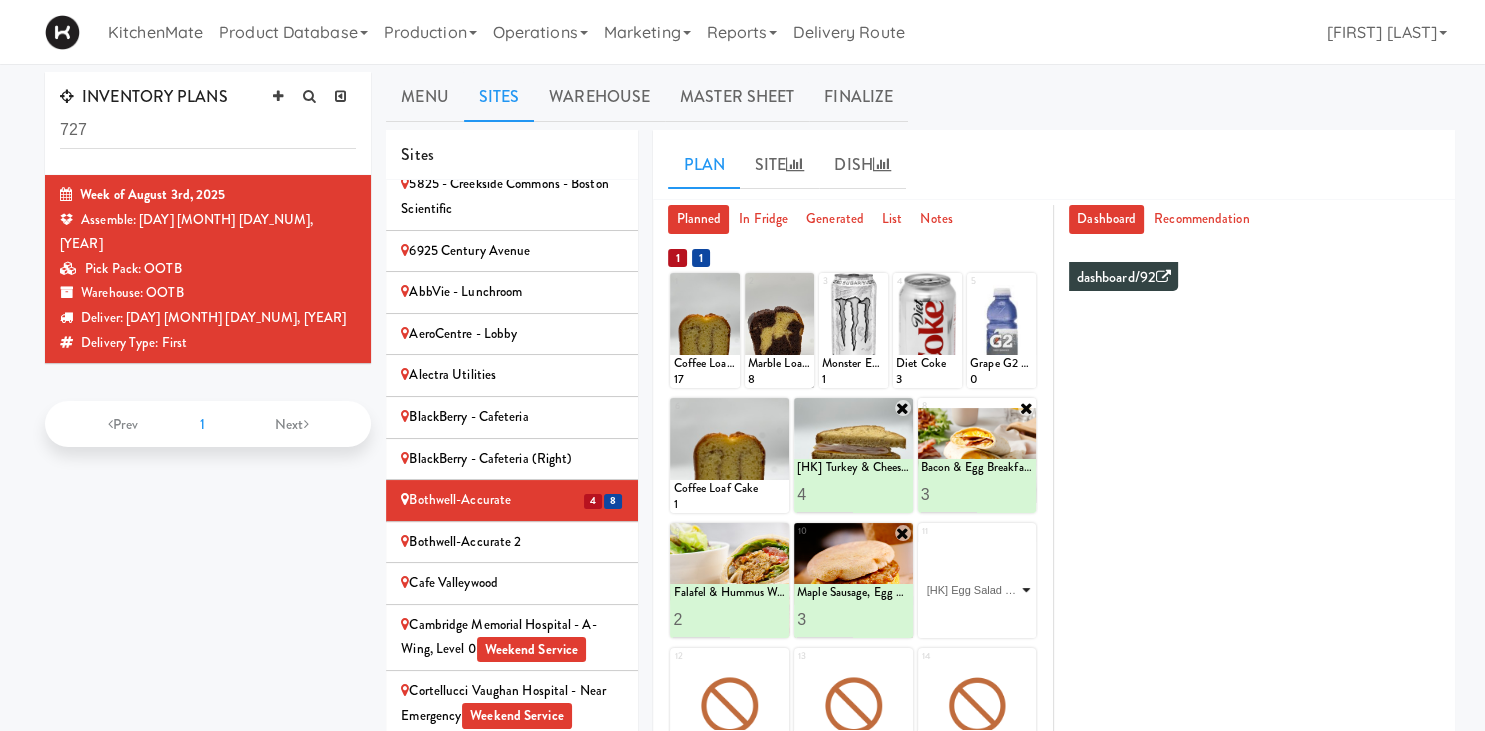 click on "[HK] Egg Salad on Multigrain" at bounding box center [0, 0] 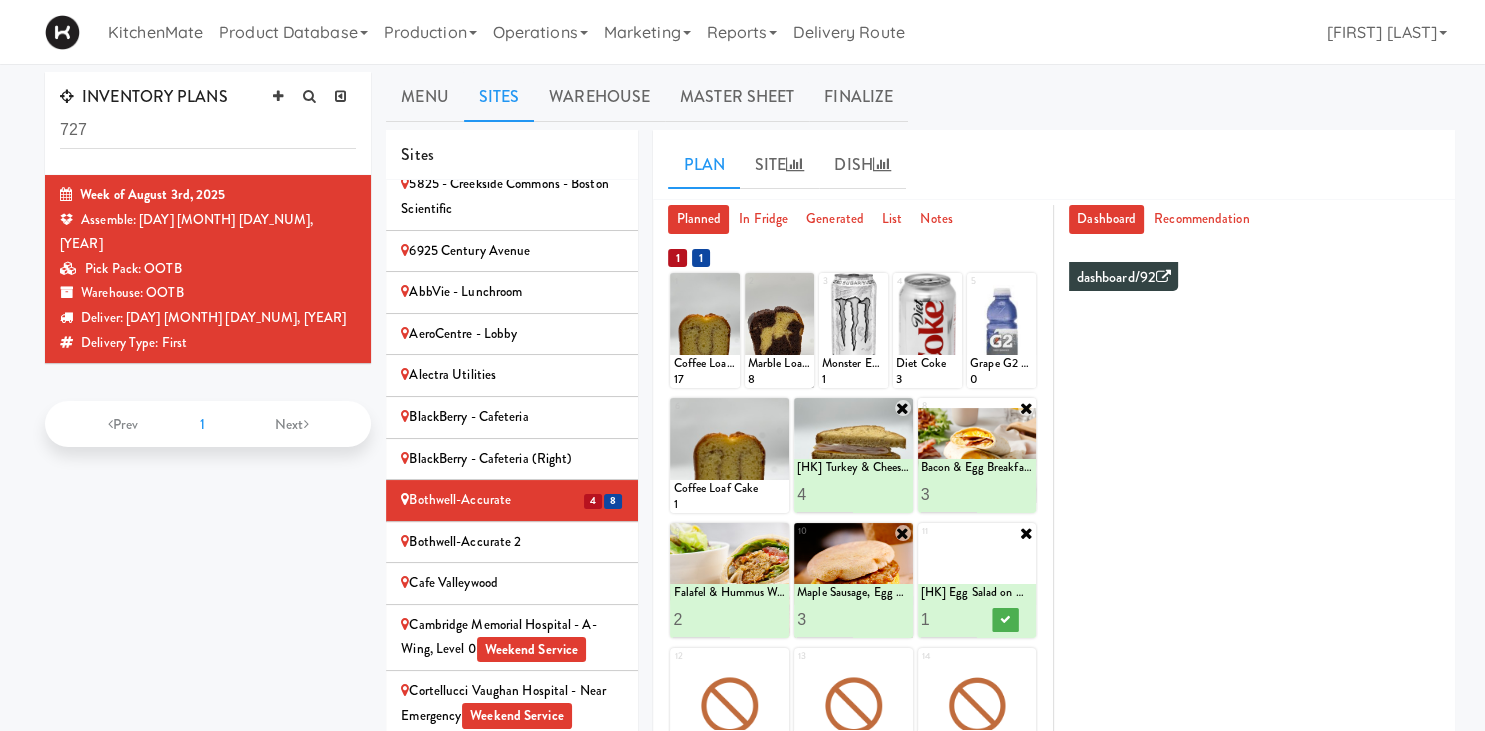 click on "1" at bounding box center (949, 619) 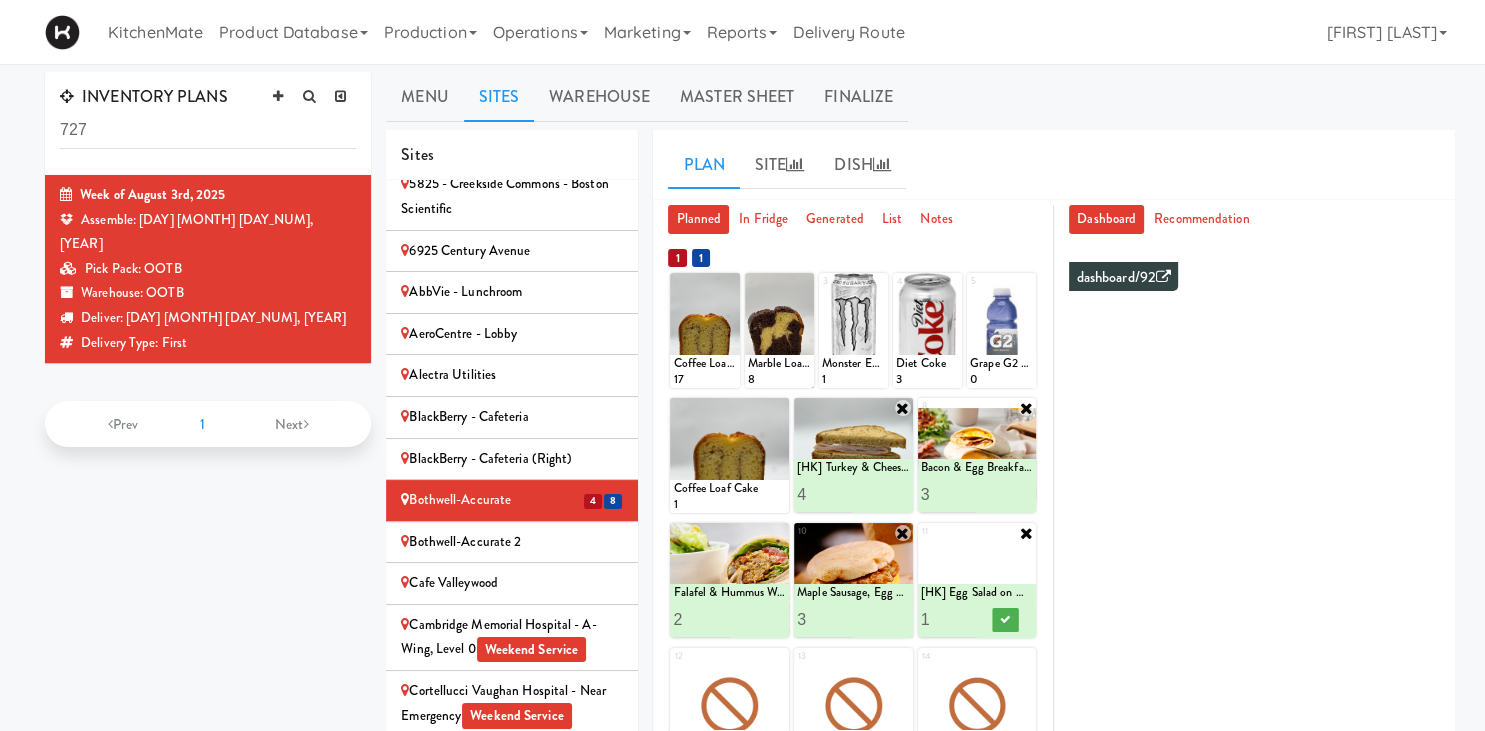 click on "1" at bounding box center (949, 619) 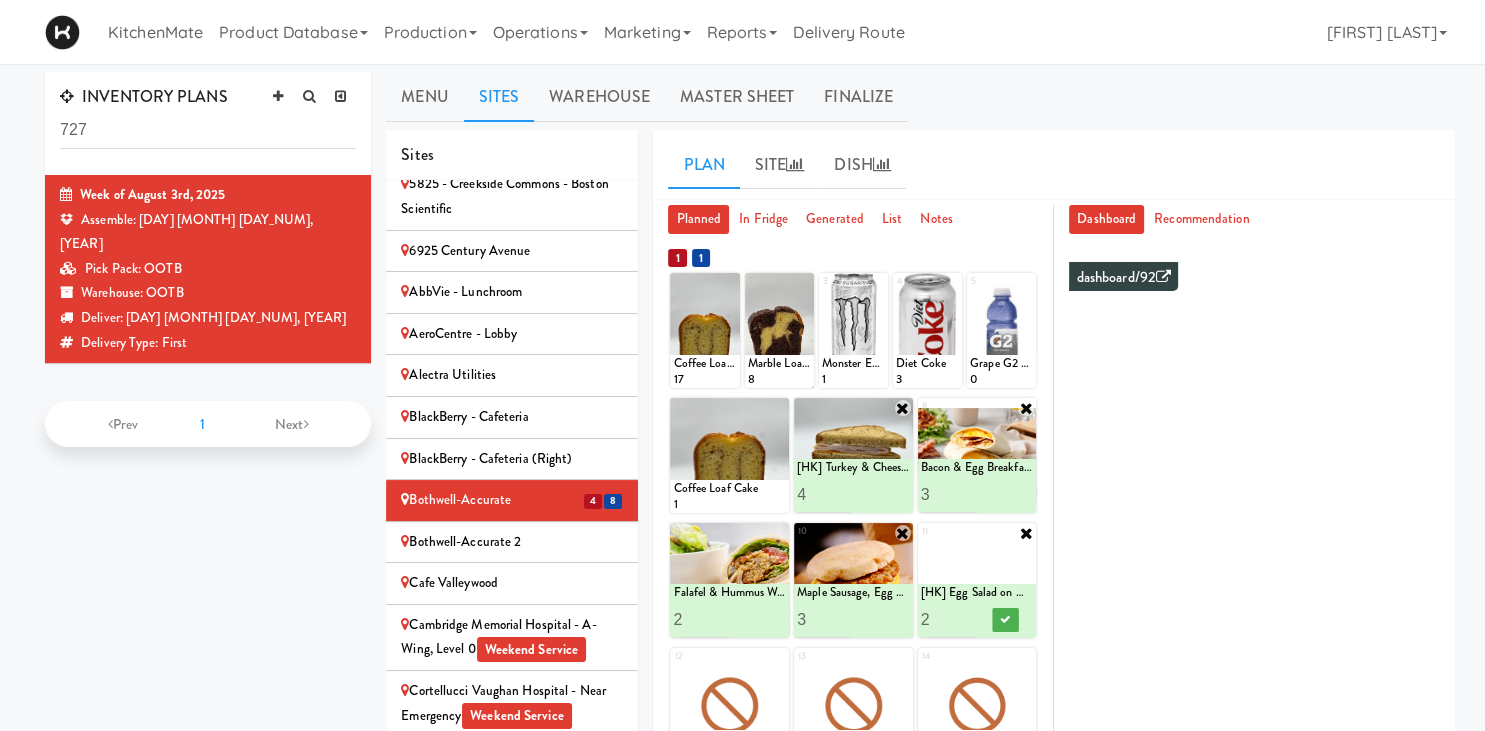 click on "2" at bounding box center (949, 619) 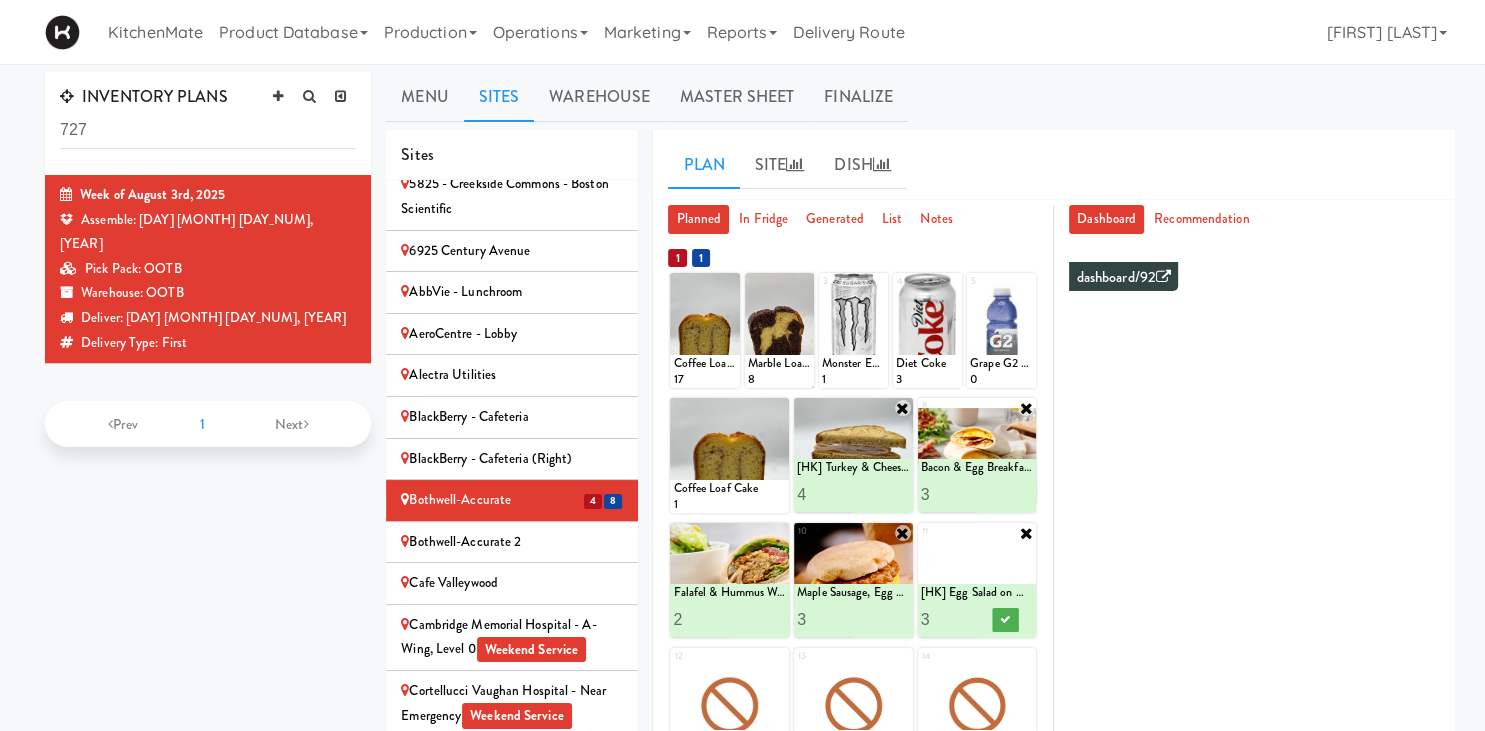 click on "3" at bounding box center (949, 619) 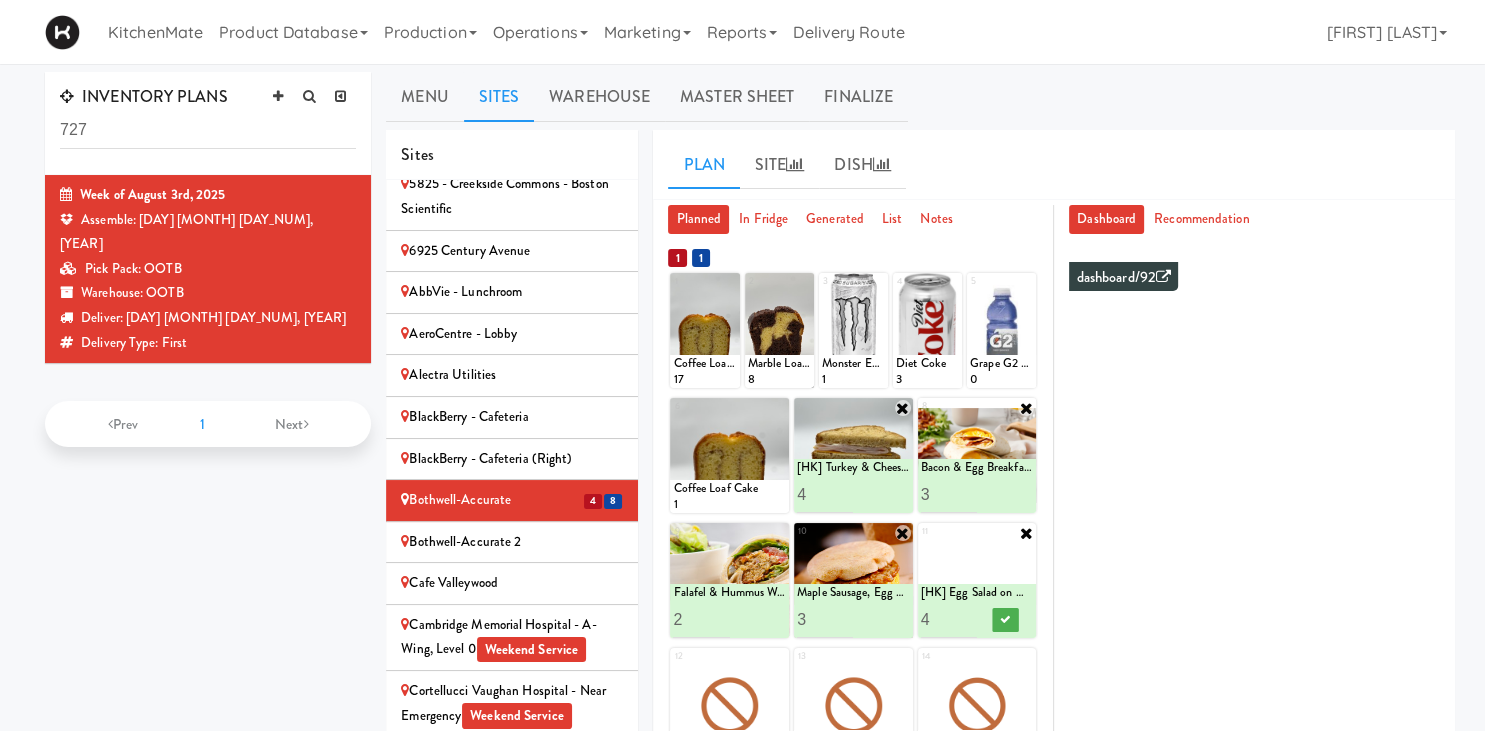 type on "4" 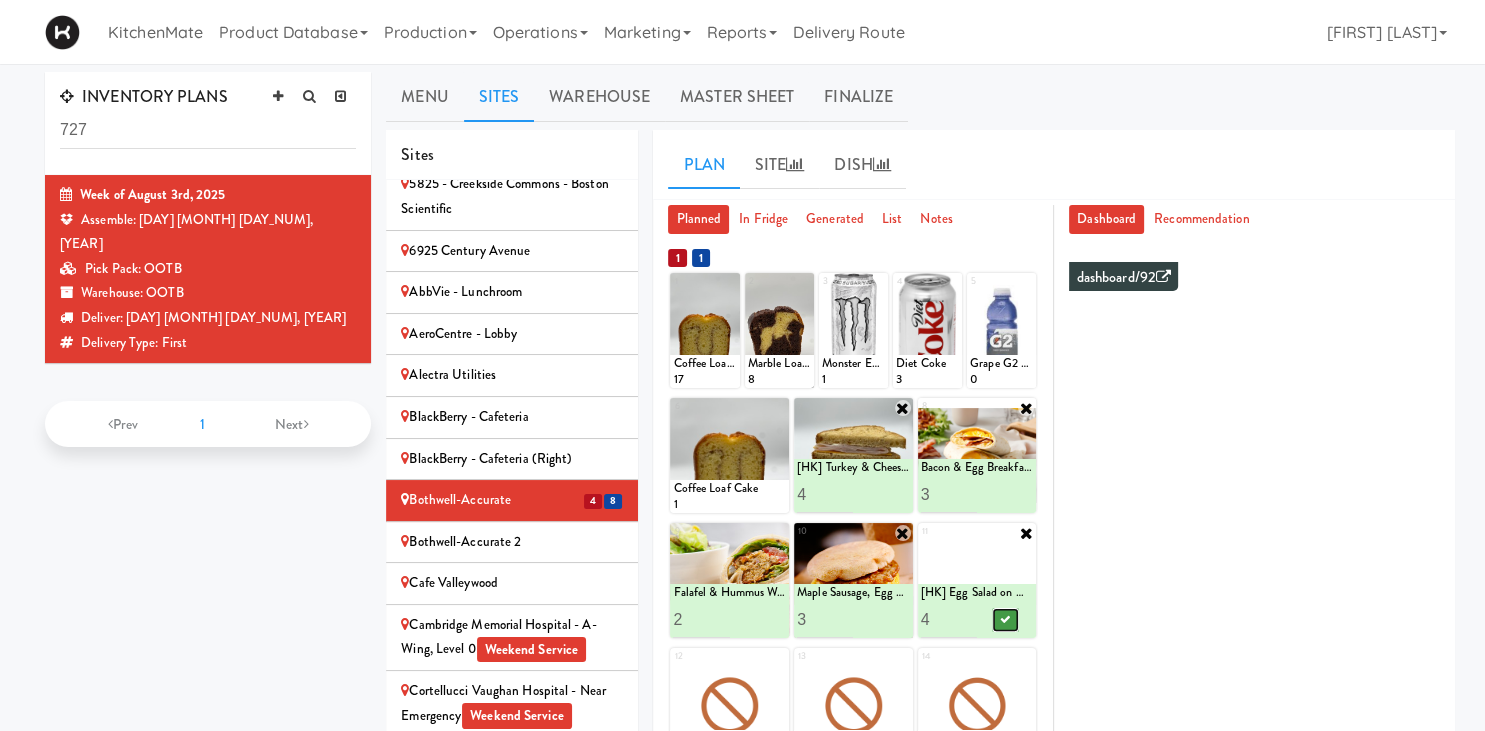 click at bounding box center [1005, 619] 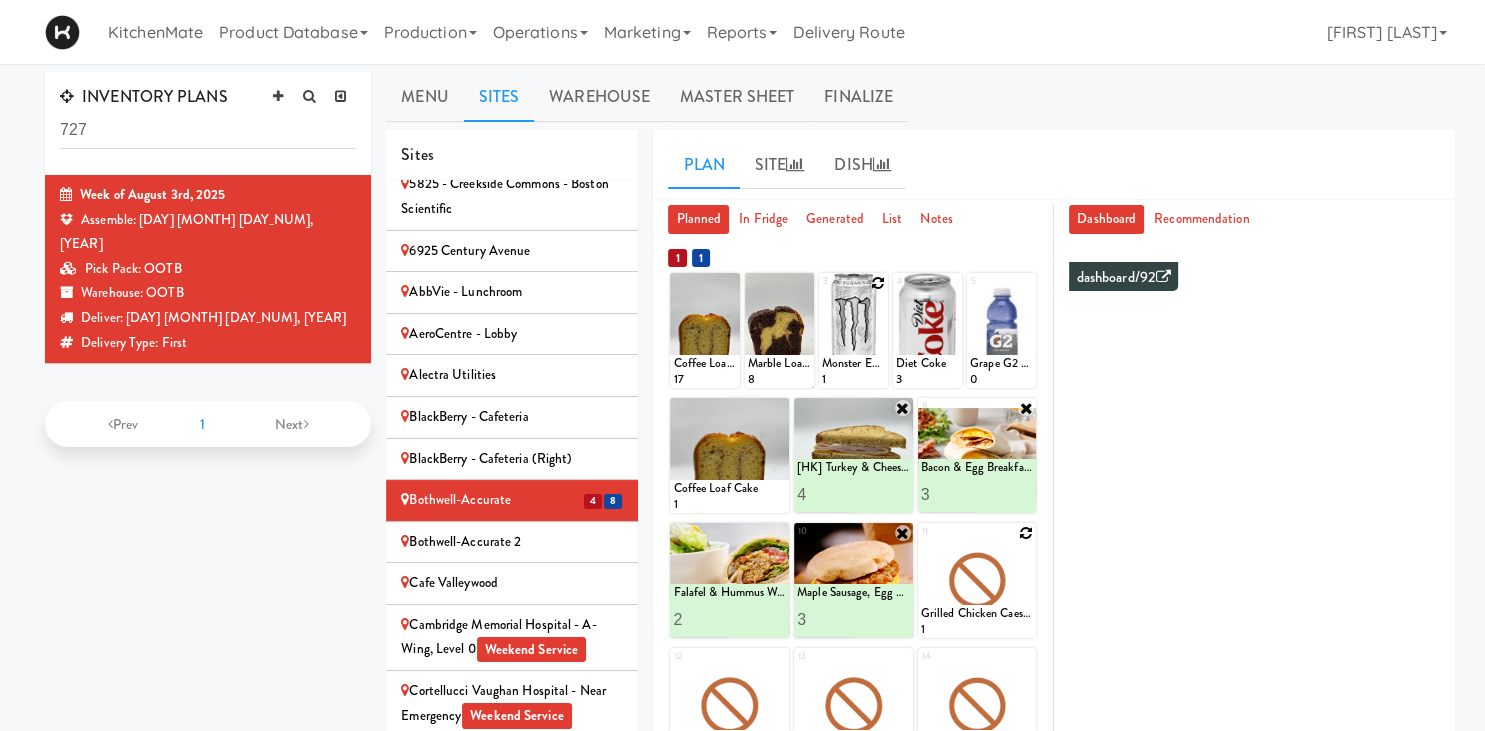 click at bounding box center (878, 283) 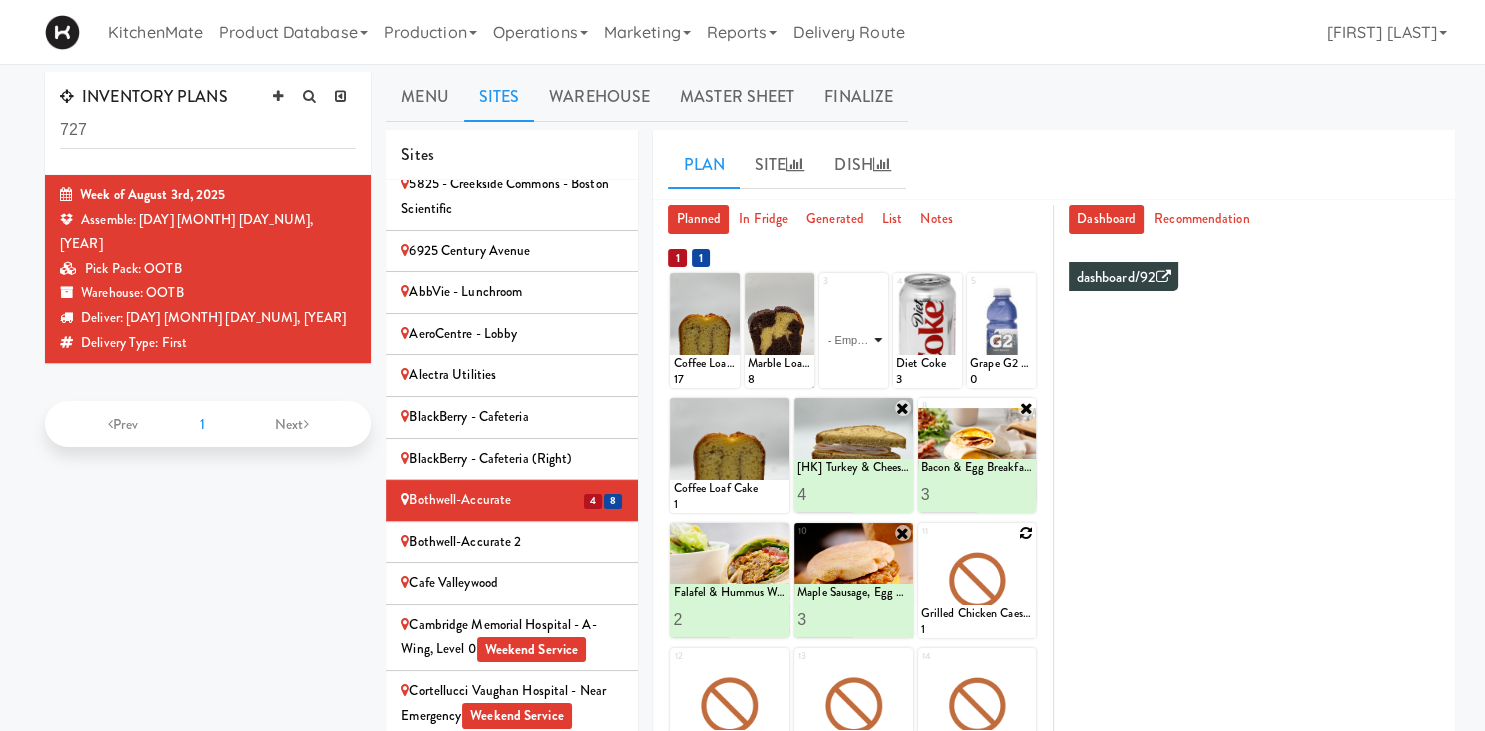 click on "- Empty - Activia Probiotic Peach Mango Smoothie Berry Gatorade Zero Chocolate Milk Tetra Pack Coca Cola Diet Coke Frooti Fuze Iced Tea Grape G2 Gatorade Thirst Quencher Greenhouse Fiery Ginger Shot Lemon Lime Gatorade Zero Monster Energy Zero Ultra Norse Cold Brew Coffee Oasis Apple Juice Orange Celsius Energy Drink Orange Gatorade Zero Red Bull Energy Drink Sanpellengrino Aranciata Sparkling Clementine Probiotic Soda Sparkling Ginger Probiotic Soda Sparkling Grapefruit Probiotic Soda Sugar Free Red Bull Tonica Kombucha Berry Bounce Amazing Chocolate Chunk Cookie Bacon & Egg Breakfast Wrap Bistro Deli Box Blue Diamond Roasted Salted Almonds Blue Diamond Smokehouse Almonds Caramilk Chocolate Chip Loaf Cake Chocolate Loaf Cake Classic Hummus With Crackers Clif Bar Peanut Butter Crunch Clif Builders proteins Bar Chocolate Clif Builders proteins Bar Chocolate Mint Coffee Loaf Cake Falafel & Hummus Wrap Freshii Peanut Butter Energii Bites [HK] Cheddar Cheese Bagel [HK] Chicken Caesar Wrap [HK] Turkey Club Wrap" at bounding box center (853, 340) 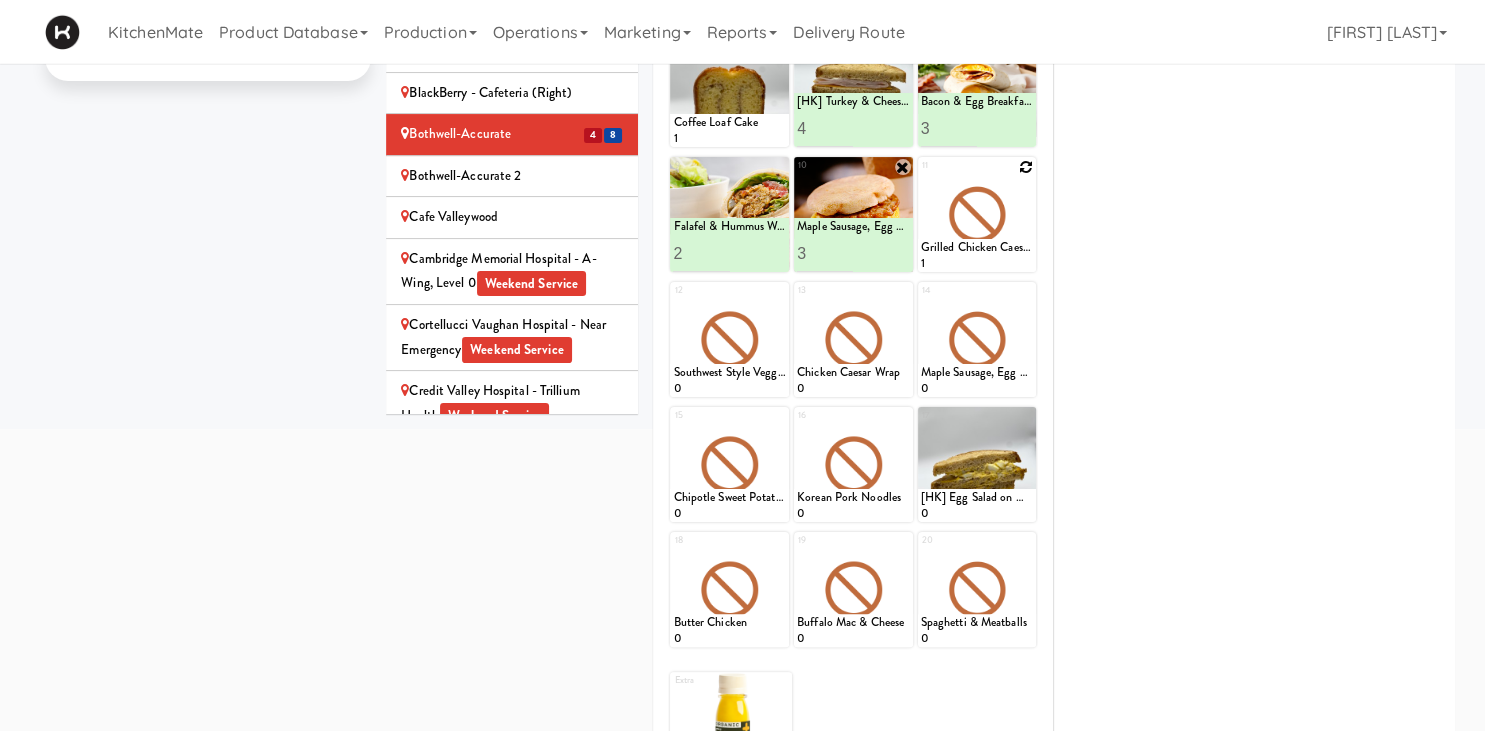 scroll, scrollTop: 365, scrollLeft: 0, axis: vertical 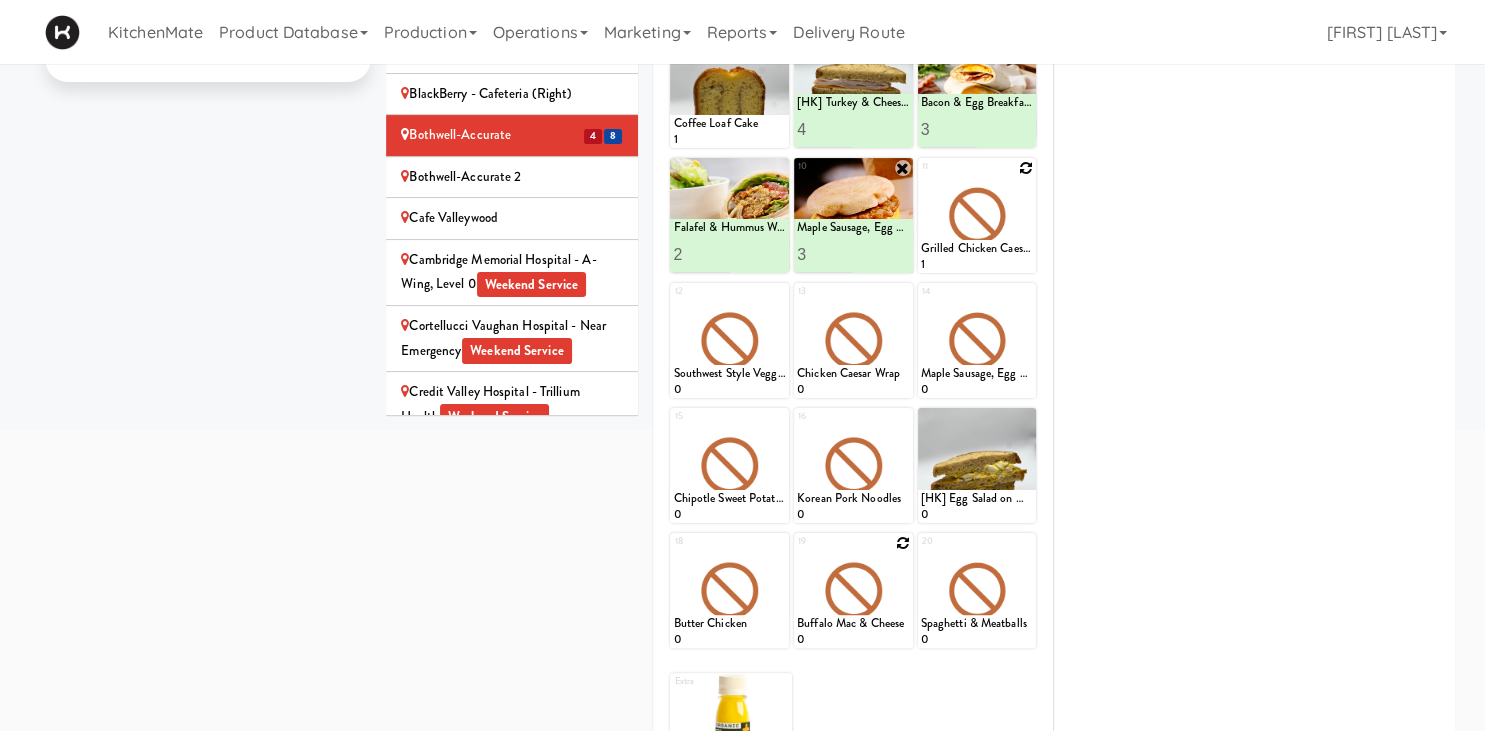 click at bounding box center [903, 543] 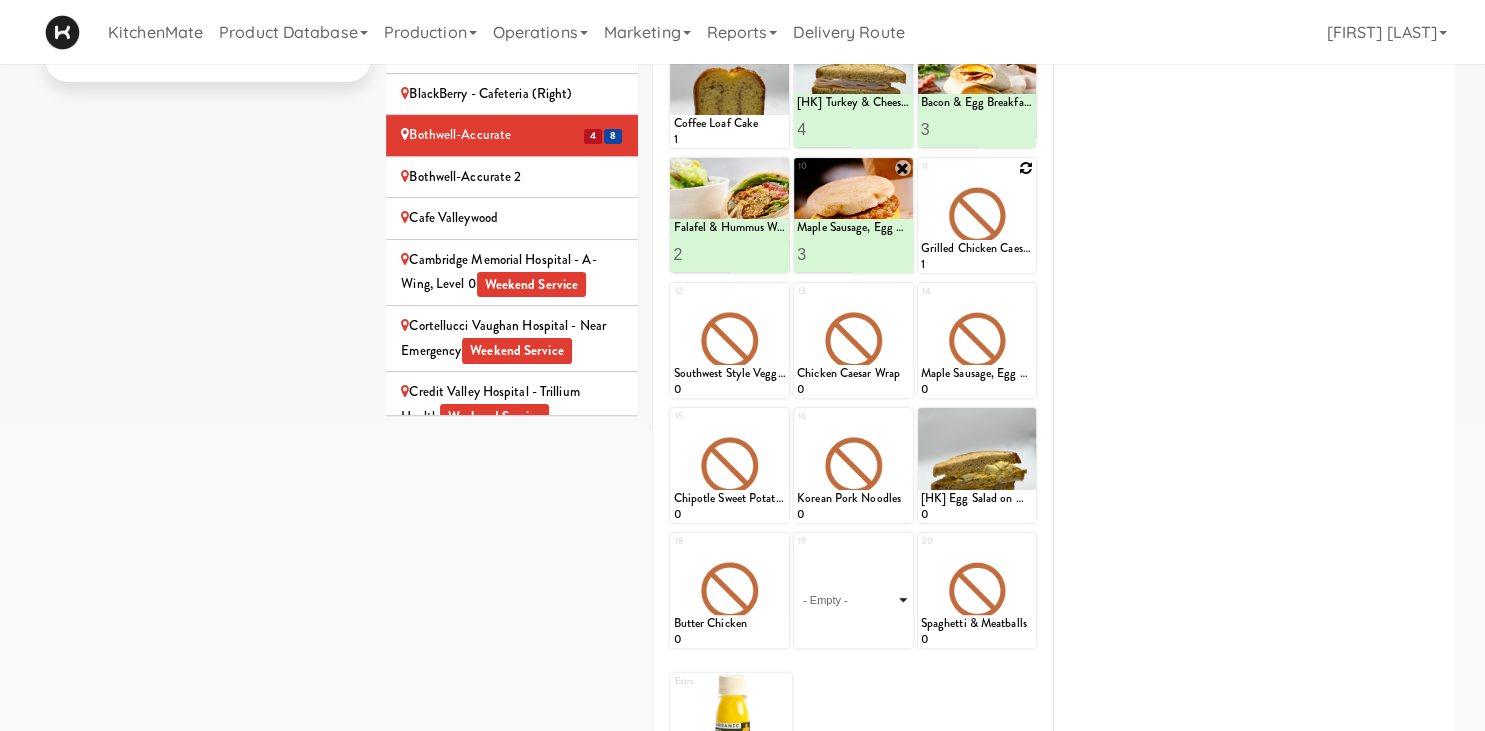 click on "- Empty - Activia Probiotic Peach Mango Smoothie Berry Gatorade Zero Chocolate Milk Tetra Pack Coca Cola Diet Coke Frooti Fuze Iced Tea Grape G2 Gatorade Thirst Quencher Greenhouse Fiery Ginger Shot Lemon Lime Gatorade Zero Monster Energy Zero Ultra Norse Cold Brew Coffee Oasis Apple Juice Orange Celsius Energy Drink Orange Gatorade Zero Red Bull Energy Drink Sanpellengrino Aranciata Sparkling Clementine Probiotic Soda Sparkling Ginger Probiotic Soda Sparkling Grapefruit Probiotic Soda Sugar Free Red Bull Tonica Kombucha Berry Bounce Amazing Chocolate Chunk Cookie Bacon & Egg Breakfast Wrap Bistro Deli Box Blue Diamond Roasted Salted Almonds Blue Diamond Smokehouse Almonds Caramilk Chocolate Chip Loaf Cake Chocolate Loaf Cake Classic Hummus With Crackers Clif Bar Peanut Butter Crunch Clif Builders proteins Bar Chocolate Clif Builders proteins Bar Chocolate Mint Coffee Loaf Cake Falafel & Hummus Wrap Freshii Peanut Butter Energii Bites [HK] Cheddar Cheese Bagel [HK] Chicken Caesar Wrap [HK] Turkey Club Wrap" at bounding box center [853, 600] 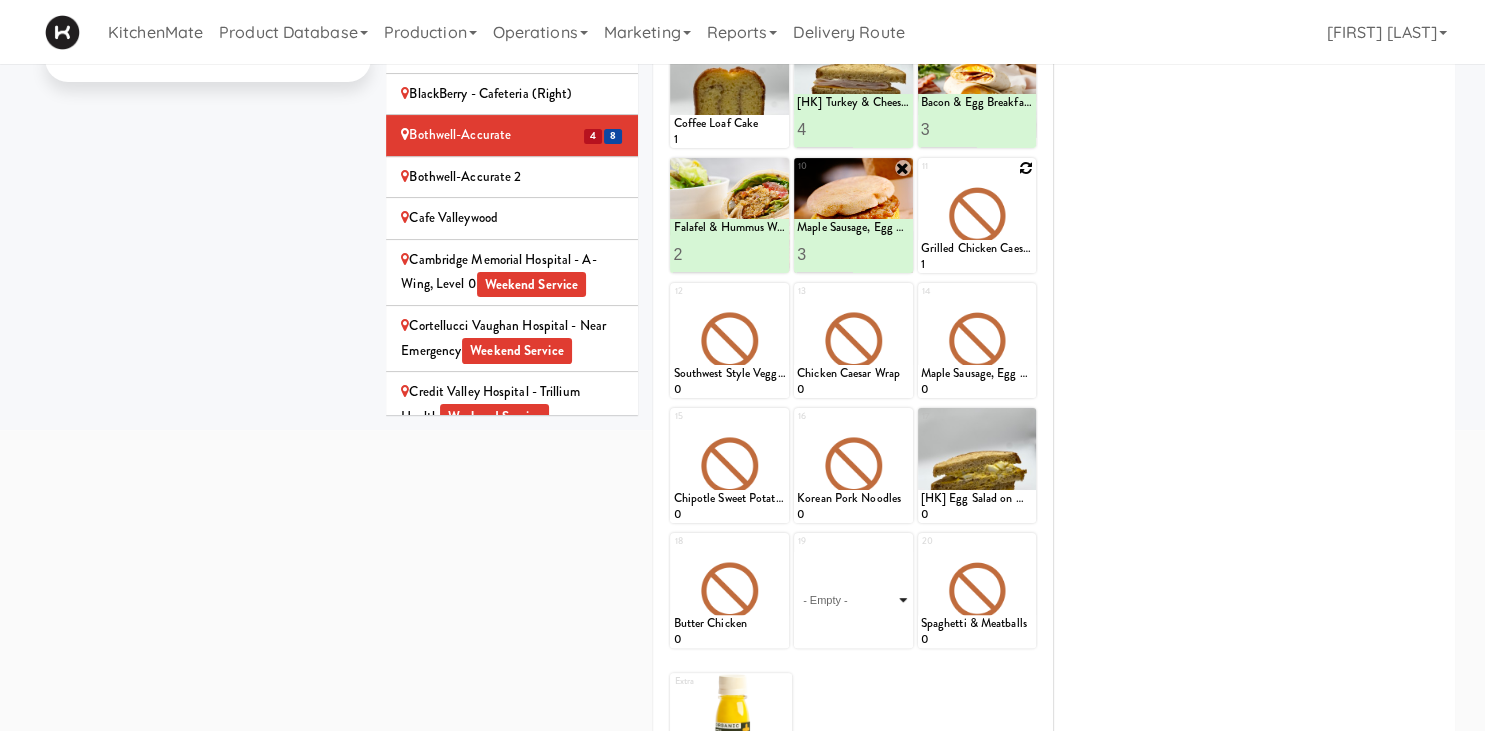 click on "- Empty - Activia Probiotic Peach Mango Smoothie Berry Gatorade Zero Chocolate Milk Tetra Pack Coca Cola Diet Coke Frooti Fuze Iced Tea Grape G2 Gatorade Thirst Quencher Greenhouse Fiery Ginger Shot Lemon Lime Gatorade Zero Monster Energy Zero Ultra Norse Cold Brew Coffee Oasis Apple Juice Orange Celsius Energy Drink Orange Gatorade Zero Red Bull Energy Drink Sanpellengrino Aranciata Sparkling Clementine Probiotic Soda Sparkling Ginger Probiotic Soda Sparkling Grapefruit Probiotic Soda Sugar Free Red Bull Tonica Kombucha Berry Bounce Amazing Chocolate Chunk Cookie Bacon & Egg Breakfast Wrap Bistro Deli Box Blue Diamond Roasted Salted Almonds Blue Diamond Smokehouse Almonds Caramilk Chocolate Chip Loaf Cake Chocolate Loaf Cake Classic Hummus With Crackers Clif Bar Peanut Butter Crunch Clif Builders proteins Bar Chocolate Clif Builders proteins Bar Chocolate Mint Coffee Loaf Cake Falafel & Hummus Wrap Freshii Peanut Butter Energii Bites [HK] Cheddar Cheese Bagel [HK] Chicken Caesar Wrap [HK] Turkey Club Wrap" at bounding box center (853, 600) 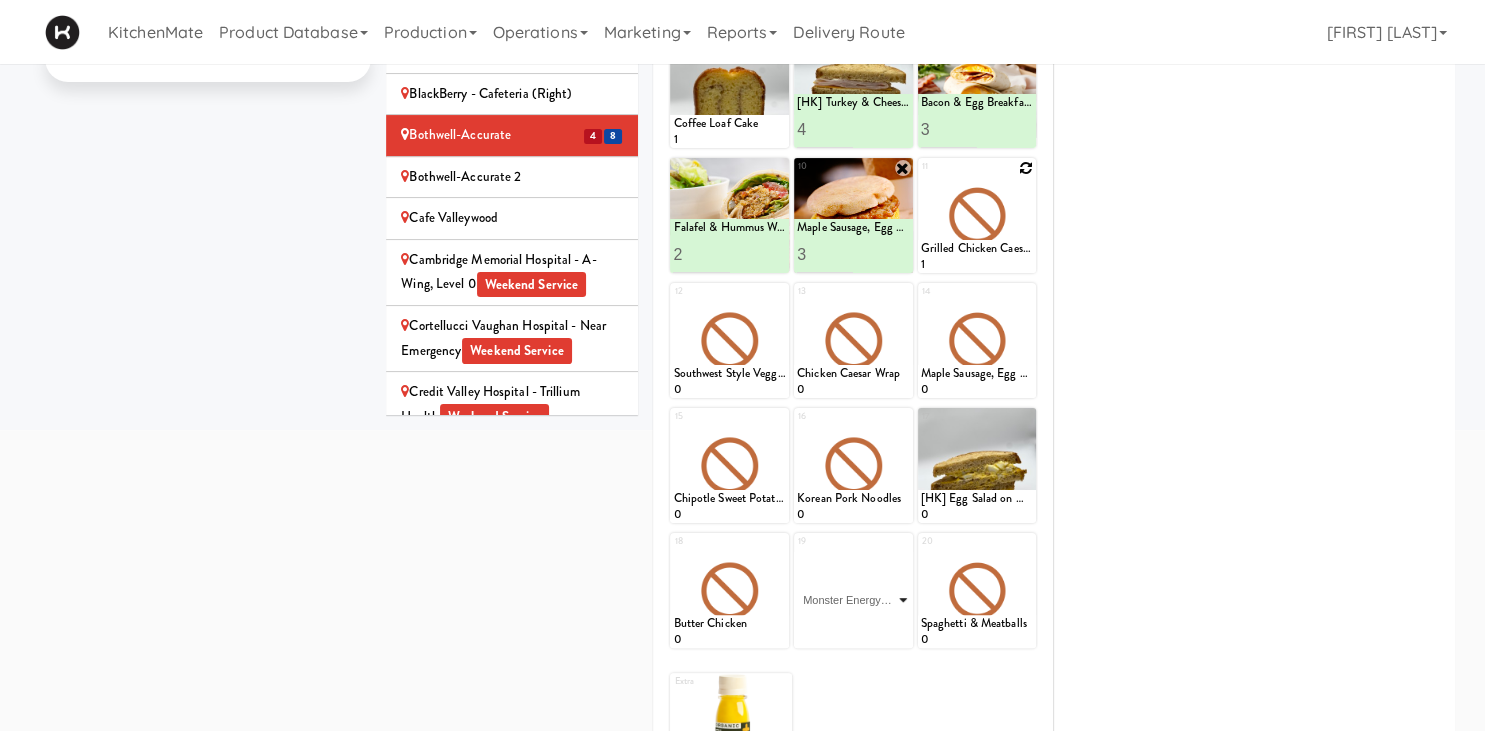 click on "Monster Energy Zero Ultra" at bounding box center (0, 0) 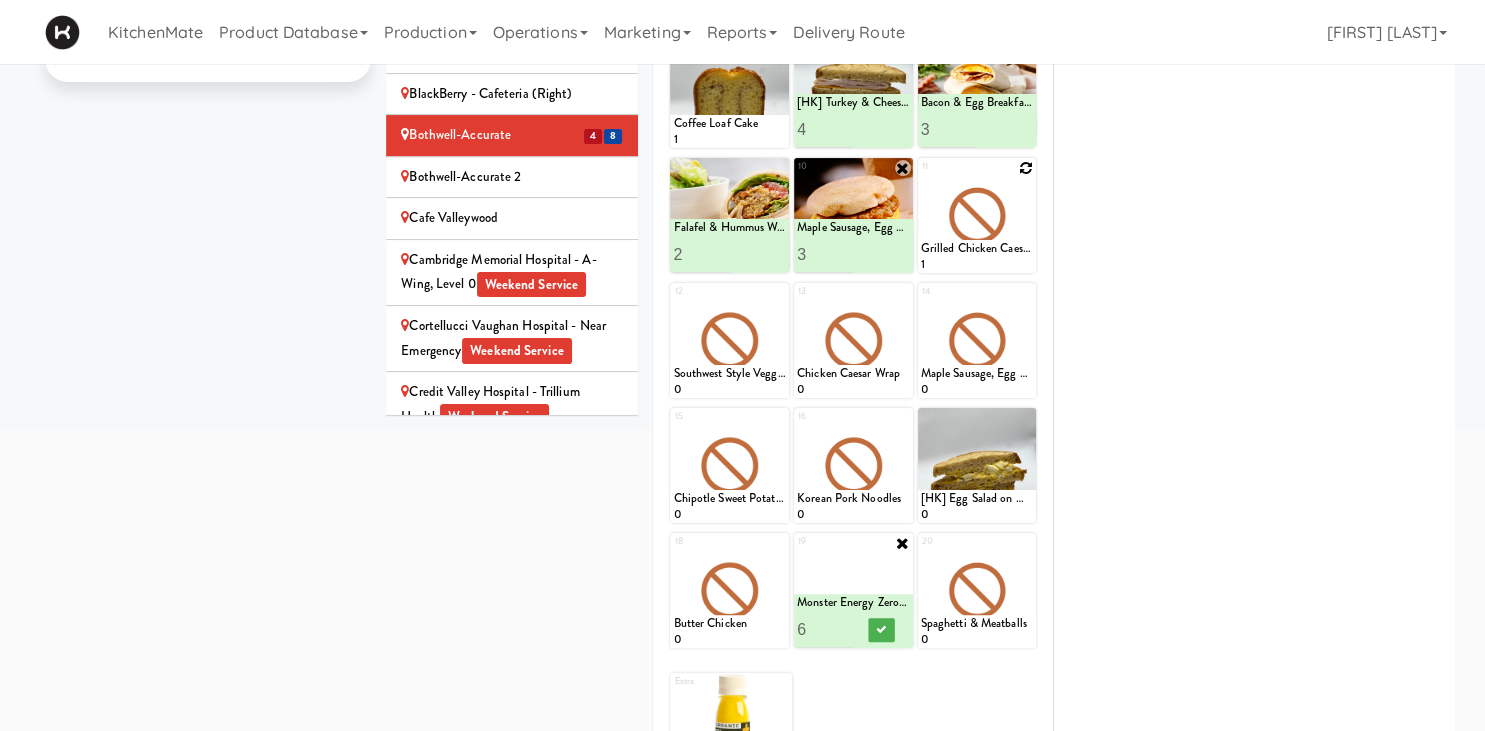 type on "7" 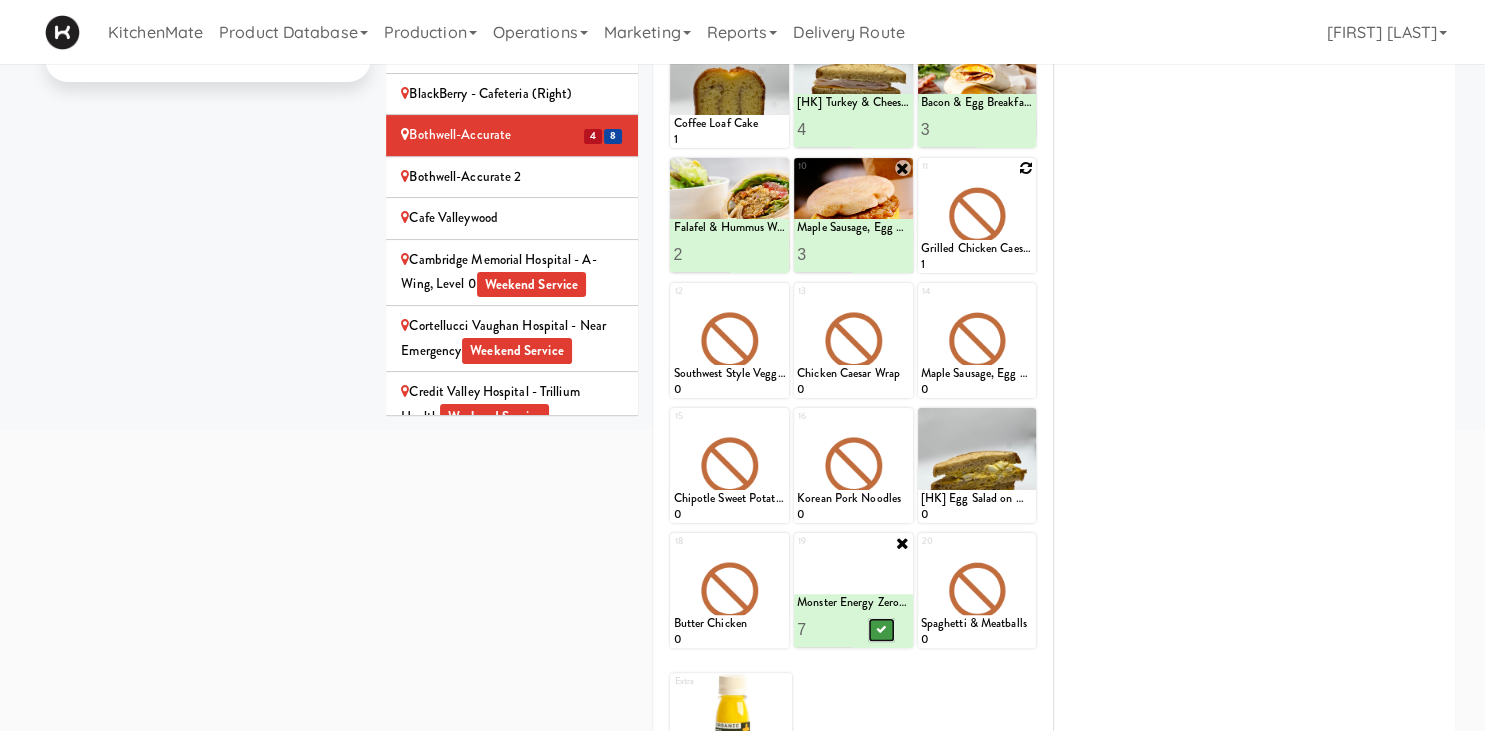 click at bounding box center (881, 629) 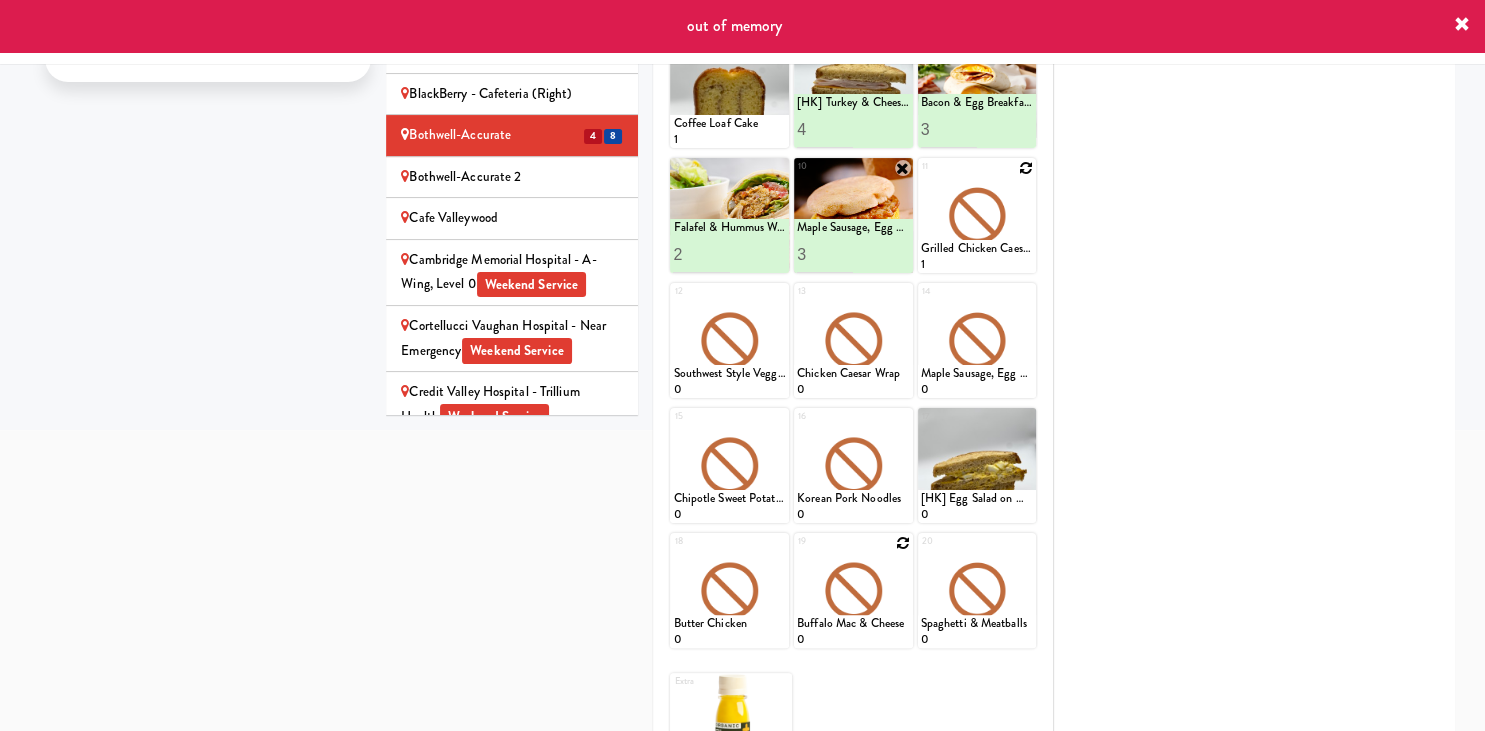 click at bounding box center (903, 543) 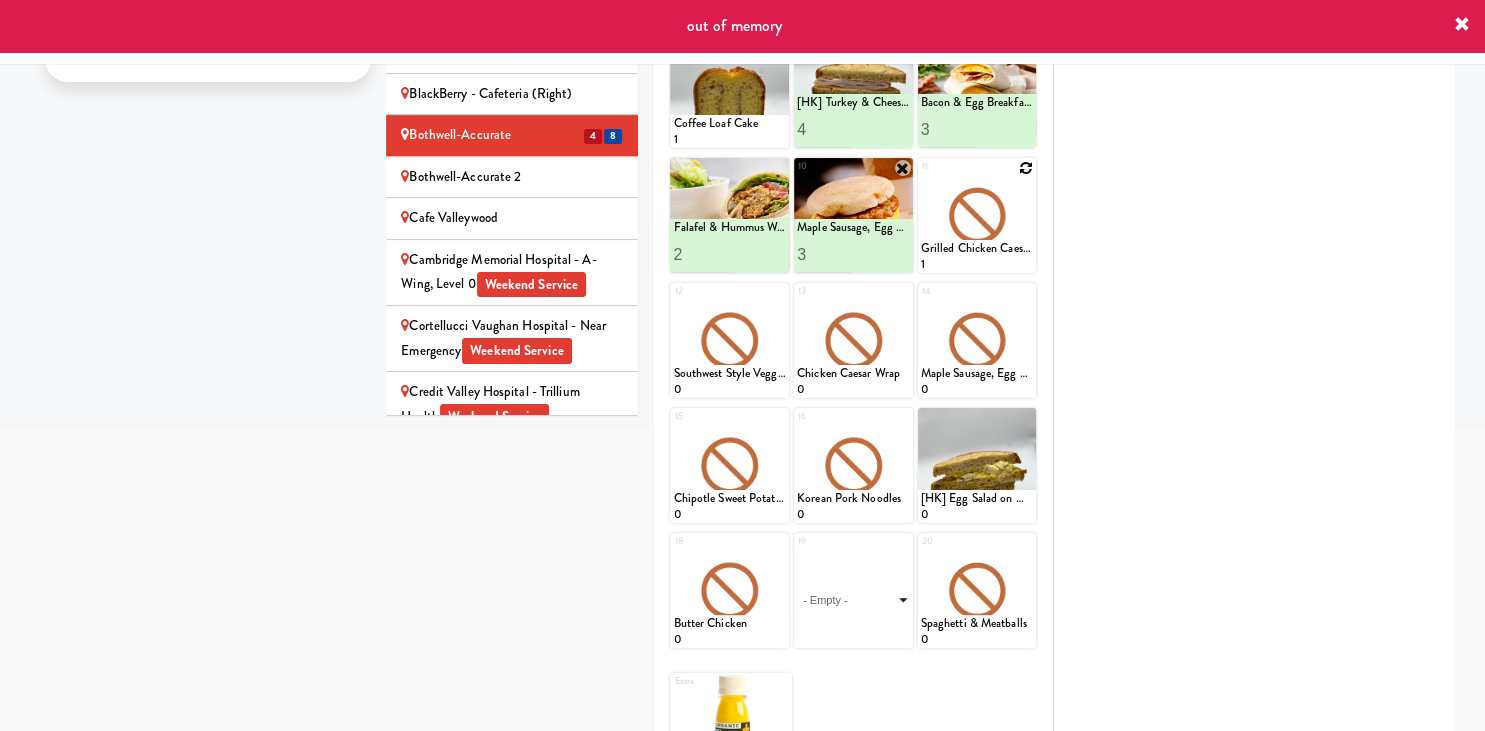click on "- Empty - Activia Probiotic Peach Mango Smoothie Berry Gatorade Zero Chocolate Milk Tetra Pack Coca Cola Diet Coke Frooti Fuze Iced Tea Grape G2 Gatorade Thirst Quencher Greenhouse Fiery Ginger Shot Lemon Lime Gatorade Zero Monster Energy Zero Ultra Norse Cold Brew Coffee Oasis Apple Juice Orange Celsius Energy Drink Orange Gatorade Zero Red Bull Energy Drink Sanpellengrino Aranciata Sparkling Clementine Probiotic Soda Sparkling Ginger Probiotic Soda Sparkling Grapefruit Probiotic Soda Sugar Free Red Bull Tonica Kombucha Berry Bounce Amazing Chocolate Chunk Cookie Bacon & Egg Breakfast Wrap Bistro Deli Box Blue Diamond Roasted Salted Almonds Blue Diamond Smokehouse Almonds Caramilk Chocolate Chip Loaf Cake Chocolate Loaf Cake Classic Hummus With Crackers Clif Bar Peanut Butter Crunch Clif Builders proteins Bar Chocolate Clif Builders proteins Bar Chocolate Mint Coffee Loaf Cake Falafel & Hummus Wrap Freshii Peanut Butter Energii Bites [HK] Cheddar Cheese Bagel [HK] Chicken Caesar Wrap [HK] Turkey Club Wrap" at bounding box center [853, 600] 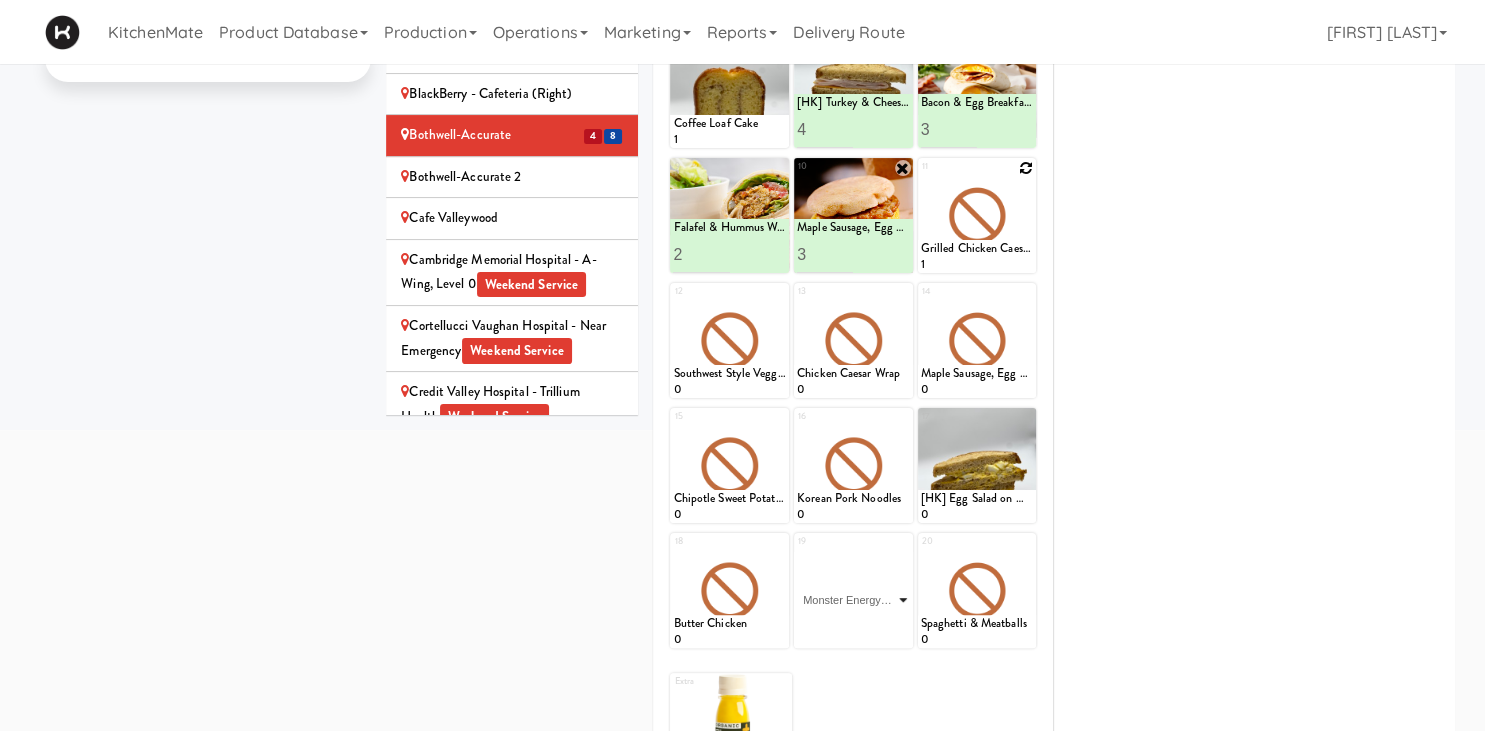 click on "Monster Energy Zero Ultra" at bounding box center (0, 0) 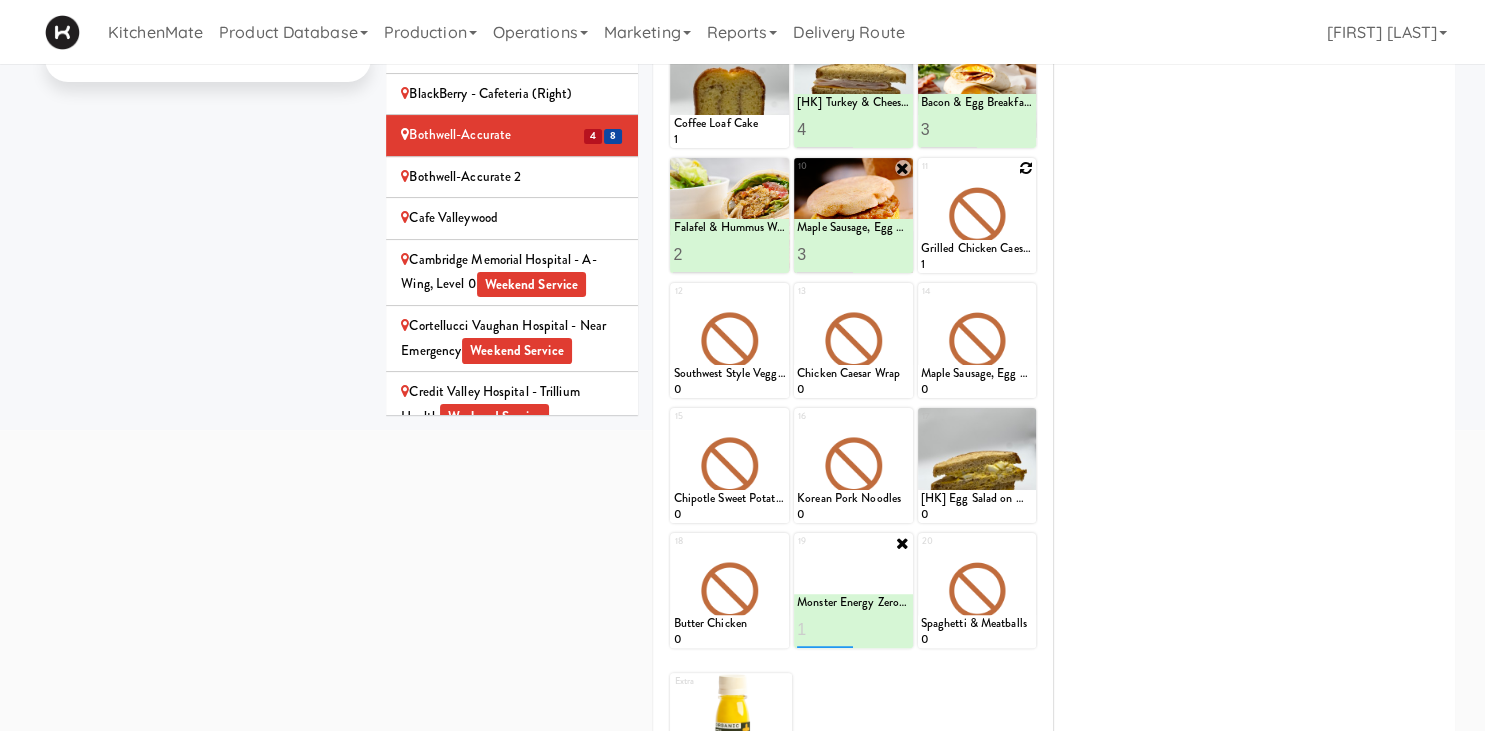 type on "1" 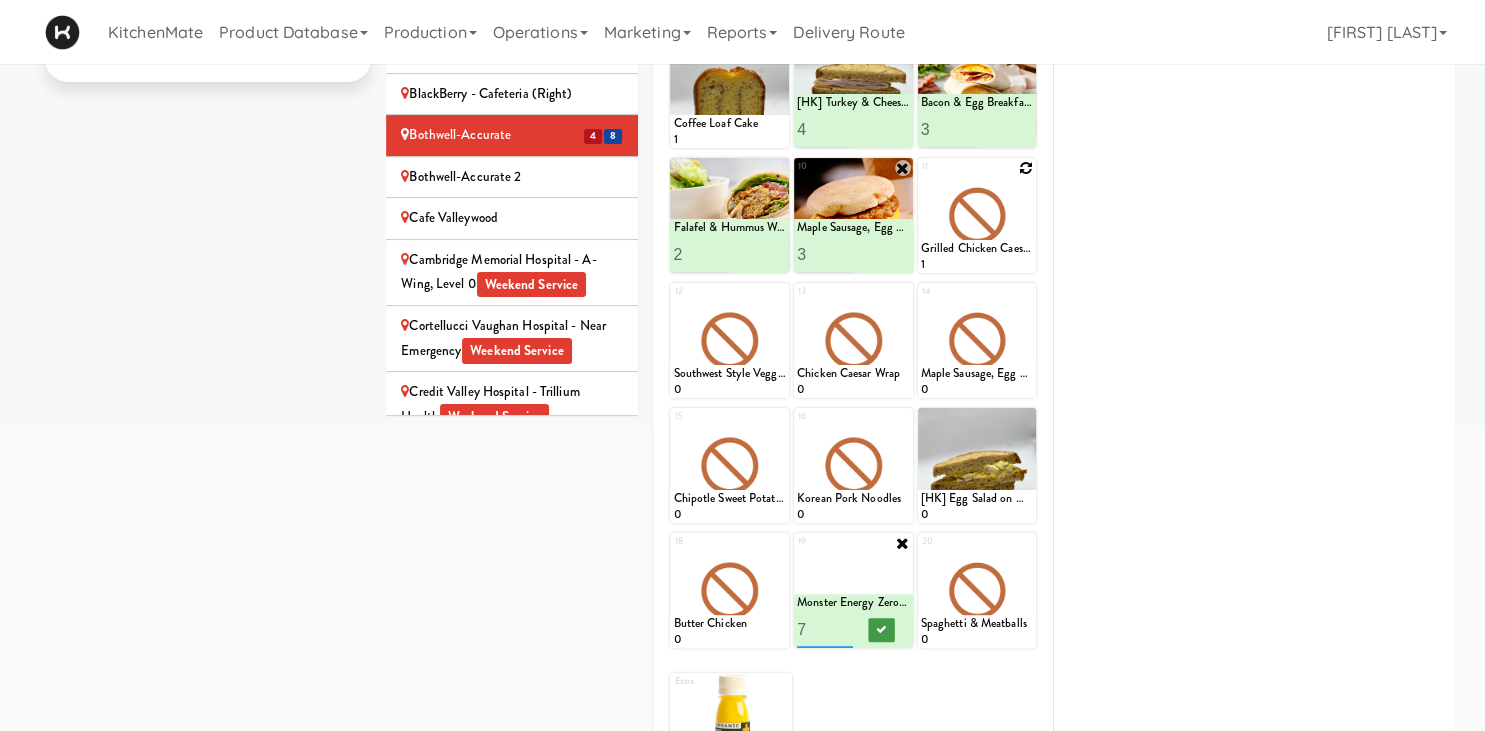 type on "7" 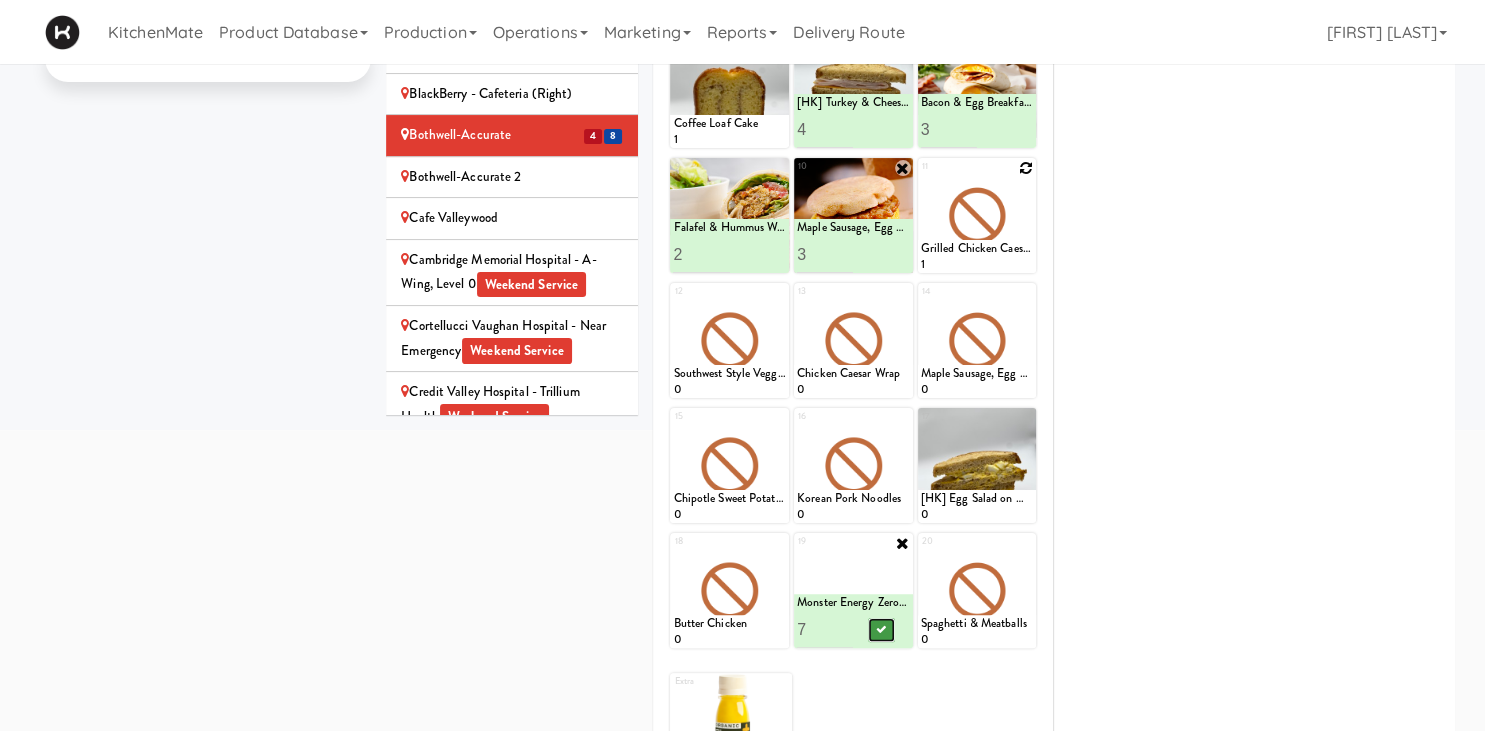 click at bounding box center (881, 630) 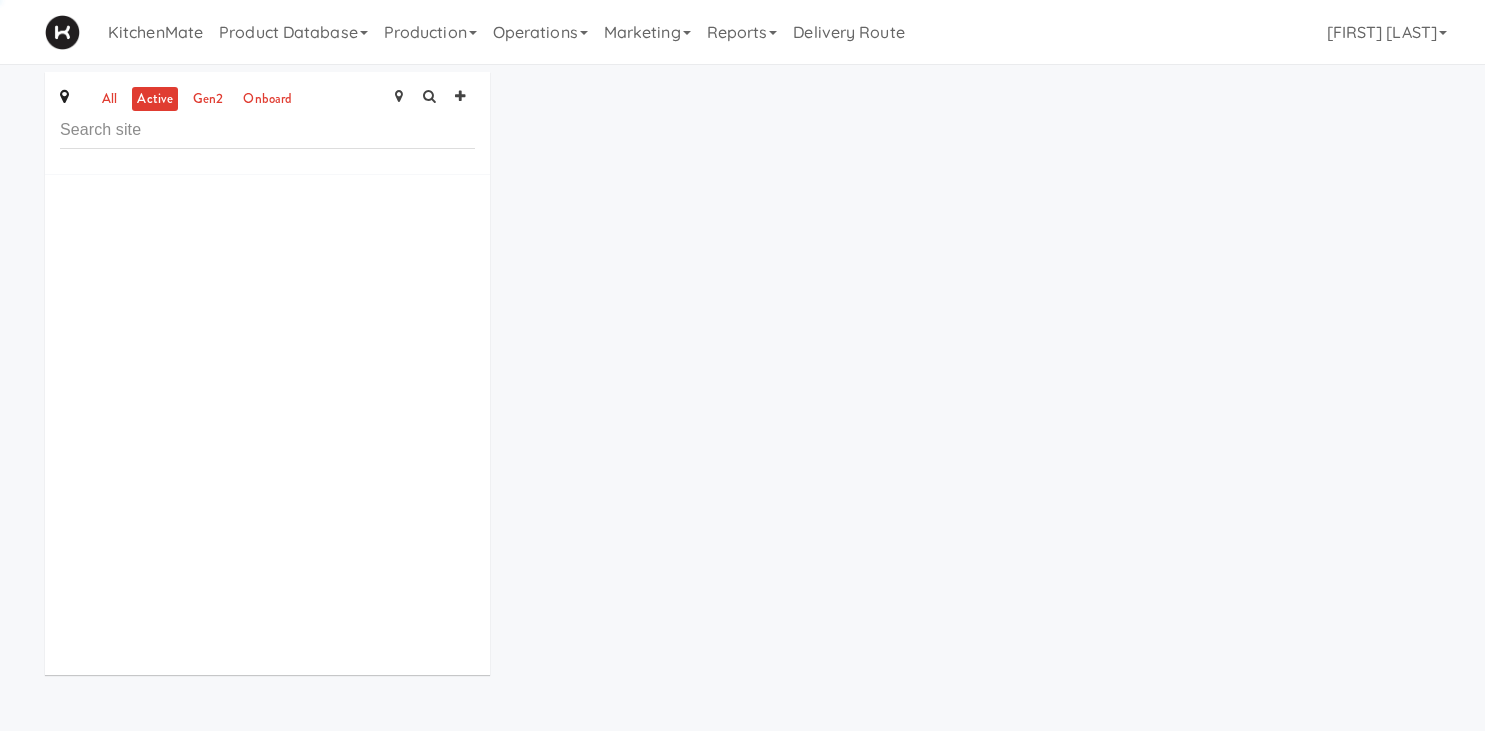 scroll, scrollTop: 0, scrollLeft: 0, axis: both 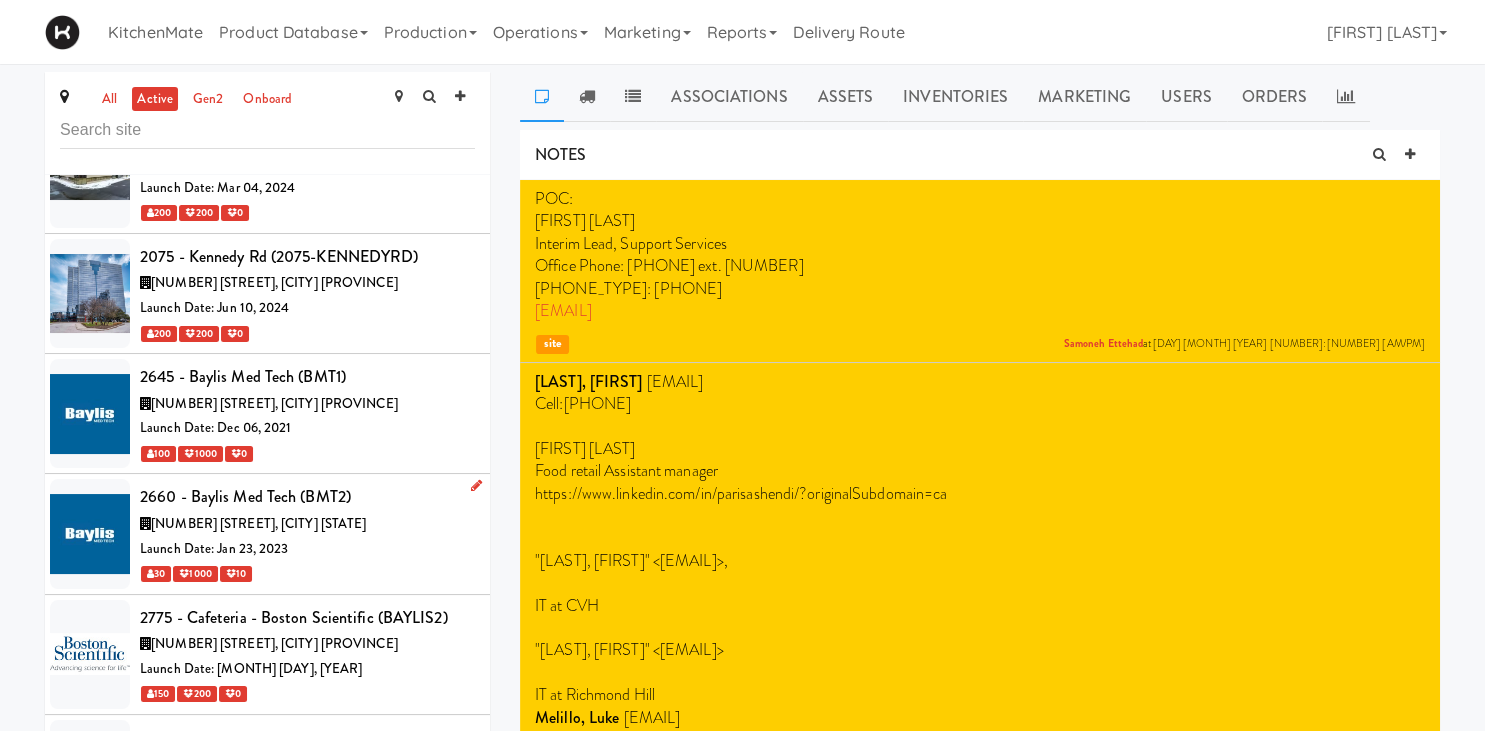 click on "2660 - Baylis Med Tech (BMT2)" at bounding box center [307, 497] 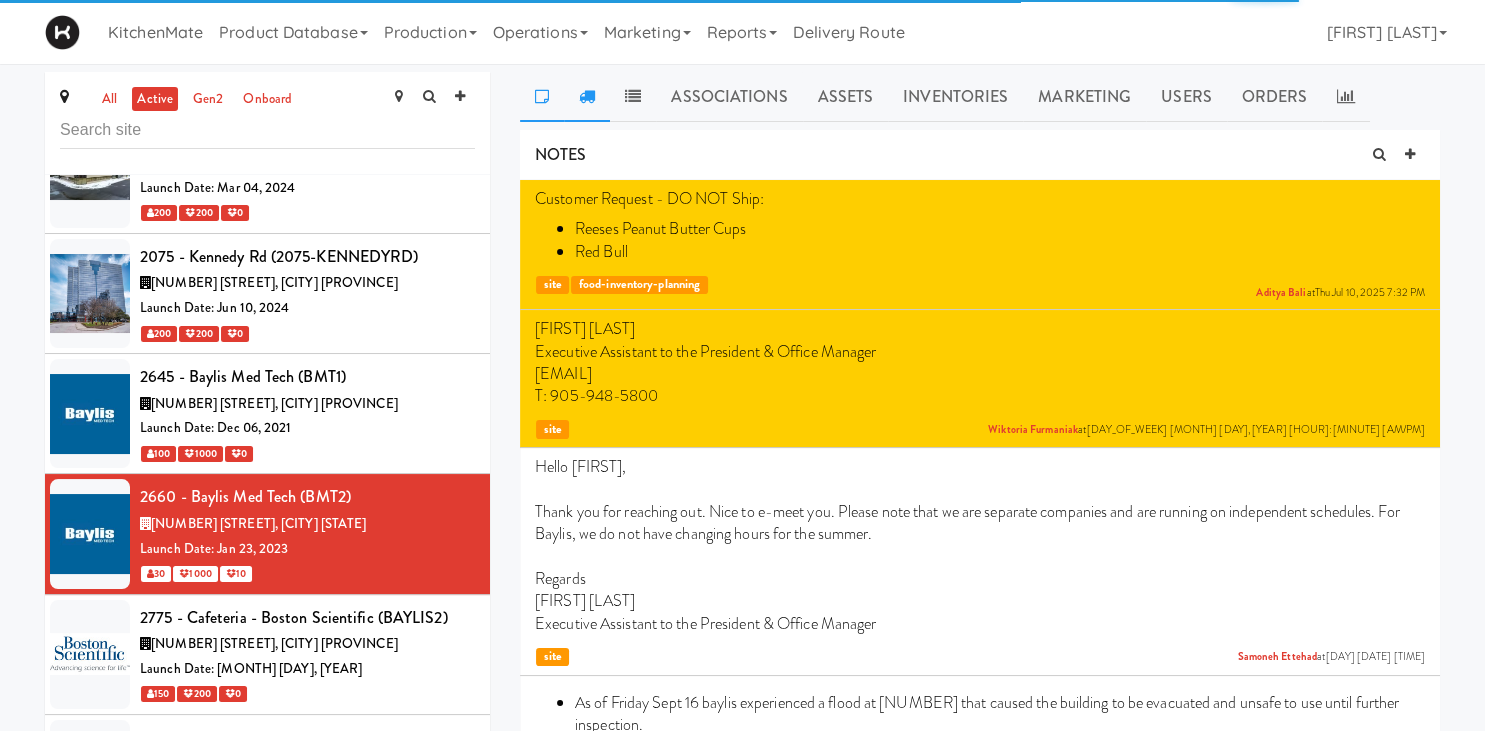 click at bounding box center [587, 96] 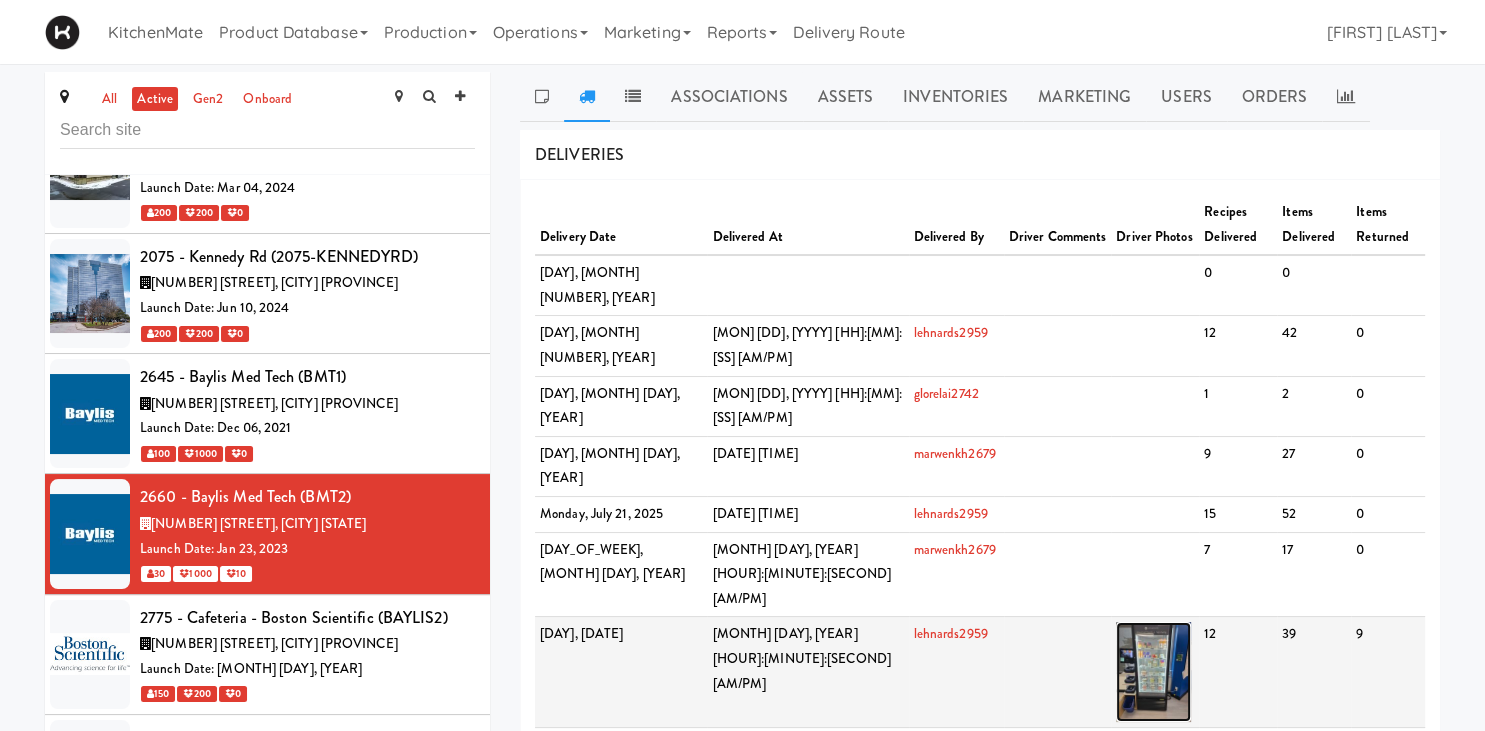 click at bounding box center (1153, 672) 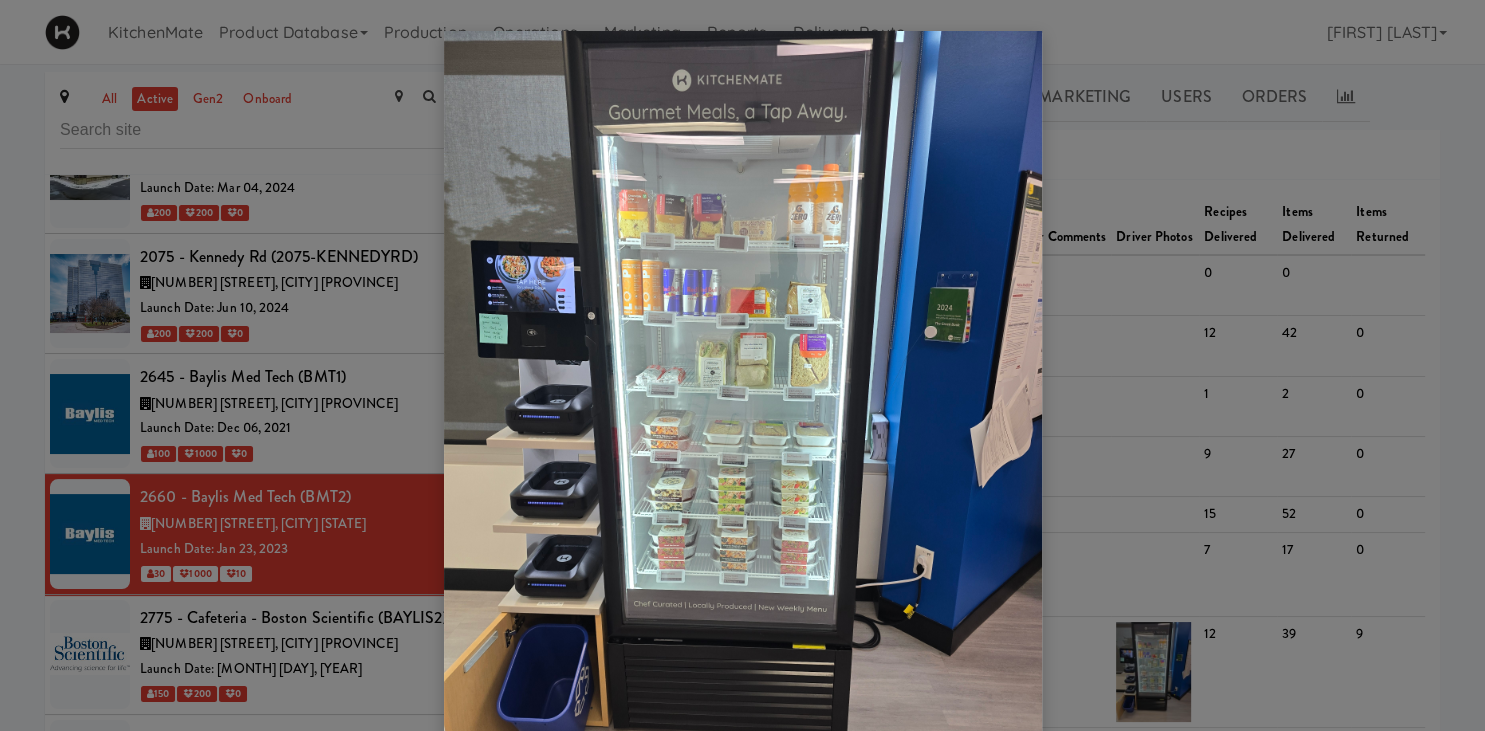 click at bounding box center (742, 365) 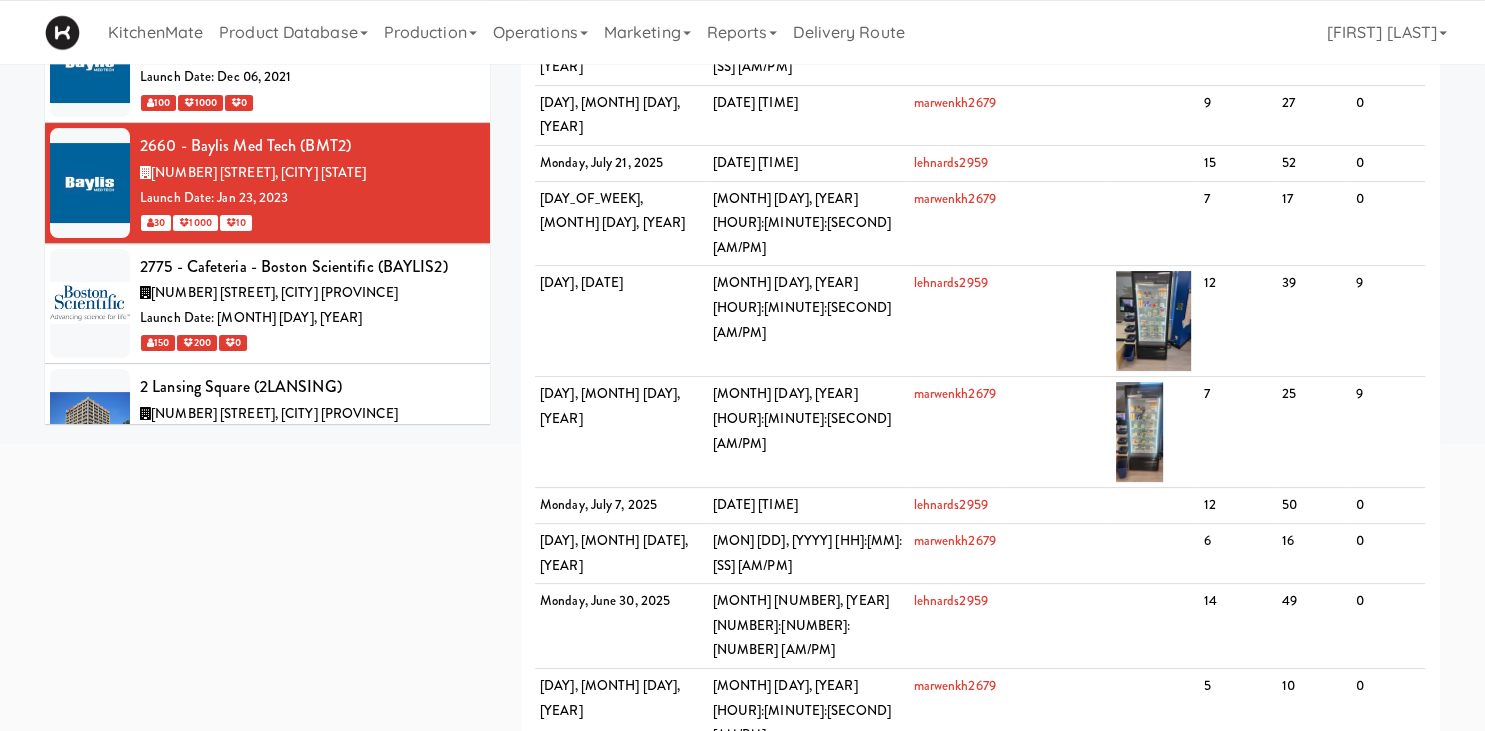 scroll, scrollTop: 352, scrollLeft: 0, axis: vertical 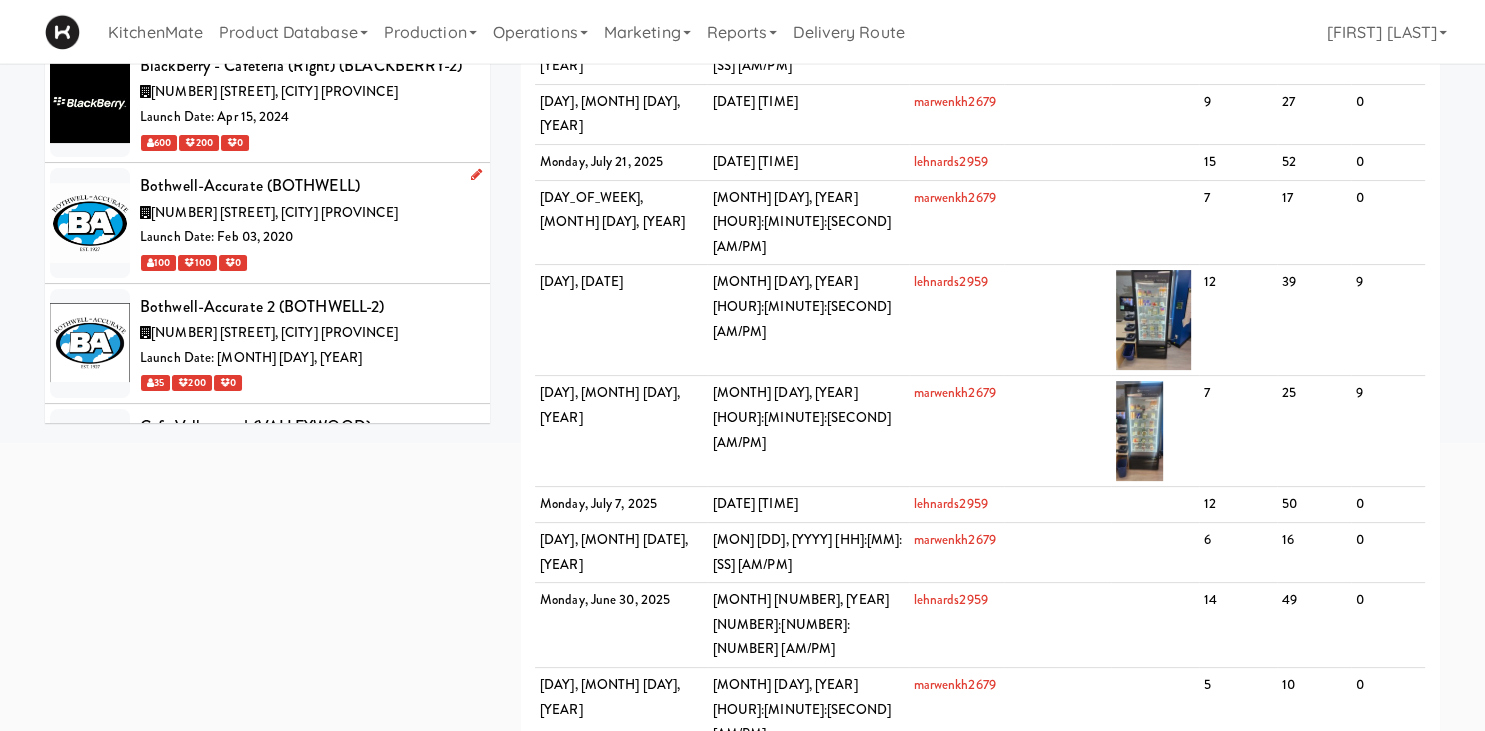 click on "Bothwell-Accurate (BOTHWELL)" at bounding box center (307, 186) 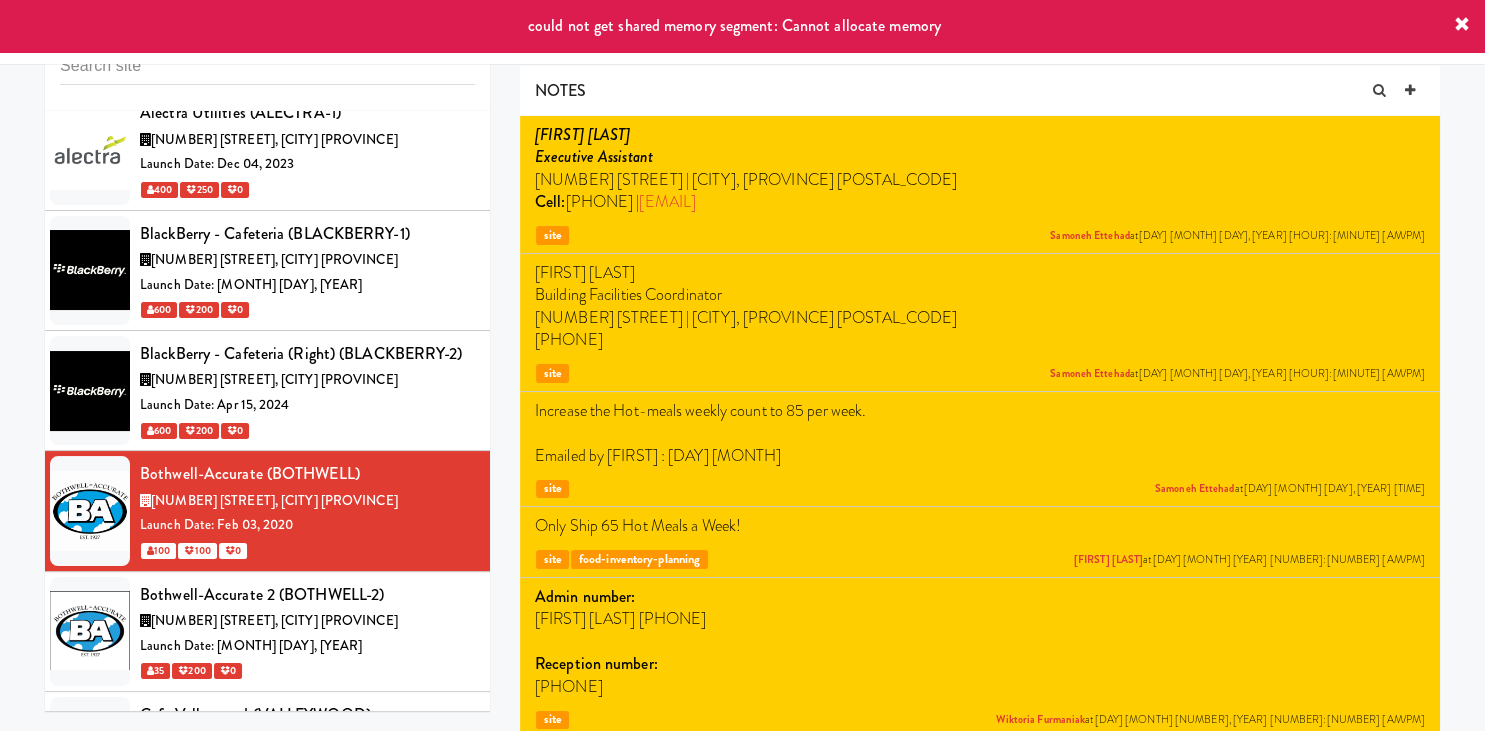 click at bounding box center (1462, 25) 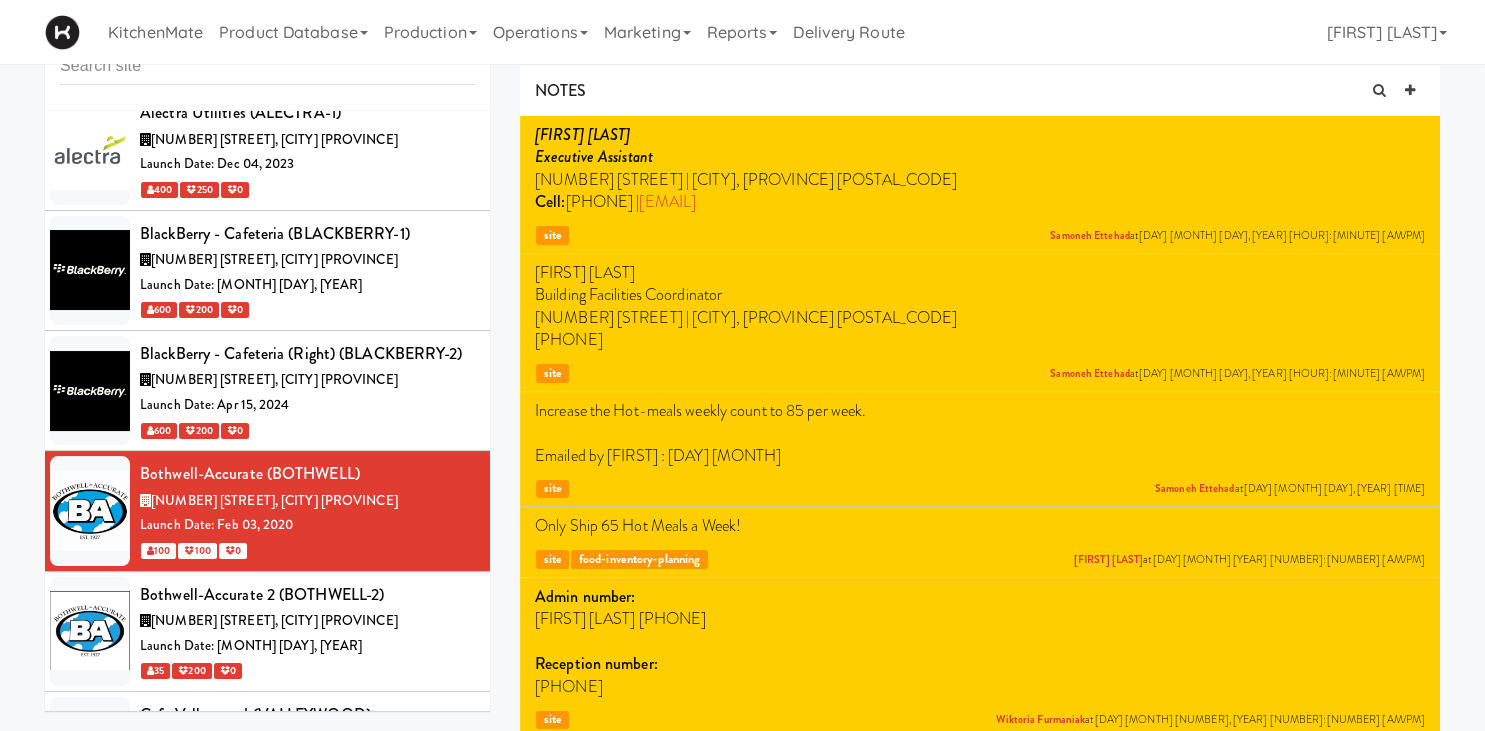 scroll, scrollTop: 0, scrollLeft: 0, axis: both 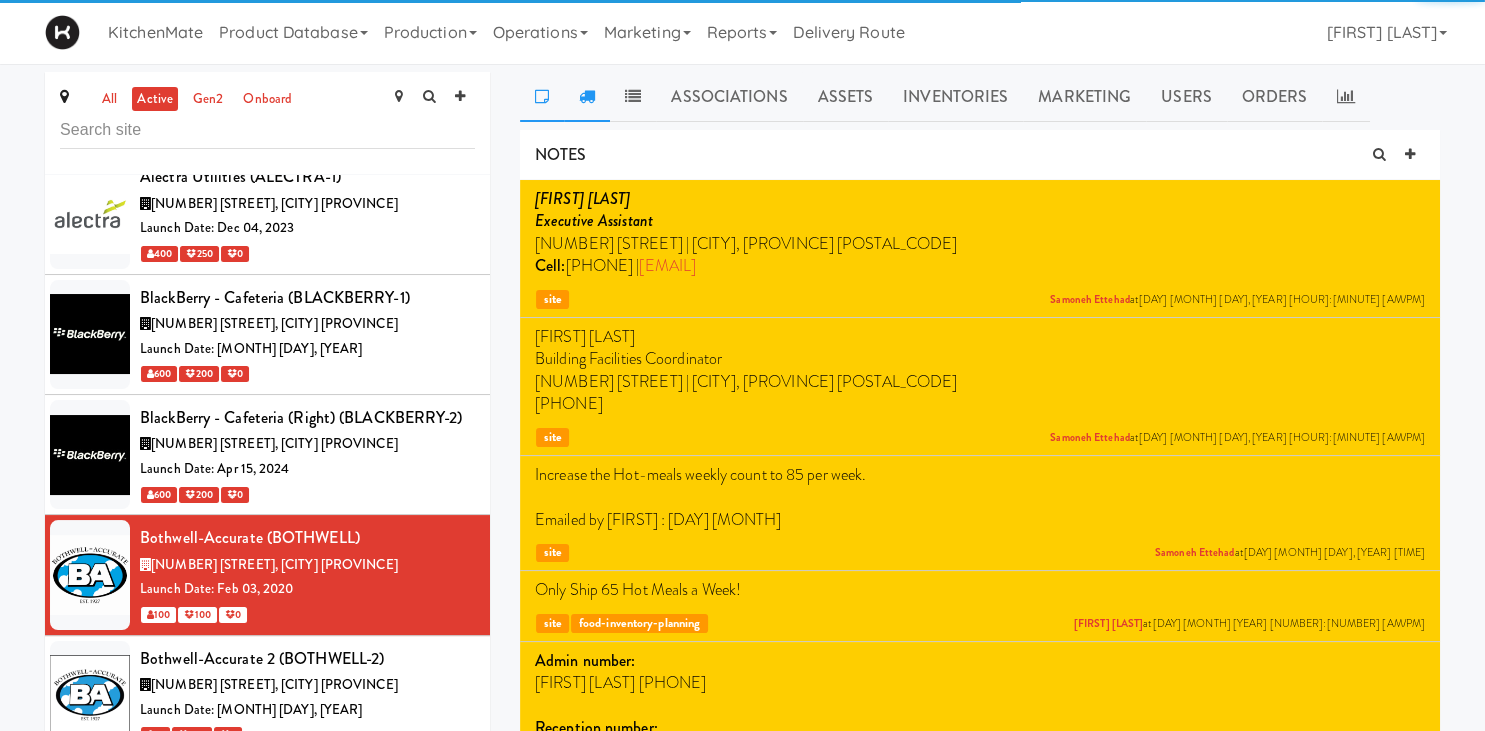 click at bounding box center (587, 96) 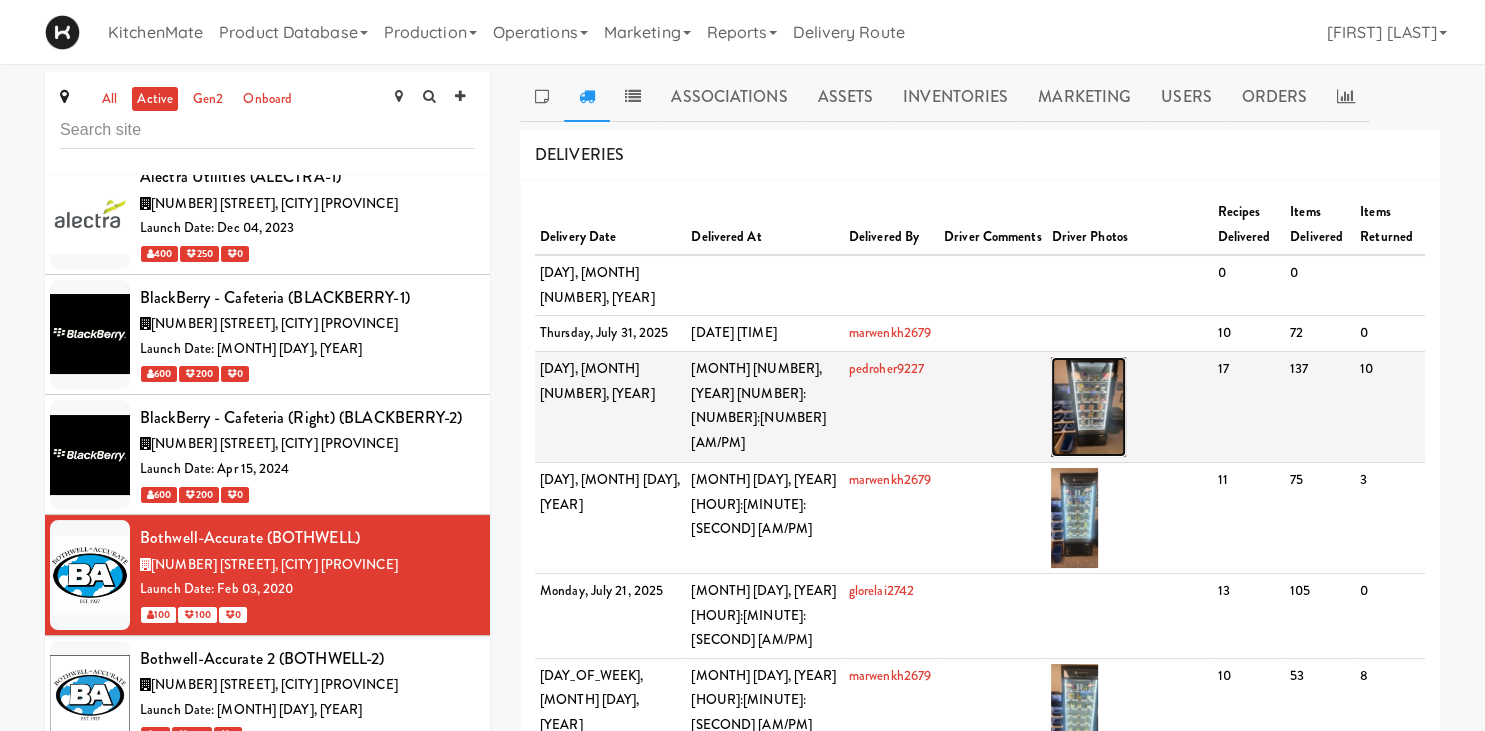 click at bounding box center [1088, 407] 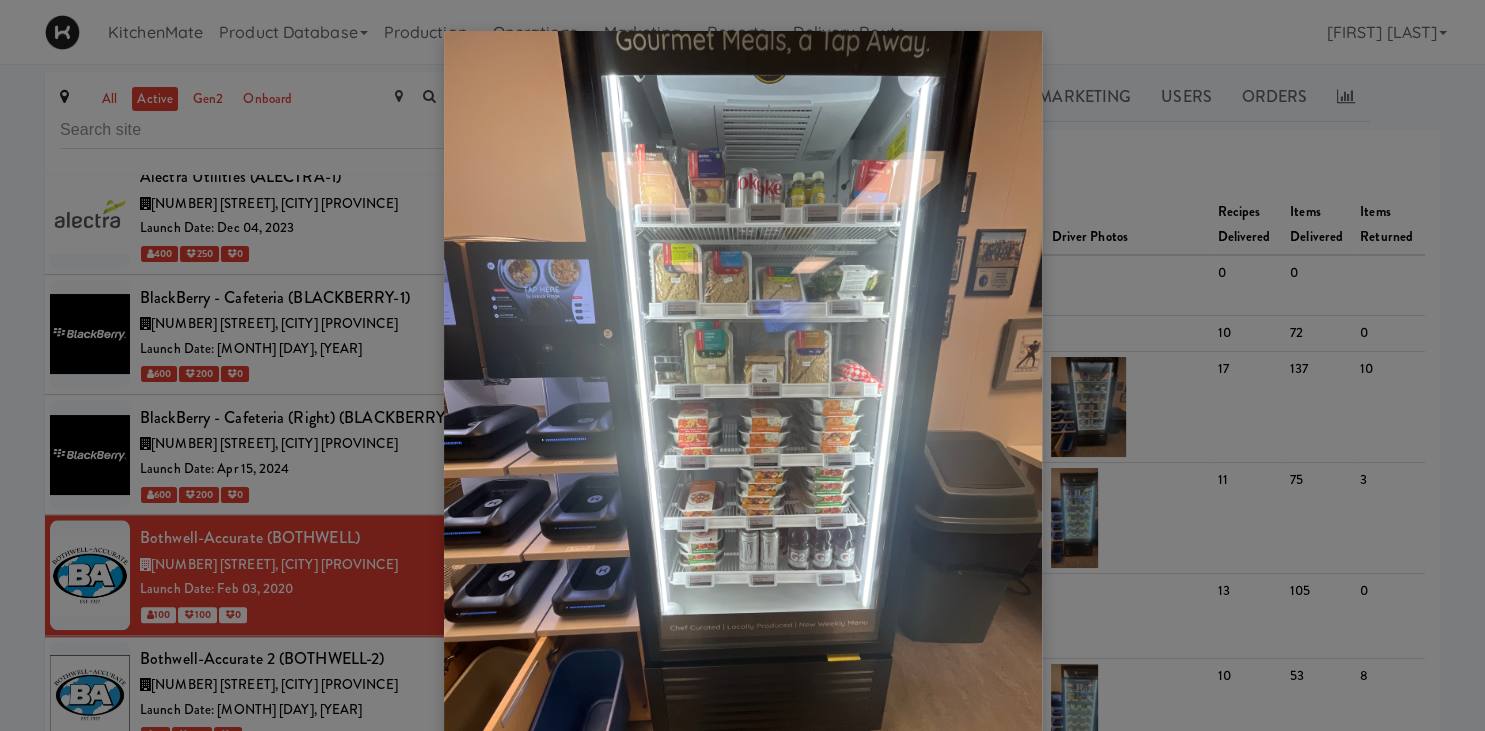 click at bounding box center [742, 365] 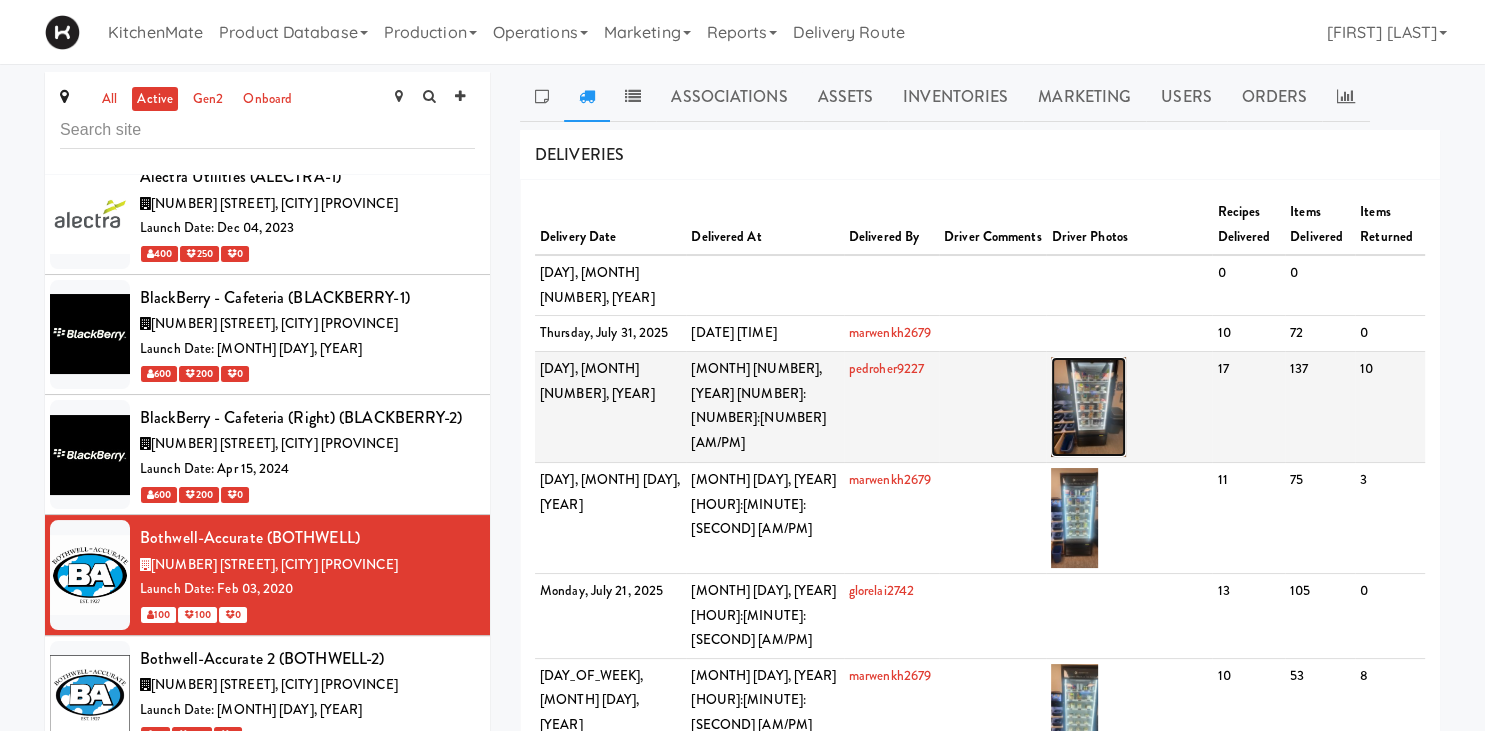 click at bounding box center [1088, 407] 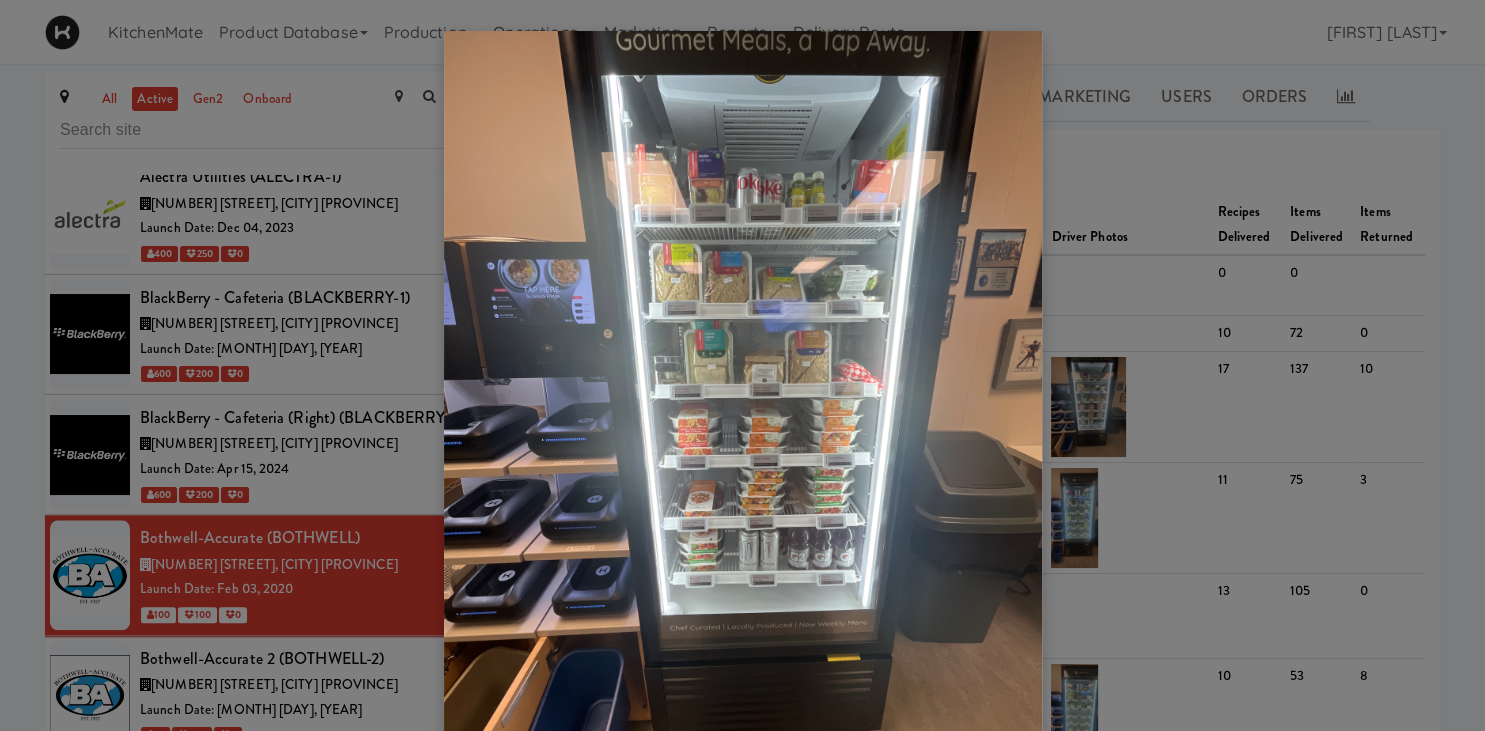 click at bounding box center [742, 365] 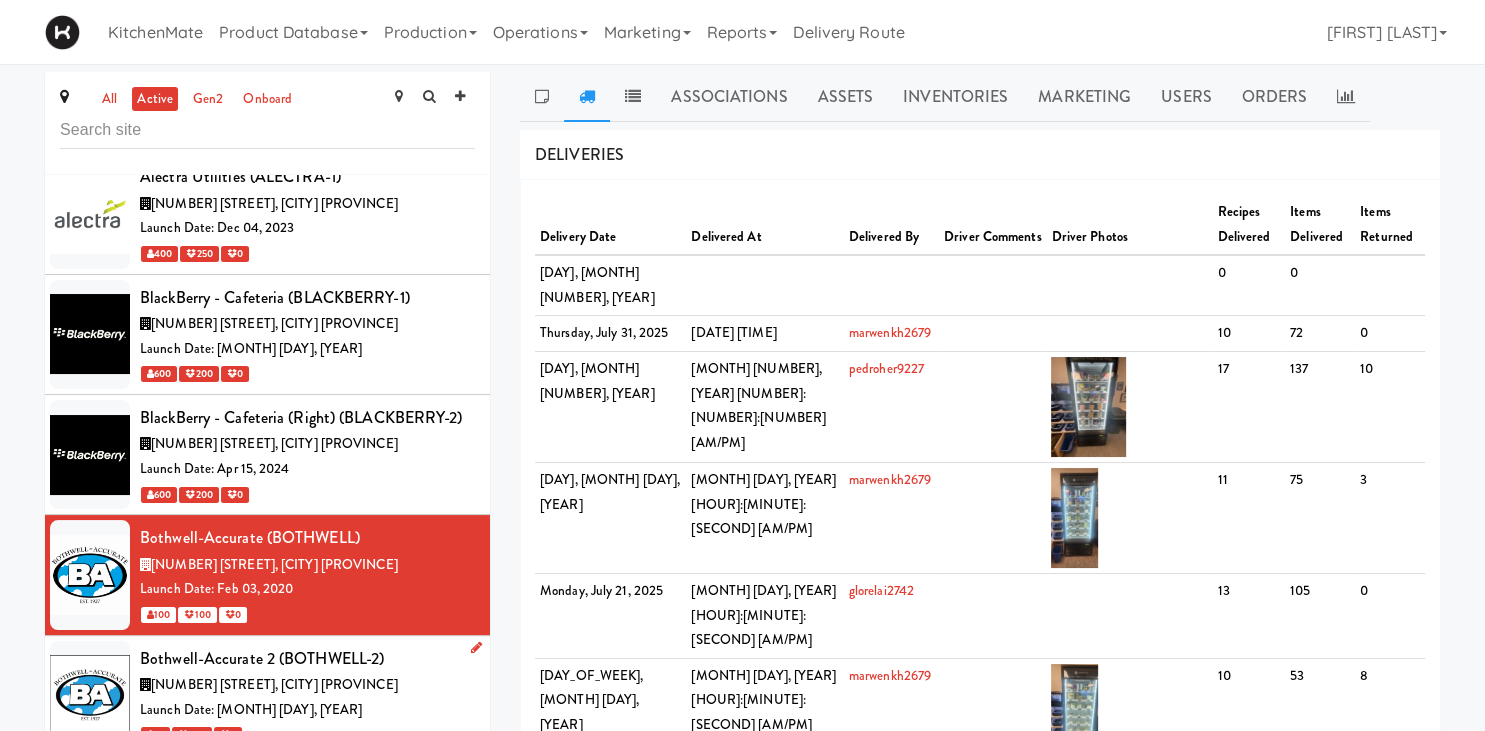click on "Bothwell-Accurate 2 (BOTHWELL-2)" at bounding box center [307, 659] 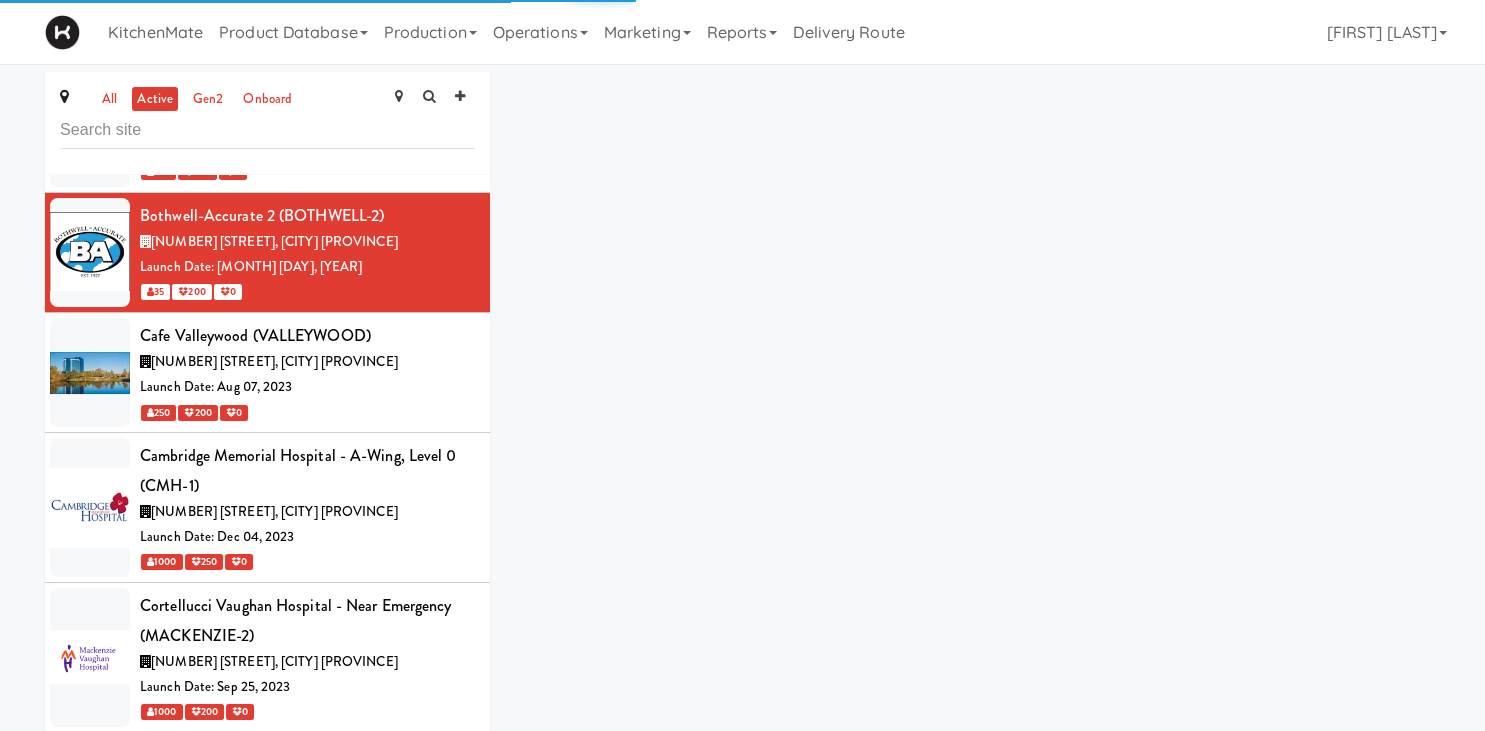 scroll, scrollTop: 2720, scrollLeft: 0, axis: vertical 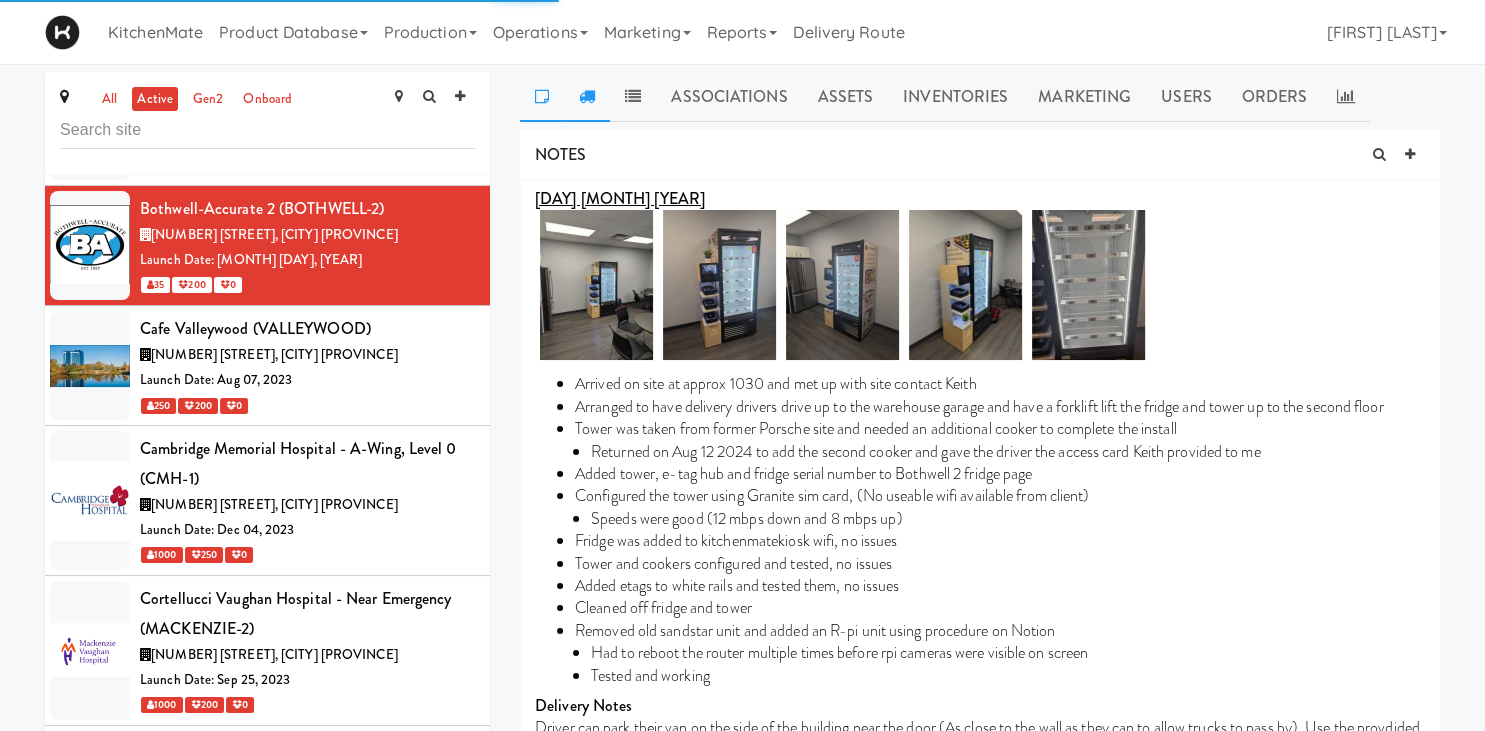 click at bounding box center [587, 96] 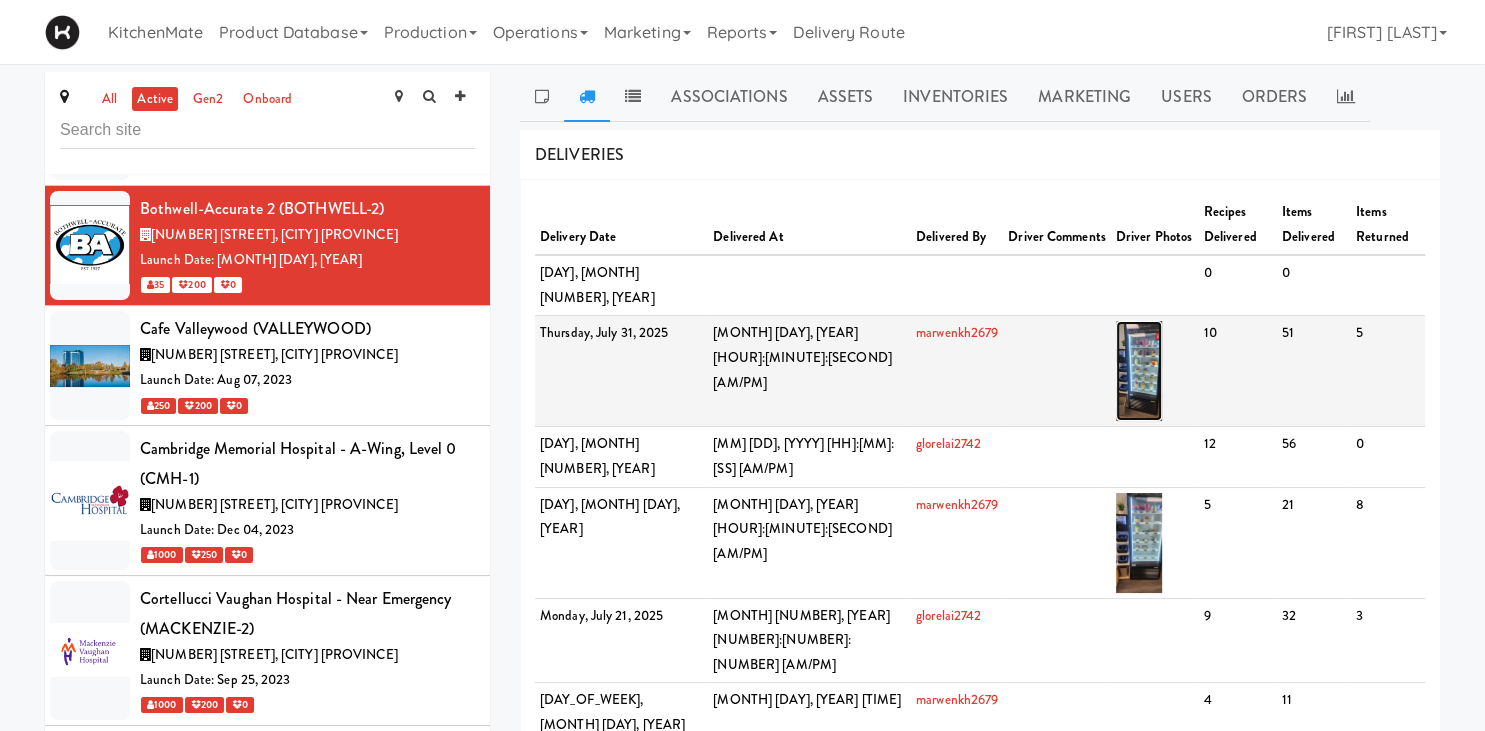 click at bounding box center (1139, 371) 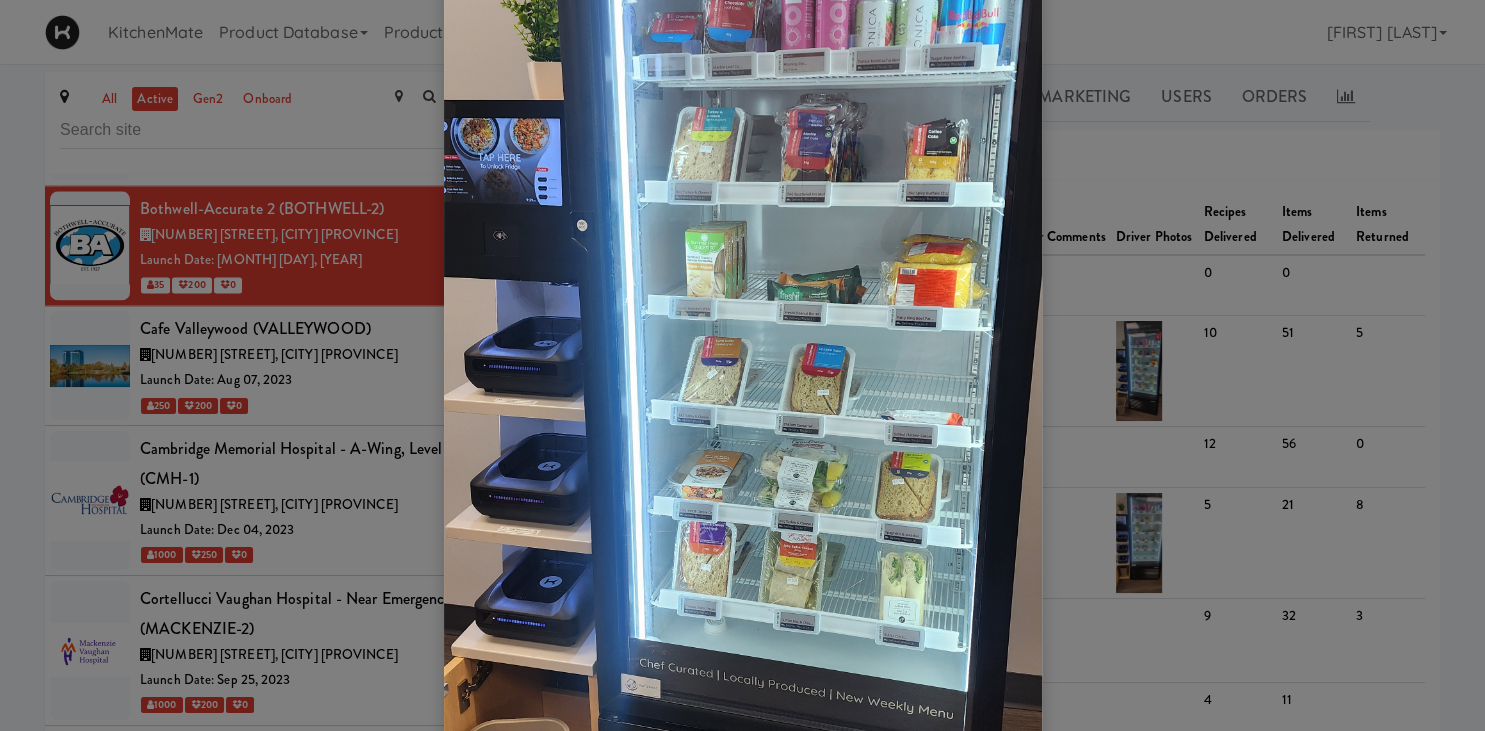 scroll, scrollTop: 290, scrollLeft: 0, axis: vertical 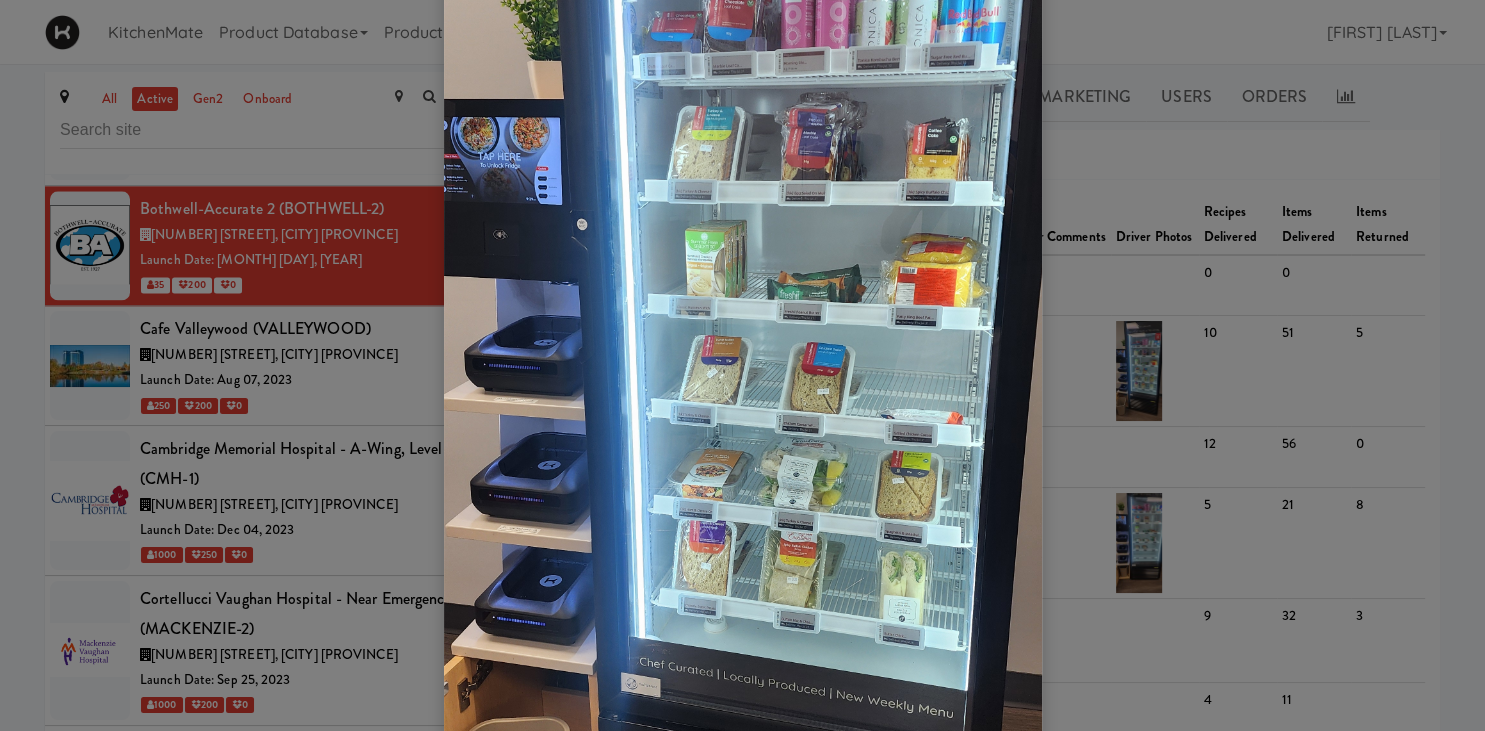 click at bounding box center [742, 365] 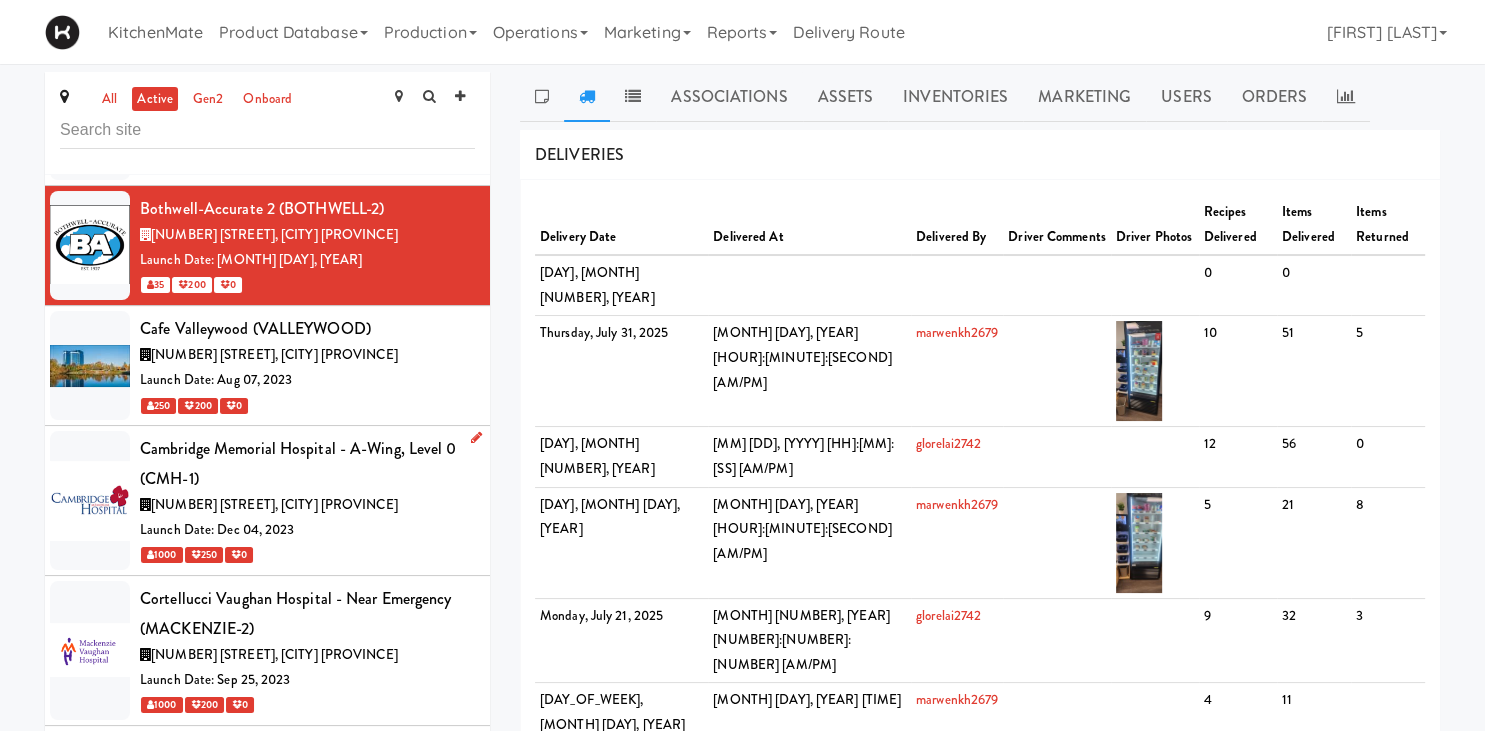 click on "Cambridge Memorial Hospital - A-Wing, Level 0 (CMH-1)" at bounding box center (307, 463) 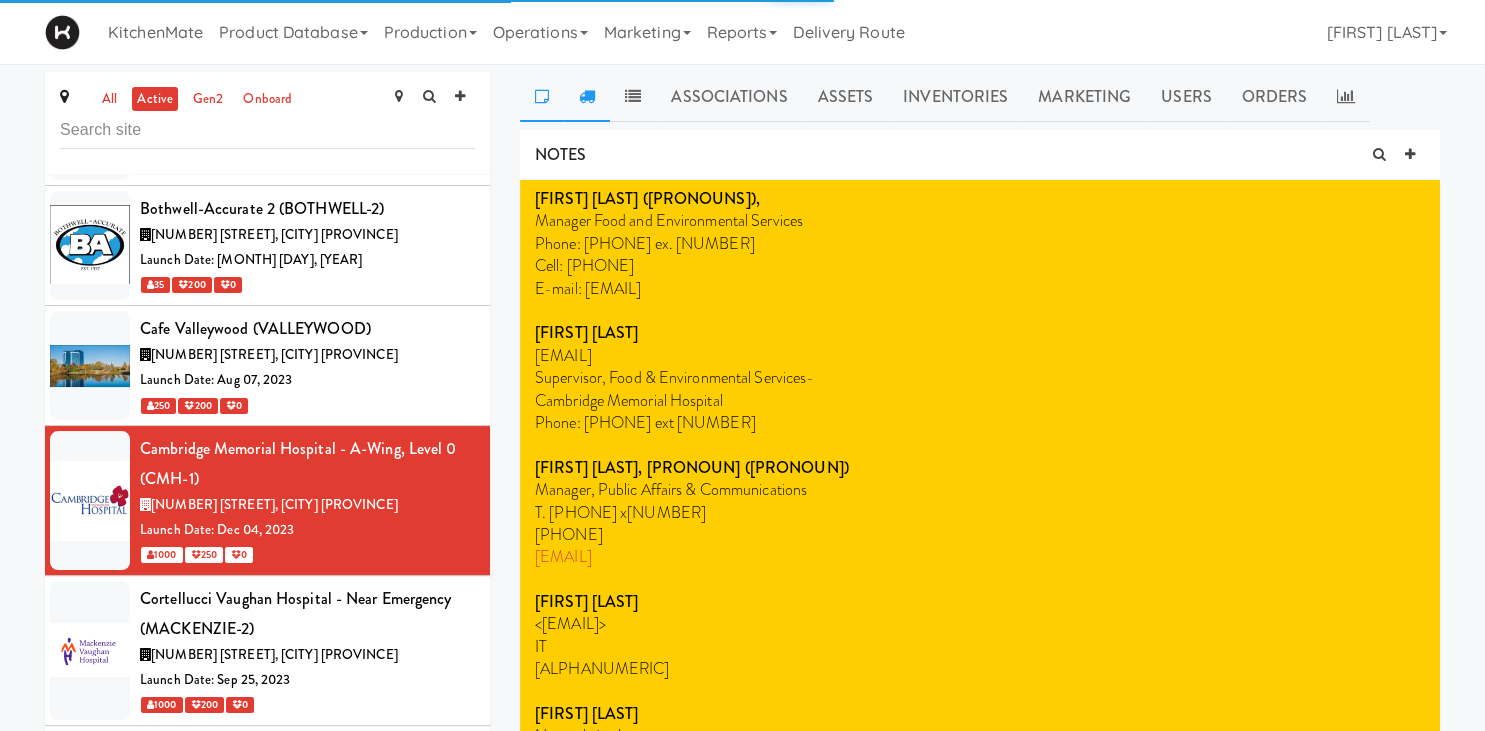 click at bounding box center (587, 97) 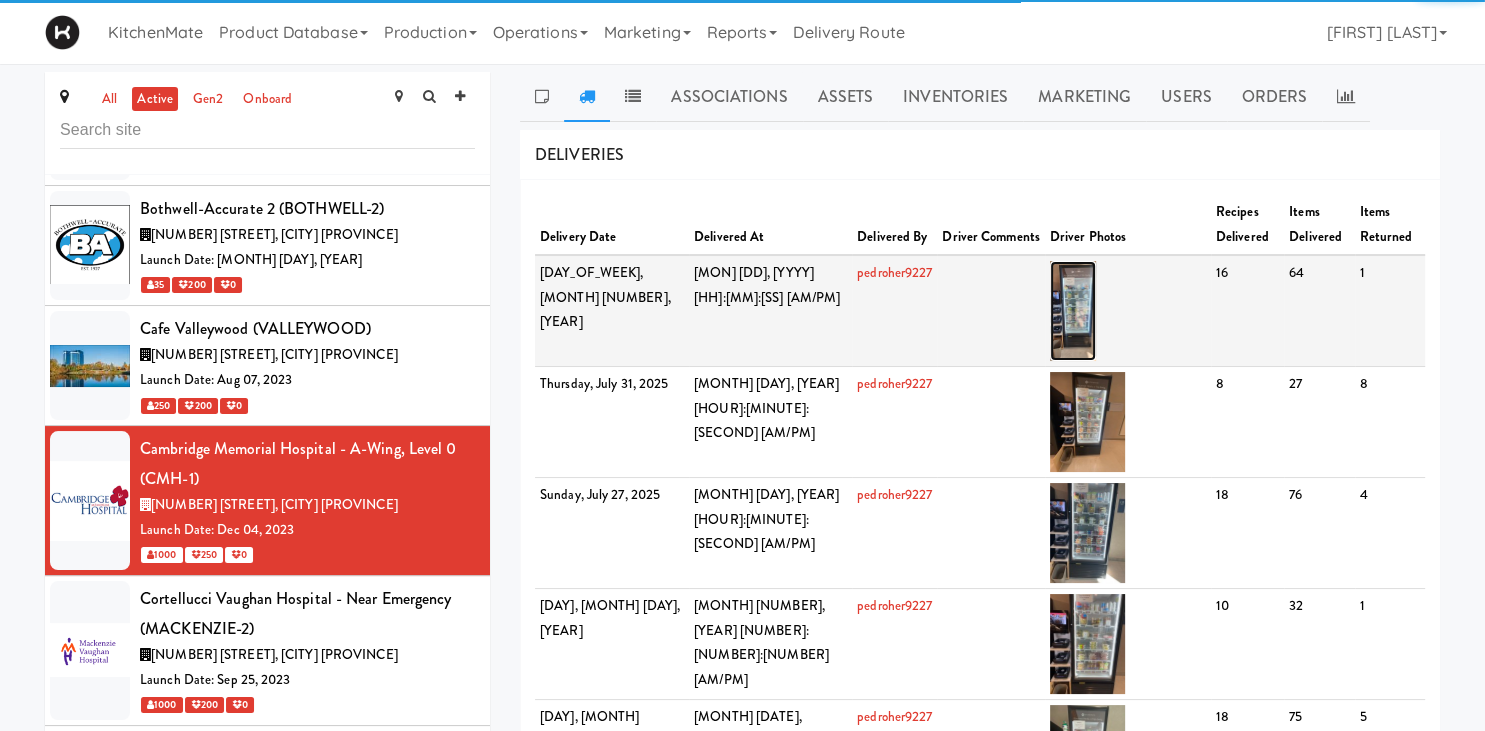 click at bounding box center (1073, 311) 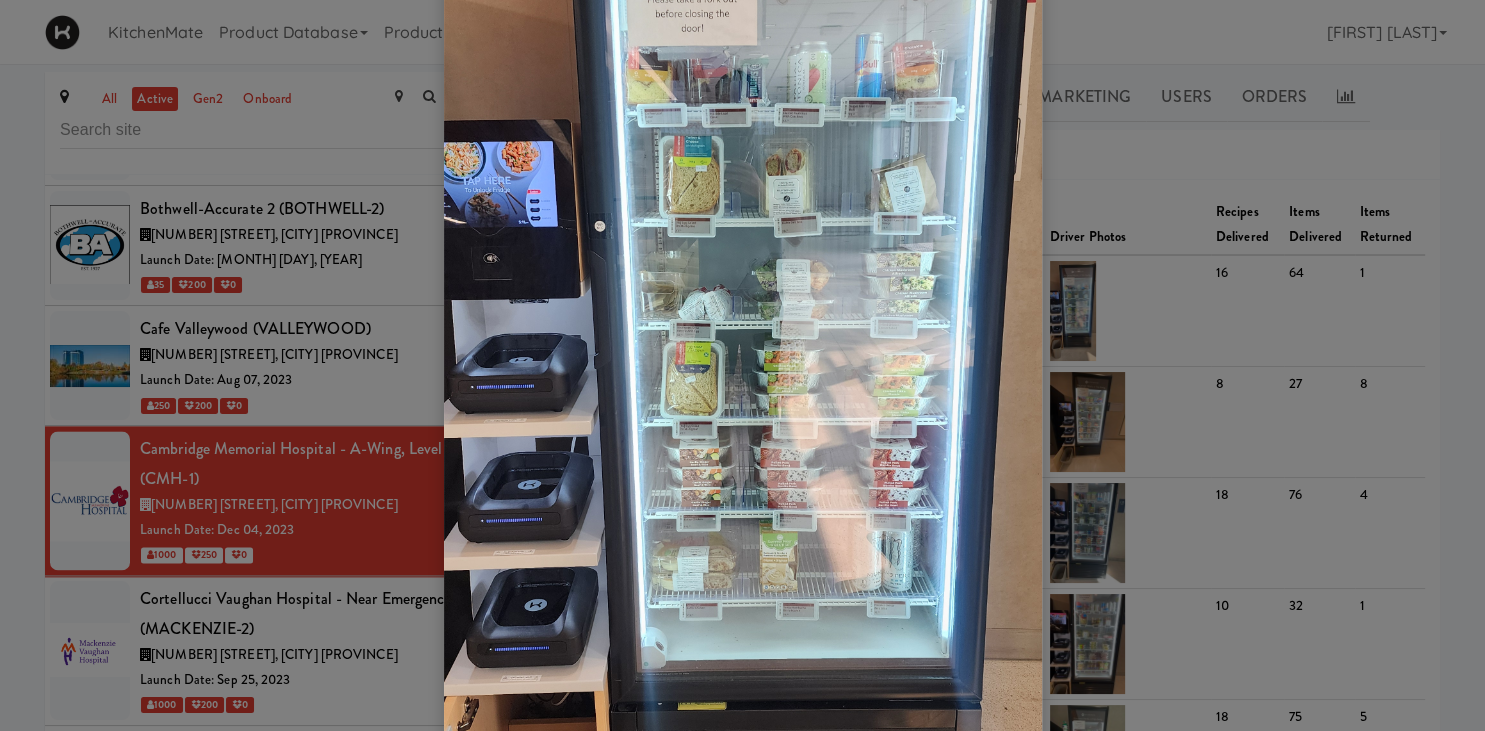 click at bounding box center [742, 365] 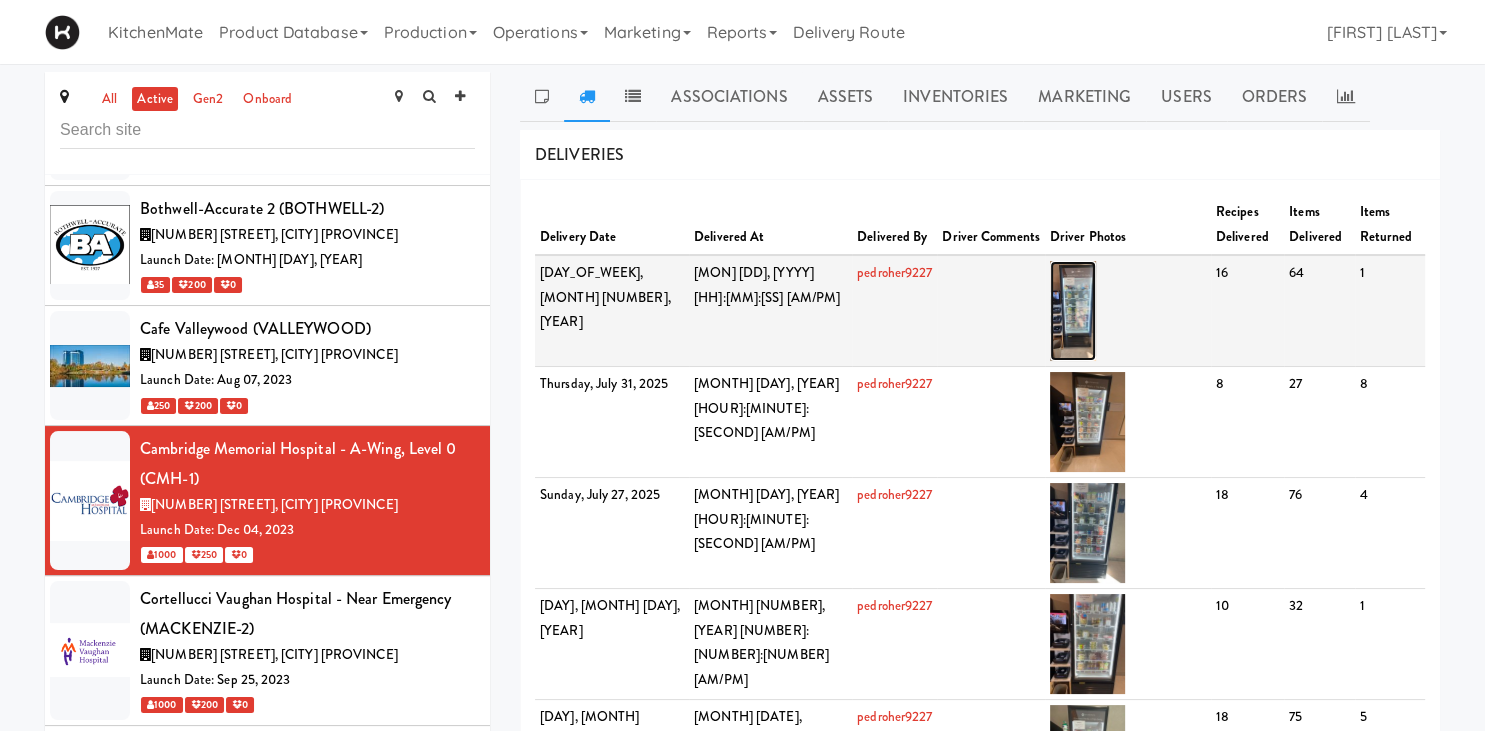 click at bounding box center (1073, 311) 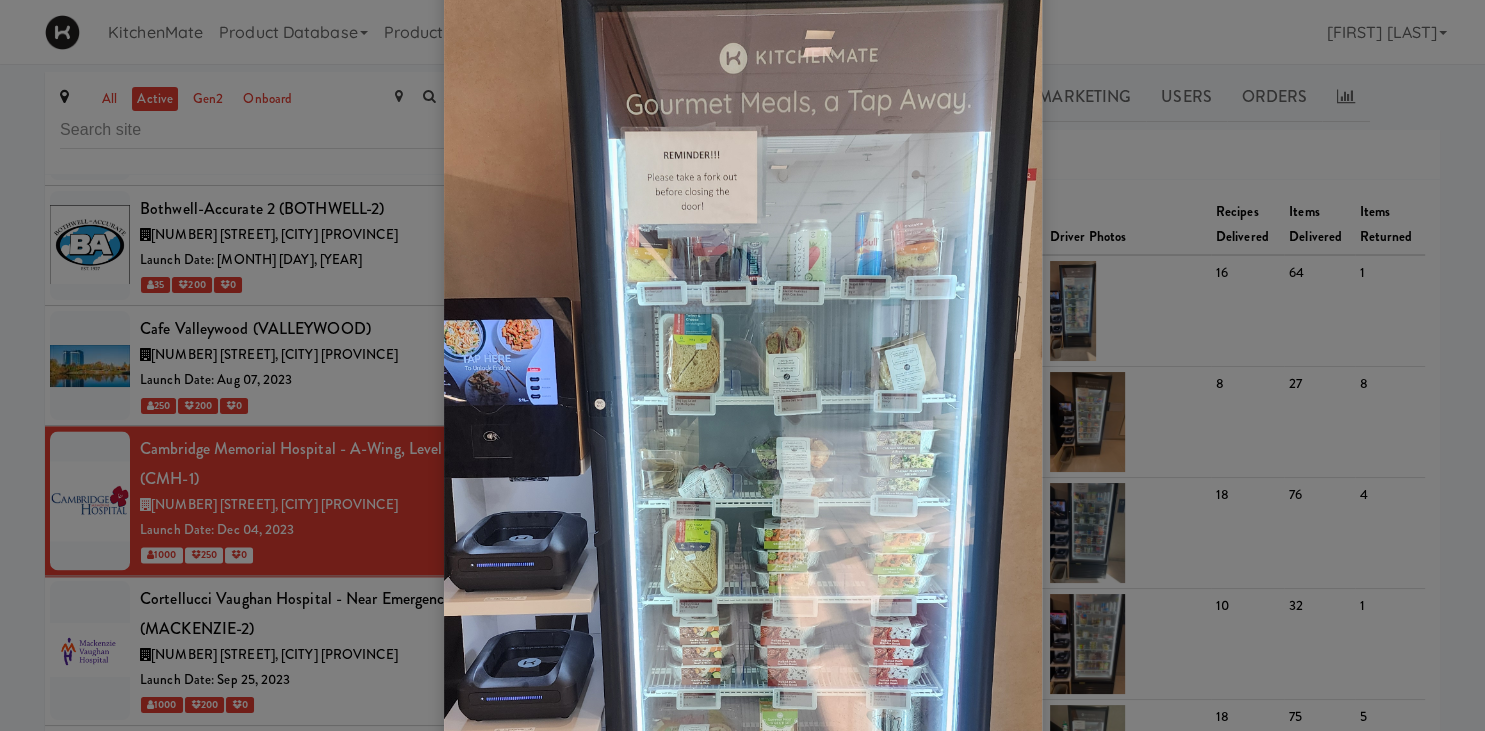 scroll, scrollTop: 140, scrollLeft: 0, axis: vertical 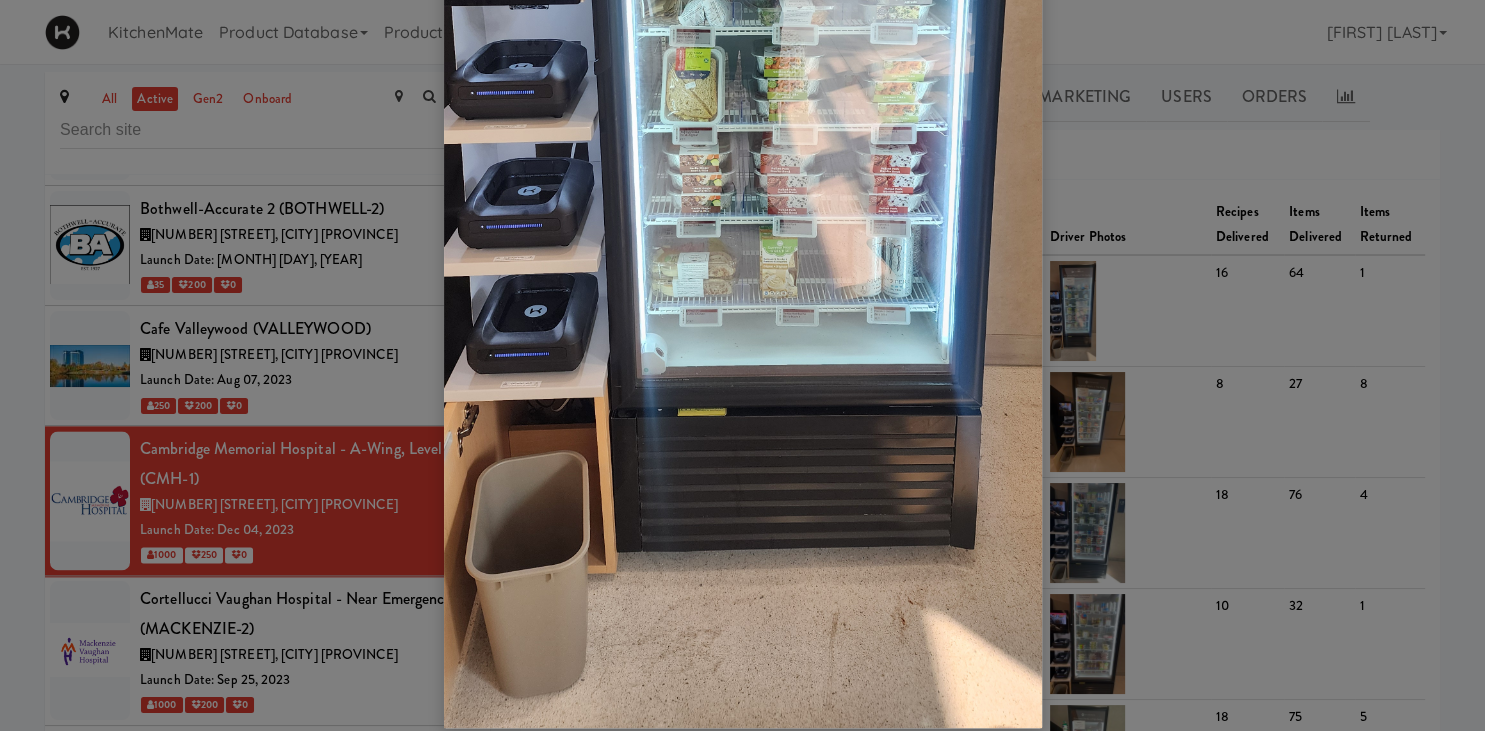 click at bounding box center [742, 365] 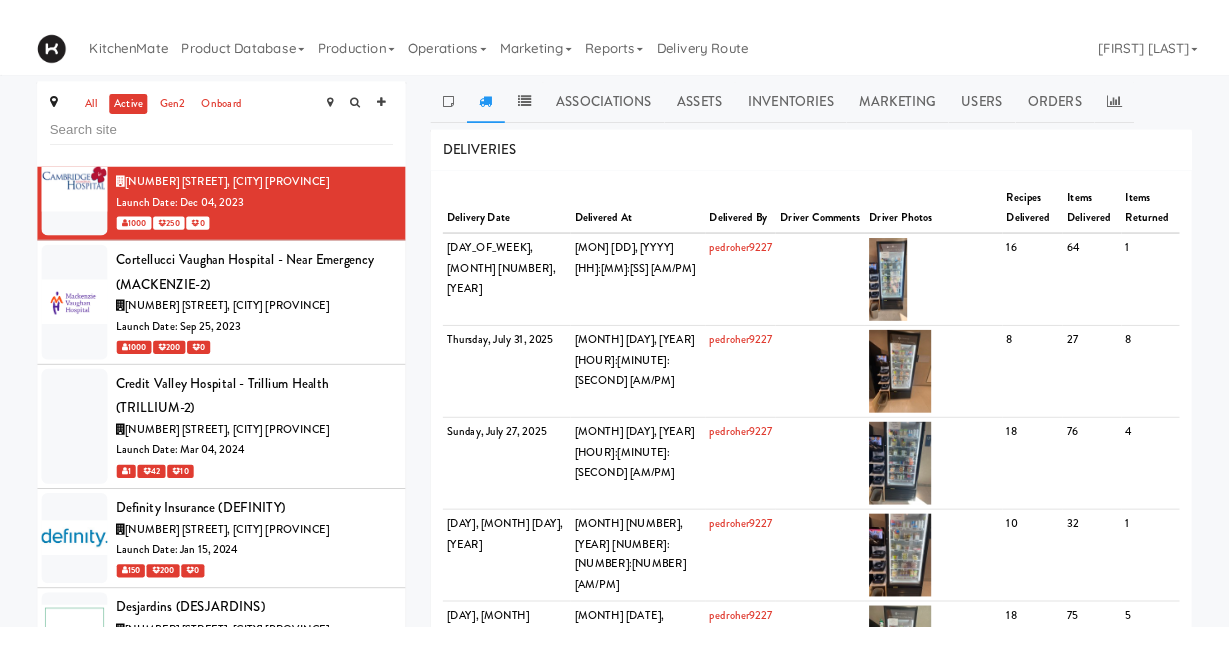 scroll, scrollTop: 3033, scrollLeft: 0, axis: vertical 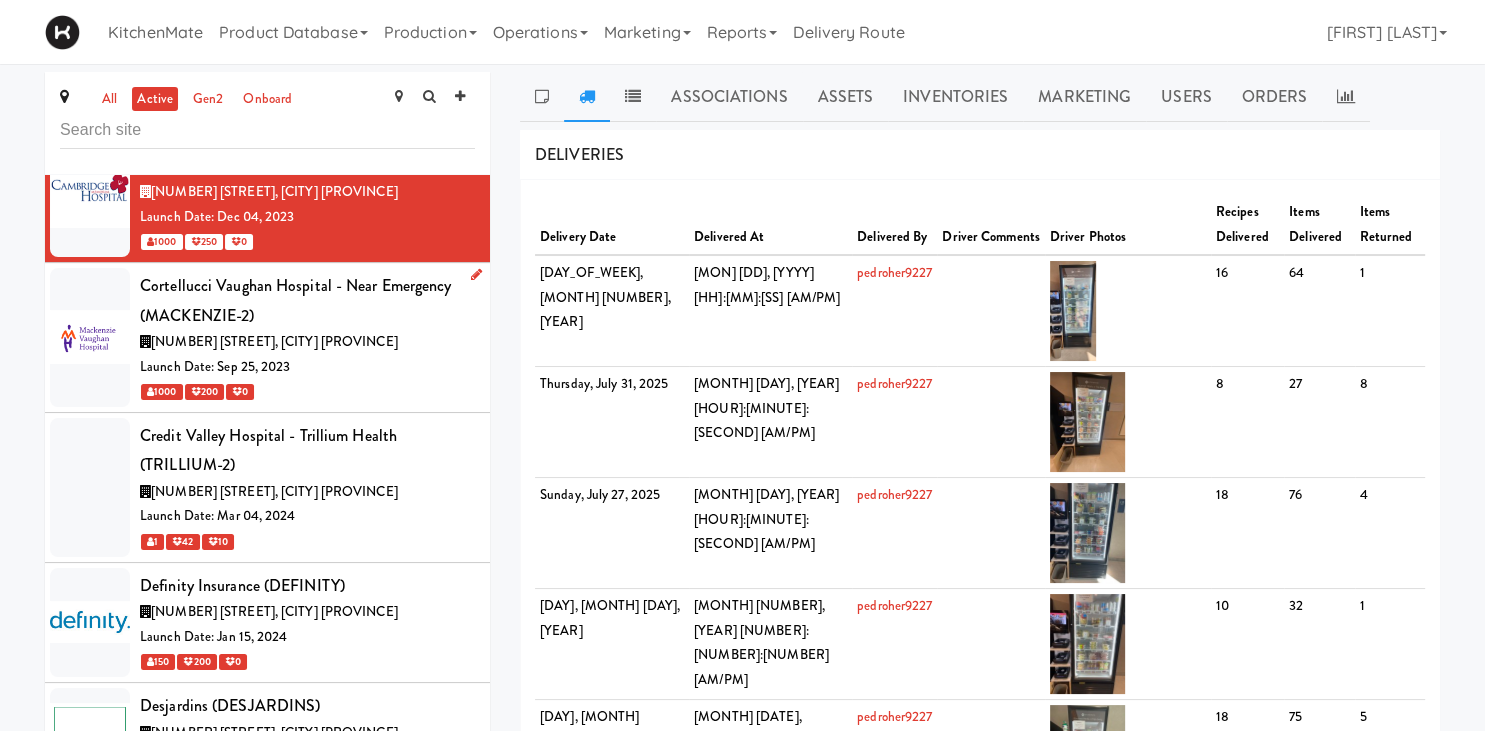 click on "Launch Date: Sep 25, 2023" at bounding box center [307, 367] 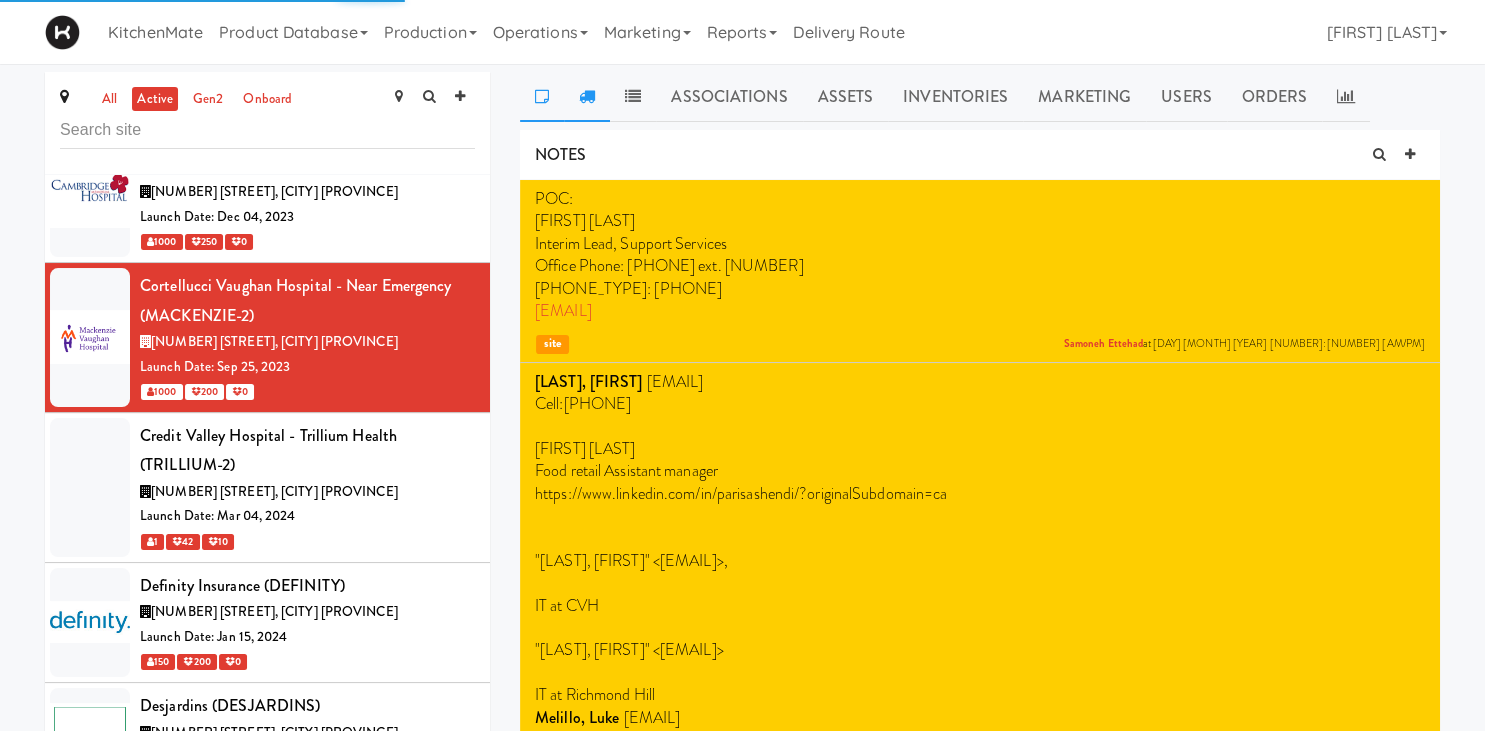 click at bounding box center [587, 96] 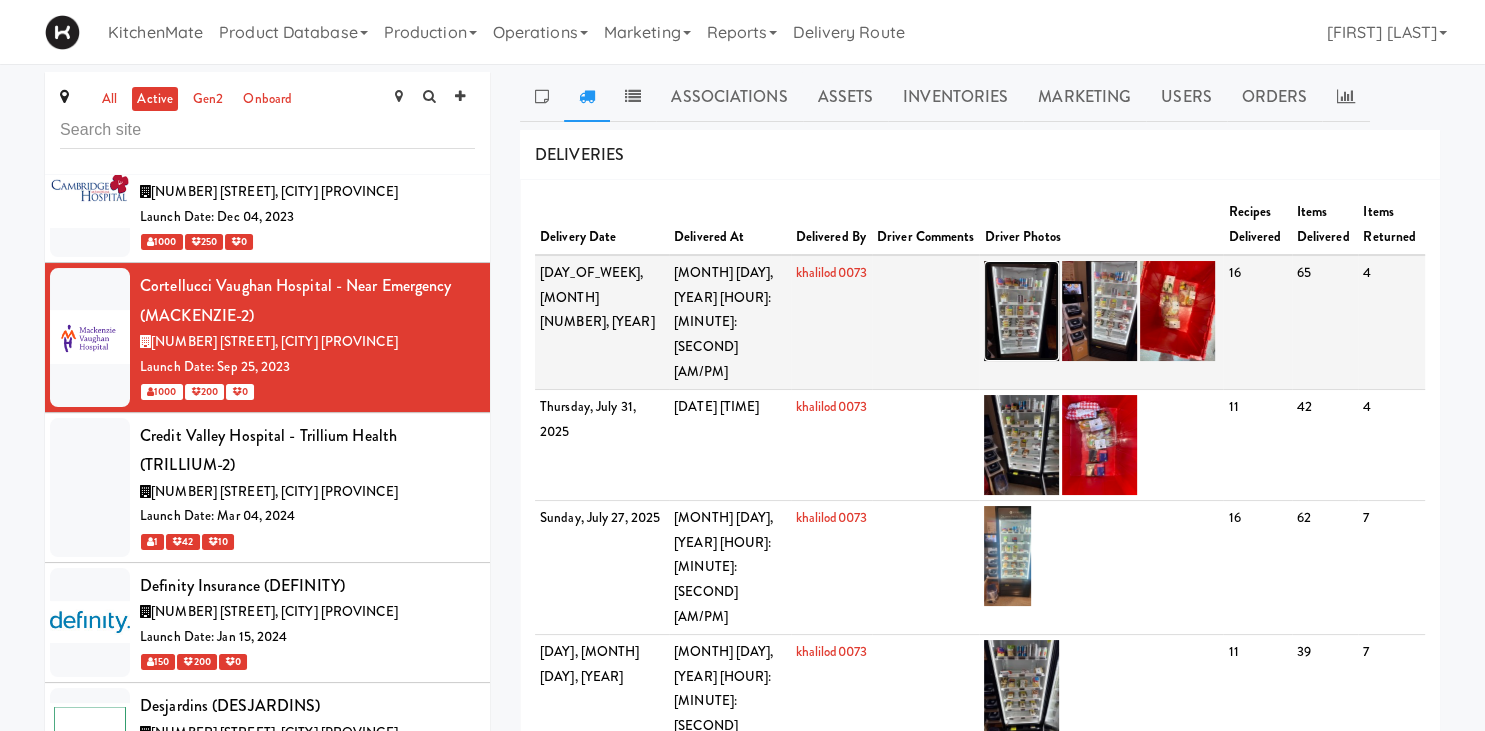 click at bounding box center (1021, 311) 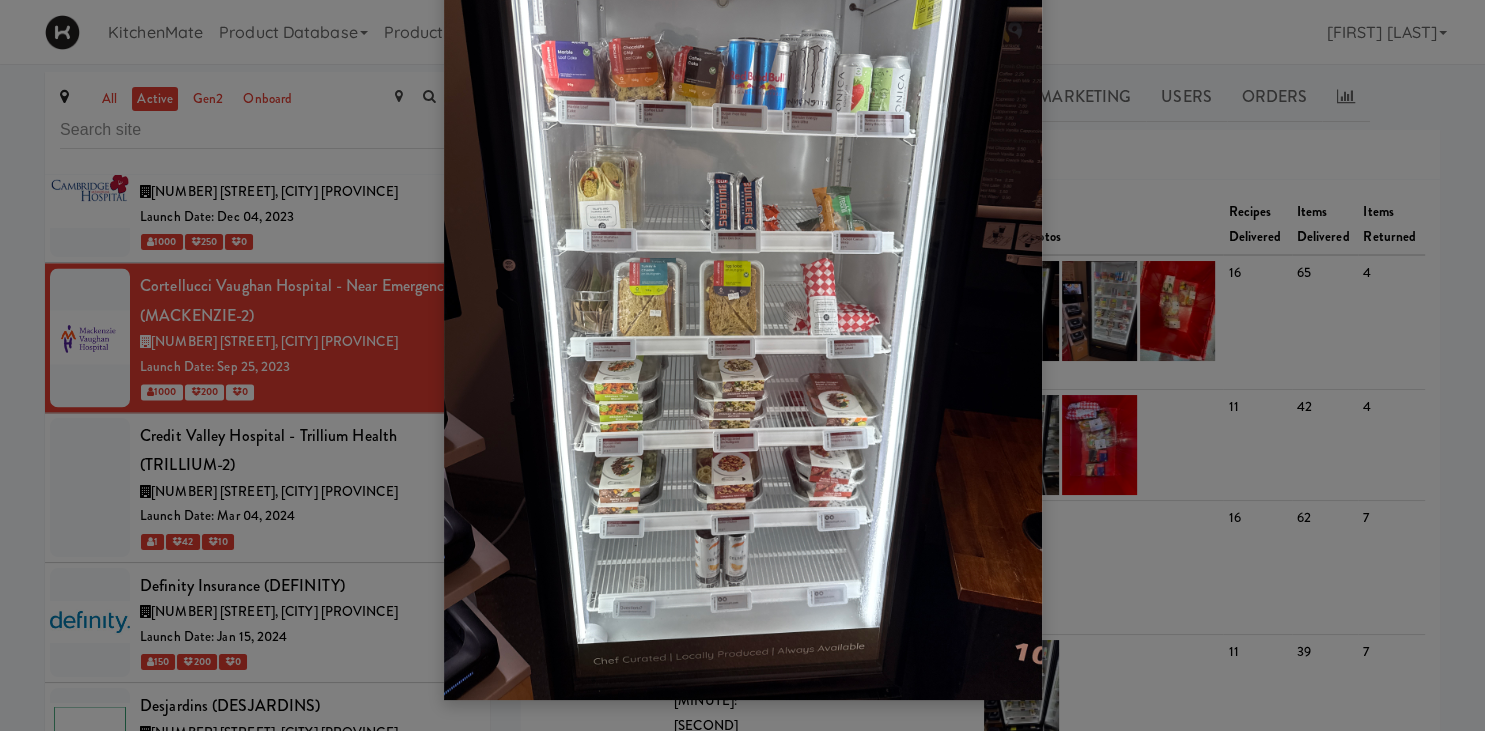 click at bounding box center (742, 365) 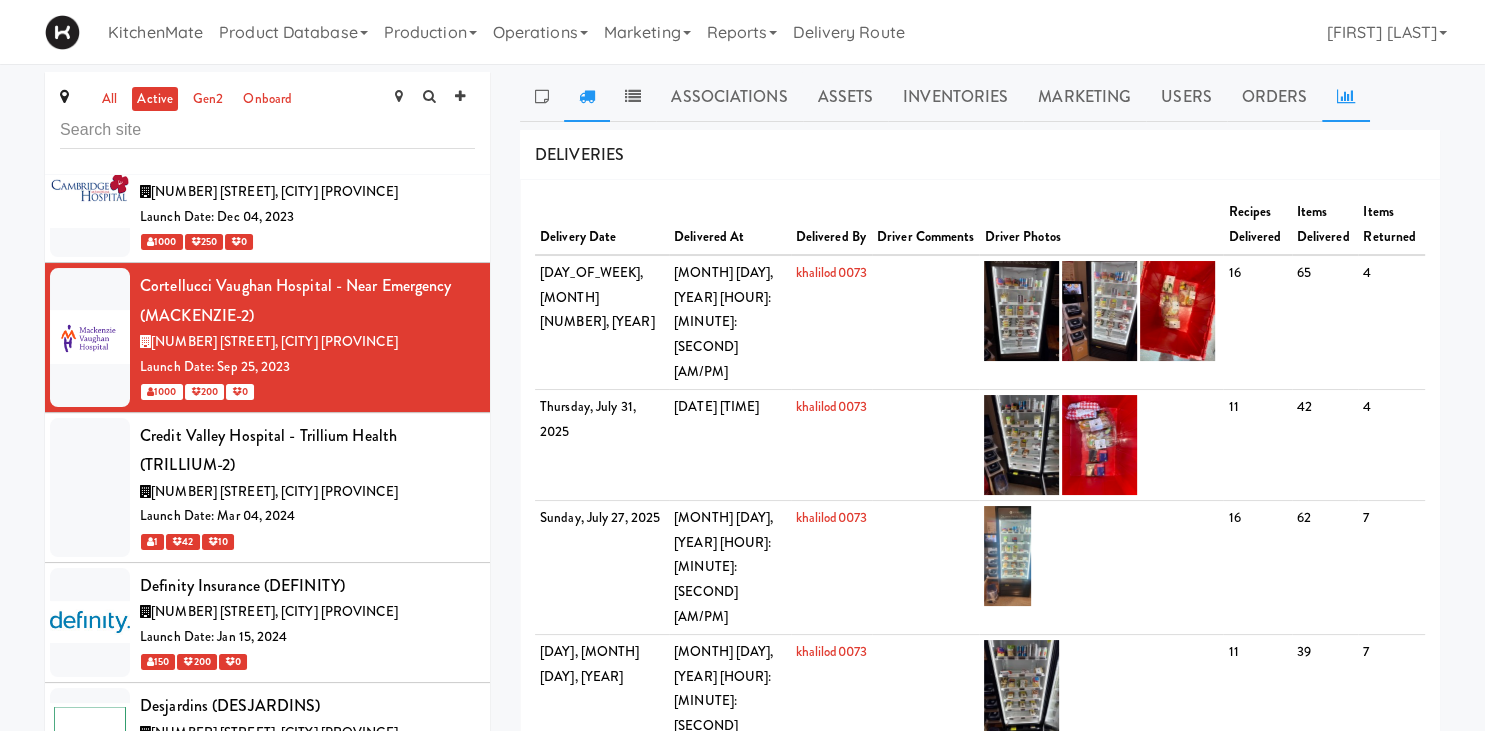 click at bounding box center [1346, 97] 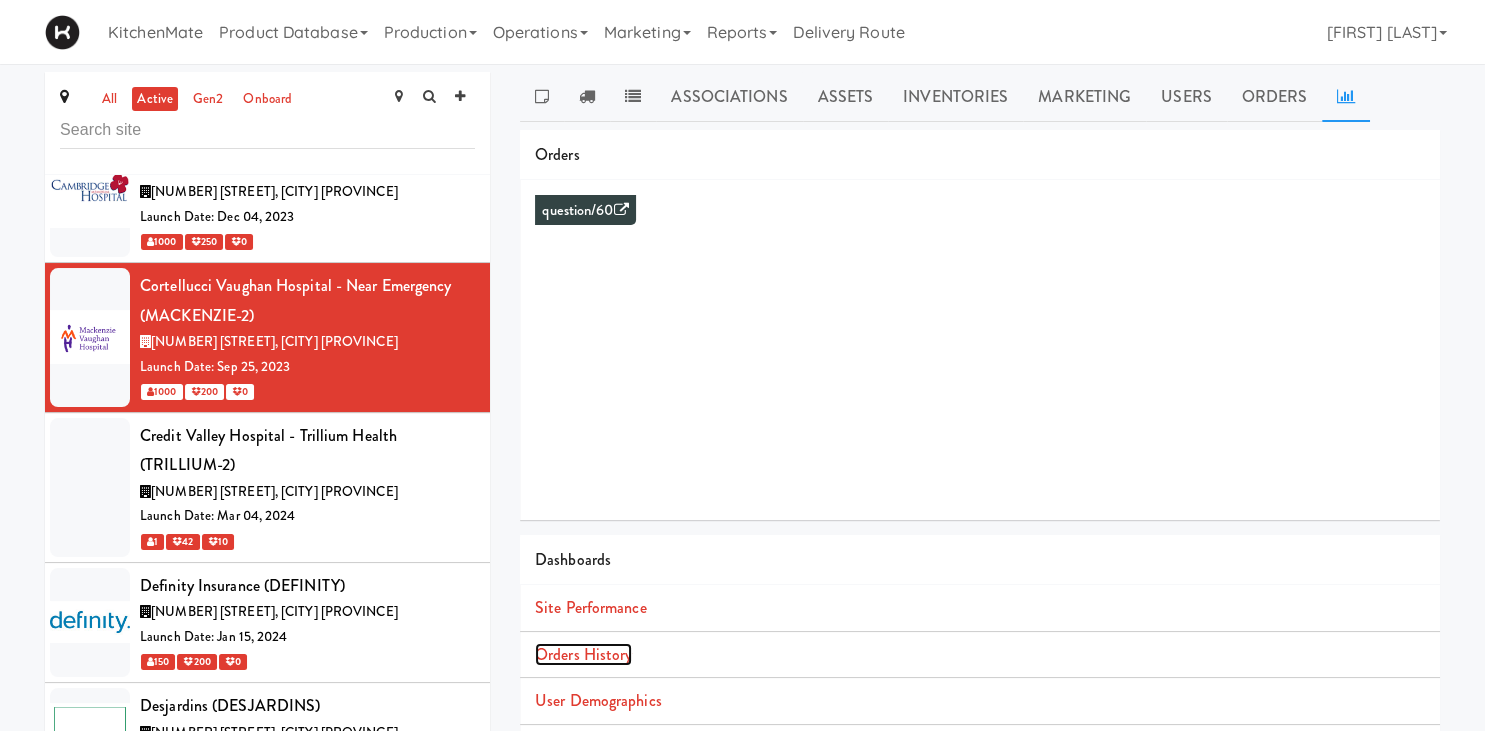 click on "Orders History" at bounding box center [583, 654] 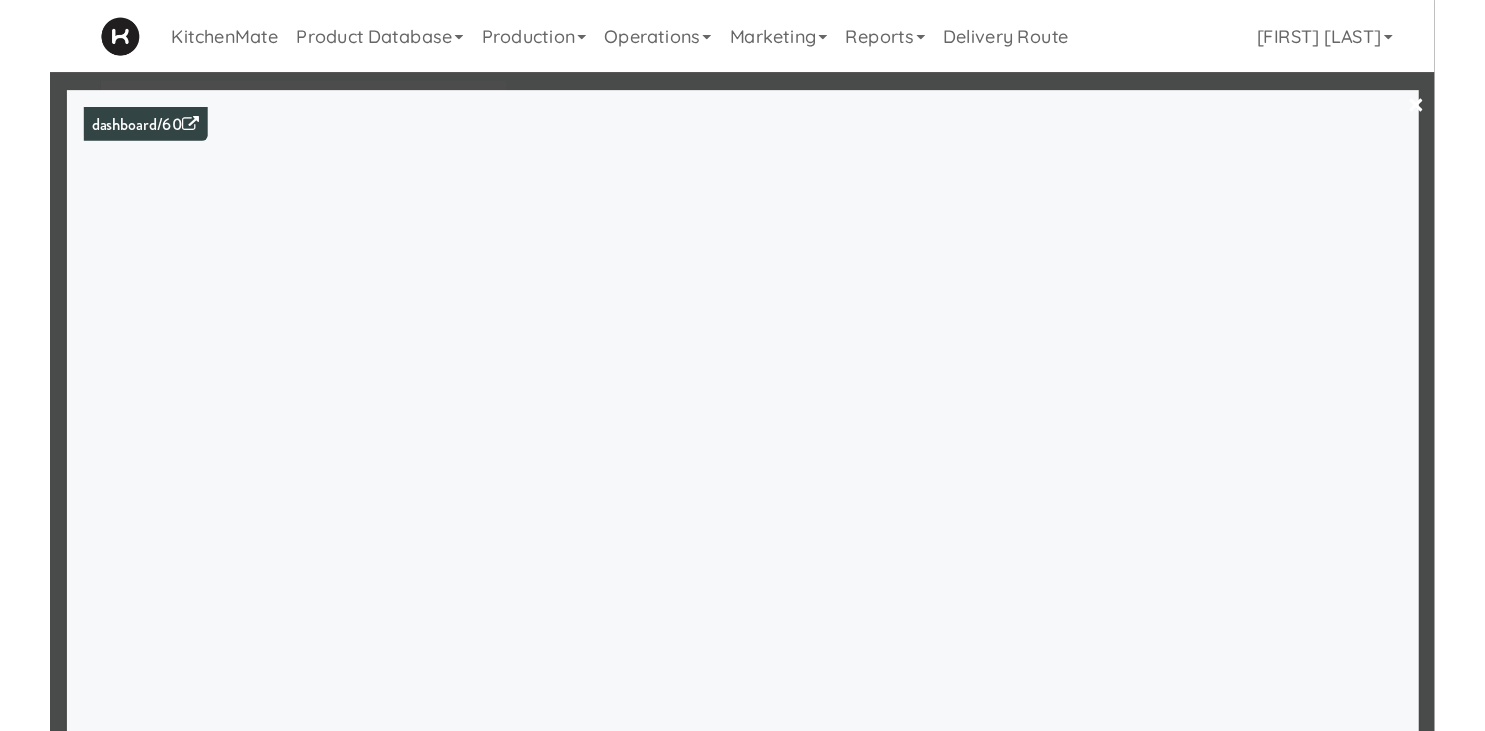 scroll, scrollTop: 3033, scrollLeft: 0, axis: vertical 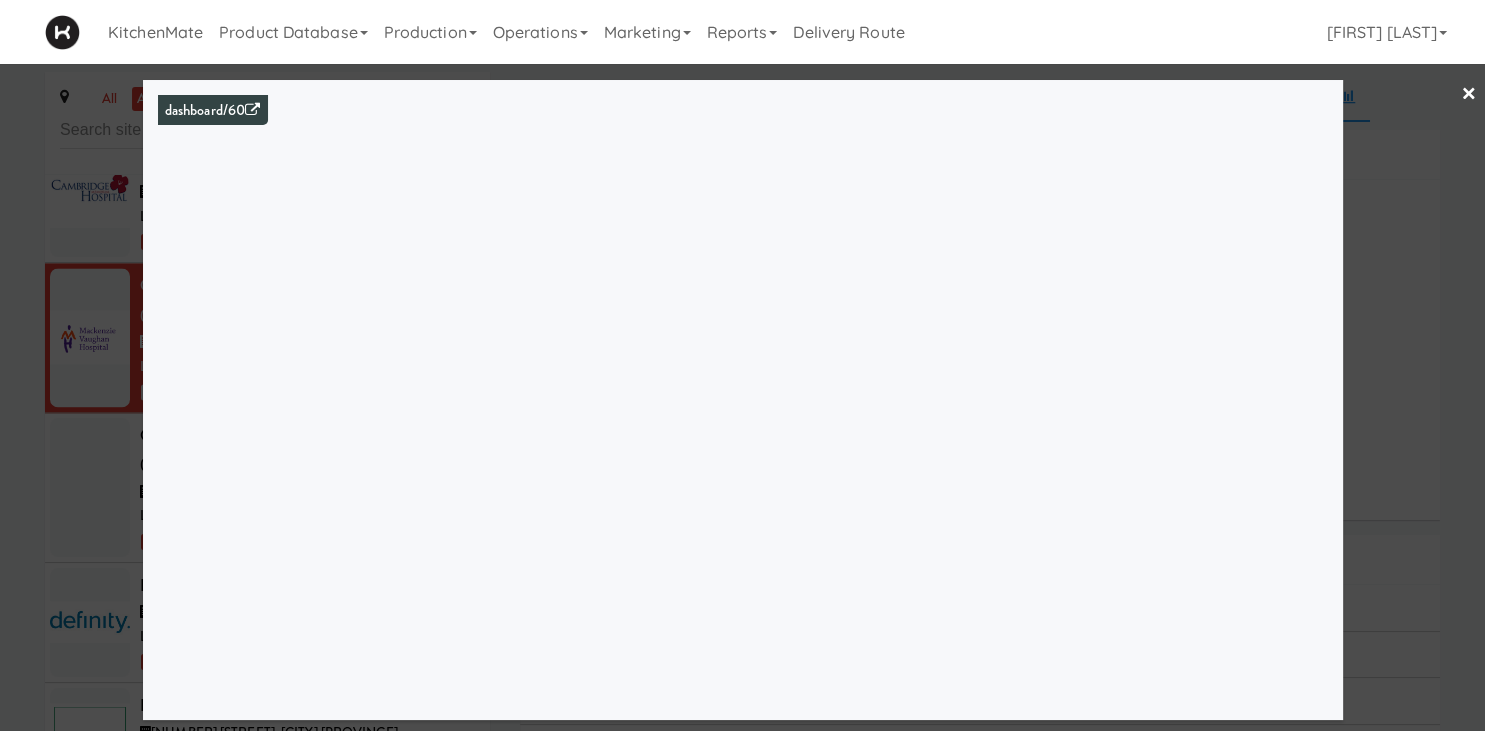 click at bounding box center (742, 365) 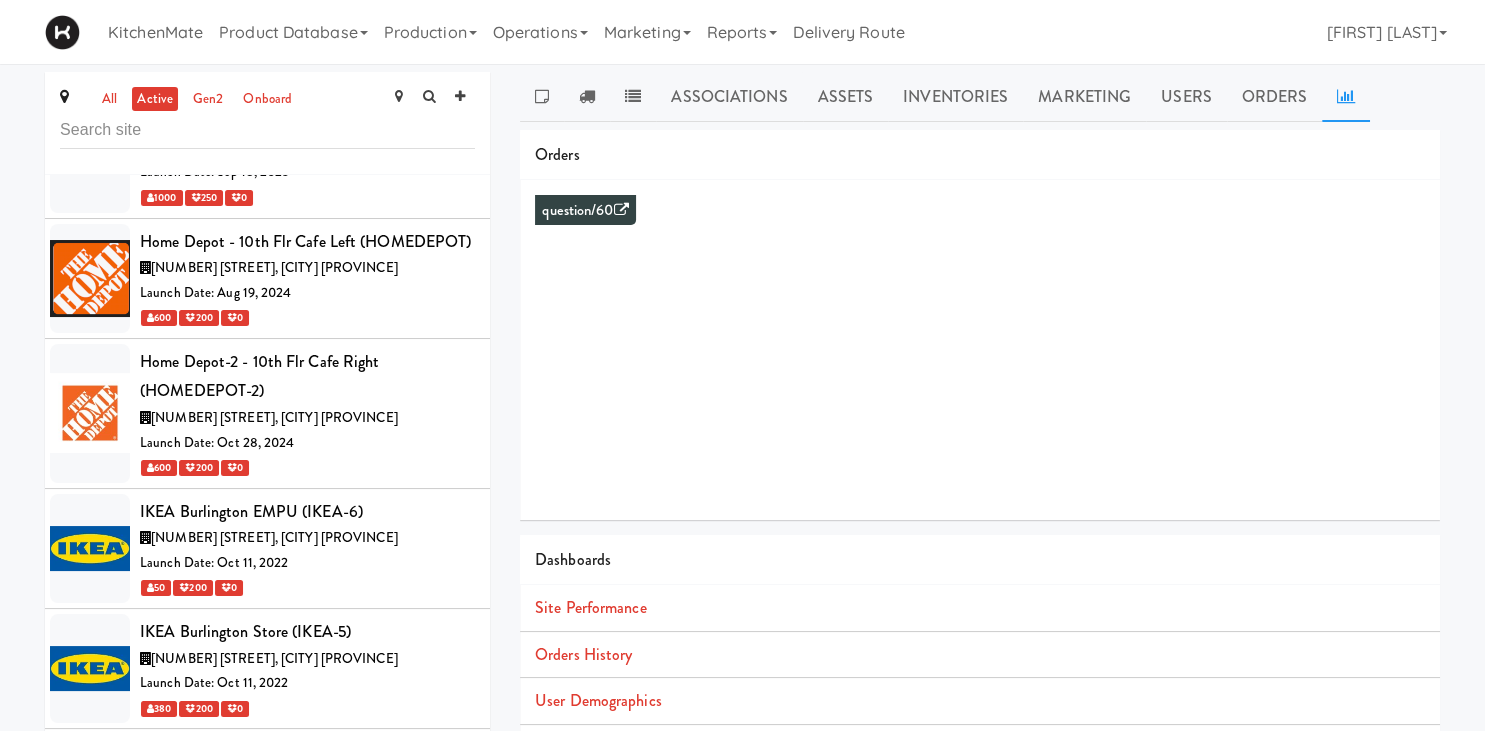 scroll, scrollTop: 4583, scrollLeft: 0, axis: vertical 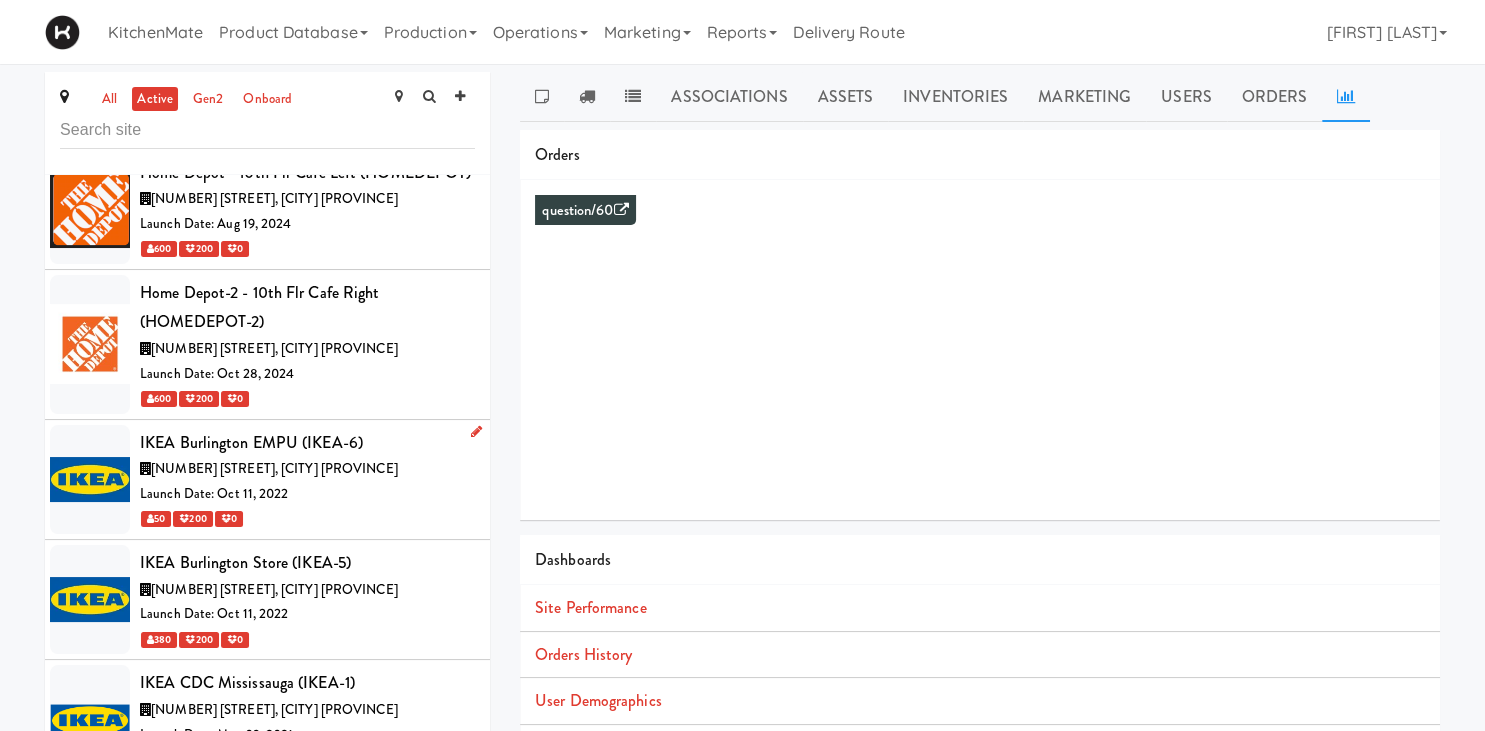 click on "50    200    0" at bounding box center [307, 518] 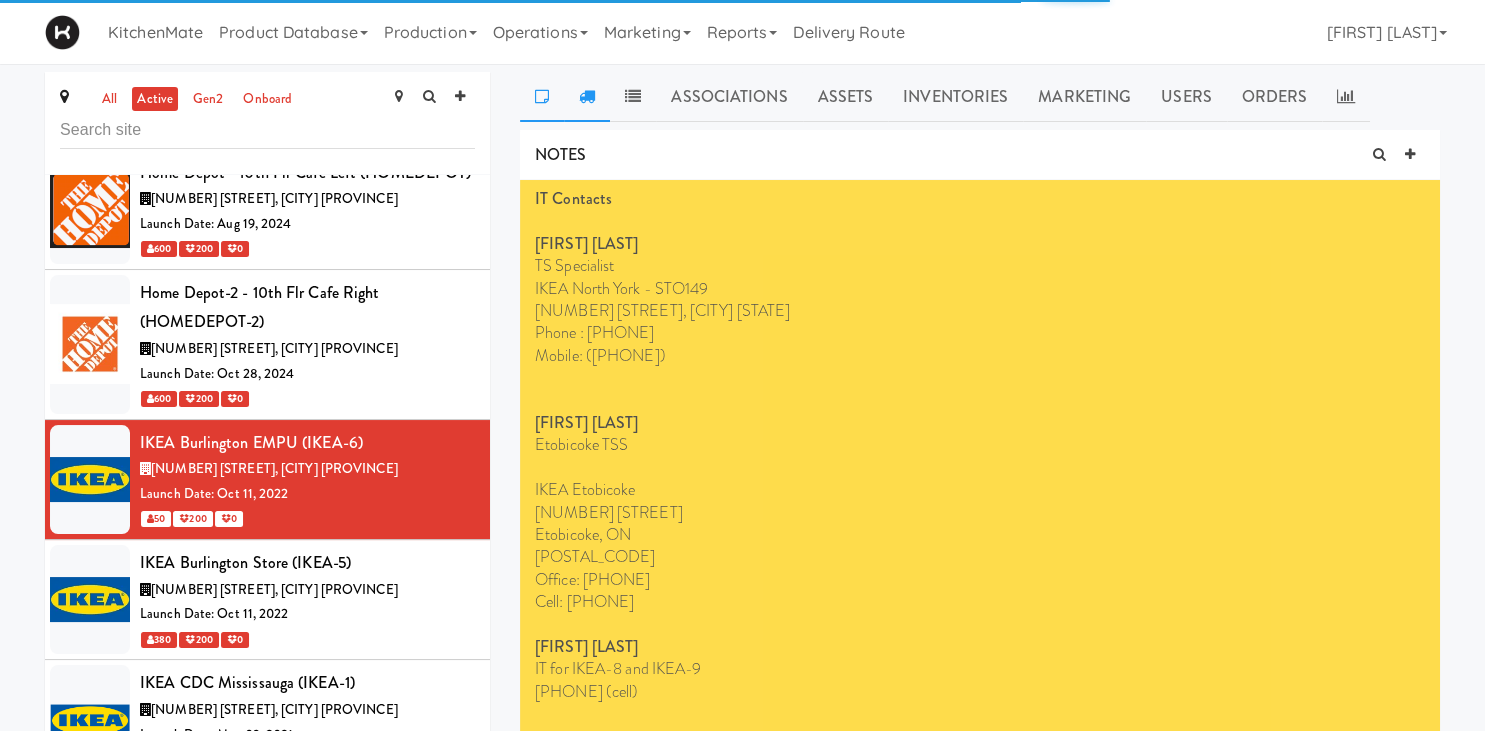 click at bounding box center [587, 96] 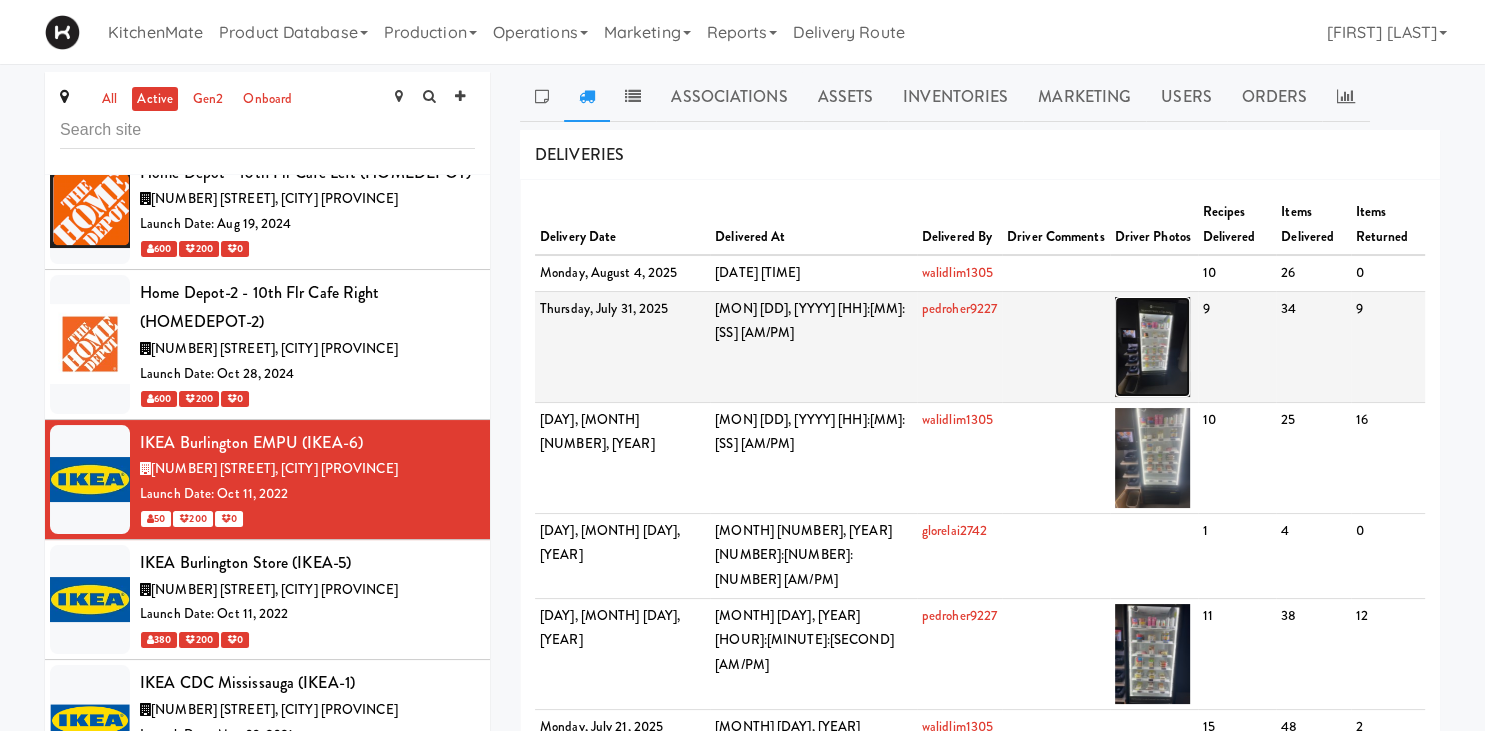 click at bounding box center (1152, 347) 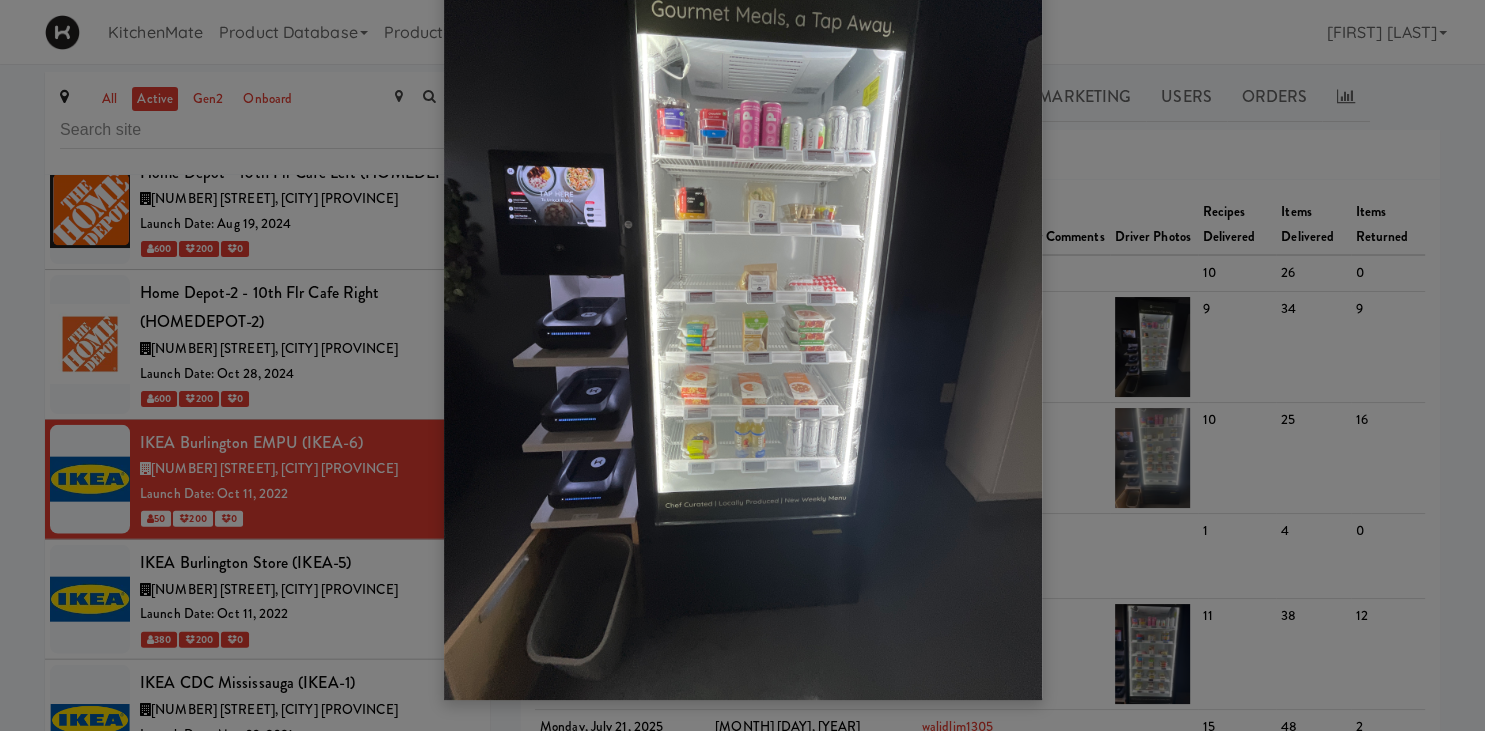 click at bounding box center (742, 365) 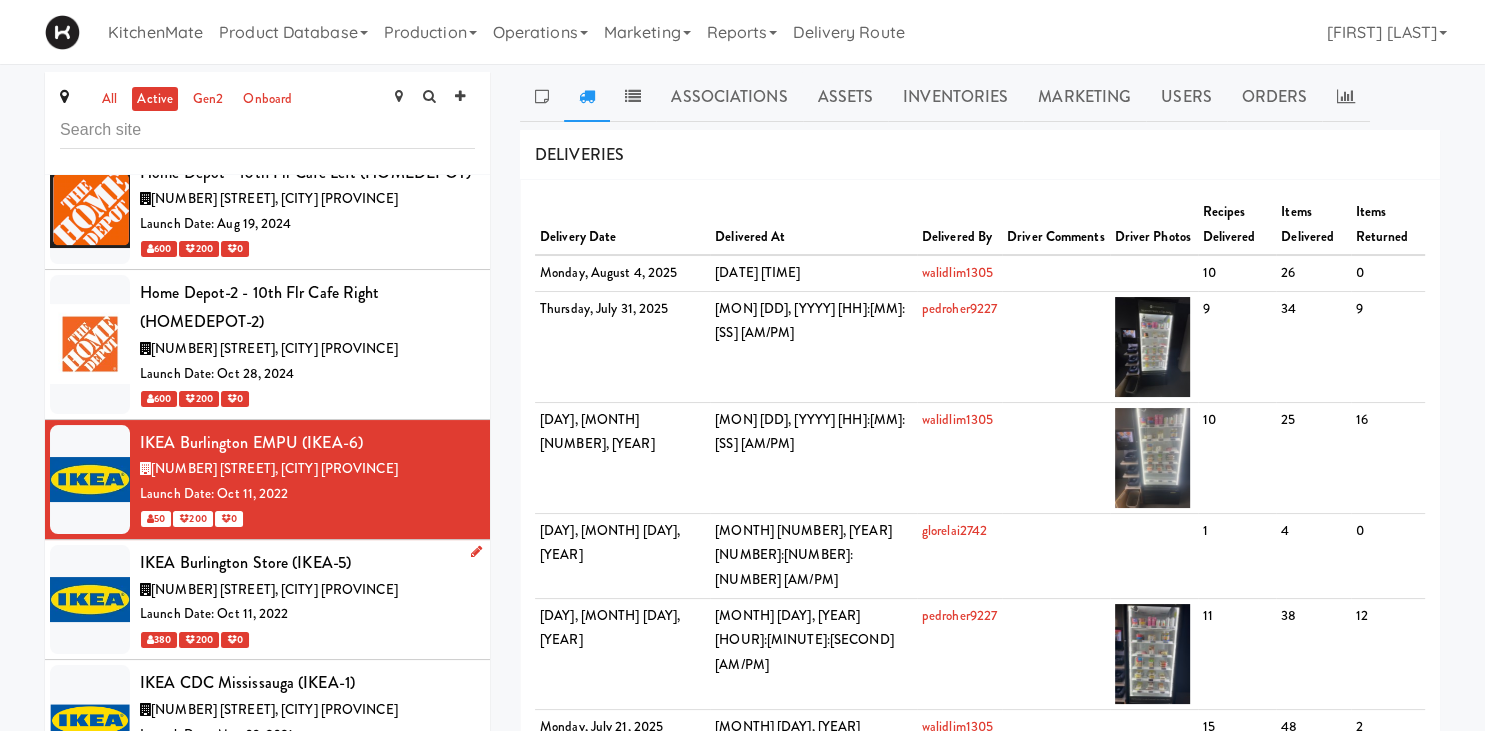 click on "IKEA Burlington Store (IKEA-5)" at bounding box center [307, 563] 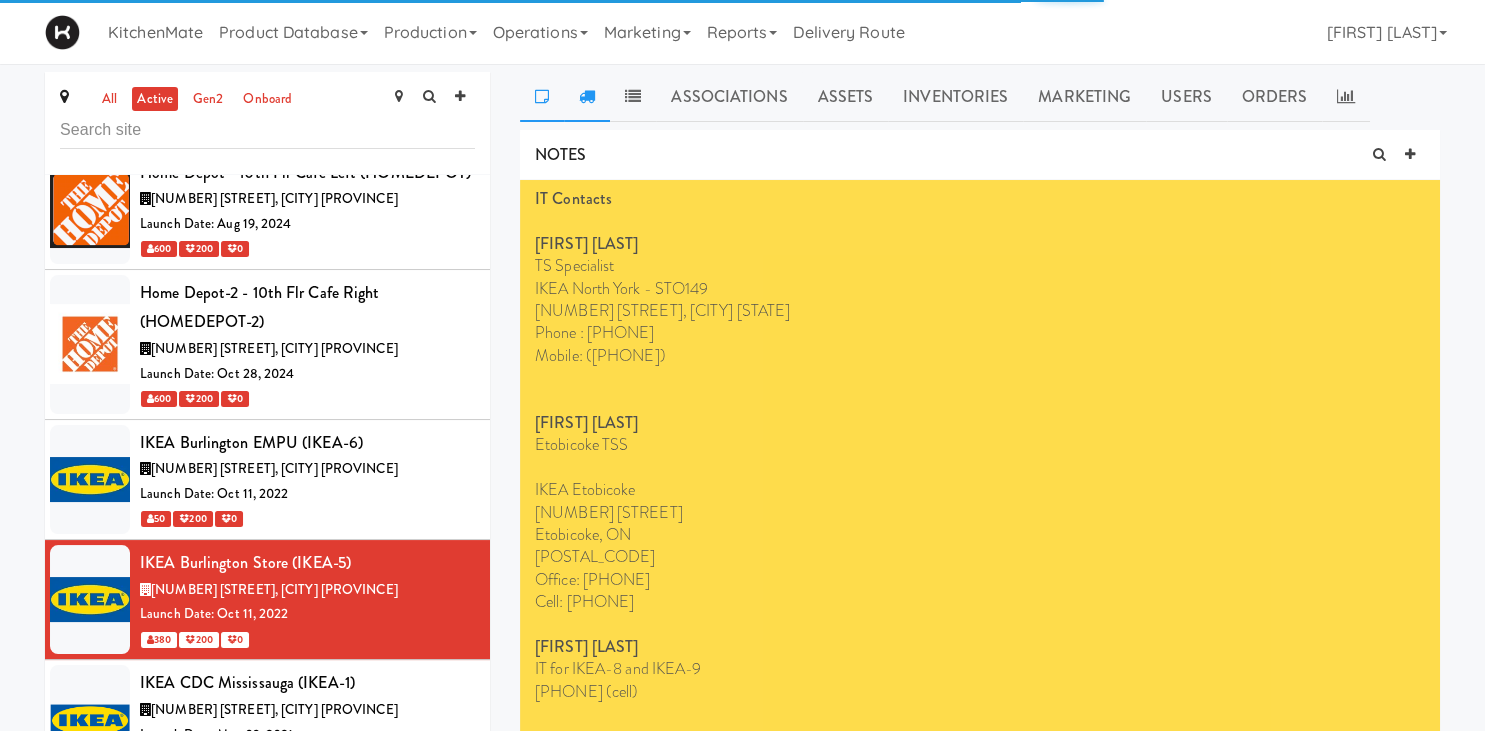 click at bounding box center [587, 96] 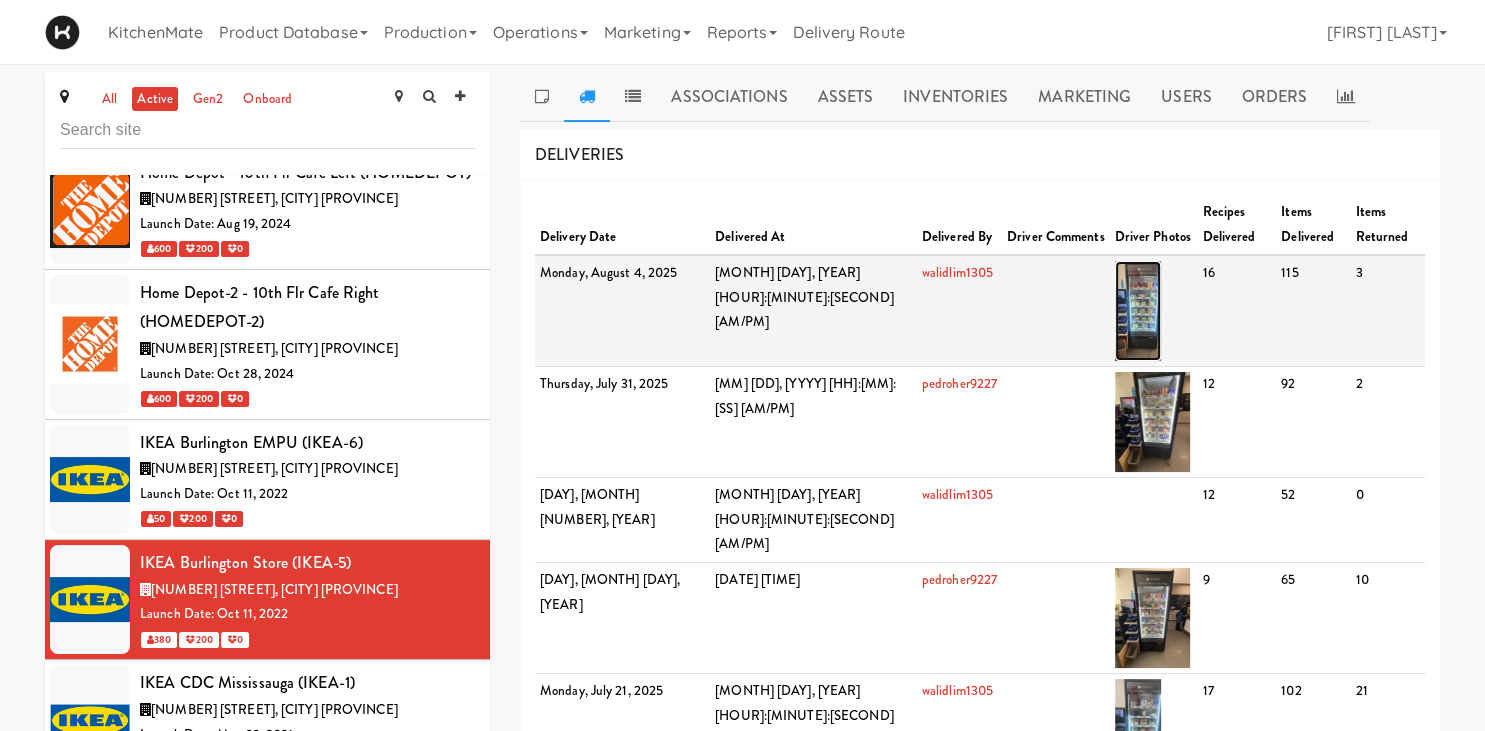 click at bounding box center [1138, 311] 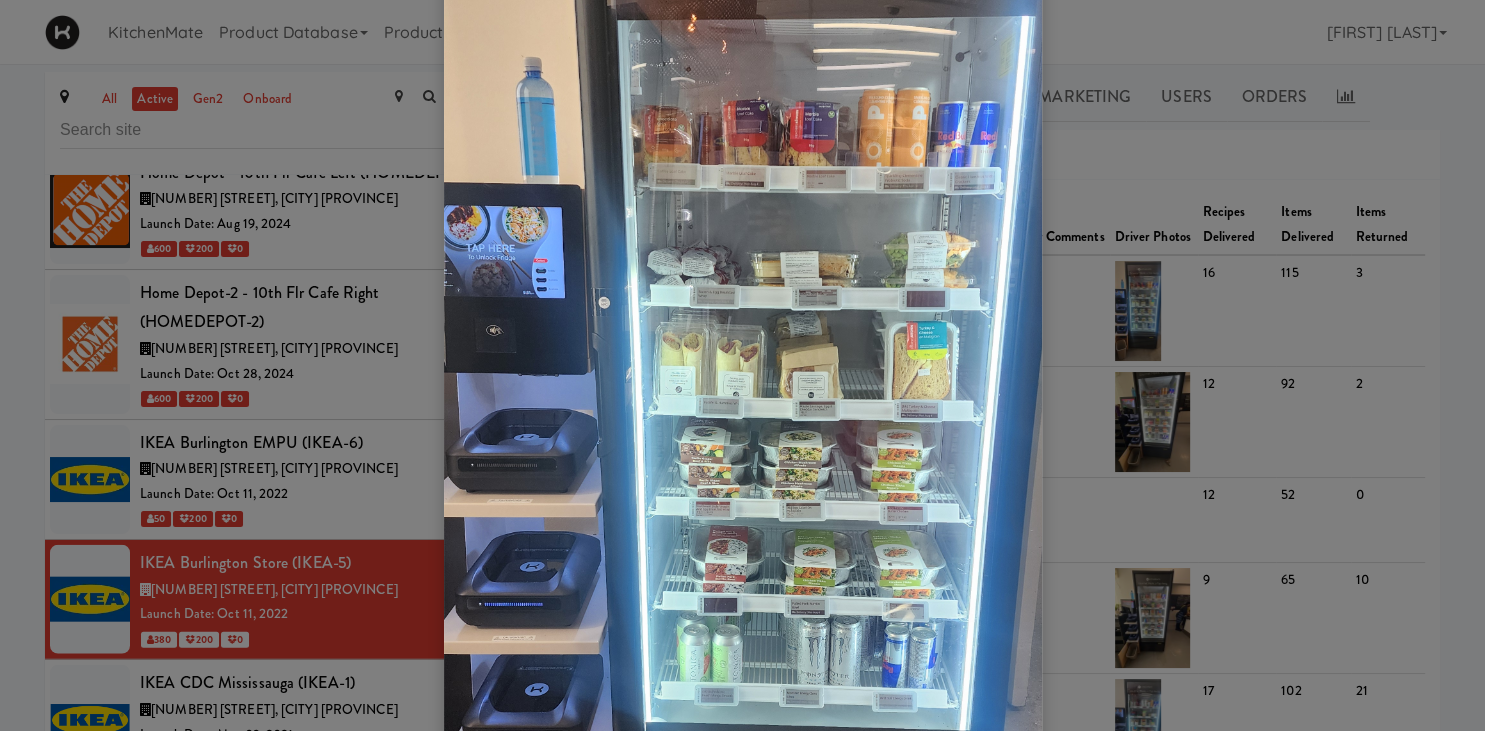scroll, scrollTop: 210, scrollLeft: 0, axis: vertical 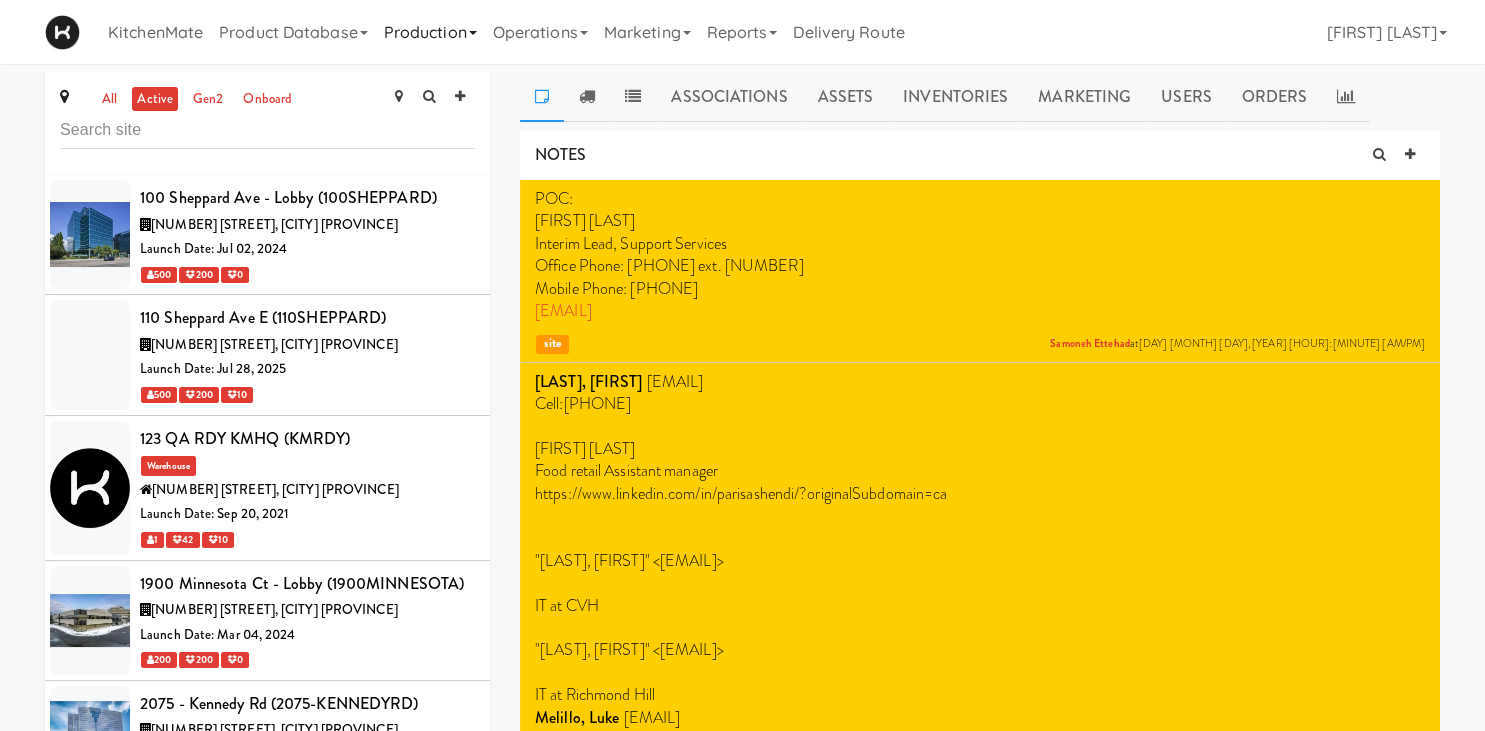 click on "Production" at bounding box center [430, 32] 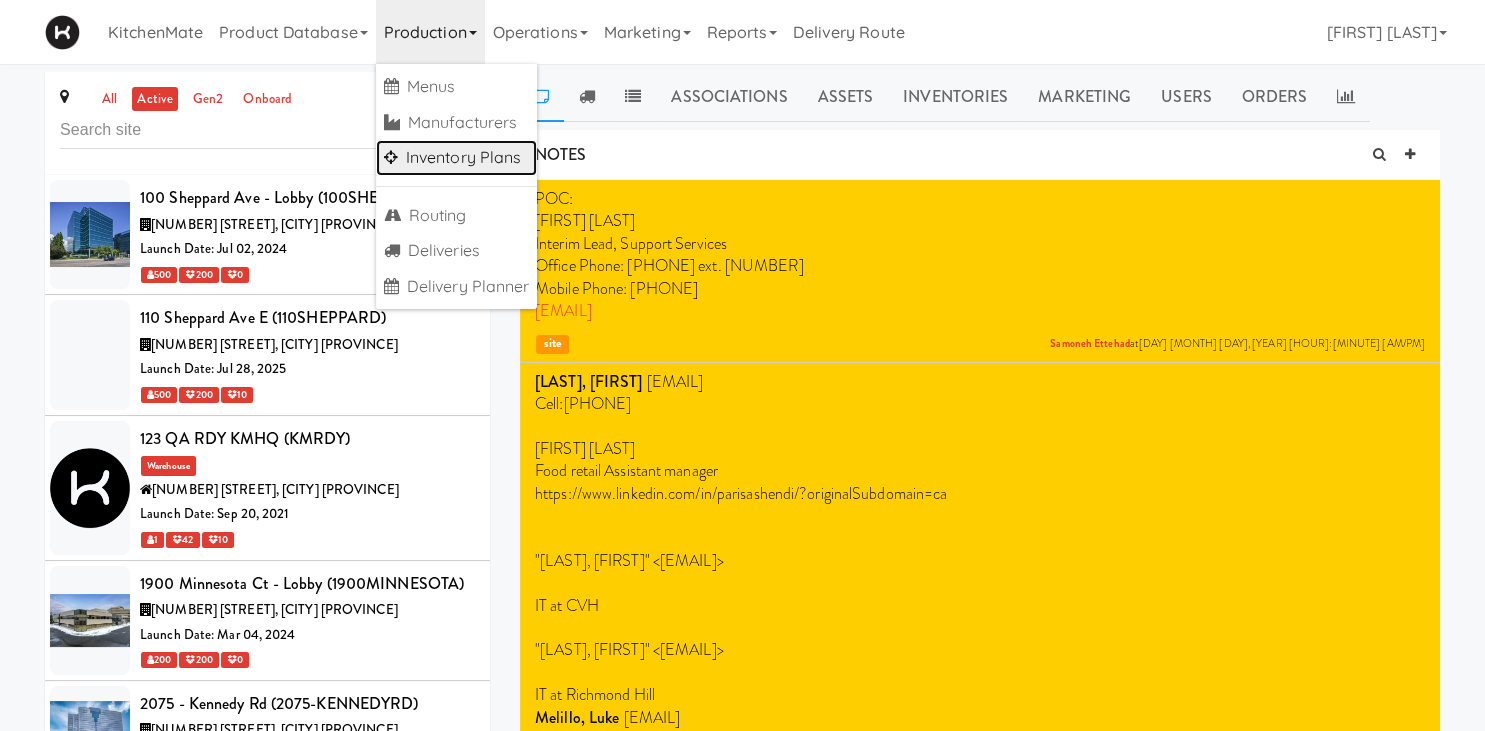 click on "Inventory Plans" at bounding box center (457, 158) 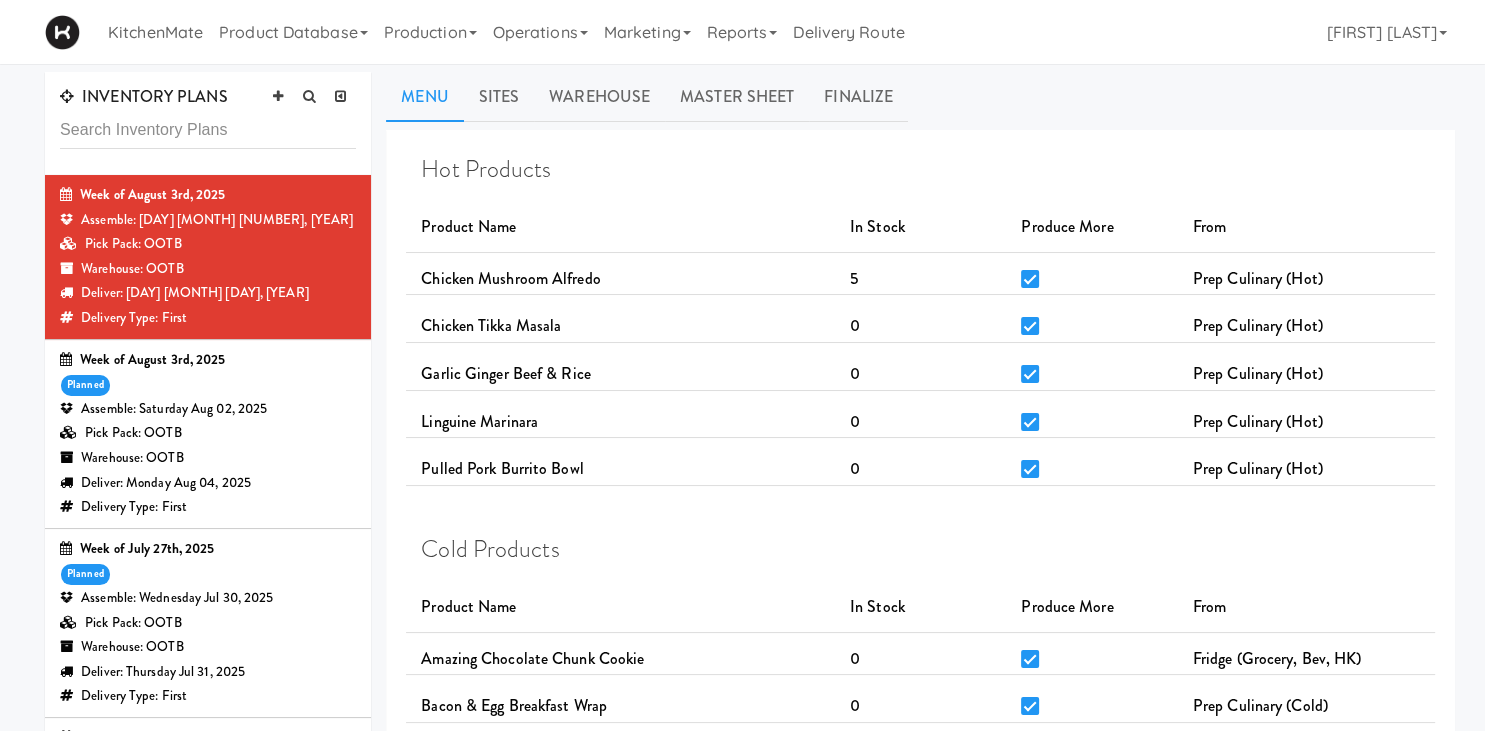 click on "Week of August 3rd, 2025 planned Assemble: Saturday Aug 02, 2025 Pick Pack: OOTB Warehouse: OOTB Deliver: Monday Aug 04, 2025 Delivery Type: First" at bounding box center (208, 434) 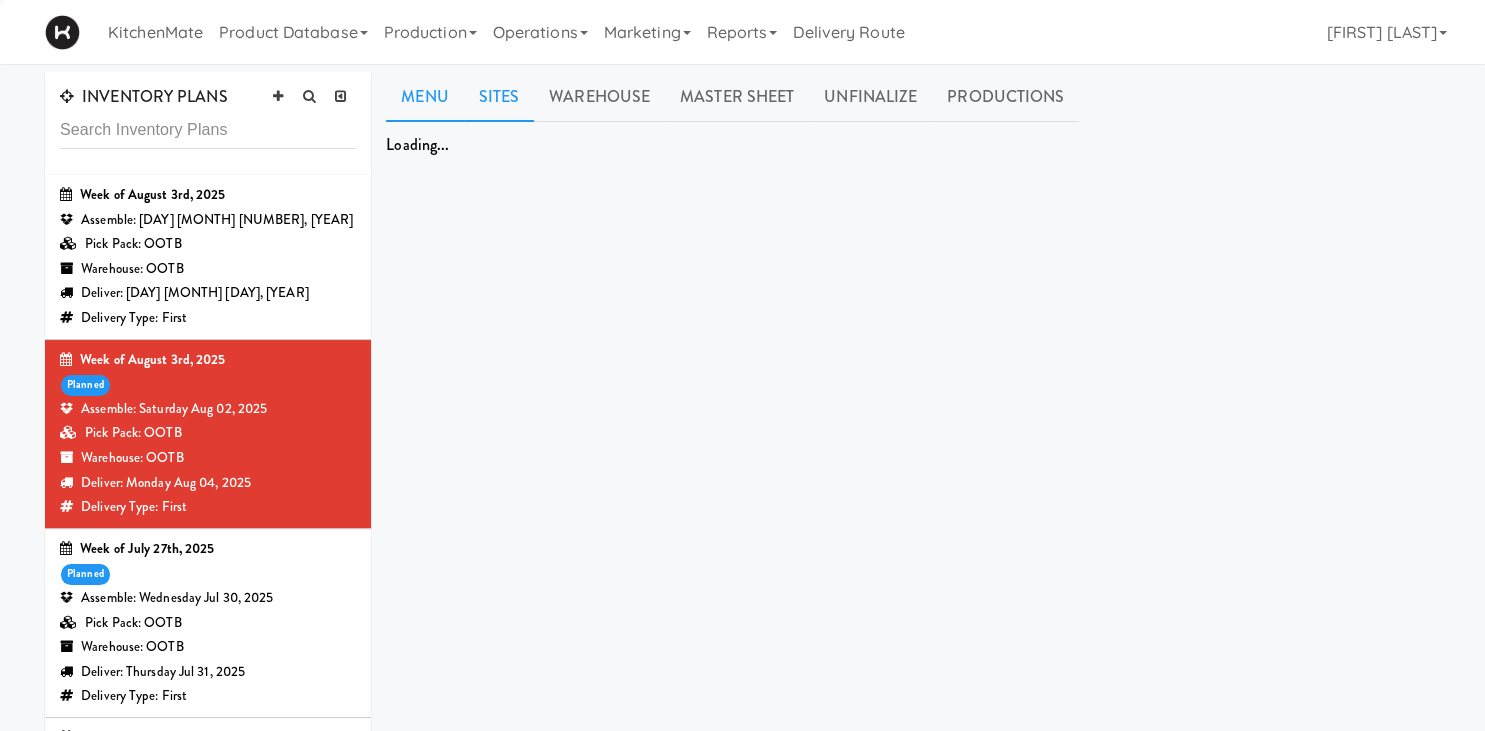 click on "Sites" at bounding box center [499, 97] 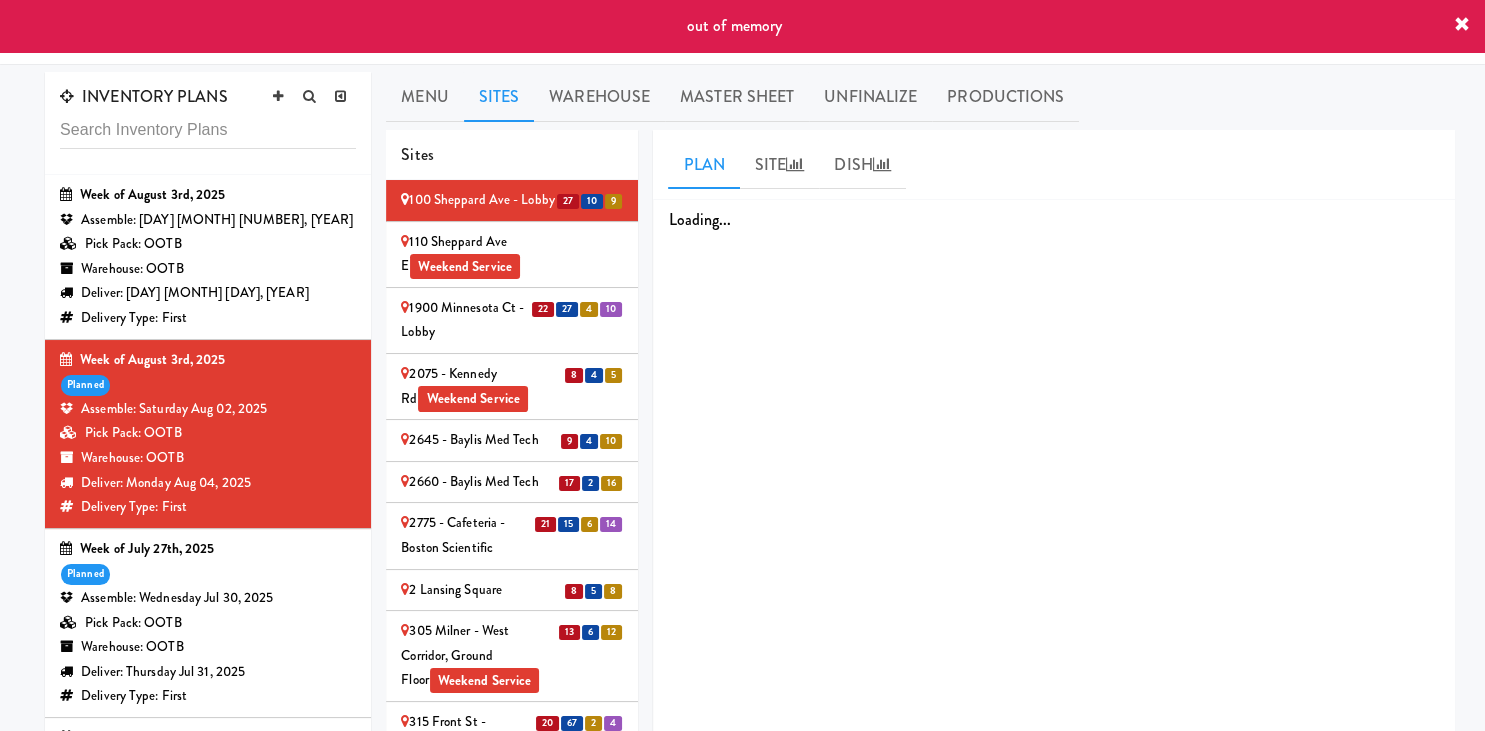 scroll, scrollTop: 50, scrollLeft: 0, axis: vertical 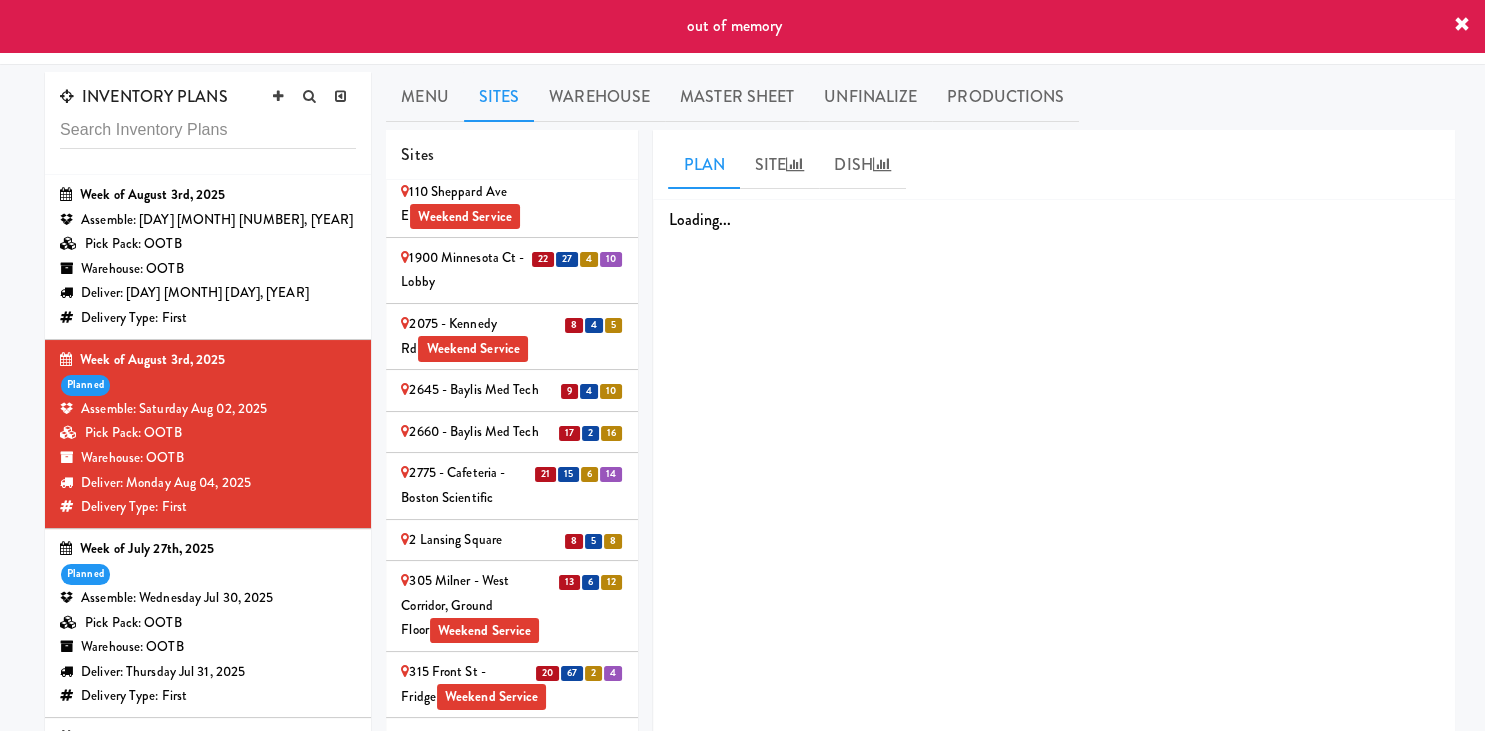 click on "2660 - Baylis Med Tech" at bounding box center [512, 432] 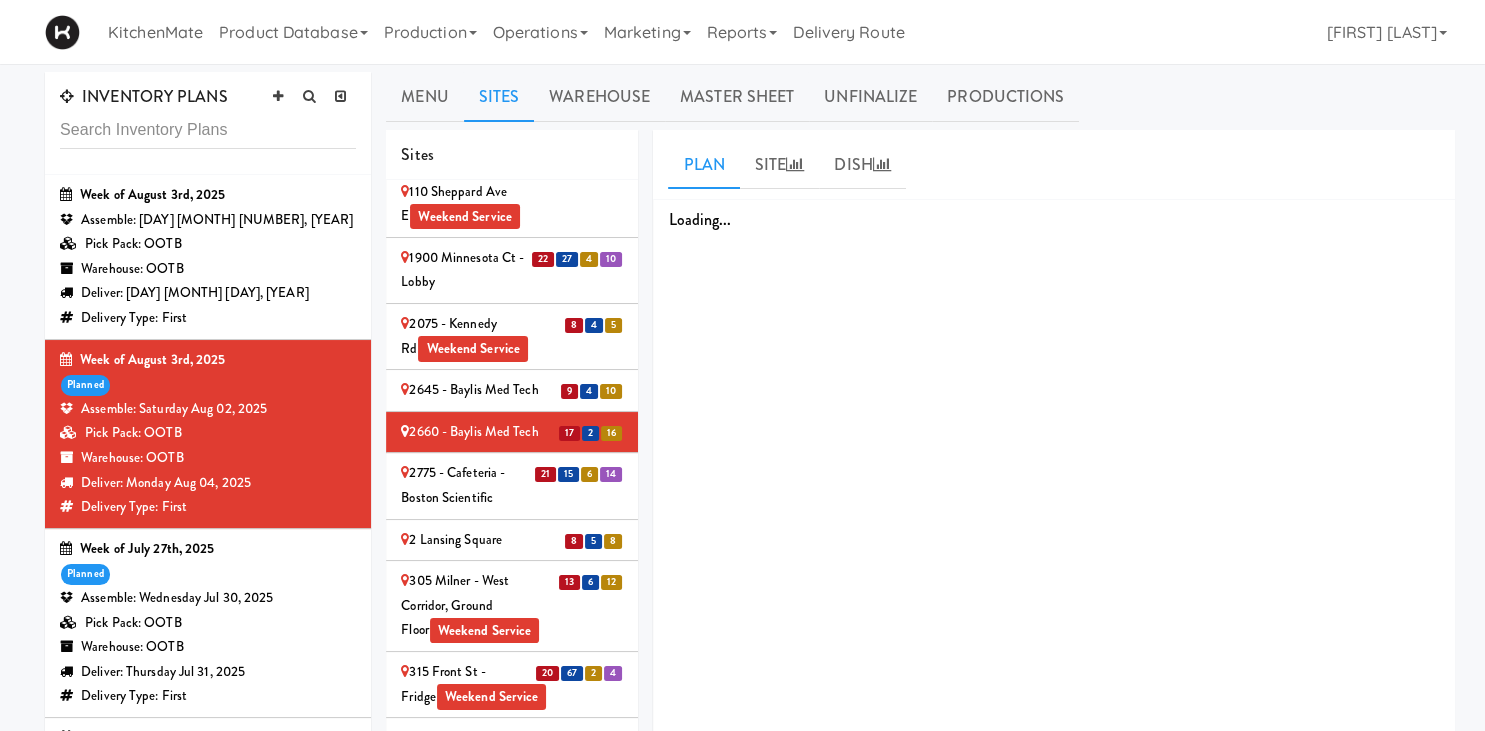 click on "2660 - Baylis Med Tech" at bounding box center (512, 432) 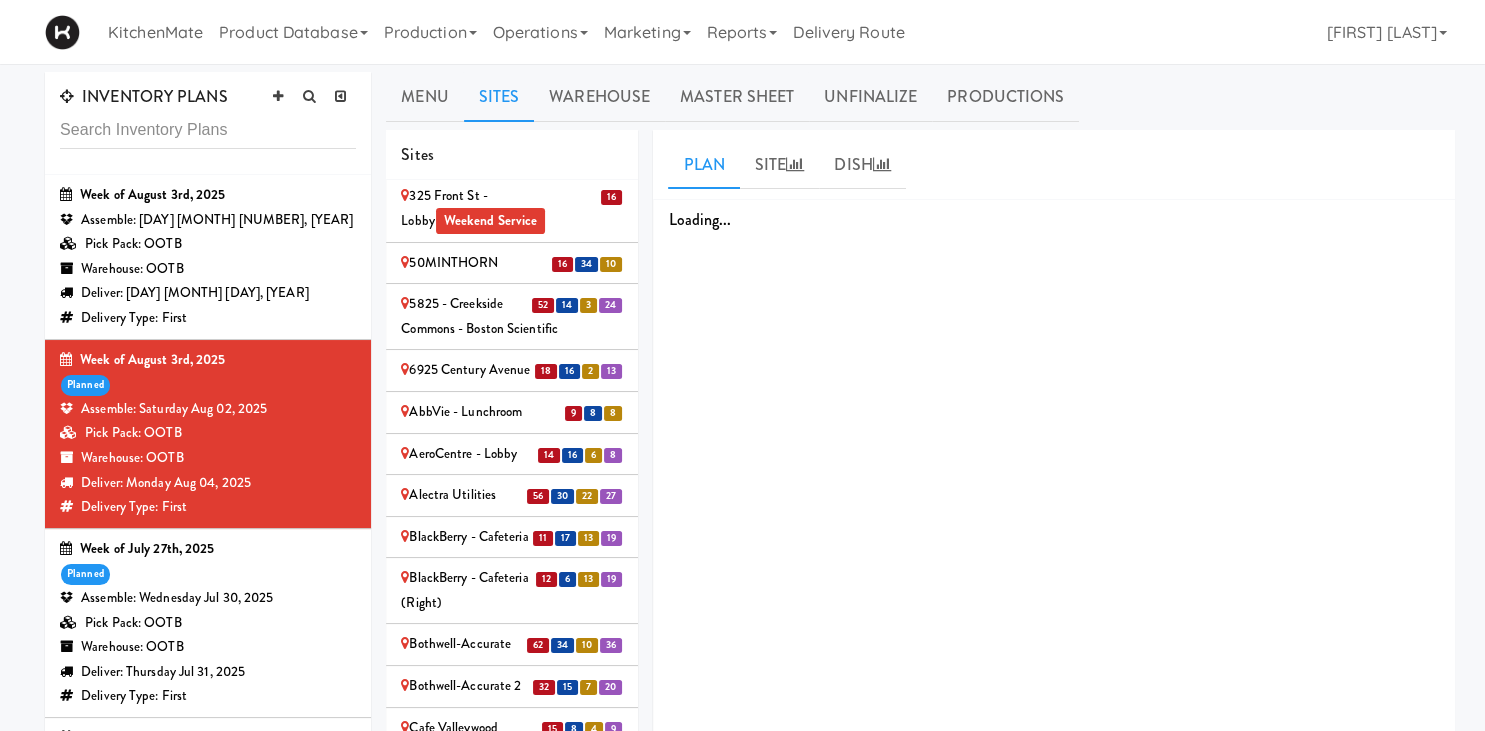scroll, scrollTop: 815, scrollLeft: 0, axis: vertical 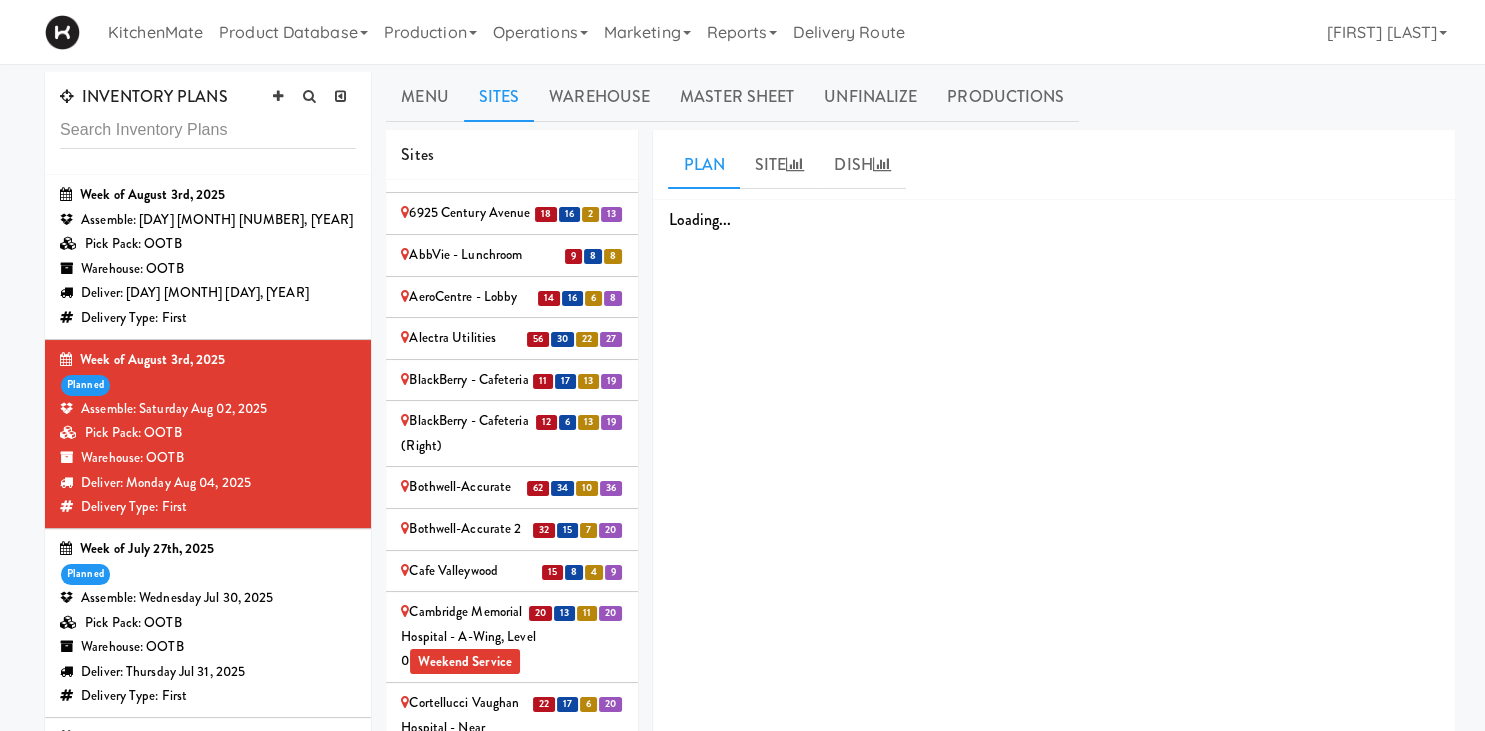 click on "Bothwell-Accurate" at bounding box center (512, 487) 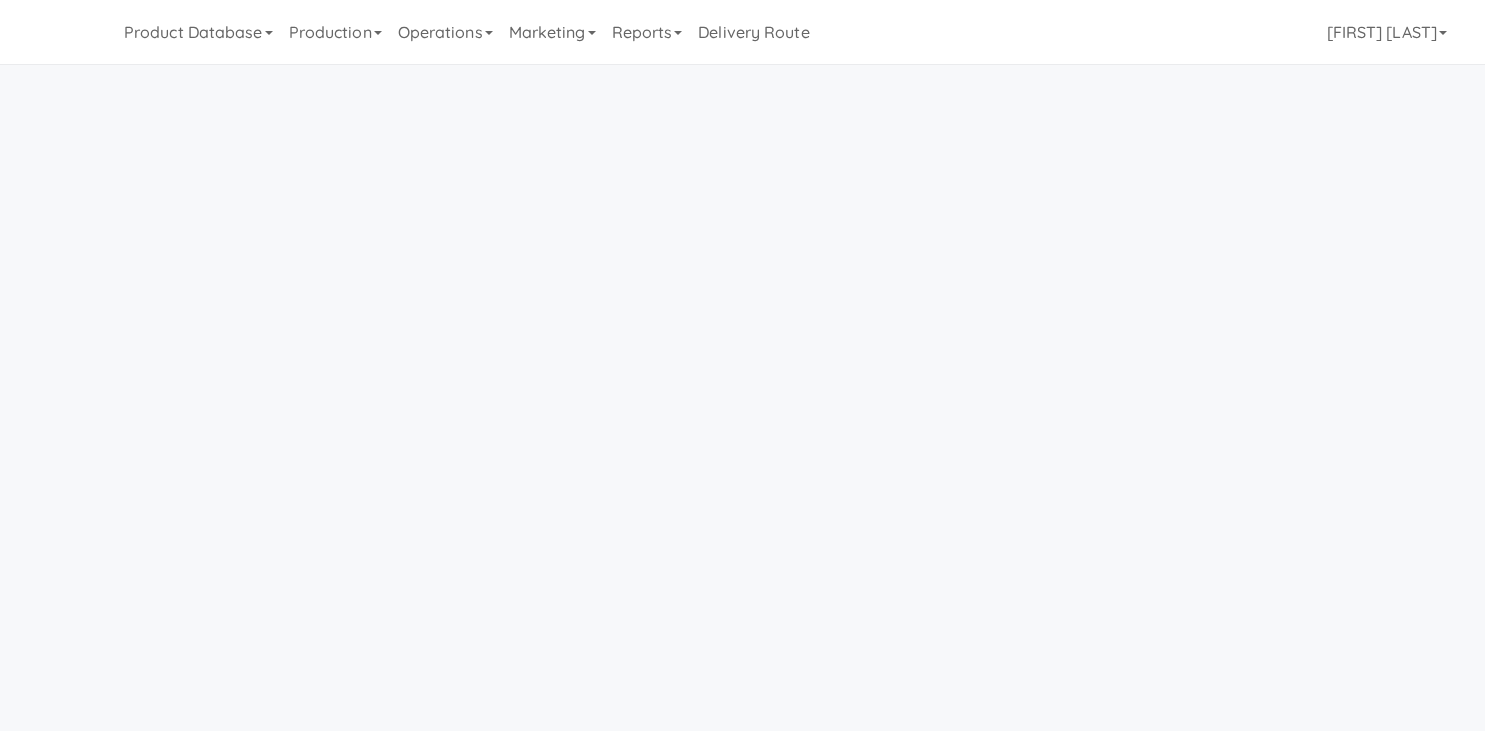 scroll, scrollTop: 0, scrollLeft: 0, axis: both 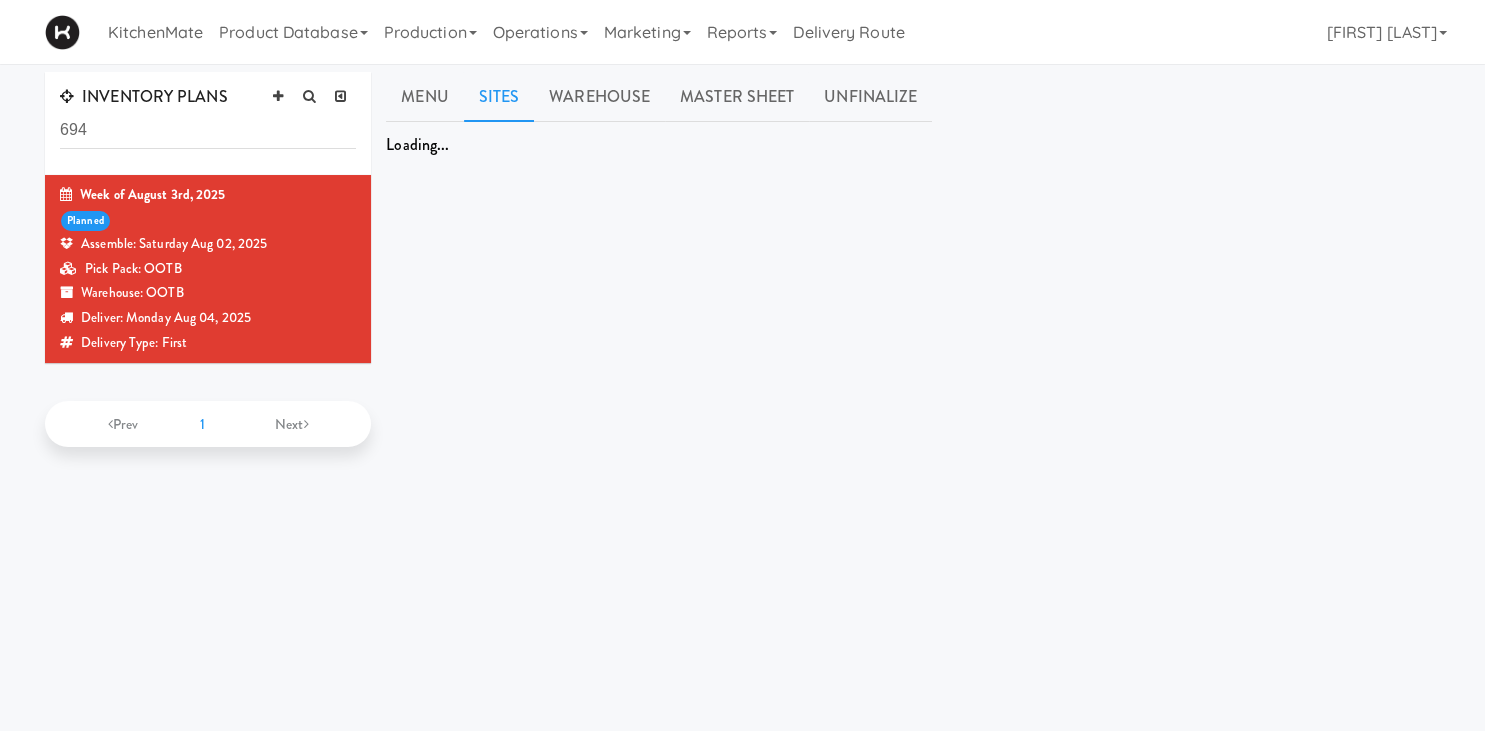 click on "Sites" at bounding box center [499, 97] 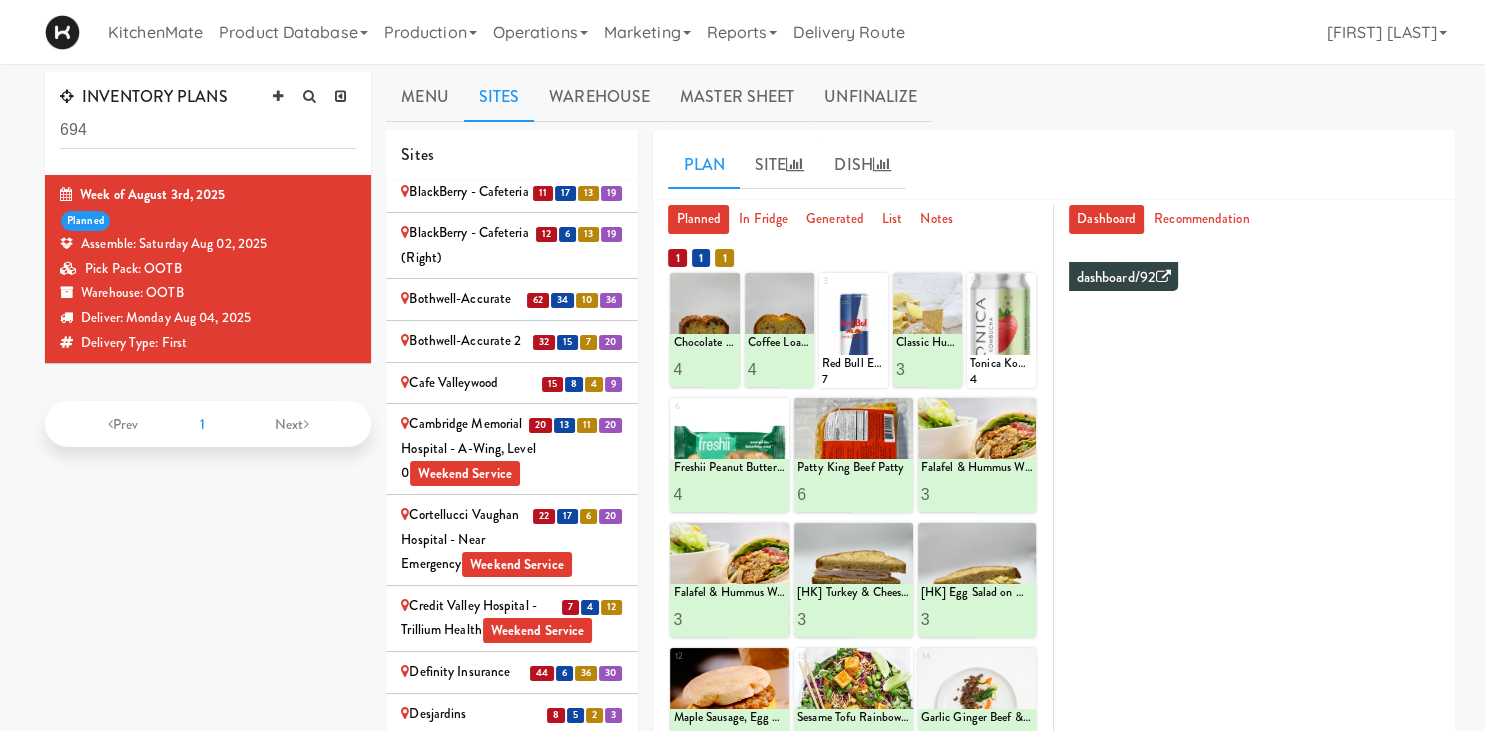 scroll, scrollTop: 1004, scrollLeft: 0, axis: vertical 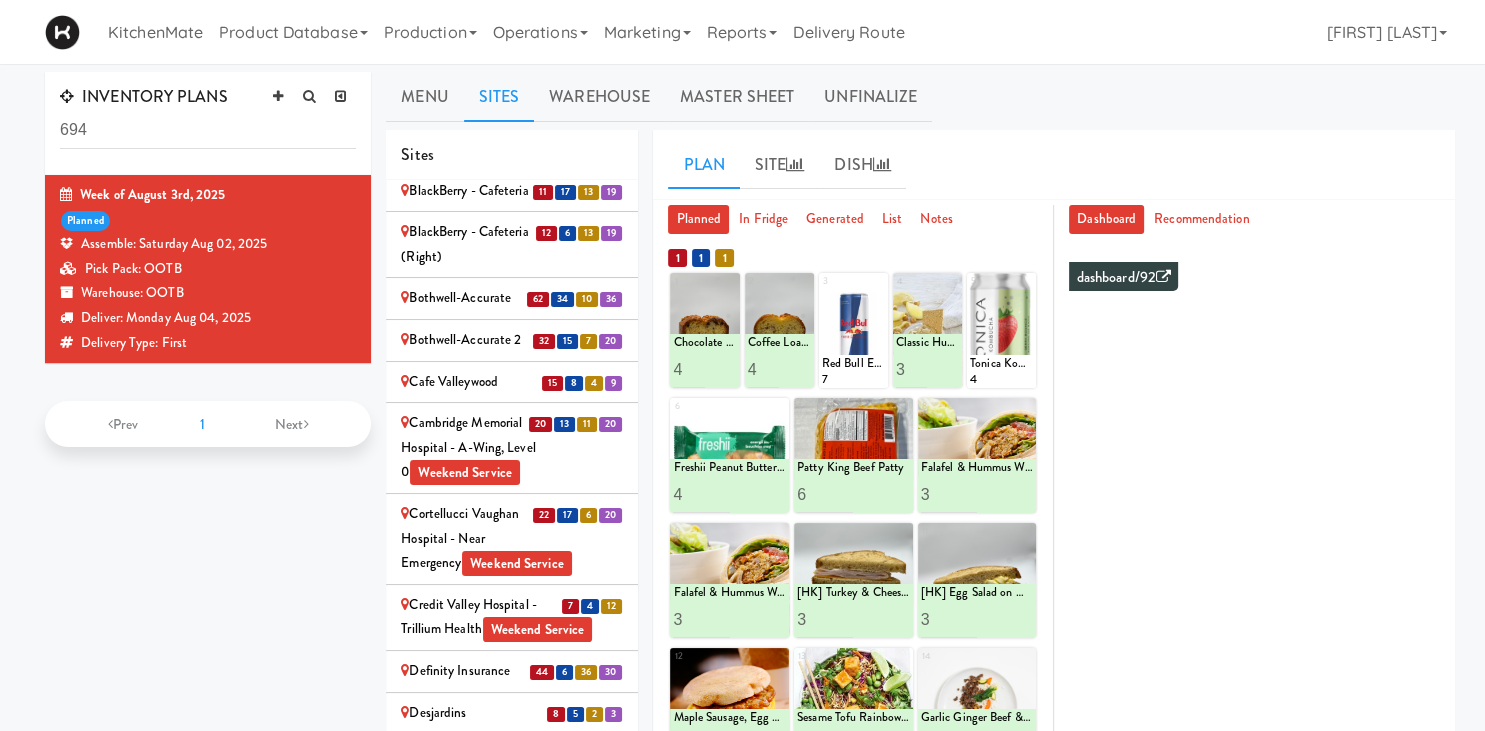 click on "Bothwell-Accurate" at bounding box center [512, 298] 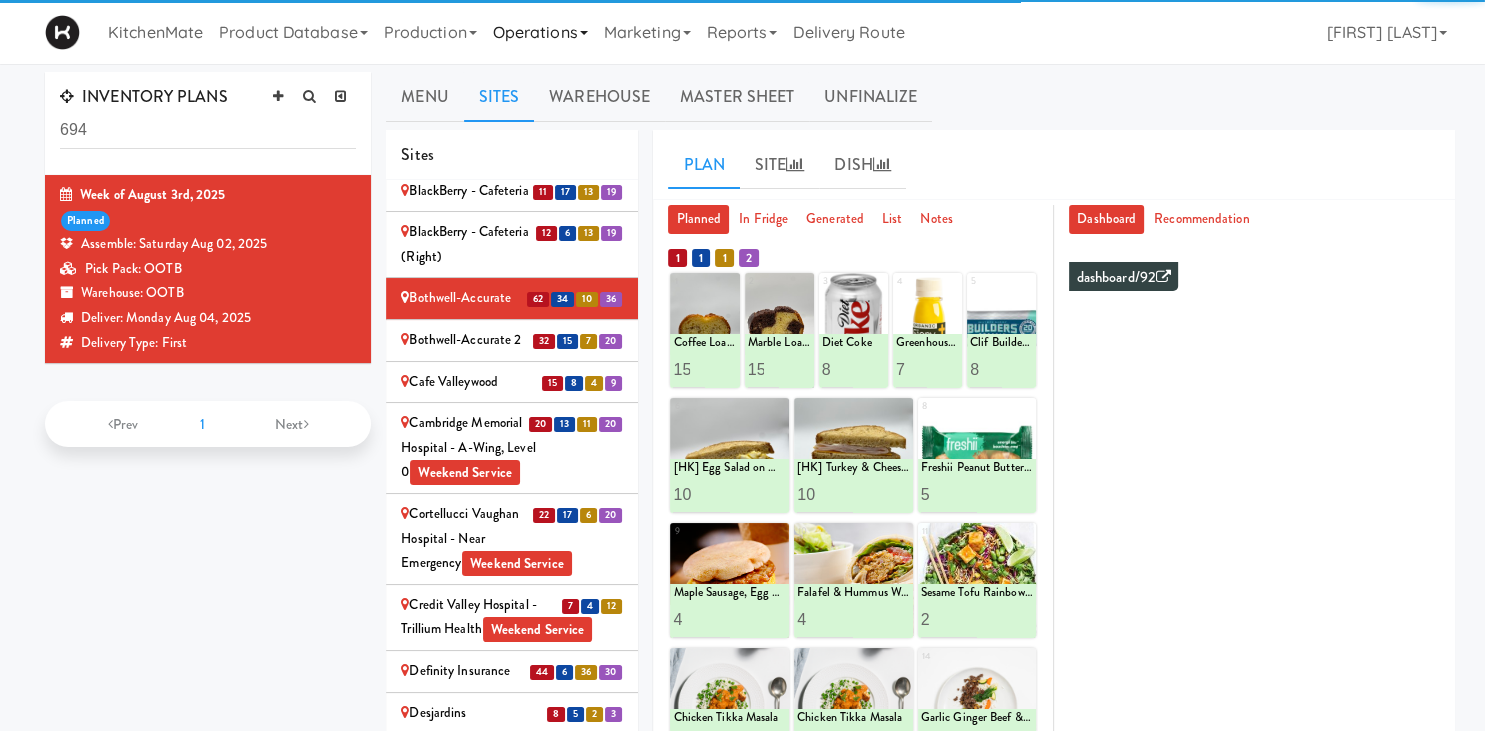scroll, scrollTop: 438, scrollLeft: 0, axis: vertical 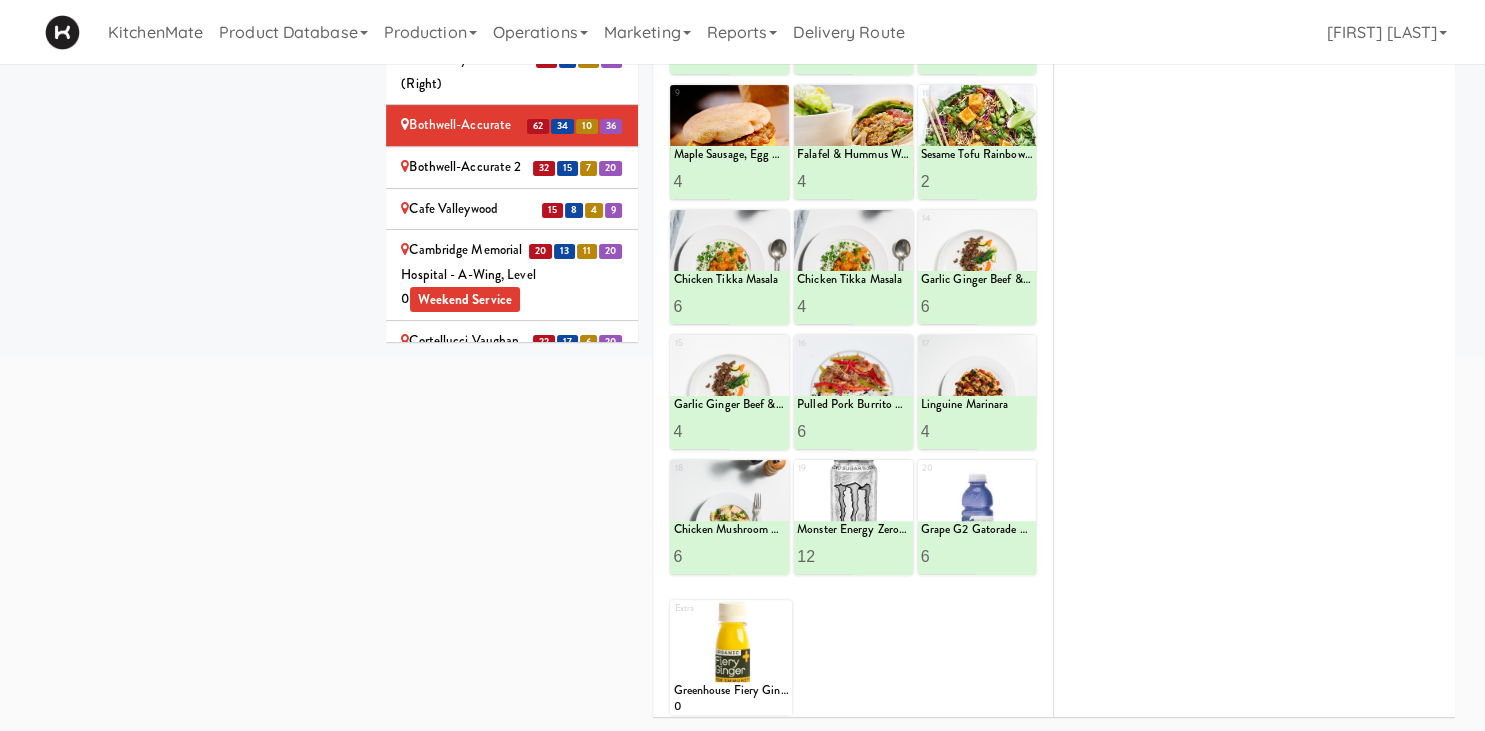 click on "Bothwell-Accurate 2" at bounding box center (512, 167) 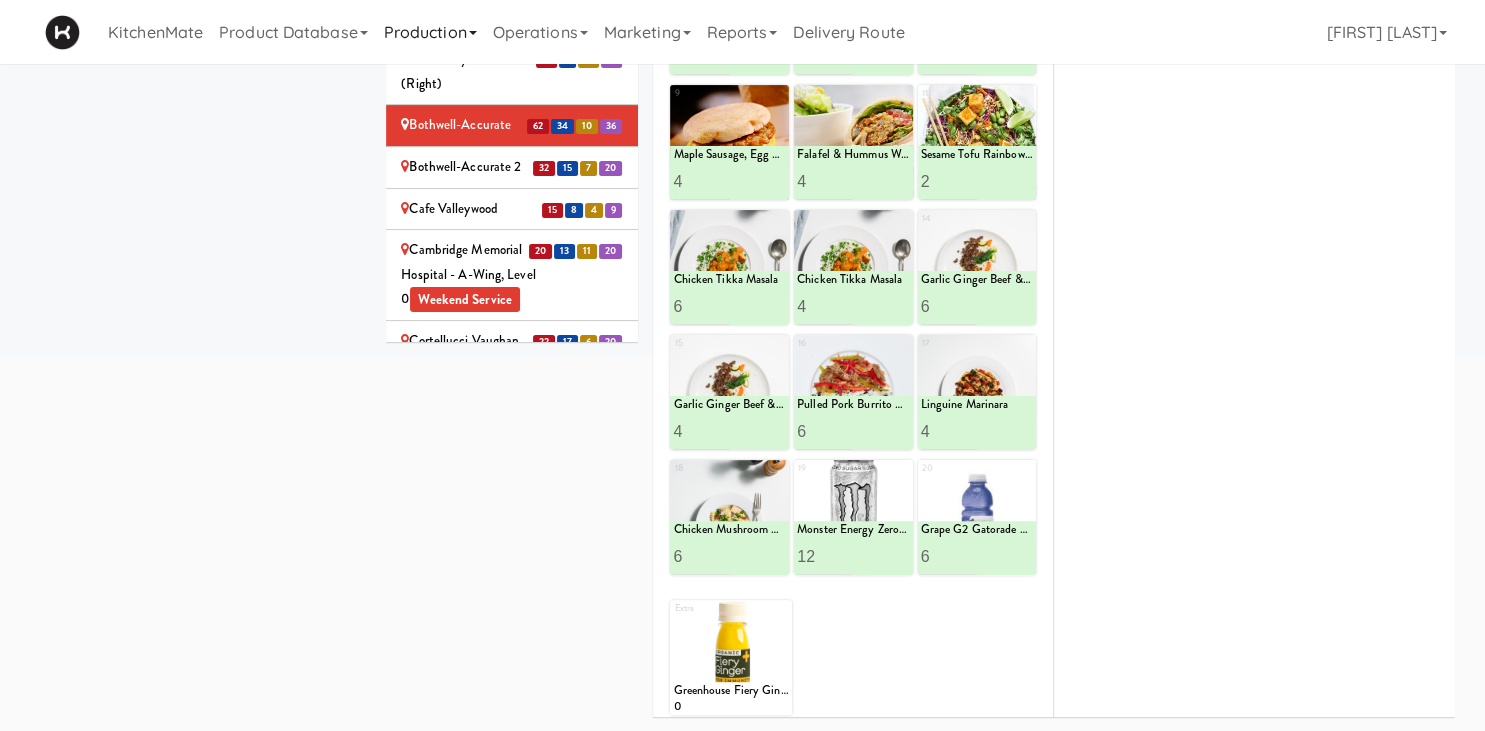 scroll, scrollTop: 233, scrollLeft: 0, axis: vertical 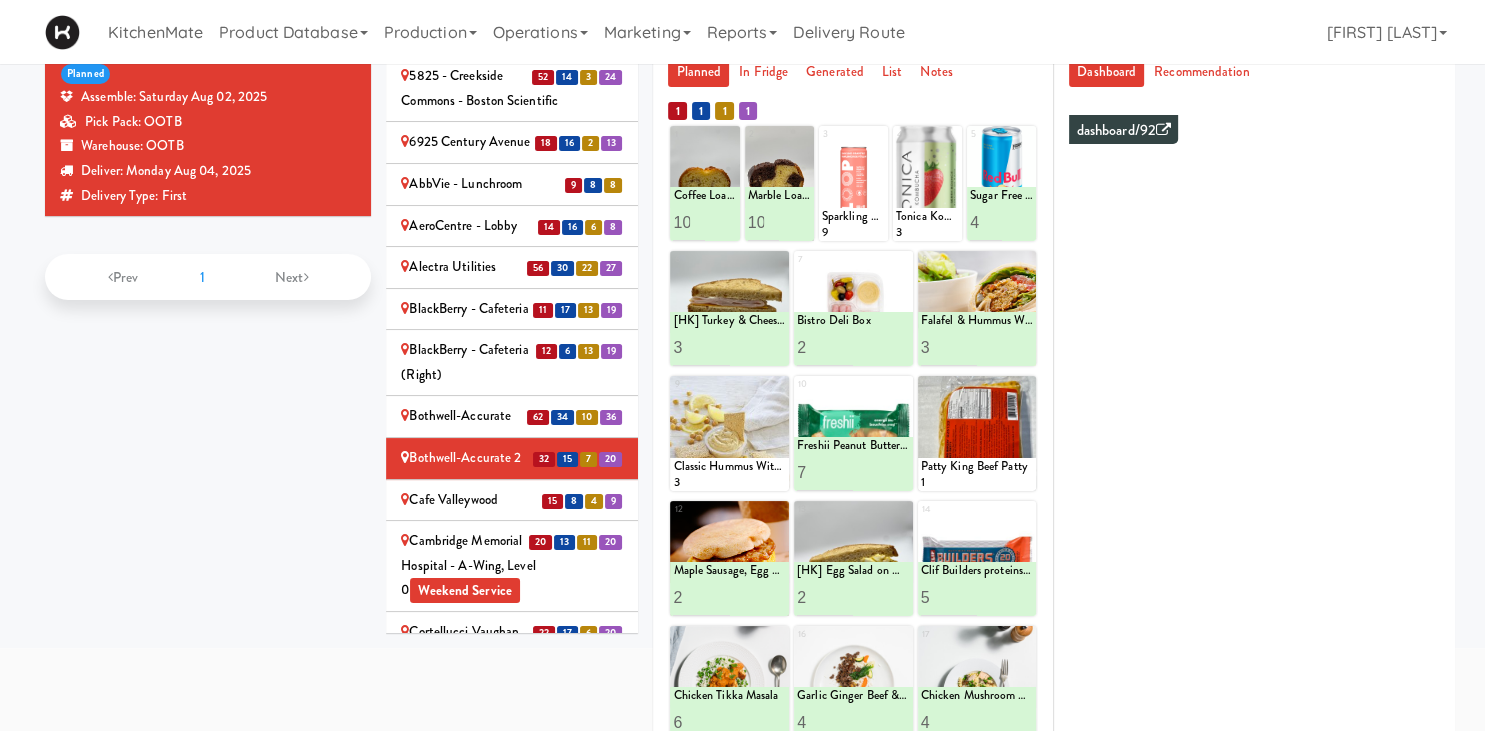 click on "20 13 11 20    Cambridge Memorial Hospital - A-Wing, Level 0  Weekend Service" at bounding box center [512, 566] 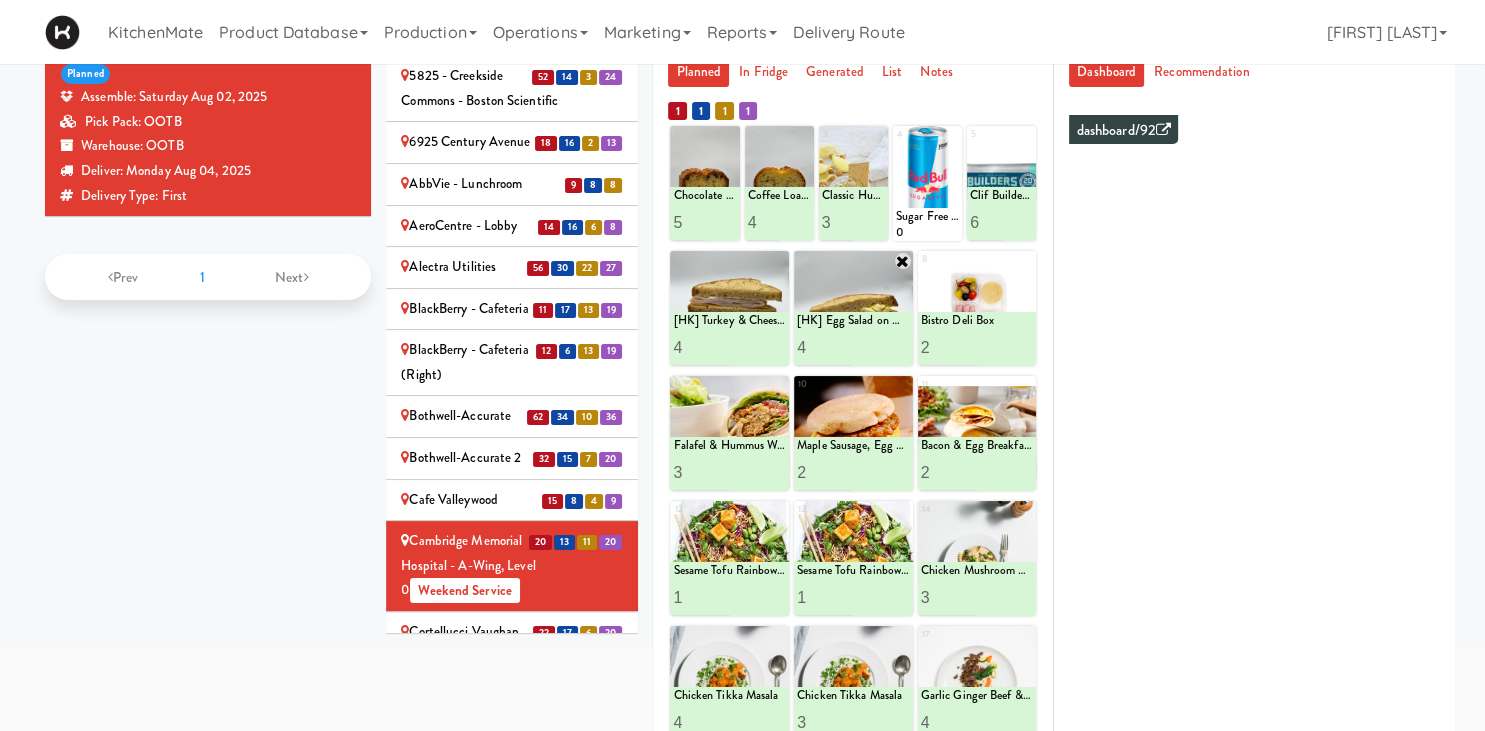 scroll, scrollTop: 379, scrollLeft: 0, axis: vertical 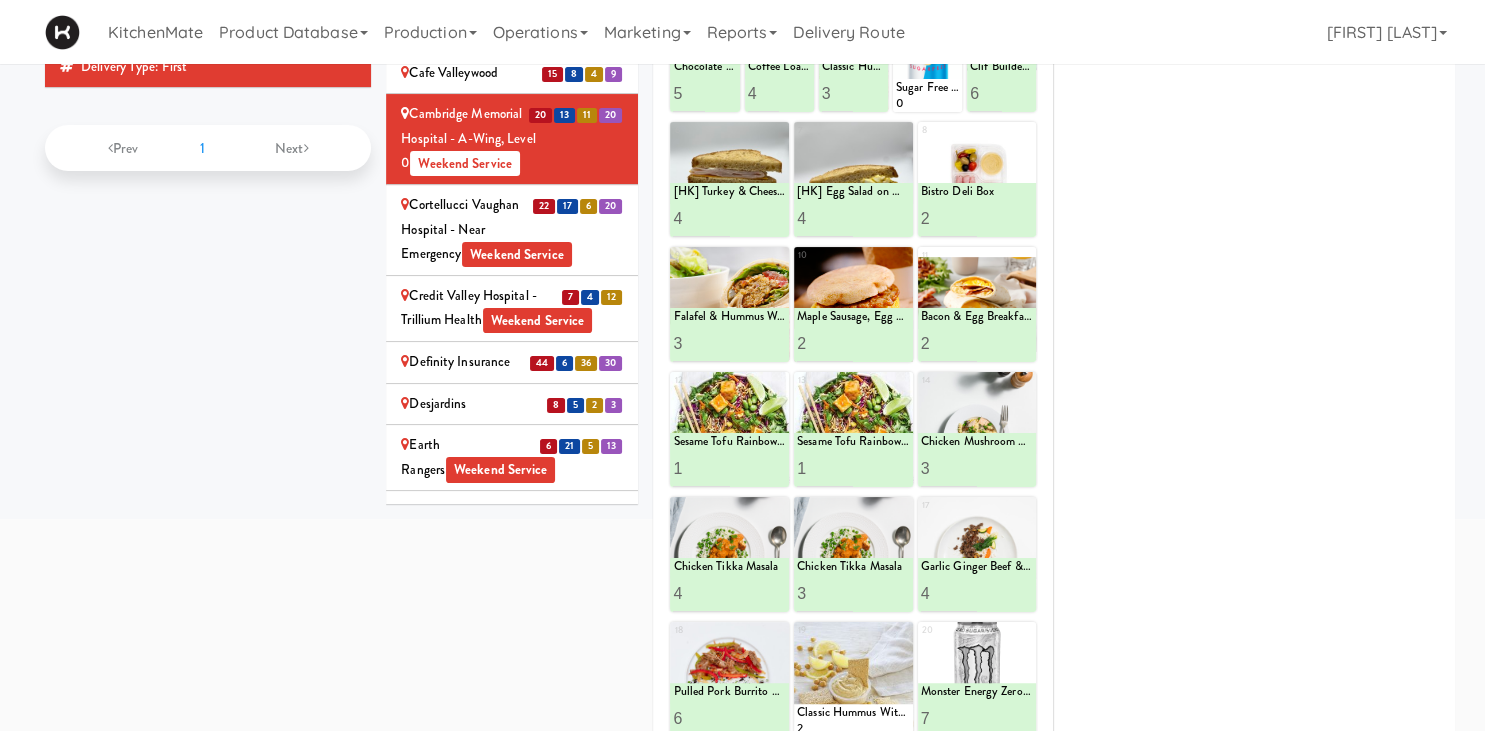 click on "Cortellucci Vaughan Hospital - near Emergency  Weekend Service" at bounding box center [512, 230] 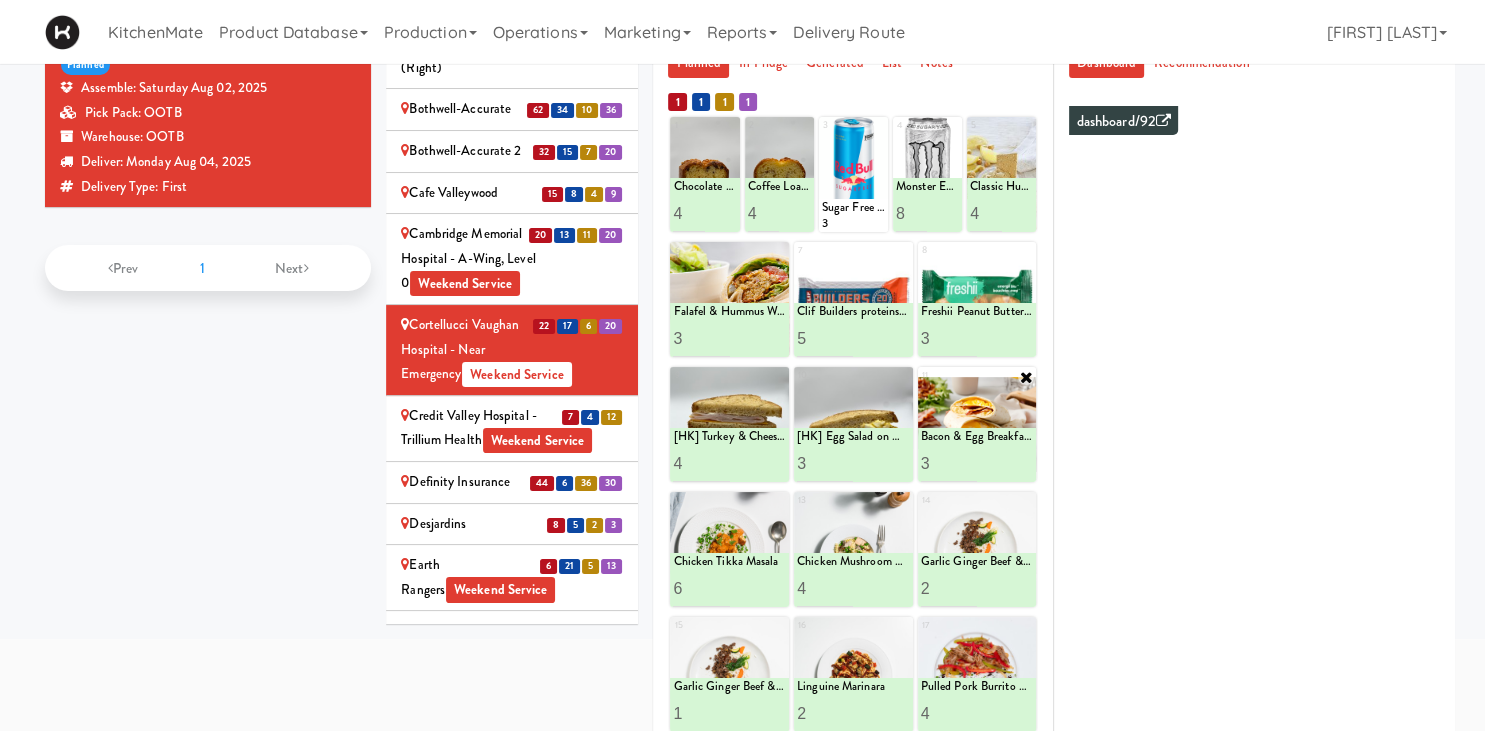 scroll, scrollTop: 205, scrollLeft: 0, axis: vertical 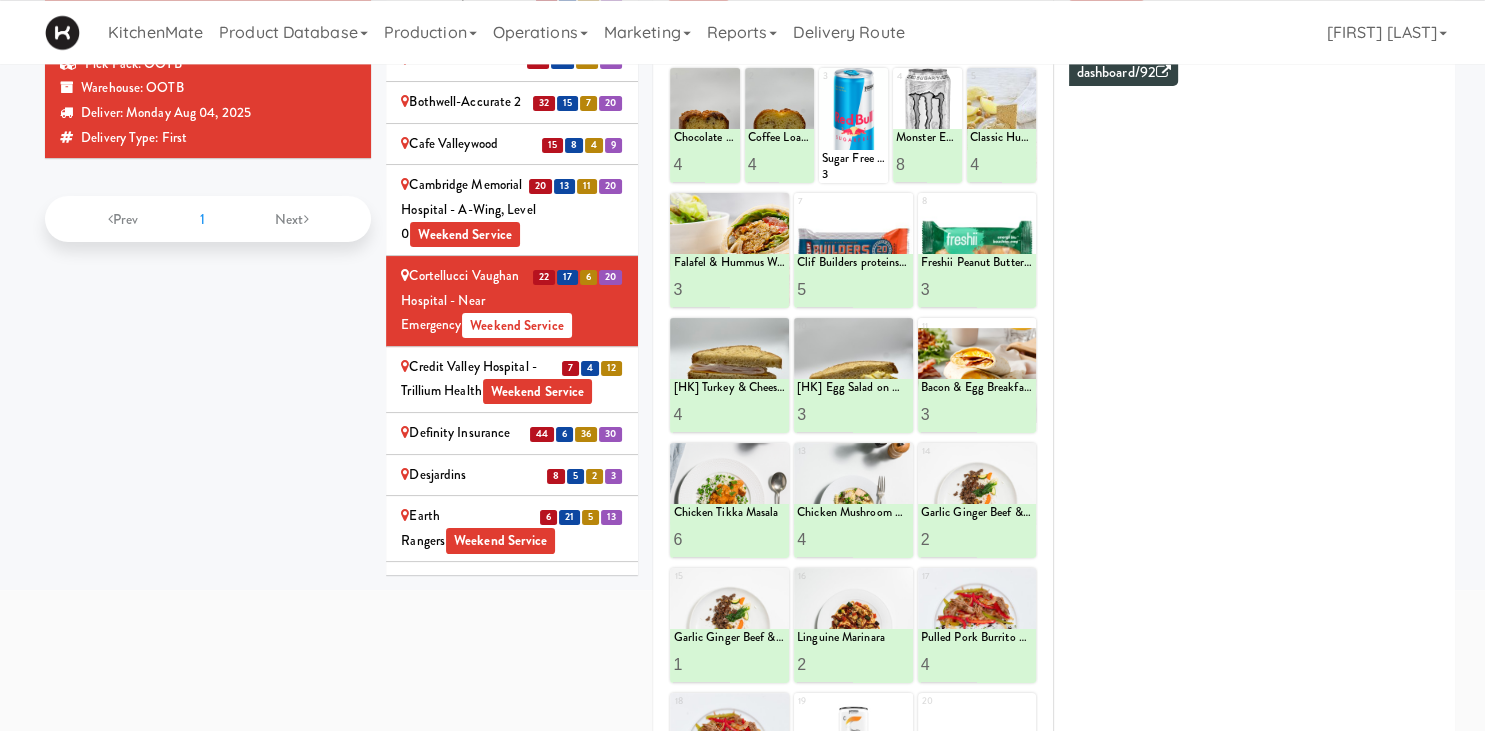 click on "Credit Valley Hospital - Trillium Health  Weekend Service" at bounding box center [512, 379] 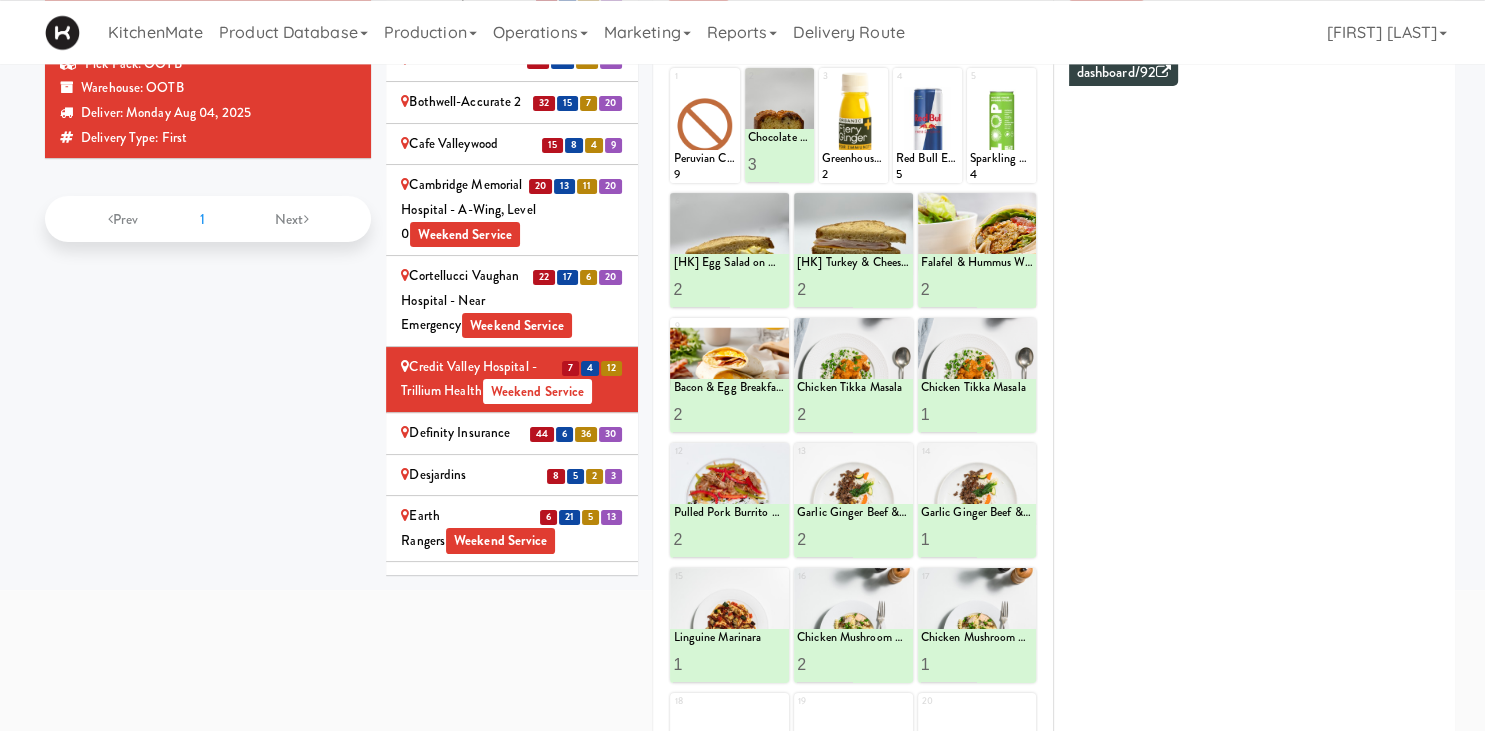 scroll, scrollTop: 1794, scrollLeft: 0, axis: vertical 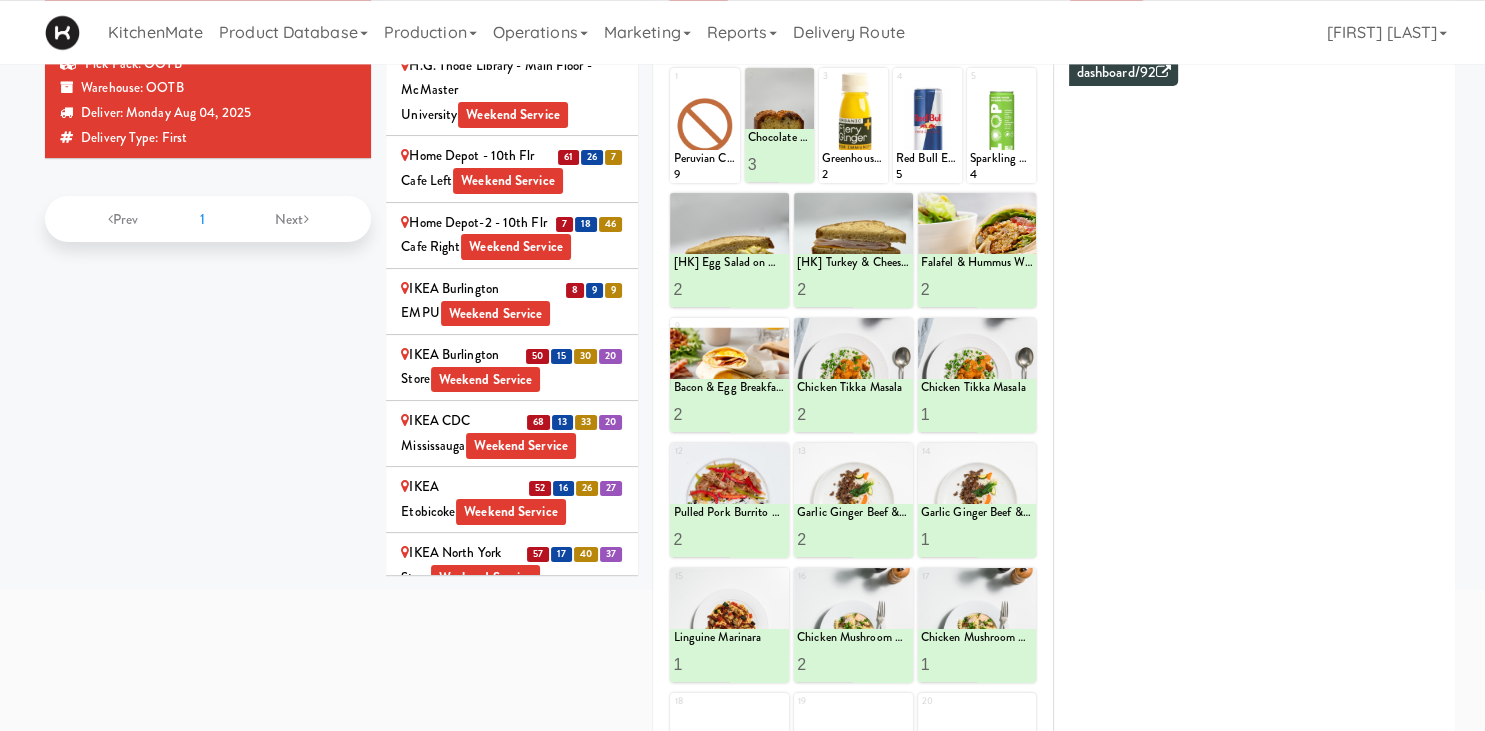 click on "IKEA Burlington EMPU  Weekend Service" at bounding box center [512, 301] 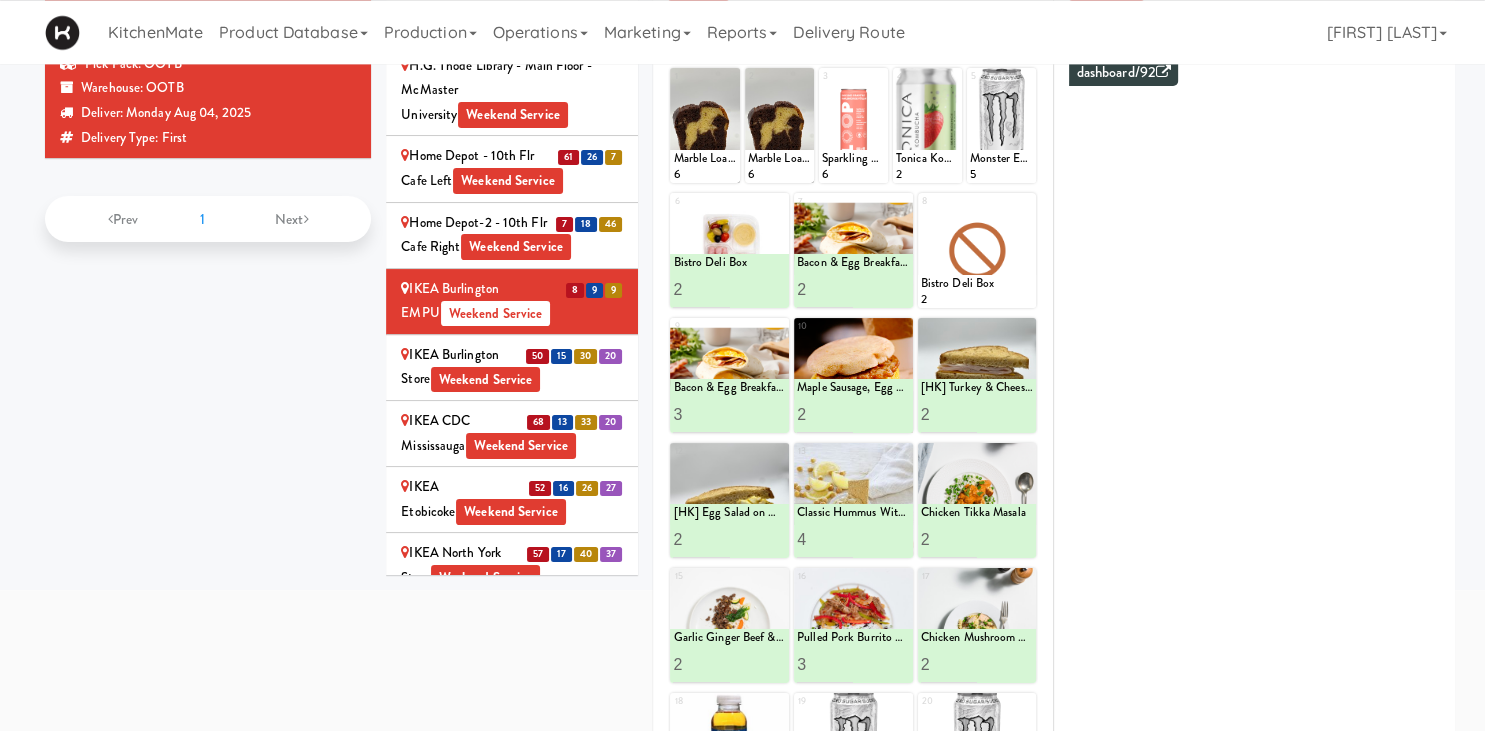 click on "8 9 9" at bounding box center [594, 289] 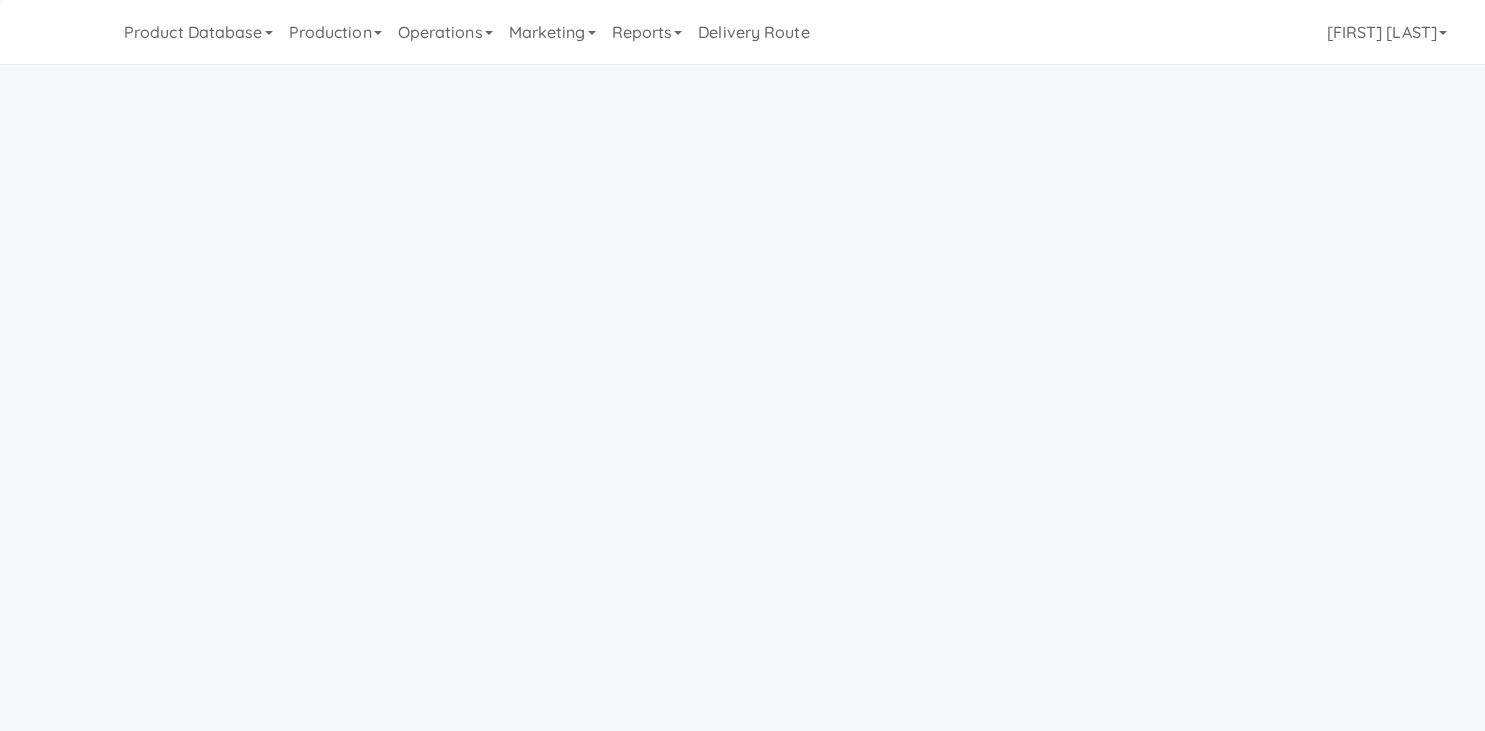 scroll, scrollTop: 64, scrollLeft: 0, axis: vertical 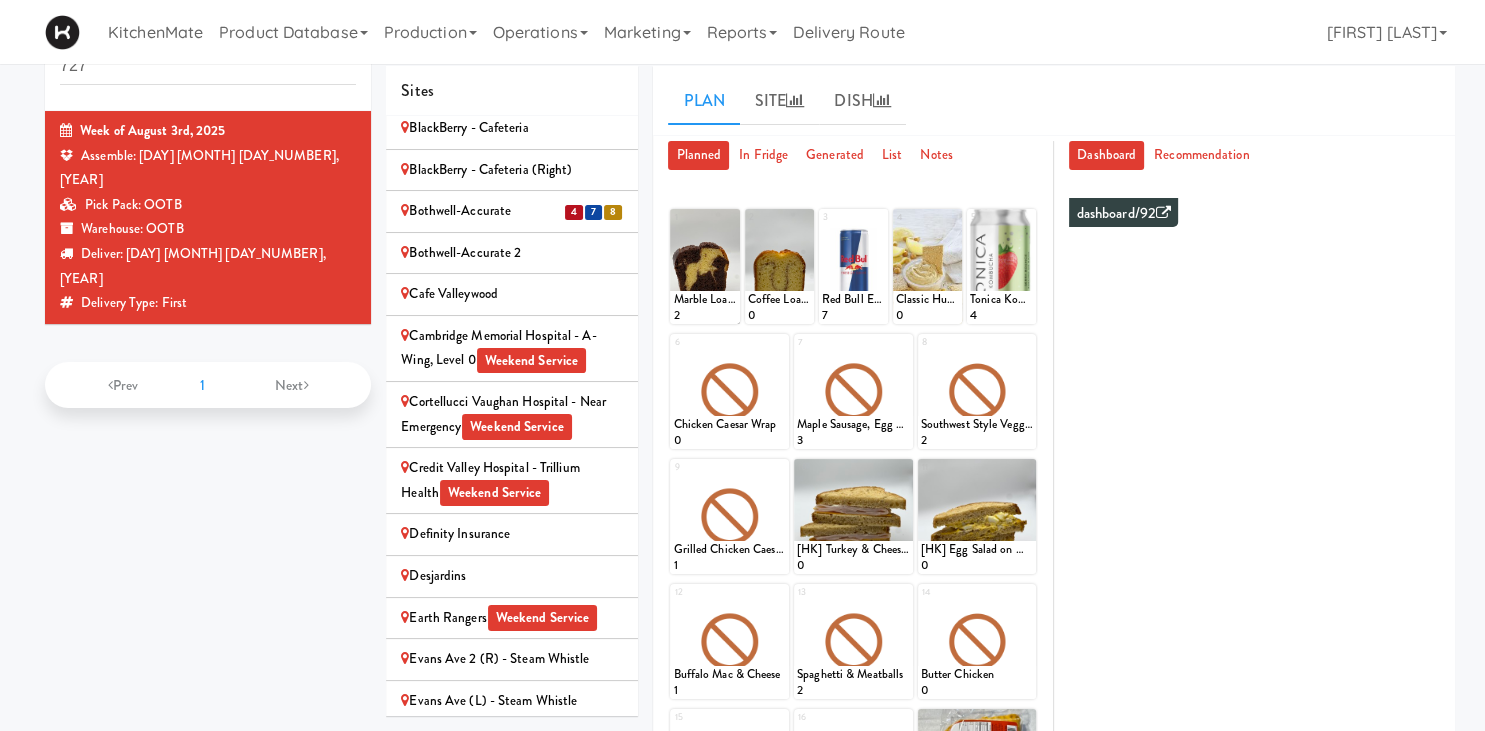 click on "Bothwell-Accurate" at bounding box center (512, 211) 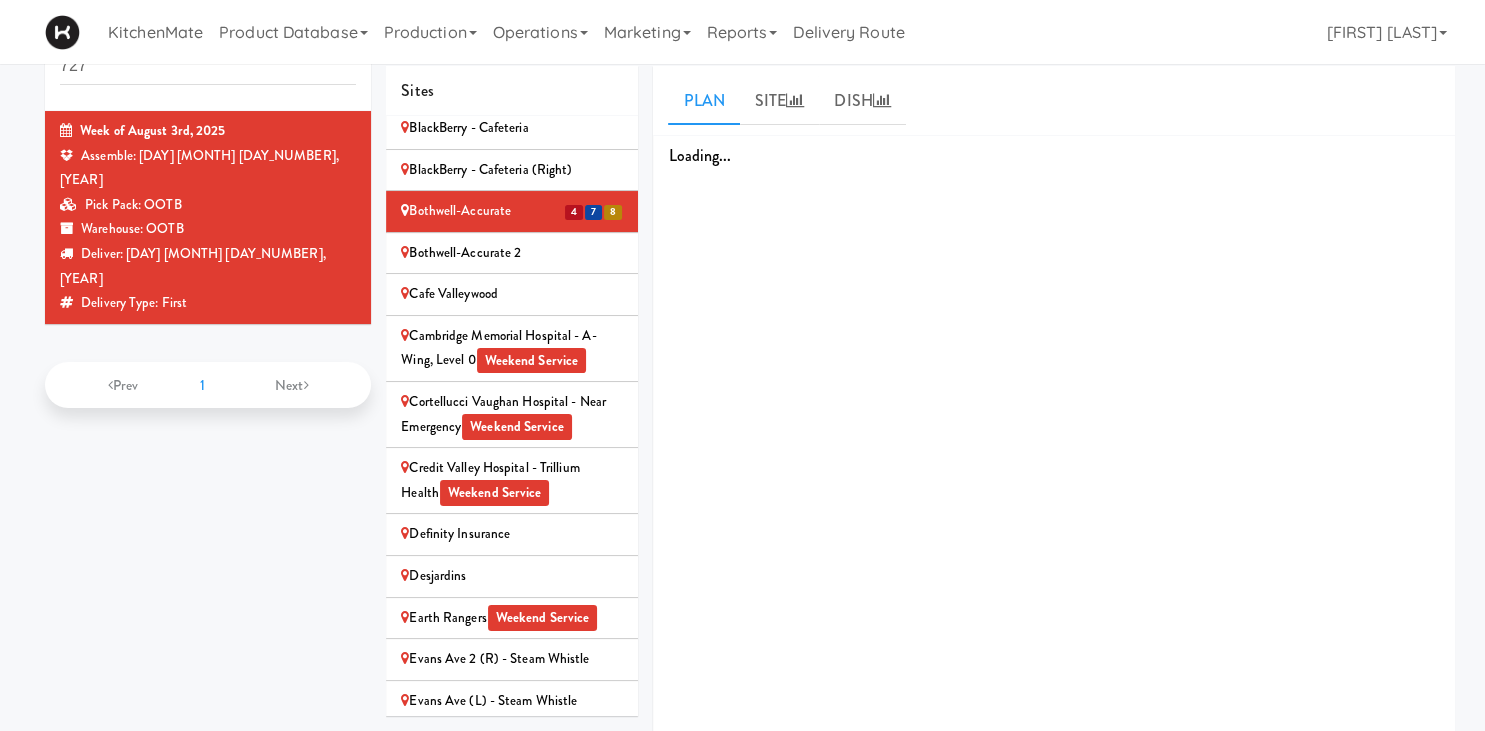click on "Bothwell-Accurate" at bounding box center (512, 211) 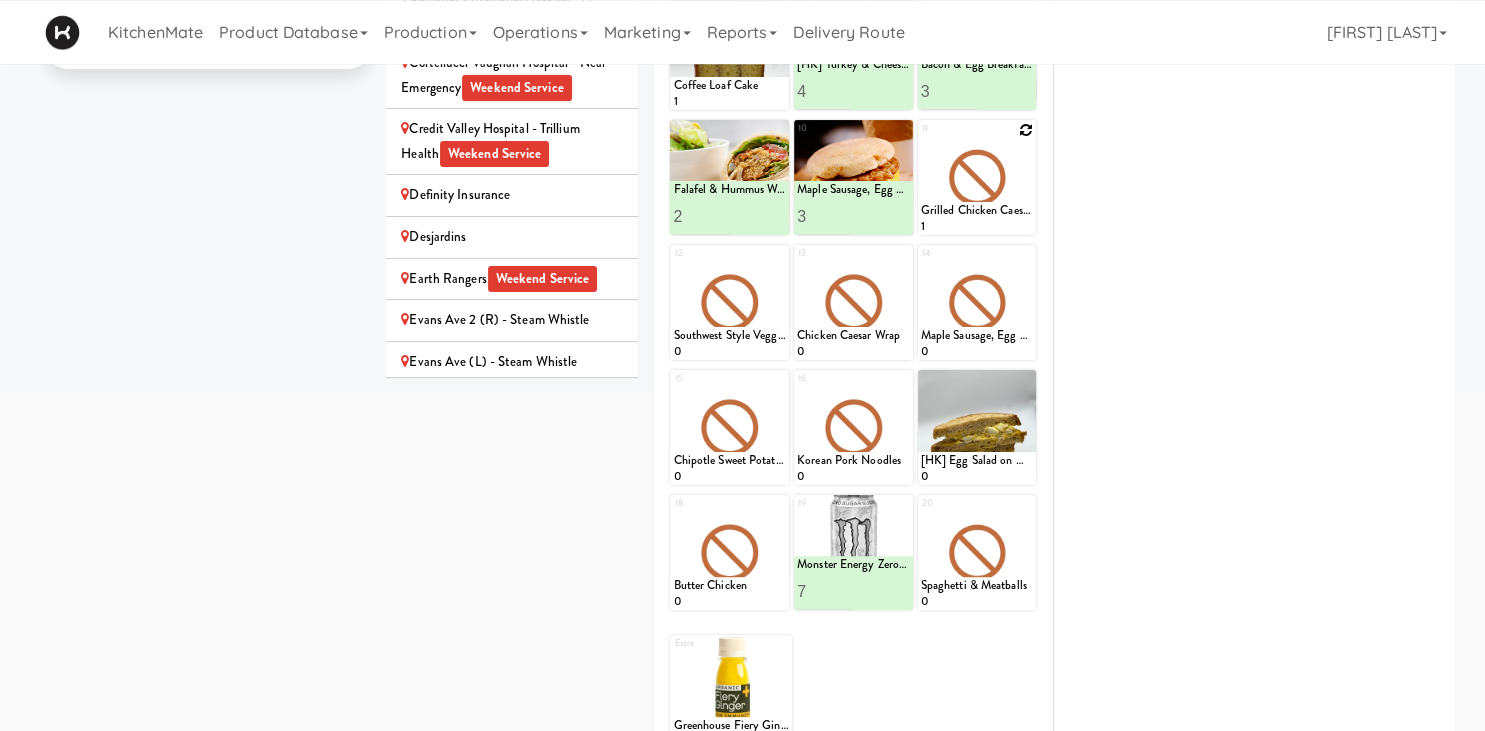scroll, scrollTop: 438, scrollLeft: 0, axis: vertical 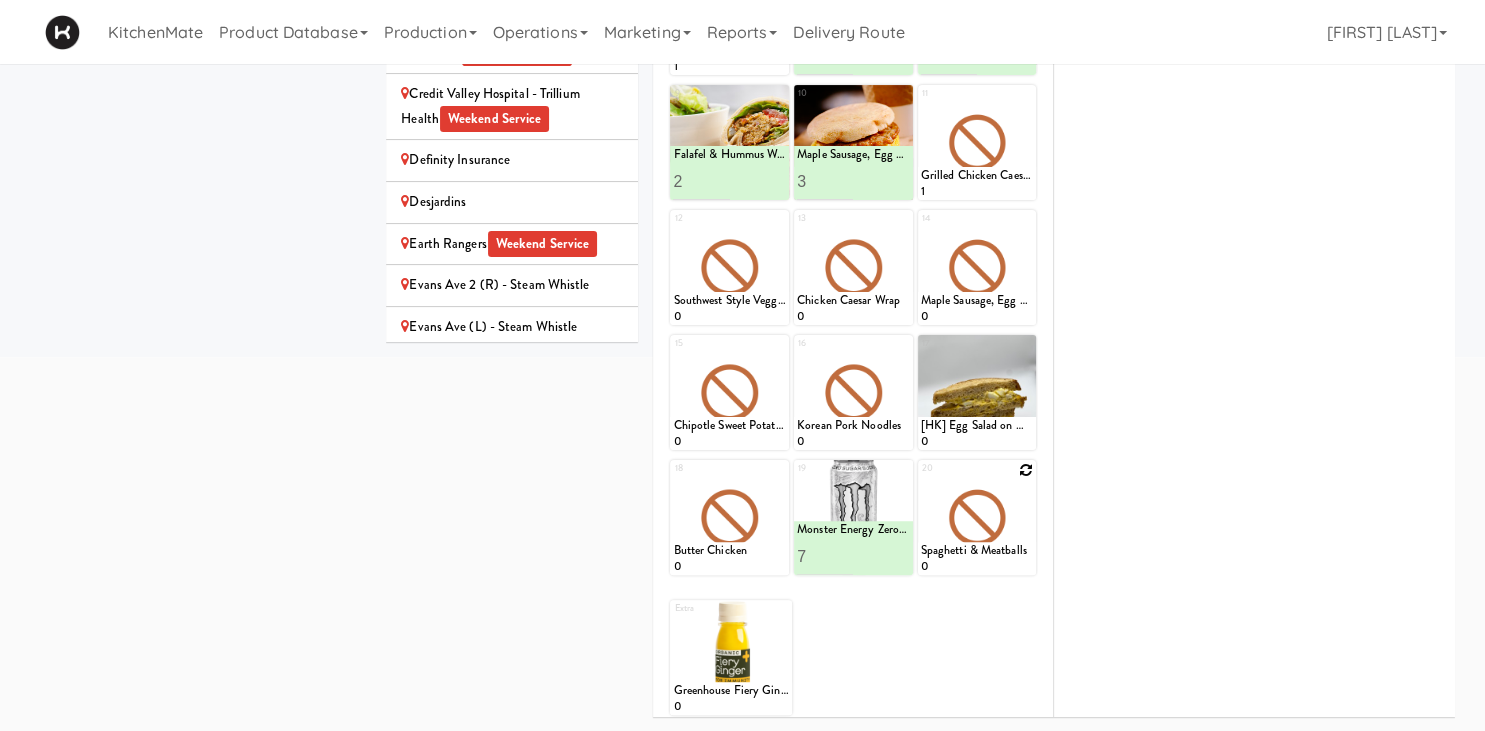 click at bounding box center [1026, 470] 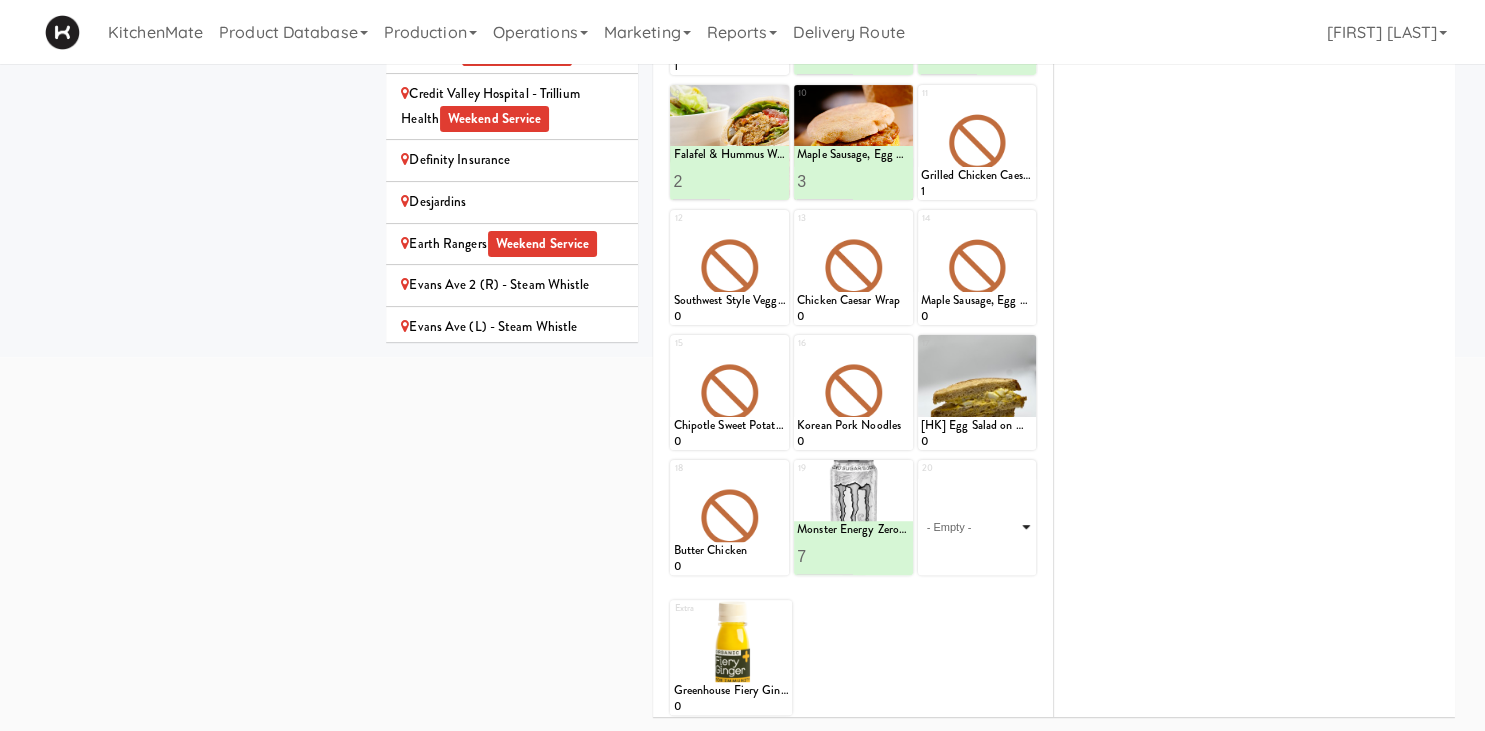 click on "- Empty - Activia Probiotic Peach Mango Smoothie Berry Gatorade Zero Chocolate Milk Tetra Pack Coca Cola Diet Coke Frooti Fuze Iced Tea Grape G2 Gatorade Thirst Quencher Greenhouse Fiery Ginger Shot Lemon Lime Gatorade Zero Monster Energy Zero Ultra Norse Cold Brew Coffee Oasis Apple Juice Orange Celsius Energy Drink Orange Gatorade Zero Red Bull Energy Drink Sanpellengrino Aranciata Sparkling Clementine Probiotic Soda Sparkling Ginger Probiotic Soda Sparkling Grapefruit Probiotic Soda Sugar Free Red Bull Tonica Kombucha Berry Bounce Amazing Chocolate Chunk Cookie Bacon & Egg Breakfast Wrap Bistro Deli Box Blue Diamond Roasted Salted Almonds Blue Diamond Smokehouse Almonds Caramilk Chocolate Chip Loaf Cake Chocolate Loaf Cake Classic Hummus With Crackers Clif Bar Peanut Butter Crunch Clif Builders proteins Bar Chocolate Clif Builders proteins Bar Chocolate Mint Coffee Loaf Cake Falafel & Hummus Wrap Freshii Peanut Butter Energii Bites [HK] Cheddar Cheese Bagel [HK] Chicken Caesar Wrap [HK] Turkey Club Wrap" at bounding box center (977, 527) 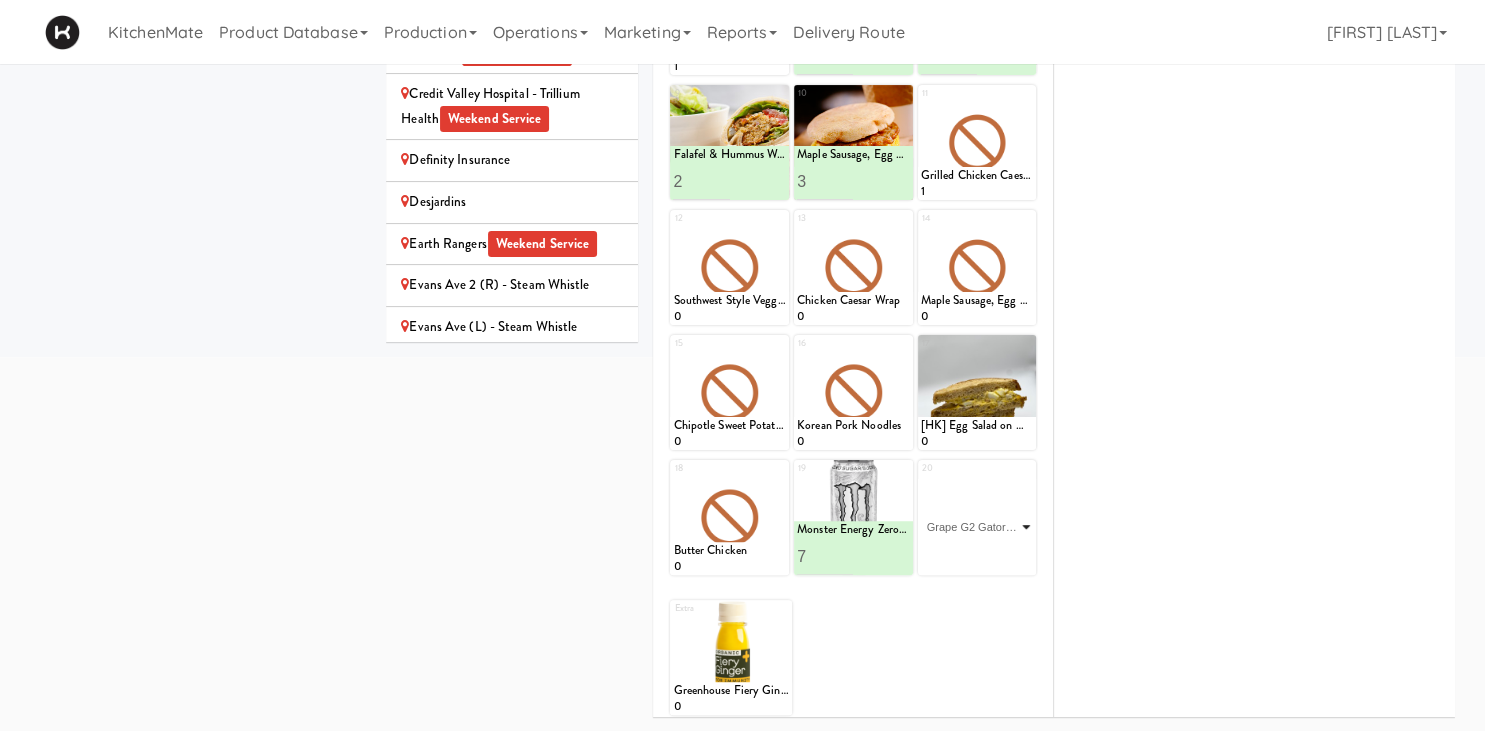 click on "Grape G2 Gatorade Thirst Quencher" at bounding box center (0, 0) 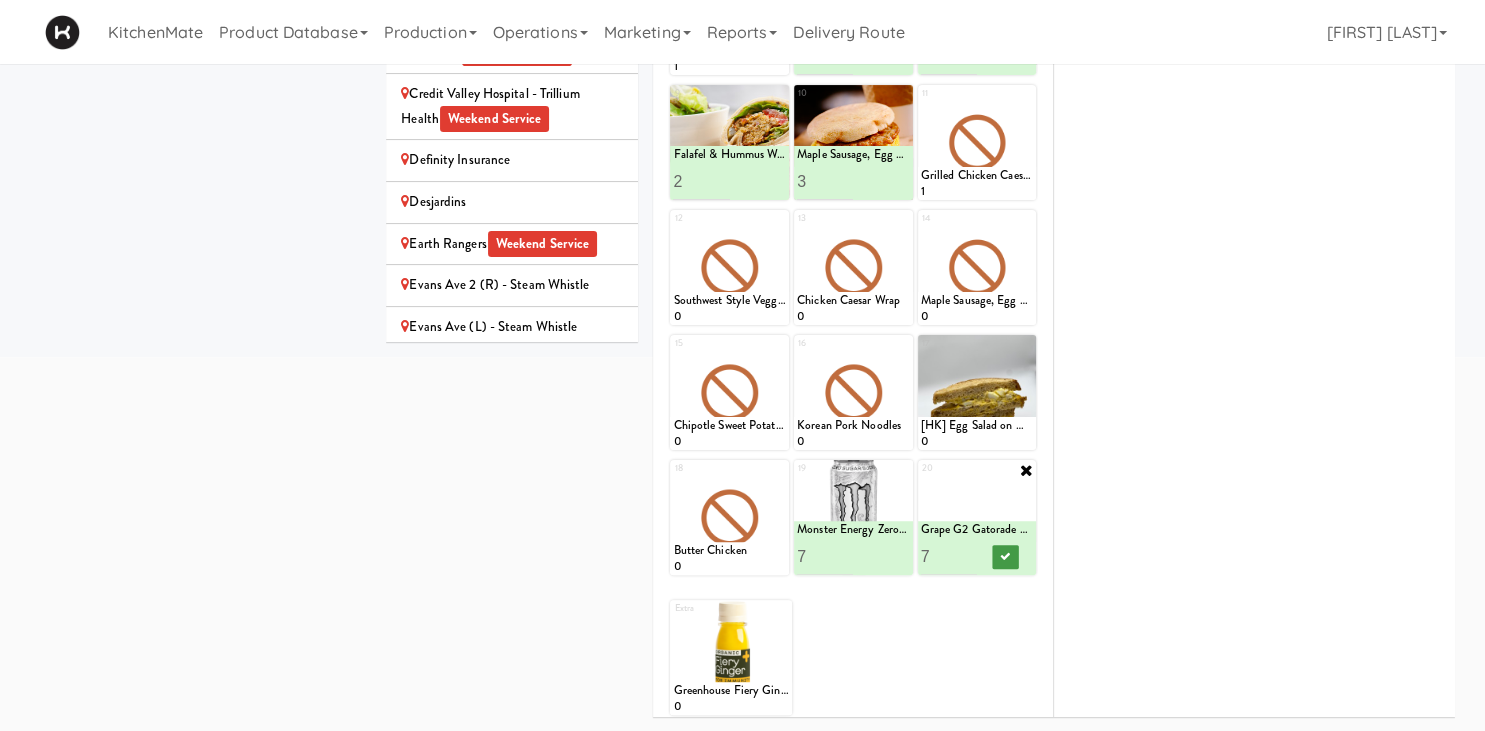 type on "7" 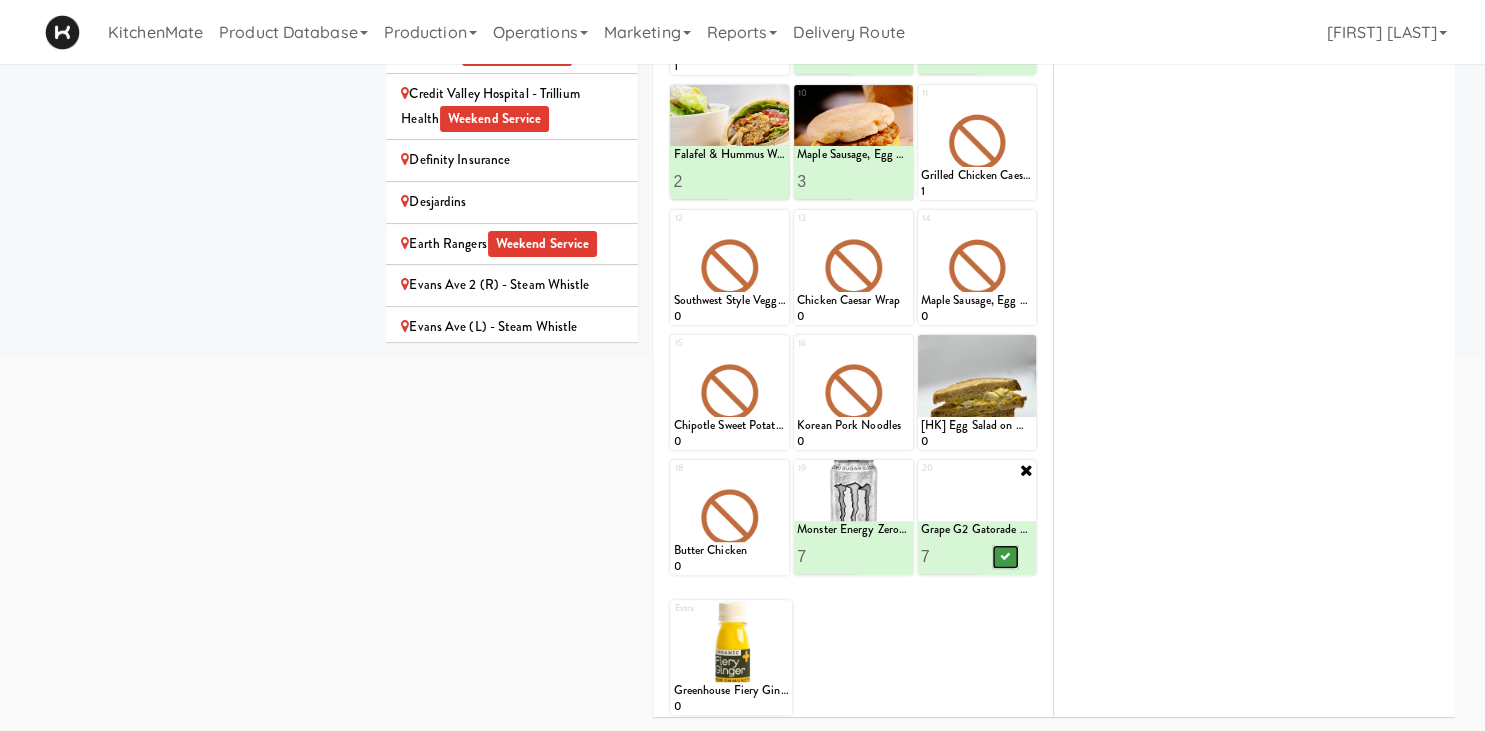 click at bounding box center [1005, 556] 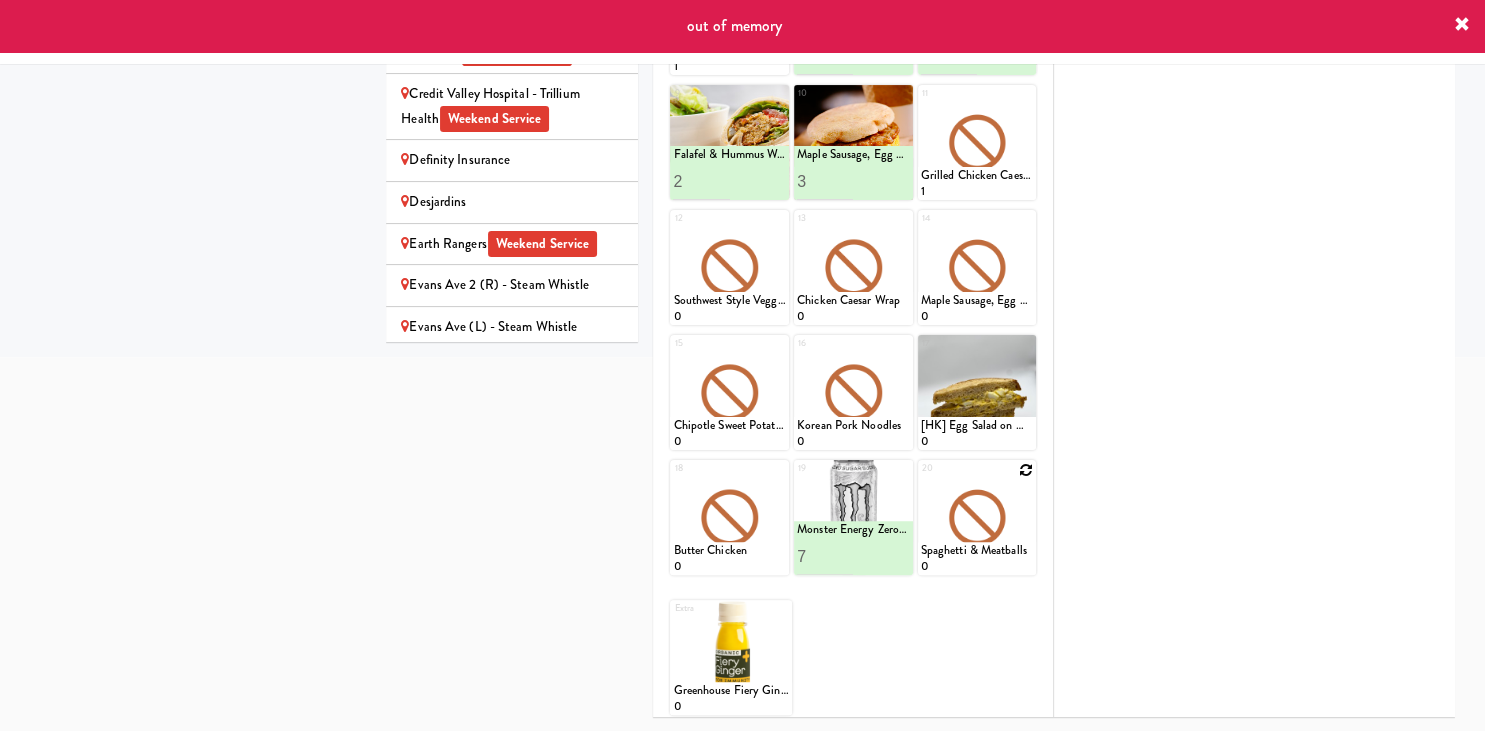 click at bounding box center (977, 517) 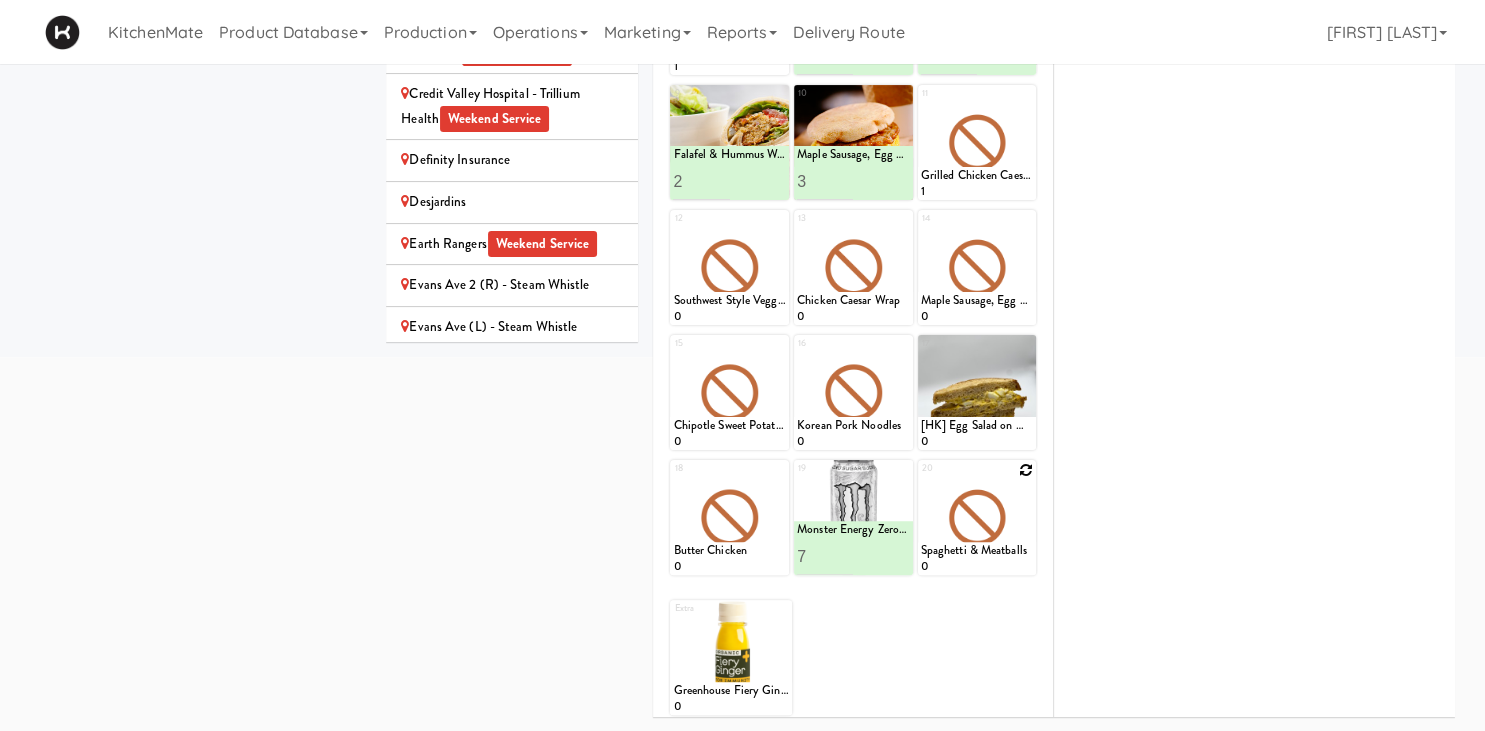 click at bounding box center [1026, 470] 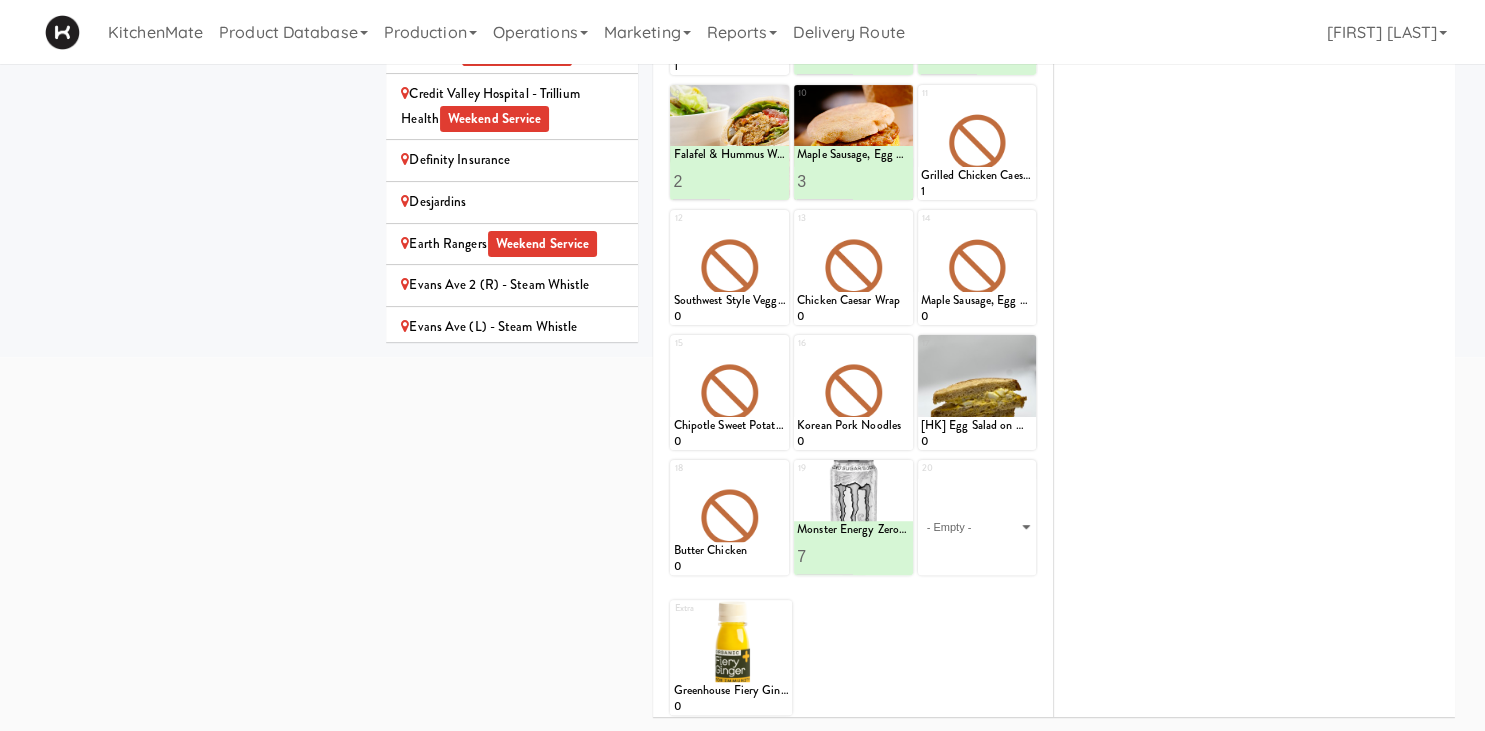 click on "- Empty - Activia Probiotic Peach Mango Smoothie Berry Gatorade Zero Chocolate Milk Tetra Pack Coca Cola Diet Coke Frooti Fuze Iced Tea Grape G2 Gatorade Thirst Quencher Greenhouse Fiery Ginger Shot Lemon Lime Gatorade Zero Monster Energy Zero Ultra Norse Cold Brew Coffee Oasis Apple Juice Orange Celsius Energy Drink Orange Gatorade Zero Red Bull Energy Drink Sanpellengrino Aranciata Sparkling Clementine Probiotic Soda Sparkling Ginger Probiotic Soda Sparkling Grapefruit Probiotic Soda Sugar Free Red Bull Tonica Kombucha Berry Bounce Amazing Chocolate Chunk Cookie Bacon & Egg Breakfast Wrap Bistro Deli Box Blue Diamond Roasted Salted Almonds Blue Diamond Smokehouse Almonds Caramilk Chocolate Chip Loaf Cake Chocolate Loaf Cake Classic Hummus With Crackers Clif Bar Peanut Butter Crunch Clif Builders proteins Bar Chocolate Clif Builders proteins Bar Chocolate Mint Coffee Loaf Cake Falafel & Hummus Wrap Freshii Peanut Butter Energii Bites [HK] Cheddar Cheese Bagel [HK] Chicken Caesar Wrap [HK] Turkey Club Wrap" at bounding box center [977, 527] 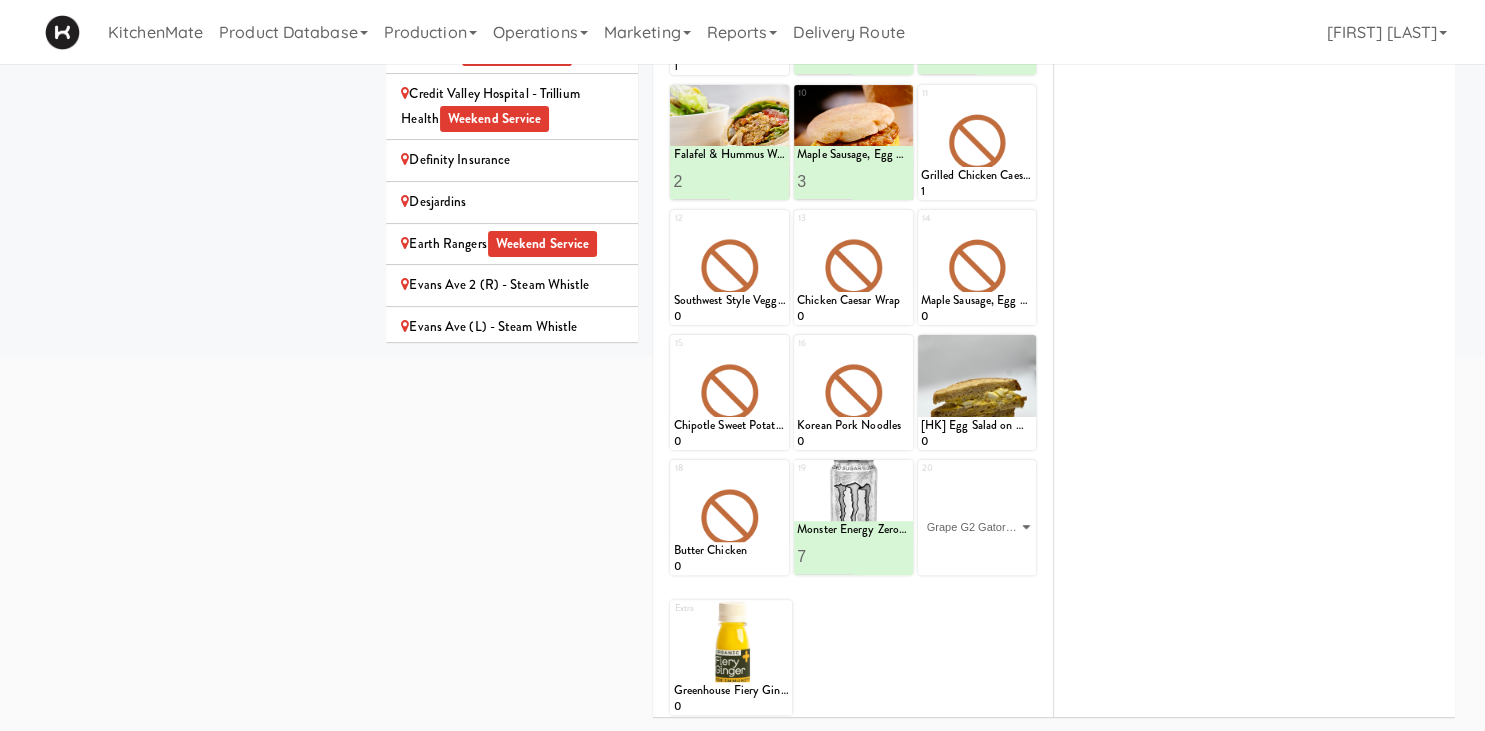 click on "Grape G2 Gatorade Thirst Quencher" at bounding box center (0, 0) 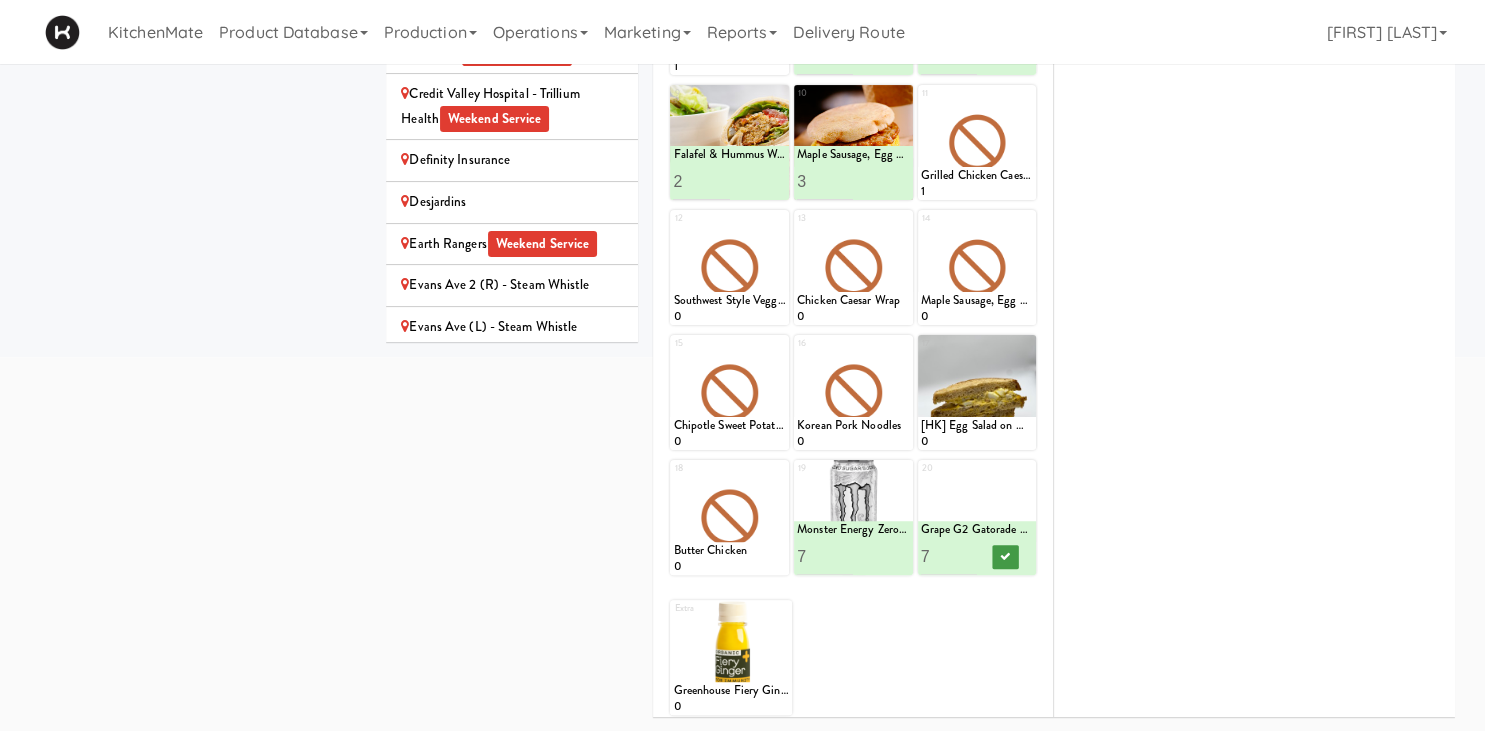 type on "7" 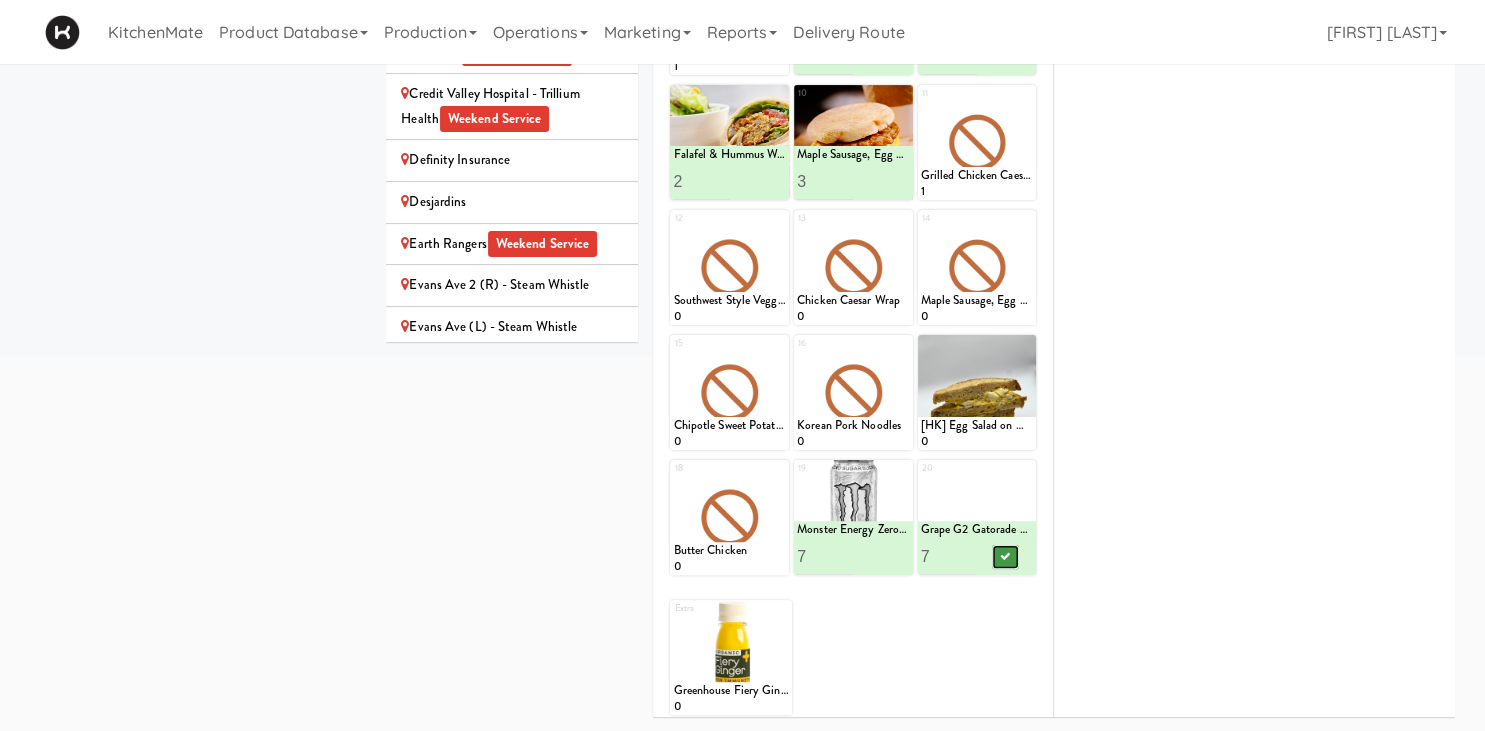 click at bounding box center [1005, 556] 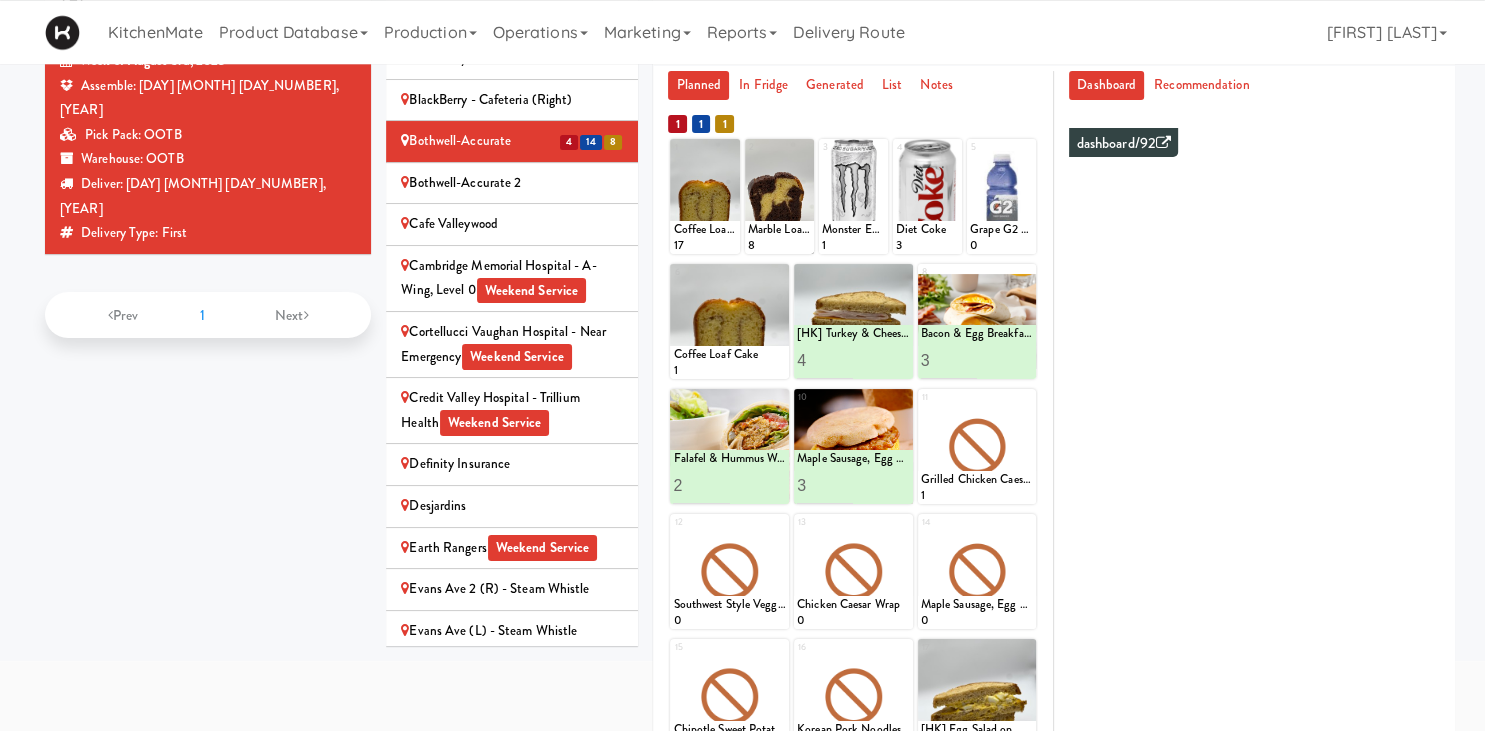 scroll, scrollTop: 127, scrollLeft: 0, axis: vertical 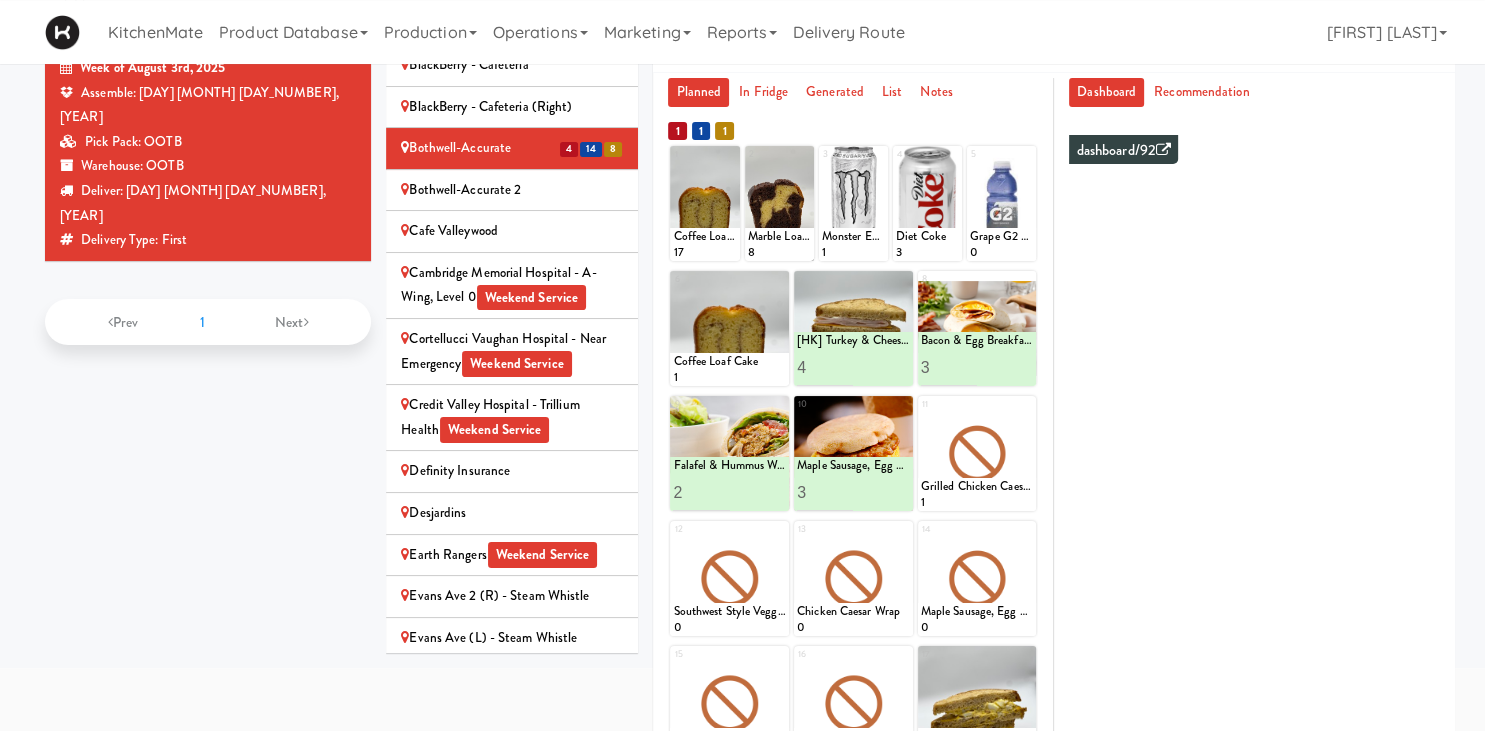 click on "Bothwell-Accurate 2" at bounding box center [512, 190] 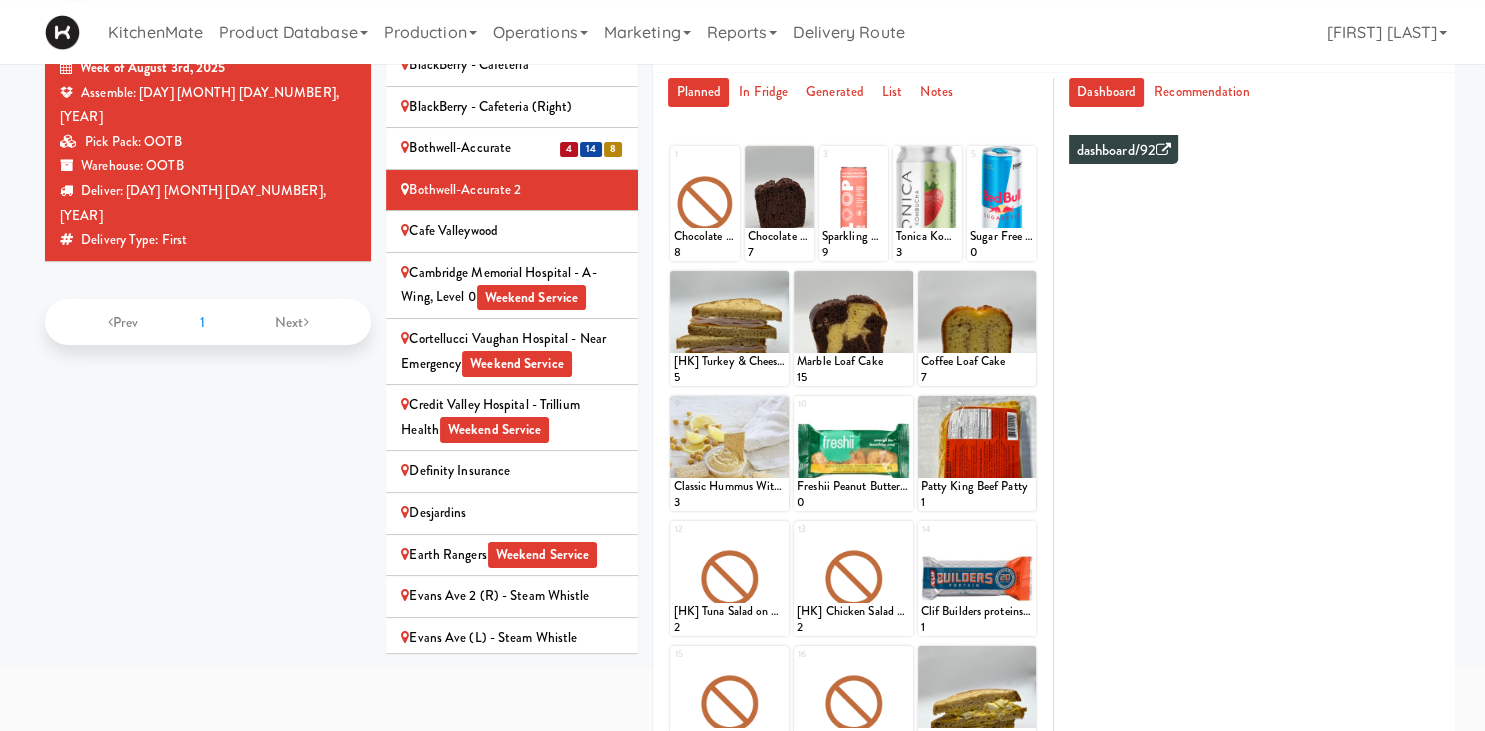 click on "4" at bounding box center (569, 149) 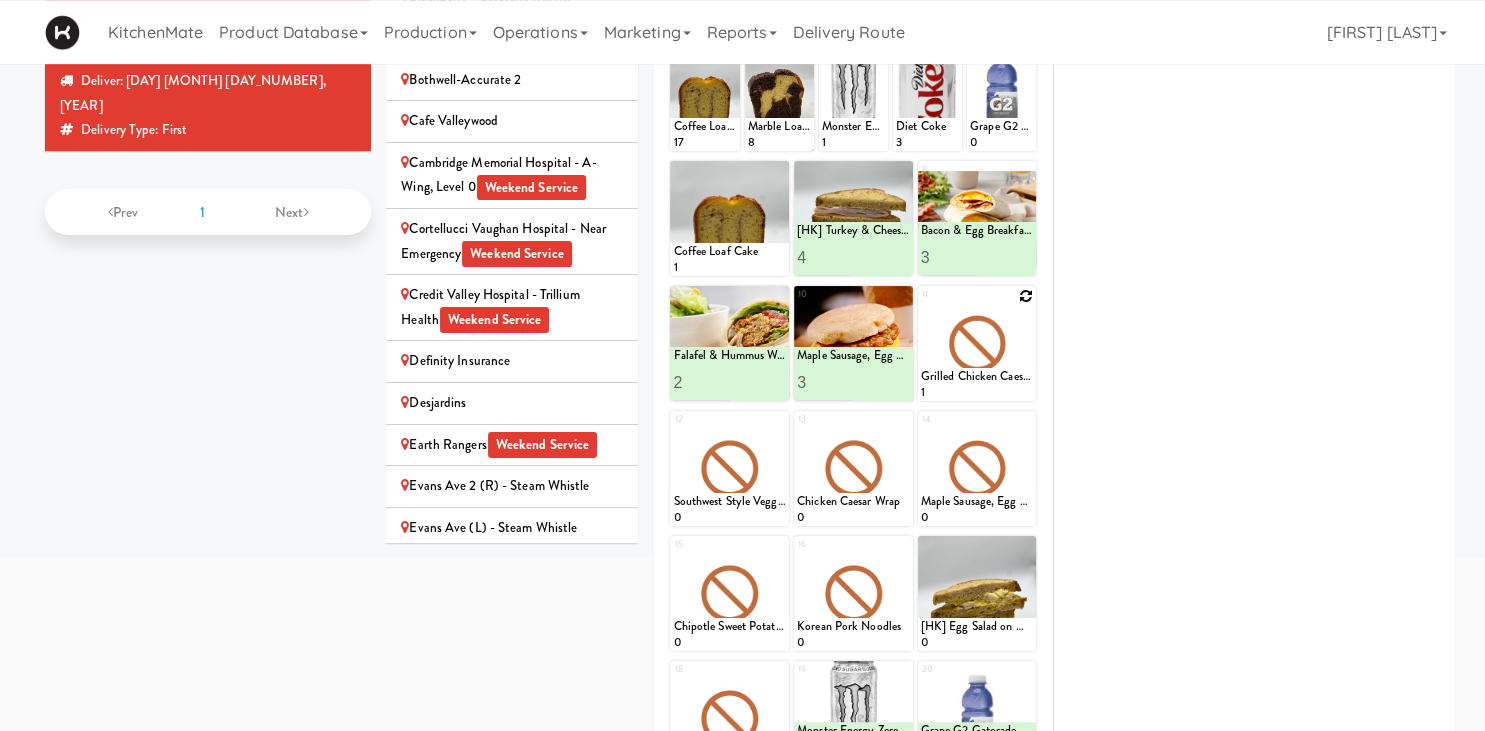 scroll, scrollTop: 234, scrollLeft: 0, axis: vertical 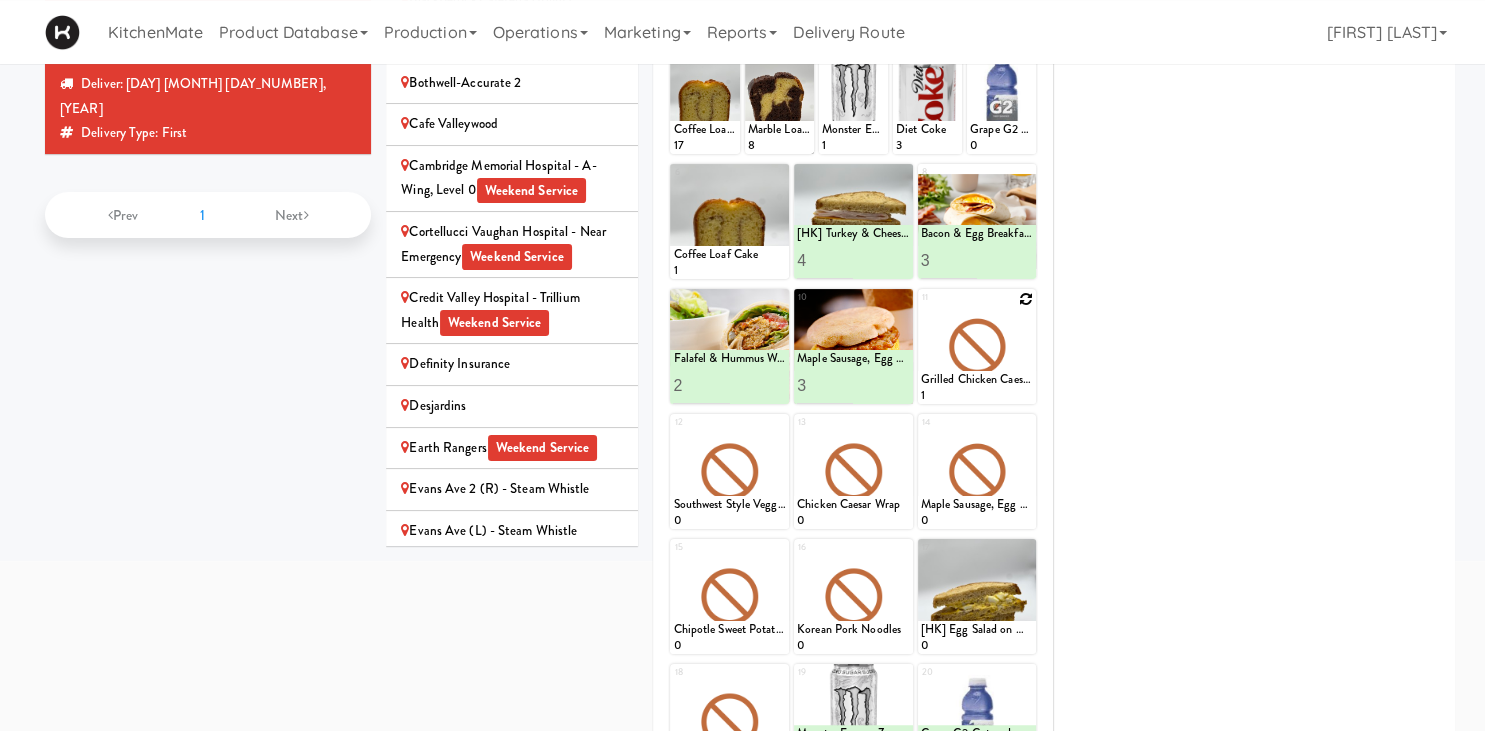 click at bounding box center [1026, 299] 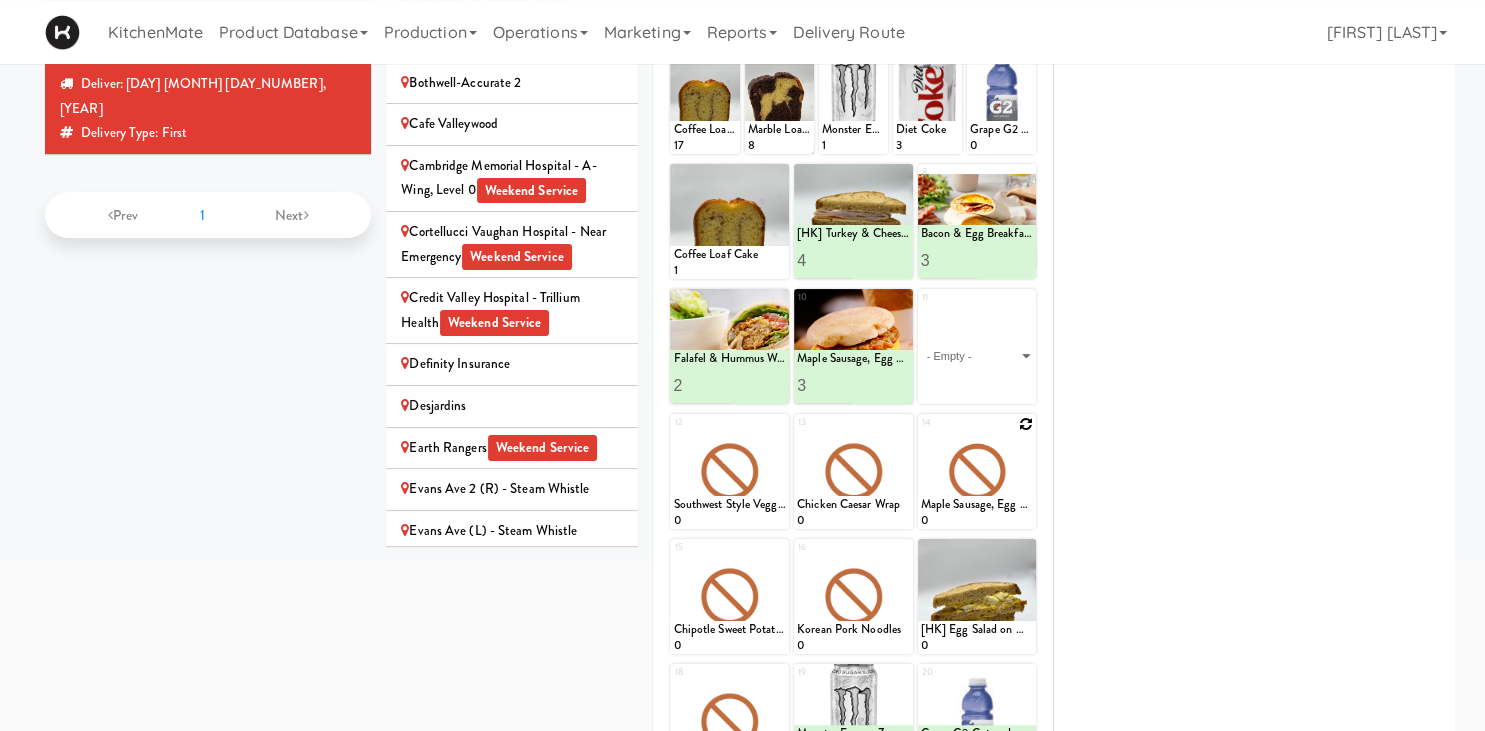 click at bounding box center [977, 471] 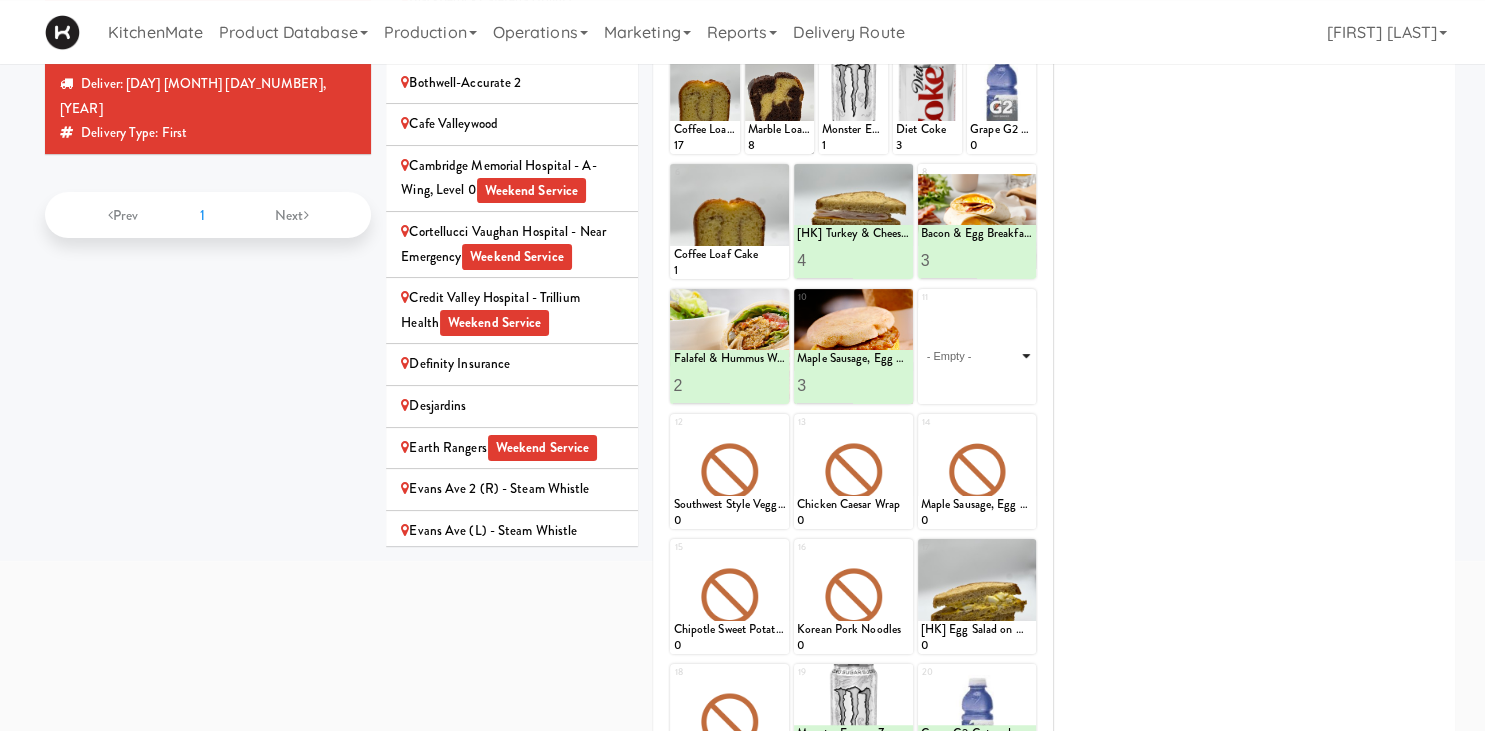 click on "- Empty - Activia Probiotic Peach Mango Smoothie Berry Gatorade Zero Chocolate Milk Tetra Pack Coca Cola Diet Coke Frooti Fuze Iced Tea Grape G2 Gatorade Thirst Quencher Greenhouse Fiery Ginger Shot Lemon Lime Gatorade Zero Monster Energy Zero Ultra Norse Cold Brew Coffee Oasis Apple Juice Orange Celsius Energy Drink Orange Gatorade Zero Red Bull Energy Drink Sanpellengrino Aranciata Sparkling Clementine Probiotic Soda Sparkling Ginger Probiotic Soda Sparkling Grapefruit Probiotic Soda Sugar Free Red Bull Tonica Kombucha Berry Bounce Amazing Chocolate Chunk Cookie Bacon & Egg Breakfast Wrap Bistro Deli Box Blue Diamond Roasted Salted Almonds Blue Diamond Smokehouse Almonds Caramilk Chocolate Chip Loaf Cake Chocolate Loaf Cake Classic Hummus With Crackers Clif Bar Peanut Butter Crunch Clif Builders proteins Bar Chocolate Clif Builders proteins Bar Chocolate Mint Coffee Loaf Cake Falafel & Hummus Wrap Freshii Peanut Butter Energii Bites [HK] Cheddar Cheese Bagel [HK] Chicken Caesar Wrap [HK] Turkey Club Wrap" at bounding box center (977, 356) 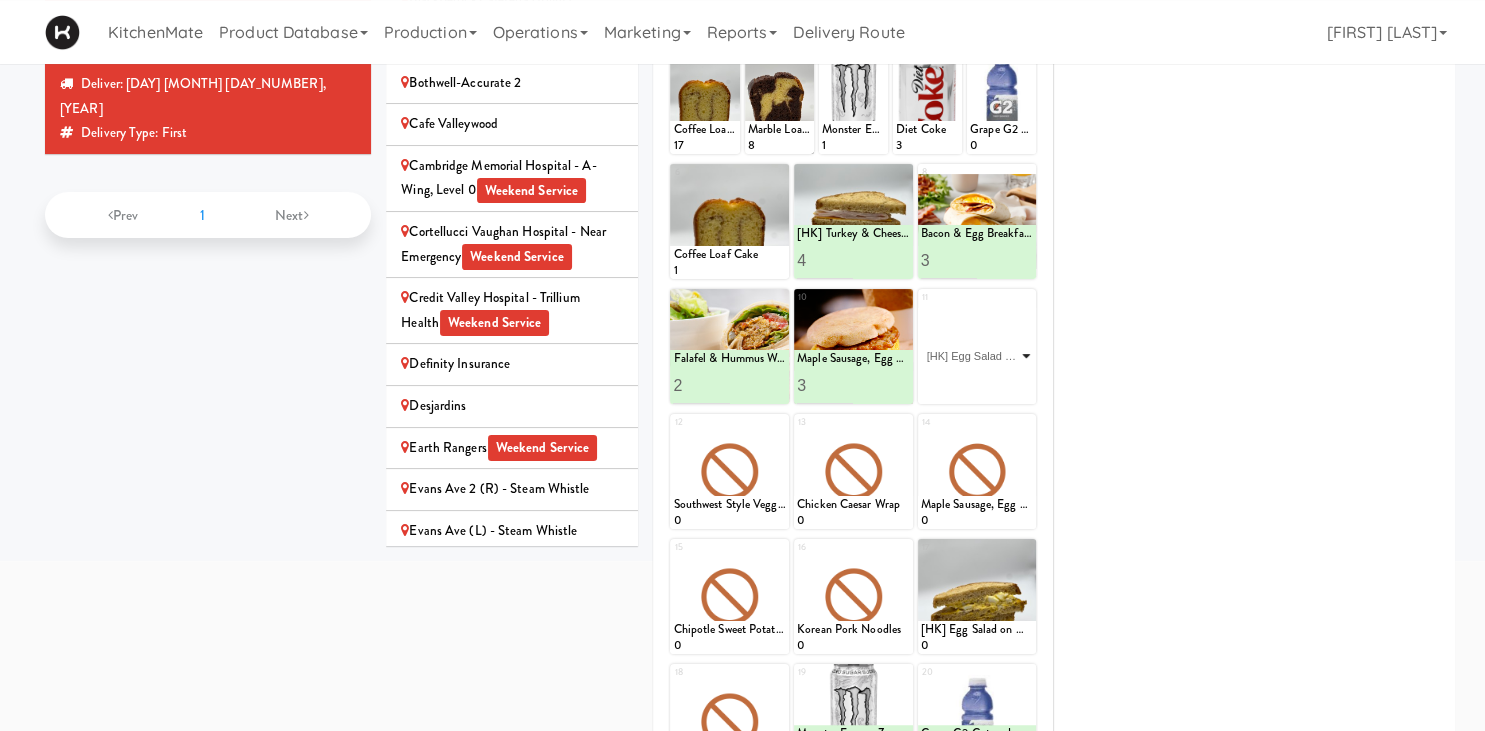 click on "[HK] Egg Salad on Multigrain" at bounding box center [0, 0] 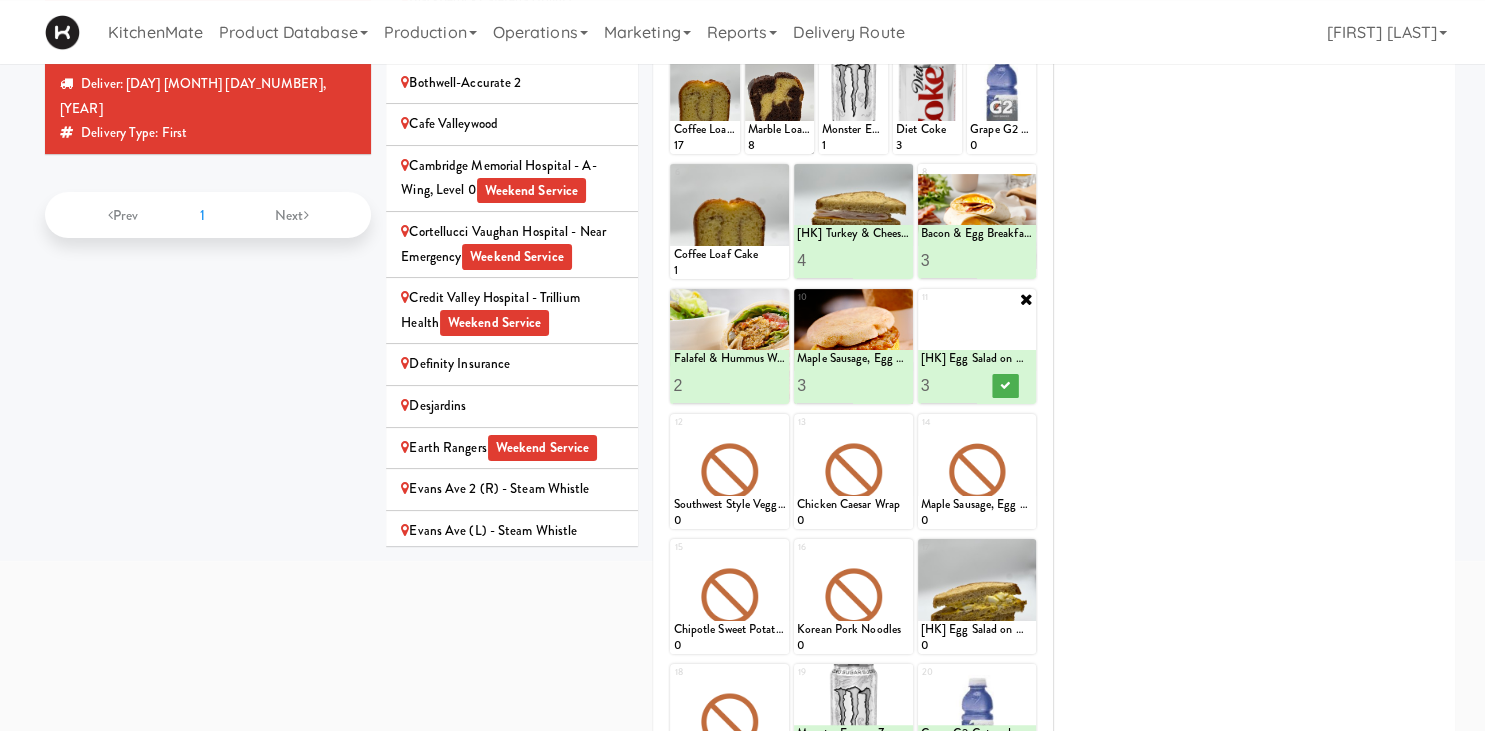 type on "4" 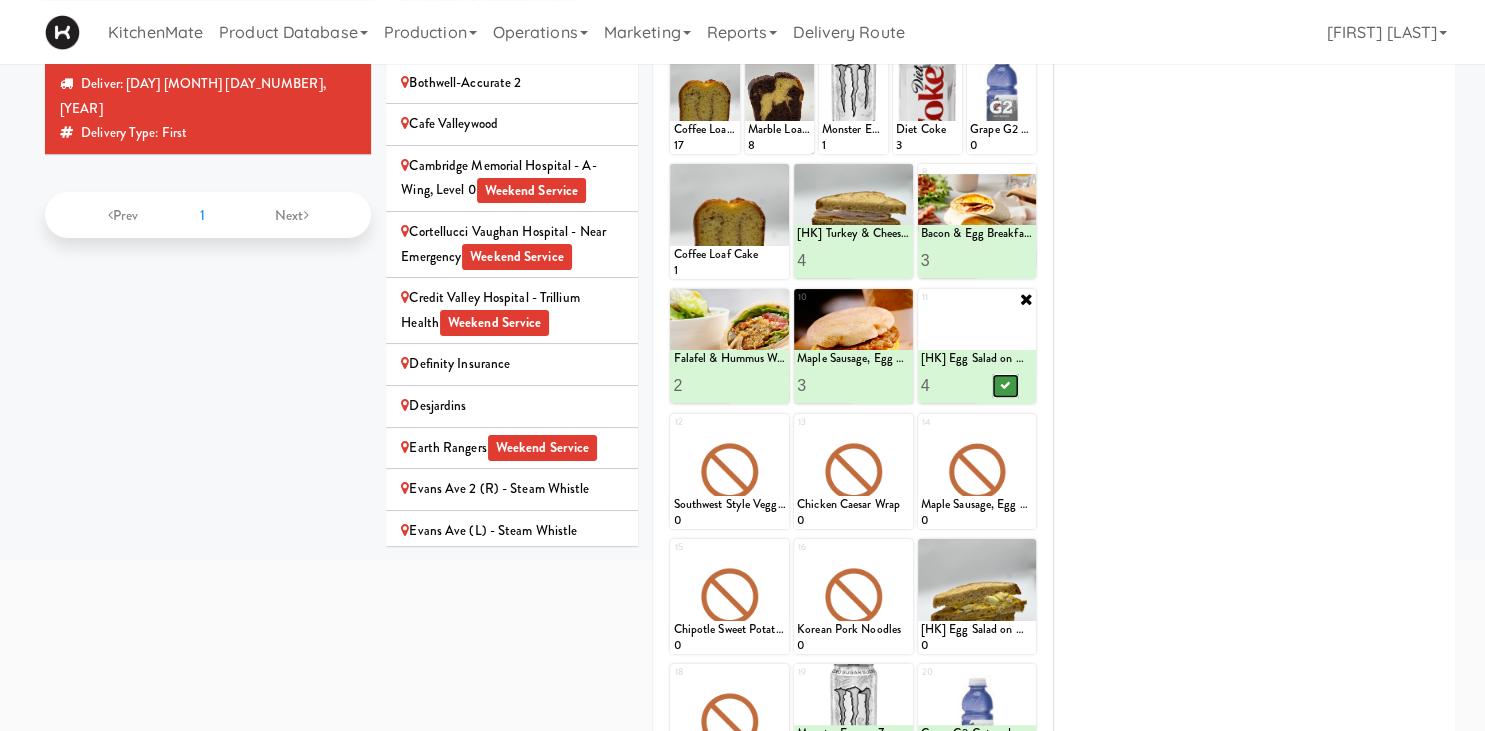 click at bounding box center (1005, 386) 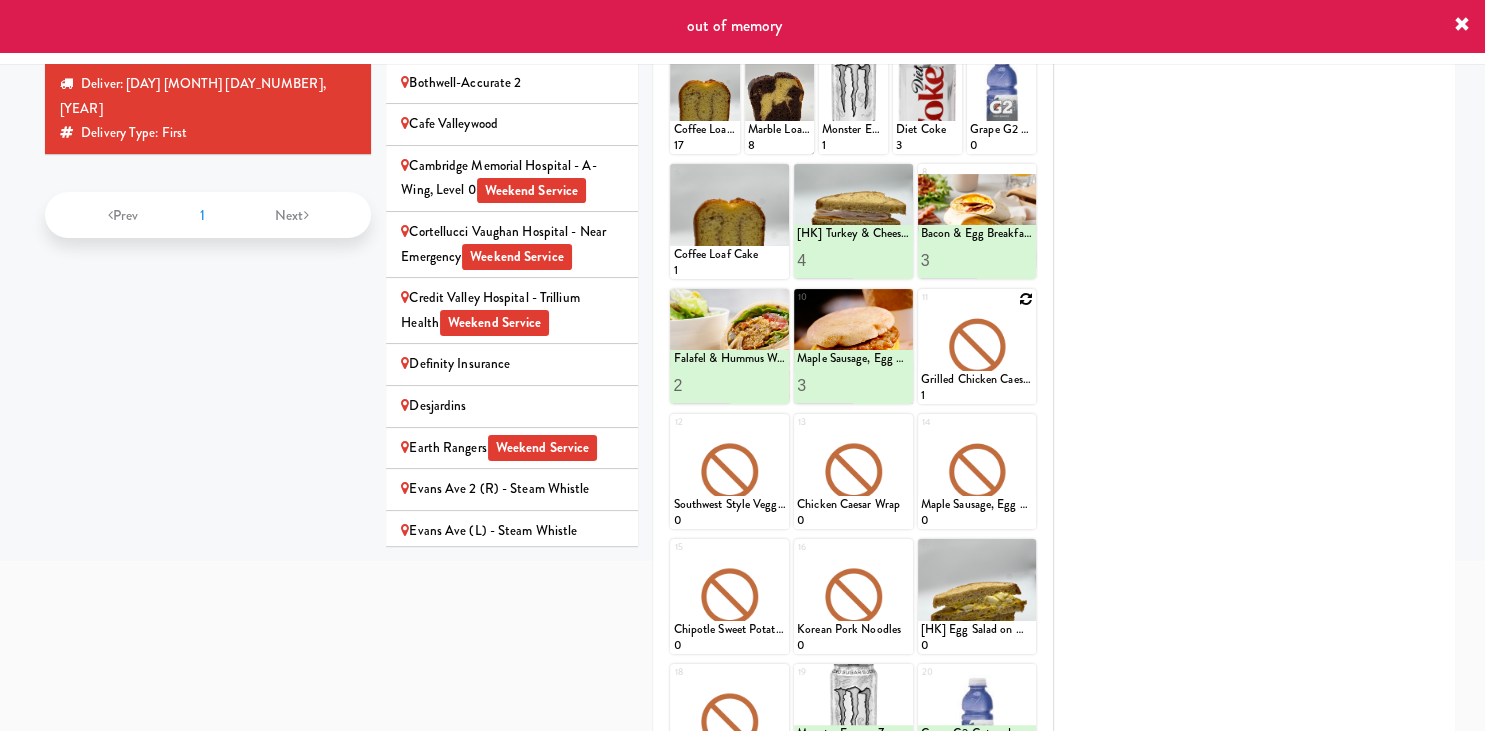 click at bounding box center [1026, 299] 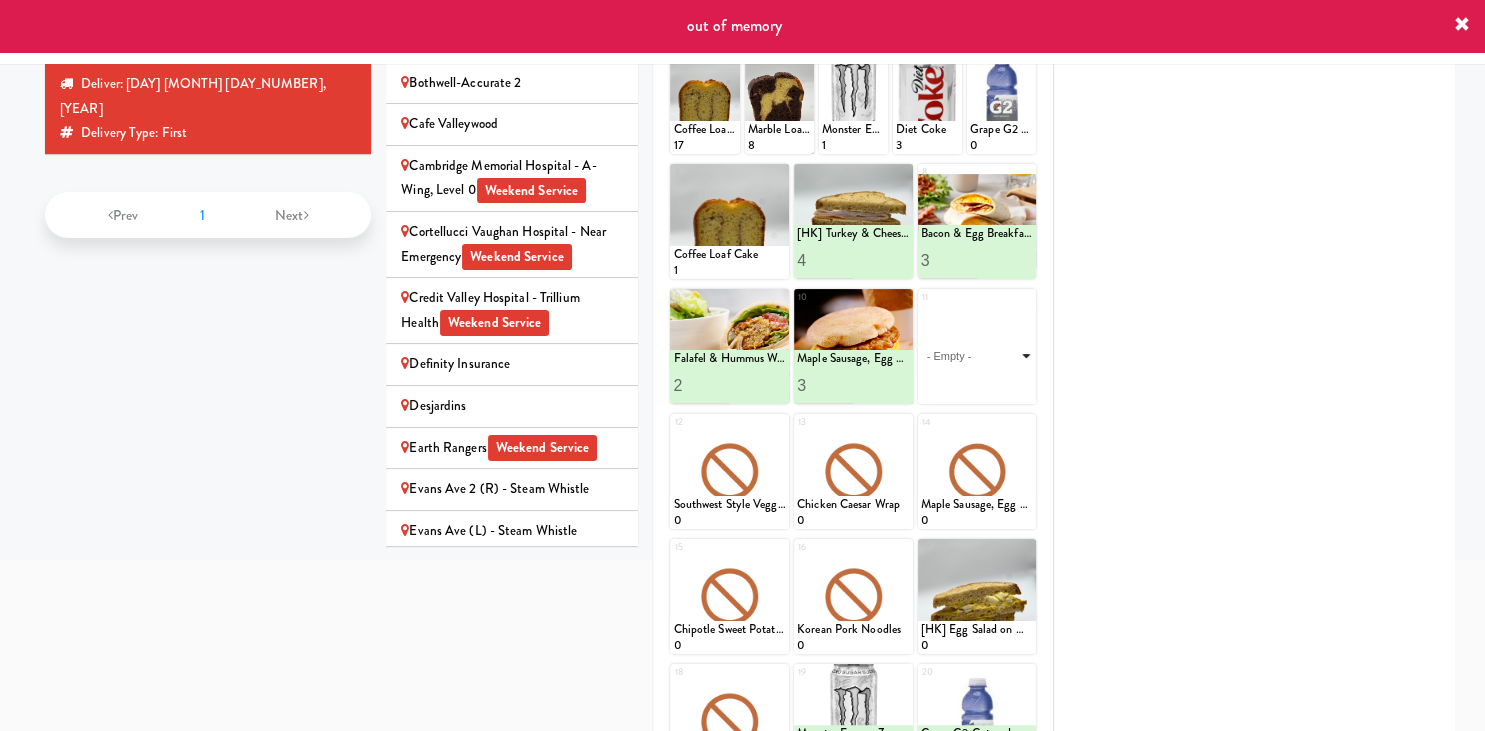 click on "- Empty - Activia Probiotic Peach Mango Smoothie Berry Gatorade Zero Chocolate Milk Tetra Pack Coca Cola Diet Coke Frooti Fuze Iced Tea Grape G2 Gatorade Thirst Quencher Greenhouse Fiery Ginger Shot Lemon Lime Gatorade Zero Monster Energy Zero Ultra Norse Cold Brew Coffee Oasis Apple Juice Orange Celsius Energy Drink Orange Gatorade Zero Red Bull Energy Drink Sanpellengrino Aranciata Sparkling Clementine Probiotic Soda Sparkling Ginger Probiotic Soda Sparkling Grapefruit Probiotic Soda Sugar Free Red Bull Tonica Kombucha Berry Bounce Amazing Chocolate Chunk Cookie Bacon & Egg Breakfast Wrap Bistro Deli Box Blue Diamond Roasted Salted Almonds Blue Diamond Smokehouse Almonds Caramilk Chocolate Chip Loaf Cake Chocolate Loaf Cake Classic Hummus With Crackers Clif Bar Peanut Butter Crunch Clif Builders proteins Bar Chocolate Clif Builders proteins Bar Chocolate Mint Coffee Loaf Cake Falafel & Hummus Wrap Freshii Peanut Butter Energii Bites [HK] Cheddar Cheese Bagel [HK] Chicken Caesar Wrap [HK] Turkey Club Wrap" at bounding box center [977, 356] 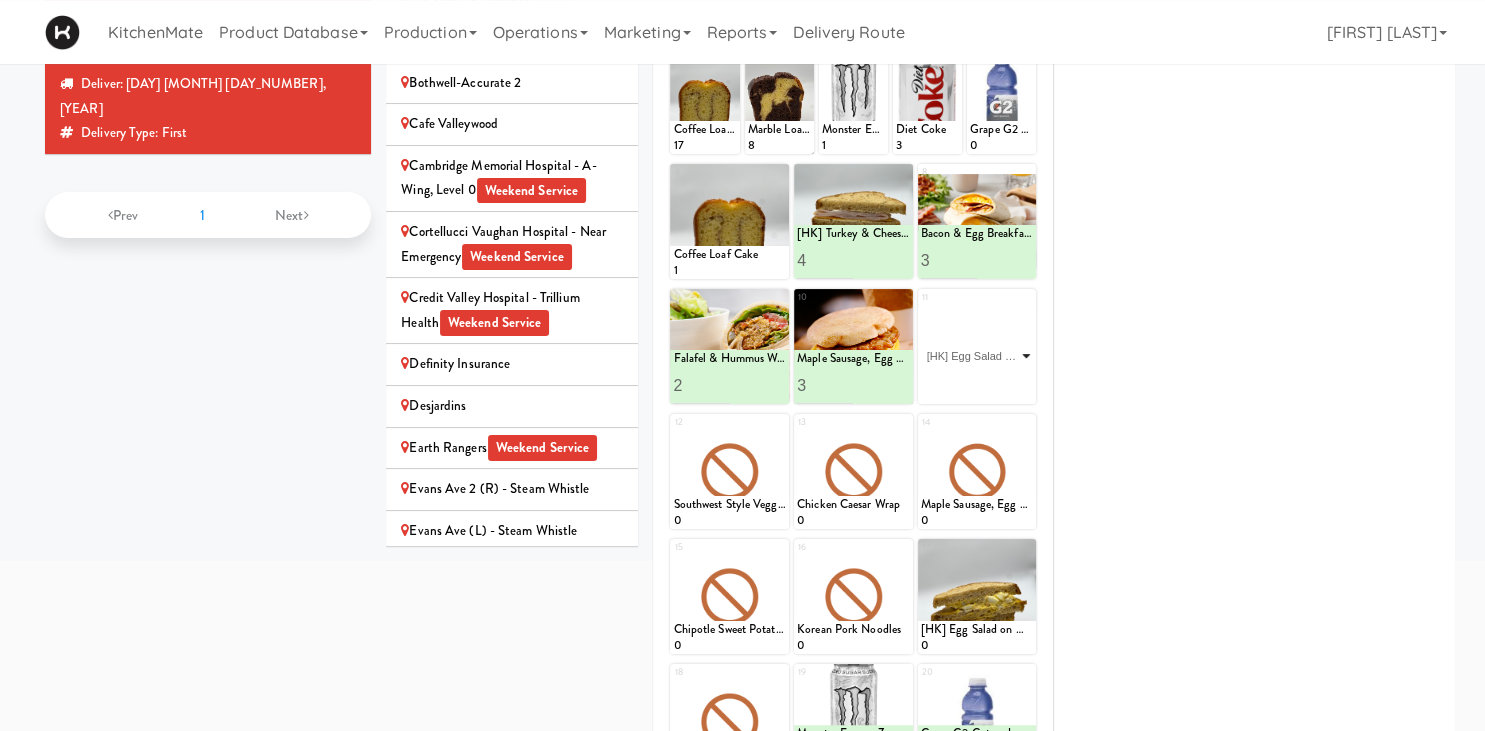 click on "[HK] Egg Salad on Multigrain" at bounding box center [0, 0] 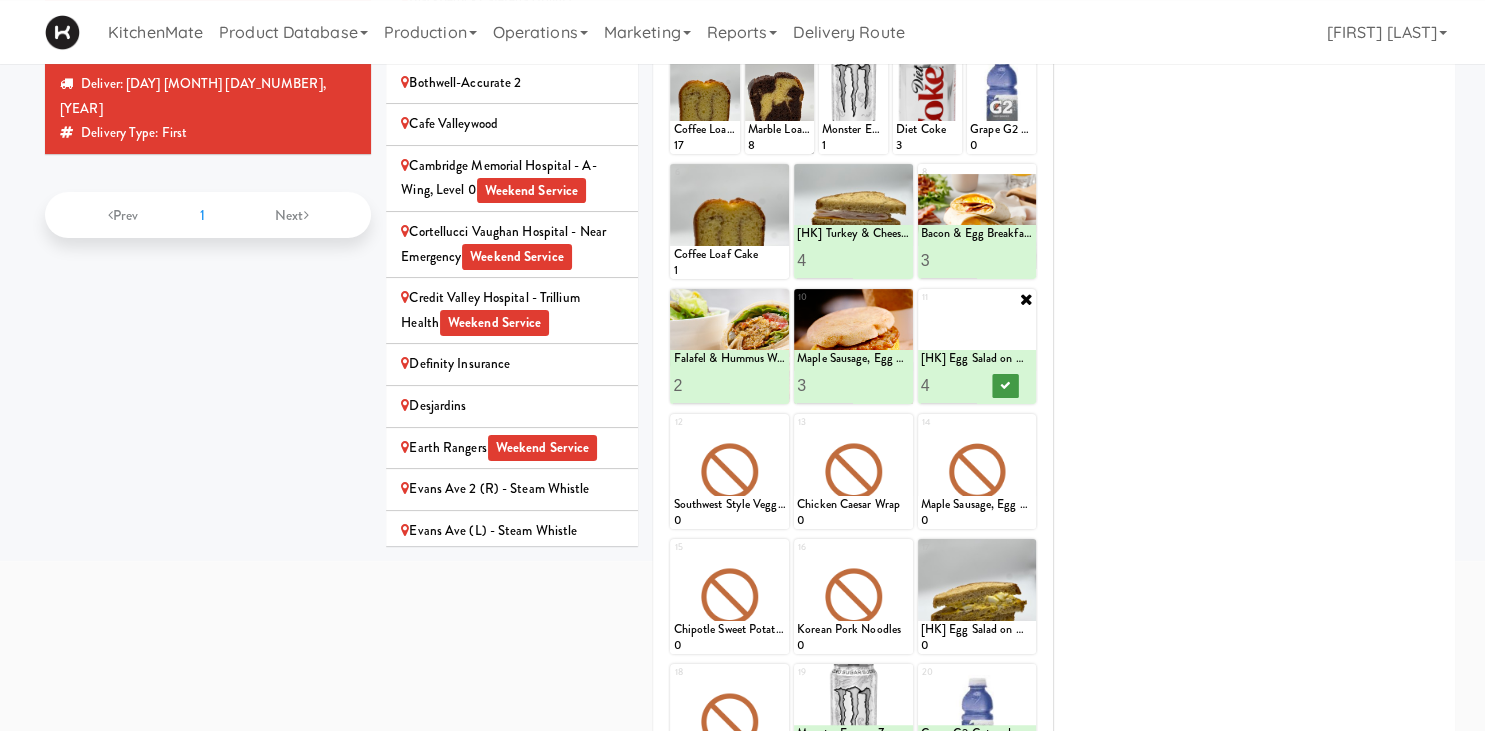type on "4" 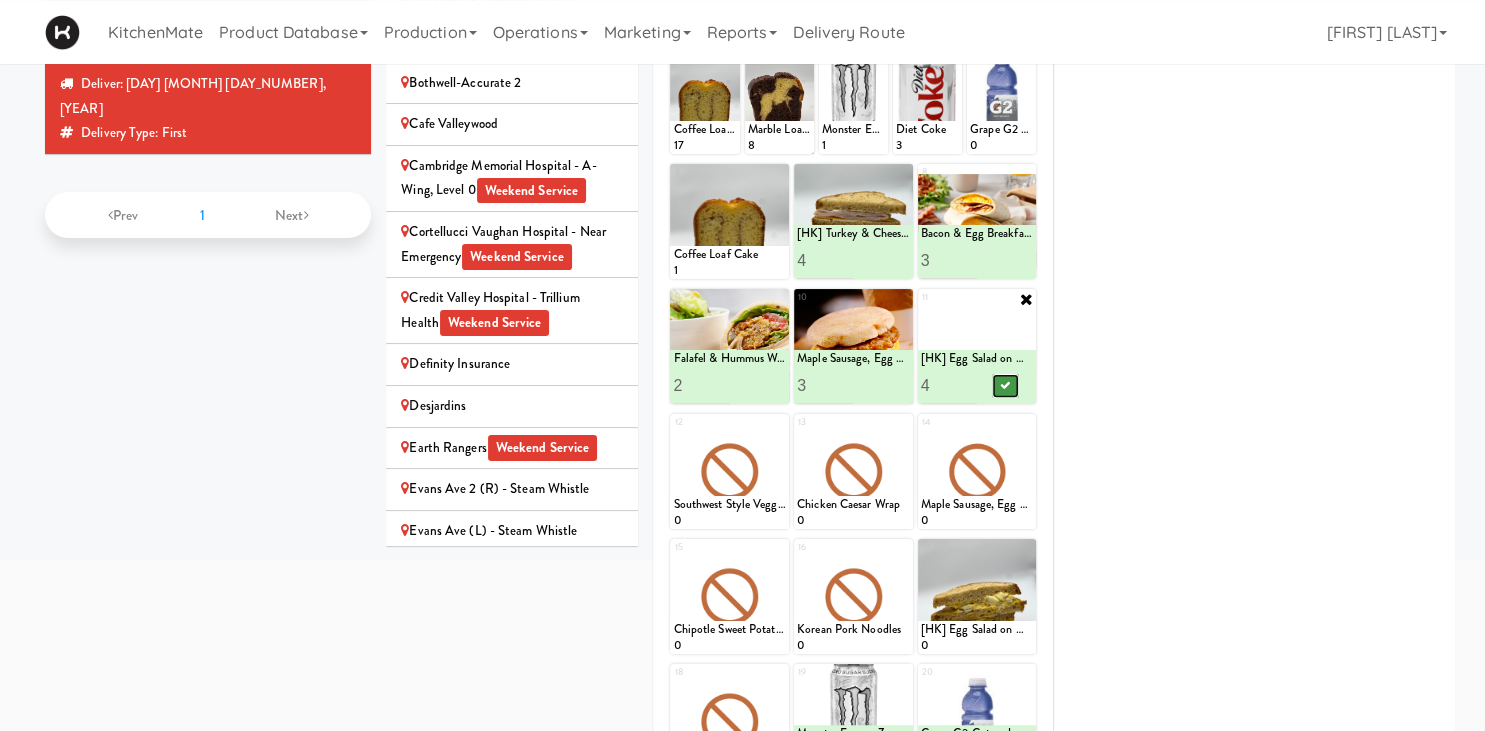 click at bounding box center [1005, 385] 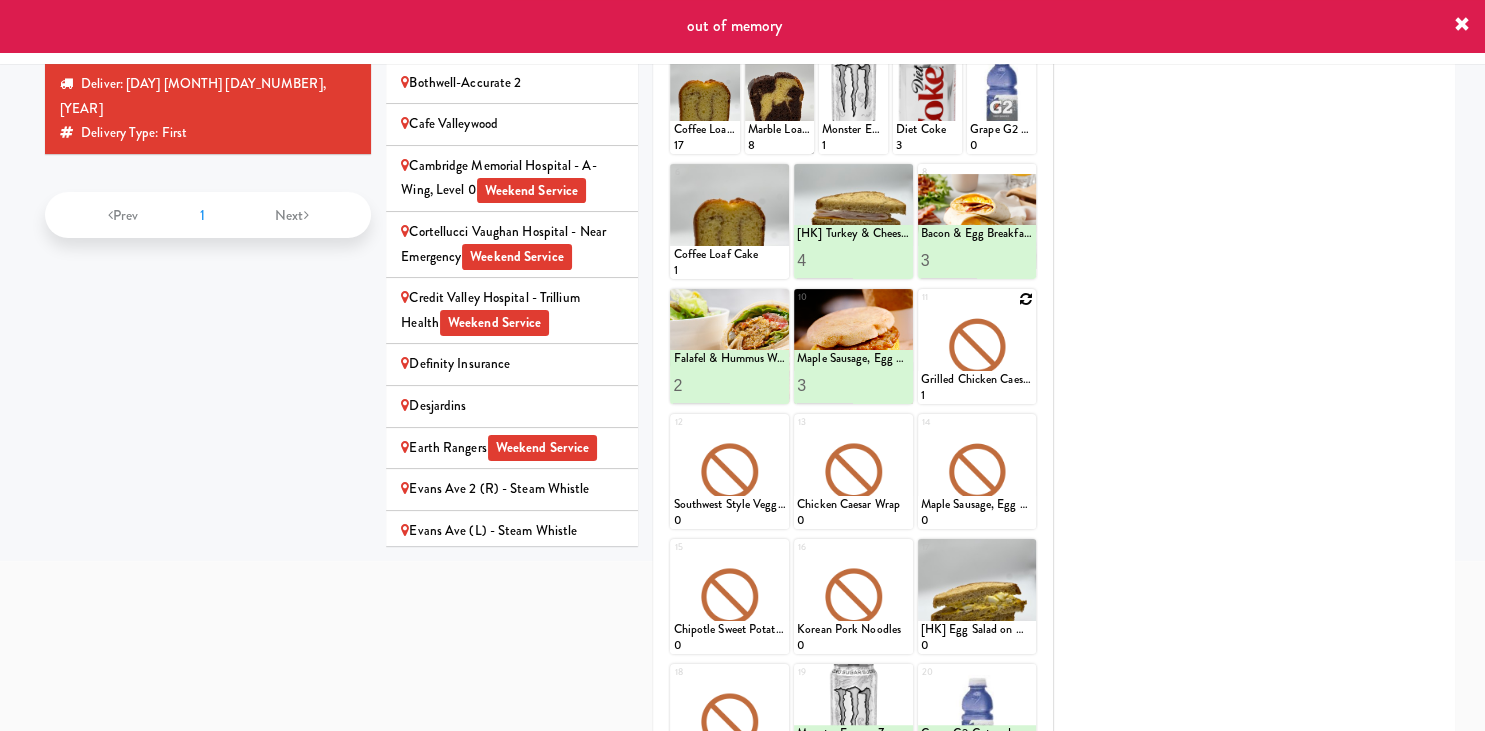 click at bounding box center [1026, 299] 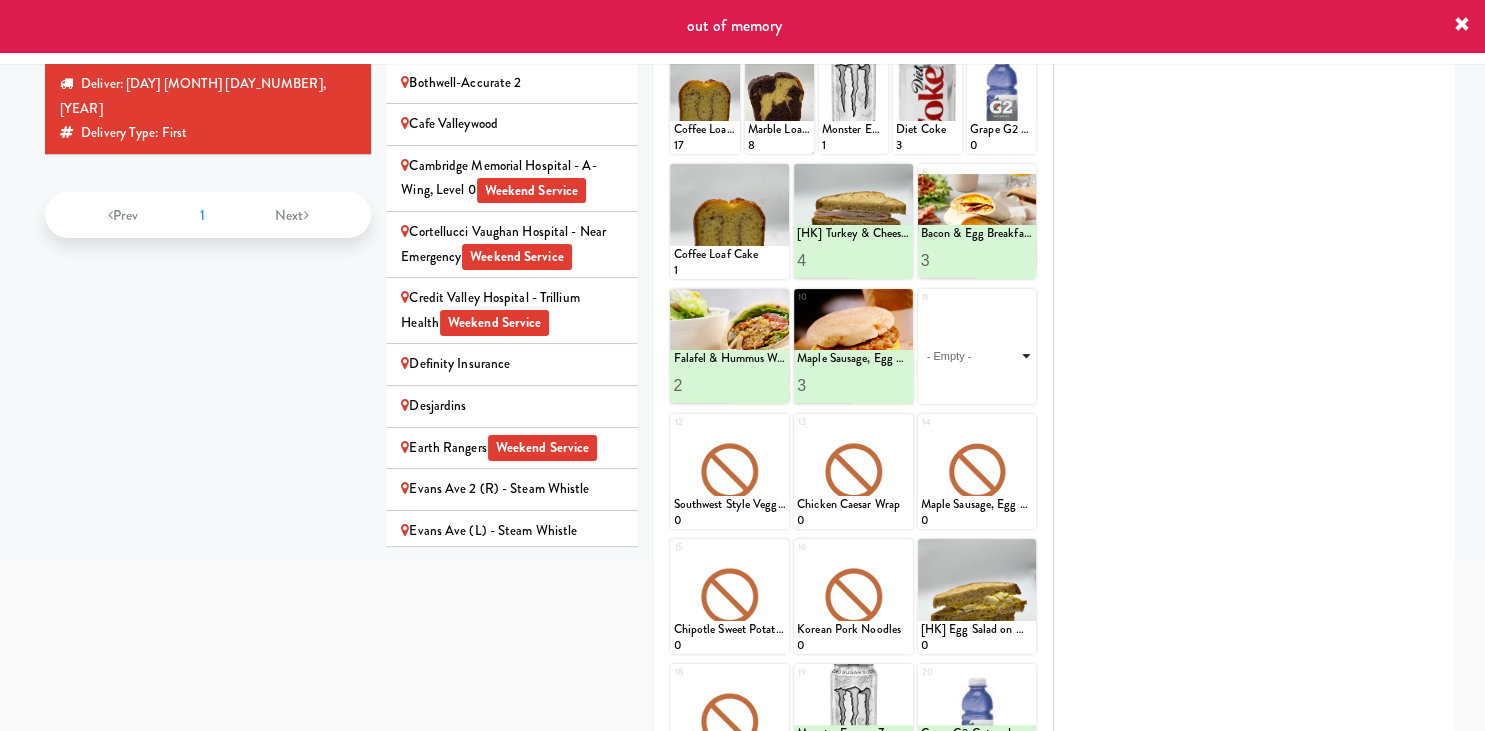 click on "- Empty - Activia Probiotic Peach Mango Smoothie Berry Gatorade Zero Chocolate Milk Tetra Pack Coca Cola Diet Coke Frooti Fuze Iced Tea Grape G2 Gatorade Thirst Quencher Greenhouse Fiery Ginger Shot Lemon Lime Gatorade Zero Monster Energy Zero Ultra Norse Cold Brew Coffee Oasis Apple Juice Orange Celsius Energy Drink Orange Gatorade Zero Red Bull Energy Drink Sanpellengrino Aranciata Sparkling Clementine Probiotic Soda Sparkling Ginger Probiotic Soda Sparkling Grapefruit Probiotic Soda Sugar Free Red Bull Tonica Kombucha Berry Bounce Amazing Chocolate Chunk Cookie Bacon & Egg Breakfast Wrap Bistro Deli Box Blue Diamond Roasted Salted Almonds Blue Diamond Smokehouse Almonds Caramilk Chocolate Chip Loaf Cake Chocolate Loaf Cake Classic Hummus With Crackers Clif Bar Peanut Butter Crunch Clif Builders proteins Bar Chocolate Clif Builders proteins Bar Chocolate Mint Coffee Loaf Cake Falafel & Hummus Wrap Freshii Peanut Butter Energii Bites [HK] Cheddar Cheese Bagel [HK] Chicken Caesar Wrap [HK] Turkey Club Wrap" at bounding box center (977, 356) 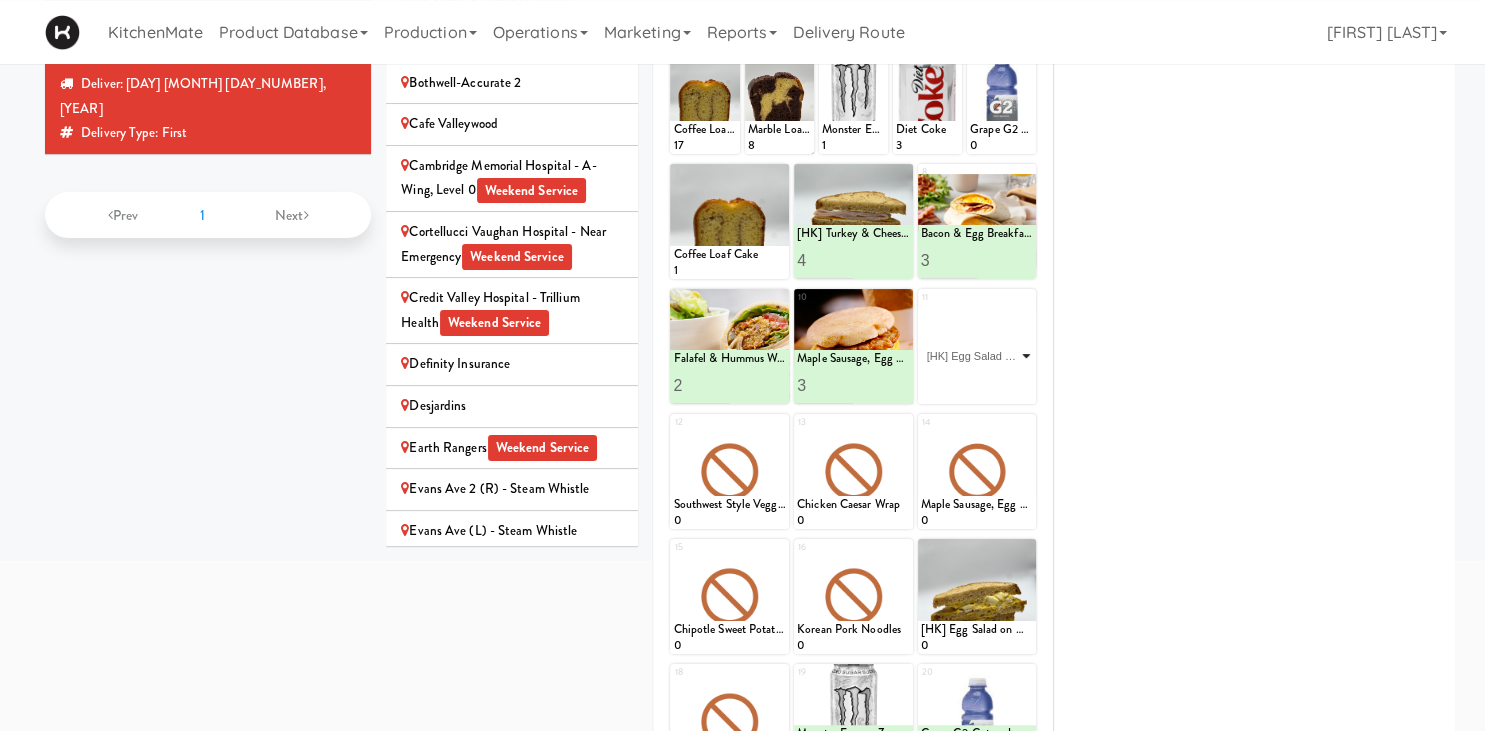 click on "[HK] Egg Salad on Multigrain" at bounding box center [0, 0] 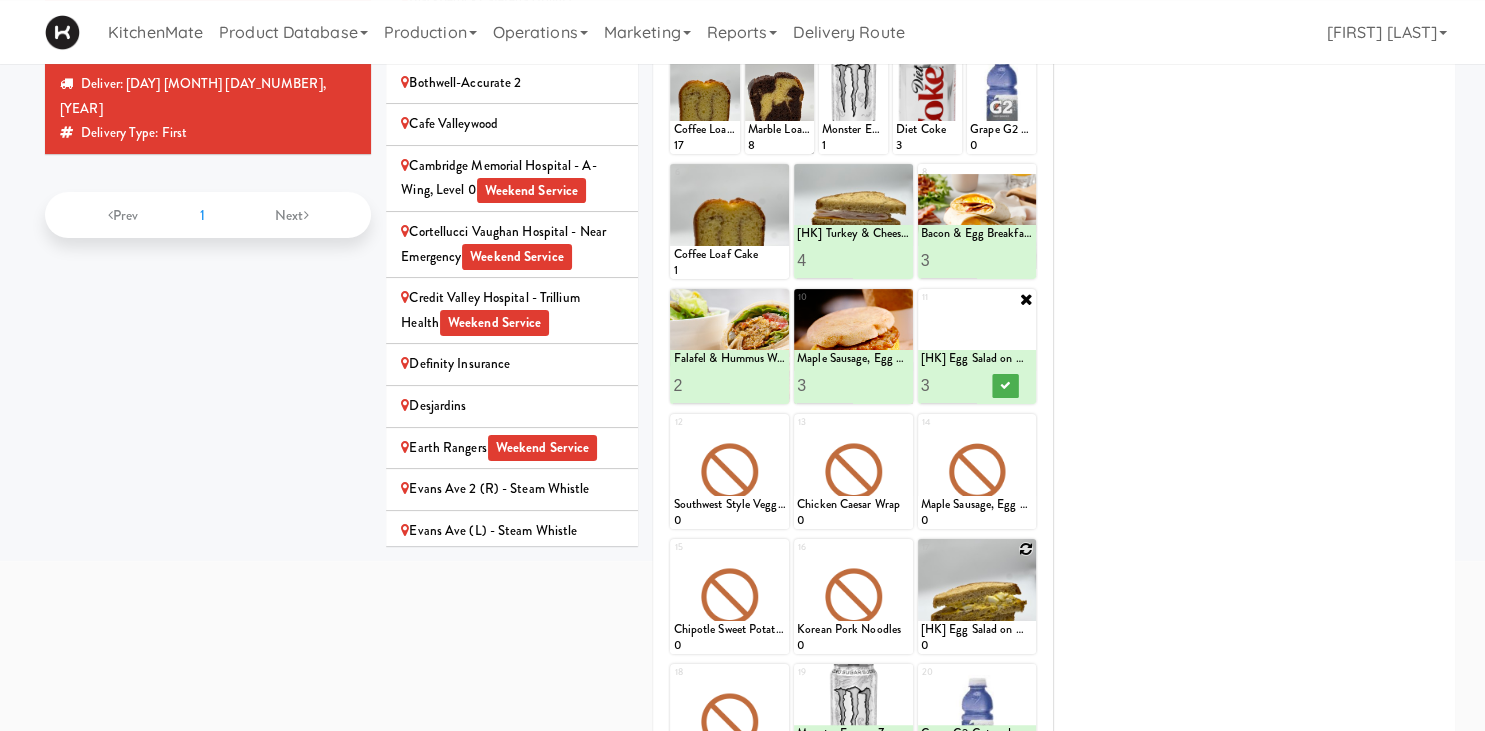 type on "4" 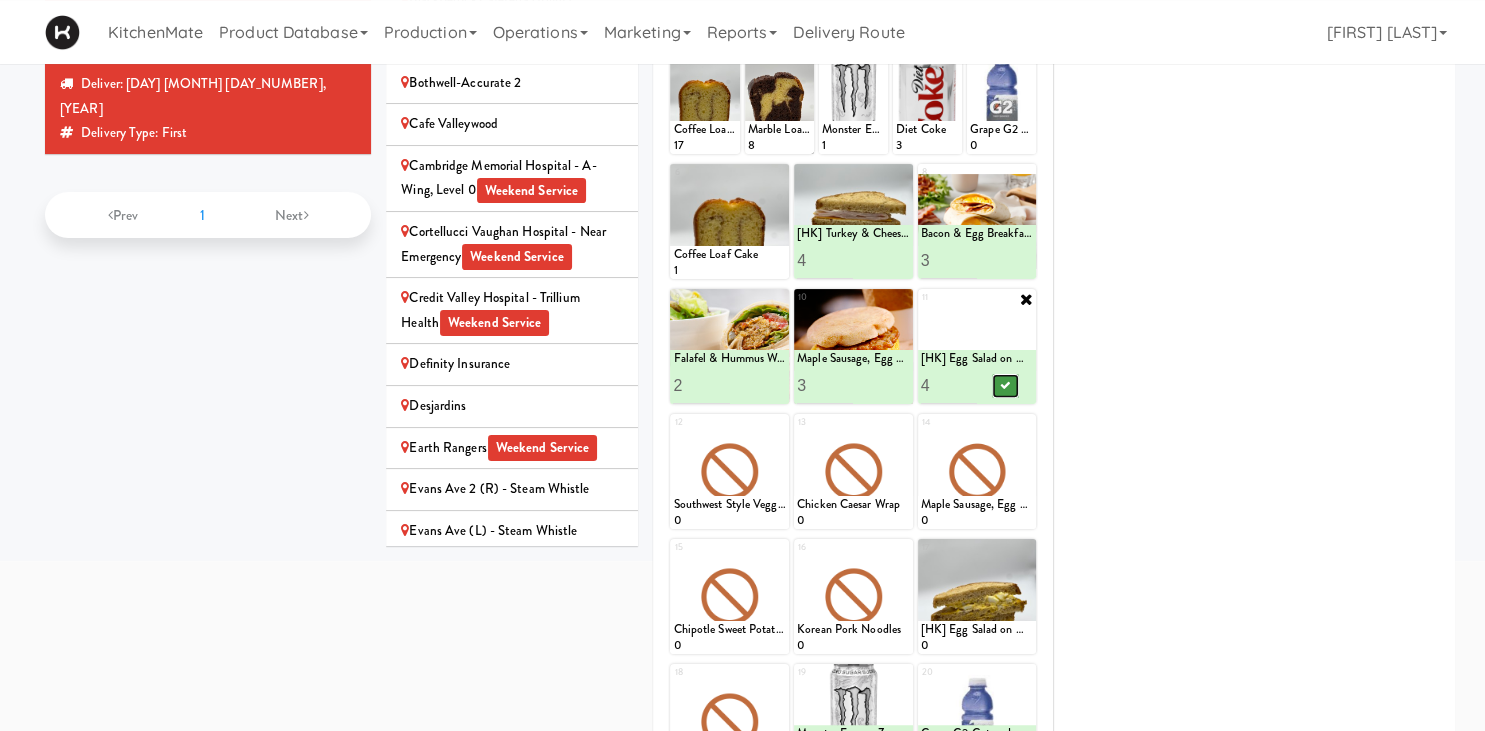 click at bounding box center (1005, 386) 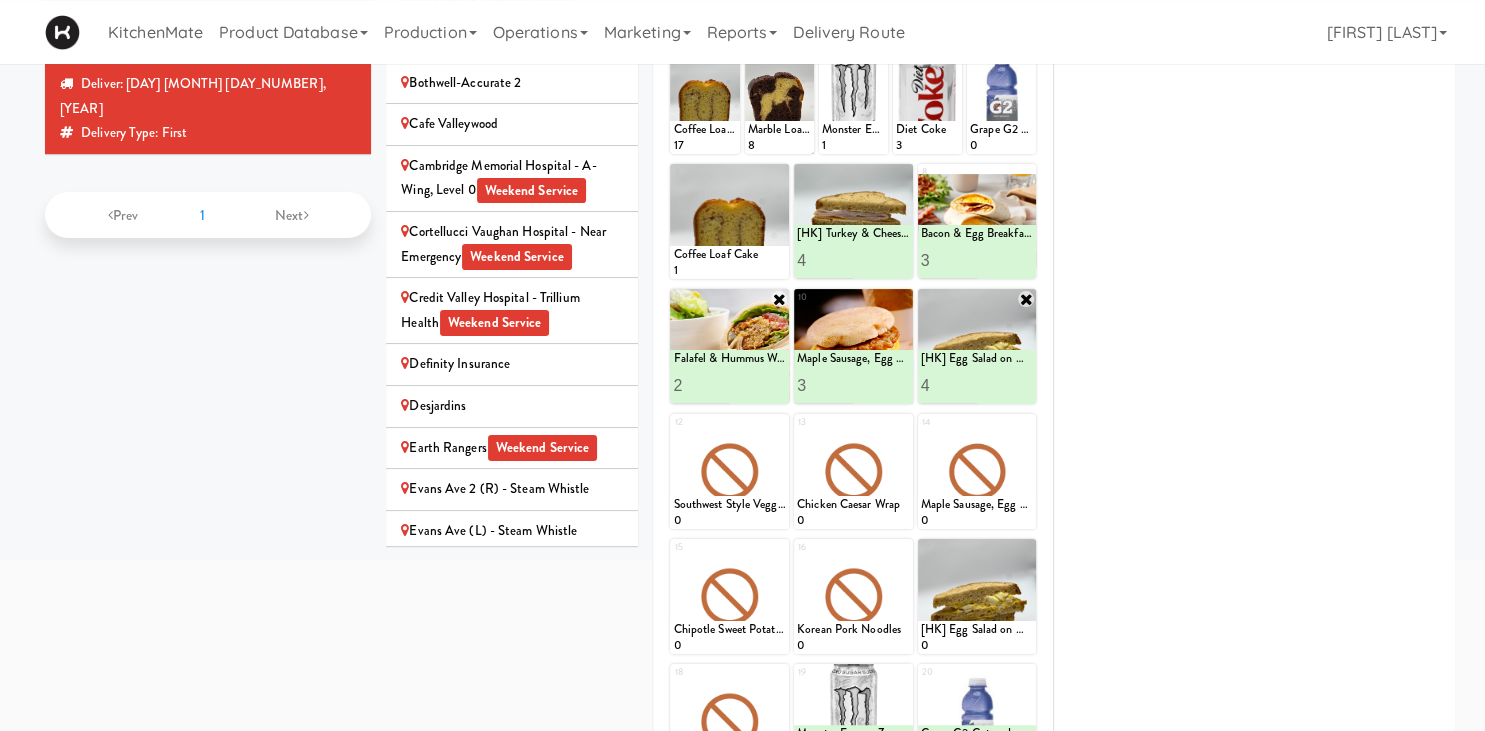 scroll, scrollTop: 188, scrollLeft: 0, axis: vertical 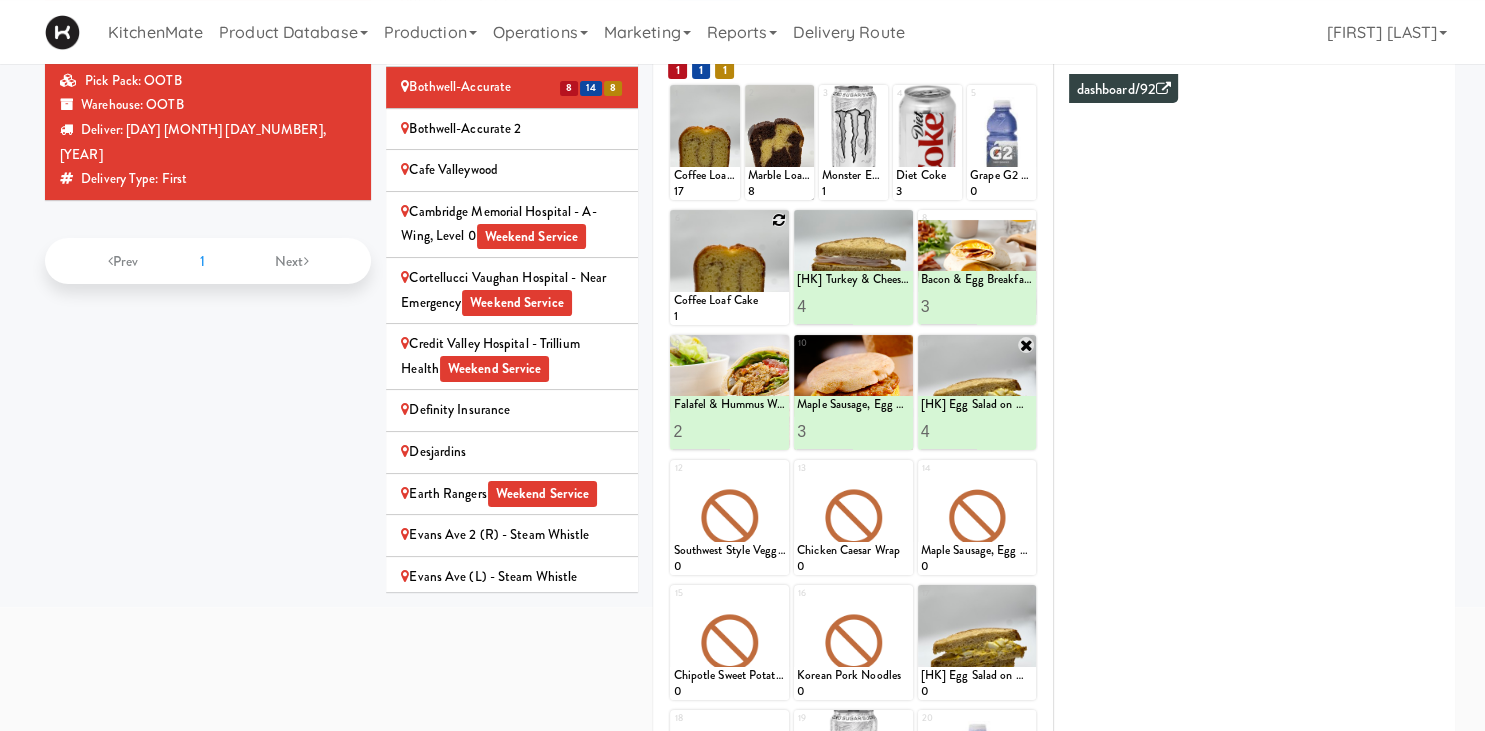 click at bounding box center (779, 220) 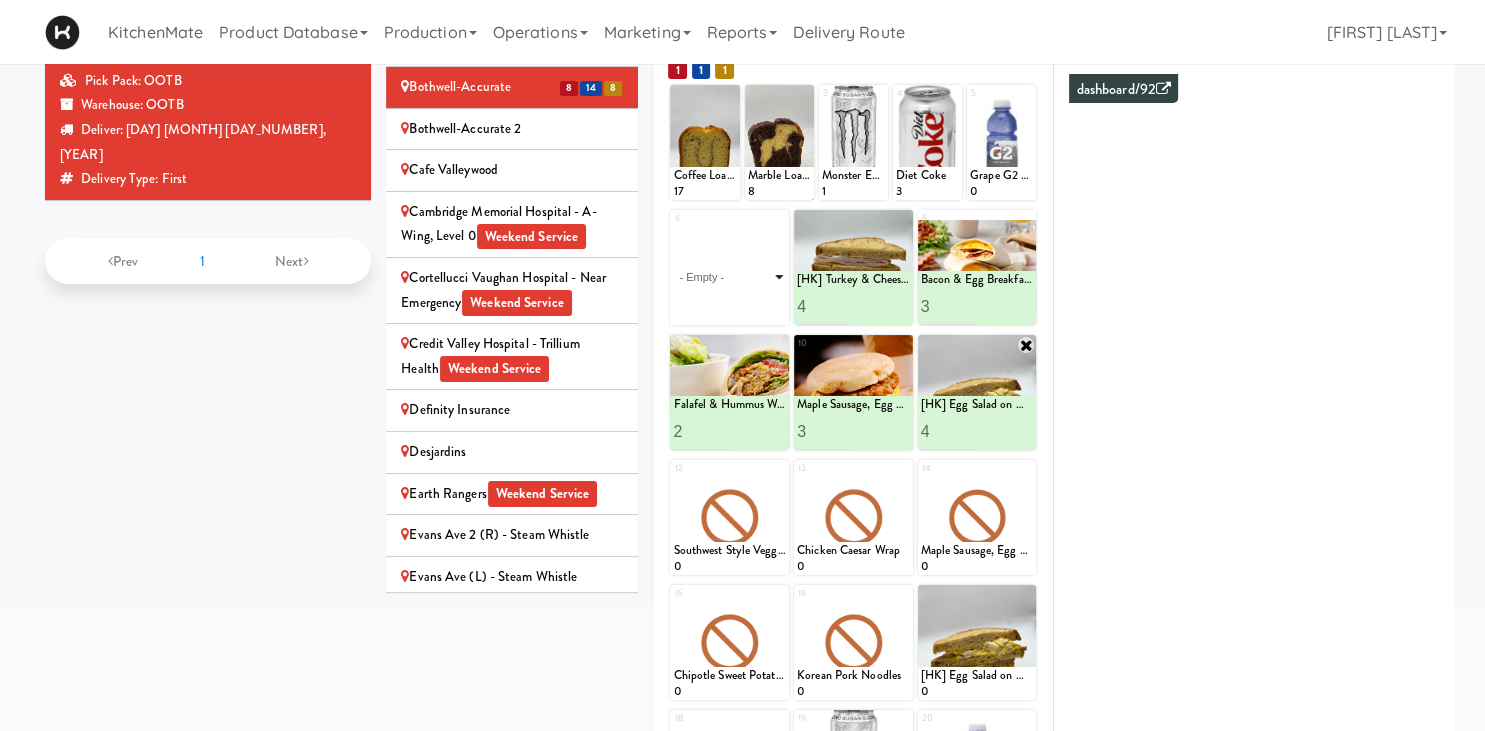 click on "- Empty - Activia Probiotic Peach Mango Smoothie Berry Gatorade Zero Chocolate Milk Tetra Pack Coca Cola Diet Coke Frooti Fuze Iced Tea Grape G2 Gatorade Thirst Quencher Greenhouse Fiery Ginger Shot Lemon Lime Gatorade Zero Monster Energy Zero Ultra Norse Cold Brew Coffee Oasis Apple Juice Orange Celsius Energy Drink Orange Gatorade Zero Red Bull Energy Drink Sanpellengrino Aranciata Sparkling Clementine Probiotic Soda Sparkling Ginger Probiotic Soda Sparkling Grapefruit Probiotic Soda Sugar Free Red Bull Tonica Kombucha Berry Bounce Amazing Chocolate Chunk Cookie Bacon & Egg Breakfast Wrap Bistro Deli Box Blue Diamond Roasted Salted Almonds Blue Diamond Smokehouse Almonds Caramilk Chocolate Chip Loaf Cake Chocolate Loaf Cake Classic Hummus With Crackers Clif Bar Peanut Butter Crunch Clif Builders proteins Bar Chocolate Clif Builders proteins Bar Chocolate Mint Coffee Loaf Cake Falafel & Hummus Wrap Freshii Peanut Butter Energii Bites [HK] Cheddar Cheese Bagel [HK] Chicken Caesar Wrap [HK] Turkey Club Wrap" at bounding box center (729, 277) 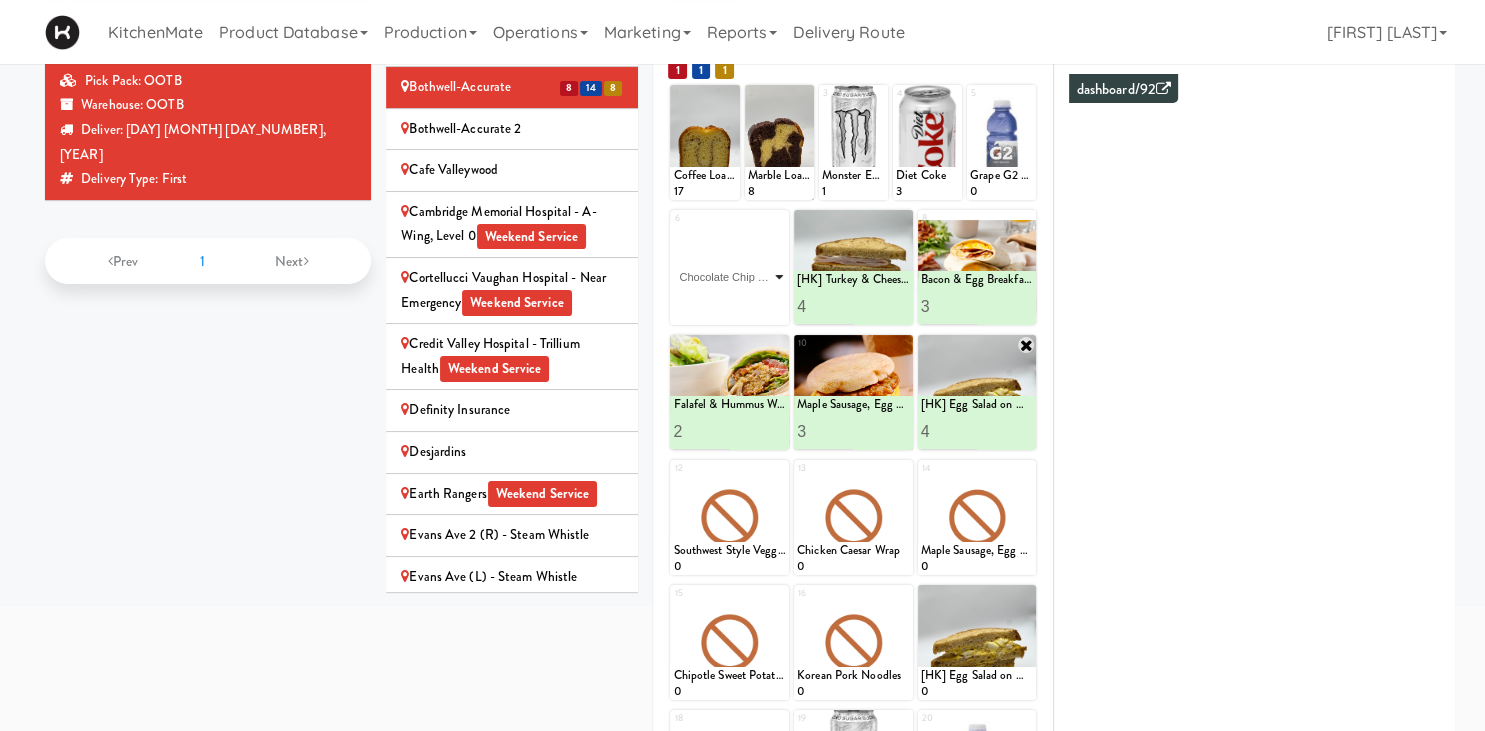 click on "Chocolate Chip Loaf Cake" at bounding box center (0, 0) 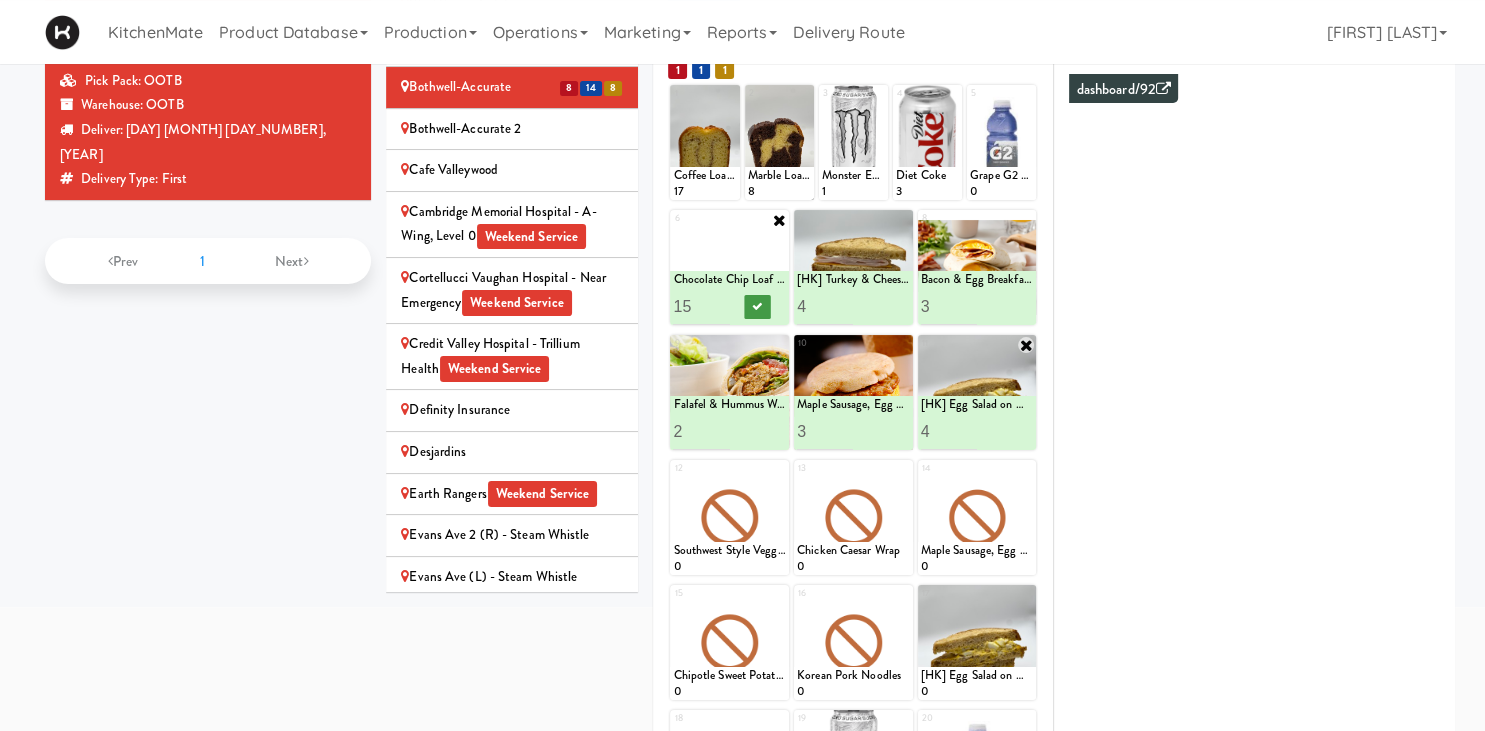 type on "15" 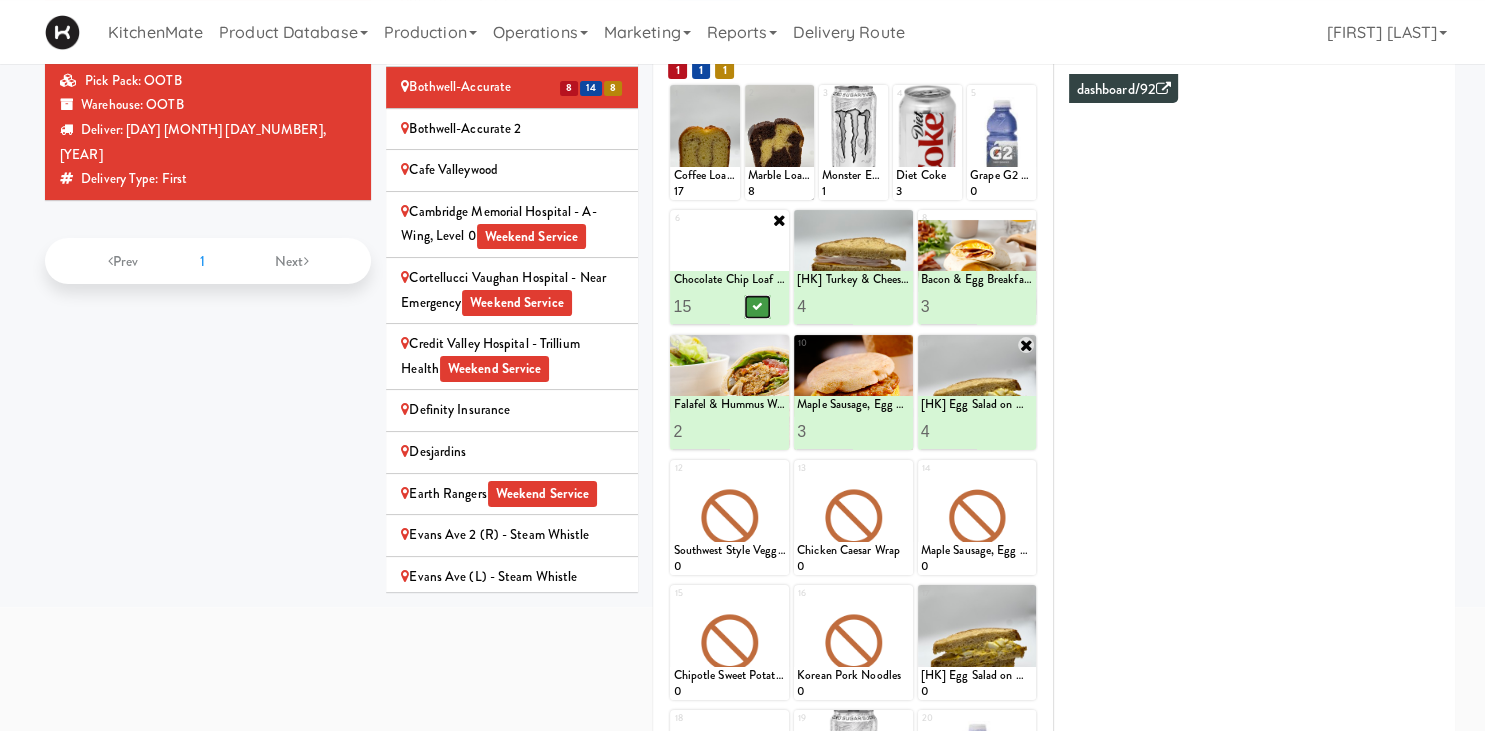click at bounding box center (758, 307) 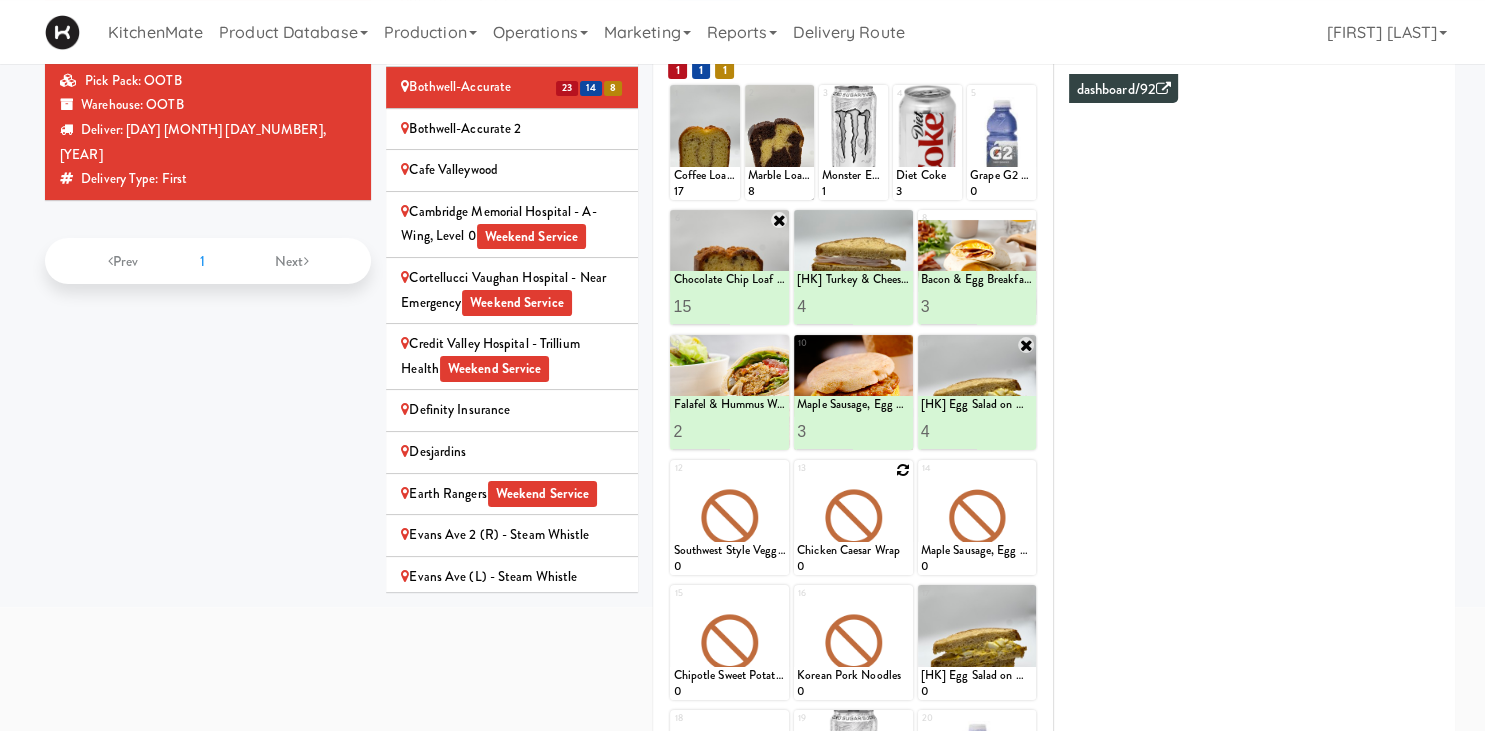 click at bounding box center [853, 517] 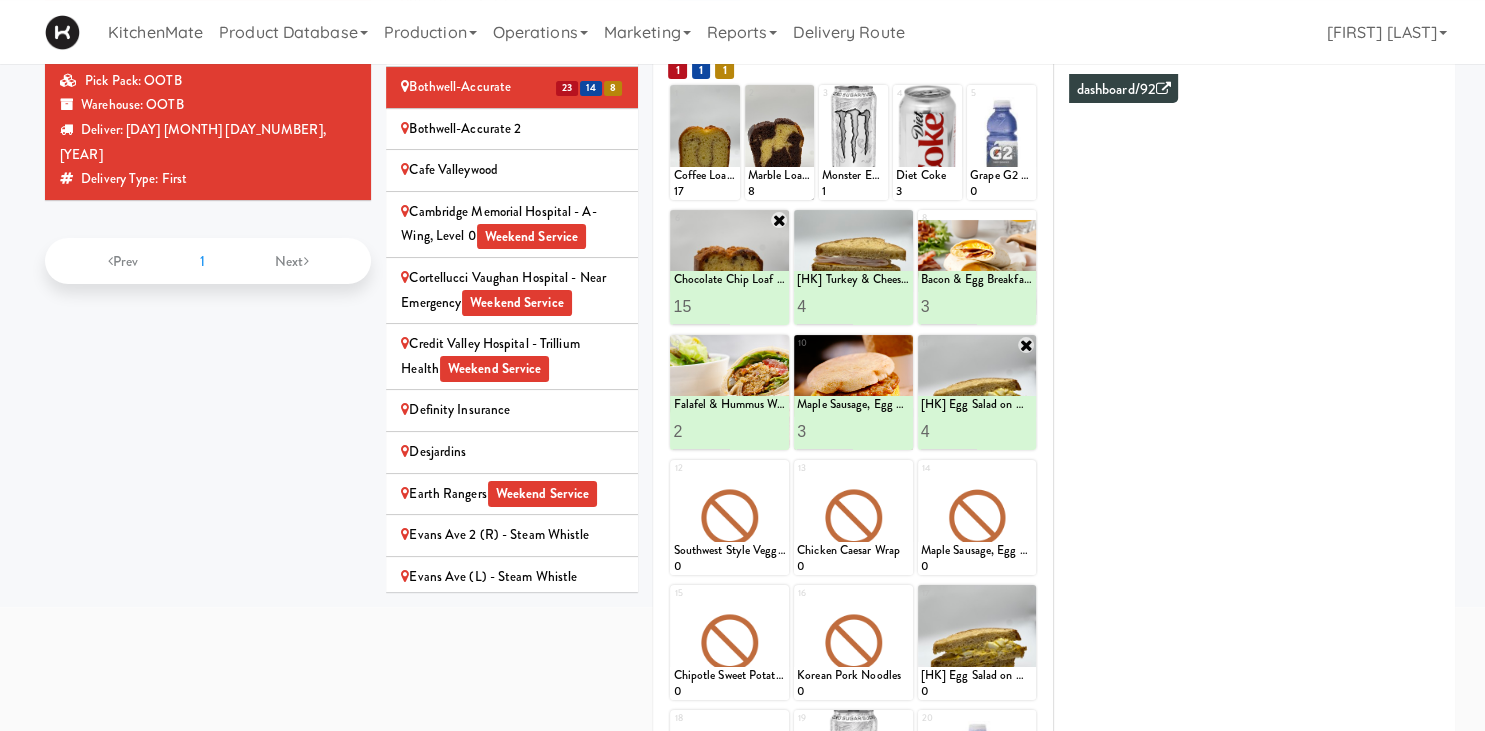 click on "Bothwell-Accurate 2" at bounding box center [512, 129] 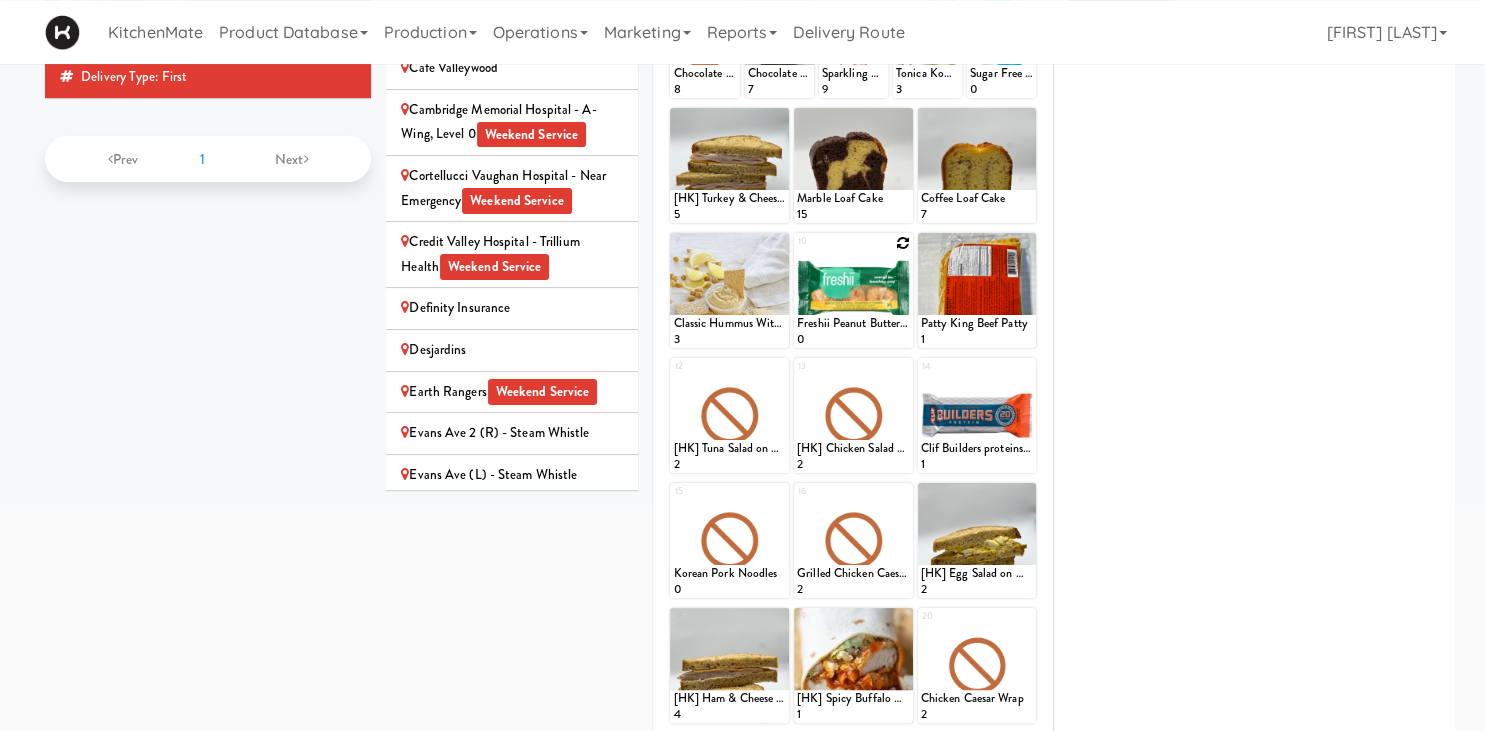 scroll, scrollTop: 351, scrollLeft: 0, axis: vertical 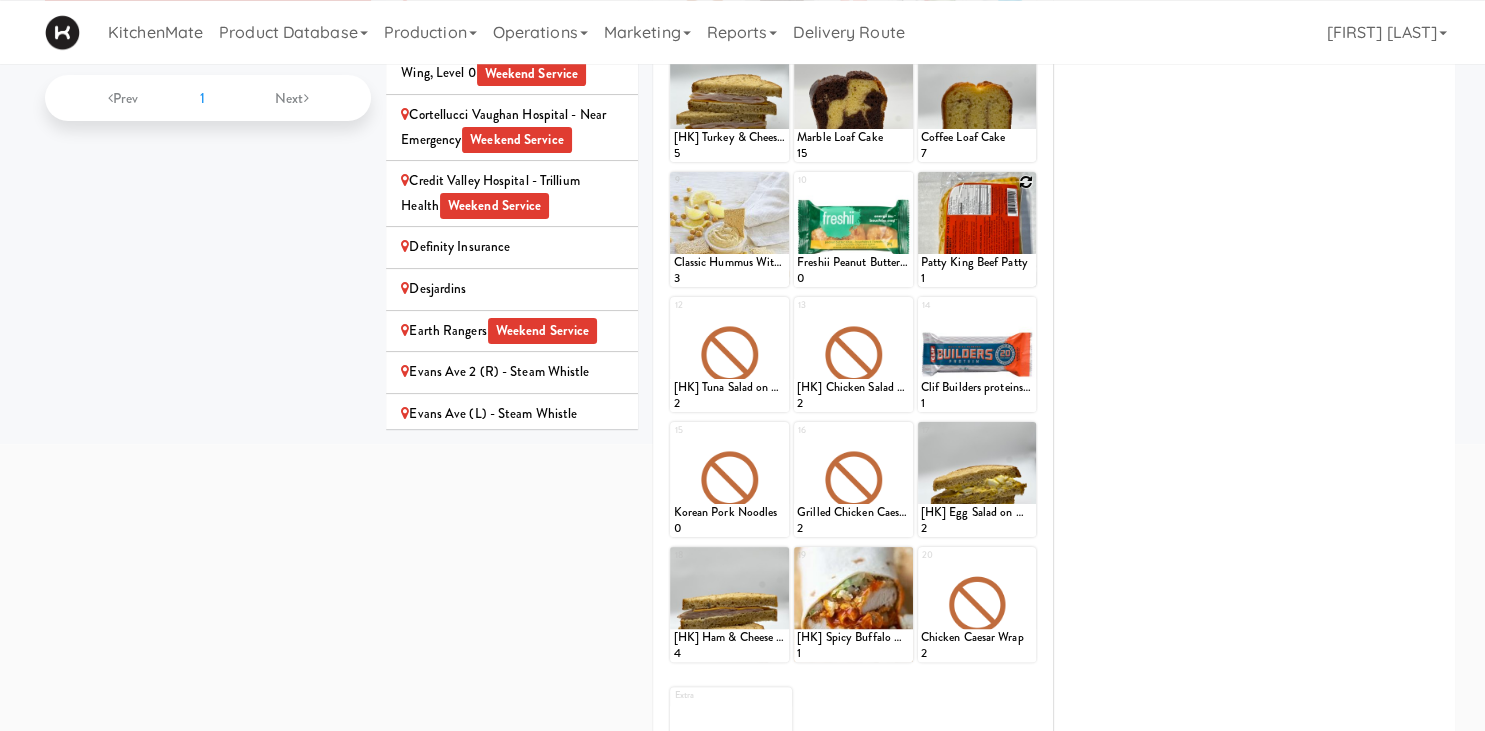 click at bounding box center (1026, 182) 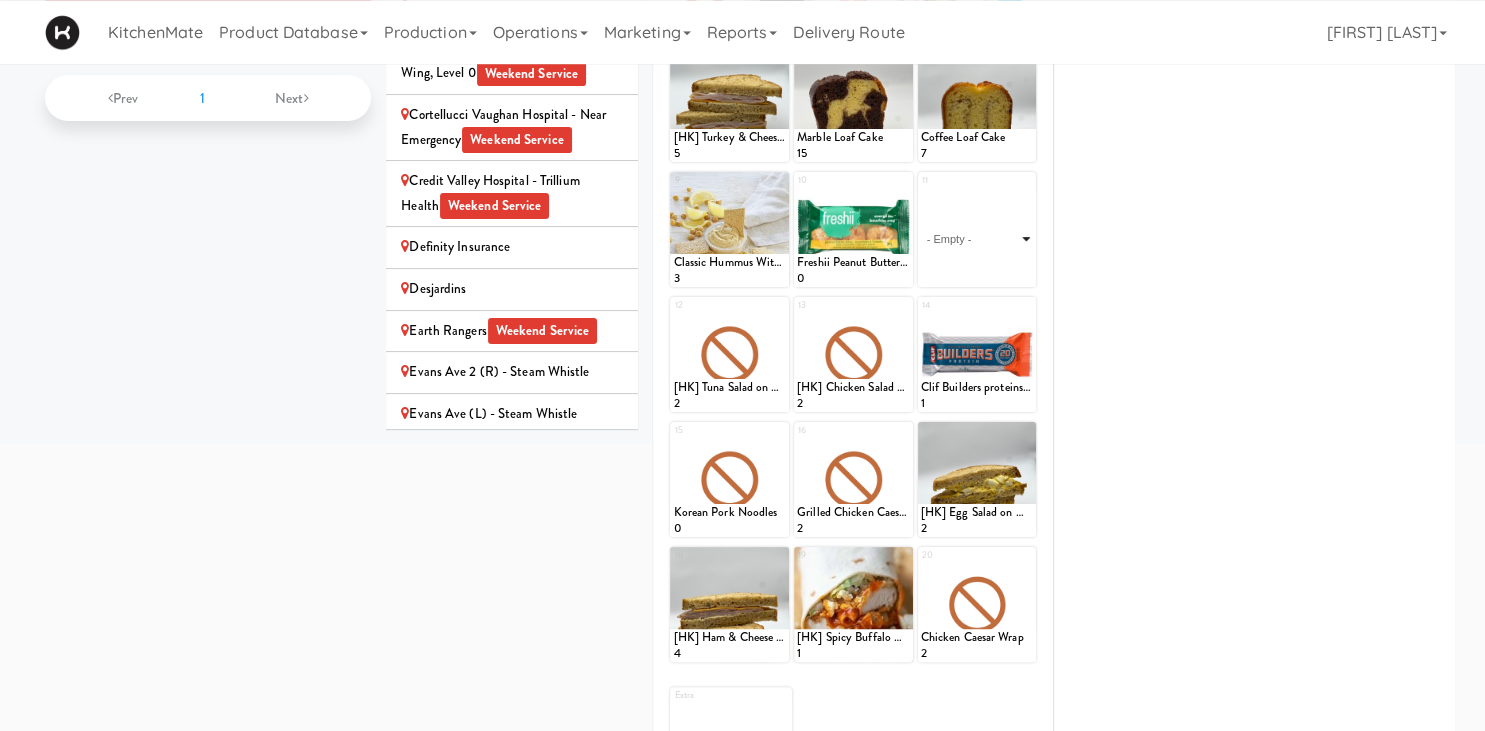 click on "- Empty - Activia Probiotic Peach Mango Smoothie Berry Gatorade Zero Chocolate Milk Tetra Pack Coca Cola Diet Coke Frooti Fuze Iced Tea Grape G2 Gatorade Thirst Quencher Greenhouse Fiery Ginger Shot Lemon Lime Gatorade Zero Monster Energy Zero Ultra Norse Cold Brew Coffee Oasis Apple Juice Orange Celsius Energy Drink Orange Gatorade Zero Red Bull Energy Drink Sanpellengrino Aranciata Sparkling Clementine Probiotic Soda Sparkling Ginger Probiotic Soda Sparkling Grapefruit Probiotic Soda Sugar Free Red Bull Tonica Kombucha Berry Bounce Amazing Chocolate Chunk Cookie Bacon & Egg Breakfast Wrap Bistro Deli Box Blue Diamond Roasted Salted Almonds Blue Diamond Smokehouse Almonds Caramilk Chocolate Chip Loaf Cake Chocolate Loaf Cake Classic Hummus With Crackers Clif Bar Peanut Butter Crunch Clif Builders proteins Bar Chocolate Clif Builders proteins Bar Chocolate Mint Coffee Loaf Cake Falafel & Hummus Wrap Freshii Peanut Butter Energii Bites [HK] Cheddar Cheese Bagel [HK] Chicken Caesar Wrap [HK] Turkey Club Wrap" at bounding box center [977, 239] 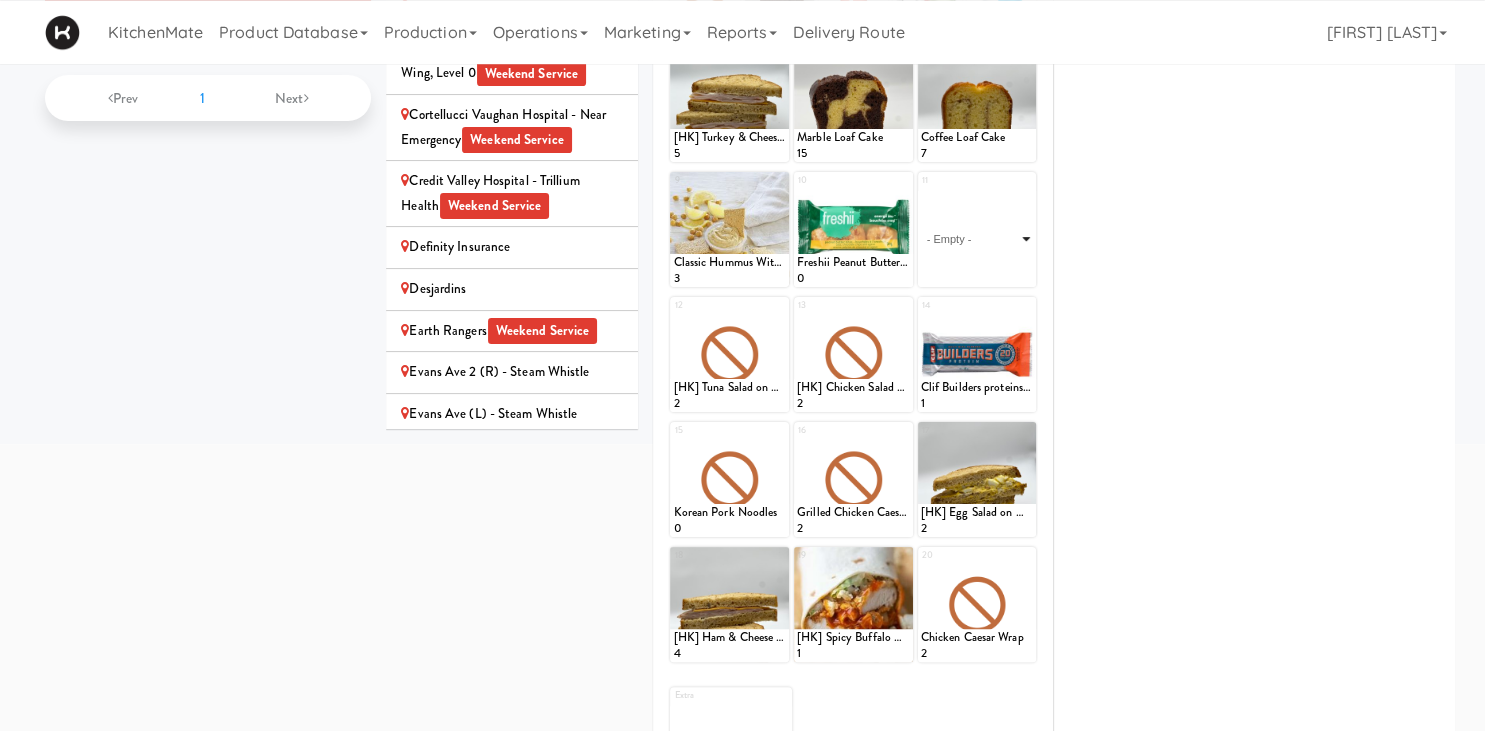click on "Patty King Beef Patty" at bounding box center (0, 0) 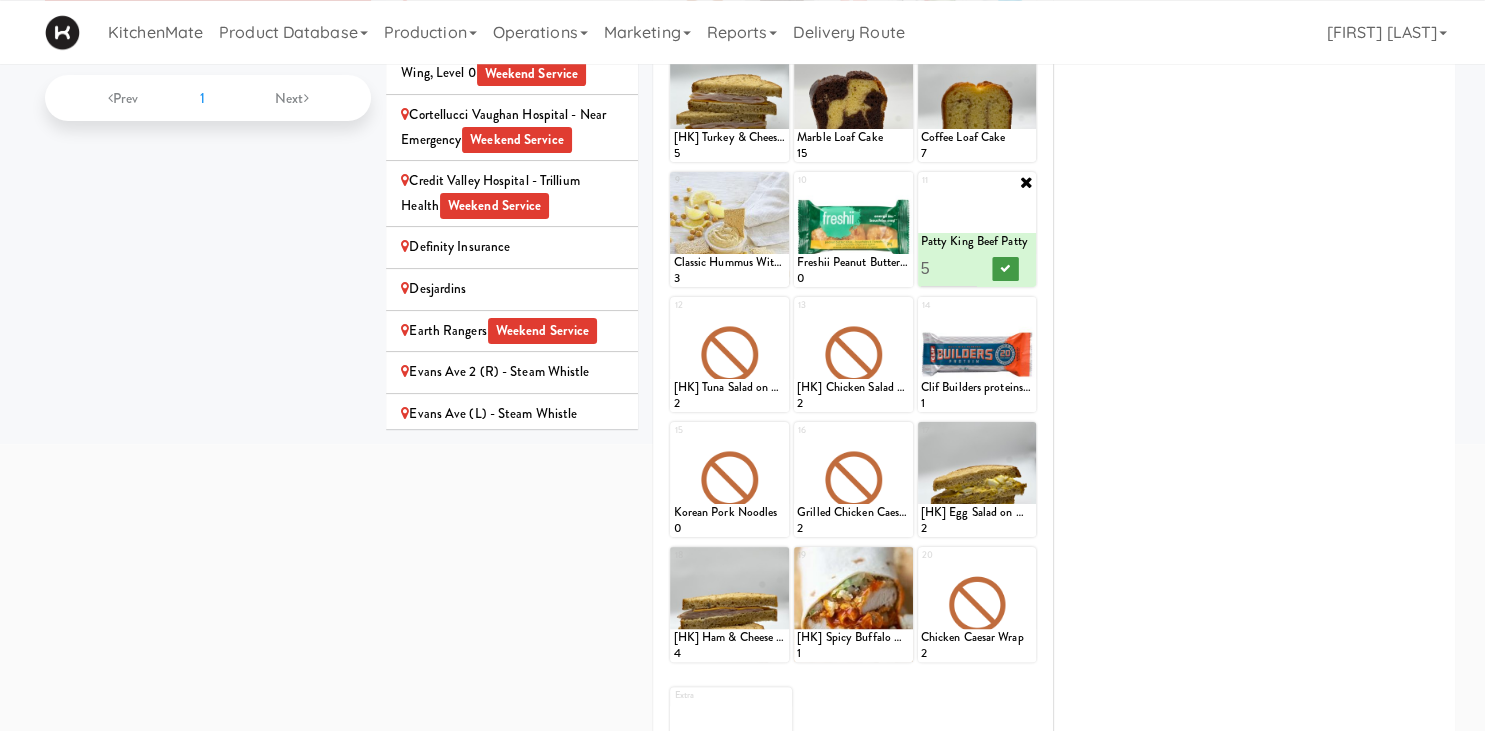 type on "5" 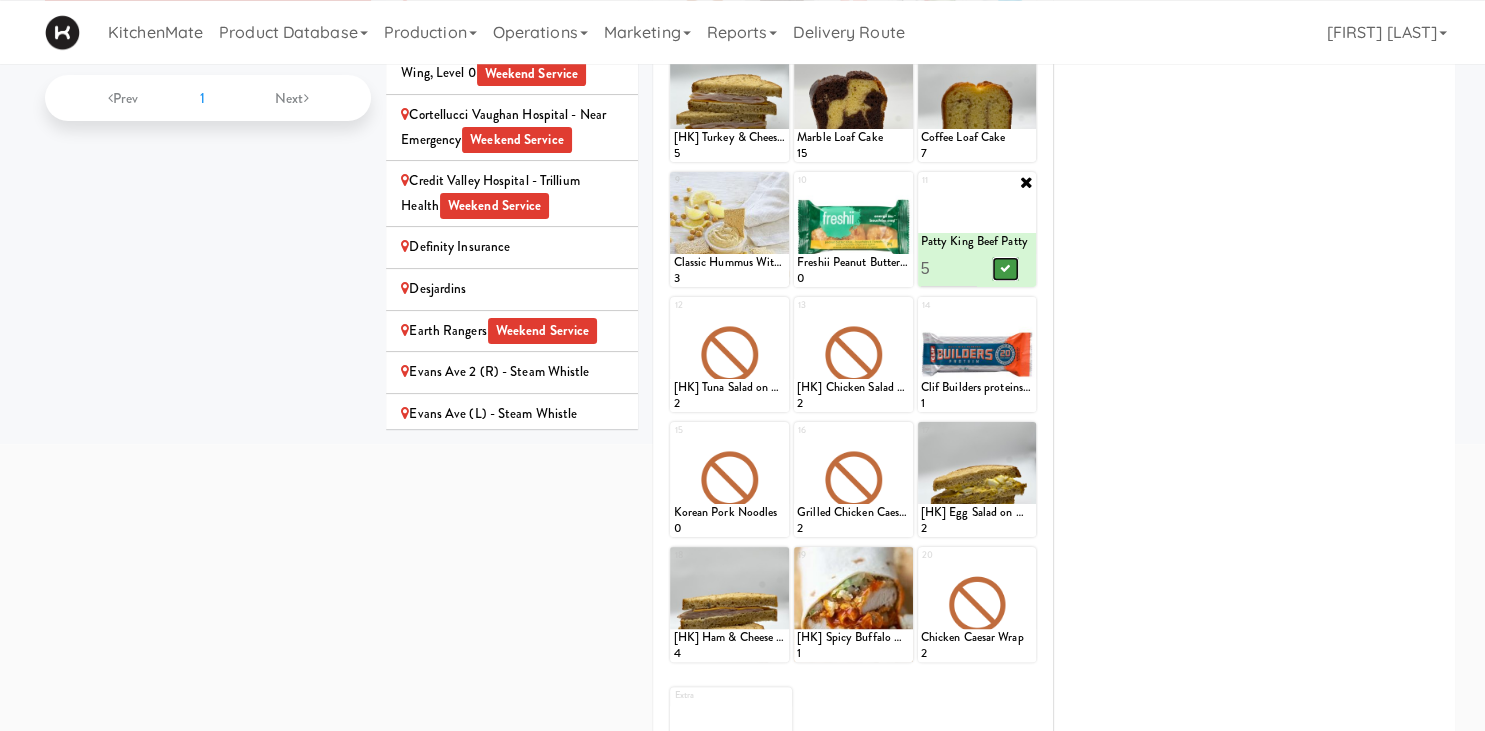 click at bounding box center (1005, 268) 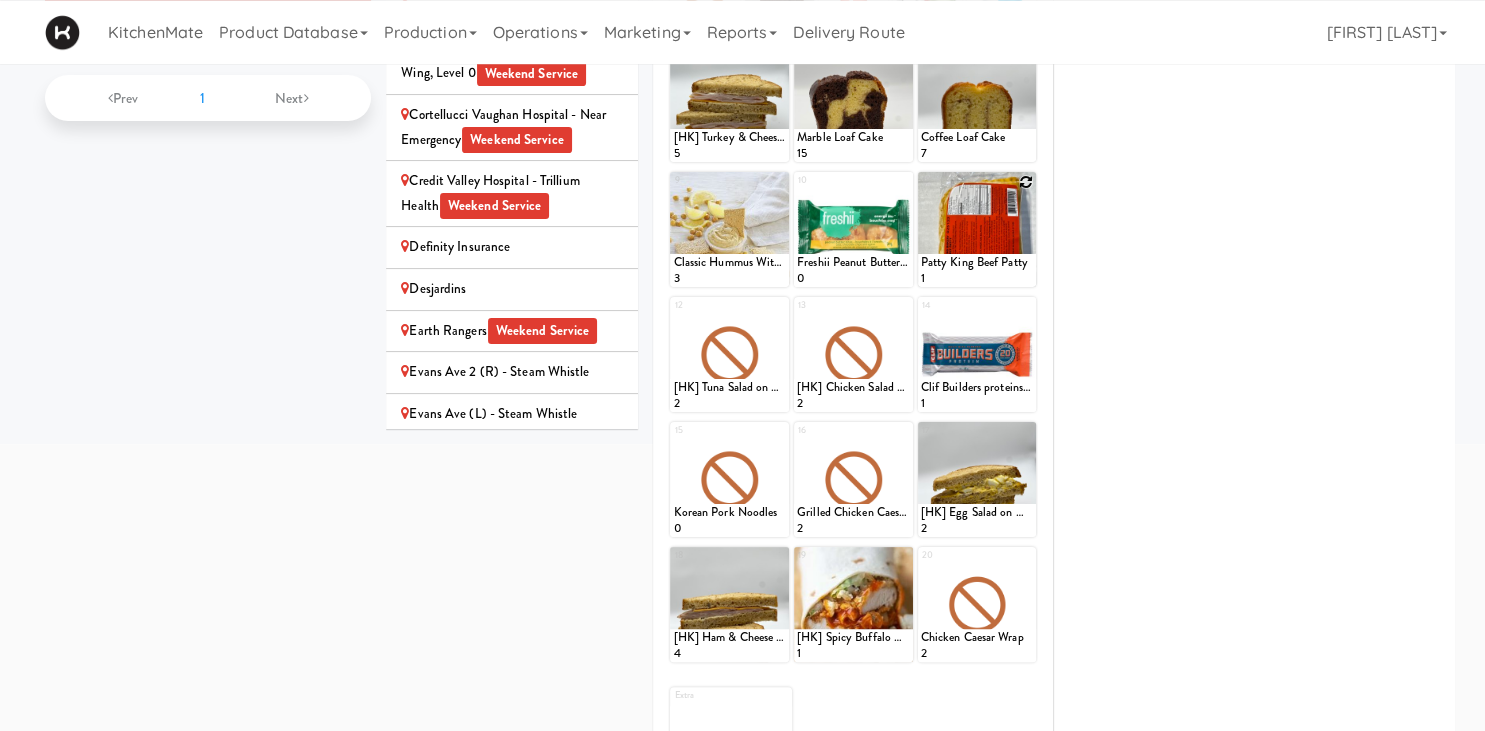 click at bounding box center [1026, 182] 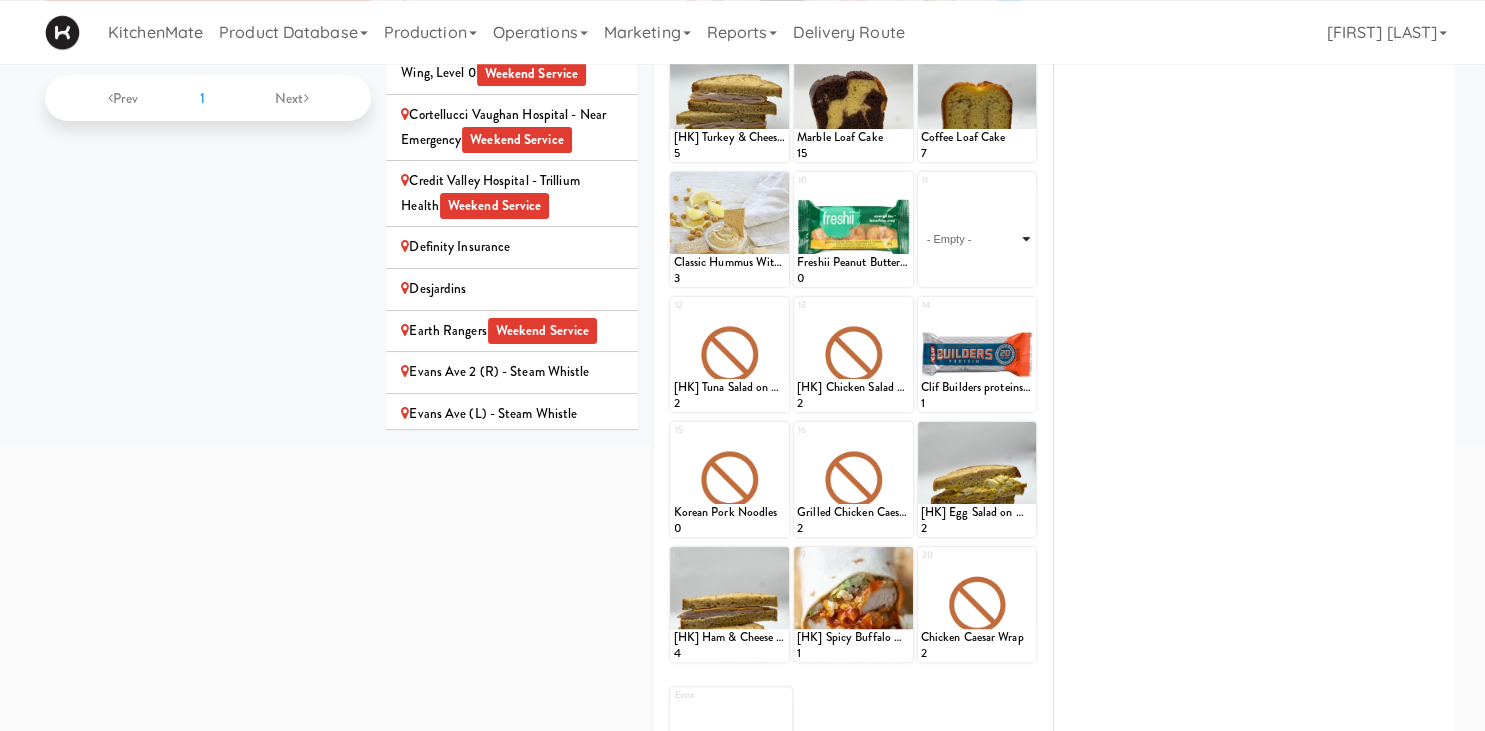 click on "- Empty - Activia Probiotic Peach Mango Smoothie Berry Gatorade Zero Chocolate Milk Tetra Pack Coca Cola Diet Coke Frooti Fuze Iced Tea Grape G2 Gatorade Thirst Quencher Greenhouse Fiery Ginger Shot Lemon Lime Gatorade Zero Monster Energy Zero Ultra Norse Cold Brew Coffee Oasis Apple Juice Orange Celsius Energy Drink Orange Gatorade Zero Red Bull Energy Drink Sanpellengrino Aranciata Sparkling Clementine Probiotic Soda Sparkling Ginger Probiotic Soda Sparkling Grapefruit Probiotic Soda Sugar Free Red Bull Tonica Kombucha Berry Bounce Amazing Chocolate Chunk Cookie Bacon & Egg Breakfast Wrap Bistro Deli Box Blue Diamond Roasted Salted Almonds Blue Diamond Smokehouse Almonds Caramilk Chocolate Chip Loaf Cake Chocolate Loaf Cake Classic Hummus With Crackers Clif Bar Peanut Butter Crunch Clif Builders proteins Bar Chocolate Clif Builders proteins Bar Chocolate Mint Coffee Loaf Cake Falafel & Hummus Wrap Freshii Peanut Butter Energii Bites [HK] Cheddar Cheese Bagel [HK] Chicken Caesar Wrap [HK] Turkey Club Wrap" at bounding box center [977, 239] 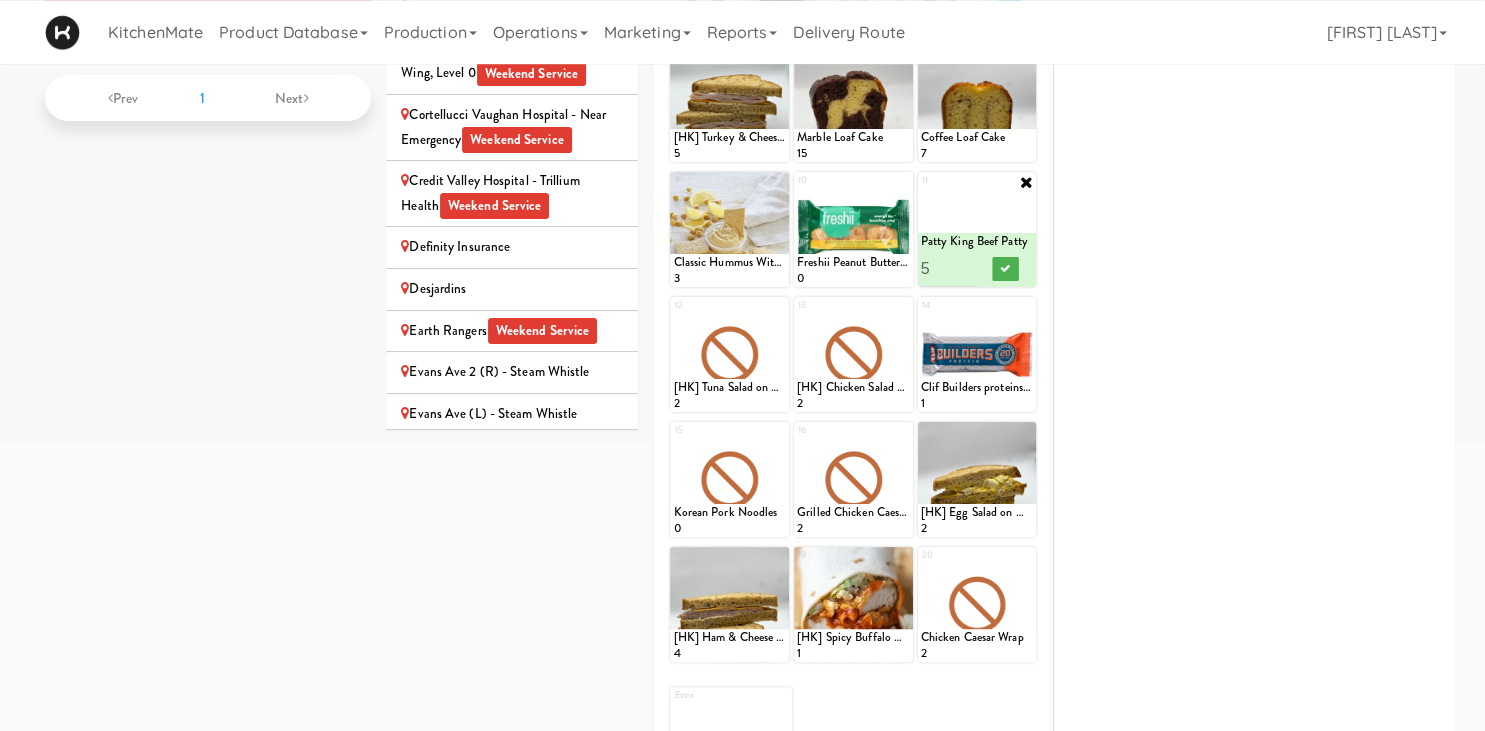 type on "6" 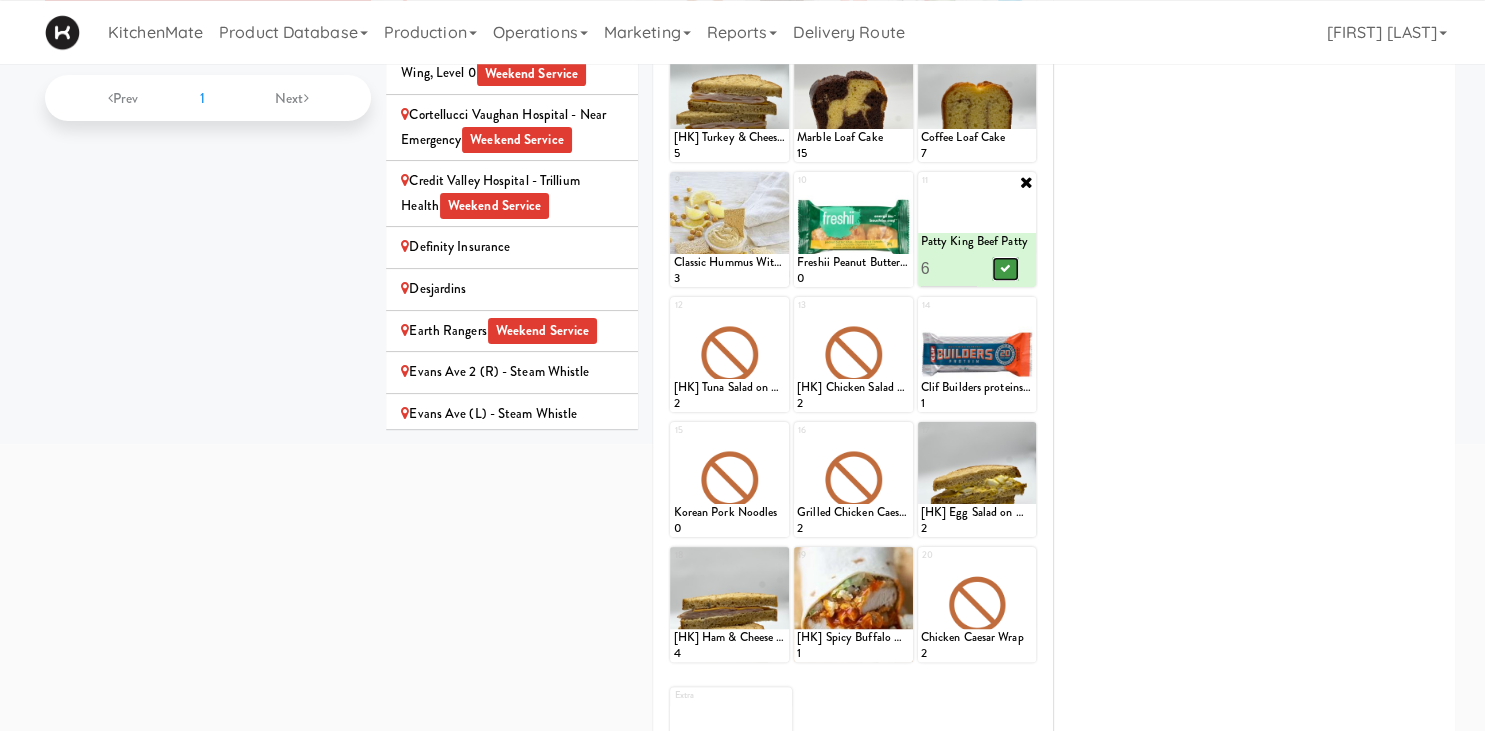 click at bounding box center (1005, 268) 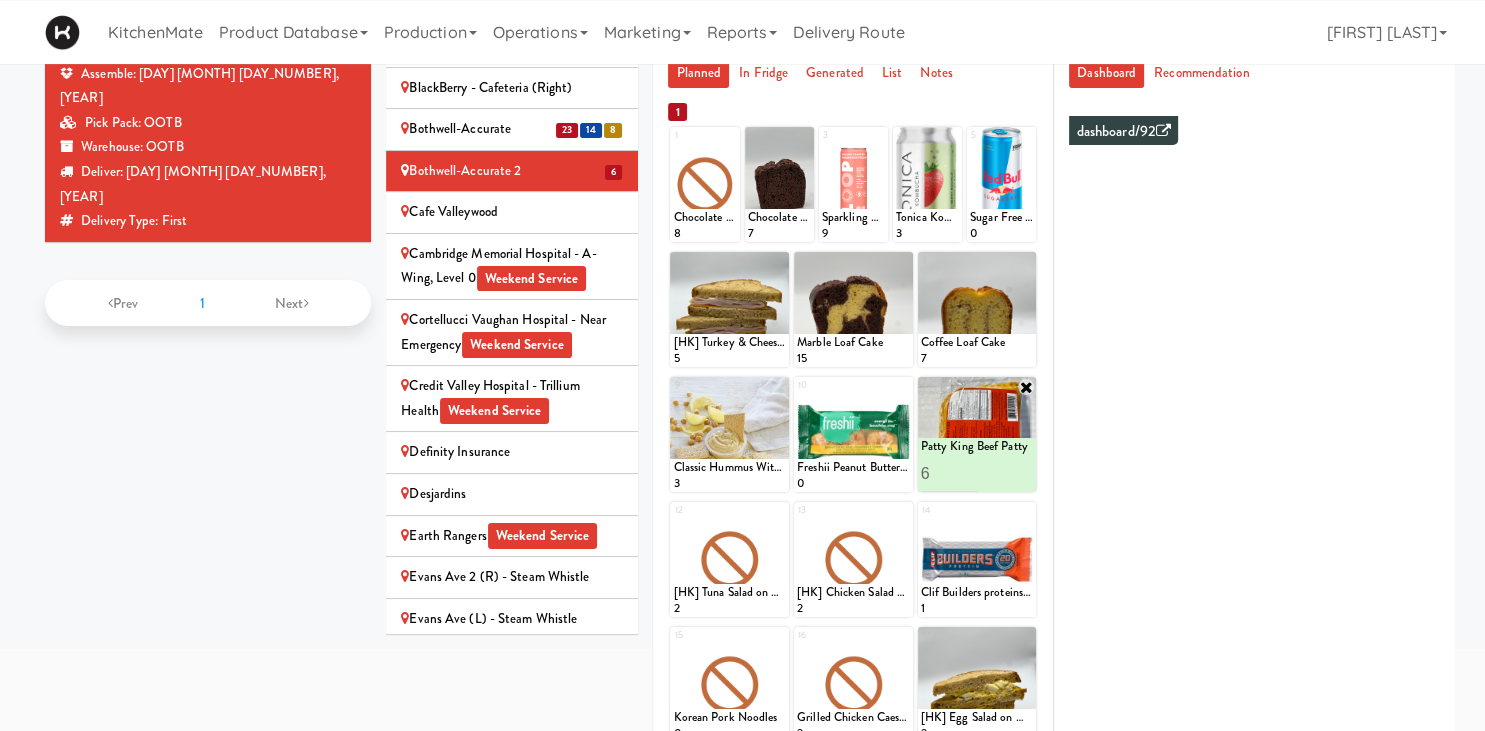 scroll, scrollTop: 145, scrollLeft: 0, axis: vertical 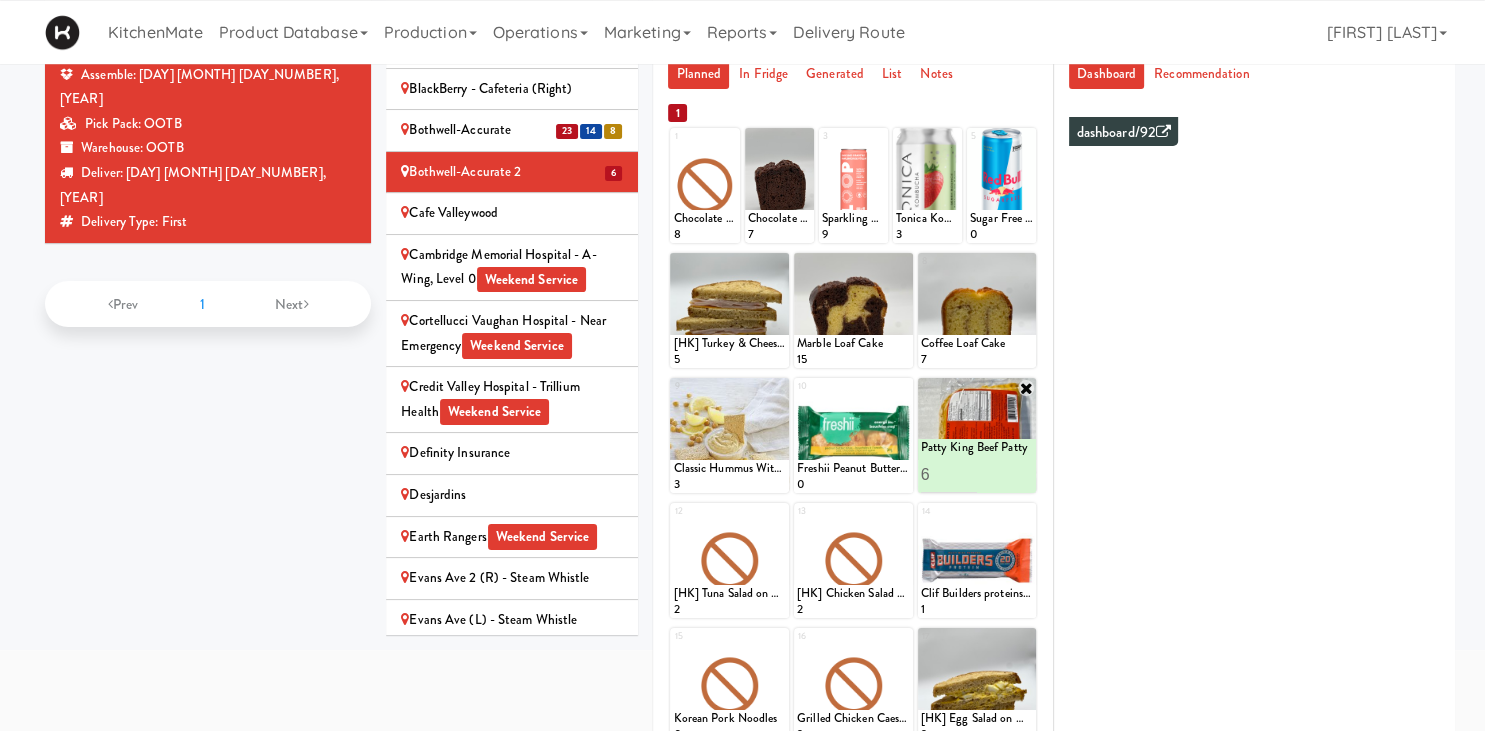 click on "1 Chocolate Loaf Cake 8 2 Chocolate Loaf Cake 7 3 Sparkling Grapefruit Probiotic Soda 9 4 Tonica Kombucha Berry Bounce 3 5 Sugar Free Red Bull 0 6 [HK] Turkey & Cheese Multigrain 5 7 Marble Loaf Cake 15 8 Coffee Loaf Cake 7 9 Classic Hummus With Crackers 3 10 Freshii Peanut Butter Energii Bites 0 11 Patty King Beef Patty 1 Patty King Beef Patty 6 12 [HK] Tuna Salad on Multigrain 2 13 [HK] Chicken Salad on Multigrain 2 14 Clif Builders proteins Bar Chocolate 1 15 Korean Pork Noodles 0 16 Grilled Chicken Caesar Salad 2 17 [HK] Egg Salad on Multigrain 2 18 [HK] Ham & Cheese on Multigrain 4 19 [HK] Spicy Buffalo Chicken Wrap 1 20 Chicken Caesar Wrap 2 Extra - Empty - Activia Probiotic Peach Mango Smoothie Berry Gatorade Zero Chocolate Milk Tetra Pack Coca Cola Diet Coke Frooti Fuze Iced Tea Grape G2 Gatorade Thirst Quencher Greenhouse Fiery Ginger Shot Lemon Lime Gatorade Zero Monster Energy Zero Ultra Norse Cold Brew Coffee Oasis Apple Juice Orange Celsius Energy Drink Orange Gatorade Zero Red Bull Energy Drink" at bounding box center (853, 568) 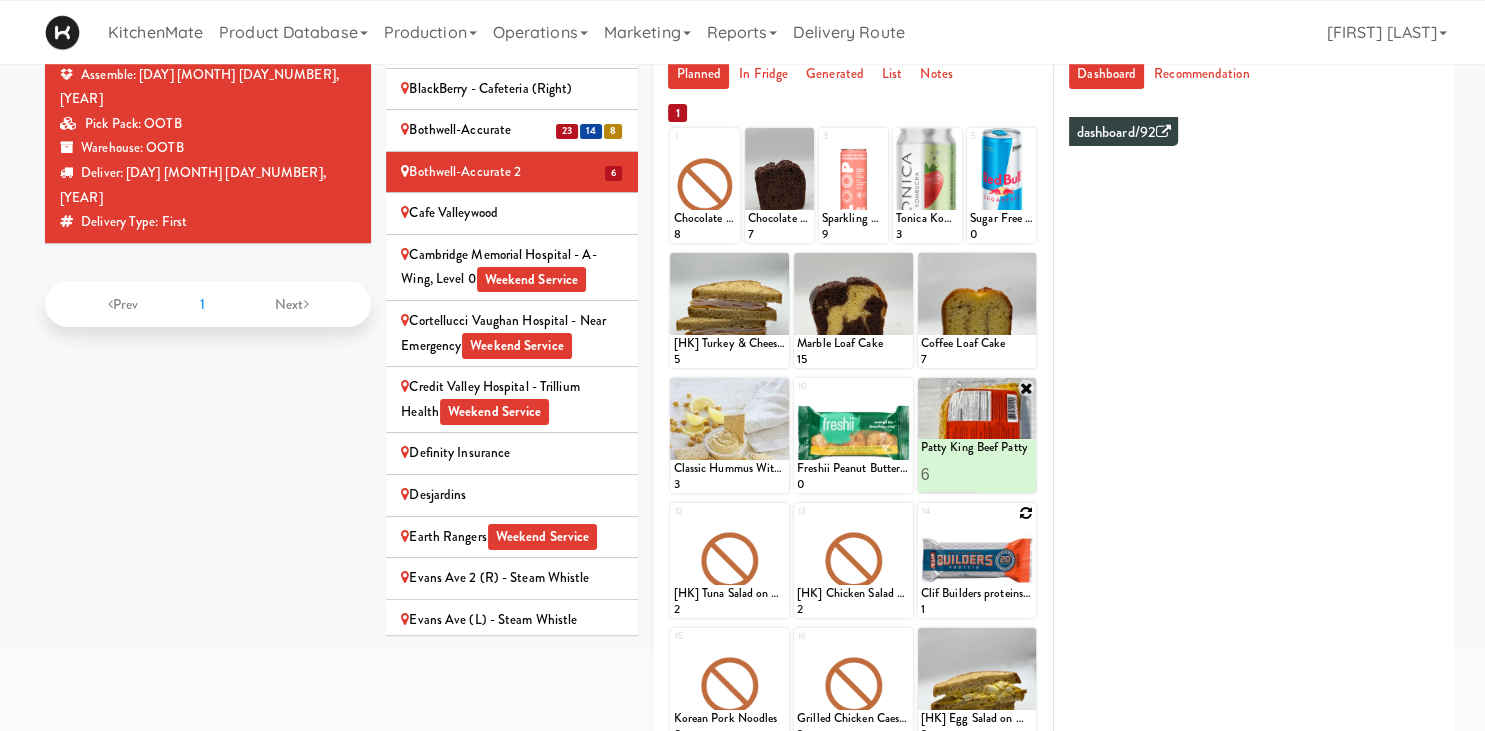 click at bounding box center (977, 560) 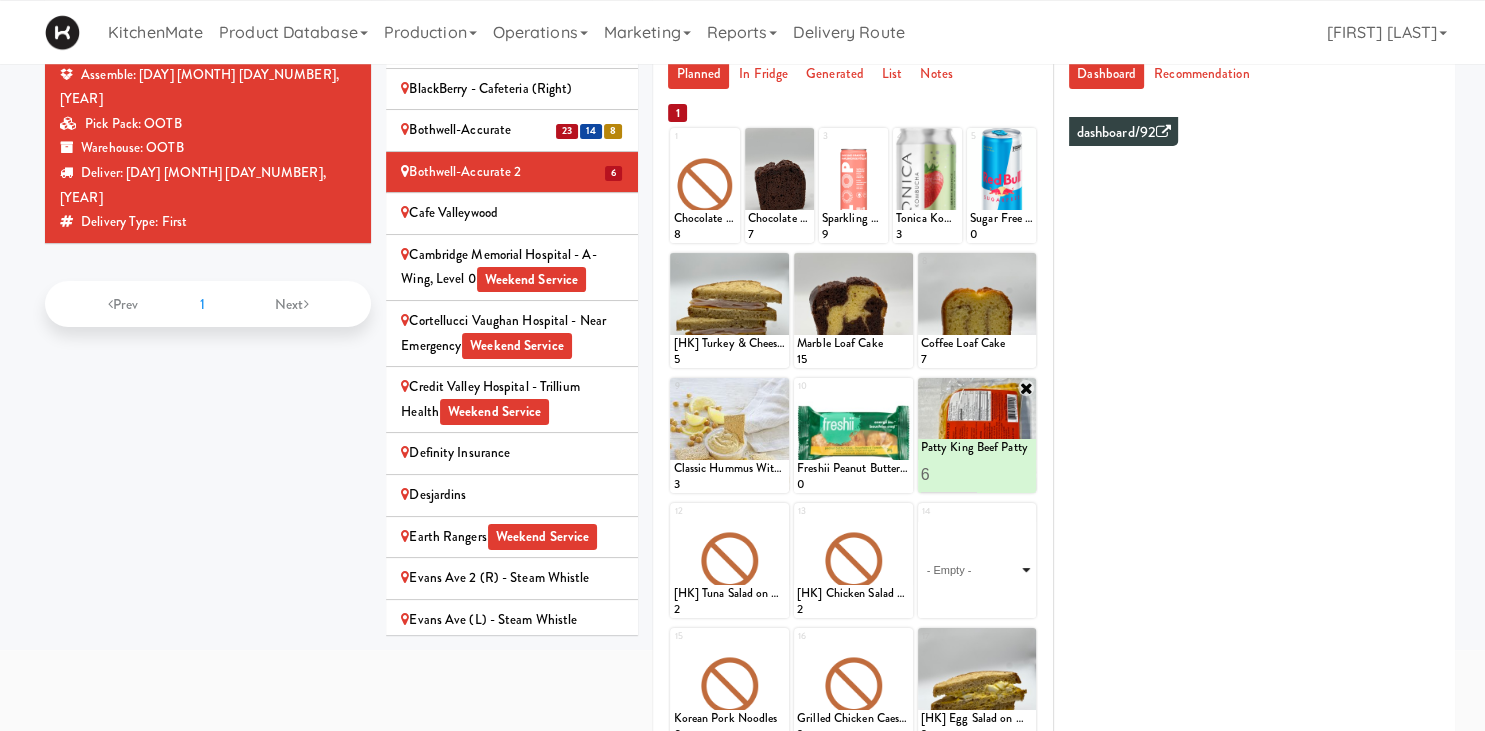 click on "- Empty - Activia Probiotic Peach Mango Smoothie Berry Gatorade Zero Chocolate Milk Tetra Pack Coca Cola Diet Coke Frooti Fuze Iced Tea Grape G2 Gatorade Thirst Quencher Greenhouse Fiery Ginger Shot Lemon Lime Gatorade Zero Monster Energy Zero Ultra Norse Cold Brew Coffee Oasis Apple Juice Orange Celsius Energy Drink Orange Gatorade Zero Red Bull Energy Drink Sanpellengrino Aranciata Sparkling Clementine Probiotic Soda Sparkling Ginger Probiotic Soda Sparkling Grapefruit Probiotic Soda Sugar Free Red Bull Tonica Kombucha Berry Bounce Amazing Chocolate Chunk Cookie Bacon & Egg Breakfast Wrap Bistro Deli Box Blue Diamond Roasted Salted Almonds Blue Diamond Smokehouse Almonds Caramilk Chocolate Chip Loaf Cake Chocolate Loaf Cake Classic Hummus With Crackers Clif Bar Peanut Butter Crunch Clif Builders proteins Bar Chocolate Clif Builders proteins Bar Chocolate Mint Coffee Loaf Cake Falafel & Hummus Wrap Freshii Peanut Butter Energii Bites [HK] Cheddar Cheese Bagel [HK] Chicken Caesar Wrap [HK] Turkey Club Wrap" at bounding box center (977, 570) 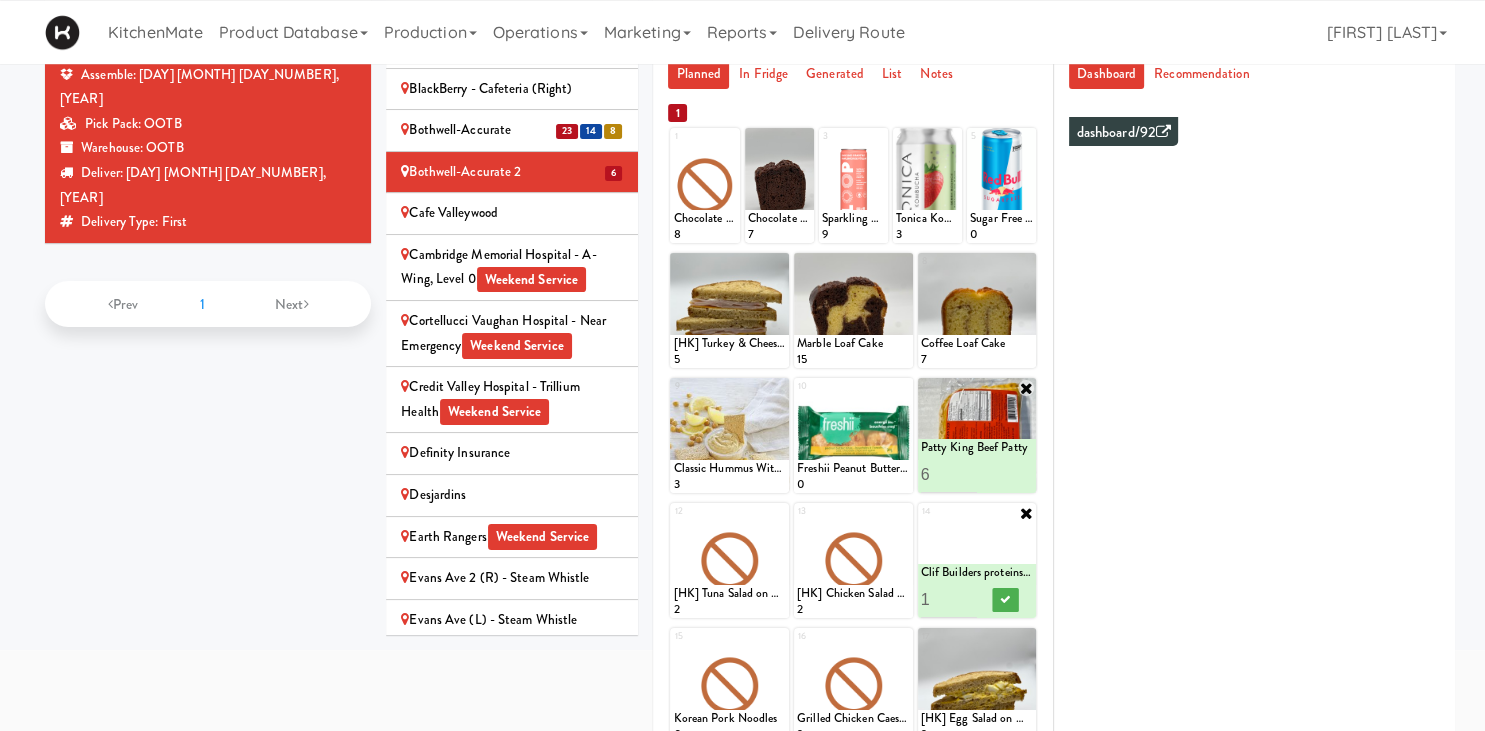 click at bounding box center (1026, 513) 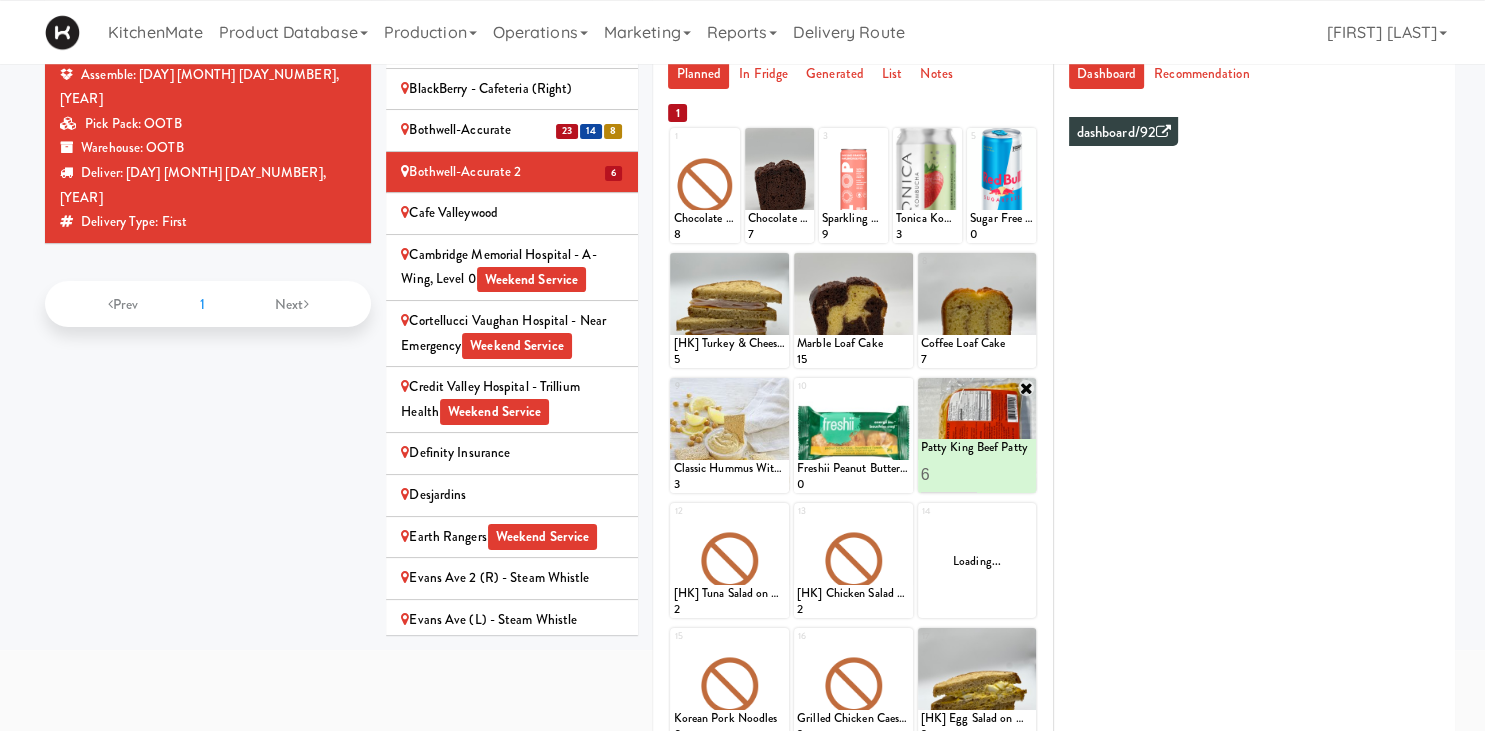click on "Loading..." at bounding box center [977, 560] 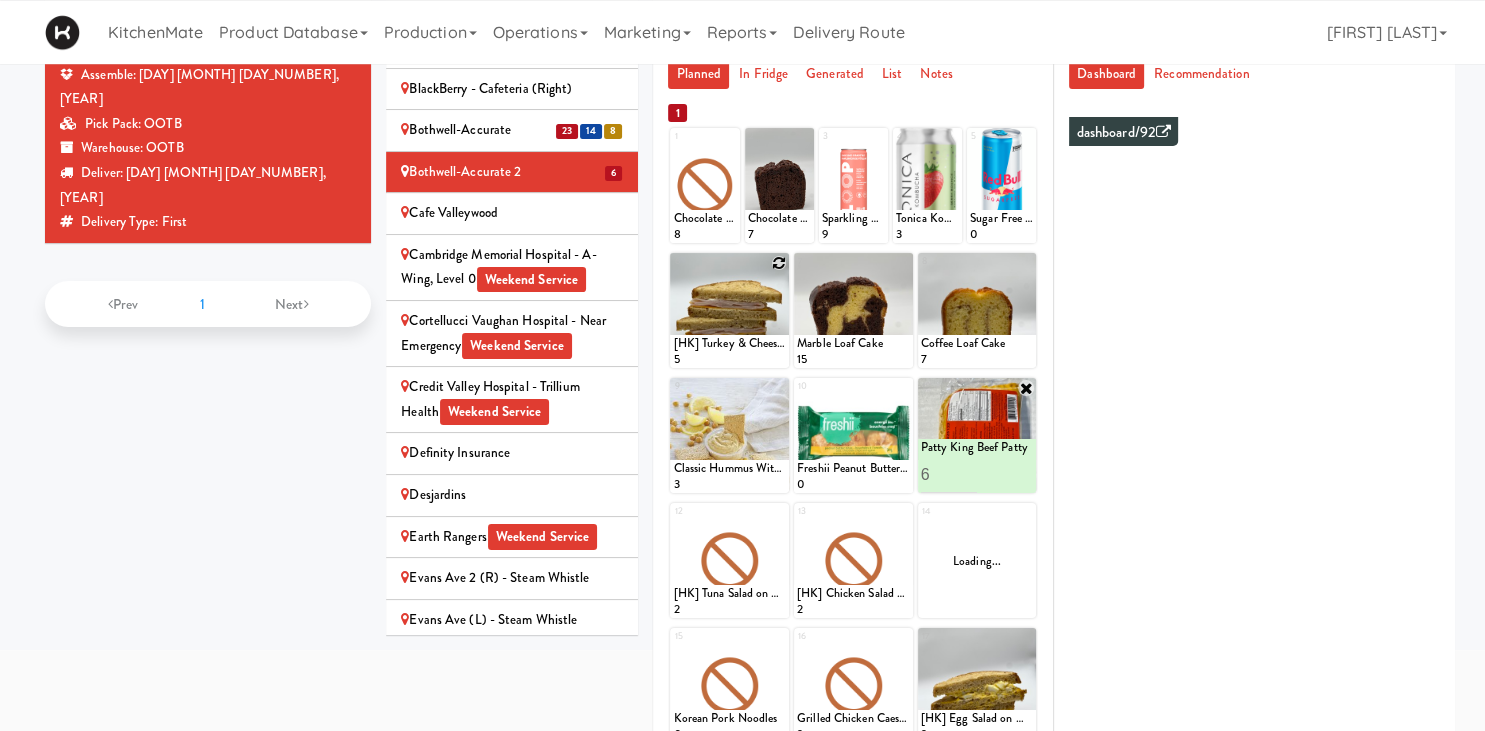 click at bounding box center [779, 263] 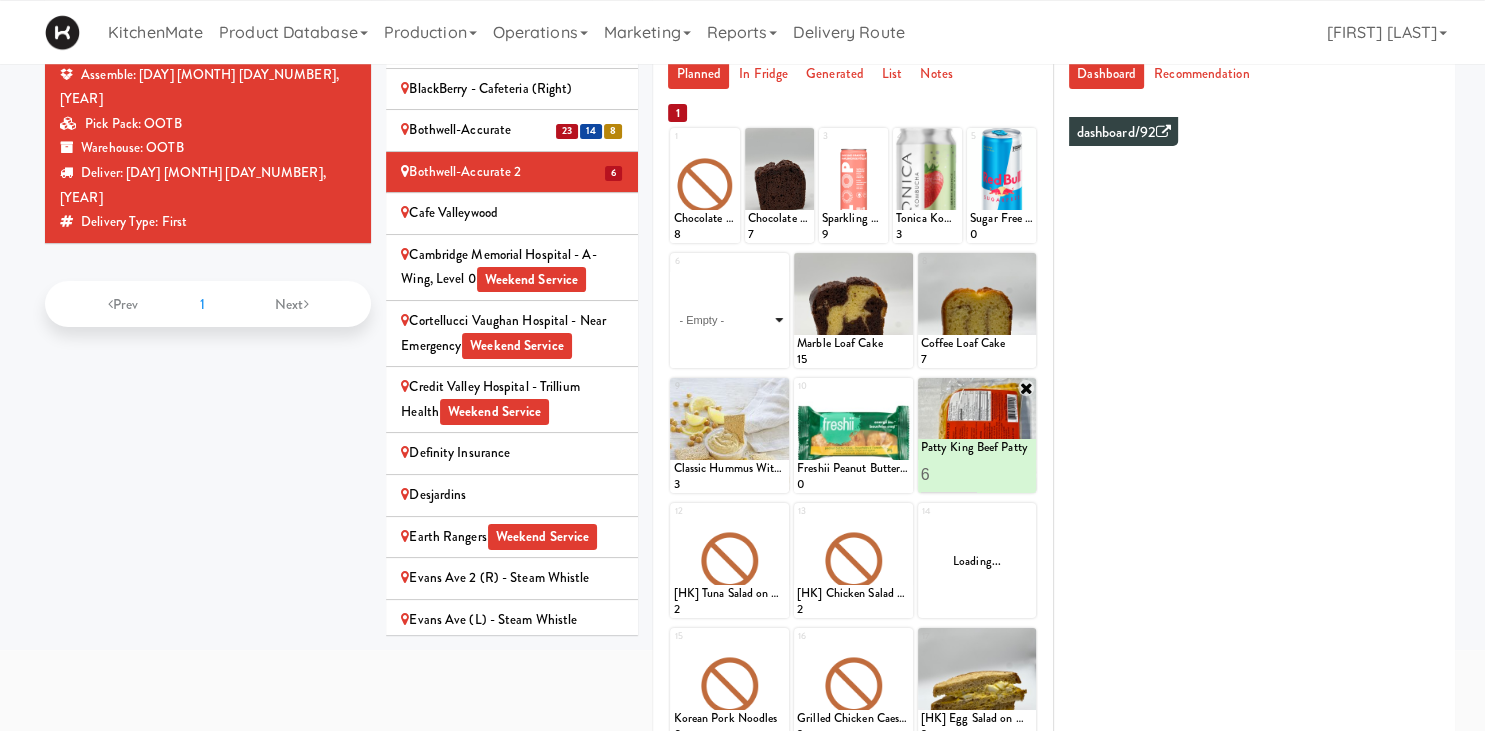 click on "- Empty - Activia Probiotic Peach Mango Smoothie Berry Gatorade Zero Chocolate Milk Tetra Pack Coca Cola Diet Coke Frooti Fuze Iced Tea Grape G2 Gatorade Thirst Quencher Greenhouse Fiery Ginger Shot Lemon Lime Gatorade Zero Monster Energy Zero Ultra Norse Cold Brew Coffee Oasis Apple Juice Orange Celsius Energy Drink Orange Gatorade Zero Red Bull Energy Drink Sanpellengrino Aranciata Sparkling Clementine Probiotic Soda Sparkling Ginger Probiotic Soda Sparkling Grapefruit Probiotic Soda Sugar Free Red Bull Tonica Kombucha Berry Bounce Amazing Chocolate Chunk Cookie Bacon & Egg Breakfast Wrap Bistro Deli Box Blue Diamond Roasted Salted Almonds Blue Diamond Smokehouse Almonds Caramilk Chocolate Chip Loaf Cake Chocolate Loaf Cake Classic Hummus With Crackers Clif Bar Peanut Butter Crunch Clif Builders proteins Bar Chocolate Clif Builders proteins Bar Chocolate Mint Coffee Loaf Cake Falafel & Hummus Wrap Freshii Peanut Butter Energii Bites [HK] Cheddar Cheese Bagel [HK] Chicken Caesar Wrap [HK] Turkey Club Wrap" at bounding box center (729, 320) 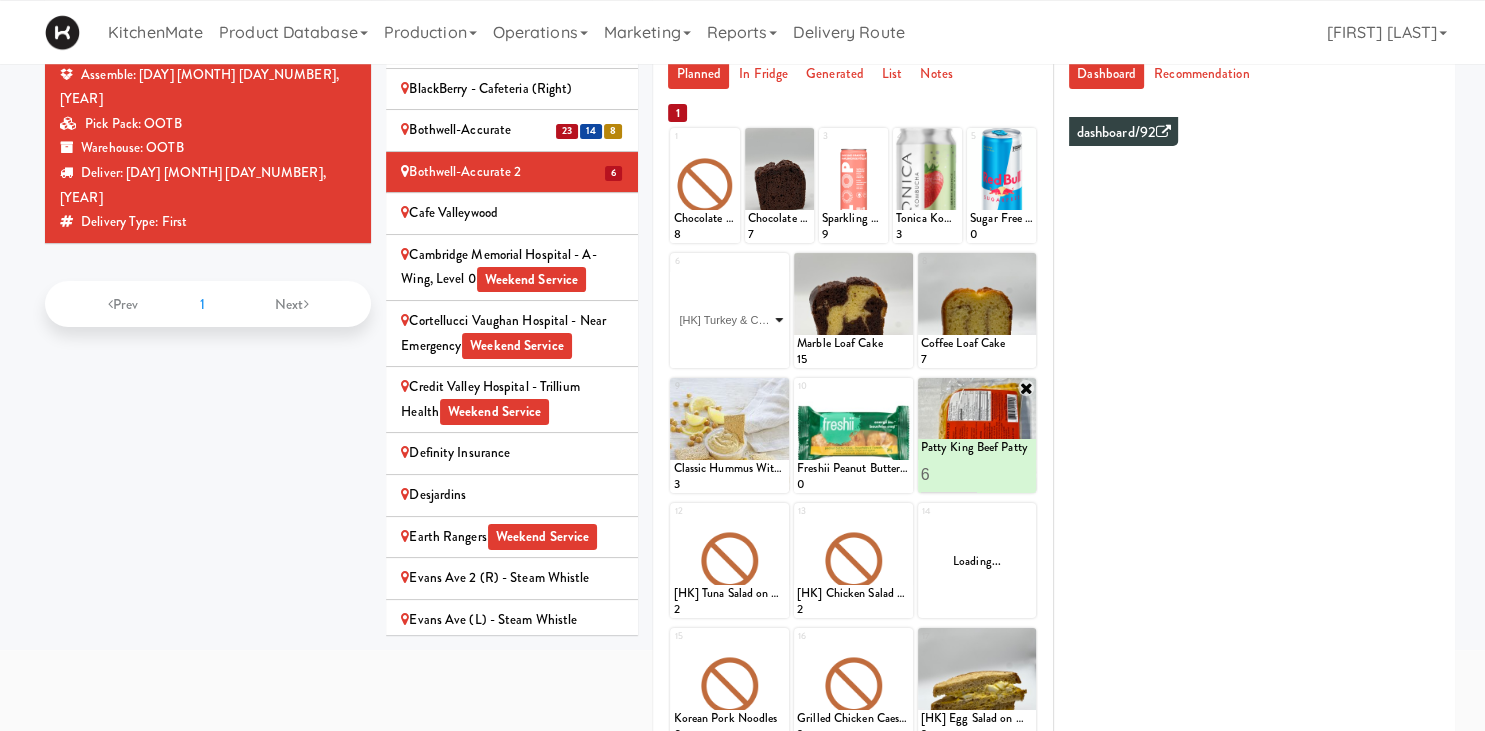 click on "[HK] Turkey & Cheese Multigrain" at bounding box center (0, 0) 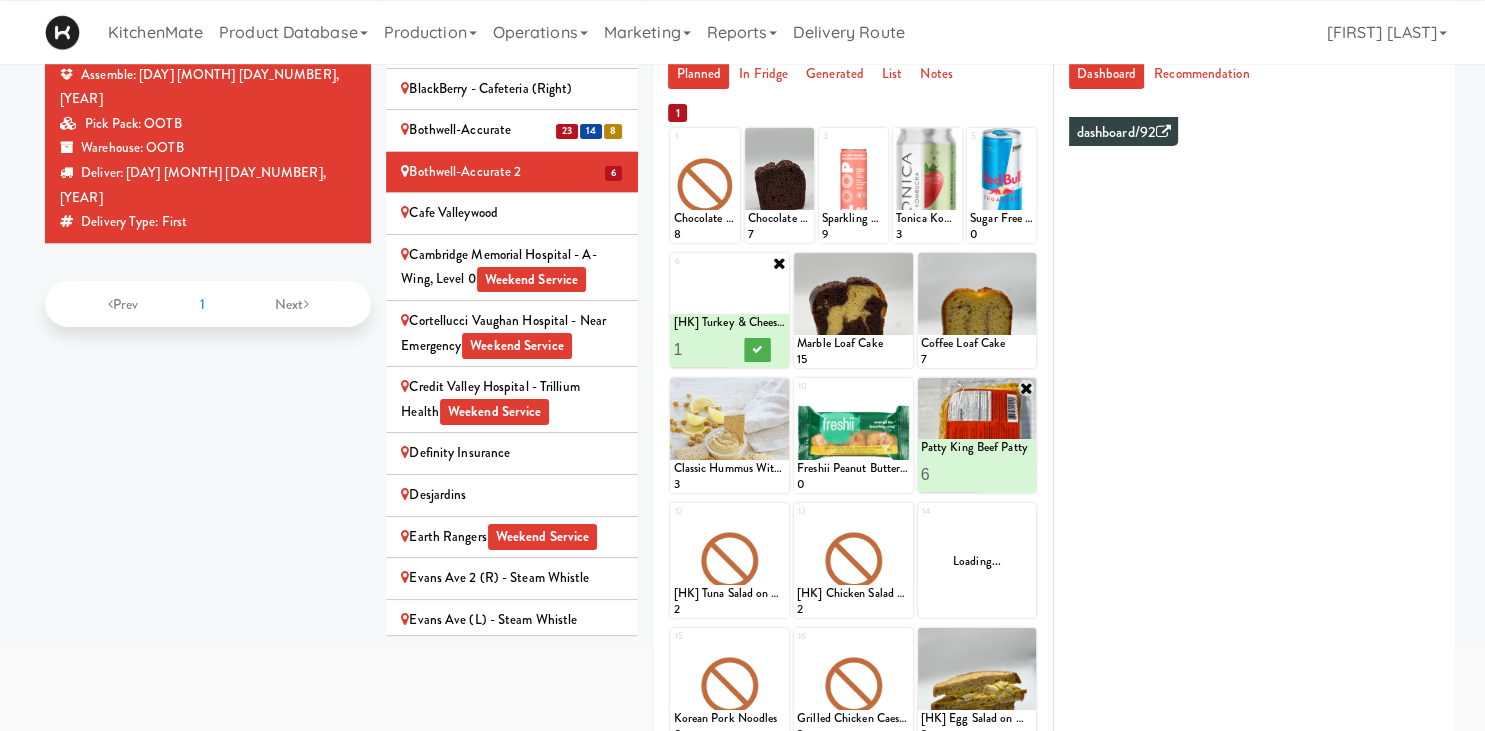 type on "2" 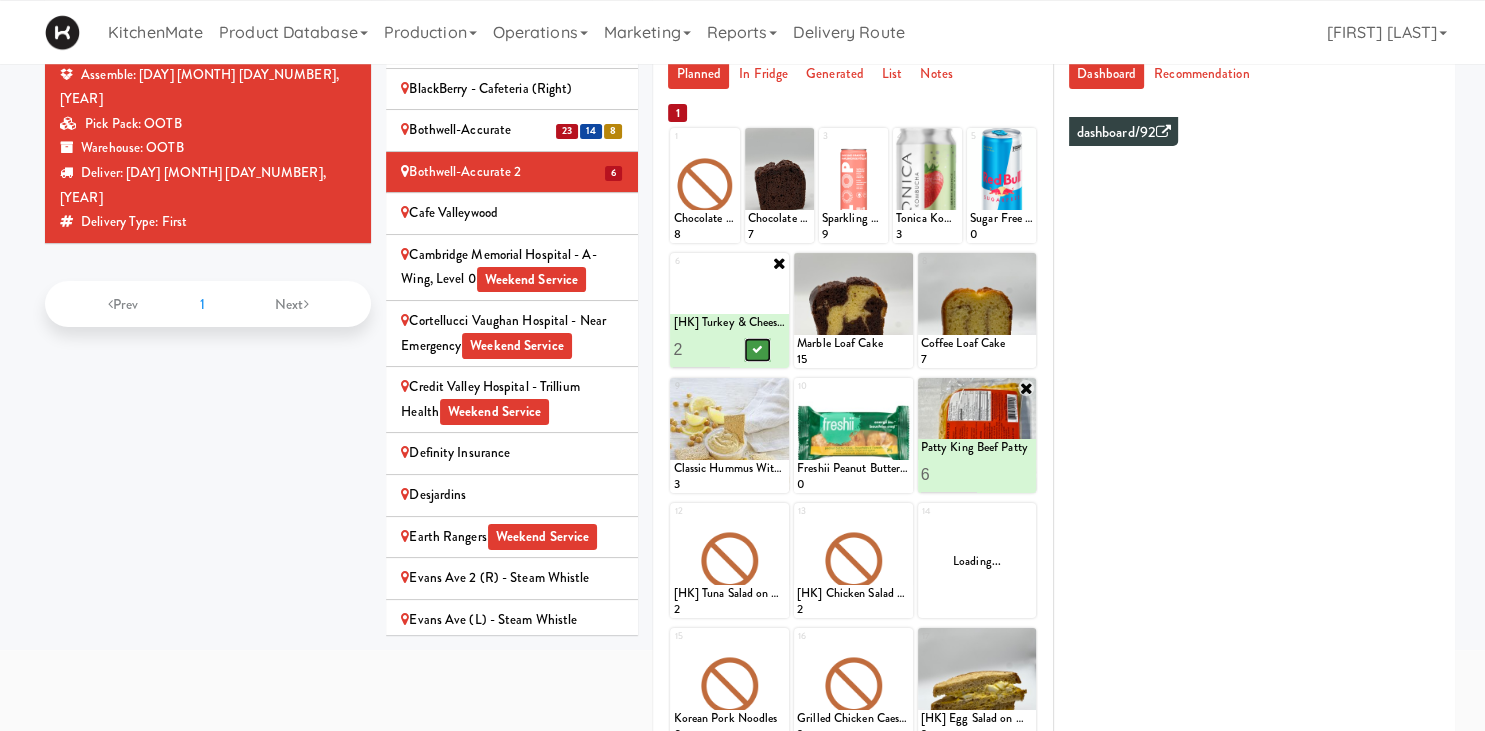 click at bounding box center (758, 349) 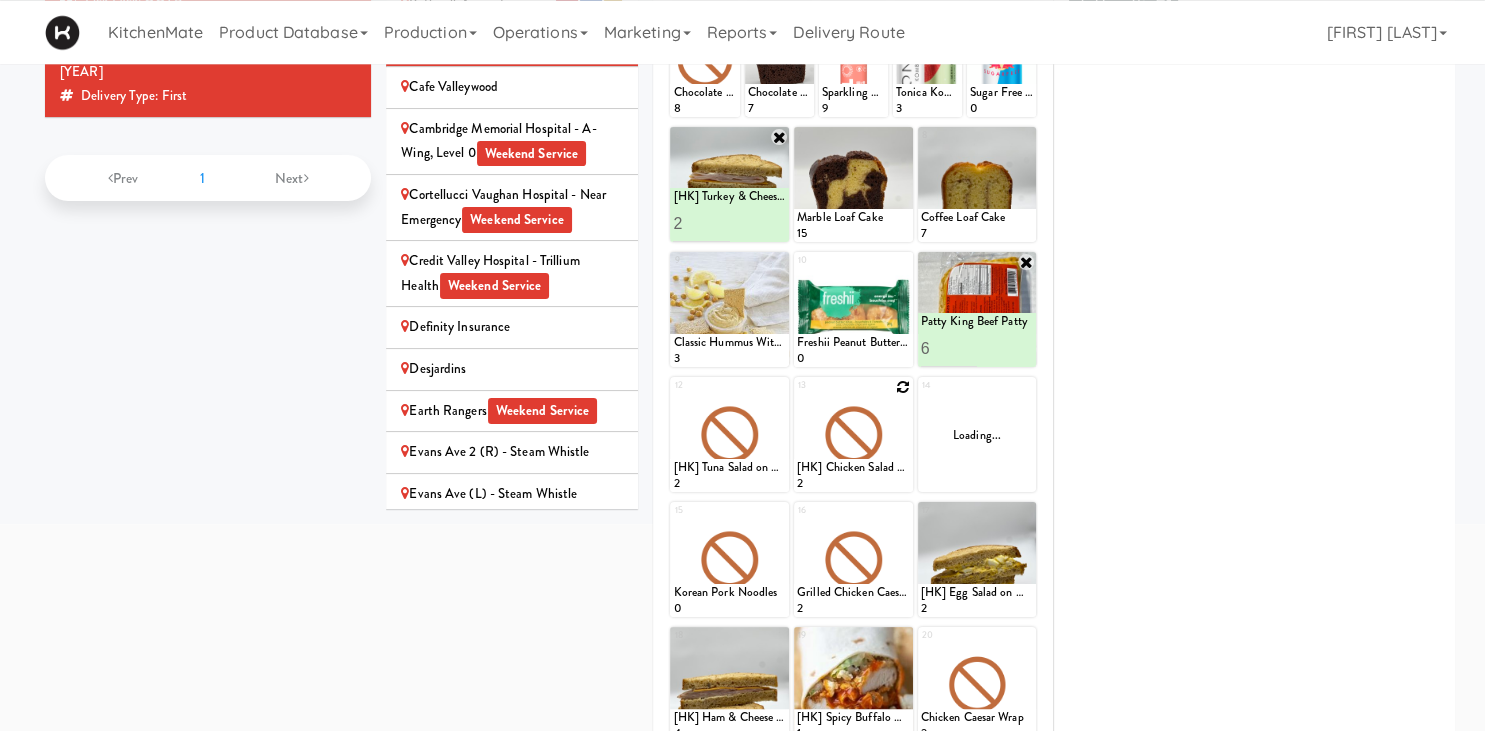 scroll, scrollTop: 295, scrollLeft: 0, axis: vertical 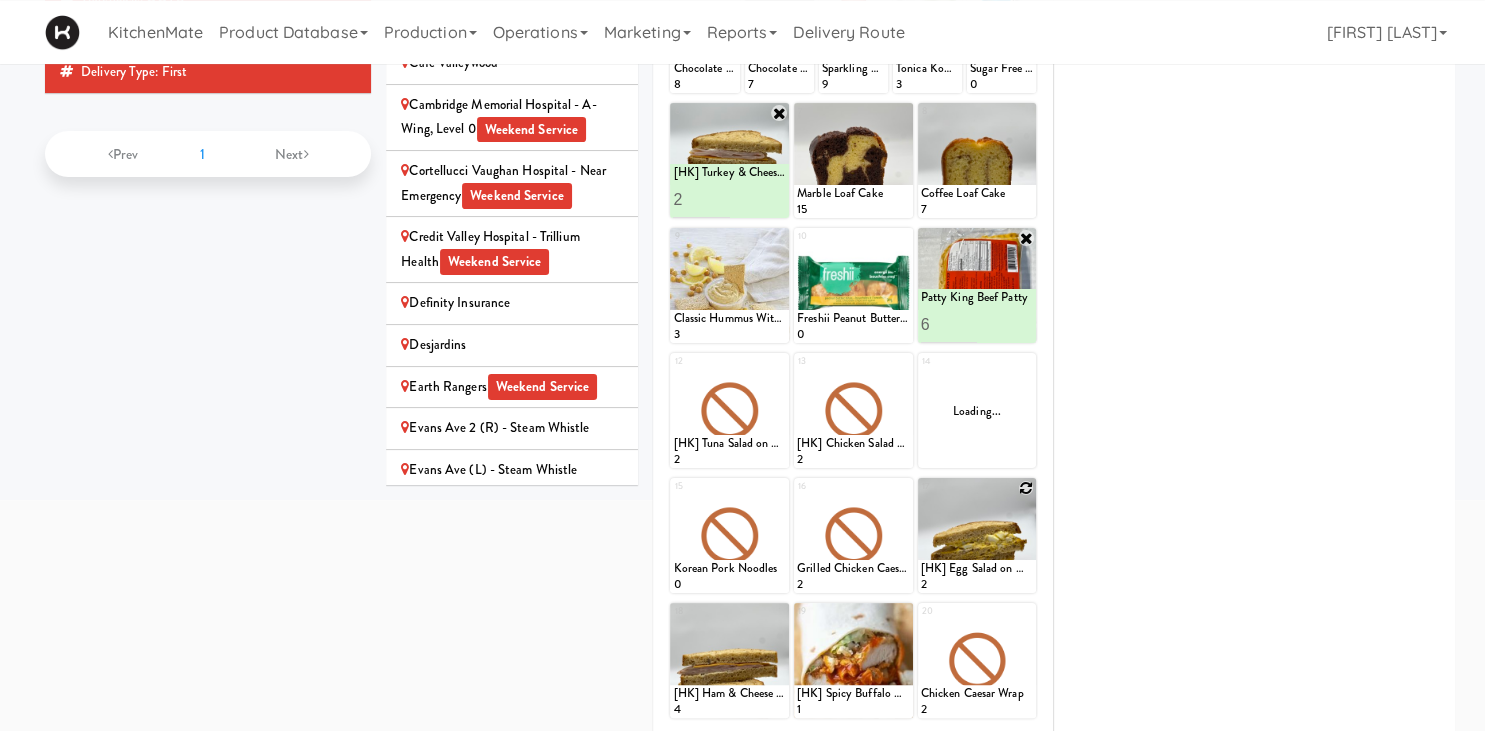 click at bounding box center [1026, 488] 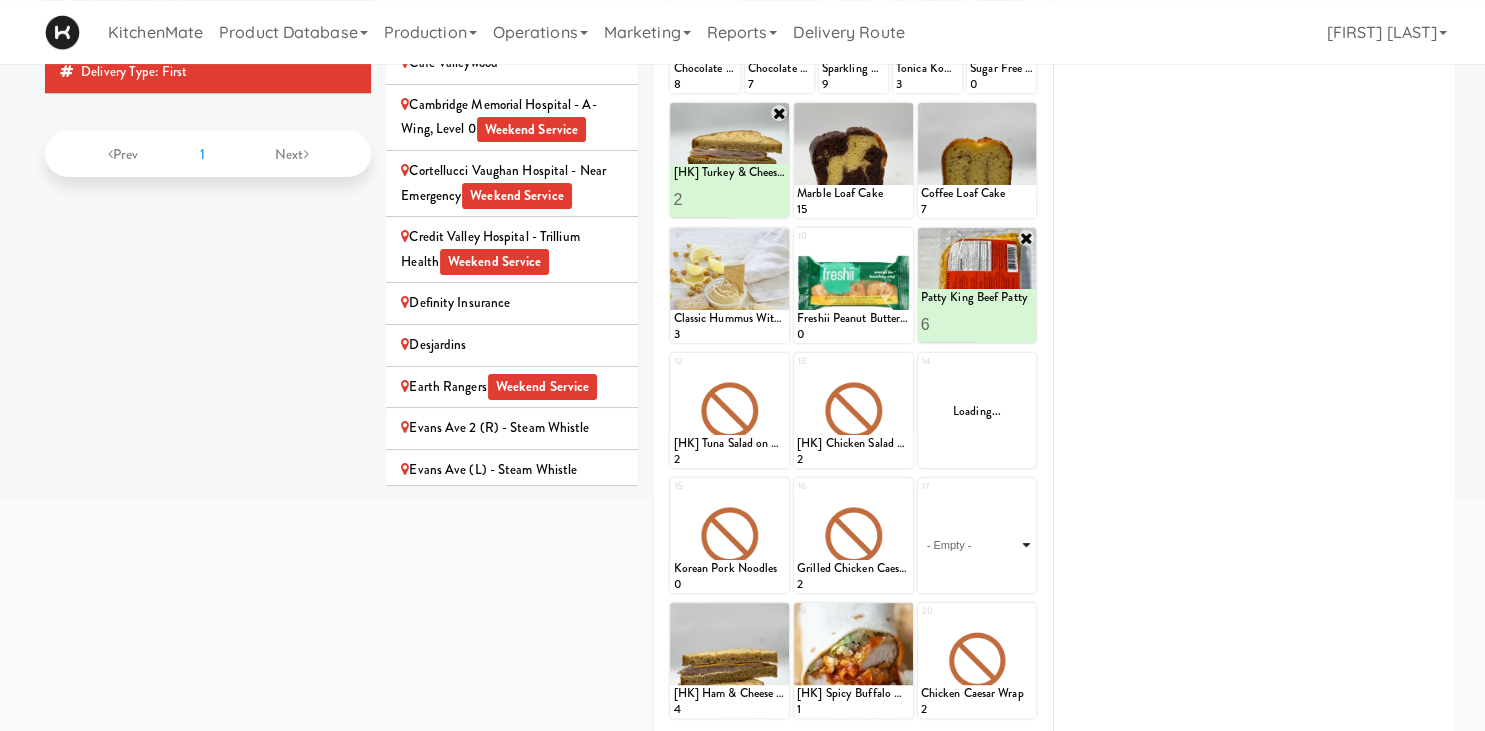 click on "- Empty - Activia Probiotic Peach Mango Smoothie Berry Gatorade Zero Chocolate Milk Tetra Pack Coca Cola Diet Coke Frooti Fuze Iced Tea Grape G2 Gatorade Thirst Quencher Greenhouse Fiery Ginger Shot Lemon Lime Gatorade Zero Monster Energy Zero Ultra Norse Cold Brew Coffee Oasis Apple Juice Orange Celsius Energy Drink Orange Gatorade Zero Red Bull Energy Drink Sanpellengrino Aranciata Sparkling Clementine Probiotic Soda Sparkling Ginger Probiotic Soda Sparkling Grapefruit Probiotic Soda Sugar Free Red Bull Tonica Kombucha Berry Bounce Amazing Chocolate Chunk Cookie Bacon & Egg Breakfast Wrap Bistro Deli Box Blue Diamond Roasted Salted Almonds Blue Diamond Smokehouse Almonds Caramilk Chocolate Chip Loaf Cake Chocolate Loaf Cake Classic Hummus With Crackers Clif Bar Peanut Butter Crunch Clif Builders proteins Bar Chocolate Clif Builders proteins Bar Chocolate Mint Coffee Loaf Cake Falafel & Hummus Wrap Freshii Peanut Butter Energii Bites [HK] Cheddar Cheese Bagel [HK] Chicken Caesar Wrap [HK] Turkey Club Wrap" at bounding box center [977, 545] 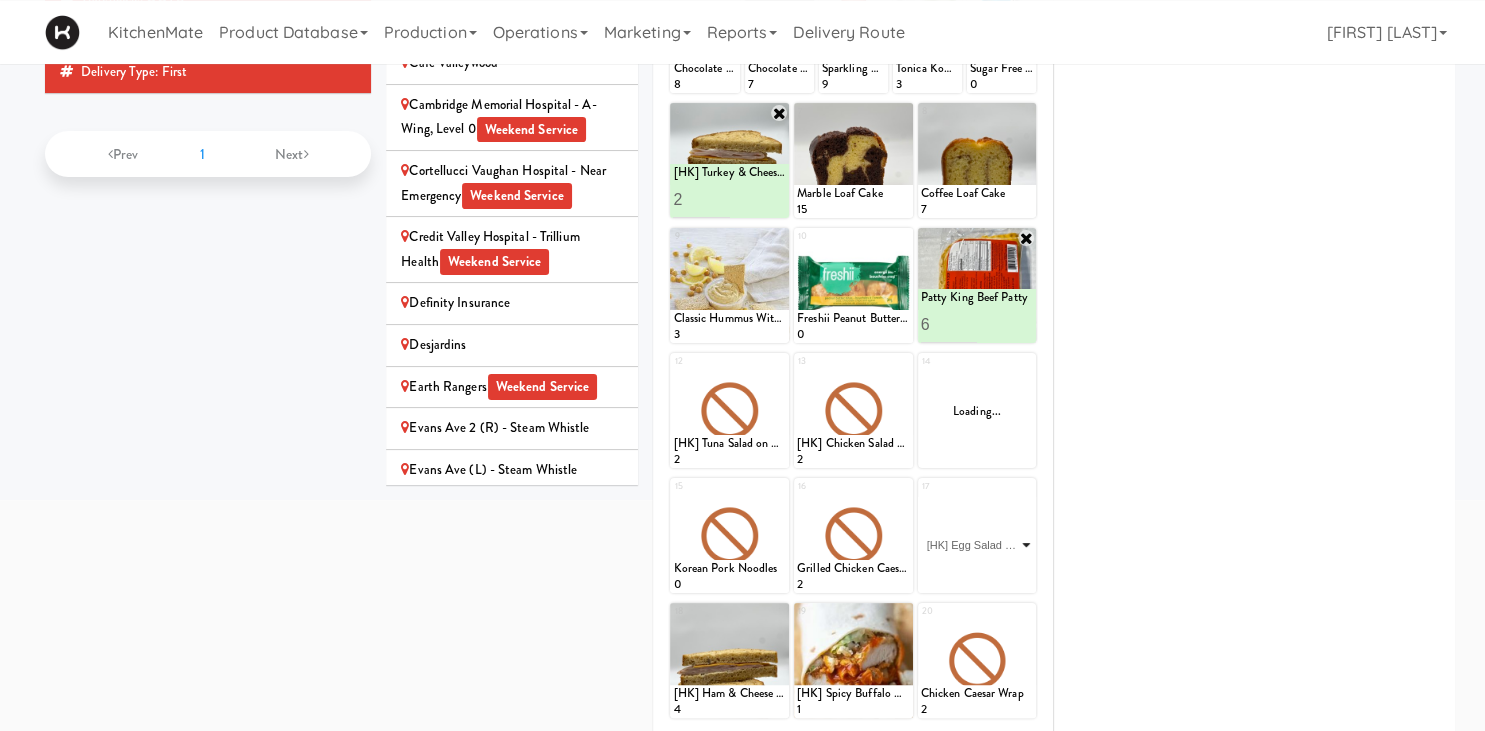 click on "[HK] Egg Salad on Multigrain" at bounding box center [0, 0] 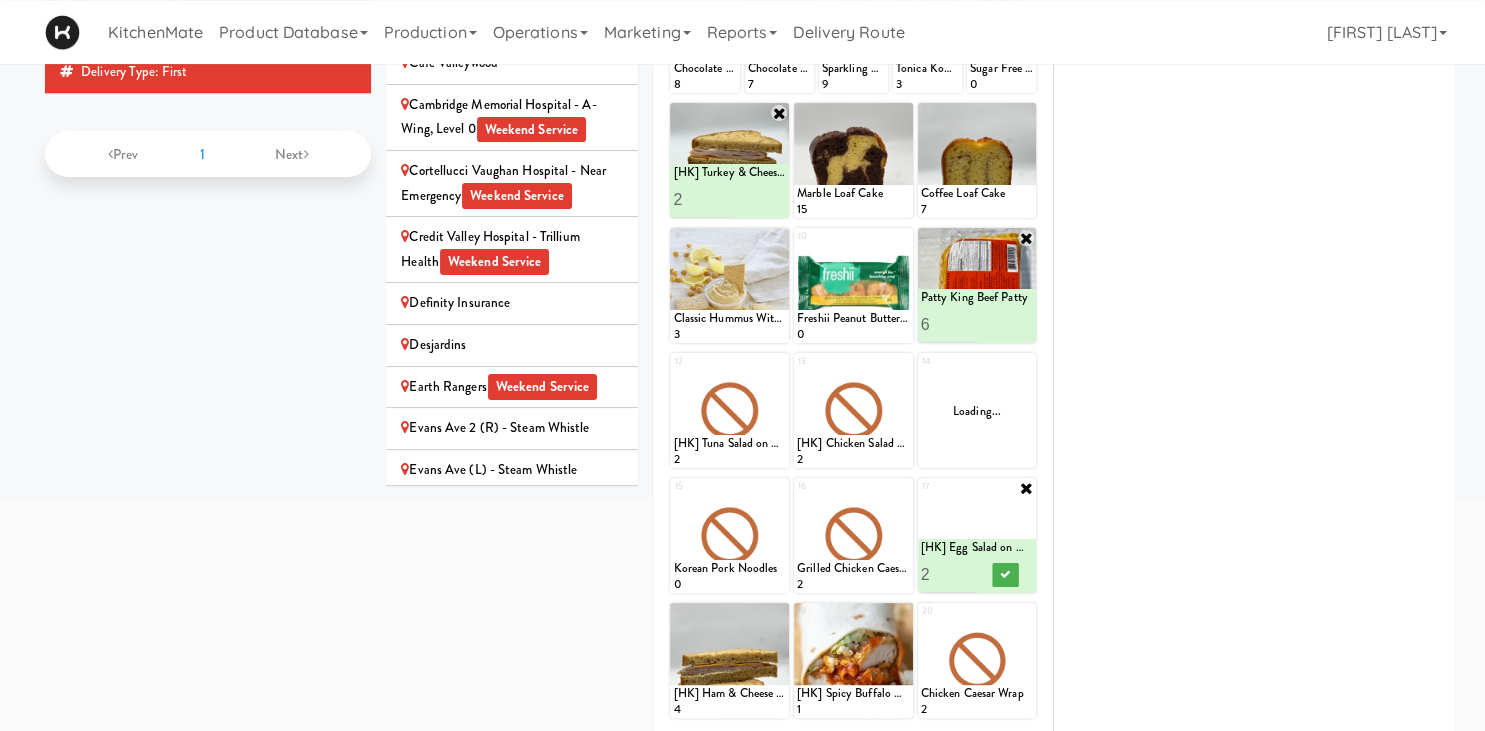 type on "3" 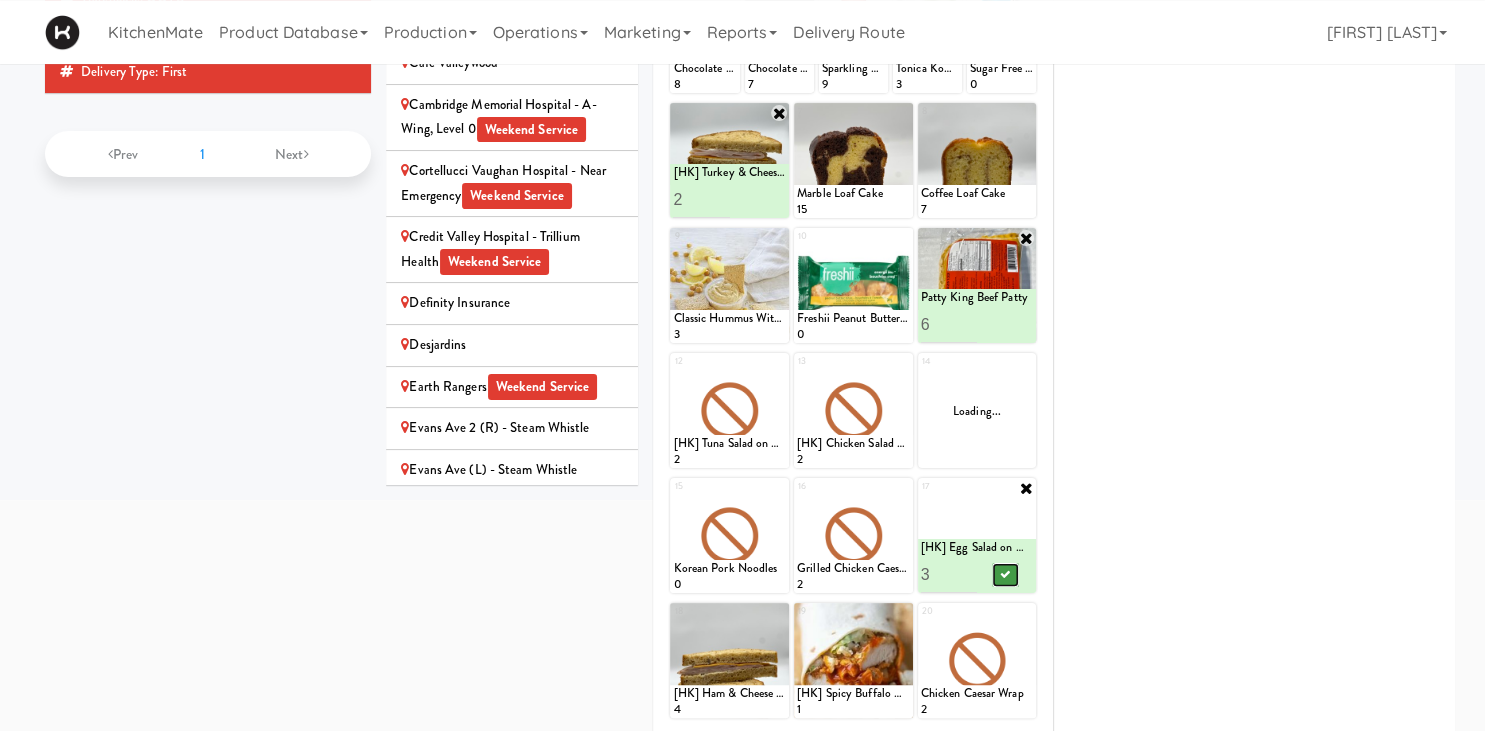 click at bounding box center (1005, 574) 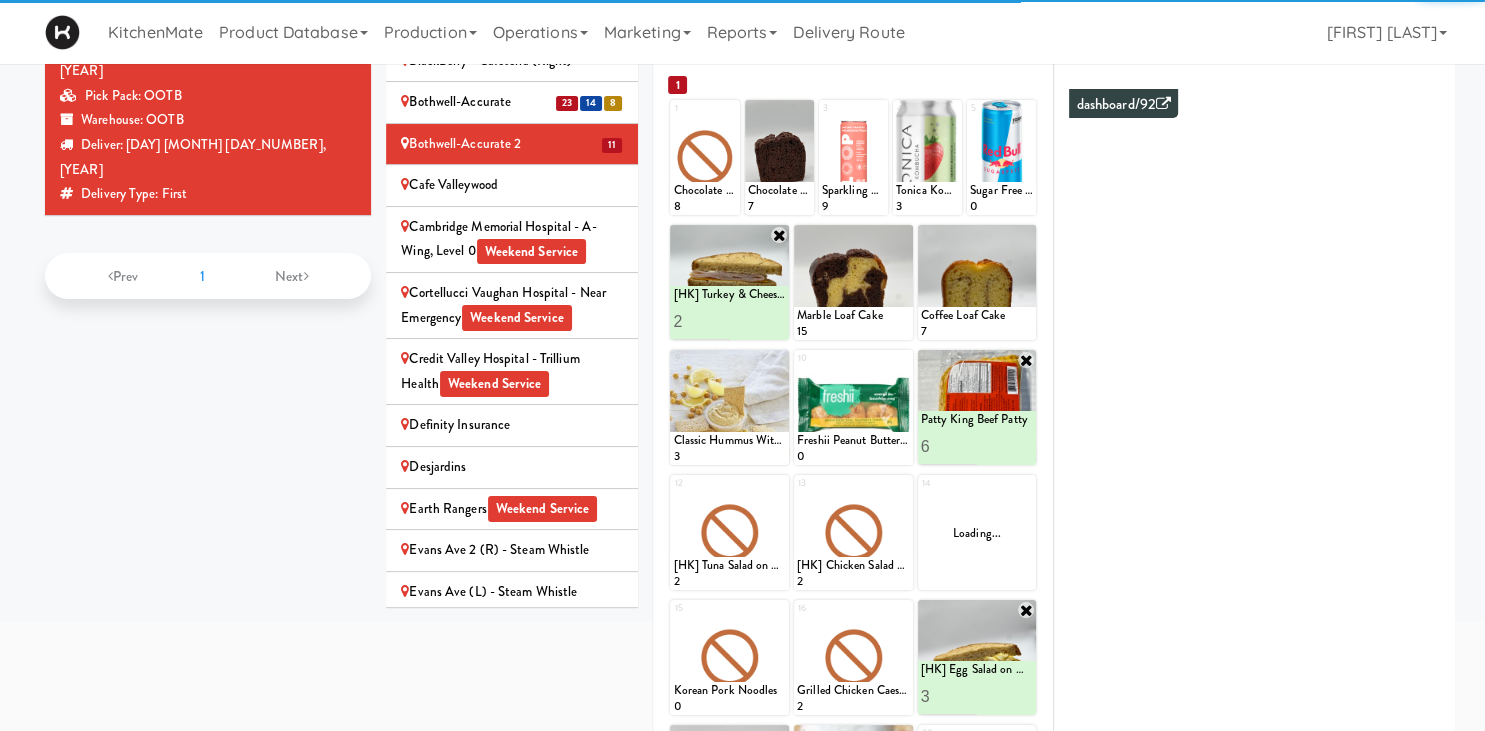 scroll, scrollTop: 156, scrollLeft: 0, axis: vertical 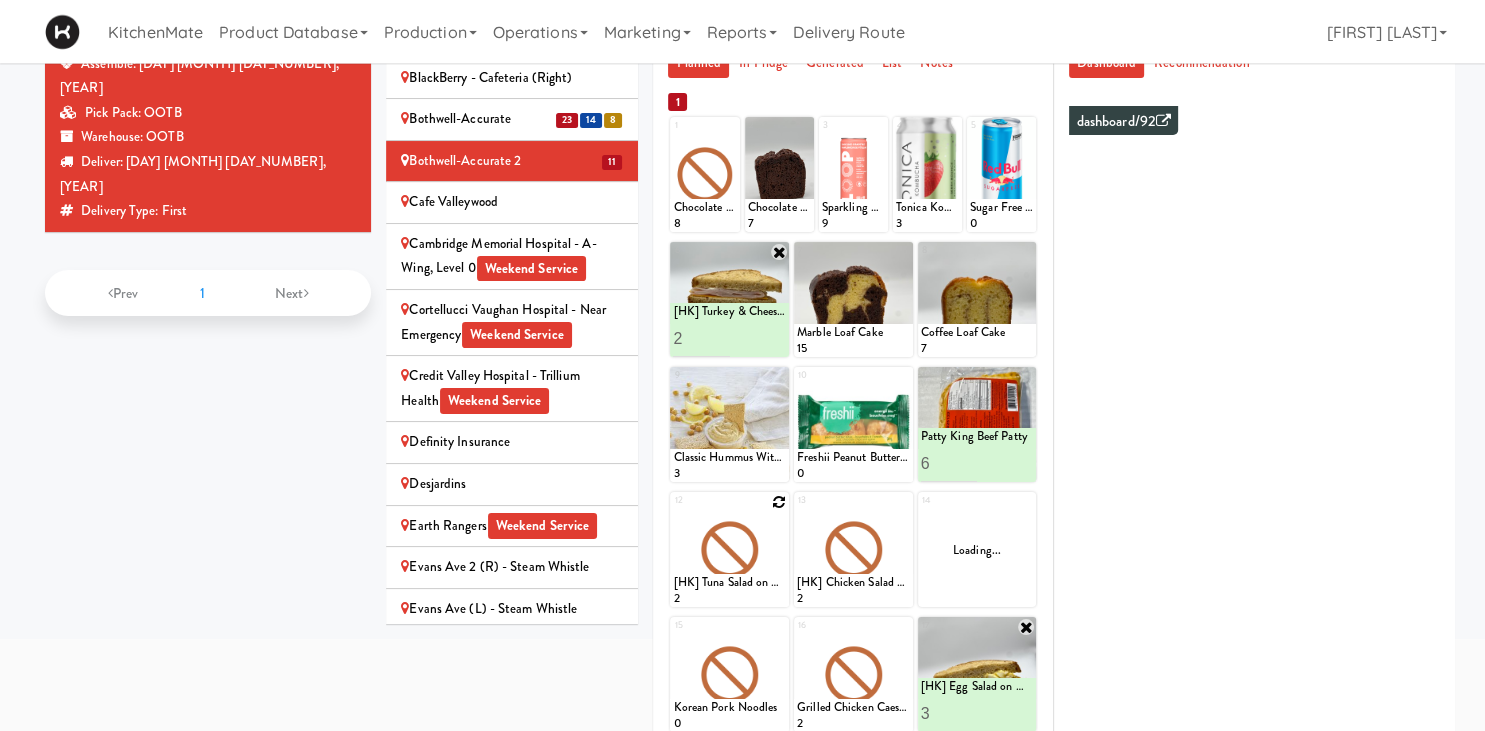 click at bounding box center (779, 502) 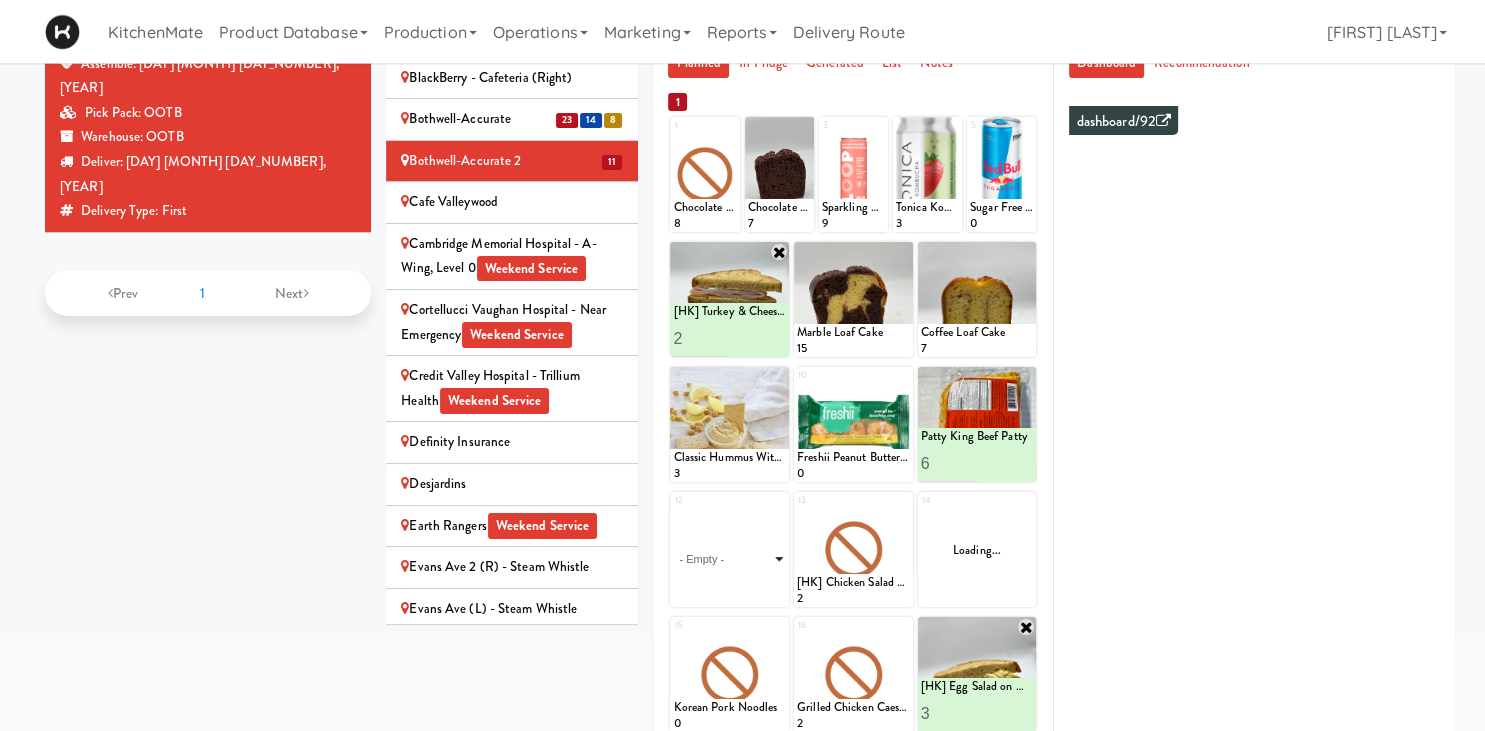 click on "- Empty - Activia Probiotic Peach Mango Smoothie Berry Gatorade Zero Chocolate Milk Tetra Pack Coca Cola Diet Coke Frooti Fuze Iced Tea Grape G2 Gatorade Thirst Quencher Greenhouse Fiery Ginger Shot Lemon Lime Gatorade Zero Monster Energy Zero Ultra Norse Cold Brew Coffee Oasis Apple Juice Orange Celsius Energy Drink Orange Gatorade Zero Red Bull Energy Drink Sanpellengrino Aranciata Sparkling Clementine Probiotic Soda Sparkling Ginger Probiotic Soda Sparkling Grapefruit Probiotic Soda Sugar Free Red Bull Tonica Kombucha Berry Bounce Amazing Chocolate Chunk Cookie Bacon & Egg Breakfast Wrap Bistro Deli Box Blue Diamond Roasted Salted Almonds Blue Diamond Smokehouse Almonds Caramilk Chocolate Chip Loaf Cake Chocolate Loaf Cake Classic Hummus With Crackers Clif Bar Peanut Butter Crunch Clif Builders proteins Bar Chocolate Clif Builders proteins Bar Chocolate Mint Coffee Loaf Cake Falafel & Hummus Wrap Freshii Peanut Butter Energii Bites [HK] Cheddar Cheese Bagel [HK] Chicken Caesar Wrap [HK] Turkey Club Wrap" at bounding box center (729, 559) 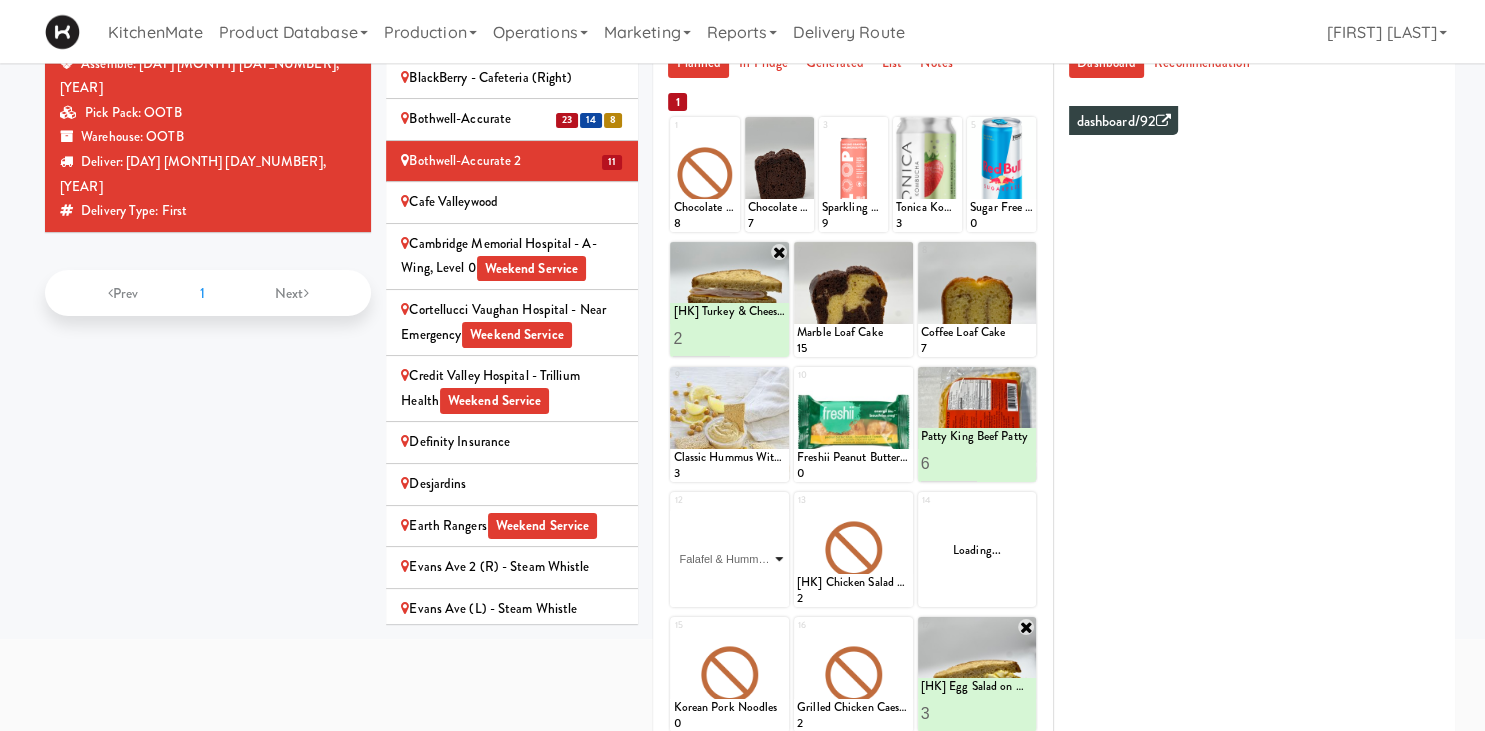 click on "Falafel & Hummus Wrap" at bounding box center [0, 0] 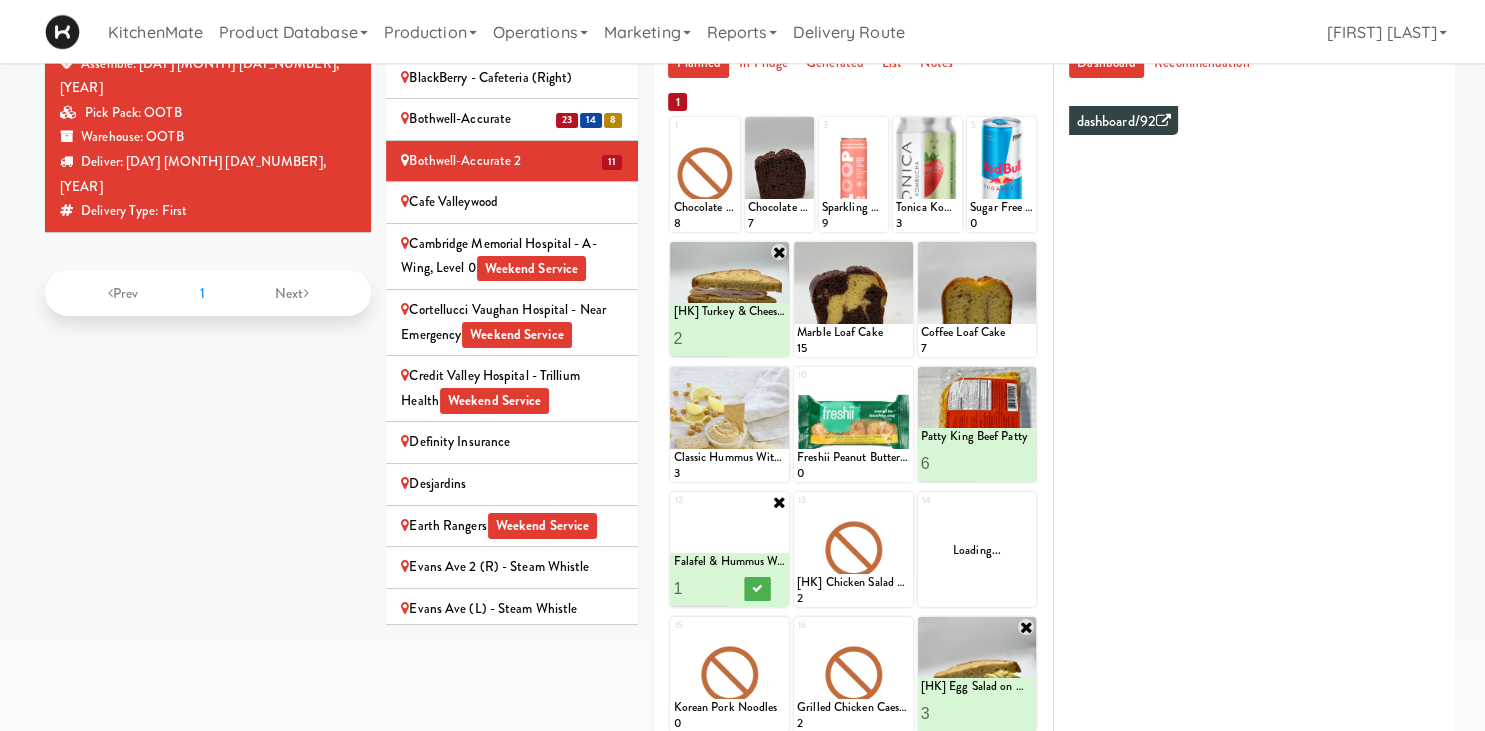 type on "2" 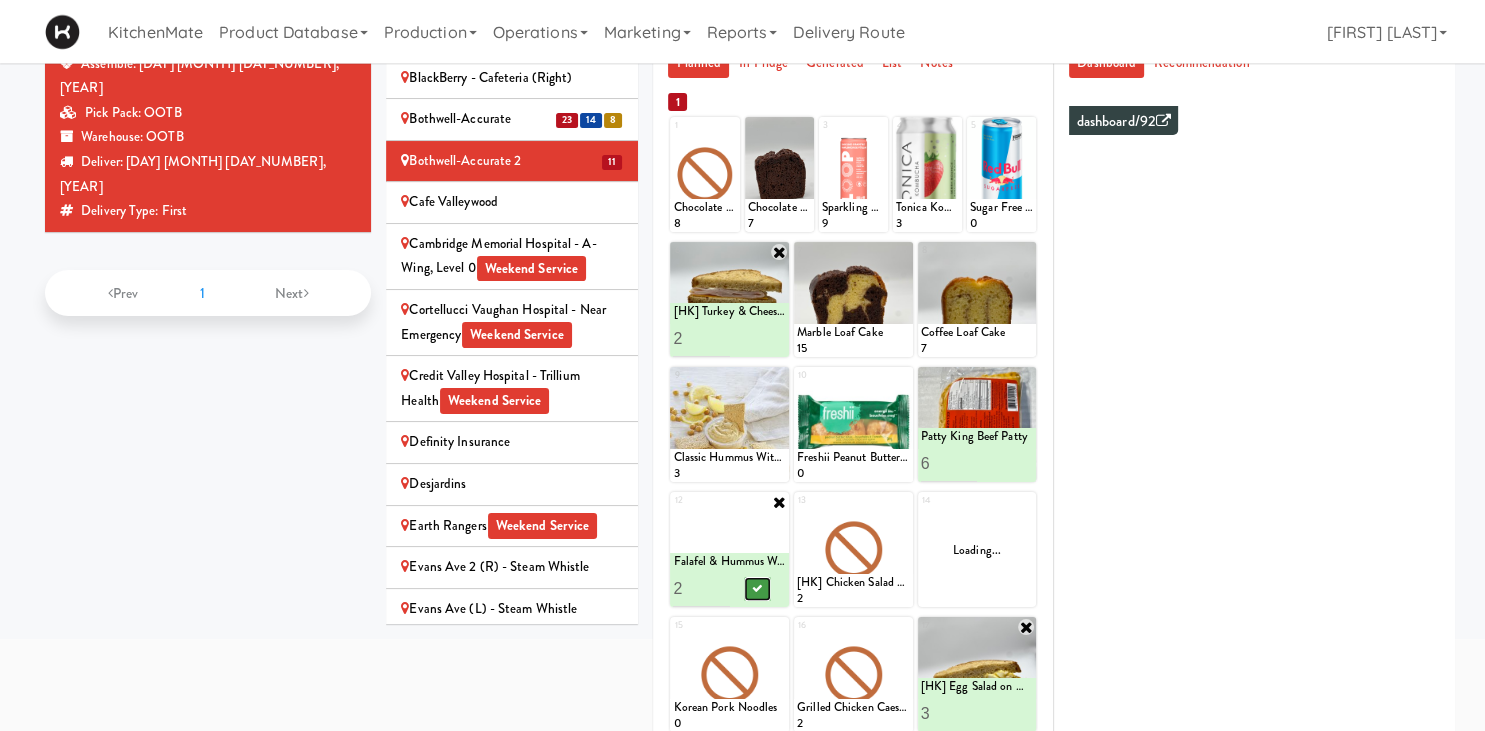 click at bounding box center (758, 588) 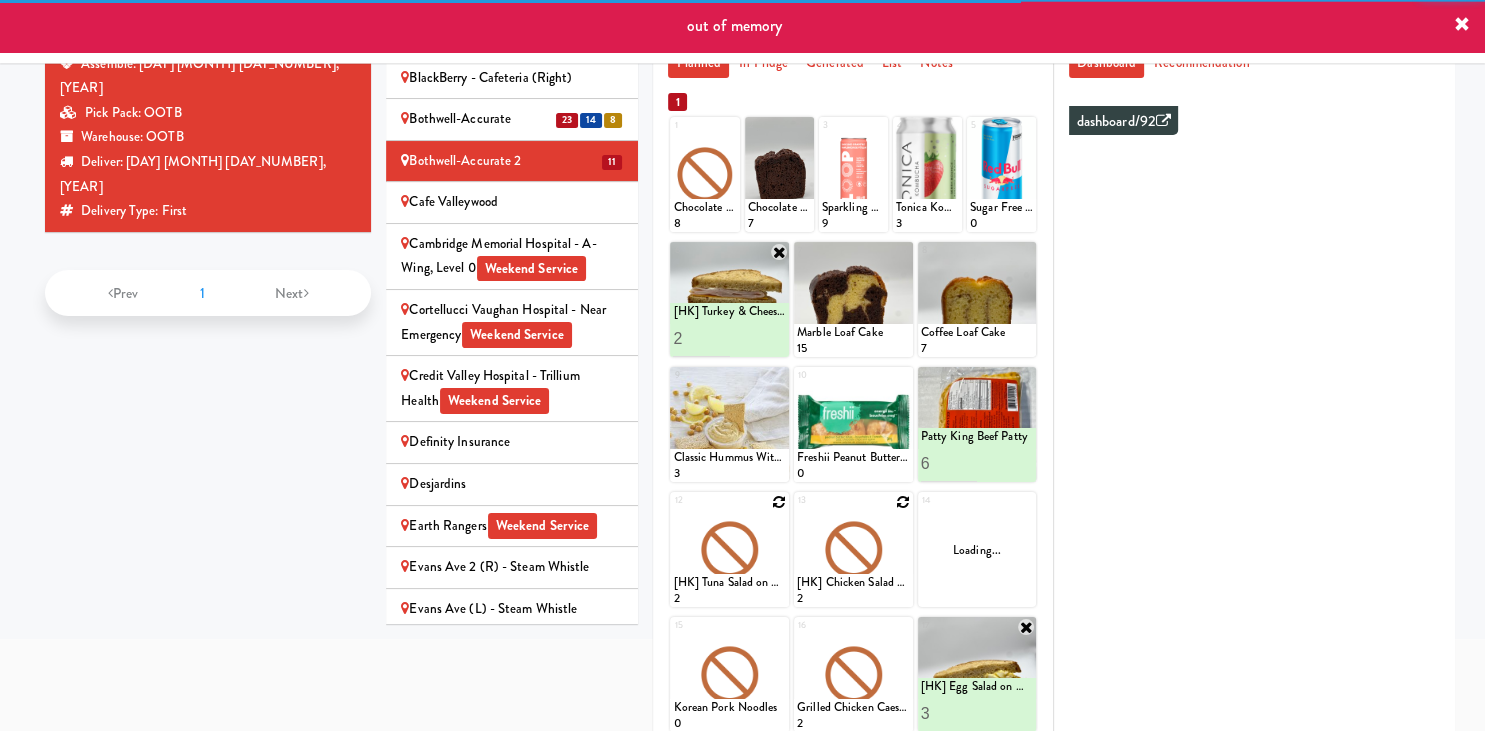 click at bounding box center (903, 502) 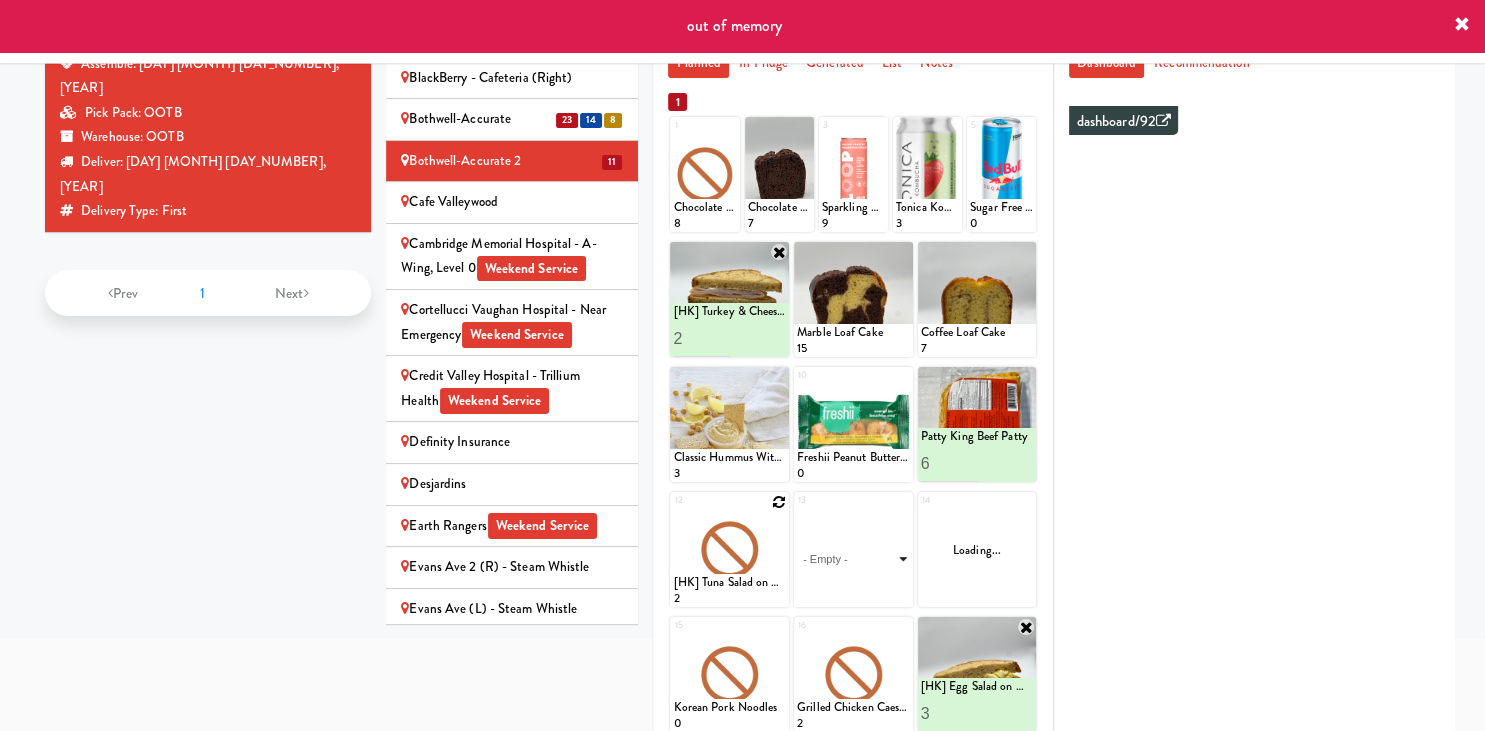click on "- Empty - Activia Probiotic Peach Mango Smoothie Berry Gatorade Zero Chocolate Milk Tetra Pack Coca Cola Diet Coke Frooti Fuze Iced Tea Grape G2 Gatorade Thirst Quencher Greenhouse Fiery Ginger Shot Lemon Lime Gatorade Zero Monster Energy Zero Ultra Norse Cold Brew Coffee Oasis Apple Juice Orange Celsius Energy Drink Orange Gatorade Zero Red Bull Energy Drink Sanpellengrino Aranciata Sparkling Clementine Probiotic Soda Sparkling Ginger Probiotic Soda Sparkling Grapefruit Probiotic Soda Sugar Free Red Bull Tonica Kombucha Berry Bounce Amazing Chocolate Chunk Cookie Bacon & Egg Breakfast Wrap Bistro Deli Box Blue Diamond Roasted Salted Almonds Blue Diamond Smokehouse Almonds Caramilk Chocolate Chip Loaf Cake Chocolate Loaf Cake Classic Hummus With Crackers Clif Bar Peanut Butter Crunch Clif Builders proteins Bar Chocolate Clif Builders proteins Bar Chocolate Mint Coffee Loaf Cake Falafel & Hummus Wrap Freshii Peanut Butter Energii Bites [HK] Cheddar Cheese Bagel [HK] Chicken Caesar Wrap [HK] Turkey Club Wrap" at bounding box center [853, 559] 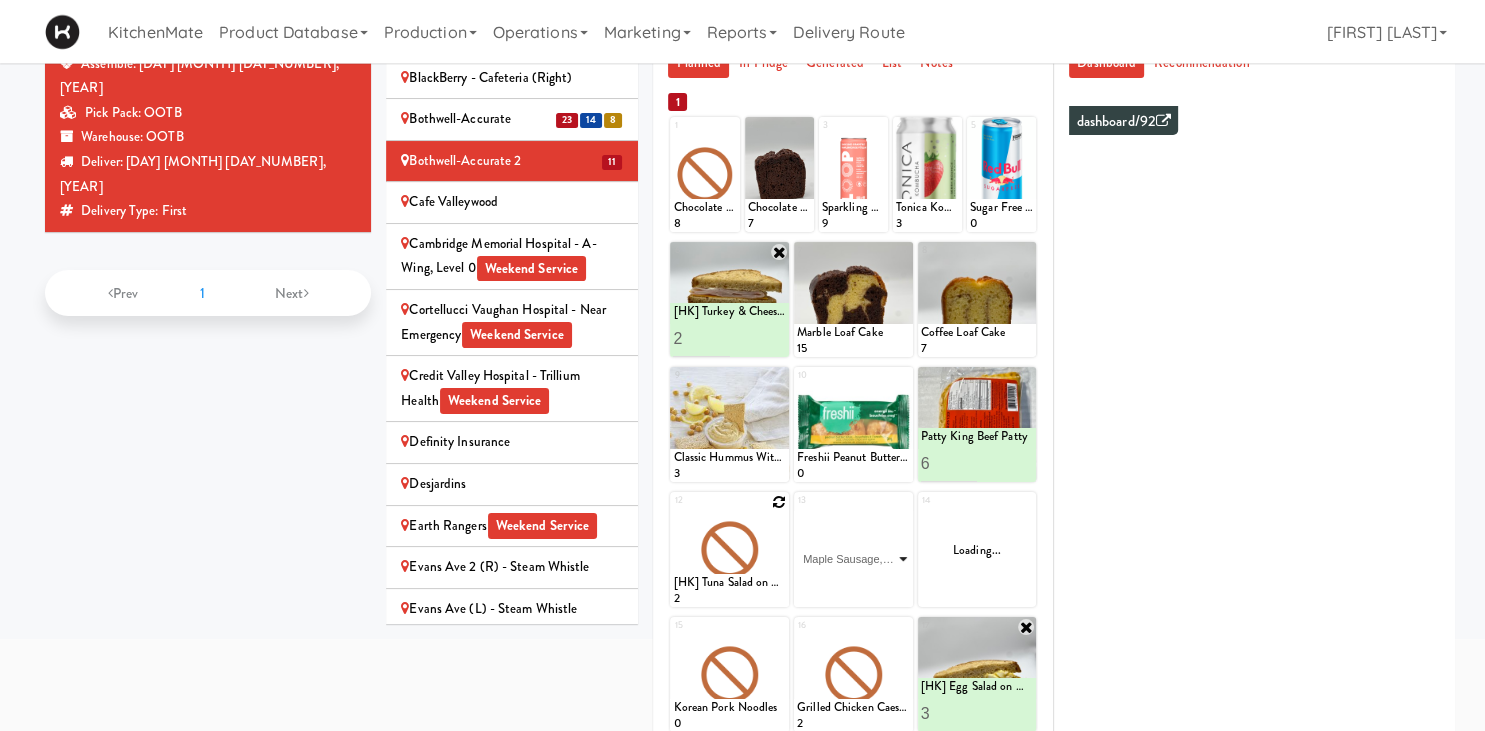 click on "Maple Sausage, Egg & Cheddar Sandwich" at bounding box center (0, 0) 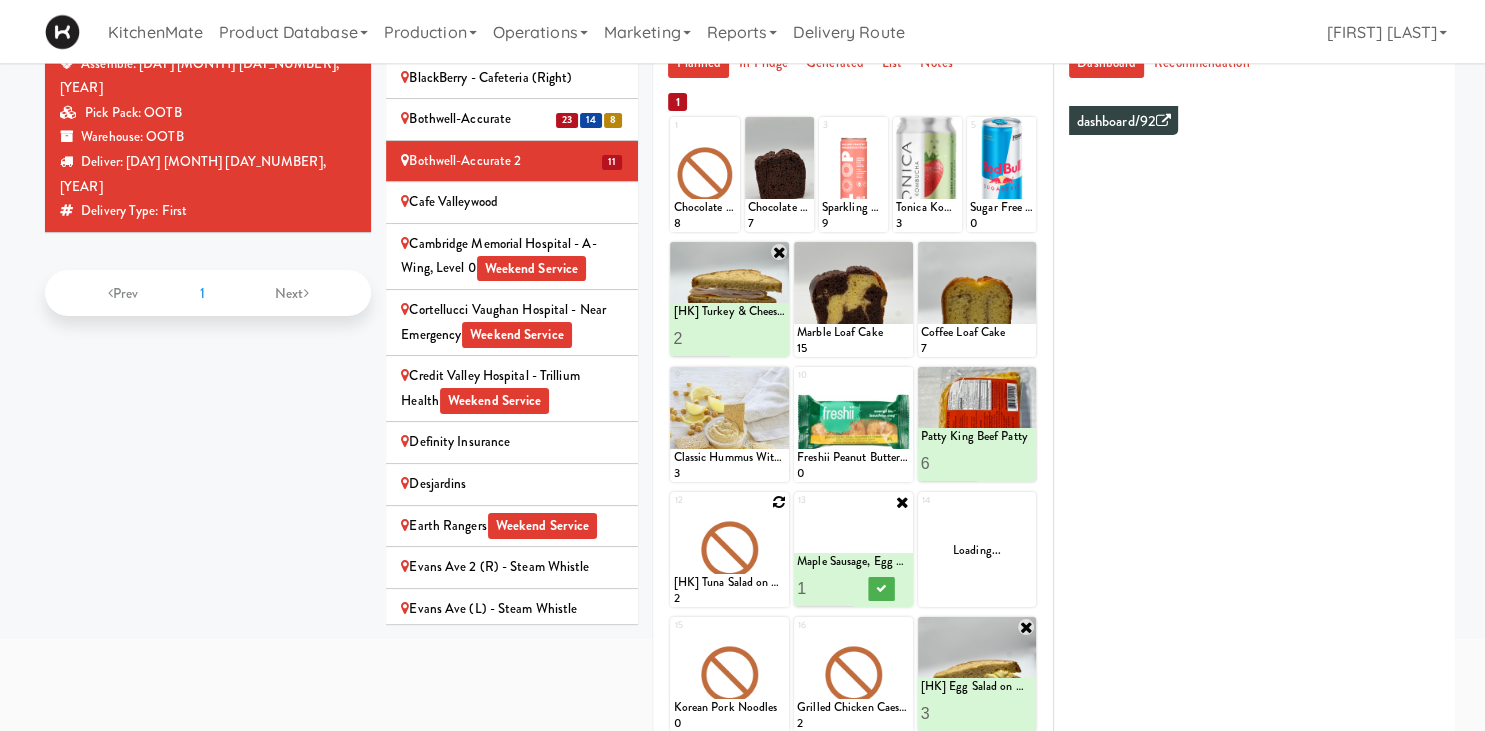 type on "2" 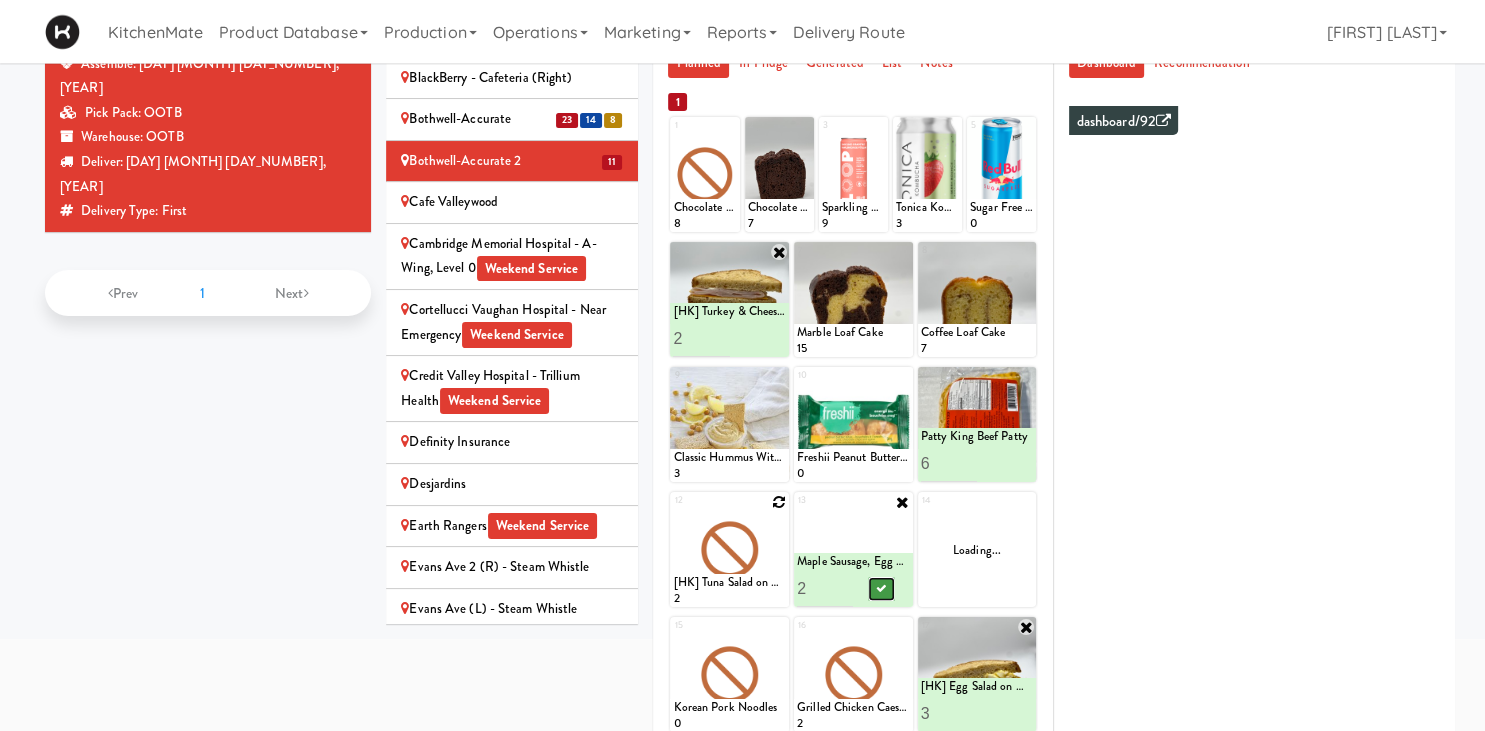 click at bounding box center (881, 589) 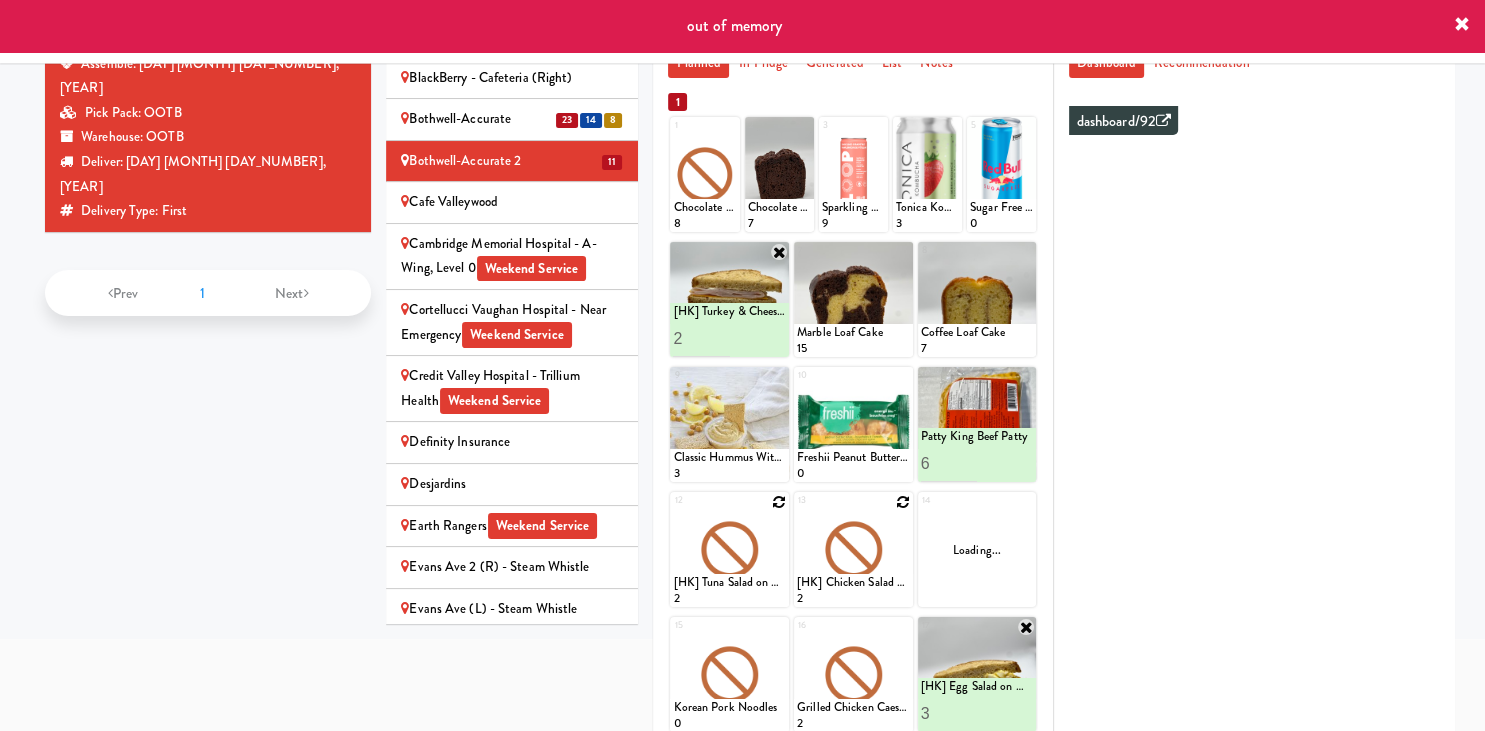 click at bounding box center [779, 502] 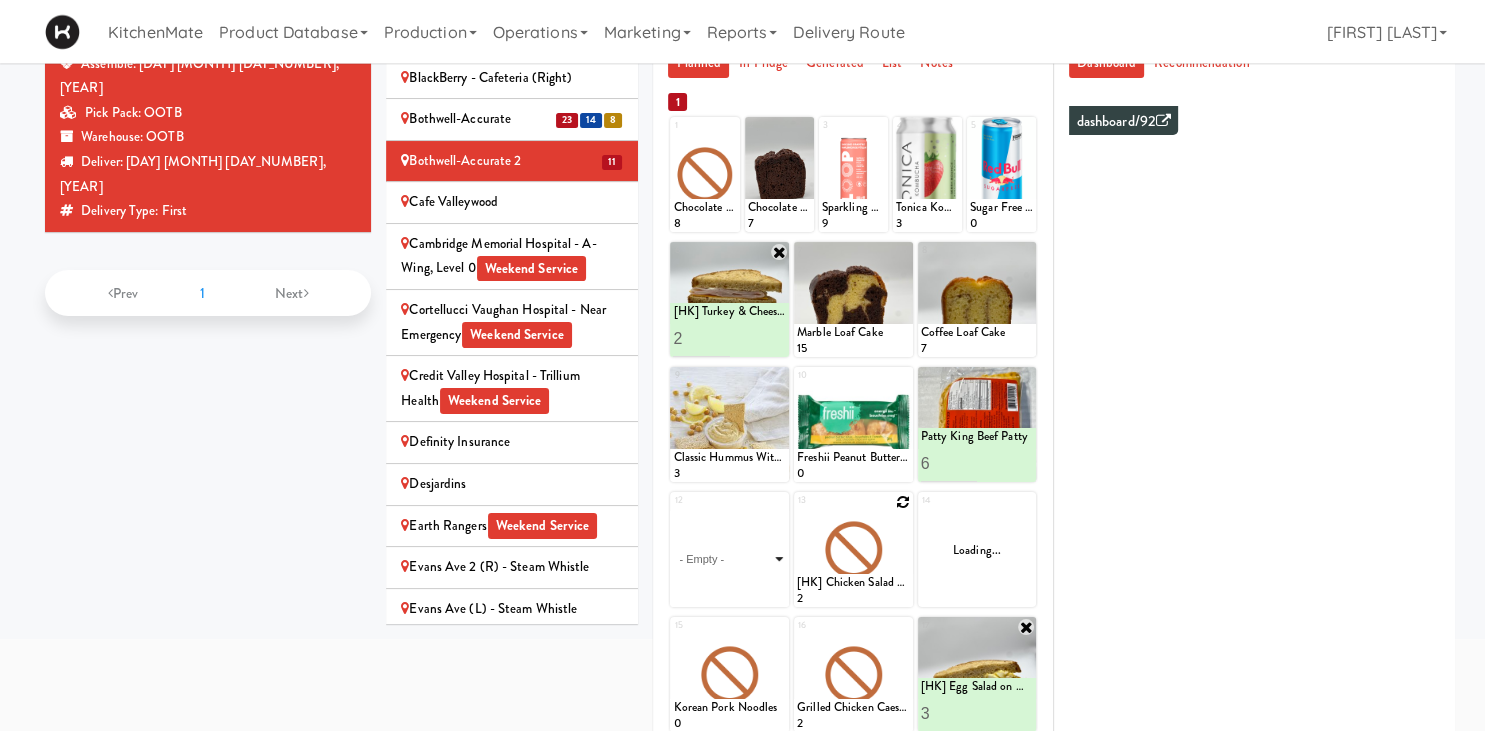 click on "- Empty - Activia Probiotic Peach Mango Smoothie Berry Gatorade Zero Chocolate Milk Tetra Pack Coca Cola Diet Coke Frooti Fuze Iced Tea Grape G2 Gatorade Thirst Quencher Greenhouse Fiery Ginger Shot Lemon Lime Gatorade Zero Monster Energy Zero Ultra Norse Cold Brew Coffee Oasis Apple Juice Orange Celsius Energy Drink Orange Gatorade Zero Red Bull Energy Drink Sanpellengrino Aranciata Sparkling Clementine Probiotic Soda Sparkling Ginger Probiotic Soda Sparkling Grapefruit Probiotic Soda Sugar Free Red Bull Tonica Kombucha Berry Bounce Amazing Chocolate Chunk Cookie Bacon & Egg Breakfast Wrap Bistro Deli Box Blue Diamond Roasted Salted Almonds Blue Diamond Smokehouse Almonds Caramilk Chocolate Chip Loaf Cake Chocolate Loaf Cake Classic Hummus With Crackers Clif Bar Peanut Butter Crunch Clif Builders proteins Bar Chocolate Clif Builders proteins Bar Chocolate Mint Coffee Loaf Cake Falafel & Hummus Wrap Freshii Peanut Butter Energii Bites [HK] Cheddar Cheese Bagel [HK] Chicken Caesar Wrap [HK] Turkey Club Wrap" at bounding box center (729, 559) 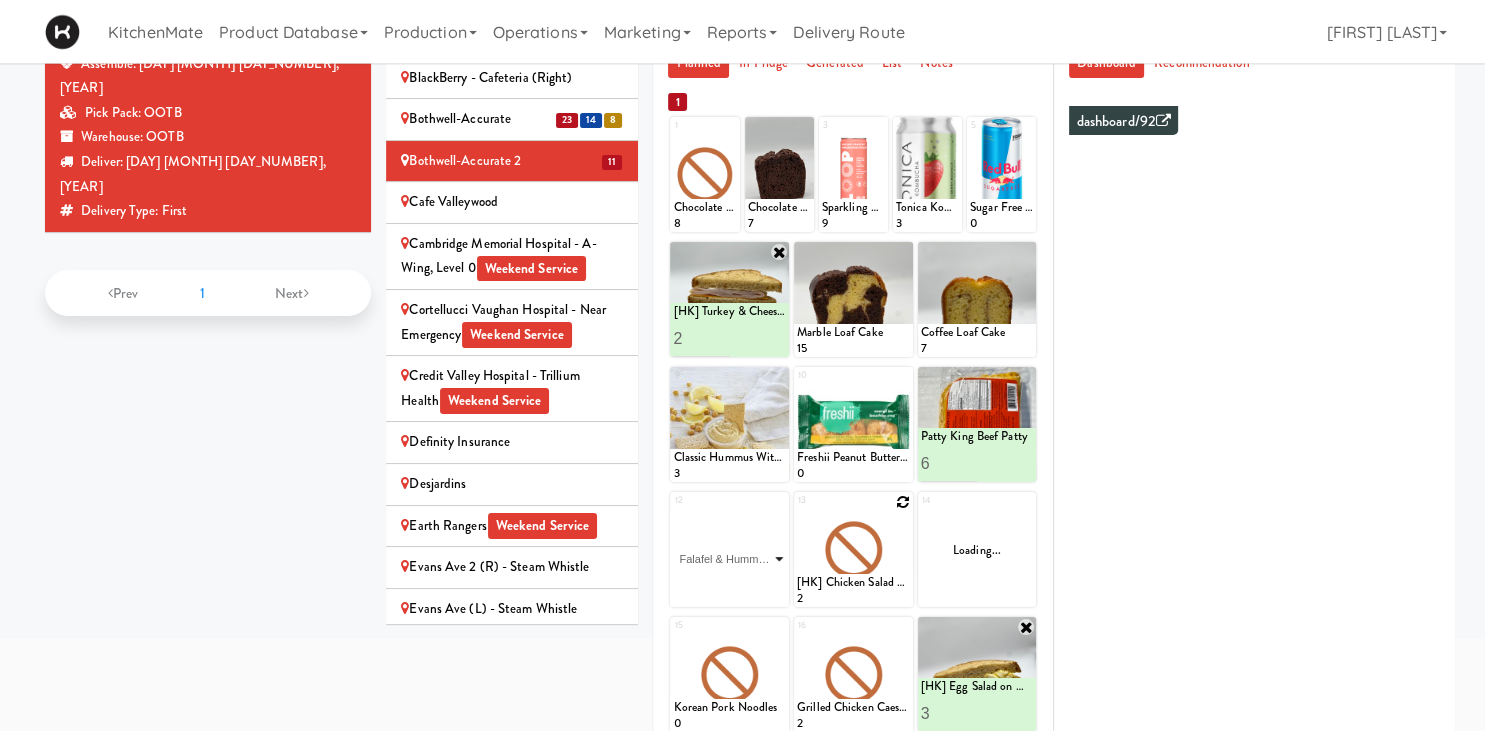 click on "Falafel & Hummus Wrap" at bounding box center [0, 0] 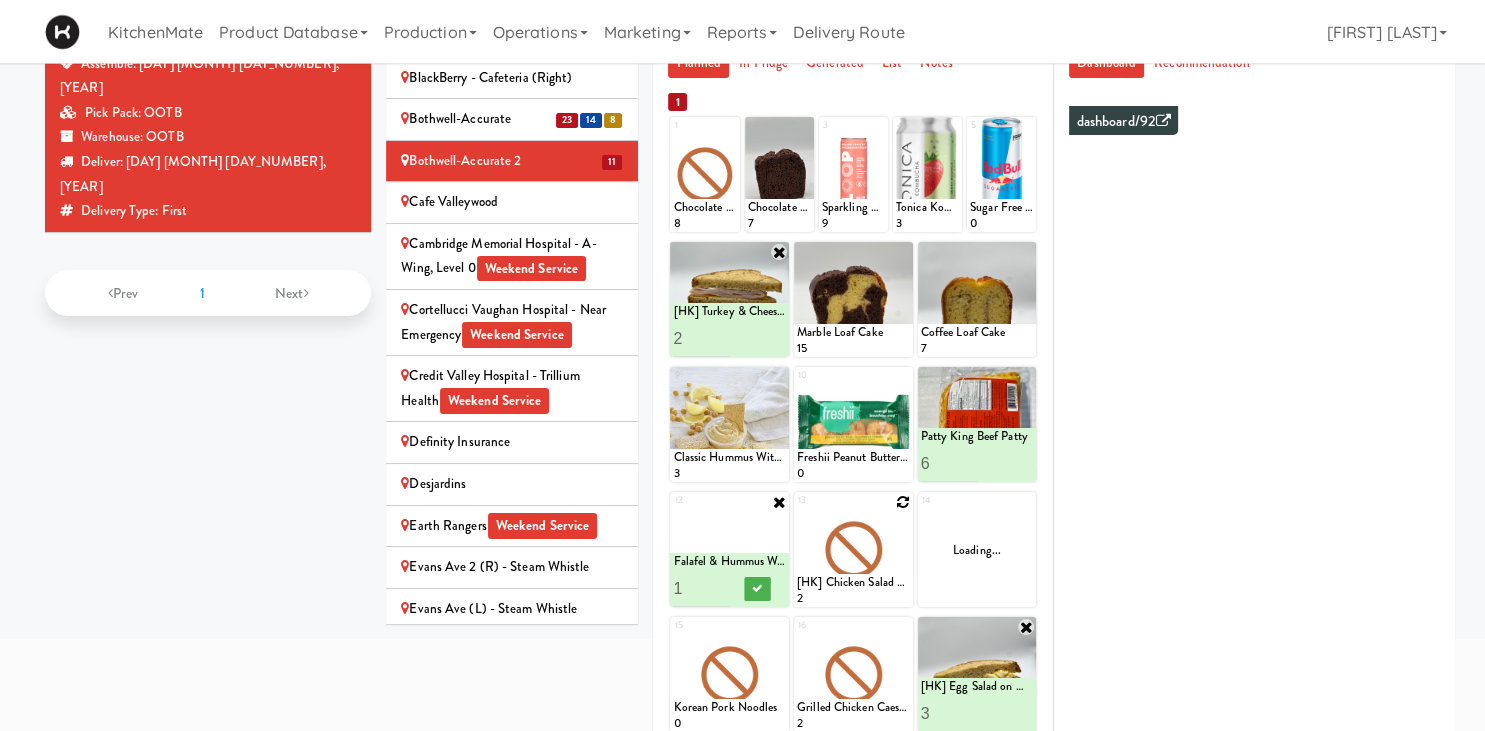 type on "2" 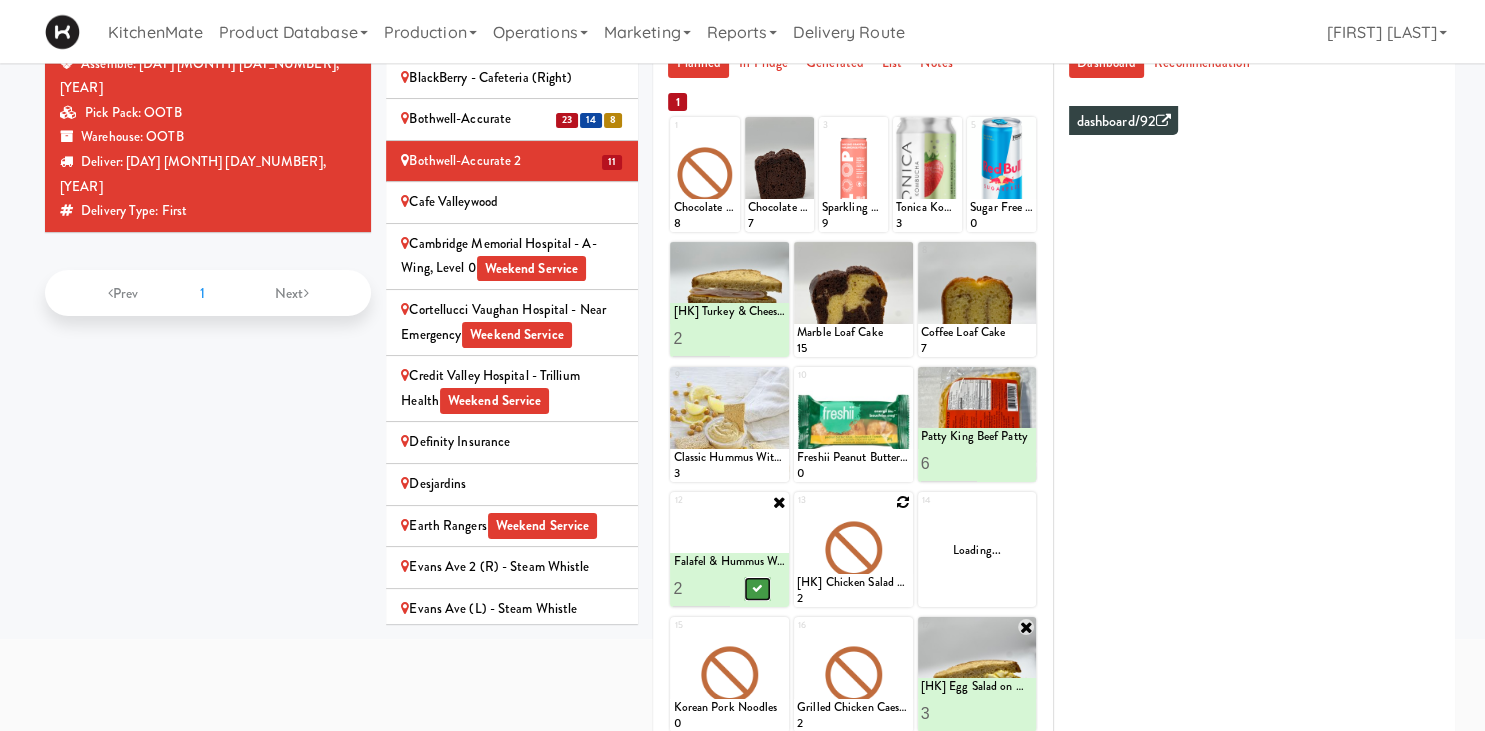 click at bounding box center (758, 588) 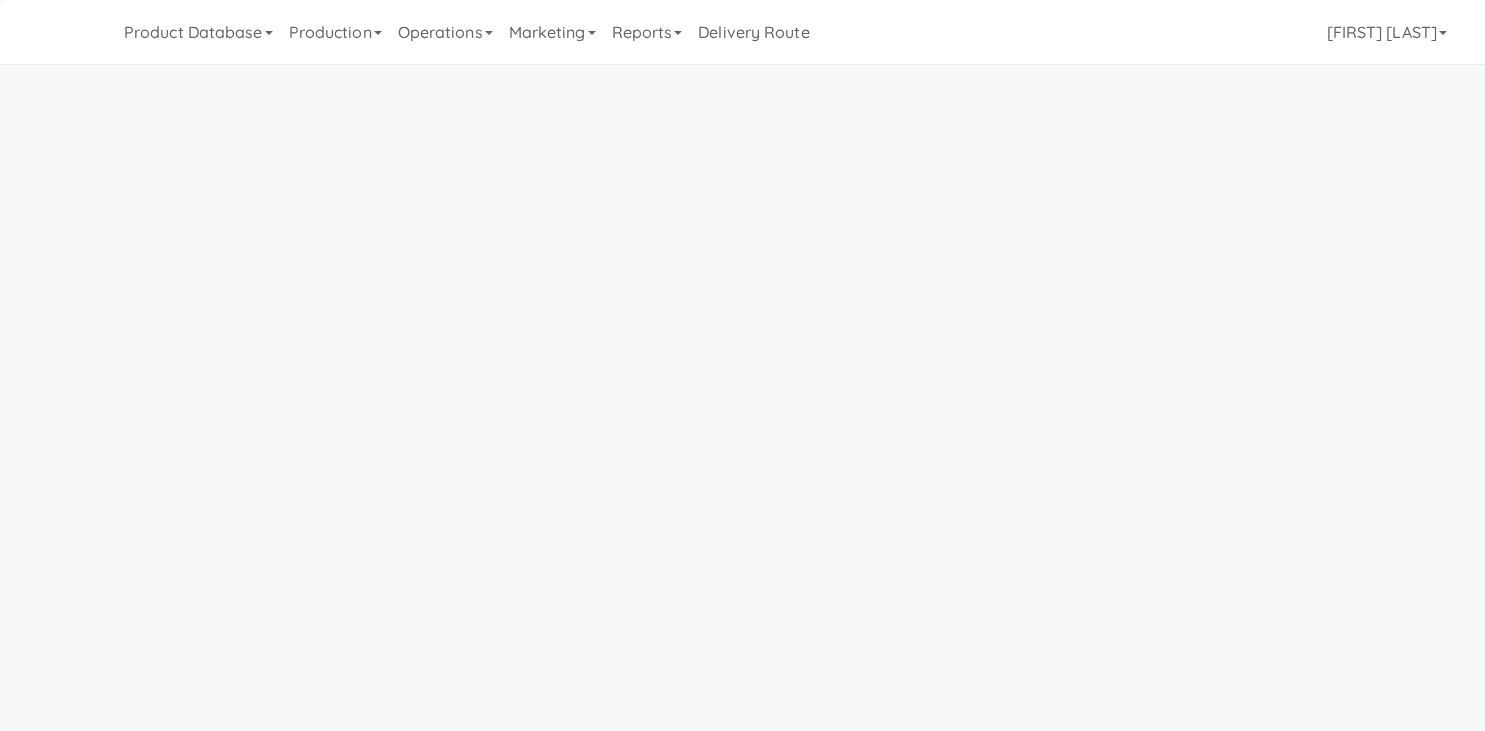 scroll, scrollTop: 64, scrollLeft: 0, axis: vertical 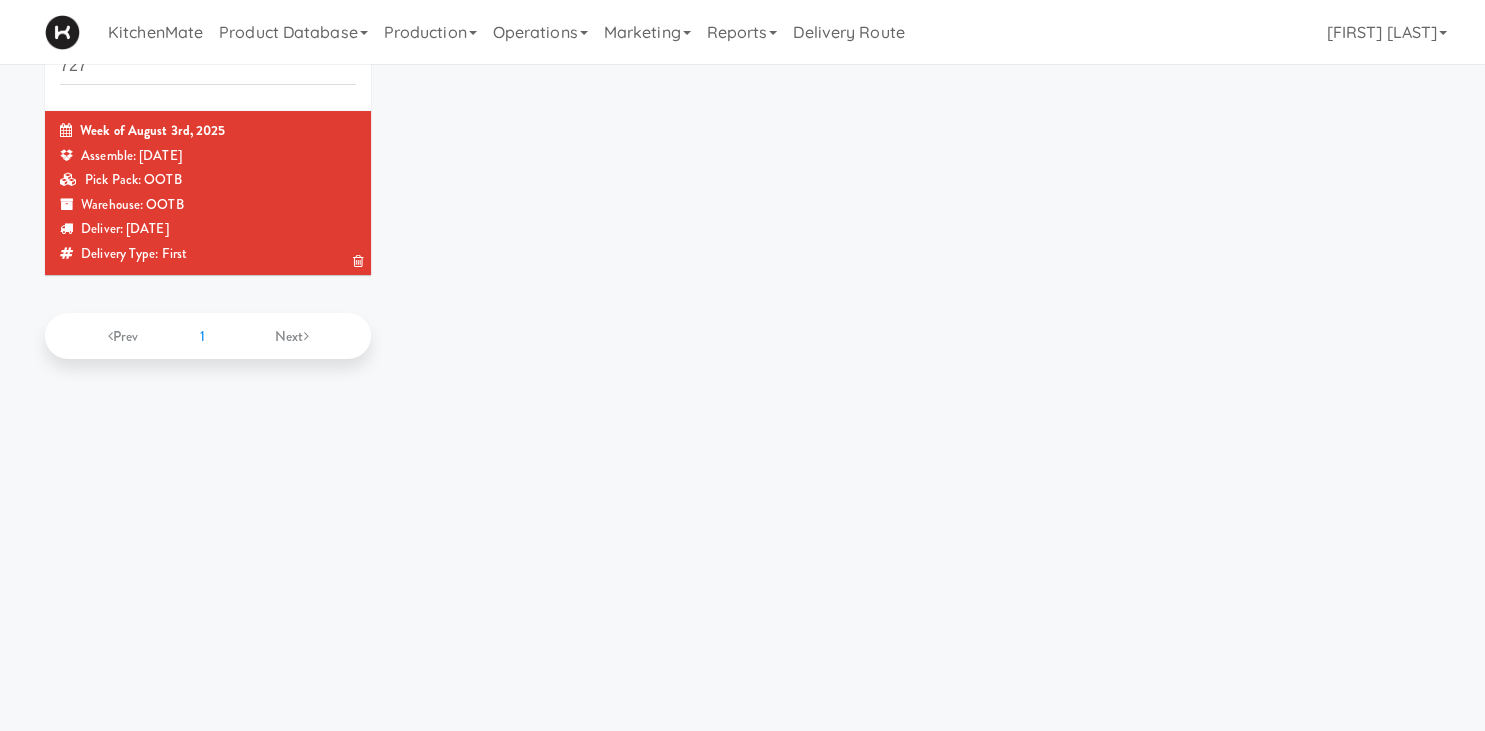 click on "Warehouse: OOTB" at bounding box center [208, 205] 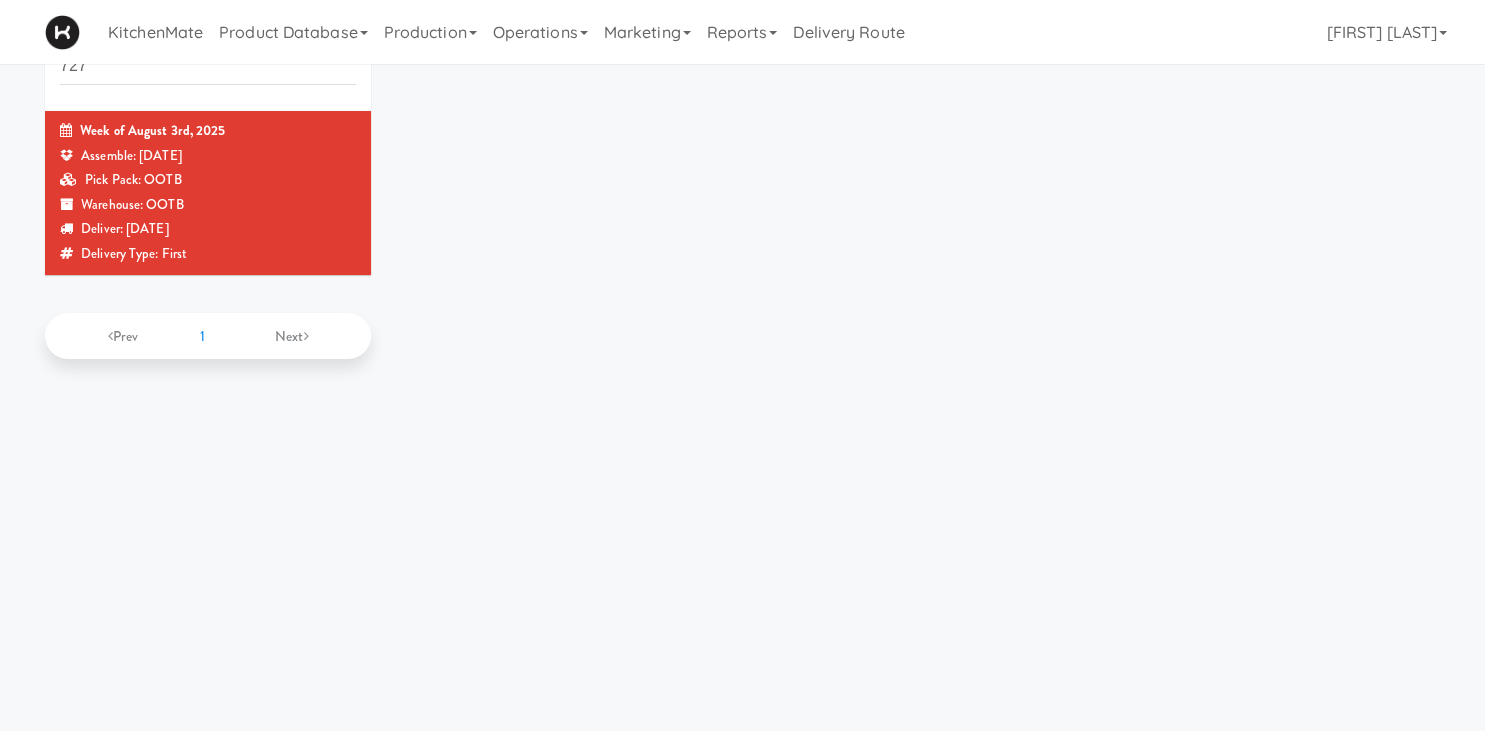 scroll, scrollTop: 0, scrollLeft: 0, axis: both 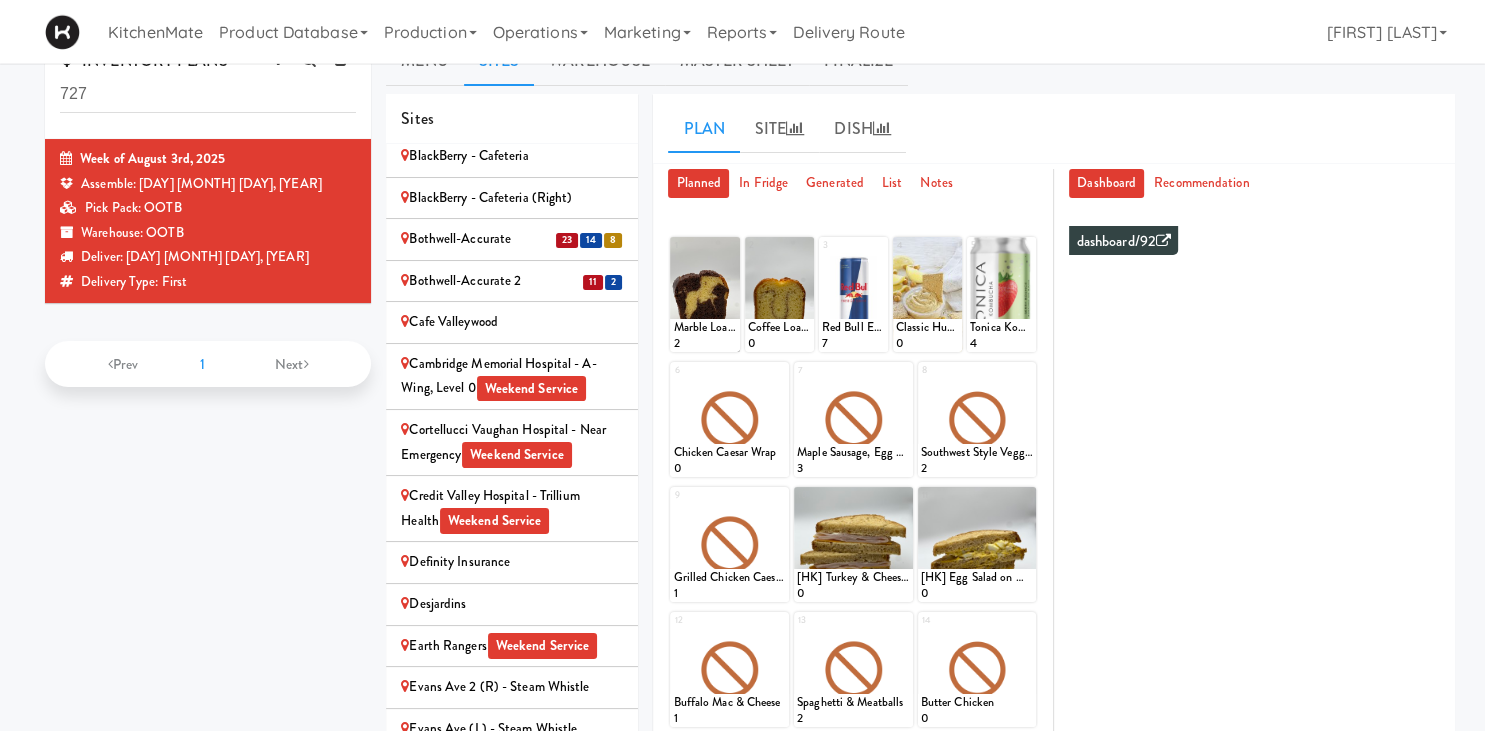 click on "Bothwell-Accurate 2" at bounding box center [512, 281] 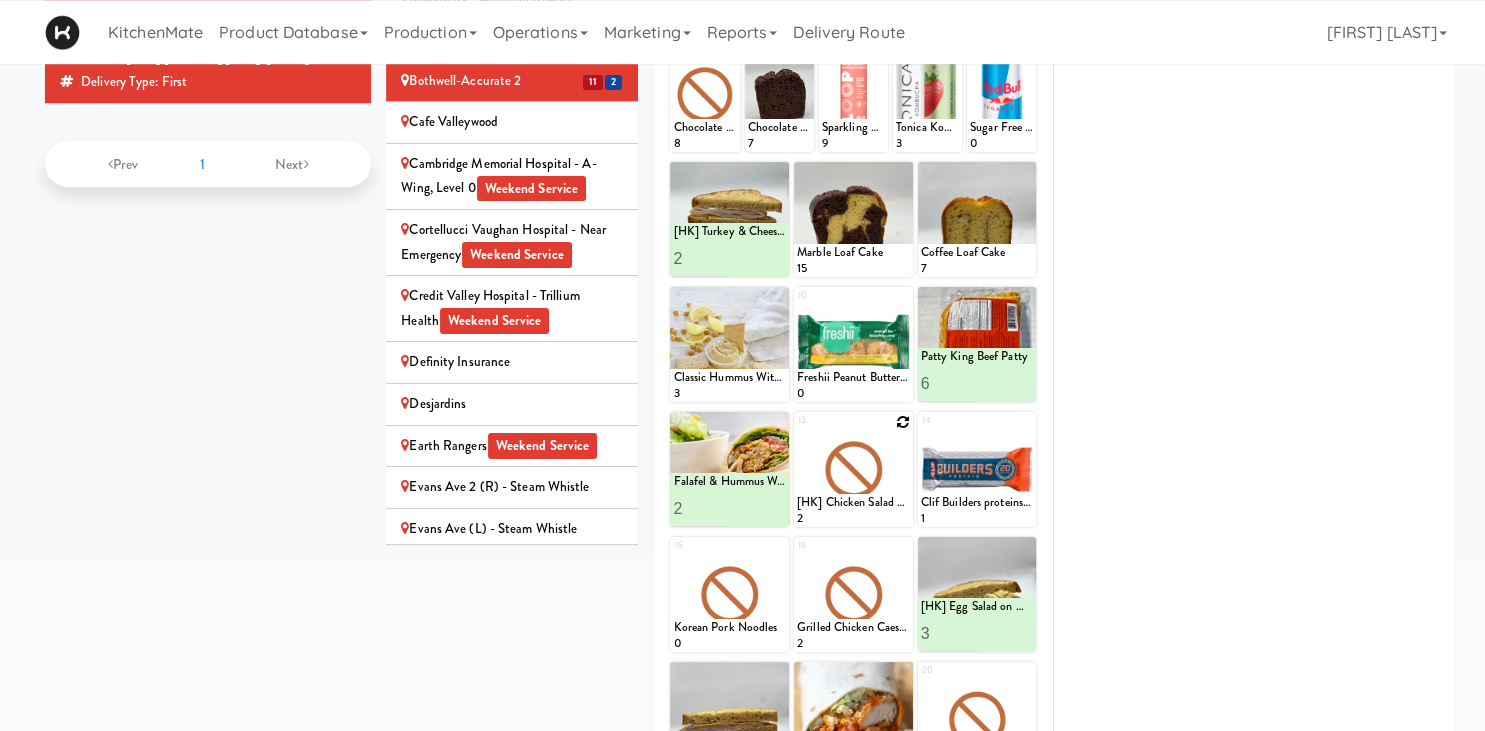 scroll, scrollTop: 237, scrollLeft: 0, axis: vertical 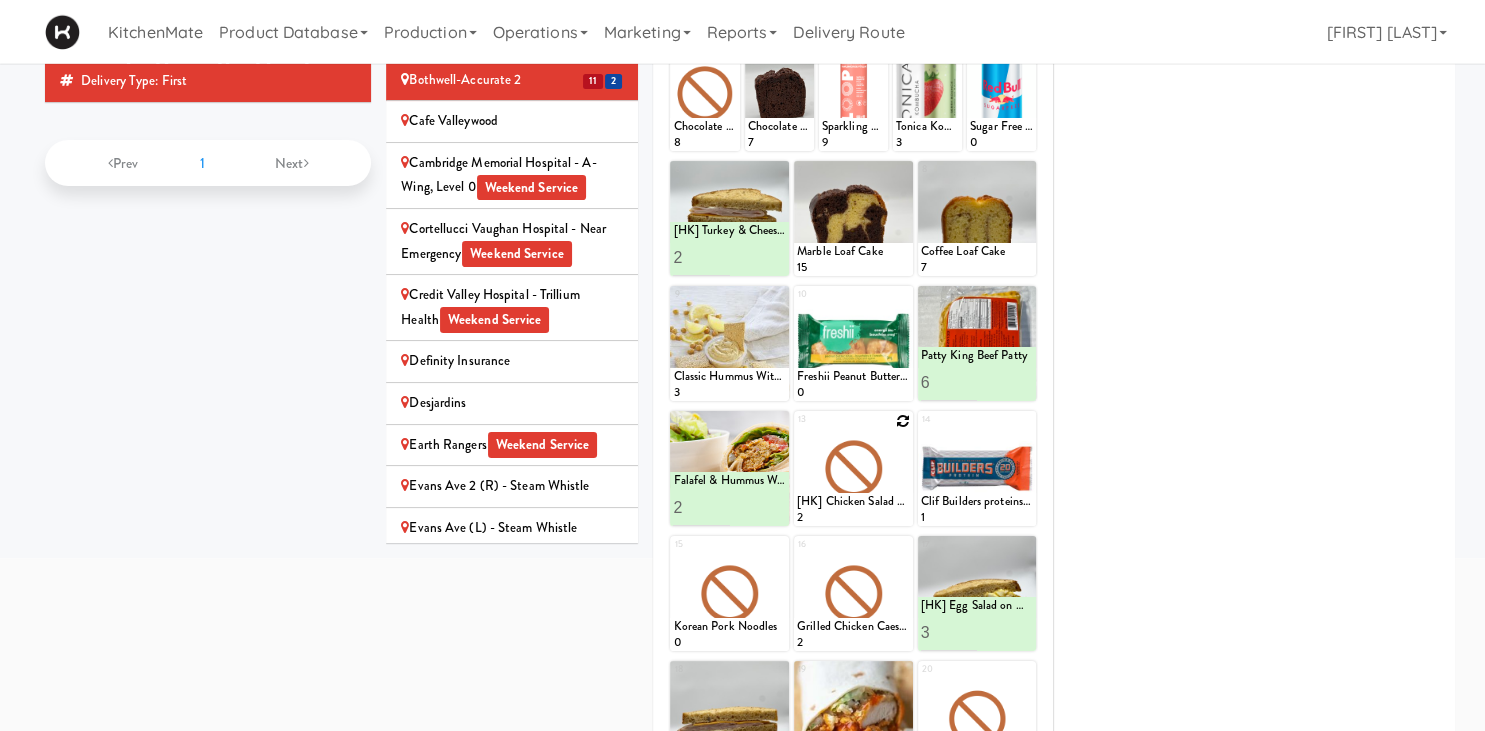 click at bounding box center [903, 421] 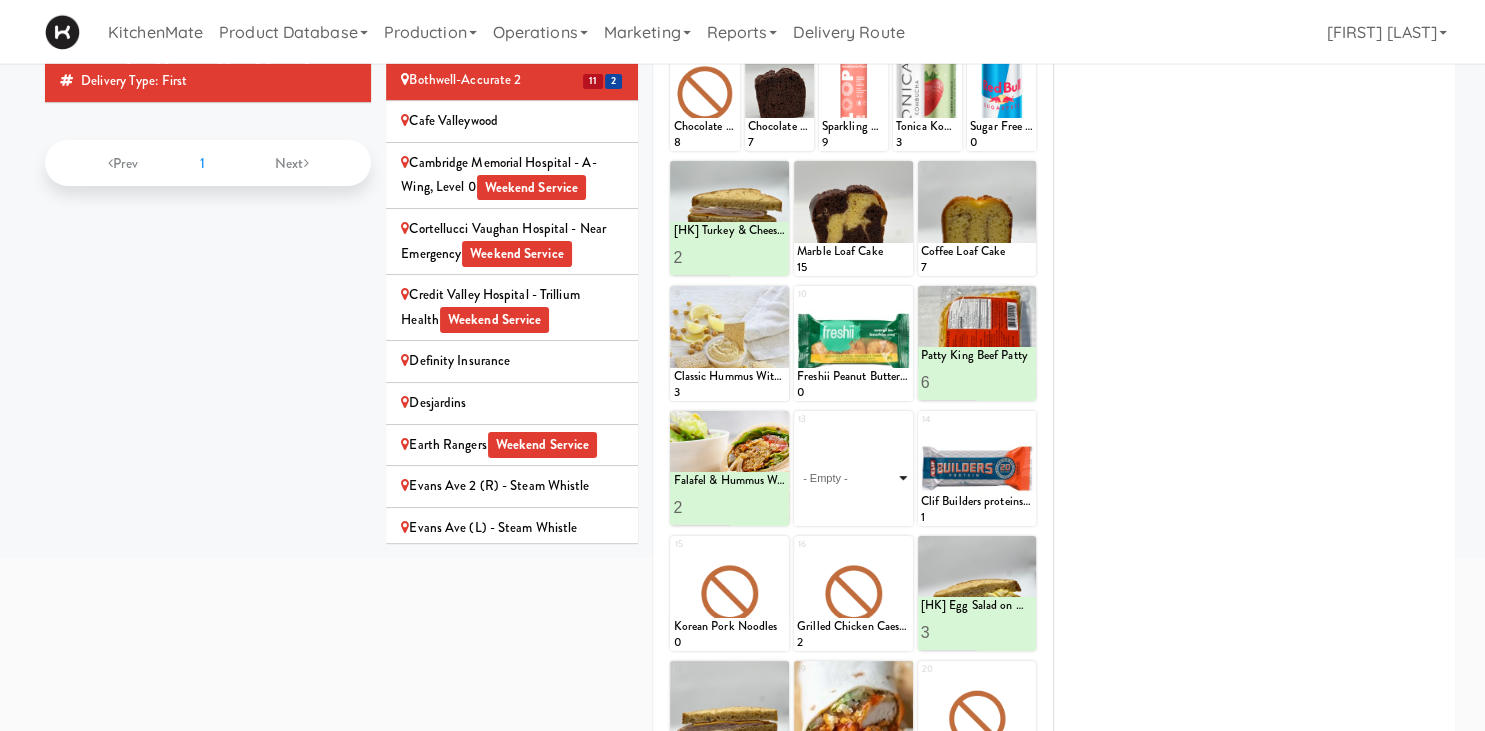 click on "- Empty - Activia Probiotic Peach Mango Smoothie Berry Gatorade Zero Chocolate Milk Tetra Pack Coca Cola Diet Coke Frooti Fuze Iced Tea Grape G2 Gatorade Thirst Quencher Greenhouse Fiery Ginger Shot Lemon Lime Gatorade Zero Monster Energy Zero Ultra Norse Cold Brew Coffee Oasis Apple Juice Orange Celsius Energy Drink Orange Gatorade Zero Red Bull Energy Drink Sanpellengrino Aranciata Sparkling Clementine Probiotic Soda Sparkling Ginger Probiotic Soda Sparkling Grapefruit Probiotic Soda Sugar Free Red Bull Tonica Kombucha Berry Bounce Amazing Chocolate Chunk Cookie Bacon & Egg Breakfast Wrap Bistro Deli Box Blue Diamond Roasted Salted Almonds Blue Diamond Smokehouse Almonds Caramilk Chocolate Chip Loaf Cake Chocolate Loaf Cake Classic Hummus With Crackers Clif Bar Peanut Butter Crunch Clif Builders proteins Bar Chocolate Clif Builders proteins Bar Chocolate Mint Coffee Loaf Cake Falafel & Hummus Wrap Freshii Peanut Butter Energii Bites [HK] Cheddar Cheese Bagel [HK] Chicken Caesar Wrap [HK] Turkey Club Wrap" at bounding box center [853, 478] 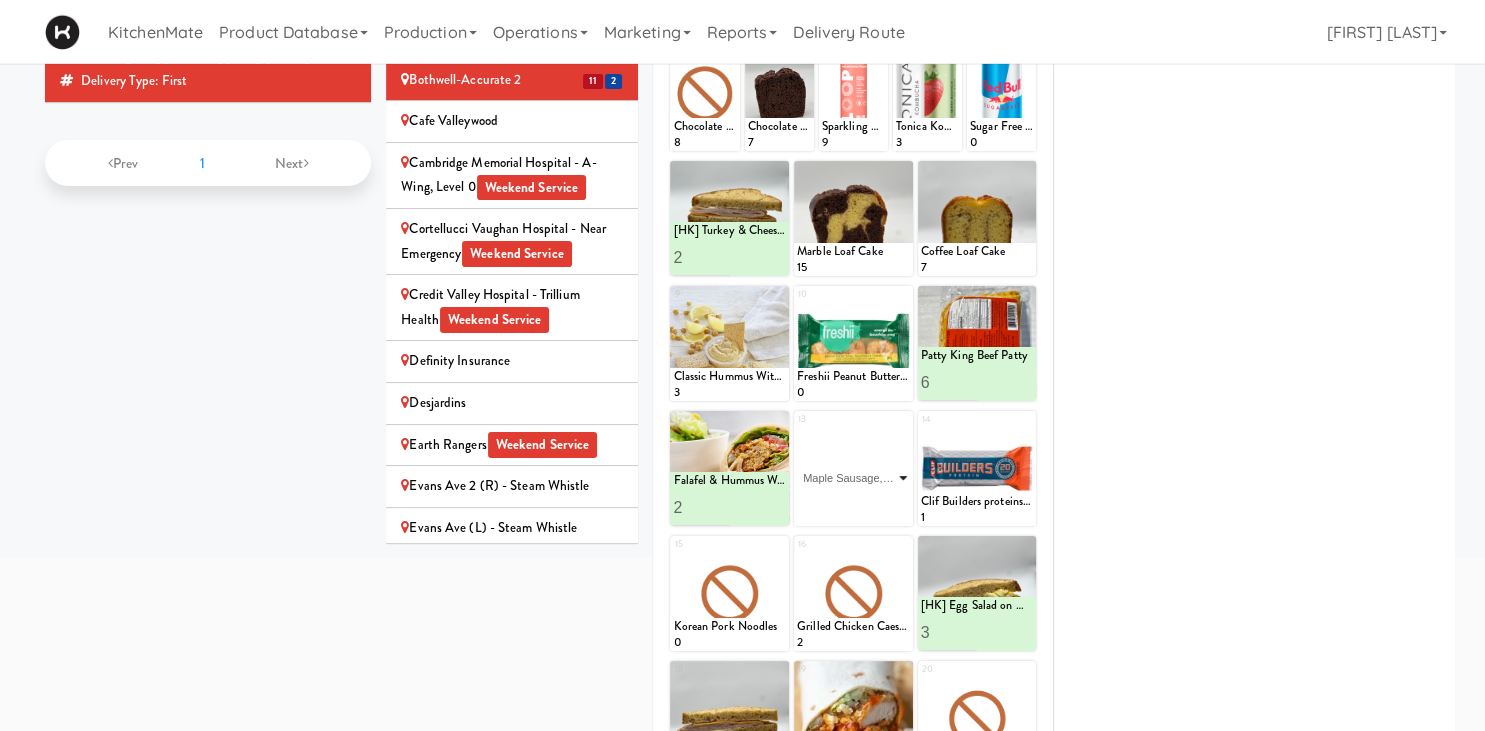 click on "Maple Sausage, Egg & Cheddar Sandwich" at bounding box center (0, 0) 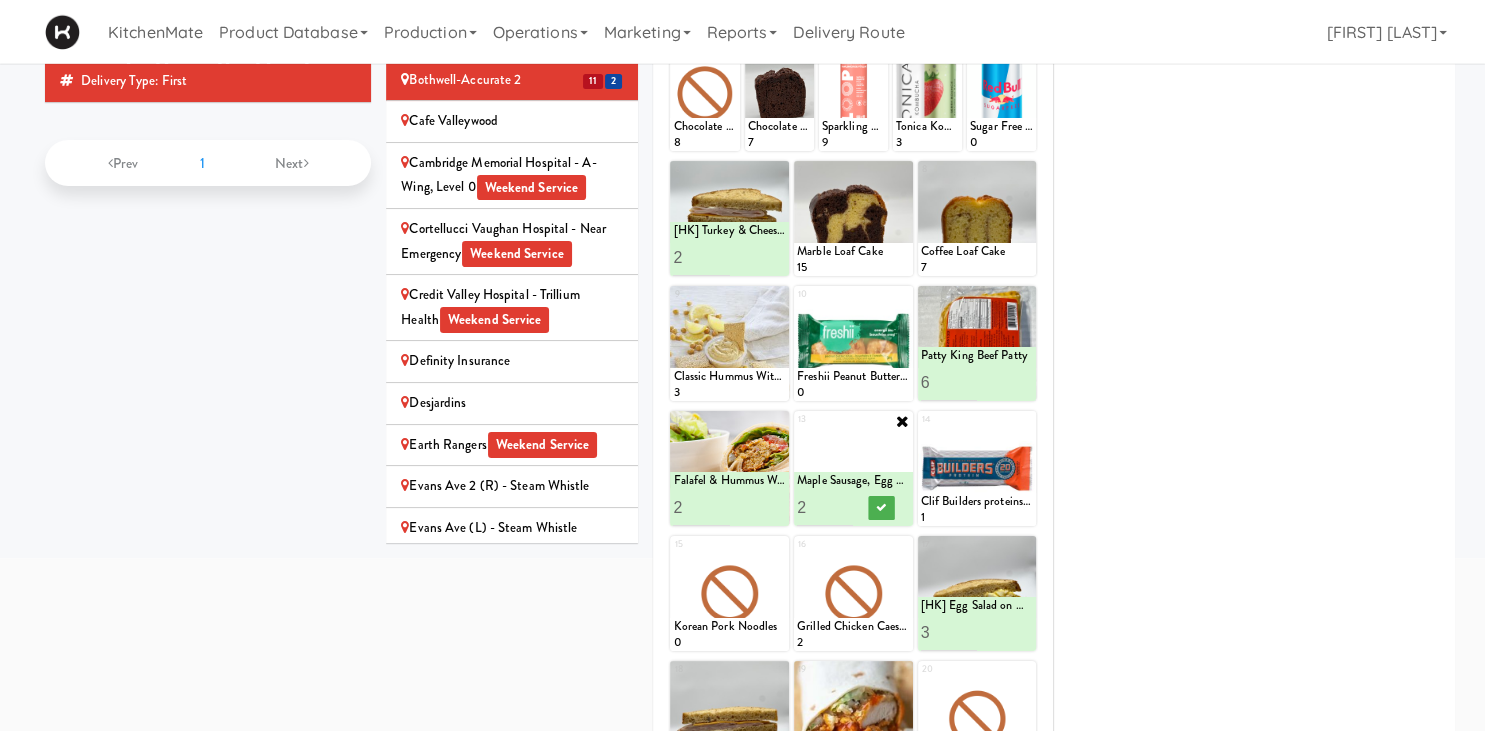 type on "2" 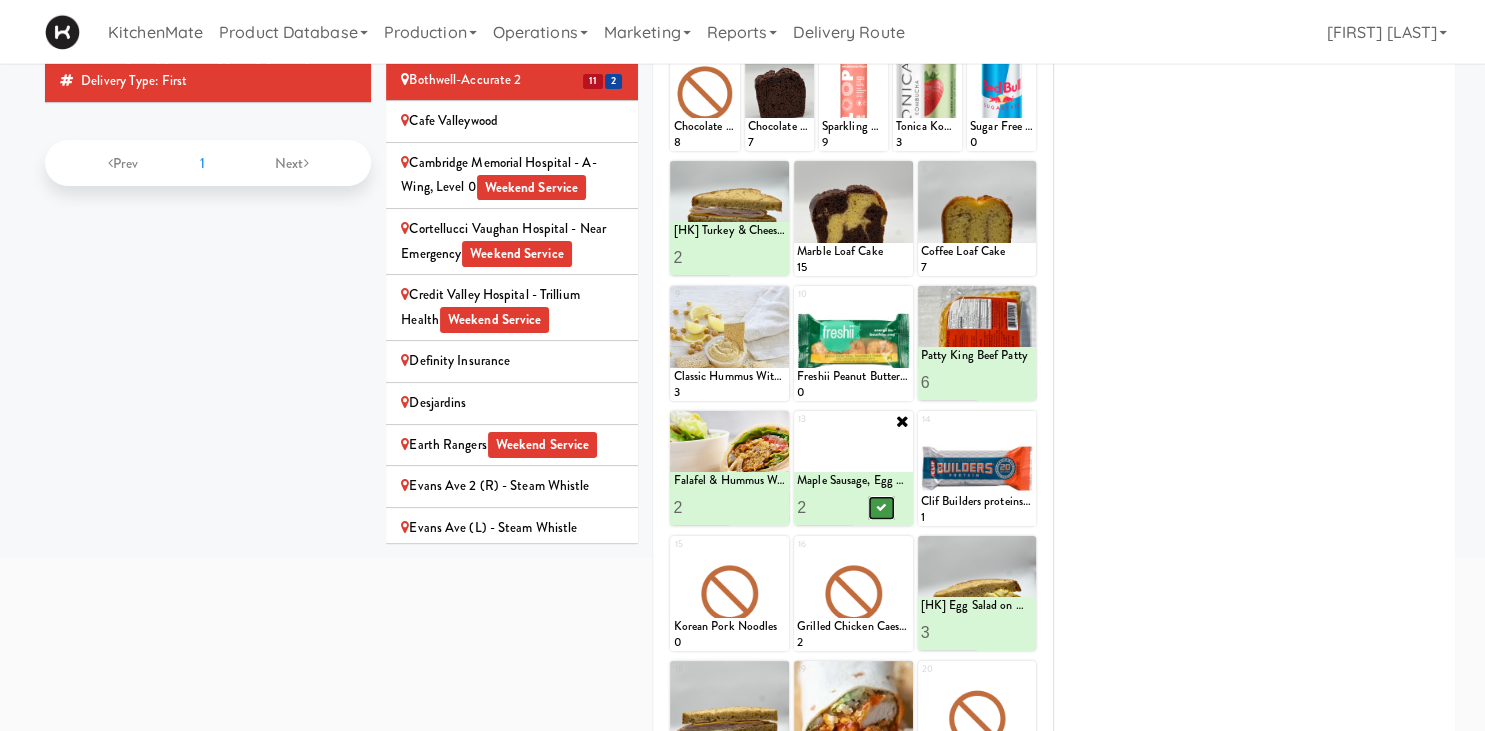 click at bounding box center (881, 508) 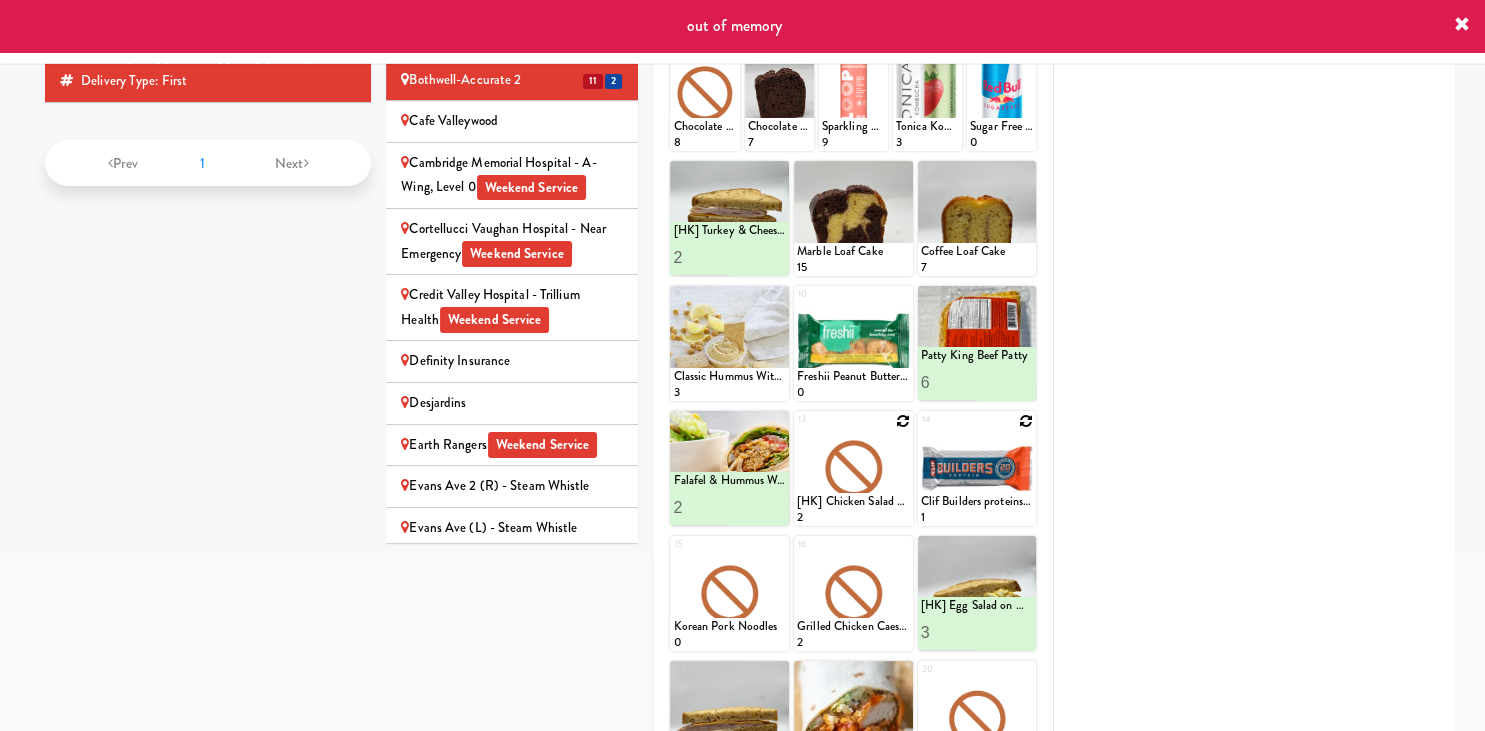 click at bounding box center (977, 468) 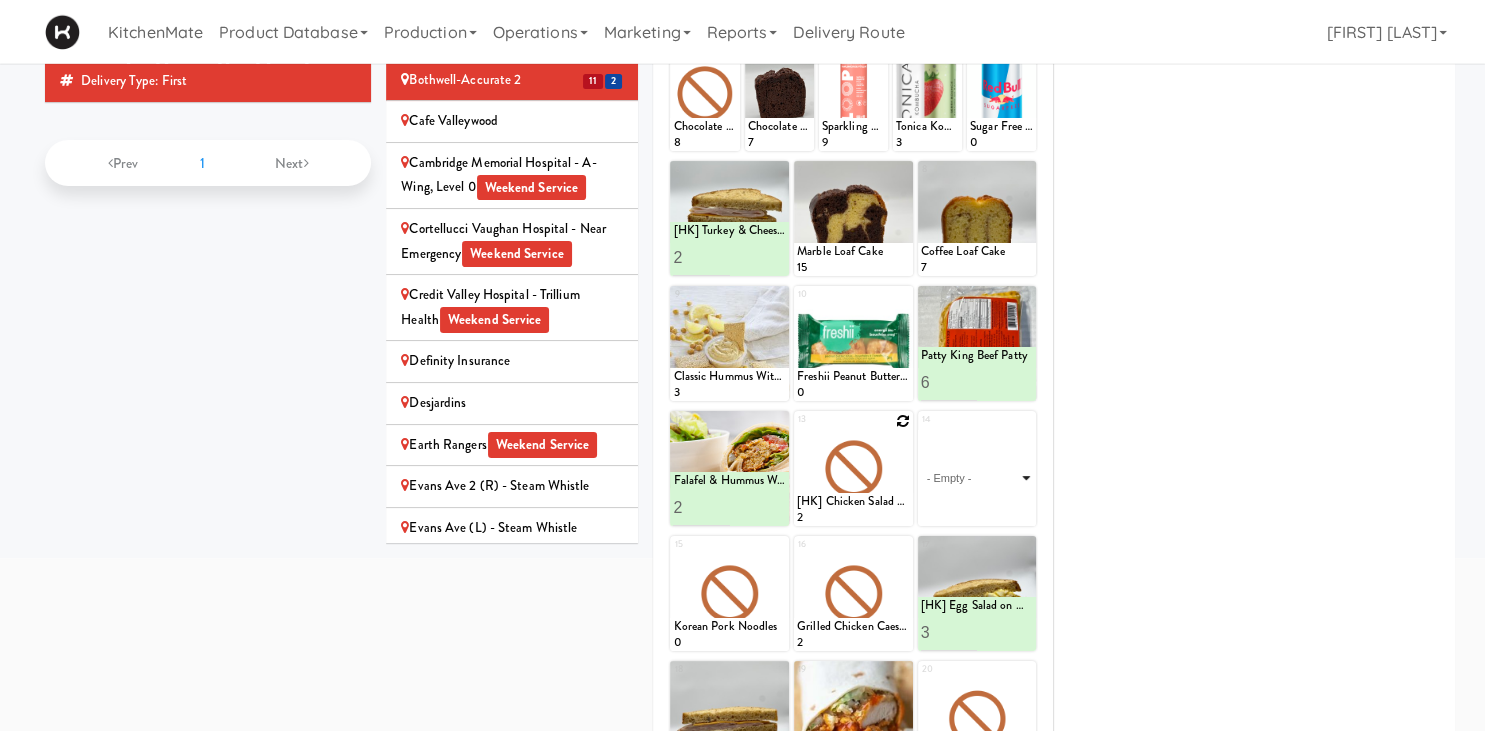 click on "- Empty - Activia Probiotic Peach Mango Smoothie Berry Gatorade Zero Chocolate Milk Tetra Pack Coca Cola Diet Coke Frooti Fuze Iced Tea Grape G2 Gatorade Thirst Quencher Greenhouse Fiery Ginger Shot Lemon Lime Gatorade Zero Monster Energy Zero Ultra Norse Cold Brew Coffee Oasis Apple Juice Orange Celsius Energy Drink Orange Gatorade Zero Red Bull Energy Drink Sanpellengrino Aranciata Sparkling Clementine Probiotic Soda Sparkling Ginger Probiotic Soda Sparkling Grapefruit Probiotic Soda Sugar Free Red Bull Tonica Kombucha Berry Bounce Amazing Chocolate Chunk Cookie Bacon & Egg Breakfast Wrap Bistro Deli Box Blue Diamond Roasted Salted Almonds Blue Diamond Smokehouse Almonds Caramilk Chocolate Chip Loaf Cake Chocolate Loaf Cake Classic Hummus With Crackers Clif Bar Peanut Butter Crunch Clif Builders proteins Bar Chocolate Clif Builders proteins Bar Chocolate Mint Coffee Loaf Cake Falafel & Hummus Wrap Freshii Peanut Butter Energii Bites [HK] Cheddar Cheese Bagel [HK] Chicken Caesar Wrap [HK] Turkey Club Wrap" at bounding box center [977, 478] 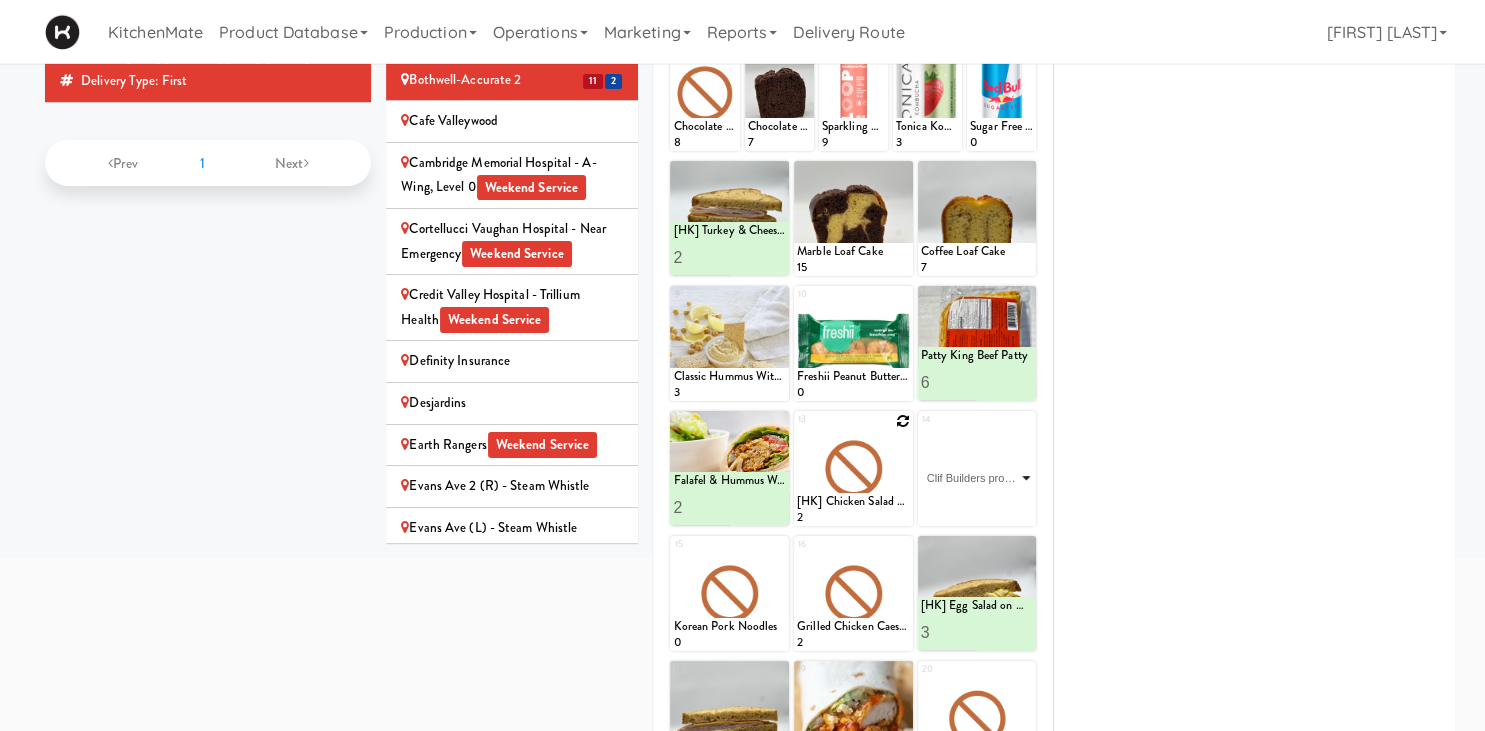 click on "Clif Builders proteins Bar Chocolate" at bounding box center (0, 0) 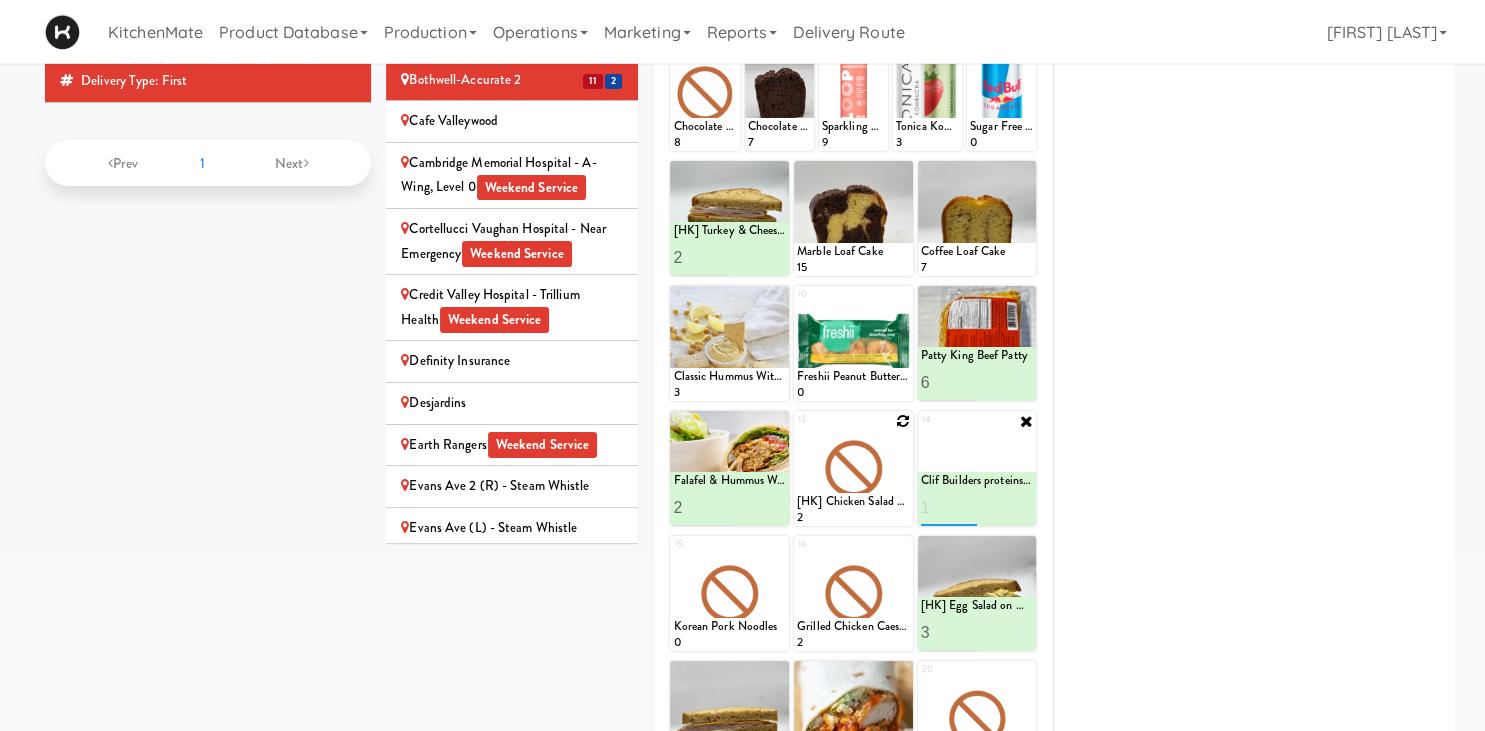 type on "1" 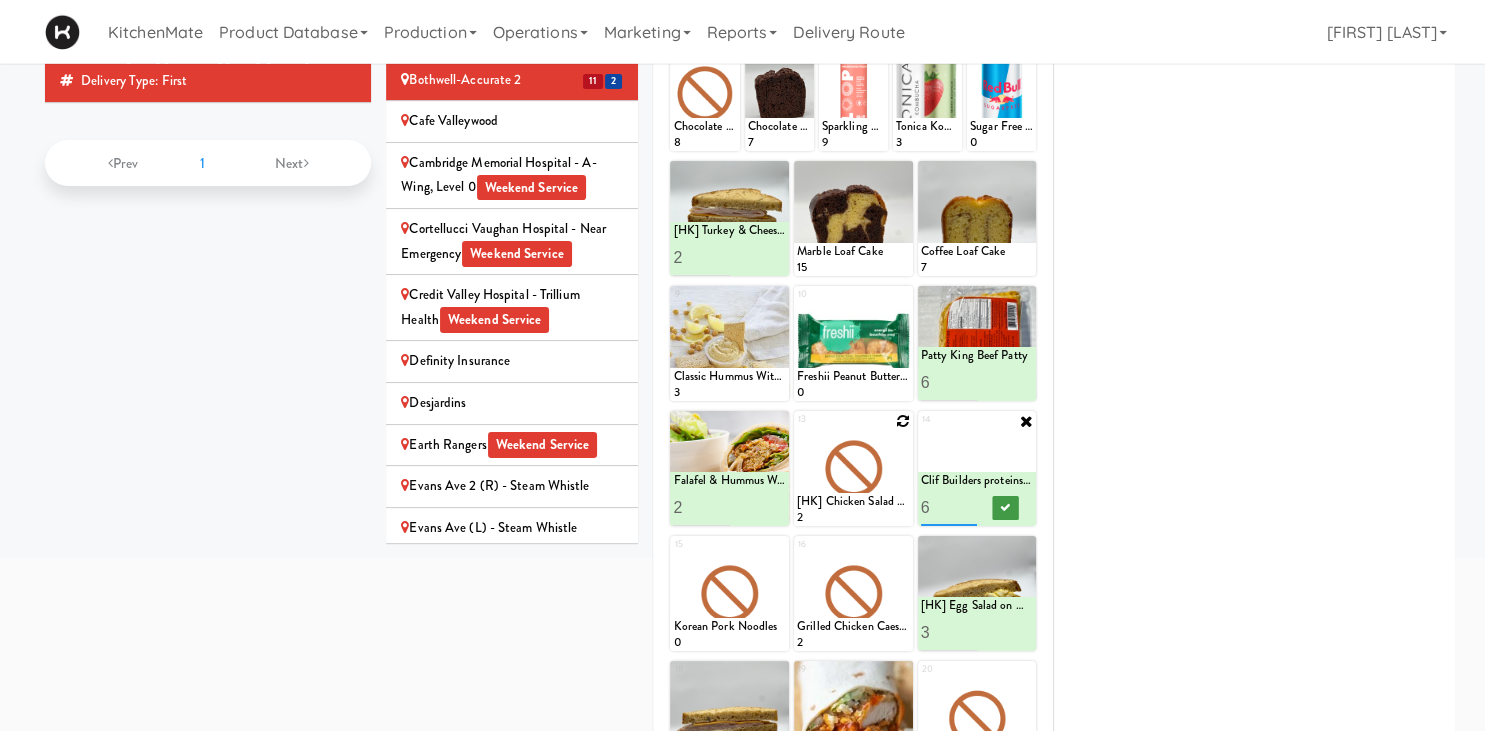type on "6" 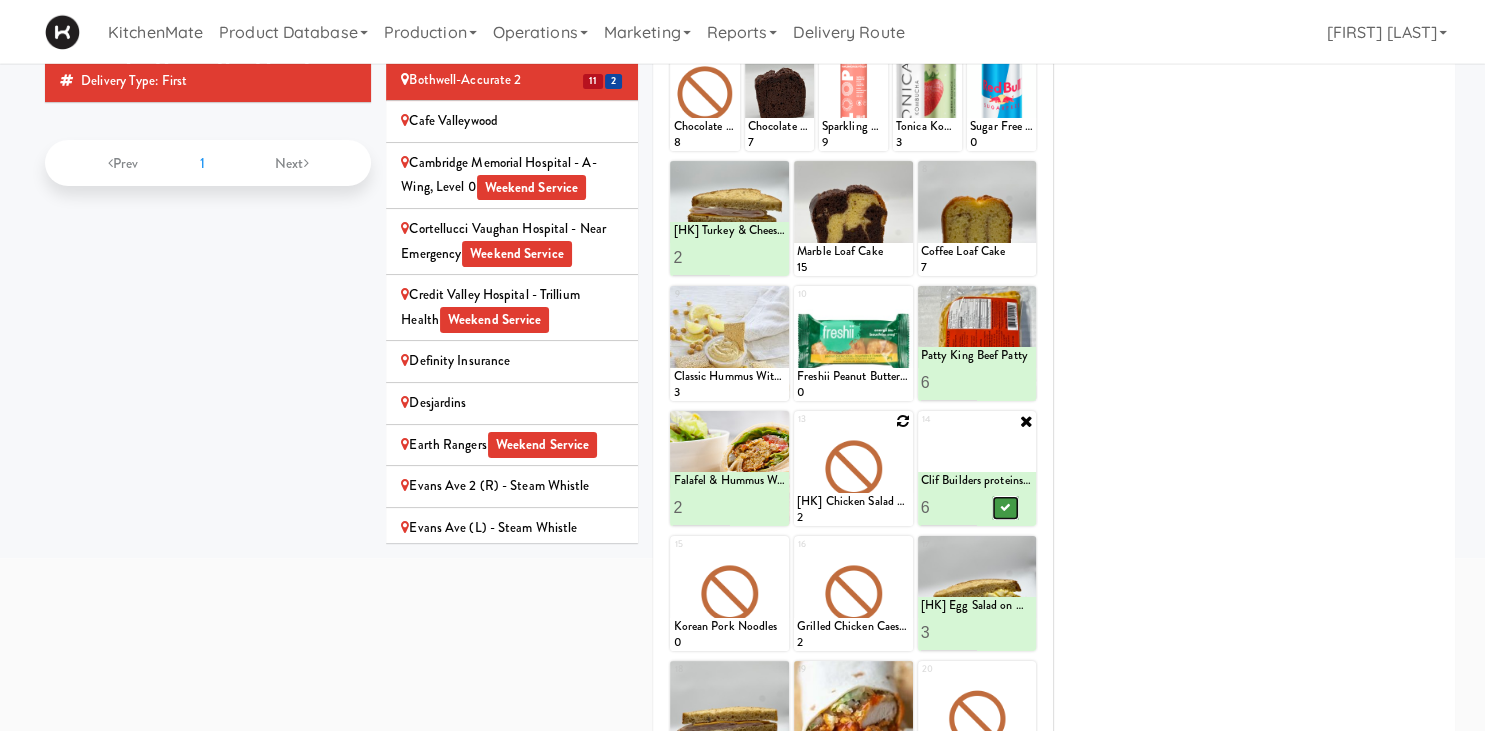 click at bounding box center [1005, 508] 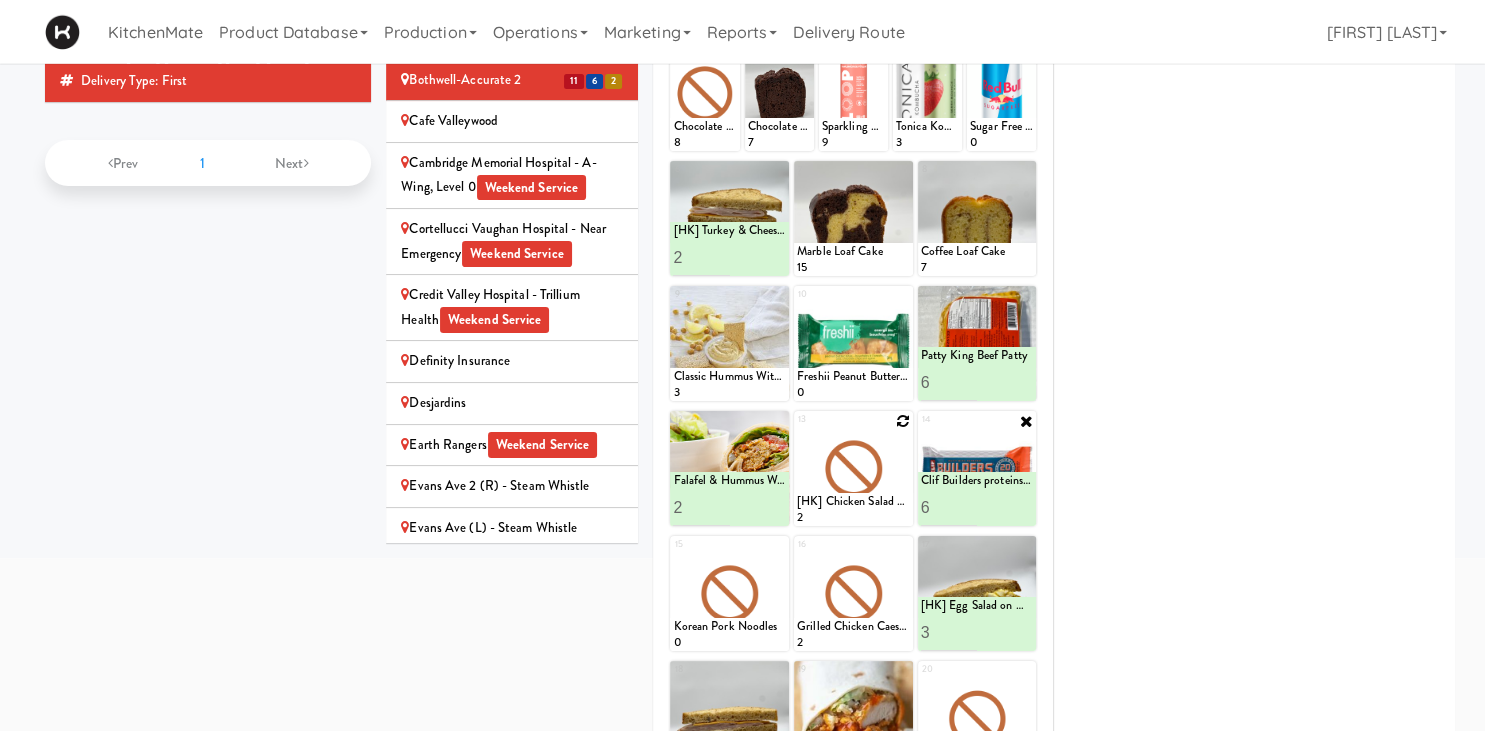 click at bounding box center (903, 421) 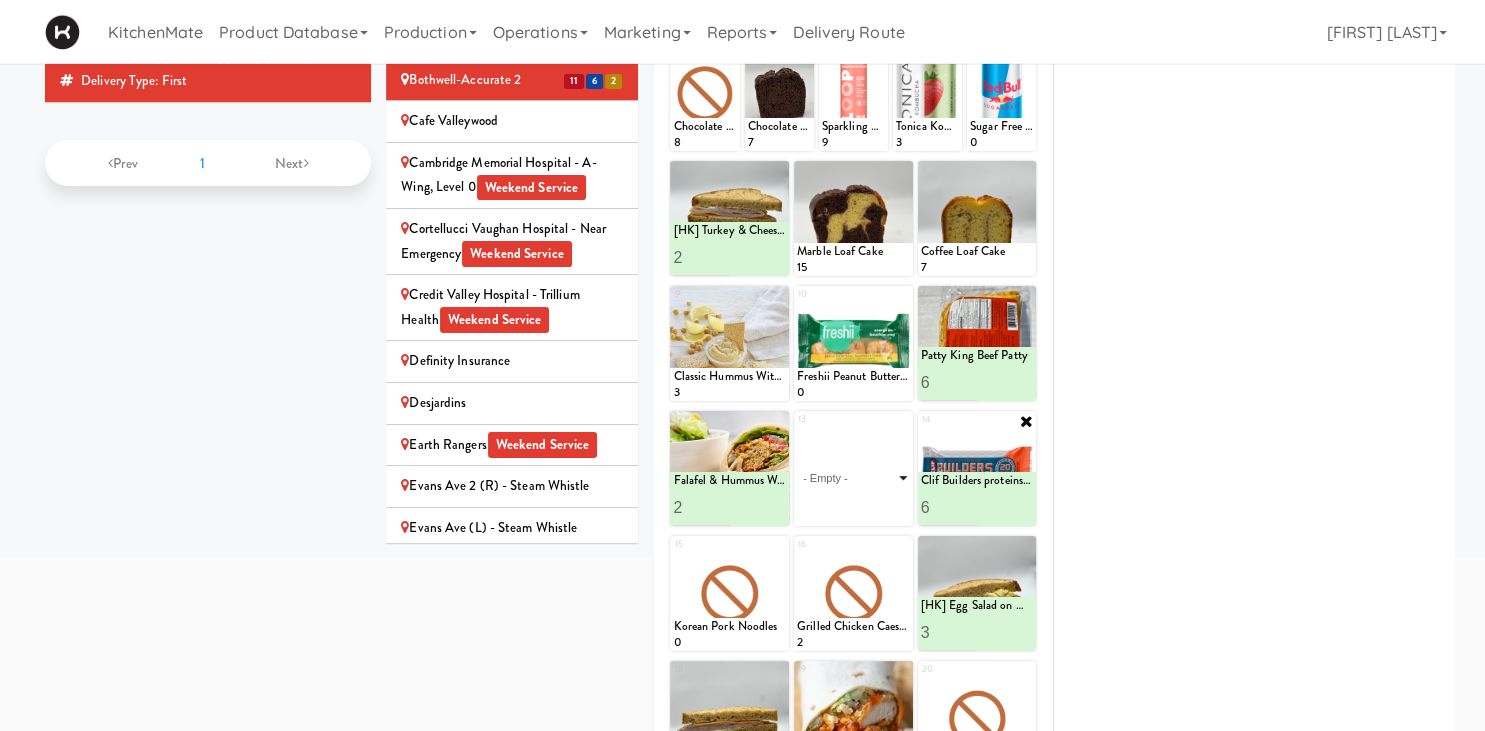click on "- Empty - Activia Probiotic Peach Mango Smoothie Berry Gatorade Zero Chocolate Milk Tetra Pack Coca Cola Diet Coke Frooti Fuze Iced Tea Grape G2 Gatorade Thirst Quencher Greenhouse Fiery Ginger Shot Lemon Lime Gatorade Zero Monster Energy Zero Ultra Norse Cold Brew Coffee Oasis Apple Juice Orange Celsius Energy Drink Orange Gatorade Zero Red Bull Energy Drink Sanpellengrino Aranciata Sparkling Clementine Probiotic Soda Sparkling Ginger Probiotic Soda Sparkling Grapefruit Probiotic Soda Sugar Free Red Bull Tonica Kombucha Berry Bounce Amazing Chocolate Chunk Cookie Bacon & Egg Breakfast Wrap Bistro Deli Box Blue Diamond Roasted Salted Almonds Blue Diamond Smokehouse Almonds Caramilk Chocolate Chip Loaf Cake Chocolate Loaf Cake Classic Hummus With Crackers Clif Bar Peanut Butter Crunch Clif Builders proteins Bar Chocolate Clif Builders proteins Bar Chocolate Mint Coffee Loaf Cake Falafel & Hummus Wrap Freshii Peanut Butter Energii Bites [HK] Cheddar Cheese Bagel [HK] Chicken Caesar Wrap [HK] Turkey Club Wrap" at bounding box center [853, 478] 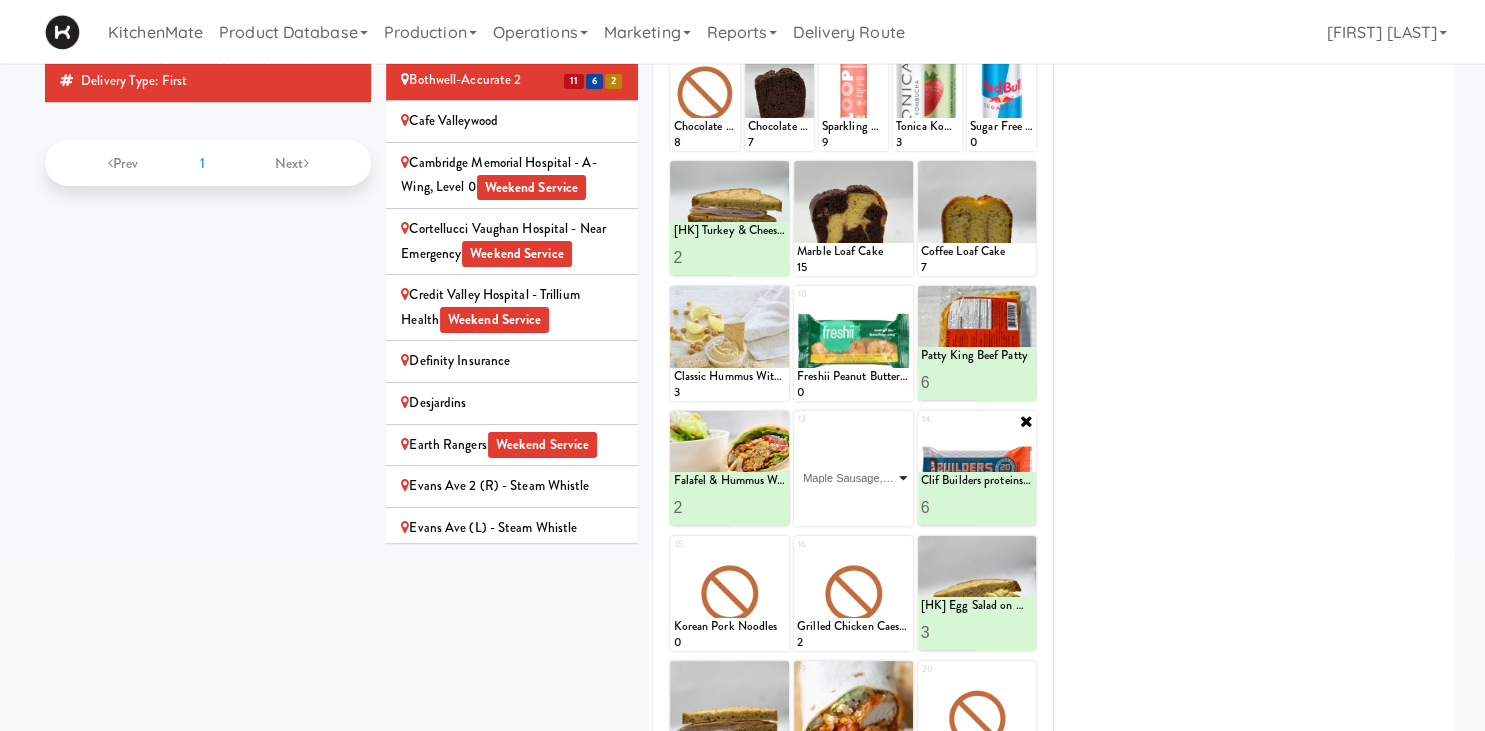 click on "Maple Sausage, Egg & Cheddar Sandwich" at bounding box center (0, 0) 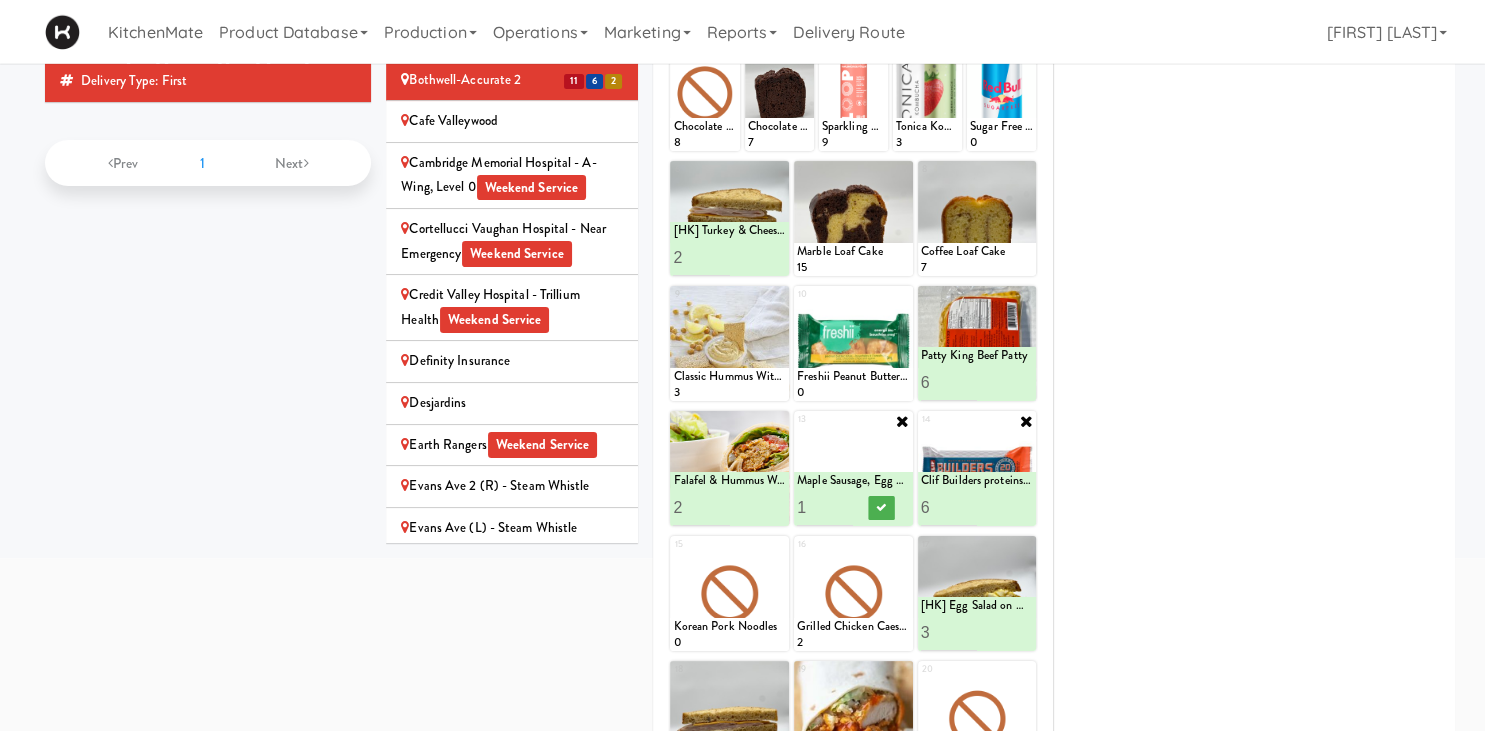 type on "2" 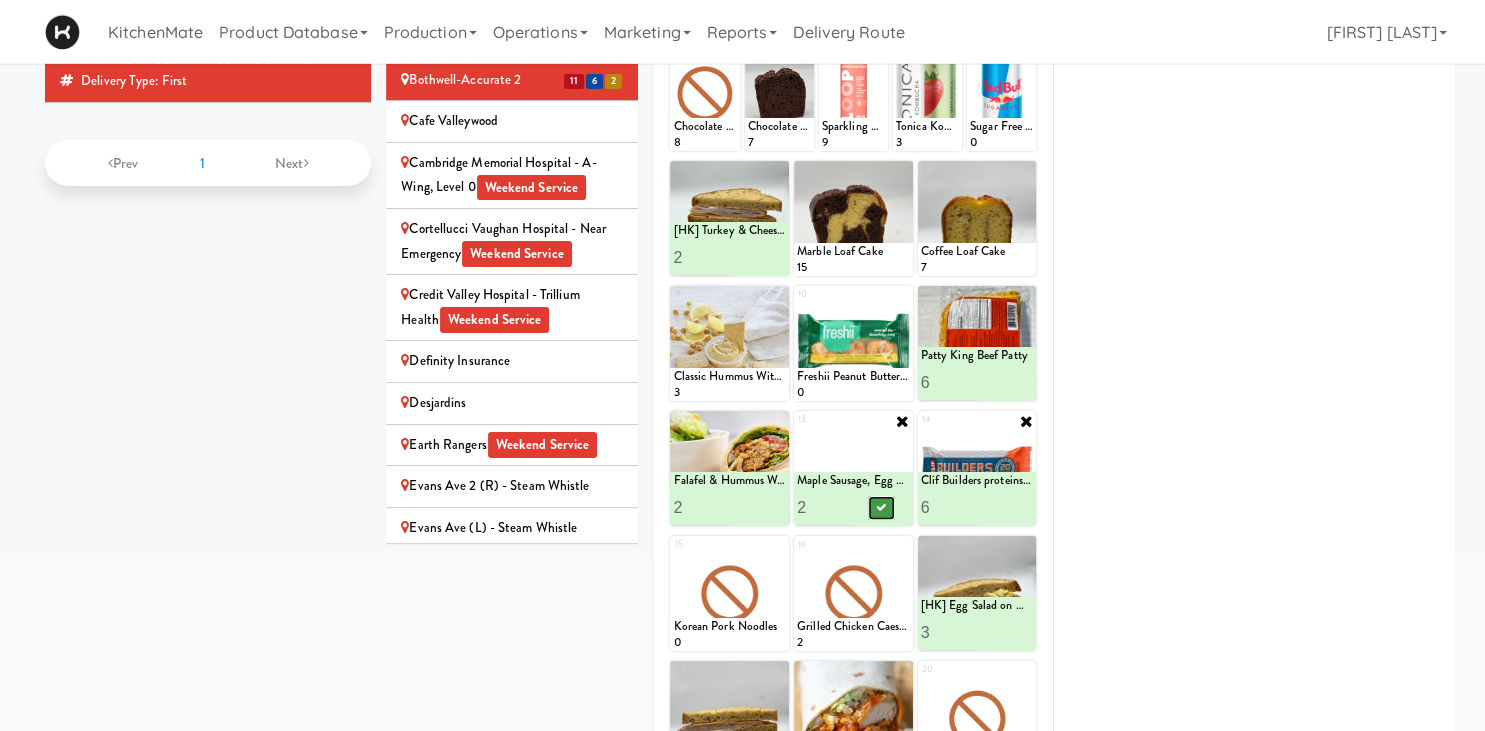 click at bounding box center [881, 508] 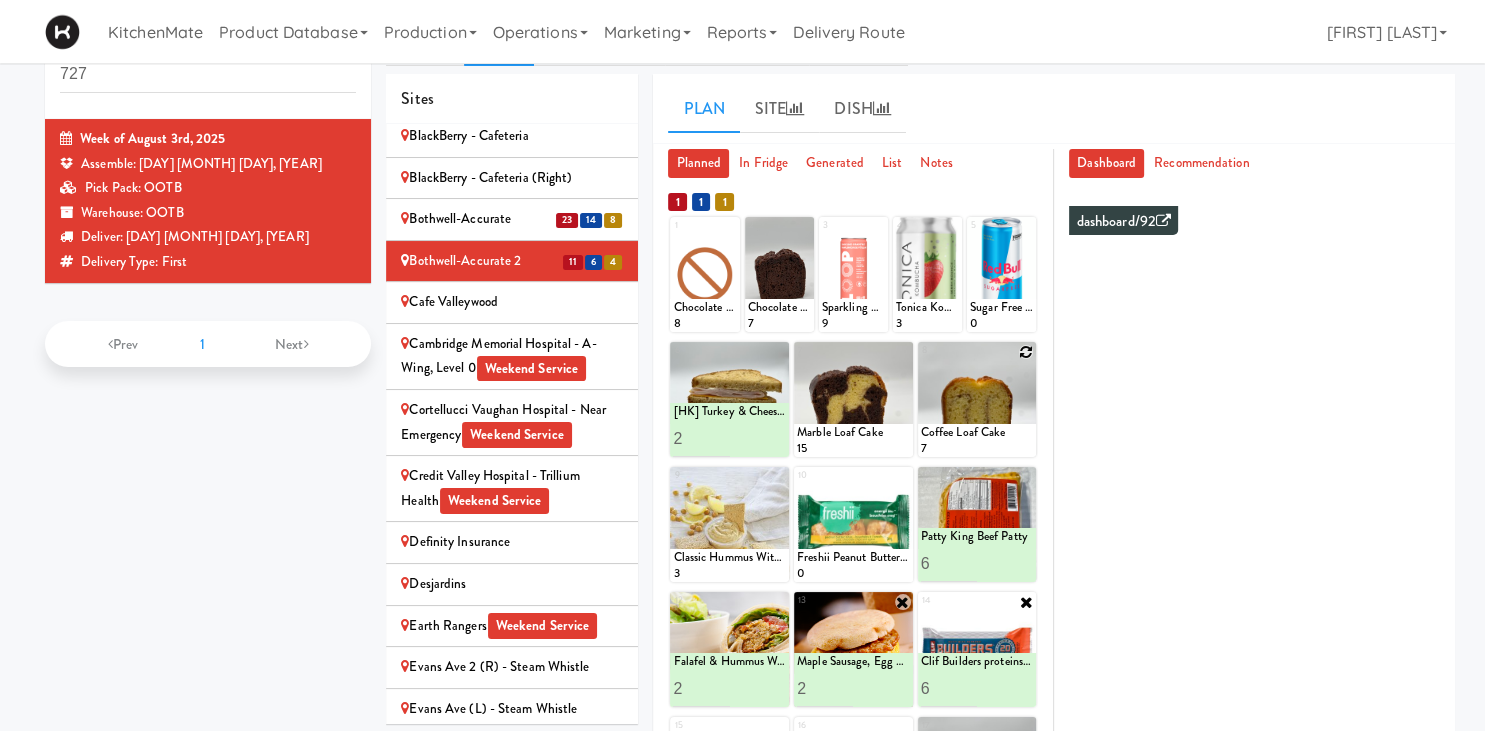 scroll, scrollTop: 56, scrollLeft: 0, axis: vertical 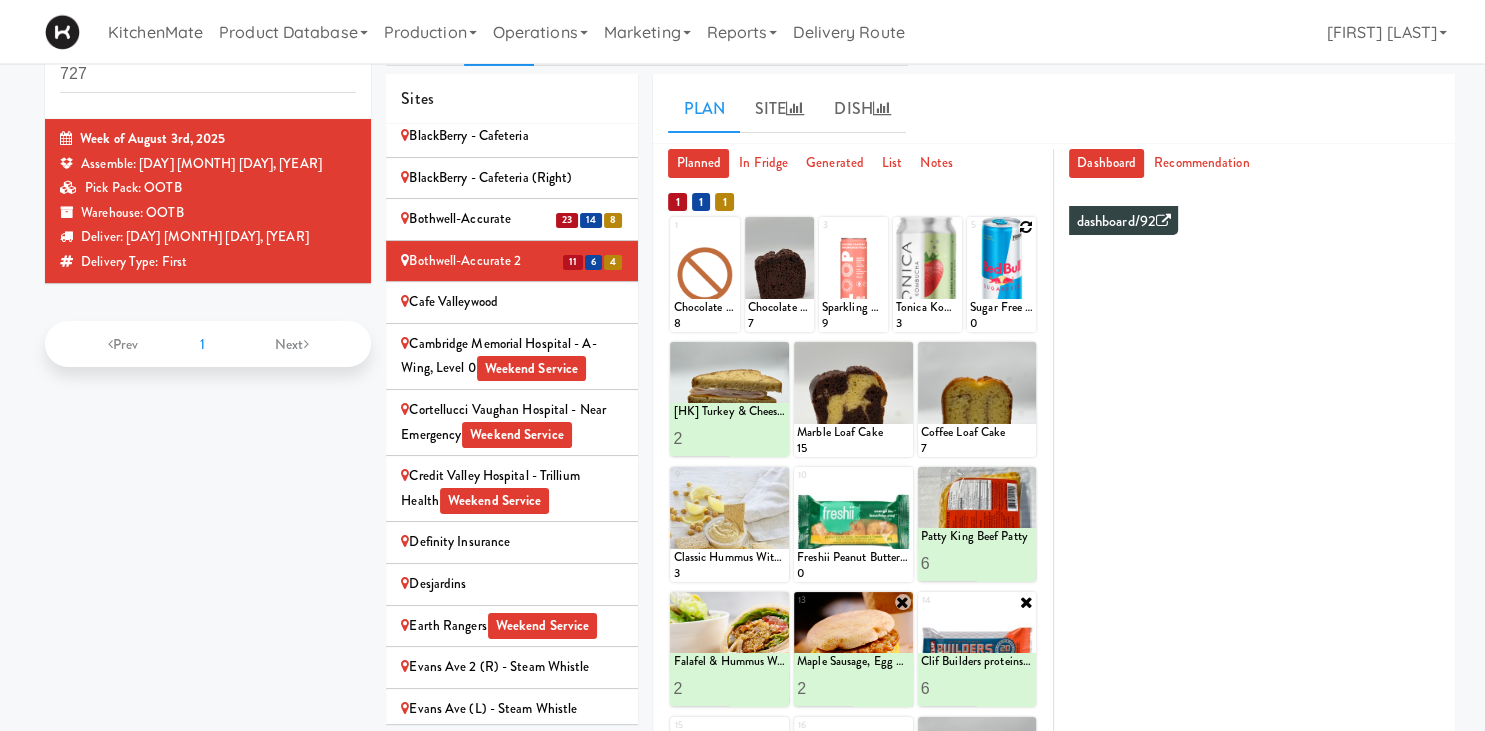 click at bounding box center [1026, 227] 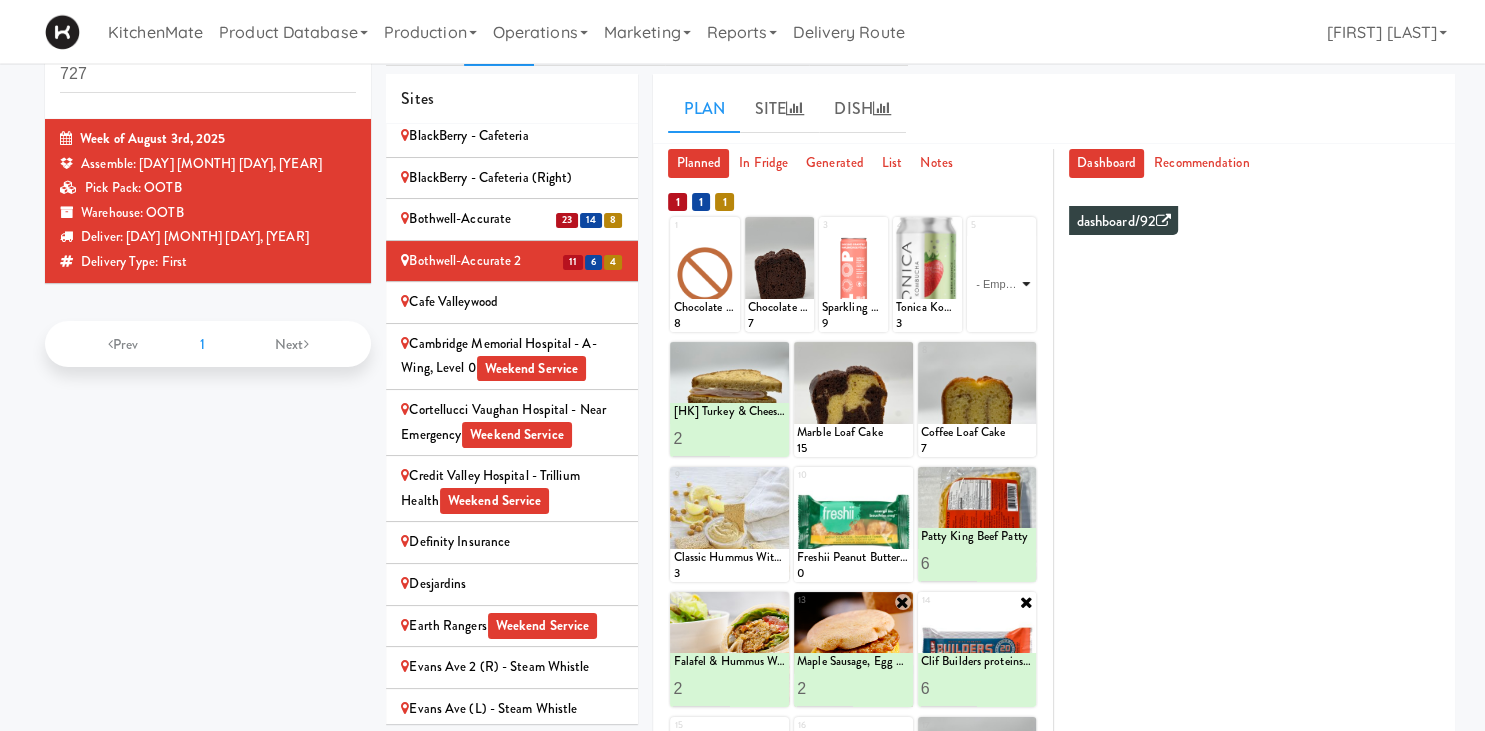 click on "- Empty - Activia Probiotic Peach Mango Smoothie Berry Gatorade Zero Chocolate Milk Tetra Pack Coca Cola Diet Coke Frooti Fuze Iced Tea Grape G2 Gatorade Thirst Quencher Greenhouse Fiery Ginger Shot Lemon Lime Gatorade Zero Monster Energy Zero Ultra Norse Cold Brew Coffee Oasis Apple Juice Orange Celsius Energy Drink Orange Gatorade Zero Red Bull Energy Drink Sanpellengrino Aranciata Sparkling Clementine Probiotic Soda Sparkling Ginger Probiotic Soda Sparkling Grapefruit Probiotic Soda Sugar Free Red Bull Tonica Kombucha Berry Bounce Amazing Chocolate Chunk Cookie Bacon & Egg Breakfast Wrap Bistro Deli Box Blue Diamond Roasted Salted Almonds Blue Diamond Smokehouse Almonds Caramilk Chocolate Chip Loaf Cake Chocolate Loaf Cake Classic Hummus With Crackers Clif Bar Peanut Butter Crunch Clif Builders proteins Bar Chocolate Clif Builders proteins Bar Chocolate Mint Coffee Loaf Cake Falafel & Hummus Wrap Freshii Peanut Butter Energii Bites [HK] Cheddar Cheese Bagel [HK] Chicken Caesar Wrap [HK] Turkey Club Wrap" at bounding box center [1001, 284] 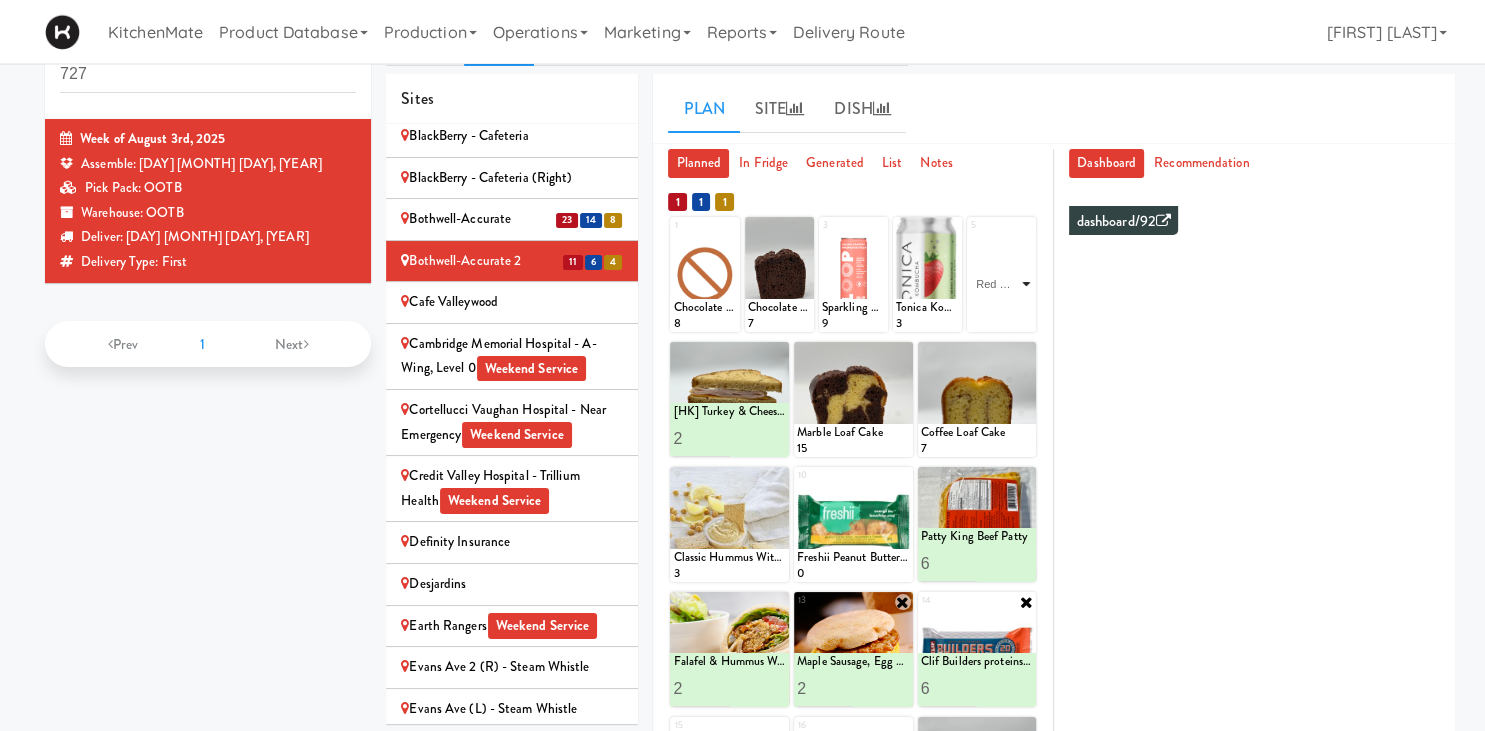 click on "Red Bull Energy Drink" at bounding box center [0, 0] 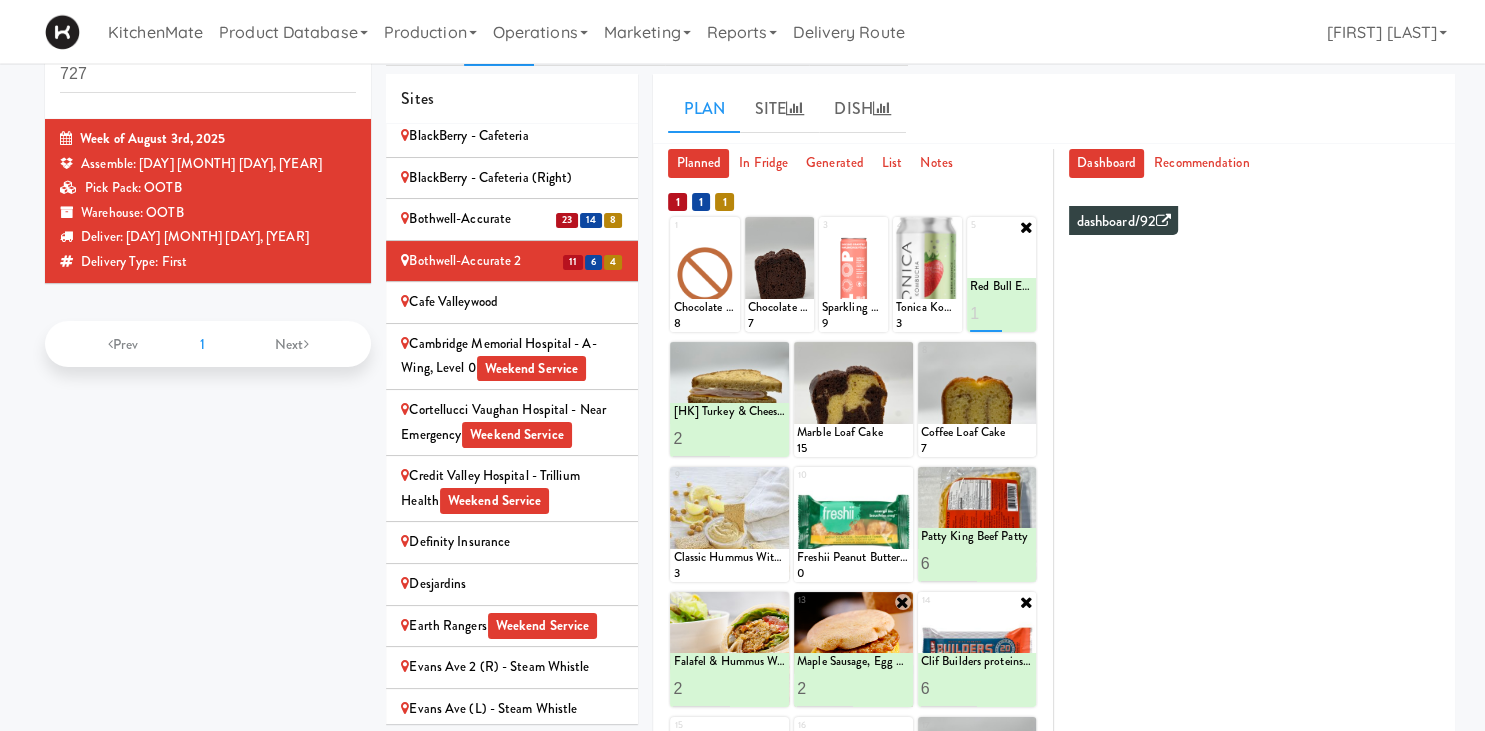 type on "1" 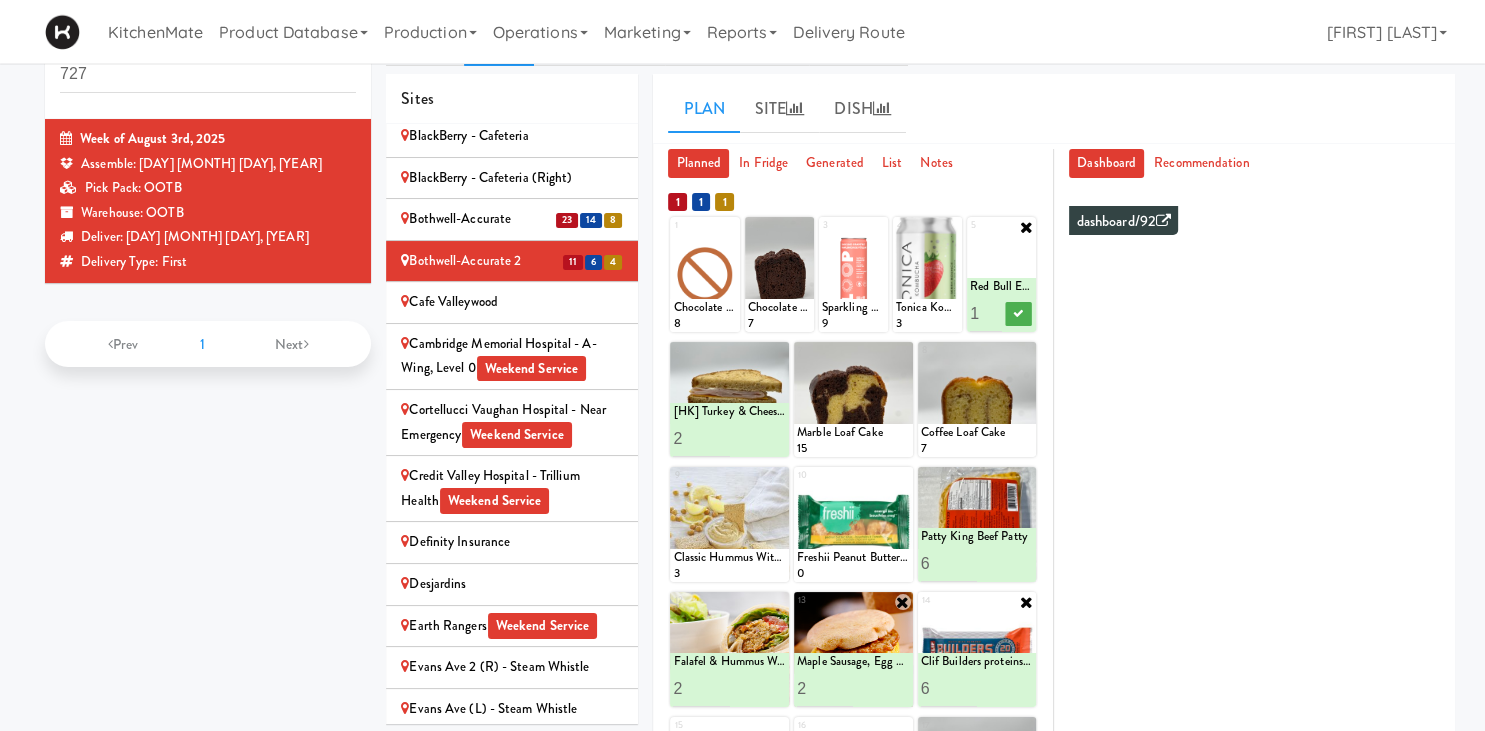 click on "Planned In Fridge Generated List                                 Notes 1 2 3 4 5 Red Bull Energy Drink 6 [HK] Turkey & Cheese Multigrain 2 7 8 9 10 11 Patty King Beef Patty 6 12 Falafel & Hummus Wrap 2 13 Maple Sausage, Egg & Cheddar Sandwich 2 14 Clif Builders proteins Bar Chocolate 6 15 16 17 [HK] Egg Salad on Multigrain 3 18 19 20 Extra 1 1 1 1 Chocolate Loaf Cake 8 2 Chocolate Loaf Cake 7 3 Sparkling Grapefruit Probiotic Soda 9 4 Tonica Kombucha Berry Bounce 3 5 Sugar Free Red Bull 0 Red Bull Energy Drink 1   6 [HK] Turkey & Cheese Multigrain 5 [HK] Turkey & Cheese Multigrain 2 7 Marble Loaf Cake 15 8 Coffee Loaf Cake 7 9 Classic Hummus With Crackers 3 10 Freshii Peanut Butter Energii Bites 0 11 Patty King Beef Patty 1 Patty King Beef Patty 6 12 [HK] Tuna Salad on Multigrain 2 Falafel & Hummus Wrap 2 13 [HK] Chicken Salad on Multigrain 2 Maple Sausage, Egg & Cheddar Sandwich 2 14 Clif Builders proteins Bar Chocolate 1 Clif Builders proteins Bar Chocolate 6 15 Korean Pork Noodles 0 16 2 17 2 3 18 4 19 1 20" at bounding box center (853, 624) 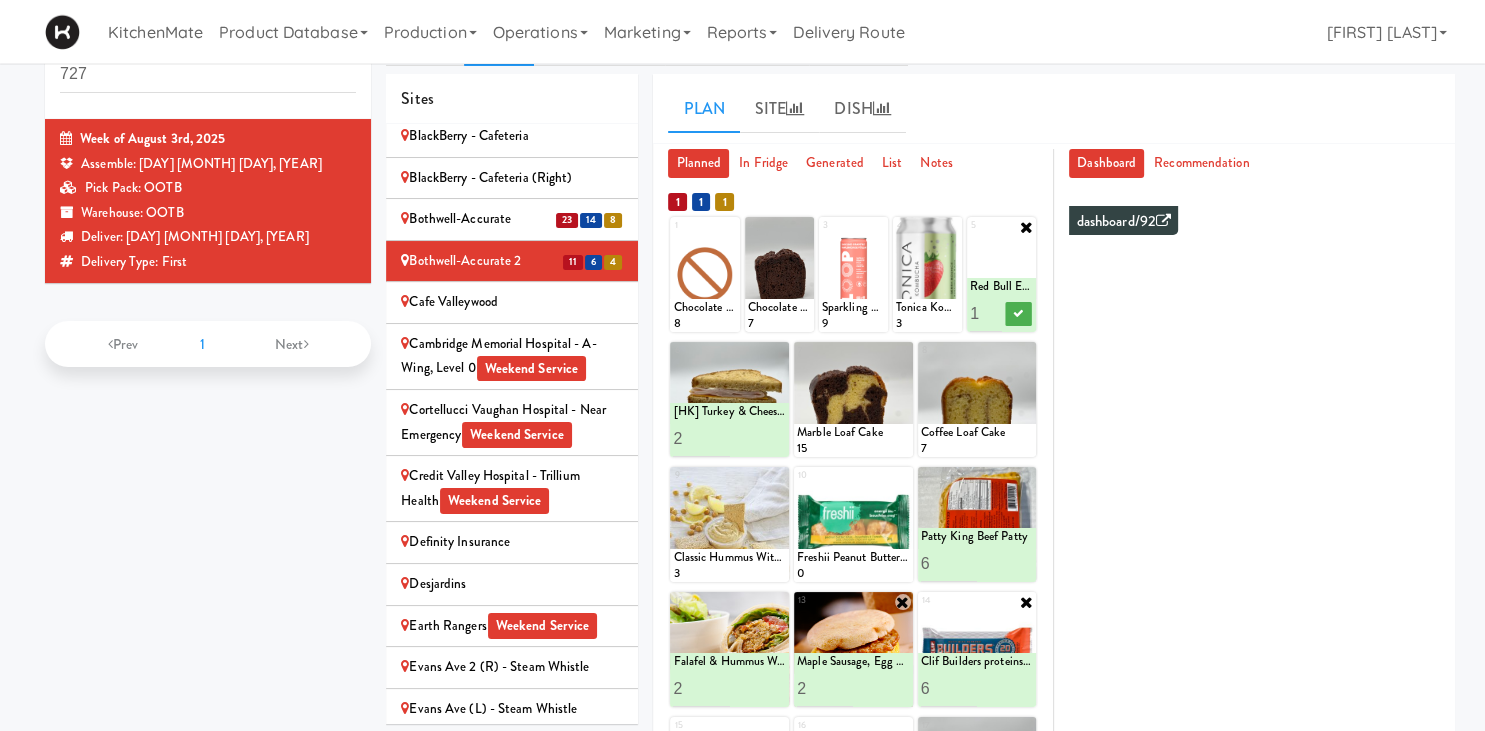 click at bounding box center [1026, 227] 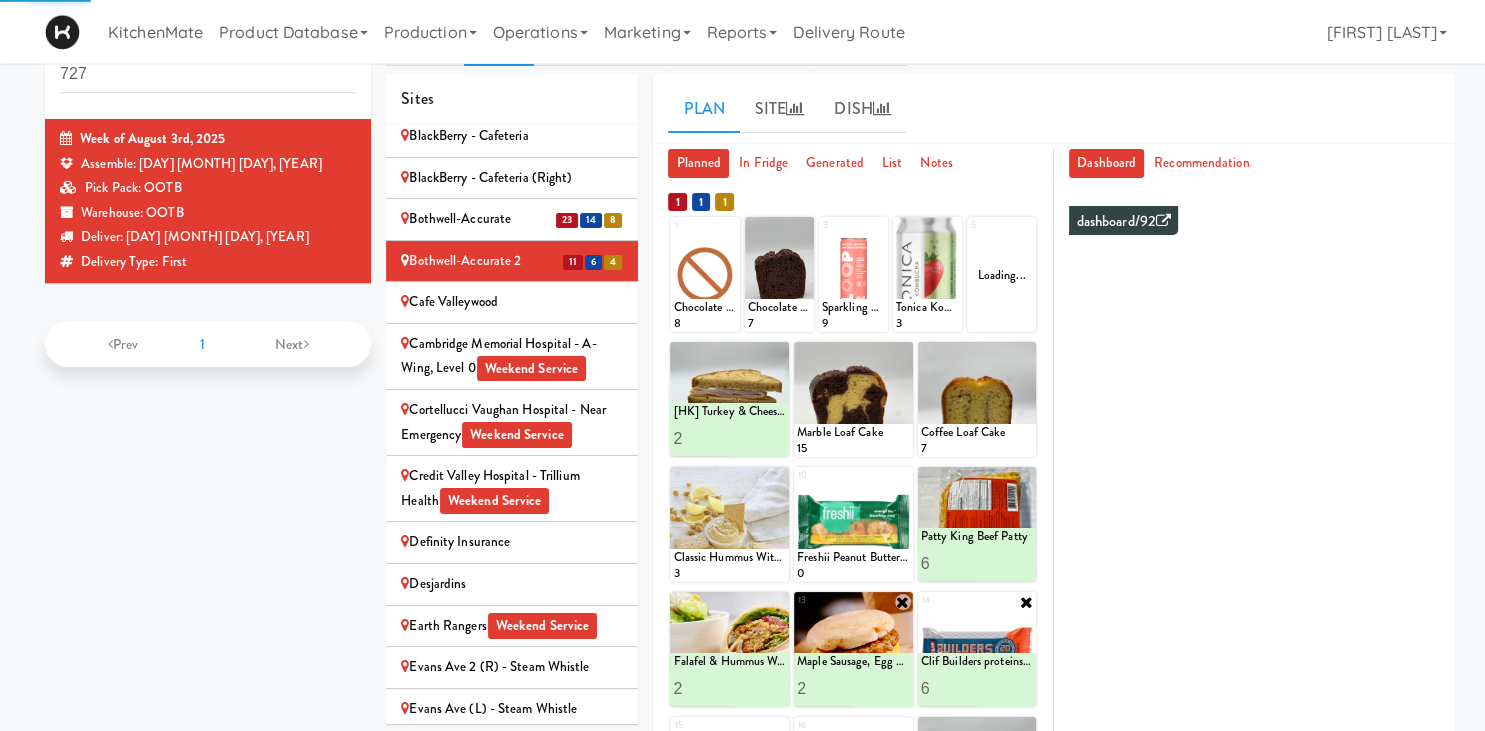 click on "Loading..." at bounding box center (1001, 274) 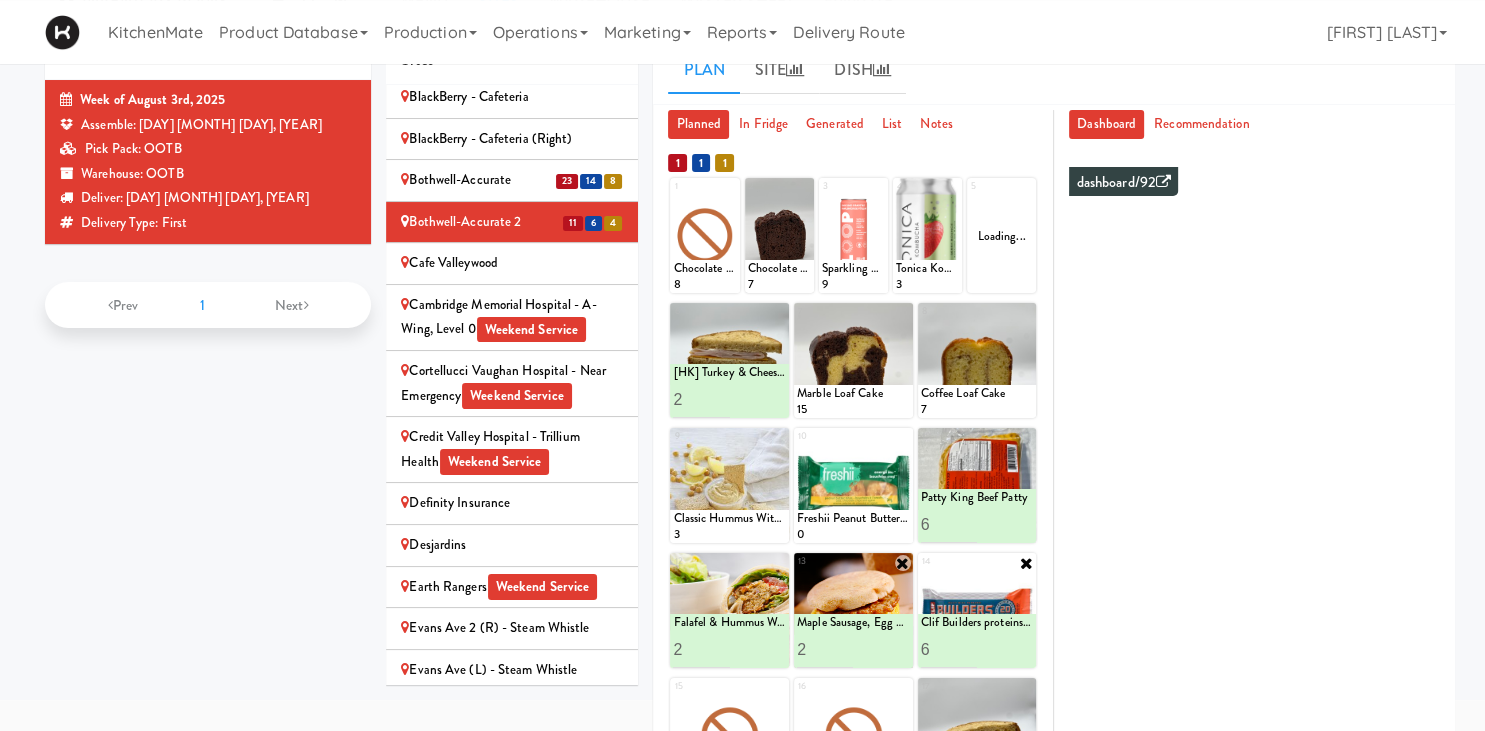 scroll, scrollTop: 103, scrollLeft: 0, axis: vertical 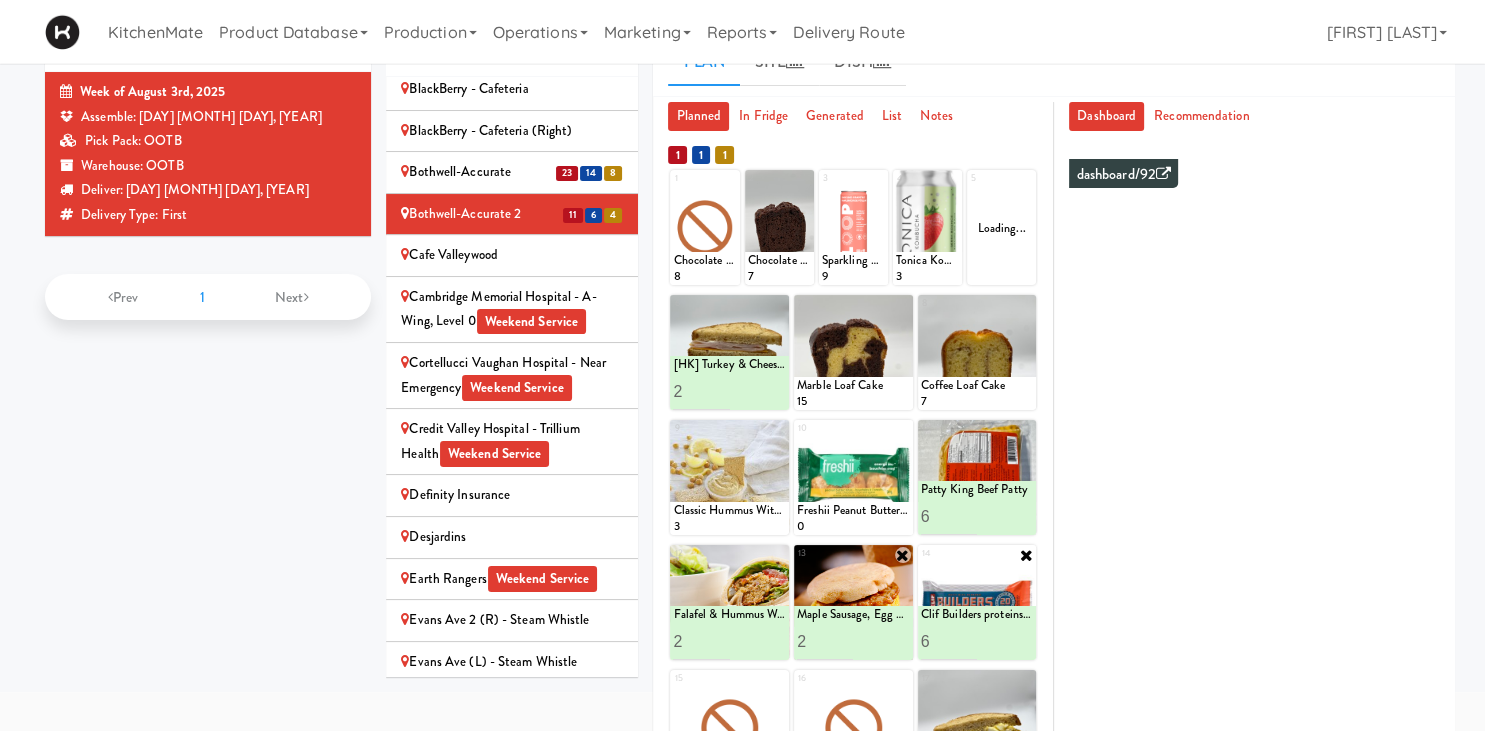 click on "Loading..." at bounding box center [1001, 227] 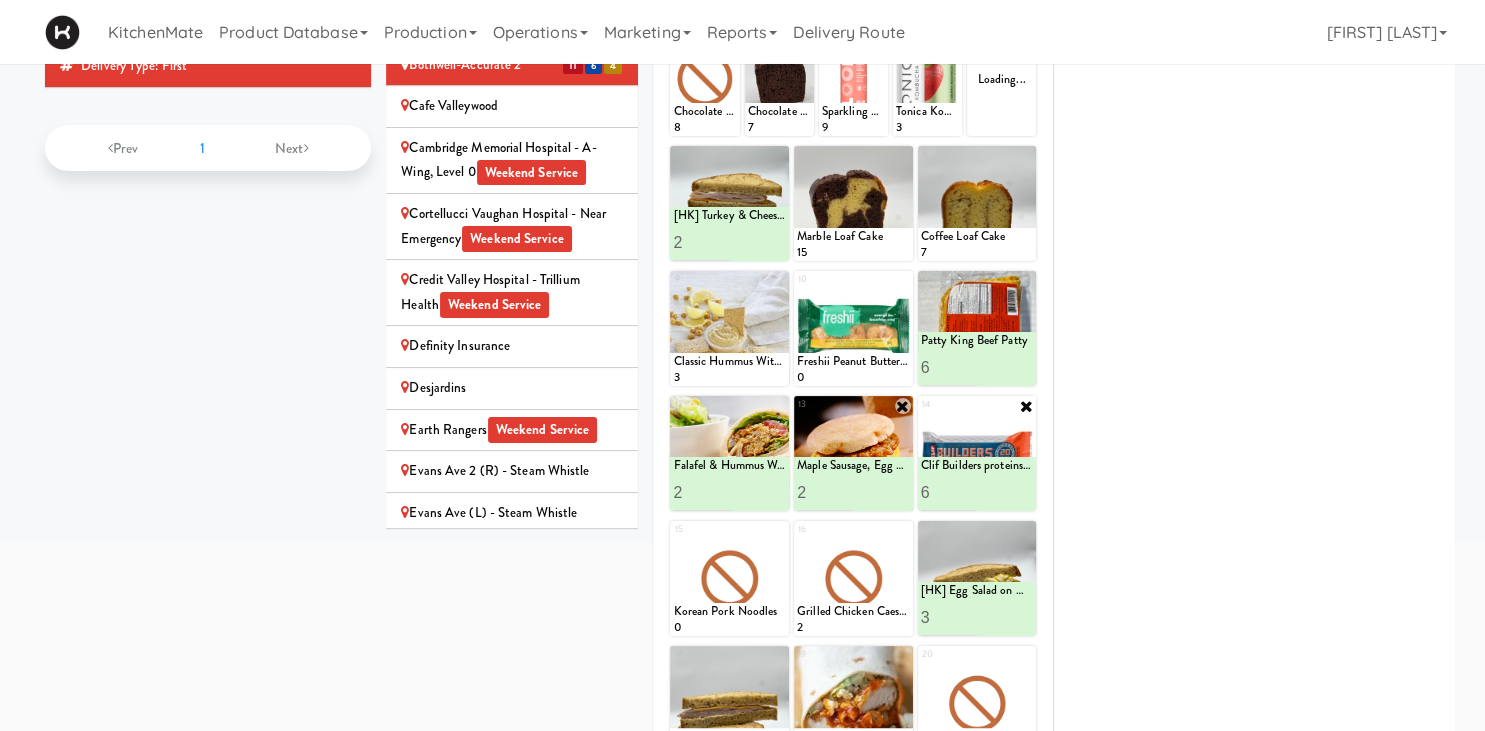 scroll, scrollTop: 180, scrollLeft: 0, axis: vertical 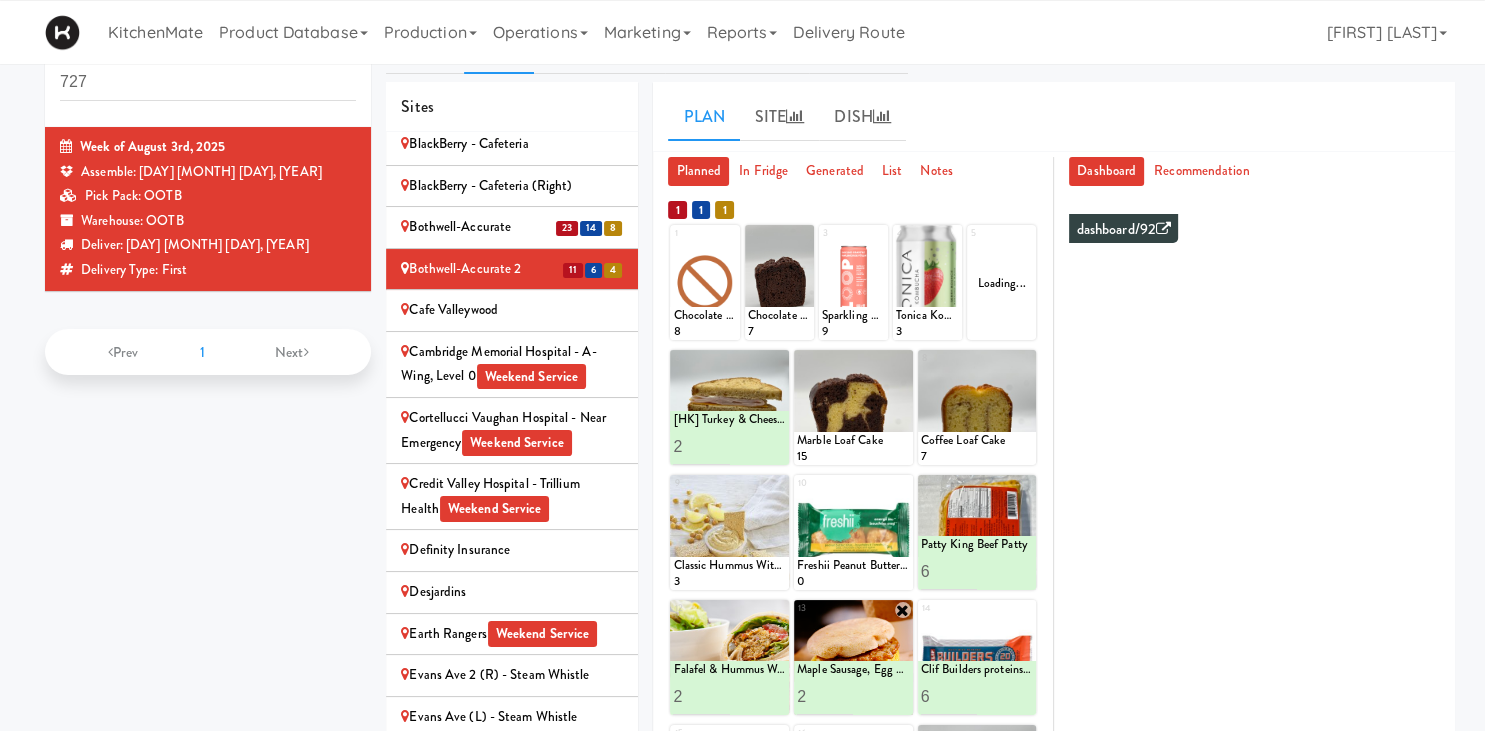 click on "Loading..." at bounding box center (1001, 282) 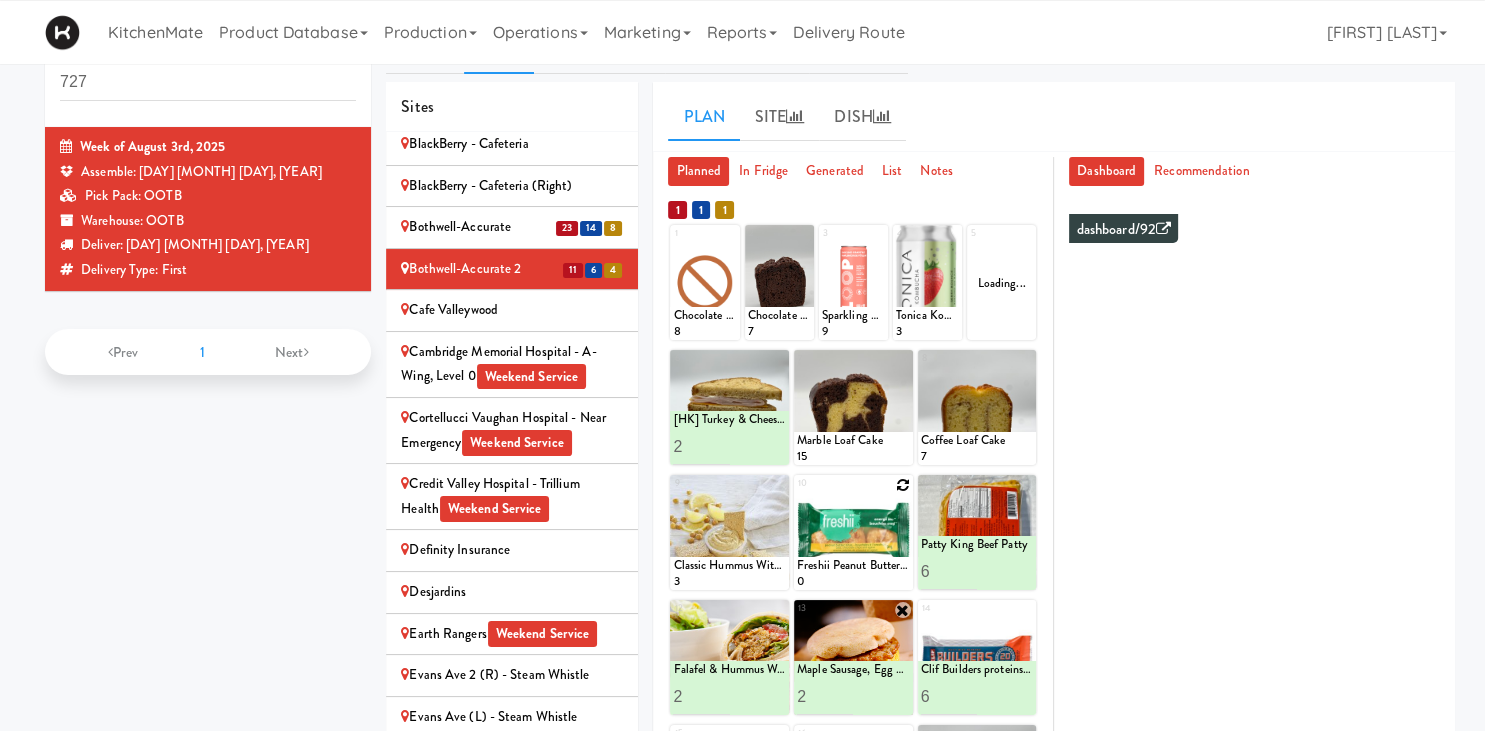 click at bounding box center (903, 485) 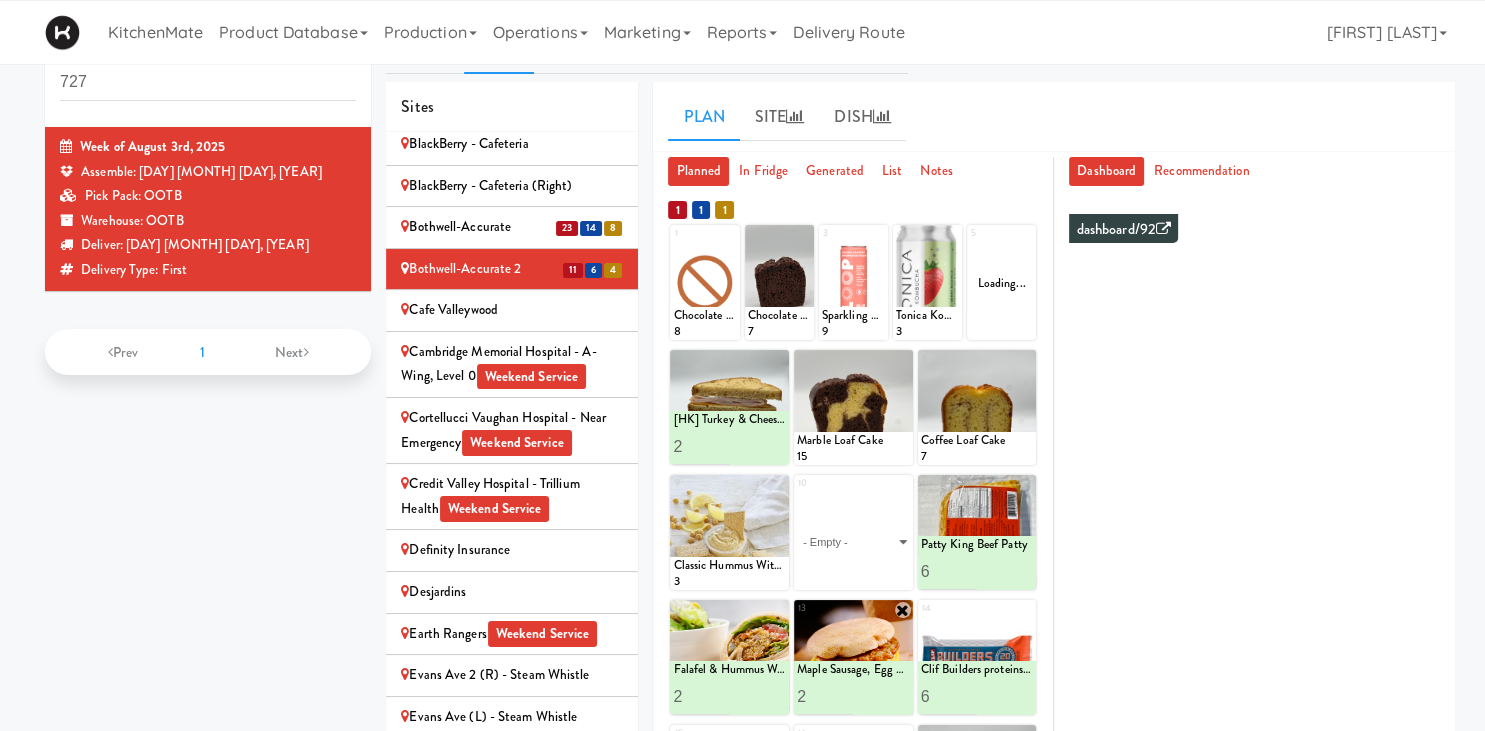 click on "Loading..." at bounding box center (1001, 282) 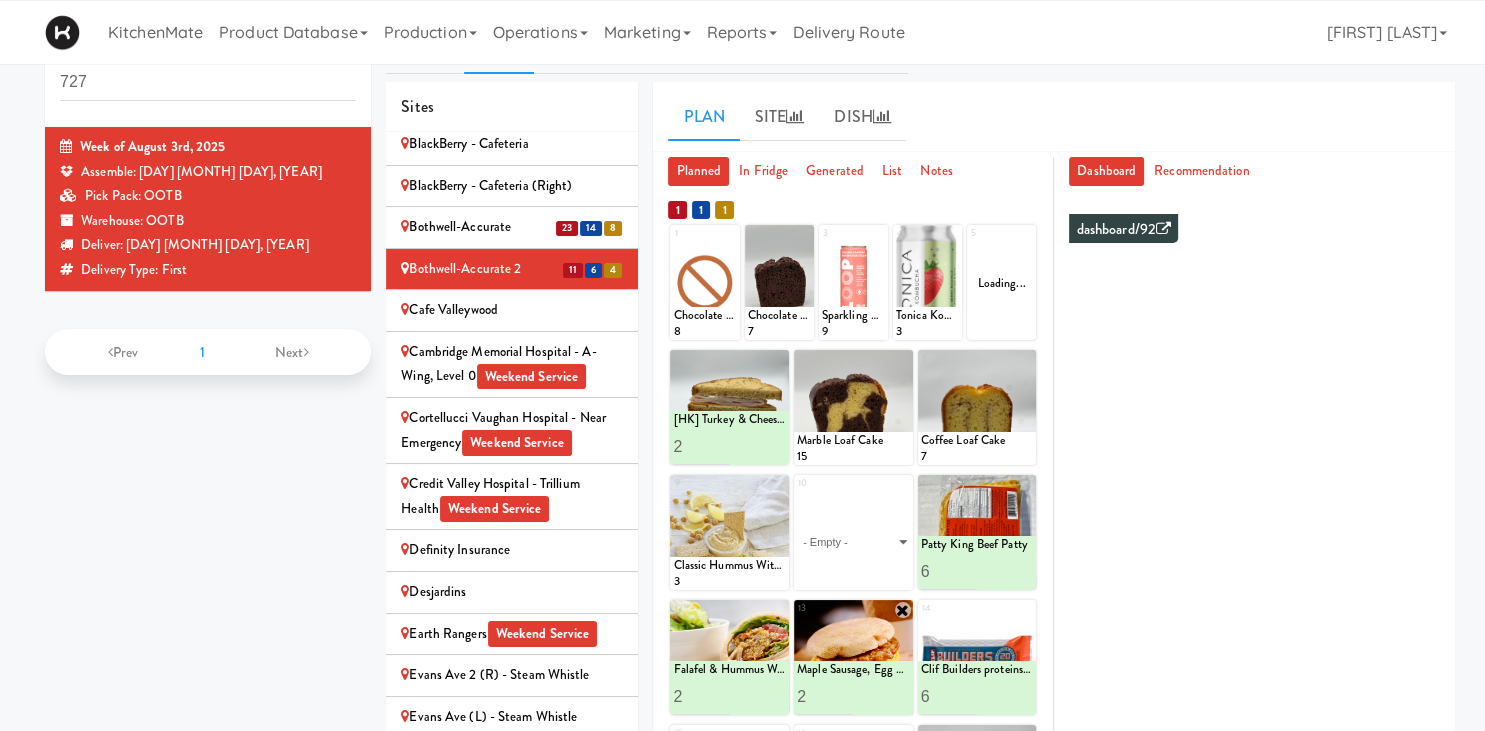 click on "1 1 1 1 Chocolate Loaf Cake 8 2 Chocolate Loaf Cake 7 3 Sparkling Grapefruit Probiotic Soda 9 4 Tonica Kombucha Berry Bounce 3 Loading... 5 6 [HK] Turkey & Cheese Multigrain 5 [HK] Turkey & Cheese Multigrain 2 7 Marble Loaf Cake 15 8 Coffee Loaf Cake 7 9 Classic Hummus With Crackers 3 10 - Empty - Activia Probiotic Peach Mango Smoothie Berry Gatorade Zero Chocolate Milk Tetra Pack Coca Cola Diet Coke Frooti Fuze Iced Tea Grape G2 Gatorade Thirst Quencher Greenhouse Fiery Ginger Shot Lemon Lime Gatorade Zero Monster Energy Zero Ultra Norse Cold Brew Coffee Oasis Apple Juice Orange Celsius Energy Drink Orange Gatorade Zero Red Bull Energy Drink Sanpellengrino Aranciata Sparkling Clementine Probiotic Soda Sparkling Ginger Probiotic Soda Sparkling Grapefruit Probiotic Soda Sugar Free Red Bull Tonica Kombucha Berry Bounce Amazing Chocolate Chunk Cookie Bacon & Egg Breakfast Wrap Bistro Deli Box Blue Diamond Roasted Salted Almonds Blue Diamond Smokehouse Almonds Caramilk Chocolate Chip Loaf Cake Chocolate Loaf Cake" at bounding box center (853, 651) 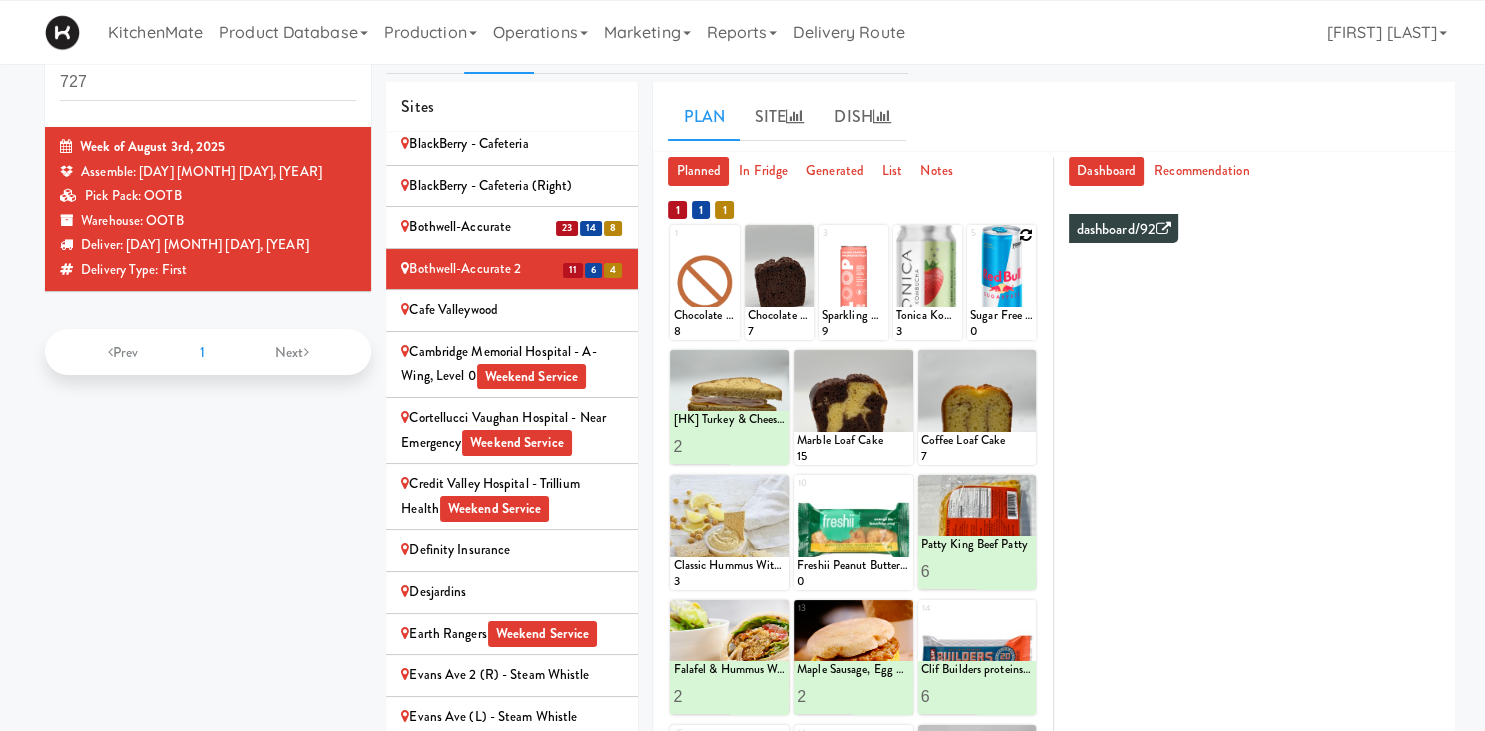 click at bounding box center [1026, 235] 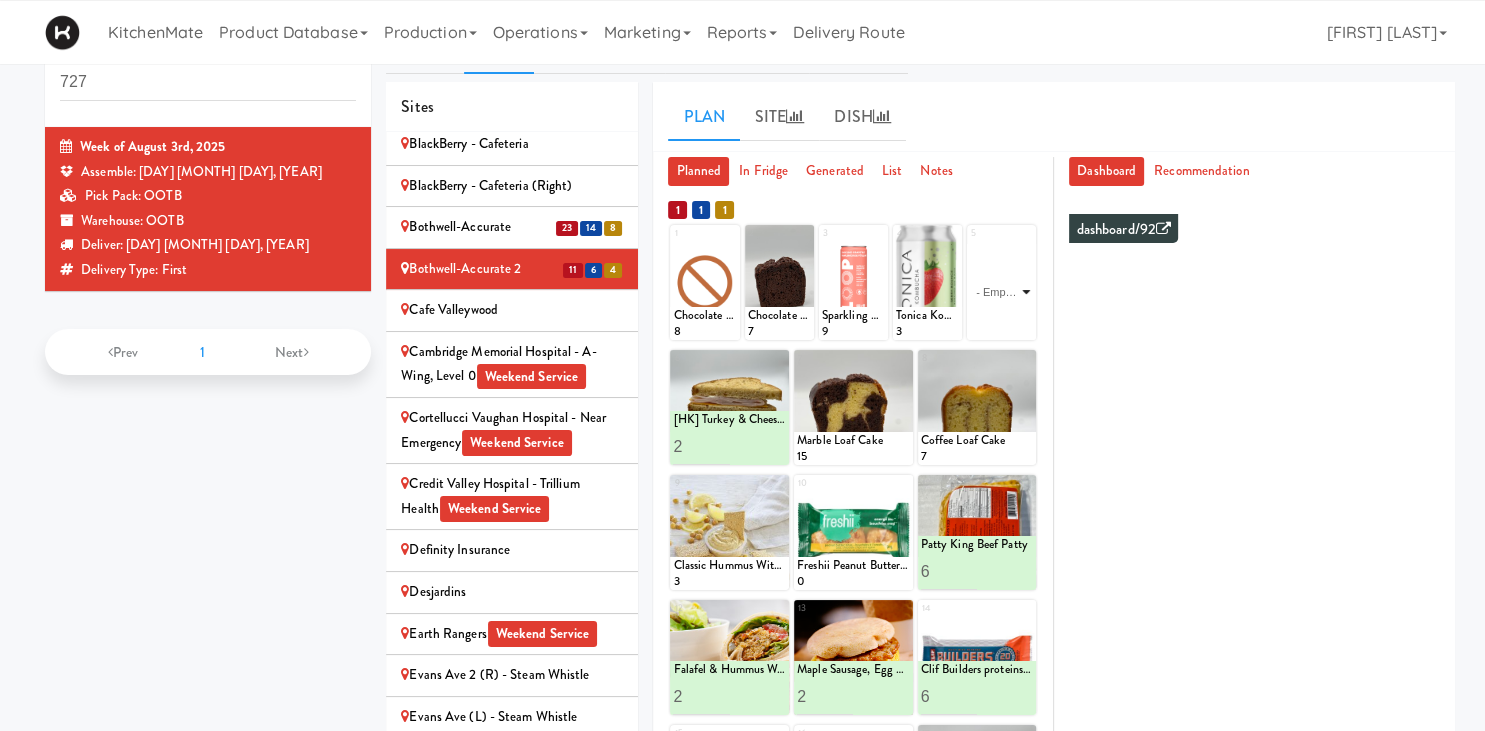click on "- Empty - Activia Probiotic Peach Mango Smoothie Berry Gatorade Zero Chocolate Milk Tetra Pack Coca Cola Diet Coke Frooti Fuze Iced Tea Grape G2 Gatorade Thirst Quencher Greenhouse Fiery Ginger Shot Lemon Lime Gatorade Zero Monster Energy Zero Ultra Norse Cold Brew Coffee Oasis Apple Juice Orange Celsius Energy Drink Orange Gatorade Zero Red Bull Energy Drink Sanpellengrino Aranciata Sparkling Clementine Probiotic Soda Sparkling Ginger Probiotic Soda Sparkling Grapefruit Probiotic Soda Sugar Free Red Bull Tonica Kombucha Berry Bounce Amazing Chocolate Chunk Cookie Bacon & Egg Breakfast Wrap Bistro Deli Box Blue Diamond Roasted Salted Almonds Blue Diamond Smokehouse Almonds Caramilk Chocolate Chip Loaf Cake Chocolate Loaf Cake Classic Hummus With Crackers Clif Bar Peanut Butter Crunch Clif Builders proteins Bar Chocolate Clif Builders proteins Bar Chocolate Mint Coffee Loaf Cake Falafel & Hummus Wrap Freshii Peanut Butter Energii Bites [HK] Cheddar Cheese Bagel [HK] Chicken Caesar Wrap [HK] Turkey Club Wrap" at bounding box center (1001, 292) 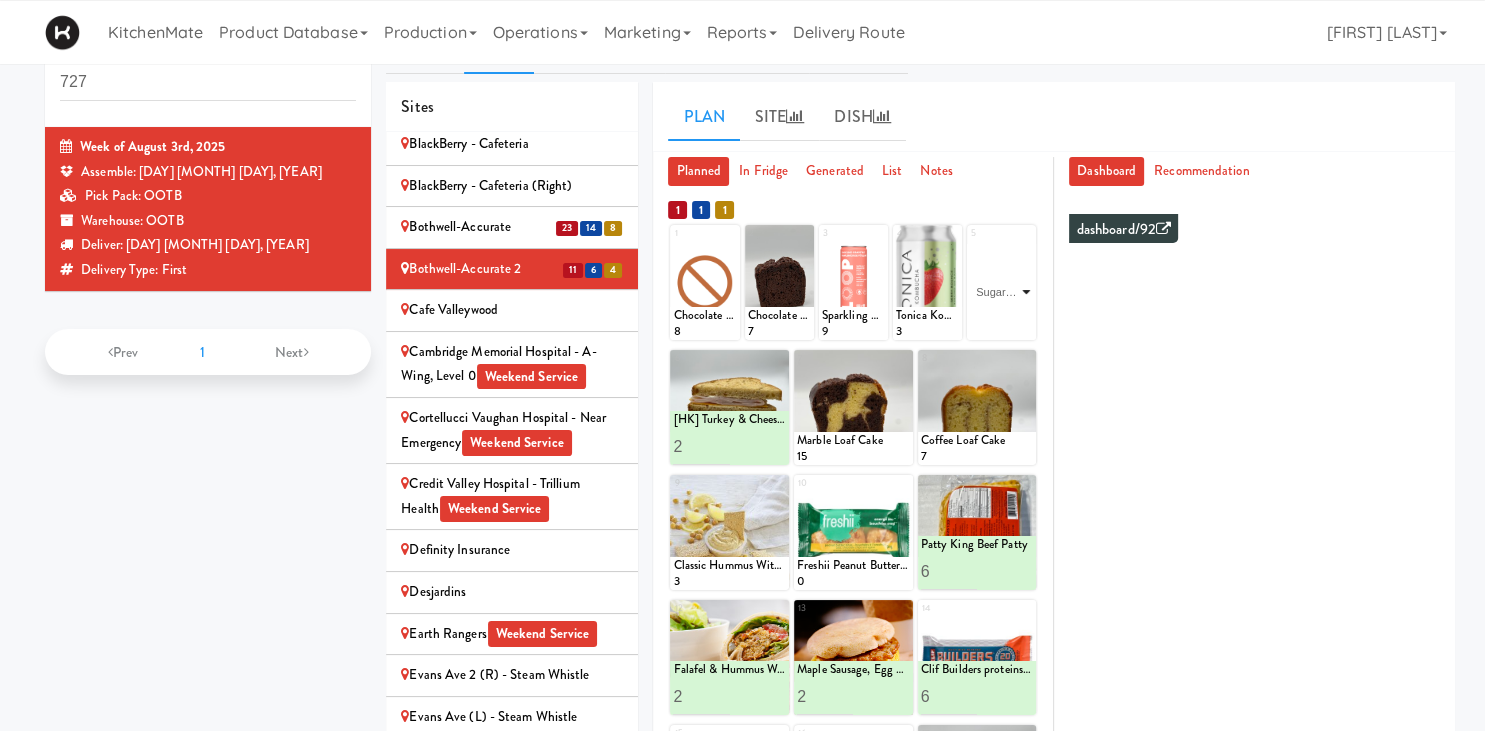 click on "Sugar Free Red Bull" at bounding box center [0, 0] 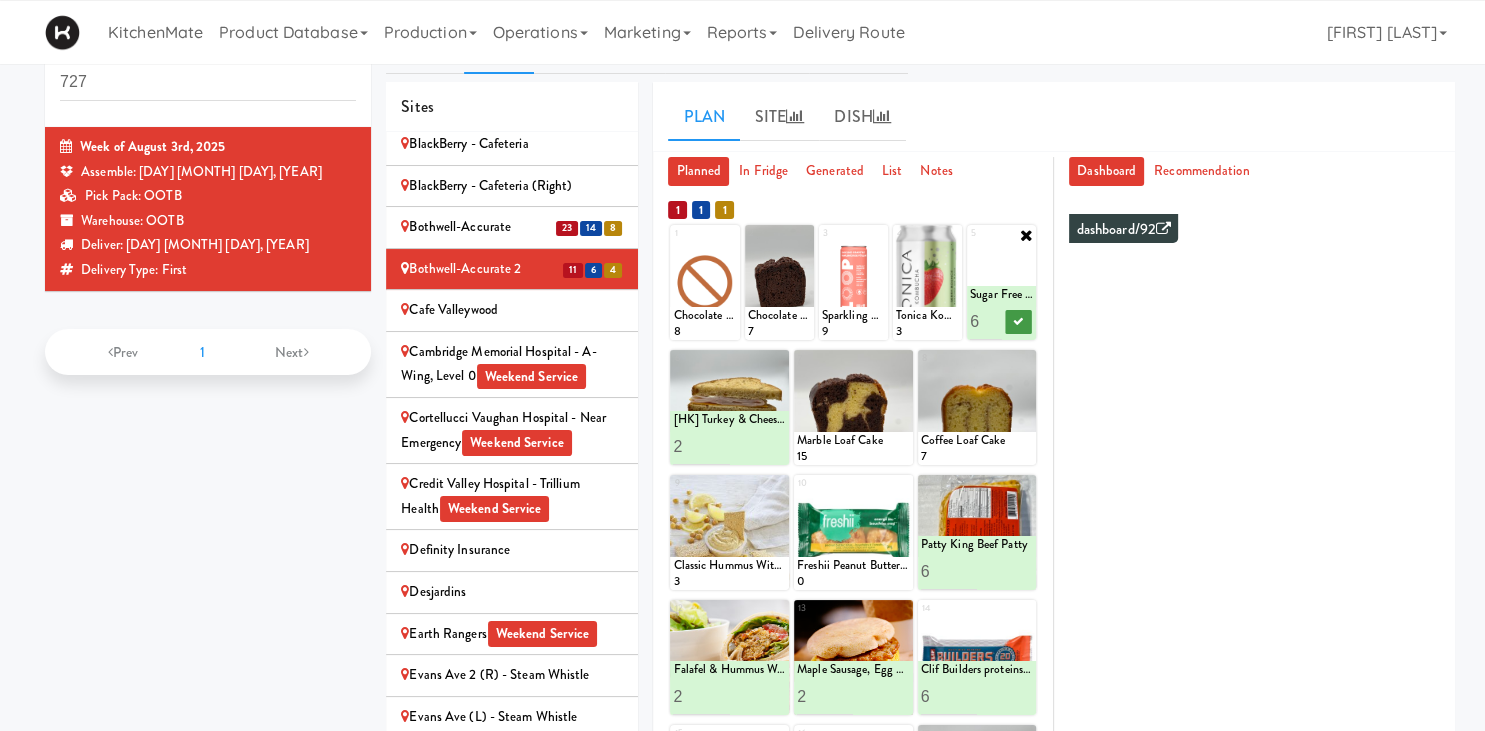 type on "6" 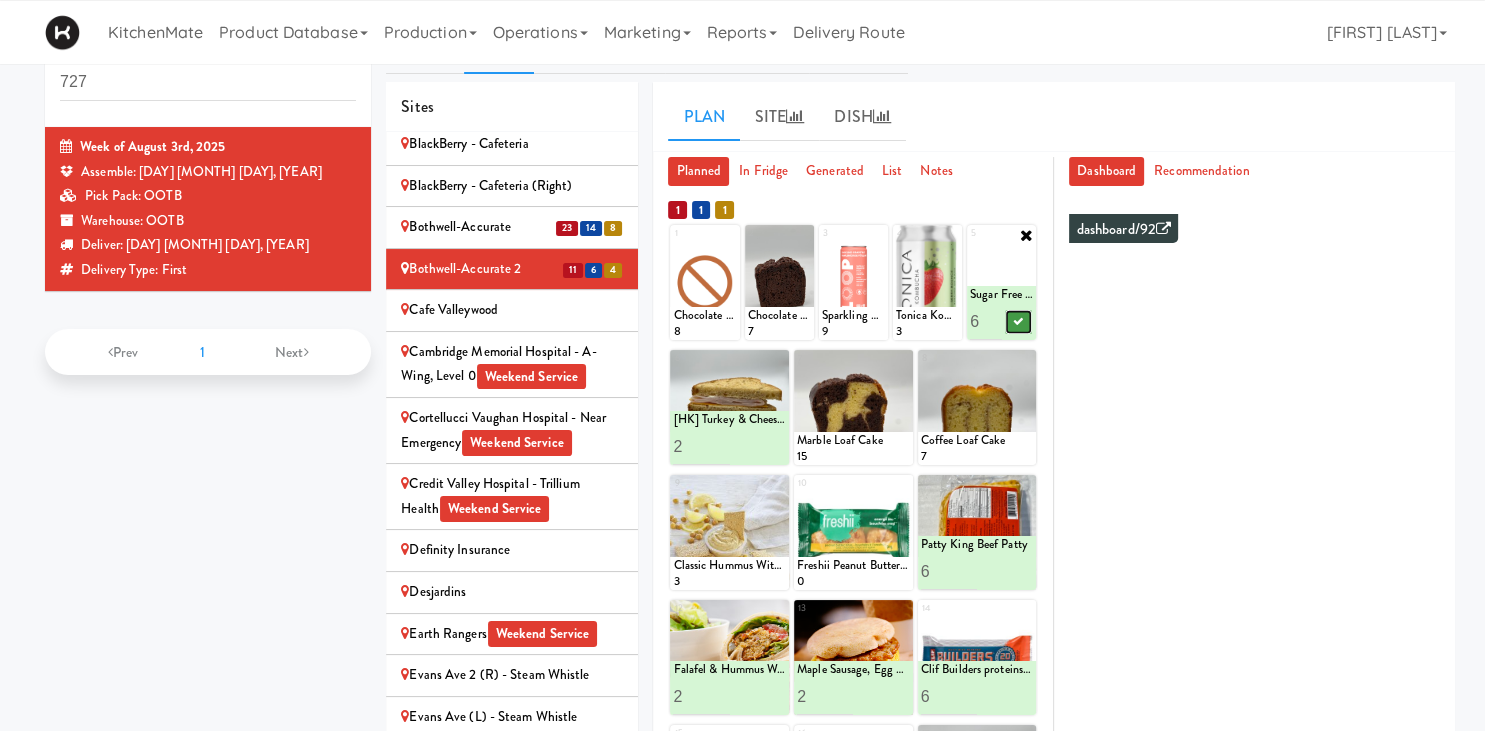 click at bounding box center [1018, 321] 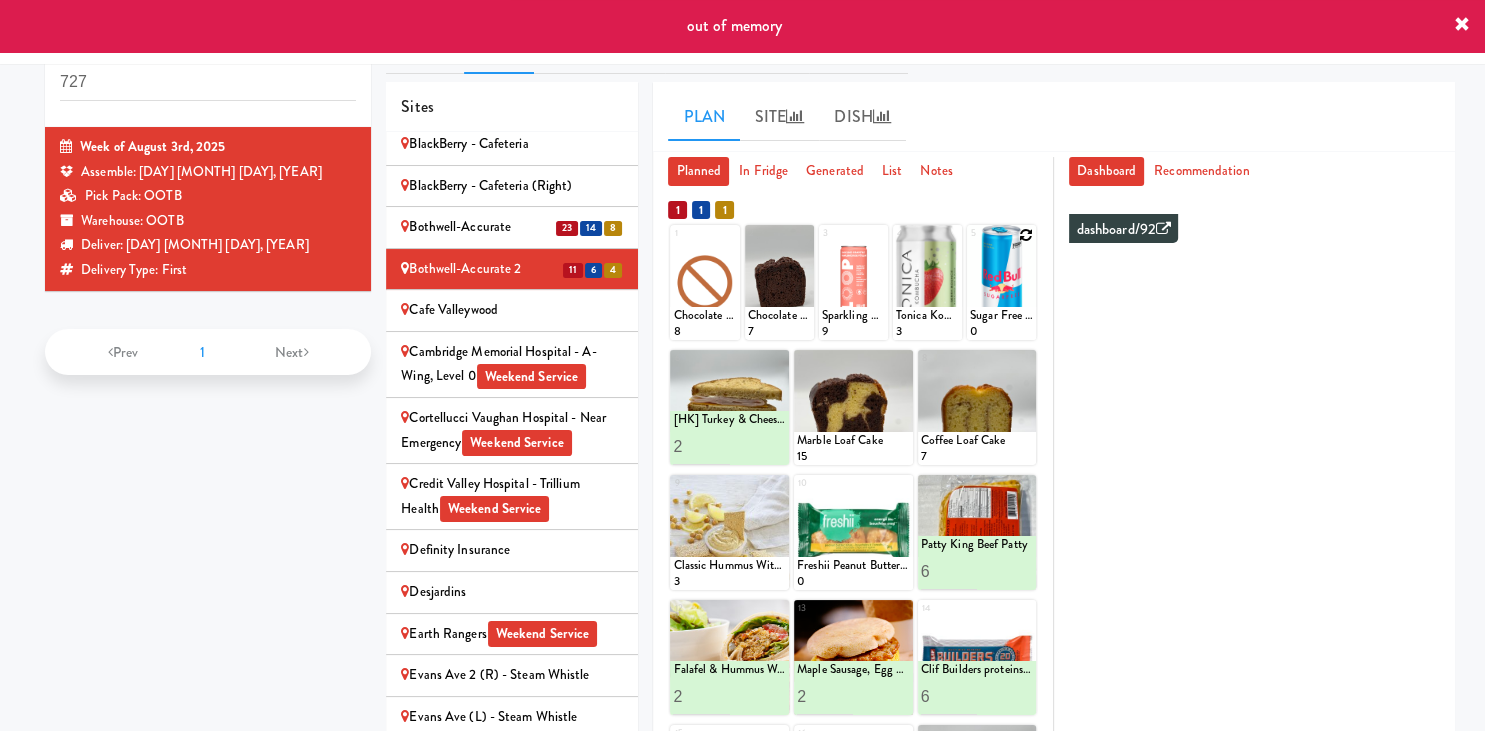 click at bounding box center [1026, 235] 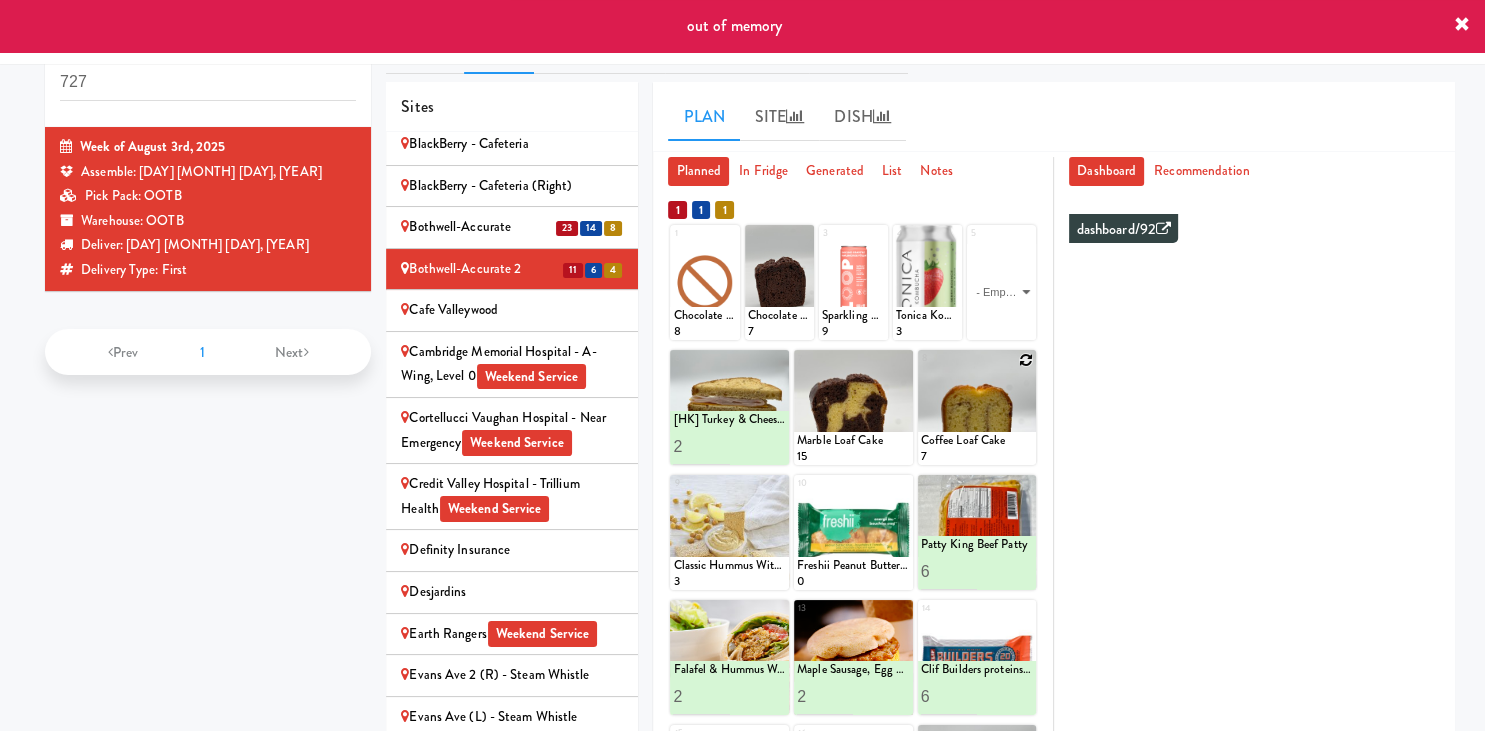 click at bounding box center (977, 407) 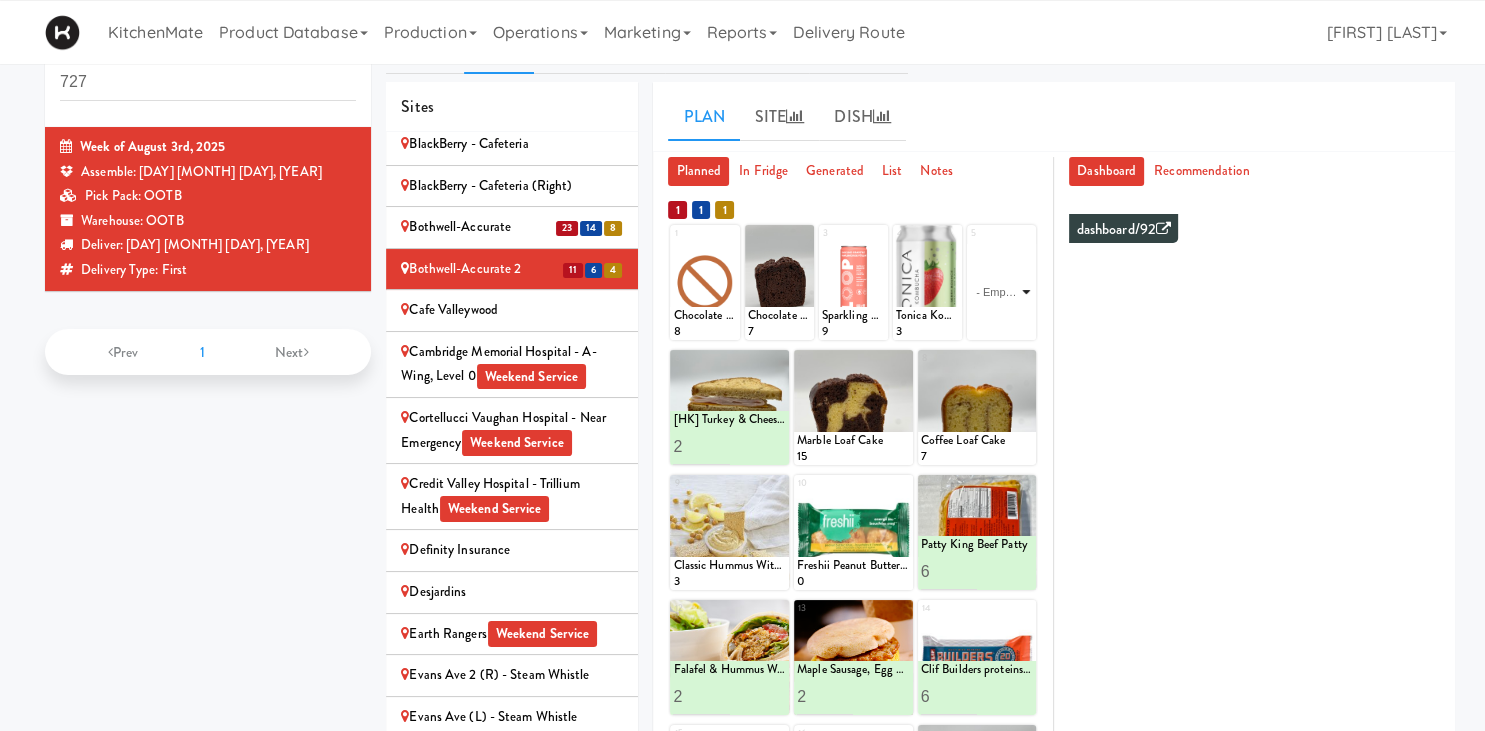 click on "- Empty - Activia Probiotic Peach Mango Smoothie Berry Gatorade Zero Chocolate Milk Tetra Pack Coca Cola Diet Coke Frooti Fuze Iced Tea Grape G2 Gatorade Thirst Quencher Greenhouse Fiery Ginger Shot Lemon Lime Gatorade Zero Monster Energy Zero Ultra Norse Cold Brew Coffee Oasis Apple Juice Orange Celsius Energy Drink Orange Gatorade Zero Red Bull Energy Drink Sanpellengrino Aranciata Sparkling Clementine Probiotic Soda Sparkling Ginger Probiotic Soda Sparkling Grapefruit Probiotic Soda Sugar Free Red Bull Tonica Kombucha Berry Bounce Amazing Chocolate Chunk Cookie Bacon & Egg Breakfast Wrap Bistro Deli Box Blue Diamond Roasted Salted Almonds Blue Diamond Smokehouse Almonds Caramilk Chocolate Chip Loaf Cake Chocolate Loaf Cake Classic Hummus With Crackers Clif Bar Peanut Butter Crunch Clif Builders proteins Bar Chocolate Clif Builders proteins Bar Chocolate Mint Coffee Loaf Cake Falafel & Hummus Wrap Freshii Peanut Butter Energii Bites [HK] Cheddar Cheese Bagel [HK] Chicken Caesar Wrap [HK] Turkey Club Wrap" at bounding box center [1001, 292] 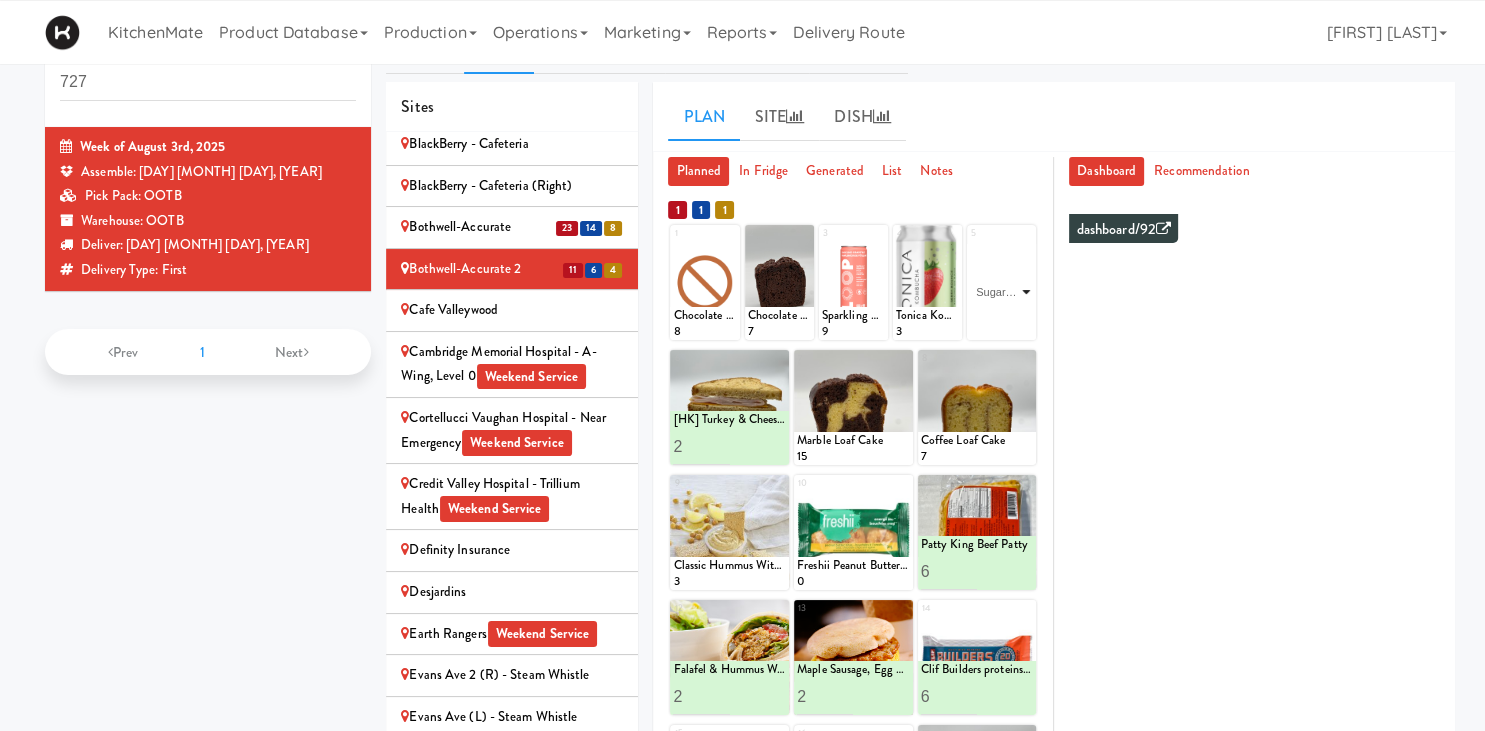 click on "Sugar Free Red Bull" at bounding box center (0, 0) 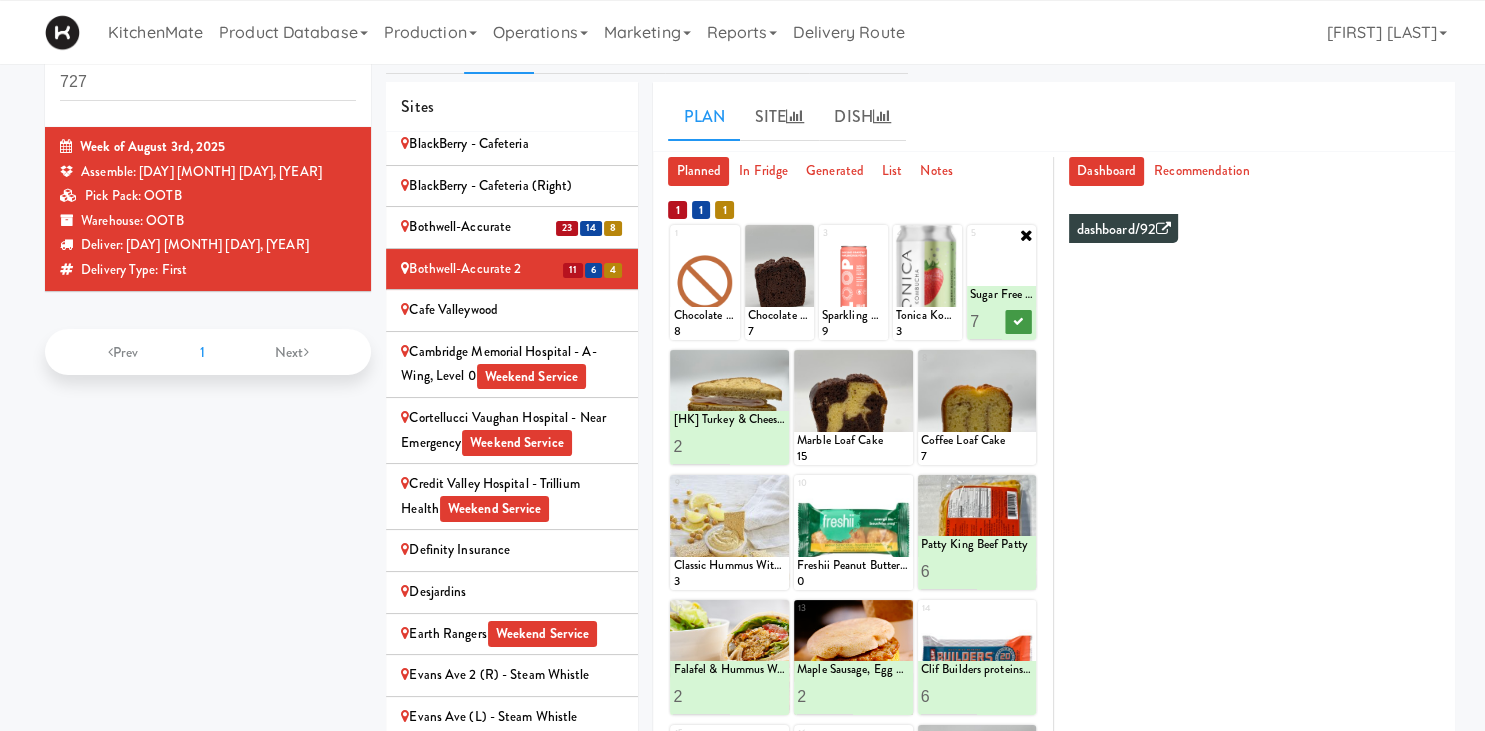 type on "7" 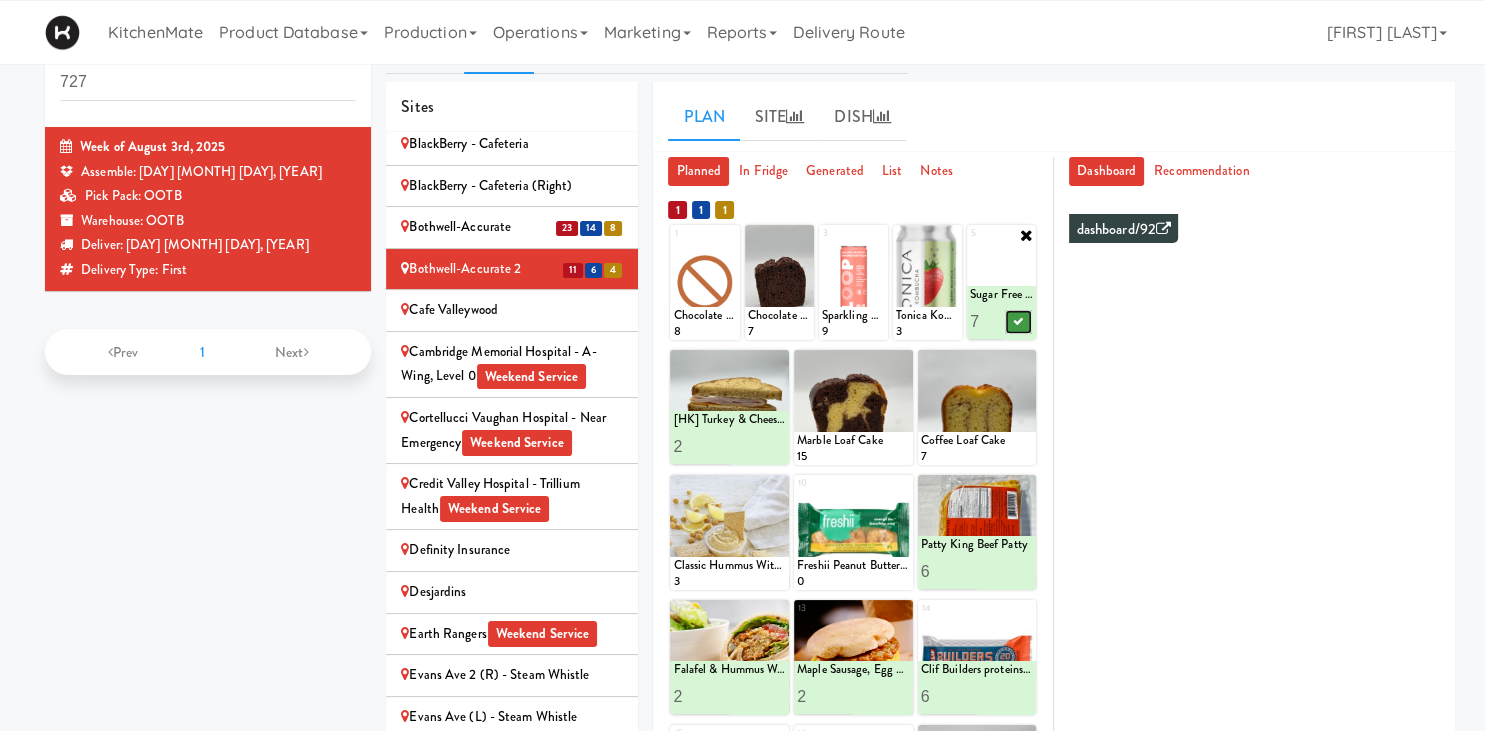 click at bounding box center (1018, 321) 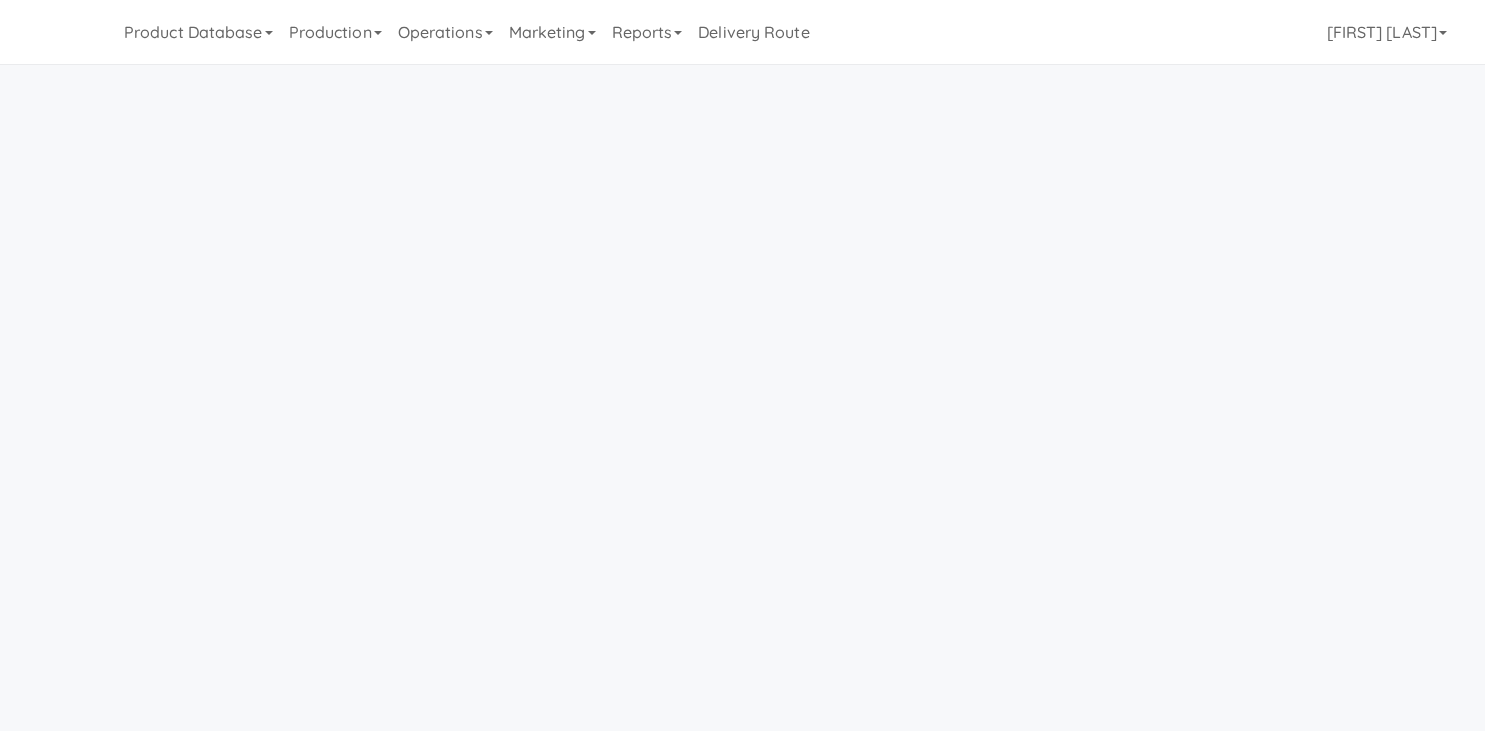 scroll, scrollTop: 47, scrollLeft: 0, axis: vertical 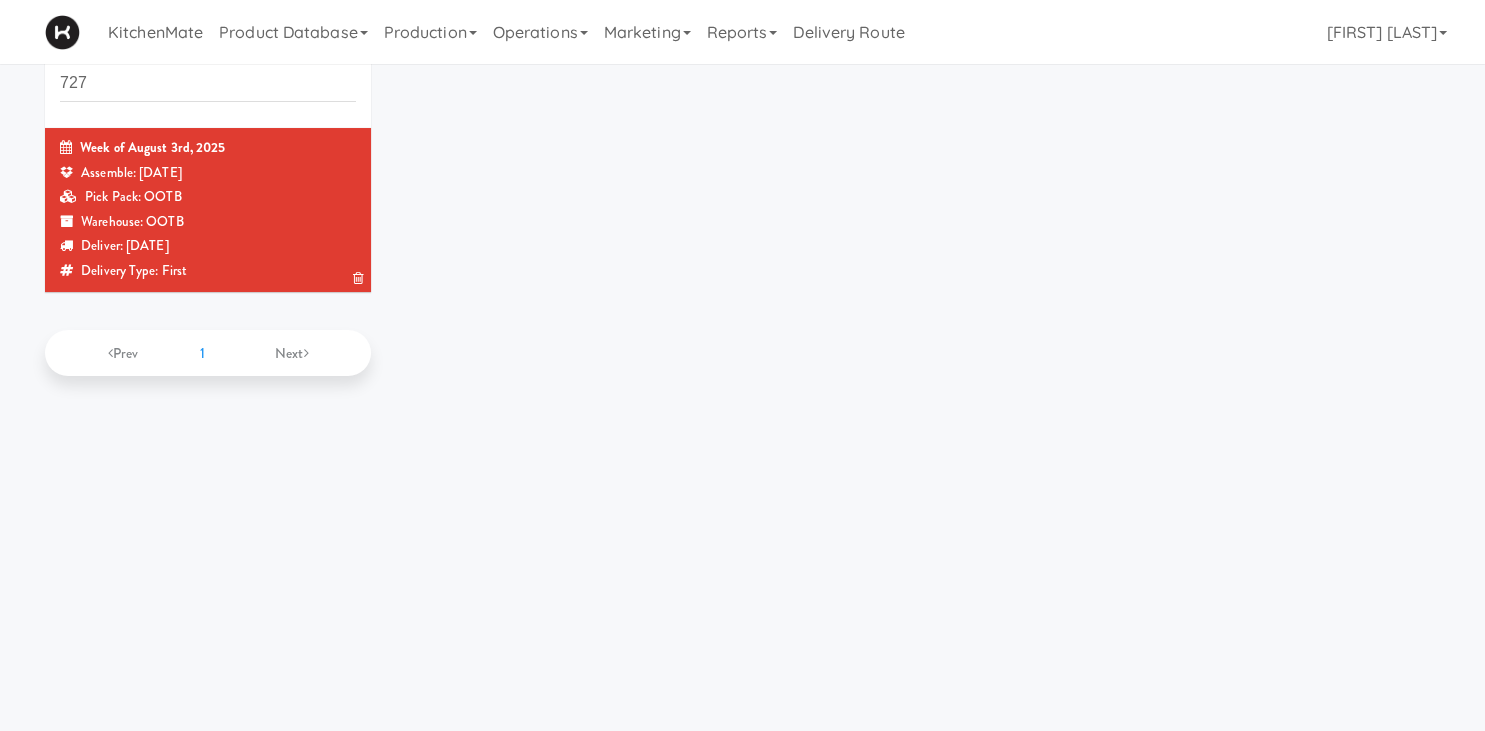 click on "Pick Pack: OOTB" at bounding box center (208, 197) 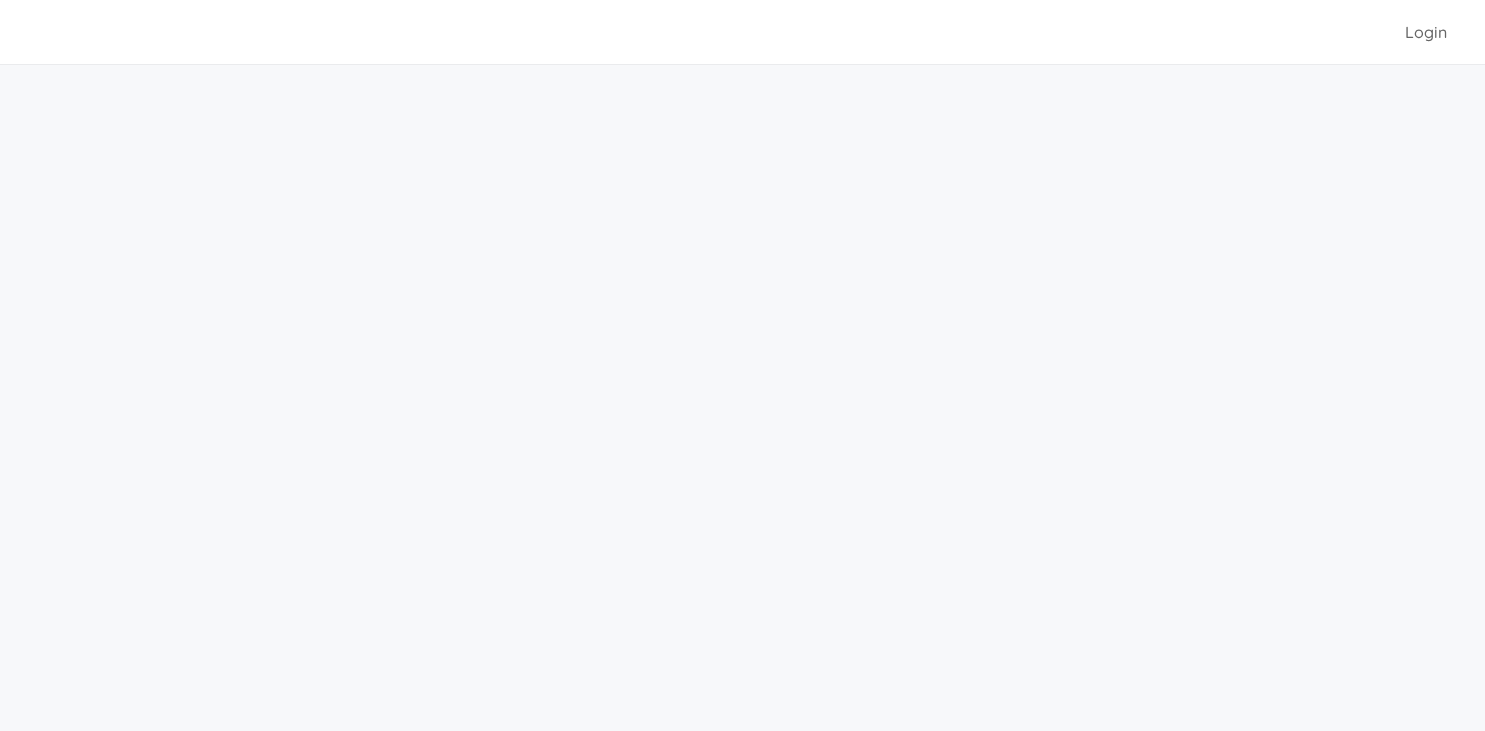 scroll, scrollTop: 47, scrollLeft: 0, axis: vertical 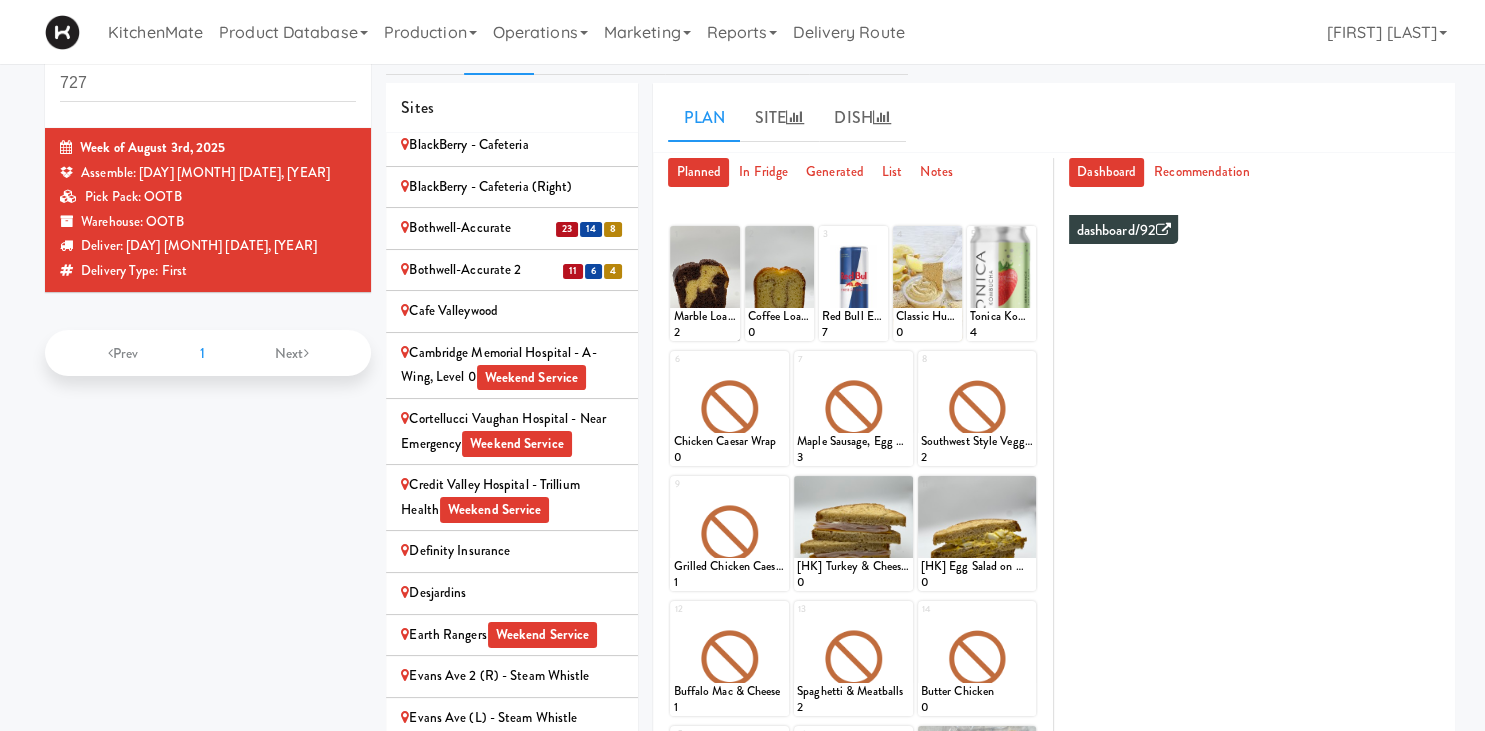 click on "Bothwell-Accurate 2" at bounding box center [512, 270] 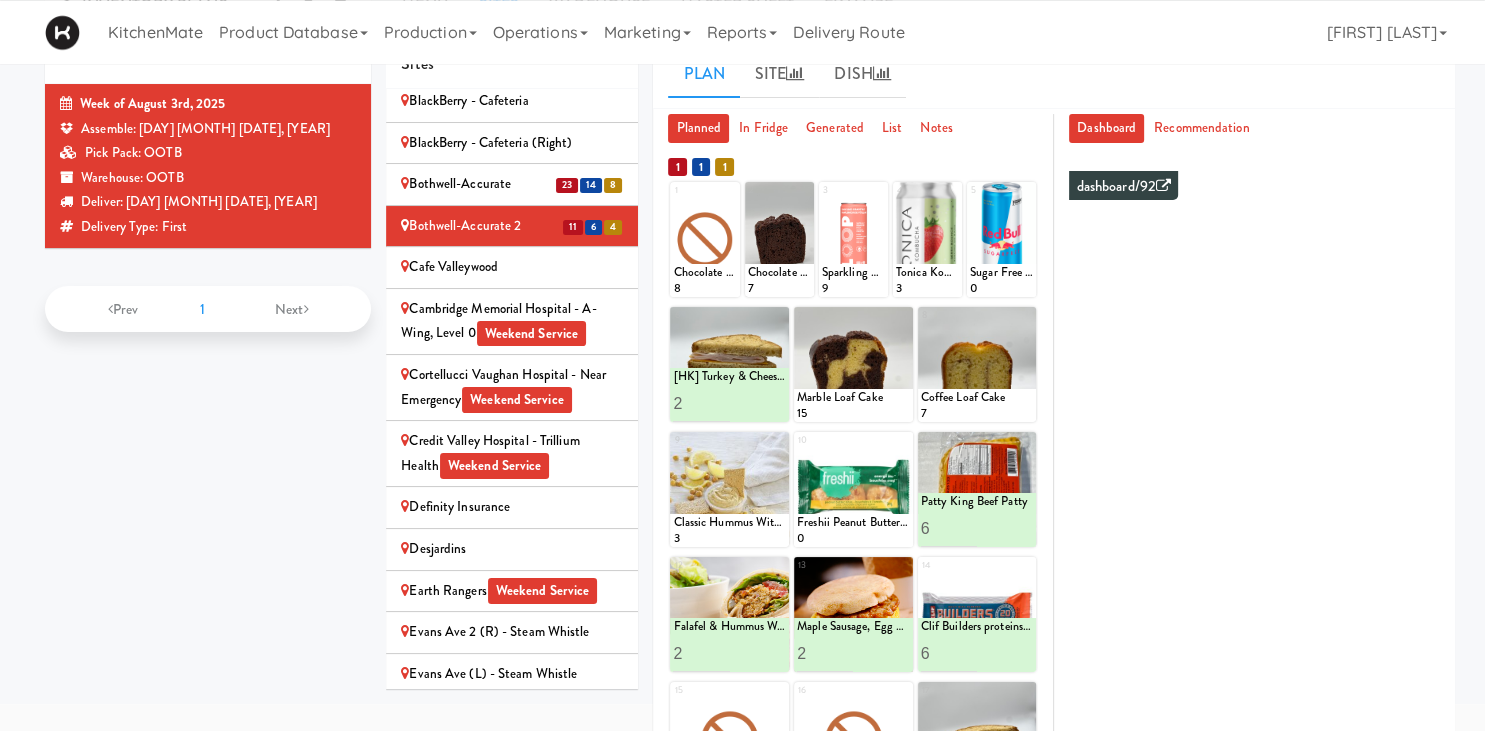 scroll, scrollTop: 112, scrollLeft: 0, axis: vertical 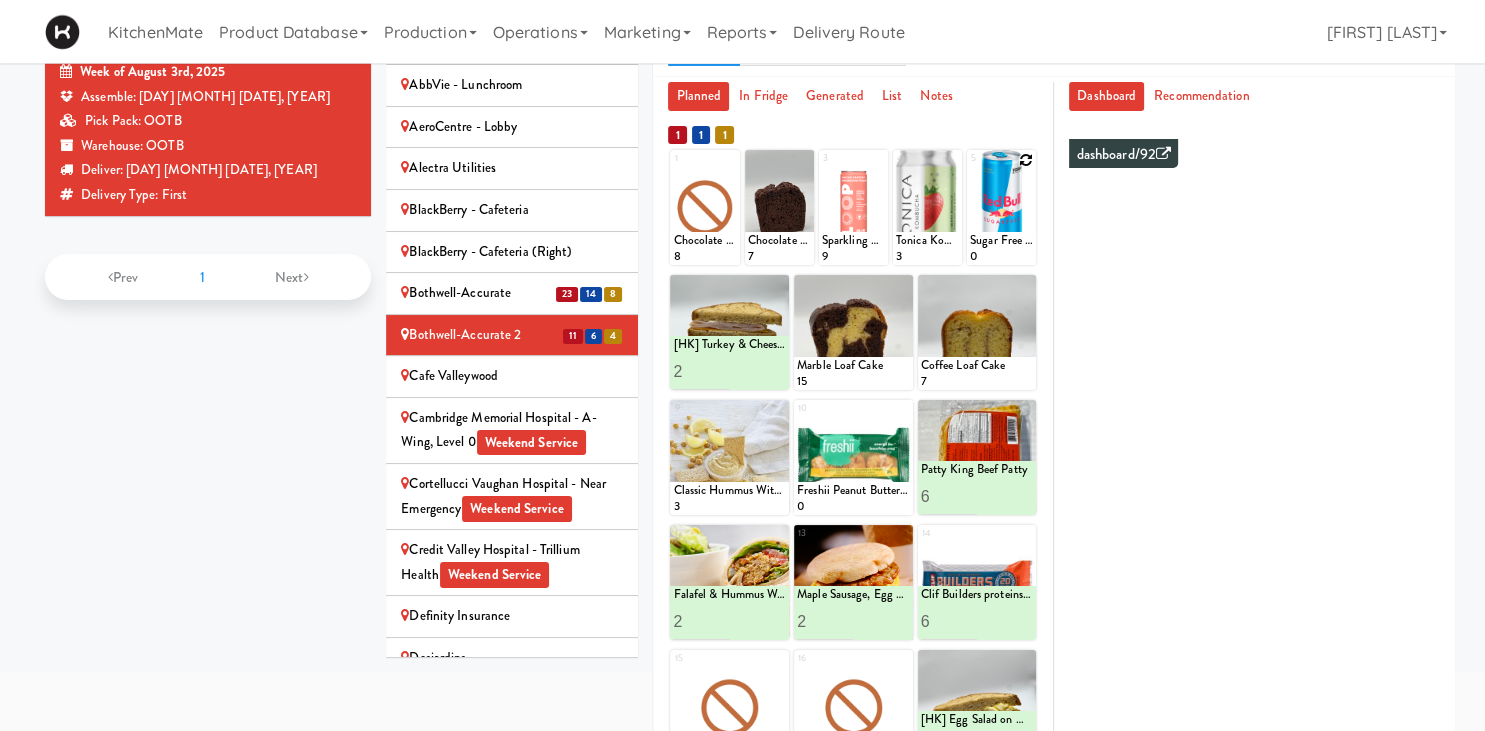 click at bounding box center [1026, 160] 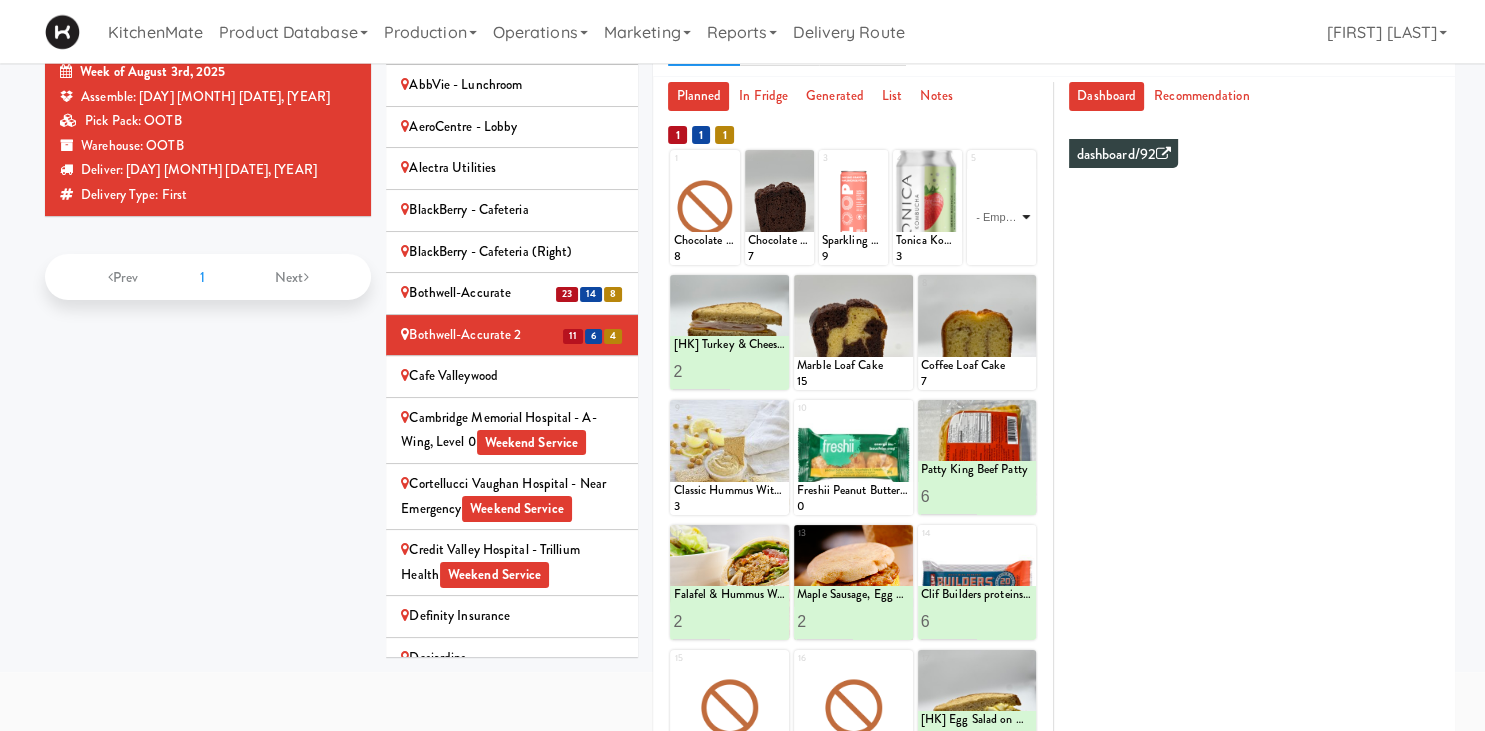click on "- Empty - Activia Probiotic Peach Mango Smoothie Berry Gatorade Zero Chocolate Milk Tetra Pack Coca Cola Diet Coke Frooti Fuze Iced Tea Grape G2 Gatorade Thirst Quencher Greenhouse Fiery Ginger Shot Lemon Lime Gatorade Zero Monster Energy Zero Ultra Norse Cold Brew Coffee Oasis Apple Juice Orange Celsius Energy Drink Orange Gatorade Zero Red Bull Energy Drink Sanpellengrino Aranciata Sparkling Clementine Probiotic Soda Sparkling Ginger Probiotic Soda Sparkling Grapefruit Probiotic Soda Sugar Free Red Bull Tonica Kombucha Berry Bounce Amazing Chocolate Chunk Cookie Bacon & Egg Breakfast Wrap Bistro Deli Box Blue Diamond Roasted Salted Almonds Blue Diamond Smokehouse Almonds Caramilk Chocolate Chip Loaf Cake Chocolate Loaf Cake Classic Hummus With Crackers Clif Bar Peanut Butter Crunch Clif Builders proteins Bar Chocolate Clif Builders proteins Bar Chocolate Mint Coffee Loaf Cake Falafel & Hummus Wrap Freshii Peanut Butter Energii Bites [HK] Cheddar Cheese Bagel [HK] Chicken Caesar Wrap [HK] Turkey Club Wrap" at bounding box center (1001, 217) 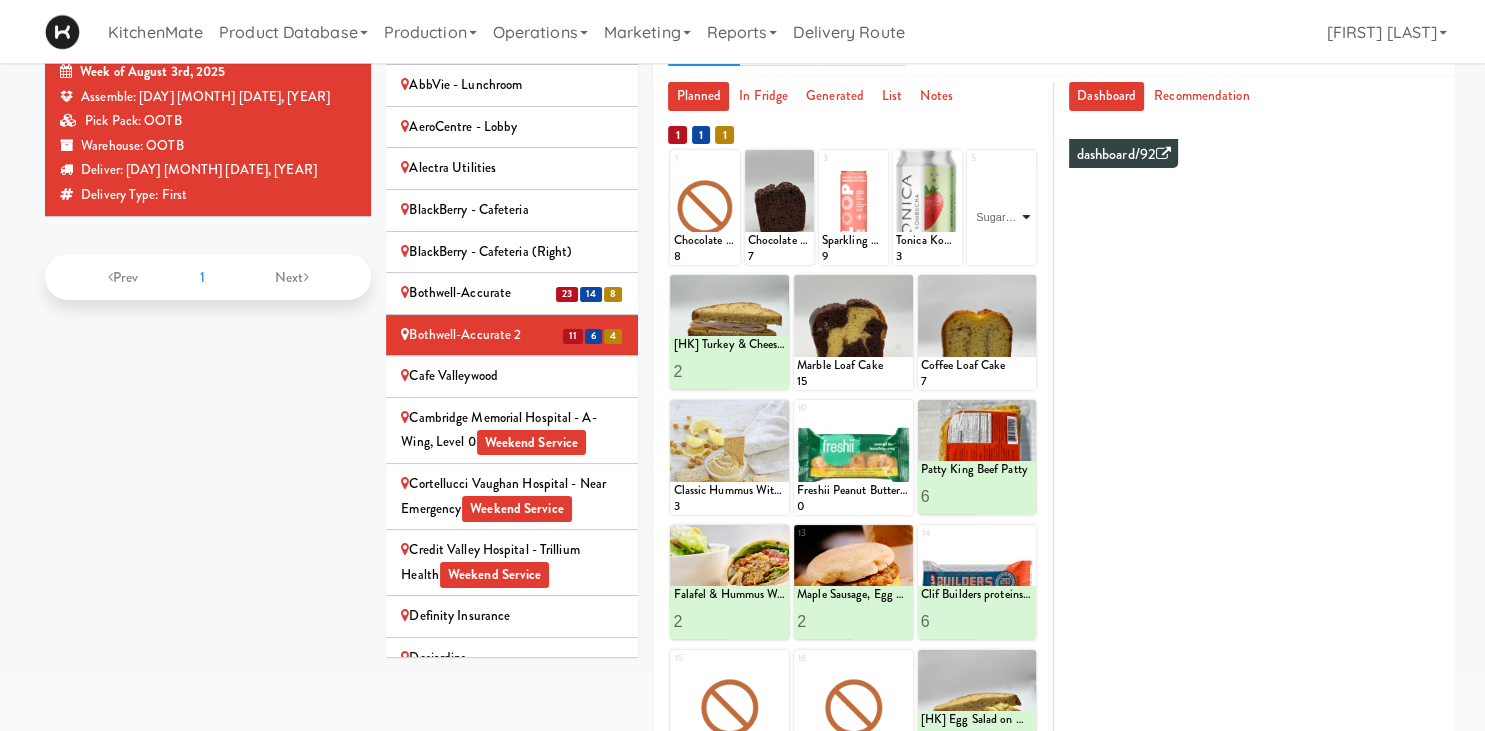 click on "Sugar Free Red Bull" at bounding box center (0, 0) 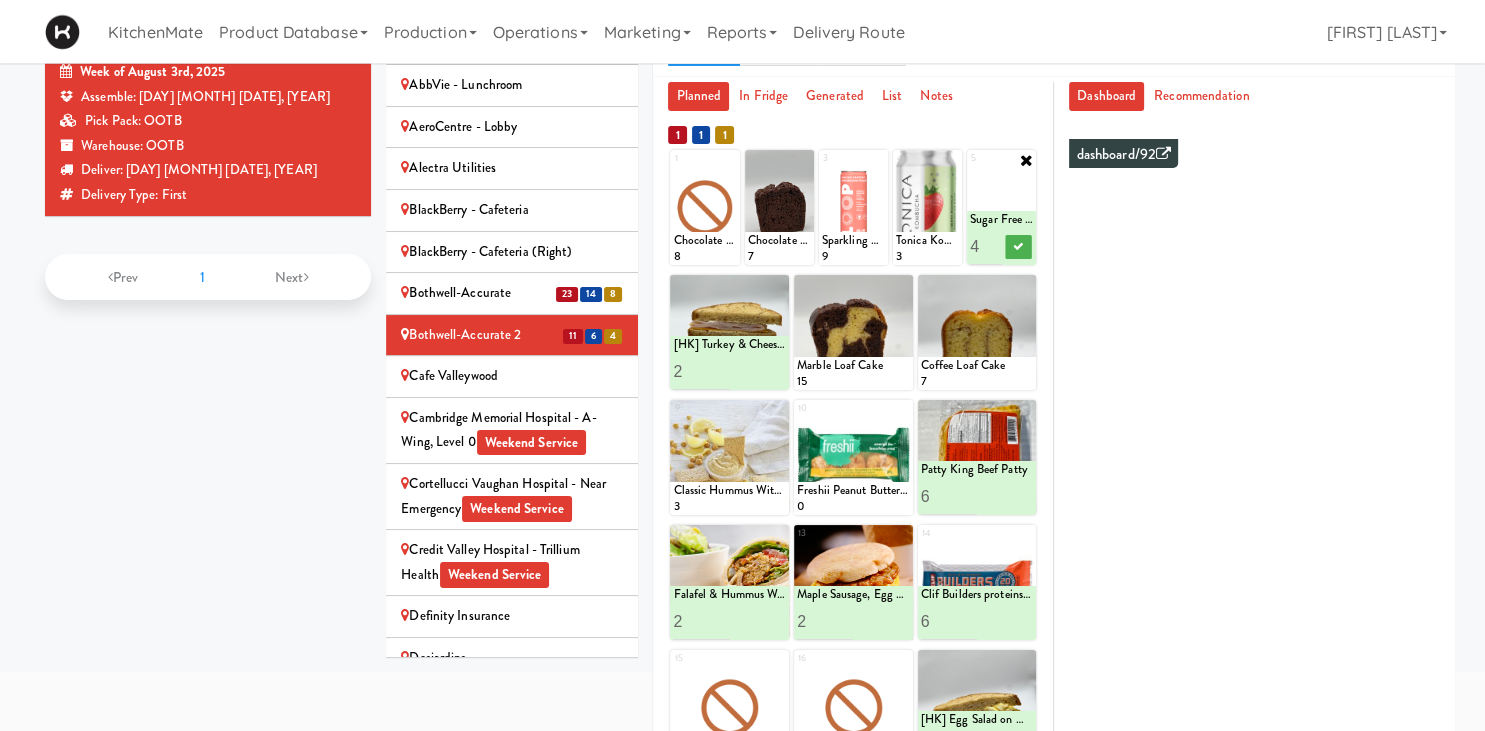 type on "5" 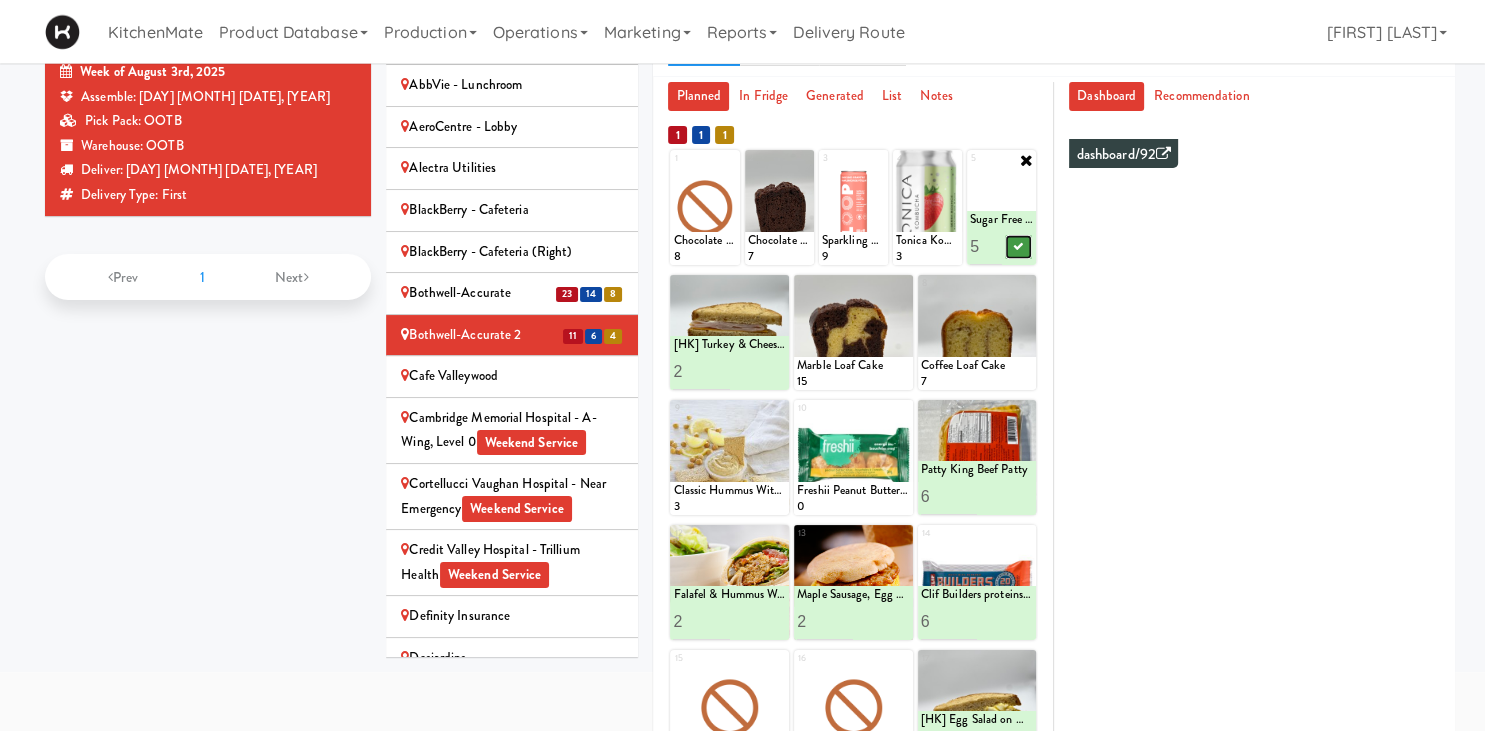 click at bounding box center (1018, 246) 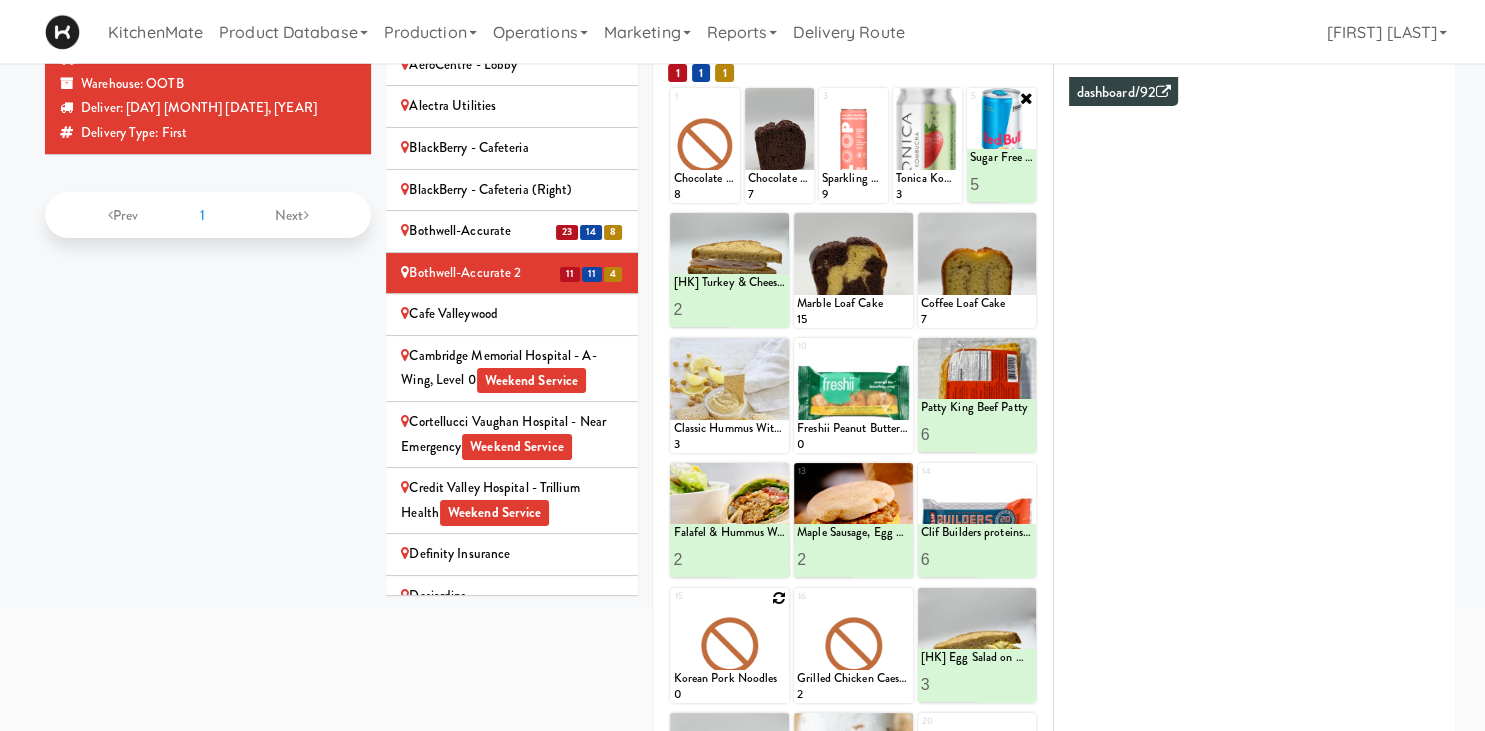 scroll, scrollTop: 186, scrollLeft: 0, axis: vertical 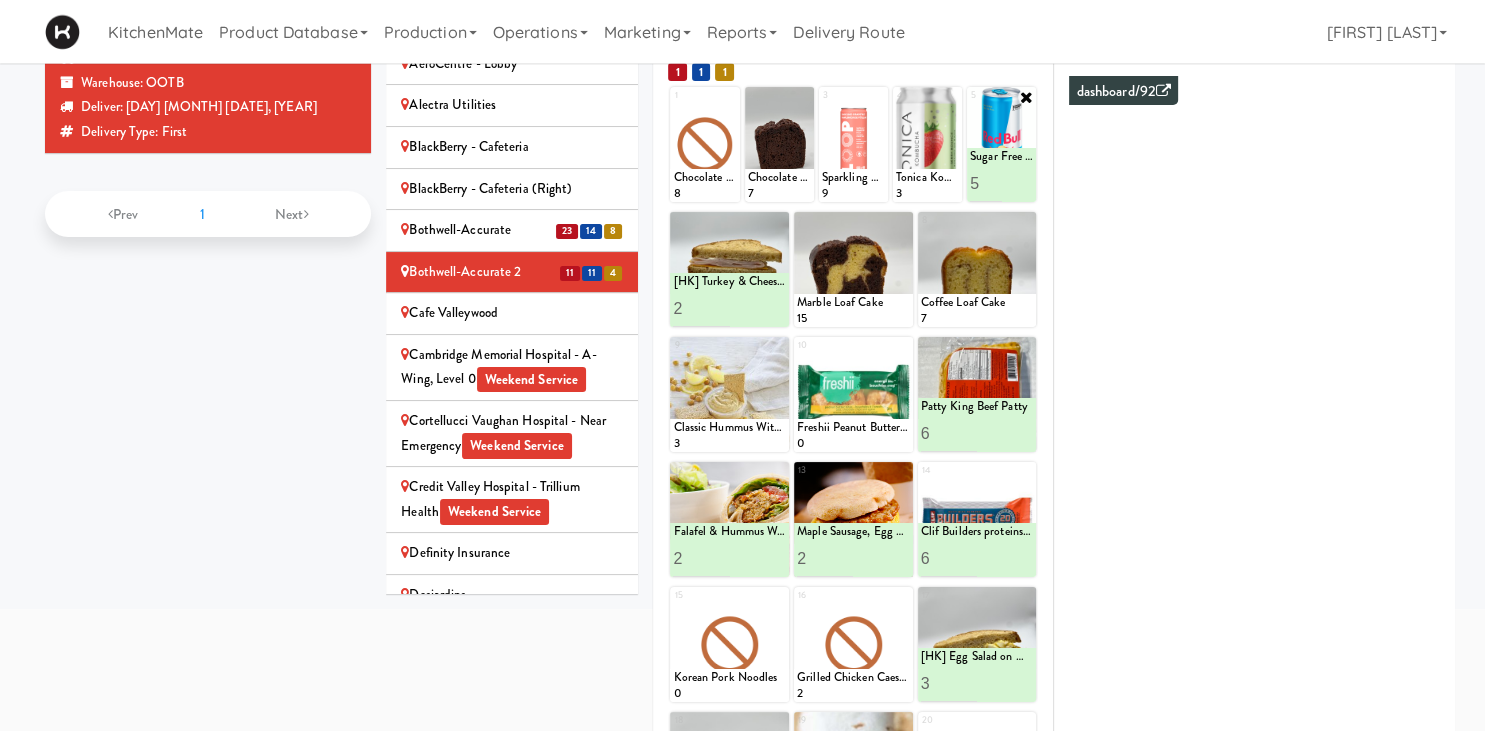click on "Cambridge Memorial Hospital - A-Wing, Level 0  Weekend Service" at bounding box center [512, 367] 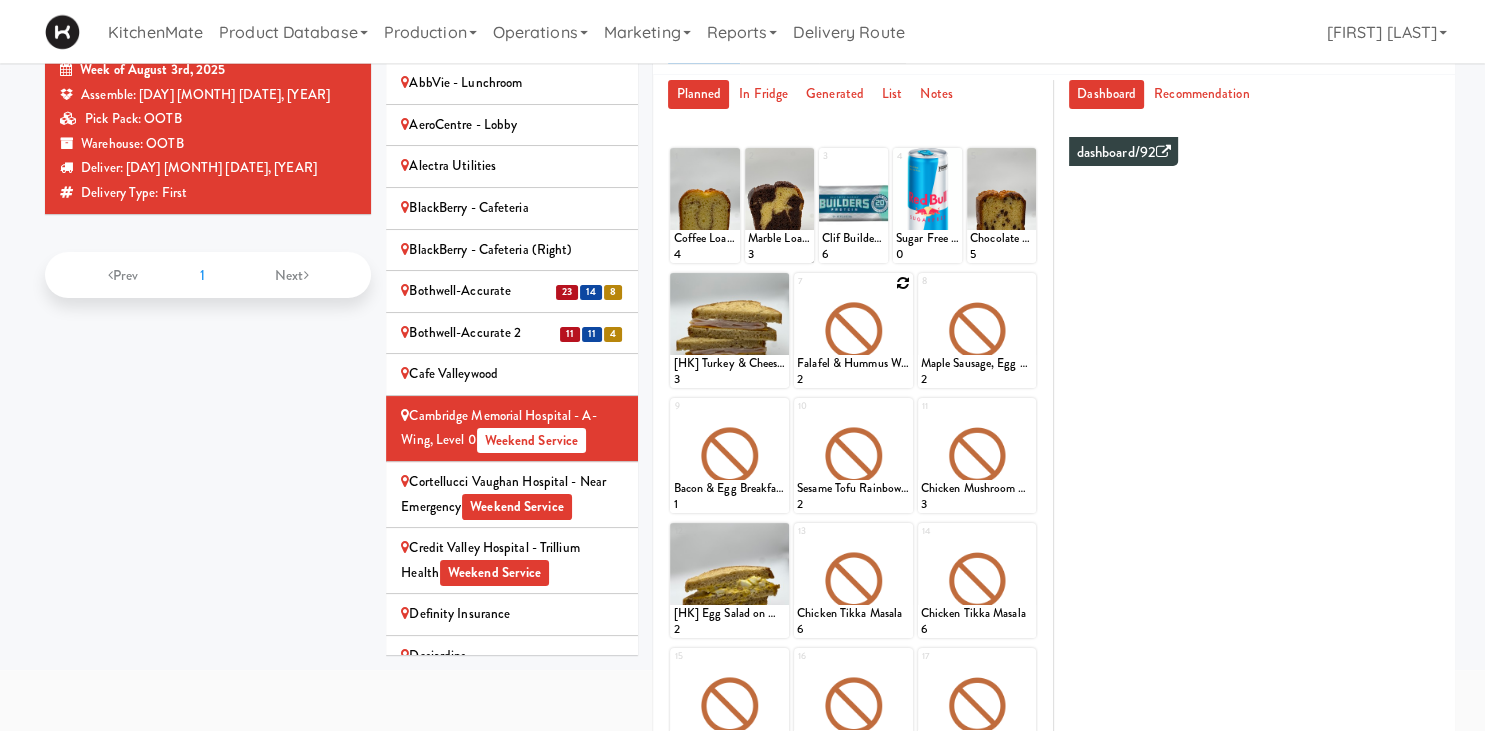 scroll, scrollTop: 124, scrollLeft: 0, axis: vertical 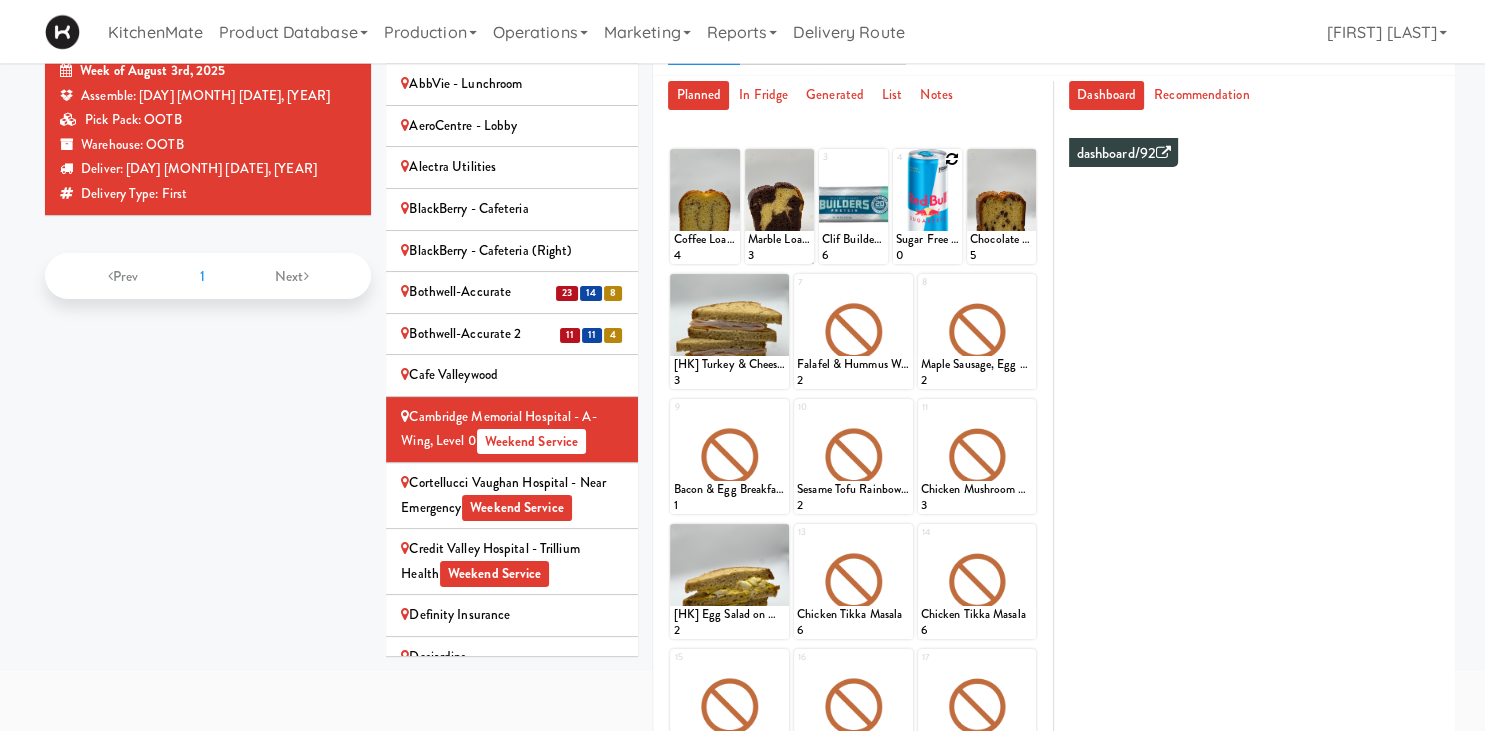 click at bounding box center (952, 159) 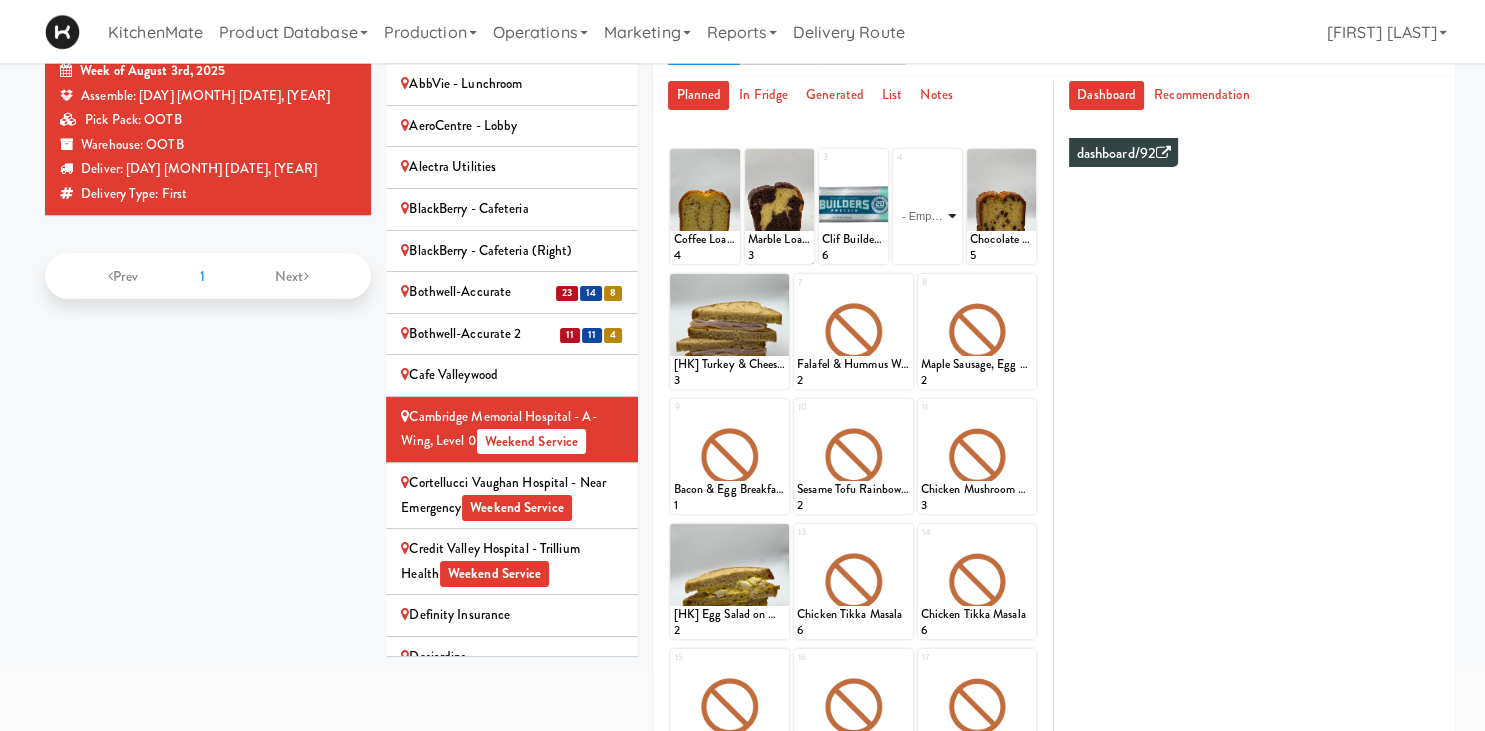 click on "- Empty - Activia Probiotic Peach Mango Smoothie Berry Gatorade Zero Chocolate Milk Tetra Pack Coca Cola Diet Coke Frooti Fuze Iced Tea Grape G2 Gatorade Thirst Quencher Greenhouse Fiery Ginger Shot Lemon Lime Gatorade Zero Monster Energy Zero Ultra Norse Cold Brew Coffee Oasis Apple Juice Orange Celsius Energy Drink Orange Gatorade Zero Red Bull Energy Drink Sanpellengrino Aranciata Sparkling Clementine Probiotic Soda Sparkling Ginger Probiotic Soda Sparkling Grapefruit Probiotic Soda Sugar Free Red Bull Tonica Kombucha Berry Bounce Amazing Chocolate Chunk Cookie Bacon & Egg Breakfast Wrap Bistro Deli Box Blue Diamond Roasted Salted Almonds Blue Diamond Smokehouse Almonds Caramilk Chocolate Chip Loaf Cake Chocolate Loaf Cake Classic Hummus With Crackers Clif Bar Peanut Butter Crunch Clif Builders proteins Bar Chocolate Clif Builders proteins Bar Chocolate Mint Coffee Loaf Cake Falafel & Hummus Wrap Freshii Peanut Butter Energii Bites [HK] Cheddar Cheese Bagel [HK] Chicken Caesar Wrap [HK] Turkey Club Wrap" at bounding box center [927, 216] 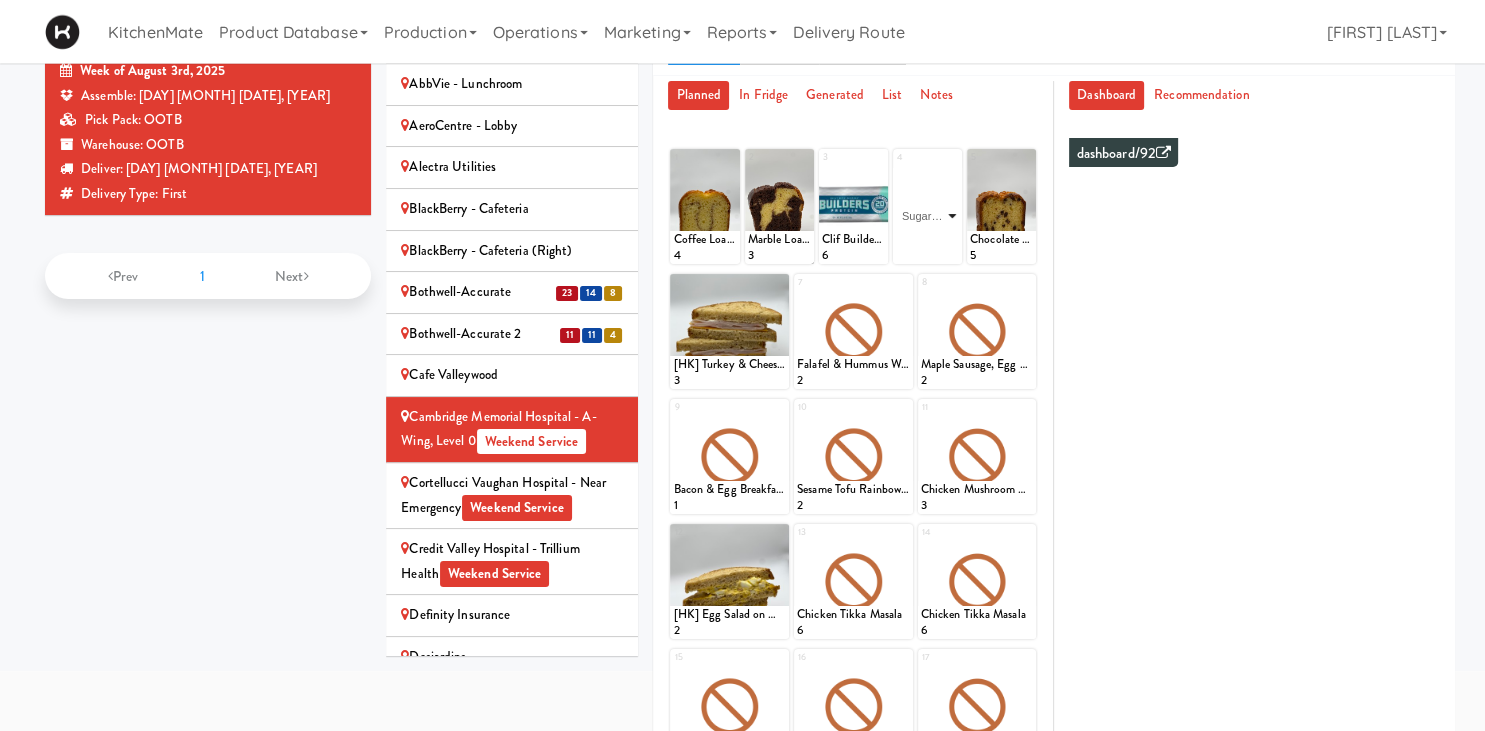 click on "Sugar Free Red Bull" at bounding box center (0, 0) 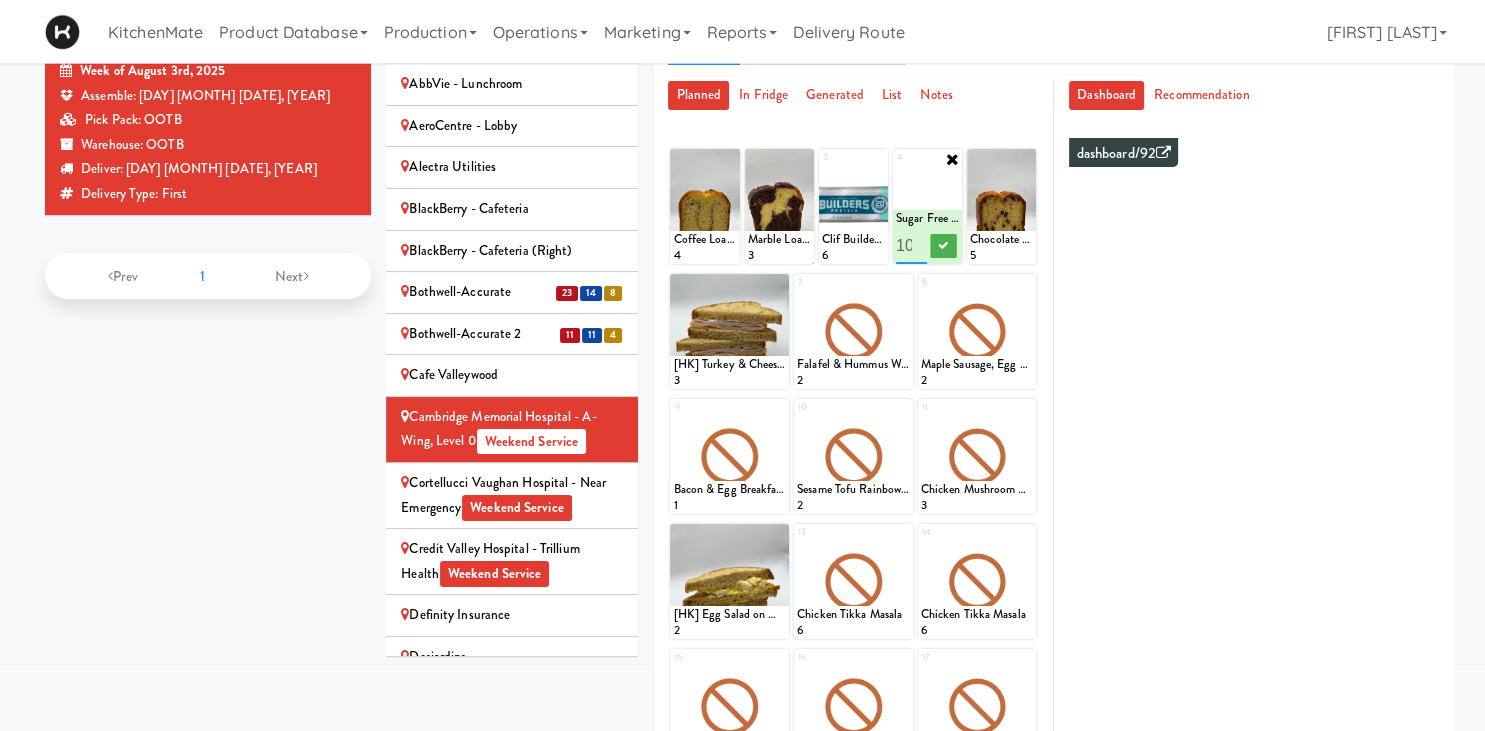 scroll, scrollTop: 0, scrollLeft: 5, axis: horizontal 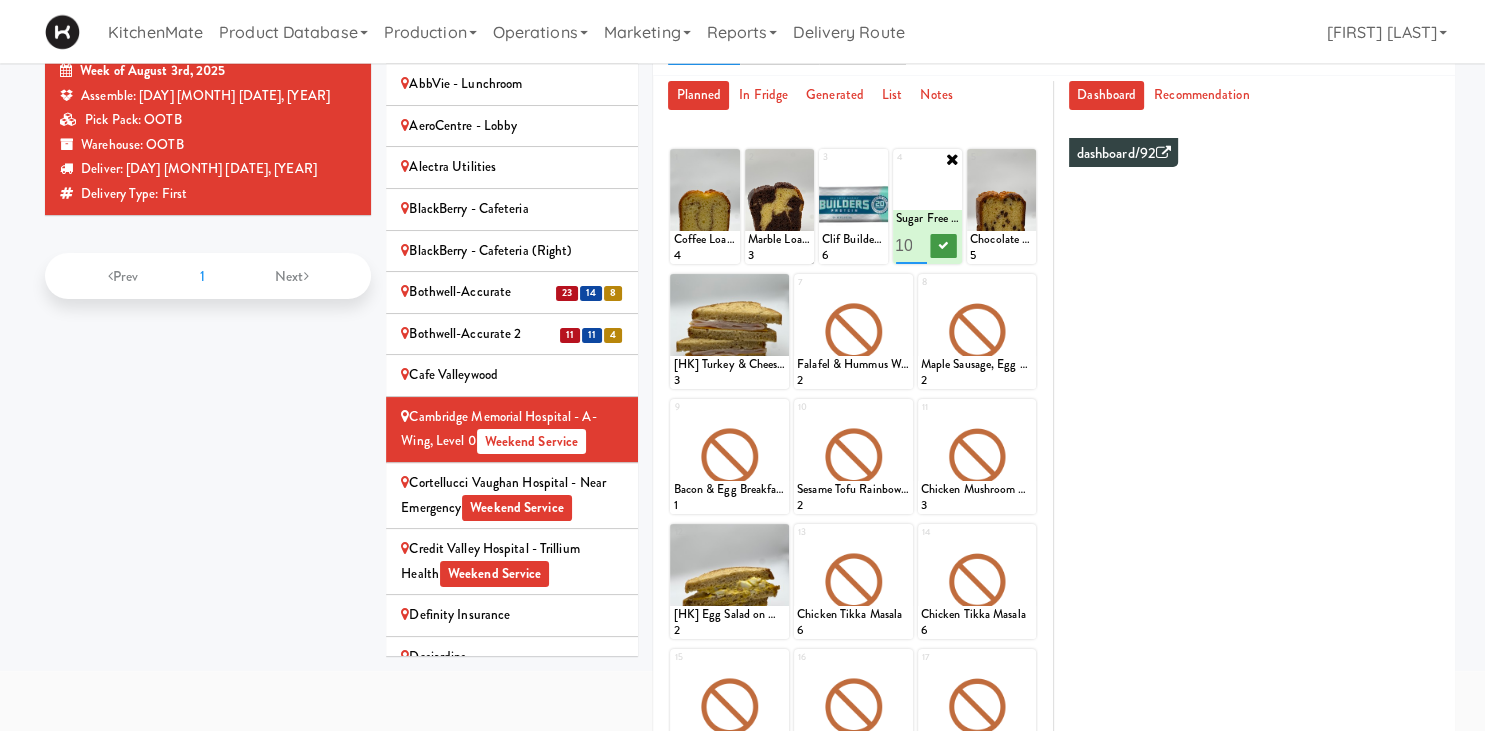 type on "10" 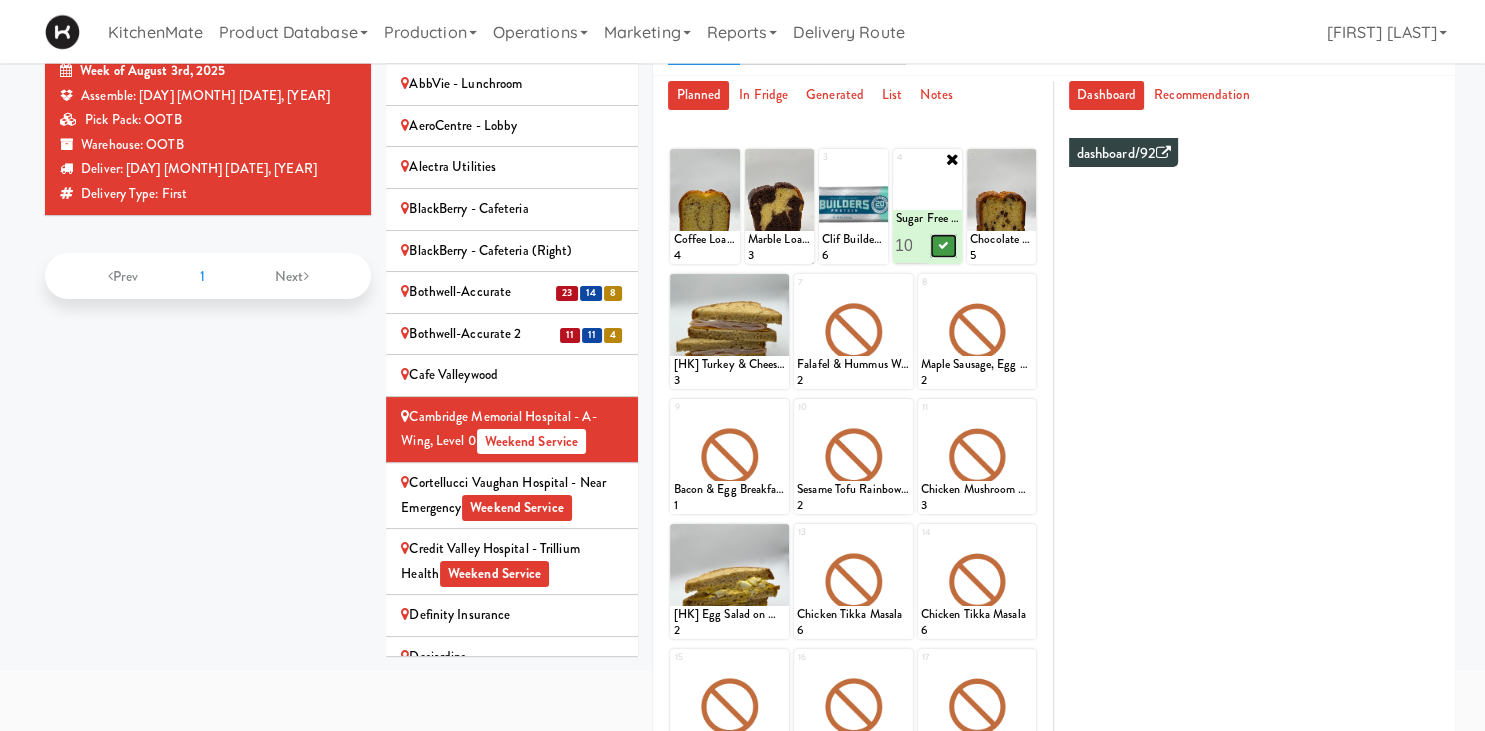 click at bounding box center (944, 246) 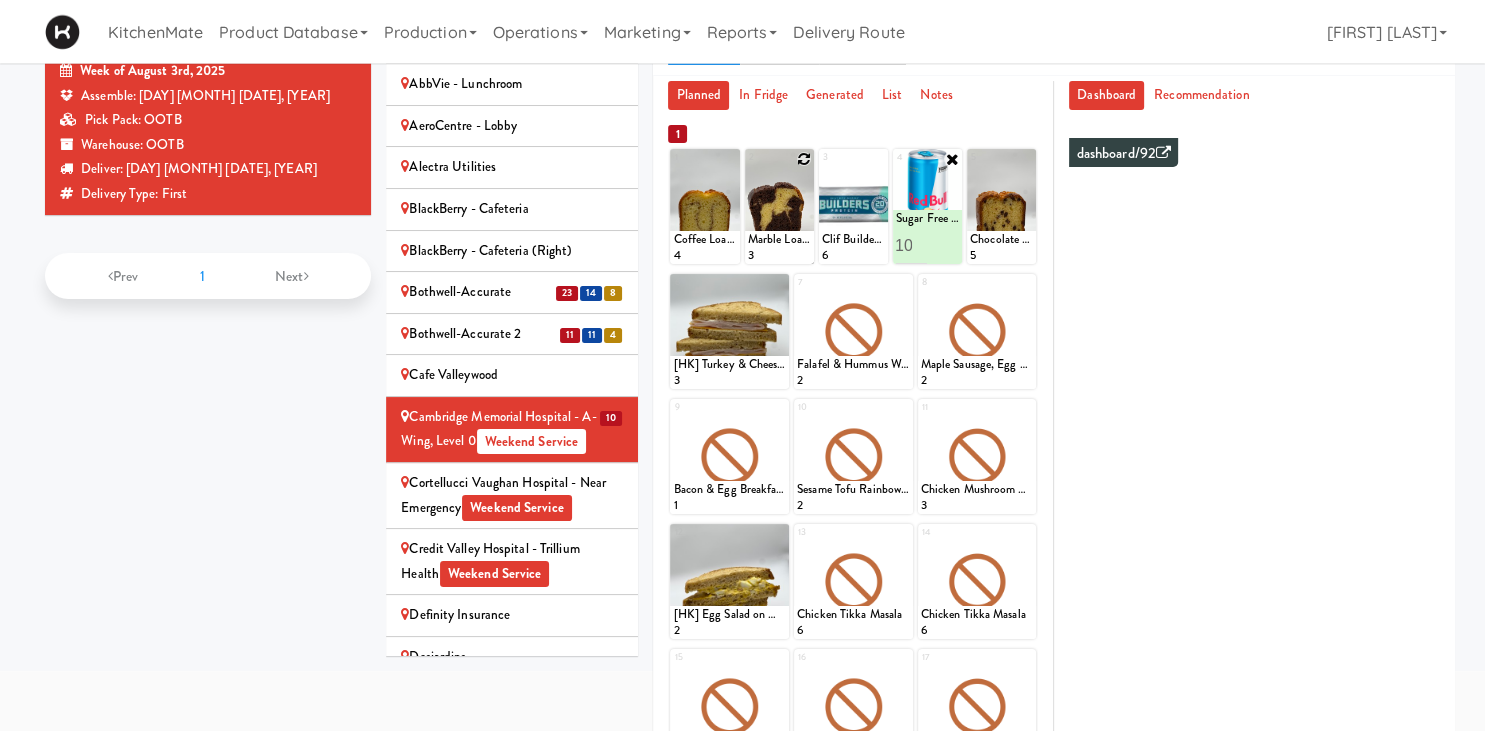 click at bounding box center (804, 159) 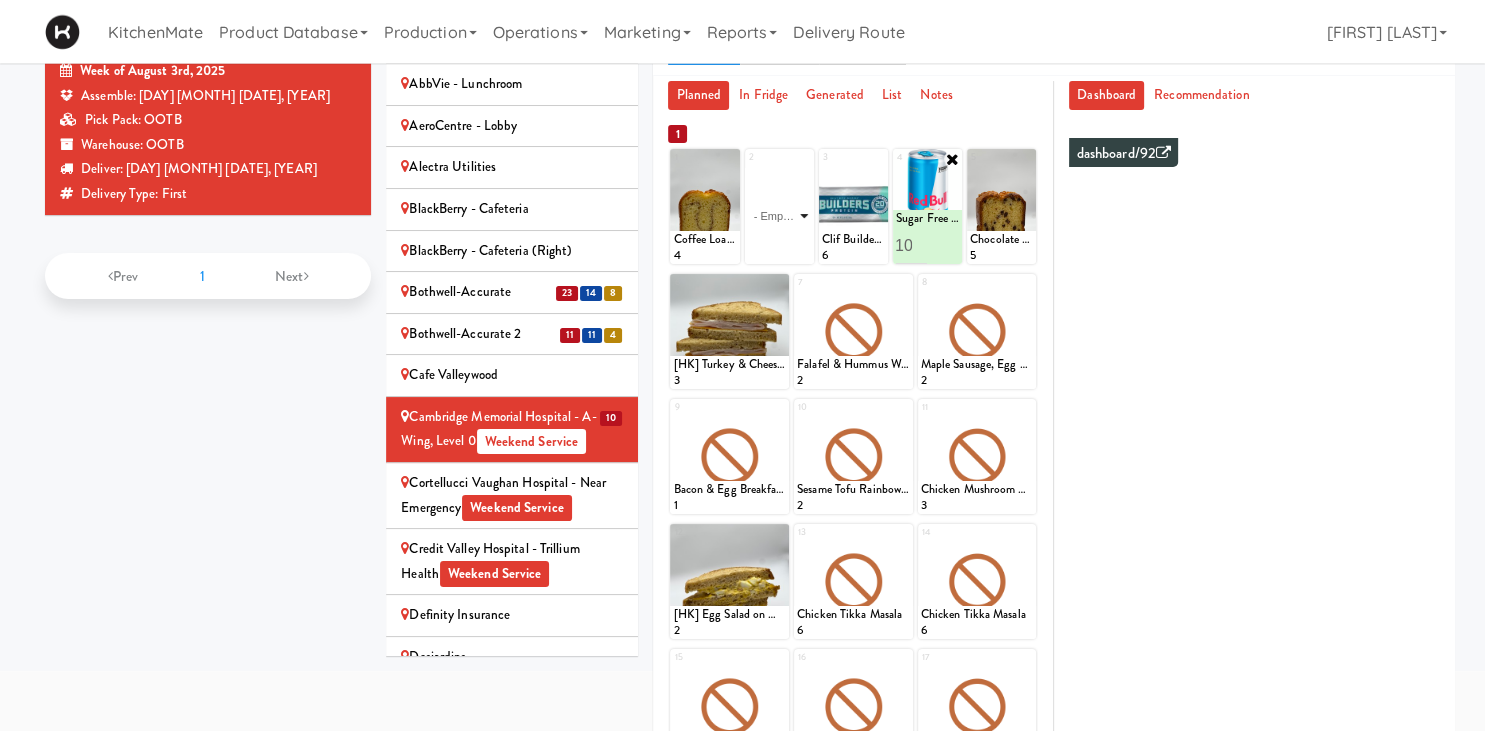 click on "- Empty - Activia Probiotic Peach Mango Smoothie Berry Gatorade Zero Chocolate Milk Tetra Pack Coca Cola Diet Coke Frooti Fuze Iced Tea Grape G2 Gatorade Thirst Quencher Greenhouse Fiery Ginger Shot Lemon Lime Gatorade Zero Monster Energy Zero Ultra Norse Cold Brew Coffee Oasis Apple Juice Orange Celsius Energy Drink Orange Gatorade Zero Red Bull Energy Drink Sanpellengrino Aranciata Sparkling Clementine Probiotic Soda Sparkling Ginger Probiotic Soda Sparkling Grapefruit Probiotic Soda Sugar Free Red Bull Tonica Kombucha Berry Bounce Amazing Chocolate Chunk Cookie Bacon & Egg Breakfast Wrap Bistro Deli Box Blue Diamond Roasted Salted Almonds Blue Diamond Smokehouse Almonds Caramilk Chocolate Chip Loaf Cake Chocolate Loaf Cake Classic Hummus With Crackers Clif Bar Peanut Butter Crunch Clif Builders proteins Bar Chocolate Clif Builders proteins Bar Chocolate Mint Coffee Loaf Cake Falafel & Hummus Wrap Freshii Peanut Butter Energii Bites [HK] Cheddar Cheese Bagel [HK] Chicken Caesar Wrap [HK] Turkey Club Wrap" at bounding box center (779, 216) 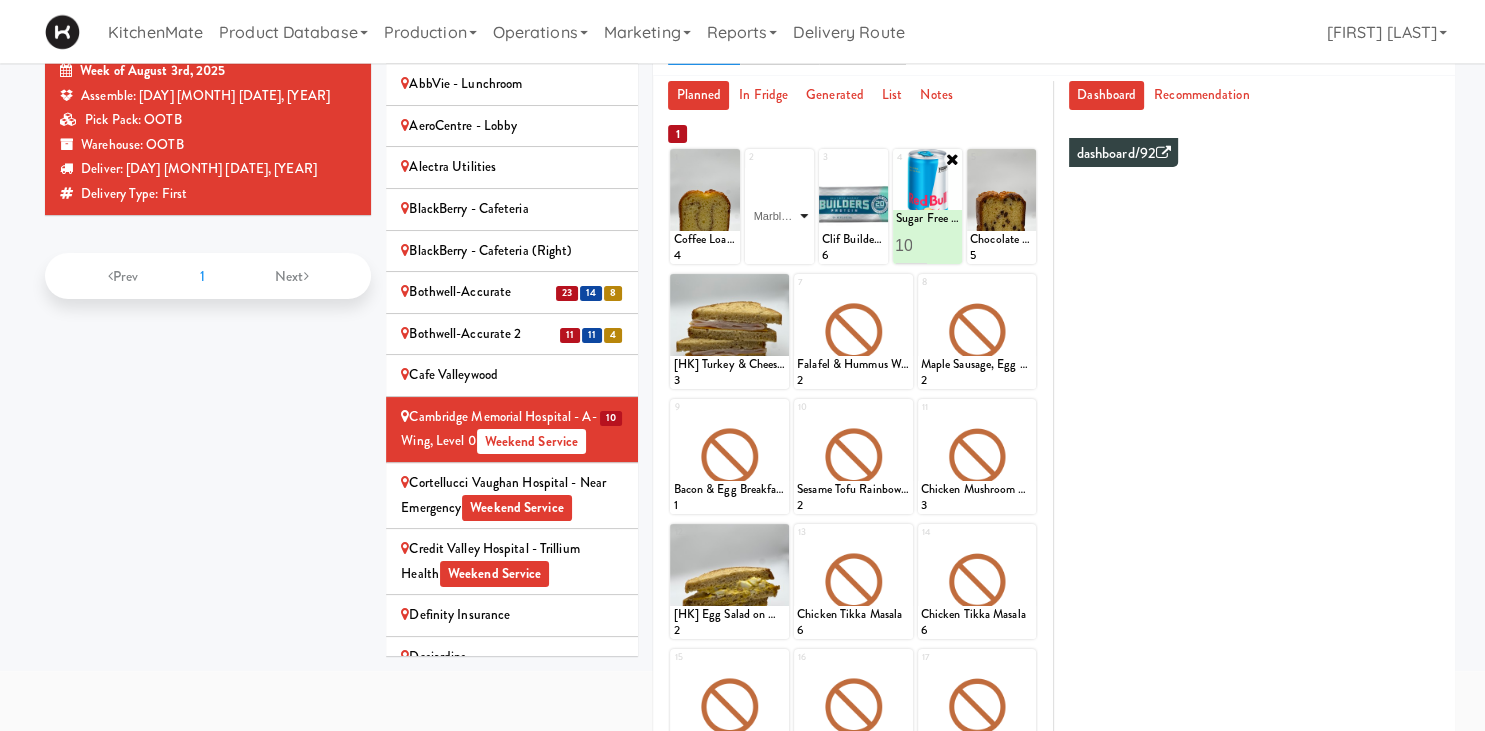 click on "Marble Loaf Cake" at bounding box center (0, 0) 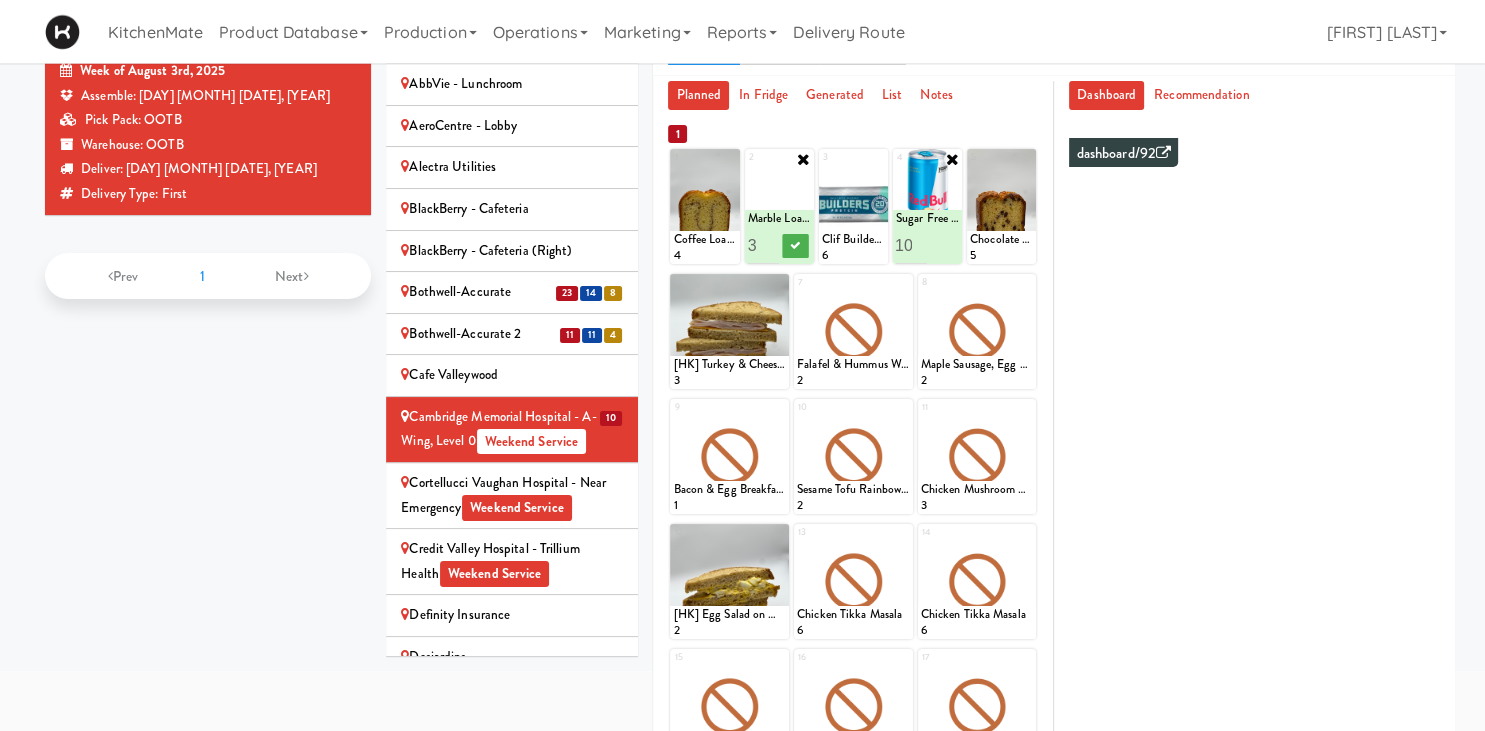 type on "4" 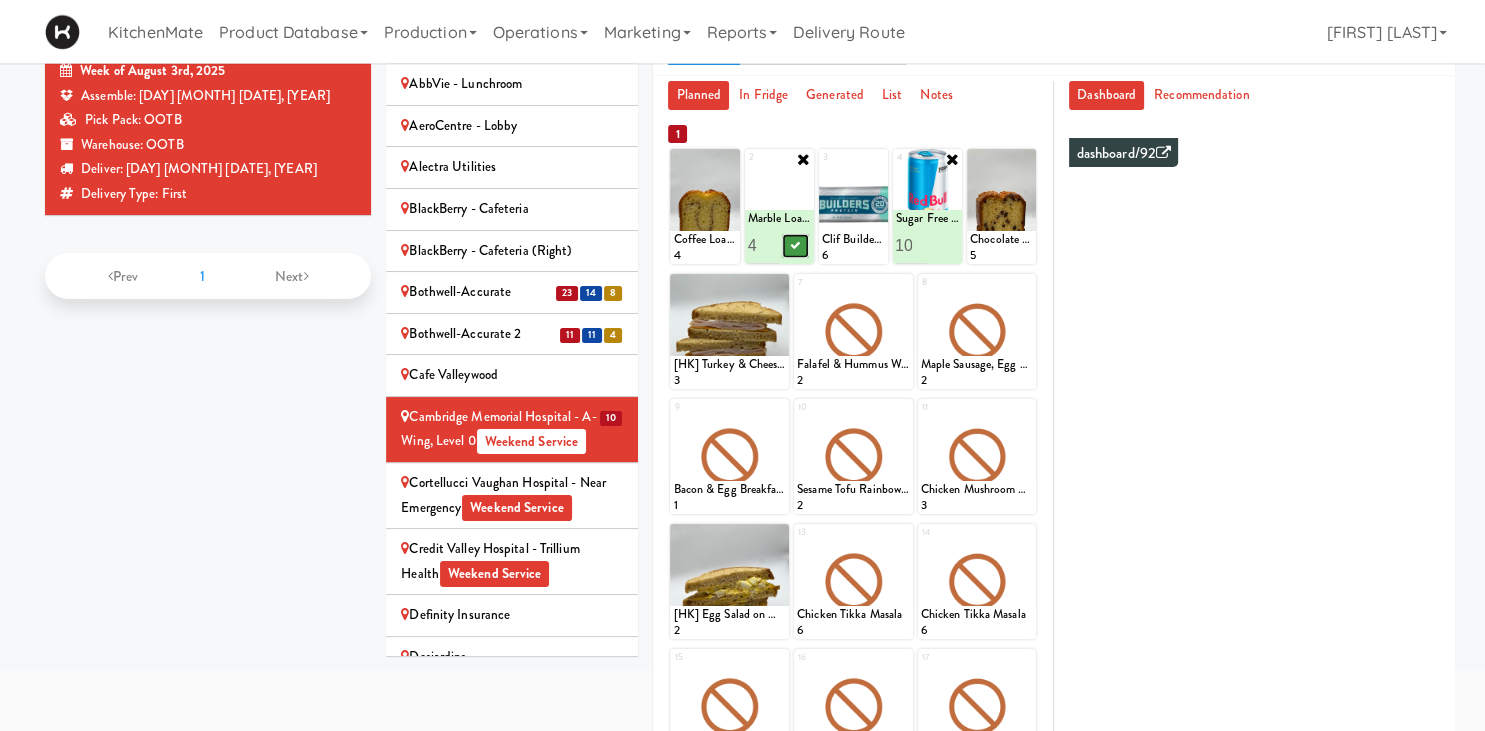 click at bounding box center [795, 246] 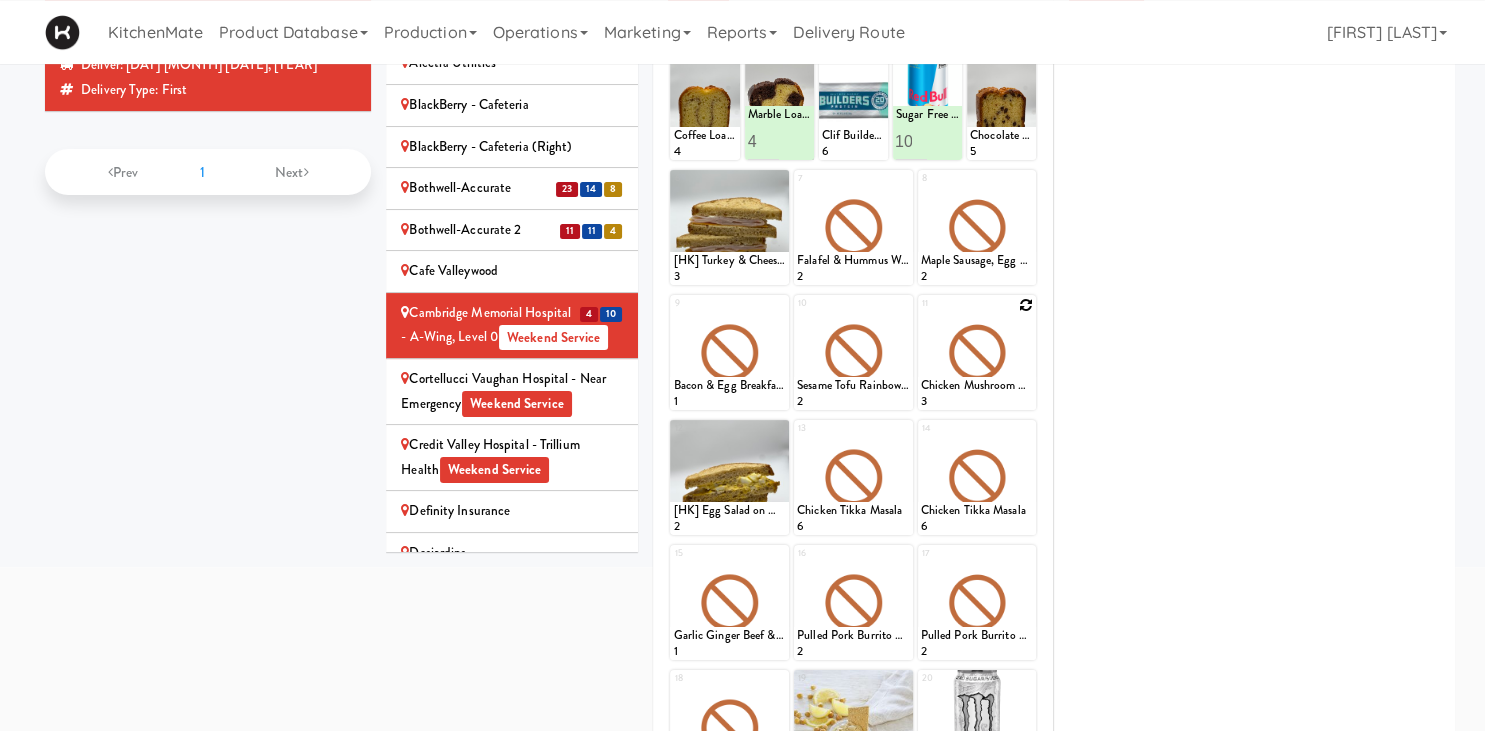 scroll, scrollTop: 228, scrollLeft: 0, axis: vertical 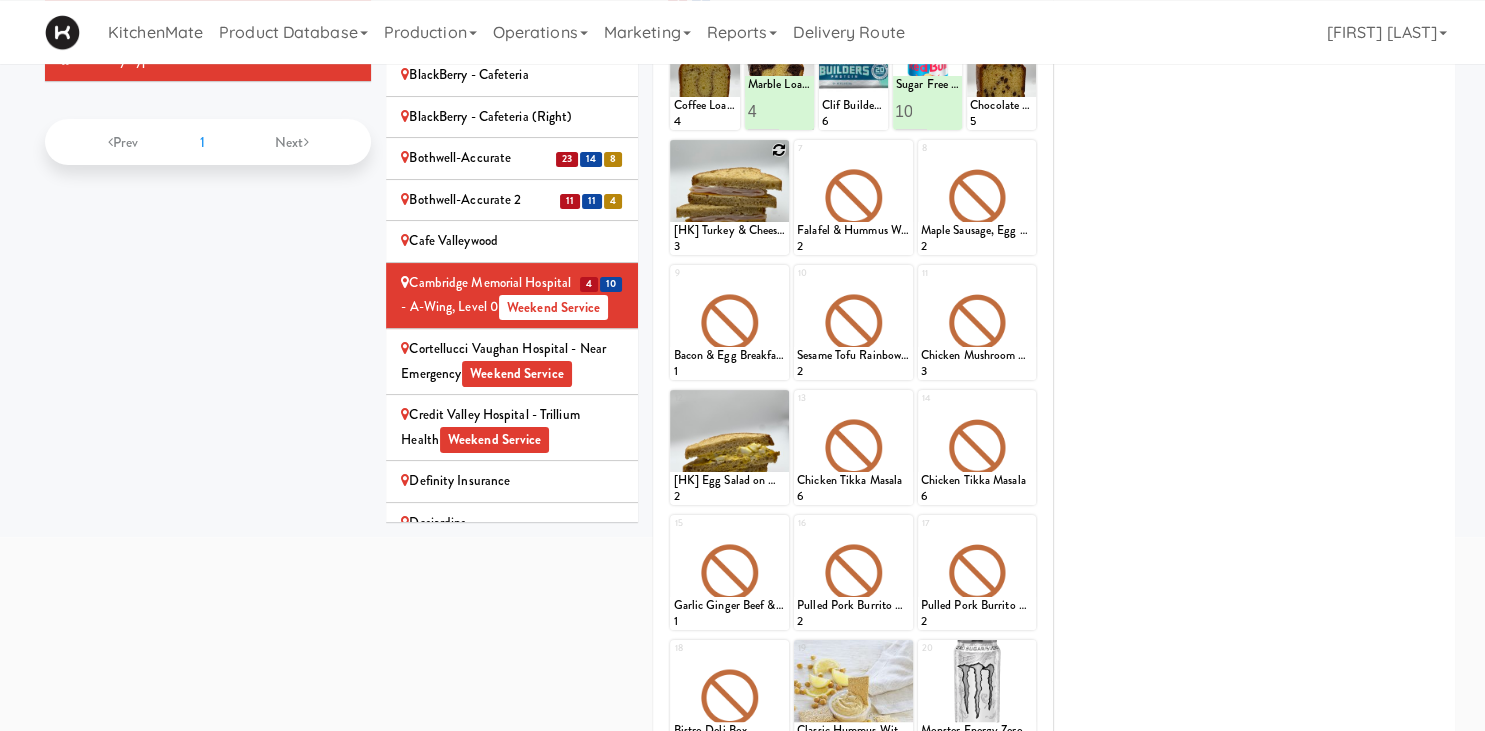 click at bounding box center [779, 150] 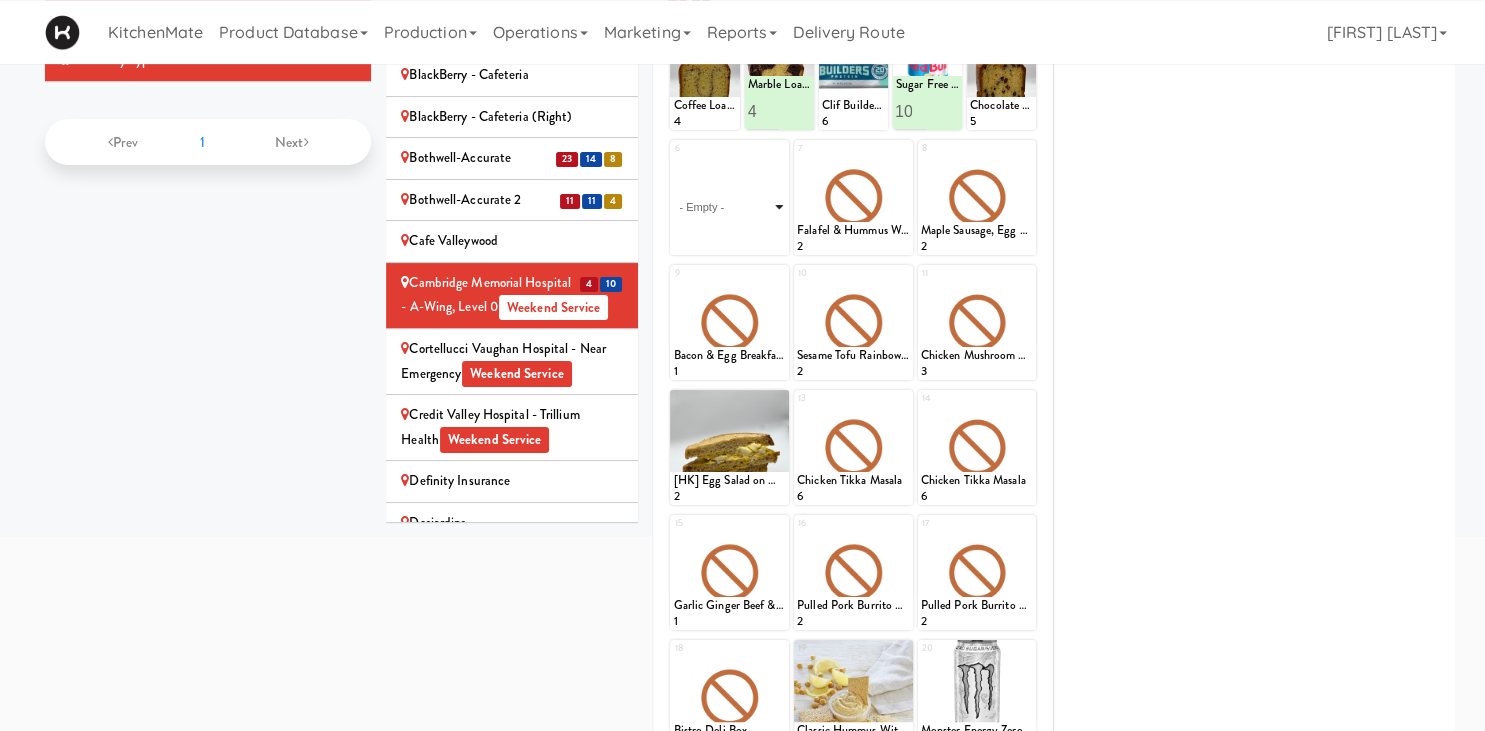 click on "- Empty - Activia Probiotic Peach Mango Smoothie Berry Gatorade Zero Chocolate Milk Tetra Pack Coca Cola Diet Coke Frooti Fuze Iced Tea Grape G2 Gatorade Thirst Quencher Greenhouse Fiery Ginger Shot Lemon Lime Gatorade Zero Monster Energy Zero Ultra Norse Cold Brew Coffee Oasis Apple Juice Orange Celsius Energy Drink Orange Gatorade Zero Red Bull Energy Drink Sanpellengrino Aranciata Sparkling Clementine Probiotic Soda Sparkling Ginger Probiotic Soda Sparkling Grapefruit Probiotic Soda Sugar Free Red Bull Tonica Kombucha Berry Bounce Amazing Chocolate Chunk Cookie Bacon & Egg Breakfast Wrap Bistro Deli Box Blue Diamond Roasted Salted Almonds Blue Diamond Smokehouse Almonds Caramilk Chocolate Chip Loaf Cake Chocolate Loaf Cake Classic Hummus With Crackers Clif Bar Peanut Butter Crunch Clif Builders proteins Bar Chocolate Clif Builders proteins Bar Chocolate Mint Coffee Loaf Cake Falafel & Hummus Wrap Freshii Peanut Butter Energii Bites [HK] Cheddar Cheese Bagel [HK] Chicken Caesar Wrap [HK] Turkey Club Wrap" at bounding box center (729, 207) 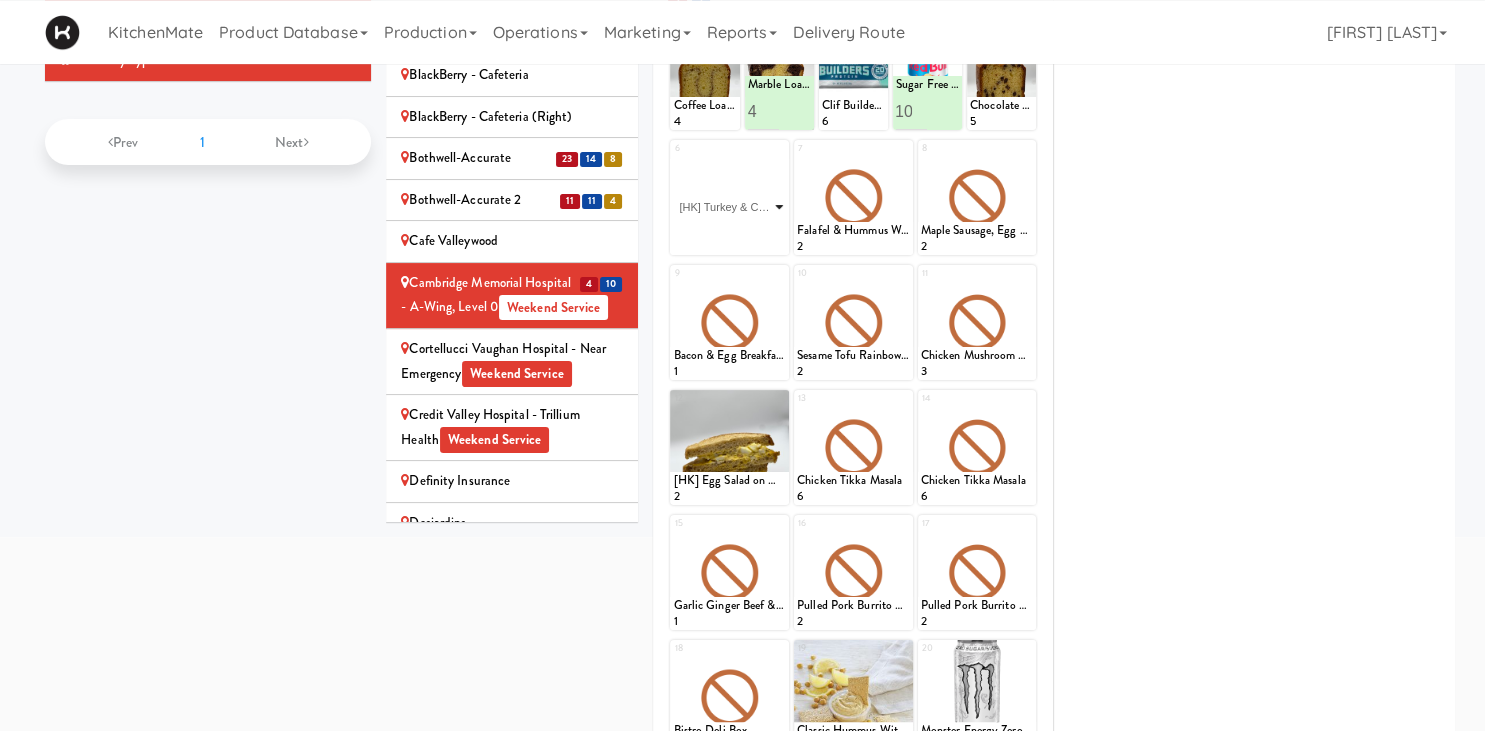 click on "[HK] Turkey & Cheese Multigrain" at bounding box center (0, 0) 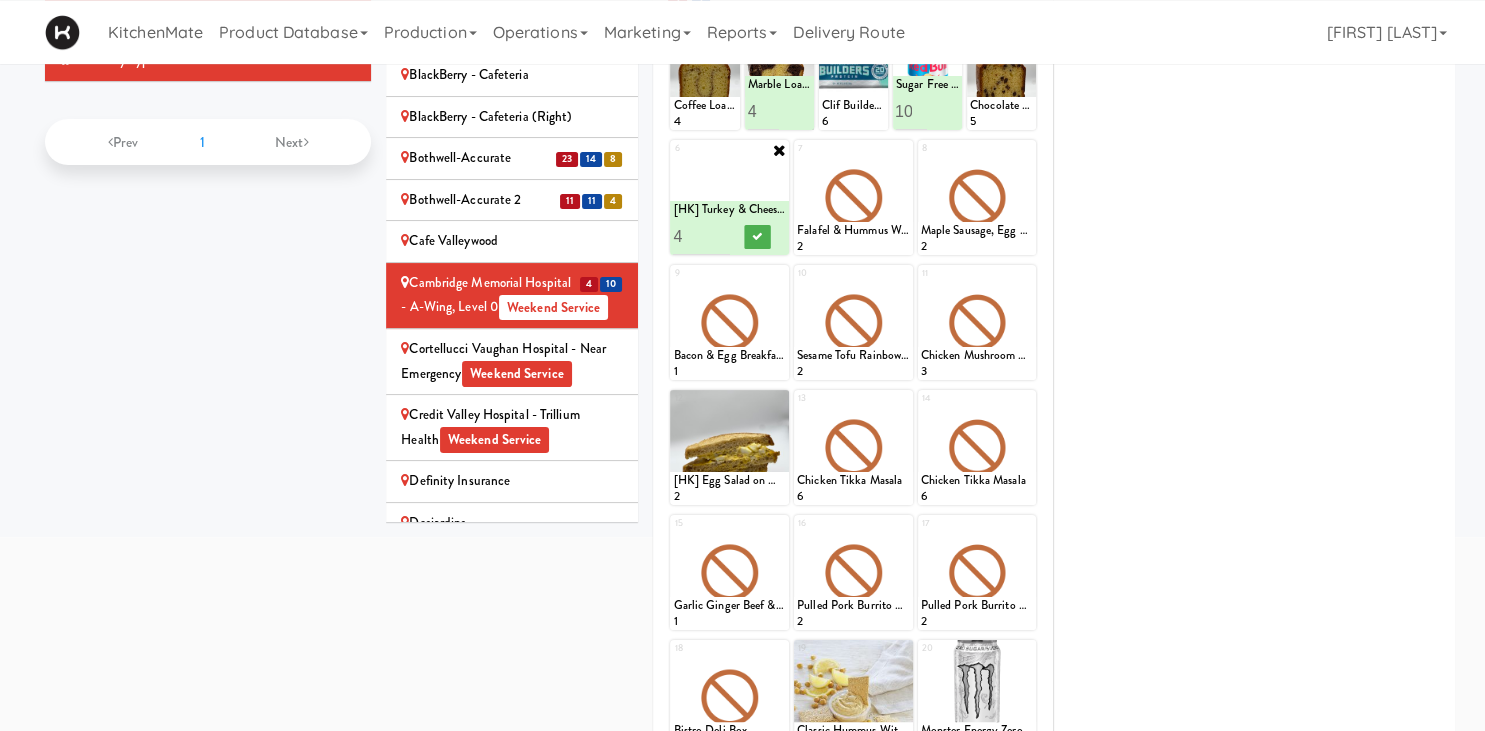 type on "3" 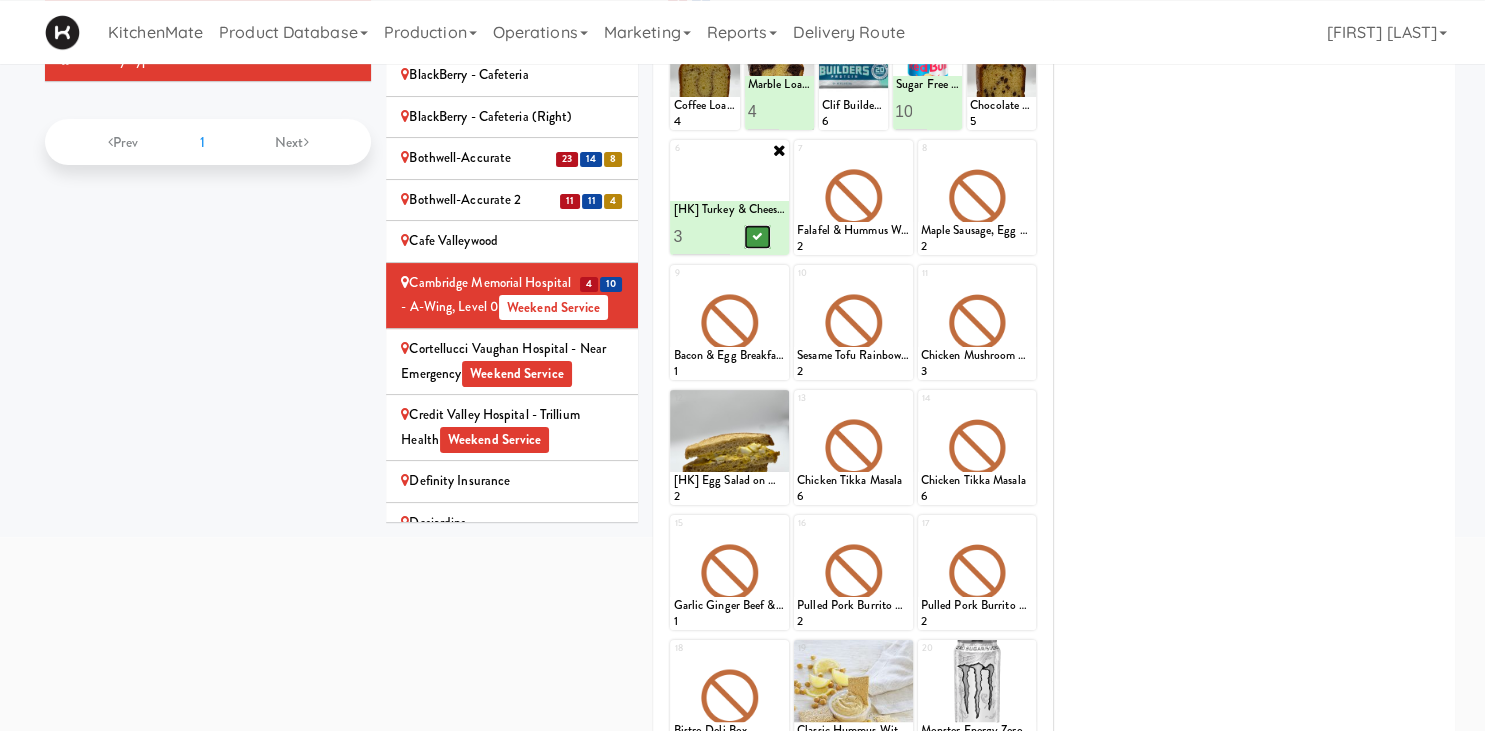 click at bounding box center [758, 237] 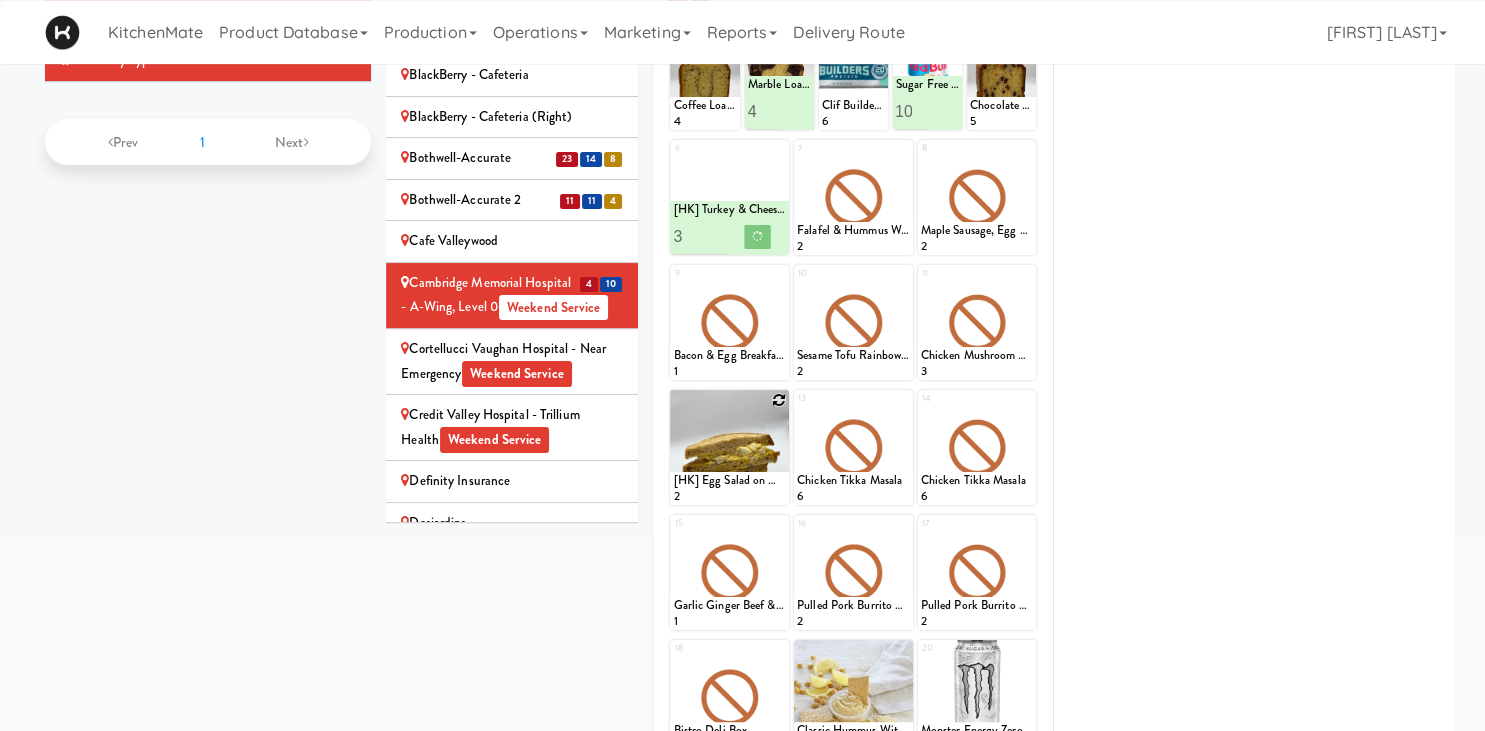 click at bounding box center (779, 400) 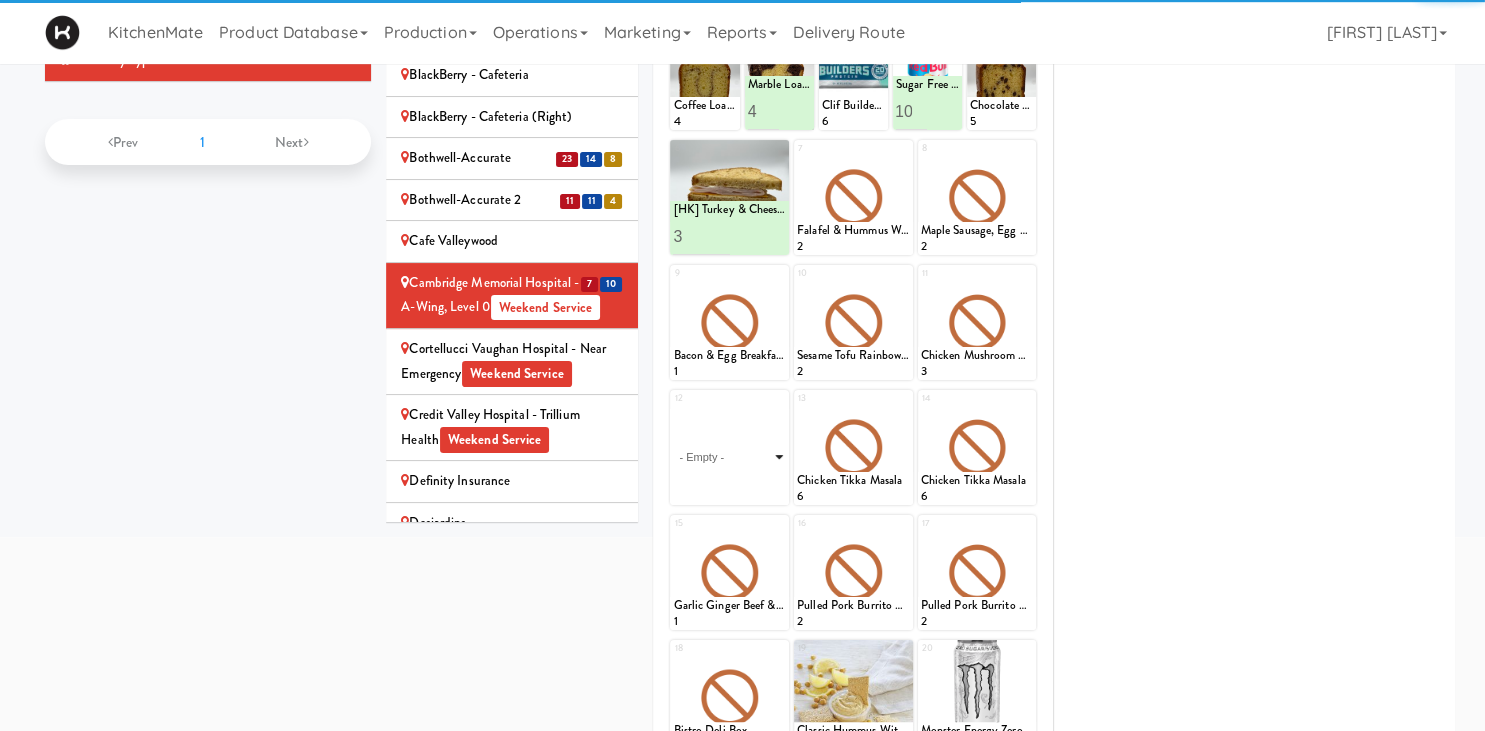 click on "- Empty - Activia Probiotic Peach Mango Smoothie Berry Gatorade Zero Chocolate Milk Tetra Pack Coca Cola Diet Coke Frooti Fuze Iced Tea Grape G2 Gatorade Thirst Quencher Greenhouse Fiery Ginger Shot Lemon Lime Gatorade Zero Monster Energy Zero Ultra Norse Cold Brew Coffee Oasis Apple Juice Orange Celsius Energy Drink Orange Gatorade Zero Red Bull Energy Drink Sanpellengrino Aranciata Sparkling Clementine Probiotic Soda Sparkling Ginger Probiotic Soda Sparkling Grapefruit Probiotic Soda Sugar Free Red Bull Tonica Kombucha Berry Bounce Amazing Chocolate Chunk Cookie Bacon & Egg Breakfast Wrap Bistro Deli Box Blue Diamond Roasted Salted Almonds Blue Diamond Smokehouse Almonds Caramilk Chocolate Chip Loaf Cake Chocolate Loaf Cake Classic Hummus With Crackers Clif Bar Peanut Butter Crunch Clif Builders proteins Bar Chocolate Clif Builders proteins Bar Chocolate Mint Coffee Loaf Cake Falafel & Hummus Wrap Freshii Peanut Butter Energii Bites [HK] Cheddar Cheese Bagel [HK] Chicken Caesar Wrap [HK] Turkey Club Wrap" at bounding box center (729, 457) 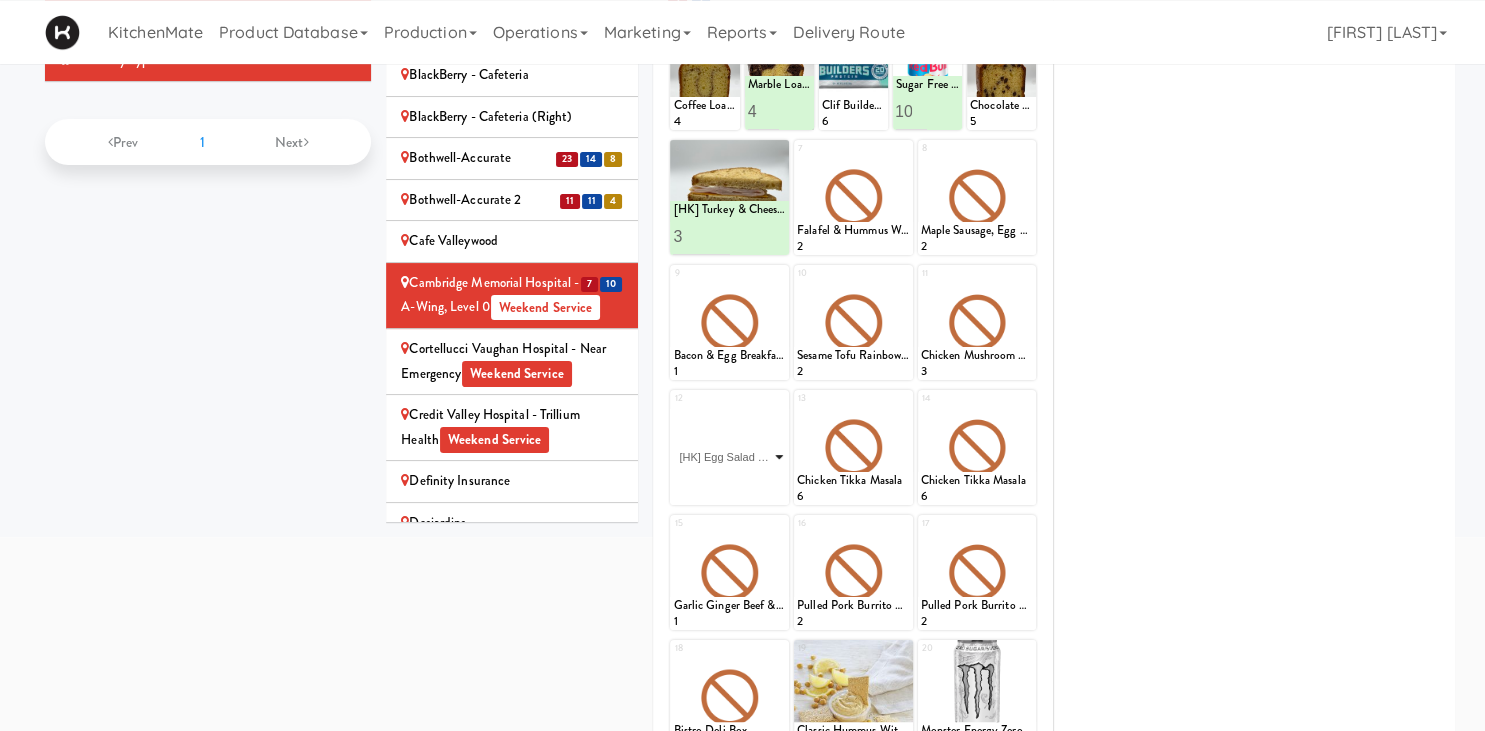 click on "[HK] Egg Salad on Multigrain" at bounding box center (0, 0) 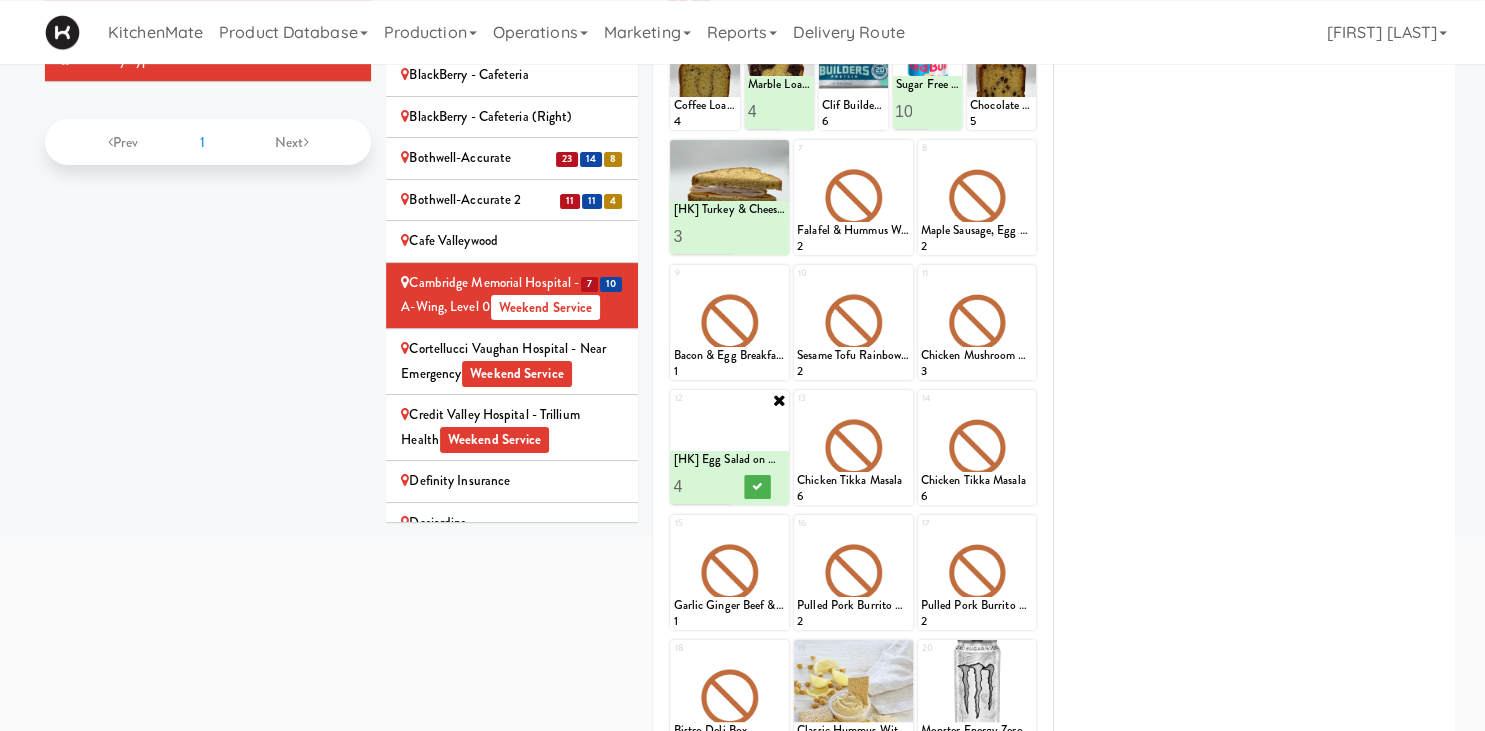 type on "3" 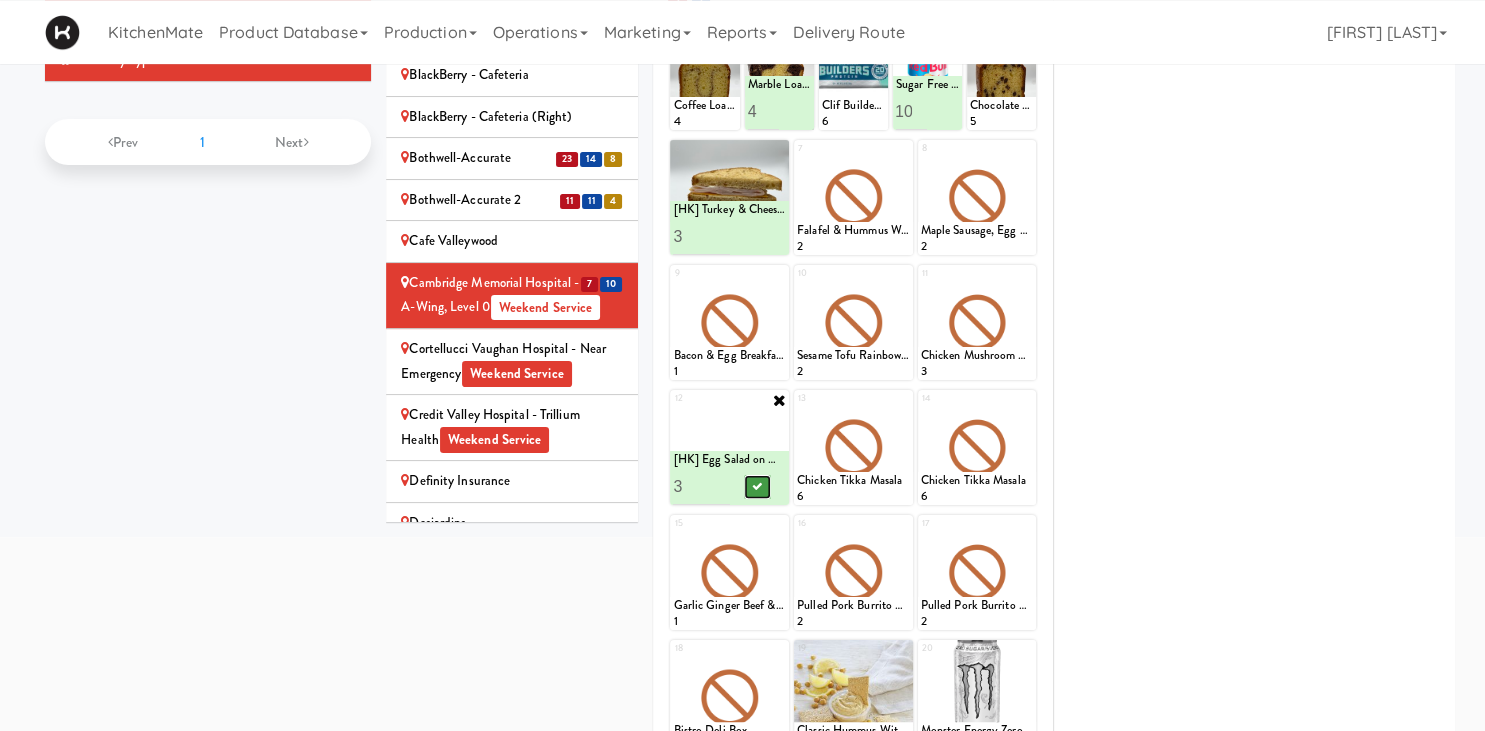 click at bounding box center [758, 486] 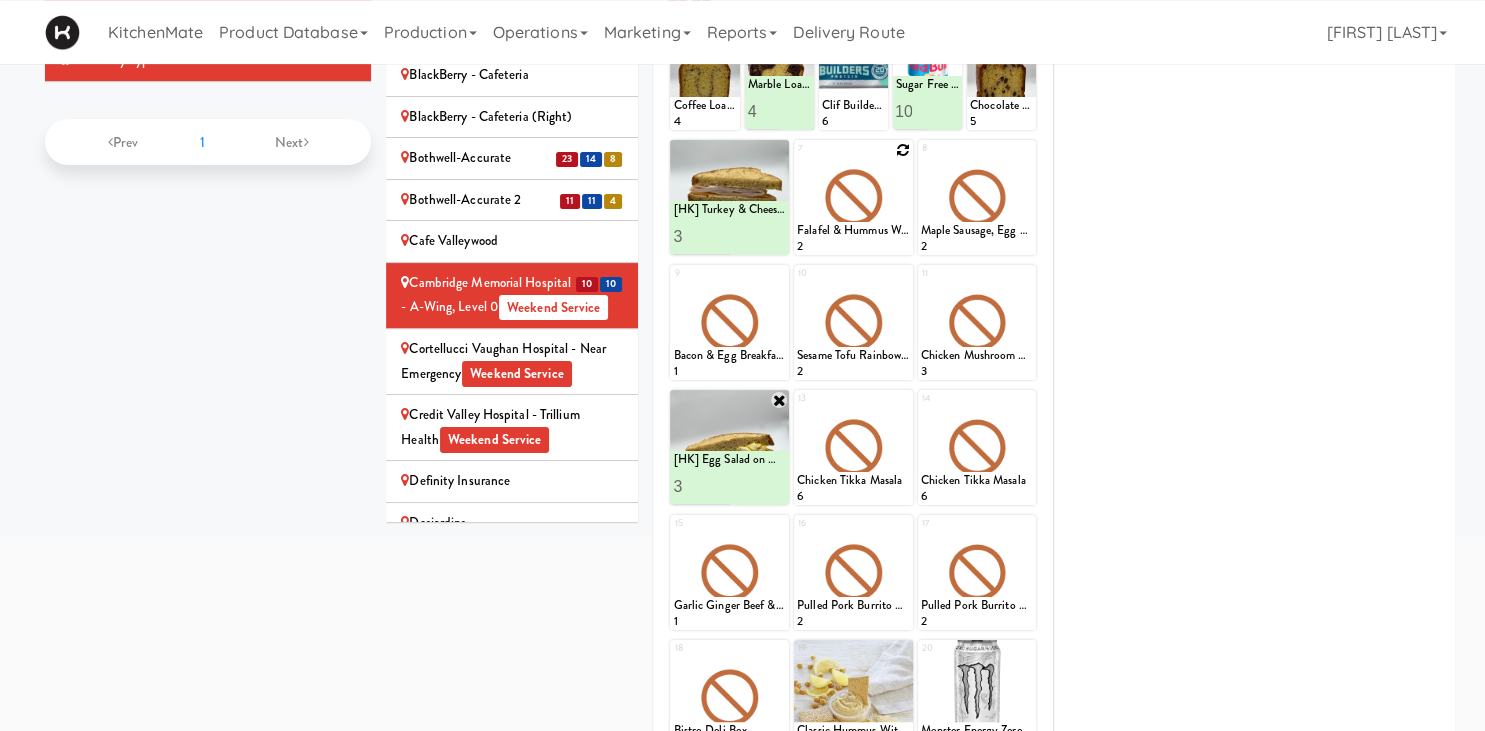 click at bounding box center (903, 150) 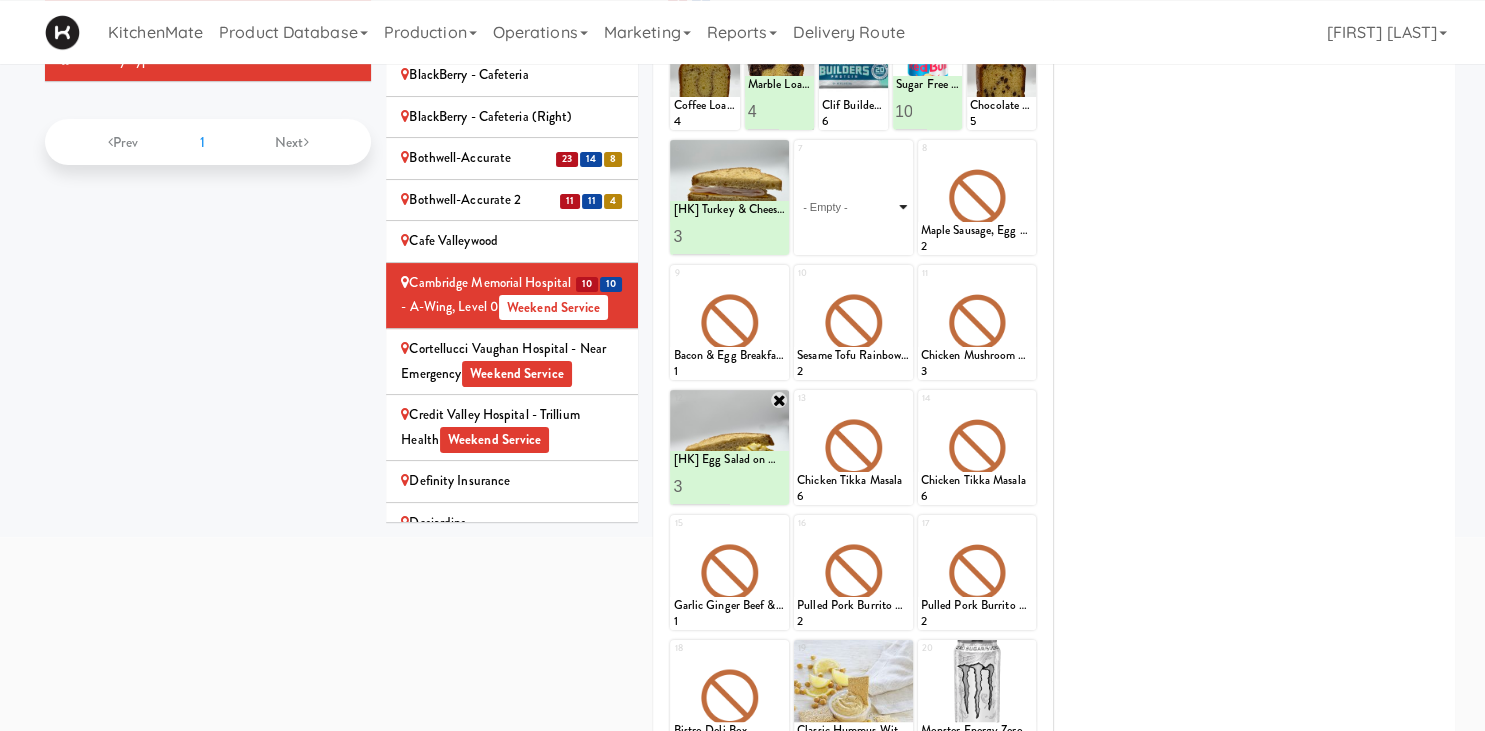 click on "- Empty - Activia Probiotic Peach Mango Smoothie Berry Gatorade Zero Chocolate Milk Tetra Pack Coca Cola Diet Coke Frooti Fuze Iced Tea Grape G2 Gatorade Thirst Quencher Greenhouse Fiery Ginger Shot Lemon Lime Gatorade Zero Monster Energy Zero Ultra Norse Cold Brew Coffee Oasis Apple Juice Orange Celsius Energy Drink Orange Gatorade Zero Red Bull Energy Drink Sanpellengrino Aranciata Sparkling Clementine Probiotic Soda Sparkling Ginger Probiotic Soda Sparkling Grapefruit Probiotic Soda Sugar Free Red Bull Tonica Kombucha Berry Bounce Amazing Chocolate Chunk Cookie Bacon & Egg Breakfast Wrap Bistro Deli Box Blue Diamond Roasted Salted Almonds Blue Diamond Smokehouse Almonds Caramilk Chocolate Chip Loaf Cake Chocolate Loaf Cake Classic Hummus With Crackers Clif Bar Peanut Butter Crunch Clif Builders proteins Bar Chocolate Clif Builders proteins Bar Chocolate Mint Coffee Loaf Cake Falafel & Hummus Wrap Freshii Peanut Butter Energii Bites [HK] Cheddar Cheese Bagel [HK] Chicken Caesar Wrap [HK] Turkey Club Wrap" at bounding box center [853, 207] 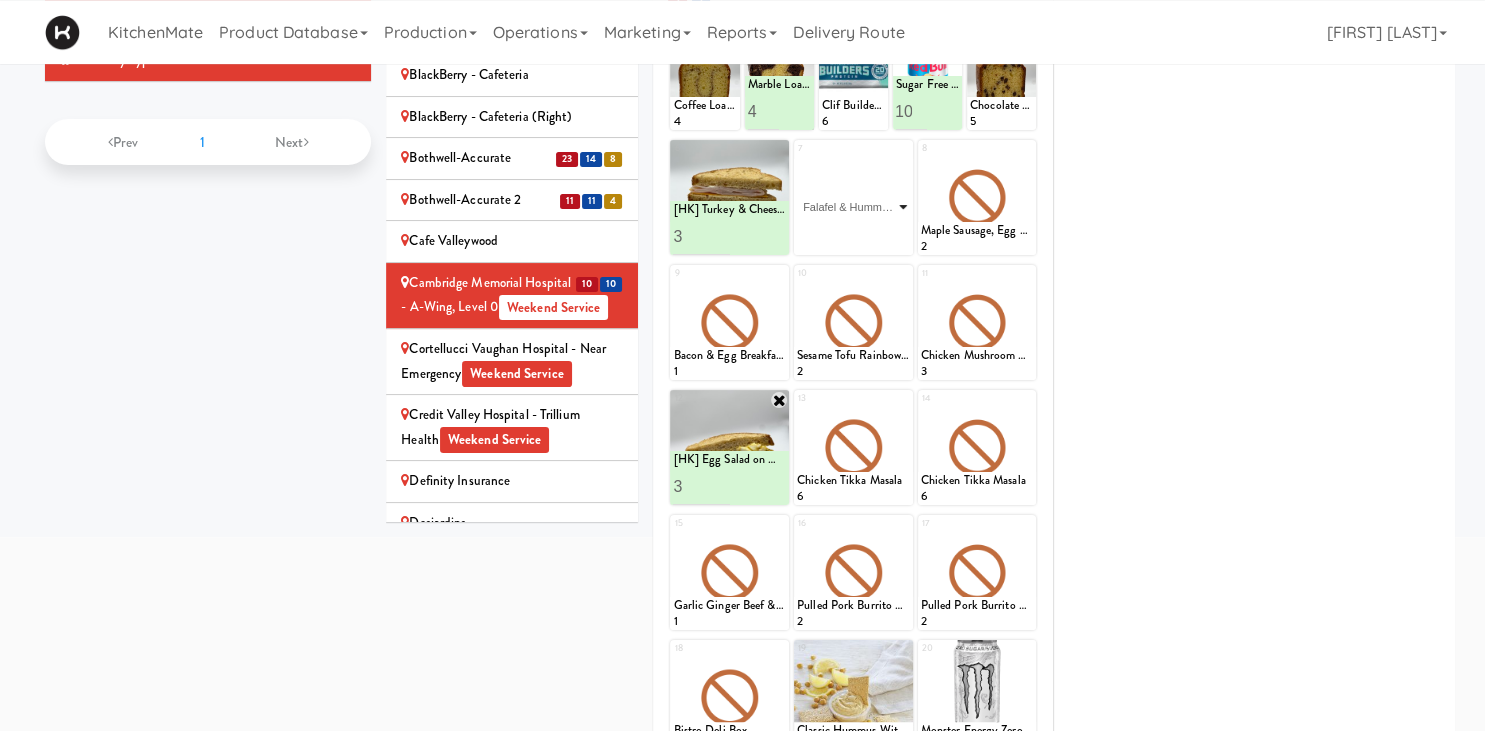 click on "Falafel & Hummus Wrap" at bounding box center [0, 0] 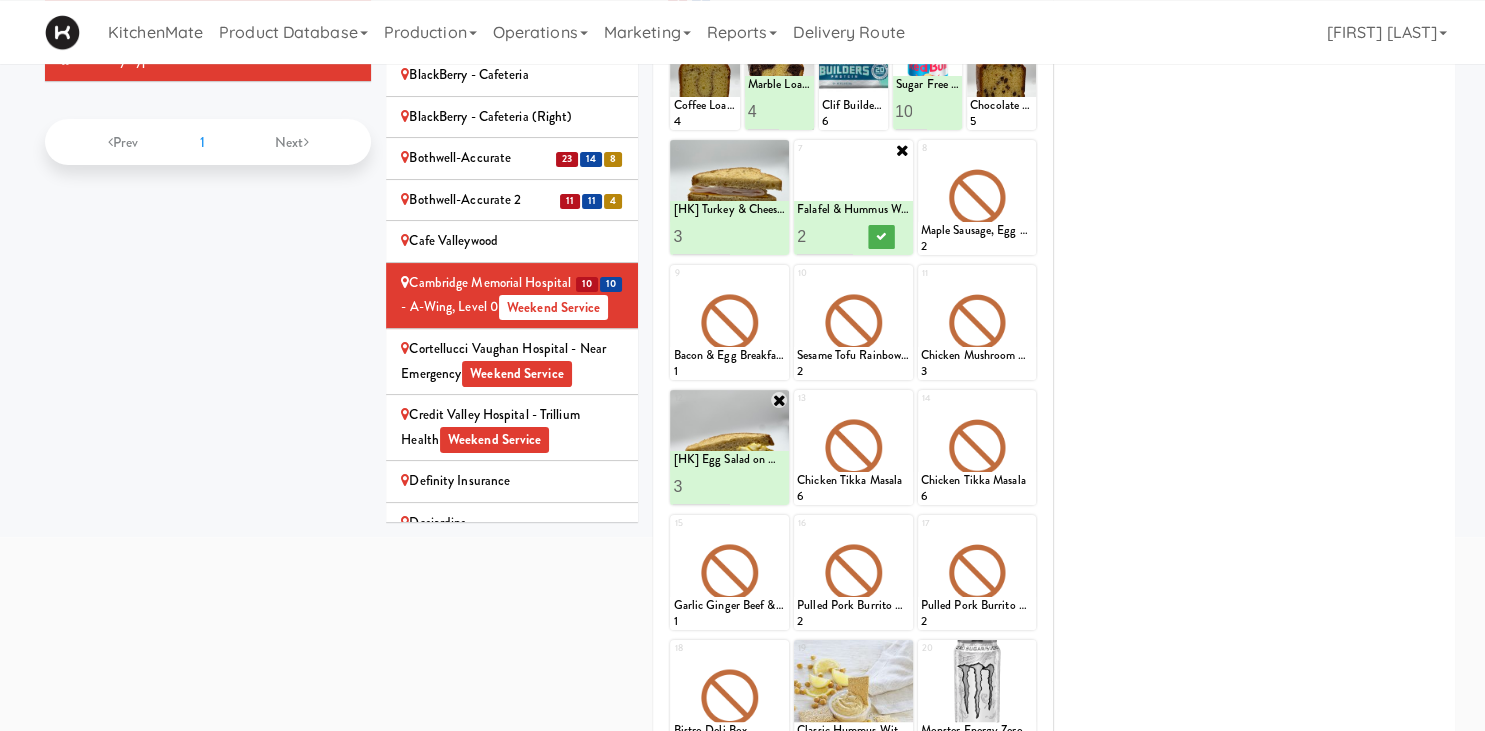 click on "2" at bounding box center [825, 236] 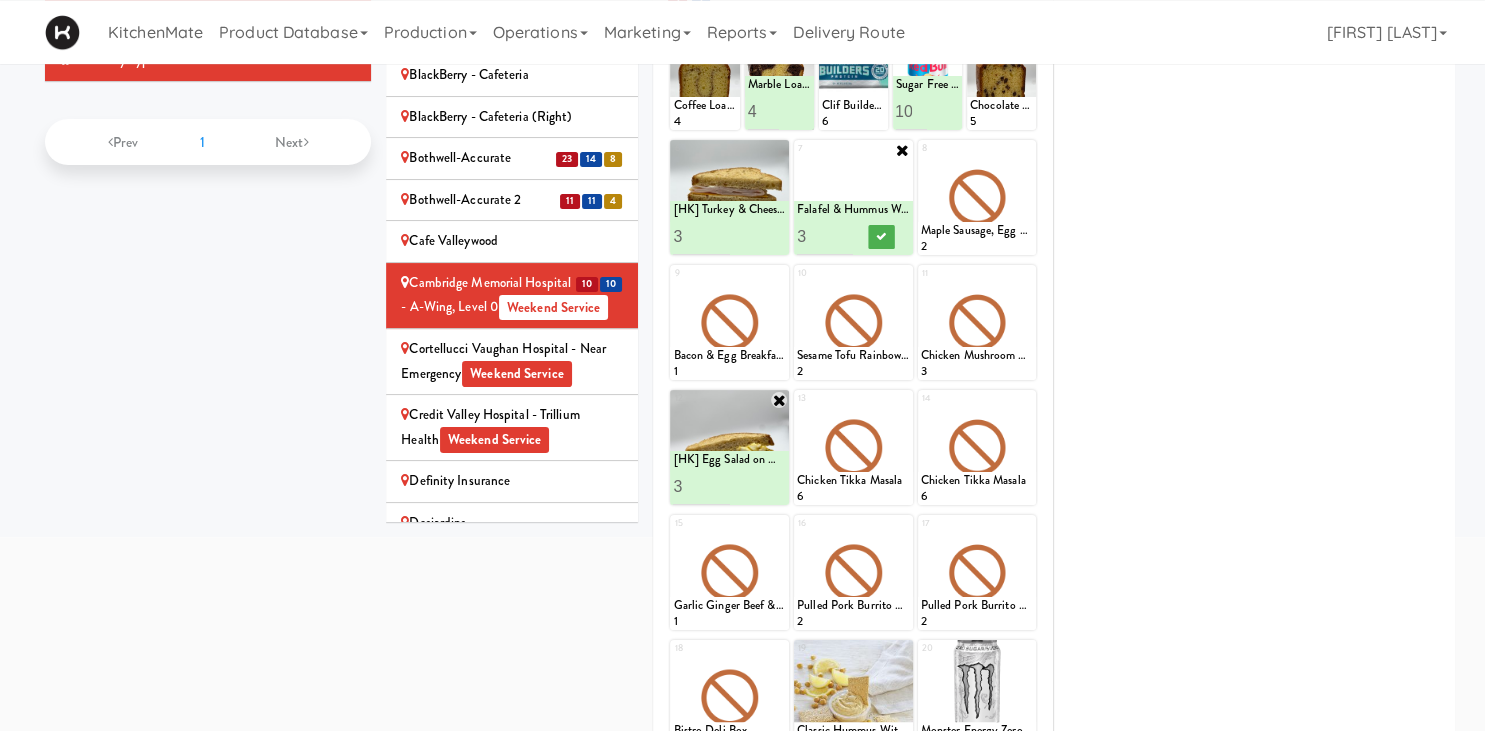 type on "3" 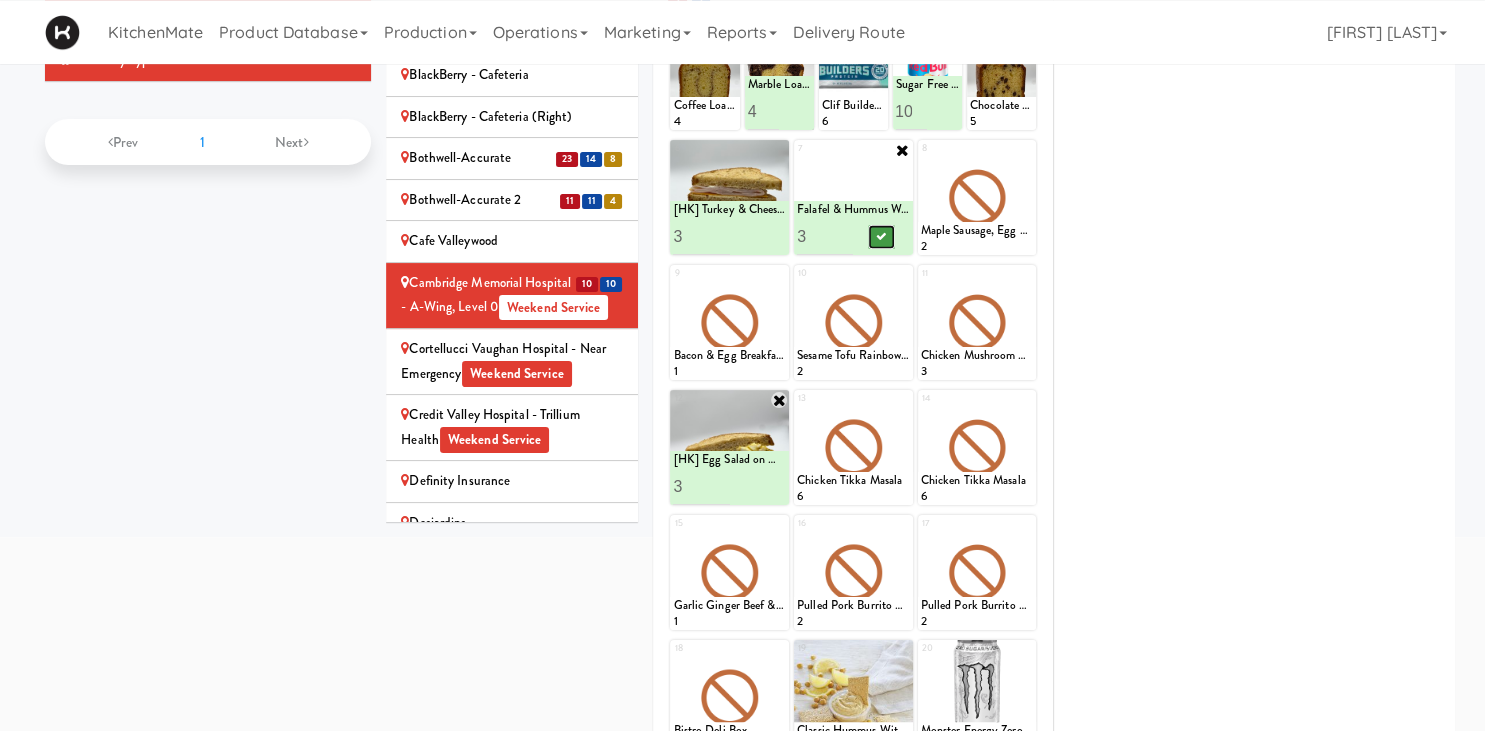 click at bounding box center [881, 236] 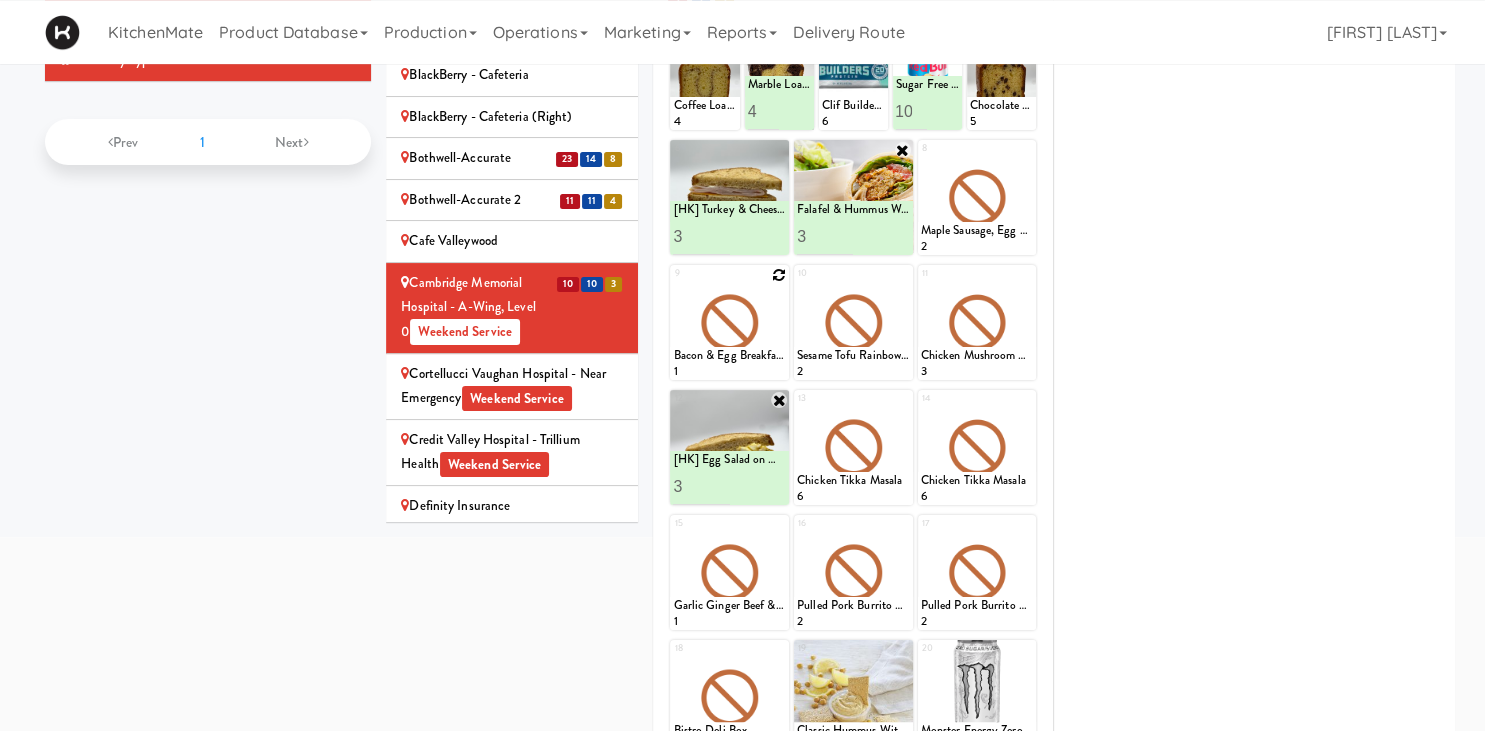 click at bounding box center (779, 275) 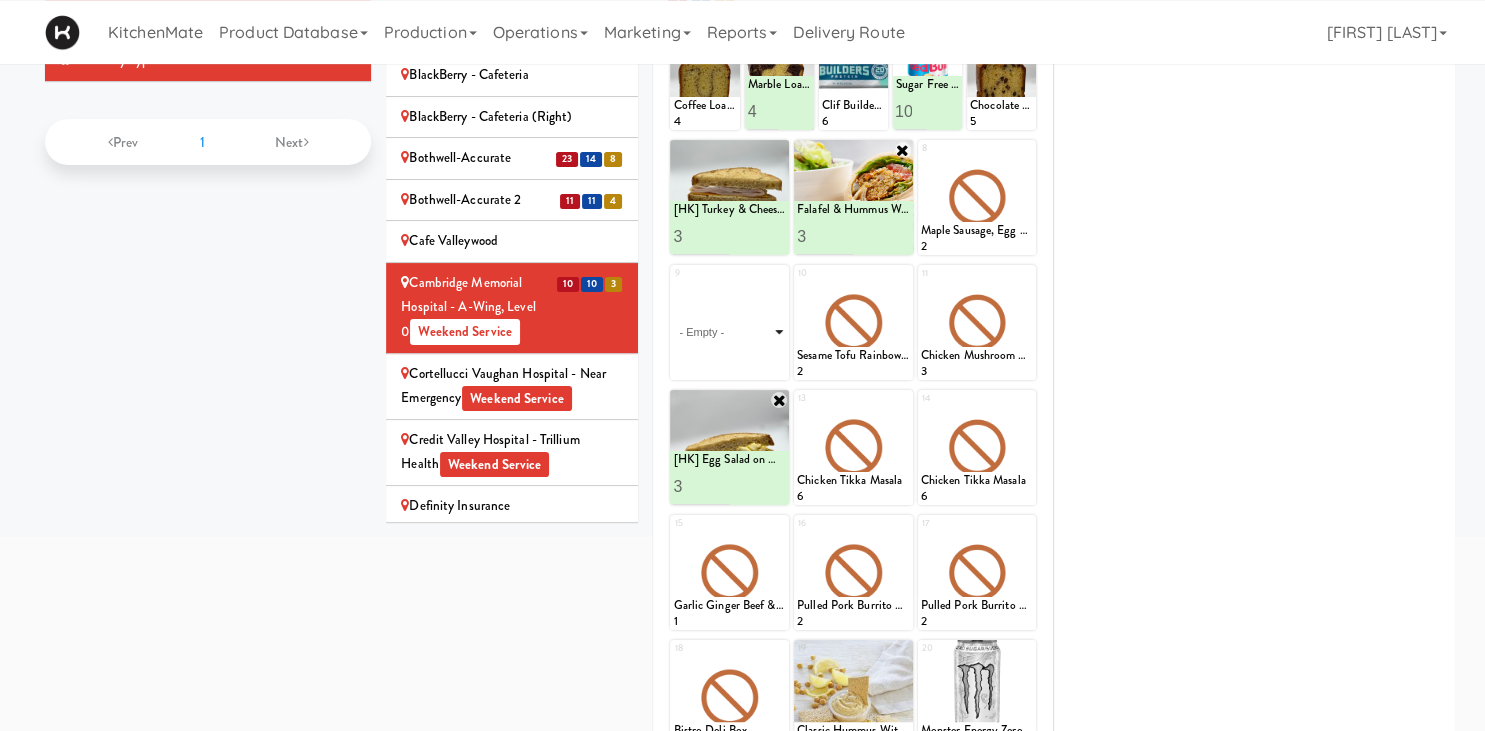 click on "- Empty - Activia Probiotic Peach Mango Smoothie Berry Gatorade Zero Chocolate Milk Tetra Pack Coca Cola Diet Coke Frooti Fuze Iced Tea Grape G2 Gatorade Thirst Quencher Greenhouse Fiery Ginger Shot Lemon Lime Gatorade Zero Monster Energy Zero Ultra Norse Cold Brew Coffee Oasis Apple Juice Orange Celsius Energy Drink Orange Gatorade Zero Red Bull Energy Drink Sanpellengrino Aranciata Sparkling Clementine Probiotic Soda Sparkling Ginger Probiotic Soda Sparkling Grapefruit Probiotic Soda Sugar Free Red Bull Tonica Kombucha Berry Bounce Amazing Chocolate Chunk Cookie Bacon & Egg Breakfast Wrap Bistro Deli Box Blue Diamond Roasted Salted Almonds Blue Diamond Smokehouse Almonds Caramilk Chocolate Chip Loaf Cake Chocolate Loaf Cake Classic Hummus With Crackers Clif Bar Peanut Butter Crunch Clif Builders proteins Bar Chocolate Clif Builders proteins Bar Chocolate Mint Coffee Loaf Cake Falafel & Hummus Wrap Freshii Peanut Butter Energii Bites [HK] Cheddar Cheese Bagel [HK] Chicken Caesar Wrap [HK] Turkey Club Wrap" at bounding box center (729, 332) 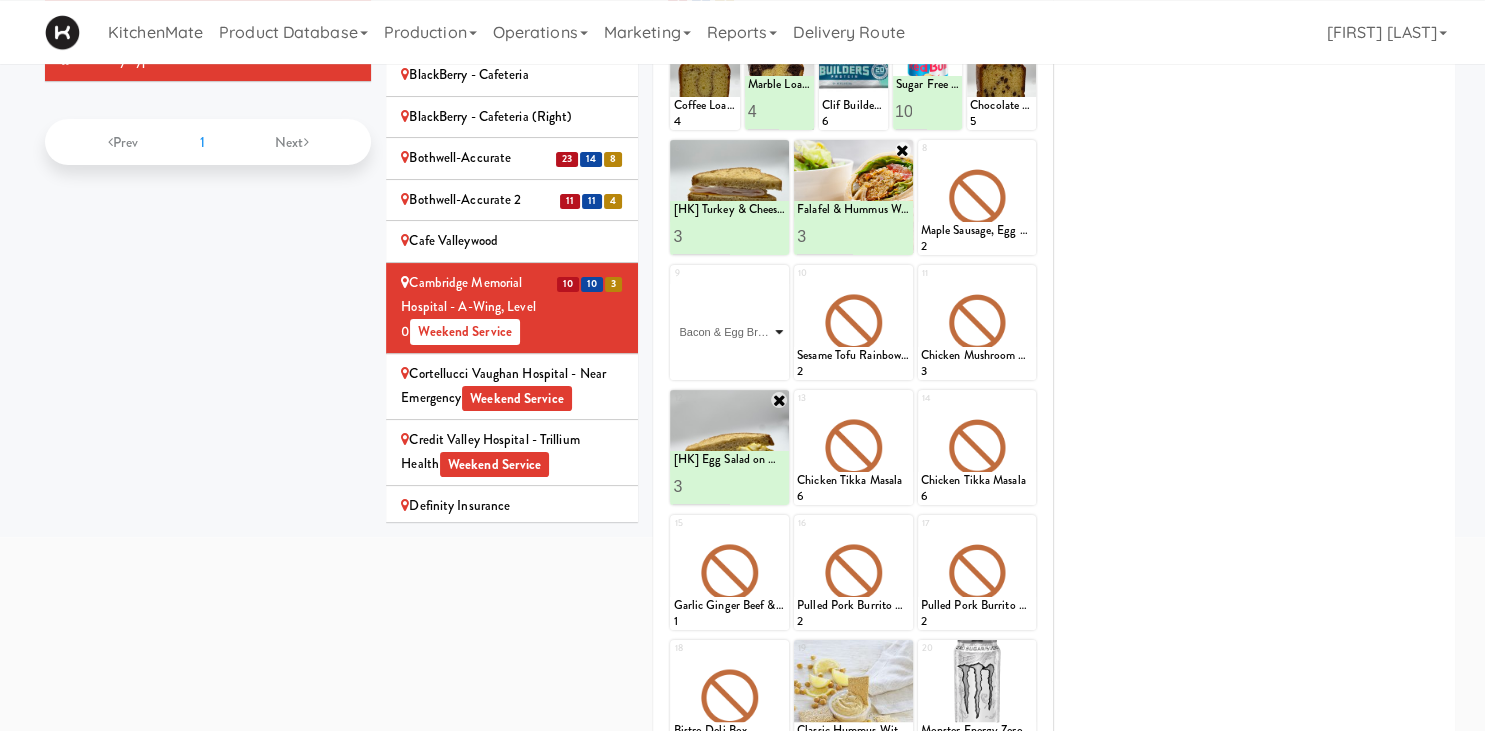 click on "Bacon & Egg Breakfast Wrap" at bounding box center (0, 0) 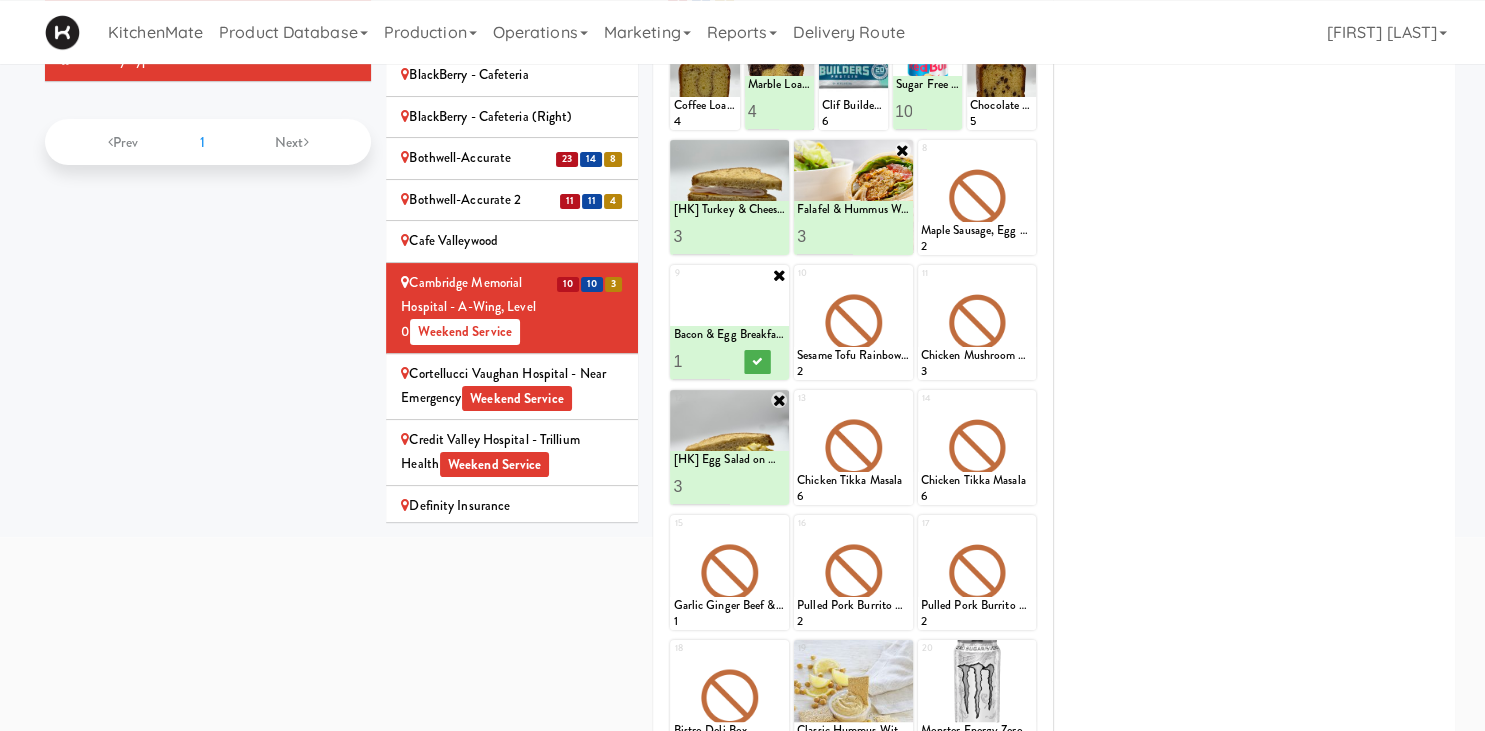 type on "2" 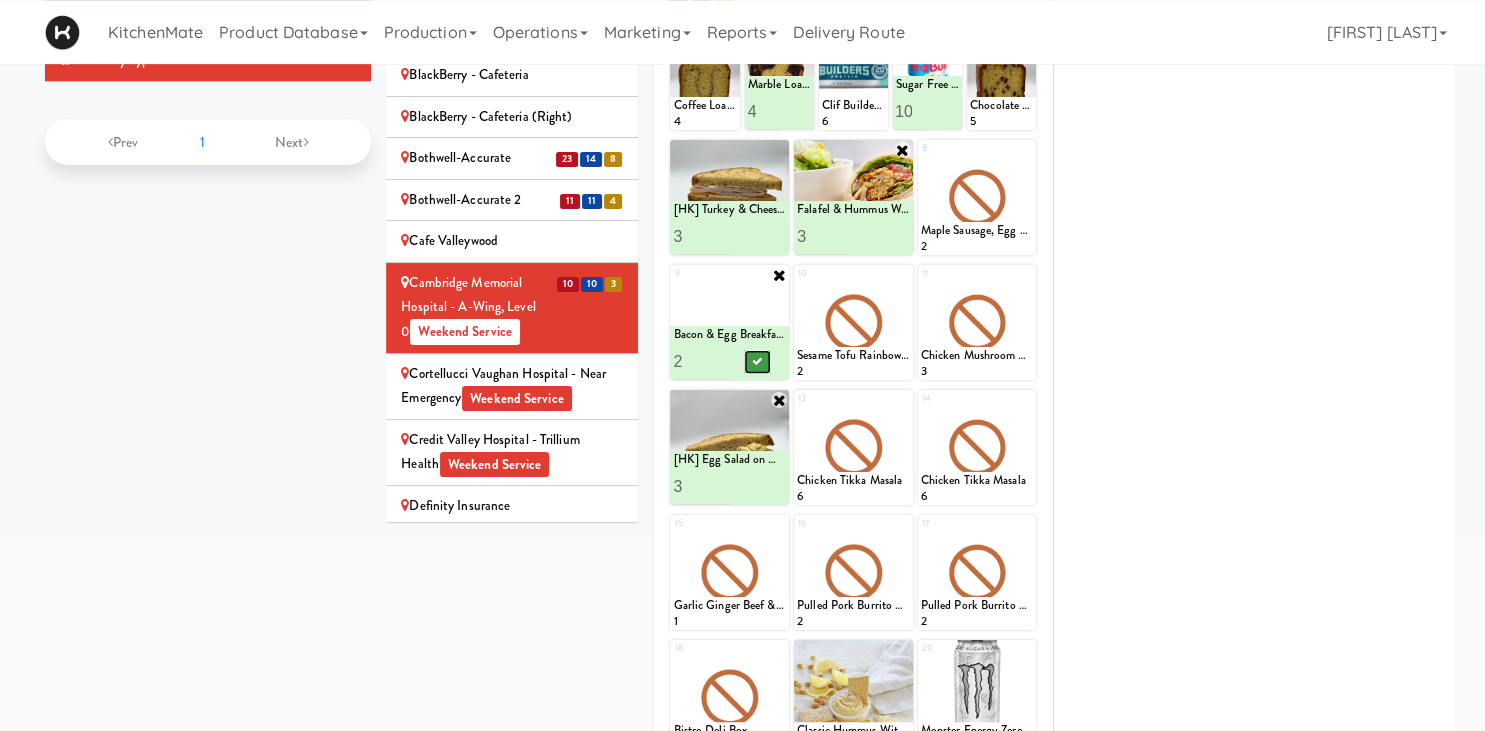 click at bounding box center [758, 362] 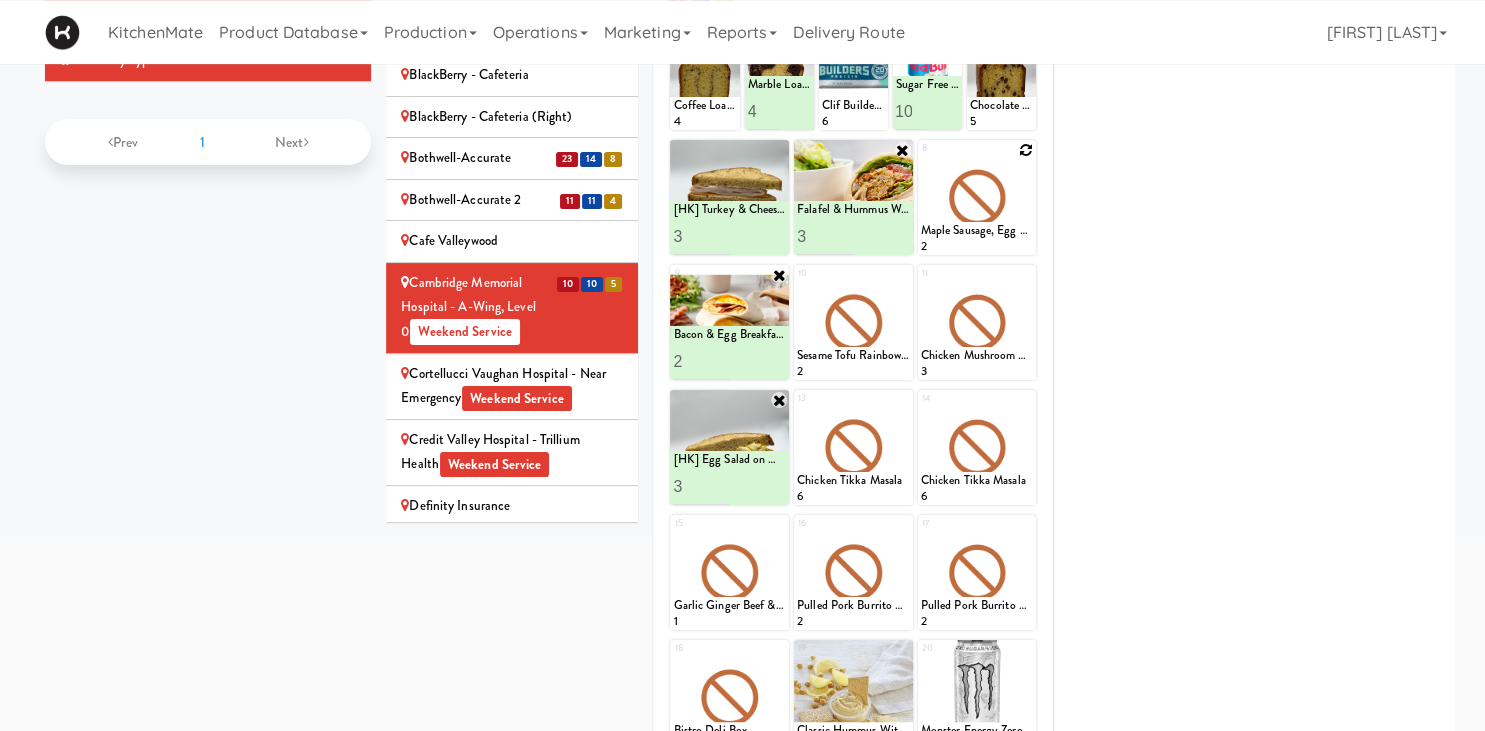 click at bounding box center (1026, 150) 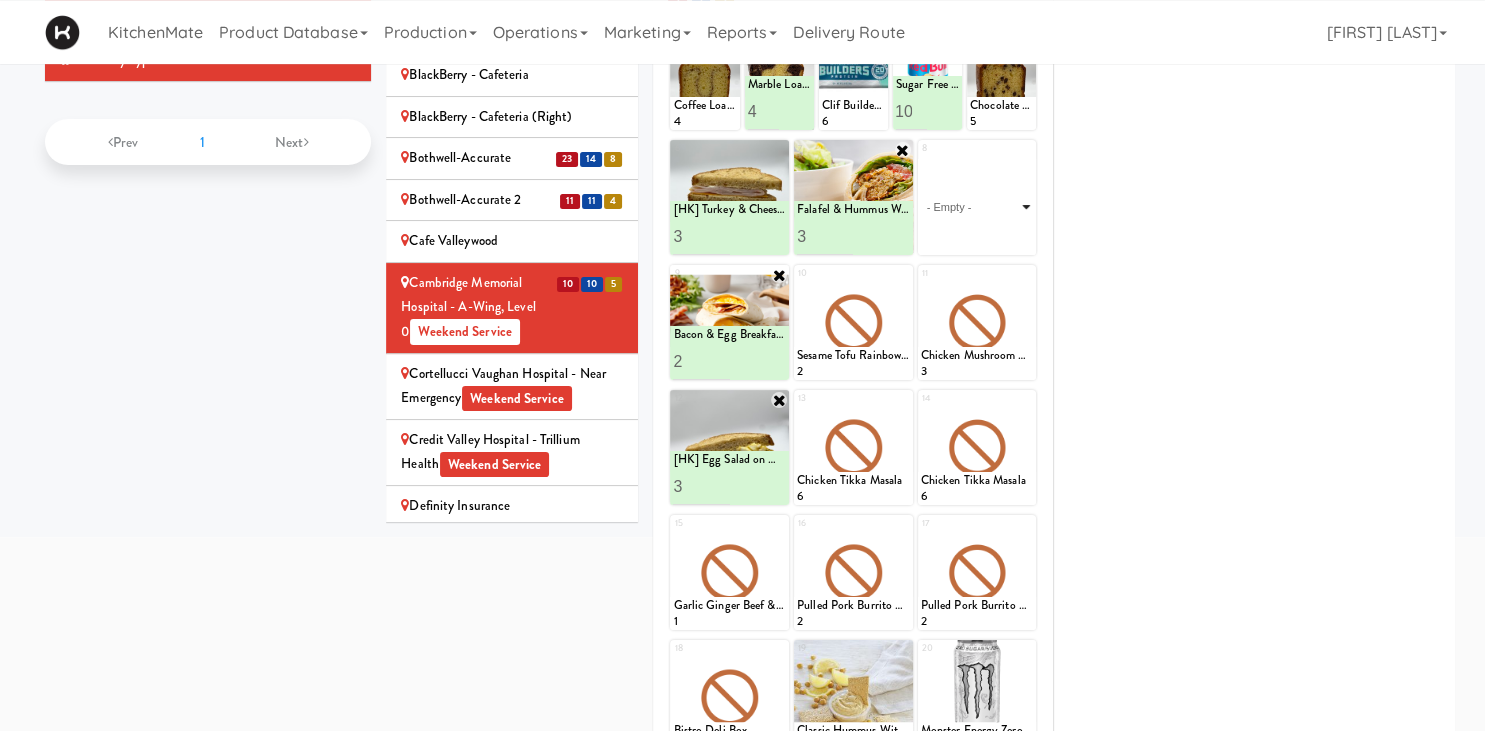 click on "- Empty - Activia Probiotic Peach Mango Smoothie Berry Gatorade Zero Chocolate Milk Tetra Pack Coca Cola Diet Coke Frooti Fuze Iced Tea Grape G2 Gatorade Thirst Quencher Greenhouse Fiery Ginger Shot Lemon Lime Gatorade Zero Monster Energy Zero Ultra Norse Cold Brew Coffee Oasis Apple Juice Orange Celsius Energy Drink Orange Gatorade Zero Red Bull Energy Drink Sanpellengrino Aranciata Sparkling Clementine Probiotic Soda Sparkling Ginger Probiotic Soda Sparkling Grapefruit Probiotic Soda Sugar Free Red Bull Tonica Kombucha Berry Bounce Amazing Chocolate Chunk Cookie Bacon & Egg Breakfast Wrap Bistro Deli Box Blue Diamond Roasted Salted Almonds Blue Diamond Smokehouse Almonds Caramilk Chocolate Chip Loaf Cake Chocolate Loaf Cake Classic Hummus With Crackers Clif Bar Peanut Butter Crunch Clif Builders proteins Bar Chocolate Clif Builders proteins Bar Chocolate Mint Coffee Loaf Cake Falafel & Hummus Wrap Freshii Peanut Butter Energii Bites [HK] Cheddar Cheese Bagel [HK] Chicken Caesar Wrap [HK] Turkey Club Wrap" at bounding box center [977, 207] 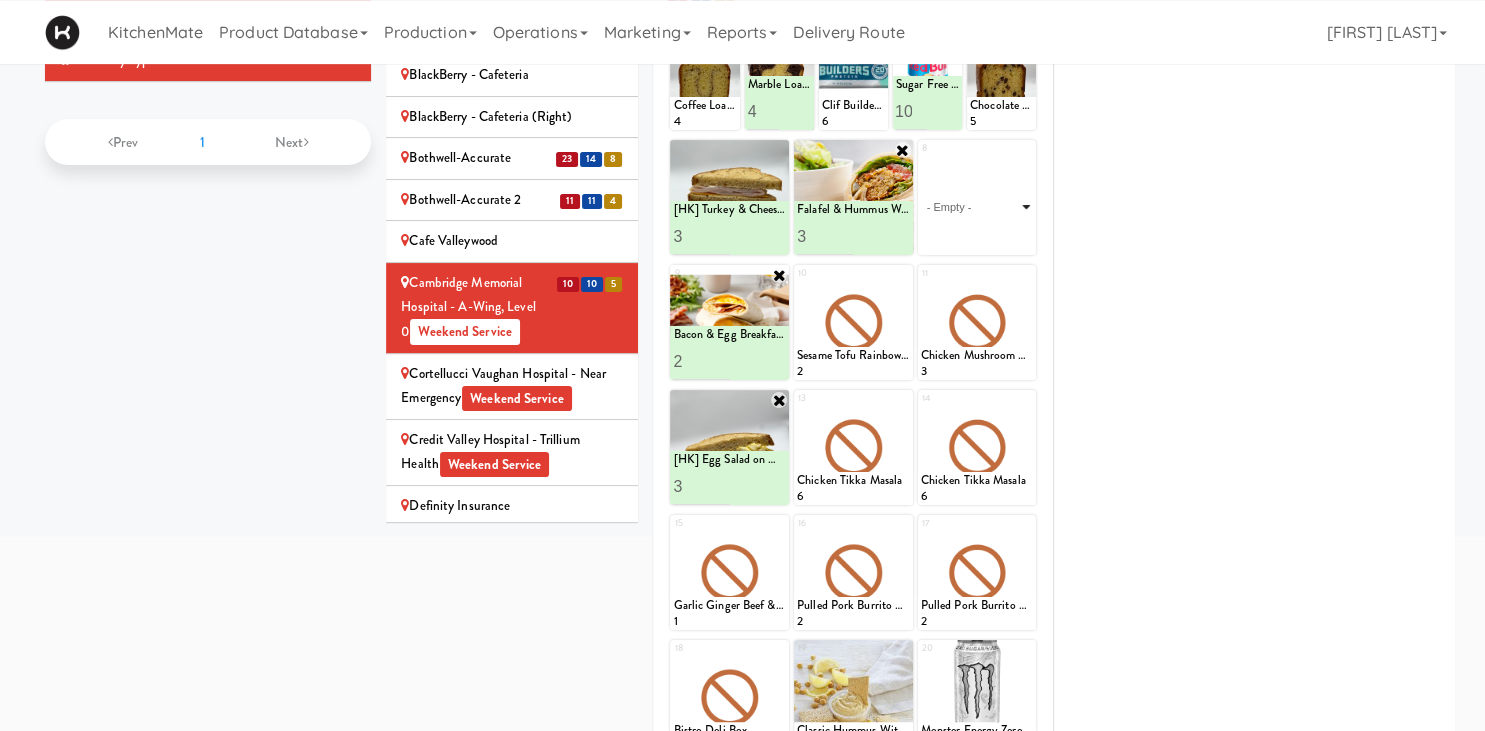 click on "Bistro Deli Box" at bounding box center [0, 0] 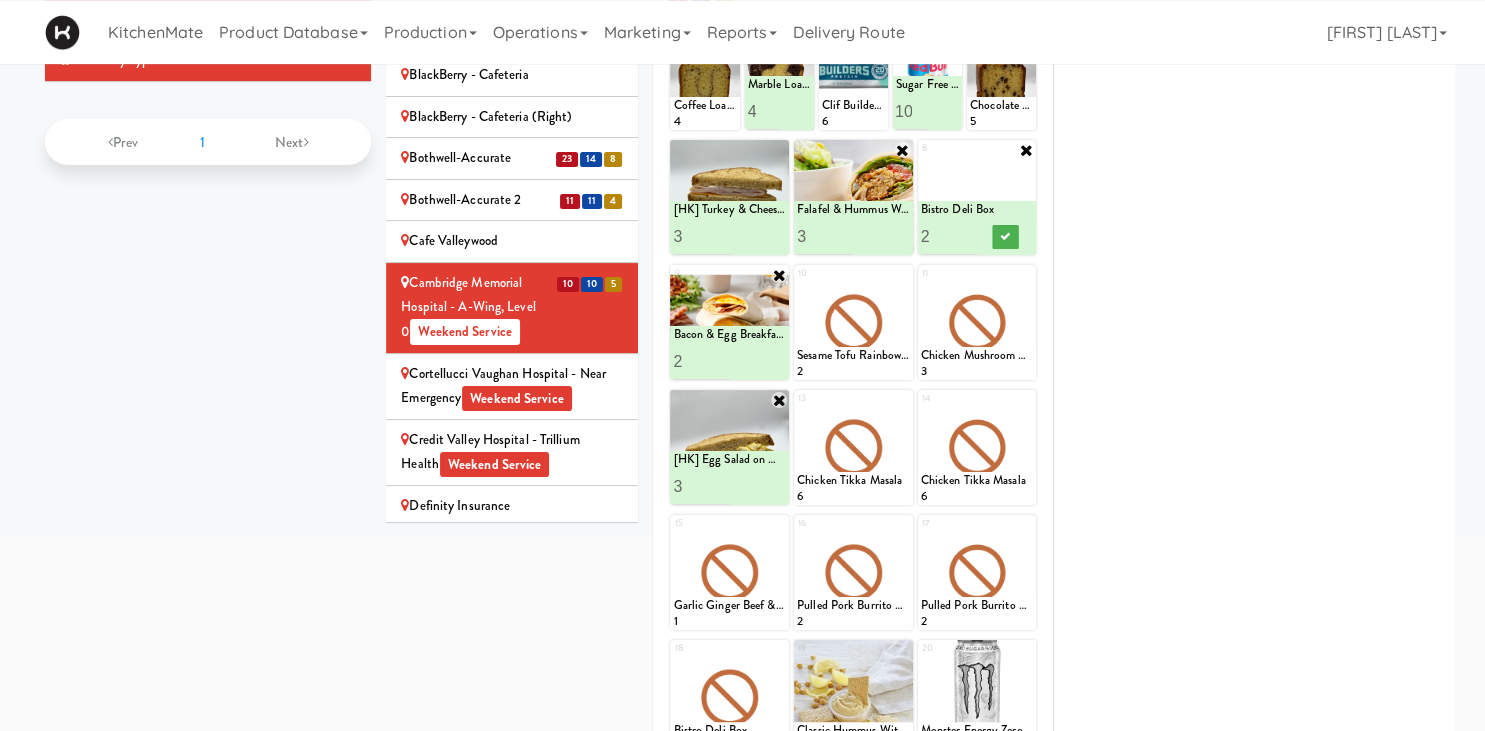 type on "2" 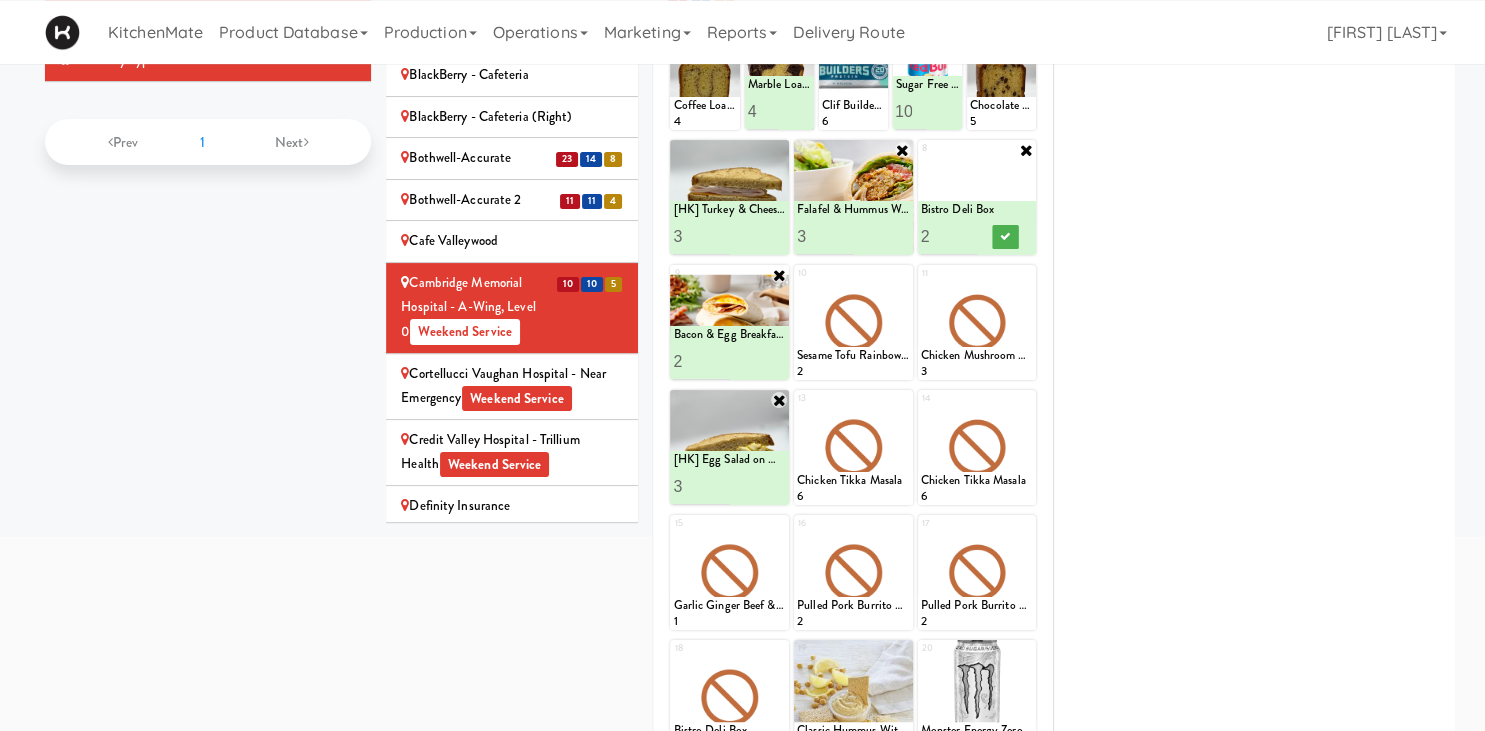 click on "2" at bounding box center (949, 236) 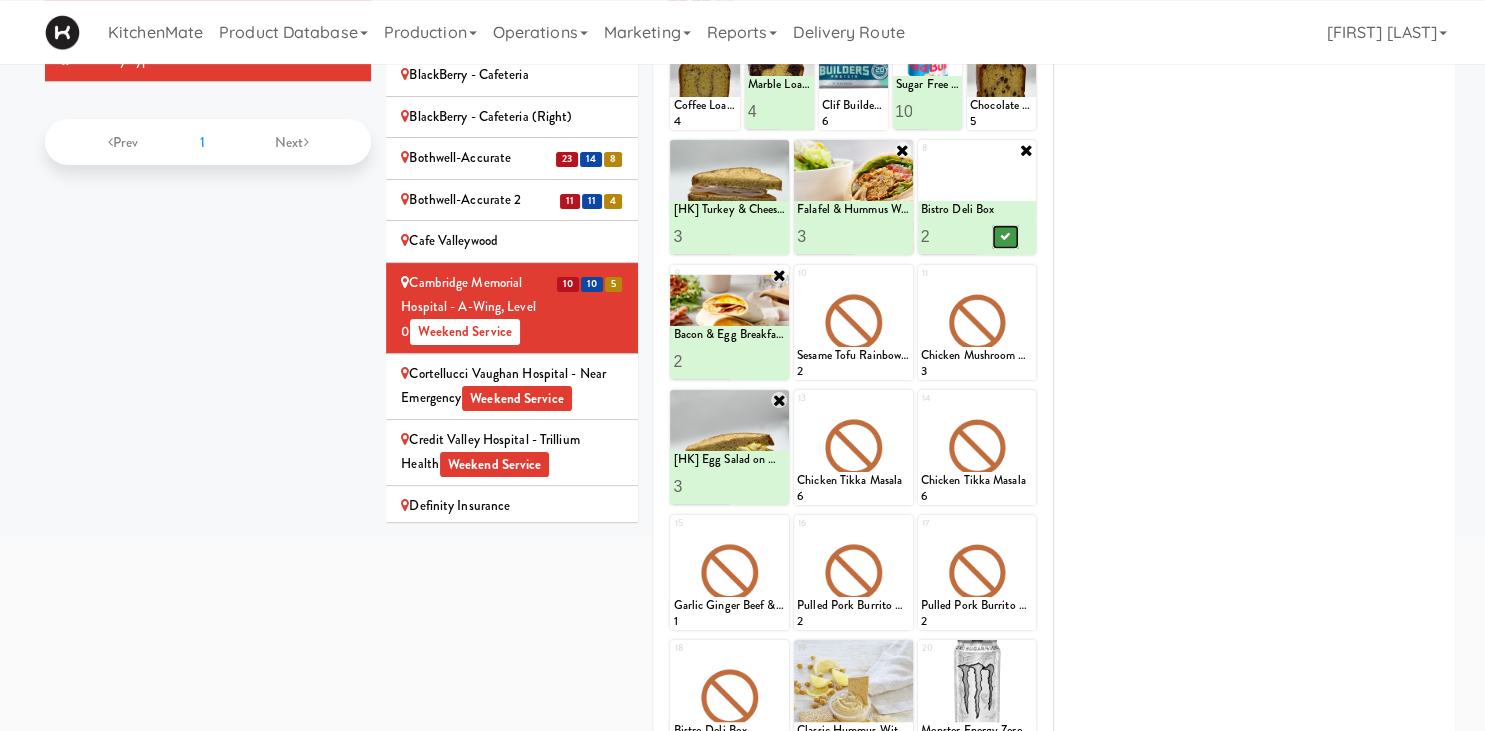 click at bounding box center (1005, 236) 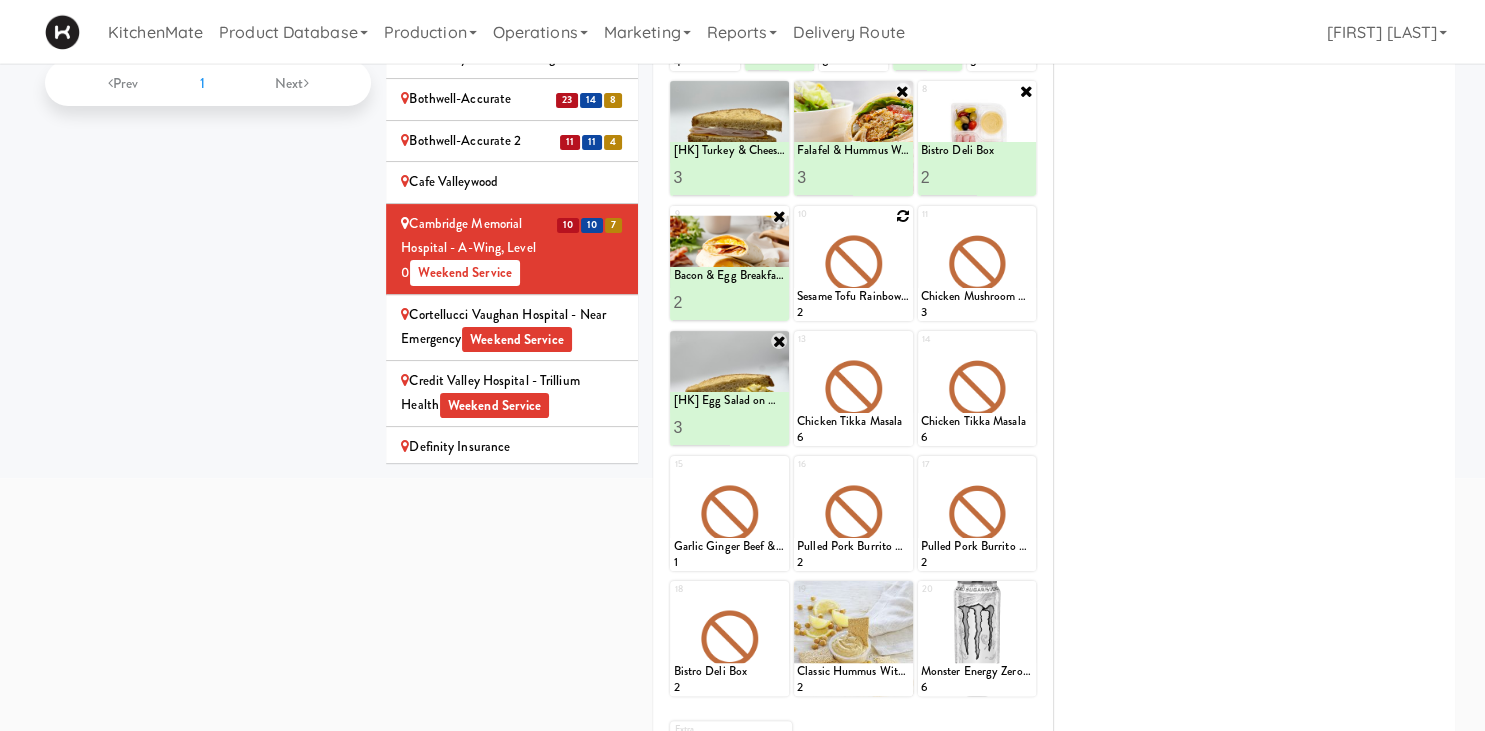 scroll, scrollTop: 318, scrollLeft: 0, axis: vertical 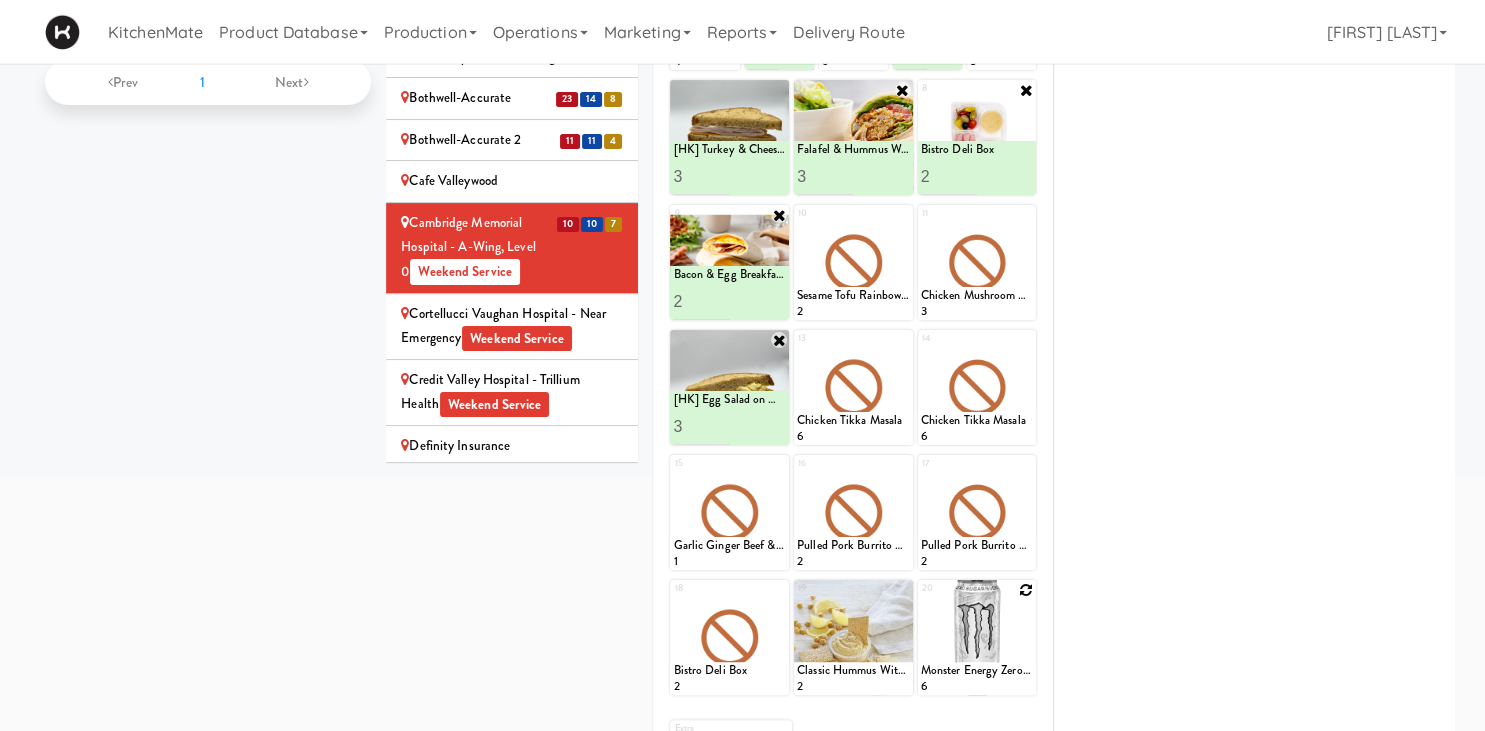 click at bounding box center [1026, 590] 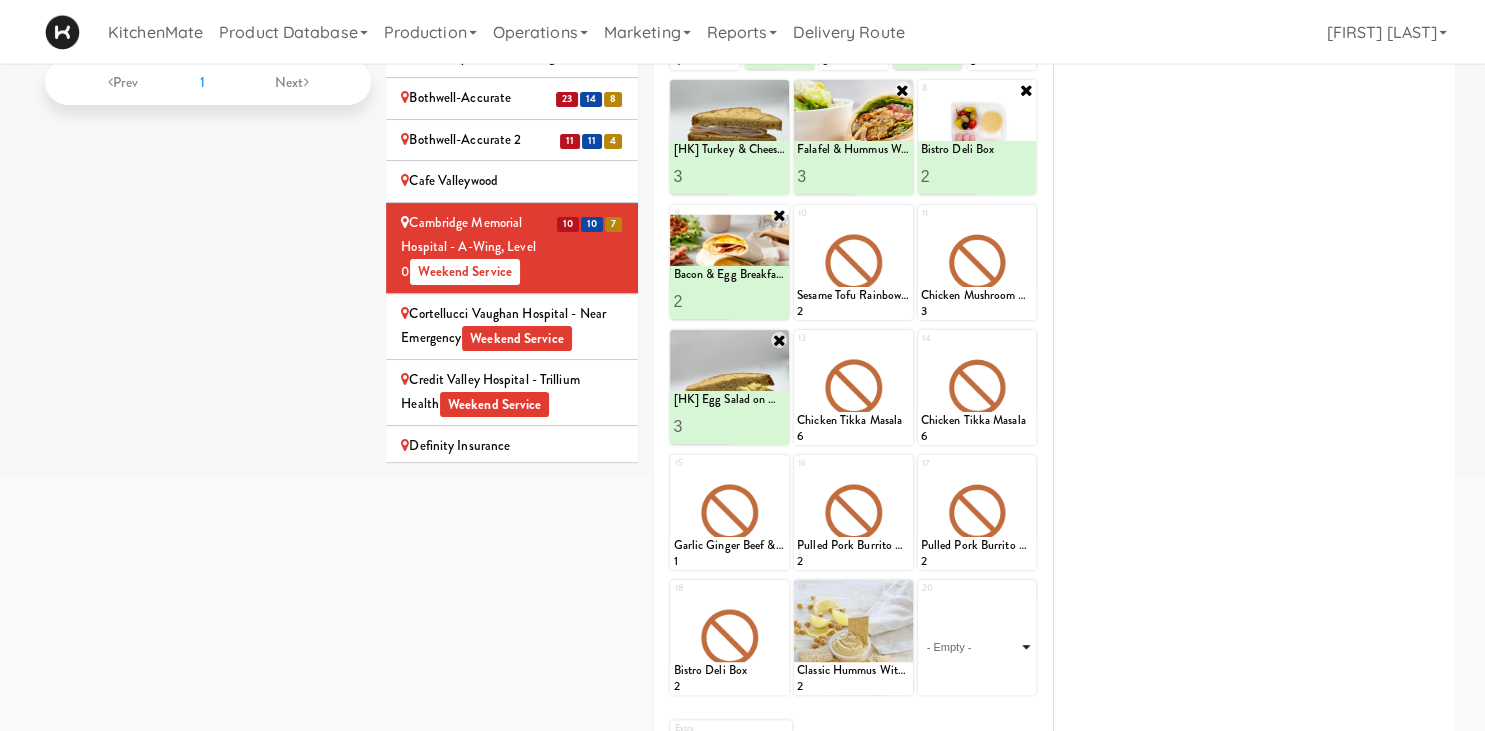 click on "- Empty - Activia Probiotic Peach Mango Smoothie Berry Gatorade Zero Chocolate Milk Tetra Pack Coca Cola Diet Coke Frooti Fuze Iced Tea Grape G2 Gatorade Thirst Quencher Greenhouse Fiery Ginger Shot Lemon Lime Gatorade Zero Monster Energy Zero Ultra Norse Cold Brew Coffee Oasis Apple Juice Orange Celsius Energy Drink Orange Gatorade Zero Red Bull Energy Drink Sanpellengrino Aranciata Sparkling Clementine Probiotic Soda Sparkling Ginger Probiotic Soda Sparkling Grapefruit Probiotic Soda Sugar Free Red Bull Tonica Kombucha Berry Bounce Amazing Chocolate Chunk Cookie Bacon & Egg Breakfast Wrap Bistro Deli Box Blue Diamond Roasted Salted Almonds Blue Diamond Smokehouse Almonds Caramilk Chocolate Chip Loaf Cake Chocolate Loaf Cake Classic Hummus With Crackers Clif Bar Peanut Butter Crunch Clif Builders proteins Bar Chocolate Clif Builders proteins Bar Chocolate Mint Coffee Loaf Cake Falafel & Hummus Wrap Freshii Peanut Butter Energii Bites [HK] Cheddar Cheese Bagel [HK] Chicken Caesar Wrap [HK] Turkey Club Wrap" at bounding box center (977, 647) 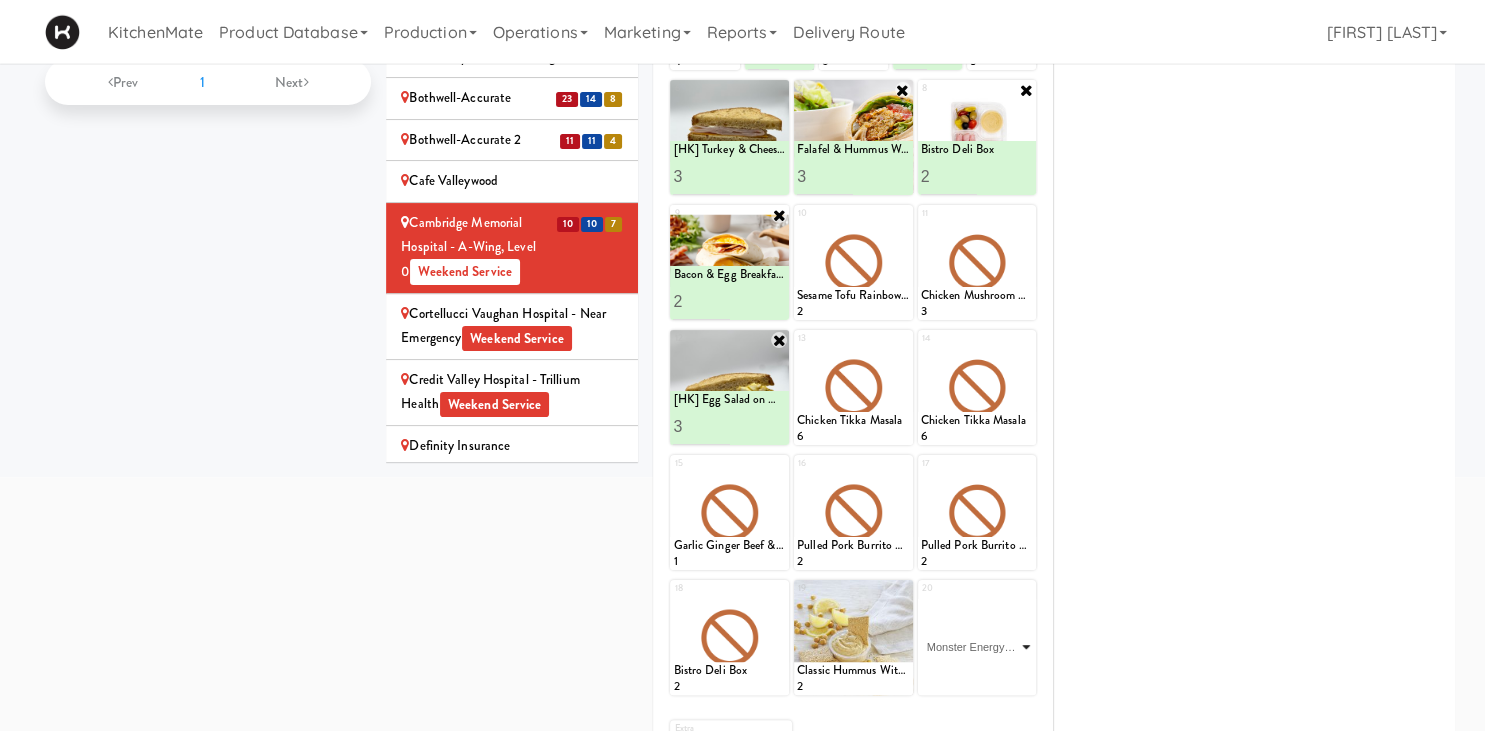 click on "Monster Energy Zero Ultra" at bounding box center (0, 0) 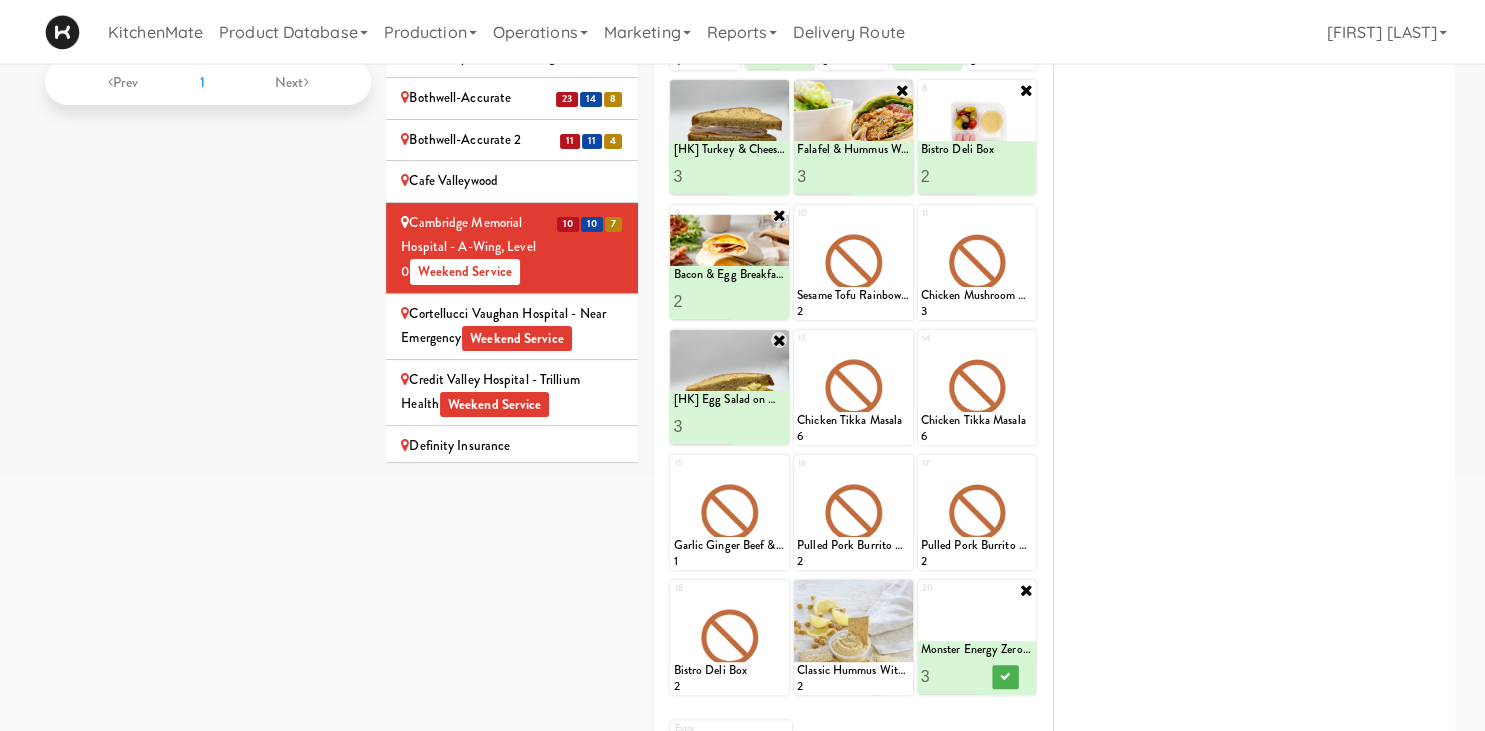 type on "4" 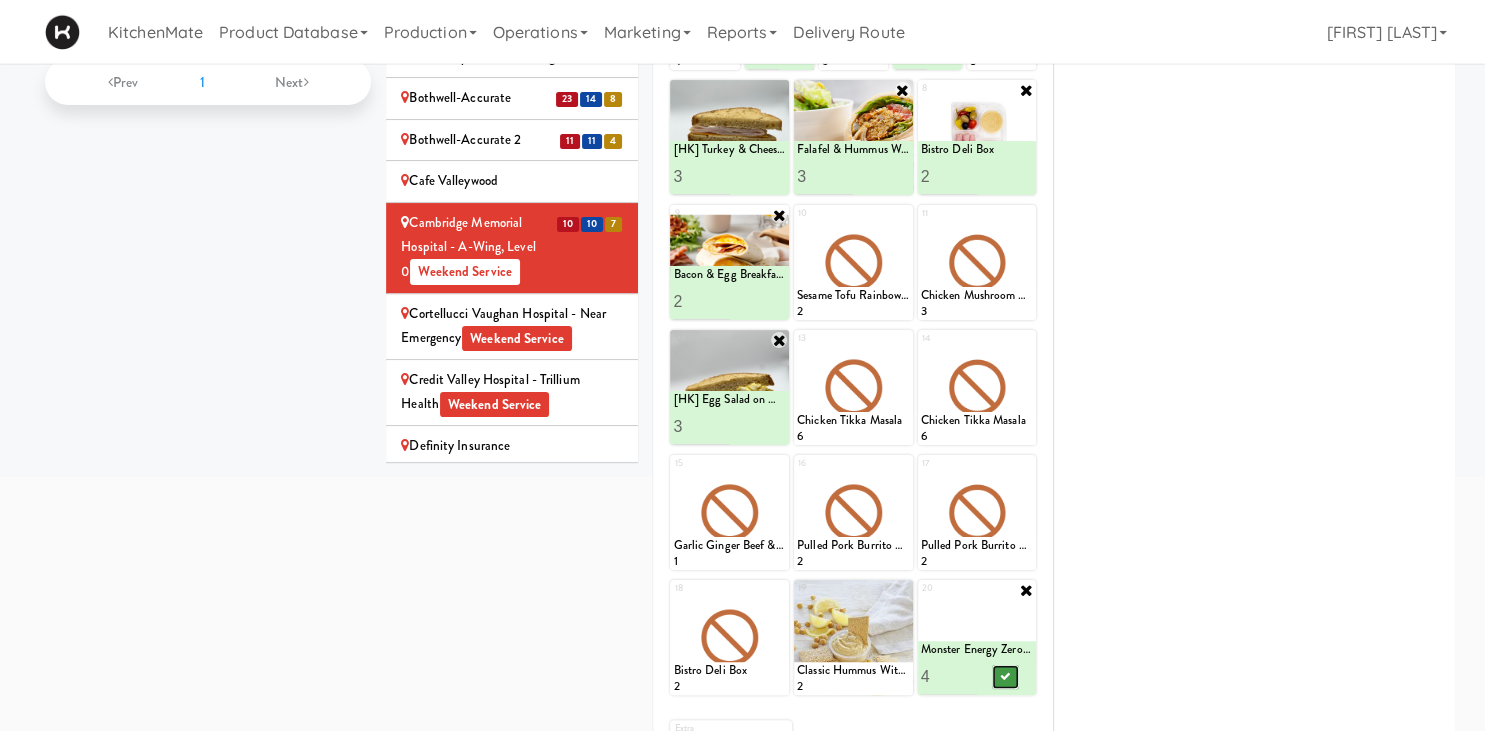 click at bounding box center (1005, 676) 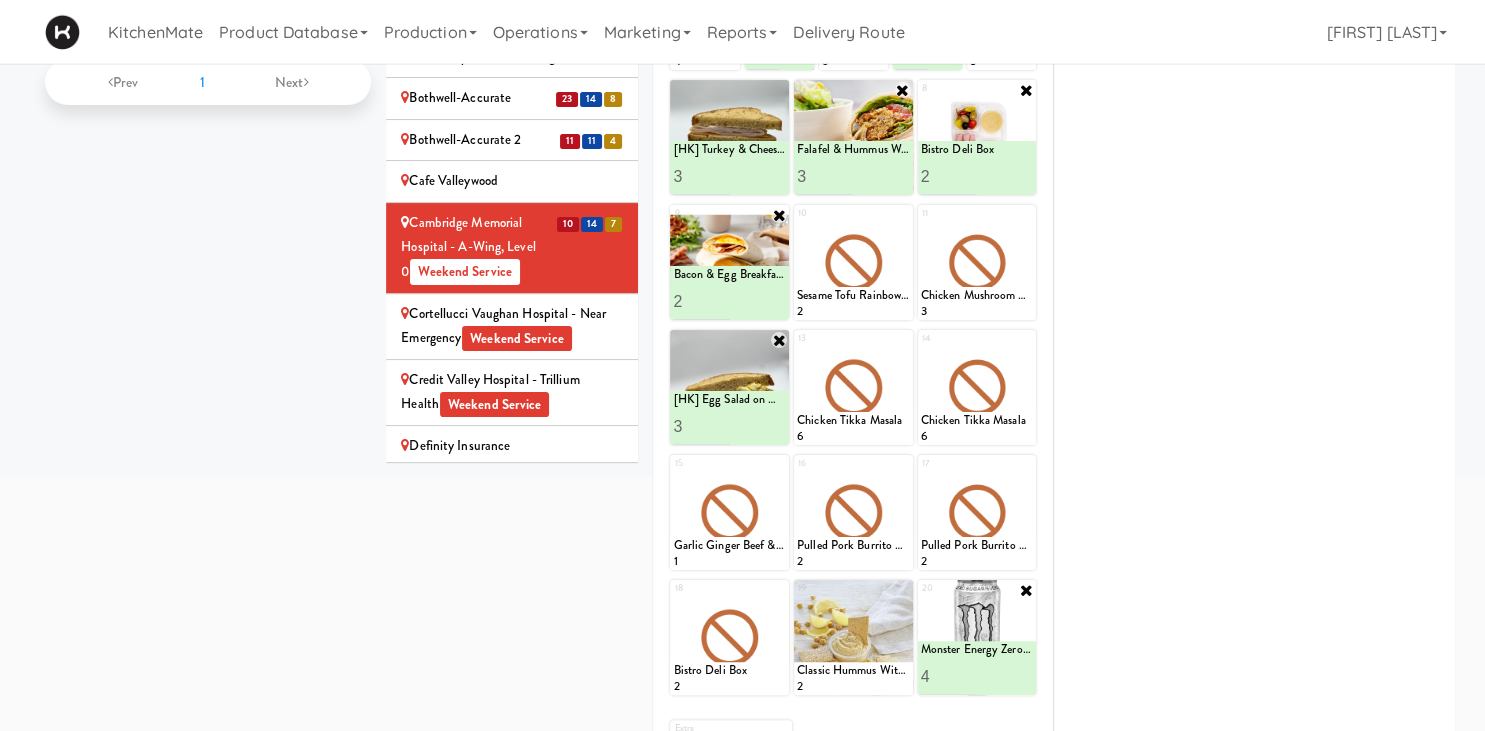 click on "Cortellucci Vaughan Hospital - near Emergency  Weekend Service" at bounding box center (512, 326) 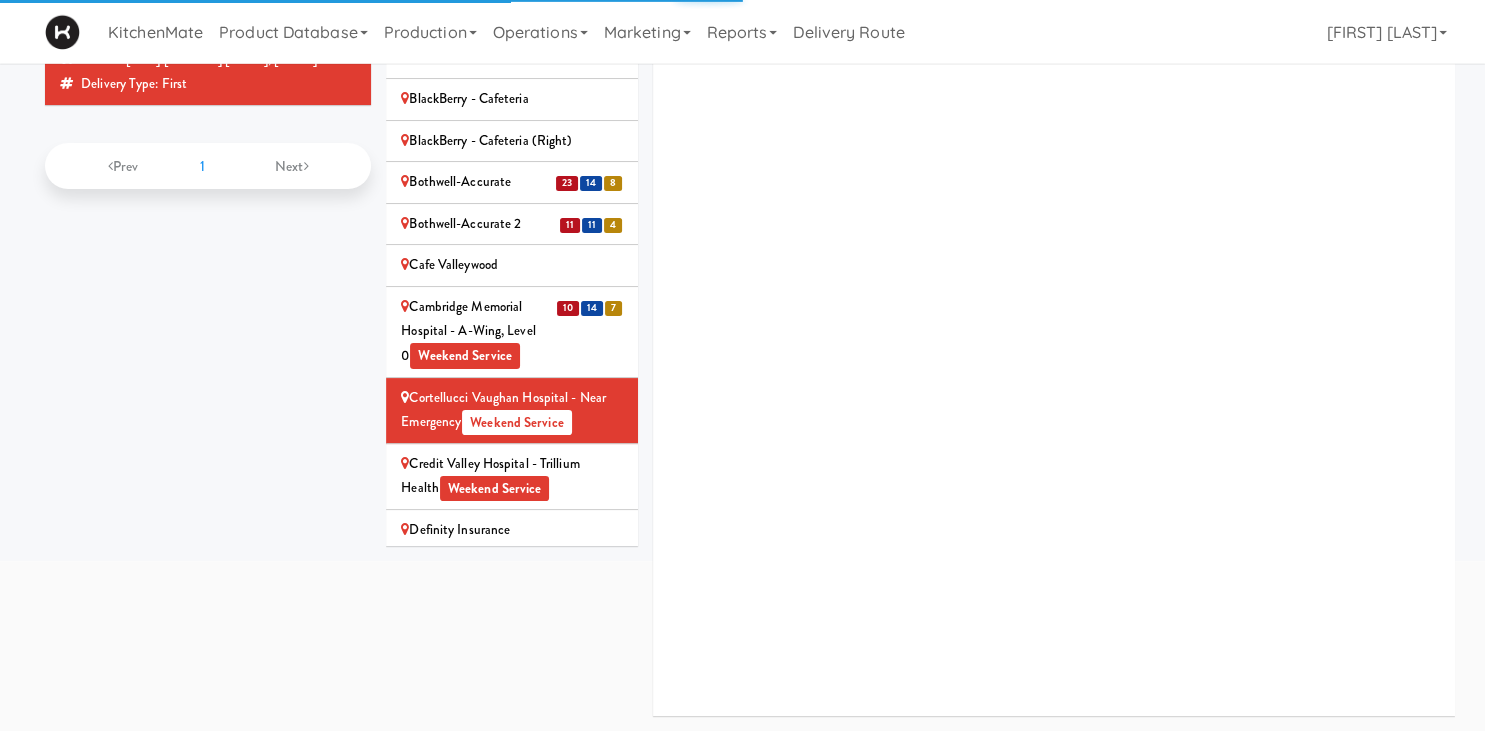 scroll, scrollTop: 233, scrollLeft: 0, axis: vertical 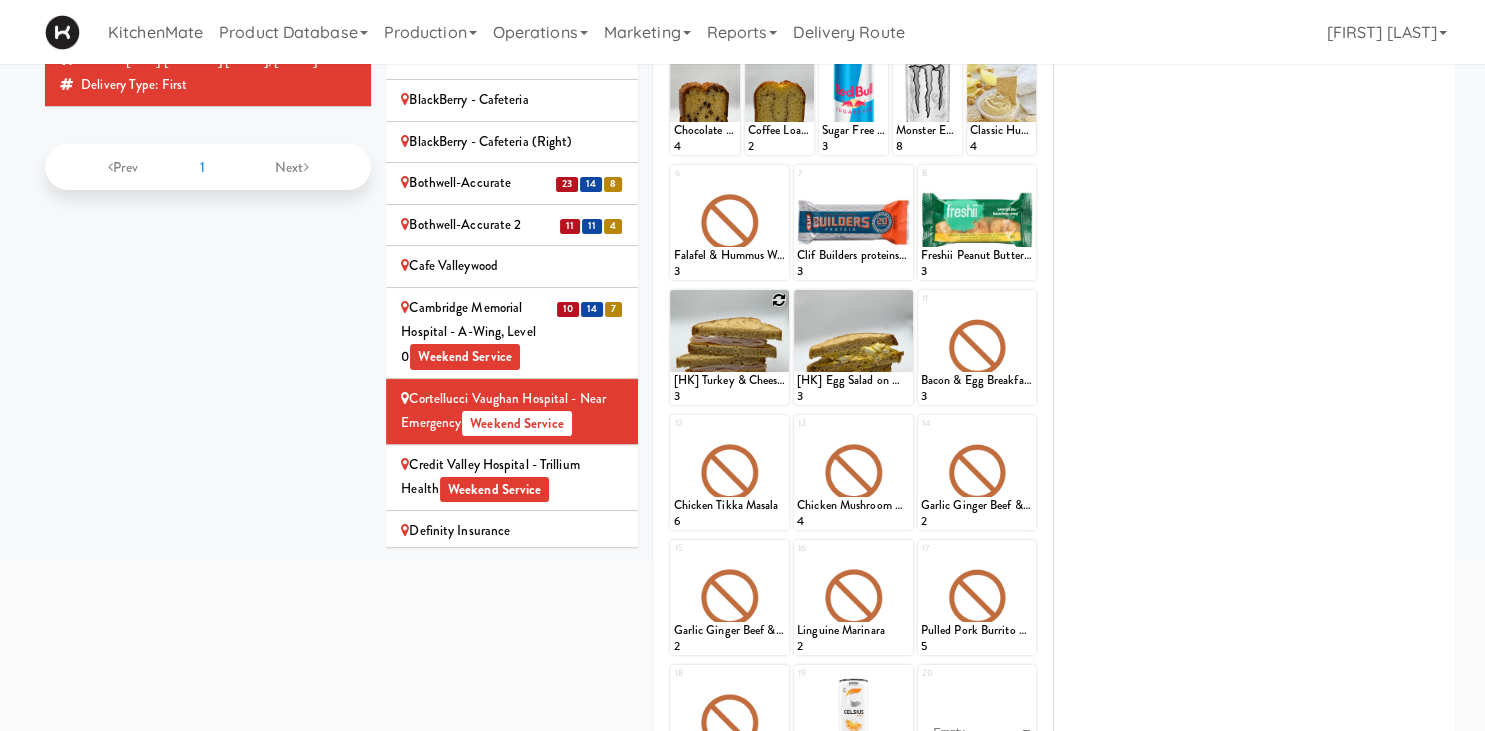 click at bounding box center [729, 347] 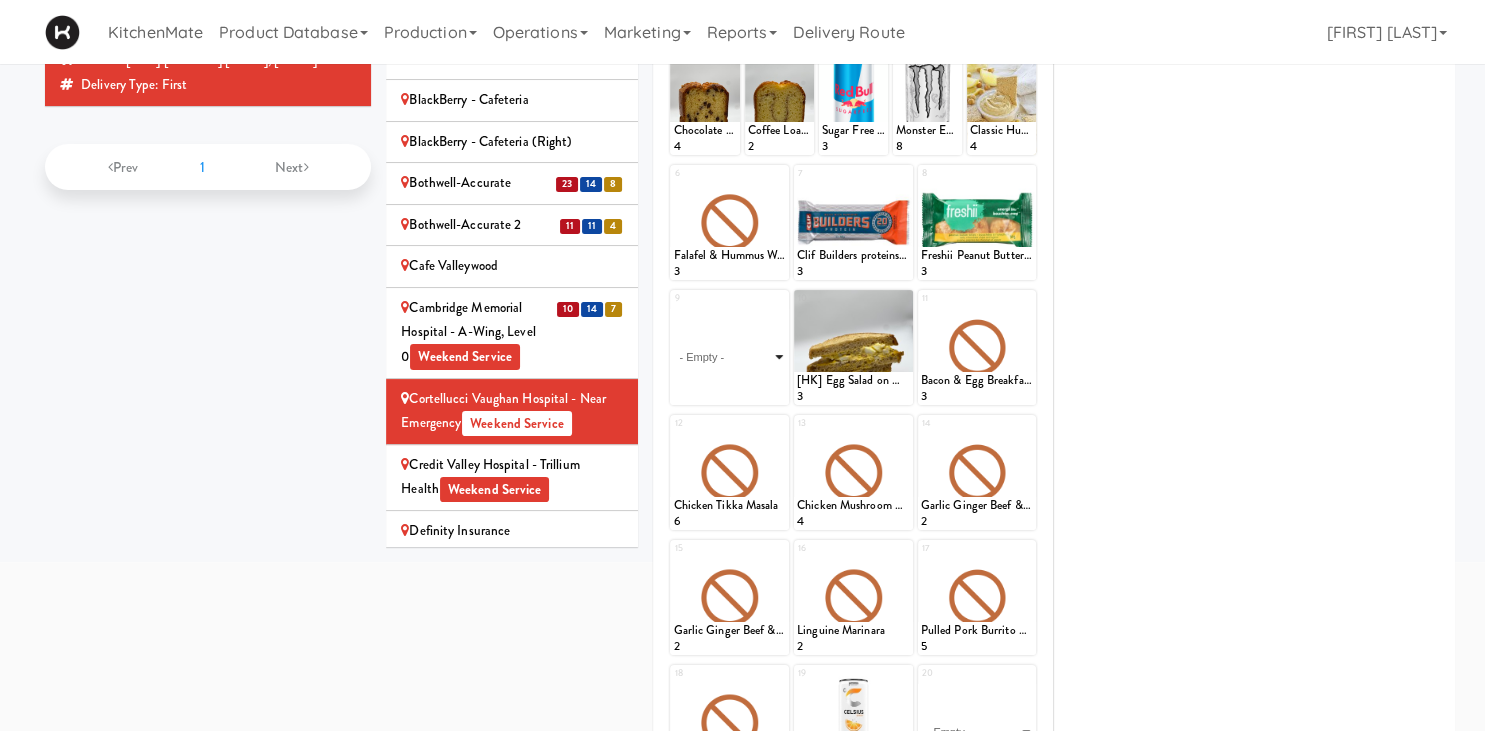 click on "- Empty - Activia Probiotic Peach Mango Smoothie Berry Gatorade Zero Chocolate Milk Tetra Pack Coca Cola Diet Coke Frooti Fuze Iced Tea Grape G2 Gatorade Thirst Quencher Greenhouse Fiery Ginger Shot Lemon Lime Gatorade Zero Monster Energy Zero Ultra Norse Cold Brew Coffee Oasis Apple Juice Orange Celsius Energy Drink Orange Gatorade Zero Red Bull Energy Drink Sanpellengrino Aranciata Sparkling Clementine Probiotic Soda Sparkling Ginger Probiotic Soda Sparkling Grapefruit Probiotic Soda Sugar Free Red Bull Tonica Kombucha Berry Bounce Amazing Chocolate Chunk Cookie Bacon & Egg Breakfast Wrap Bistro Deli Box Blue Diamond Roasted Salted Almonds Blue Diamond Smokehouse Almonds Caramilk Chocolate Chip Loaf Cake Chocolate Loaf Cake Classic Hummus With Crackers Clif Bar Peanut Butter Crunch Clif Builders proteins Bar Chocolate Clif Builders proteins Bar Chocolate Mint Coffee Loaf Cake Falafel & Hummus Wrap Freshii Peanut Butter Energii Bites [HK] Cheddar Cheese Bagel [HK] Chicken Caesar Wrap [HK] Turkey Club Wrap" at bounding box center [729, 357] 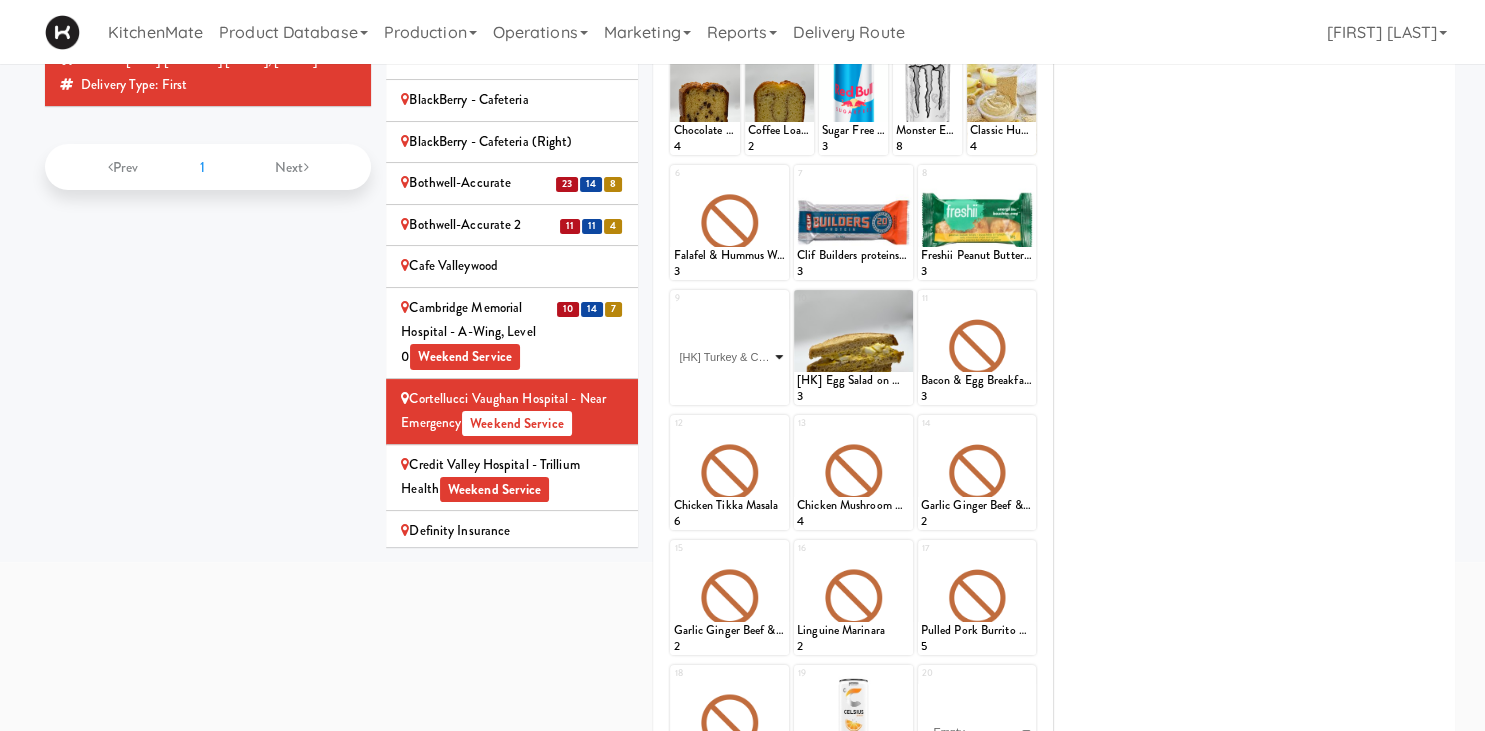 click on "[HK] Turkey & Cheese Multigrain" at bounding box center (0, 0) 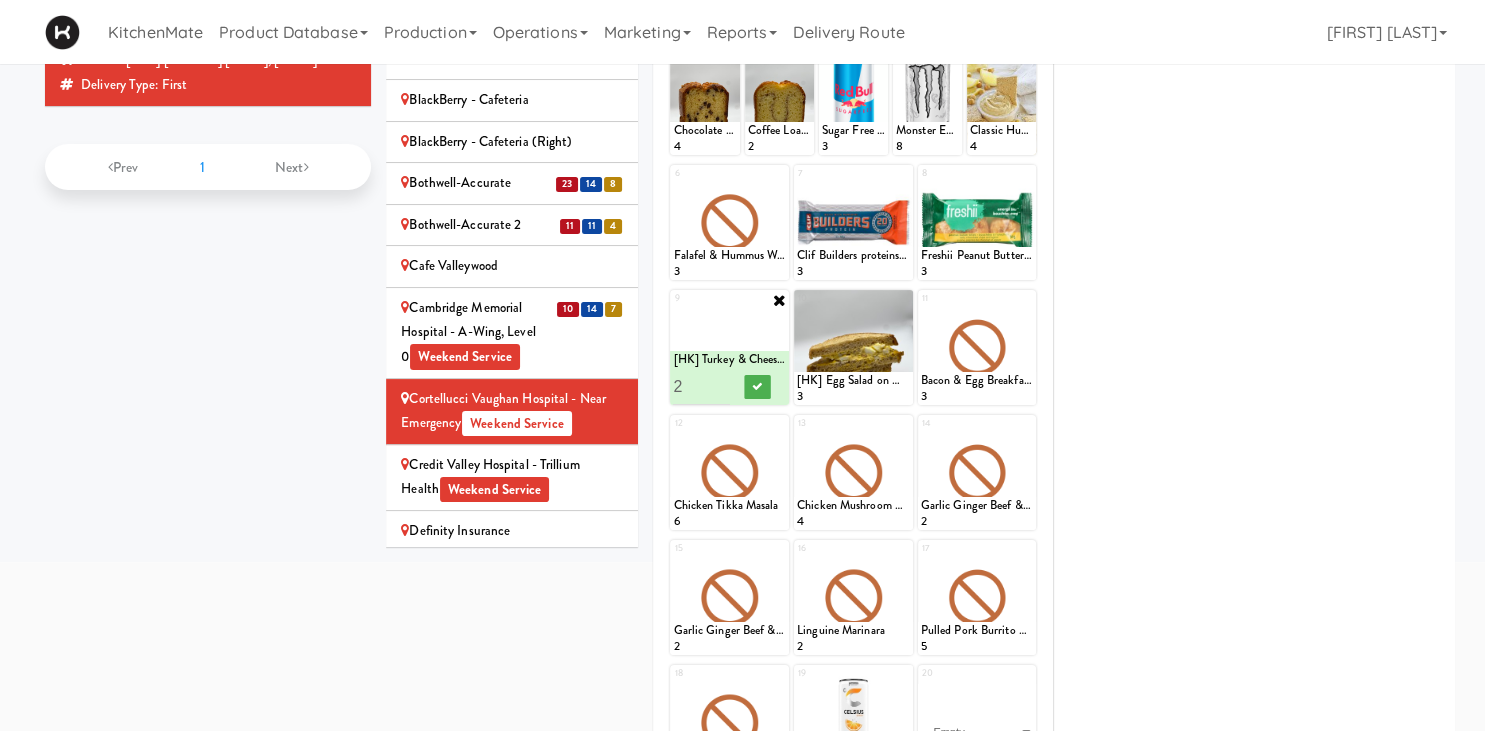 type on "3" 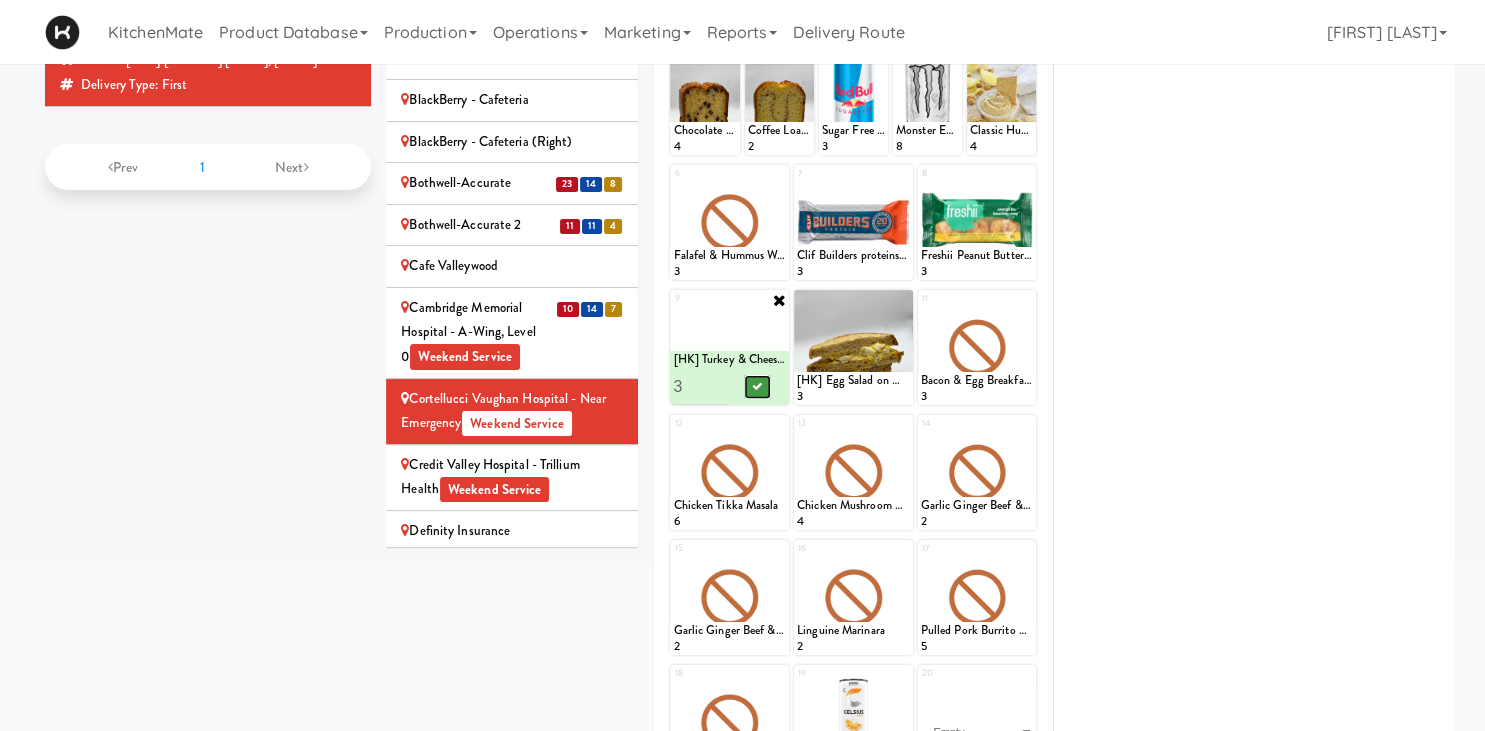 click at bounding box center [758, 387] 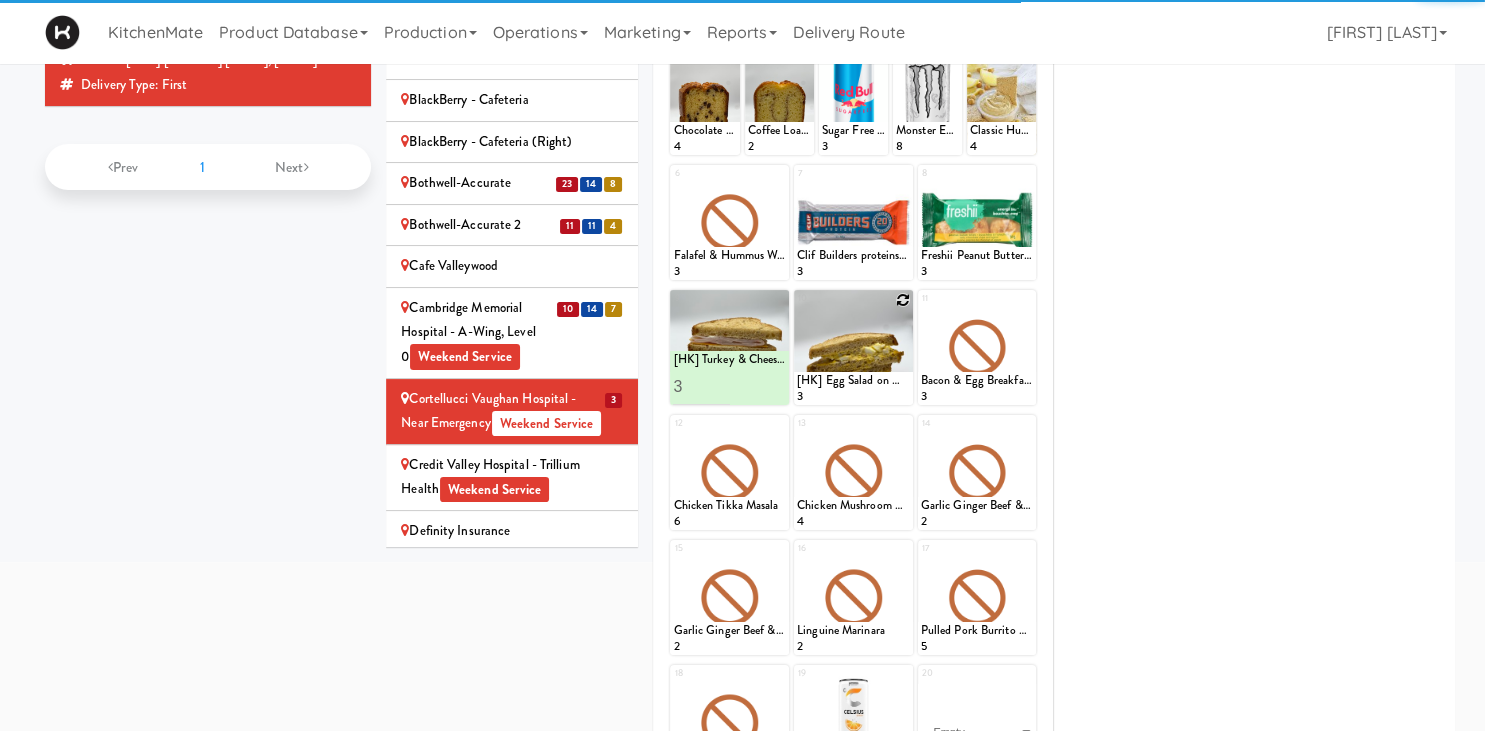 click at bounding box center (903, 300) 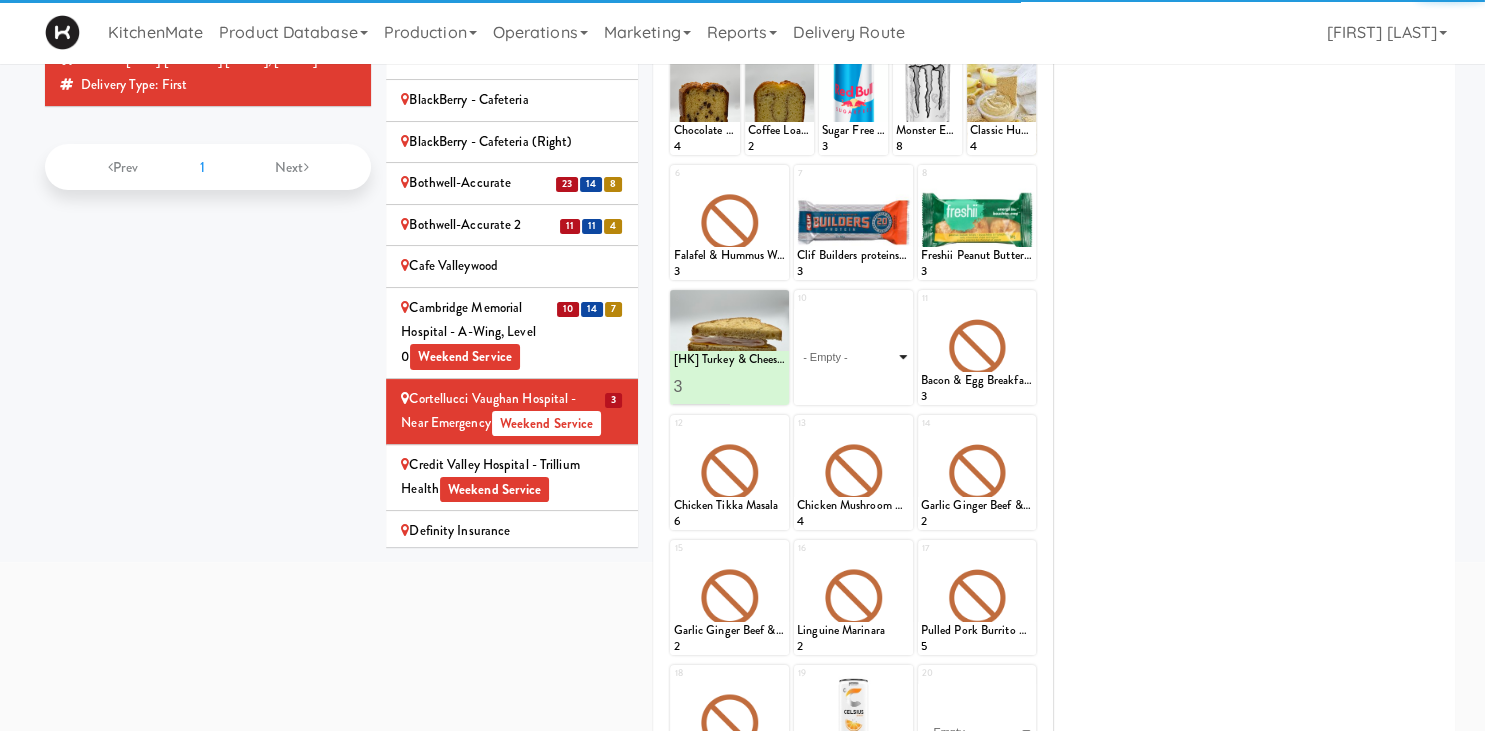 click on "- Empty - Activia Probiotic Peach Mango Smoothie Berry Gatorade Zero Chocolate Milk Tetra Pack Coca Cola Diet Coke Frooti Fuze Iced Tea Grape G2 Gatorade Thirst Quencher Greenhouse Fiery Ginger Shot Lemon Lime Gatorade Zero Monster Energy Zero Ultra Norse Cold Brew Coffee Oasis Apple Juice Orange Celsius Energy Drink Orange Gatorade Zero Red Bull Energy Drink Sanpellengrino Aranciata Sparkling Clementine Probiotic Soda Sparkling Ginger Probiotic Soda Sparkling Grapefruit Probiotic Soda Sugar Free Red Bull Tonica Kombucha Berry Bounce Amazing Chocolate Chunk Cookie Bacon & Egg Breakfast Wrap Bistro Deli Box Blue Diamond Roasted Salted Almonds Blue Diamond Smokehouse Almonds Caramilk Chocolate Chip Loaf Cake Chocolate Loaf Cake Classic Hummus With Crackers Clif Bar Peanut Butter Crunch Clif Builders proteins Bar Chocolate Clif Builders proteins Bar Chocolate Mint Coffee Loaf Cake Falafel & Hummus Wrap Freshii Peanut Butter Energii Bites [HK] Cheddar Cheese Bagel [HK] Chicken Caesar Wrap [HK] Turkey Club Wrap" at bounding box center [853, 357] 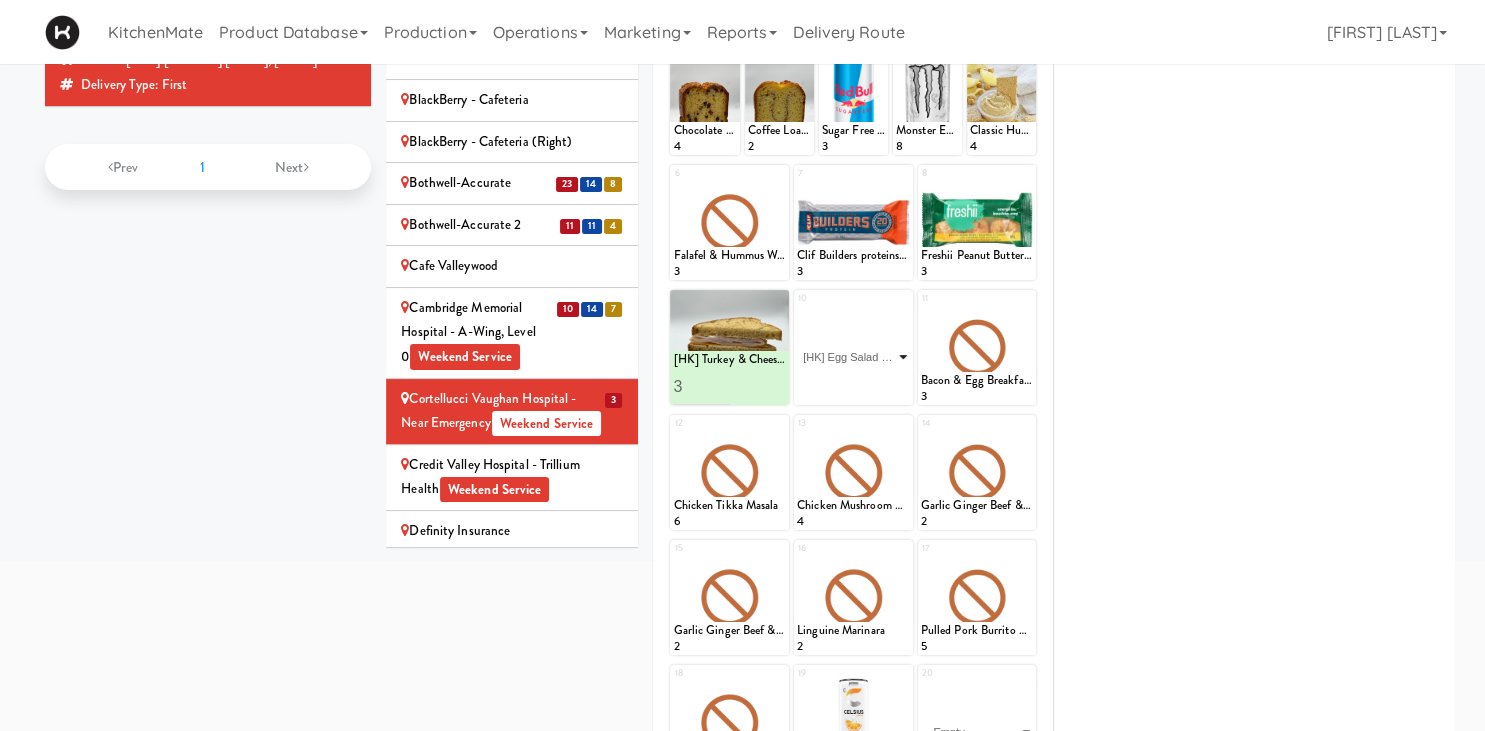 click on "[HK] Egg Salad on Multigrain" at bounding box center [0, 0] 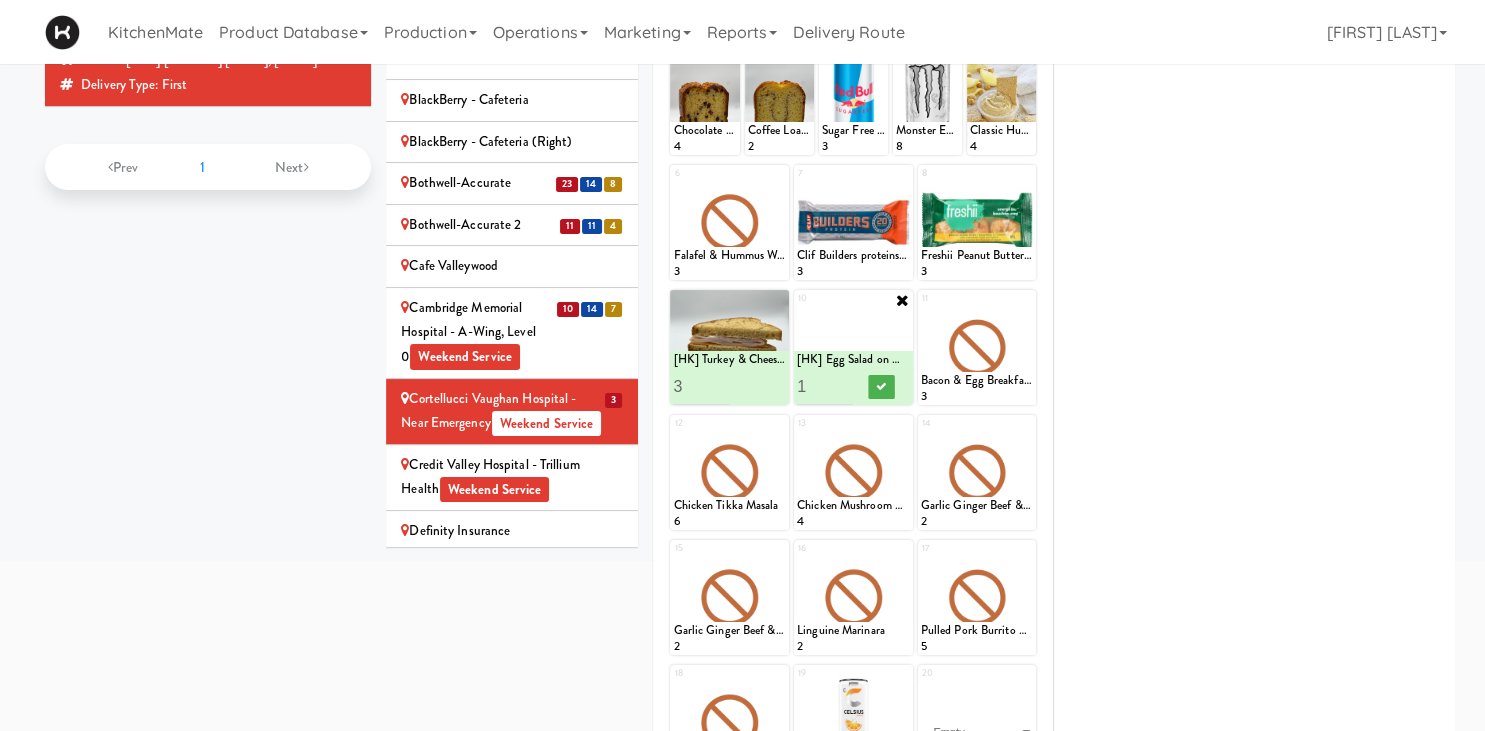 type on "2" 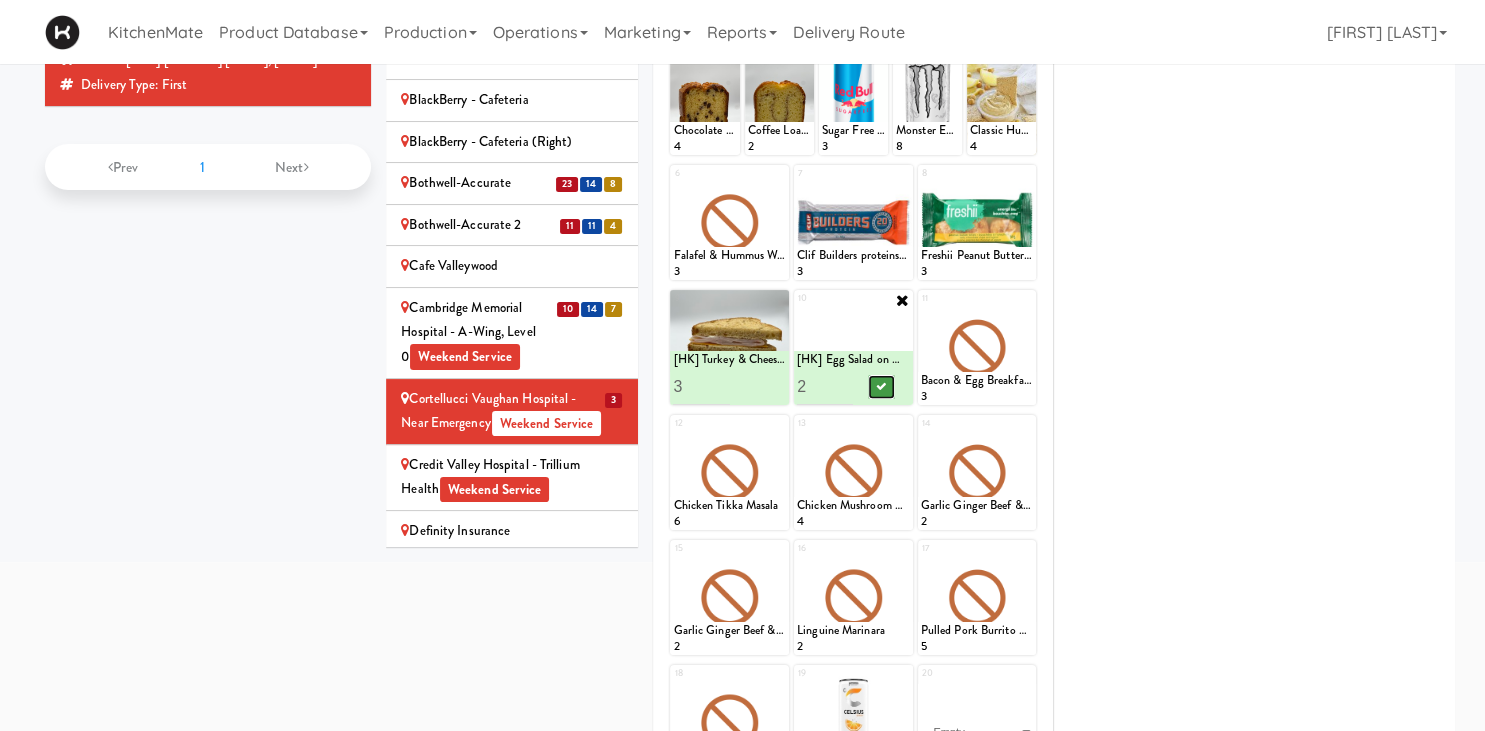 click at bounding box center [881, 386] 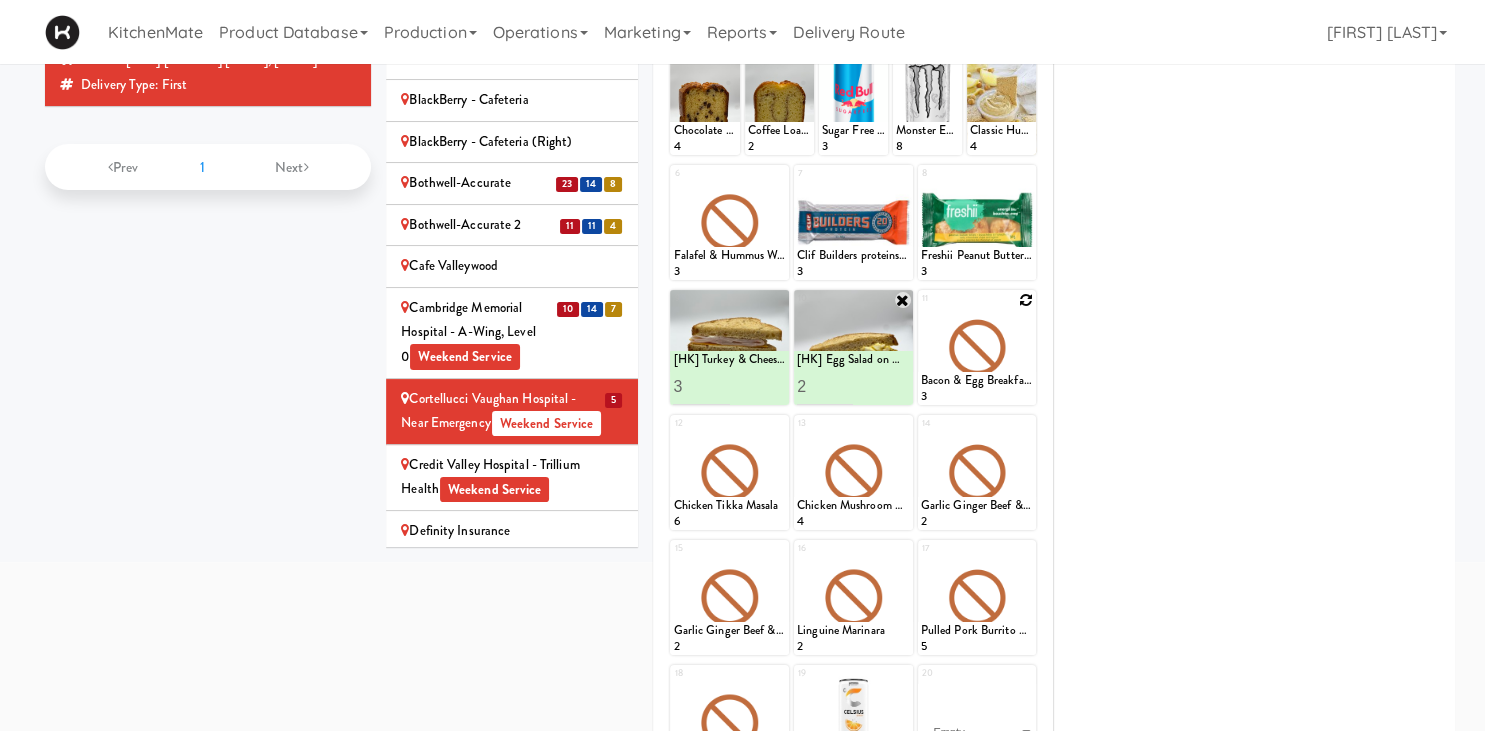click at bounding box center (1026, 300) 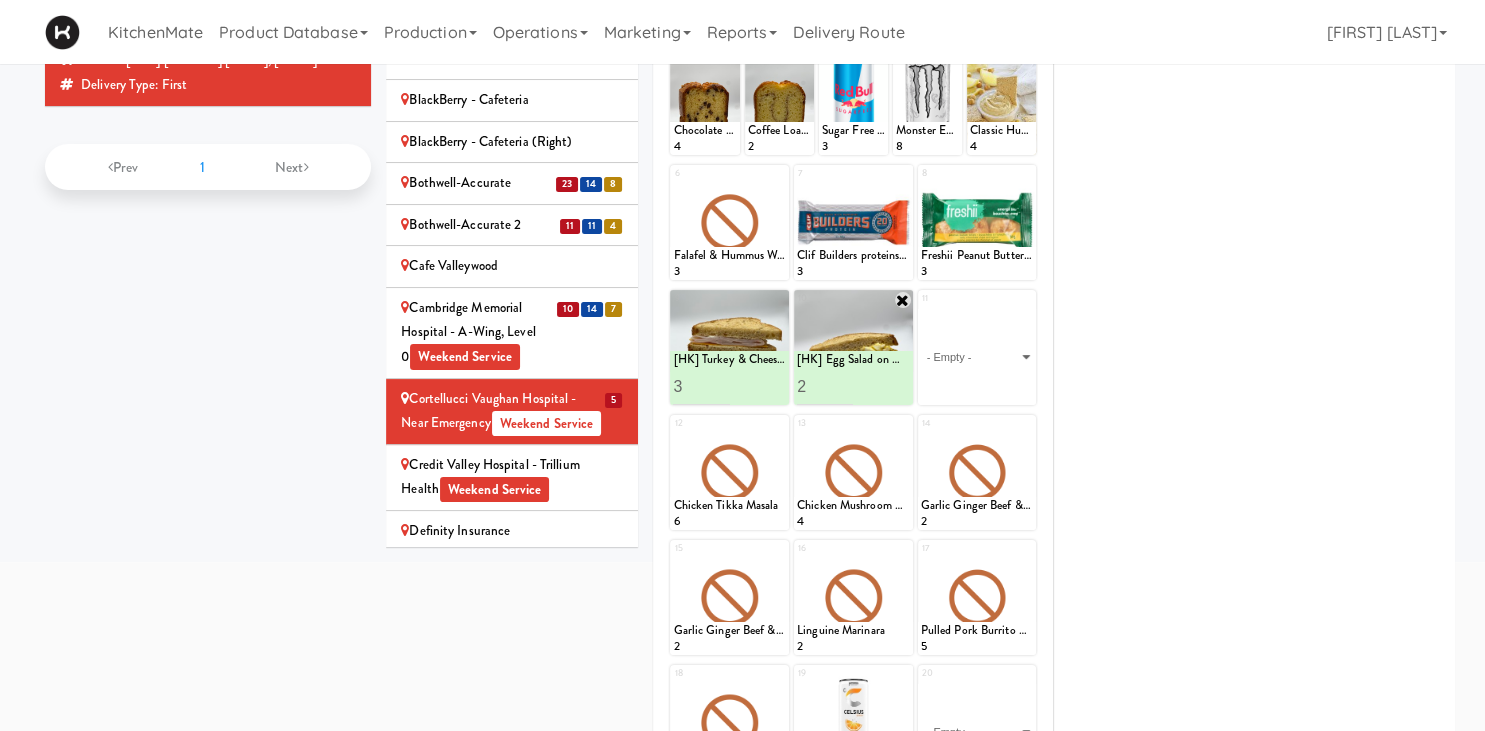 click on "1 Chocolate Chip Loaf Cake 4 2 Coffee Loaf Cake 2 3 Sugar Free Red Bull 3 4 Monster Energy Zero Ultra 8 5 Classic Hummus With Crackers 4 6 Falafel & Hummus Wrap 3 7 Clif Builders proteins Bar Chocolate 3 8 Freshii Peanut Butter Energii Bites 3 9 [HK] Turkey & Cheese Multigrain 3 [HK] Turkey & Cheese Multigrain 3 10 [HK] Egg Salad on Multigrain 3 [HK] Egg Salad on Multigrain 2 11 - Empty - Activia Probiotic Peach Mango Smoothie Berry Gatorade Zero Chocolate Milk Tetra Pack Coca Cola Diet Coke Frooti Fuze Iced Tea Grape G2 Gatorade Thirst Quencher Greenhouse Fiery Ginger Shot Lemon Lime Gatorade Zero Monster Energy Zero Ultra Norse Cold Brew Coffee Oasis Apple Juice Orange Celsius Energy Drink Orange Gatorade Zero Red Bull Energy Drink Sanpellengrino Aranciata Sparkling Clementine Probiotic Soda Sparkling Ginger Probiotic Soda Sparkling Grapefruit Probiotic Soda Sugar Free Red Bull Tonica Kombucha Berry Bounce Amazing Chocolate Chunk Cookie Bacon & Egg Breakfast Wrap Bistro Deli Box Caramilk Chocolate Loaf Cake" at bounding box center (853, 480) 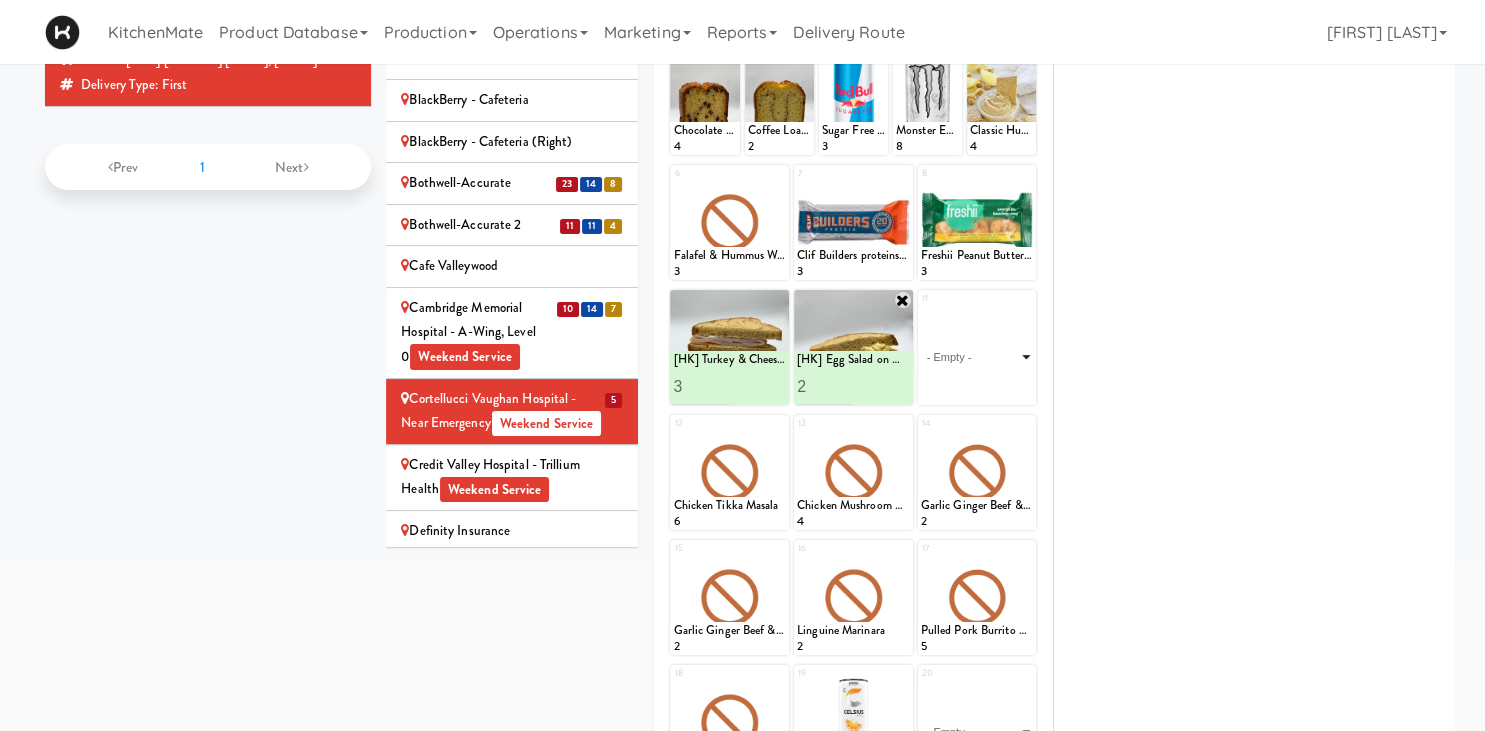 click on "- Empty - Activia Probiotic Peach Mango Smoothie Berry Gatorade Zero Chocolate Milk Tetra Pack Coca Cola Diet Coke Frooti Fuze Iced Tea Grape G2 Gatorade Thirst Quencher Greenhouse Fiery Ginger Shot Lemon Lime Gatorade Zero Monster Energy Zero Ultra Norse Cold Brew Coffee Oasis Apple Juice Orange Celsius Energy Drink Orange Gatorade Zero Red Bull Energy Drink Sanpellengrino Aranciata Sparkling Clementine Probiotic Soda Sparkling Ginger Probiotic Soda Sparkling Grapefruit Probiotic Soda Sugar Free Red Bull Tonica Kombucha Berry Bounce Amazing Chocolate Chunk Cookie Bacon & Egg Breakfast Wrap Bistro Deli Box Blue Diamond Roasted Salted Almonds Blue Diamond Smokehouse Almonds Caramilk Chocolate Chip Loaf Cake Chocolate Loaf Cake Classic Hummus With Crackers Clif Bar Peanut Butter Crunch Clif Builders proteins Bar Chocolate Clif Builders proteins Bar Chocolate Mint Coffee Loaf Cake Falafel & Hummus Wrap Freshii Peanut Butter Energii Bites [HK] Cheddar Cheese Bagel [HK] Chicken Caesar Wrap [HK] Turkey Club Wrap" at bounding box center [977, 357] 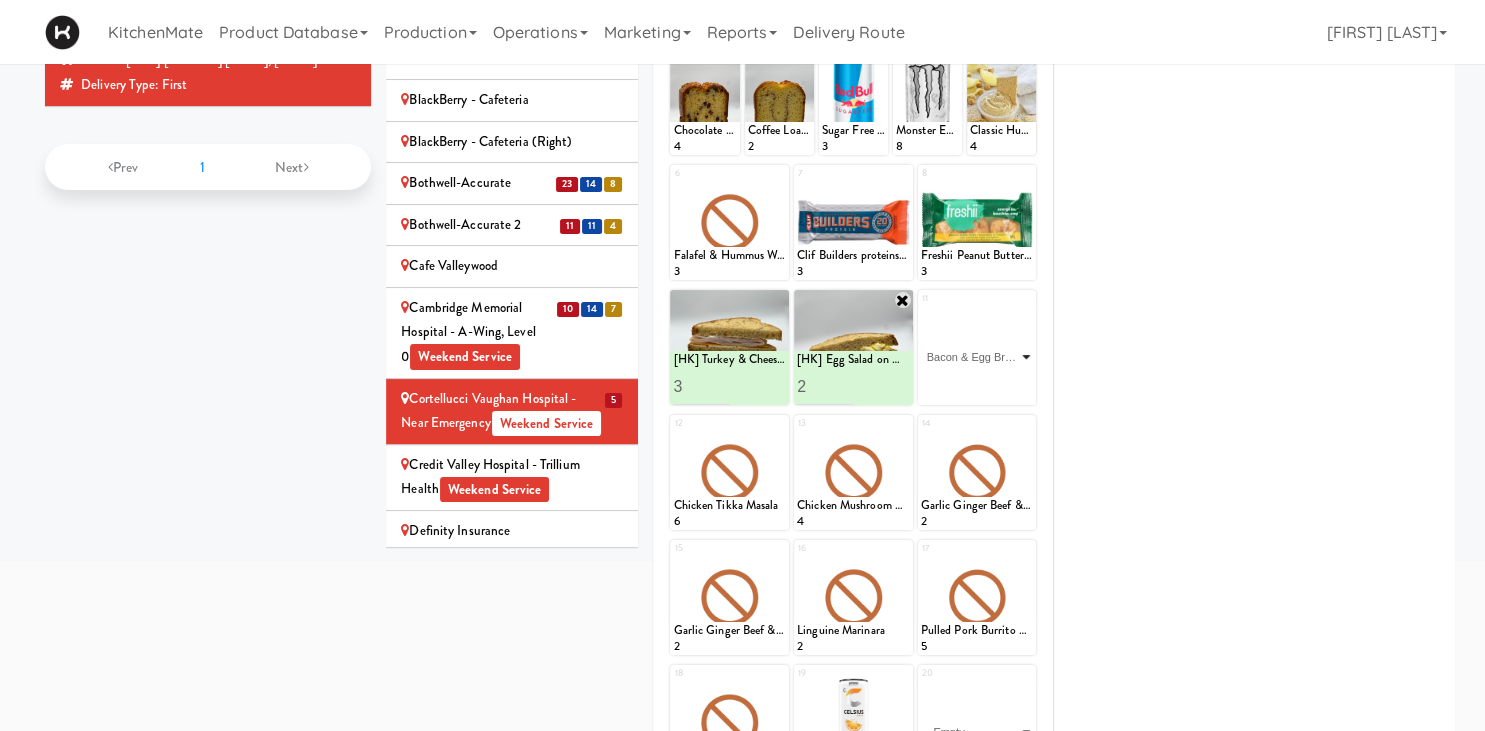 click on "Bacon & Egg Breakfast Wrap" at bounding box center [0, 0] 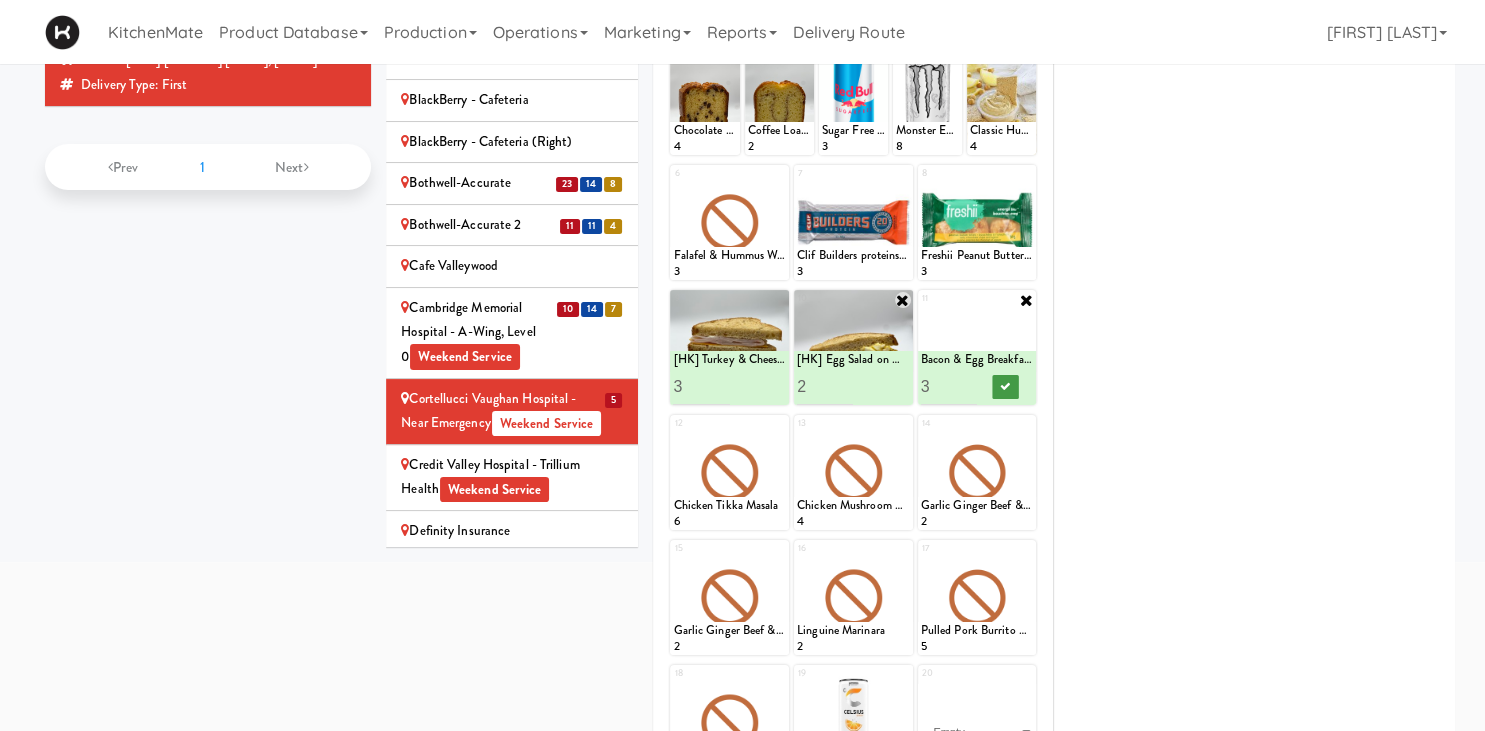 type on "3" 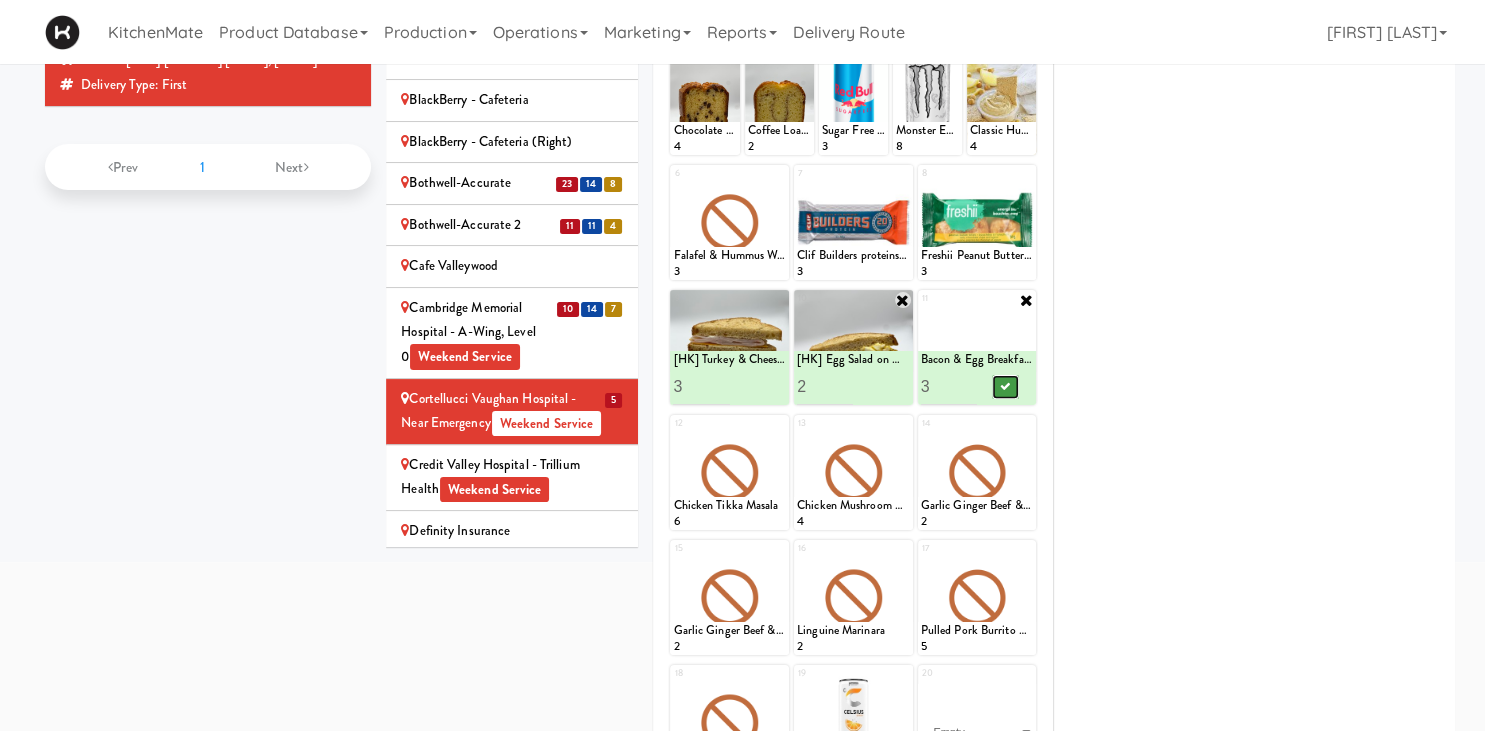 click at bounding box center [1005, 387] 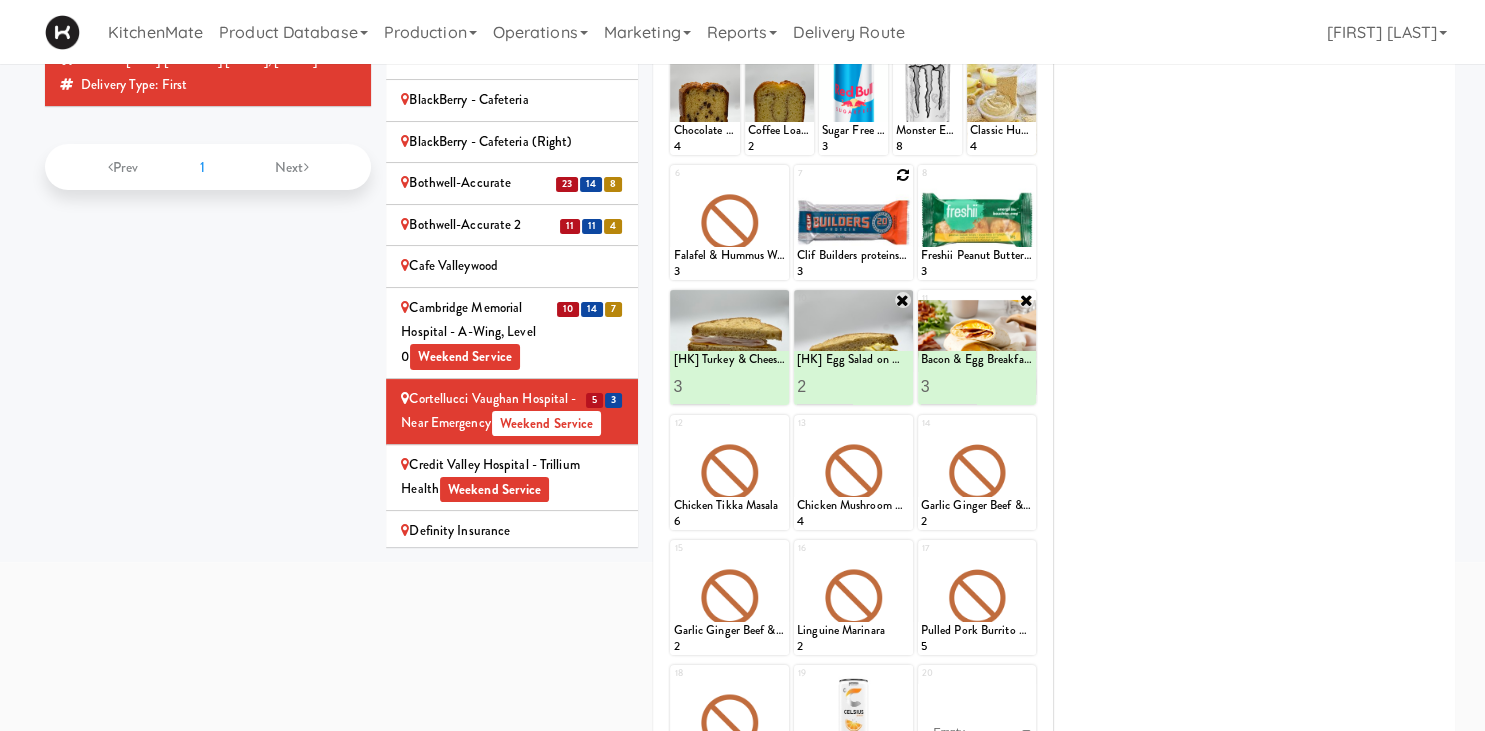 scroll, scrollTop: 165, scrollLeft: 0, axis: vertical 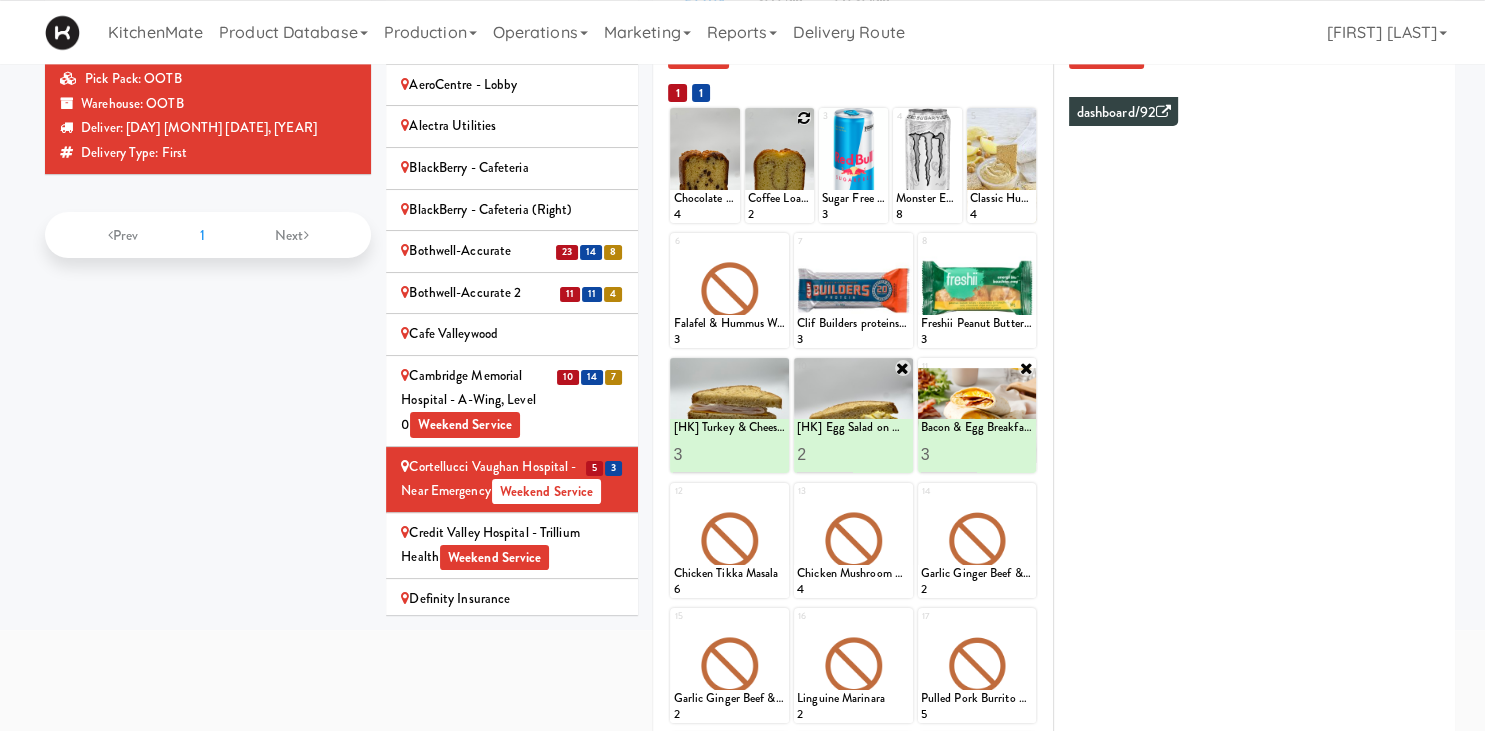 click at bounding box center [804, 118] 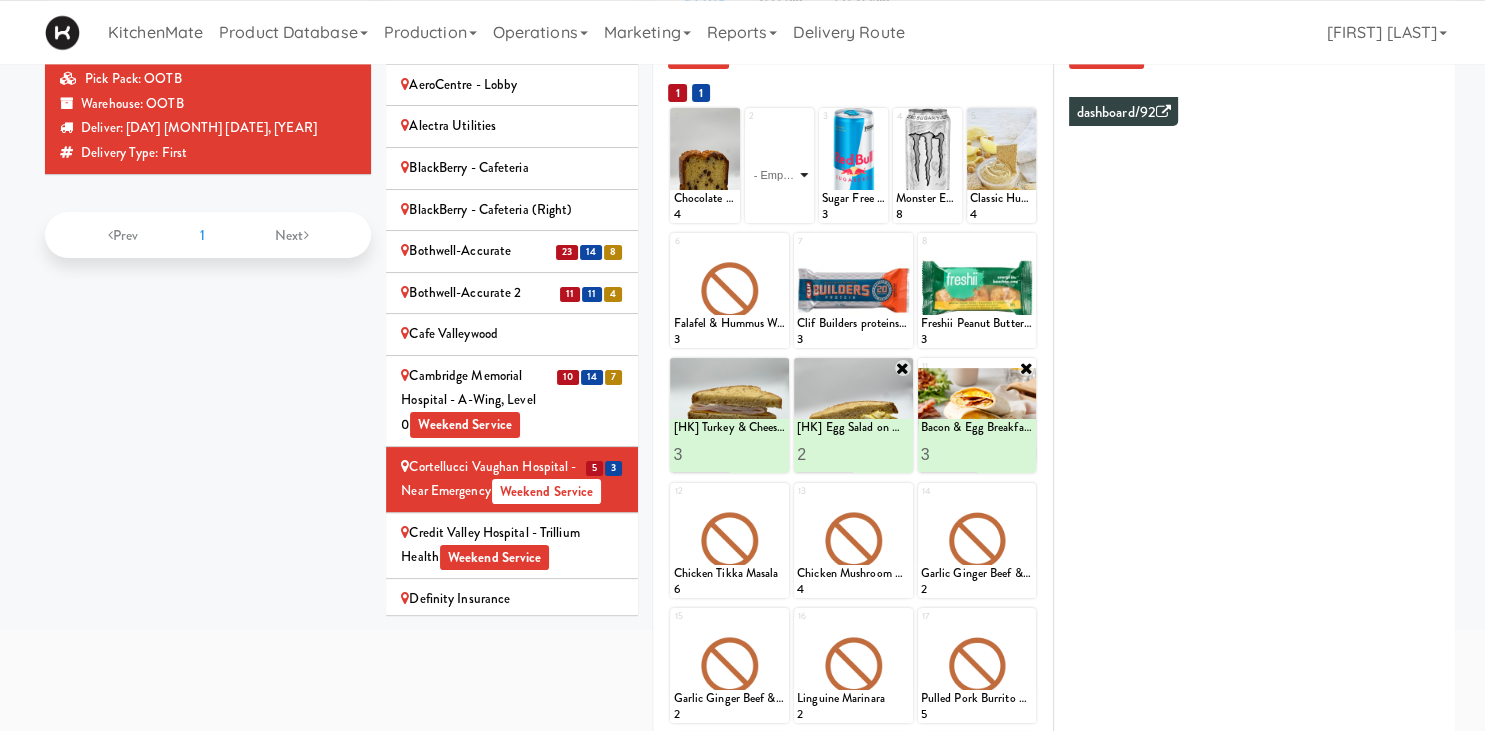 click on "- Empty - Activia Probiotic Peach Mango Smoothie Berry Gatorade Zero Chocolate Milk Tetra Pack Coca Cola Diet Coke Frooti Fuze Iced Tea Grape G2 Gatorade Thirst Quencher Greenhouse Fiery Ginger Shot Lemon Lime Gatorade Zero Monster Energy Zero Ultra Norse Cold Brew Coffee Oasis Apple Juice Orange Celsius Energy Drink Orange Gatorade Zero Red Bull Energy Drink Sanpellengrino Aranciata Sparkling Clementine Probiotic Soda Sparkling Ginger Probiotic Soda Sparkling Grapefruit Probiotic Soda Sugar Free Red Bull Tonica Kombucha Berry Bounce Amazing Chocolate Chunk Cookie Bacon & Egg Breakfast Wrap Bistro Deli Box Blue Diamond Roasted Salted Almonds Blue Diamond Smokehouse Almonds Caramilk Chocolate Chip Loaf Cake Chocolate Loaf Cake Classic Hummus With Crackers Clif Bar Peanut Butter Crunch Clif Builders proteins Bar Chocolate Clif Builders proteins Bar Chocolate Mint Coffee Loaf Cake Falafel & Hummus Wrap Freshii Peanut Butter Energii Bites [HK] Cheddar Cheese Bagel [HK] Chicken Caesar Wrap [HK] Turkey Club Wrap" at bounding box center [779, 175] 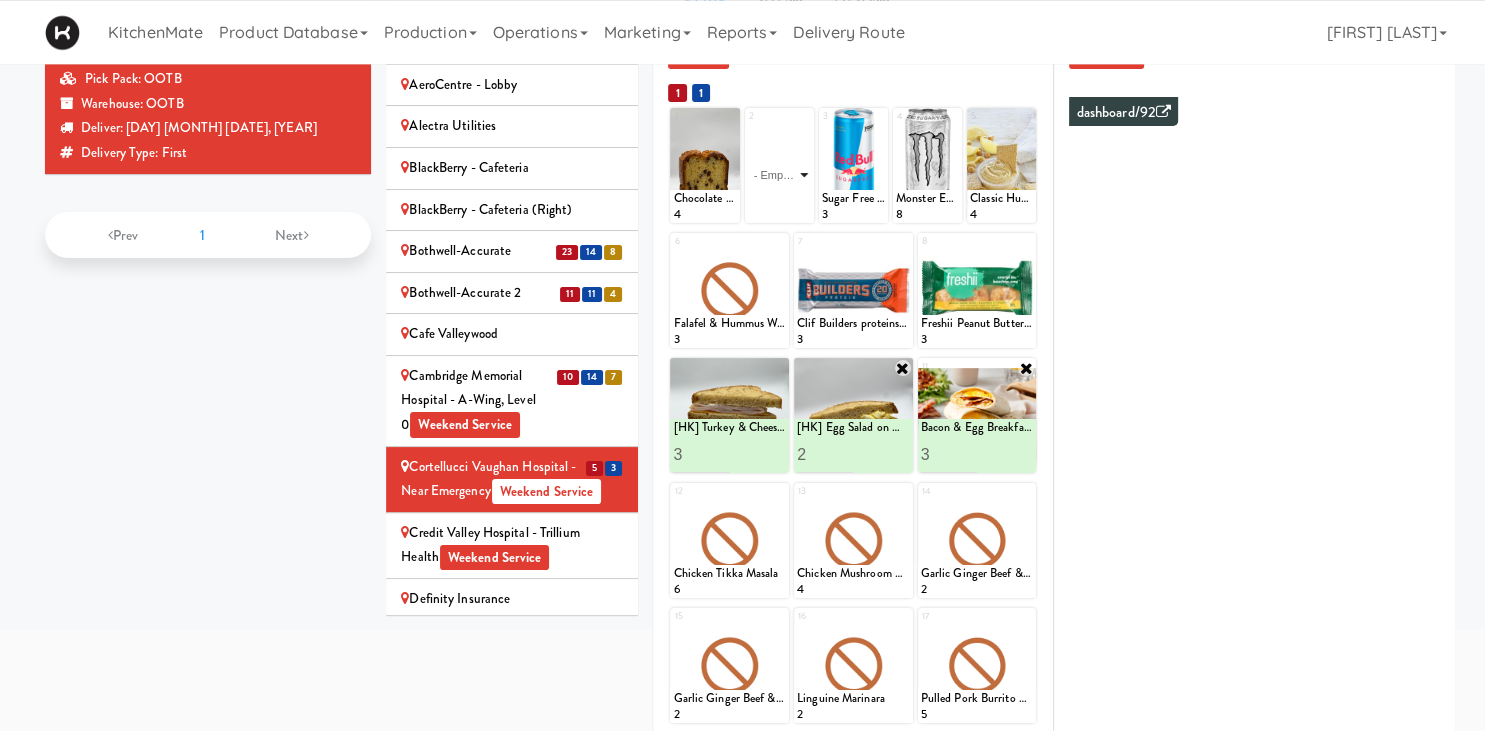 click on "Coffee Loaf Cake" at bounding box center [0, 0] 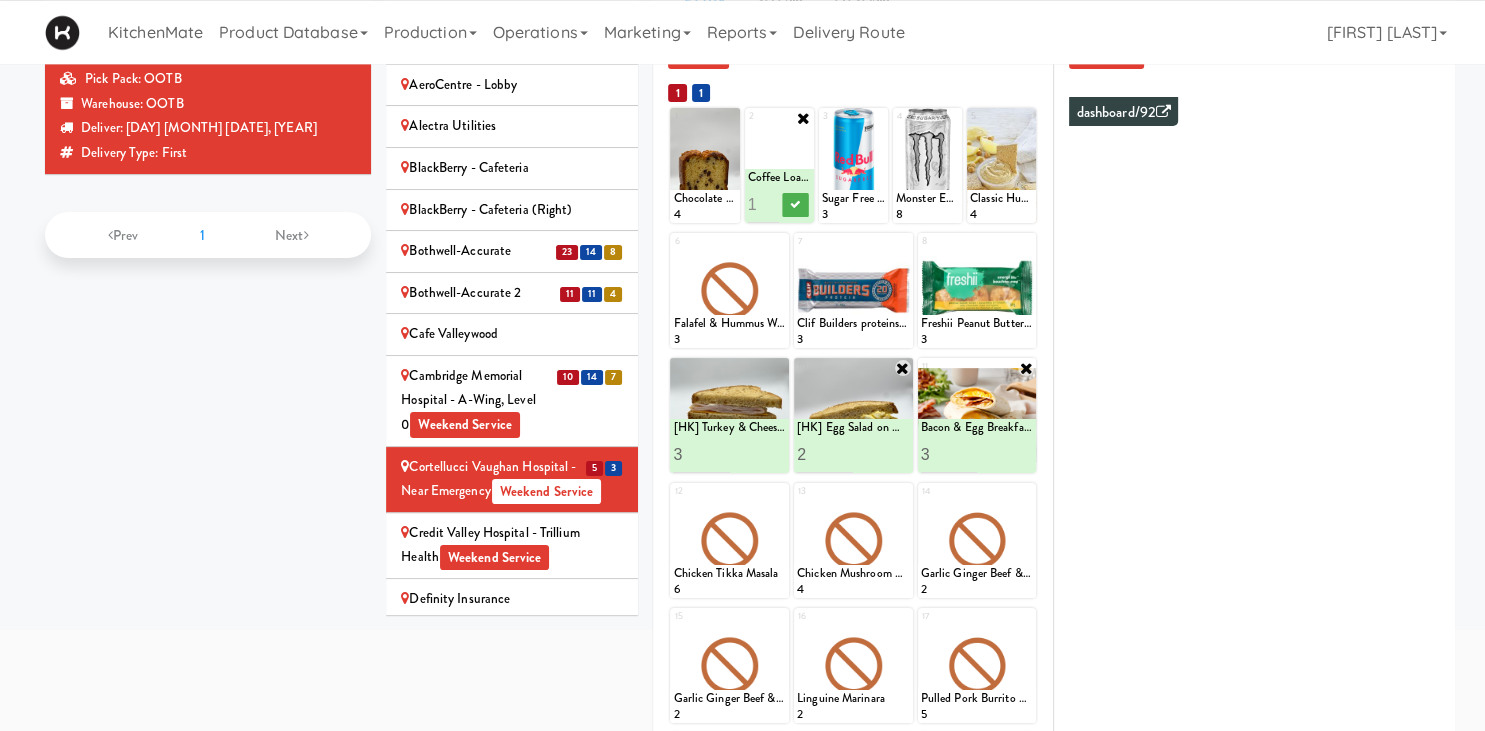 scroll, scrollTop: 0, scrollLeft: 2, axis: horizontal 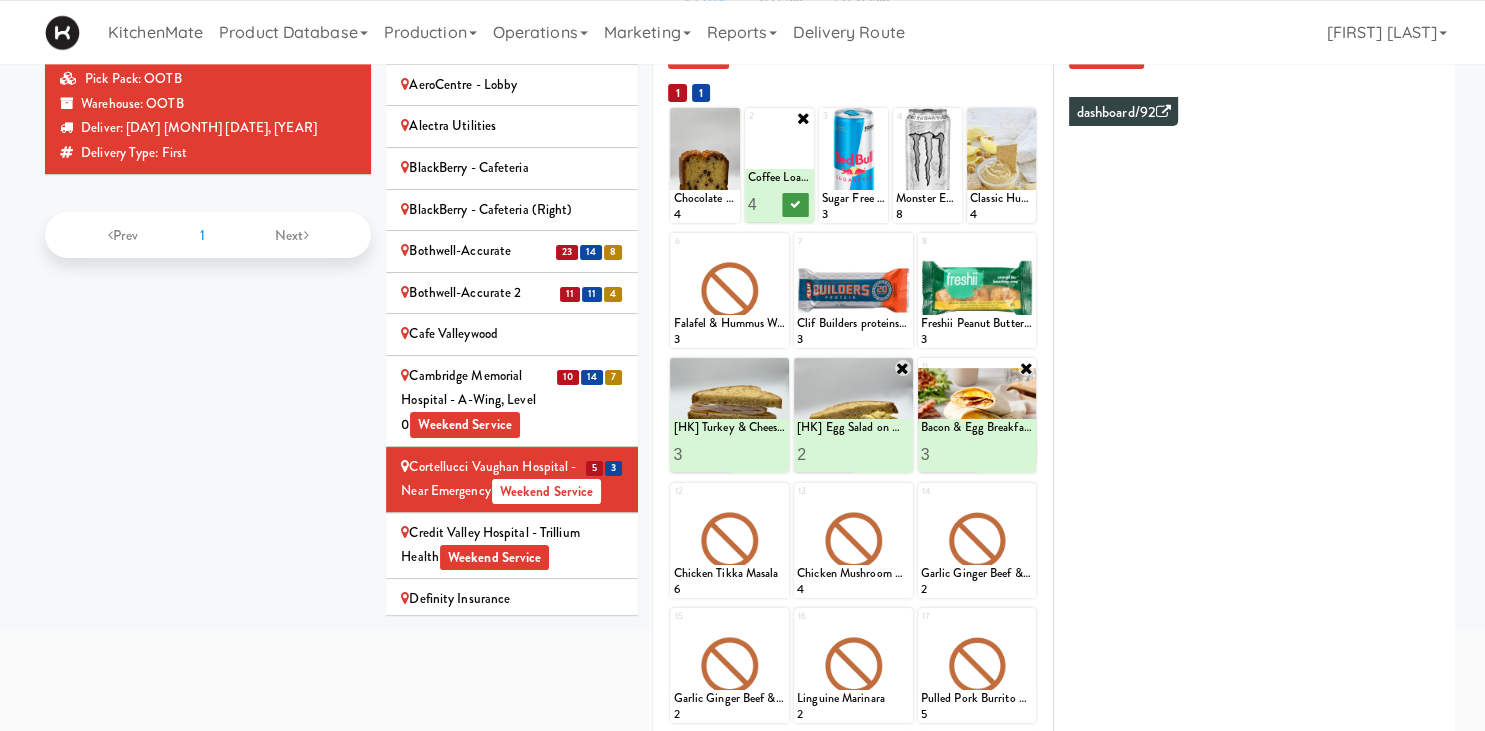 type on "4" 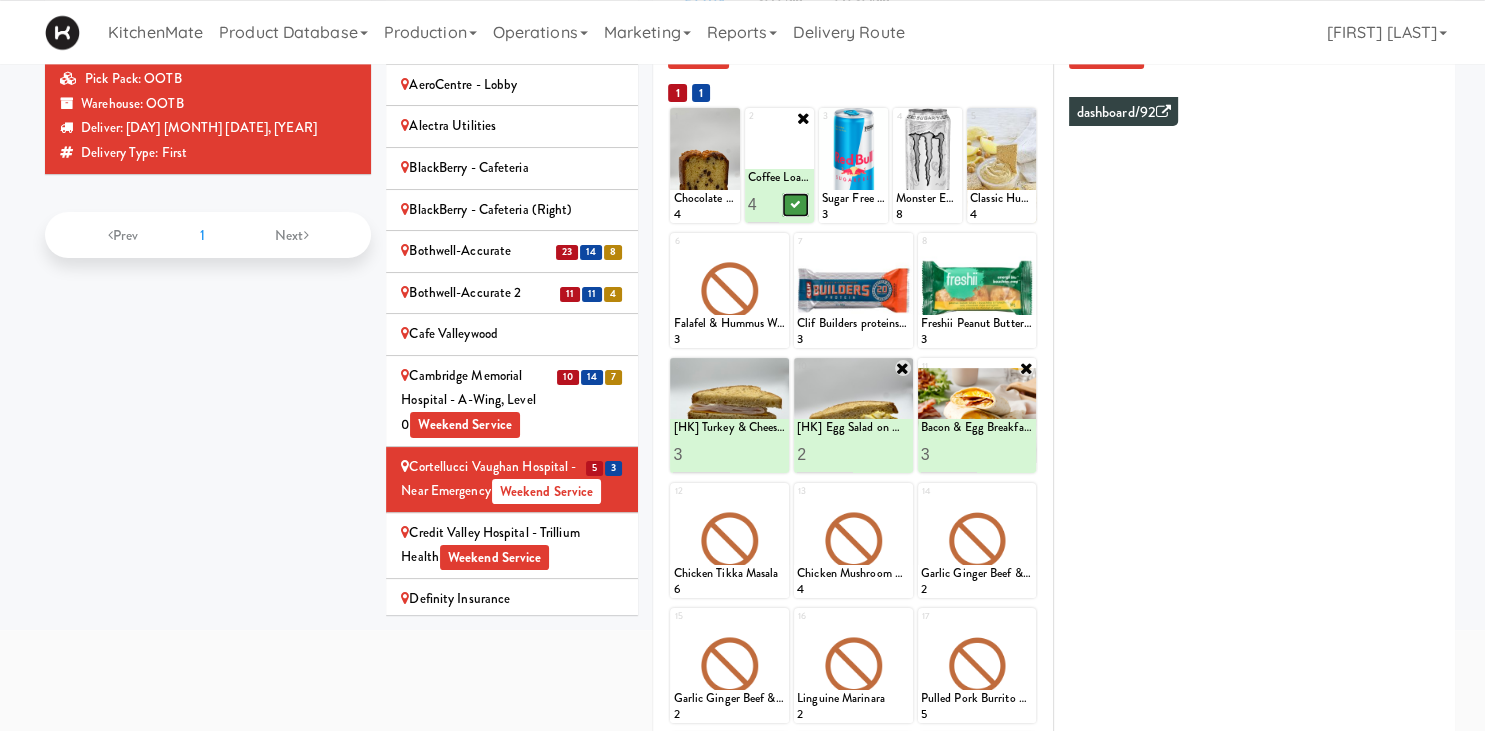 click at bounding box center (795, 204) 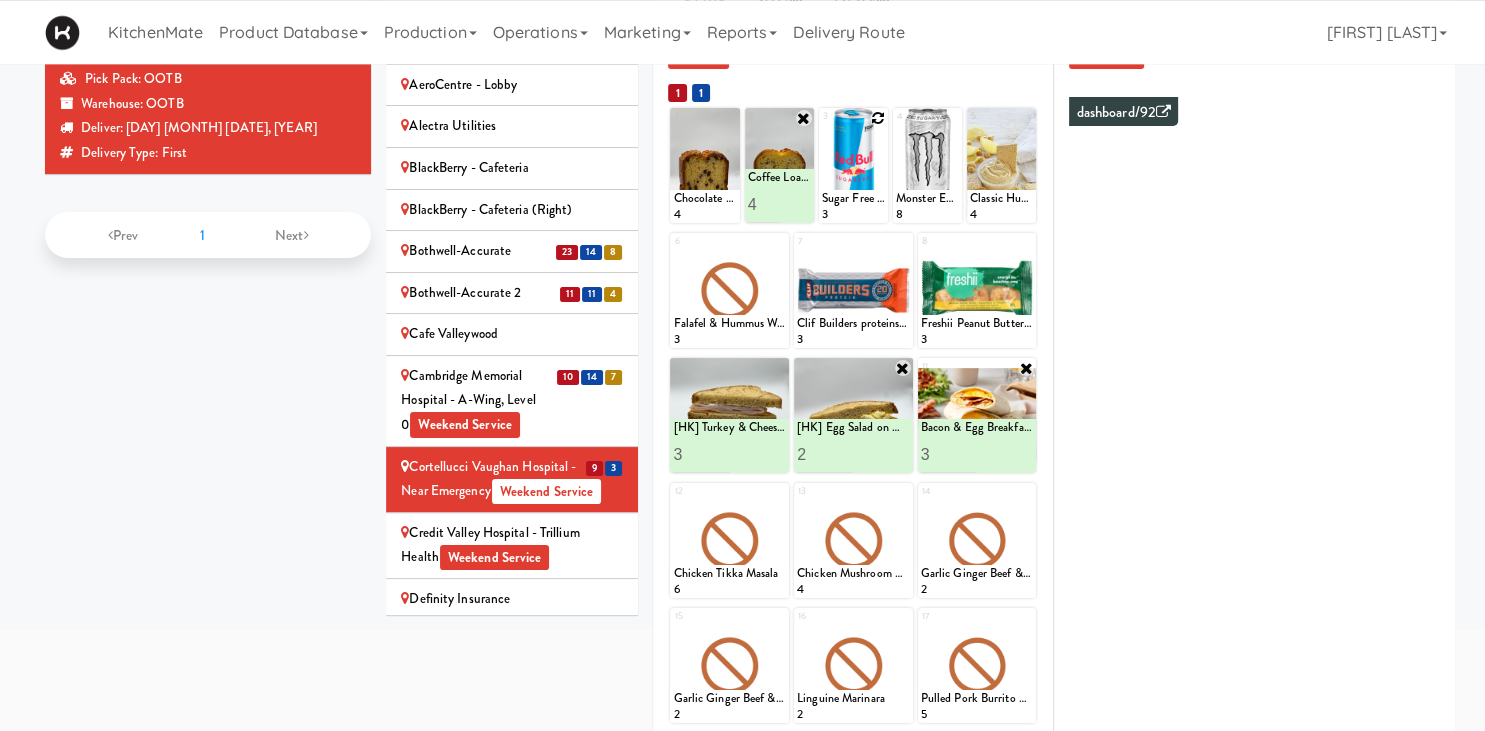 click at bounding box center [878, 118] 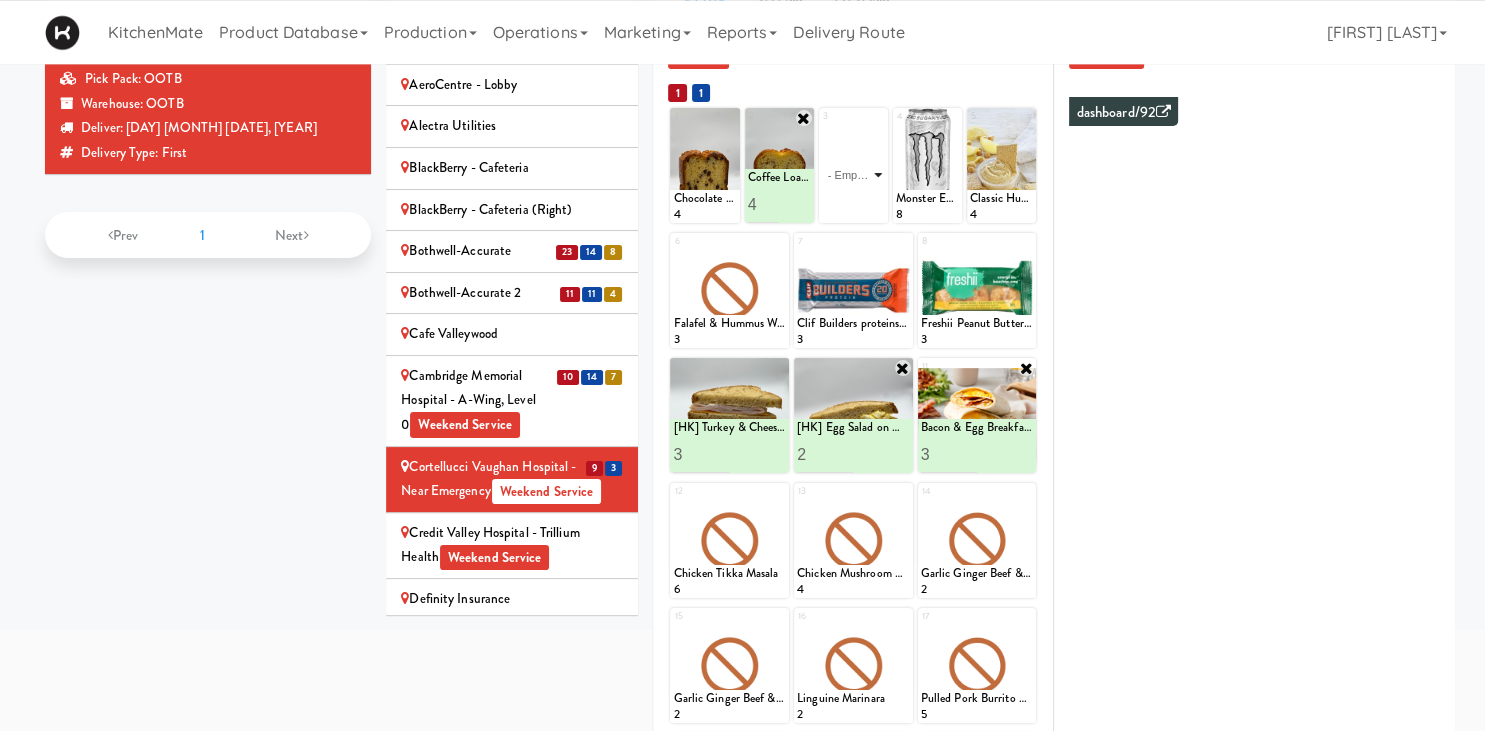 click on "- Empty - Activia Probiotic Peach Mango Smoothie Berry Gatorade Zero Chocolate Milk Tetra Pack Coca Cola Diet Coke Frooti Fuze Iced Tea Grape G2 Gatorade Thirst Quencher Greenhouse Fiery Ginger Shot Lemon Lime Gatorade Zero Monster Energy Zero Ultra Norse Cold Brew Coffee Oasis Apple Juice Orange Celsius Energy Drink Orange Gatorade Zero Red Bull Energy Drink Sanpellengrino Aranciata Sparkling Clementine Probiotic Soda Sparkling Ginger Probiotic Soda Sparkling Grapefruit Probiotic Soda Sugar Free Red Bull Tonica Kombucha Berry Bounce Amazing Chocolate Chunk Cookie Bacon & Egg Breakfast Wrap Bistro Deli Box Blue Diamond Roasted Salted Almonds Blue Diamond Smokehouse Almonds Caramilk Chocolate Chip Loaf Cake Chocolate Loaf Cake Classic Hummus With Crackers Clif Bar Peanut Butter Crunch Clif Builders proteins Bar Chocolate Clif Builders proteins Bar Chocolate Mint Coffee Loaf Cake Falafel & Hummus Wrap Freshii Peanut Butter Energii Bites [HK] Cheddar Cheese Bagel [HK] Chicken Caesar Wrap [HK] Turkey Club Wrap" at bounding box center [853, 175] 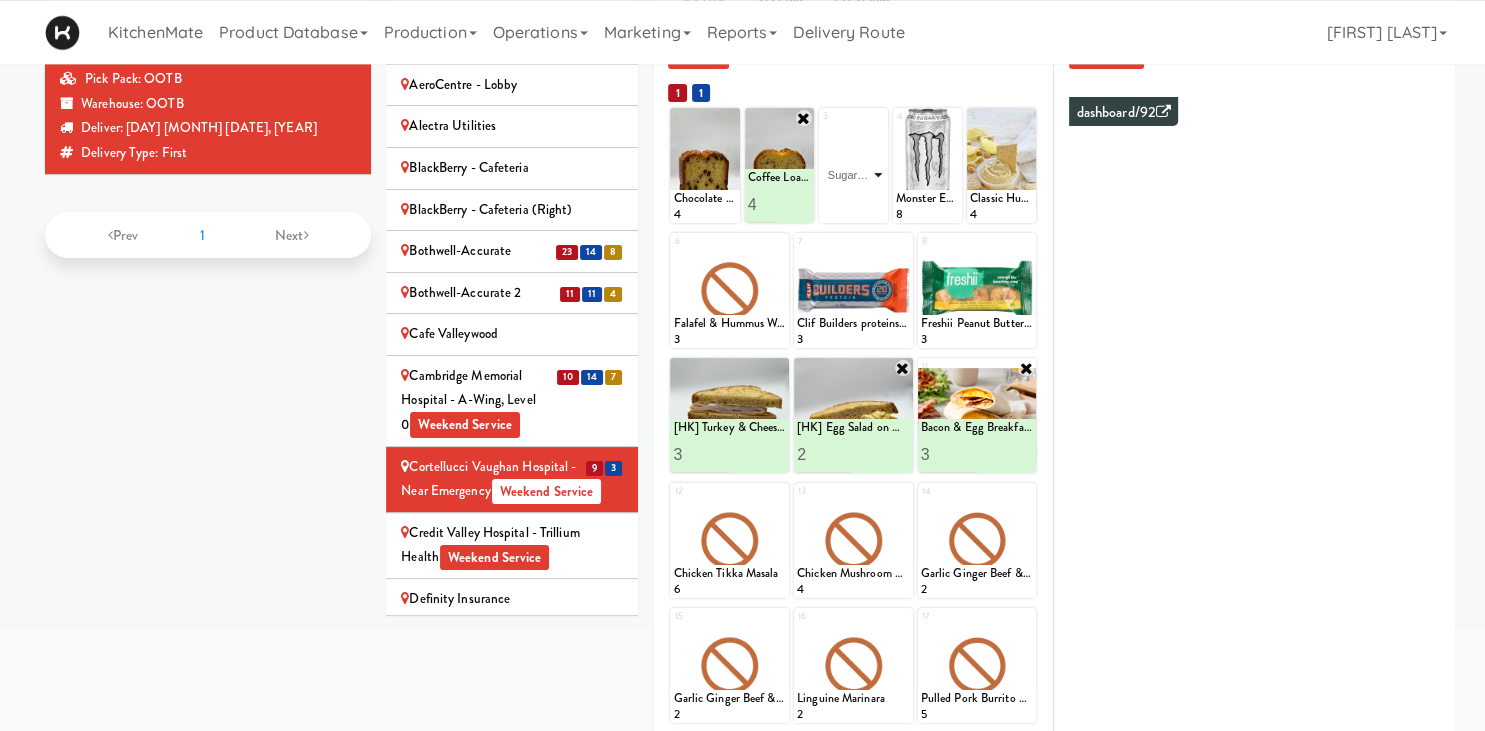 click on "Sugar Free Red Bull" at bounding box center [0, 0] 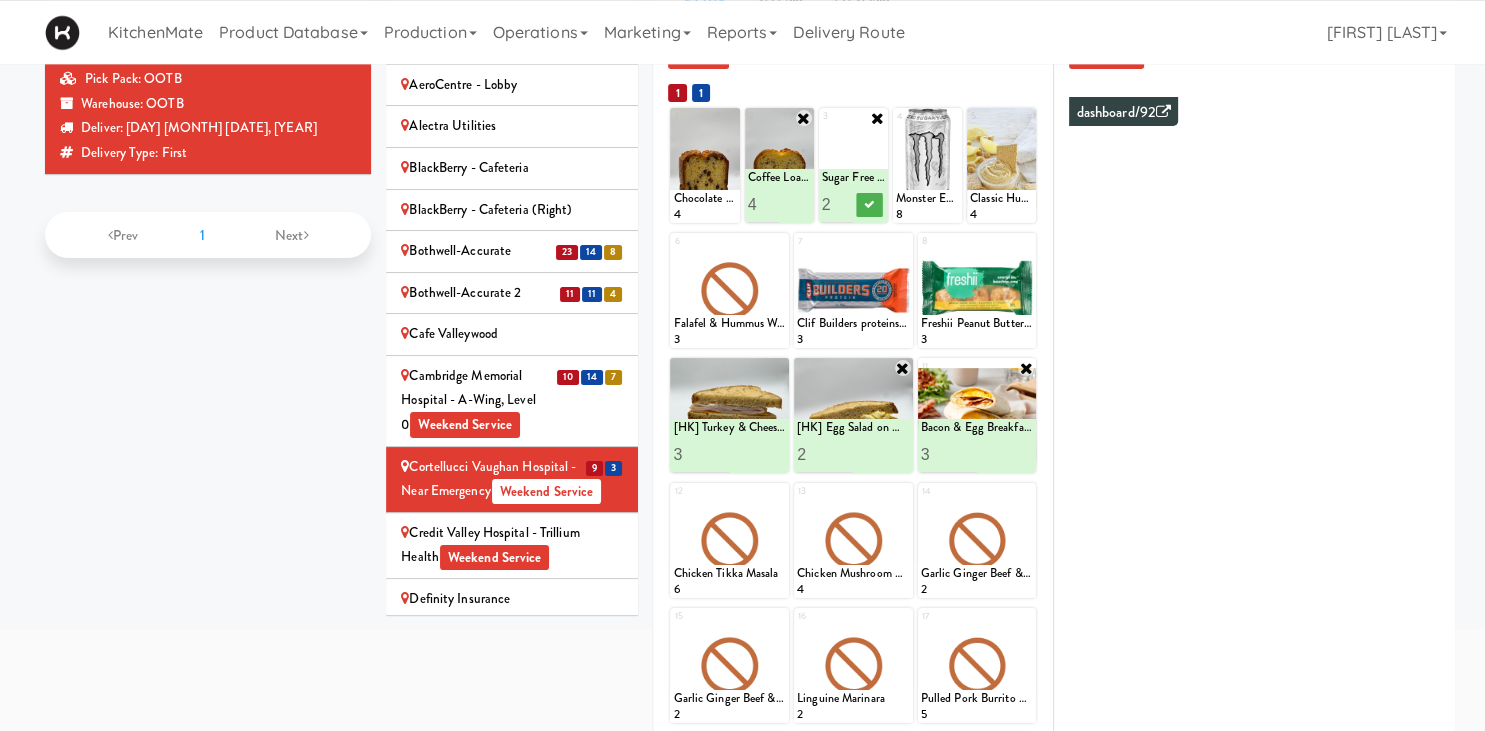 type on "3" 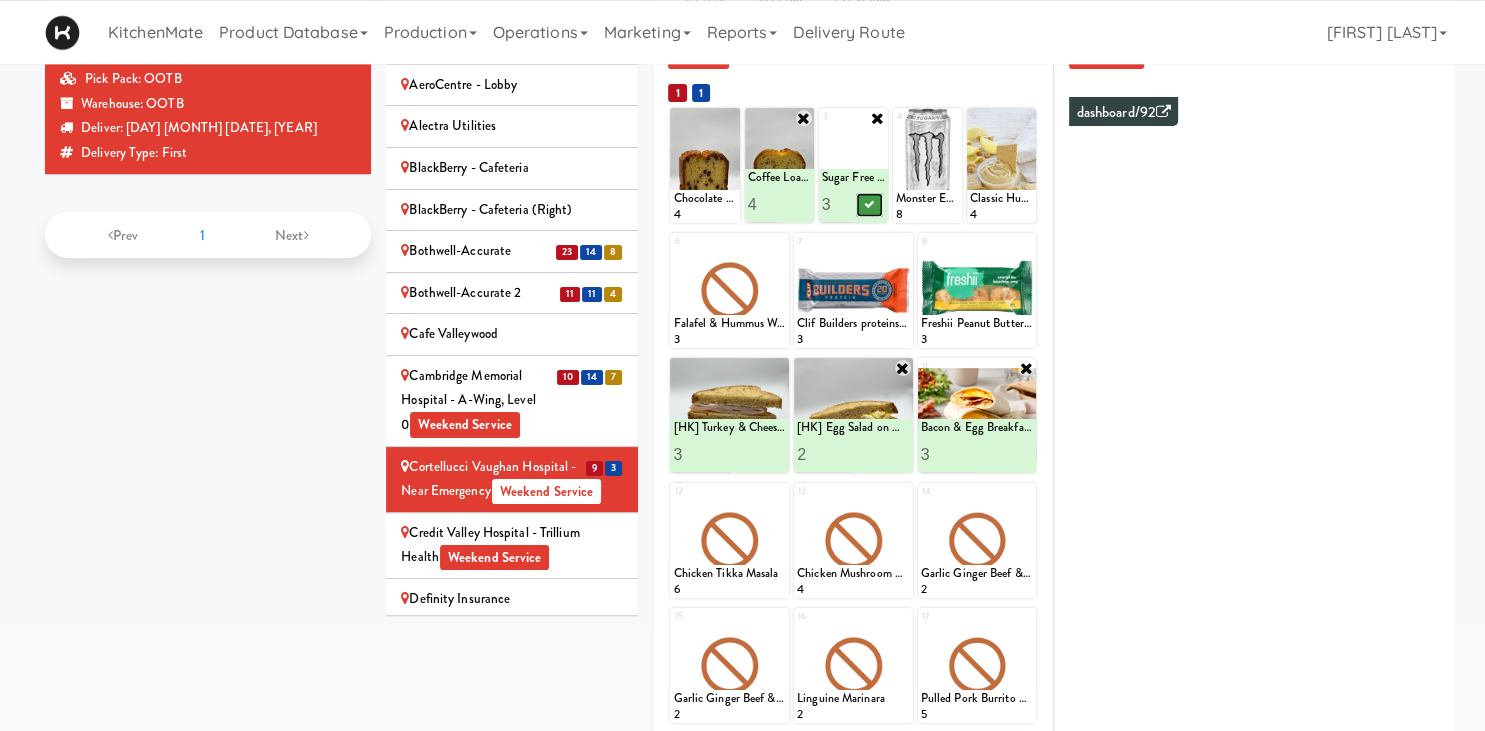click at bounding box center (870, 205) 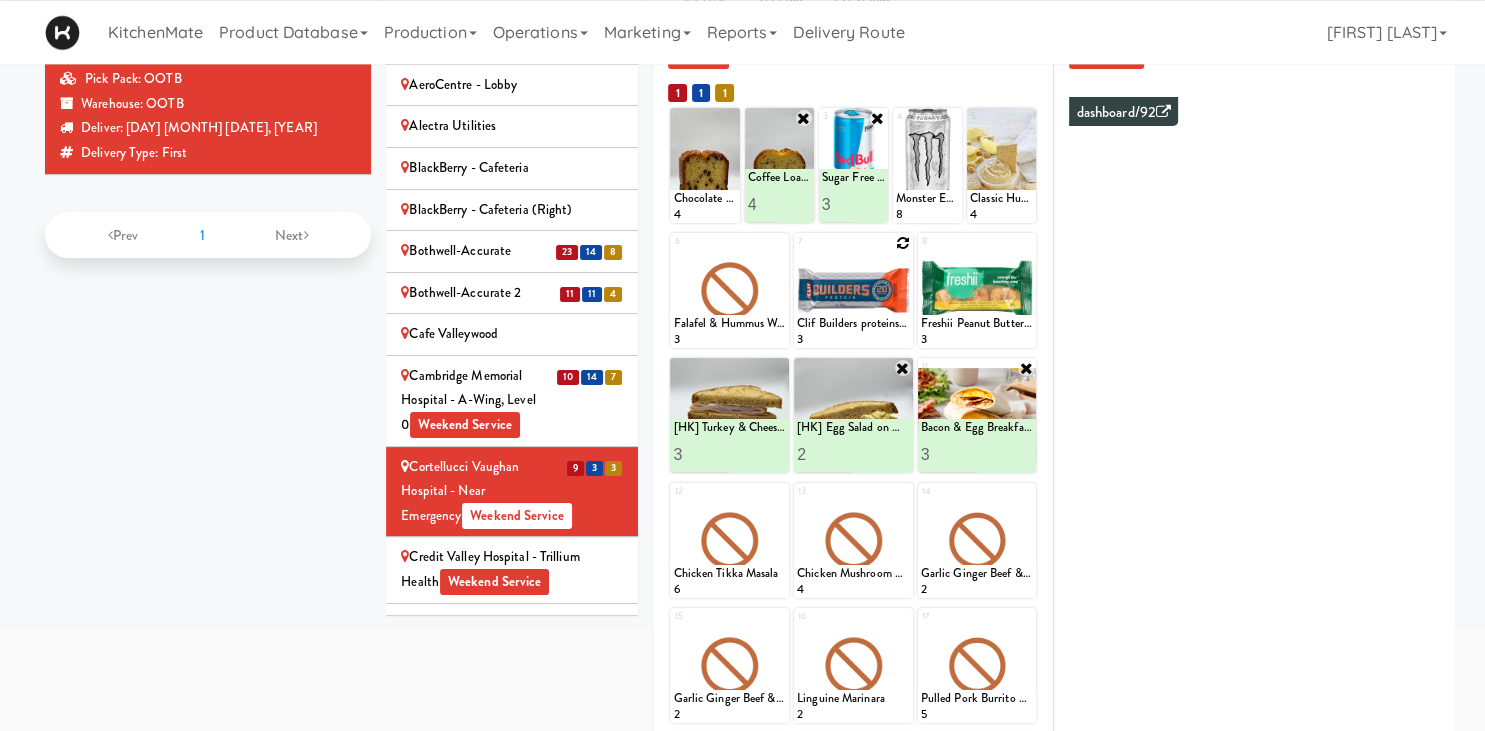 click at bounding box center [903, 243] 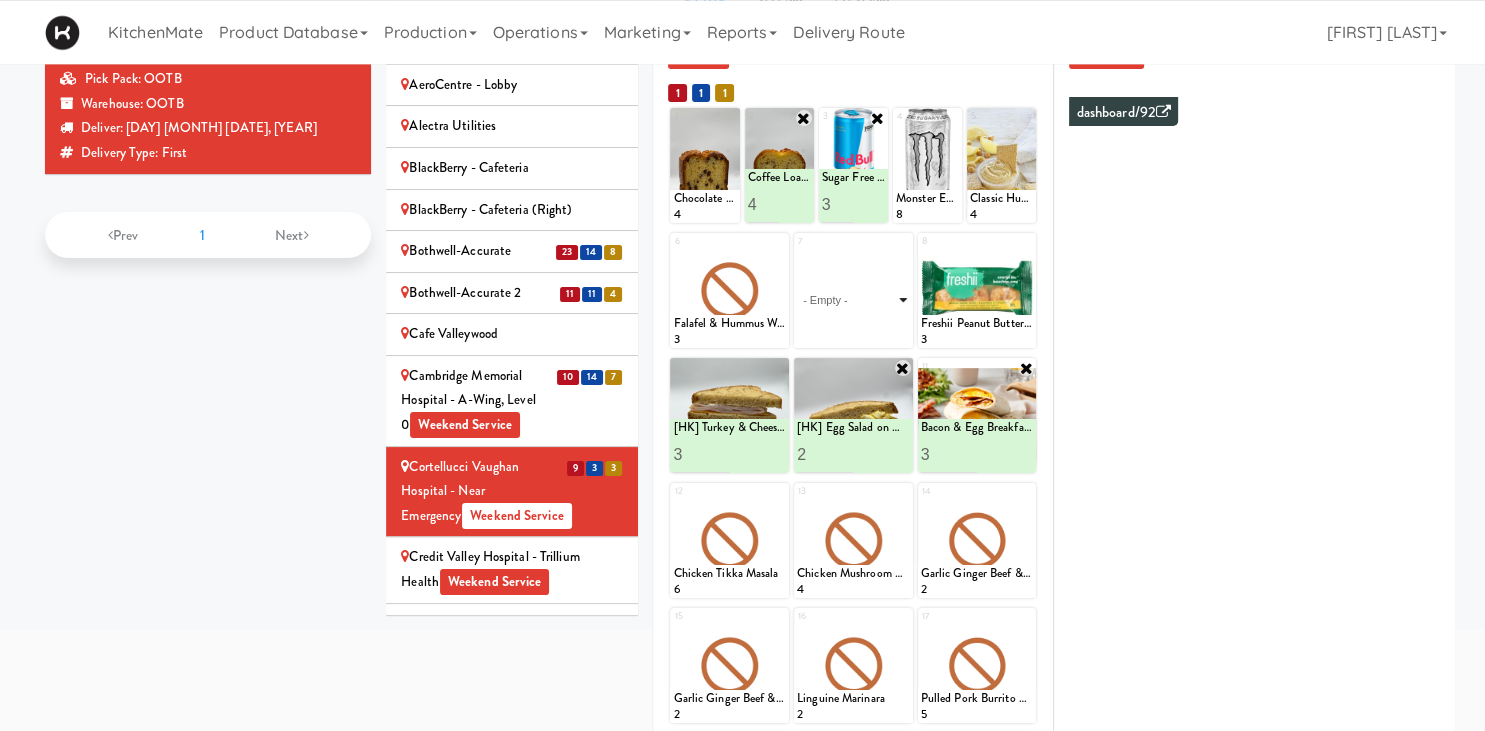 click on "- Empty - Activia Probiotic Peach Mango Smoothie Berry Gatorade Zero Chocolate Milk Tetra Pack Coca Cola Diet Coke Frooti Fuze Iced Tea Grape G2 Gatorade Thirst Quencher Greenhouse Fiery Ginger Shot Lemon Lime Gatorade Zero Monster Energy Zero Ultra Norse Cold Brew Coffee Oasis Apple Juice Orange Celsius Energy Drink Orange Gatorade Zero Red Bull Energy Drink Sanpellengrino Aranciata Sparkling Clementine Probiotic Soda Sparkling Ginger Probiotic Soda Sparkling Grapefruit Probiotic Soda Sugar Free Red Bull Tonica Kombucha Berry Bounce Amazing Chocolate Chunk Cookie Bacon & Egg Breakfast Wrap Bistro Deli Box Blue Diamond Roasted Salted Almonds Blue Diamond Smokehouse Almonds Caramilk Chocolate Chip Loaf Cake Chocolate Loaf Cake Classic Hummus With Crackers Clif Bar Peanut Butter Crunch Clif Builders proteins Bar Chocolate Clif Builders proteins Bar Chocolate Mint Coffee Loaf Cake Falafel & Hummus Wrap Freshii Peanut Butter Energii Bites [HK] Cheddar Cheese Bagel [HK] Chicken Caesar Wrap [HK] Turkey Club Wrap" at bounding box center [853, 300] 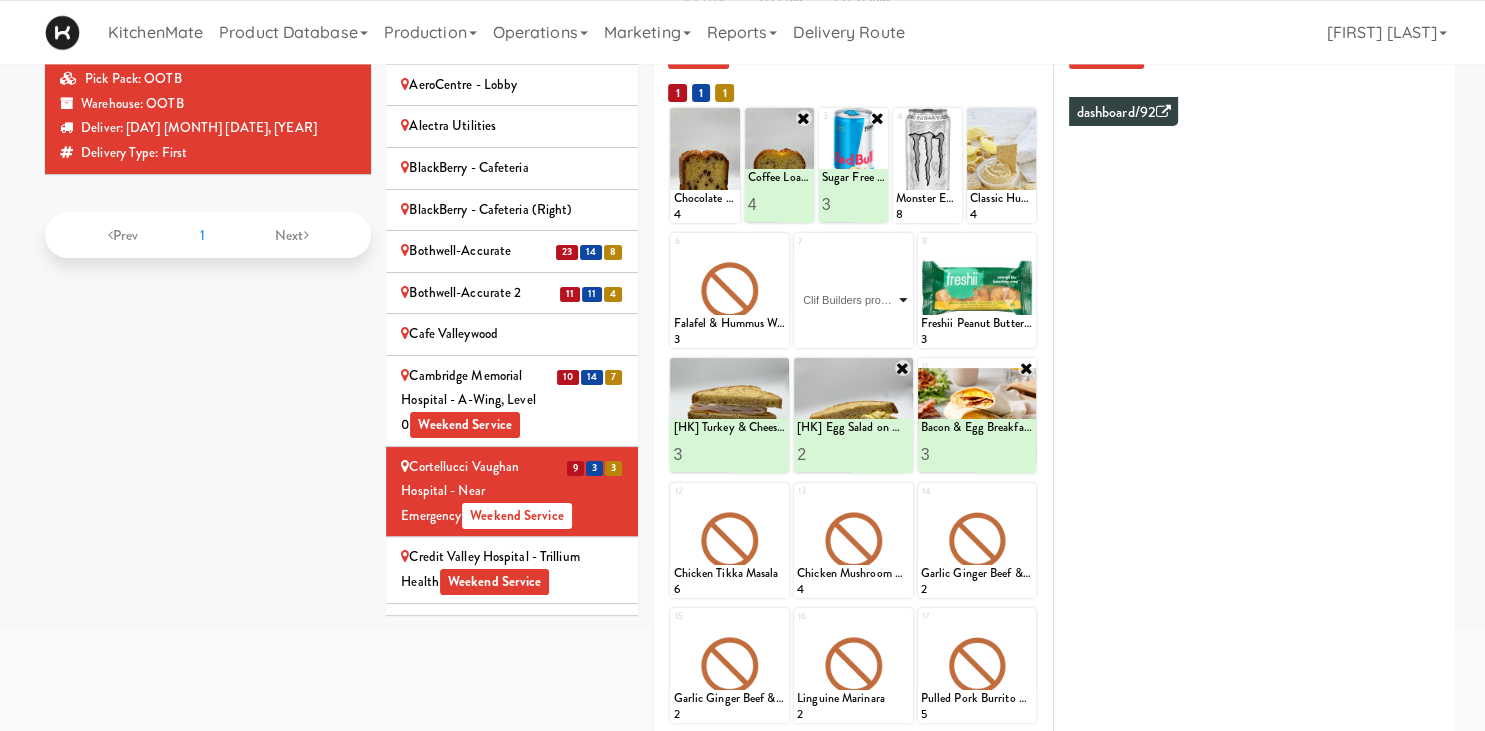 click on "Clif Builders proteins Bar Chocolate" at bounding box center [0, 0] 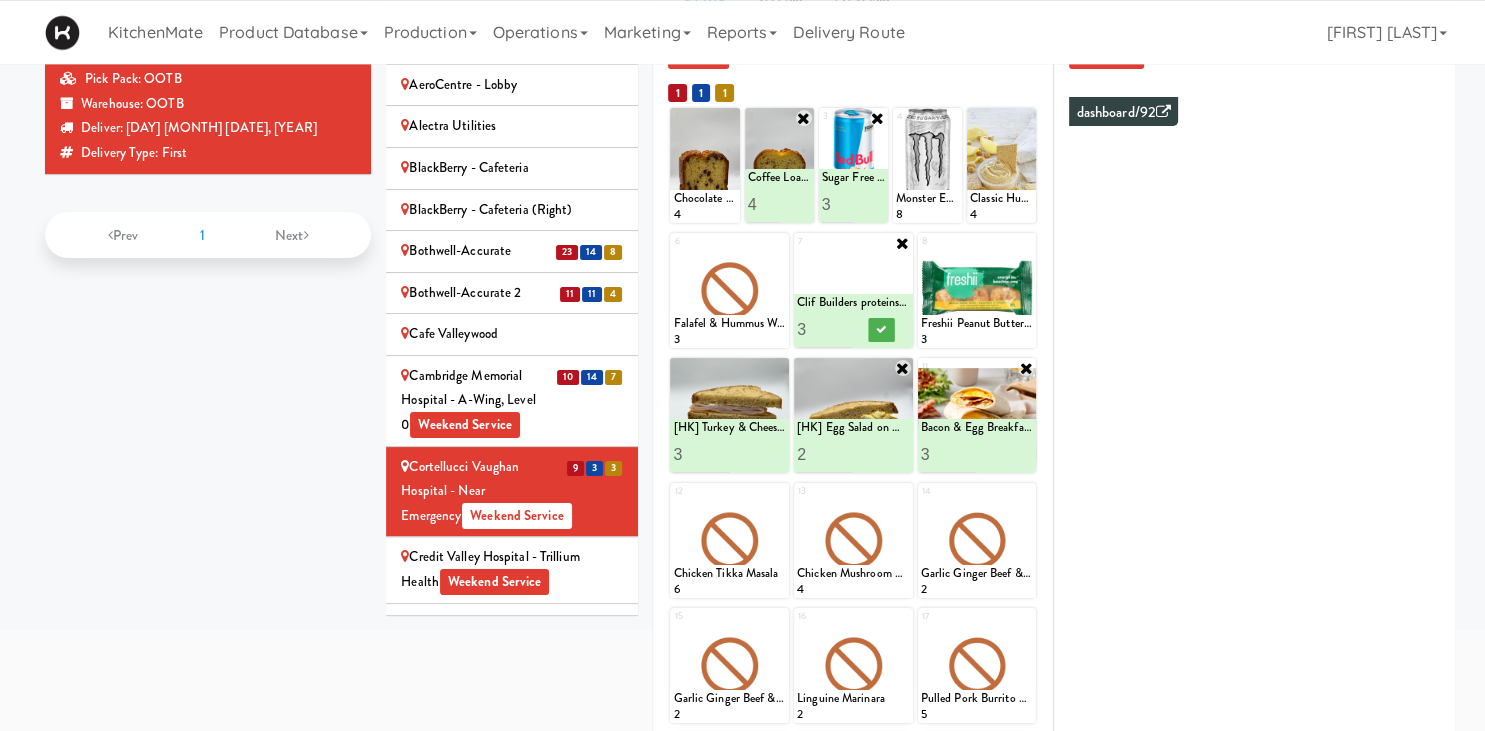 type on "4" 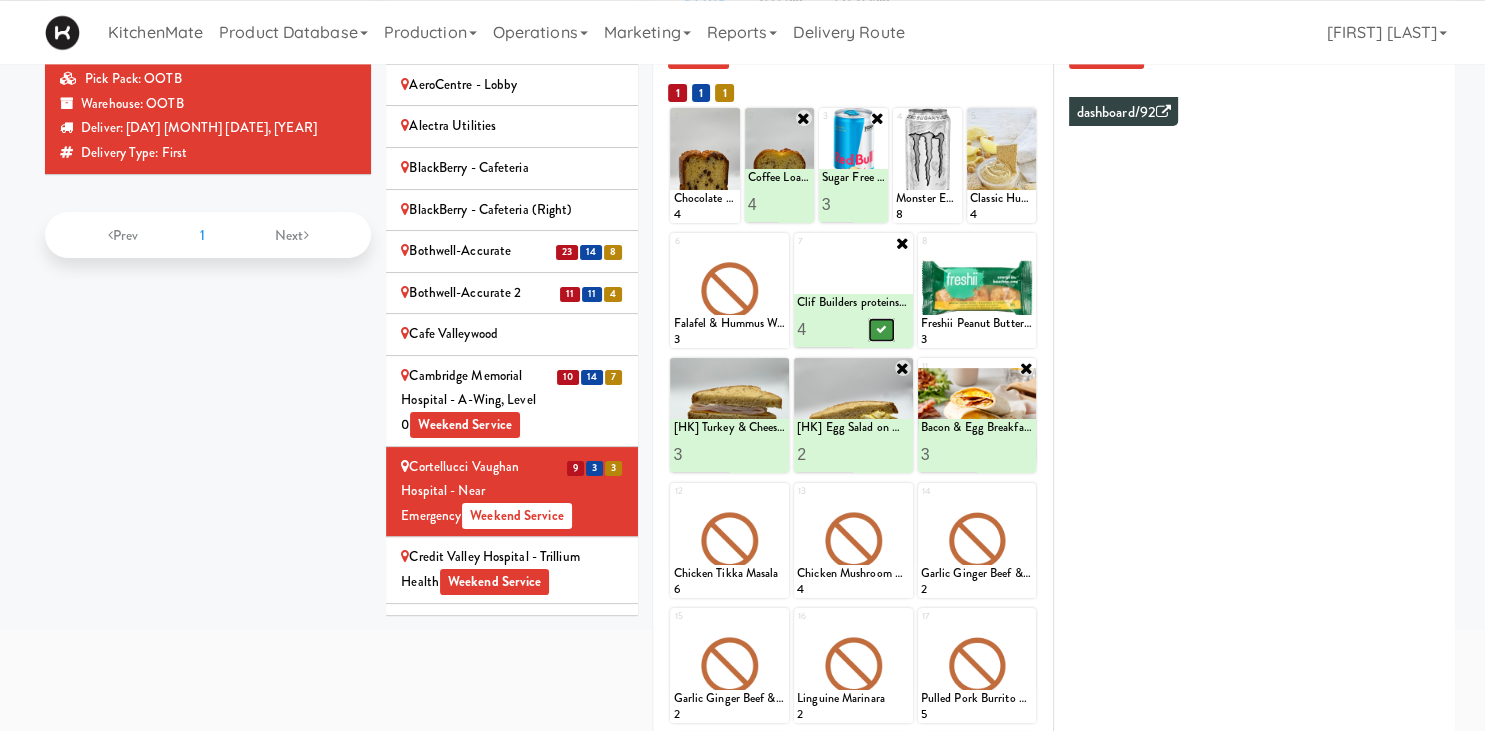 click at bounding box center (881, 330) 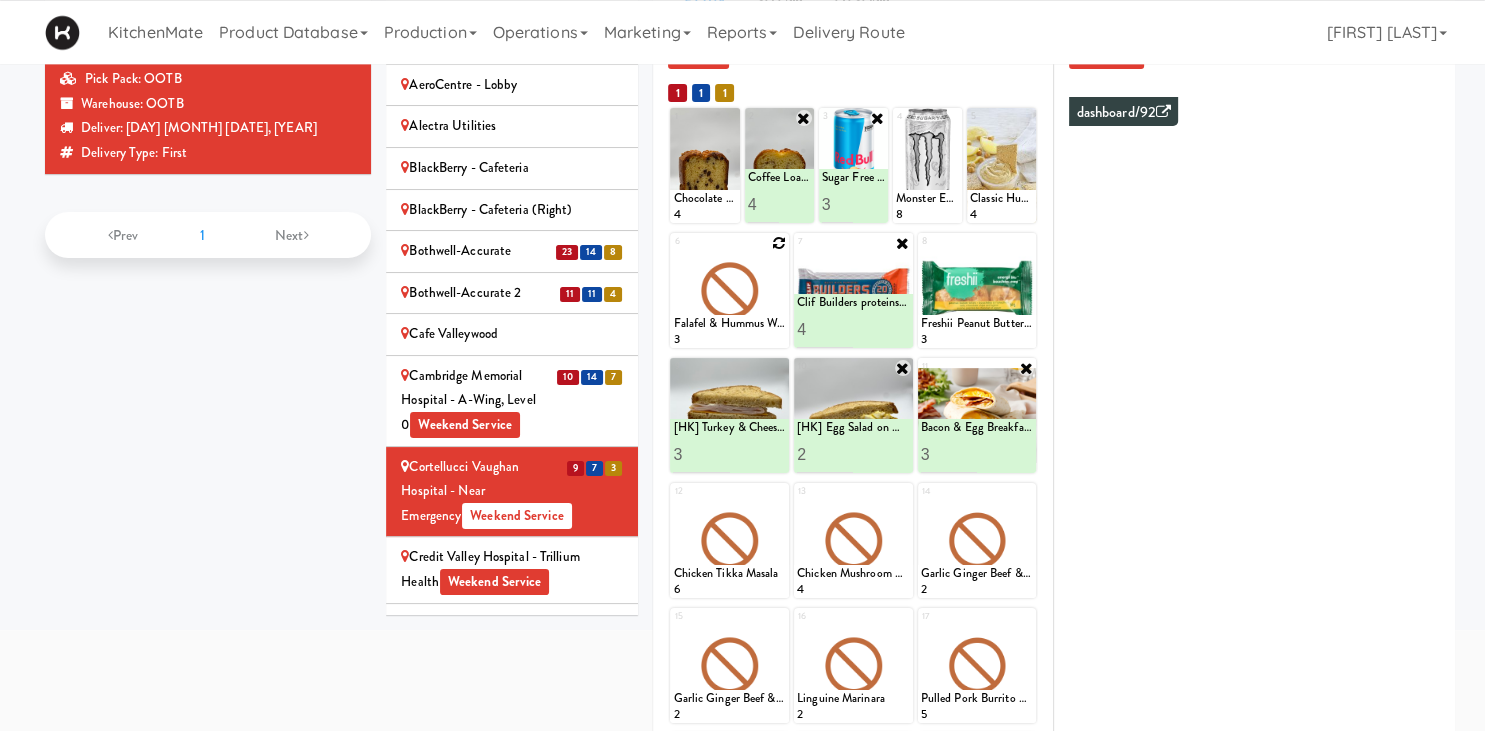 click at bounding box center [729, 290] 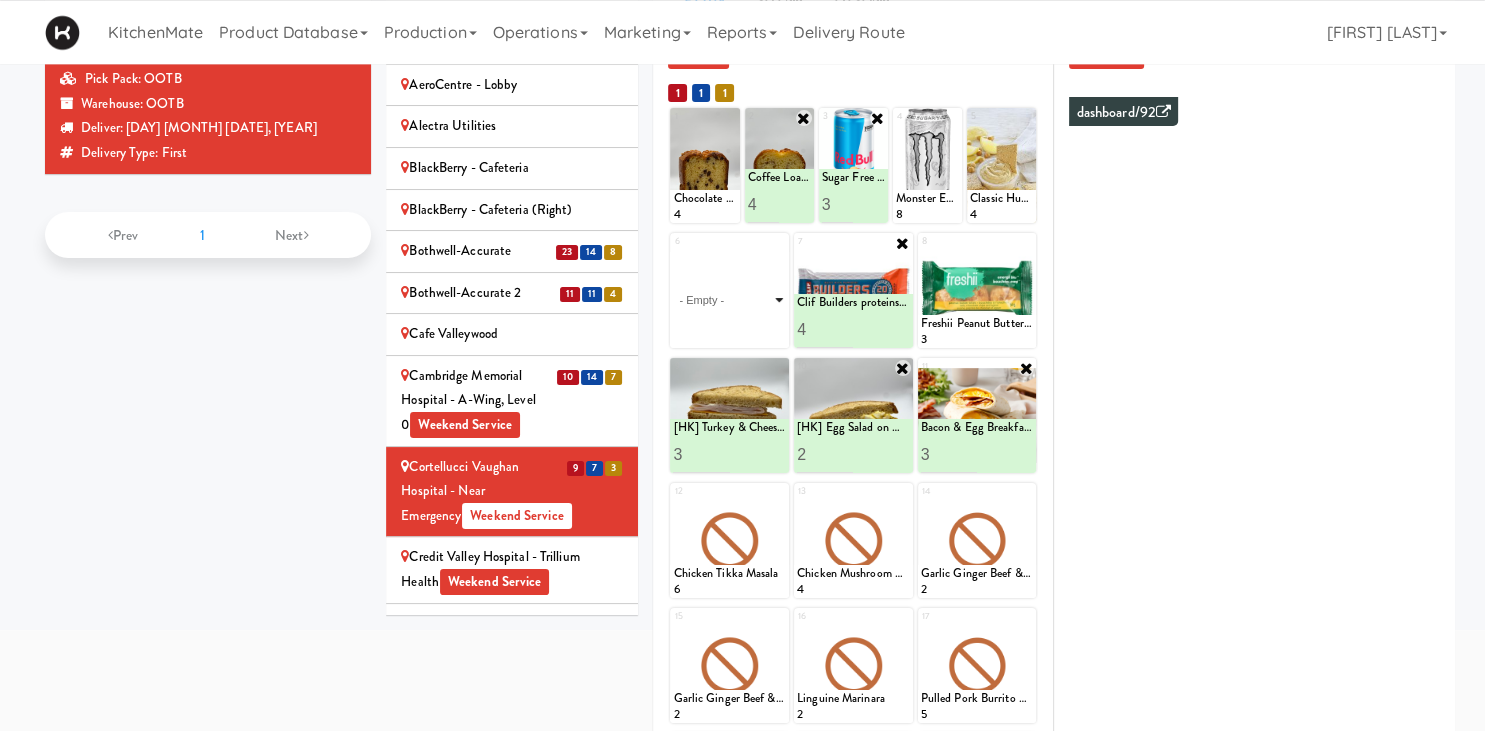 click on "- Empty - Activia Probiotic Peach Mango Smoothie Berry Gatorade Zero Chocolate Milk Tetra Pack Coca Cola Diet Coke Frooti Fuze Iced Tea Grape G2 Gatorade Thirst Quencher Greenhouse Fiery Ginger Shot Lemon Lime Gatorade Zero Monster Energy Zero Ultra Norse Cold Brew Coffee Oasis Apple Juice Orange Celsius Energy Drink Orange Gatorade Zero Red Bull Energy Drink Sanpellengrino Aranciata Sparkling Clementine Probiotic Soda Sparkling Ginger Probiotic Soda Sparkling Grapefruit Probiotic Soda Sugar Free Red Bull Tonica Kombucha Berry Bounce Amazing Chocolate Chunk Cookie Bacon & Egg Breakfast Wrap Bistro Deli Box Blue Diamond Roasted Salted Almonds Blue Diamond Smokehouse Almonds Caramilk Chocolate Chip Loaf Cake Chocolate Loaf Cake Classic Hummus With Crackers Clif Bar Peanut Butter Crunch Clif Builders proteins Bar Chocolate Clif Builders proteins Bar Chocolate Mint Coffee Loaf Cake Falafel & Hummus Wrap Freshii Peanut Butter Energii Bites [HK] Cheddar Cheese Bagel [HK] Chicken Caesar Wrap [HK] Turkey Club Wrap" at bounding box center [729, 300] 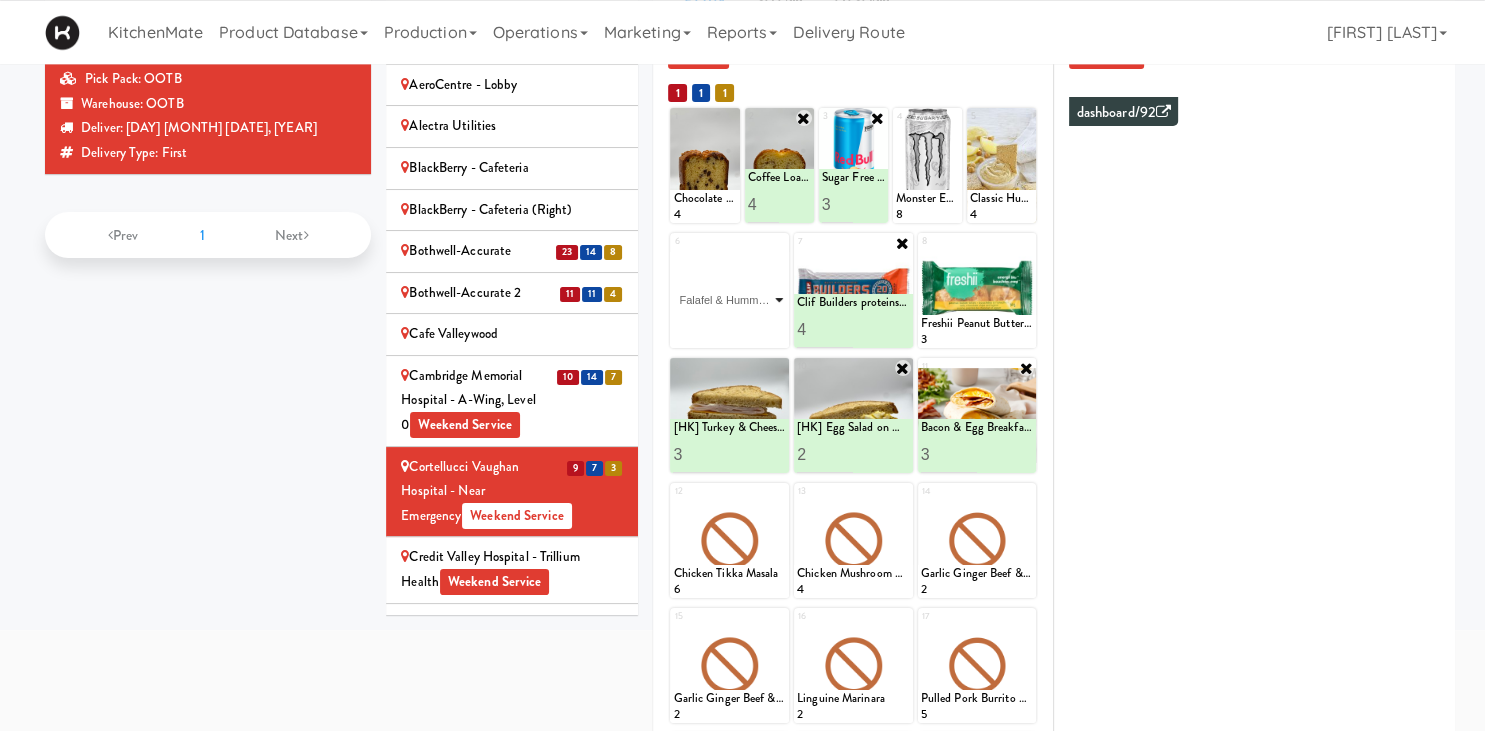 click on "Falafel & Hummus Wrap" at bounding box center (0, 0) 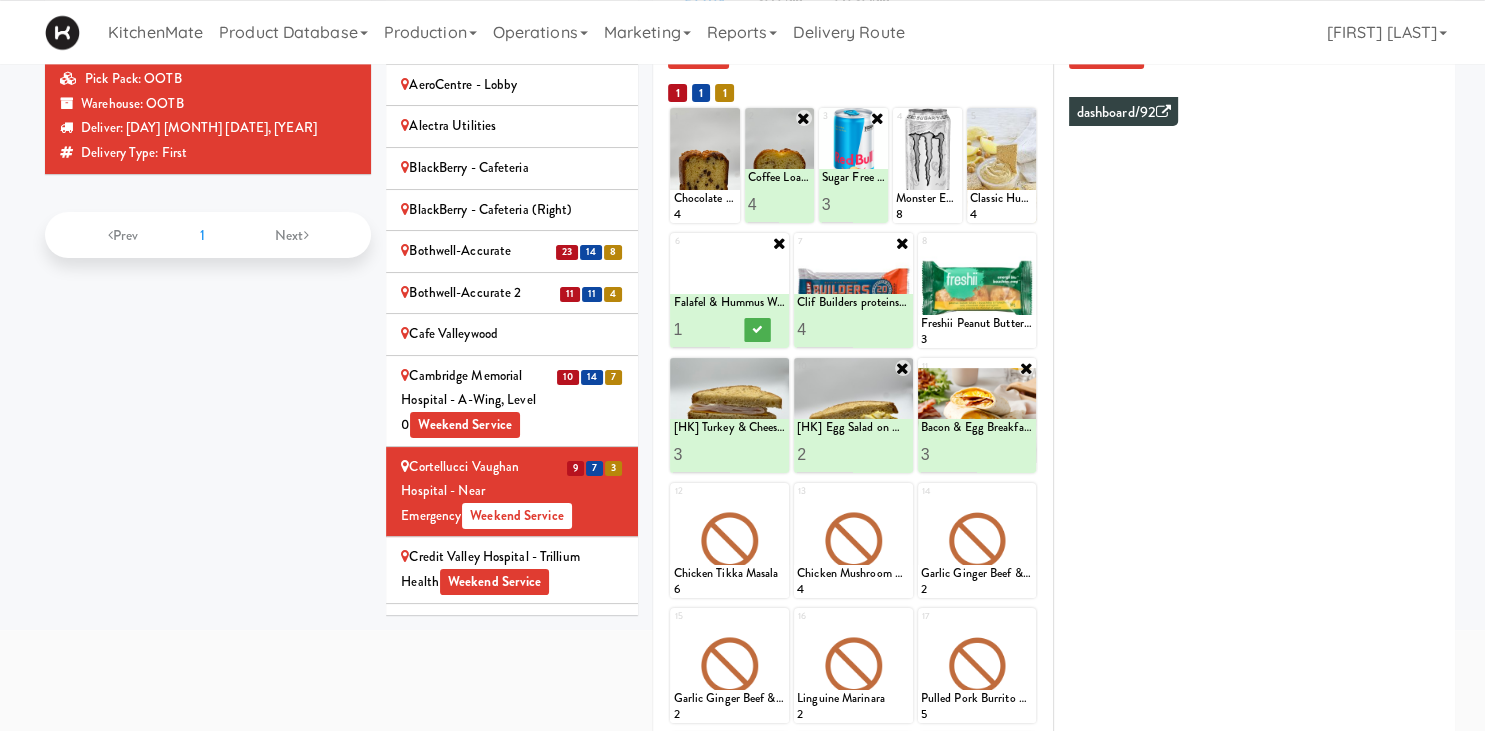 type on "2" 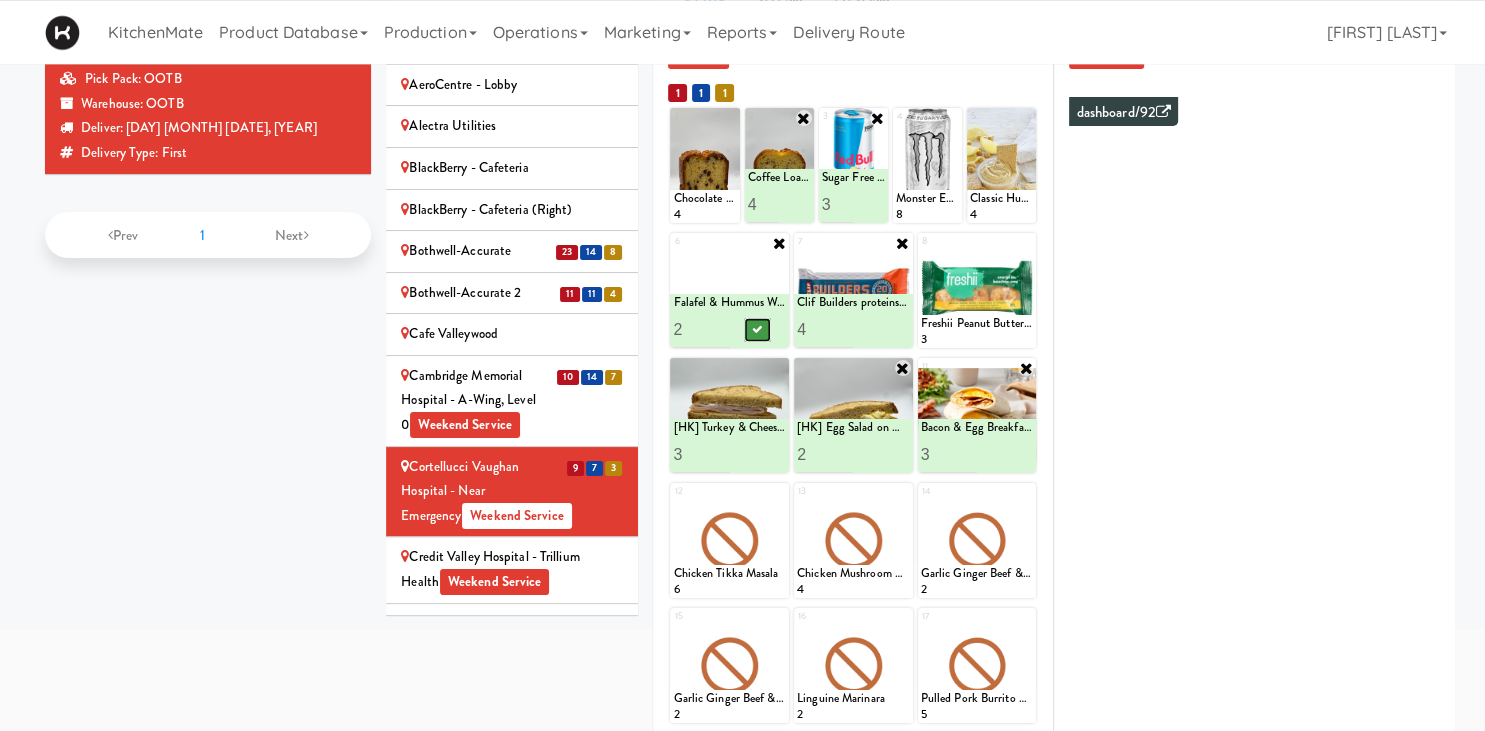 click at bounding box center (758, 329) 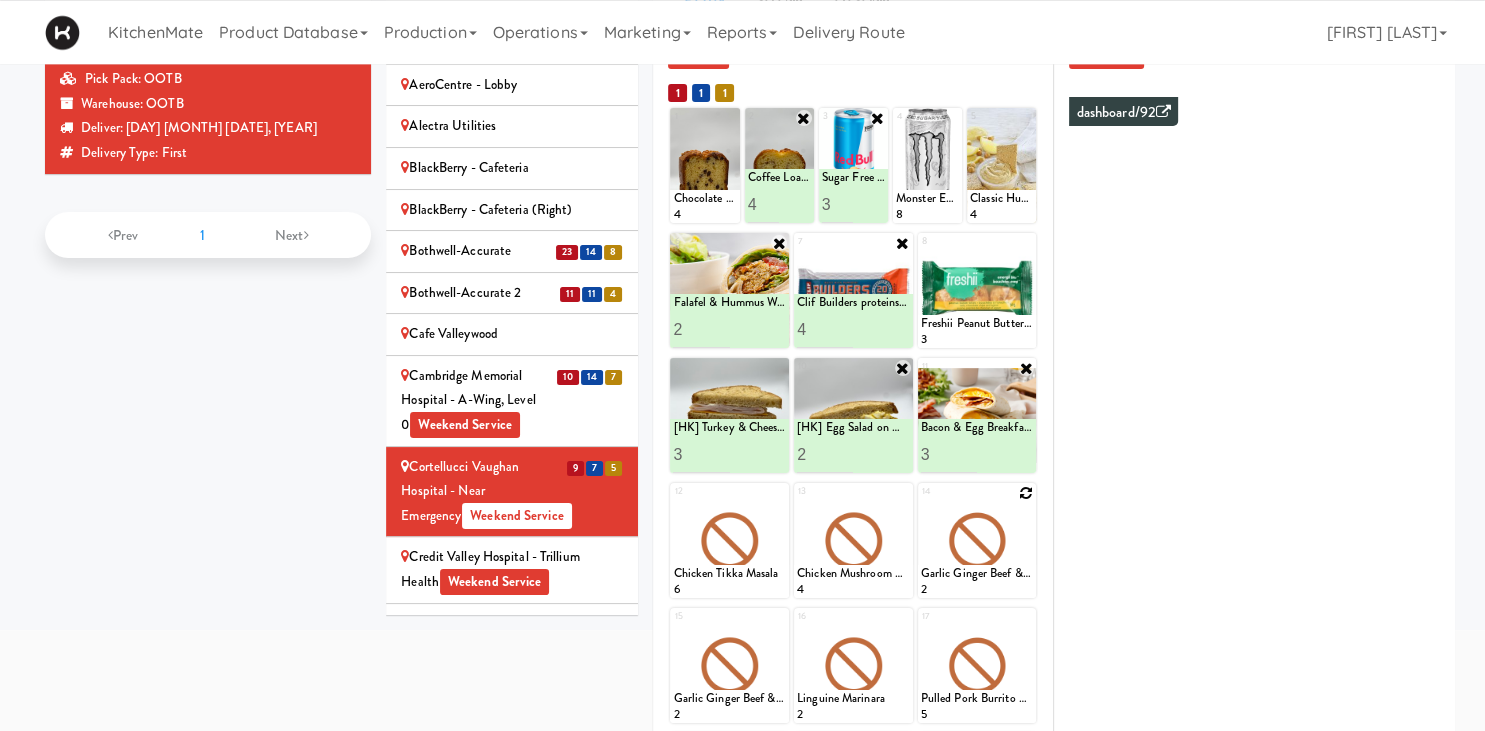 click at bounding box center [1026, 493] 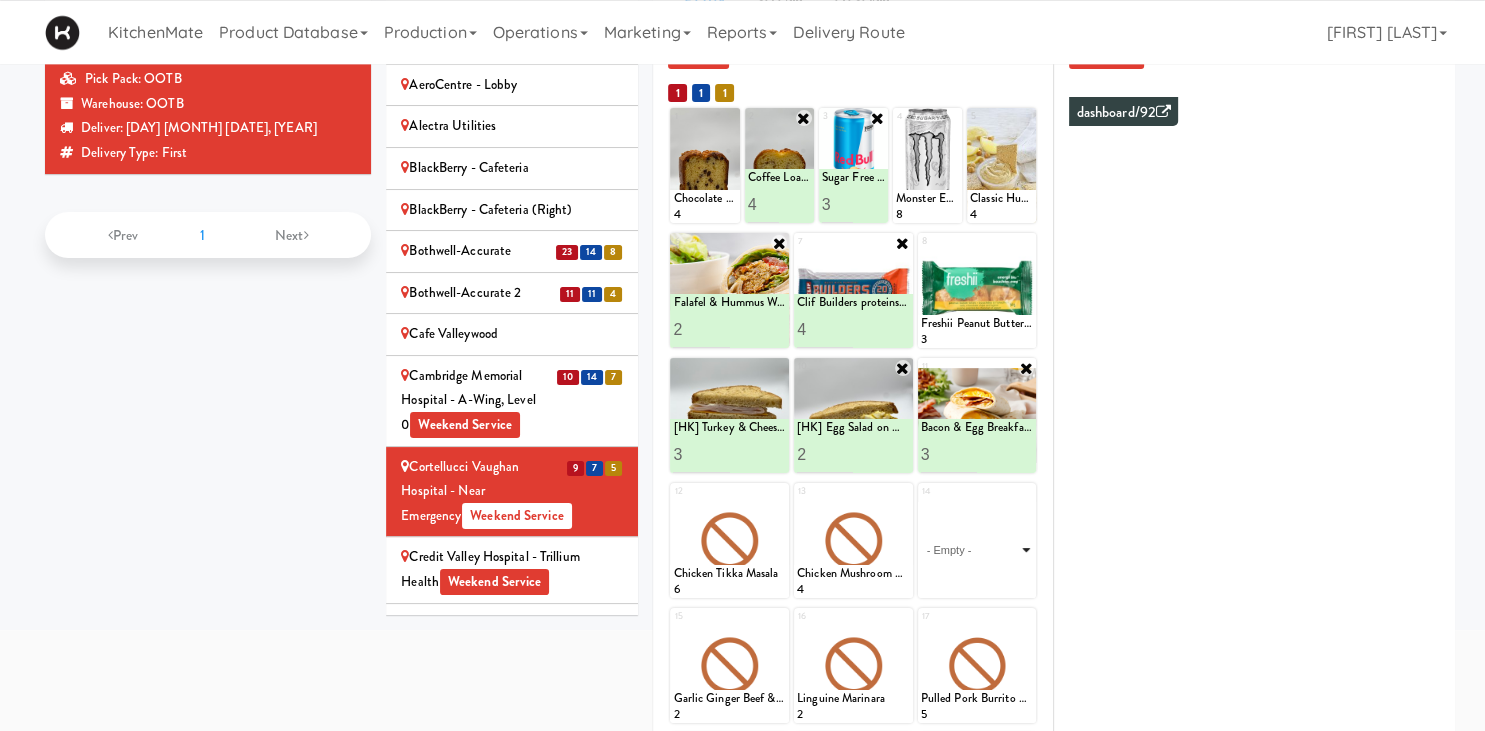 click on "- Empty - Activia Probiotic Peach Mango Smoothie Berry Gatorade Zero Chocolate Milk Tetra Pack Coca Cola Diet Coke Frooti Fuze Iced Tea Grape G2 Gatorade Thirst Quencher Greenhouse Fiery Ginger Shot Lemon Lime Gatorade Zero Monster Energy Zero Ultra Norse Cold Brew Coffee Oasis Apple Juice Orange Celsius Energy Drink Orange Gatorade Zero Red Bull Energy Drink Sanpellengrino Aranciata Sparkling Clementine Probiotic Soda Sparkling Ginger Probiotic Soda Sparkling Grapefruit Probiotic Soda Sugar Free Red Bull Tonica Kombucha Berry Bounce Amazing Chocolate Chunk Cookie Bacon & Egg Breakfast Wrap Bistro Deli Box Blue Diamond Roasted Salted Almonds Blue Diamond Smokehouse Almonds Caramilk Chocolate Chip Loaf Cake Chocolate Loaf Cake Classic Hummus With Crackers Clif Bar Peanut Butter Crunch Clif Builders proteins Bar Chocolate Clif Builders proteins Bar Chocolate Mint Coffee Loaf Cake Falafel & Hummus Wrap Freshii Peanut Butter Energii Bites [HK] Cheddar Cheese Bagel [HK] Chicken Caesar Wrap [HK] Turkey Club Wrap" at bounding box center (977, 550) 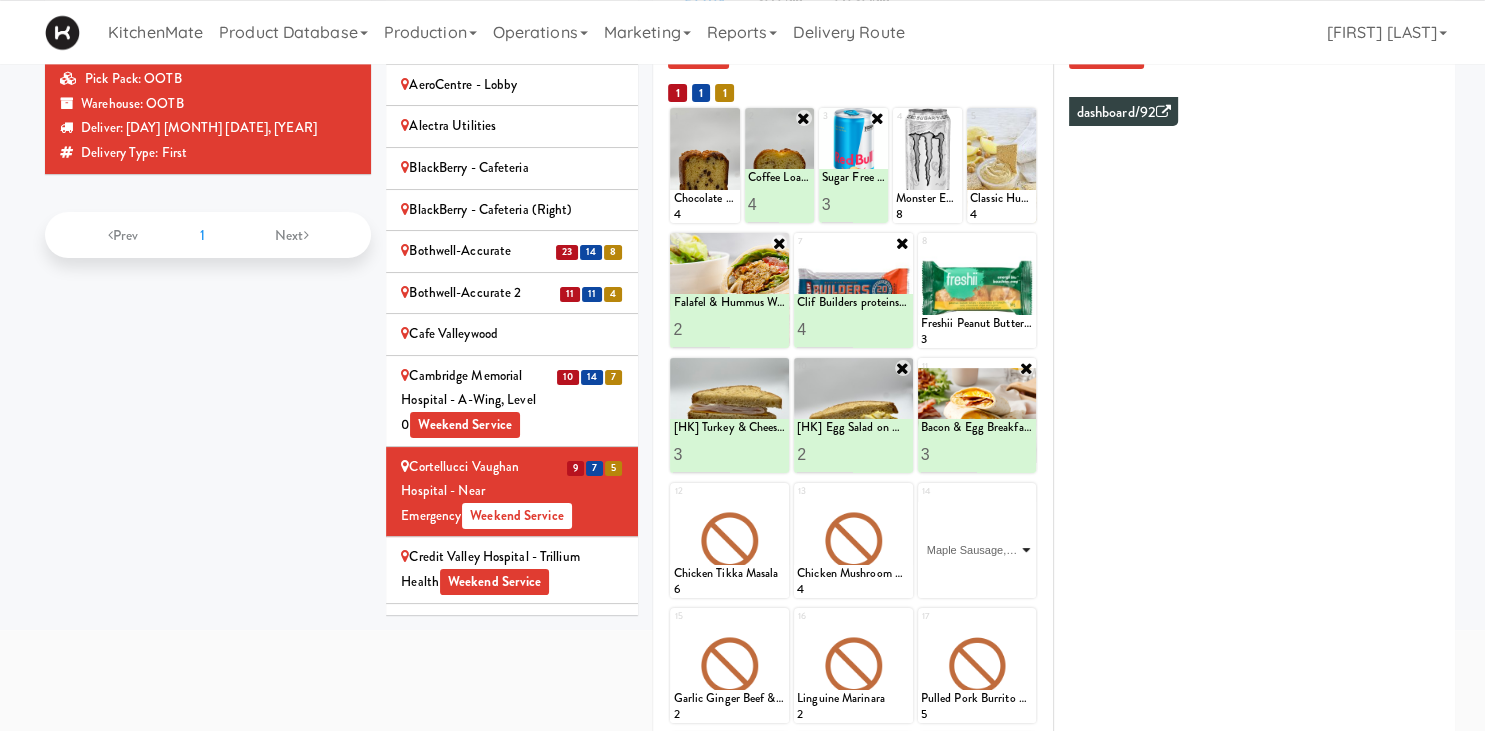 click on "Maple Sausage, Egg & Cheddar Sandwich" at bounding box center [0, 0] 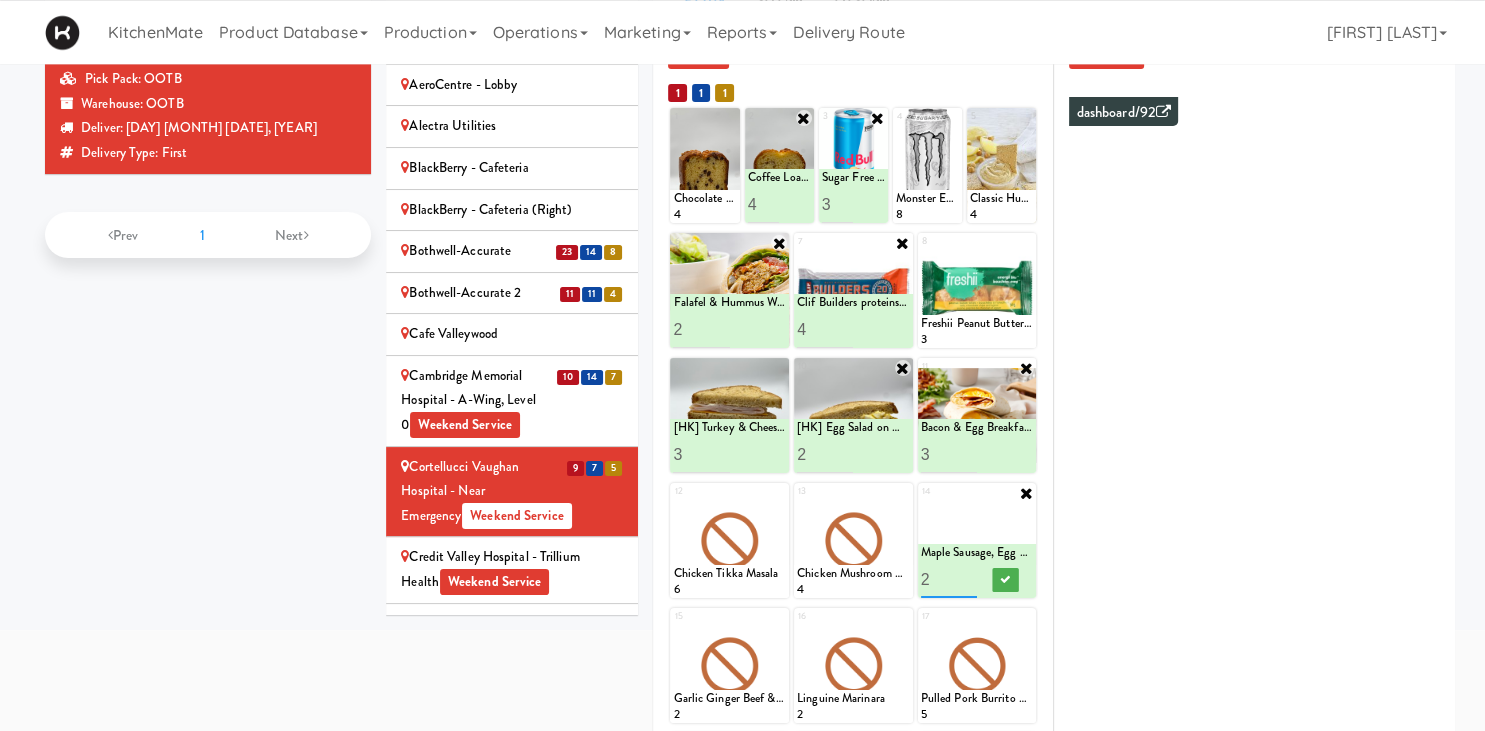 type on "3" 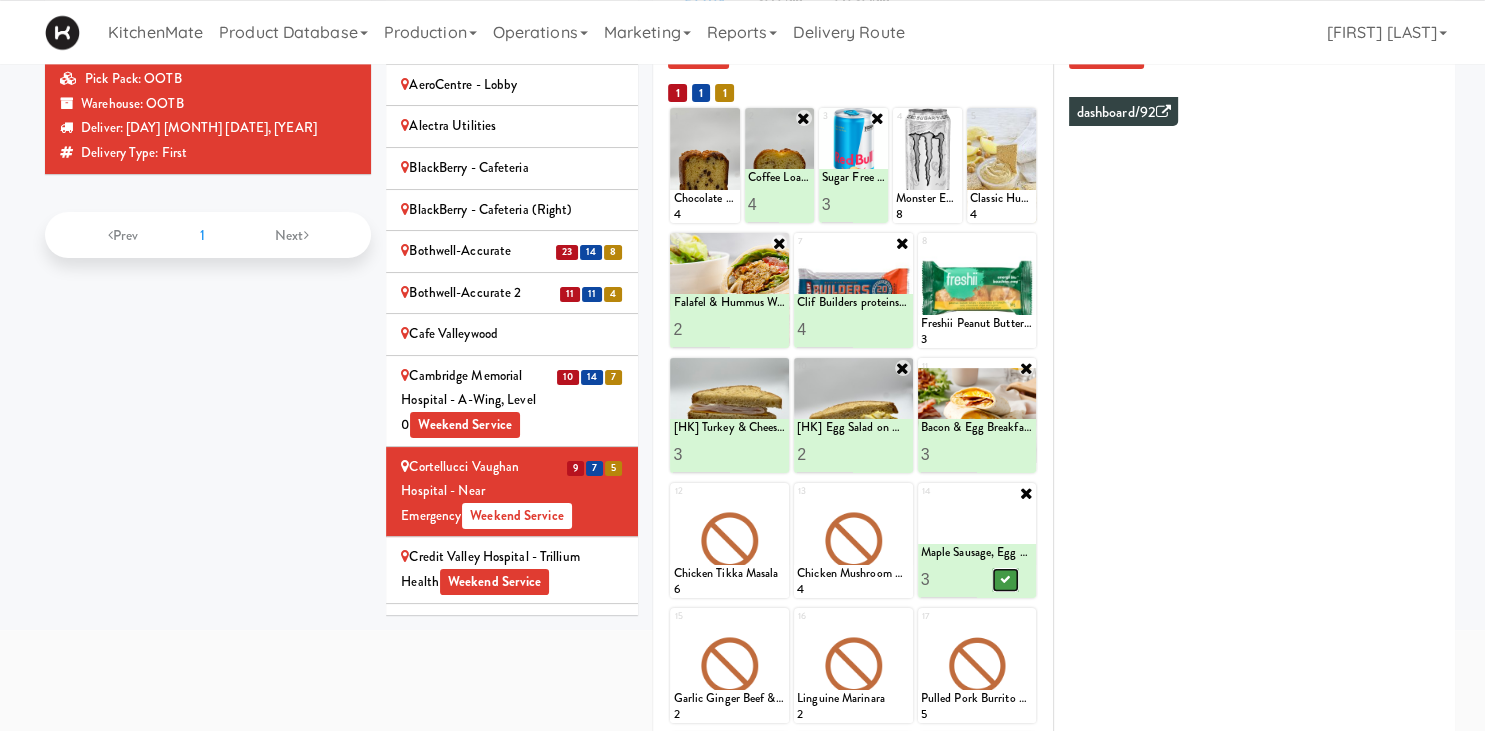 click at bounding box center (1005, 579) 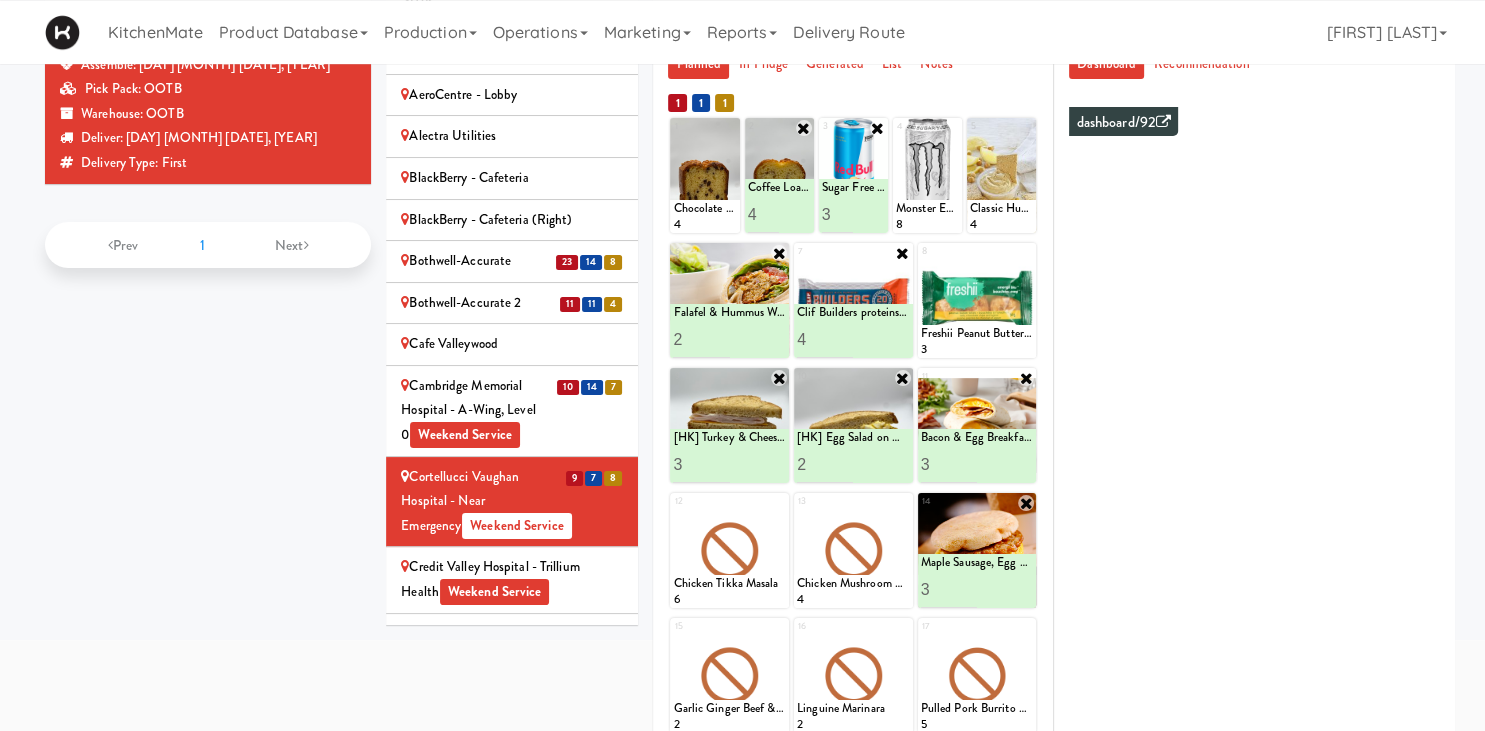 scroll, scrollTop: 154, scrollLeft: 0, axis: vertical 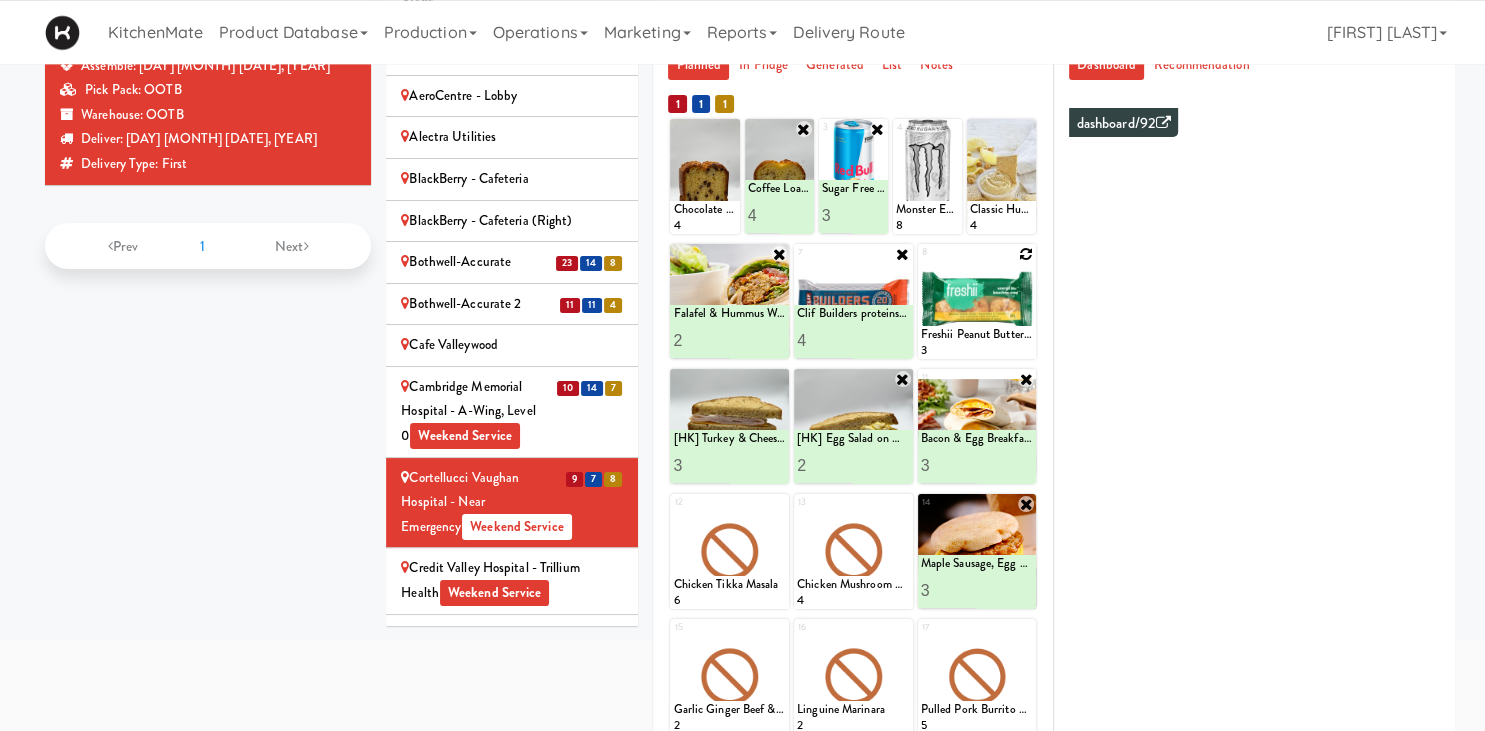 click at bounding box center (1026, 254) 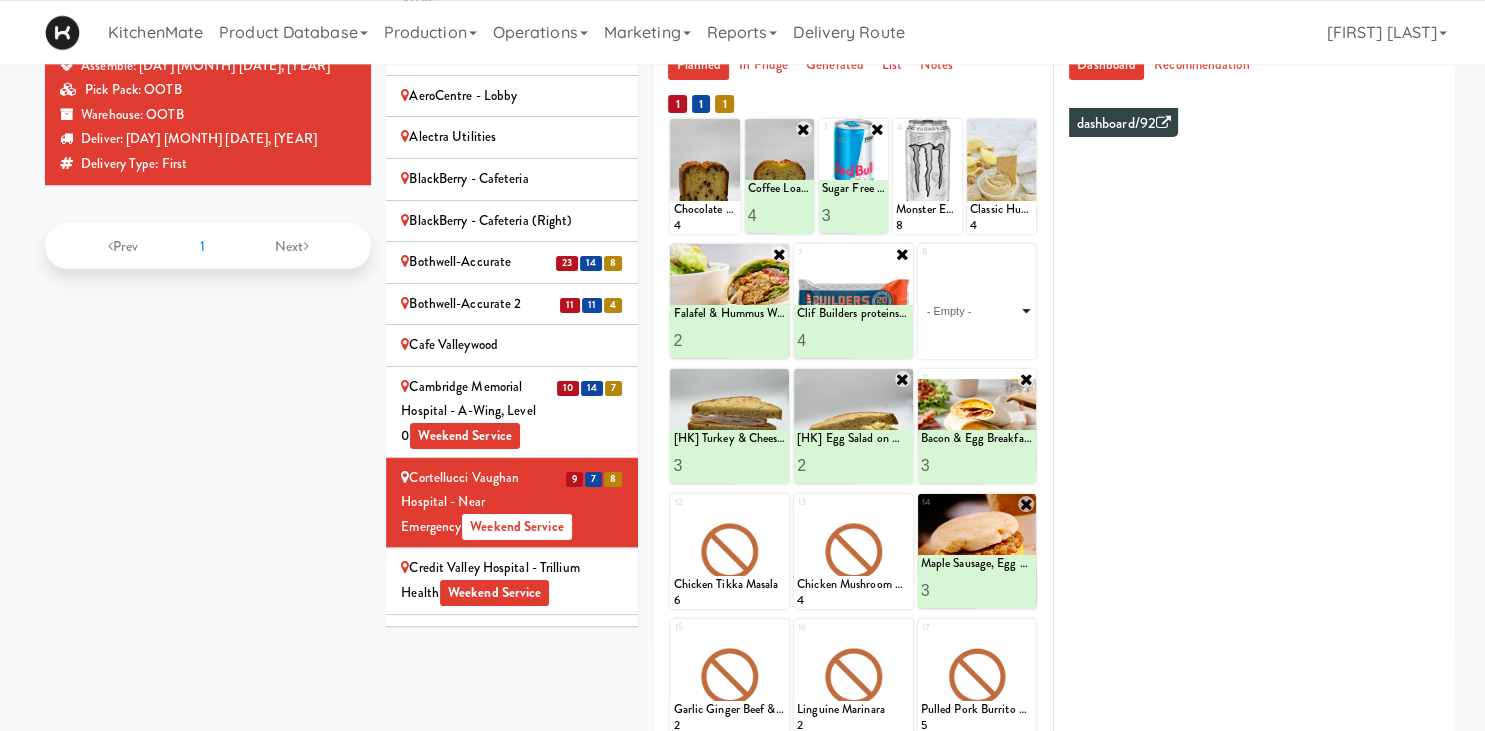 click on "- Empty - Activia Probiotic Peach Mango Smoothie Berry Gatorade Zero Chocolate Milk Tetra Pack Coca Cola Diet Coke Frooti Fuze Iced Tea Grape G2 Gatorade Thirst Quencher Greenhouse Fiery Ginger Shot Lemon Lime Gatorade Zero Monster Energy Zero Ultra Norse Cold Brew Coffee Oasis Apple Juice Orange Celsius Energy Drink Orange Gatorade Zero Red Bull Energy Drink Sanpellengrino Aranciata Sparkling Clementine Probiotic Soda Sparkling Ginger Probiotic Soda Sparkling Grapefruit Probiotic Soda Sugar Free Red Bull Tonica Kombucha Berry Bounce Amazing Chocolate Chunk Cookie Bacon & Egg Breakfast Wrap Bistro Deli Box Blue Diamond Roasted Salted Almonds Blue Diamond Smokehouse Almonds Caramilk Chocolate Chip Loaf Cake Chocolate Loaf Cake Classic Hummus With Crackers Clif Bar Peanut Butter Crunch Clif Builders proteins Bar Chocolate Clif Builders proteins Bar Chocolate Mint Coffee Loaf Cake Falafel & Hummus Wrap Freshii Peanut Butter Energii Bites [HK] Cheddar Cheese Bagel [HK] Chicken Caesar Wrap [HK] Turkey Club Wrap" at bounding box center (977, 311) 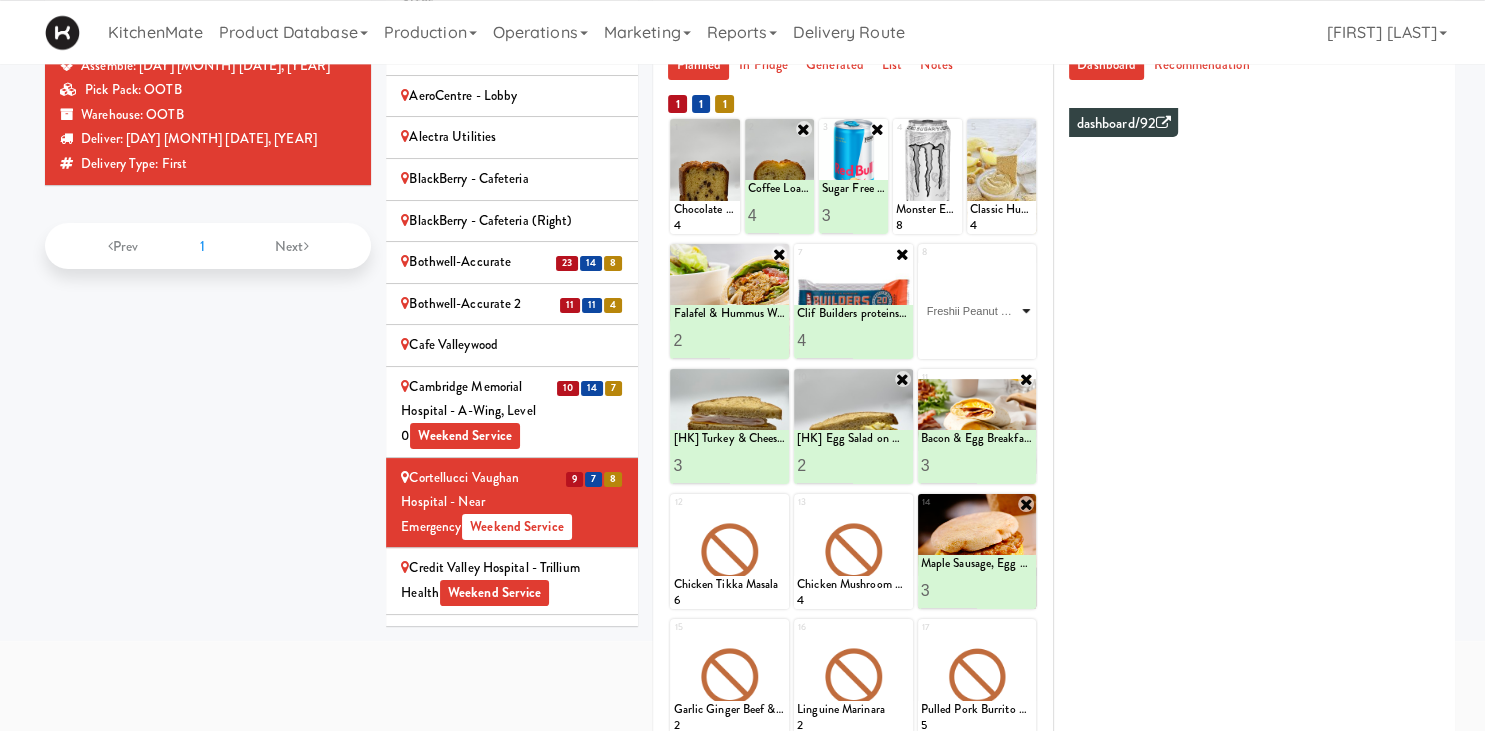 click on "Freshii Peanut Butter Energii Bites" at bounding box center [0, 0] 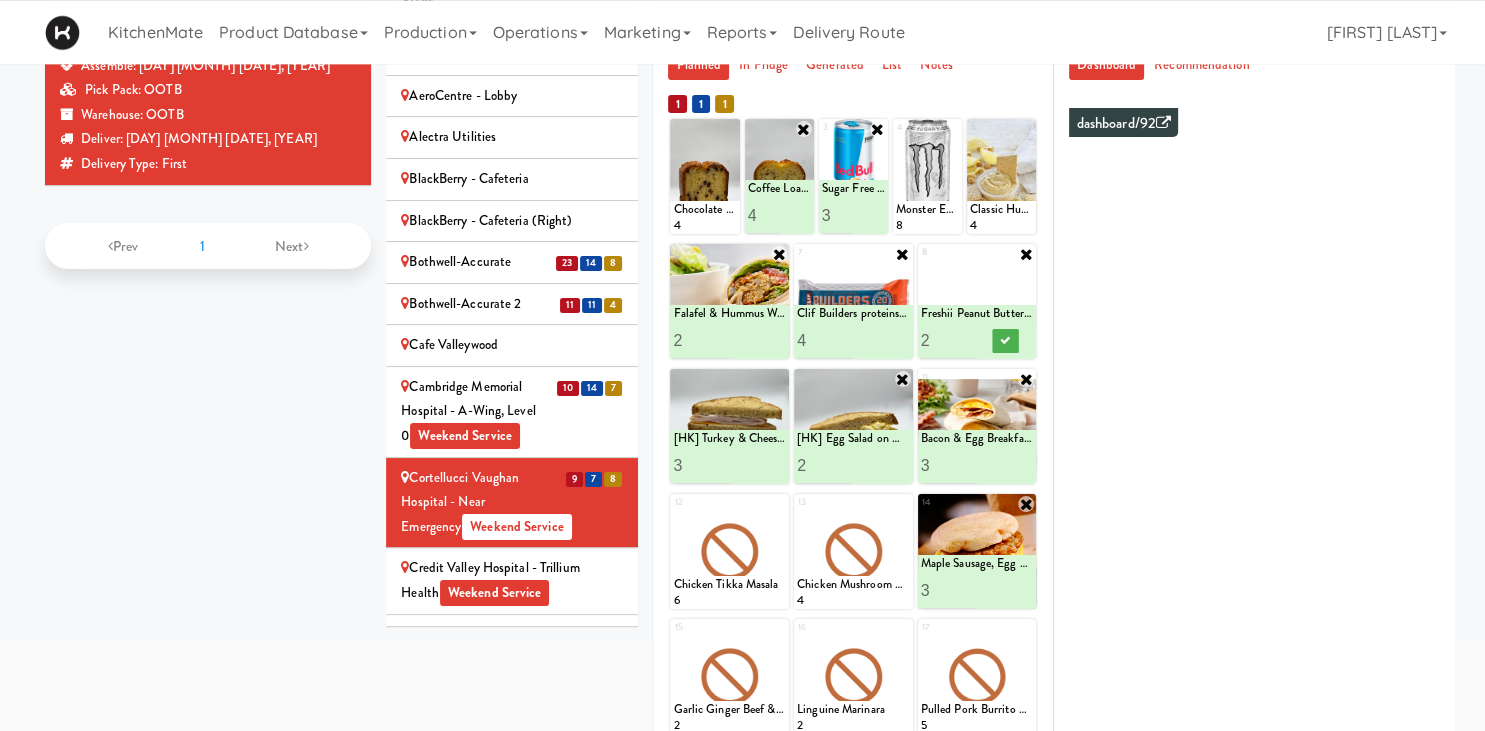 type on "3" 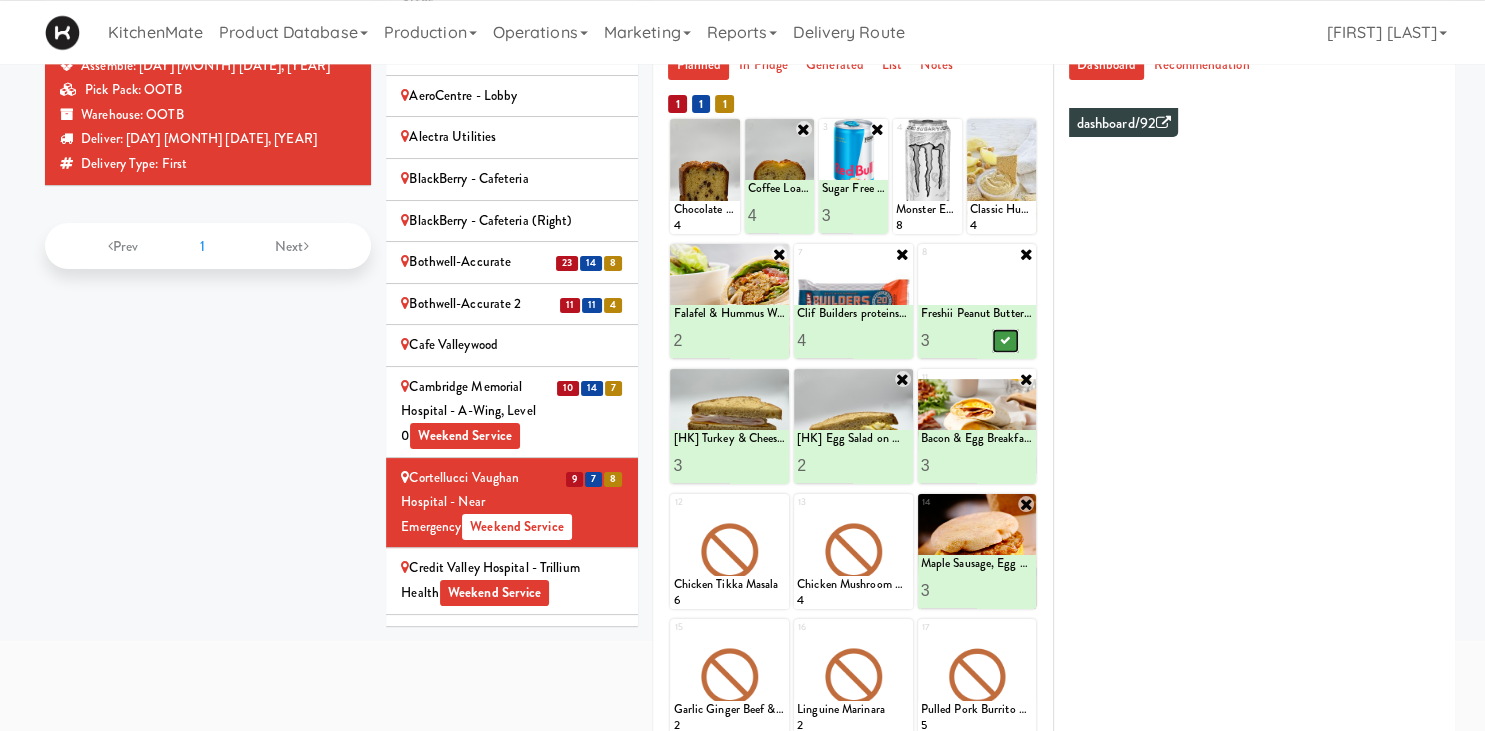 click at bounding box center (1005, 341) 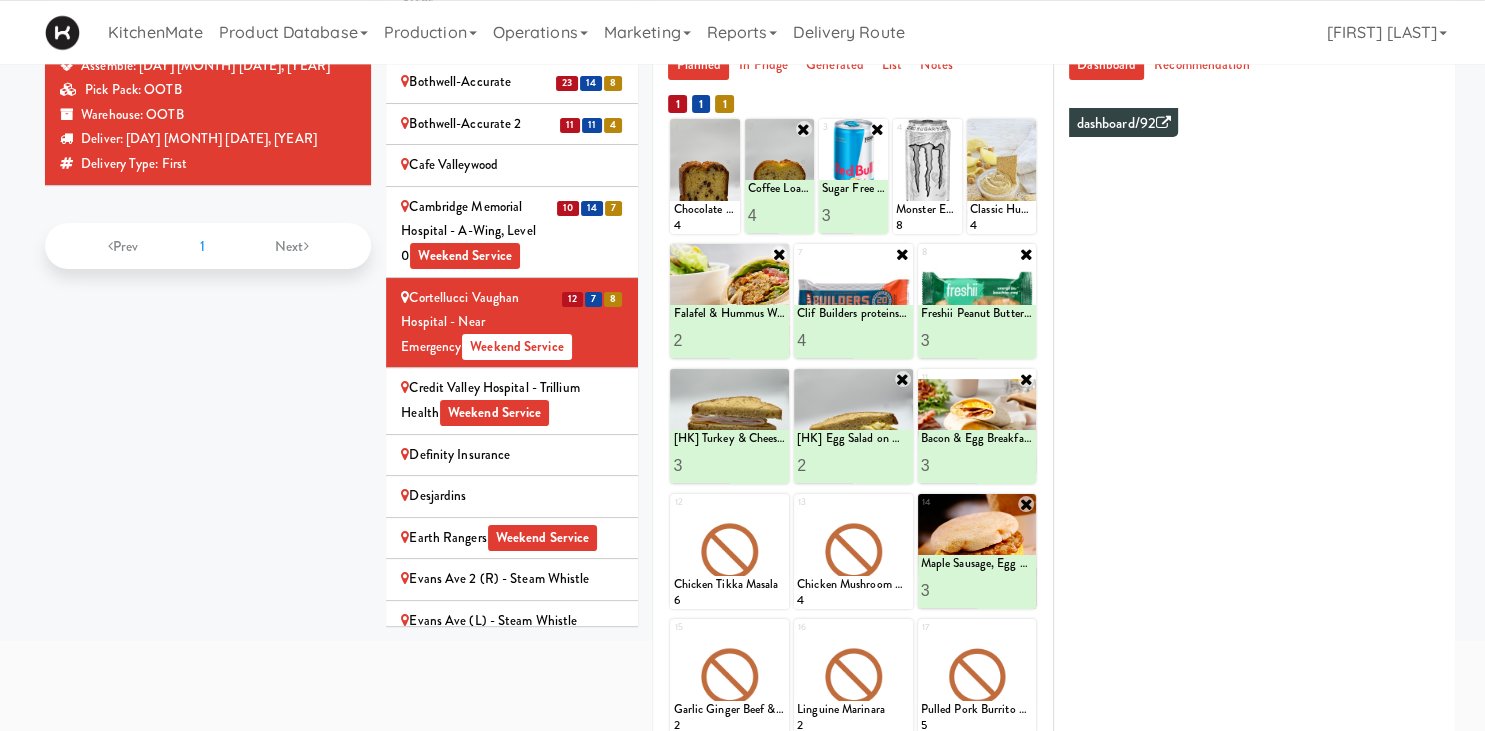 scroll, scrollTop: 969, scrollLeft: 0, axis: vertical 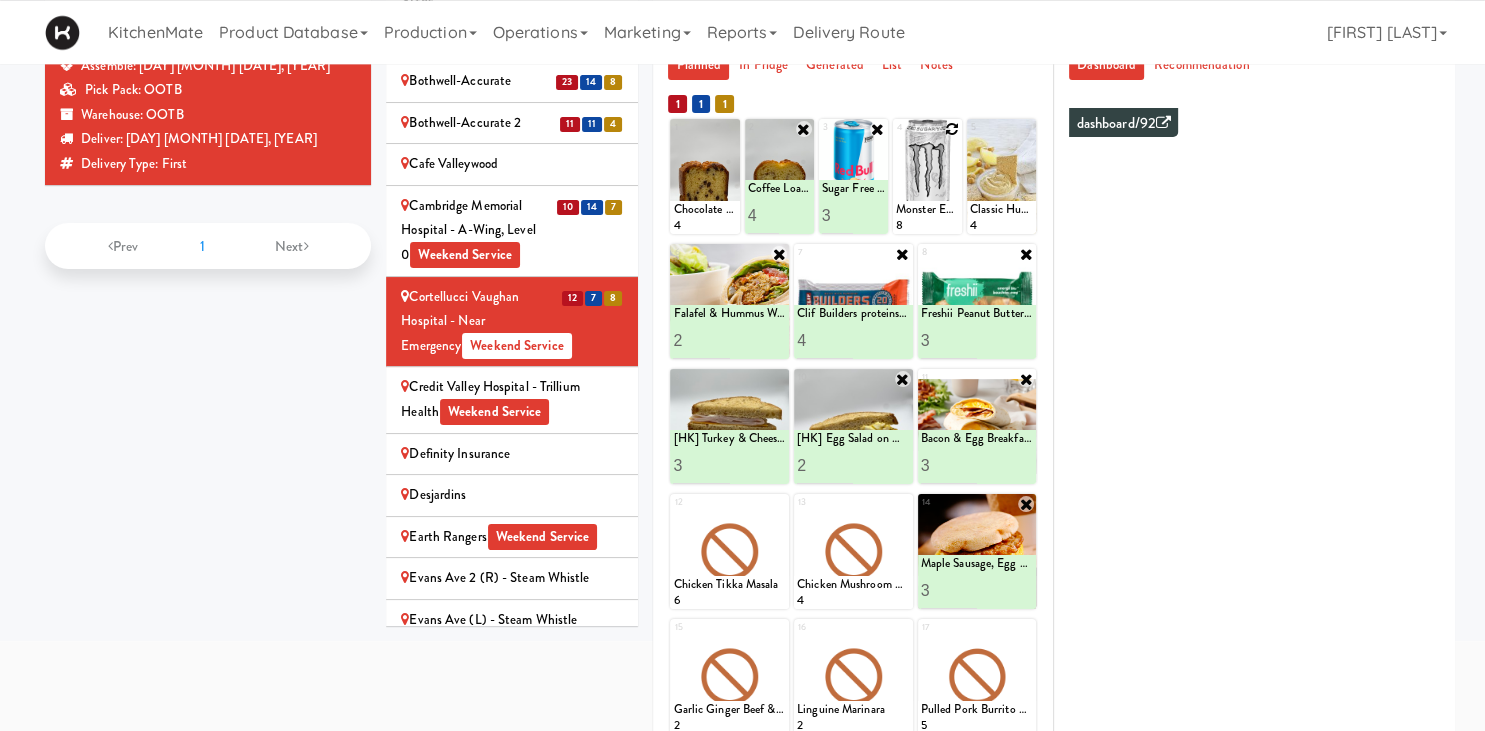 click at bounding box center [952, 129] 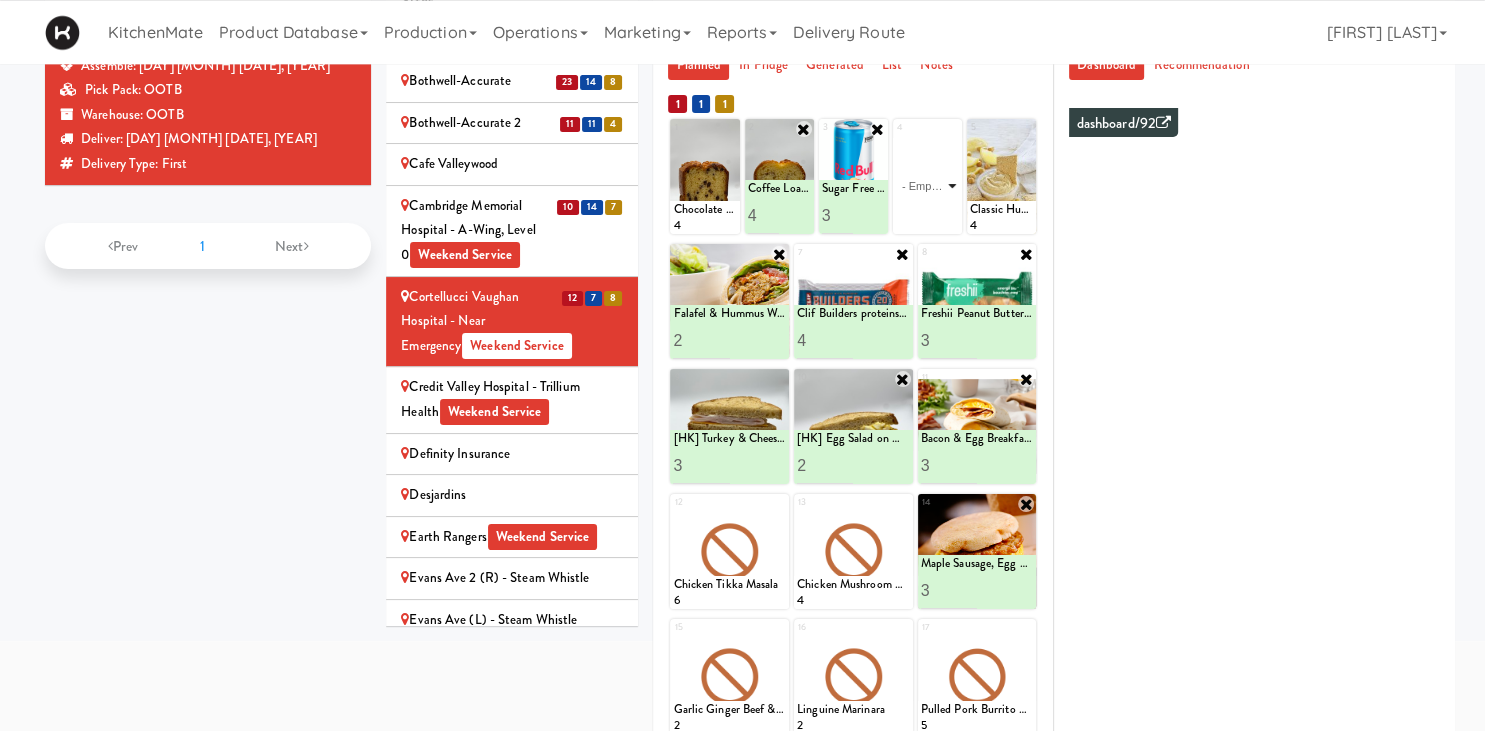 click on "- Empty - Activia Probiotic Peach Mango Smoothie Berry Gatorade Zero Chocolate Milk Tetra Pack Coca Cola Diet Coke Frooti Fuze Iced Tea Grape G2 Gatorade Thirst Quencher Greenhouse Fiery Ginger Shot Lemon Lime Gatorade Zero Monster Energy Zero Ultra Norse Cold Brew Coffee Oasis Apple Juice Orange Celsius Energy Drink Orange Gatorade Zero Red Bull Energy Drink Sanpellengrino Aranciata Sparkling Clementine Probiotic Soda Sparkling Ginger Probiotic Soda Sparkling Grapefruit Probiotic Soda Sugar Free Red Bull Tonica Kombucha Berry Bounce Amazing Chocolate Chunk Cookie Bacon & Egg Breakfast Wrap Bistro Deli Box Blue Diamond Roasted Salted Almonds Blue Diamond Smokehouse Almonds Caramilk Chocolate Chip Loaf Cake Chocolate Loaf Cake Classic Hummus With Crackers Clif Bar Peanut Butter Crunch Clif Builders proteins Bar Chocolate Clif Builders proteins Bar Chocolate Mint Coffee Loaf Cake Falafel & Hummus Wrap Freshii Peanut Butter Energii Bites [HK] Cheddar Cheese Bagel [HK] Chicken Caesar Wrap [HK] Turkey Club Wrap" at bounding box center (927, 186) 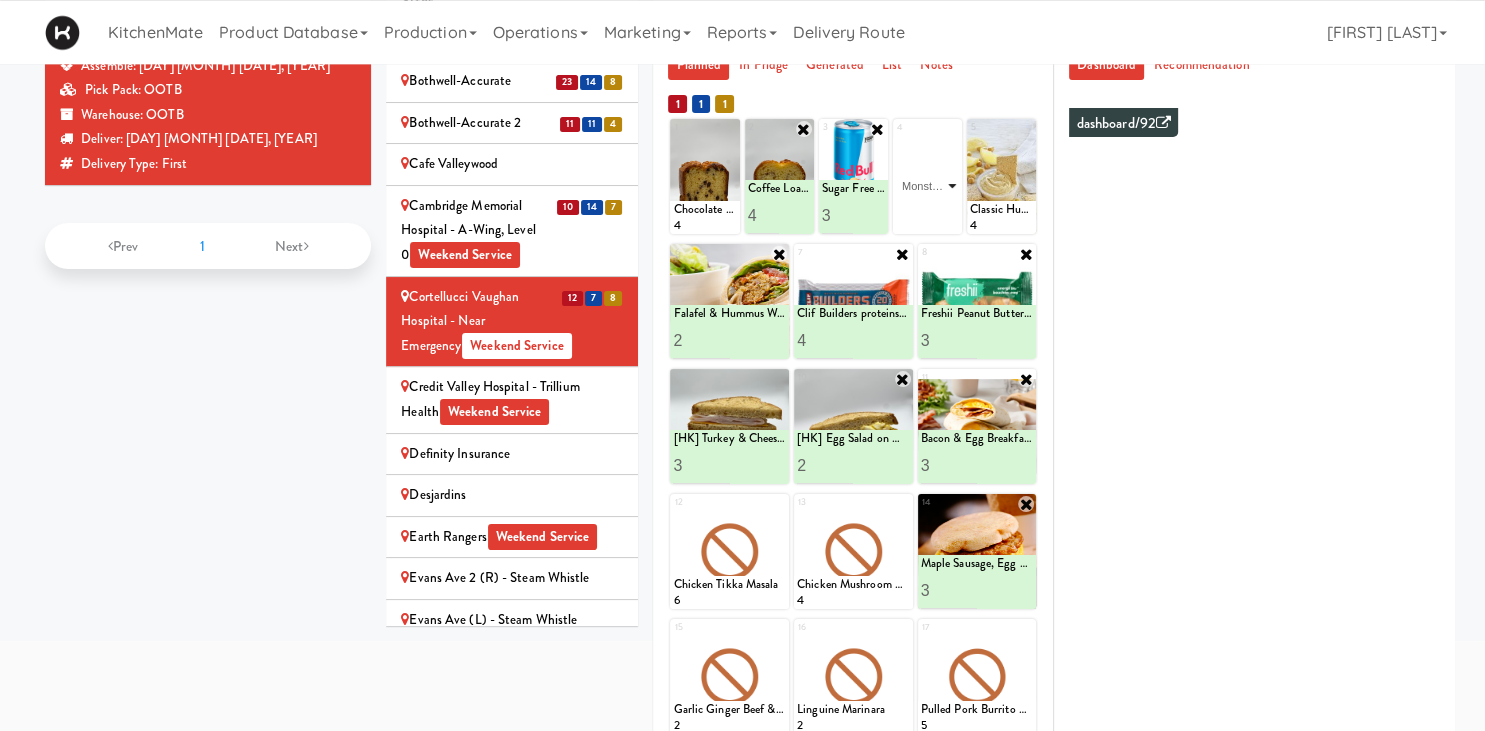 click on "- Empty - Activia Probiotic Peach Mango Smoothie Berry Gatorade Zero Chocolate Milk Tetra Pack Coca Cola Diet Coke Frooti Fuze Iced Tea Grape G2 Gatorade Thirst Quencher Greenhouse Fiery Ginger Shot Lemon Lime Gatorade Zero Monster Energy Zero Ultra Norse Cold Brew Coffee Oasis Apple Juice Orange Celsius Energy Drink Orange Gatorade Zero Red Bull Energy Drink Sanpellengrino Aranciata Sparkling Clementine Probiotic Soda Sparkling Ginger Probiotic Soda Sparkling Grapefruit Probiotic Soda Sugar Free Red Bull Tonica Kombucha Berry Bounce Amazing Chocolate Chunk Cookie Bacon & Egg Breakfast Wrap Bistro Deli Box Blue Diamond Roasted Salted Almonds Blue Diamond Smokehouse Almonds Caramilk Chocolate Chip Loaf Cake Chocolate Loaf Cake Classic Hummus With Crackers Clif Bar Peanut Butter Crunch Clif Builders proteins Bar Chocolate Clif Builders proteins Bar Chocolate Mint Coffee Loaf Cake Falafel & Hummus Wrap Freshii Peanut Butter Energii Bites [HK] Cheddar Cheese Bagel [HK] Chicken Caesar Wrap [HK] Turkey Club Wrap" at bounding box center (927, 186) 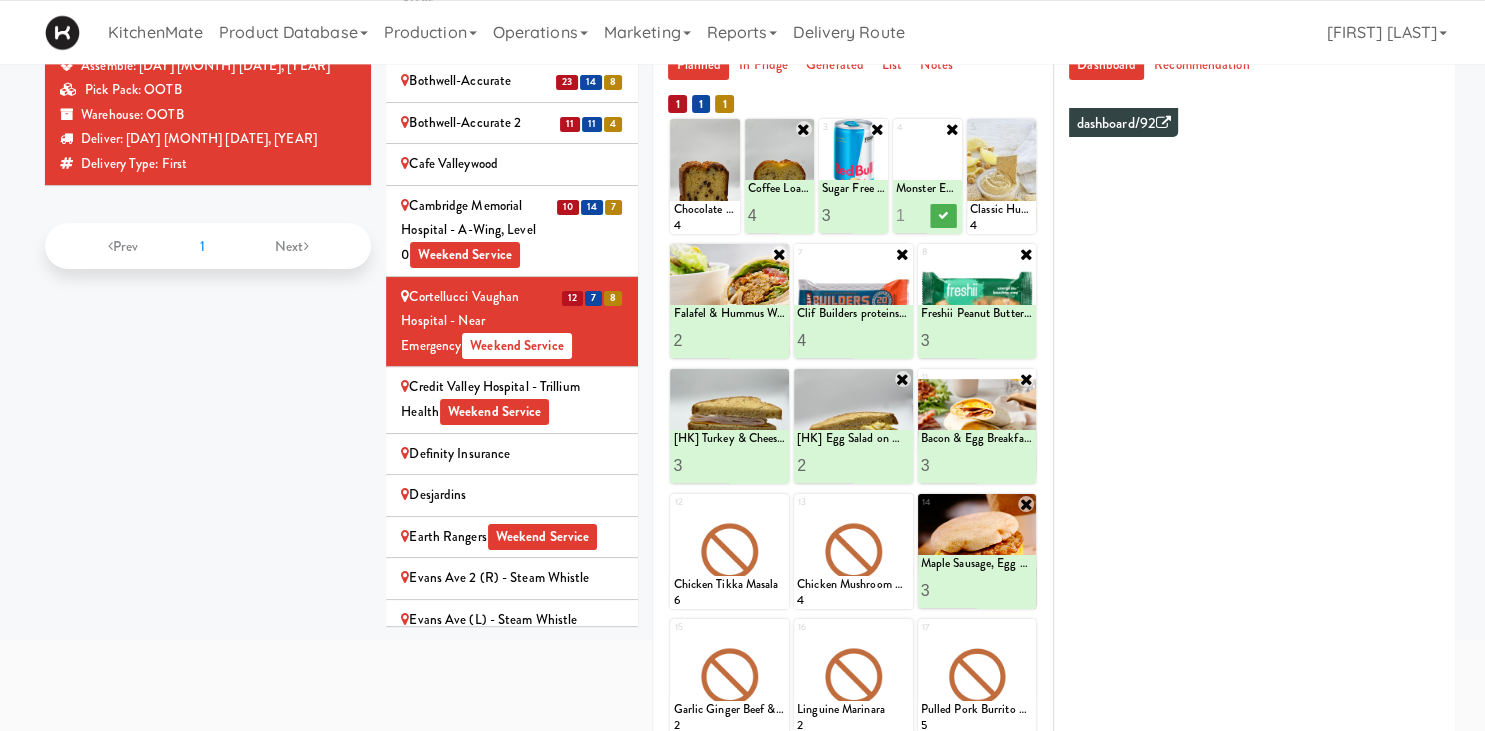 scroll, scrollTop: 0, scrollLeft: 18, axis: horizontal 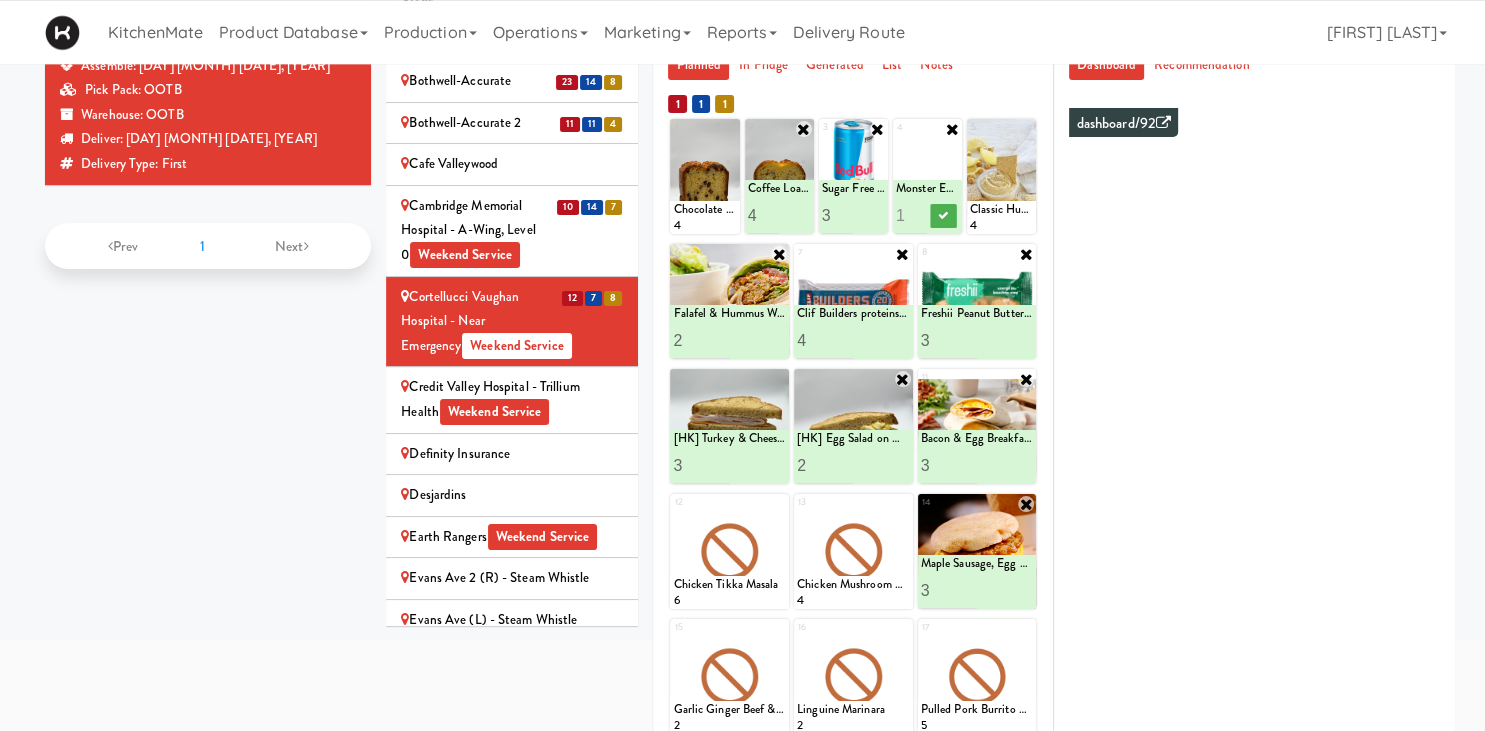 type on "1" 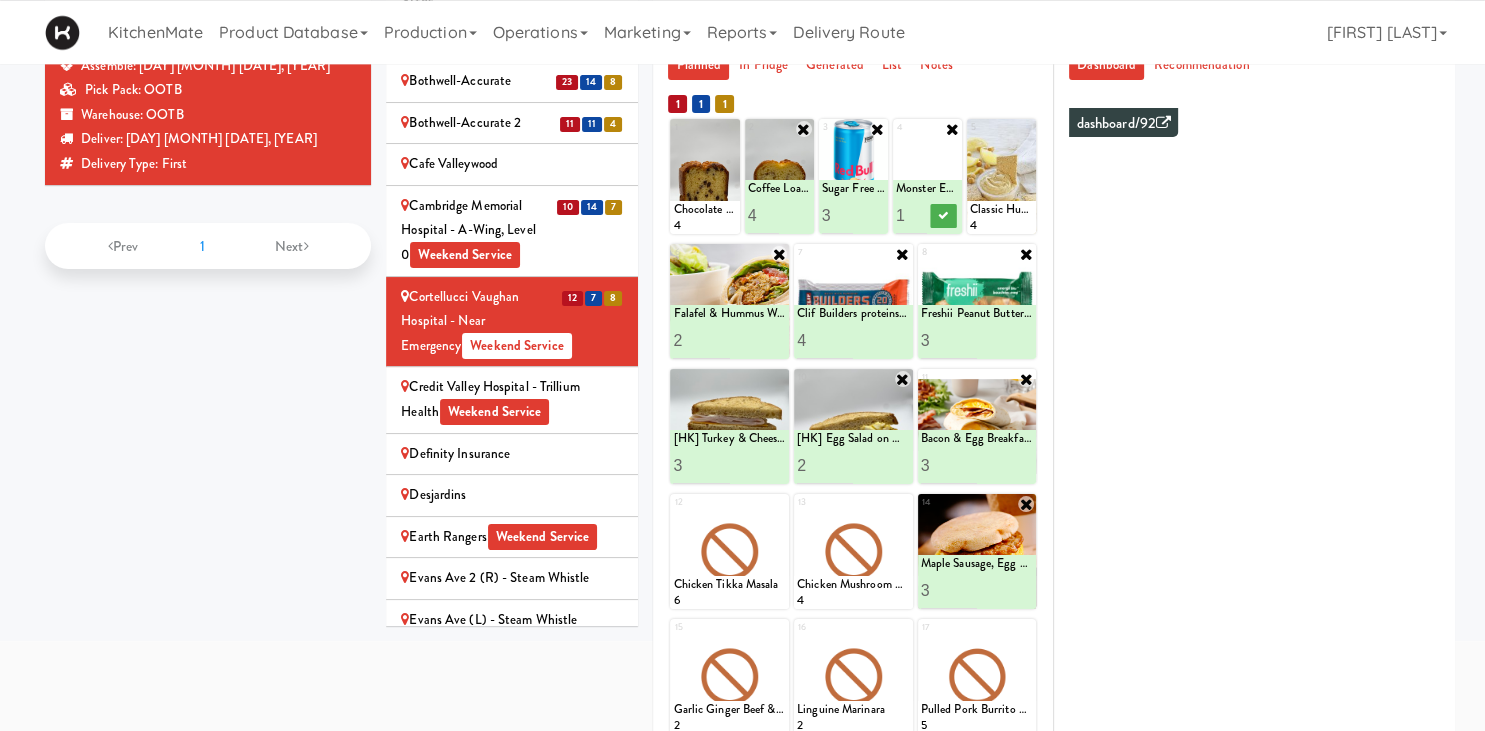 scroll, scrollTop: 0, scrollLeft: 0, axis: both 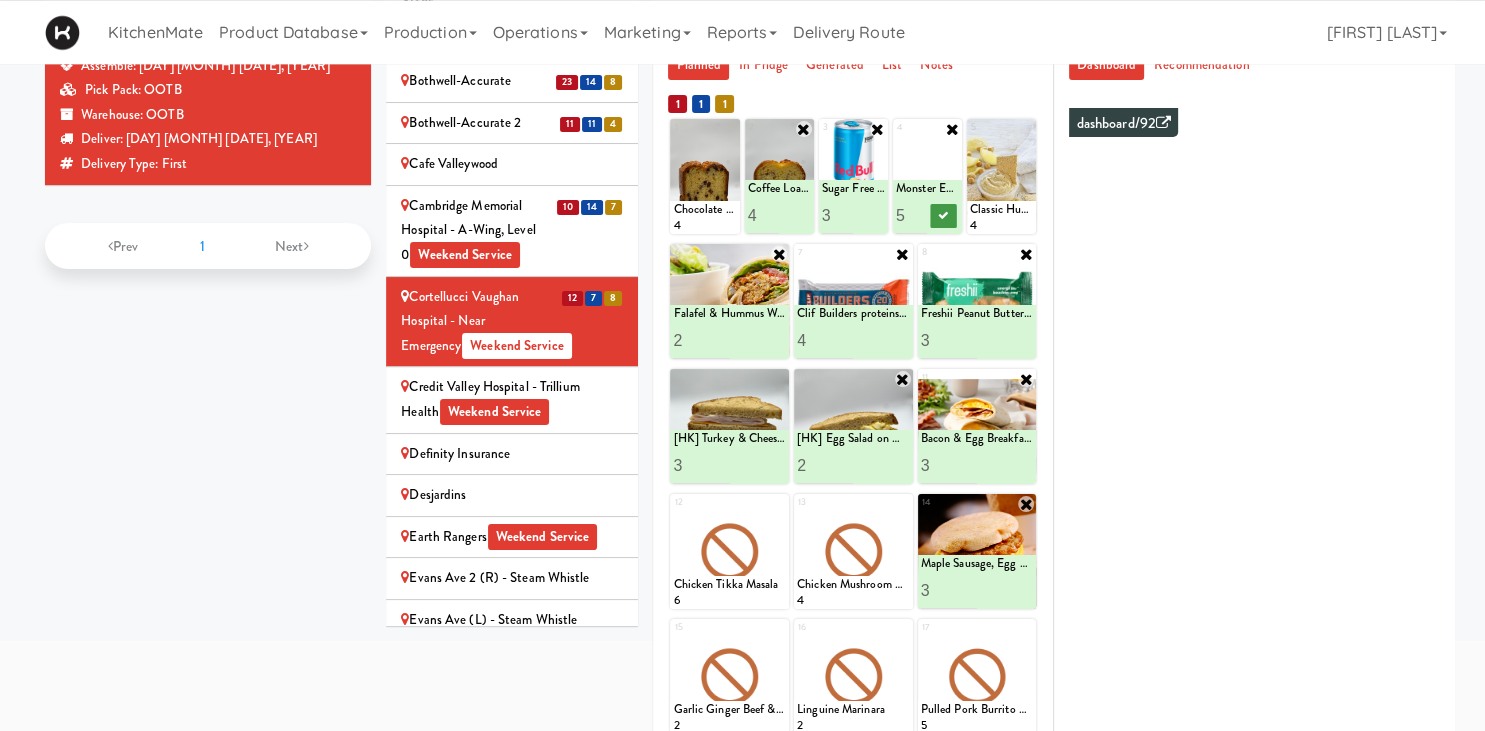 type on "5" 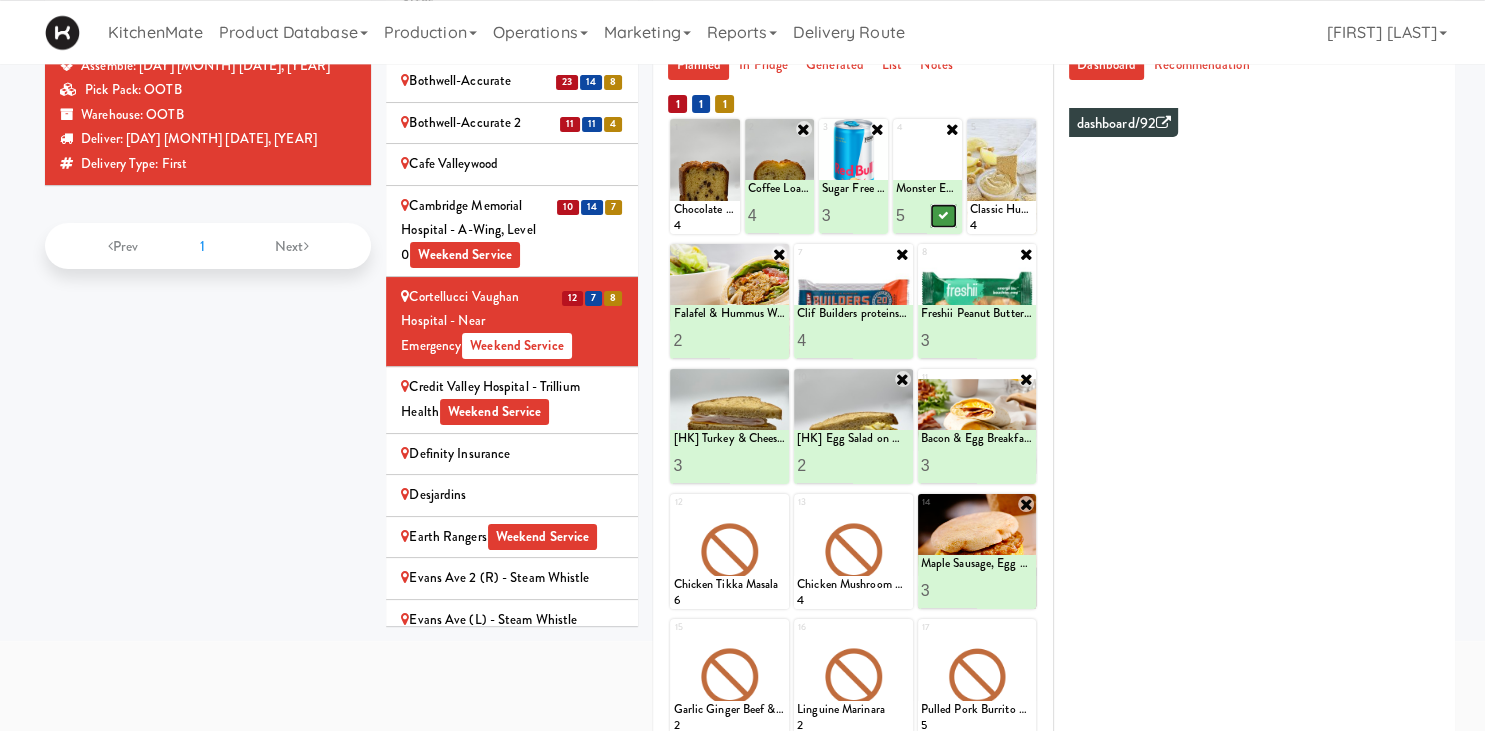 click at bounding box center (944, 215) 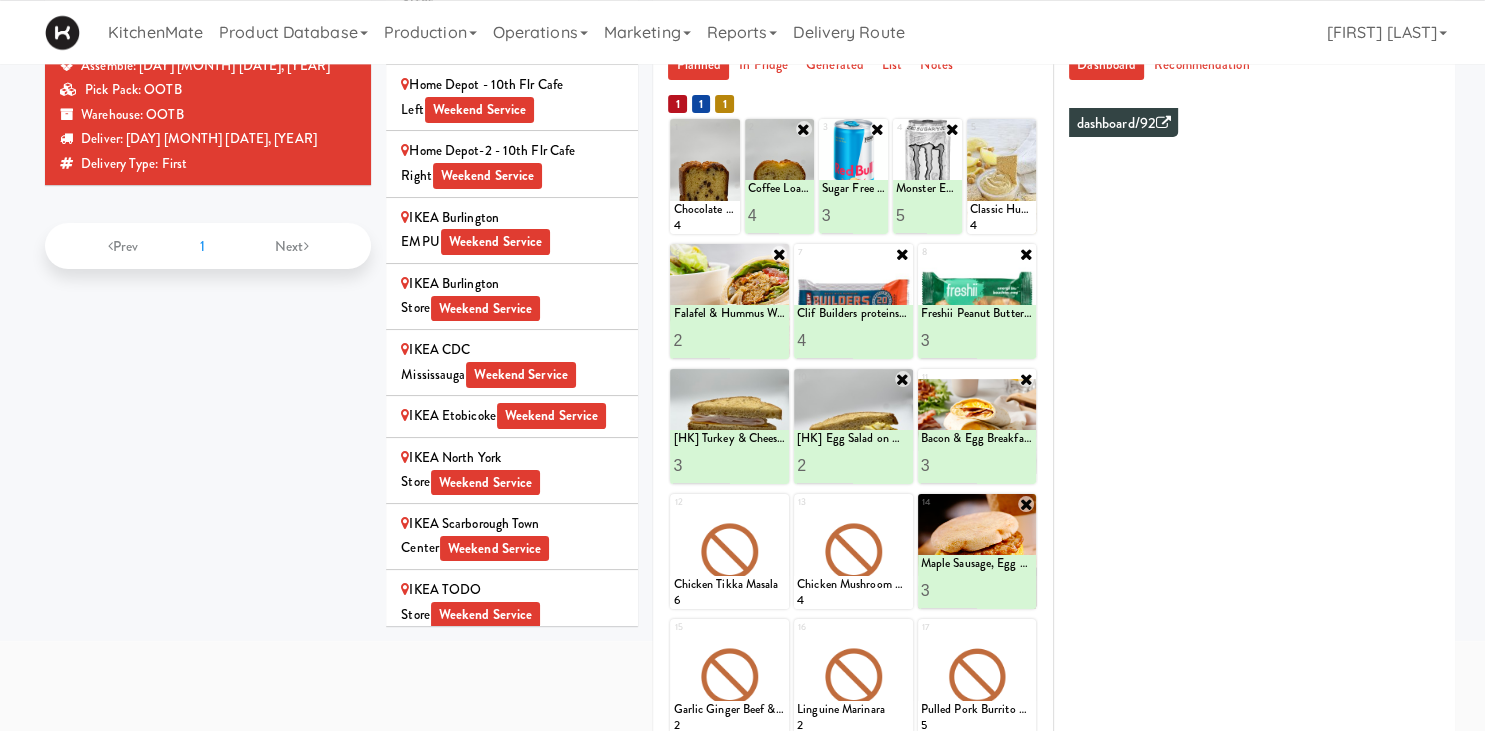 scroll, scrollTop: 1581, scrollLeft: 0, axis: vertical 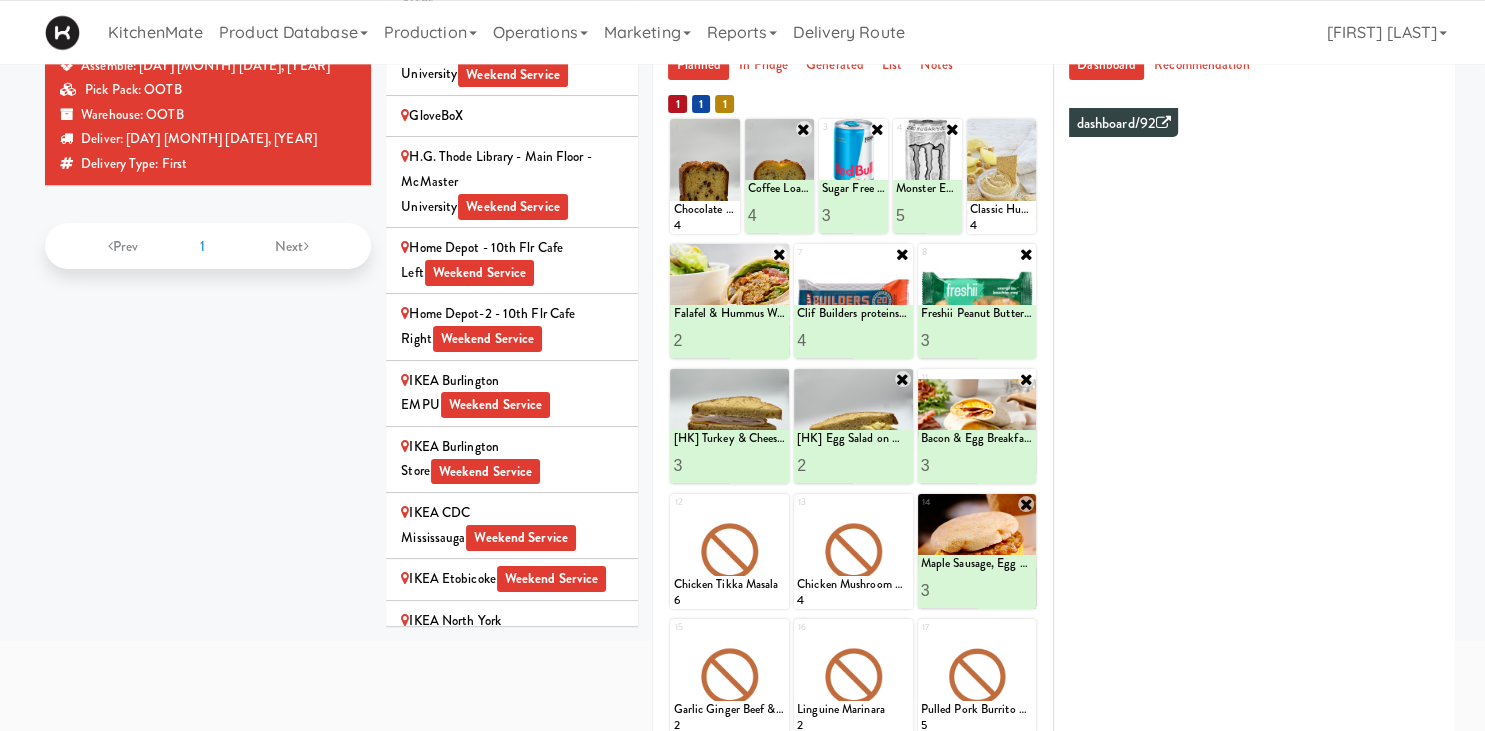 click on "IKEA Burlington EMPU  Weekend Service" at bounding box center (512, 393) 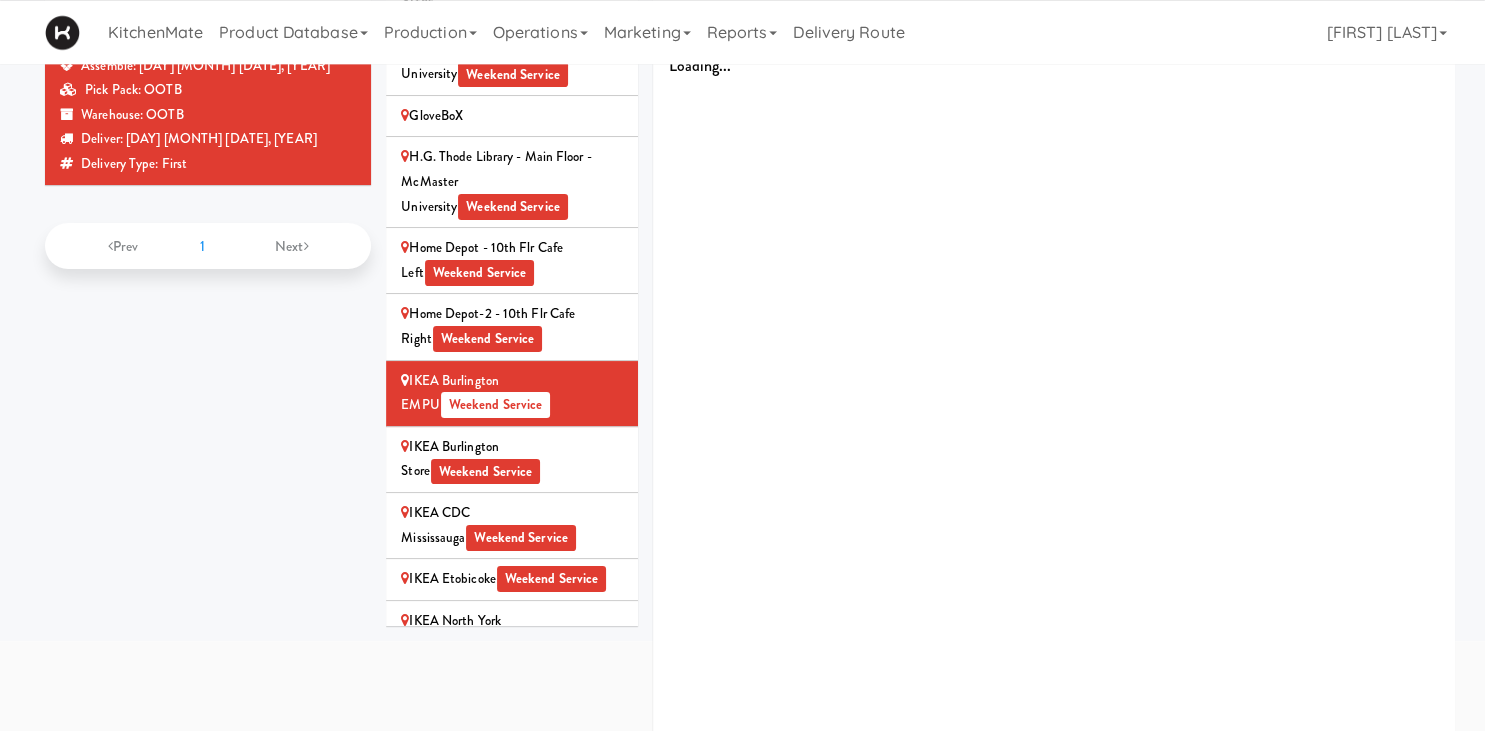 click on "IKEA Burlington EMPU  Weekend Service" at bounding box center [512, 393] 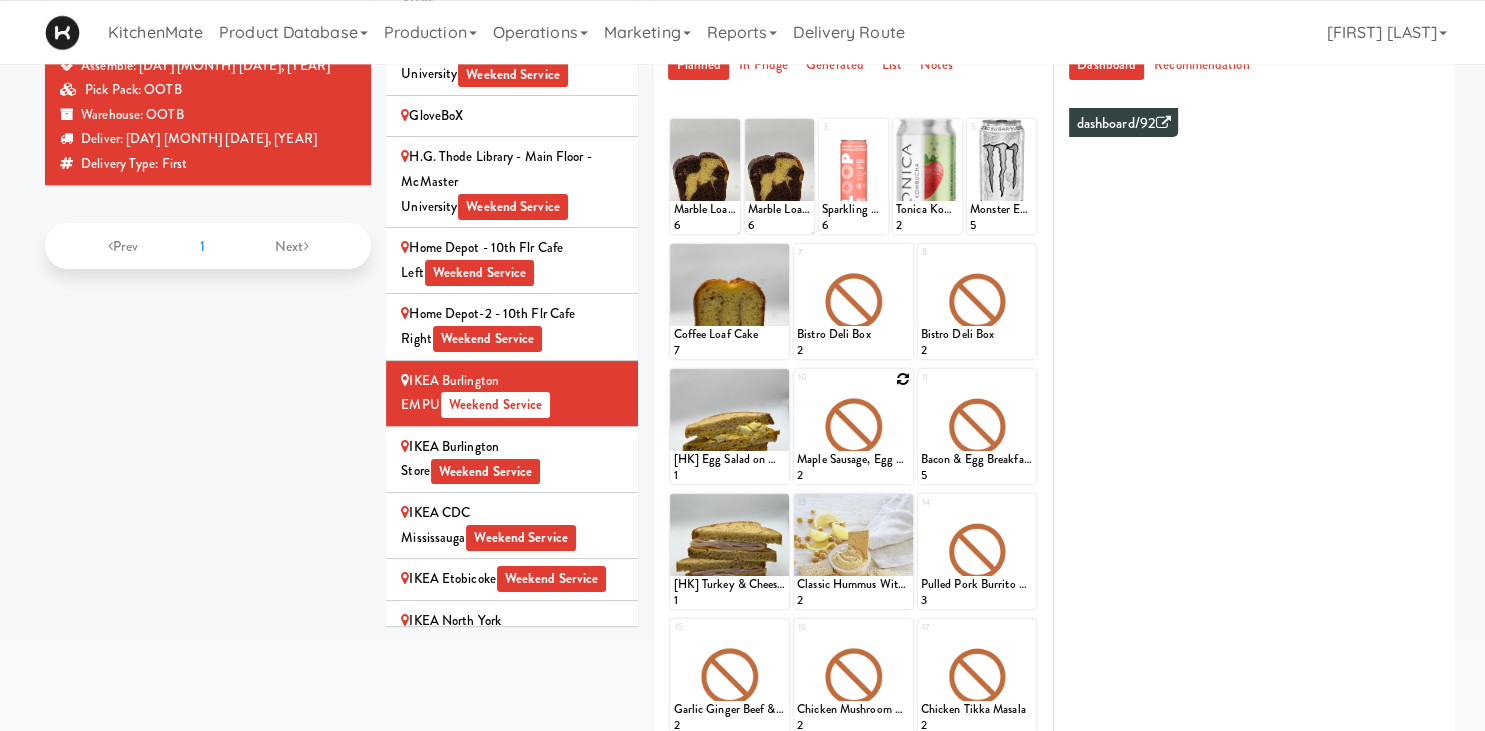 click at bounding box center (903, 379) 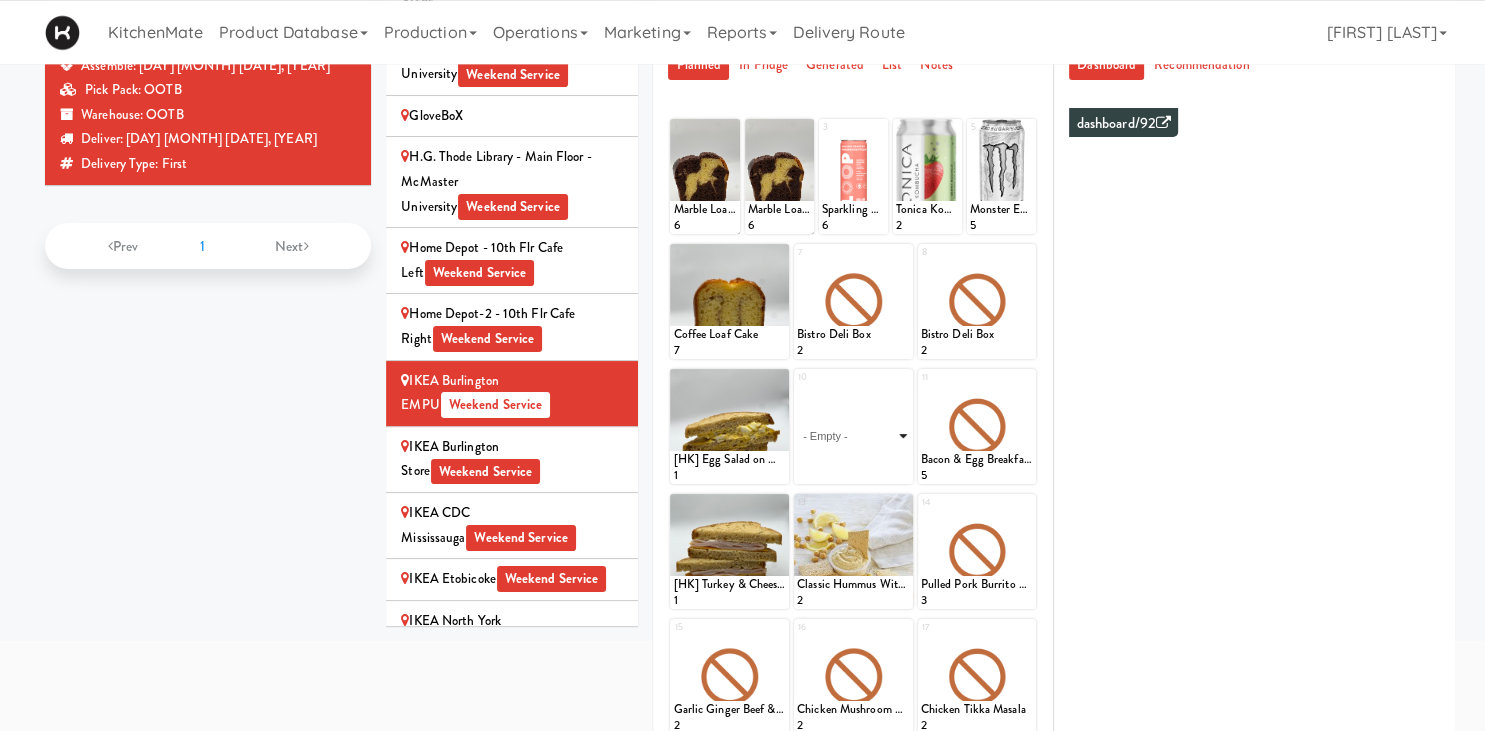 click on "- Empty - Activia Probiotic Peach Mango Smoothie Berry Gatorade Zero Chocolate Milk Tetra Pack Coca Cola Diet Coke Frooti Fuze Iced Tea Grape G2 Gatorade Thirst Quencher Greenhouse Fiery Ginger Shot Lemon Lime Gatorade Zero Monster Energy Zero Ultra Norse Cold Brew Coffee Oasis Apple Juice Orange Celsius Energy Drink Orange Gatorade Zero Red Bull Energy Drink Sanpellengrino Aranciata Sparkling Clementine Probiotic Soda Sparkling Ginger Probiotic Soda Sparkling Grapefruit Probiotic Soda Sugar Free Red Bull Tonica Kombucha Berry Bounce Amazing Chocolate Chunk Cookie Bacon & Egg Breakfast Wrap Bistro Deli Box Blue Diamond Roasted Salted Almonds Blue Diamond Smokehouse Almonds Caramilk Chocolate Chip Loaf Cake Chocolate Loaf Cake Classic Hummus With Crackers Clif Bar Peanut Butter Crunch Clif Builders proteins Bar Chocolate Clif Builders proteins Bar Chocolate Mint Coffee Loaf Cake Falafel & Hummus Wrap Freshii Peanut Butter Energii Bites [HK] Cheddar Cheese Bagel [HK] Chicken Caesar Wrap [HK] Turkey Club Wrap" at bounding box center (853, 436) 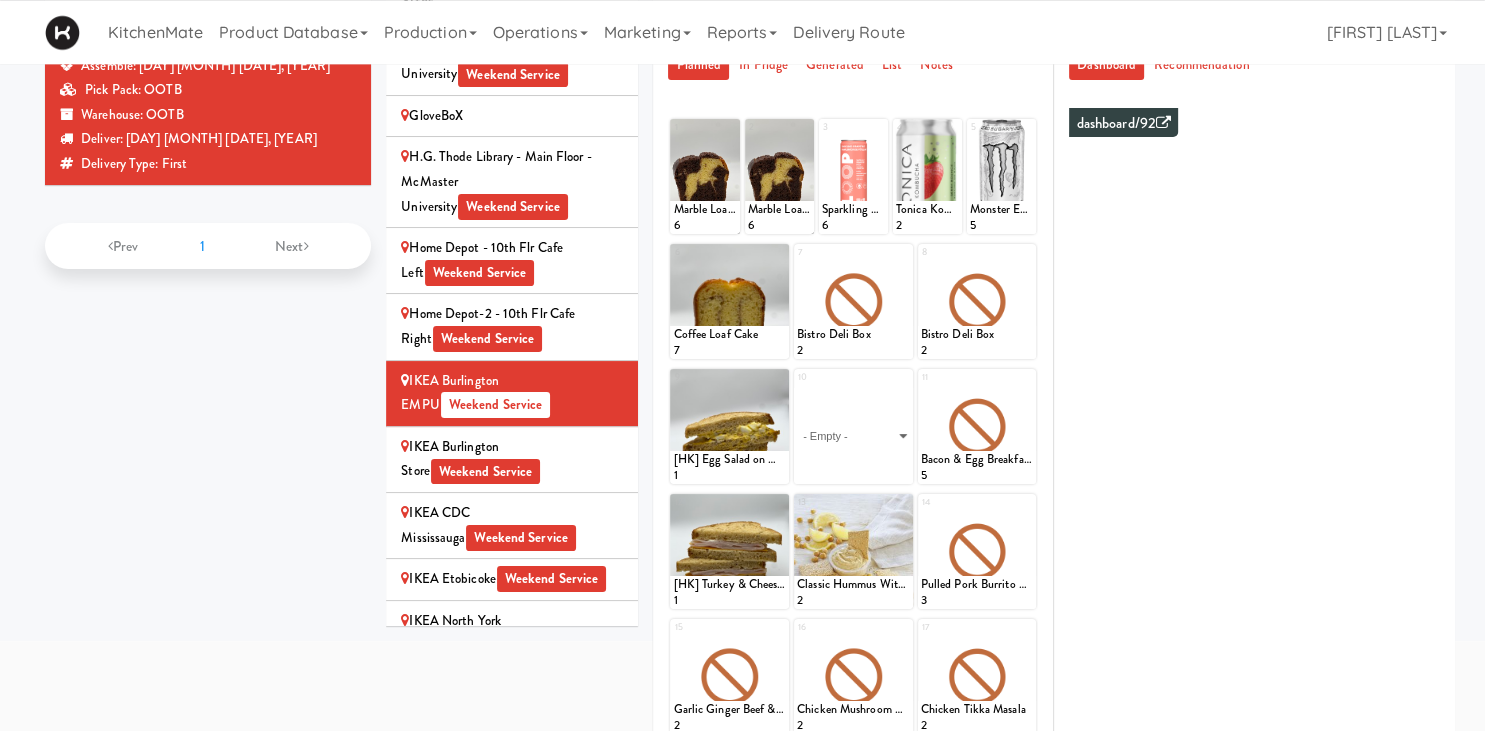 click at bounding box center (977, 426) 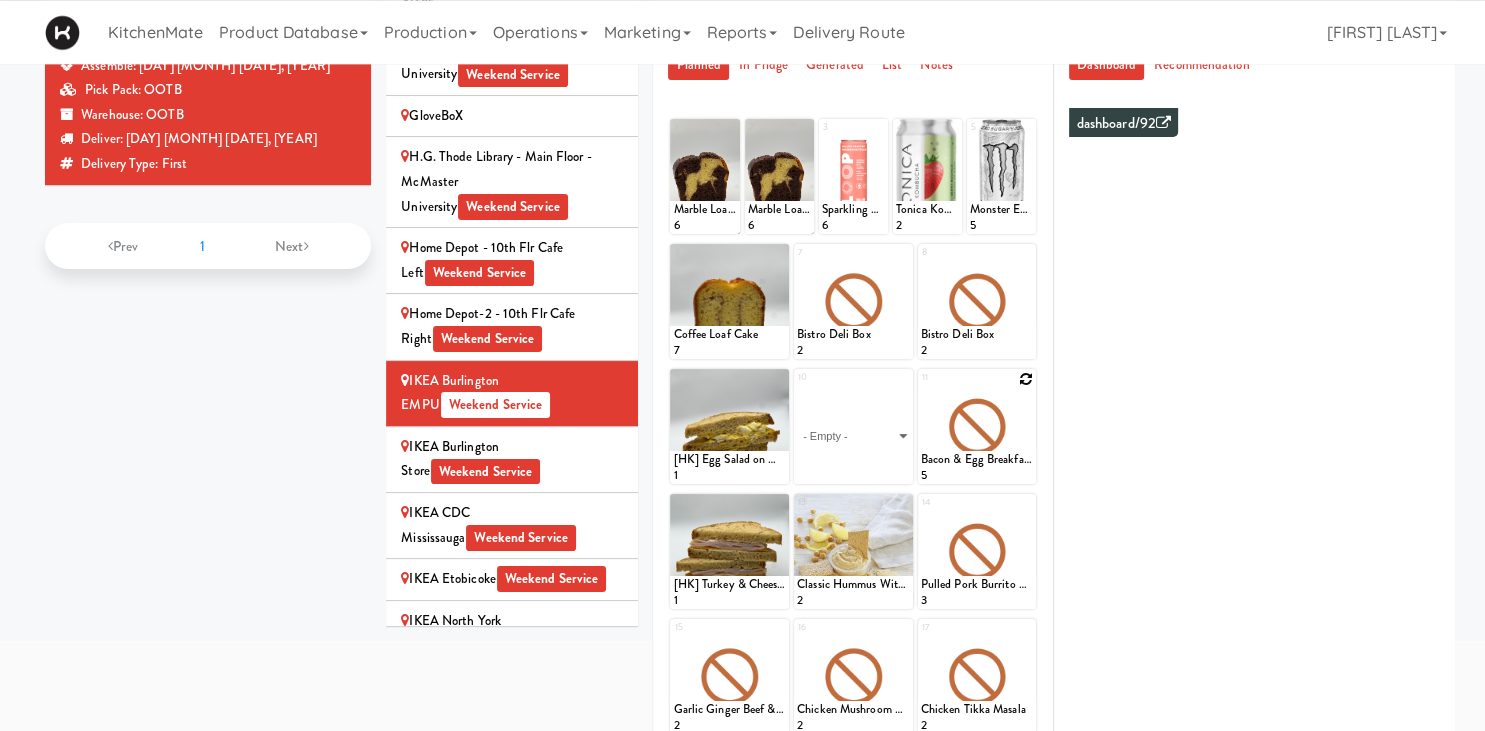 click at bounding box center (1026, 379) 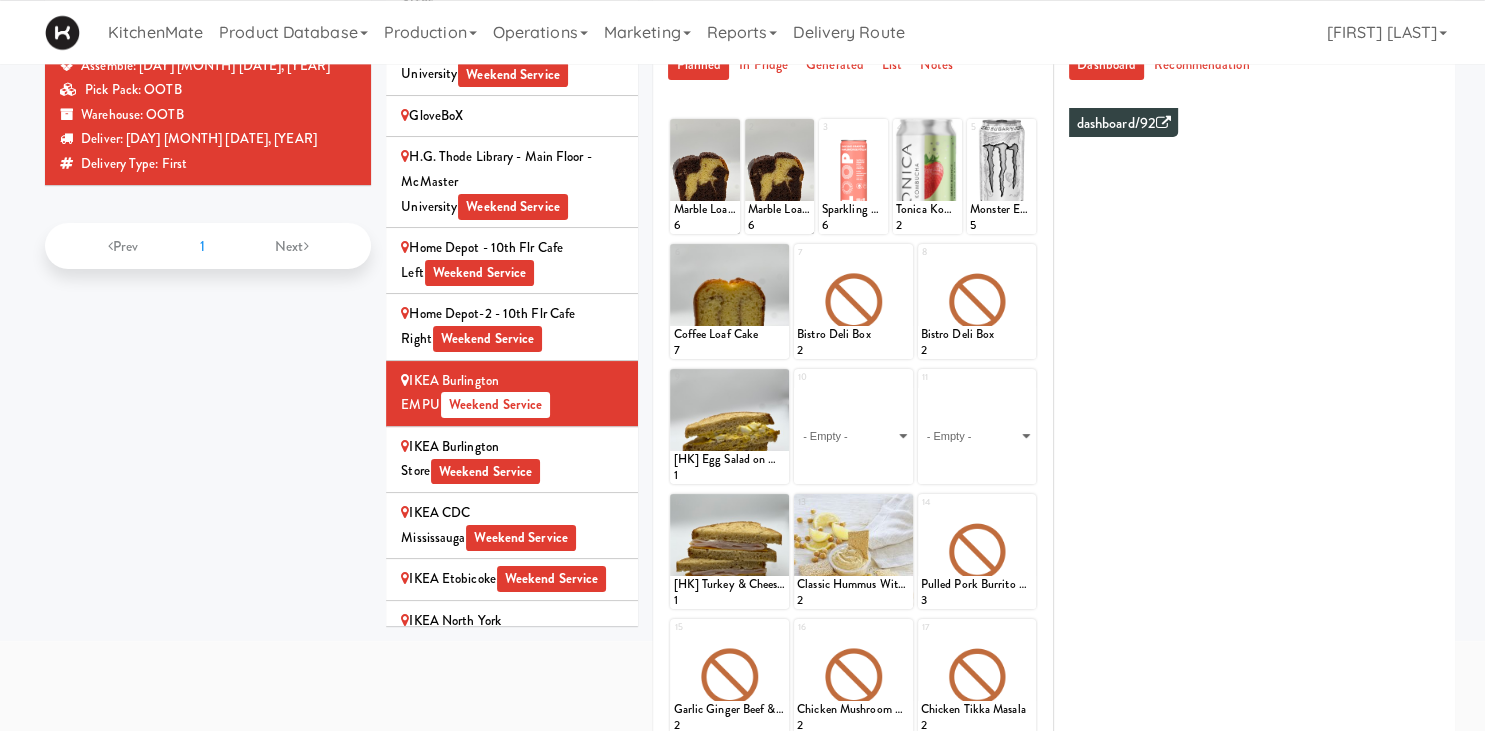 click on "- Empty - Activia Probiotic Peach Mango Smoothie Berry Gatorade Zero Chocolate Milk Tetra Pack Coca Cola Diet Coke Frooti Fuze Iced Tea Grape G2 Gatorade Thirst Quencher Greenhouse Fiery Ginger Shot Lemon Lime Gatorade Zero Monster Energy Zero Ultra Norse Cold Brew Coffee Oasis Apple Juice Orange Celsius Energy Drink Orange Gatorade Zero Red Bull Energy Drink Sanpellengrino Aranciata Sparkling Clementine Probiotic Soda Sparkling Ginger Probiotic Soda Sparkling Grapefruit Probiotic Soda Sugar Free Red Bull Tonica Kombucha Berry Bounce Amazing Chocolate Chunk Cookie Bacon & Egg Breakfast Wrap Bistro Deli Box Blue Diamond Roasted Salted Almonds Blue Diamond Smokehouse Almonds Caramilk Chocolate Chip Loaf Cake Chocolate Loaf Cake Classic Hummus With Crackers Clif Bar Peanut Butter Crunch Clif Builders proteins Bar Chocolate Clif Builders proteins Bar Chocolate Mint Coffee Loaf Cake Falafel & Hummus Wrap Freshii Peanut Butter Energii Bites [HK] Cheddar Cheese Bagel [HK] Chicken Caesar Wrap [HK] Turkey Club Wrap" at bounding box center (977, 436) 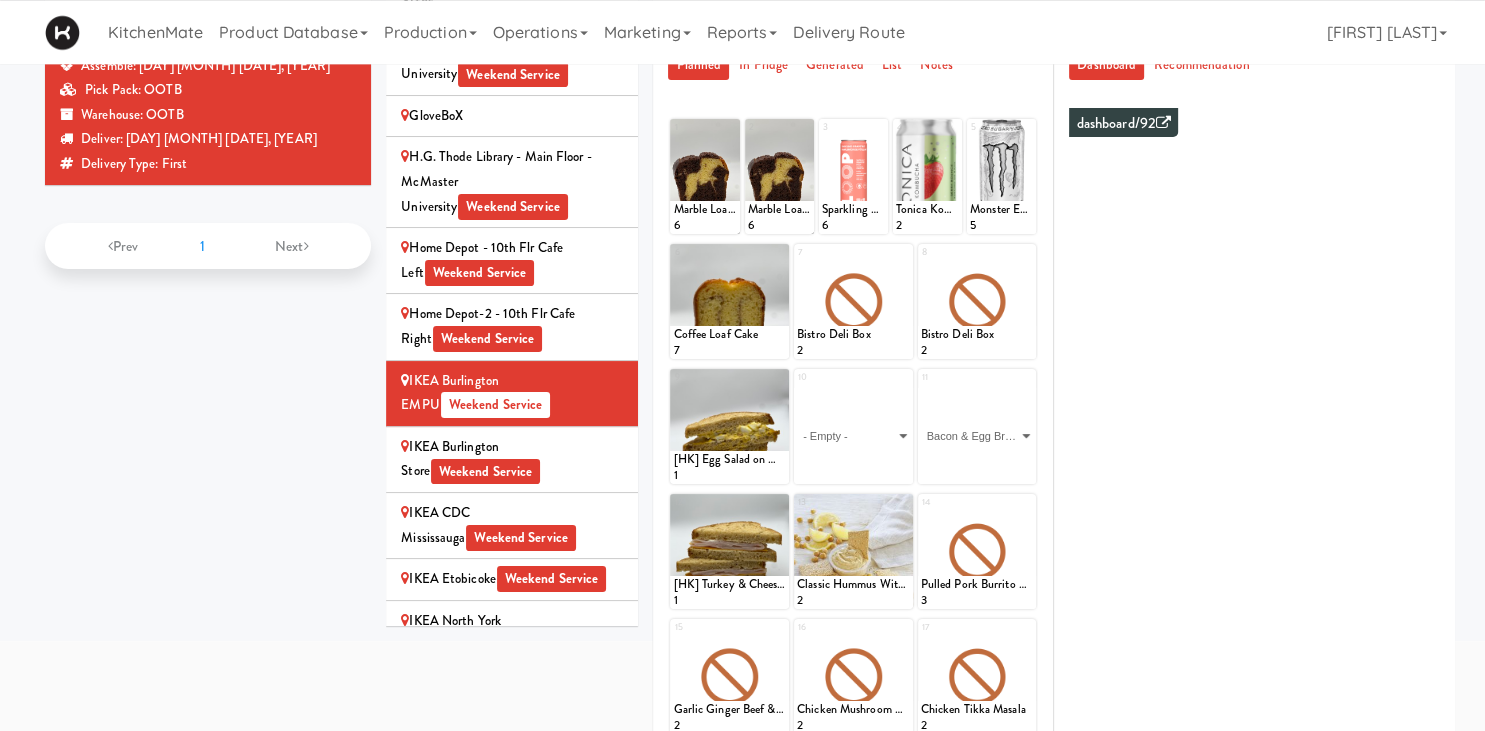 click on "Bacon & Egg Breakfast Wrap" at bounding box center (0, 0) 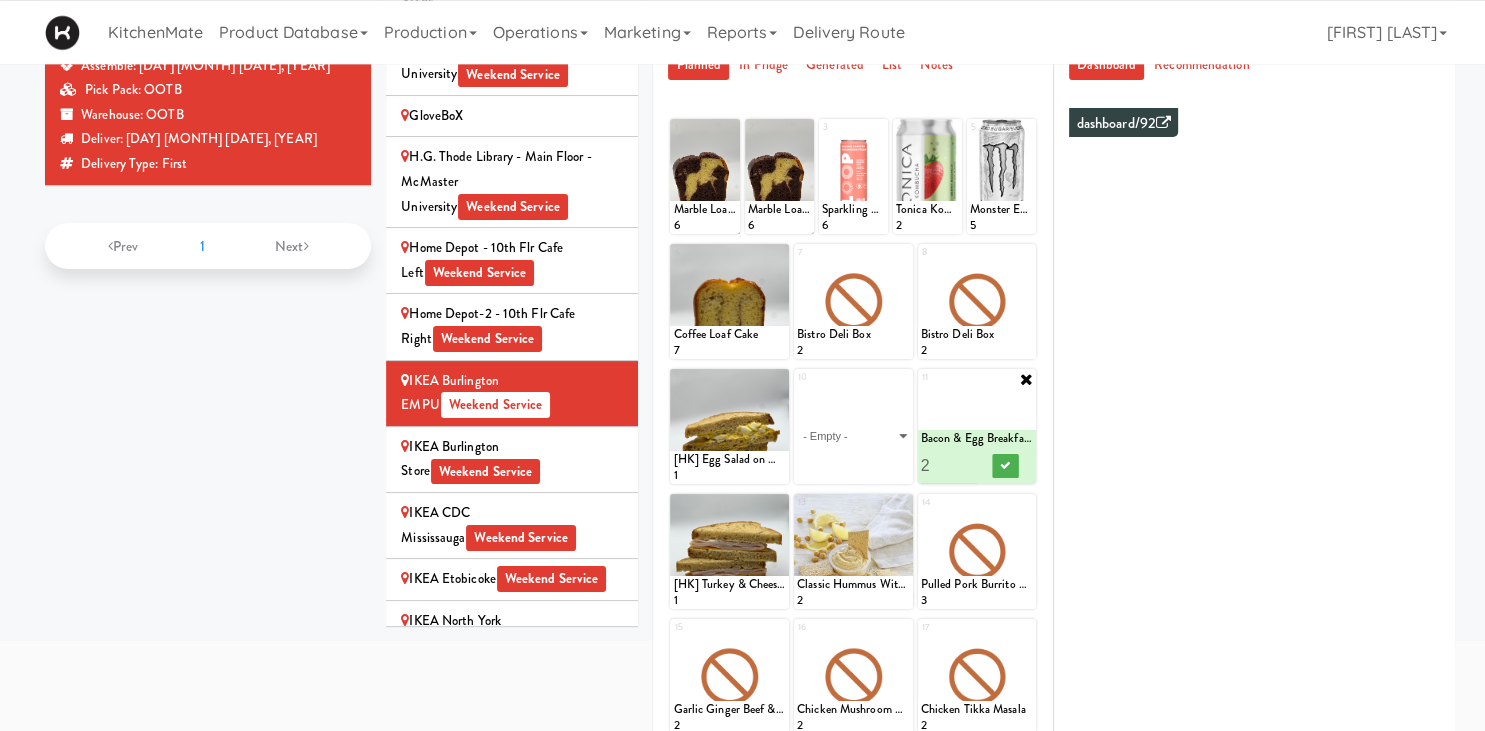 type on "2" 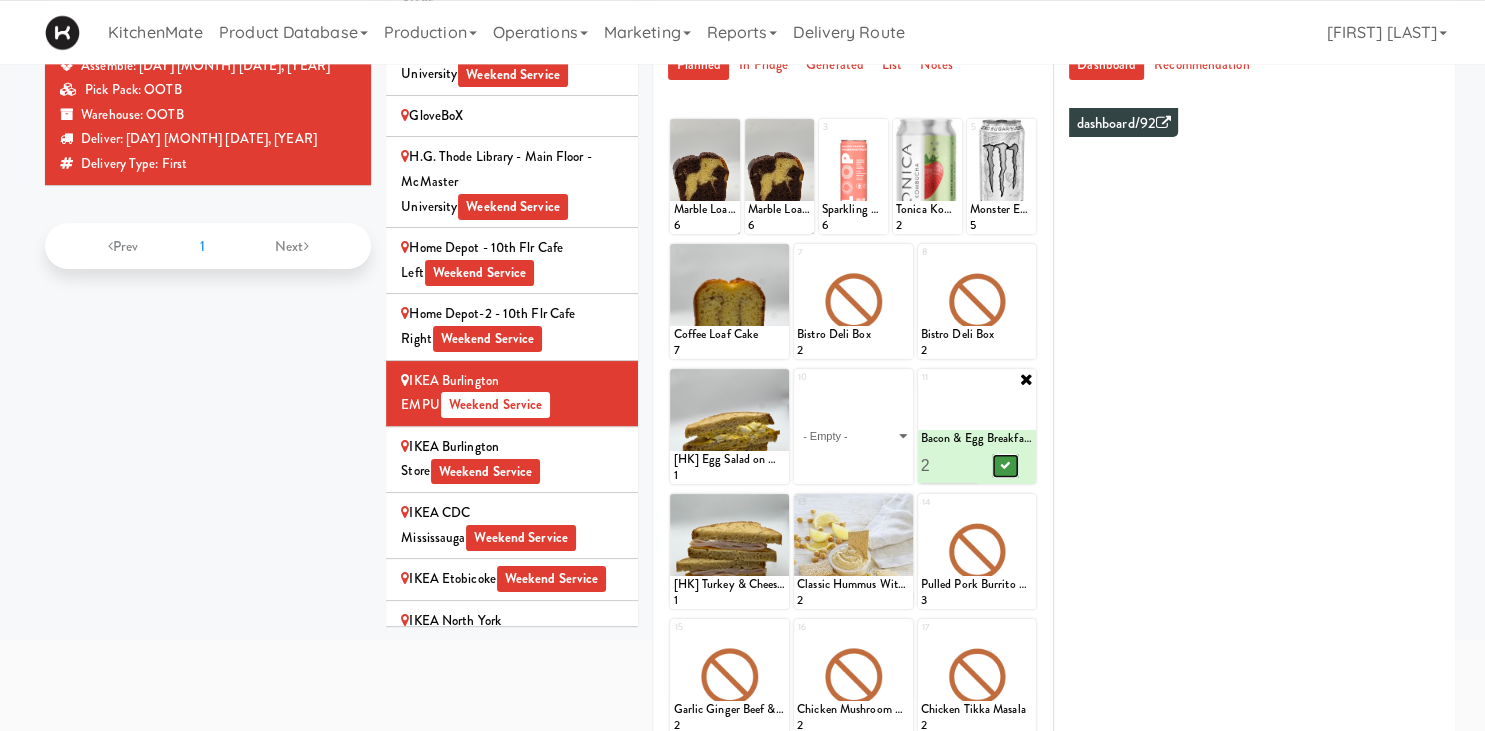 click at bounding box center [1005, 466] 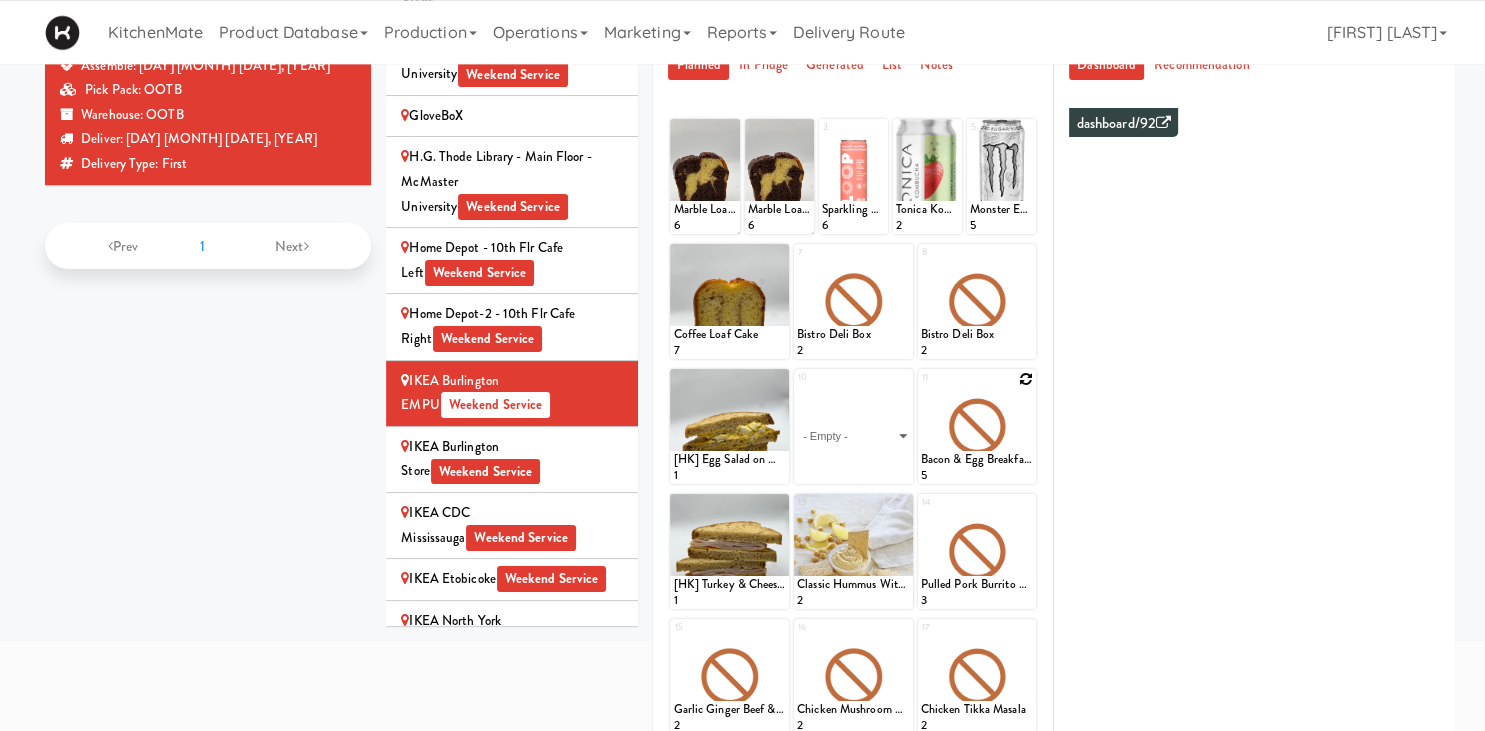 click at bounding box center (1026, 379) 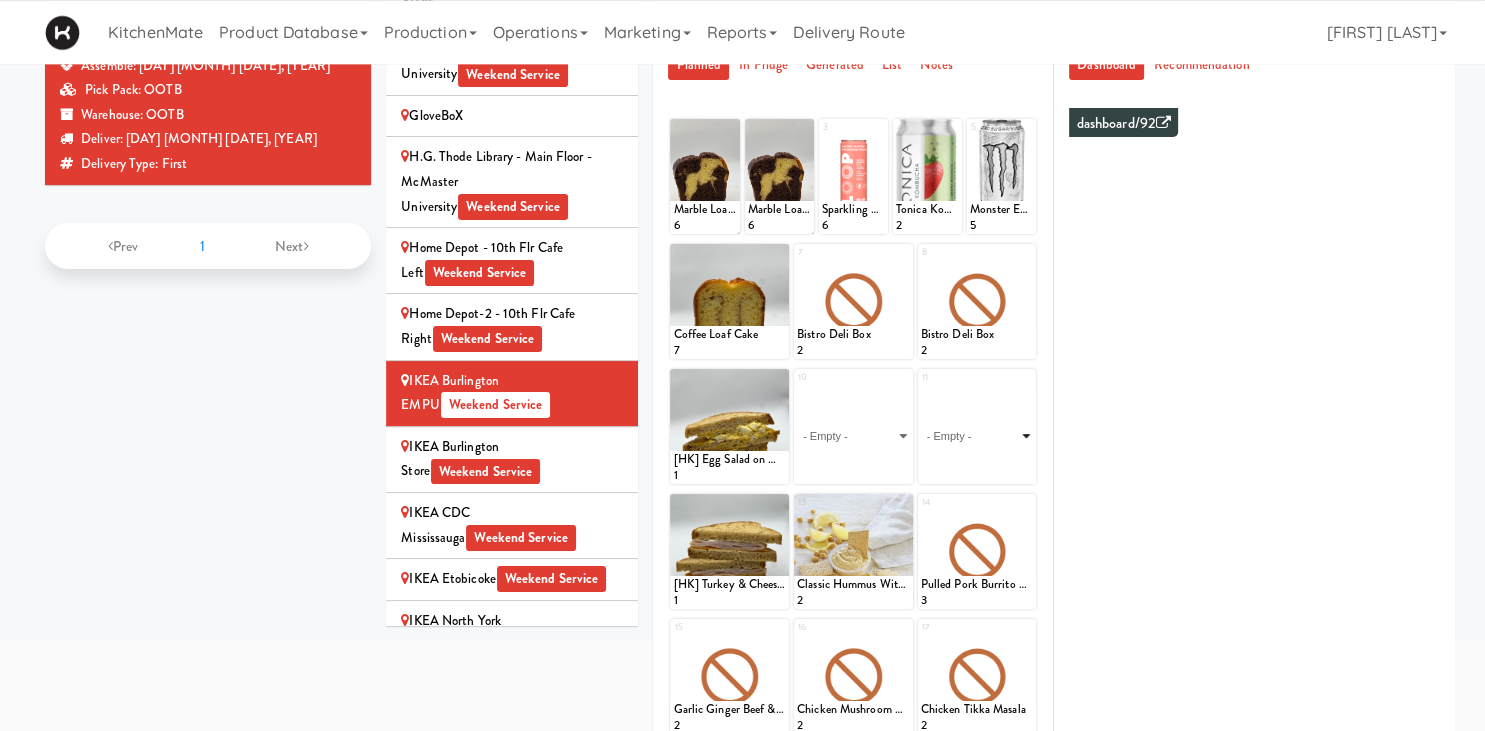 click on "- Empty - Activia Probiotic Peach Mango Smoothie Berry Gatorade Zero Chocolate Milk Tetra Pack Coca Cola Diet Coke Frooti Fuze Iced Tea Grape G2 Gatorade Thirst Quencher Greenhouse Fiery Ginger Shot Lemon Lime Gatorade Zero Monster Energy Zero Ultra Norse Cold Brew Coffee Oasis Apple Juice Orange Celsius Energy Drink Orange Gatorade Zero Red Bull Energy Drink Sanpellengrino Aranciata Sparkling Clementine Probiotic Soda Sparkling Ginger Probiotic Soda Sparkling Grapefruit Probiotic Soda Sugar Free Red Bull Tonica Kombucha Berry Bounce Amazing Chocolate Chunk Cookie Bacon & Egg Breakfast Wrap Bistro Deli Box Blue Diamond Roasted Salted Almonds Blue Diamond Smokehouse Almonds Caramilk Chocolate Chip Loaf Cake Chocolate Loaf Cake Classic Hummus With Crackers Clif Bar Peanut Butter Crunch Clif Builders proteins Bar Chocolate Clif Builders proteins Bar Chocolate Mint Coffee Loaf Cake Falafel & Hummus Wrap Freshii Peanut Butter Energii Bites [HK] Cheddar Cheese Bagel [HK] Chicken Caesar Wrap [HK] Turkey Club Wrap" at bounding box center [977, 436] 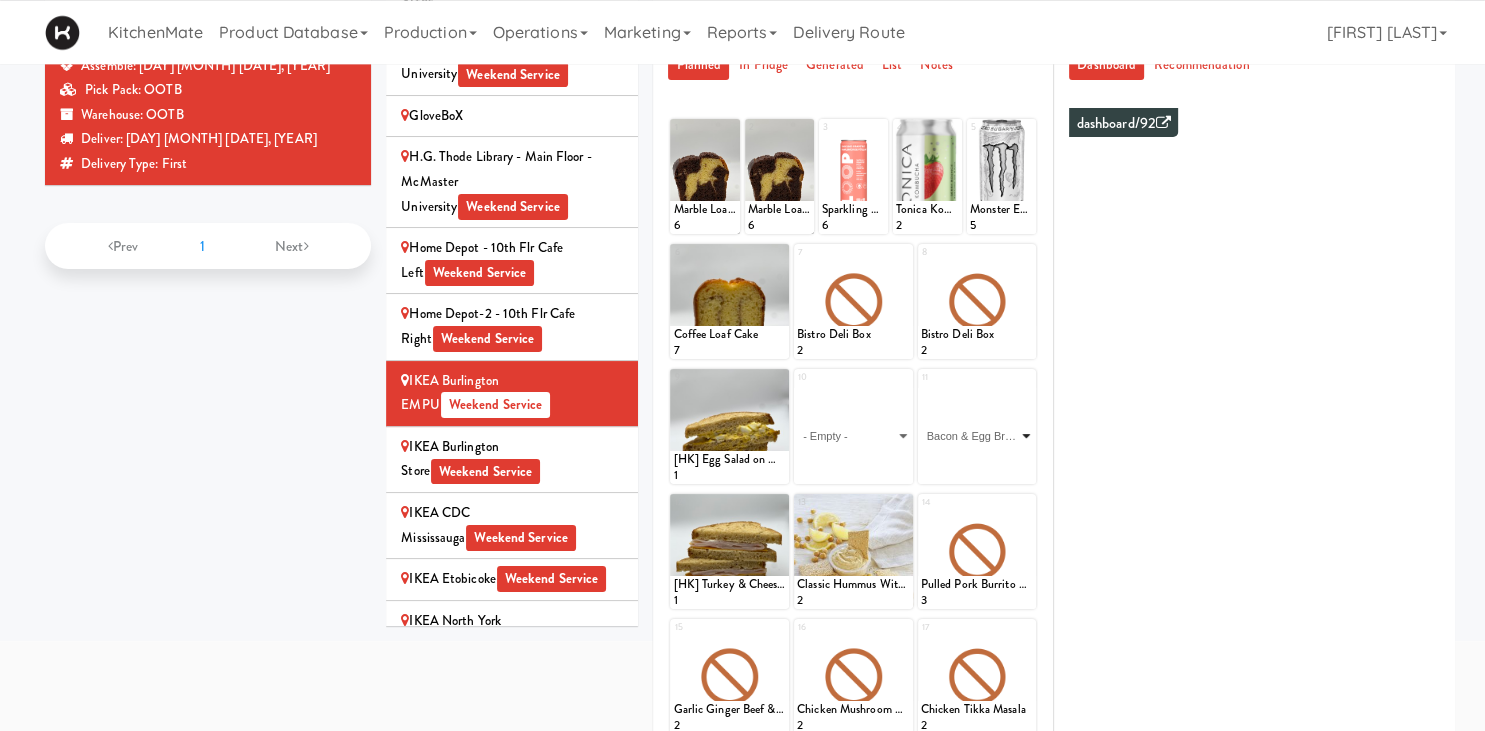 click on "Bacon & Egg Breakfast Wrap" at bounding box center (0, 0) 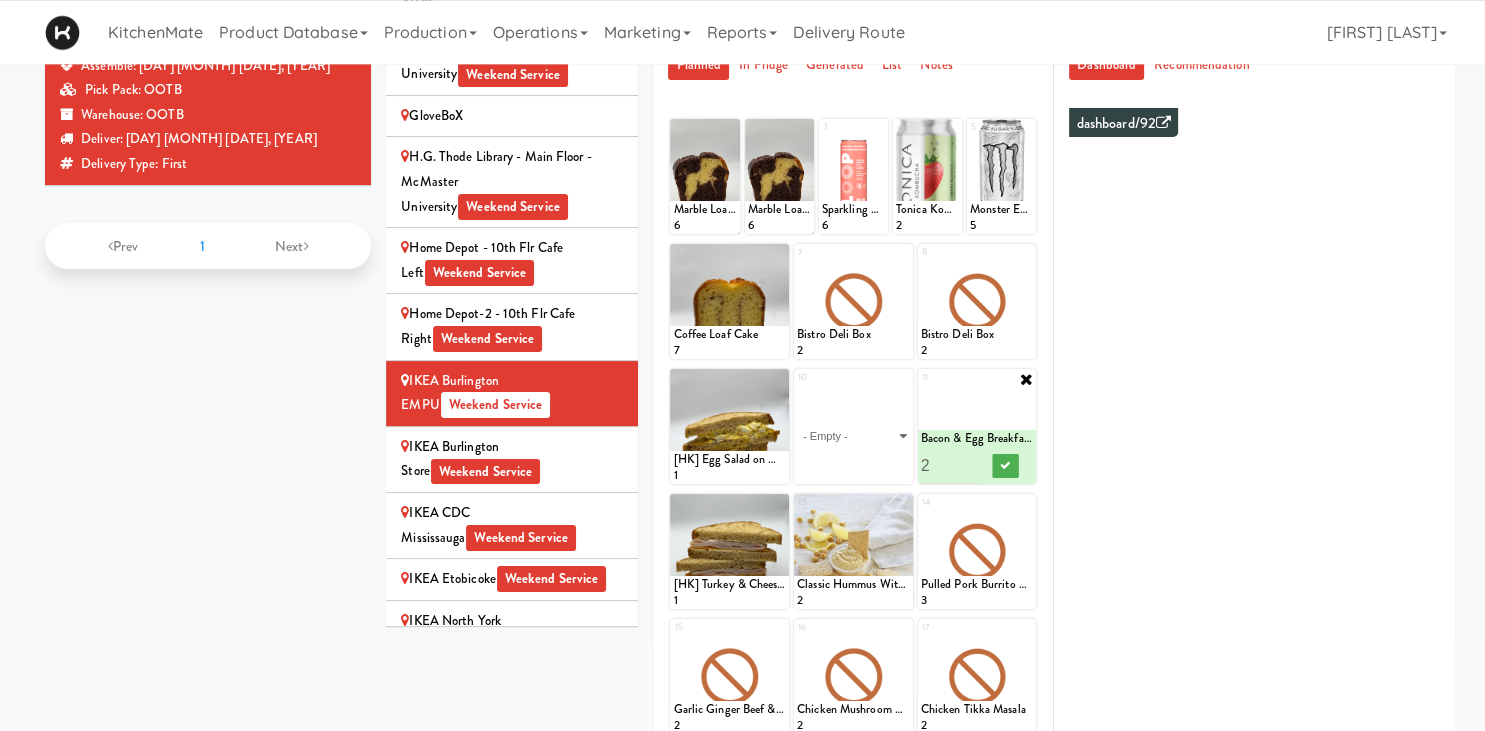 type on "2" 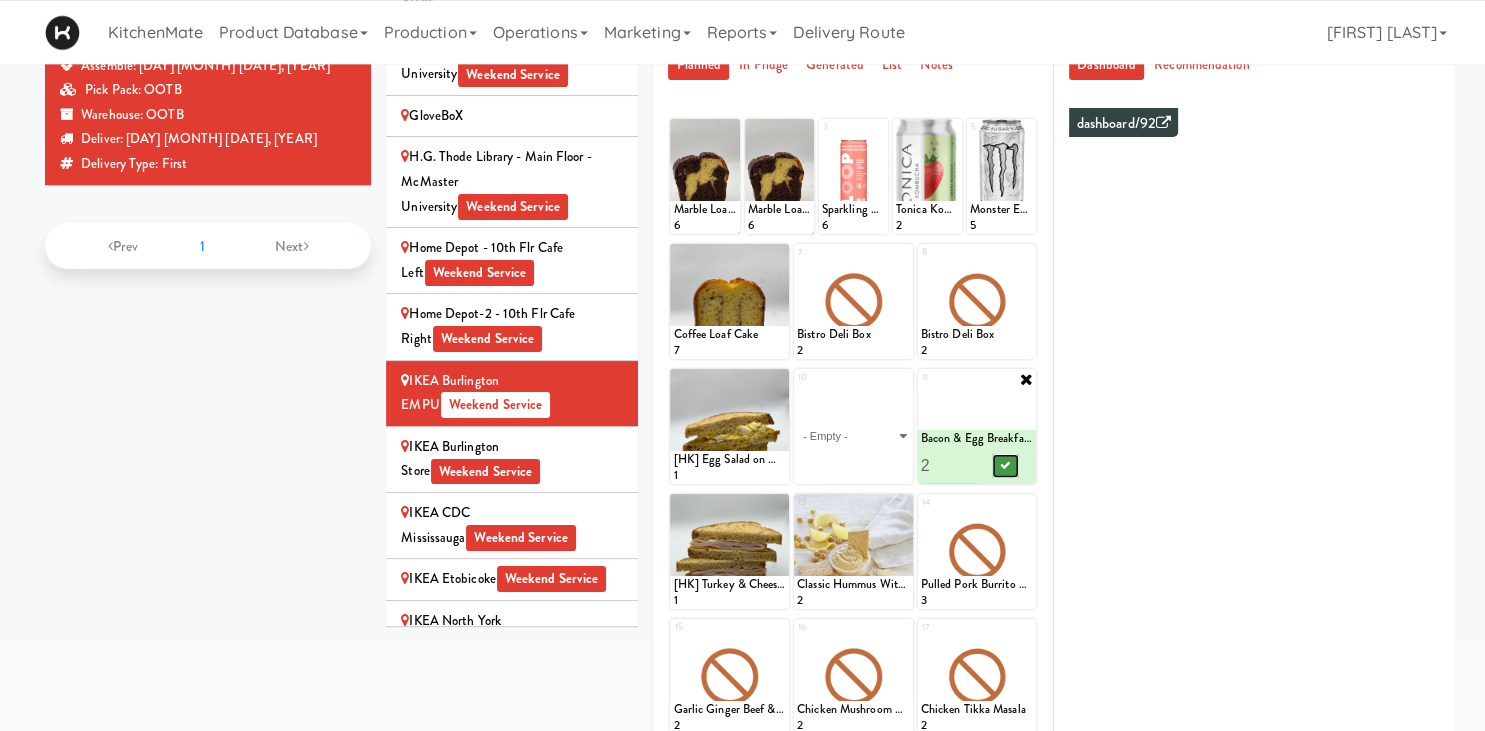 click at bounding box center (1005, 466) 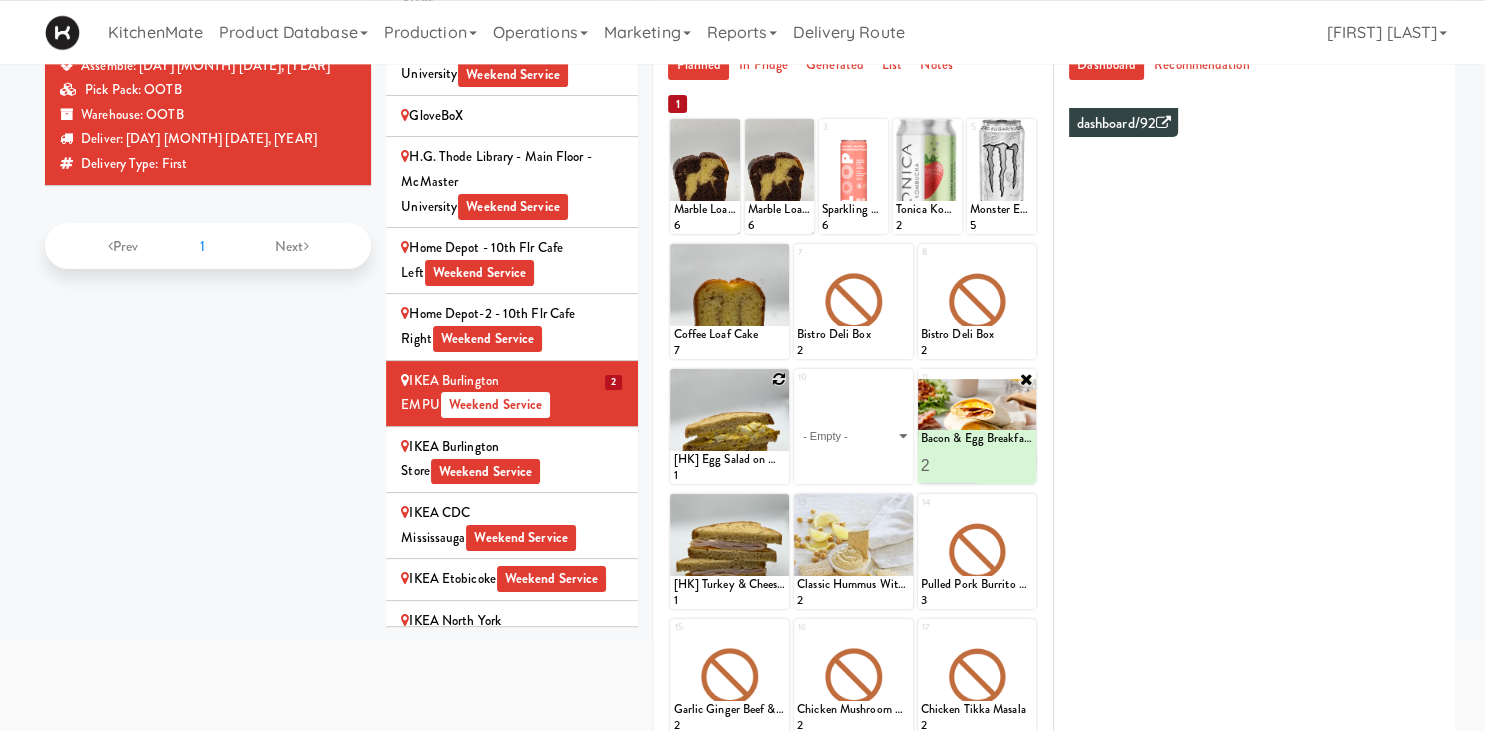 click at bounding box center (779, 379) 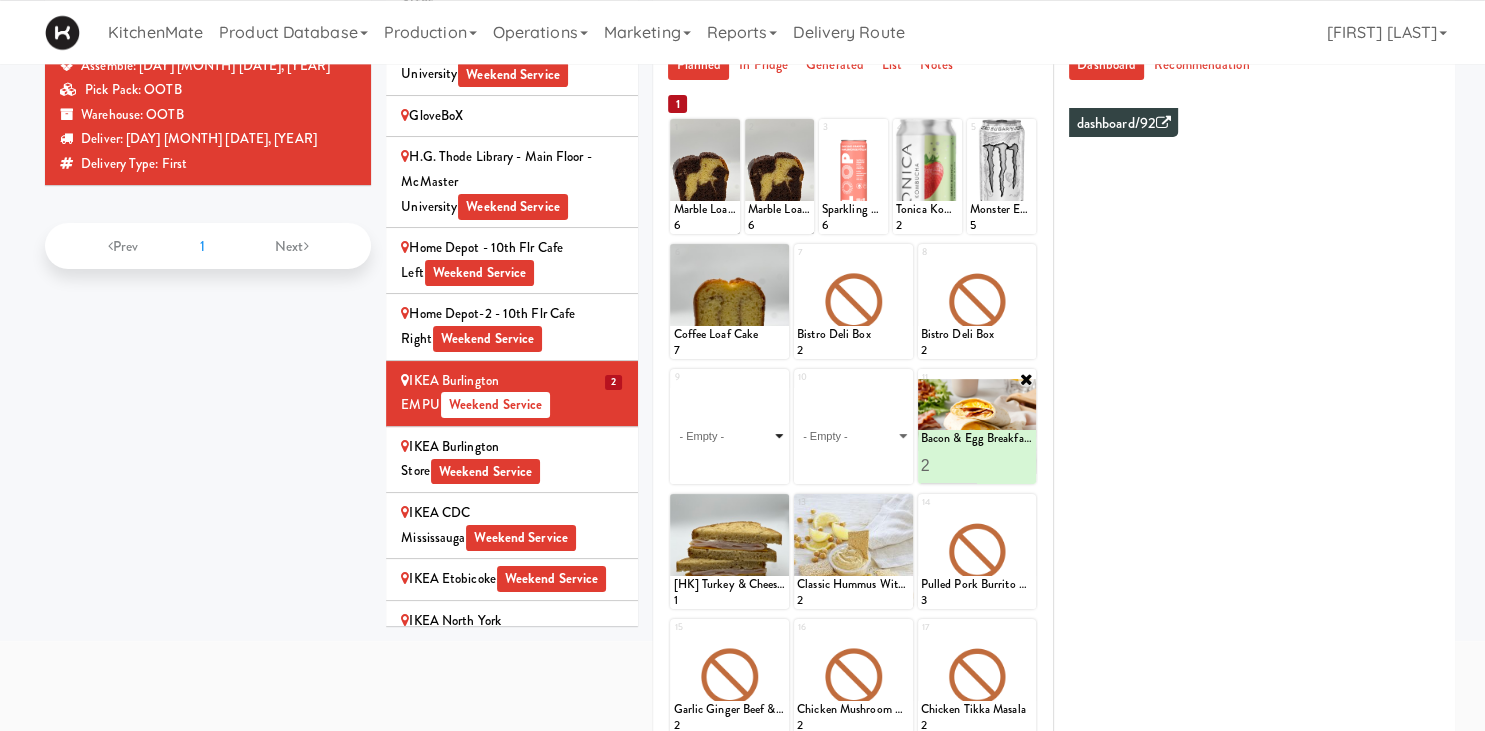 click on "- Empty - Activia Probiotic Peach Mango Smoothie Berry Gatorade Zero Chocolate Milk Tetra Pack Coca Cola Diet Coke Frooti Fuze Iced Tea Grape G2 Gatorade Thirst Quencher Greenhouse Fiery Ginger Shot Lemon Lime Gatorade Zero Monster Energy Zero Ultra Norse Cold Brew Coffee Oasis Apple Juice Orange Celsius Energy Drink Orange Gatorade Zero Red Bull Energy Drink Sanpellengrino Aranciata Sparkling Clementine Probiotic Soda Sparkling Ginger Probiotic Soda Sparkling Grapefruit Probiotic Soda Sugar Free Red Bull Tonica Kombucha Berry Bounce Amazing Chocolate Chunk Cookie Bacon & Egg Breakfast Wrap Bistro Deli Box Blue Diamond Roasted Salted Almonds Blue Diamond Smokehouse Almonds Caramilk Chocolate Chip Loaf Cake Chocolate Loaf Cake Classic Hummus With Crackers Clif Bar Peanut Butter Crunch Clif Builders proteins Bar Chocolate Clif Builders proteins Bar Chocolate Mint Coffee Loaf Cake Falafel & Hummus Wrap Freshii Peanut Butter Energii Bites [HK] Cheddar Cheese Bagel [HK] Chicken Caesar Wrap [HK] Turkey Club Wrap" at bounding box center (729, 436) 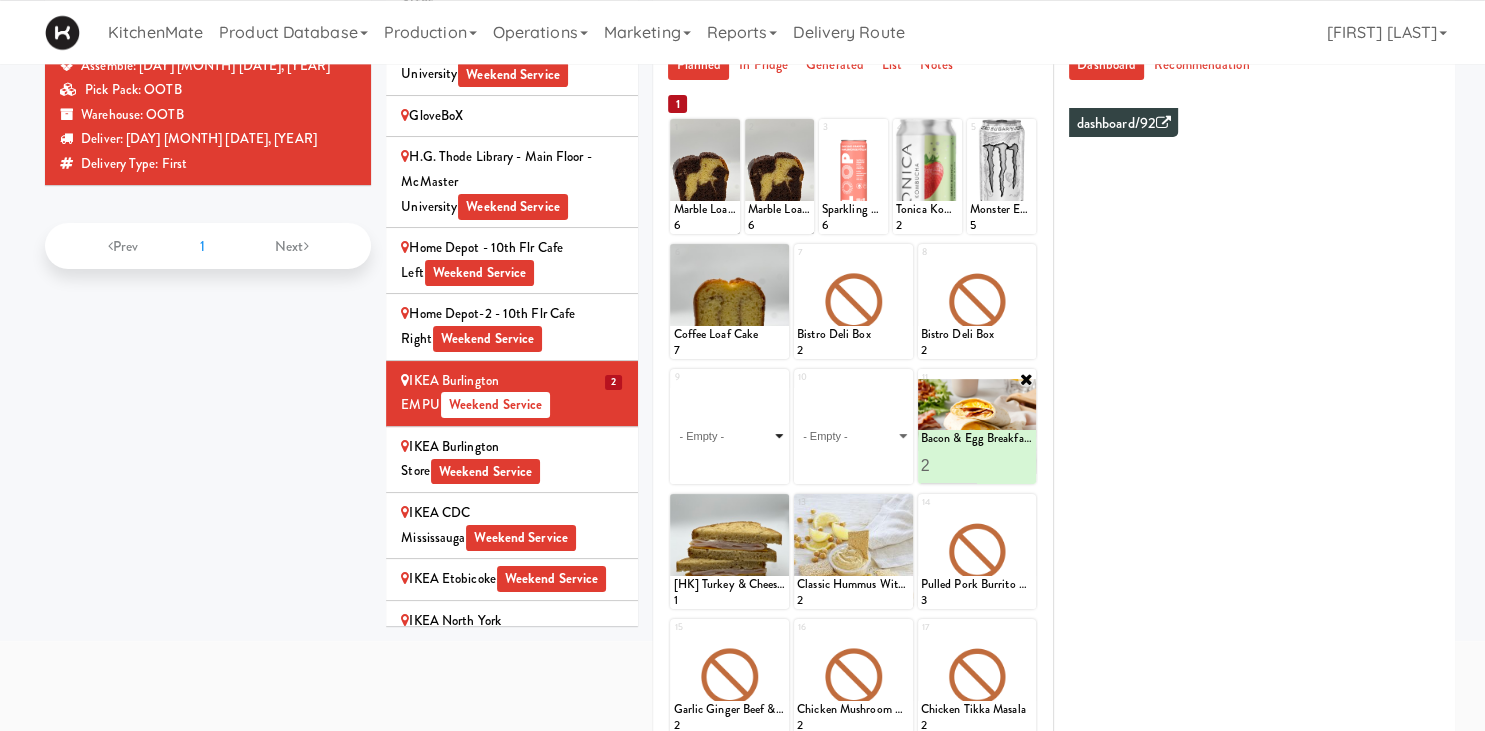 click on "- Empty - Activia Probiotic Peach Mango Smoothie Berry Gatorade Zero Chocolate Milk Tetra Pack Coca Cola Diet Coke Frooti Fuze Iced Tea Grape G2 Gatorade Thirst Quencher Greenhouse Fiery Ginger Shot Lemon Lime Gatorade Zero Monster Energy Zero Ultra Norse Cold Brew Coffee Oasis Apple Juice Orange Celsius Energy Drink Orange Gatorade Zero Red Bull Energy Drink Sanpellengrino Aranciata Sparkling Clementine Probiotic Soda Sparkling Ginger Probiotic Soda Sparkling Grapefruit Probiotic Soda Sugar Free Red Bull Tonica Kombucha Berry Bounce Amazing Chocolate Chunk Cookie Bacon & Egg Breakfast Wrap Bistro Deli Box Blue Diamond Roasted Salted Almonds Blue Diamond Smokehouse Almonds Caramilk Chocolate Chip Loaf Cake Chocolate Loaf Cake Classic Hummus With Crackers Clif Bar Peanut Butter Crunch Clif Builders proteins Bar Chocolate Clif Builders proteins Bar Chocolate Mint Coffee Loaf Cake Falafel & Hummus Wrap Freshii Peanut Butter Energii Bites [HK] Cheddar Cheese Bagel [HK] Chicken Caesar Wrap [HK] Turkey Club Wrap" at bounding box center [729, 436] 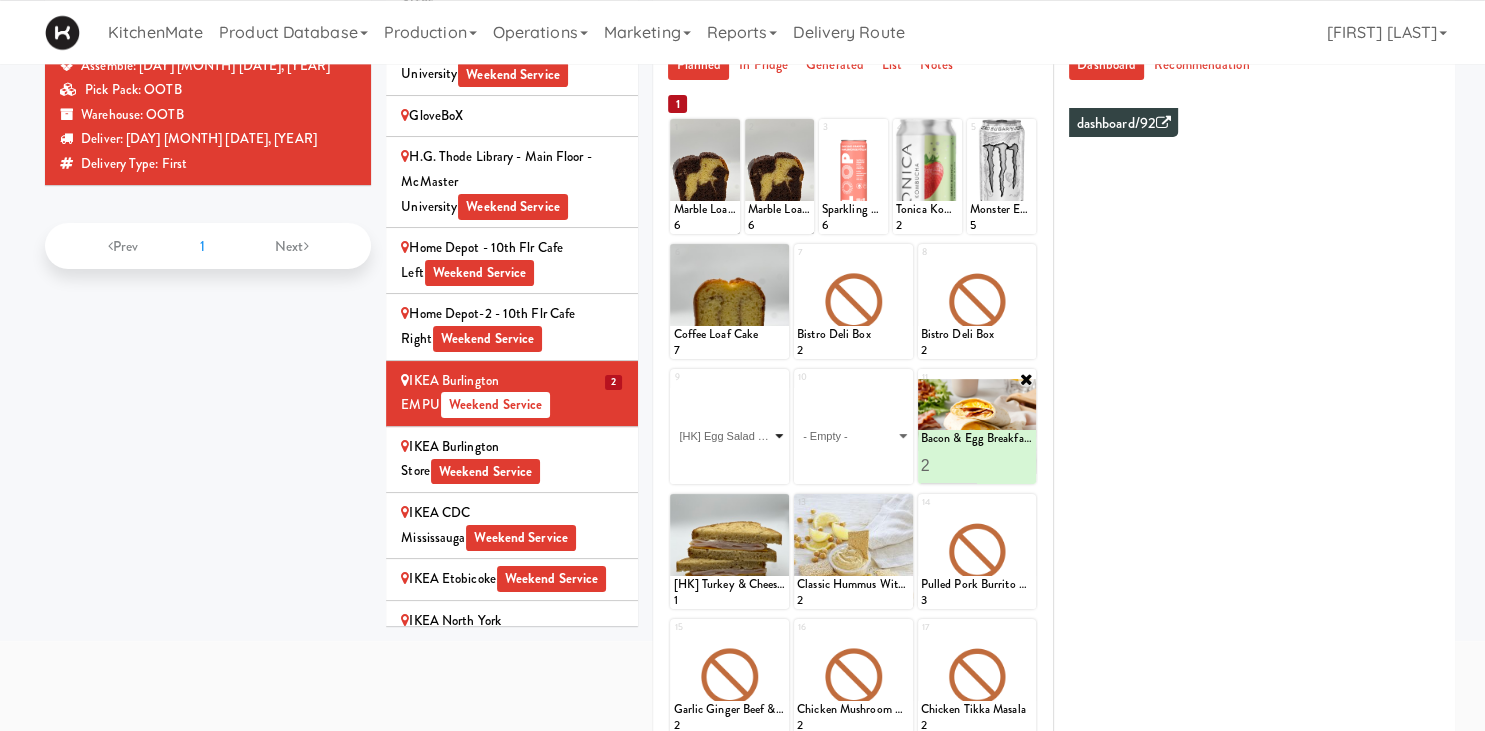 click on "[HK] Egg Salad on Multigrain" at bounding box center (0, 0) 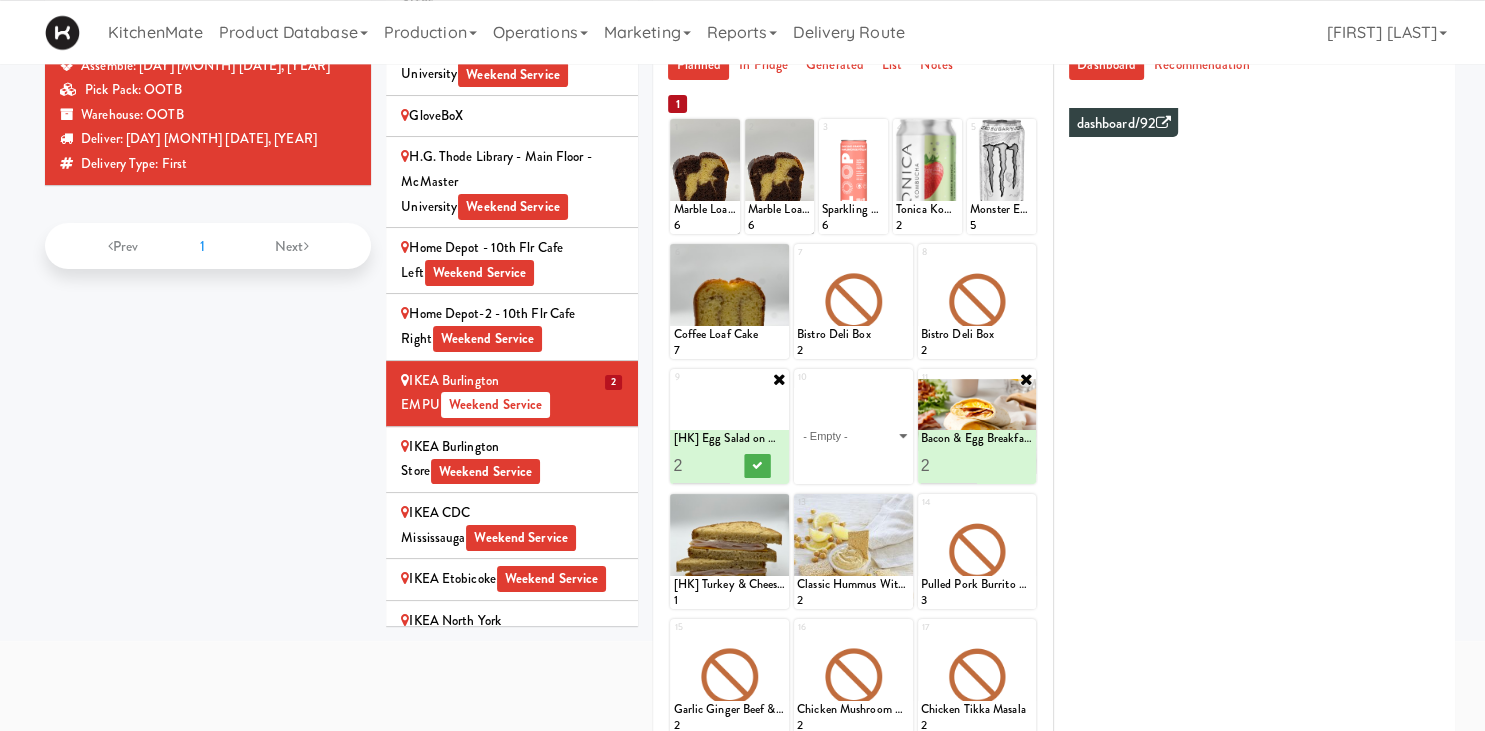 click on "2" at bounding box center (701, 465) 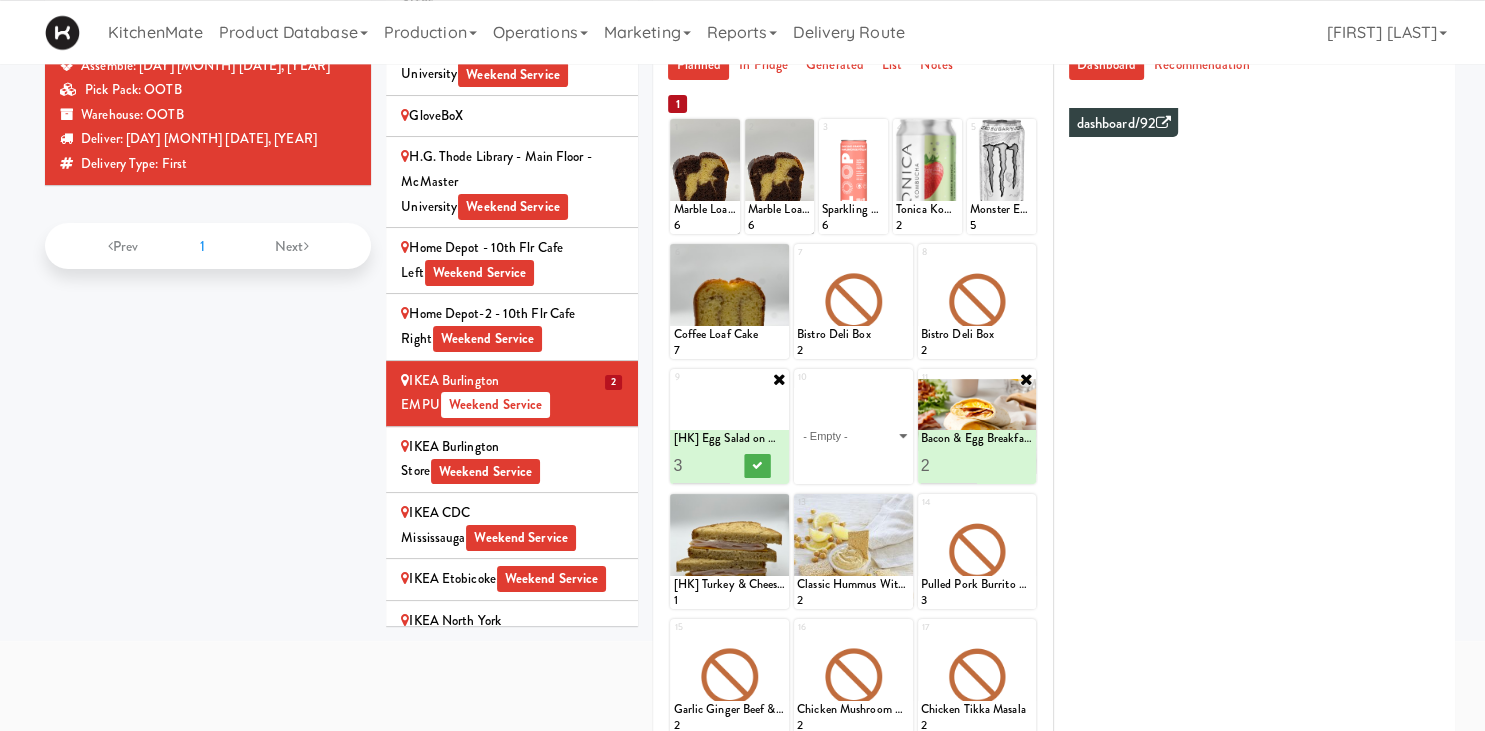 type on "3" 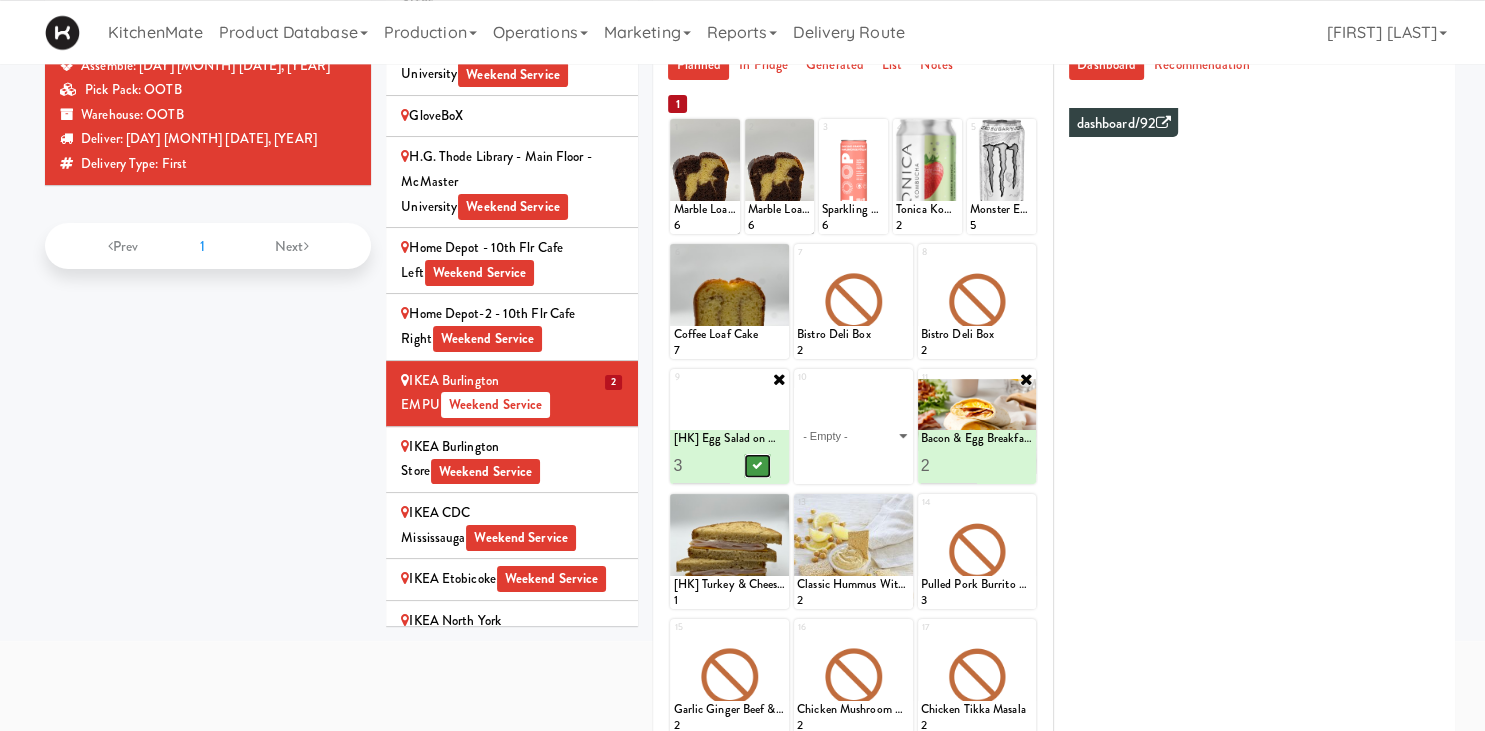 click at bounding box center [758, 465] 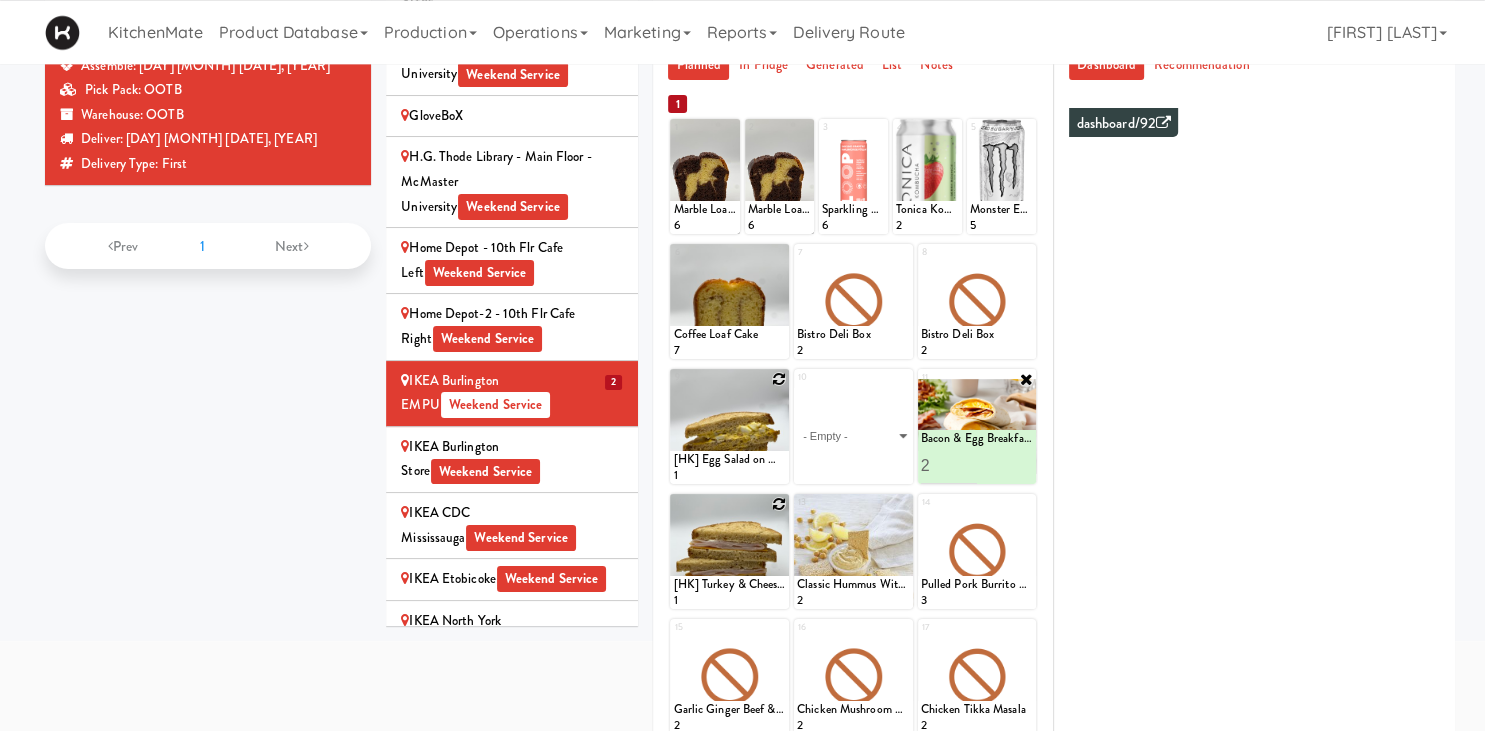 click at bounding box center (779, 504) 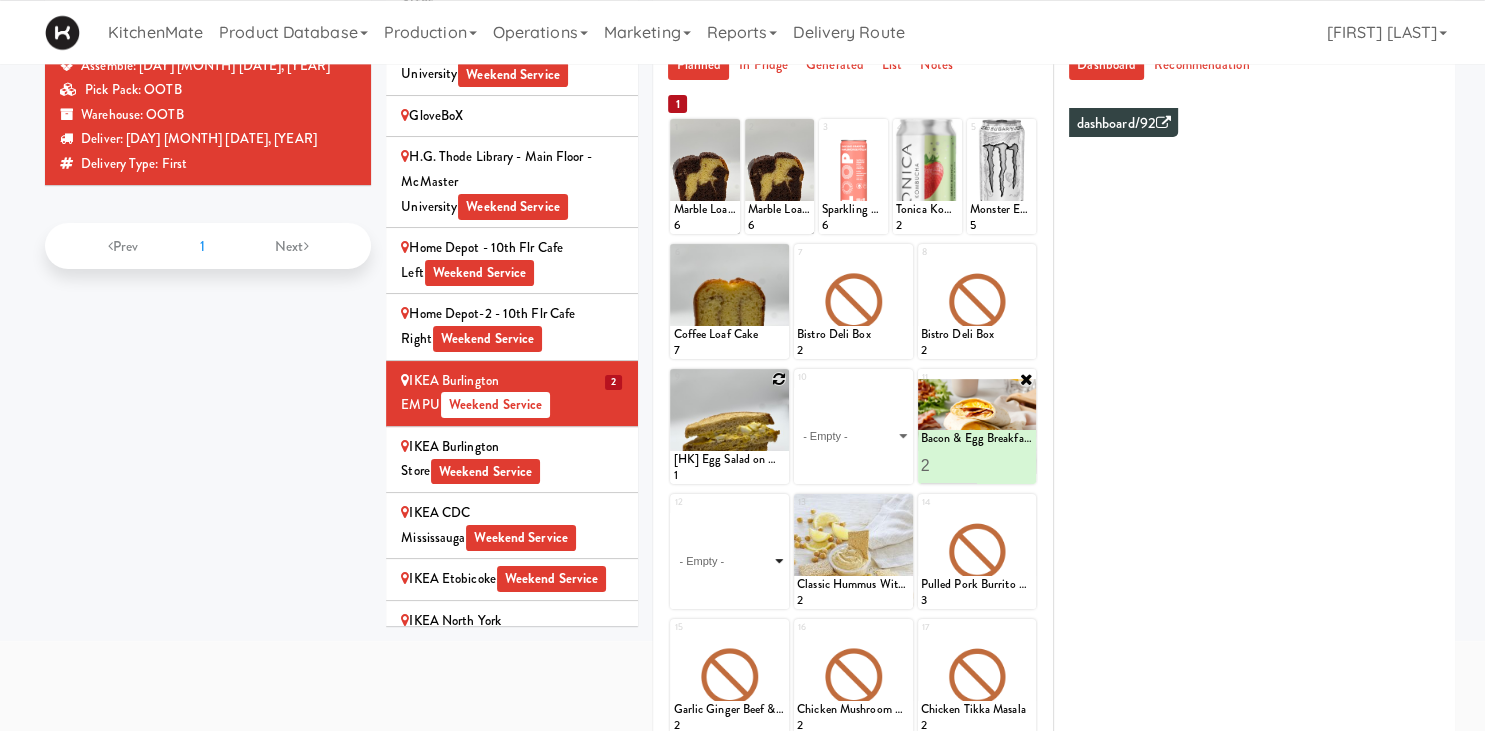 click on "- Empty - Activia Probiotic Peach Mango Smoothie Berry Gatorade Zero Chocolate Milk Tetra Pack Coca Cola Diet Coke Frooti Fuze Iced Tea Grape G2 Gatorade Thirst Quencher Greenhouse Fiery Ginger Shot Lemon Lime Gatorade Zero Monster Energy Zero Ultra Norse Cold Brew Coffee Oasis Apple Juice Orange Celsius Energy Drink Orange Gatorade Zero Red Bull Energy Drink Sanpellengrino Aranciata Sparkling Clementine Probiotic Soda Sparkling Ginger Probiotic Soda Sparkling Grapefruit Probiotic Soda Sugar Free Red Bull Tonica Kombucha Berry Bounce Amazing Chocolate Chunk Cookie Bacon & Egg Breakfast Wrap Bistro Deli Box Blue Diamond Roasted Salted Almonds Blue Diamond Smokehouse Almonds Caramilk Chocolate Chip Loaf Cake Chocolate Loaf Cake Classic Hummus With Crackers Clif Bar Peanut Butter Crunch Clif Builders proteins Bar Chocolate Clif Builders proteins Bar Chocolate Mint Coffee Loaf Cake Falafel & Hummus Wrap Freshii Peanut Butter Energii Bites [HK] Cheddar Cheese Bagel [HK] Chicken Caesar Wrap [HK] Turkey Club Wrap" at bounding box center (729, 561) 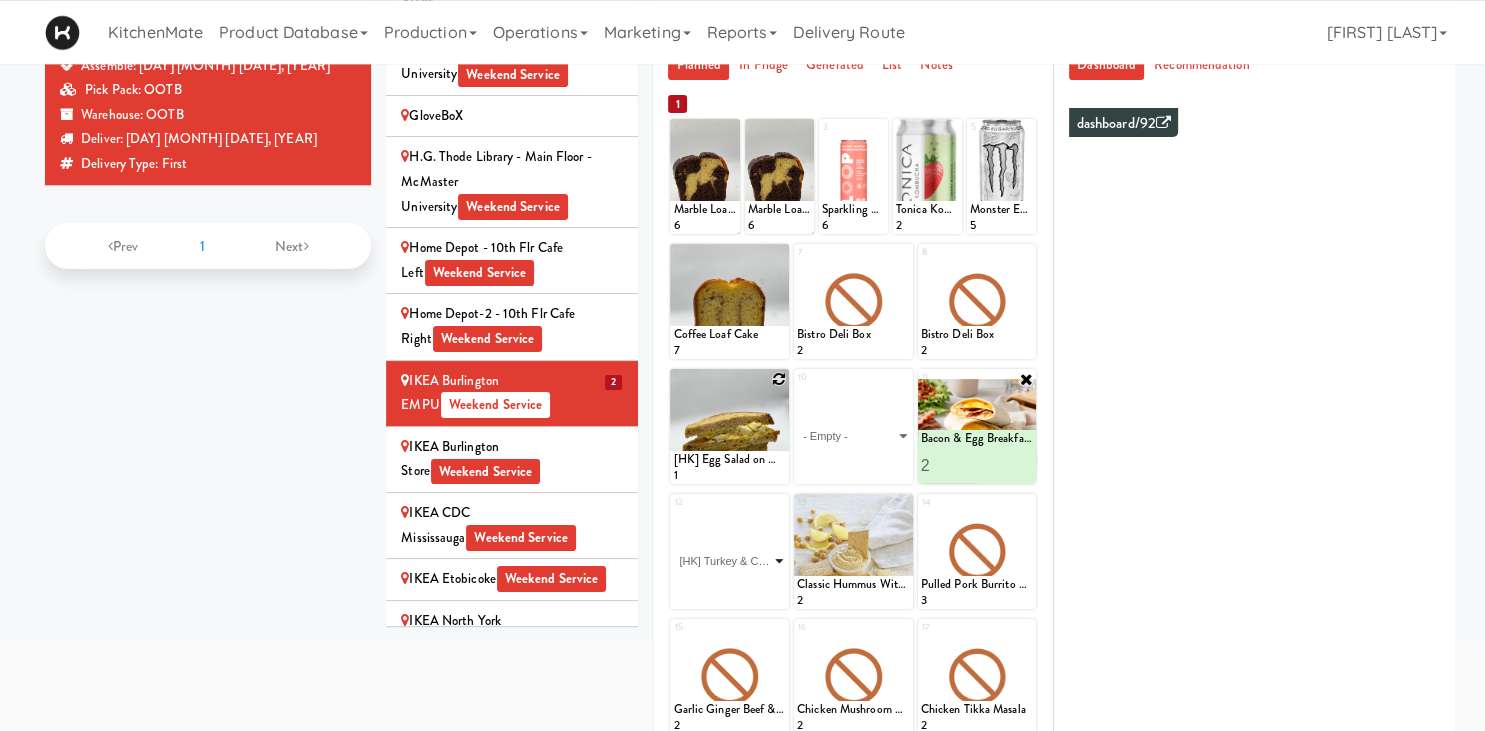 click on "[HK] Turkey & Cheese Multigrain" at bounding box center [0, 0] 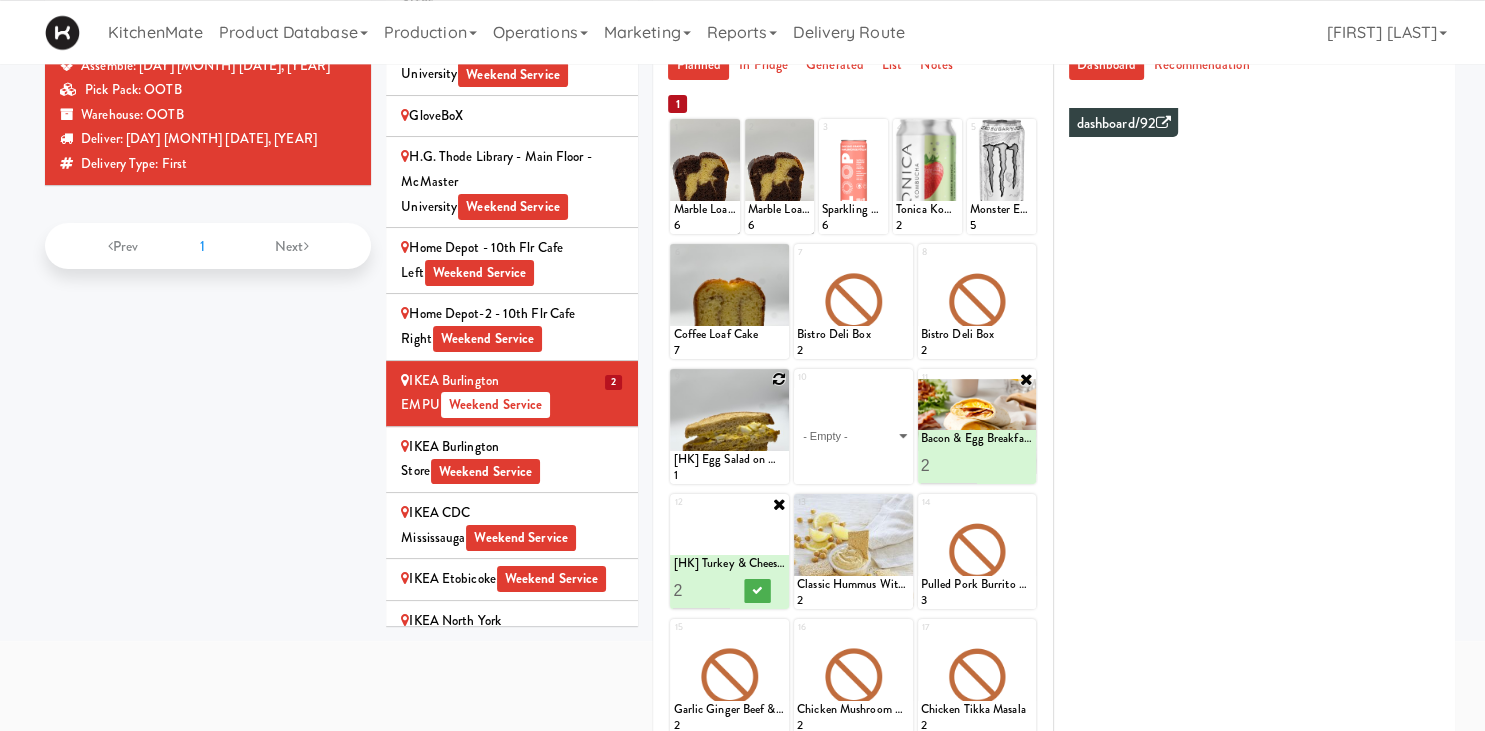type on "2" 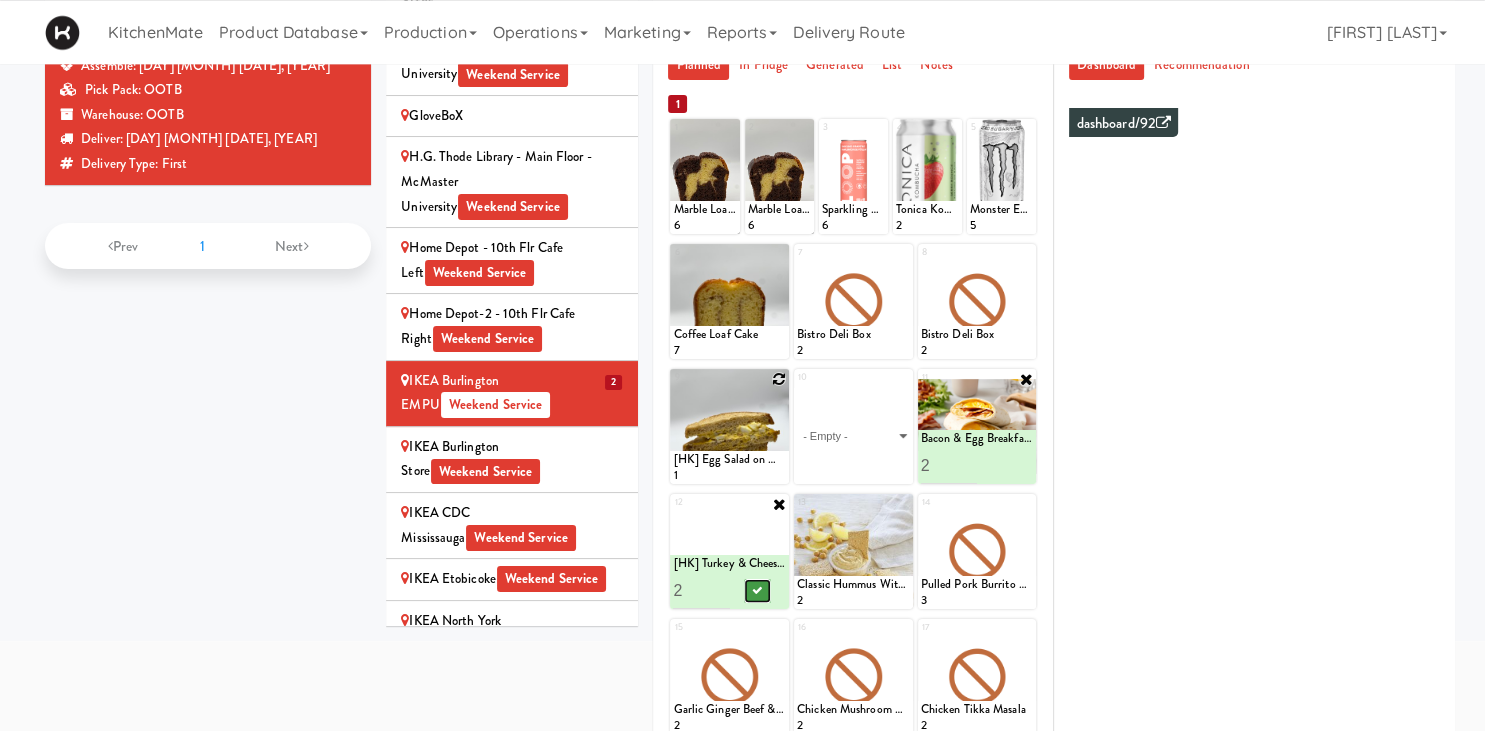 click at bounding box center [758, 591] 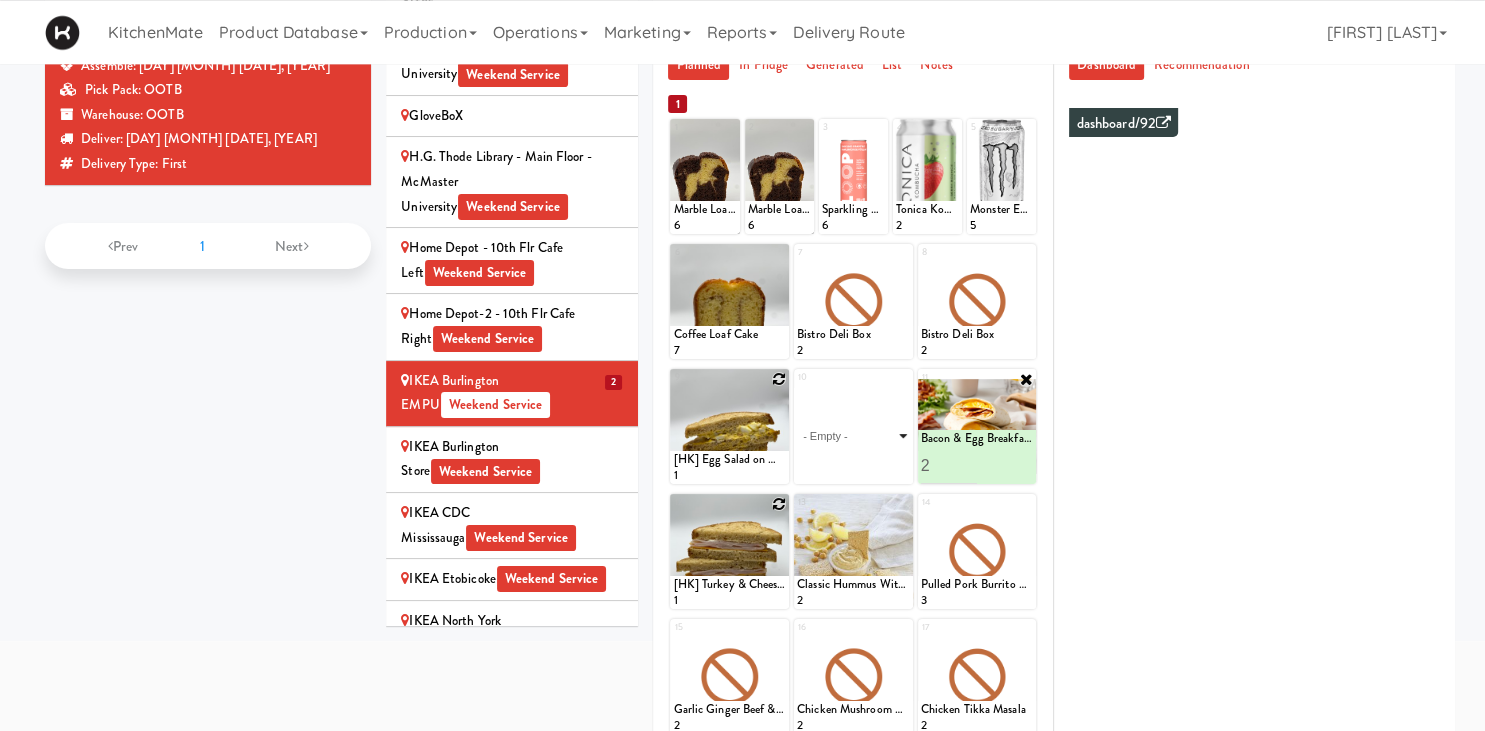 click on "- Empty - Activia Probiotic Peach Mango Smoothie Berry Gatorade Zero Chocolate Milk Tetra Pack Coca Cola Diet Coke Frooti Fuze Iced Tea Grape G2 Gatorade Thirst Quencher Greenhouse Fiery Ginger Shot Lemon Lime Gatorade Zero Monster Energy Zero Ultra Norse Cold Brew Coffee Oasis Apple Juice Orange Celsius Energy Drink Orange Gatorade Zero Red Bull Energy Drink Sanpellengrino Aranciata Sparkling Clementine Probiotic Soda Sparkling Ginger Probiotic Soda Sparkling Grapefruit Probiotic Soda Sugar Free Red Bull Tonica Kombucha Berry Bounce Amazing Chocolate Chunk Cookie Bacon & Egg Breakfast Wrap Bistro Deli Box Blue Diamond Roasted Salted Almonds Blue Diamond Smokehouse Almonds Caramilk Chocolate Chip Loaf Cake Chocolate Loaf Cake Classic Hummus With Crackers Clif Bar Peanut Butter Crunch Clif Builders proteins Bar Chocolate Clif Builders proteins Bar Chocolate Mint Coffee Loaf Cake Falafel & Hummus Wrap Freshii Peanut Butter Energii Bites [HK] Cheddar Cheese Bagel [HK] Chicken Caesar Wrap [HK] Turkey Club Wrap" at bounding box center [853, 436] 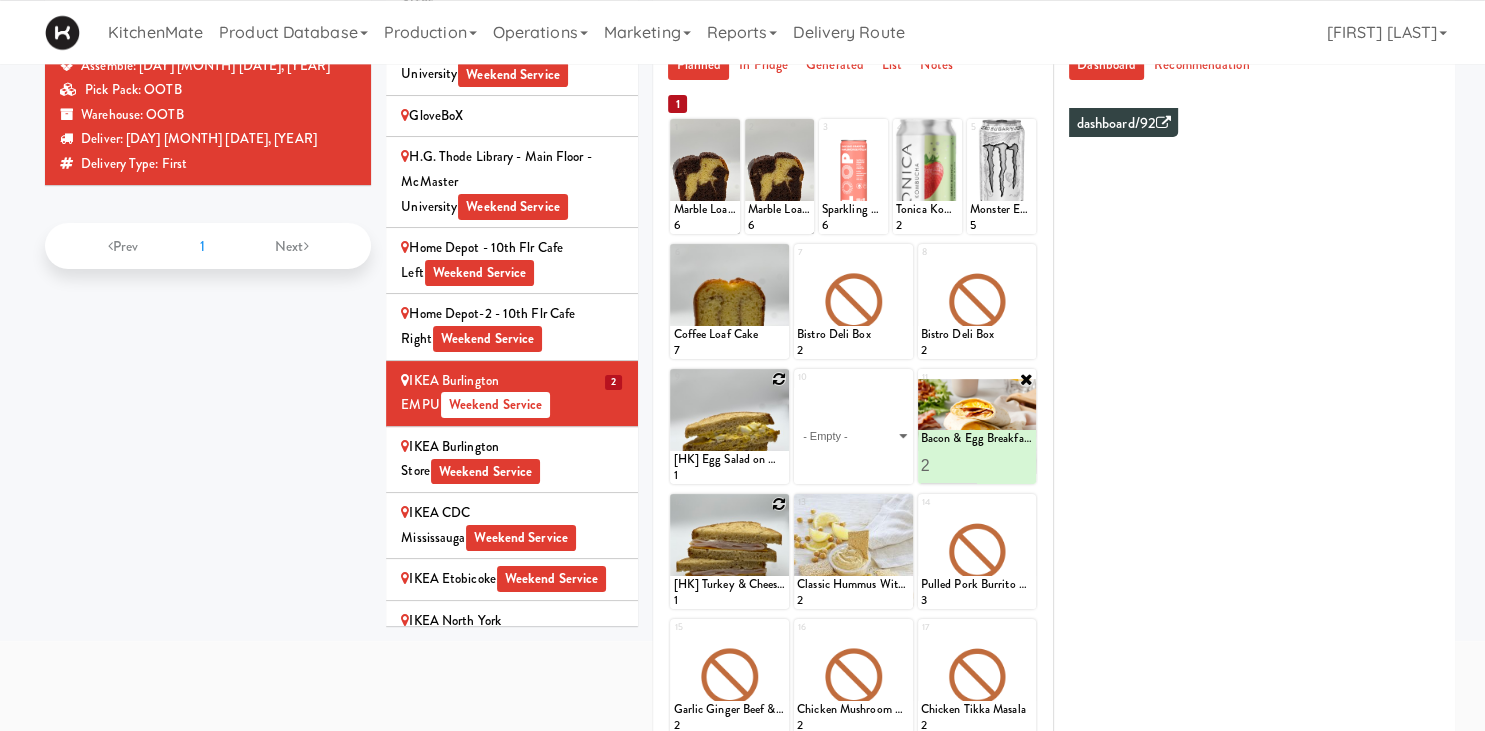 click at bounding box center (729, 426) 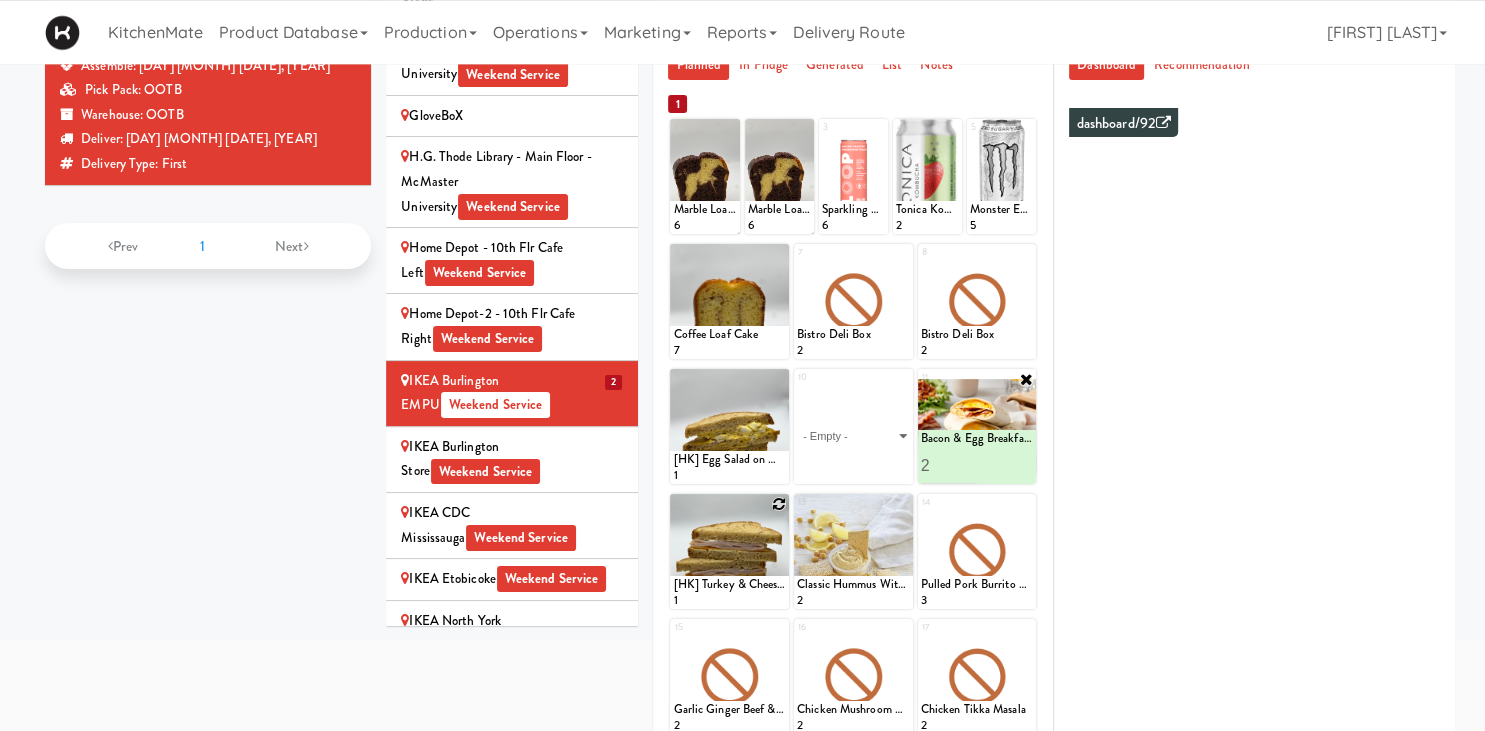 click on "1 Marble Loaf Cake 6 2 Marble Loaf Cake 6 3 Sparkling Grapefruit Probiotic Soda 6 4 Tonica Kombucha Berry Bounce 2 5 Monster Energy Zero Ultra 5 6 Coffee Loaf Cake 7 7 Bistro Deli Box 2 8 Bistro Deli Box 2 9 [HK] Egg Salad on Multigrain 1 10 - Empty - Activia Probiotic Peach Mango Smoothie Berry Gatorade Zero Chocolate Milk Tetra Pack Coca Cola Diet Coke Frooti Fuze Iced Tea Grape G2 Gatorade Thirst Quencher Greenhouse Fiery Ginger Shot Lemon Lime Gatorade Zero Monster Energy Zero Ultra Norse Cold Brew Coffee Oasis Apple Juice Orange Celsius Energy Drink Orange Gatorade Zero Red Bull Energy Drink Sanpellengrino Aranciata Sparkling Clementine Probiotic Soda Sparkling Ginger Probiotic Soda Sparkling Grapefruit Probiotic Soda Sugar Free Red Bull Tonica Kombucha Berry Bounce Amazing Chocolate Chunk Cookie Bacon & Egg Breakfast Wrap Bistro Deli Box Blue Diamond Roasted Salted Almonds Blue Diamond Smokehouse Almonds Caramilk Chocolate Chip Loaf Cake Chocolate Loaf Cake Classic Hummus With Crackers Coffee Loaf Cake" at bounding box center [853, 559] 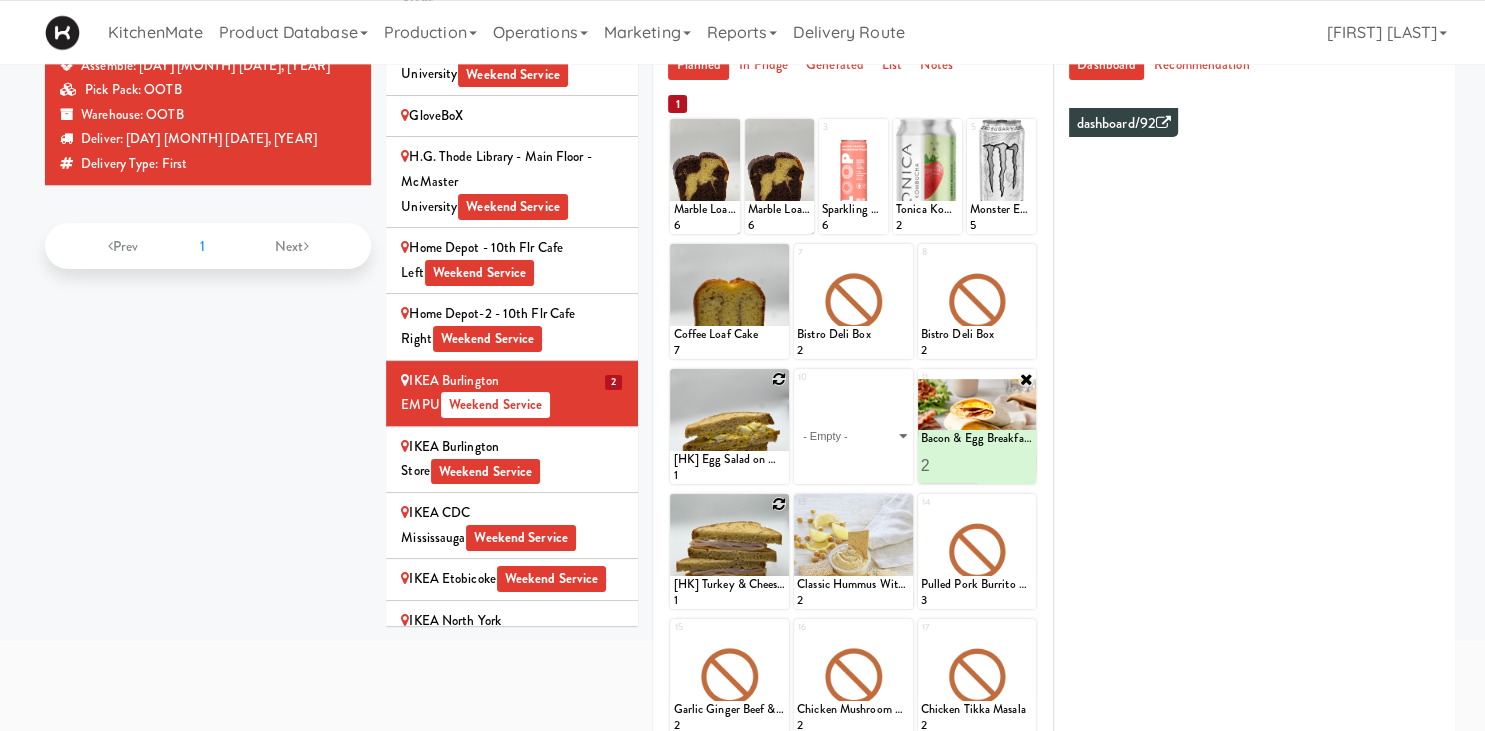 click at bounding box center (779, 379) 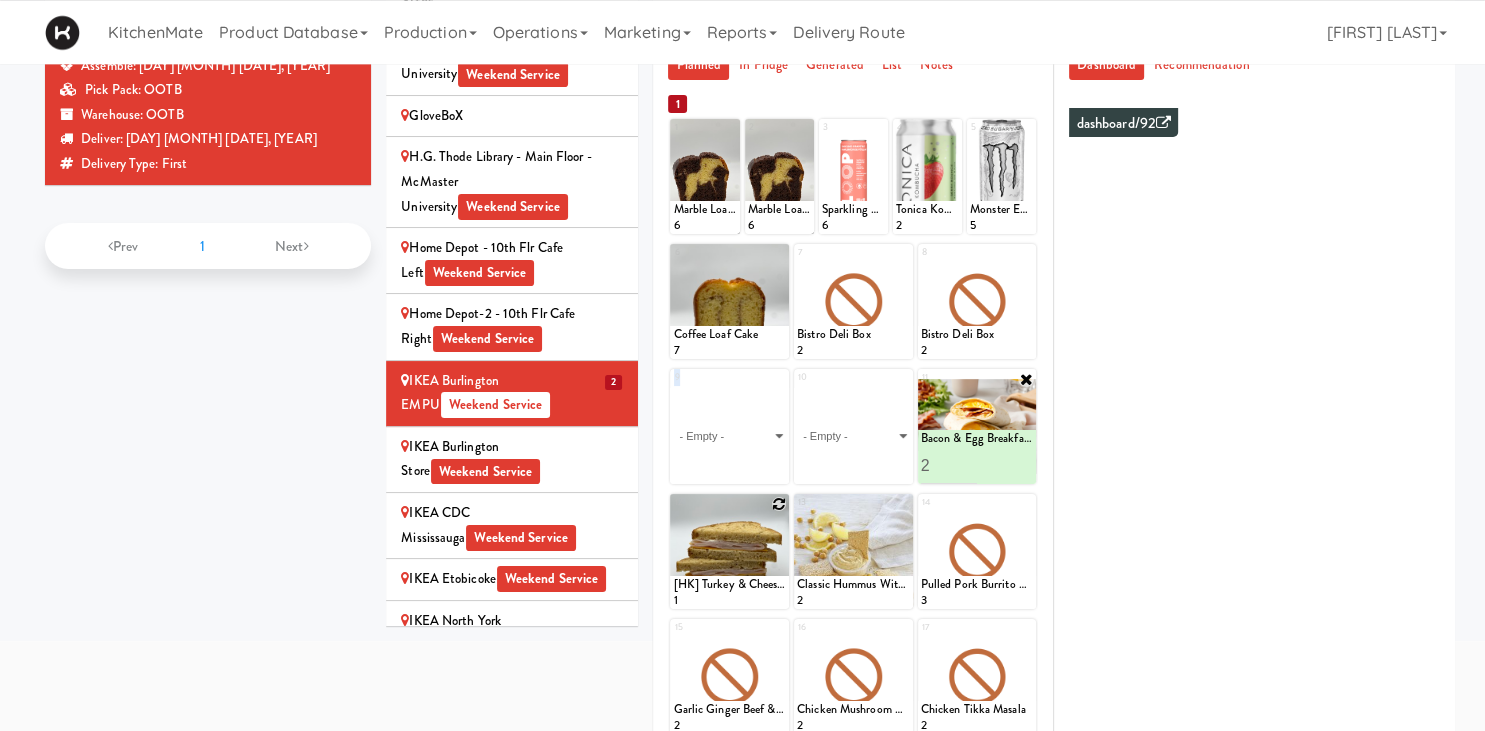 click on "9 - Empty - Activia Probiotic Peach Mango Smoothie Berry Gatorade Zero Chocolate Milk Tetra Pack Coca Cola Diet Coke Frooti Fuze Iced Tea Grape G2 Gatorade Thirst Quencher Greenhouse Fiery Ginger Shot Lemon Lime Gatorade Zero Monster Energy Zero Ultra Norse Cold Brew Coffee Oasis Apple Juice Orange Celsius Energy Drink Orange Gatorade Zero Red Bull Energy Drink Sanpellengrino Aranciata Sparkling Clementine Probiotic Soda Sparkling Ginger Probiotic Soda Sparkling Grapefruit Probiotic Soda Sugar Free Red Bull Tonica Kombucha Berry Bounce Amazing Chocolate Chunk Cookie Bacon & Egg Breakfast Wrap Bistro Deli Box Blue Diamond Roasted Salted Almonds Blue Diamond Smokehouse Almonds Caramilk Chocolate Chip Loaf Cake Chocolate Loaf Cake Classic Hummus With Crackers Clif Bar Peanut Butter Crunch Clif Builders proteins Bar Chocolate Clif Builders proteins Bar Chocolate Mint Coffee Loaf Cake Falafel & Hummus Wrap Freshii Peanut Butter Energii Bites [HK] Cheddar Cheese Bagel [HK] Chicken Caesar Wrap [HK] Turkey Club Wrap" at bounding box center (729, 426) 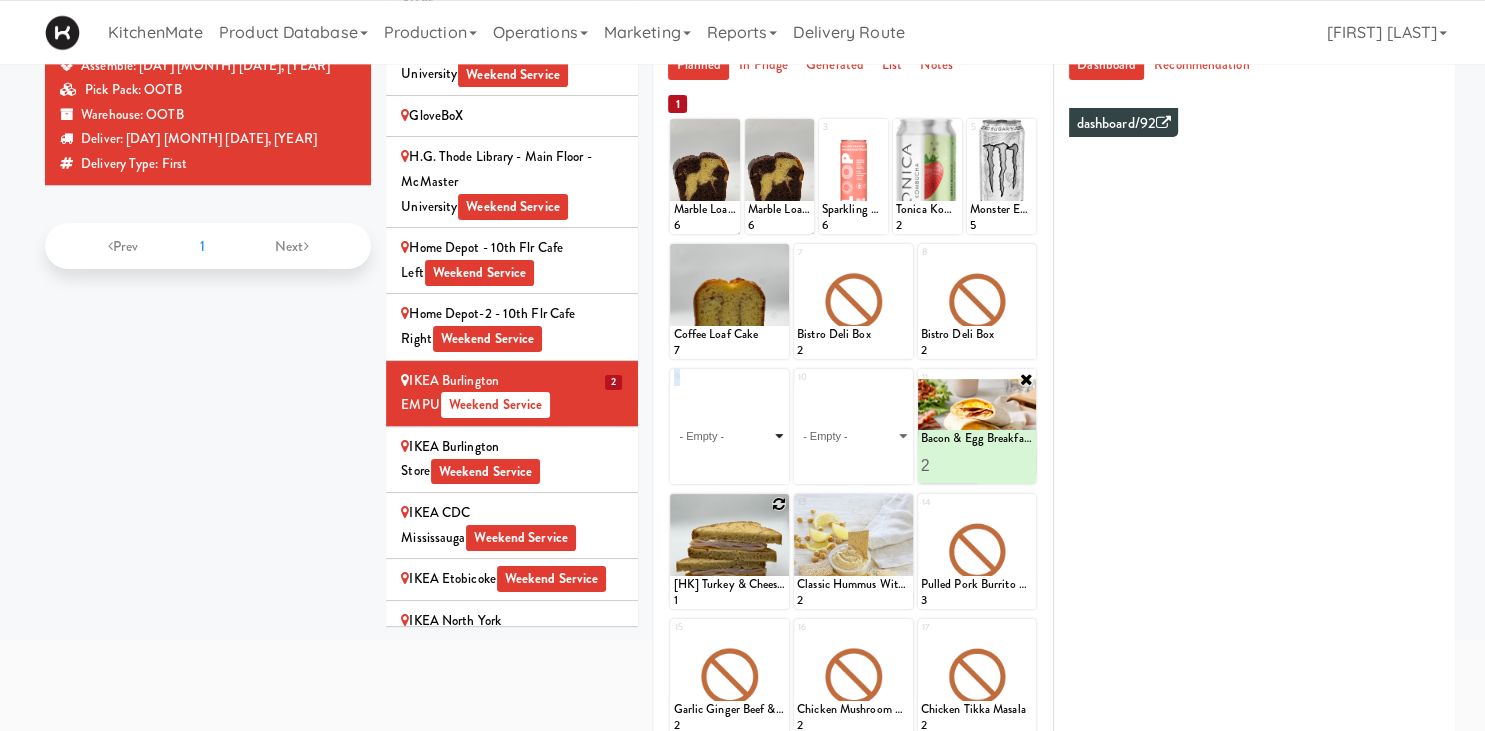 click on "- Empty - Activia Probiotic Peach Mango Smoothie Berry Gatorade Zero Chocolate Milk Tetra Pack Coca Cola Diet Coke Frooti Fuze Iced Tea Grape G2 Gatorade Thirst Quencher Greenhouse Fiery Ginger Shot Lemon Lime Gatorade Zero Monster Energy Zero Ultra Norse Cold Brew Coffee Oasis Apple Juice Orange Celsius Energy Drink Orange Gatorade Zero Red Bull Energy Drink Sanpellengrino Aranciata Sparkling Clementine Probiotic Soda Sparkling Ginger Probiotic Soda Sparkling Grapefruit Probiotic Soda Sugar Free Red Bull Tonica Kombucha Berry Bounce Amazing Chocolate Chunk Cookie Bacon & Egg Breakfast Wrap Bistro Deli Box Blue Diamond Roasted Salted Almonds Blue Diamond Smokehouse Almonds Caramilk Chocolate Chip Loaf Cake Chocolate Loaf Cake Classic Hummus With Crackers Clif Bar Peanut Butter Crunch Clif Builders proteins Bar Chocolate Clif Builders proteins Bar Chocolate Mint Coffee Loaf Cake Falafel & Hummus Wrap Freshii Peanut Butter Energii Bites [HK] Cheddar Cheese Bagel [HK] Chicken Caesar Wrap [HK] Turkey Club Wrap" at bounding box center (729, 436) 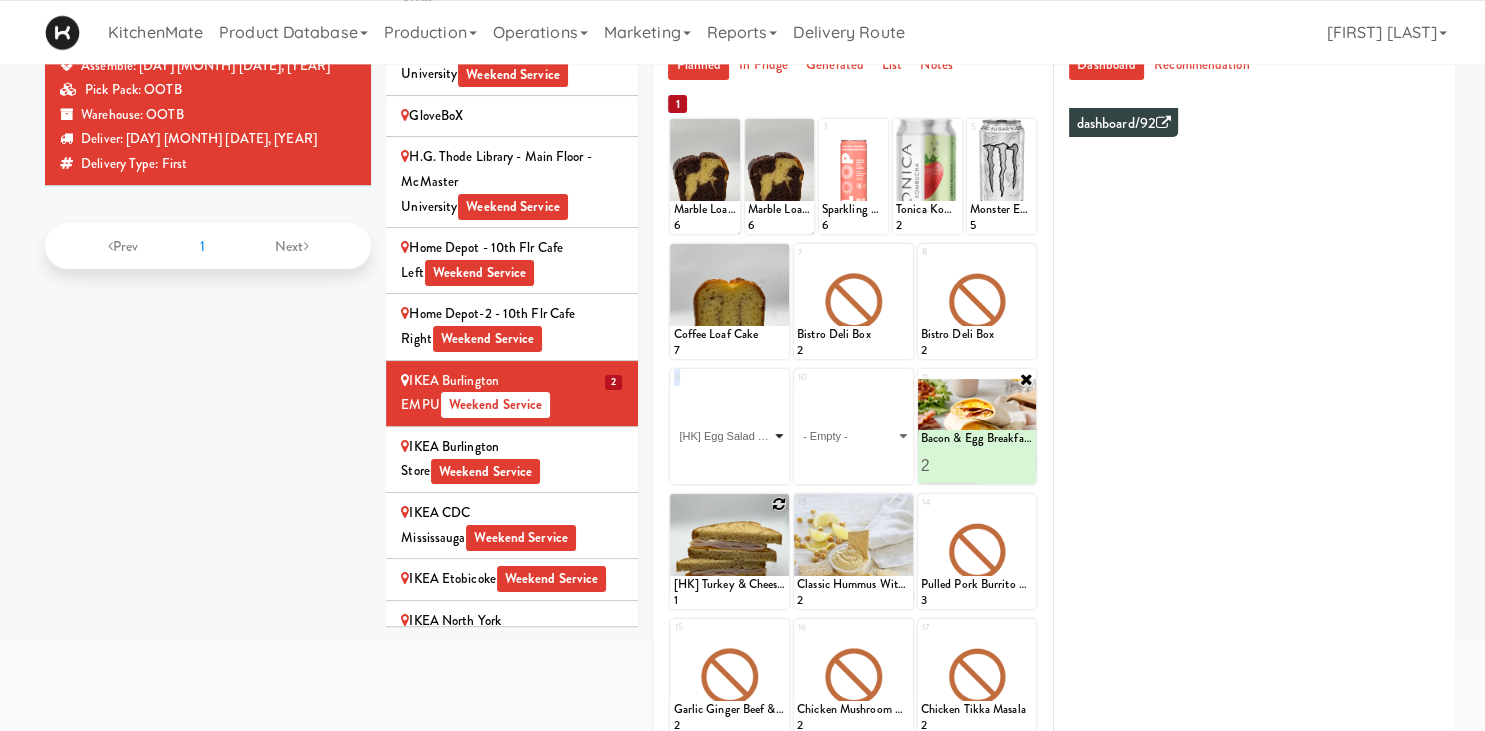 click on "[HK] Egg Salad on Multigrain" at bounding box center (0, 0) 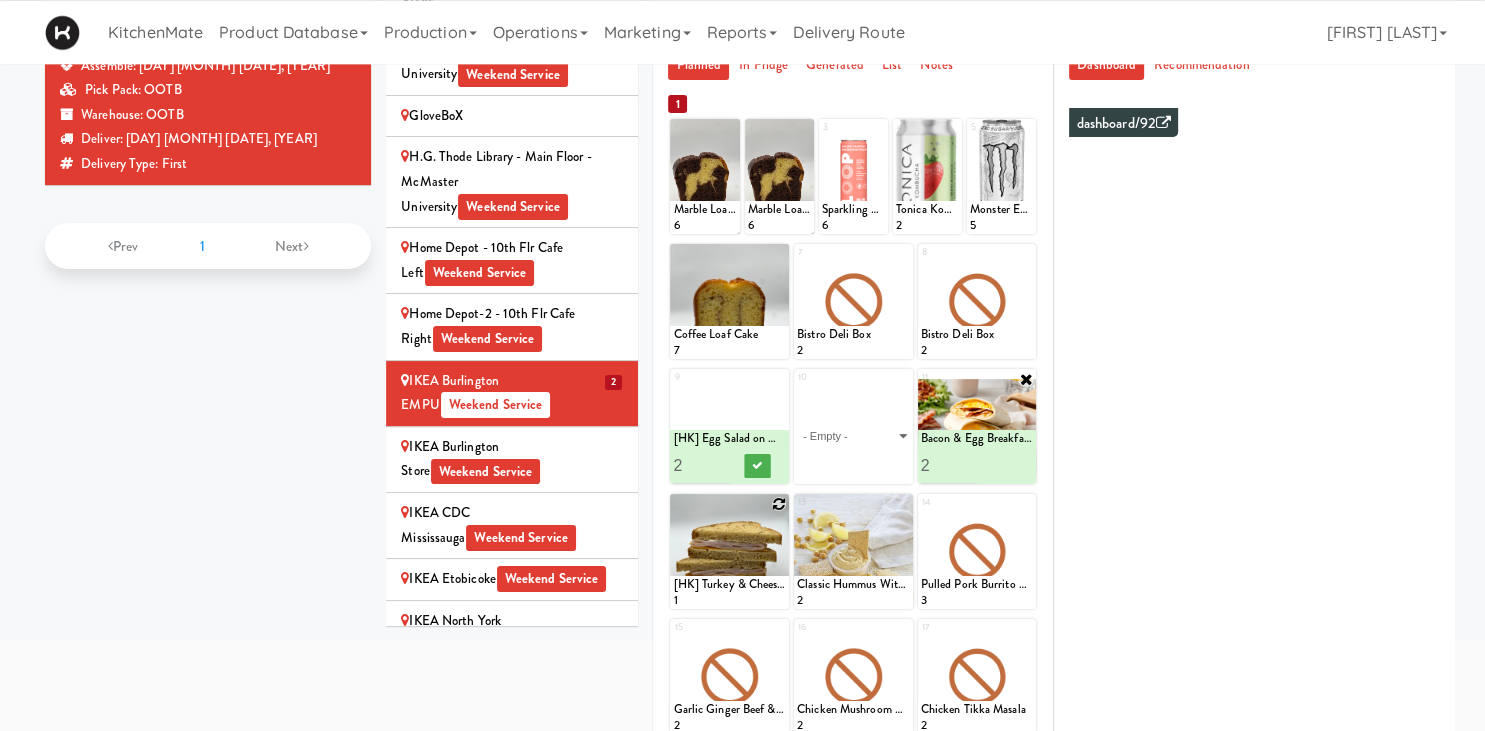 type on "3" 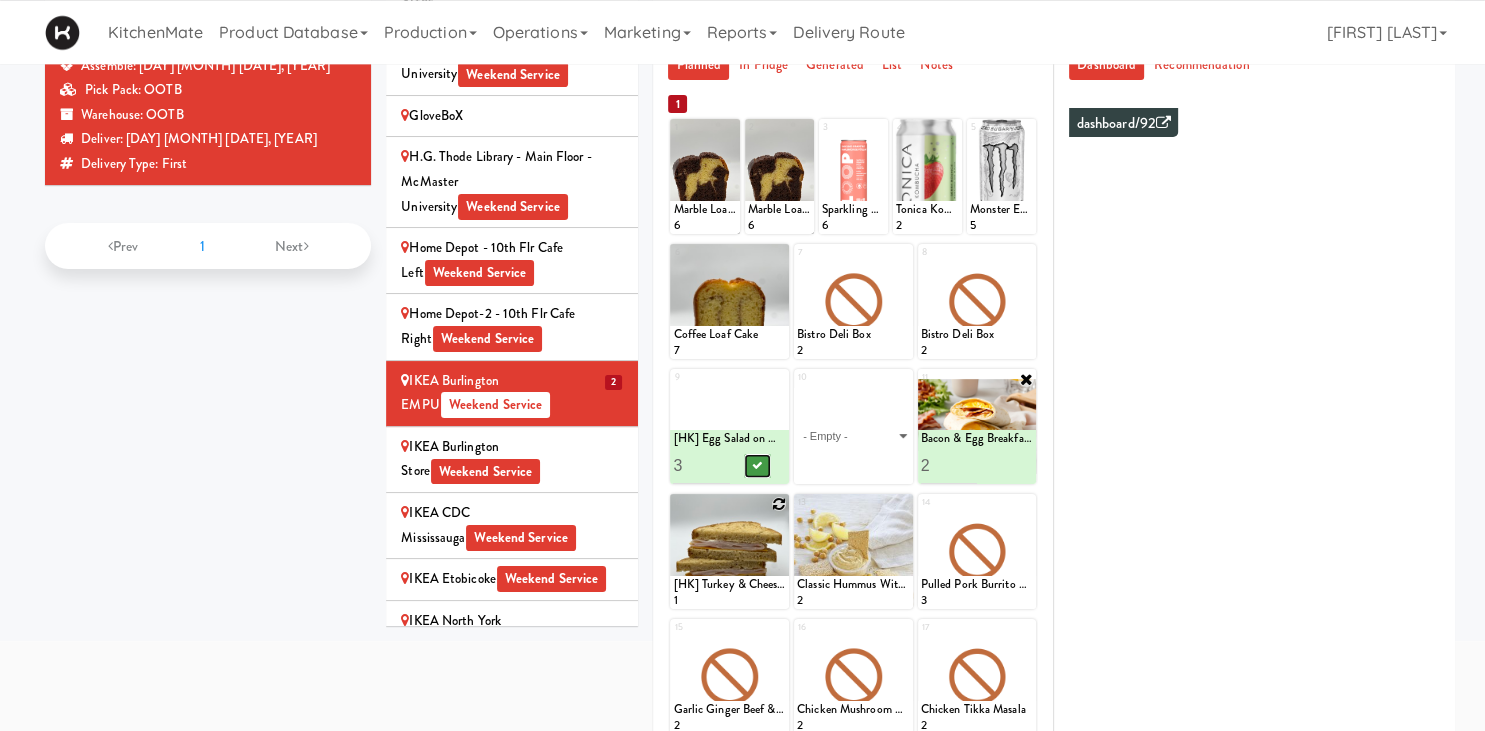 click at bounding box center (758, 465) 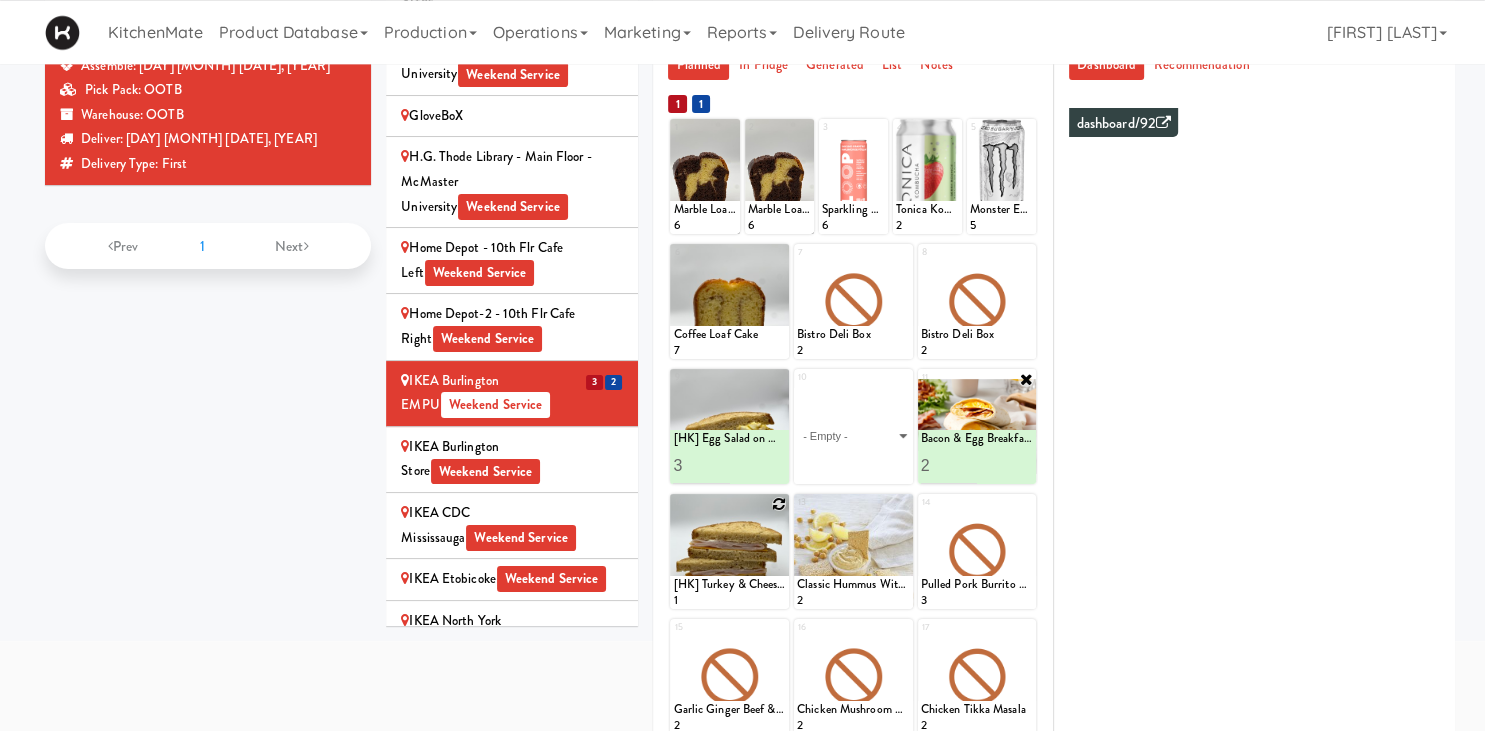 click at bounding box center (779, 504) 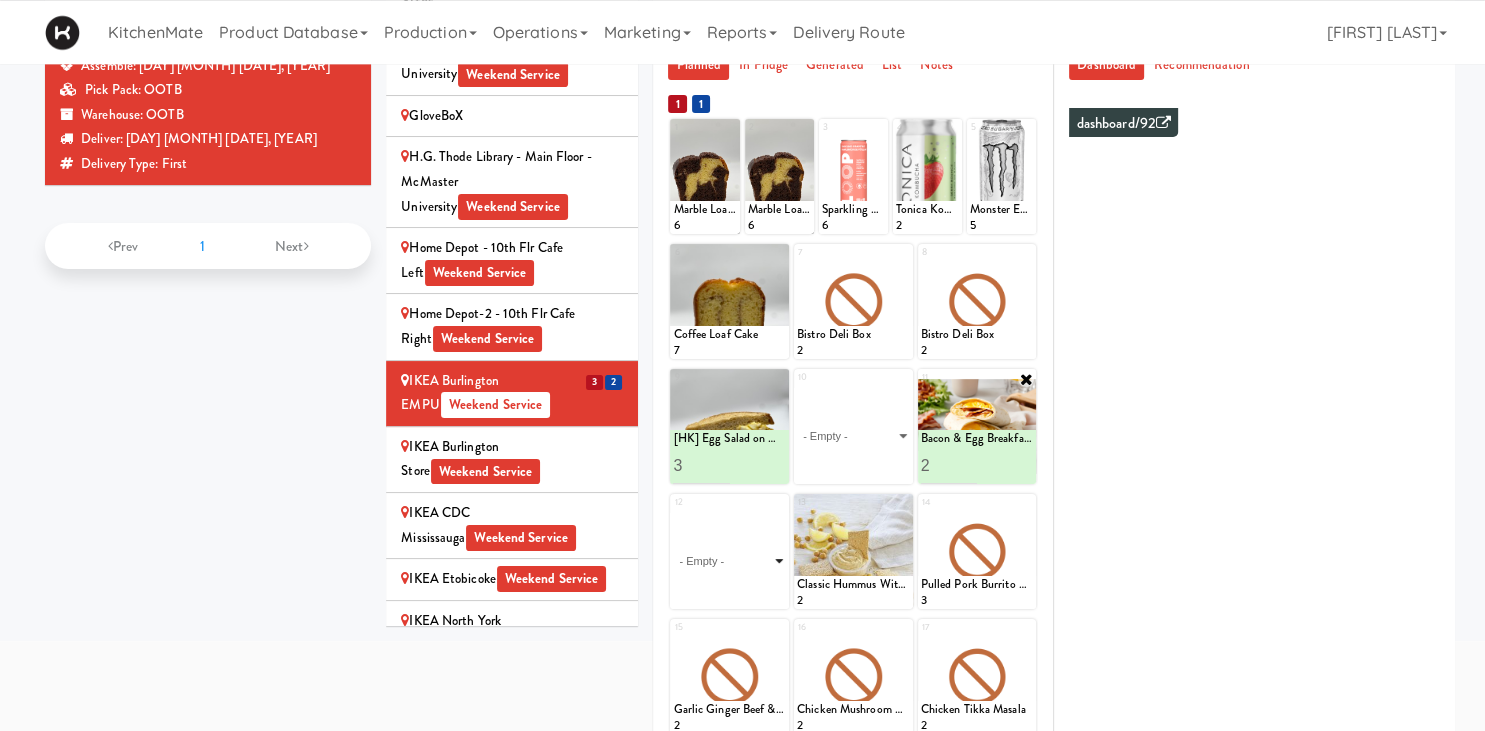 click on "- Empty - Activia Probiotic Peach Mango Smoothie Berry Gatorade Zero Chocolate Milk Tetra Pack Coca Cola Diet Coke Frooti Fuze Iced Tea Grape G2 Gatorade Thirst Quencher Greenhouse Fiery Ginger Shot Lemon Lime Gatorade Zero Monster Energy Zero Ultra Norse Cold Brew Coffee Oasis Apple Juice Orange Celsius Energy Drink Orange Gatorade Zero Red Bull Energy Drink Sanpellengrino Aranciata Sparkling Clementine Probiotic Soda Sparkling Ginger Probiotic Soda Sparkling Grapefruit Probiotic Soda Sugar Free Red Bull Tonica Kombucha Berry Bounce Amazing Chocolate Chunk Cookie Bacon & Egg Breakfast Wrap Bistro Deli Box Blue Diamond Roasted Salted Almonds Blue Diamond Smokehouse Almonds Caramilk Chocolate Chip Loaf Cake Chocolate Loaf Cake Classic Hummus With Crackers Clif Bar Peanut Butter Crunch Clif Builders proteins Bar Chocolate Clif Builders proteins Bar Chocolate Mint Coffee Loaf Cake Falafel & Hummus Wrap Freshii Peanut Butter Energii Bites [HK] Cheddar Cheese Bagel [HK] Chicken Caesar Wrap [HK] Turkey Club Wrap" at bounding box center (729, 561) 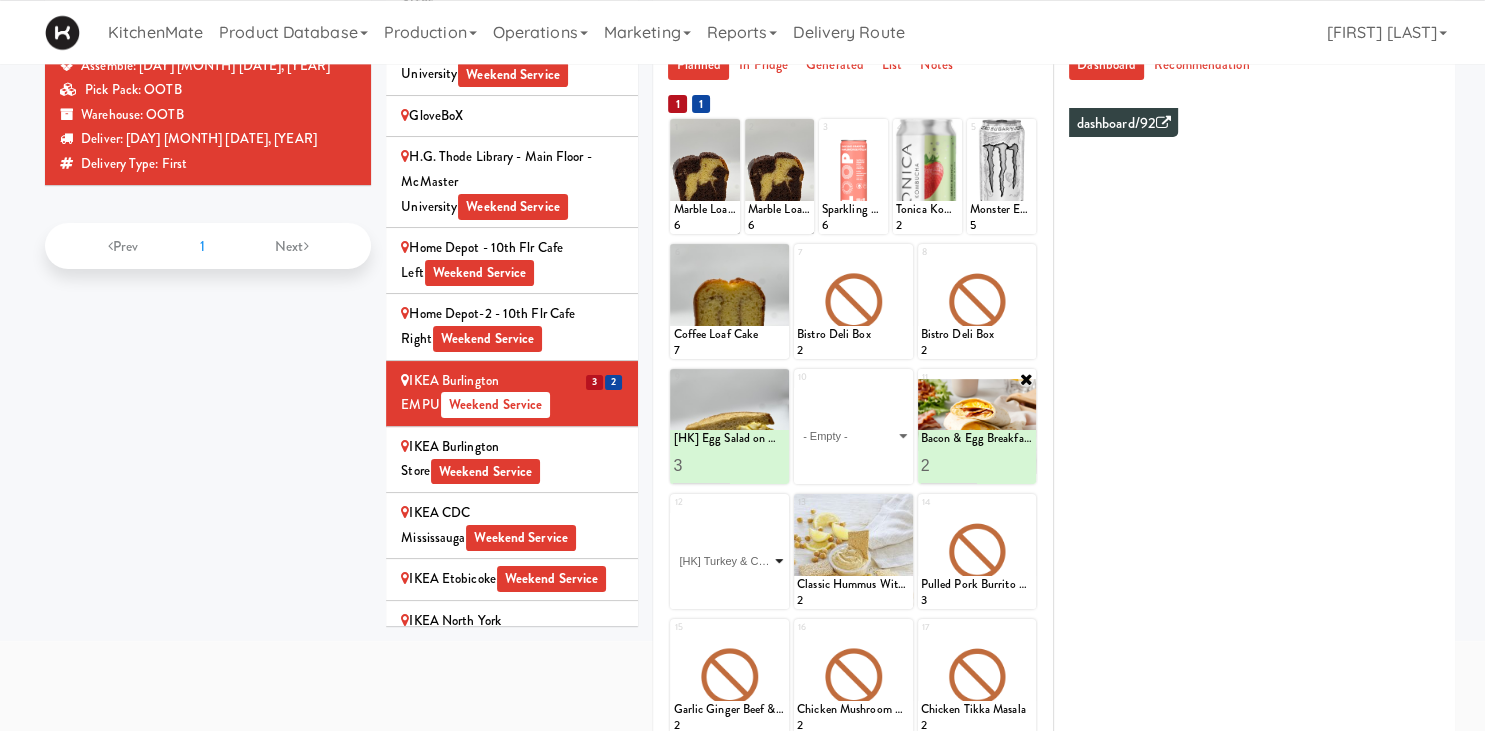 click on "[HK] Turkey & Cheese Multigrain" at bounding box center (0, 0) 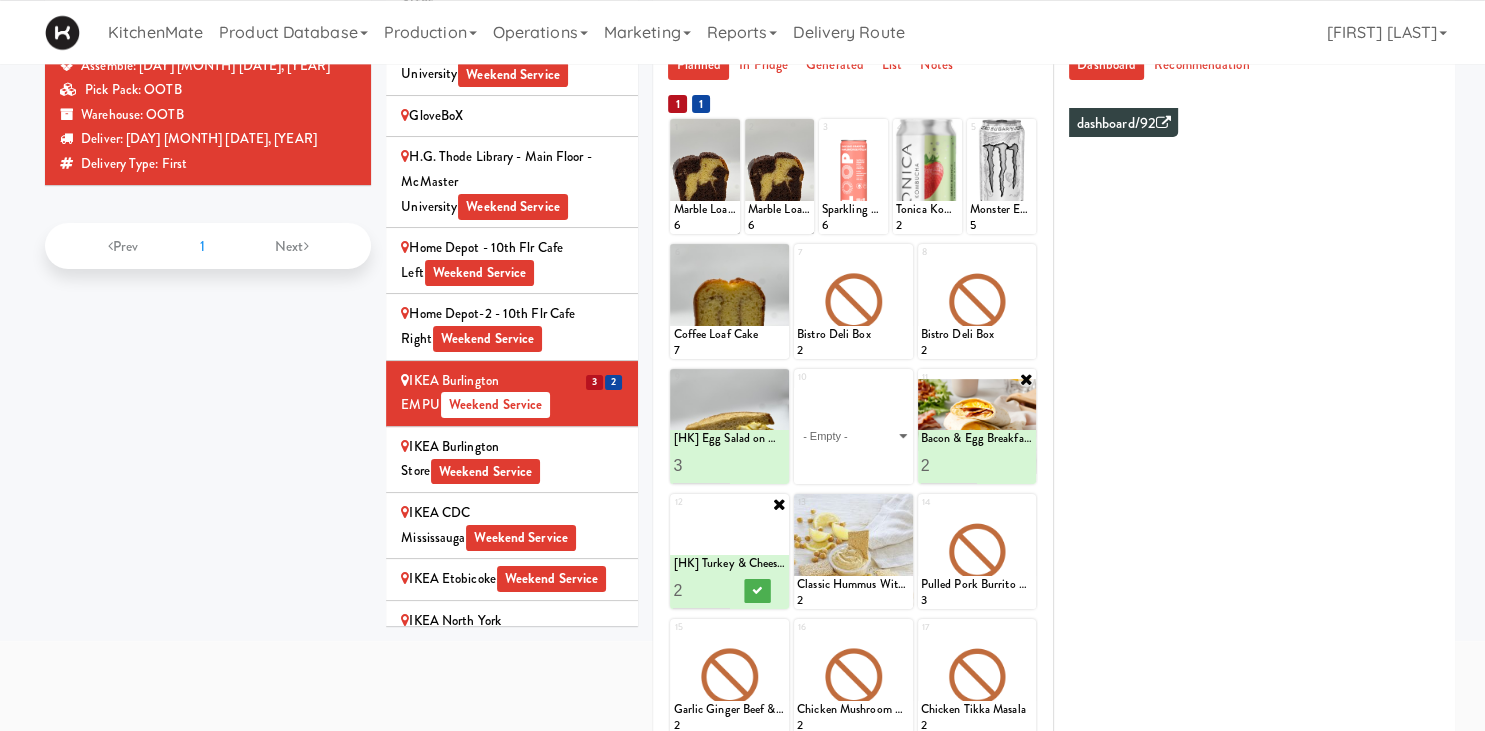 type on "2" 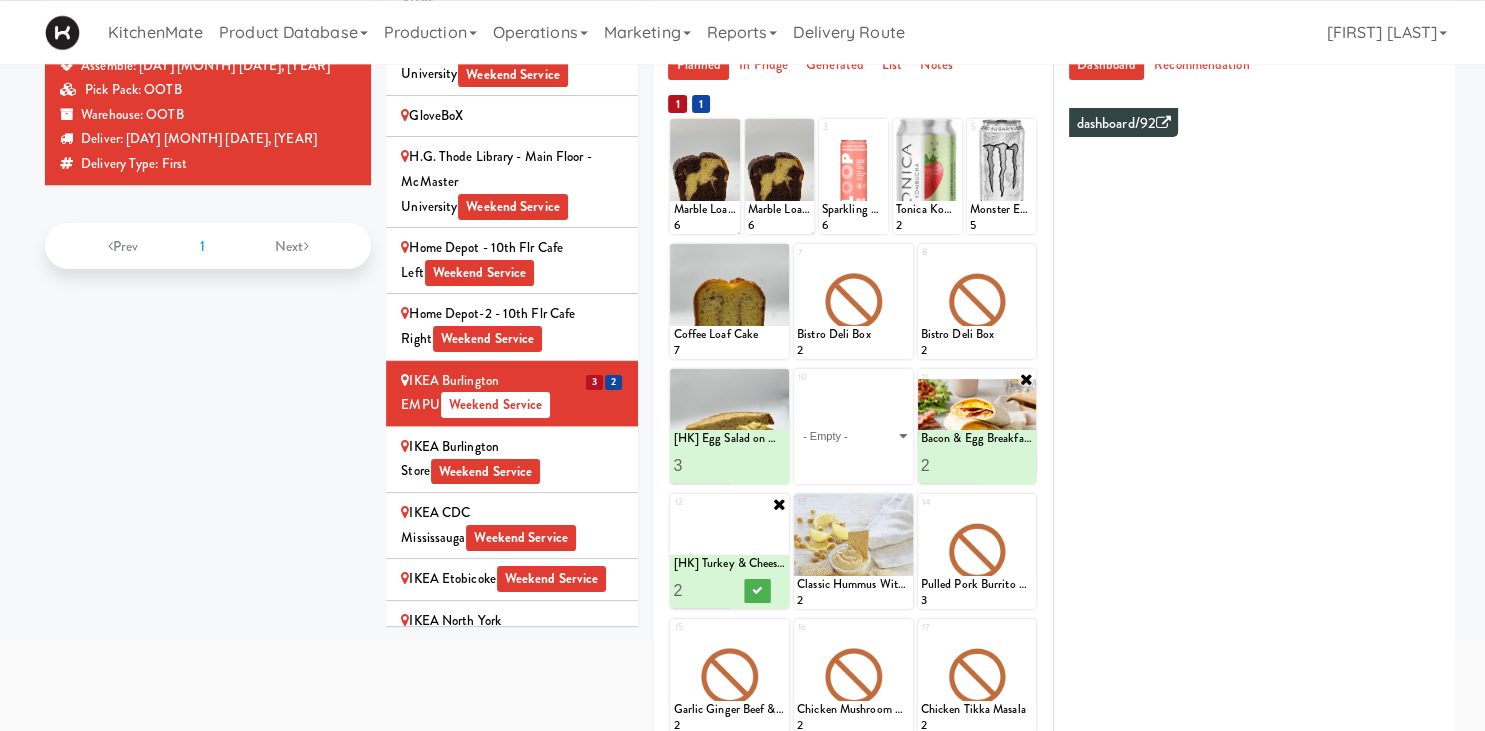click on "2" at bounding box center (701, 590) 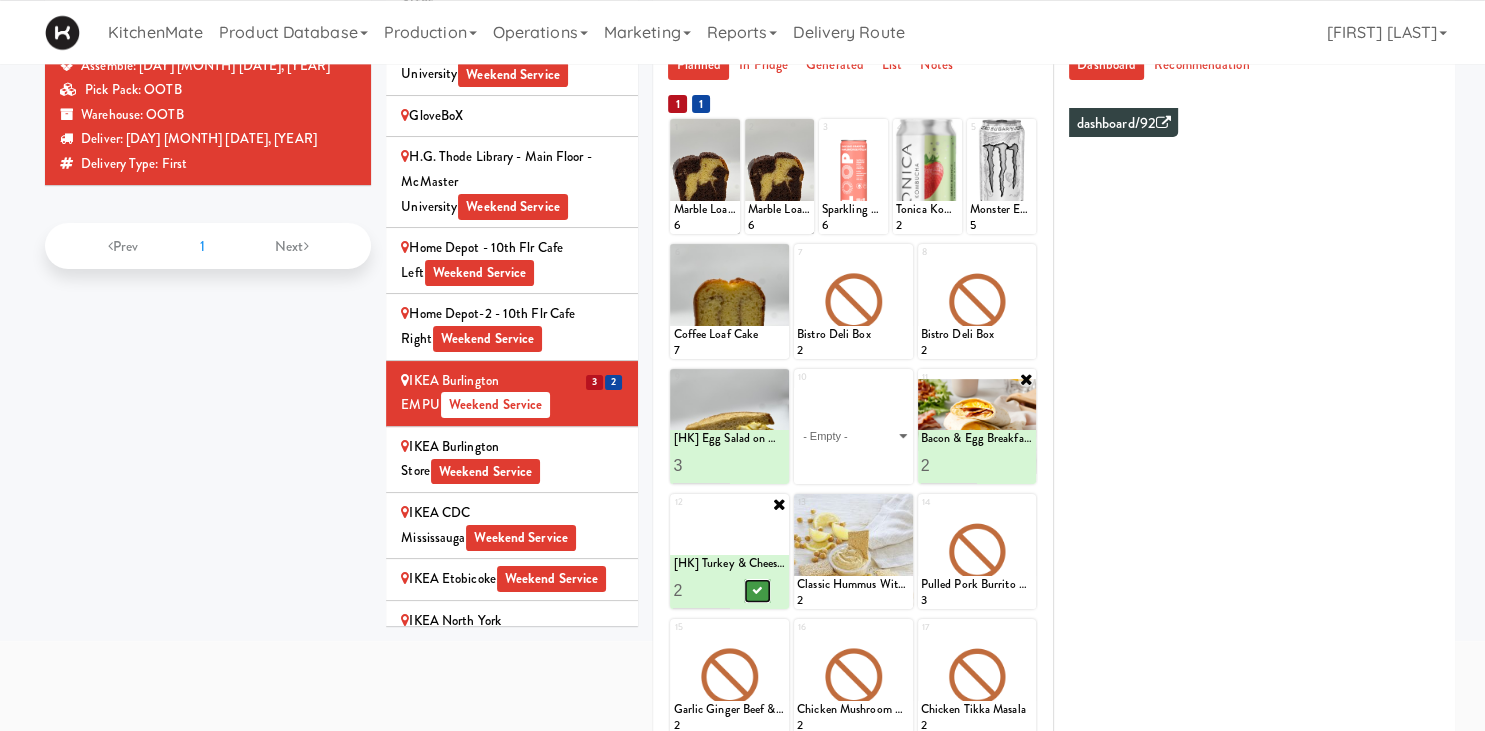 click at bounding box center (758, 590) 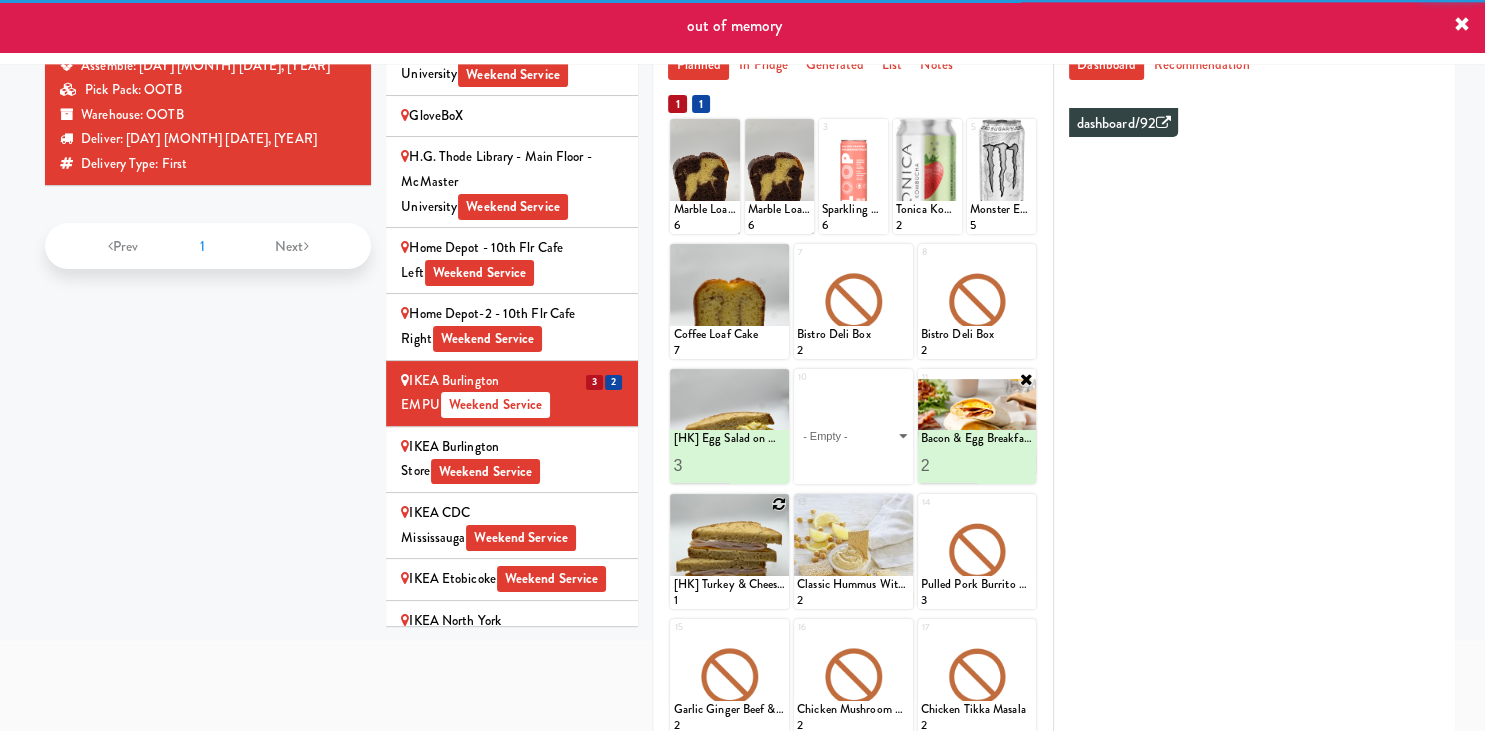 click on "[HK] Turkey & Cheese Multigrain" at bounding box center (729, 584) 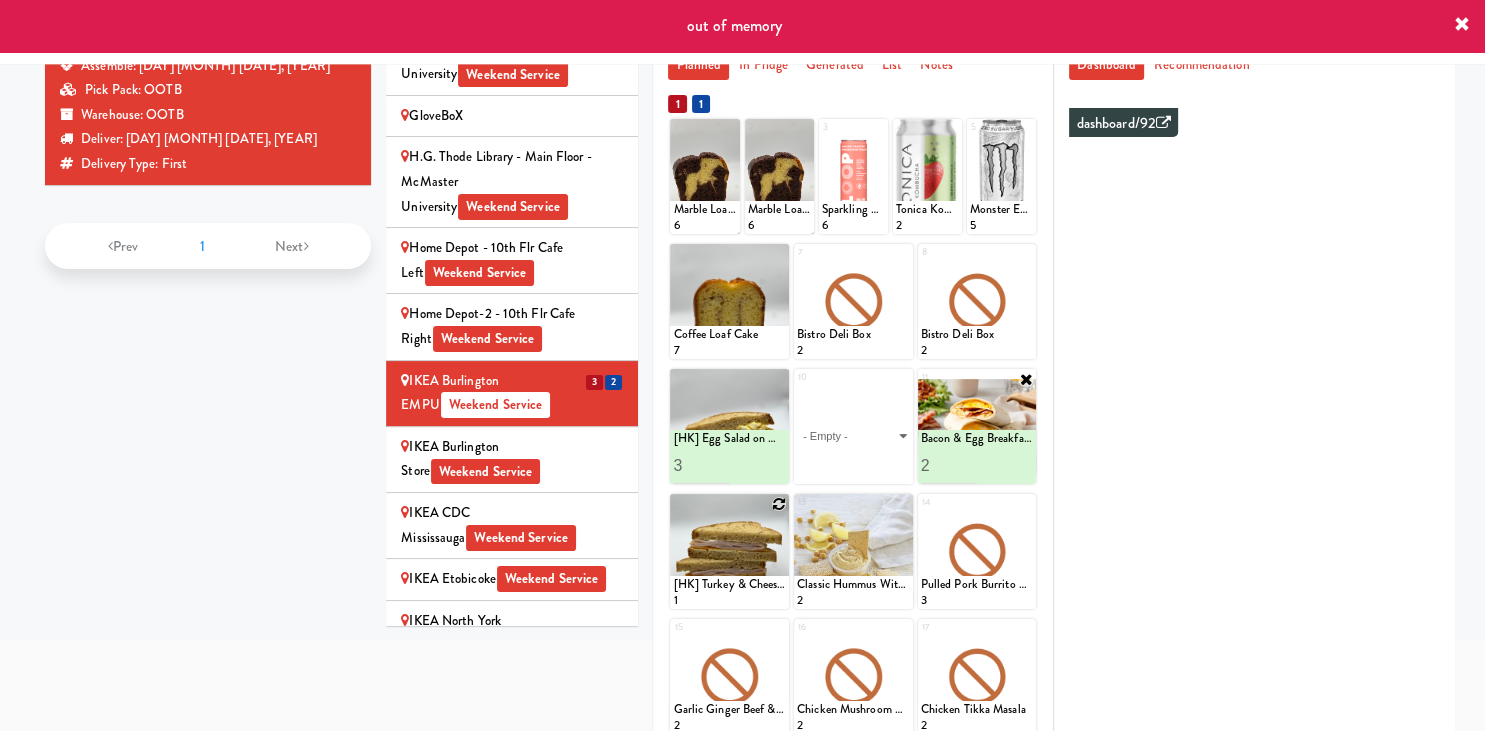 click at bounding box center [729, 551] 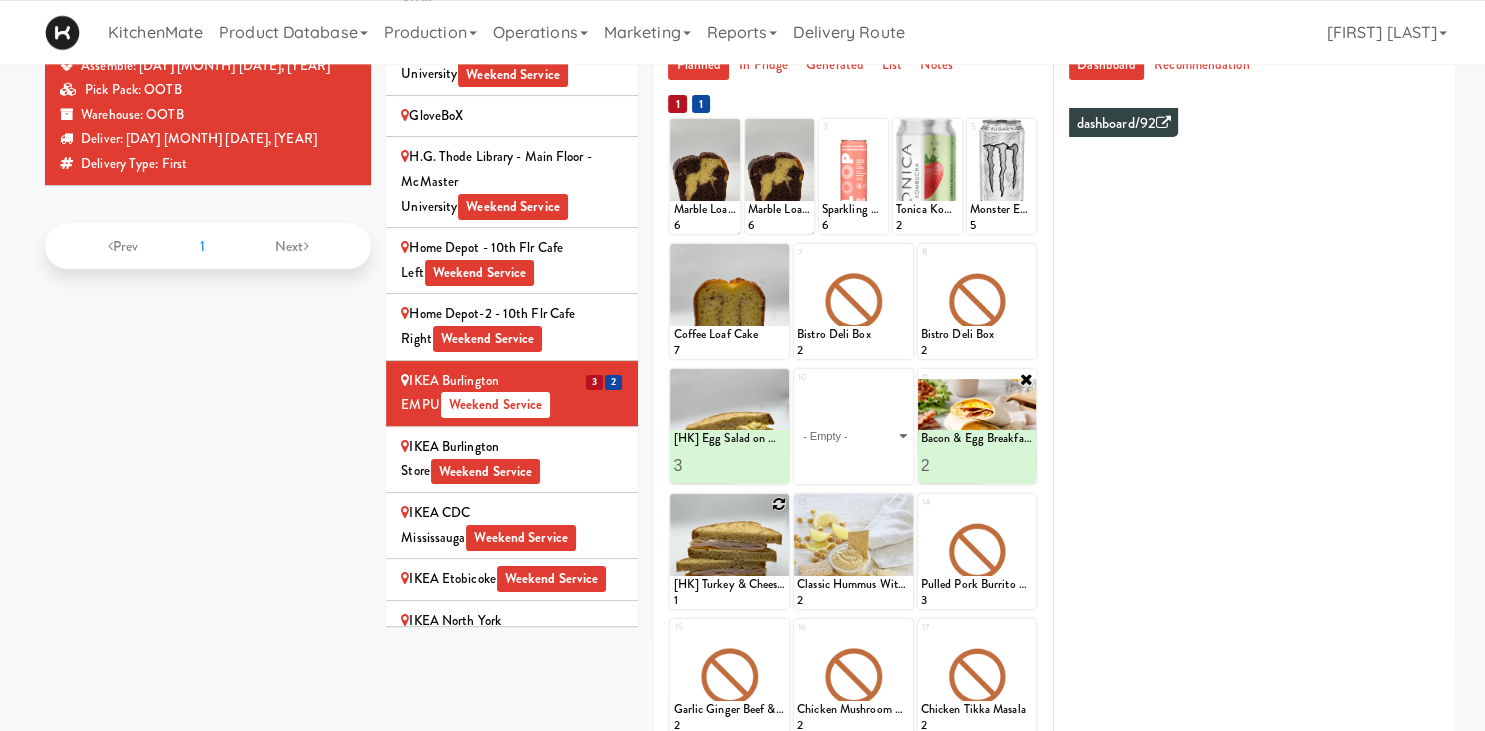 click at bounding box center (779, 504) 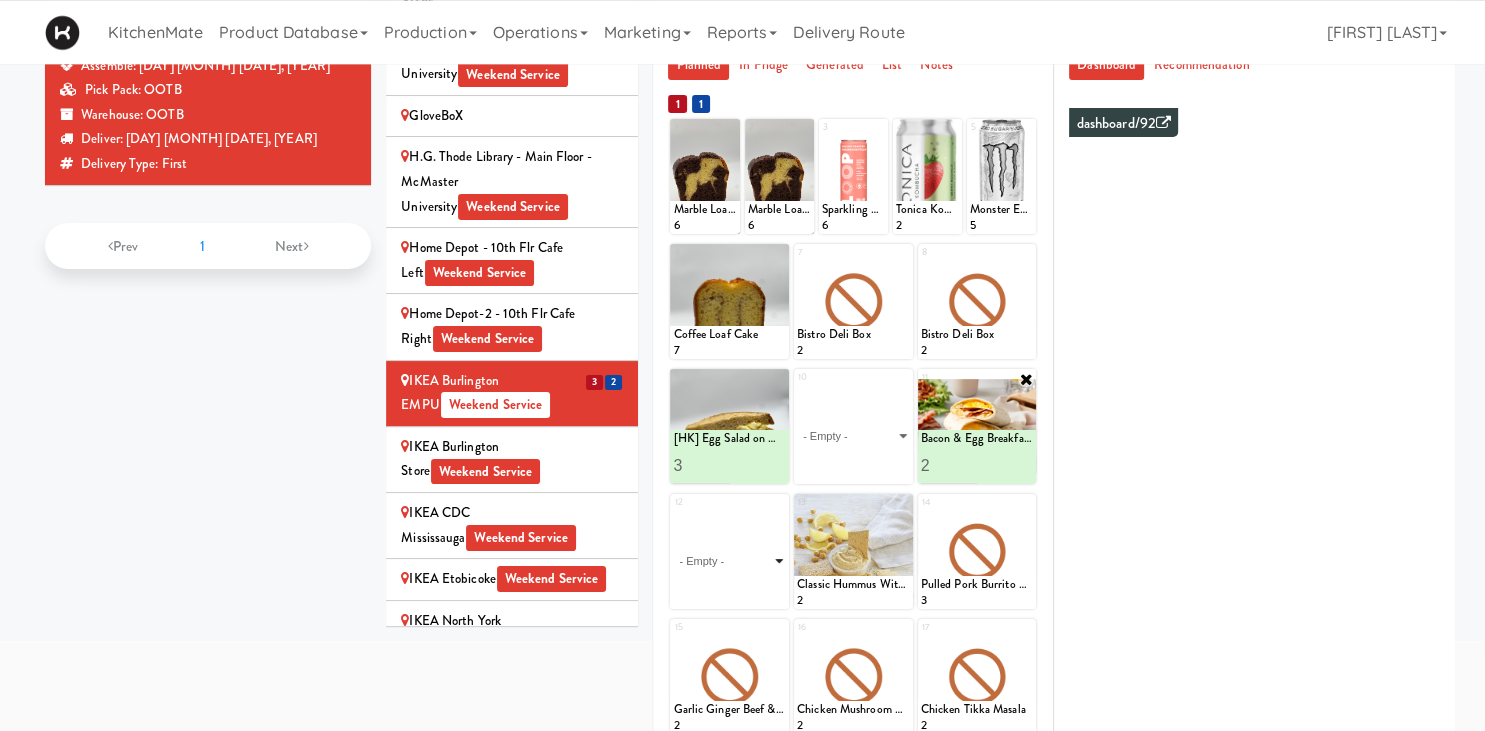 click on "- Empty - Activia Probiotic Peach Mango Smoothie Berry Gatorade Zero Chocolate Milk Tetra Pack Coca Cola Diet Coke Frooti Fuze Iced Tea Grape G2 Gatorade Thirst Quencher Greenhouse Fiery Ginger Shot Lemon Lime Gatorade Zero Monster Energy Zero Ultra Norse Cold Brew Coffee Oasis Apple Juice Orange Celsius Energy Drink Orange Gatorade Zero Red Bull Energy Drink Sanpellengrino Aranciata Sparkling Clementine Probiotic Soda Sparkling Ginger Probiotic Soda Sparkling Grapefruit Probiotic Soda Sugar Free Red Bull Tonica Kombucha Berry Bounce Amazing Chocolate Chunk Cookie Bacon & Egg Breakfast Wrap Bistro Deli Box Blue Diamond Roasted Salted Almonds Blue Diamond Smokehouse Almonds Caramilk Chocolate Chip Loaf Cake Chocolate Loaf Cake Classic Hummus With Crackers Clif Bar Peanut Butter Crunch Clif Builders proteins Bar Chocolate Clif Builders proteins Bar Chocolate Mint Coffee Loaf Cake Falafel & Hummus Wrap Freshii Peanut Butter Energii Bites [HK] Cheddar Cheese Bagel [HK] Chicken Caesar Wrap [HK] Turkey Club Wrap" at bounding box center [729, 561] 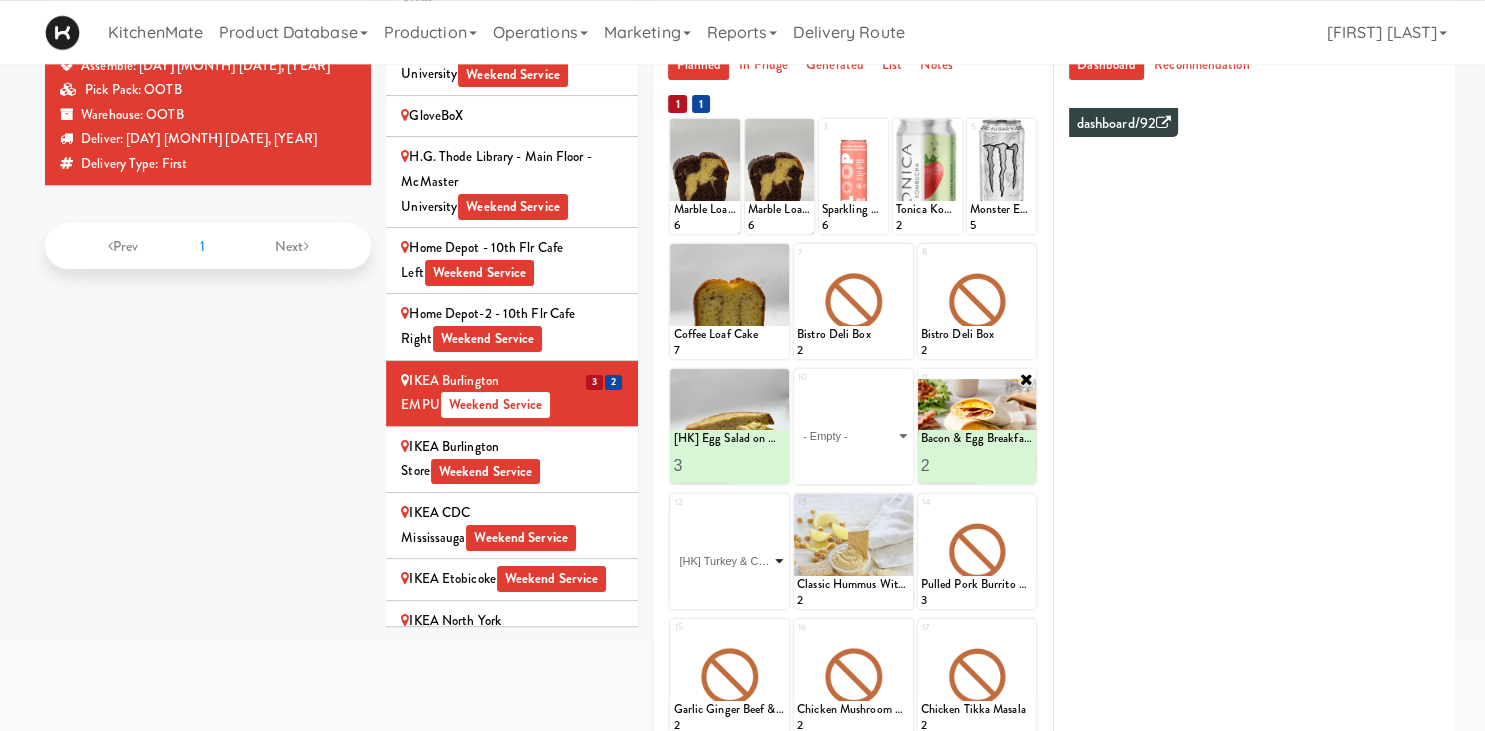 click on "[HK] Turkey & Cheese Multigrain" at bounding box center (0, 0) 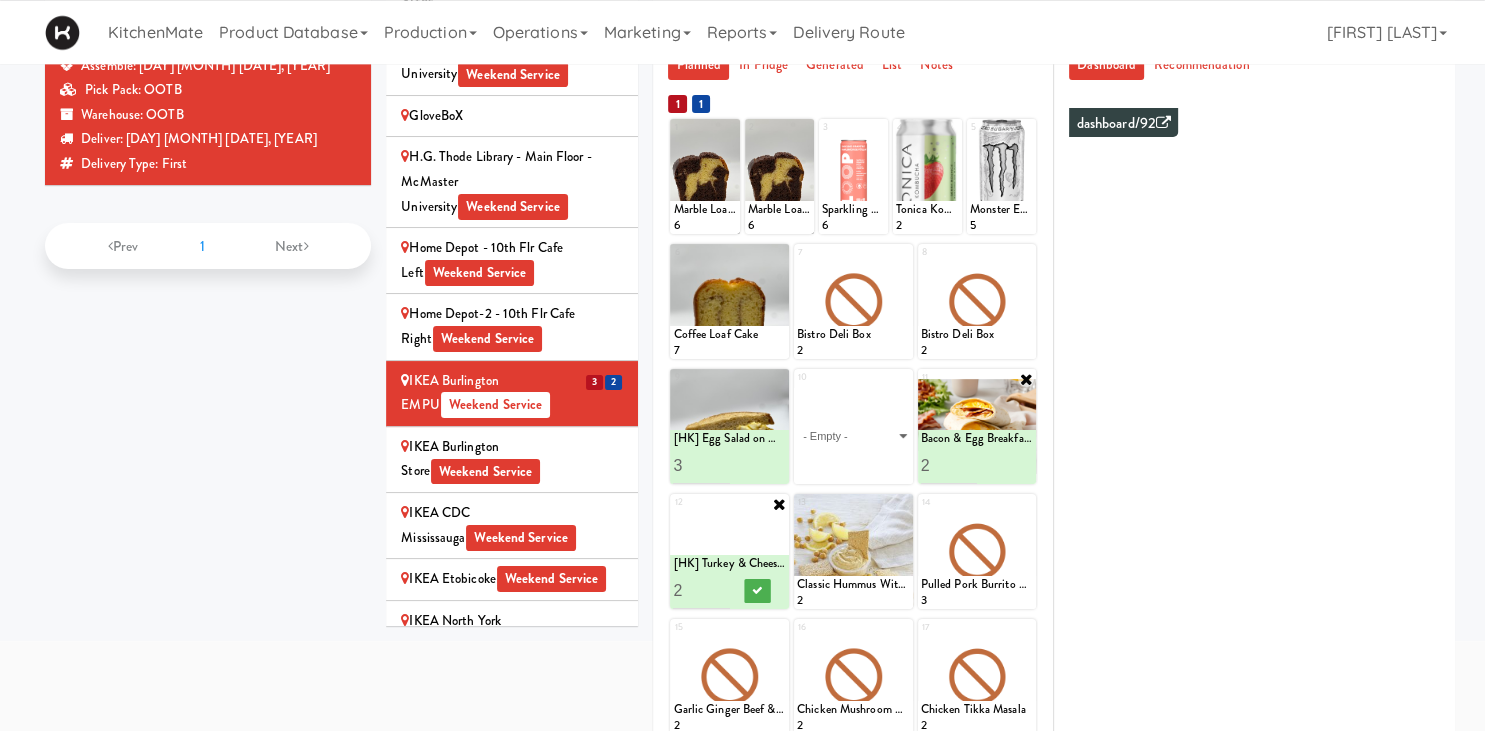 type on "2" 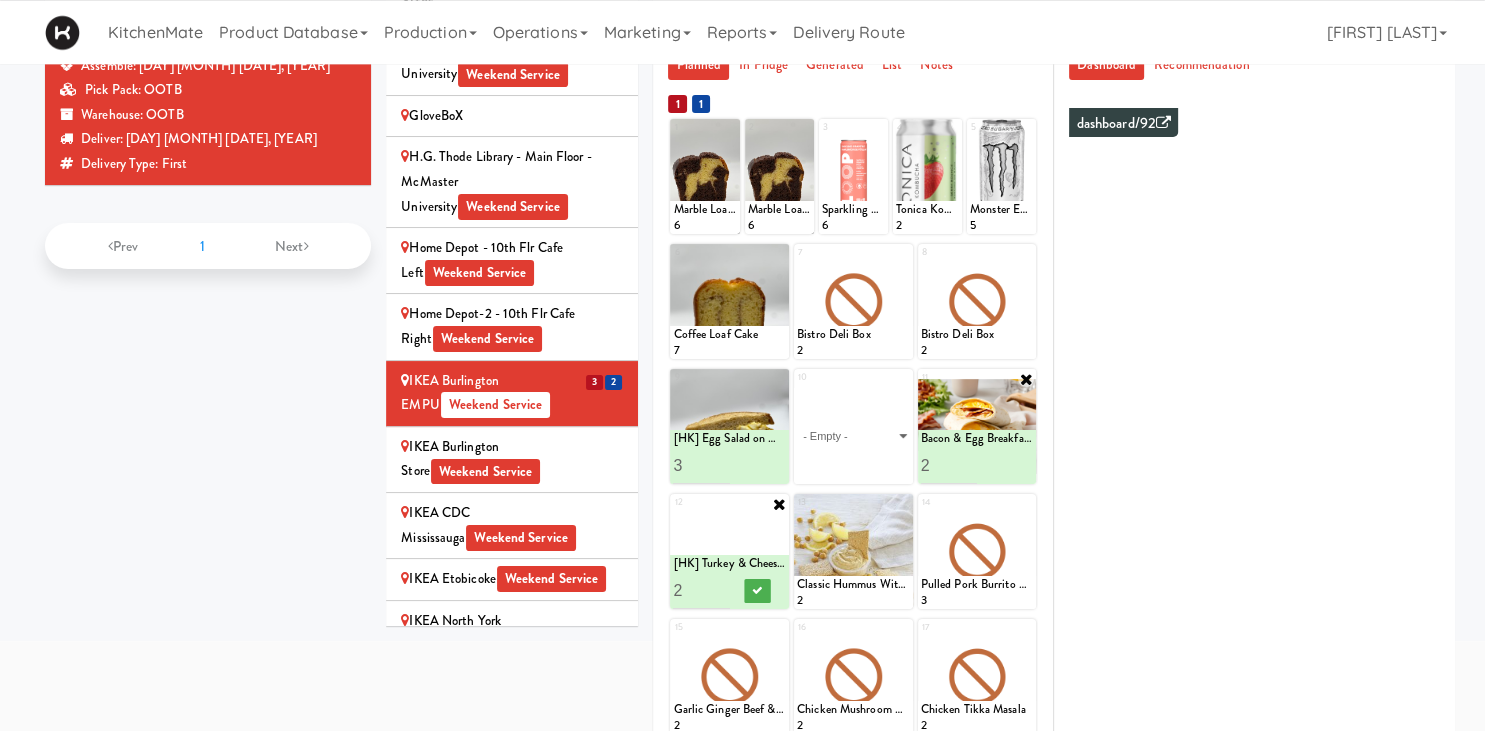 click on "2" at bounding box center [701, 590] 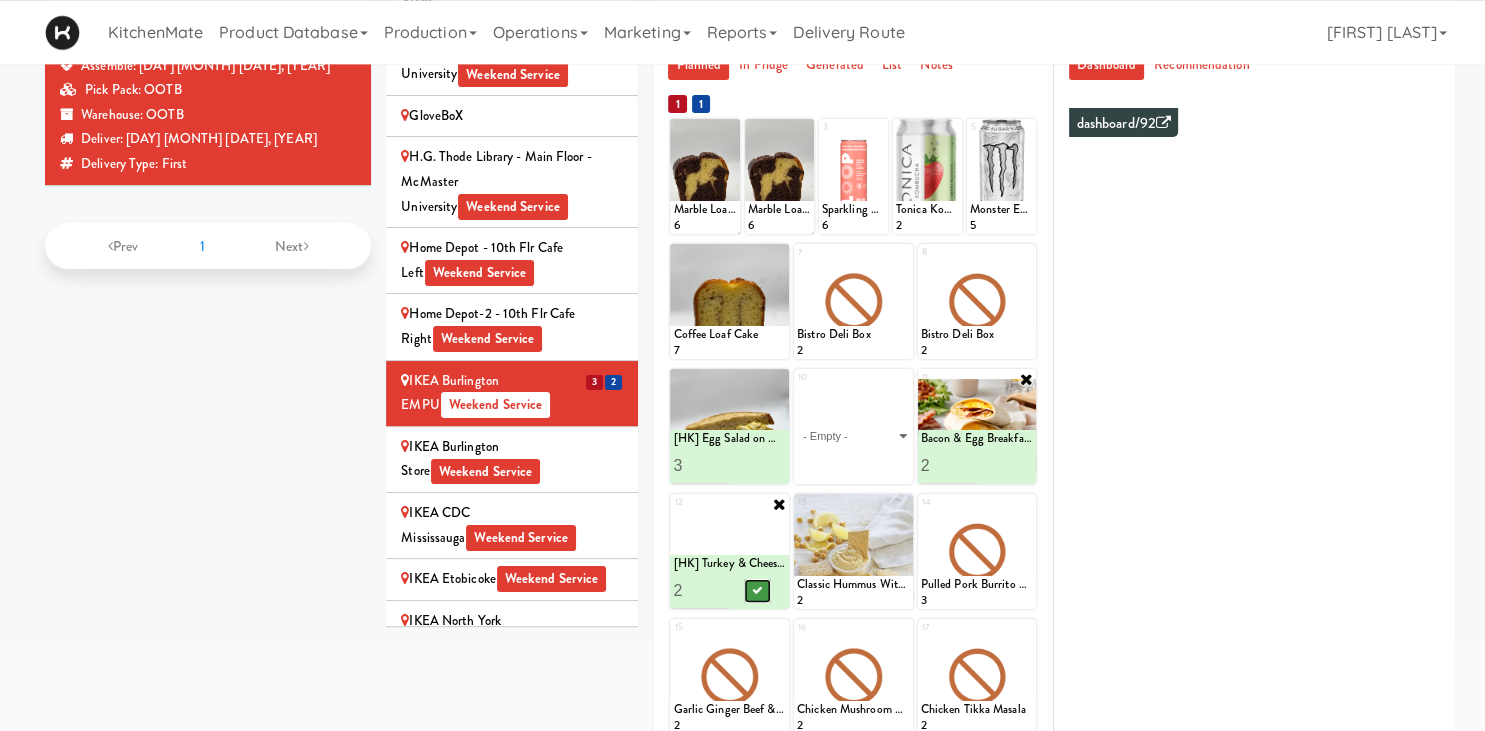 click at bounding box center [758, 591] 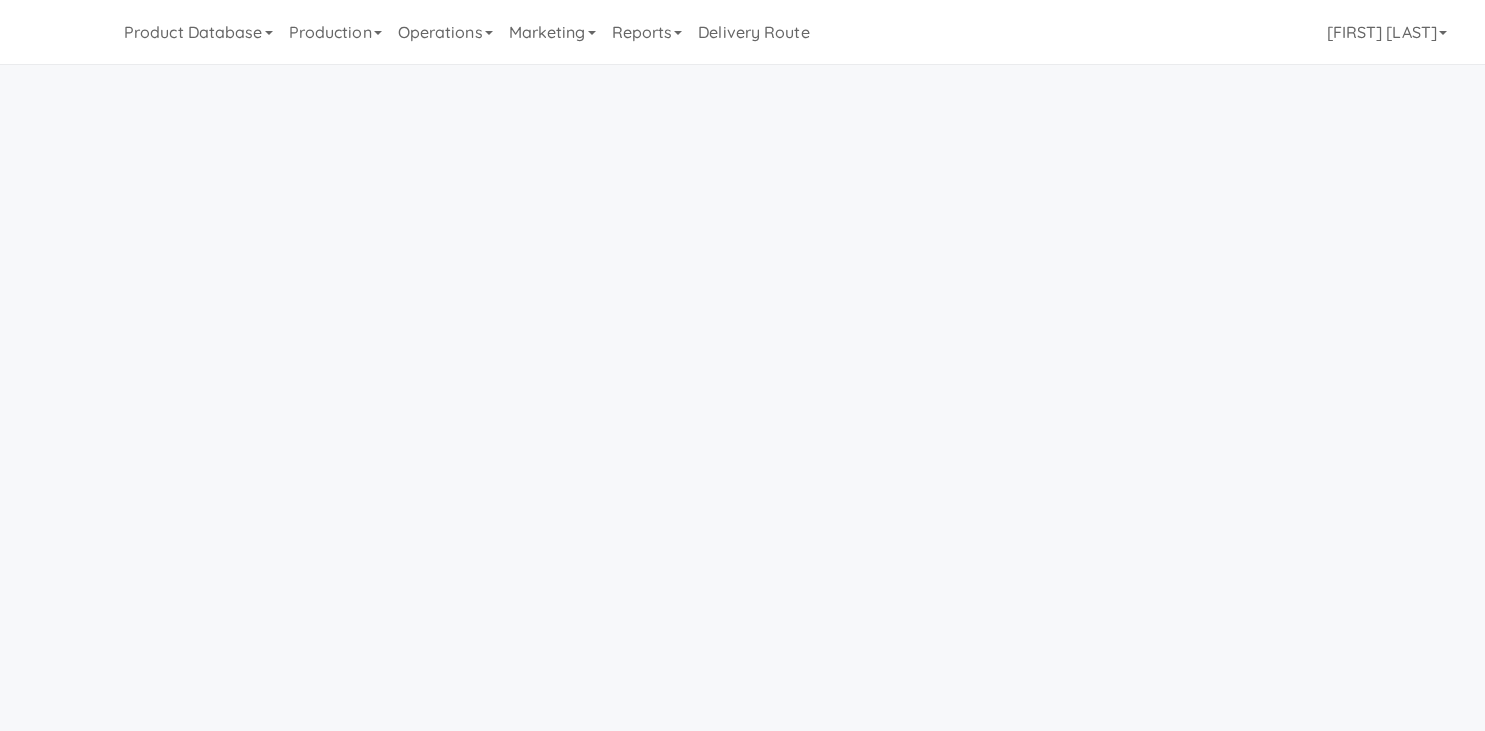 scroll, scrollTop: 0, scrollLeft: 0, axis: both 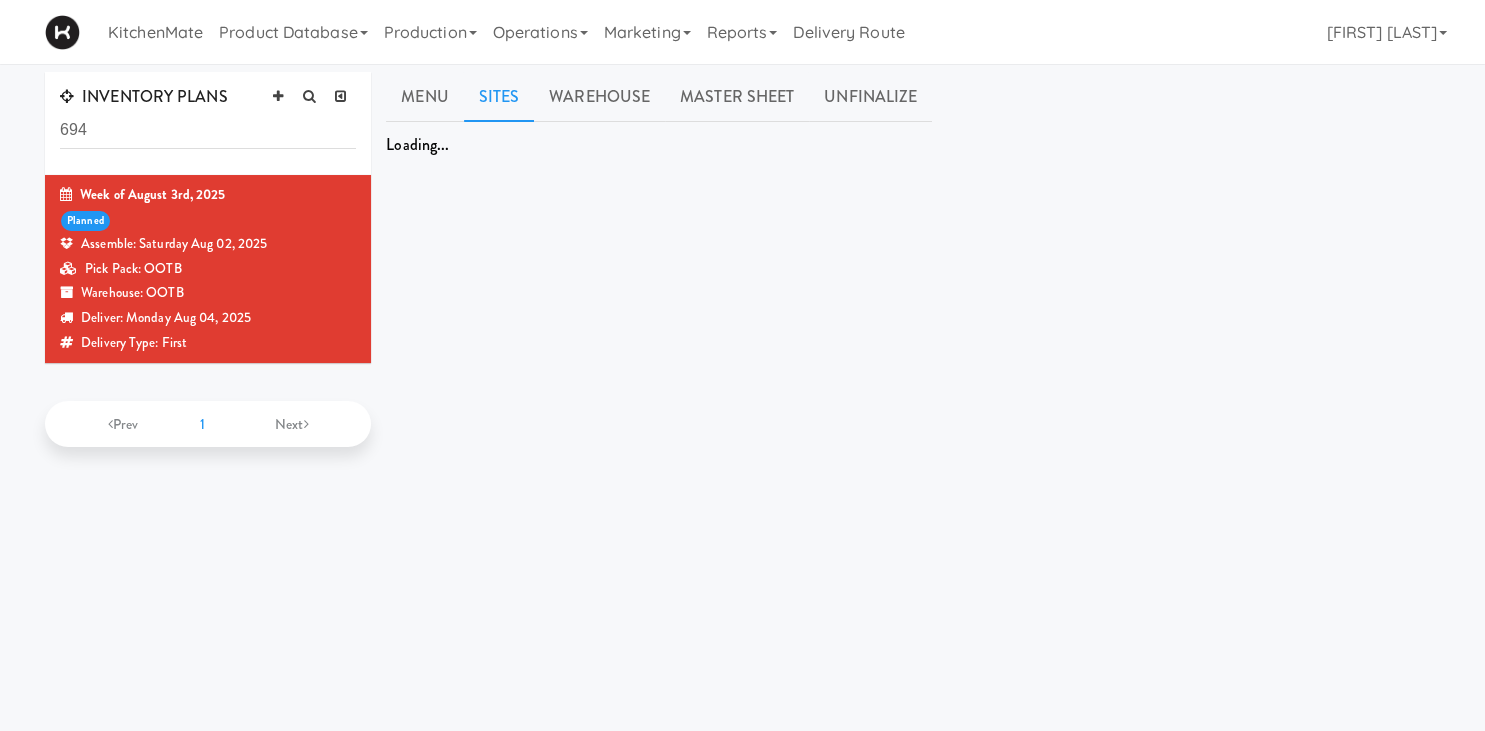 click on "Sites" at bounding box center [499, 97] 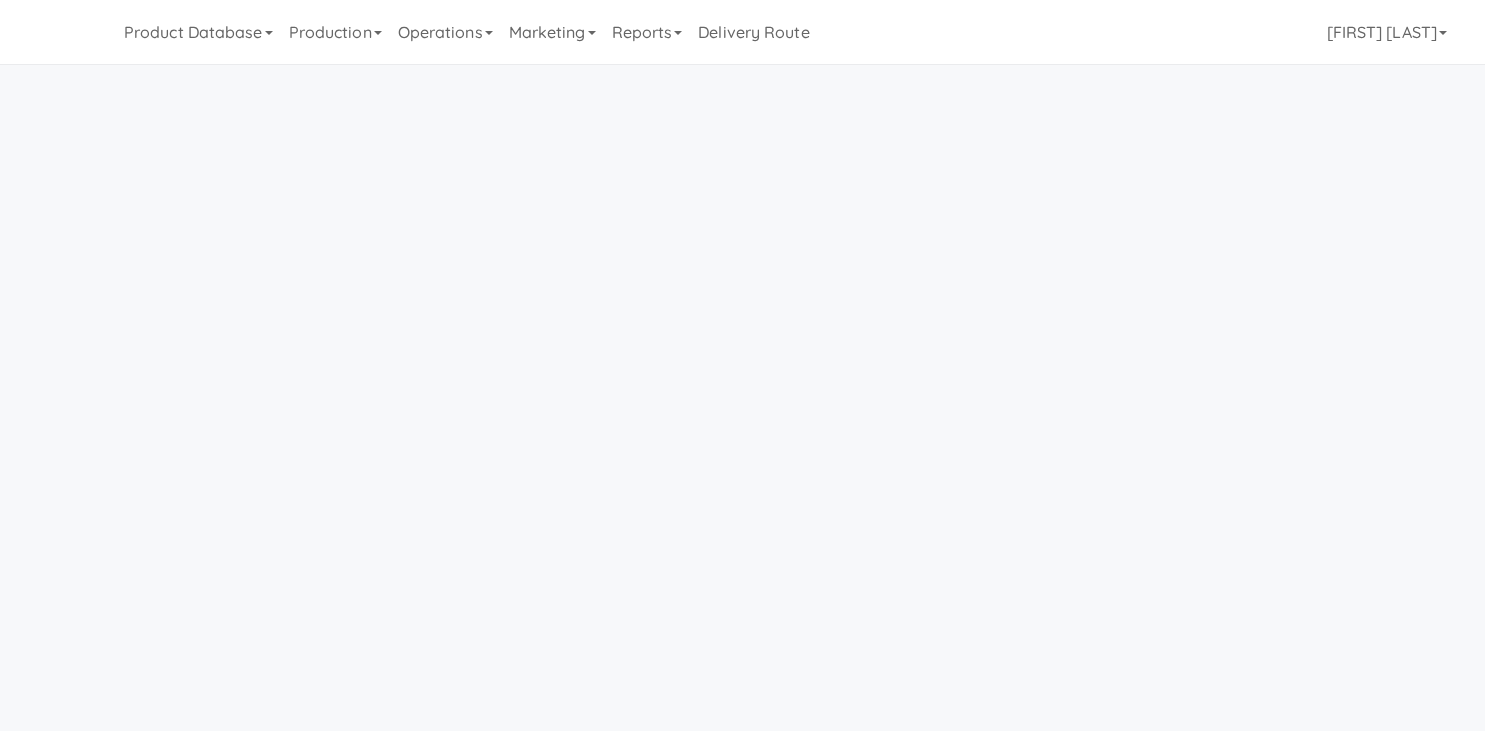 scroll, scrollTop: 64, scrollLeft: 0, axis: vertical 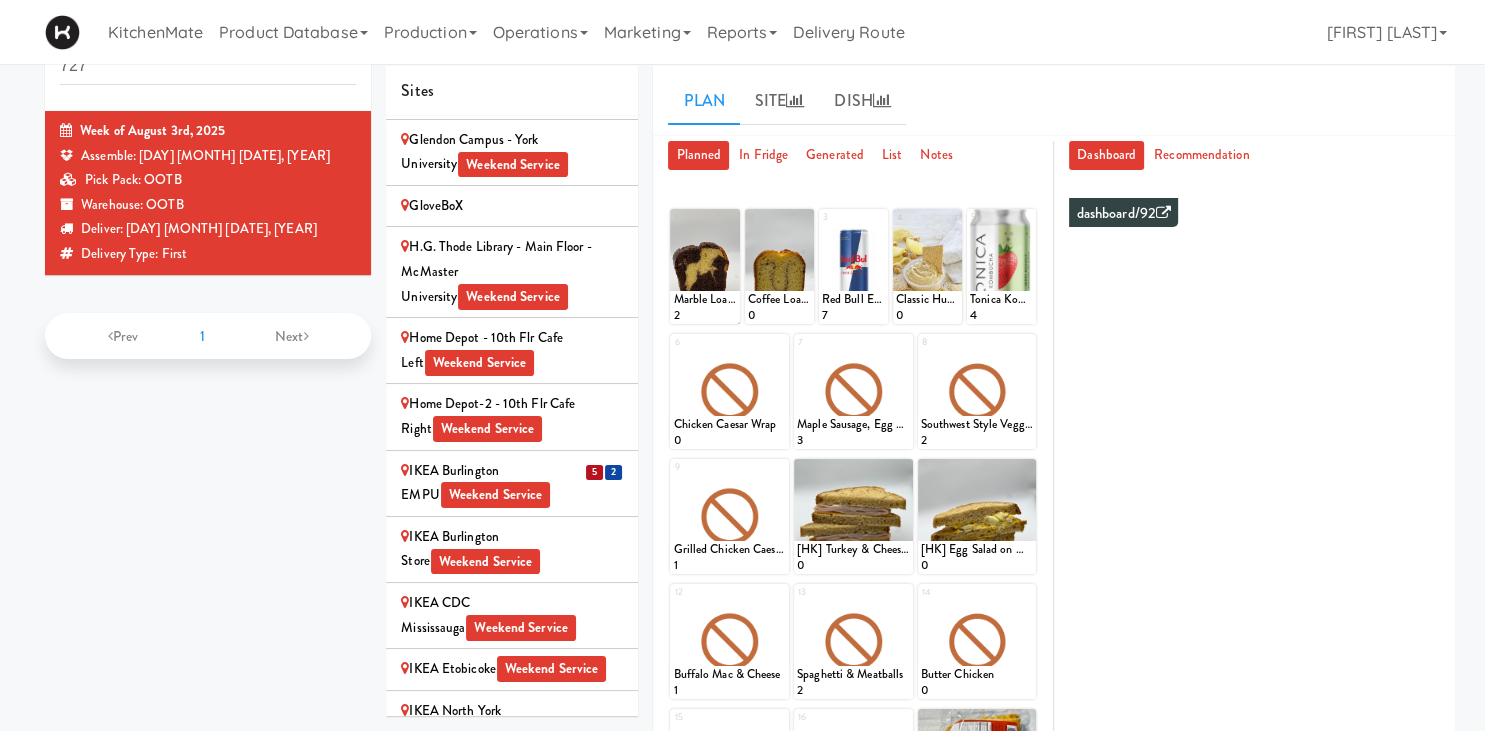 click on "IKEA Burlington EMPU  Weekend Service" at bounding box center (512, 483) 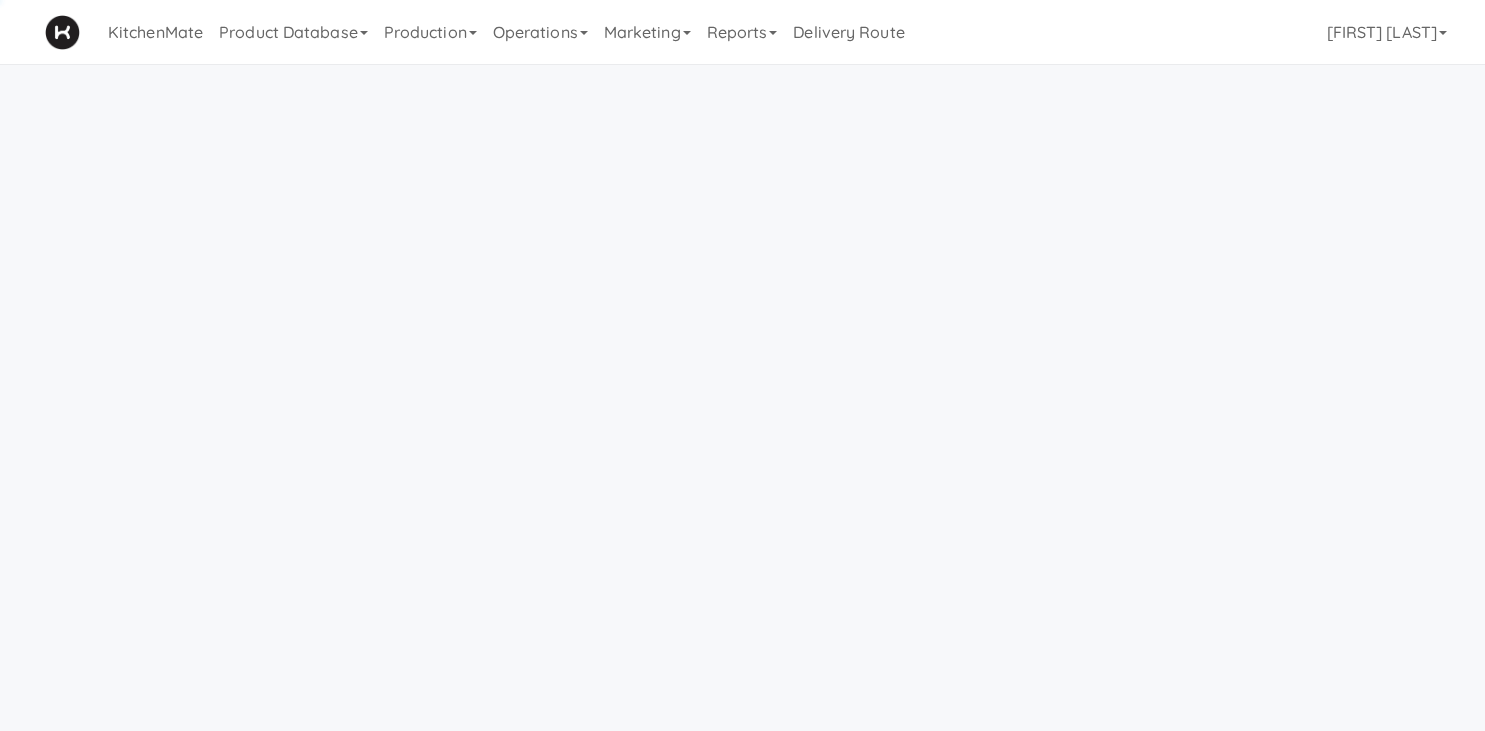 scroll, scrollTop: 0, scrollLeft: 0, axis: both 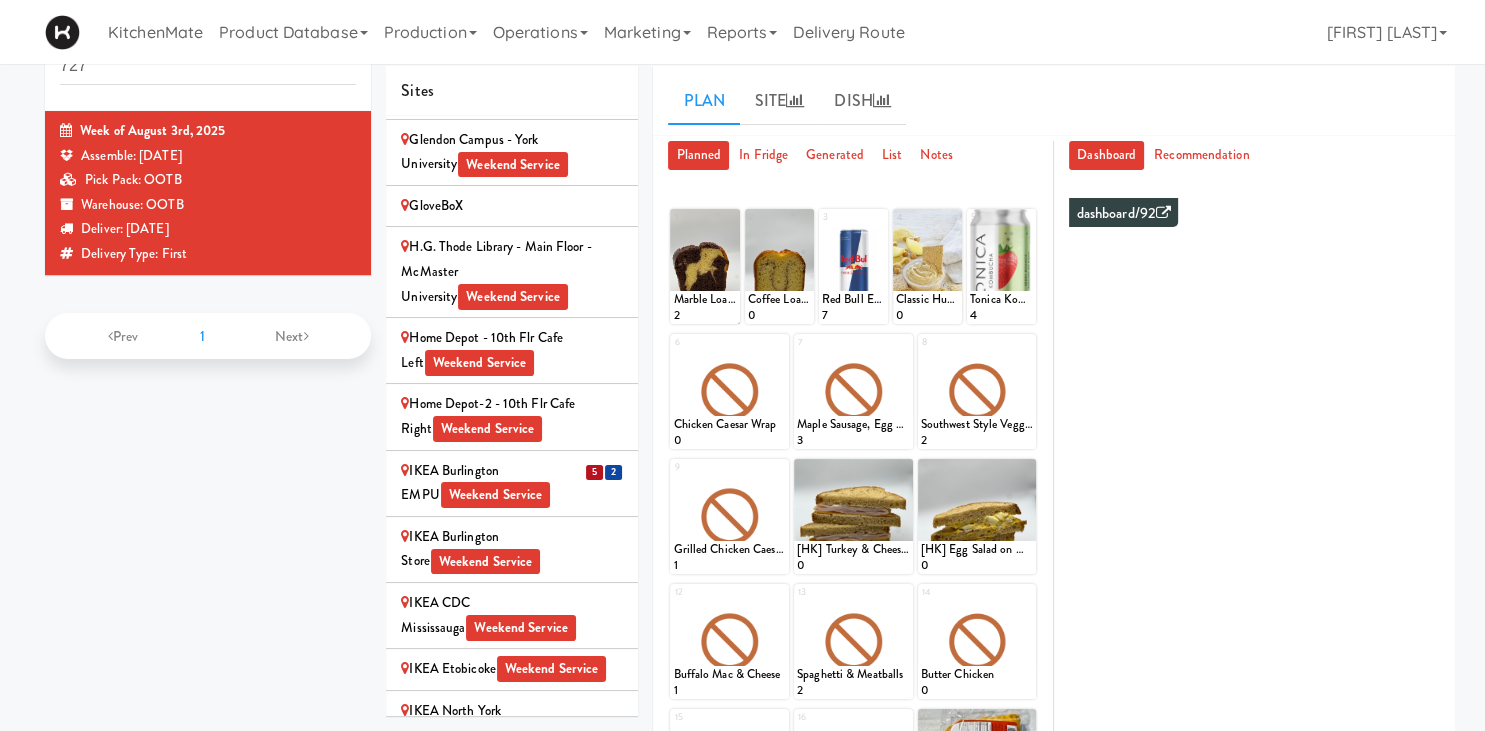 click on "IKEA Burlington EMPU  Weekend Service" at bounding box center (512, 483) 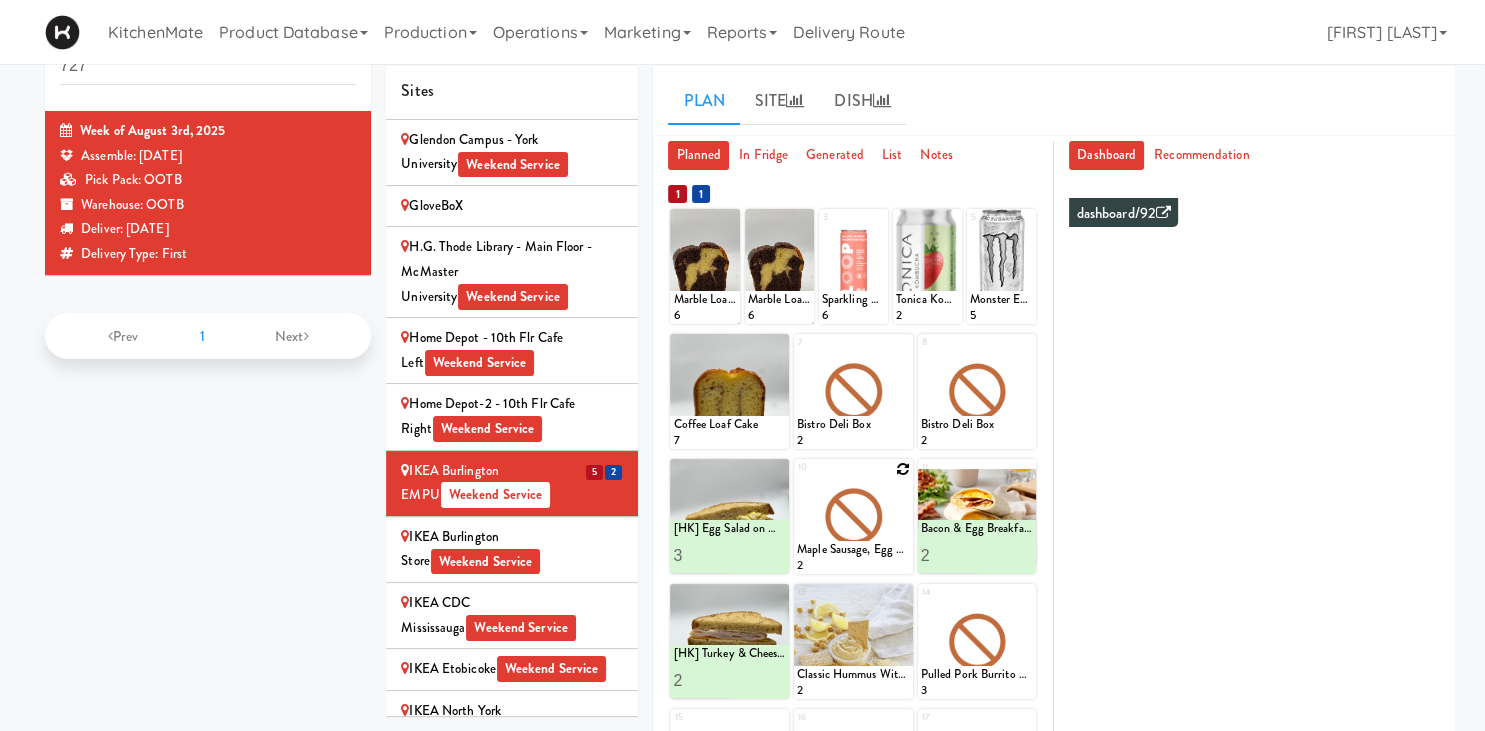 click at bounding box center [903, 469] 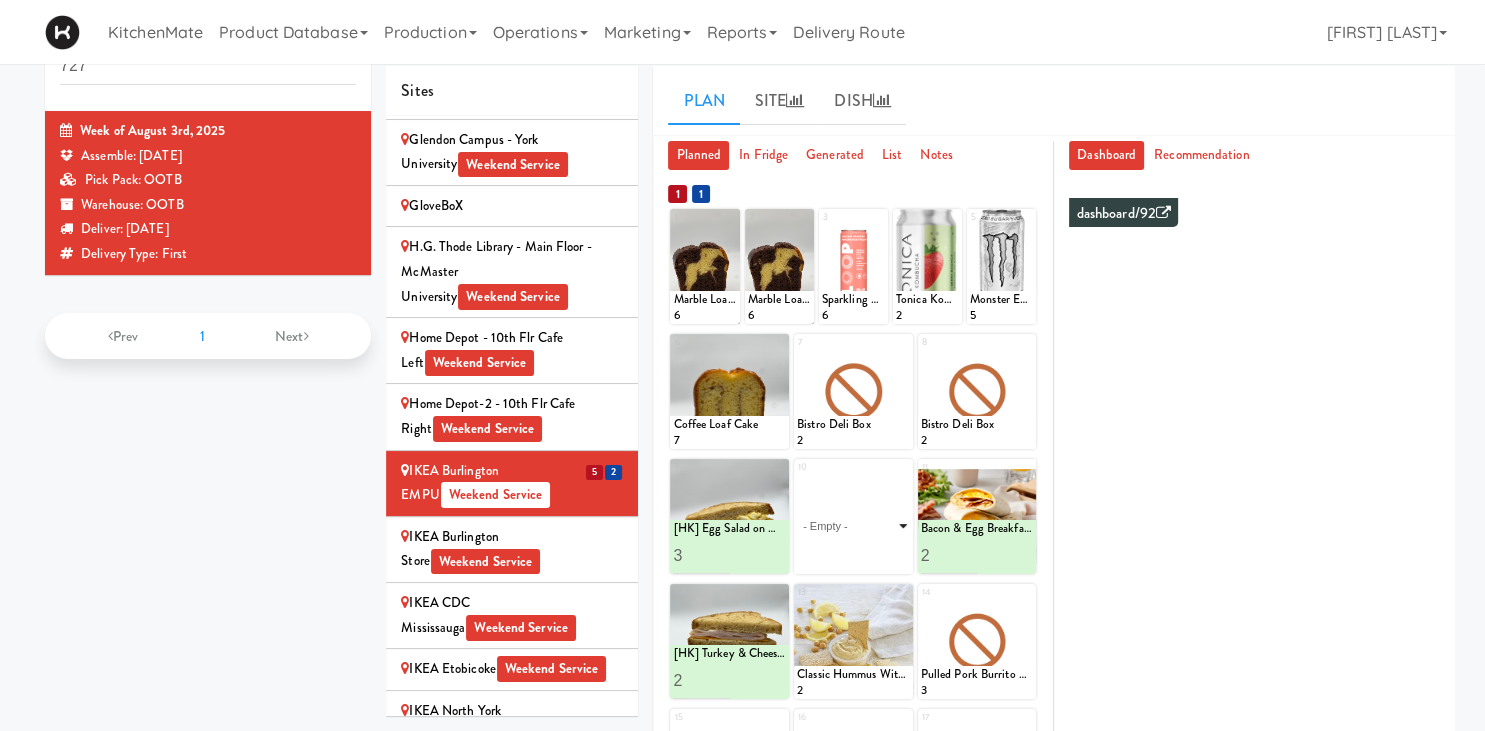 click on "- Empty - Activia Probiotic Peach Mango Smoothie Berry Gatorade Zero Chocolate Milk Tetra Pack Coca Cola Diet Coke Frooti Fuze Iced Tea Grape G2 Gatorade Thirst Quencher Greenhouse Fiery Ginger Shot Lemon Lime Gatorade Zero Monster Energy Zero Ultra Norse Cold Brew Coffee Oasis Apple Juice Orange Celsius Energy Drink Orange Gatorade Zero Red Bull Energy Drink Sanpellengrino Aranciata Sparkling Clementine Probiotic Soda Sparkling Ginger Probiotic Soda Sparkling Grapefruit Probiotic Soda Sugar Free Red Bull Tonica Kombucha Berry Bounce Amazing Chocolate Chunk Cookie Bacon & Egg Breakfast Wrap Bistro Deli Box Blue Diamond Roasted Salted Almonds Blue Diamond Smokehouse Almonds Caramilk Chocolate Chip Loaf Cake Chocolate Loaf Cake Classic Hummus With Crackers Clif Bar Peanut Butter Crunch Clif Builders proteins Bar Chocolate Clif Builders proteins Bar Chocolate Mint Coffee Loaf Cake Falafel & Hummus Wrap Freshii Peanut Butter Energii Bites [HK] Cheddar Cheese Bagel [HK] Chicken Caesar Wrap [HK] Turkey Club Wrap" at bounding box center [853, 526] 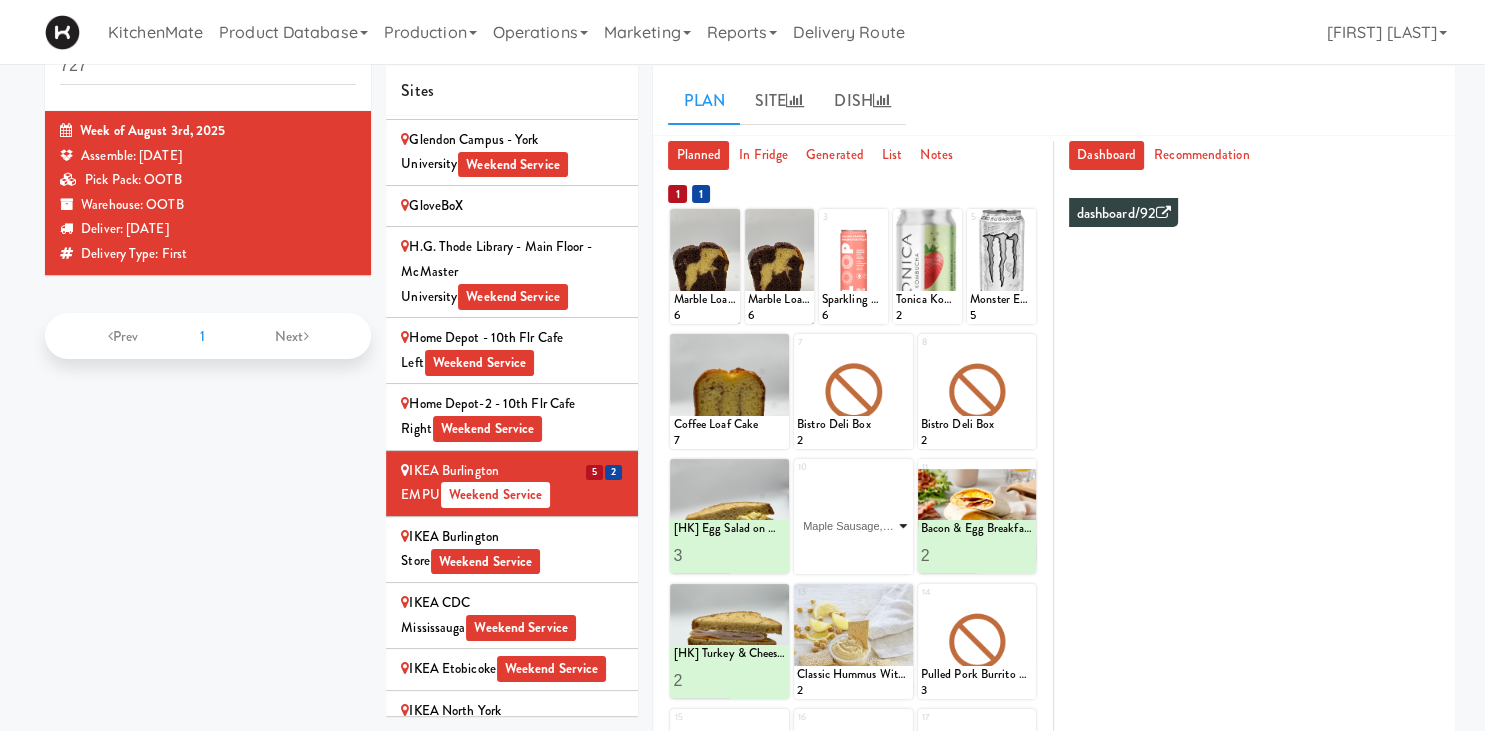 click on "Maple Sausage, Egg & Cheddar Sandwich" at bounding box center [0, 0] 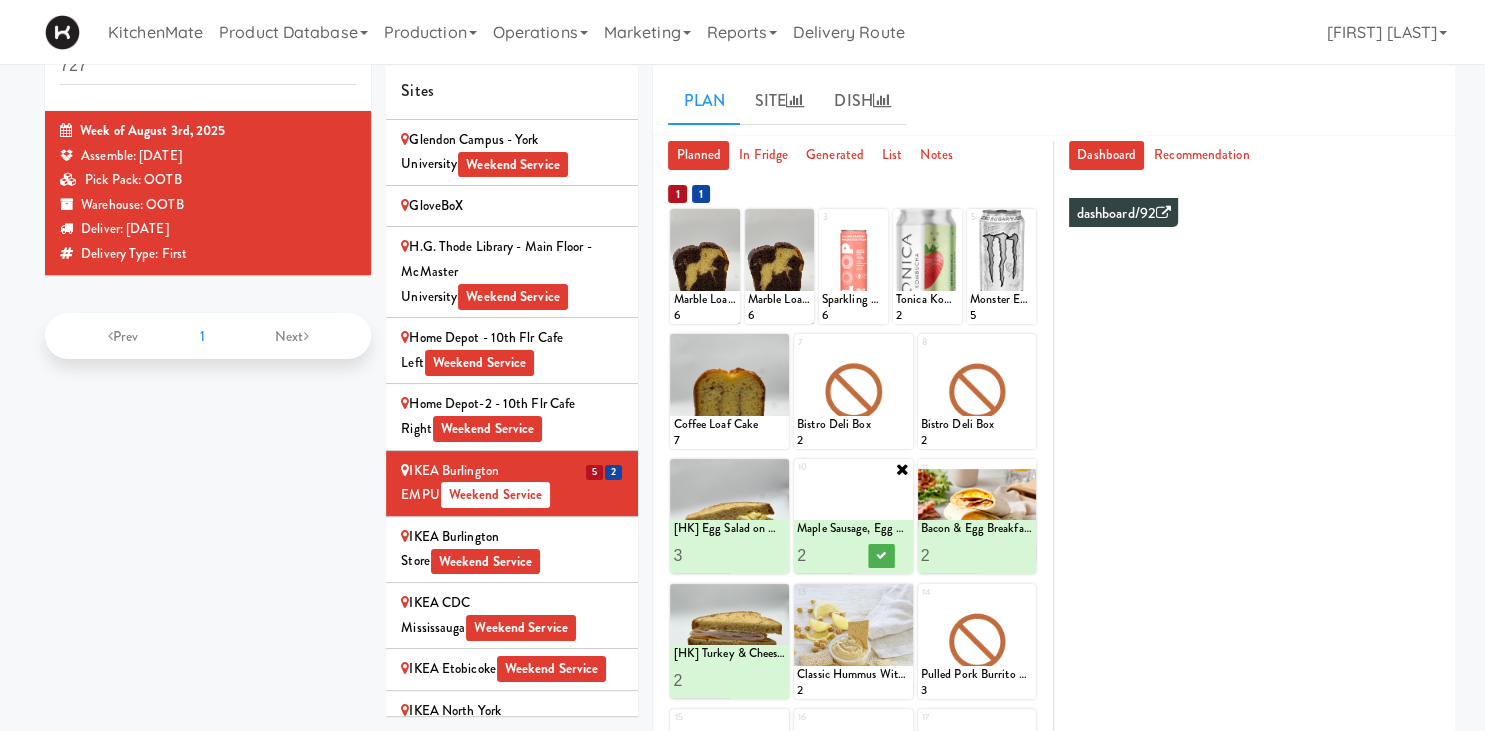 type on "2" 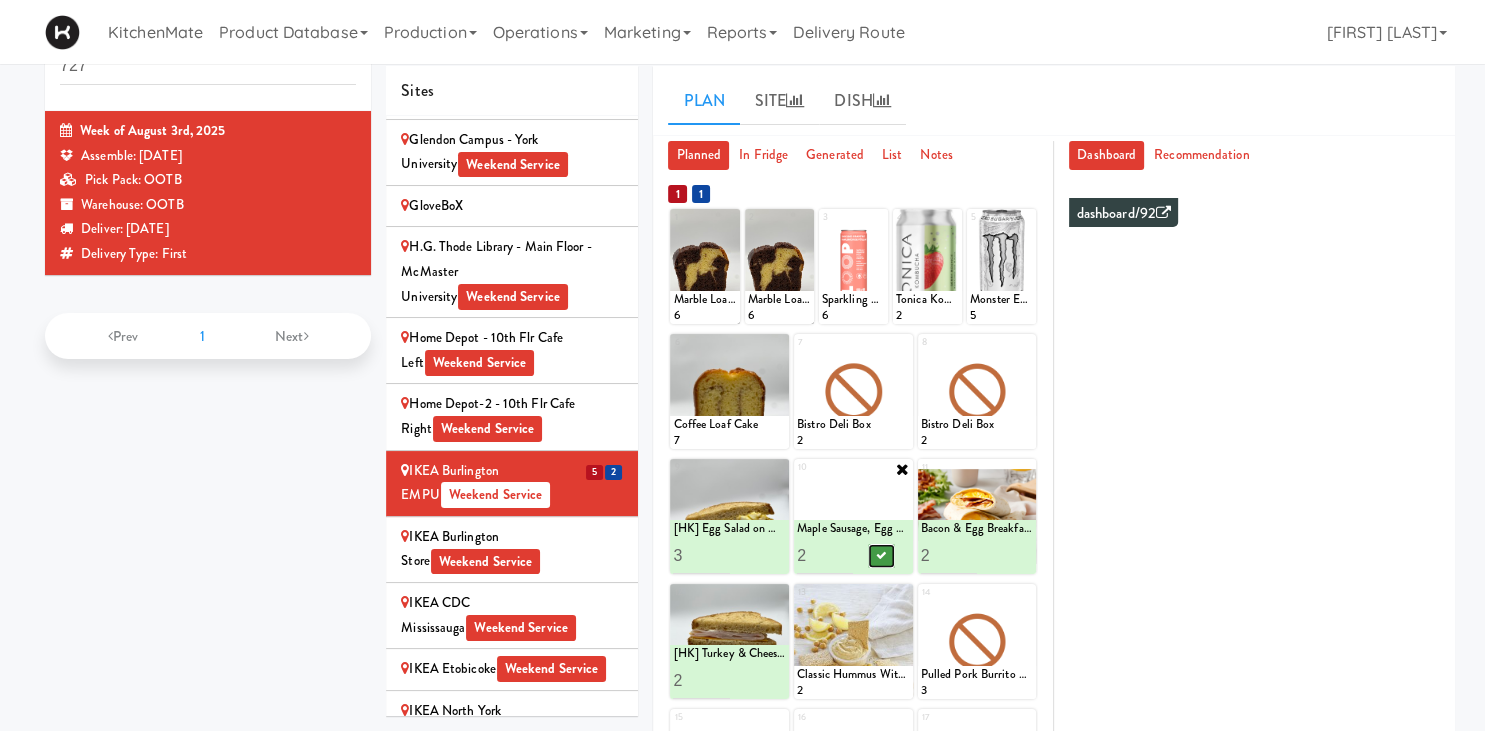 click at bounding box center (881, 556) 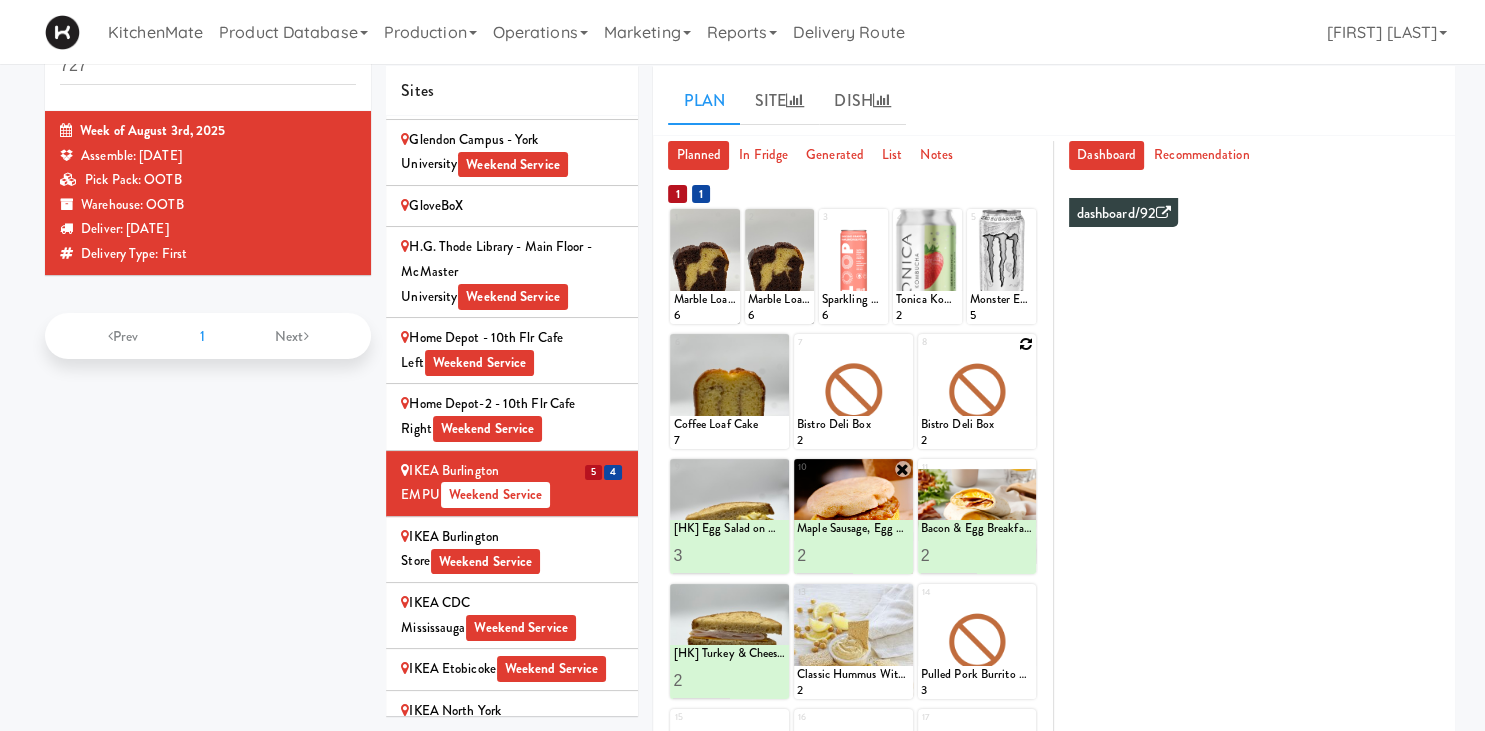 click at bounding box center (1026, 344) 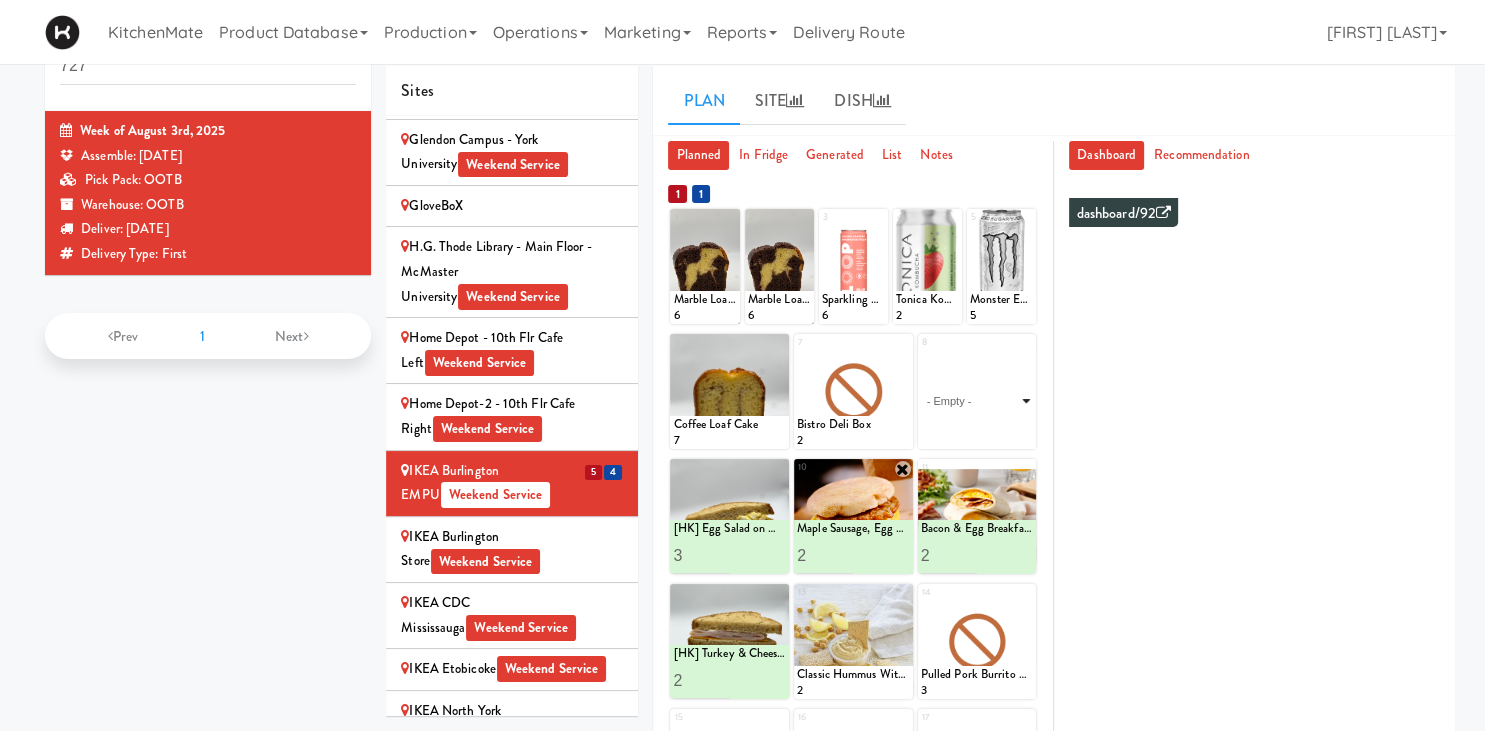 click on "- Empty - Activia Probiotic Peach Mango Smoothie Berry Gatorade Zero Chocolate Milk Tetra Pack Coca Cola Diet Coke Frooti Fuze Iced Tea Grape G2 Gatorade Thirst Quencher Greenhouse Fiery Ginger Shot Lemon Lime Gatorade Zero Monster Energy Zero Ultra Norse Cold Brew Coffee Oasis Apple Juice Orange Celsius Energy Drink Orange Gatorade Zero Red Bull Energy Drink Sanpellengrino Aranciata Sparkling Clementine Probiotic Soda Sparkling Ginger Probiotic Soda Sparkling Grapefruit Probiotic Soda Sugar Free Red Bull Tonica Kombucha Berry Bounce Amazing Chocolate Chunk Cookie Bacon & Egg Breakfast Wrap Bistro Deli Box Blue Diamond Roasted Salted Almonds Blue Diamond Smokehouse Almonds Caramilk Chocolate Chip Loaf Cake Chocolate Loaf Cake Classic Hummus With Crackers Clif Bar Peanut Butter Crunch Clif Builders proteins Bar Chocolate Clif Builders proteins Bar Chocolate Mint Coffee Loaf Cake Falafel & Hummus Wrap Freshii Peanut Butter Energii Bites [HK] Cheddar Cheese Bagel [HK] Chicken Caesar Wrap [HK] Turkey Club Wrap" at bounding box center [977, 401] 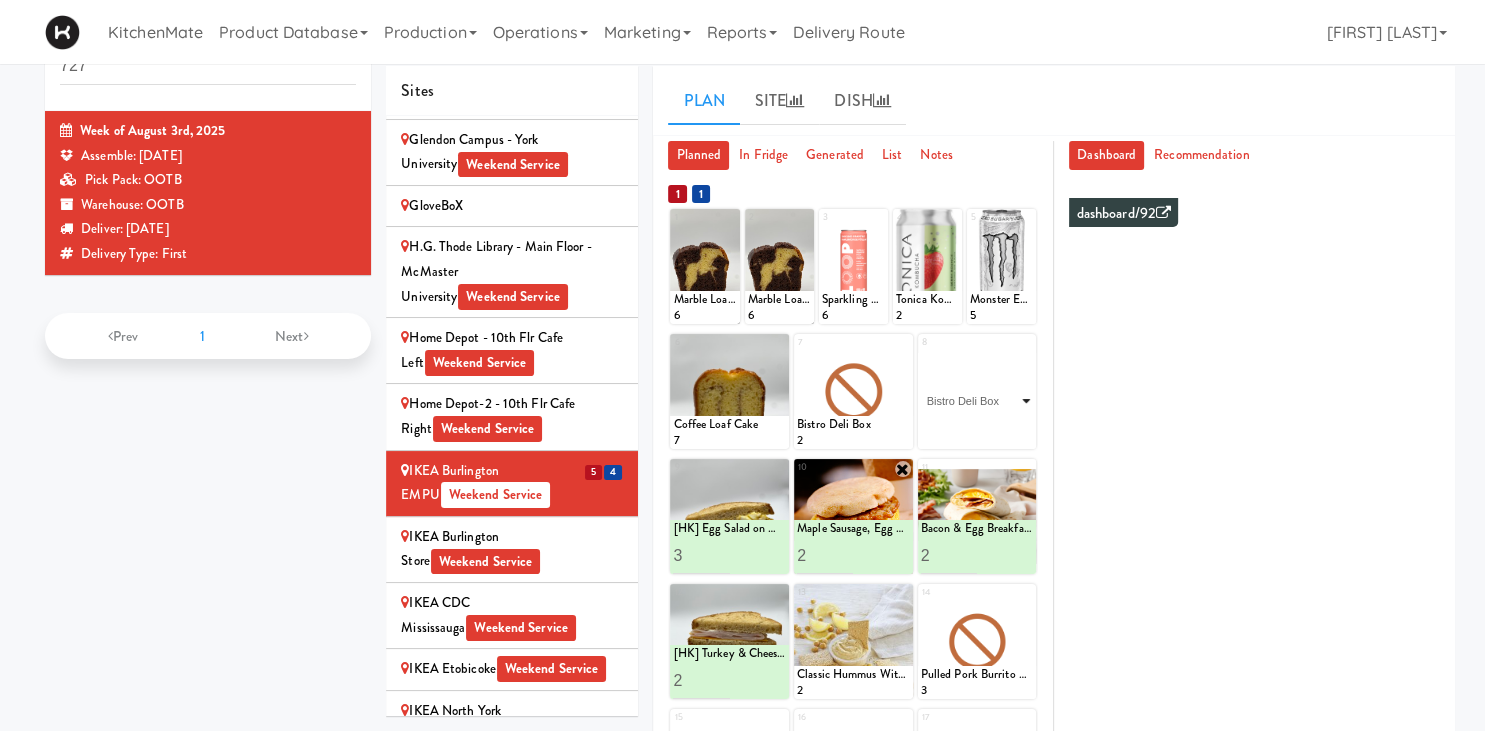 click on "Bistro Deli Box" at bounding box center (0, 0) 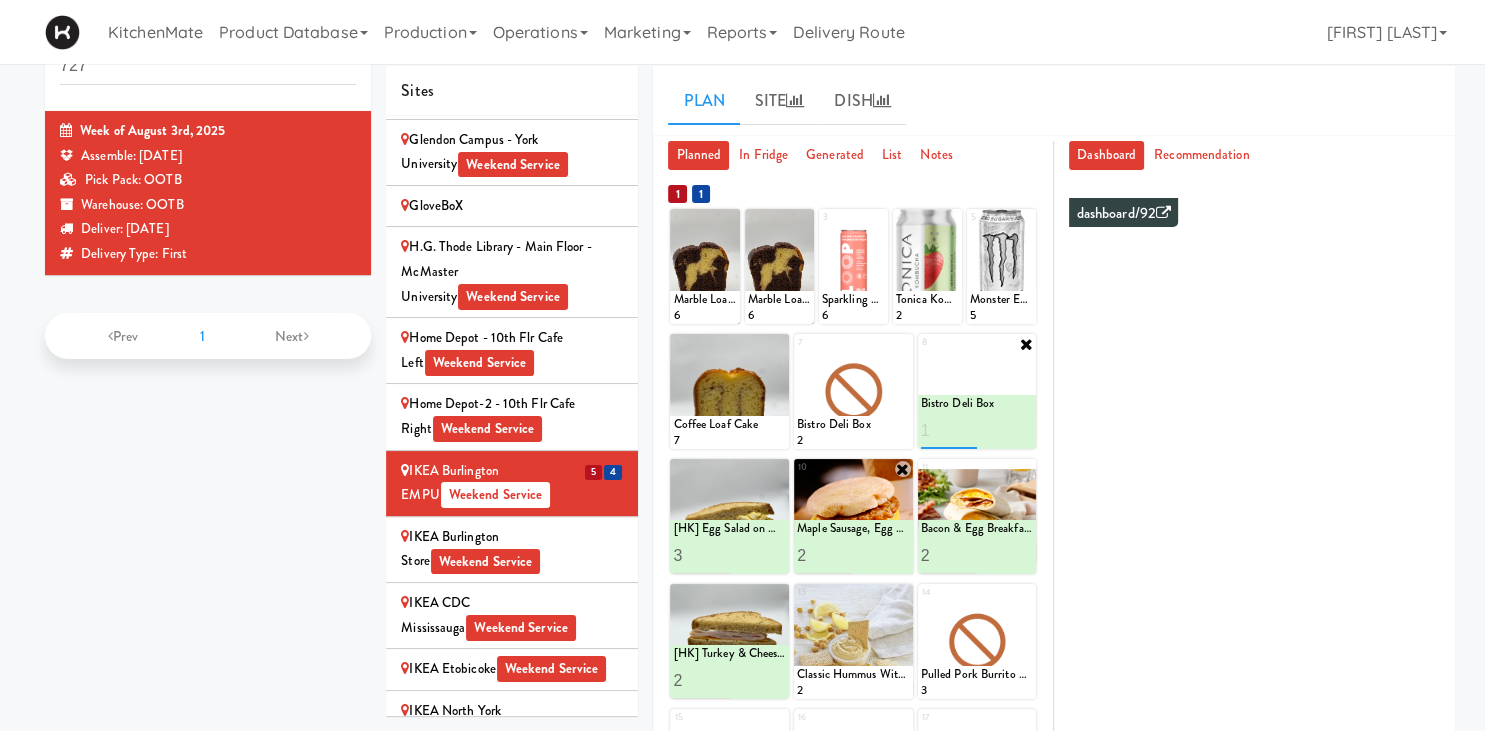 type on "1" 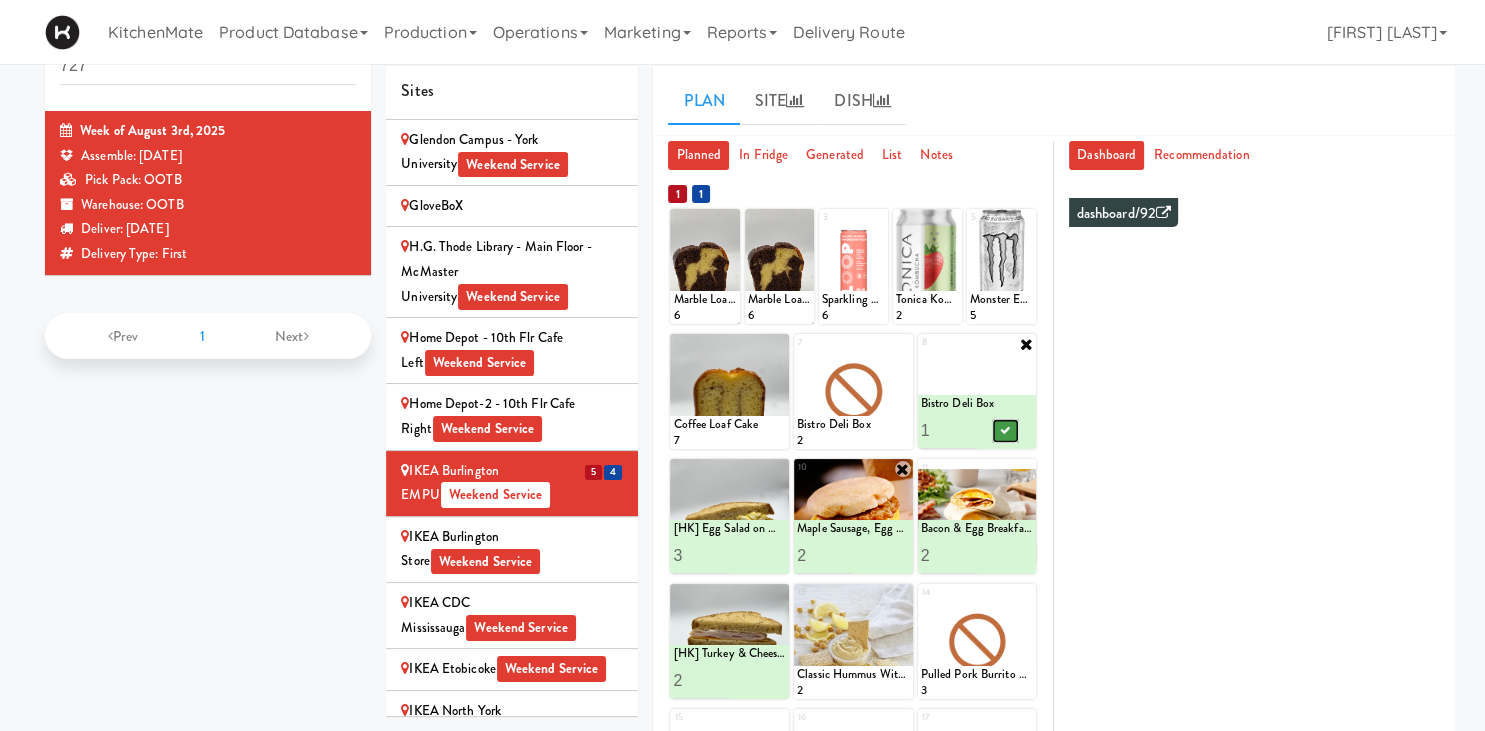 click at bounding box center (1005, 431) 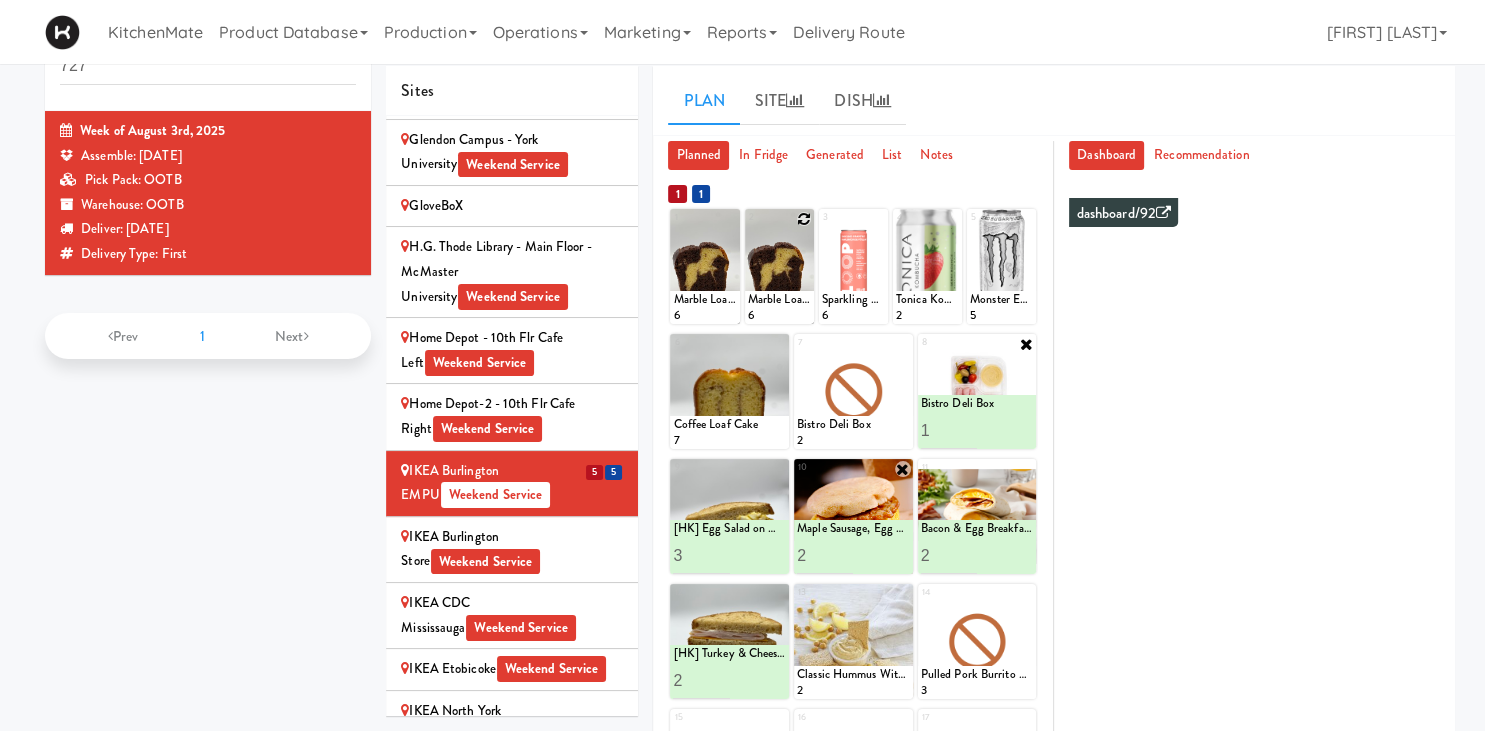 click at bounding box center (804, 219) 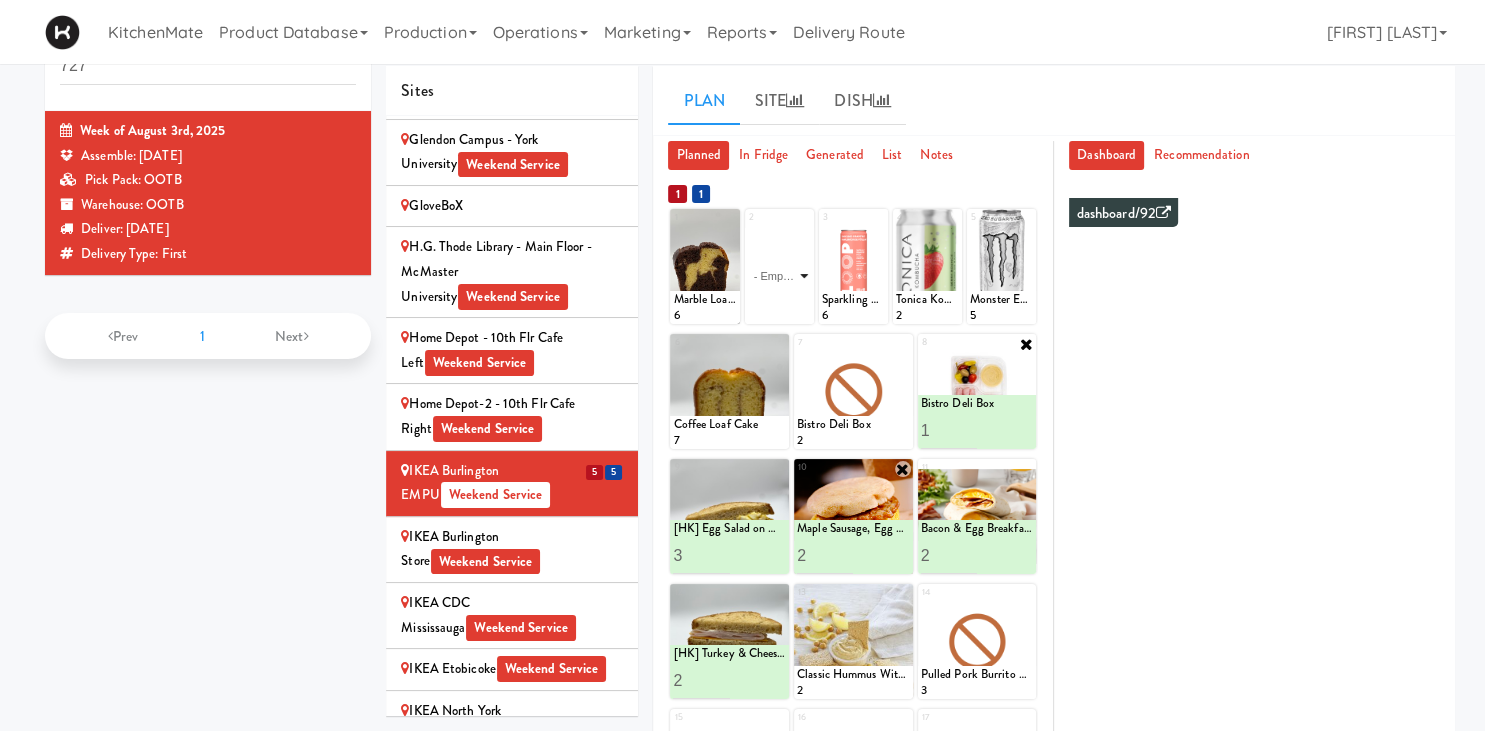 click on "- Empty - Activia Probiotic Peach Mango Smoothie Berry Gatorade Zero Chocolate Milk Tetra Pack Coca Cola Diet Coke Frooti Fuze Iced Tea Grape G2 Gatorade Thirst Quencher Greenhouse Fiery Ginger Shot Lemon Lime Gatorade Zero Monster Energy Zero Ultra Norse Cold Brew Coffee Oasis Apple Juice Orange Celsius Energy Drink Orange Gatorade Zero Red Bull Energy Drink Sanpellengrino Aranciata Sparkling Clementine Probiotic Soda Sparkling Ginger Probiotic Soda Sparkling Grapefruit Probiotic Soda Sugar Free Red Bull Tonica Kombucha Berry Bounce Amazing Chocolate Chunk Cookie Bacon & Egg Breakfast Wrap Bistro Deli Box Blue Diamond Roasted Salted Almonds Blue Diamond Smokehouse Almonds Caramilk Chocolate Chip Loaf Cake Chocolate Loaf Cake Classic Hummus With Crackers Clif Bar Peanut Butter Crunch Clif Builders proteins Bar Chocolate Clif Builders proteins Bar Chocolate Mint Coffee Loaf Cake Falafel & Hummus Wrap Freshii Peanut Butter Energii Bites [HK] Cheddar Cheese Bagel [HK] Chicken Caesar Wrap [HK] Turkey Club Wrap" at bounding box center [779, 276] 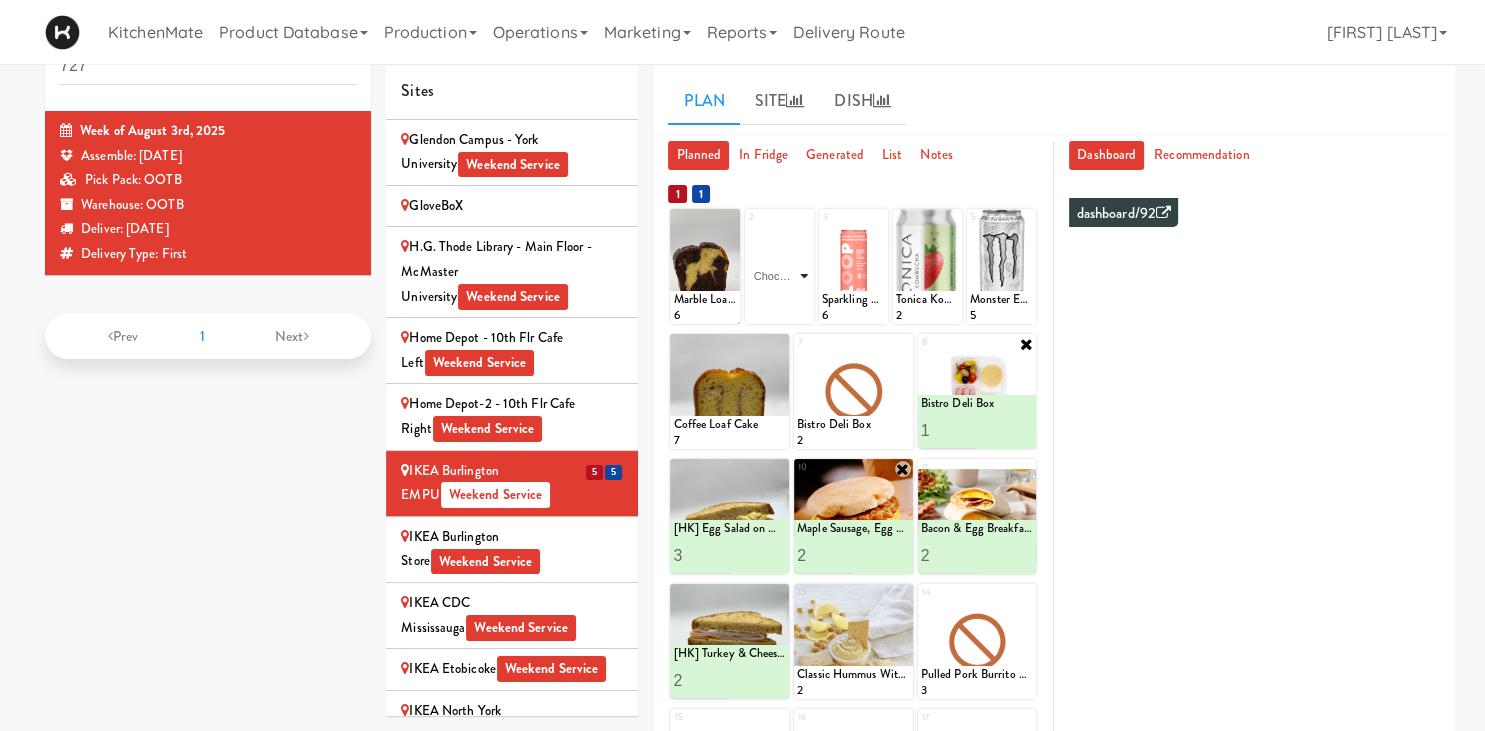 click on "Chocolate Chip Loaf Cake" at bounding box center (0, 0) 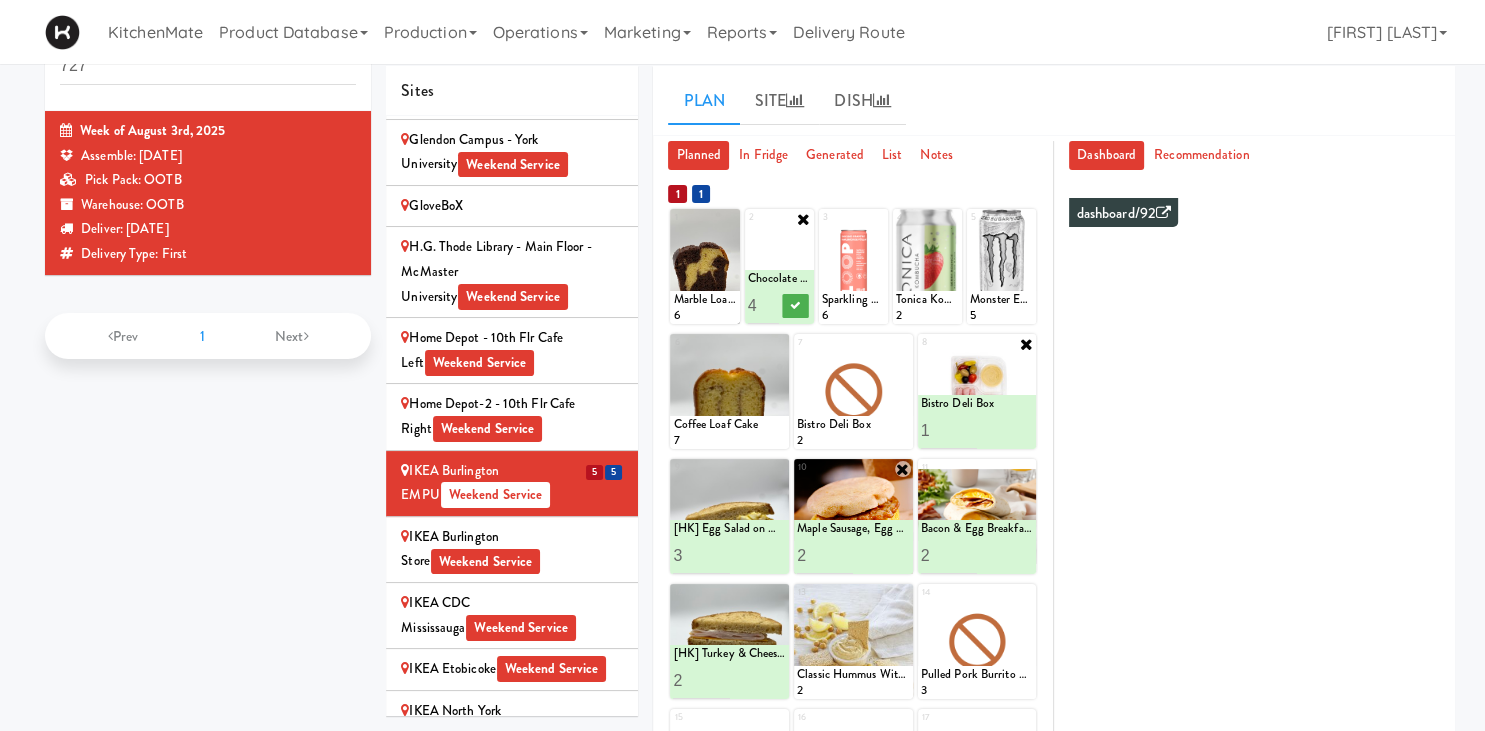 type on "5" 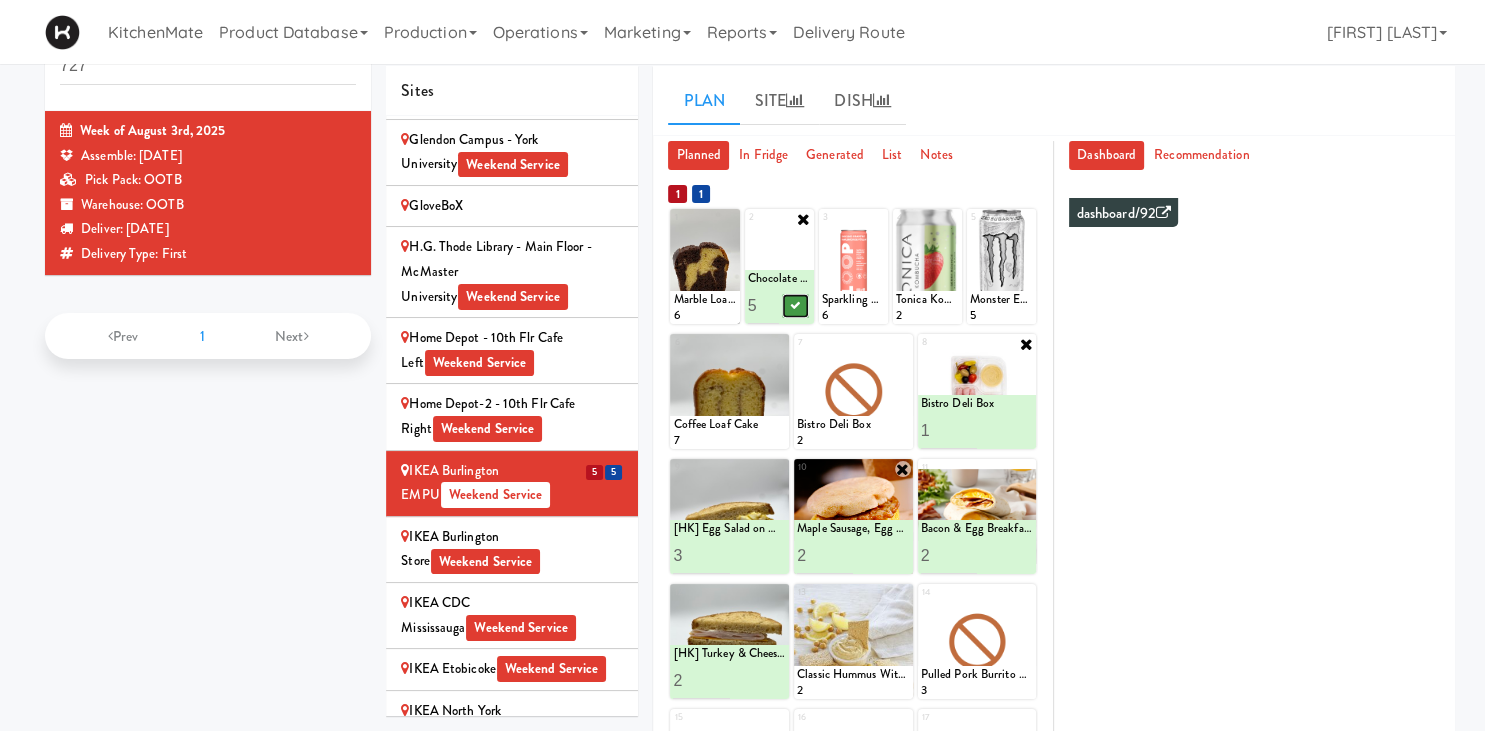 click at bounding box center [795, 305] 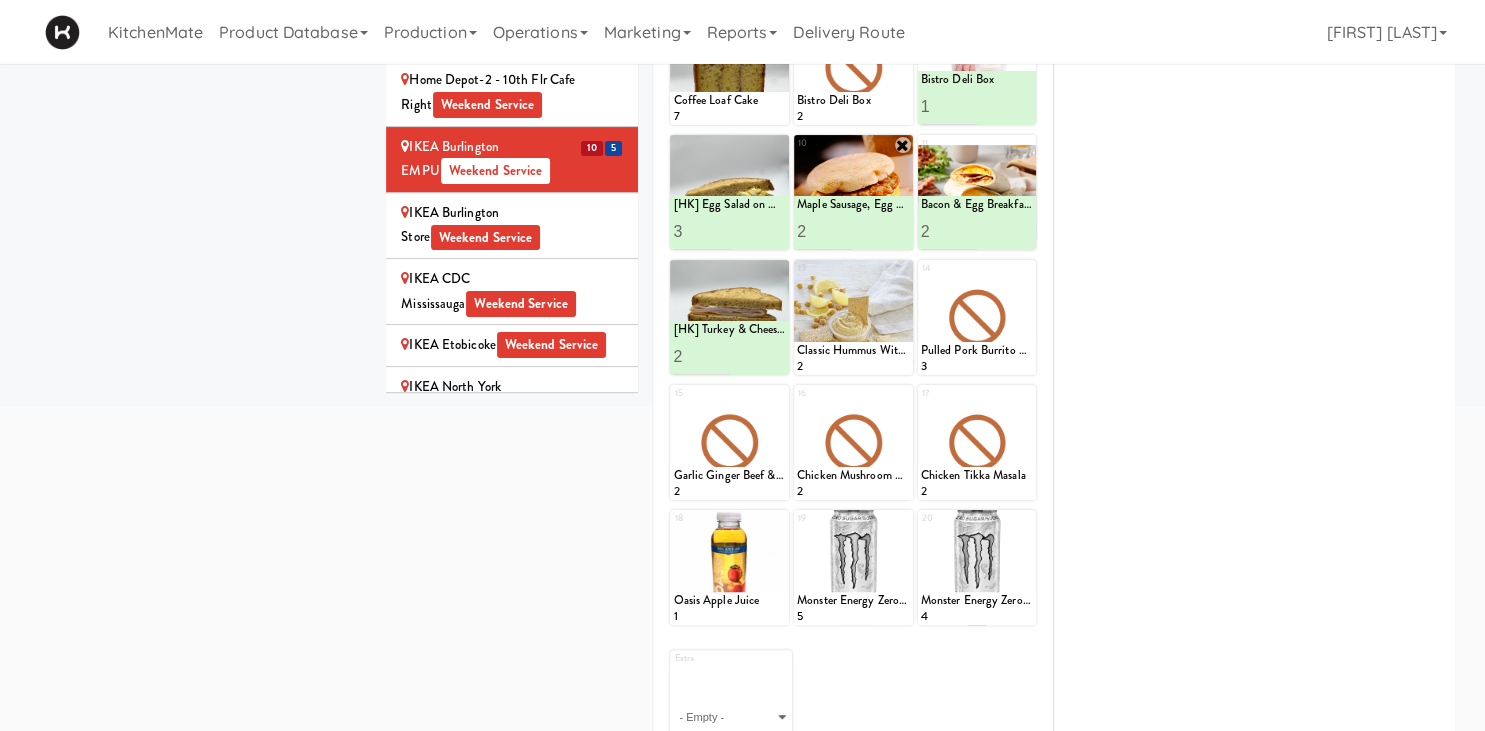 scroll, scrollTop: 389, scrollLeft: 0, axis: vertical 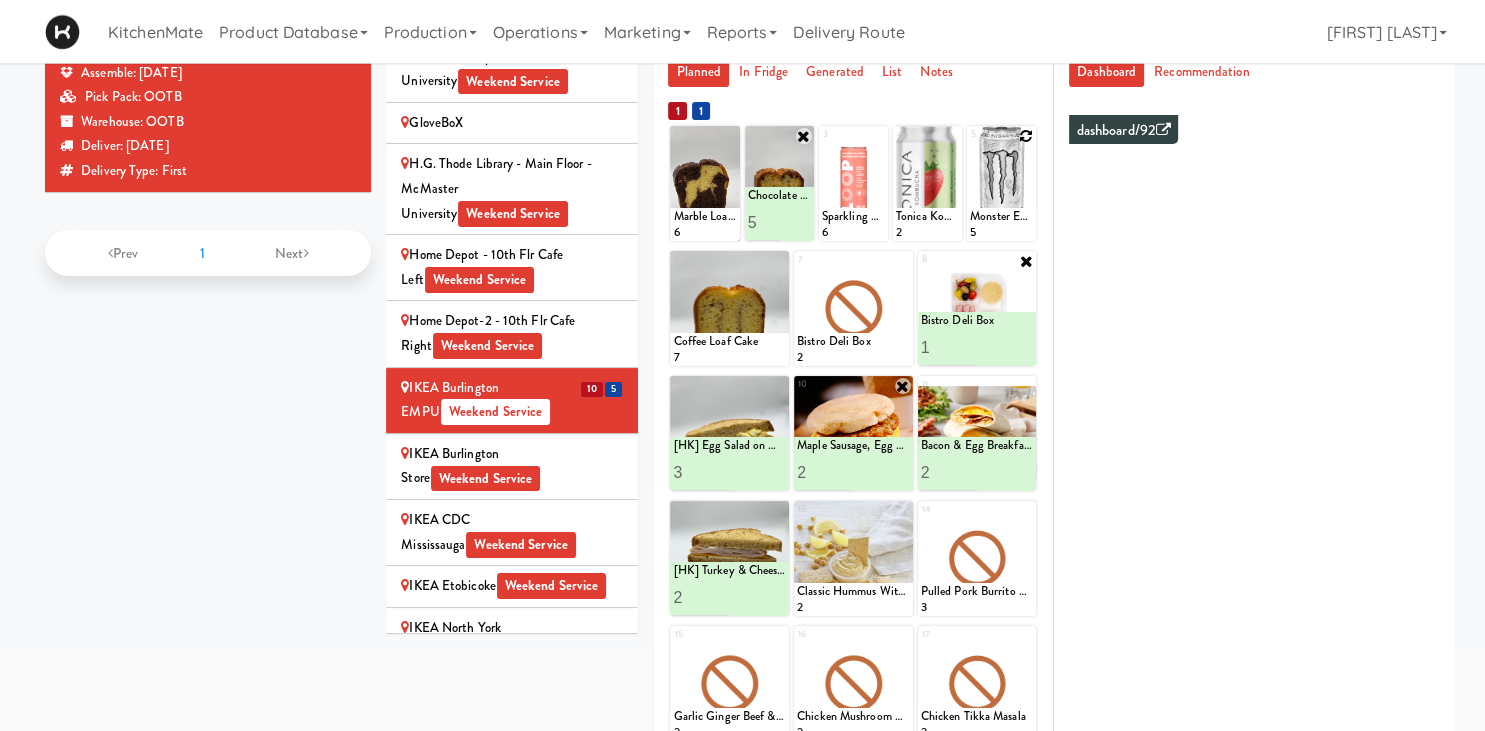 click at bounding box center (1026, 136) 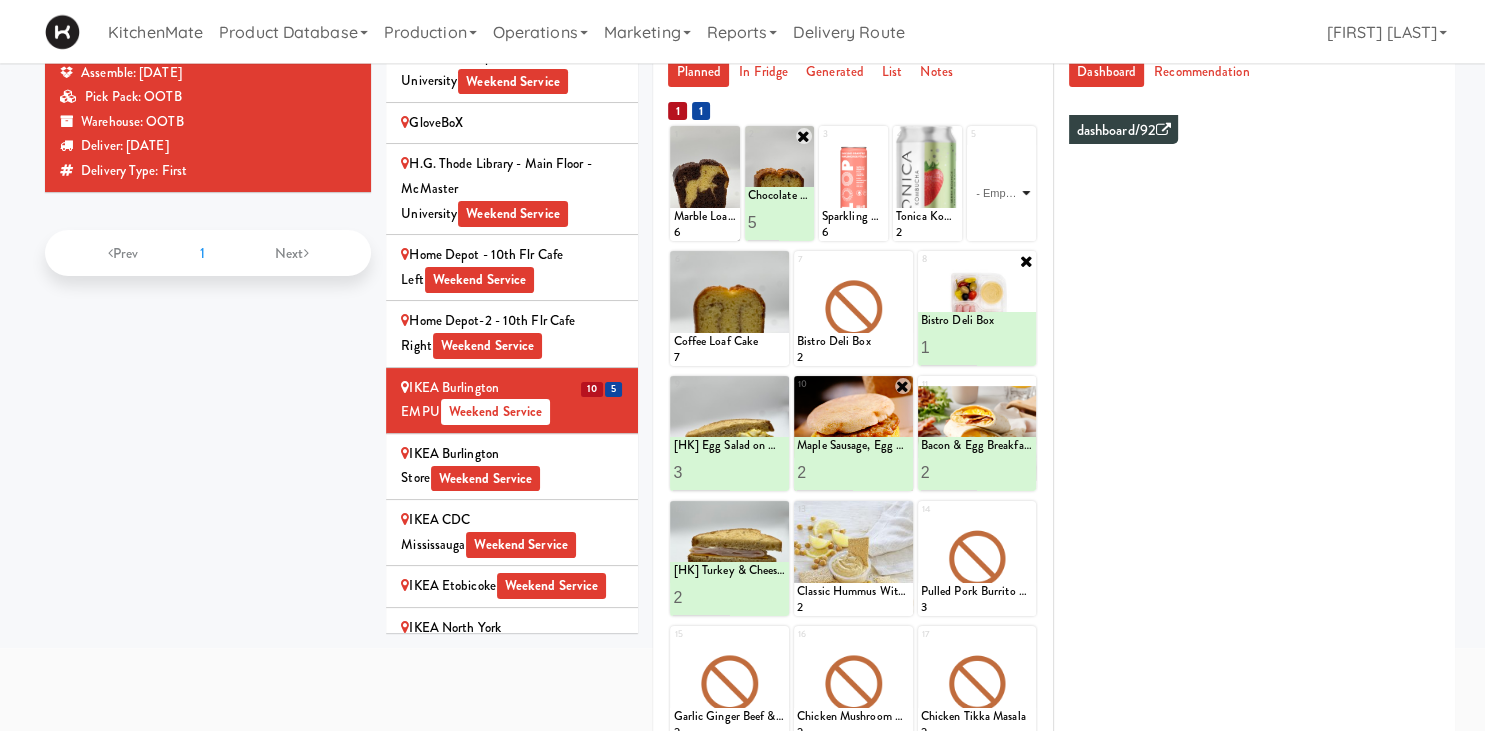 click on "- Empty - Activia Probiotic Peach Mango Smoothie Berry Gatorade Zero Chocolate Milk Tetra Pack Coca Cola Diet Coke Frooti Fuze Iced Tea Grape G2 Gatorade Thirst Quencher Greenhouse Fiery Ginger Shot Lemon Lime Gatorade Zero Monster Energy Zero Ultra Norse Cold Brew Coffee Oasis Apple Juice Orange Celsius Energy Drink Orange Gatorade Zero Red Bull Energy Drink Sanpellengrino Aranciata Sparkling Clementine Probiotic Soda Sparkling Ginger Probiotic Soda Sparkling Grapefruit Probiotic Soda Sugar Free Red Bull Tonica Kombucha Berry Bounce Amazing Chocolate Chunk Cookie Bacon & Egg Breakfast Wrap Bistro Deli Box Blue Diamond Roasted Salted Almonds Blue Diamond Smokehouse Almonds Caramilk Chocolate Chip Loaf Cake Chocolate Loaf Cake Classic Hummus With Crackers Clif Bar Peanut Butter Crunch Clif Builders proteins Bar Chocolate Clif Builders proteins Bar Chocolate Mint Coffee Loaf Cake Falafel & Hummus Wrap Freshii Peanut Butter Energii Bites [HK] Cheddar Cheese Bagel [HK] Chicken Caesar Wrap [HK] Turkey Club Wrap" at bounding box center [1001, 193] 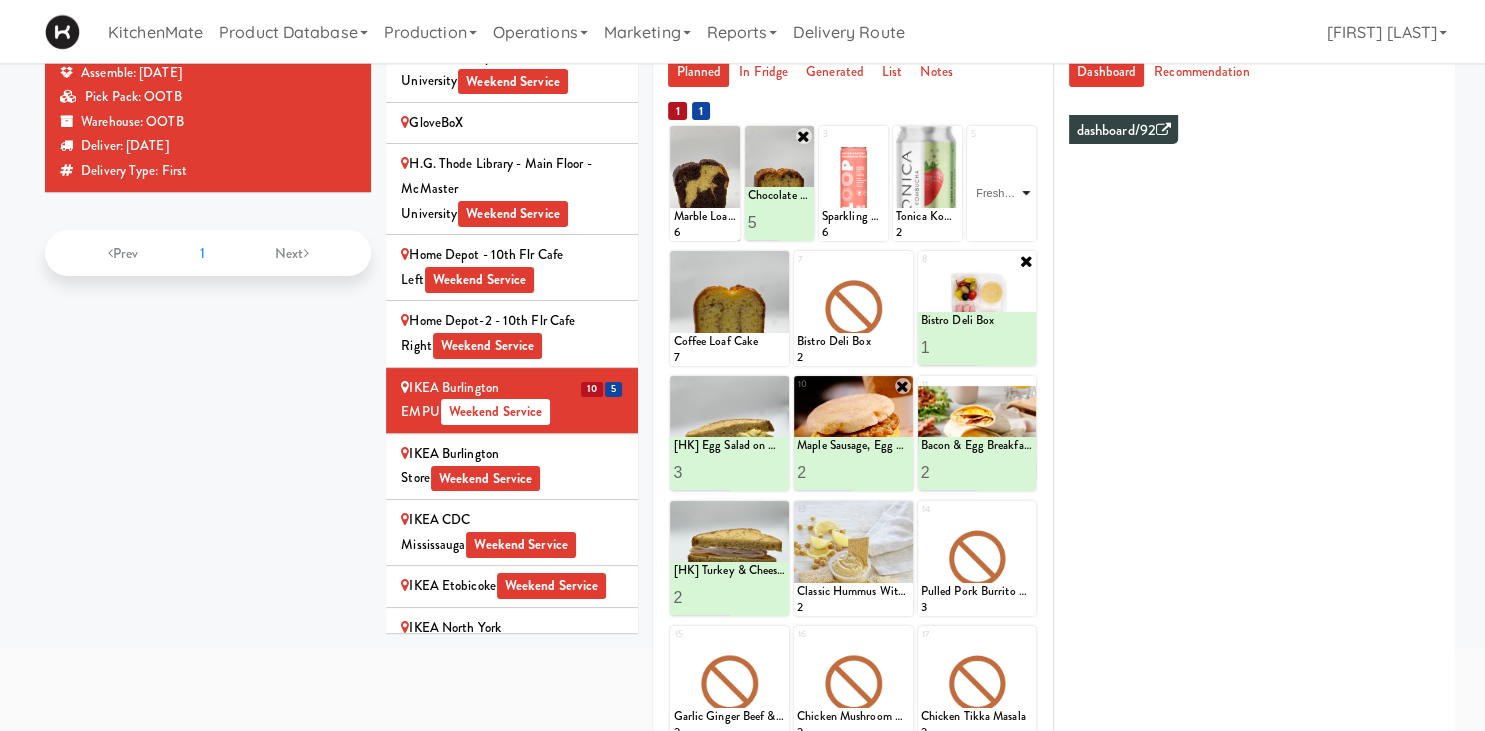 click on "Freshii Peanut Butter Energii Bites" at bounding box center (0, 0) 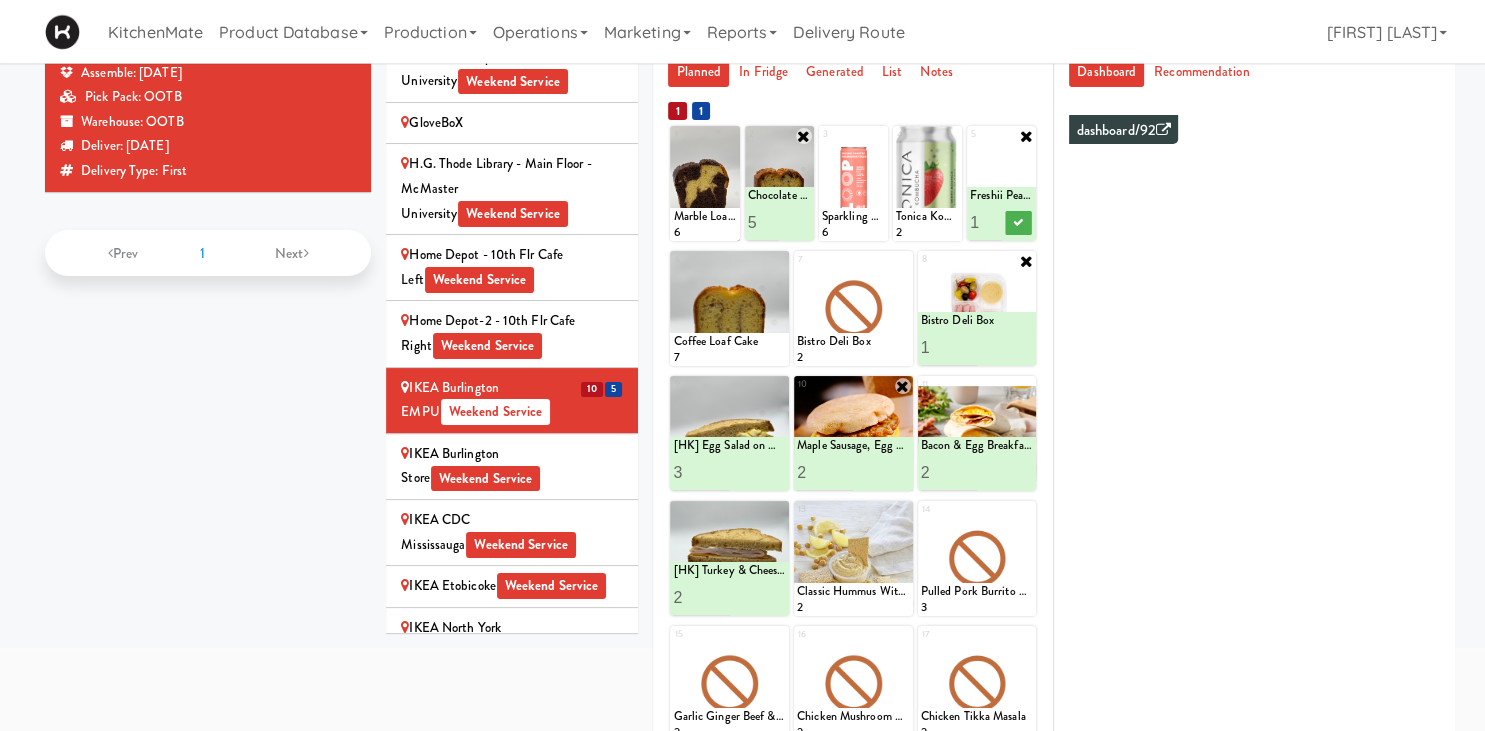 click on "1" at bounding box center [986, 222] 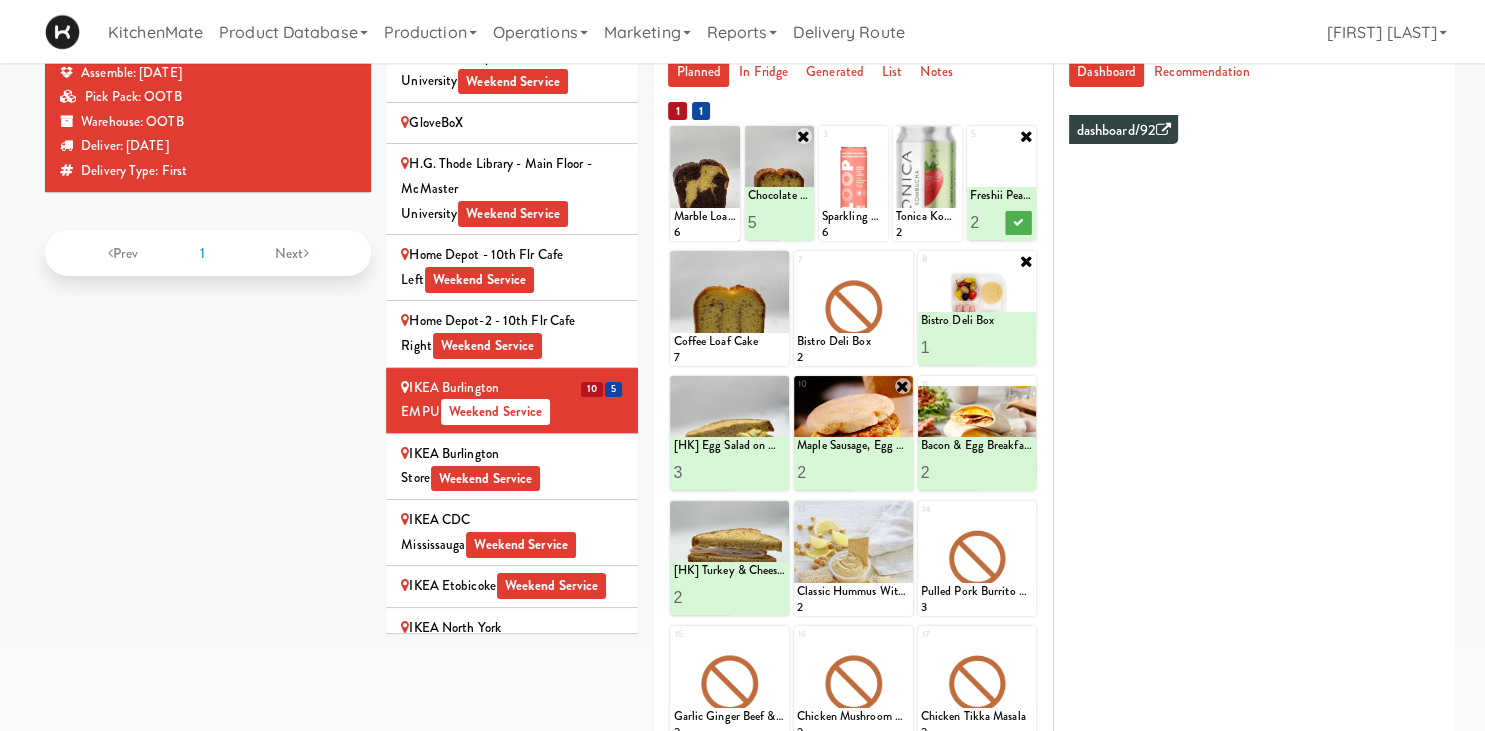 click on "2" at bounding box center (986, 222) 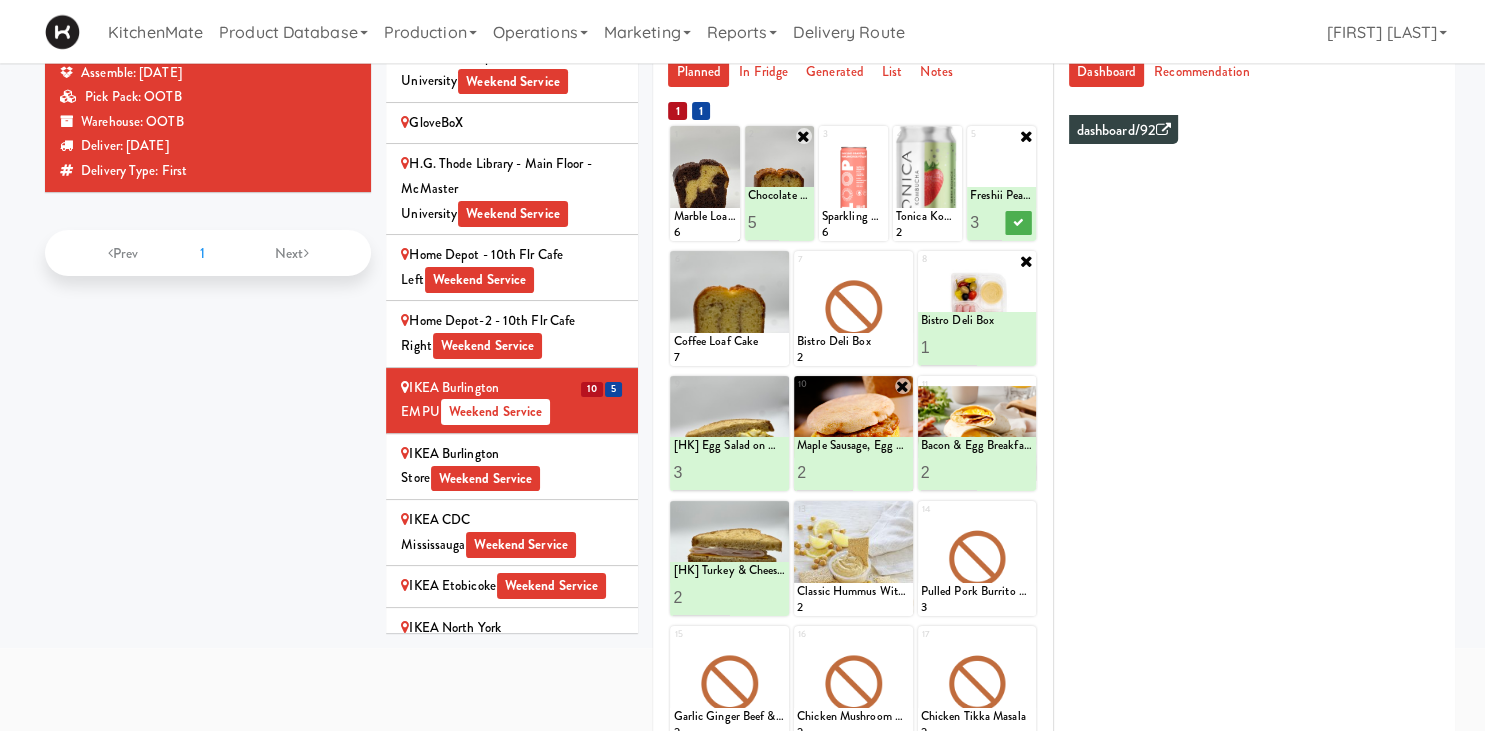 type on "3" 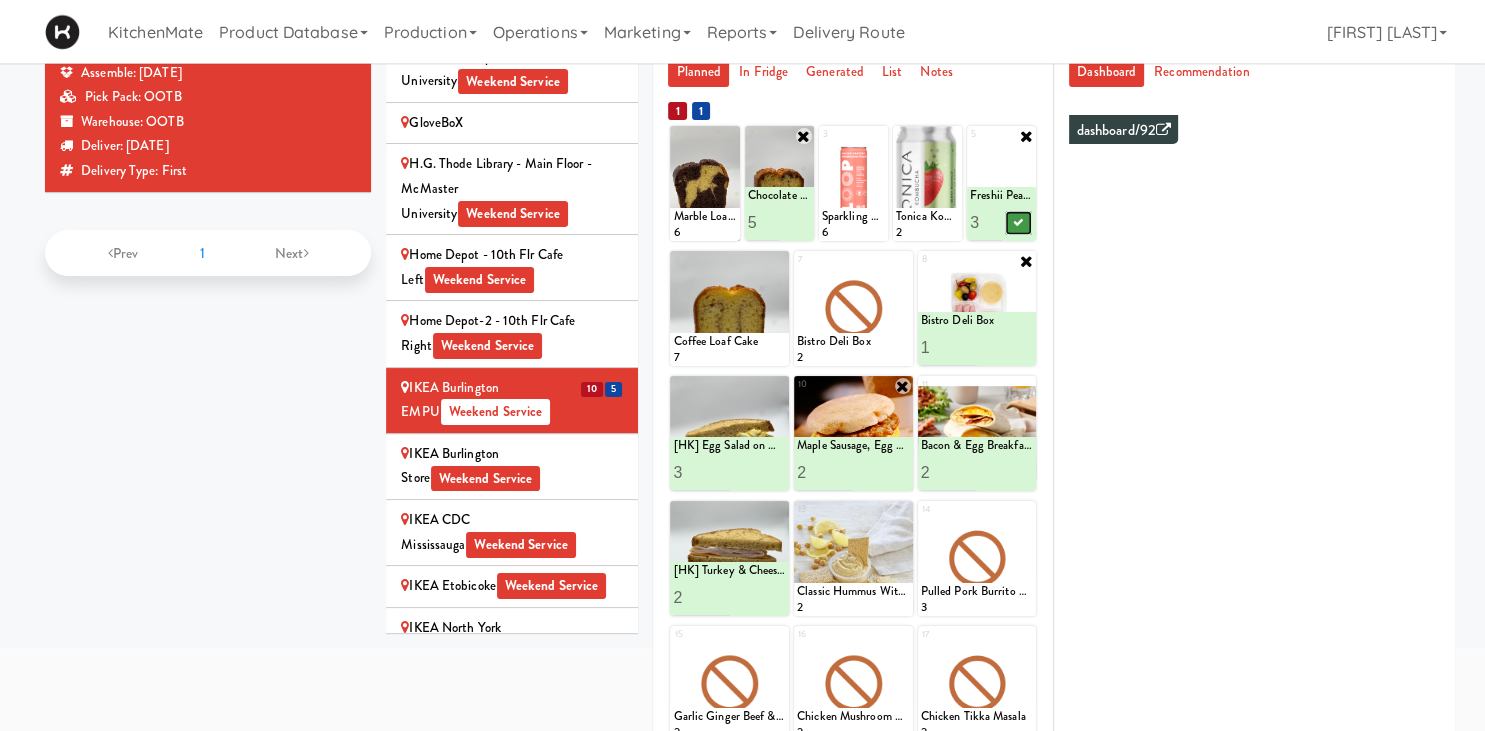 click at bounding box center (1018, 223) 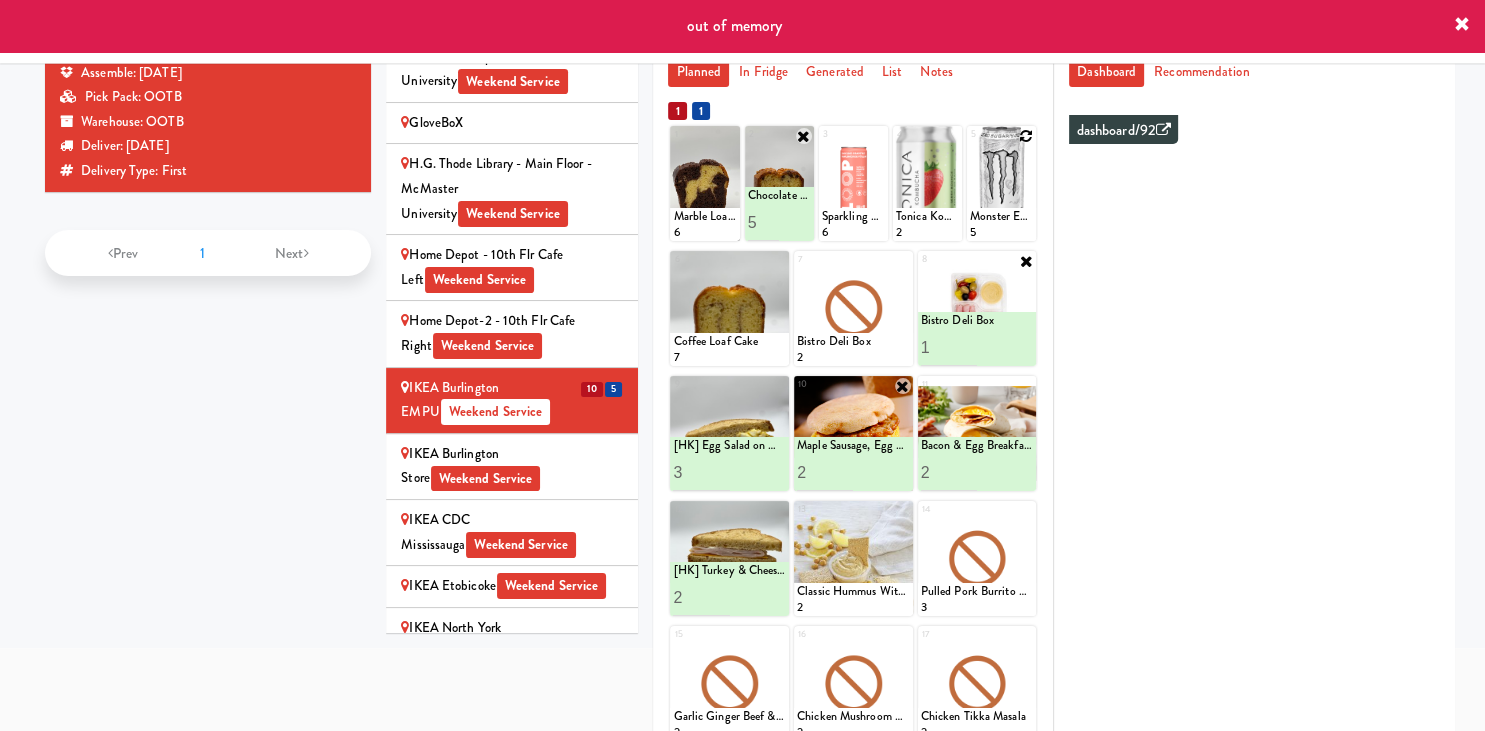 click at bounding box center (1026, 136) 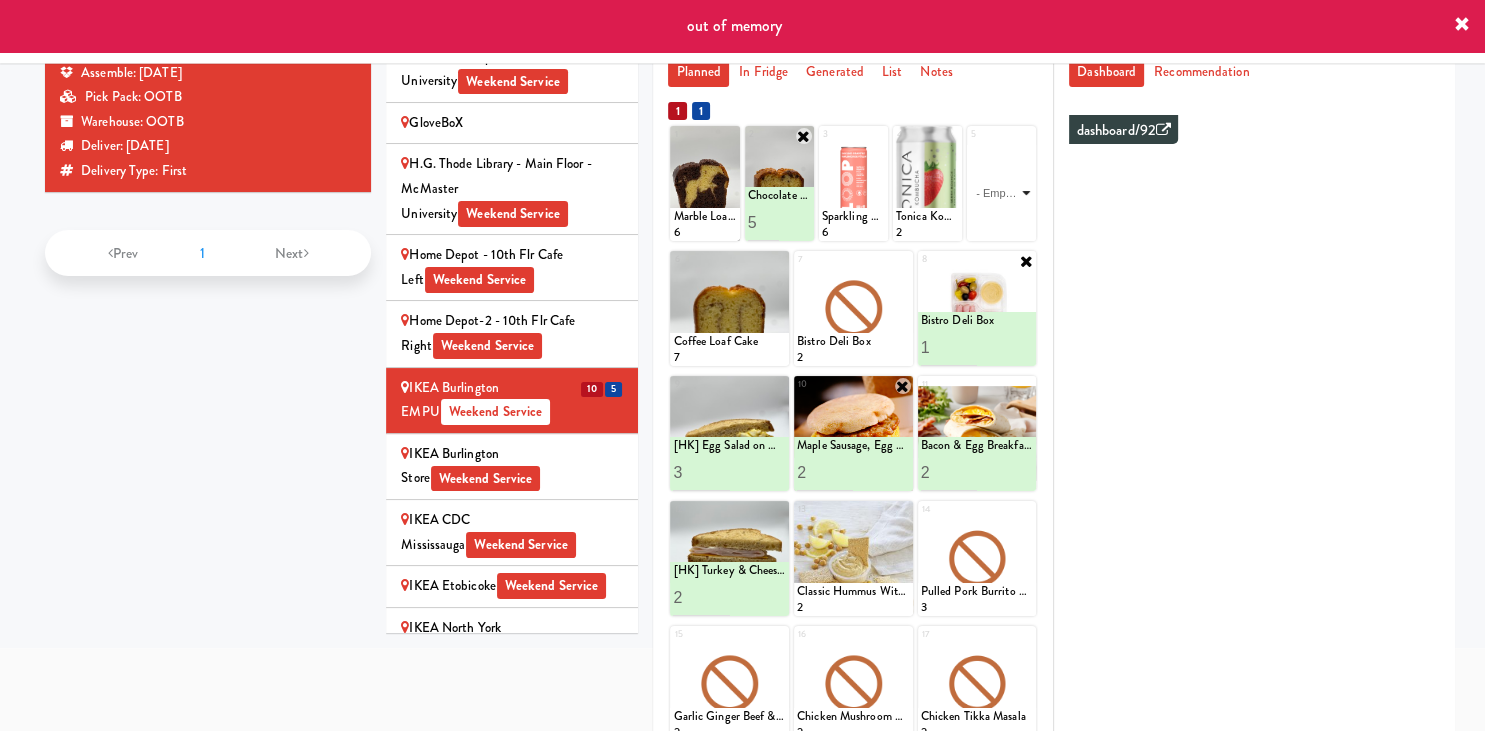click on "- Empty - Activia Probiotic Peach Mango Smoothie Berry Gatorade Zero Chocolate Milk Tetra Pack Coca Cola Diet Coke Frooti Fuze Iced Tea Grape G2 Gatorade Thirst Quencher Greenhouse Fiery Ginger Shot Lemon Lime Gatorade Zero Monster Energy Zero Ultra Norse Cold Brew Coffee Oasis Apple Juice Orange Celsius Energy Drink Orange Gatorade Zero Red Bull Energy Drink Sanpellengrino Aranciata Sparkling Clementine Probiotic Soda Sparkling Ginger Probiotic Soda Sparkling Grapefruit Probiotic Soda Sugar Free Red Bull Tonica Kombucha Berry Bounce Amazing Chocolate Chunk Cookie Bacon & Egg Breakfast Wrap Bistro Deli Box Blue Diamond Roasted Salted Almonds Blue Diamond Smokehouse Almonds Caramilk Chocolate Chip Loaf Cake Chocolate Loaf Cake Classic Hummus With Crackers Clif Bar Peanut Butter Crunch Clif Builders proteins Bar Chocolate Clif Builders proteins Bar Chocolate Mint Coffee Loaf Cake Falafel & Hummus Wrap Freshii Peanut Butter Energii Bites [HK] Cheddar Cheese Bagel [HK] Chicken Caesar Wrap [HK] Turkey Club Wrap" at bounding box center (1001, 193) 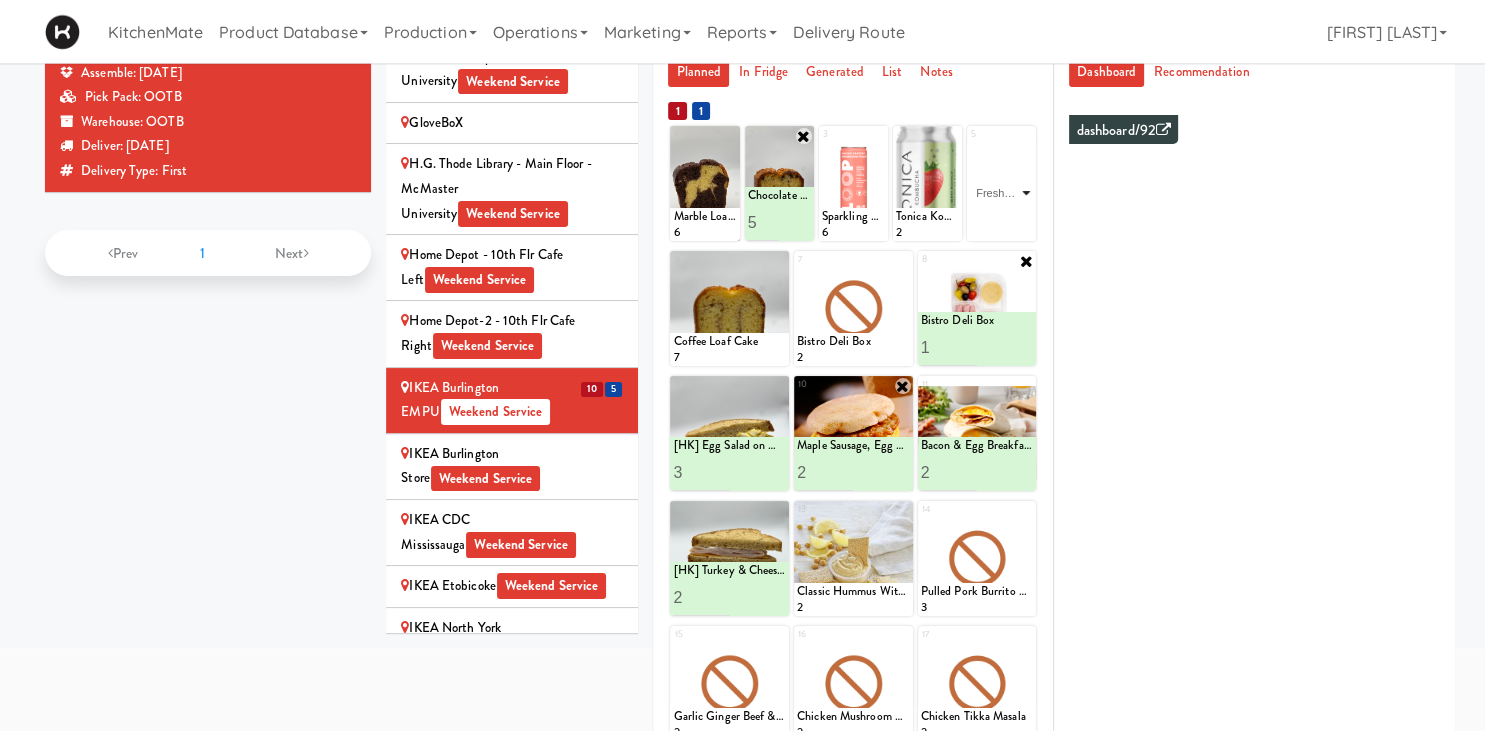 click on "Freshii Peanut Butter Energii Bites" at bounding box center (0, 0) 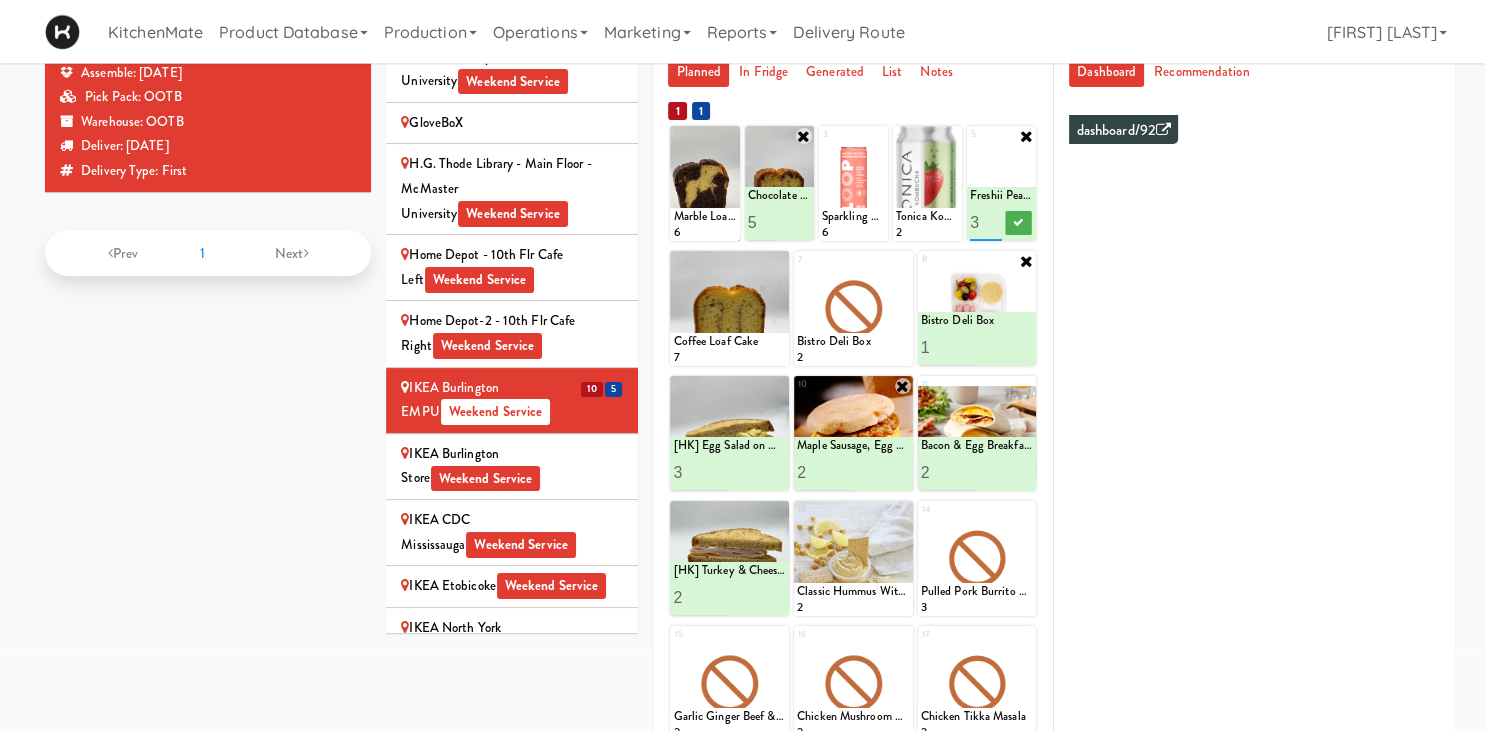 type on "4" 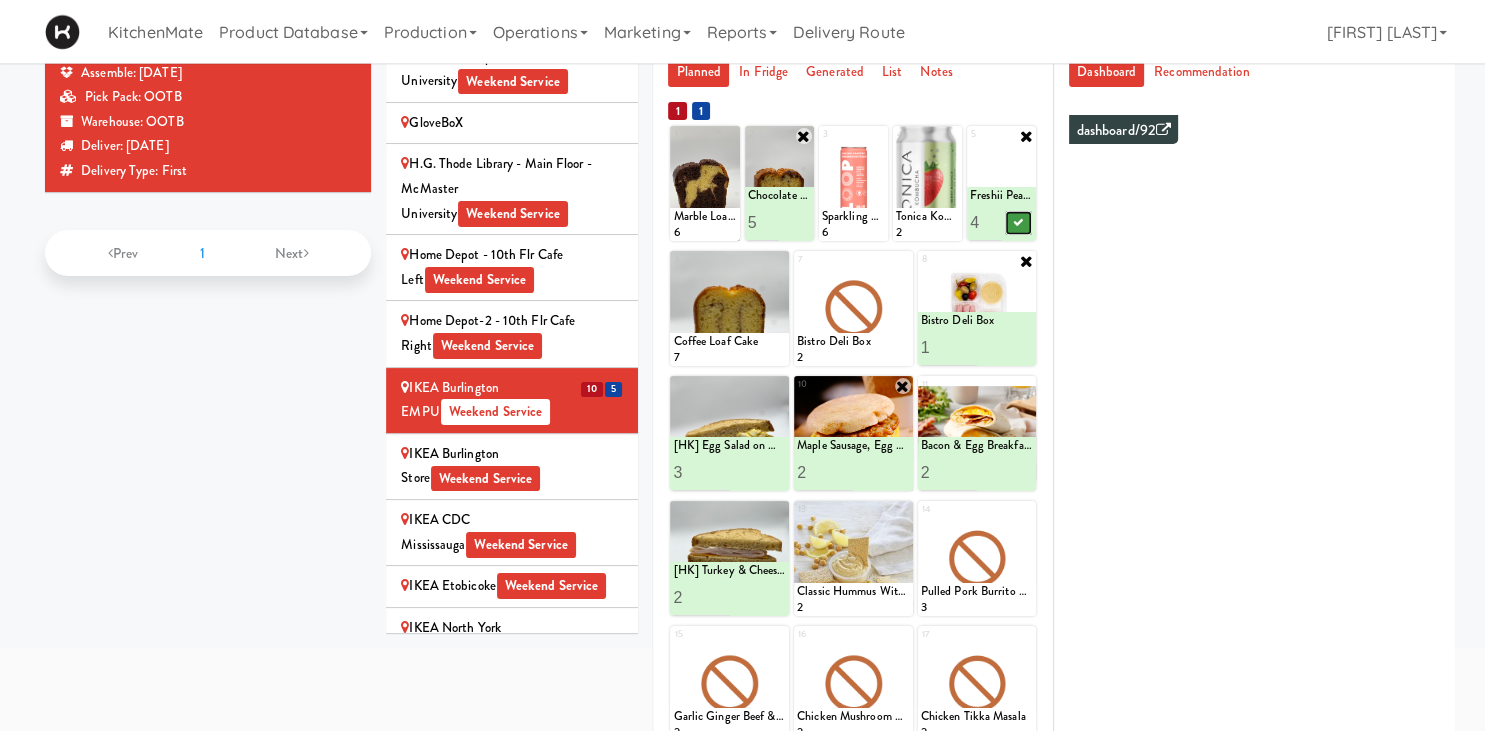 click at bounding box center [1018, 222] 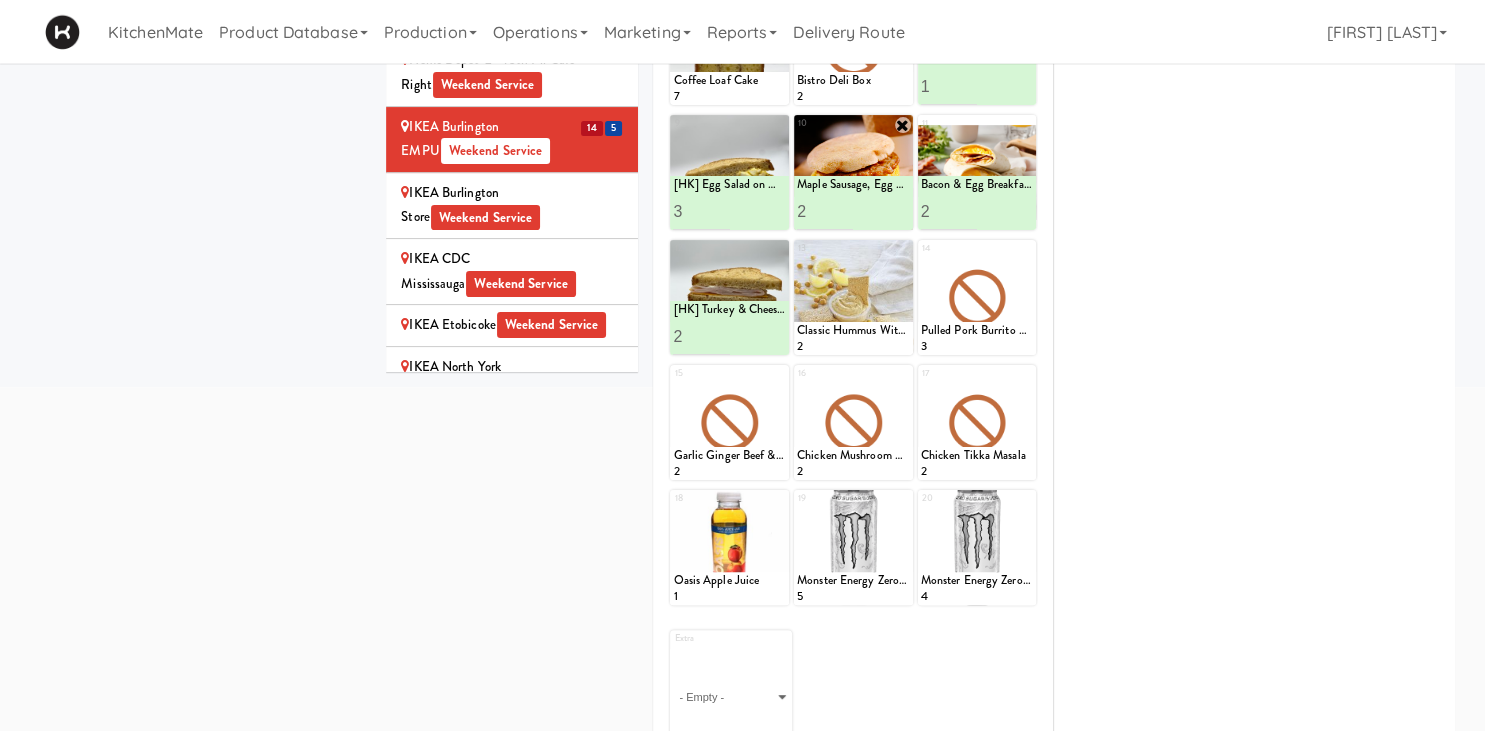 scroll, scrollTop: 422, scrollLeft: 0, axis: vertical 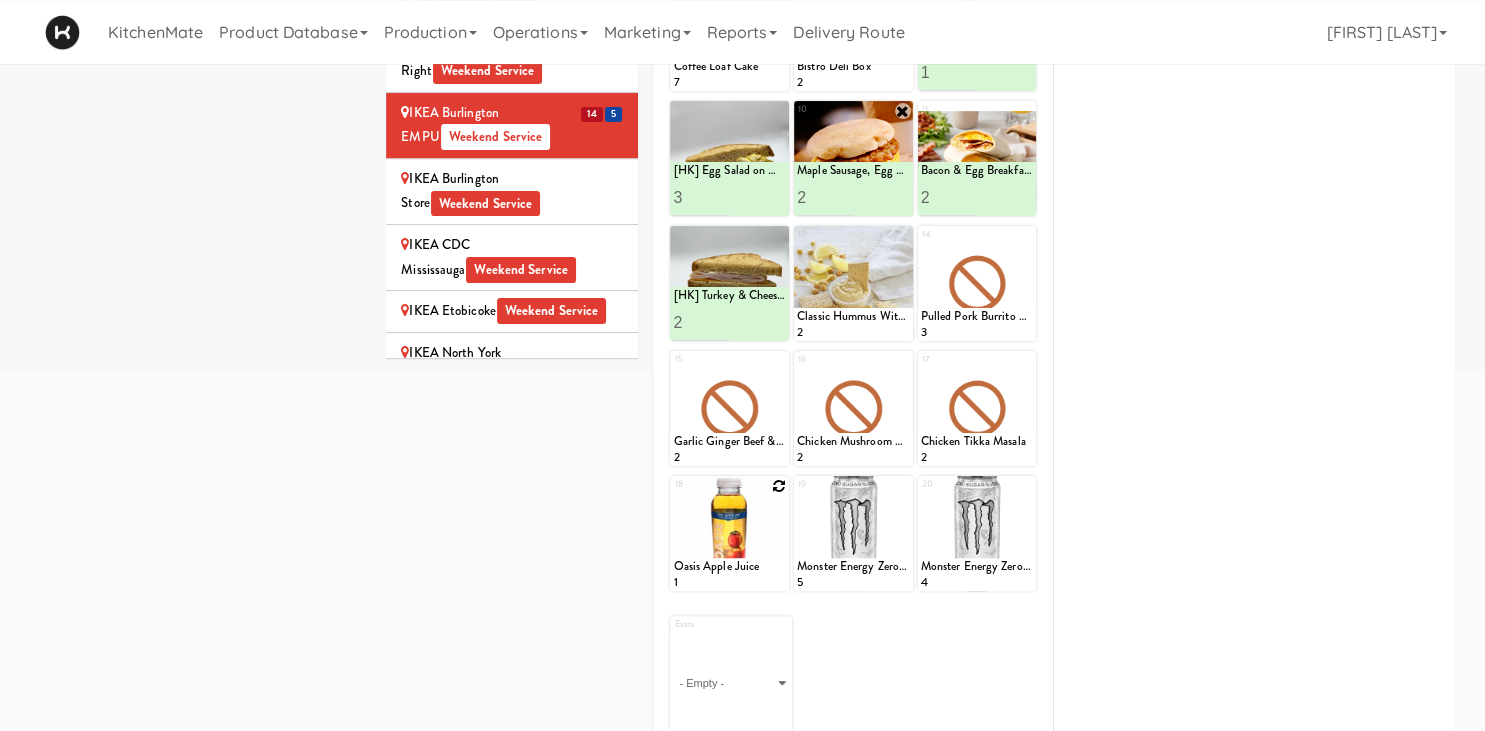 click at bounding box center (779, 486) 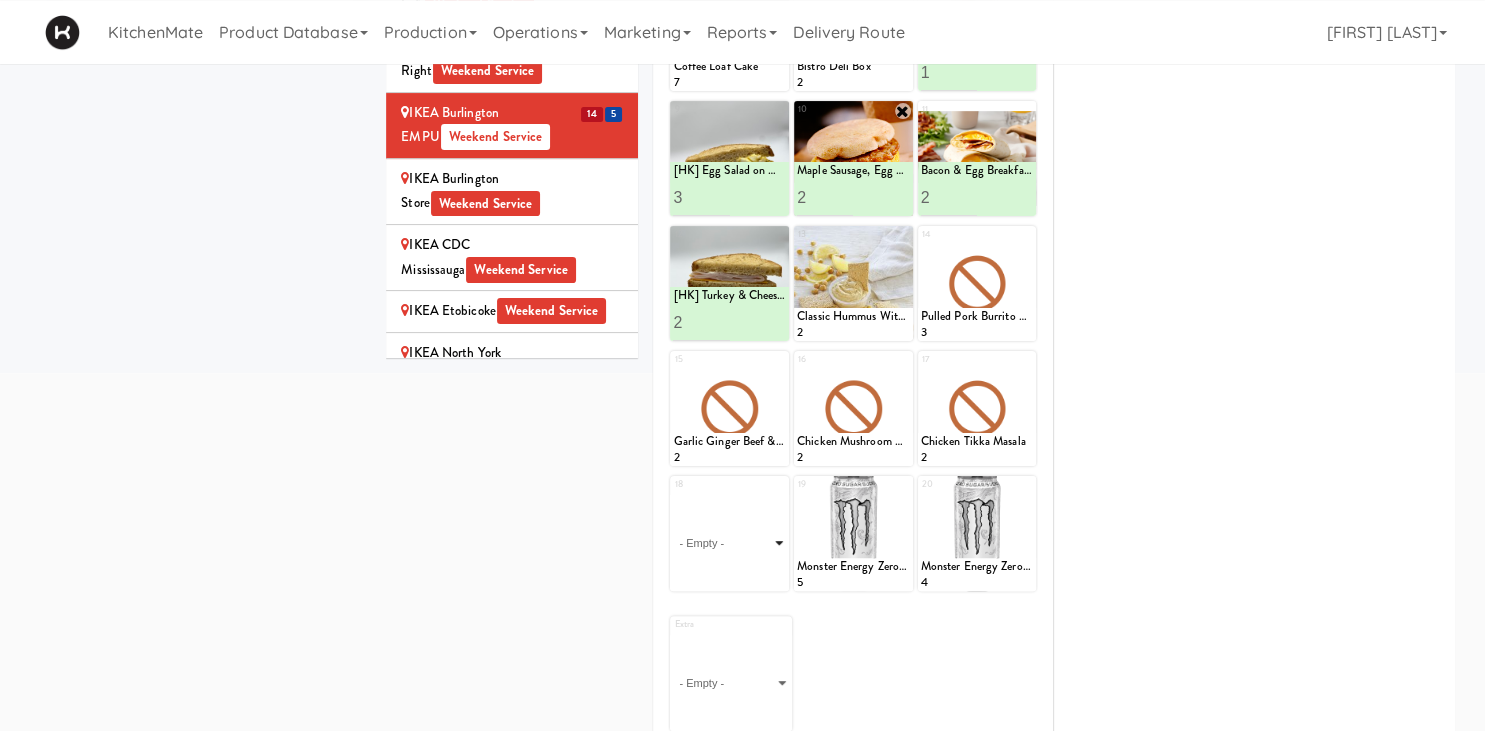 click on "- Empty - Activia Probiotic Peach Mango Smoothie Berry Gatorade Zero Chocolate Milk Tetra Pack Coca Cola Diet Coke Frooti Fuze Iced Tea Grape G2 Gatorade Thirst Quencher Greenhouse Fiery Ginger Shot Lemon Lime Gatorade Zero Monster Energy Zero Ultra Norse Cold Brew Coffee Oasis Apple Juice Orange Celsius Energy Drink Orange Gatorade Zero Red Bull Energy Drink Sanpellengrino Aranciata Sparkling Clementine Probiotic Soda Sparkling Ginger Probiotic Soda Sparkling Grapefruit Probiotic Soda Sugar Free Red Bull Tonica Kombucha Berry Bounce Amazing Chocolate Chunk Cookie Bacon & Egg Breakfast Wrap Bistro Deli Box Blue Diamond Roasted Salted Almonds Blue Diamond Smokehouse Almonds Caramilk Chocolate Chip Loaf Cake Chocolate Loaf Cake Classic Hummus With Crackers Clif Bar Peanut Butter Crunch Clif Builders proteins Bar Chocolate Clif Builders proteins Bar Chocolate Mint Coffee Loaf Cake Falafel & Hummus Wrap Freshii Peanut Butter Energii Bites [HK] Cheddar Cheese Bagel [HK] Chicken Caesar Wrap [HK] Turkey Club Wrap" at bounding box center (729, 543) 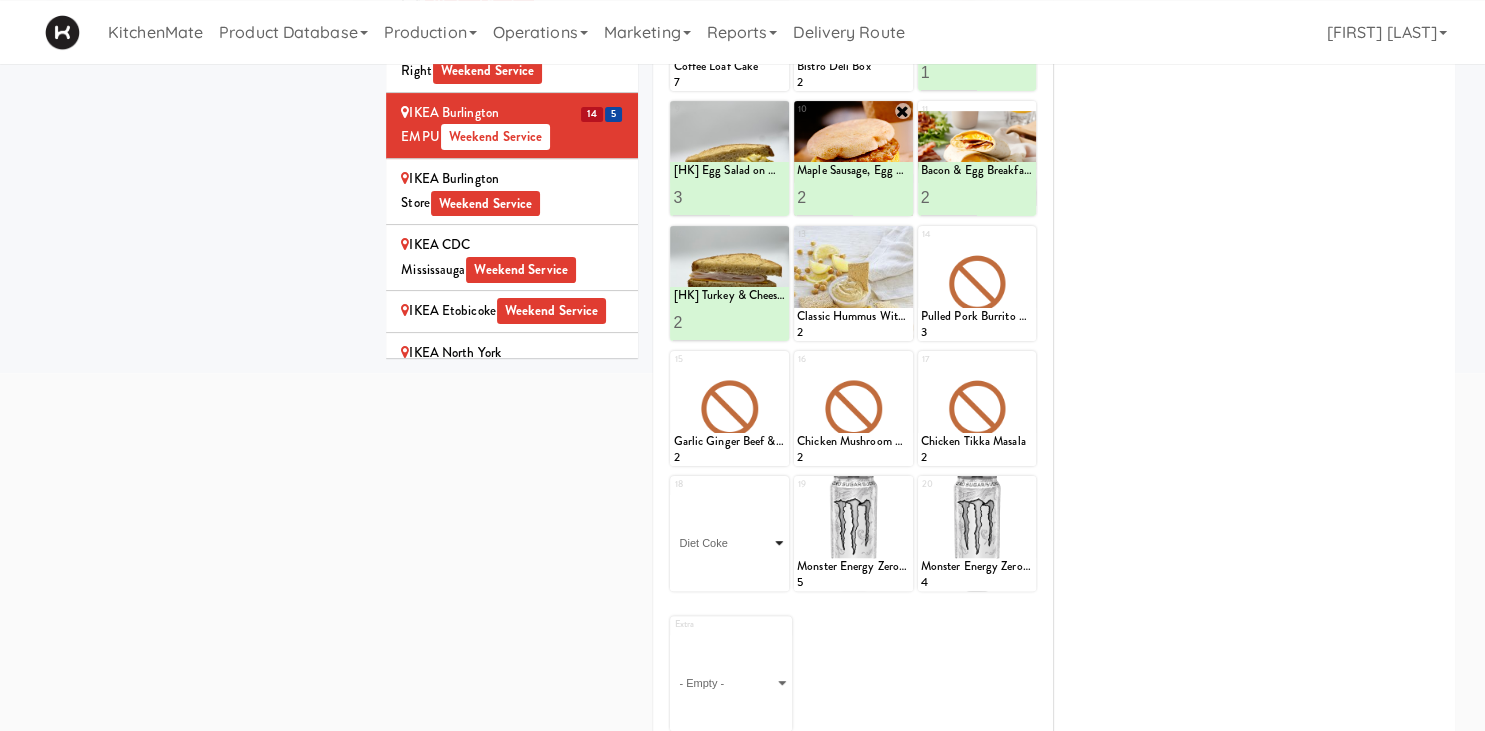 click on "Diet Coke" at bounding box center (0, 0) 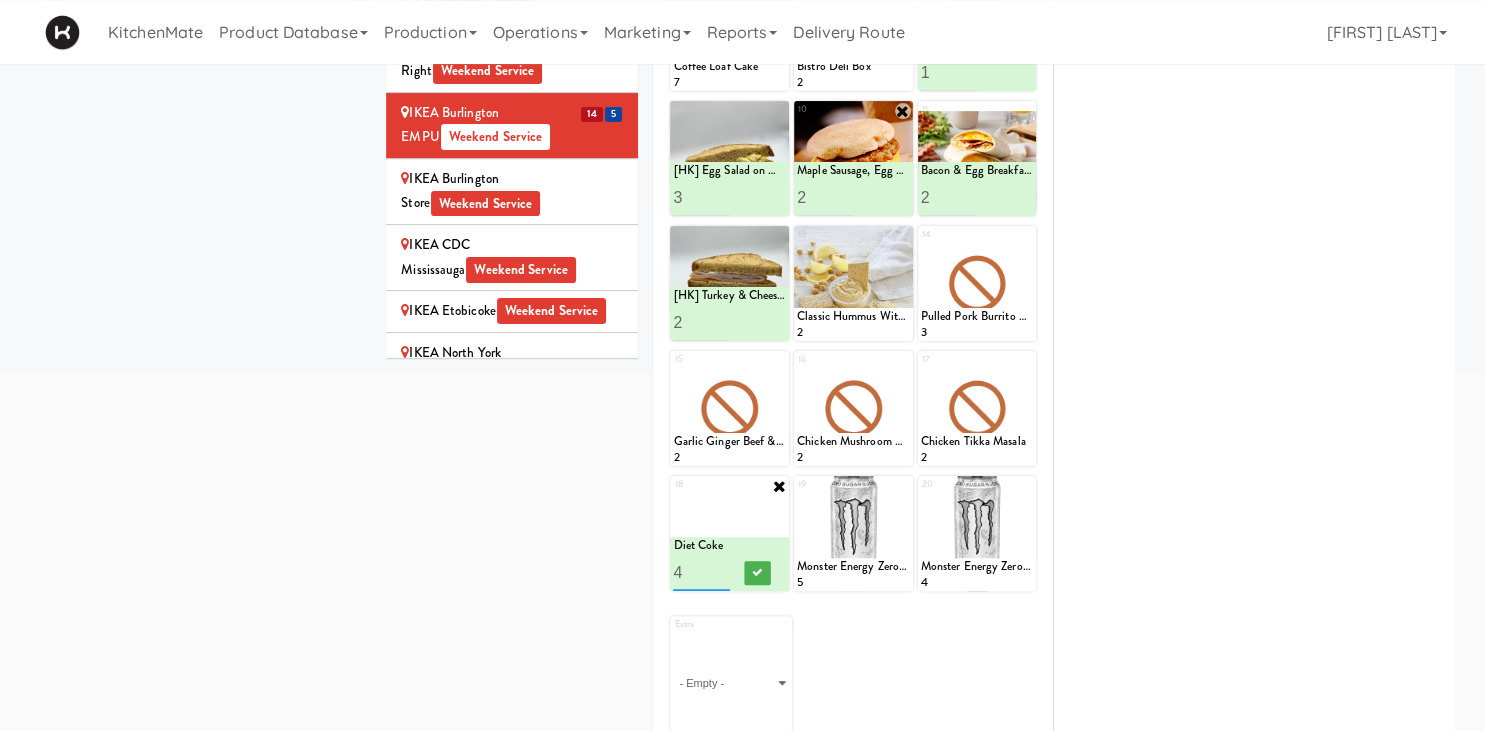 type on "5" 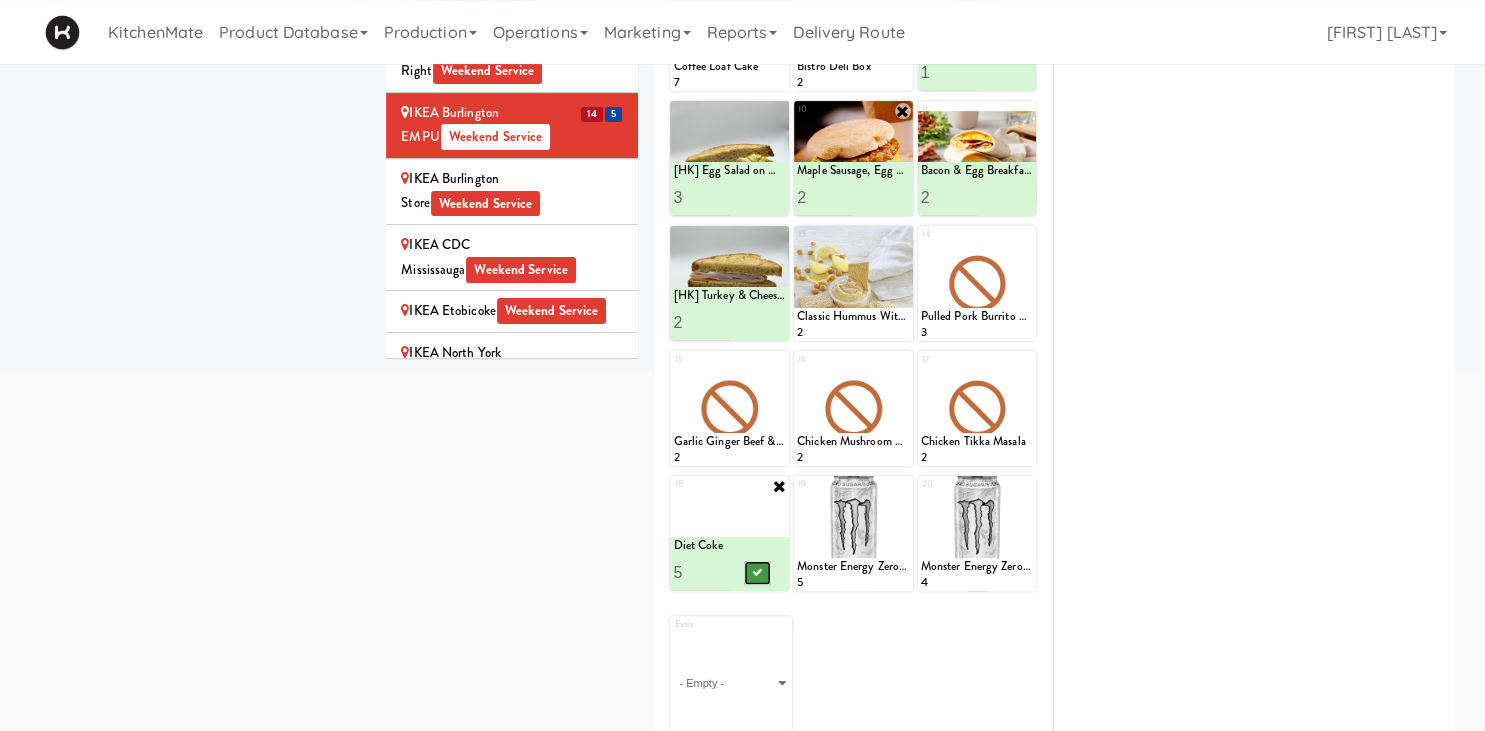 click at bounding box center [758, 573] 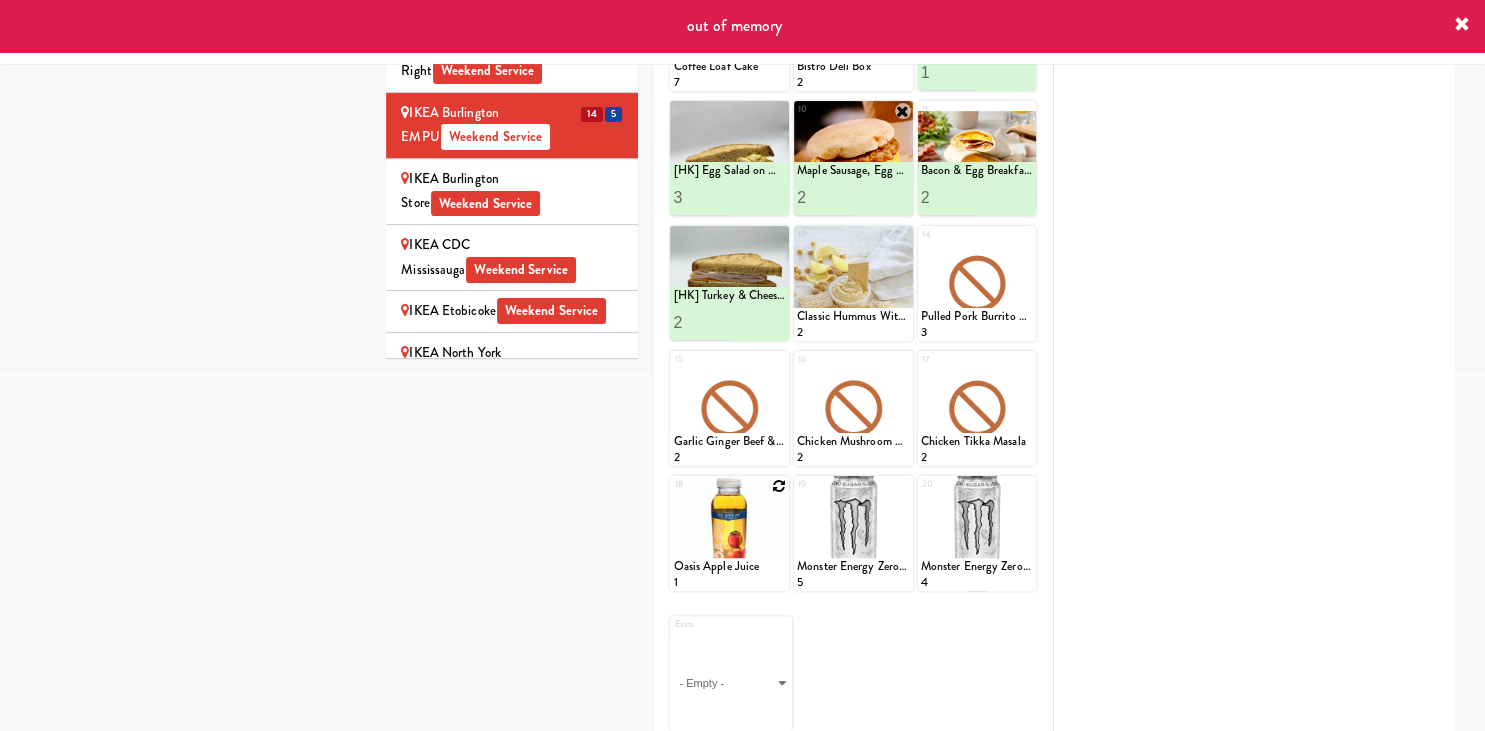 click at bounding box center [779, 486] 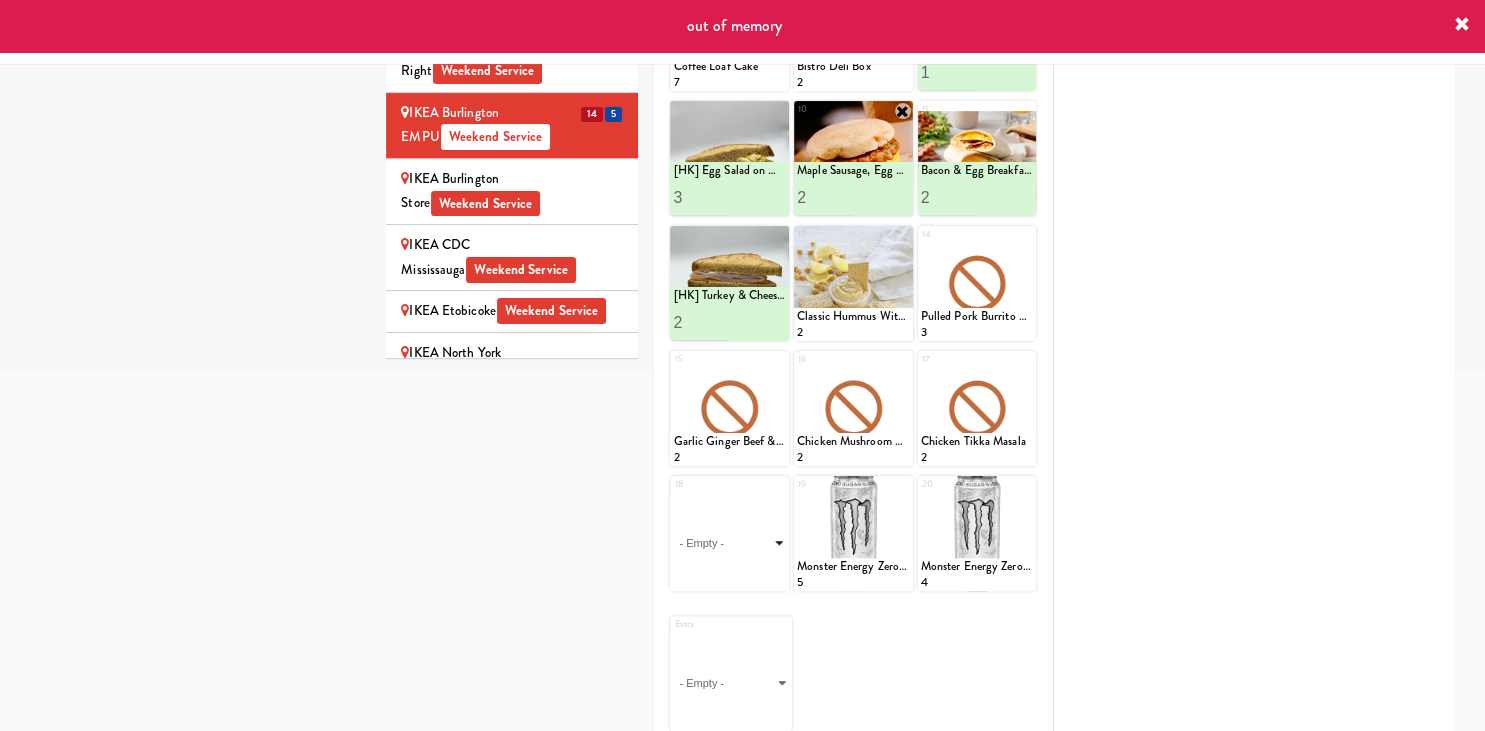 click on "- Empty - Activia Probiotic Peach Mango Smoothie Berry Gatorade Zero Chocolate Milk Tetra Pack Coca Cola Diet Coke Frooti Fuze Iced Tea Grape G2 Gatorade Thirst Quencher Greenhouse Fiery Ginger Shot Lemon Lime Gatorade Zero Monster Energy Zero Ultra Norse Cold Brew Coffee Oasis Apple Juice Orange Celsius Energy Drink Orange Gatorade Zero Red Bull Energy Drink Sanpellengrino Aranciata Sparkling Clementine Probiotic Soda Sparkling Ginger Probiotic Soda Sparkling Grapefruit Probiotic Soda Sugar Free Red Bull Tonica Kombucha Berry Bounce Amazing Chocolate Chunk Cookie Bacon & Egg Breakfast Wrap Bistro Deli Box Blue Diamond Roasted Salted Almonds Blue Diamond Smokehouse Almonds Caramilk Chocolate Chip Loaf Cake Chocolate Loaf Cake Classic Hummus With Crackers Clif Bar Peanut Butter Crunch Clif Builders proteins Bar Chocolate Clif Builders proteins Bar Chocolate Mint Coffee Loaf Cake Falafel & Hummus Wrap Freshii Peanut Butter Energii Bites [HK] Cheddar Cheese Bagel [HK] Chicken Caesar Wrap [HK] Turkey Club Wrap" at bounding box center (729, 543) 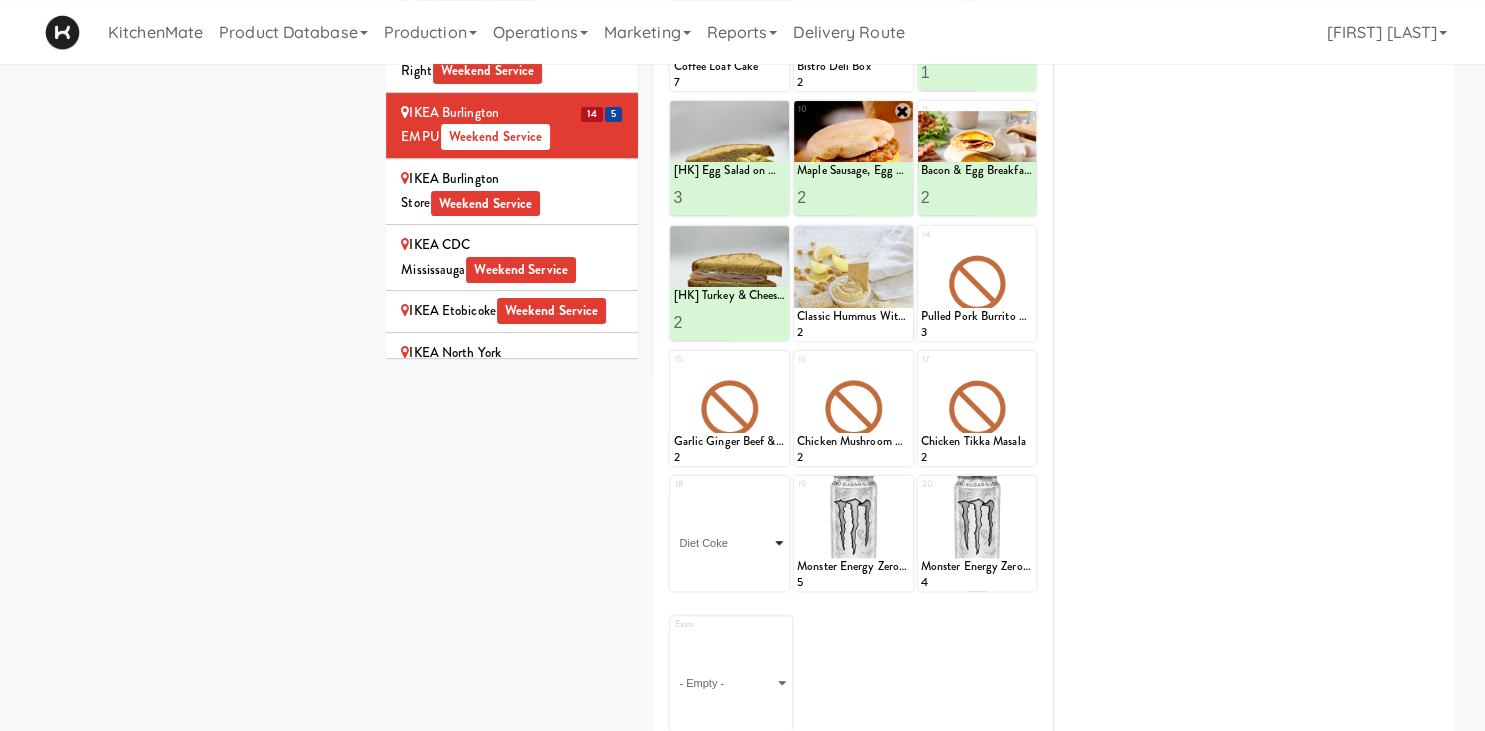 click on "Diet Coke" at bounding box center (0, 0) 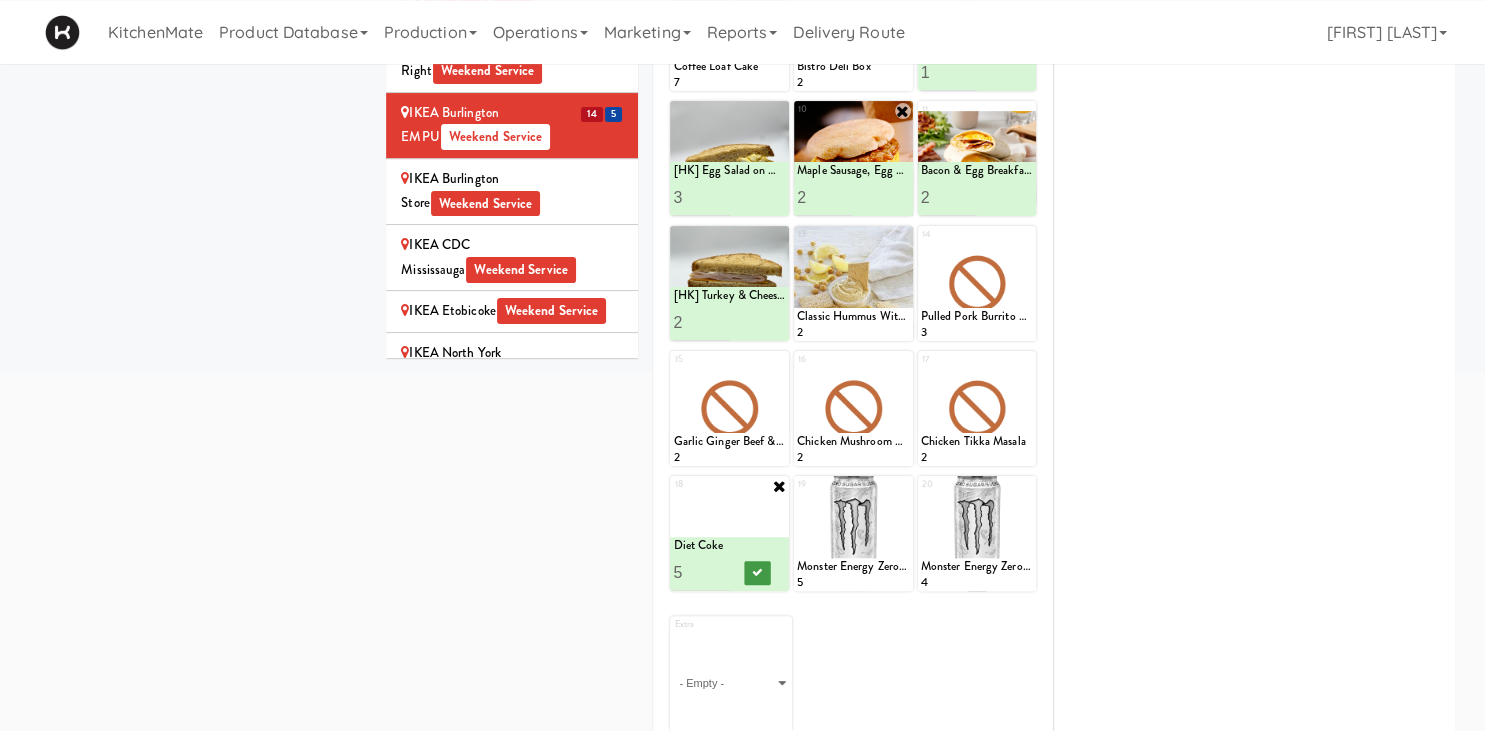 type on "5" 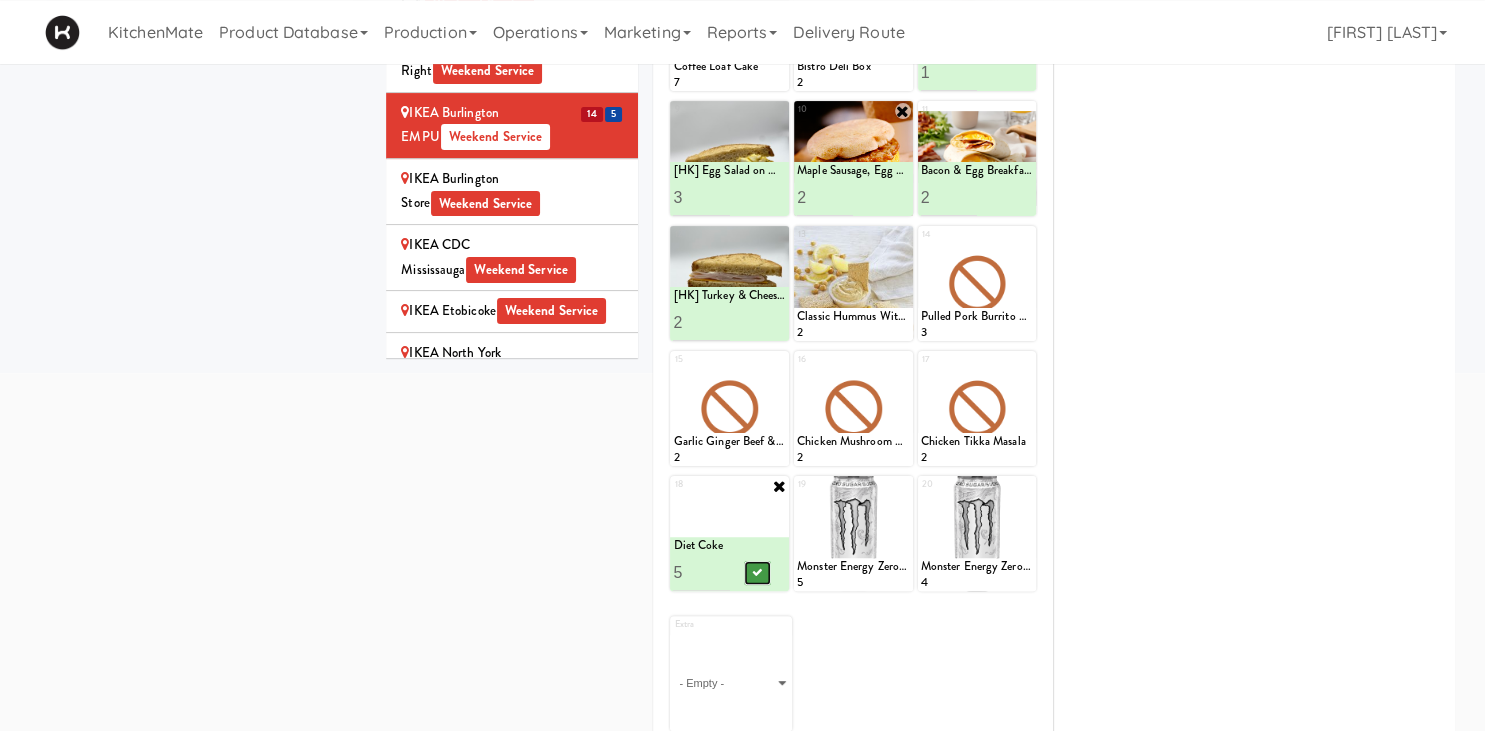 click at bounding box center (758, 572) 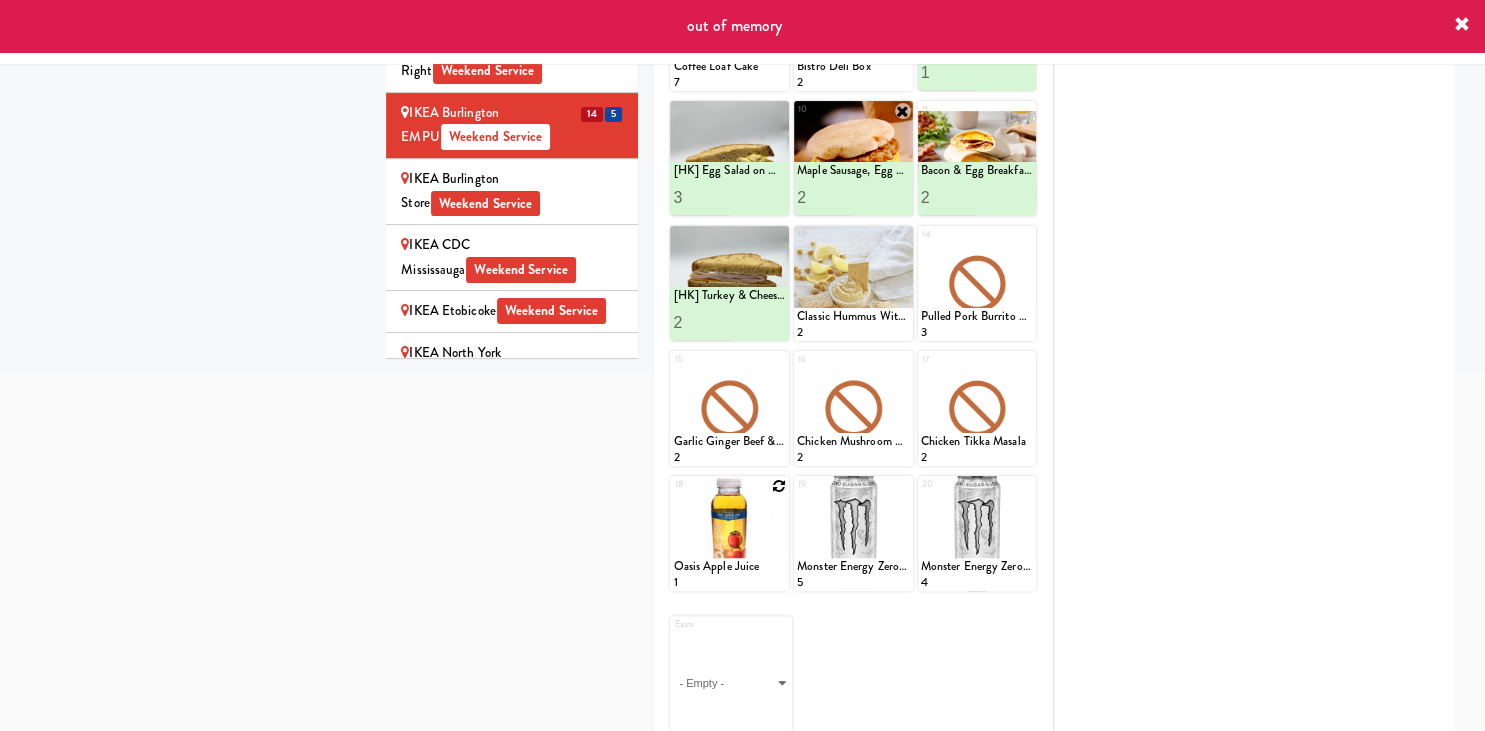 click on "IKEA Burlington Store  Weekend Service" at bounding box center [512, 191] 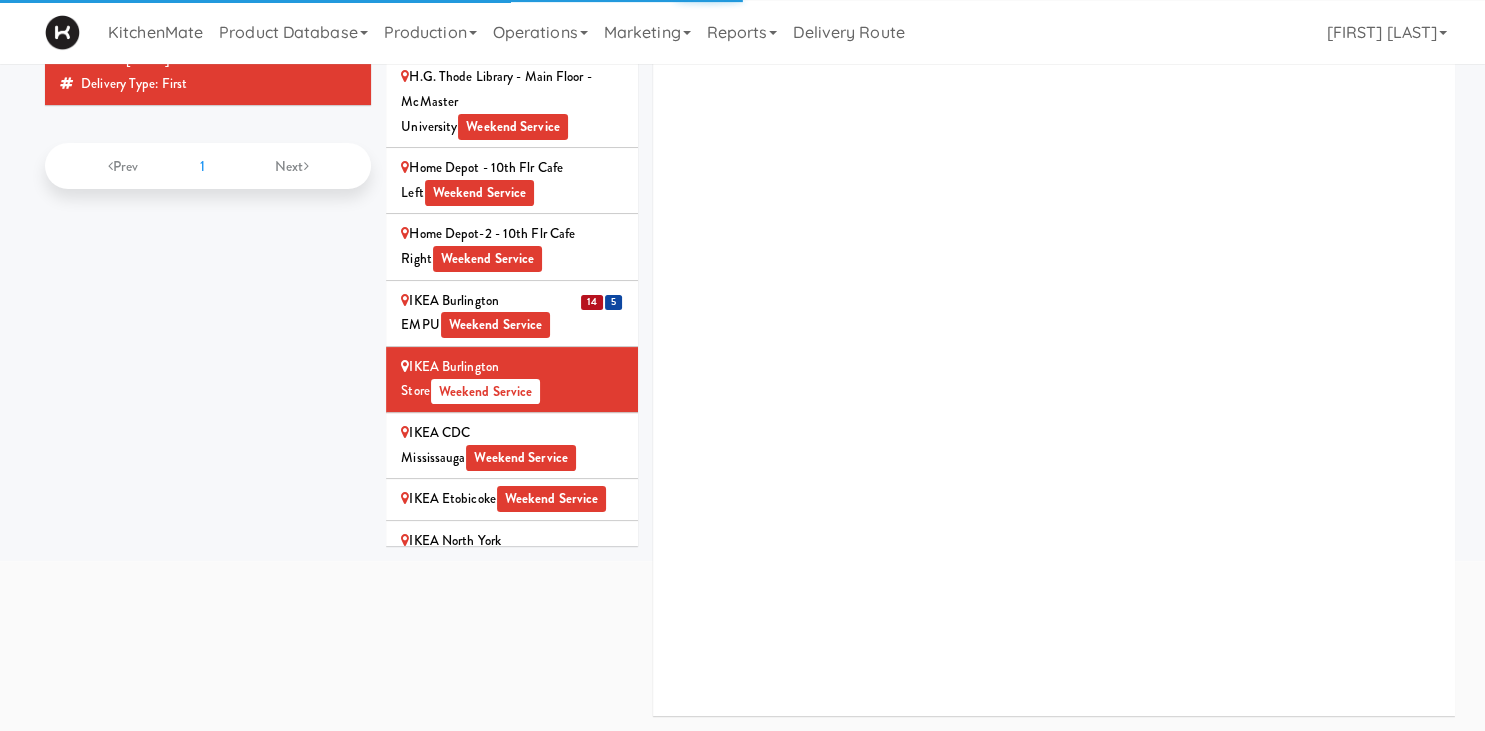 scroll, scrollTop: 233, scrollLeft: 0, axis: vertical 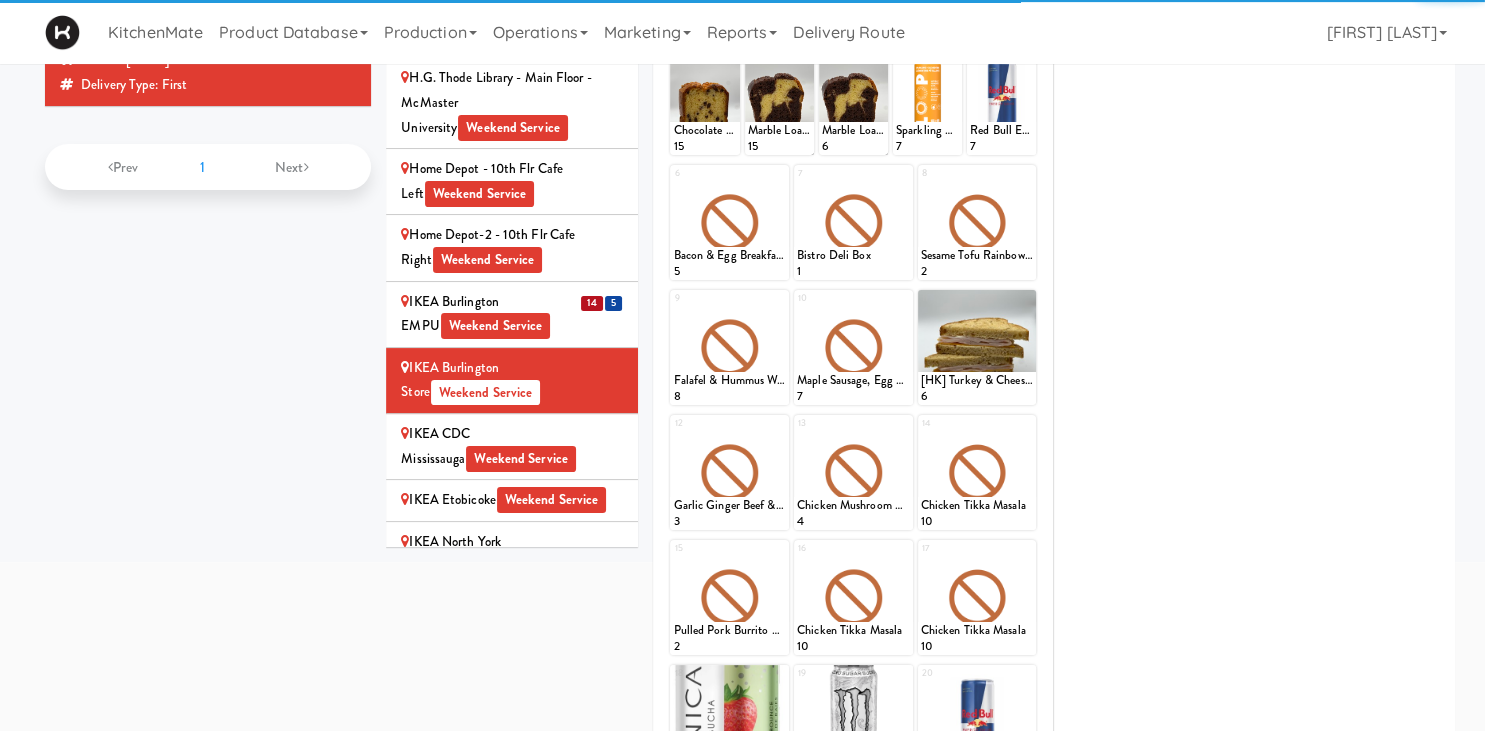click on "IKEA Burlington EMPU  Weekend Service" at bounding box center [512, 314] 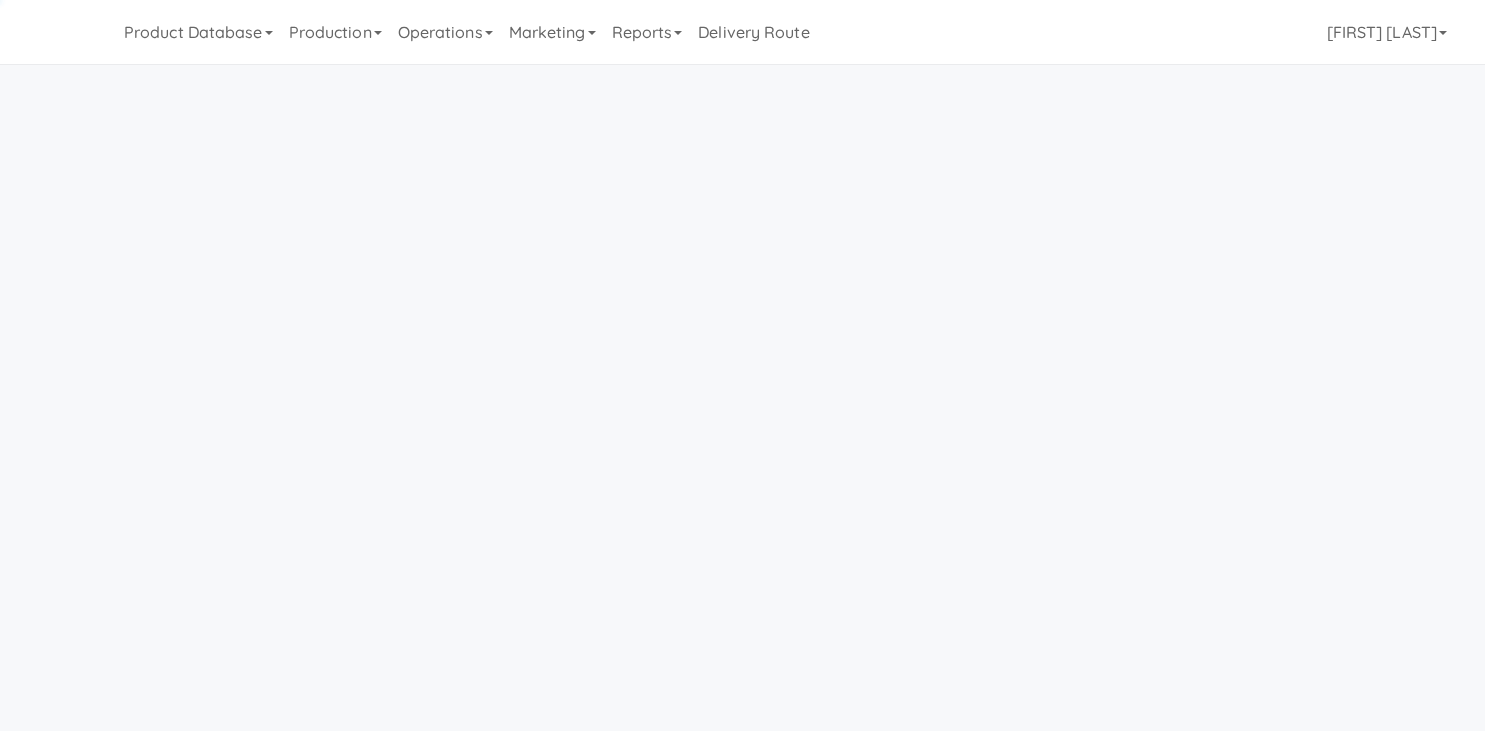 scroll, scrollTop: 0, scrollLeft: 0, axis: both 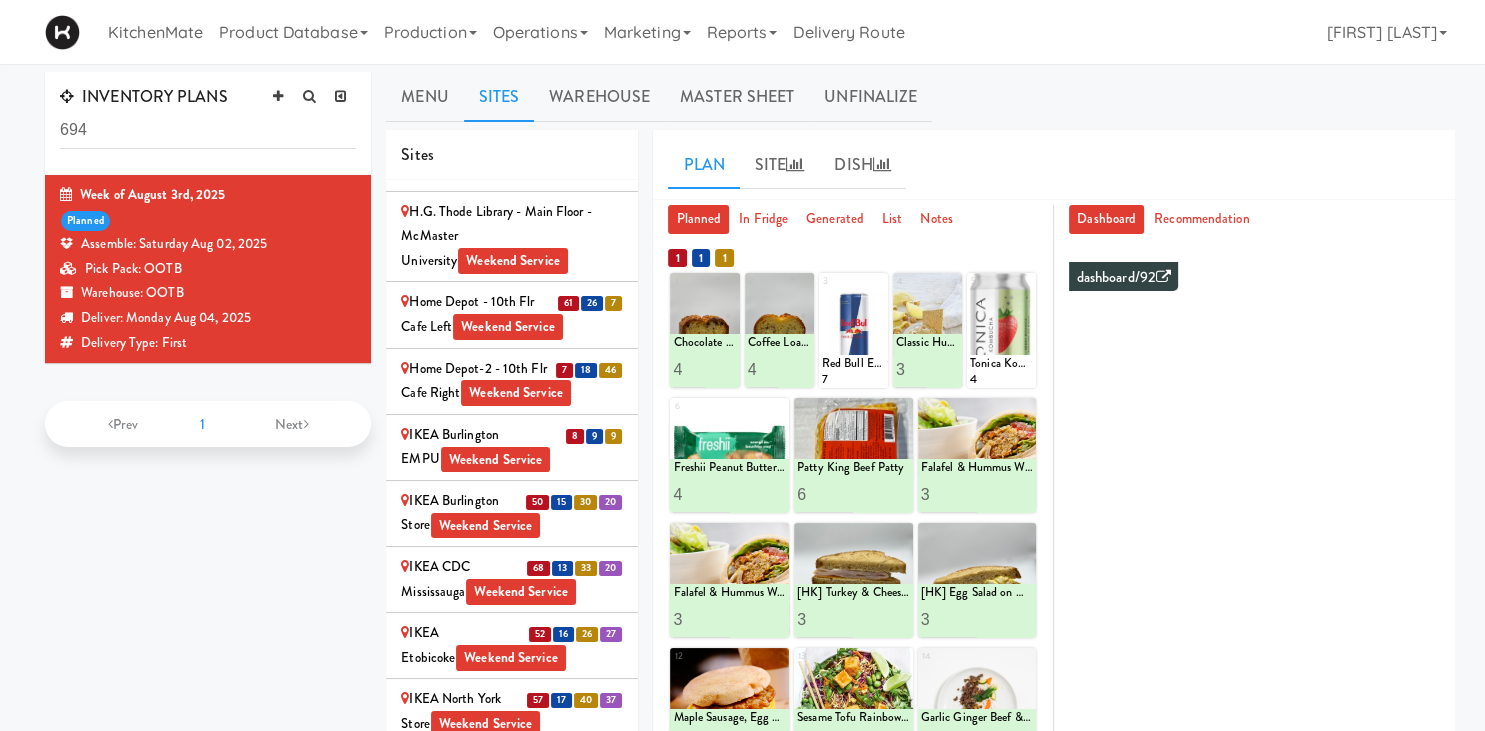 click on "IKEA Burlington EMPU  Weekend Service" at bounding box center (512, 447) 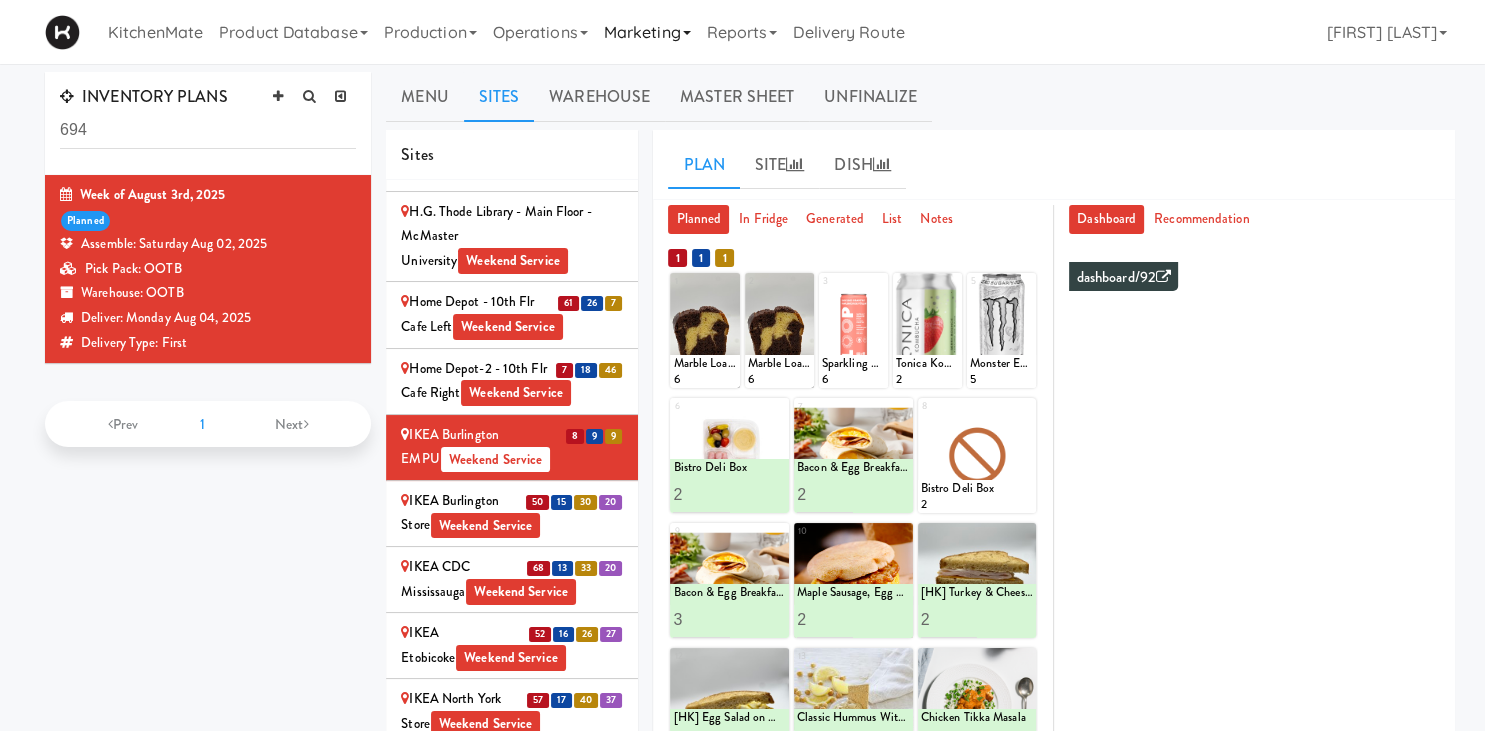 scroll, scrollTop: 361, scrollLeft: 0, axis: vertical 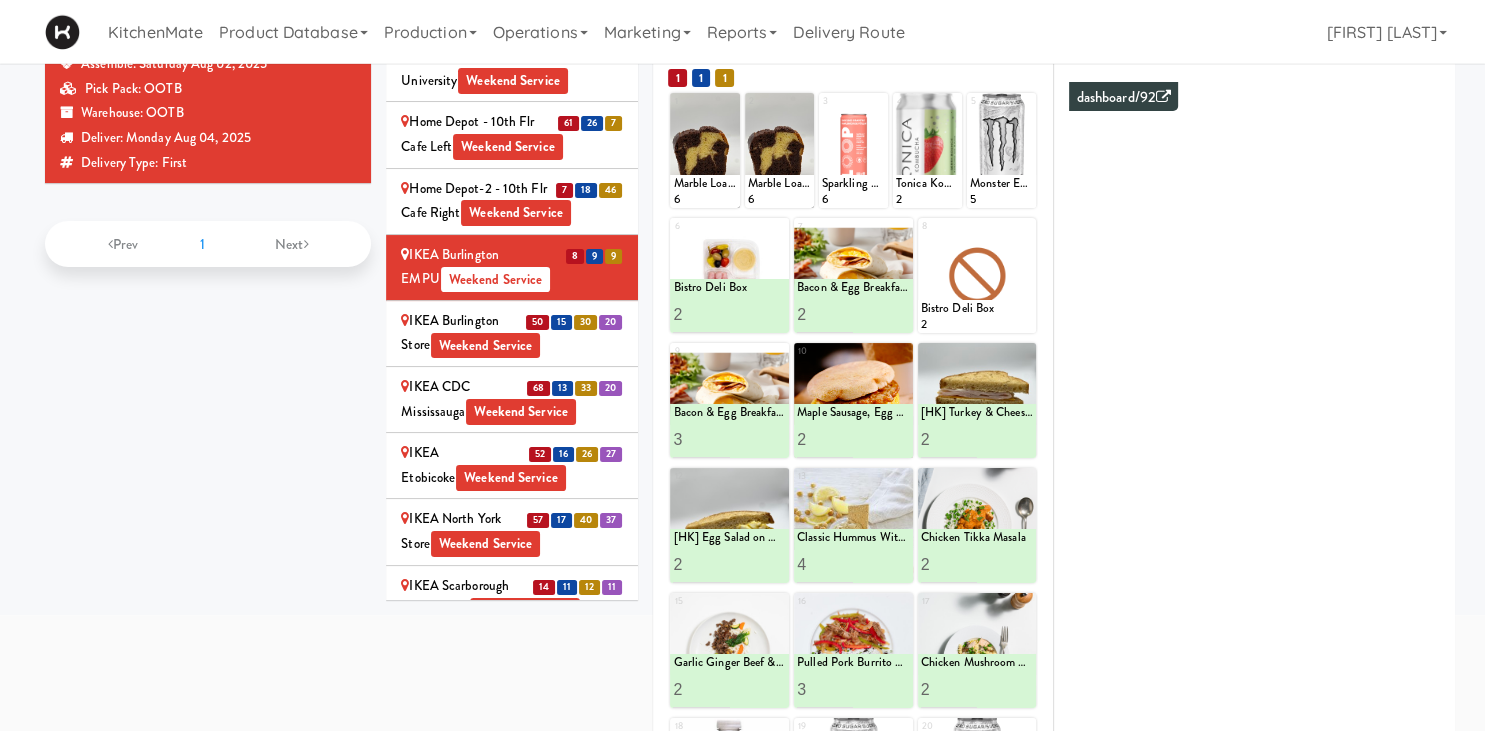 click on "IKEA Burlington Store  Weekend Service" at bounding box center (512, 333) 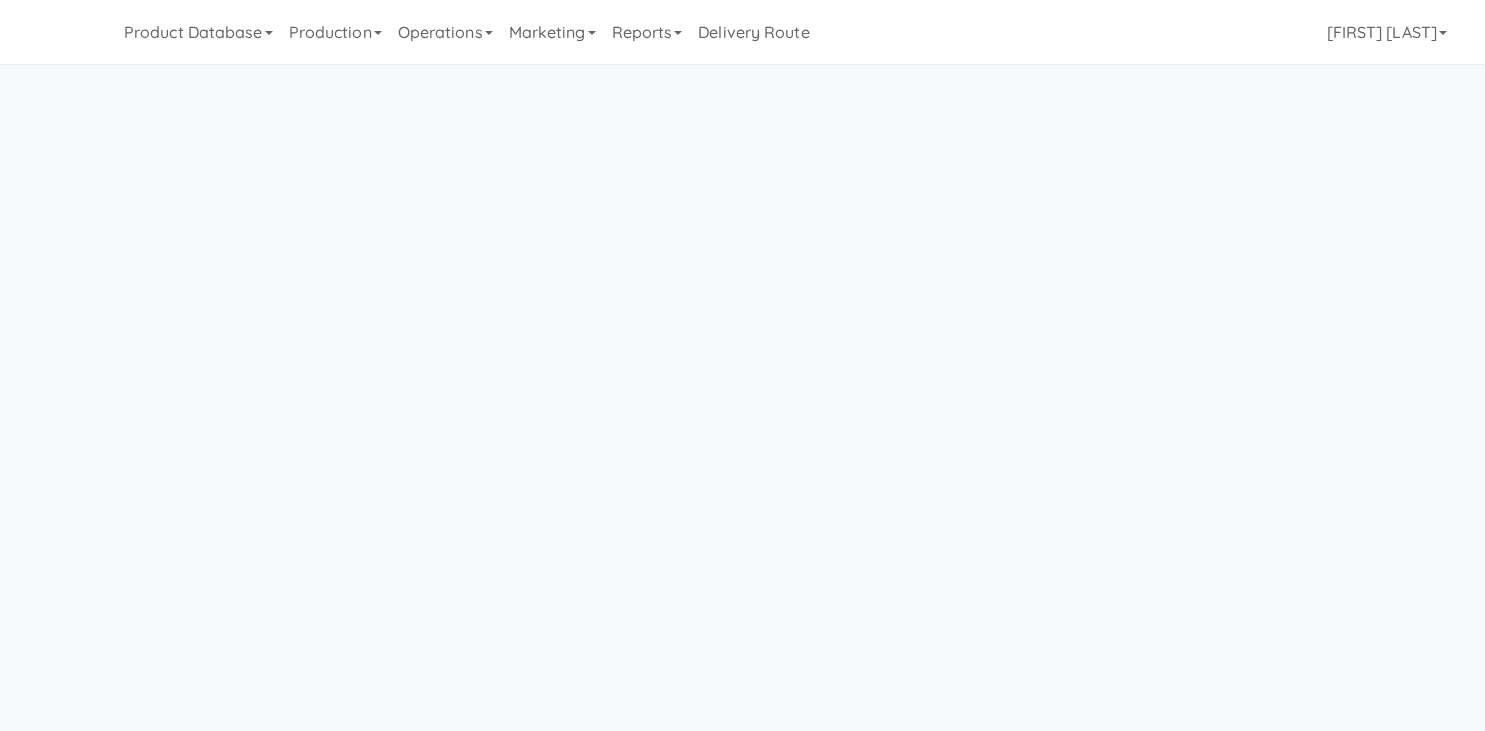 scroll, scrollTop: 64, scrollLeft: 0, axis: vertical 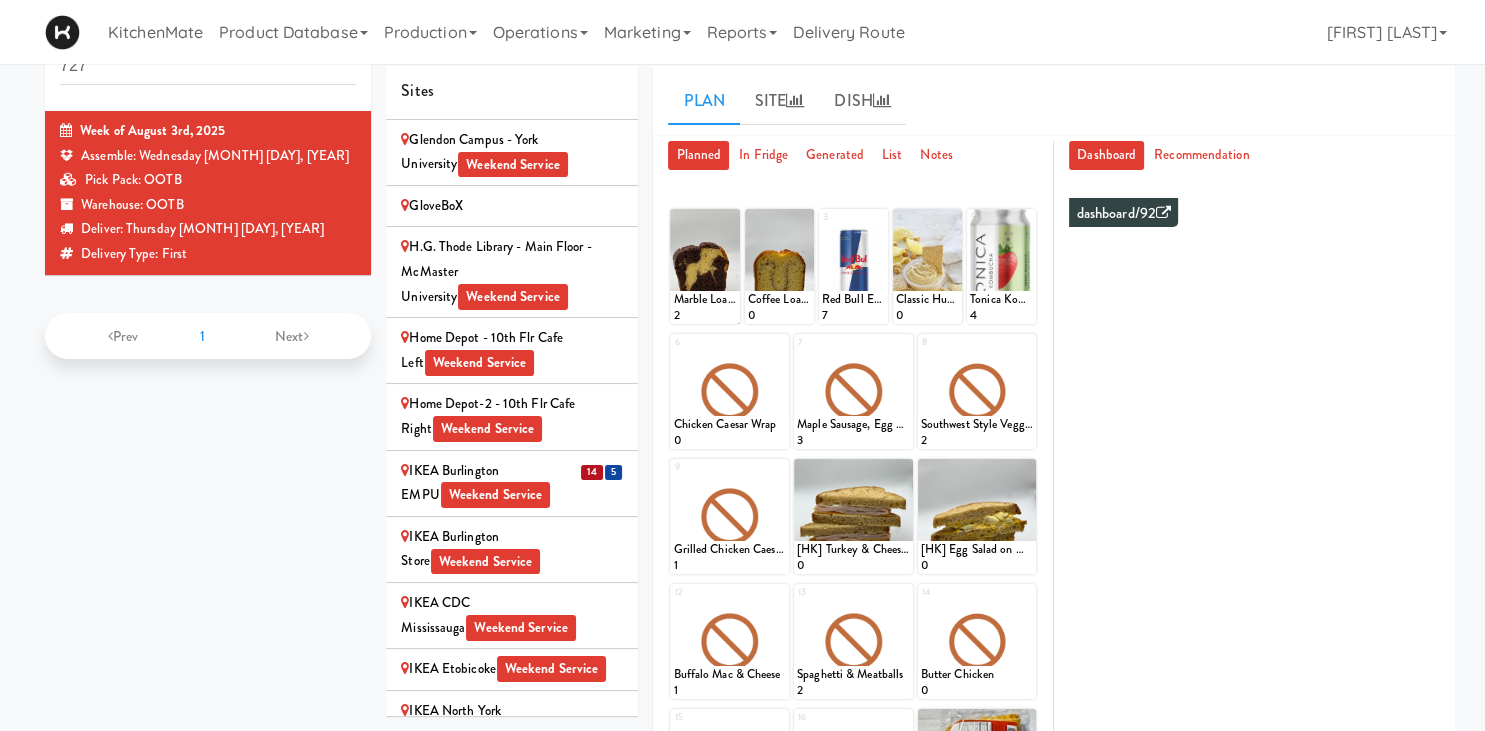 click on "IKEA Burlington EMPU  Weekend Service" at bounding box center (512, 483) 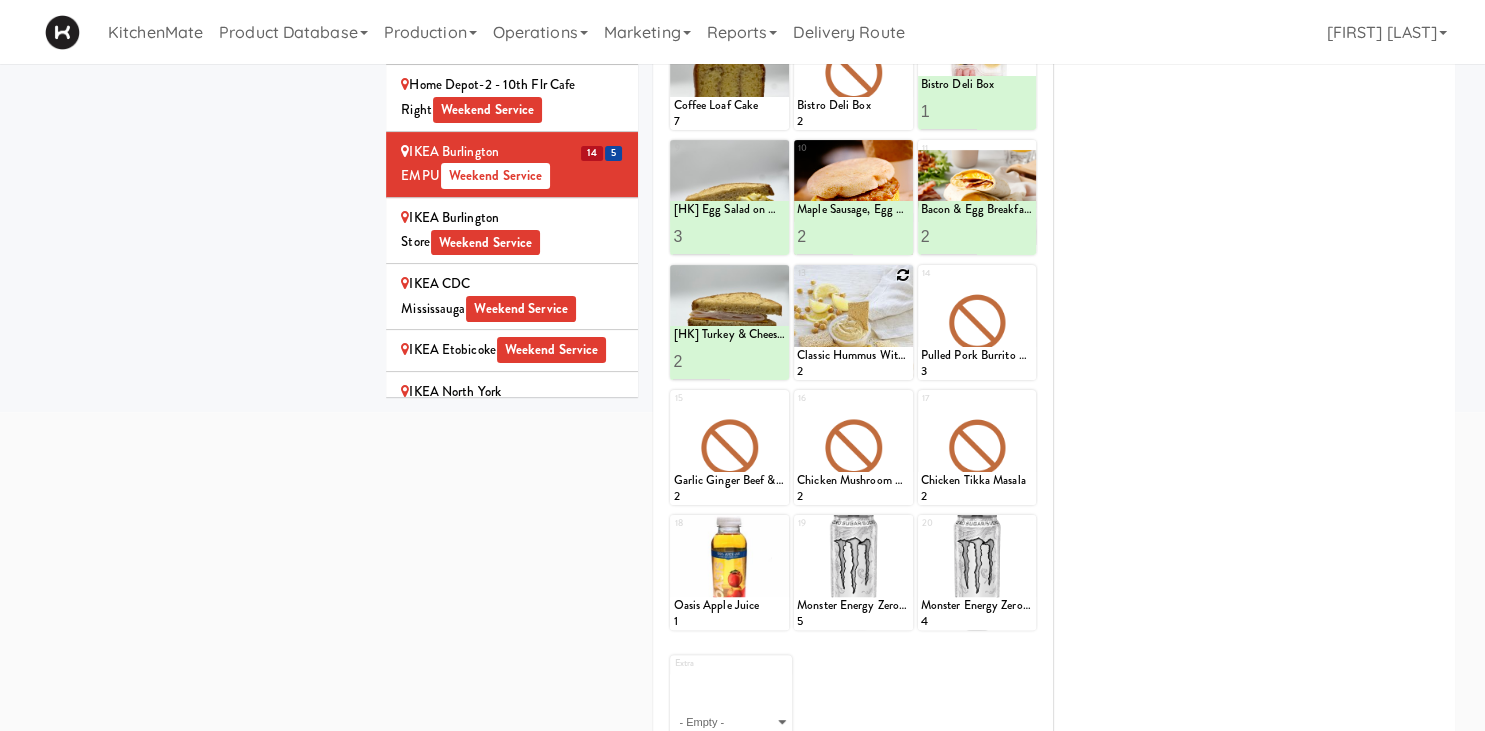 scroll, scrollTop: 236, scrollLeft: 0, axis: vertical 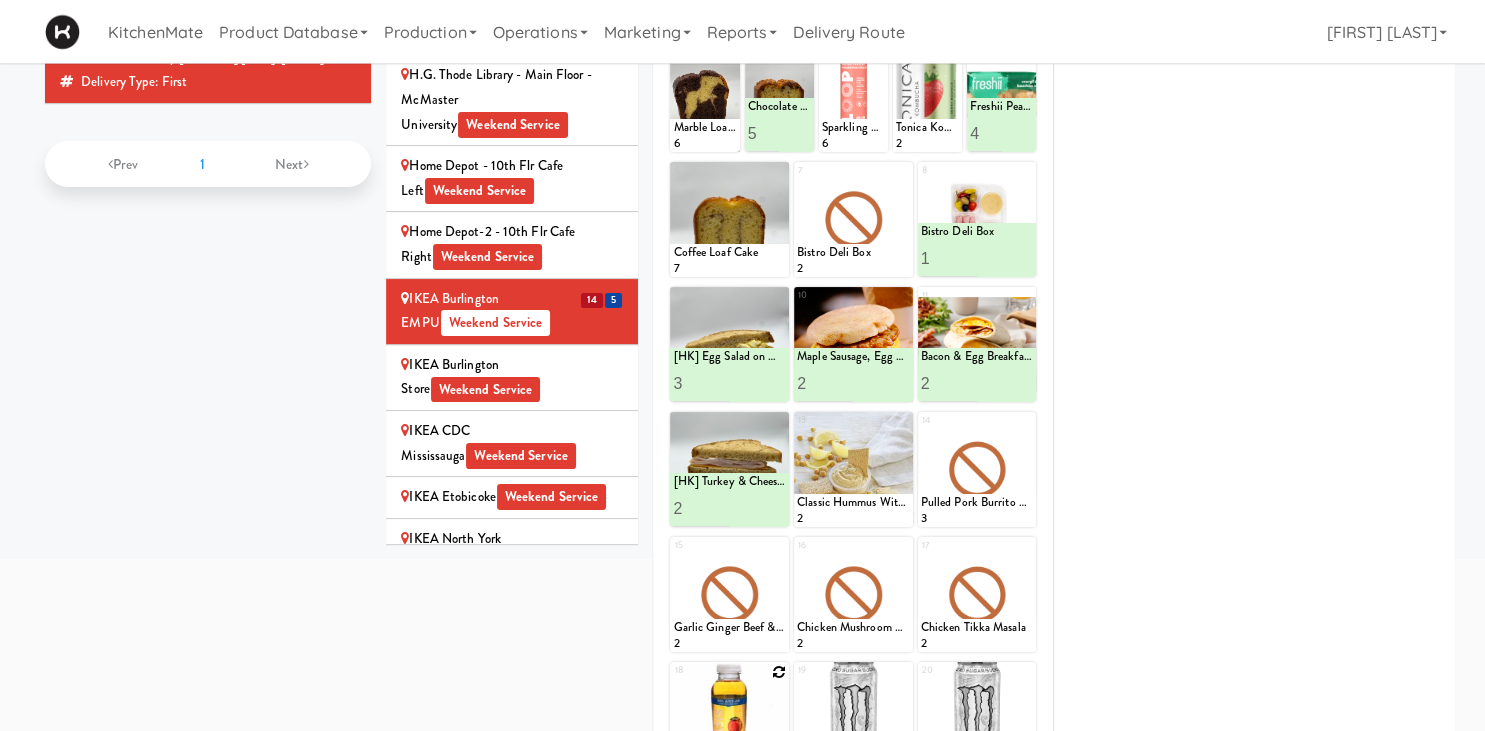 click at bounding box center [779, 672] 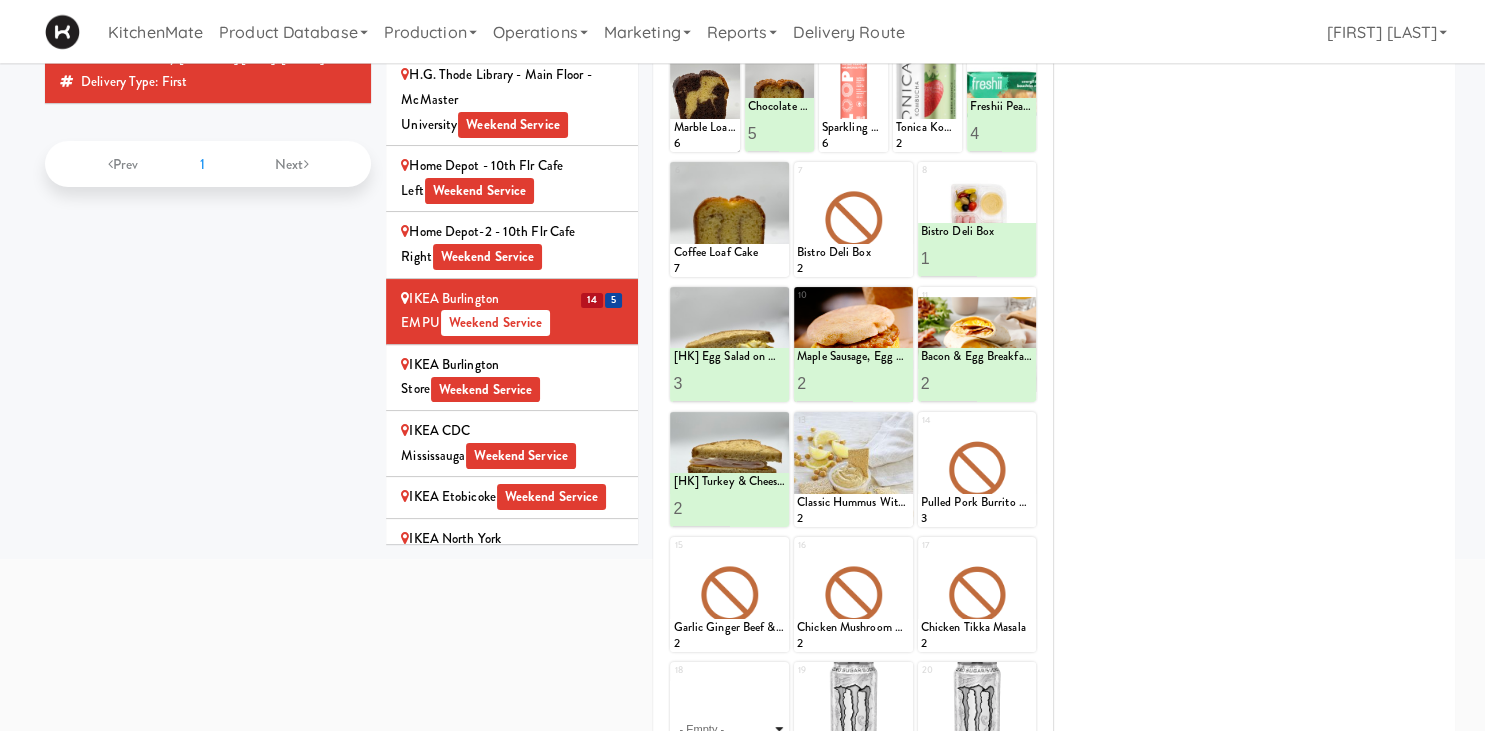 click on "- Empty - Activia Probiotic Peach Mango Smoothie Berry Gatorade Zero Chocolate Milk Tetra Pack Coca Cola Diet Coke Frooti Fuze Iced Tea Grape G2 Gatorade Thirst Quencher Greenhouse Fiery Ginger Shot Lemon Lime Gatorade Zero Monster Energy Zero Ultra Norse Cold Brew Coffee Oasis Apple Juice Orange Celsius Energy Drink Orange Gatorade Zero Red Bull Energy Drink Sanpellengrino Aranciata Sparkling Clementine Probiotic Soda Sparkling Ginger Probiotic Soda Sparkling Grapefruit Probiotic Soda Sugar Free Red Bull Tonica Kombucha Berry Bounce Amazing Chocolate Chunk Cookie Bacon & Egg Breakfast Wrap Bistro Deli Box Blue Diamond Roasted Salted Almonds Blue Diamond Smokehouse Almonds Caramilk Chocolate Chip Loaf Cake Chocolate Loaf Cake Classic Hummus With Crackers Clif Bar Peanut Butter Crunch Clif Builders proteins Bar Chocolate Clif Builders proteins Bar Chocolate Mint Coffee Loaf Cake Falafel & Hummus Wrap Freshii Peanut Butter Energii Bites [HK] Cheddar Cheese Bagel [HK] Chicken Caesar Wrap [HK] Turkey Club Wrap" at bounding box center [729, 729] 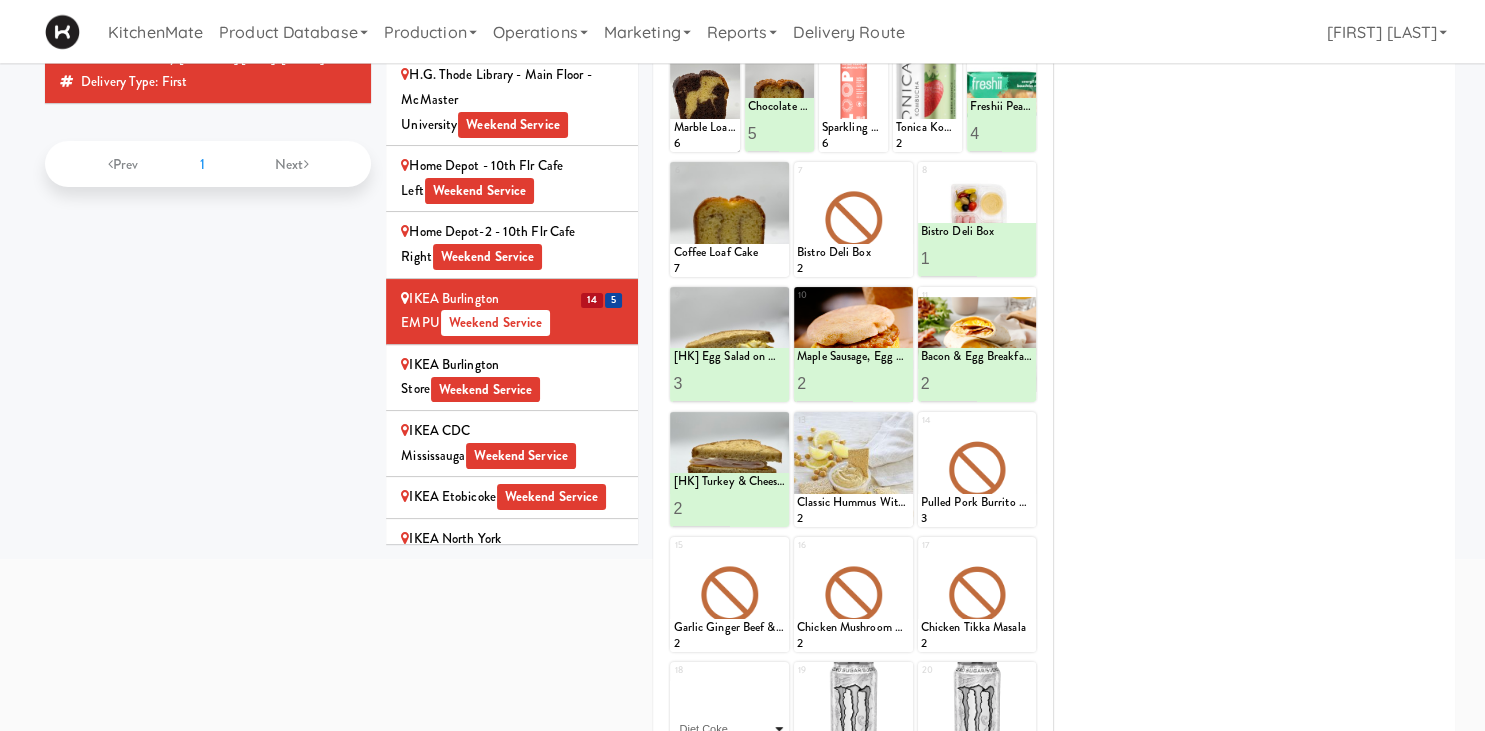 click on "Diet Coke" at bounding box center [0, 0] 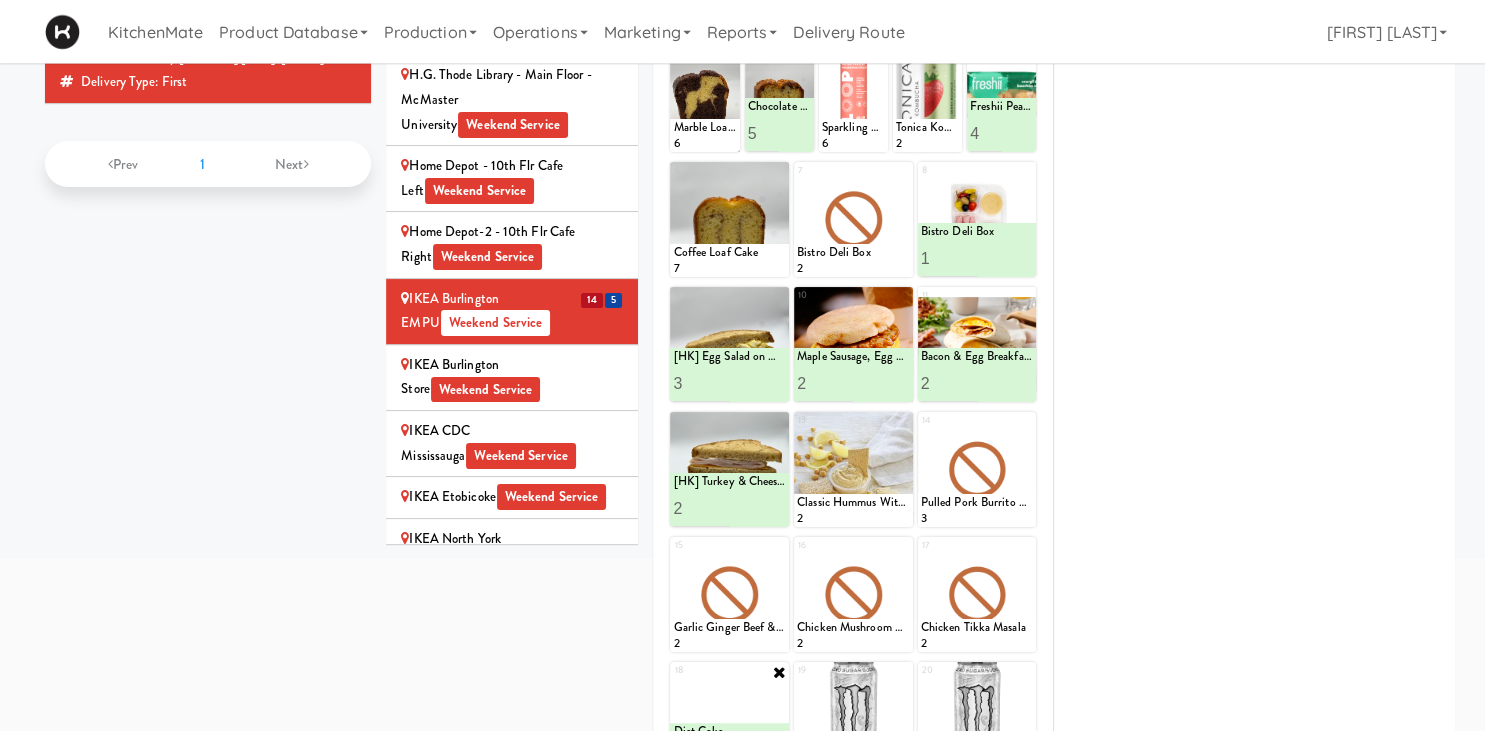 type on "1" 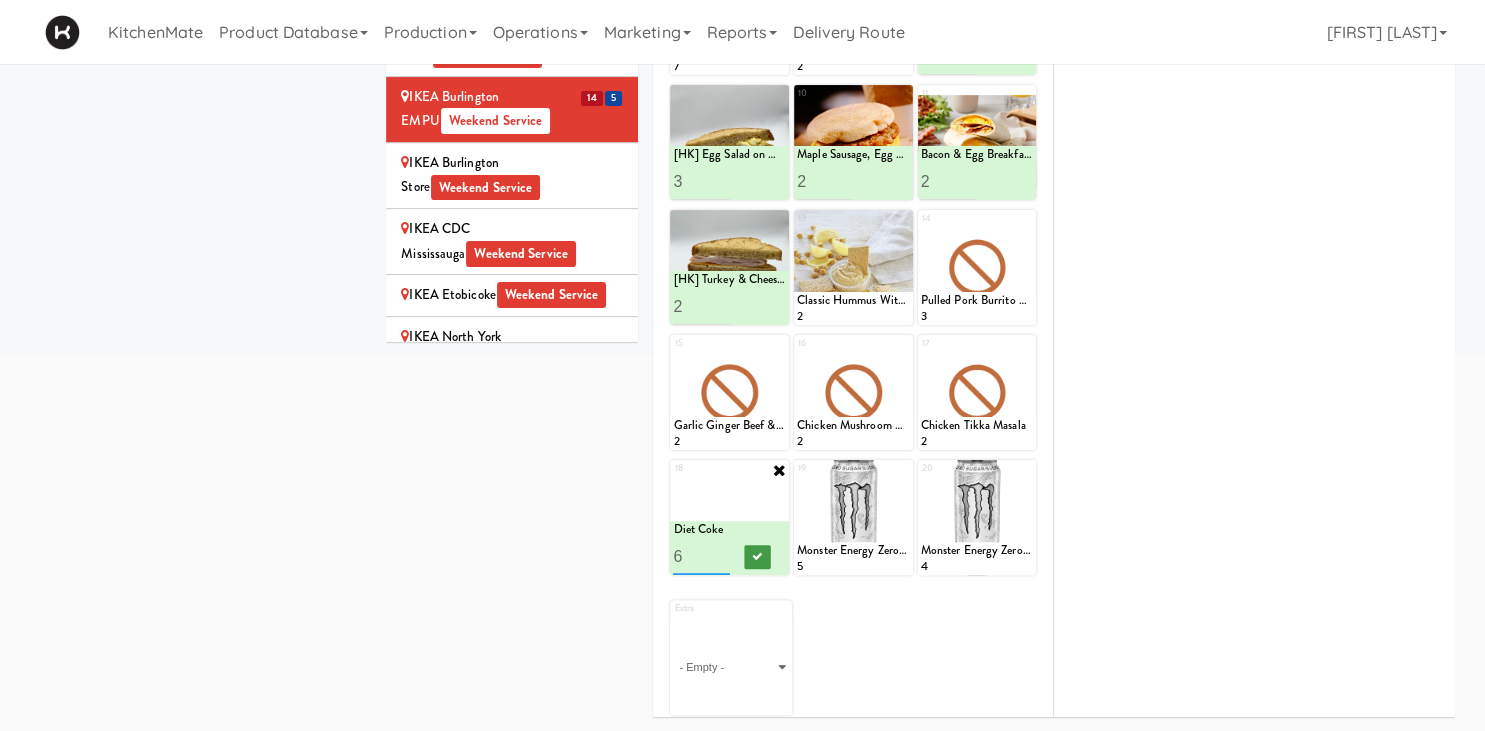 type on "6" 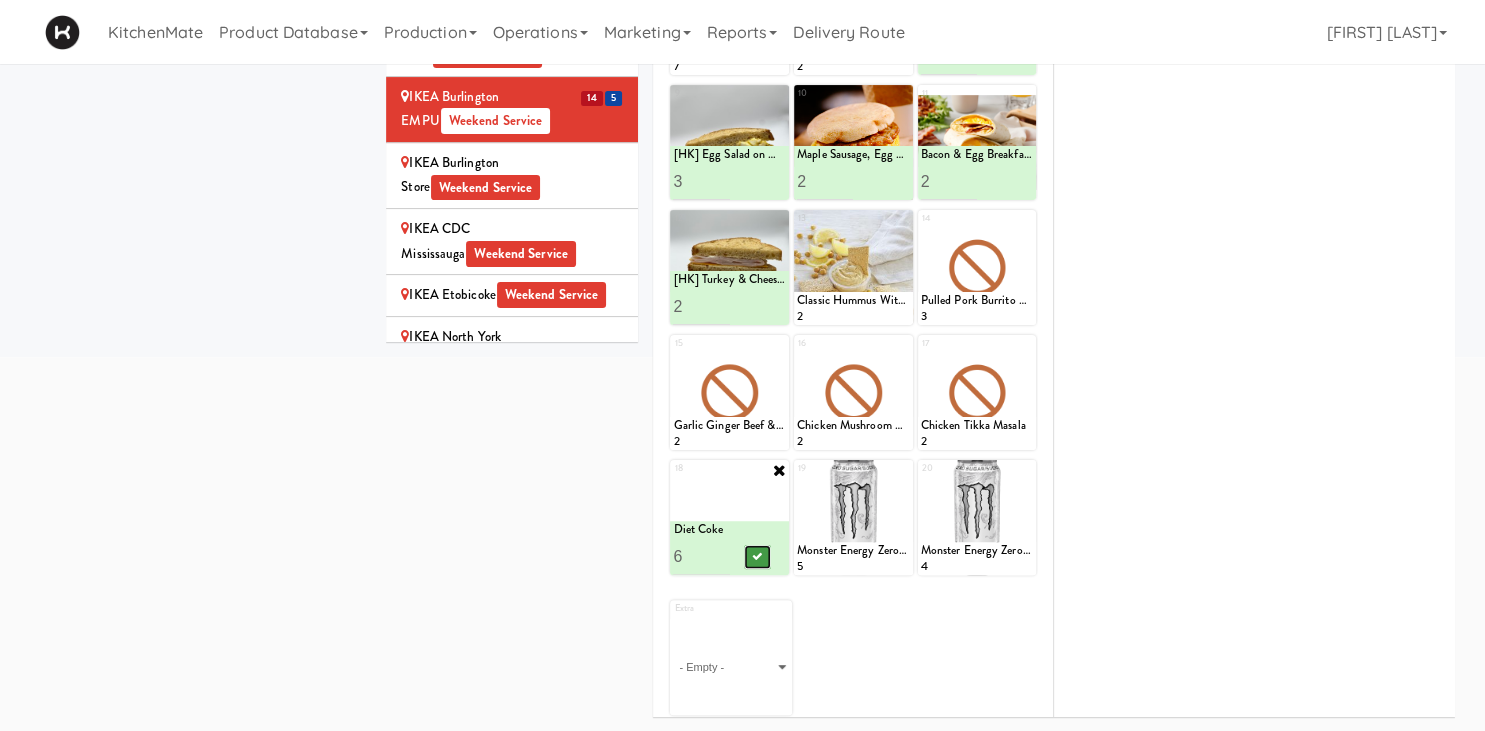 click at bounding box center (758, 556) 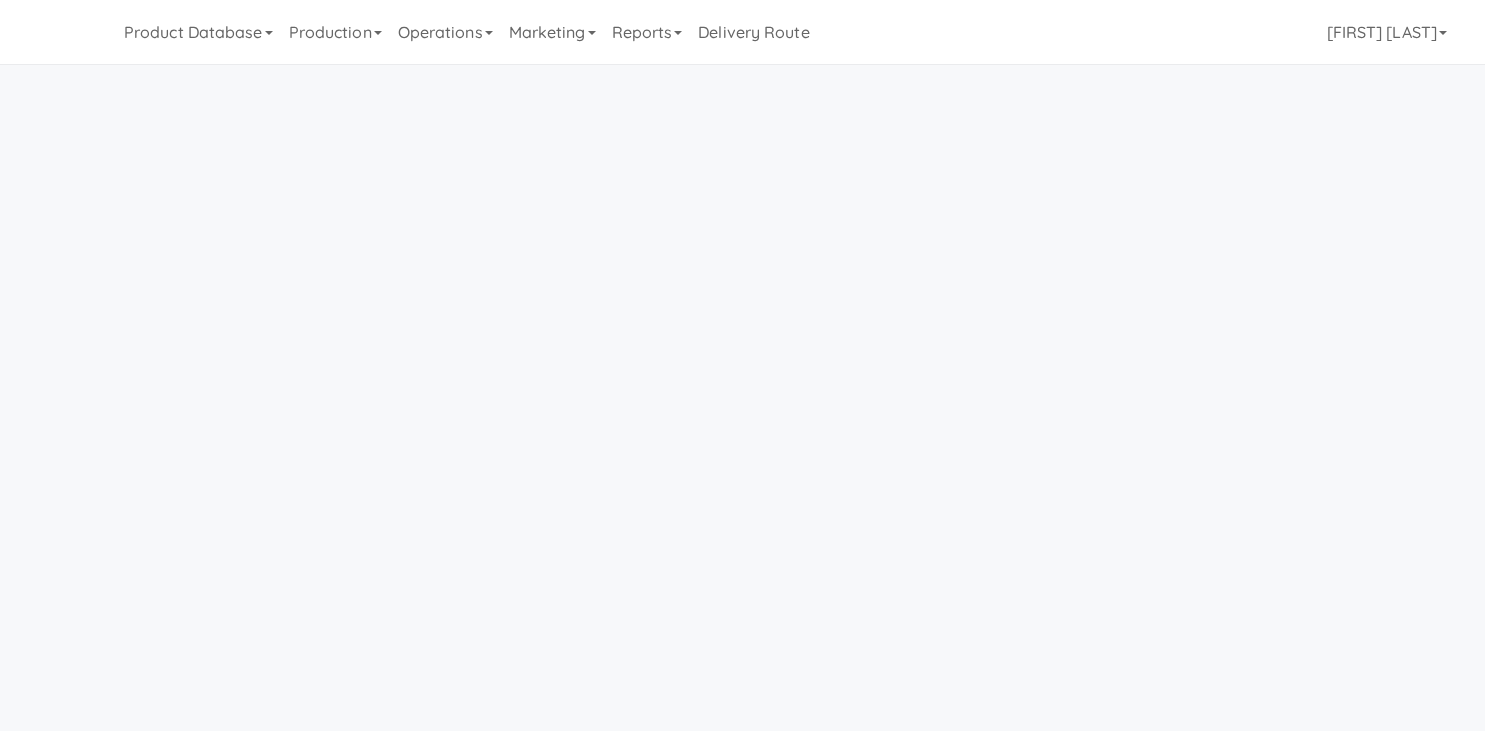 scroll, scrollTop: 64, scrollLeft: 0, axis: vertical 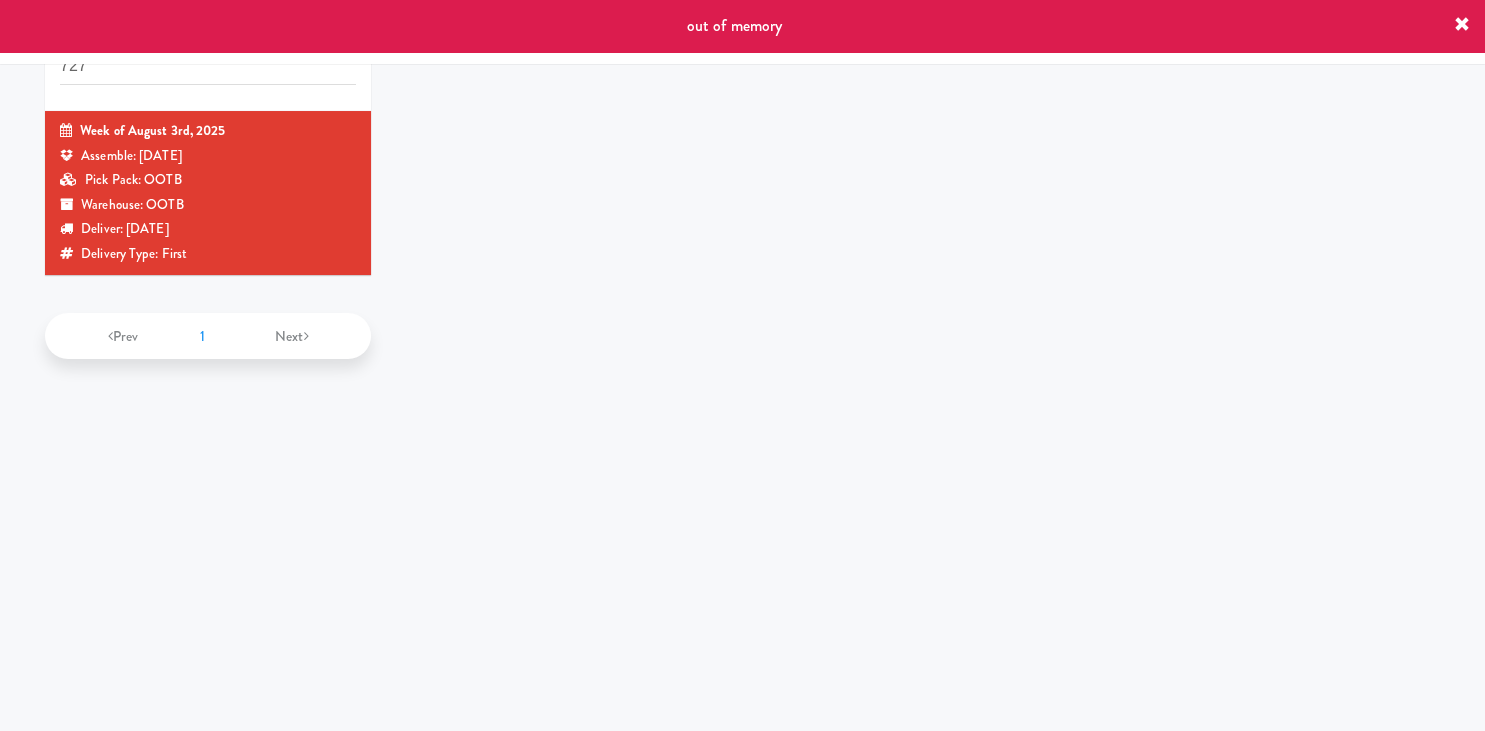 click on "INVENTORY PLANS 727" at bounding box center (208, 59) 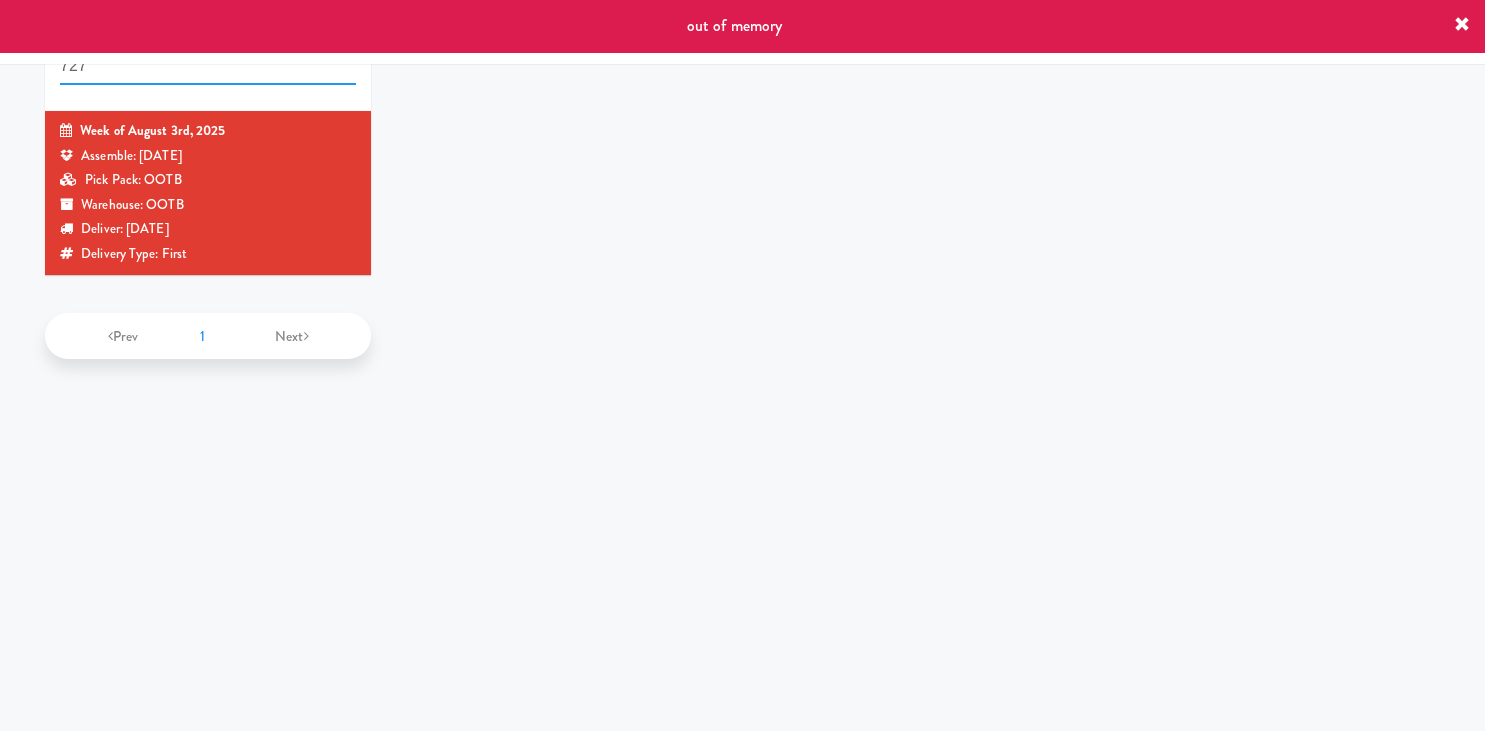 drag, startPoint x: 193, startPoint y: 73, endPoint x: -50, endPoint y: 96, distance: 244.08604 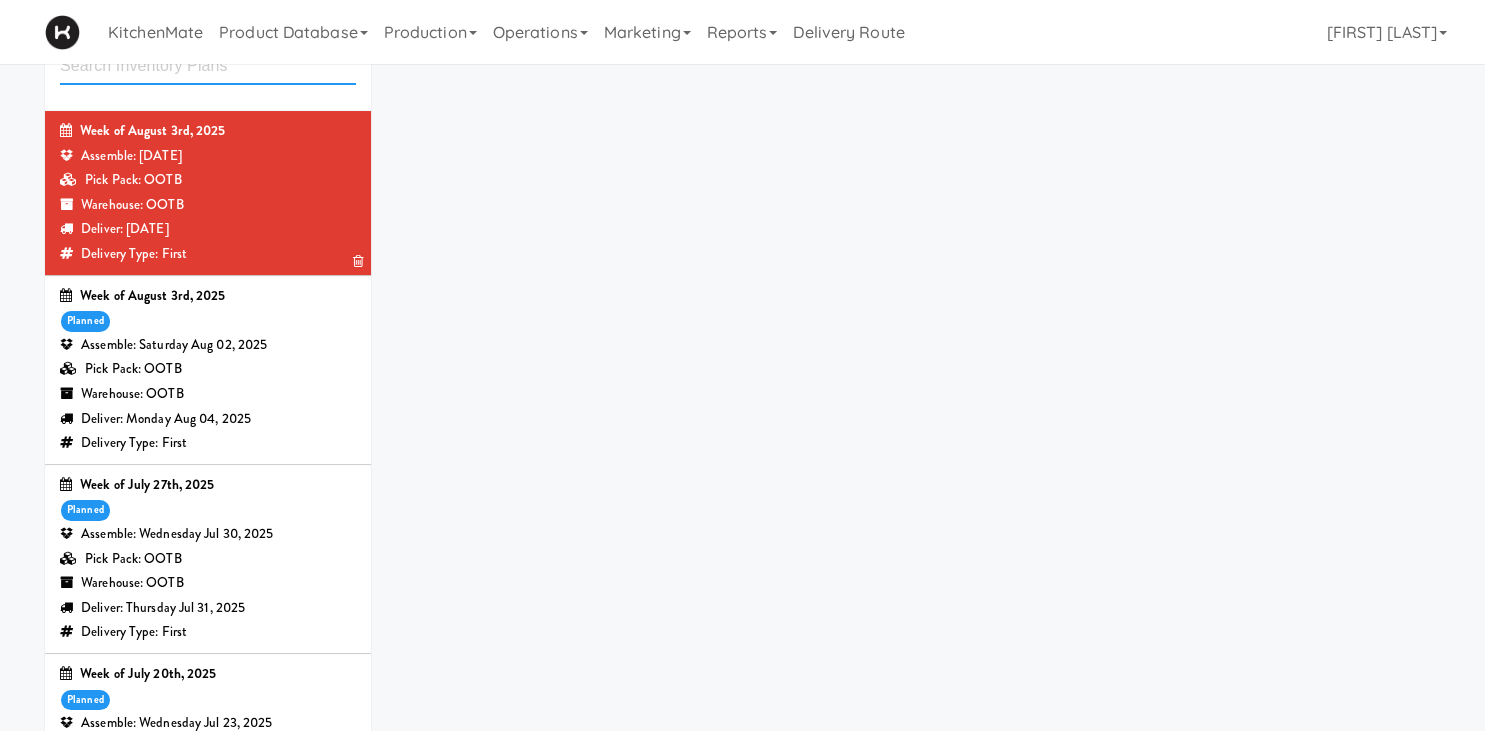type 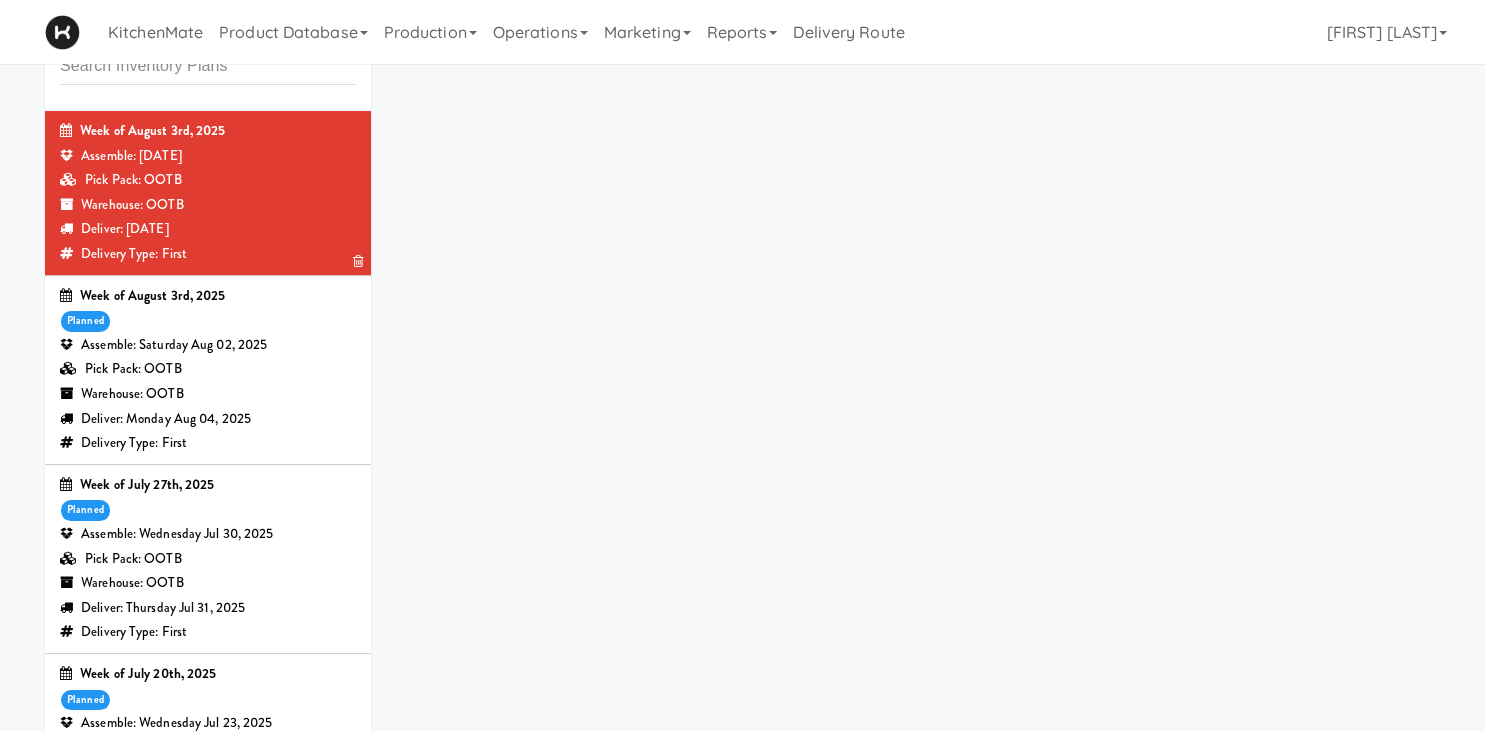 click on "Warehouse: OOTB" at bounding box center [208, 205] 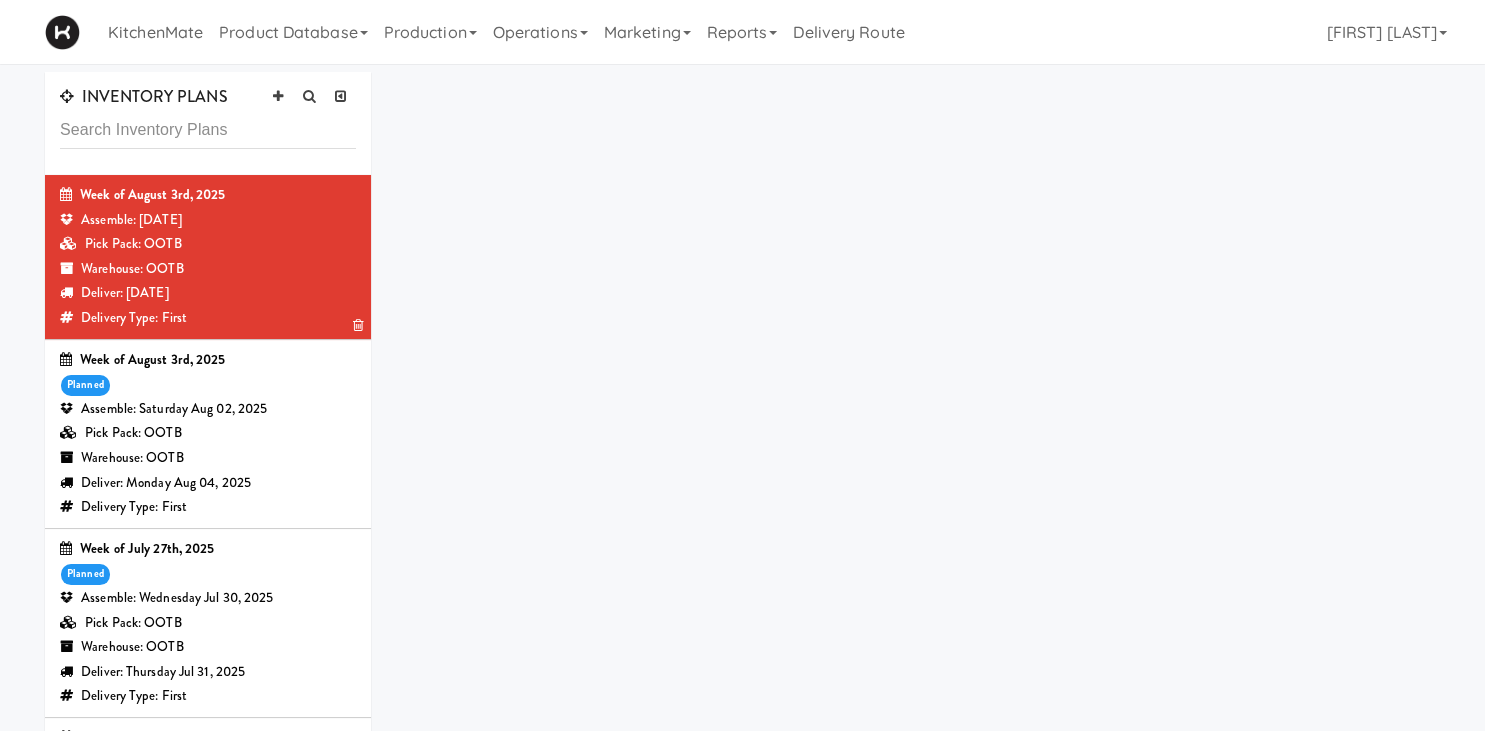click on "Assemble: [DAY] [MONTH] [DATE], [YEAR]" at bounding box center [208, 220] 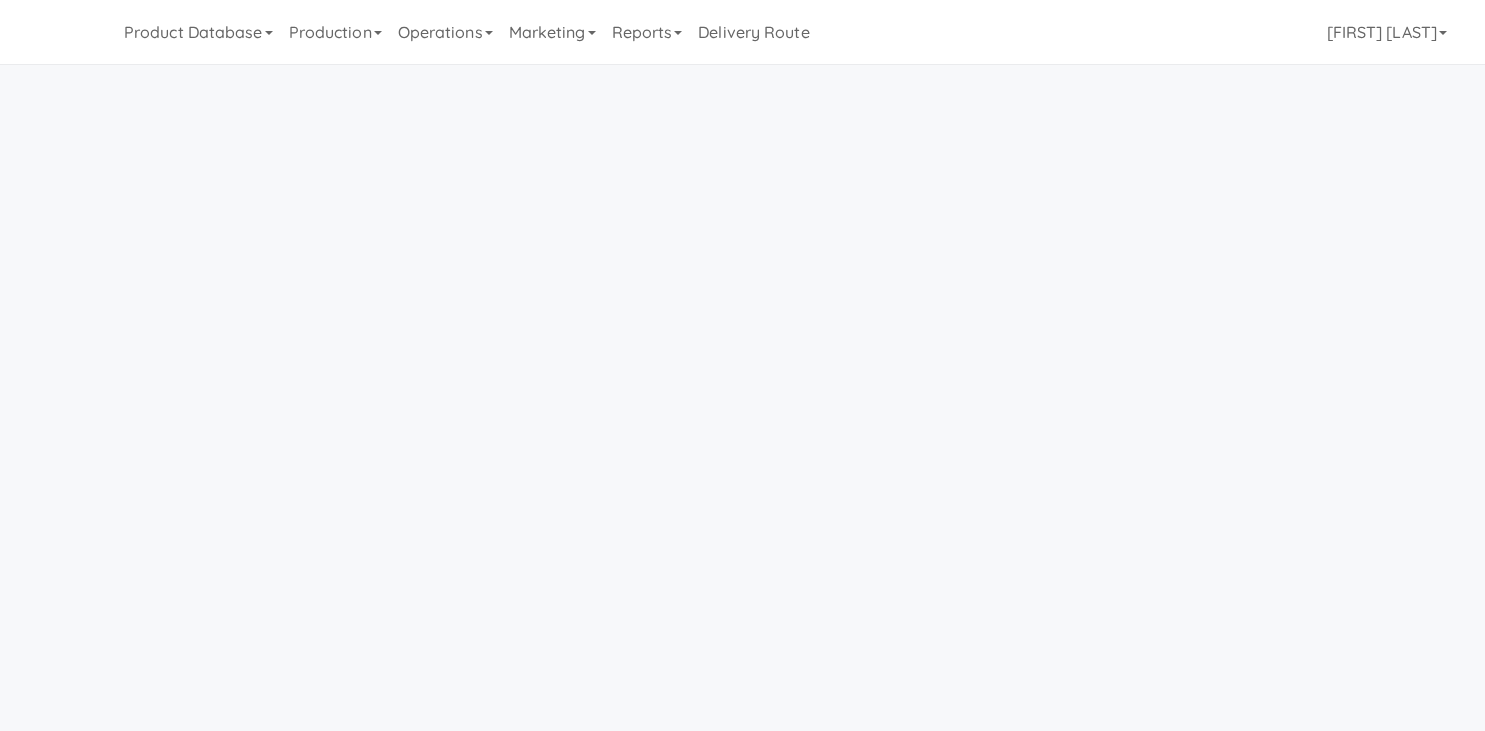 scroll, scrollTop: 0, scrollLeft: 0, axis: both 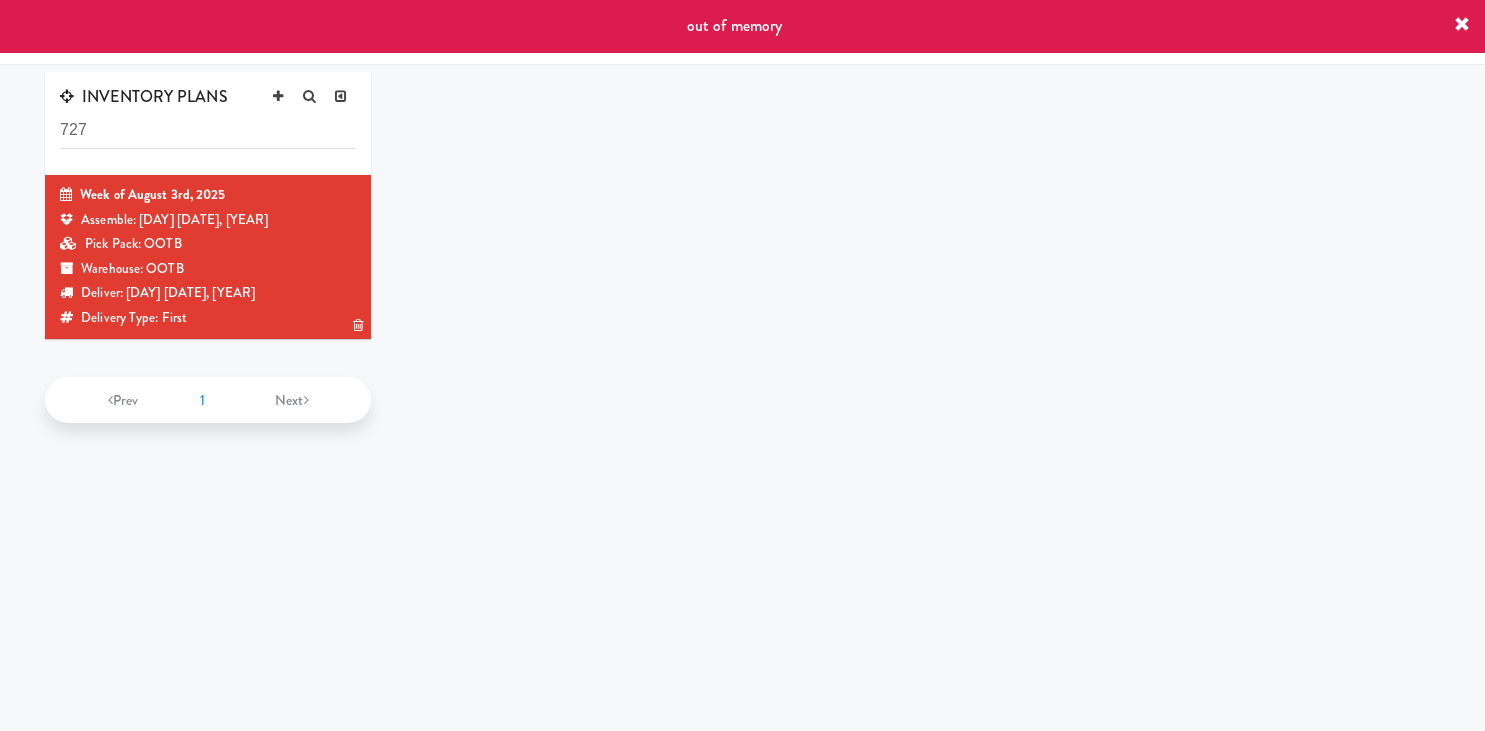 click on "Pick Pack: OOTB" at bounding box center [208, 244] 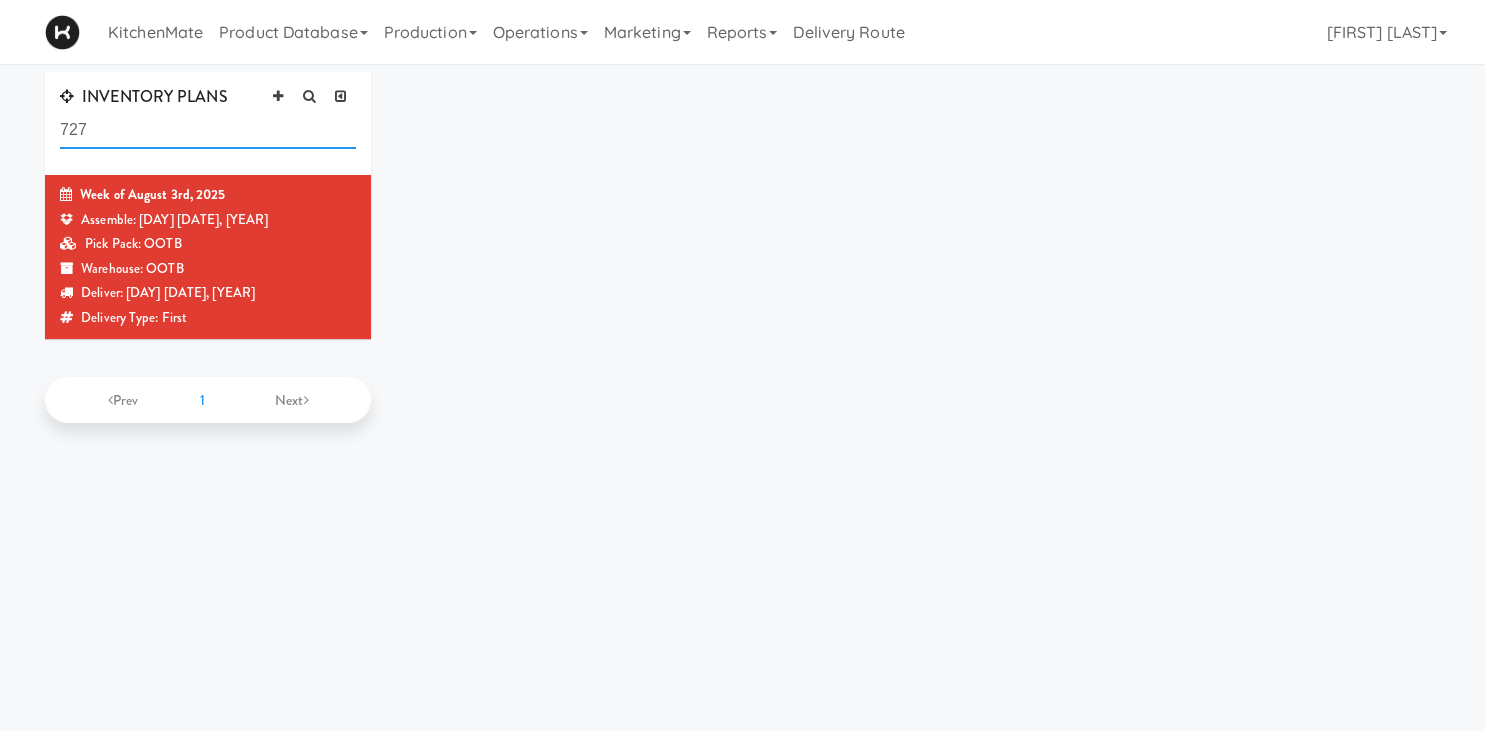 drag, startPoint x: 158, startPoint y: 138, endPoint x: -78, endPoint y: 124, distance: 236.41489 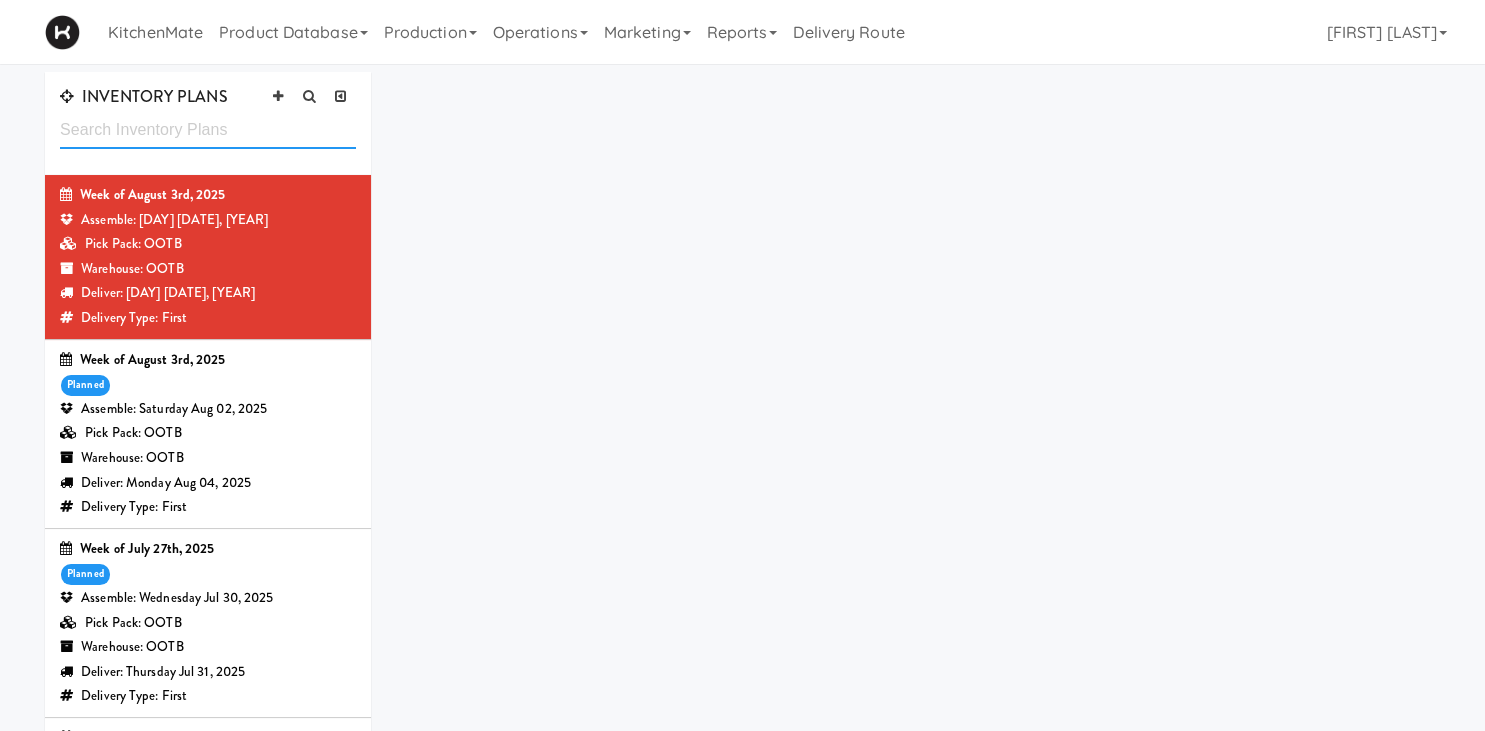 type 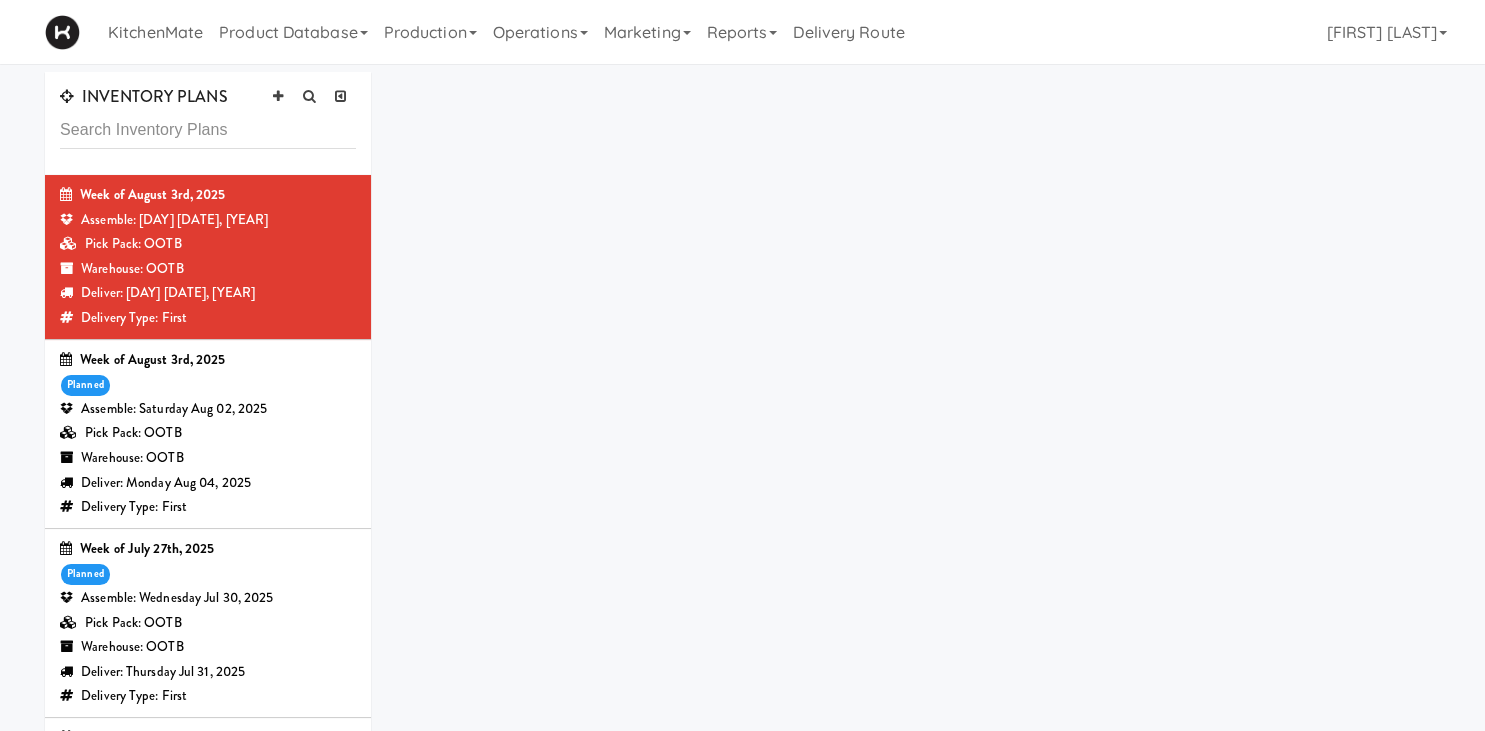 click on "Warehouse: OOTB" at bounding box center [208, 458] 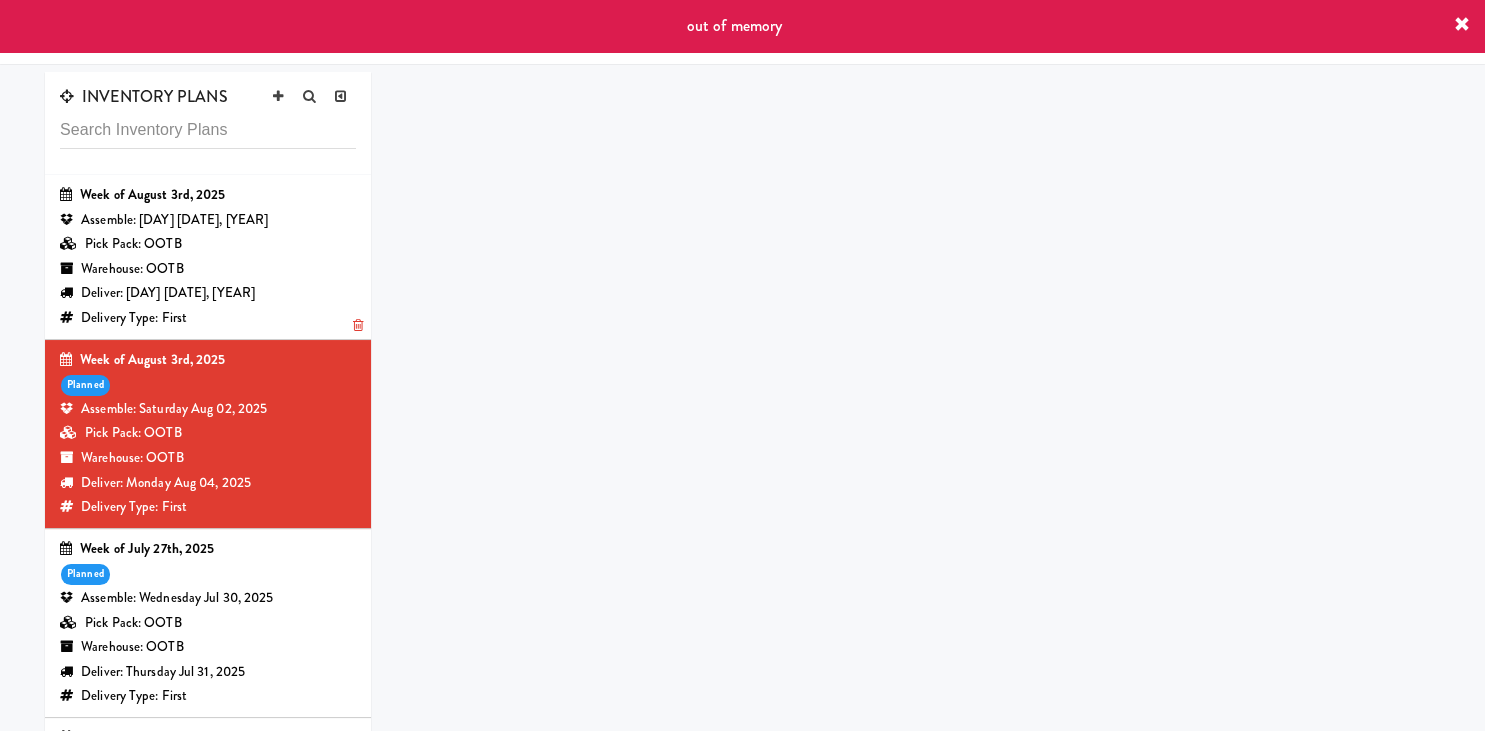 click on "Delivery Type: First" at bounding box center (208, 318) 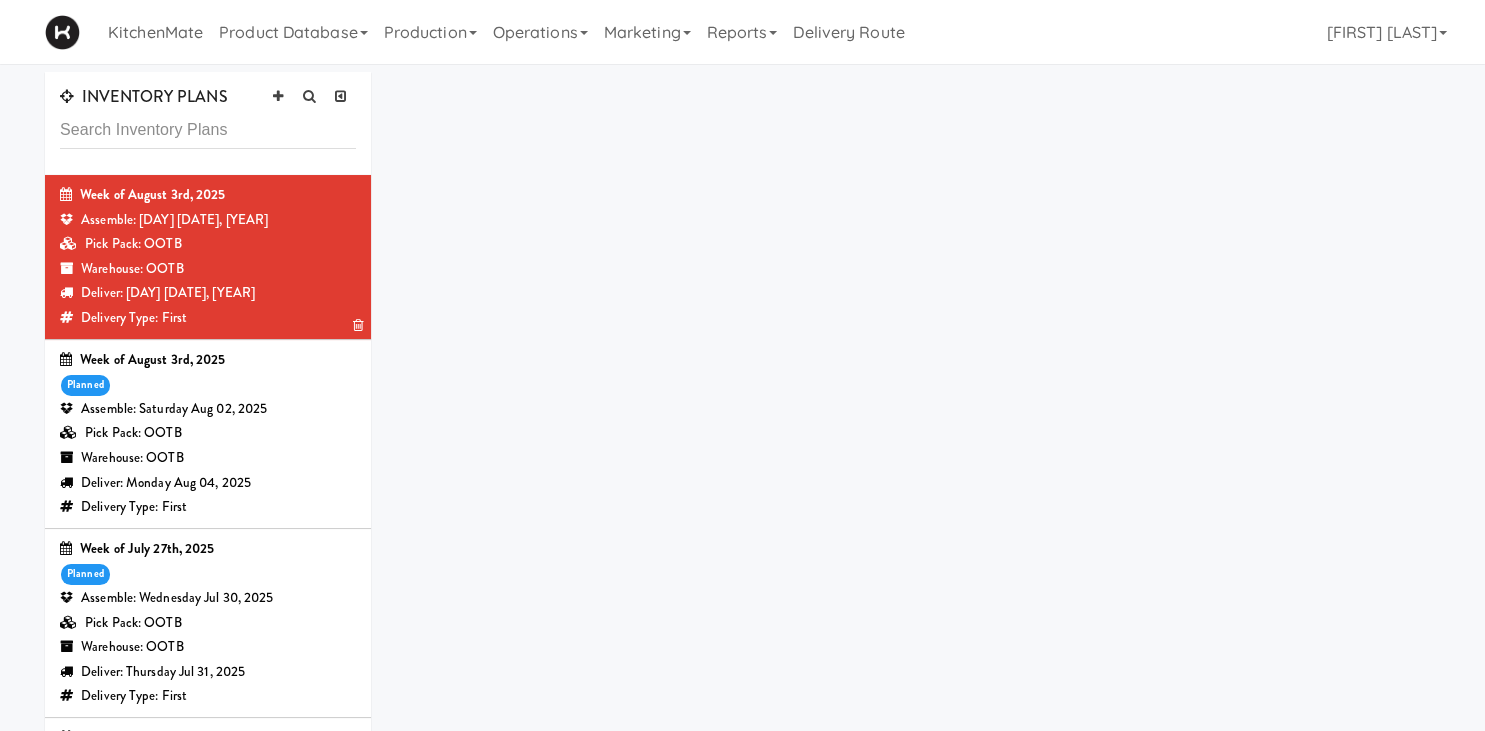 click on "Delivery Type: First" at bounding box center (208, 318) 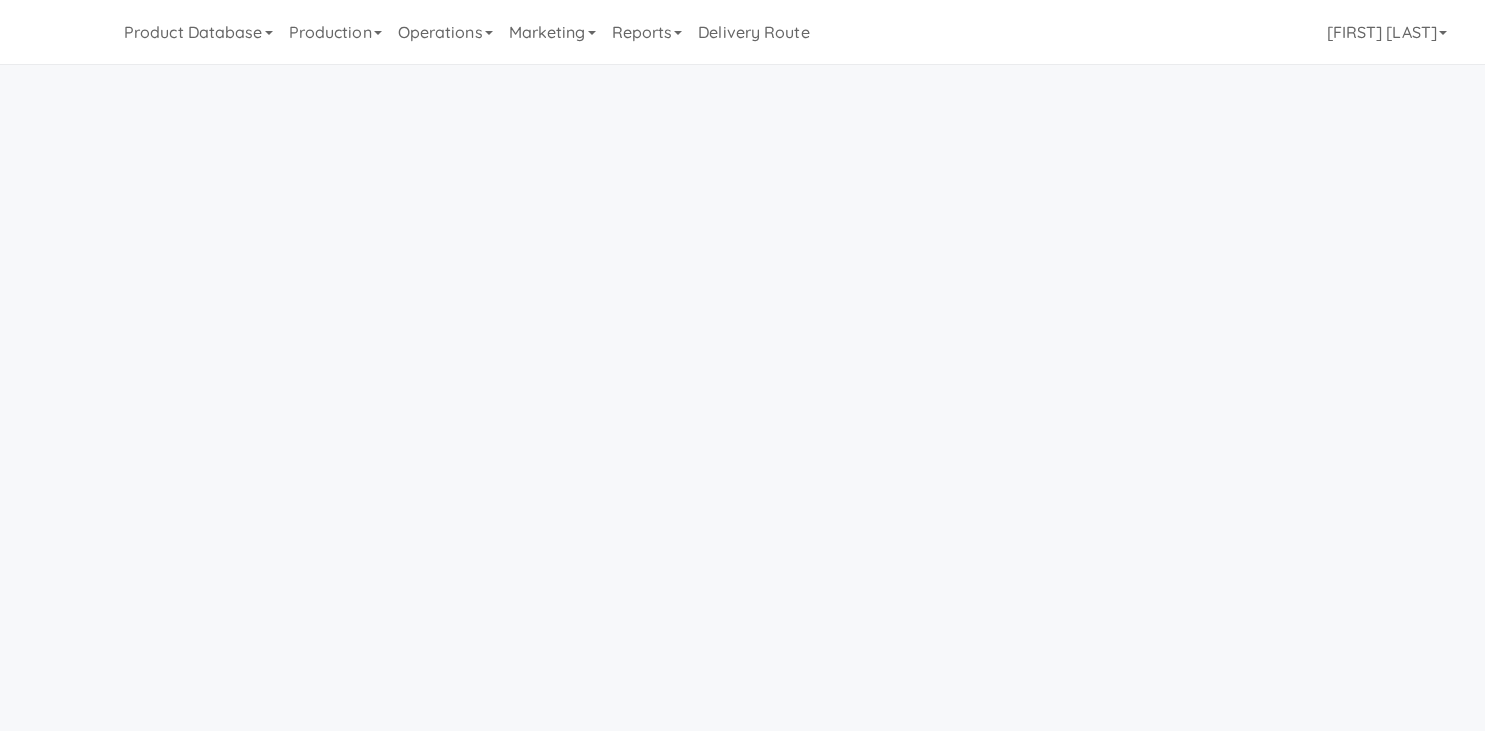 scroll, scrollTop: 0, scrollLeft: 0, axis: both 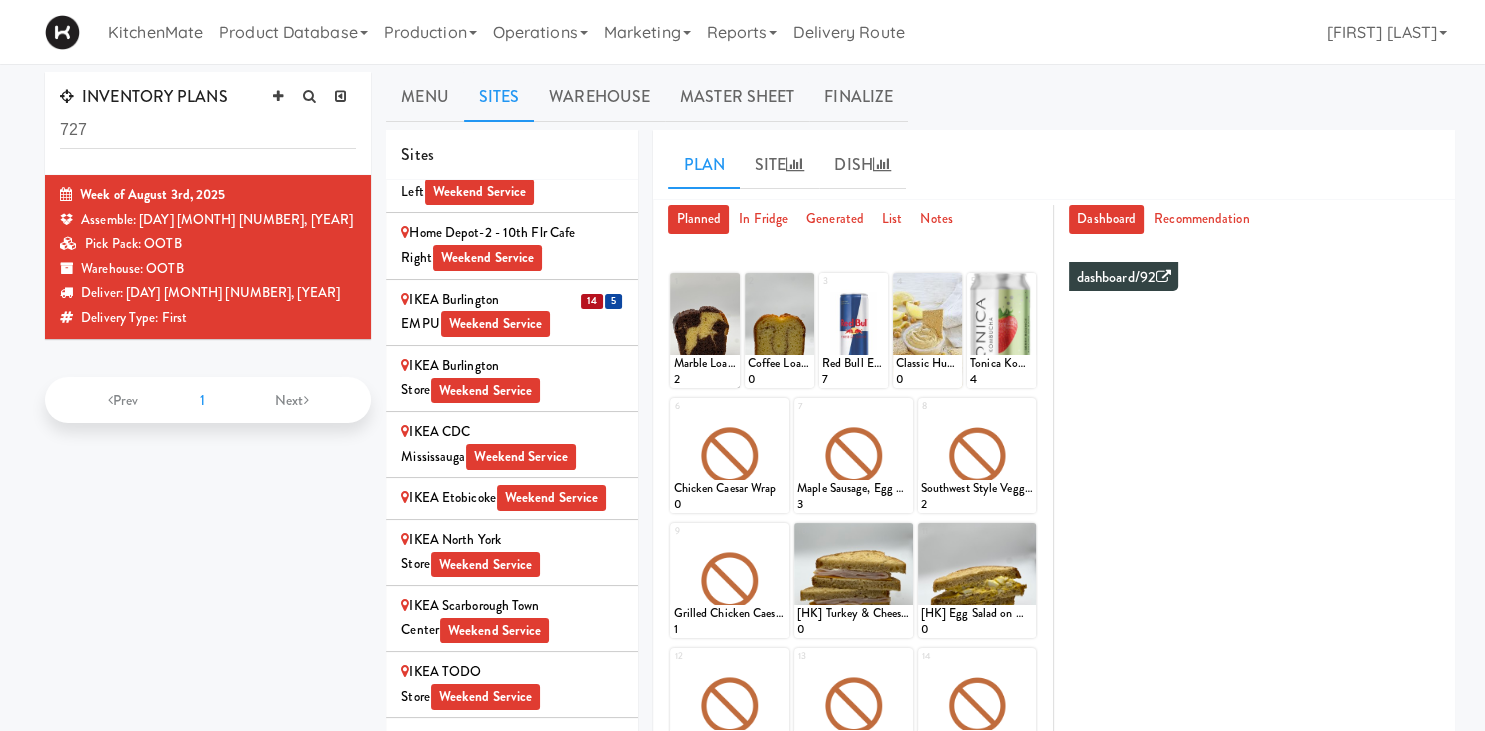 click on "IKEA Burlington EMPU  Weekend Service" at bounding box center [512, 312] 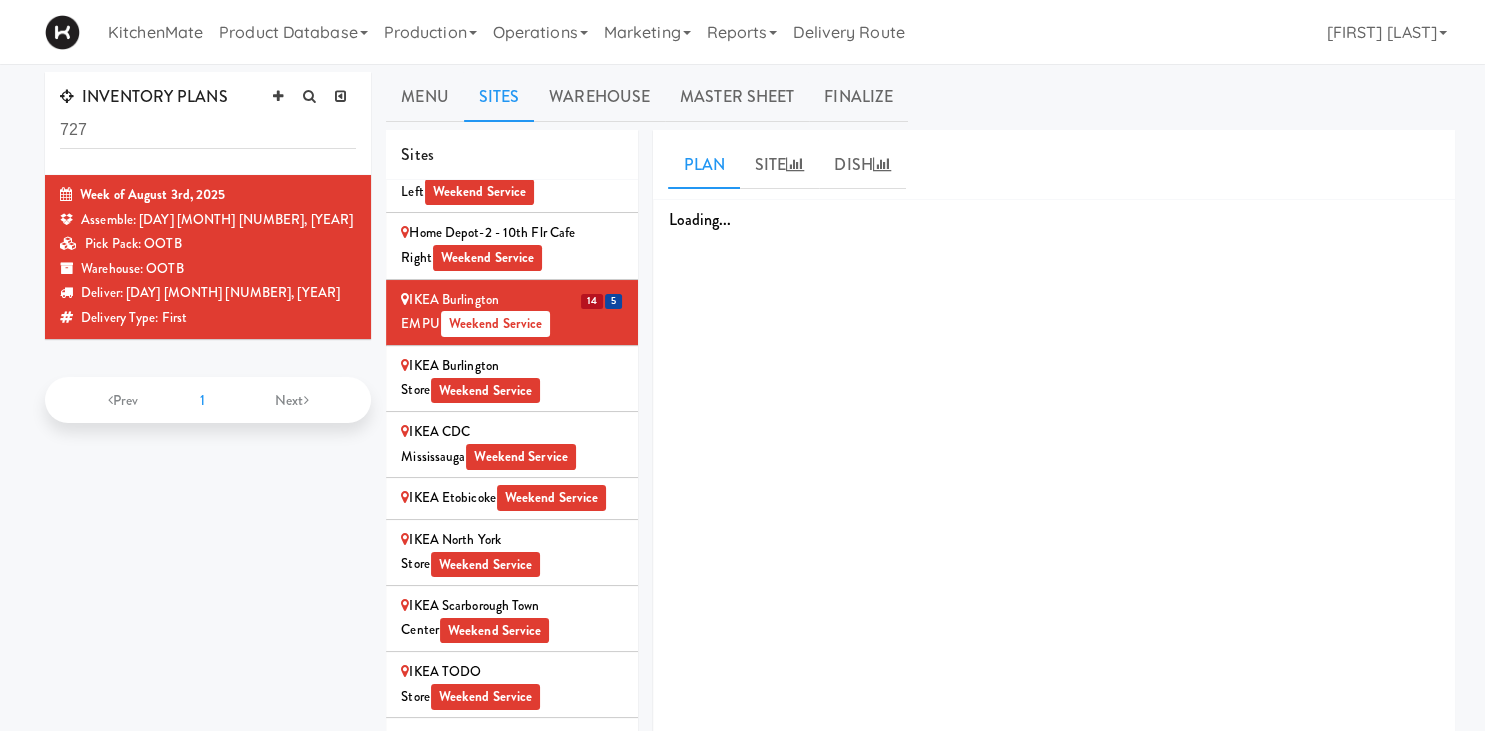 click on "14 5" at bounding box center [601, 300] 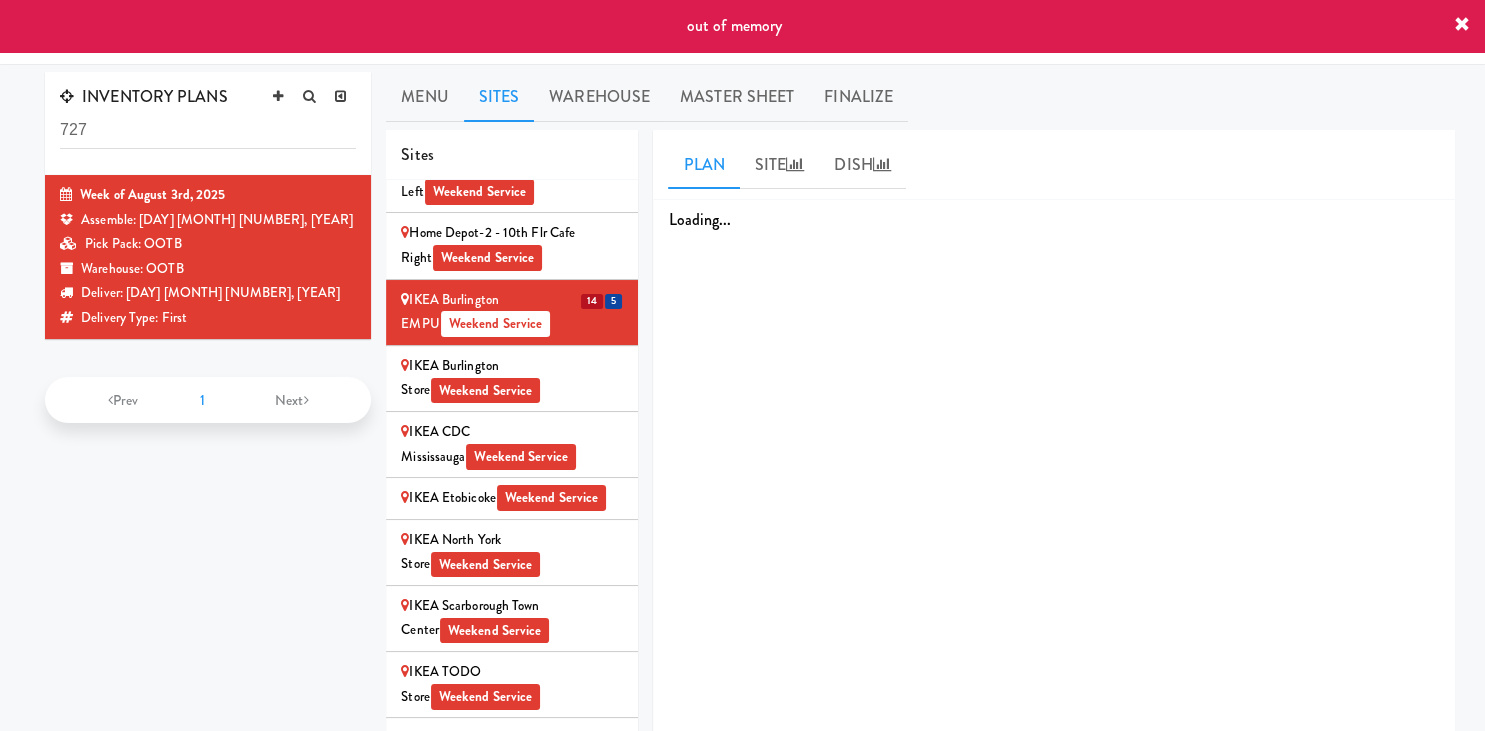 click on "Home Depot-2 - 10th Flr Cafe Right Weekend Service" at bounding box center [512, 245] 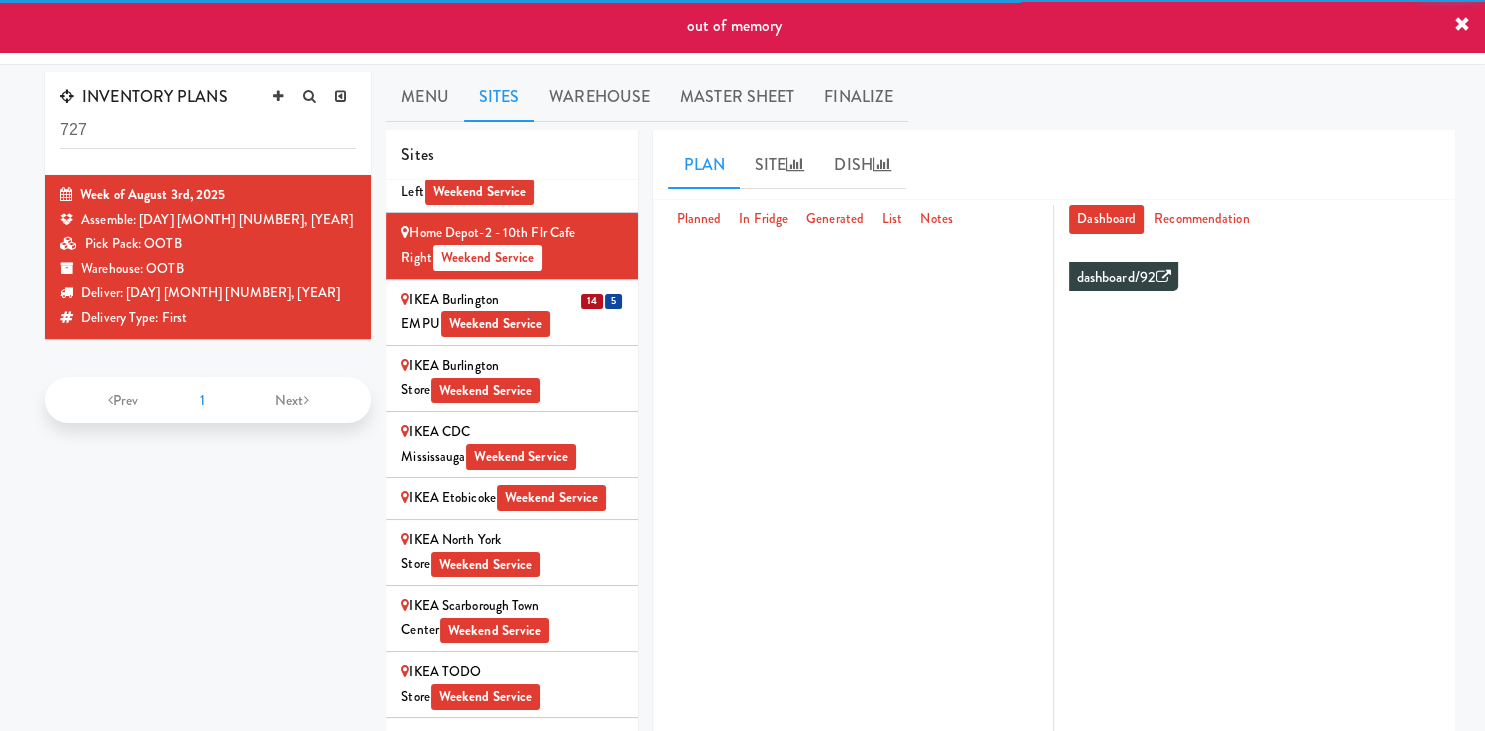 click on "IKEA Burlington EMPU  Weekend Service" at bounding box center [512, 312] 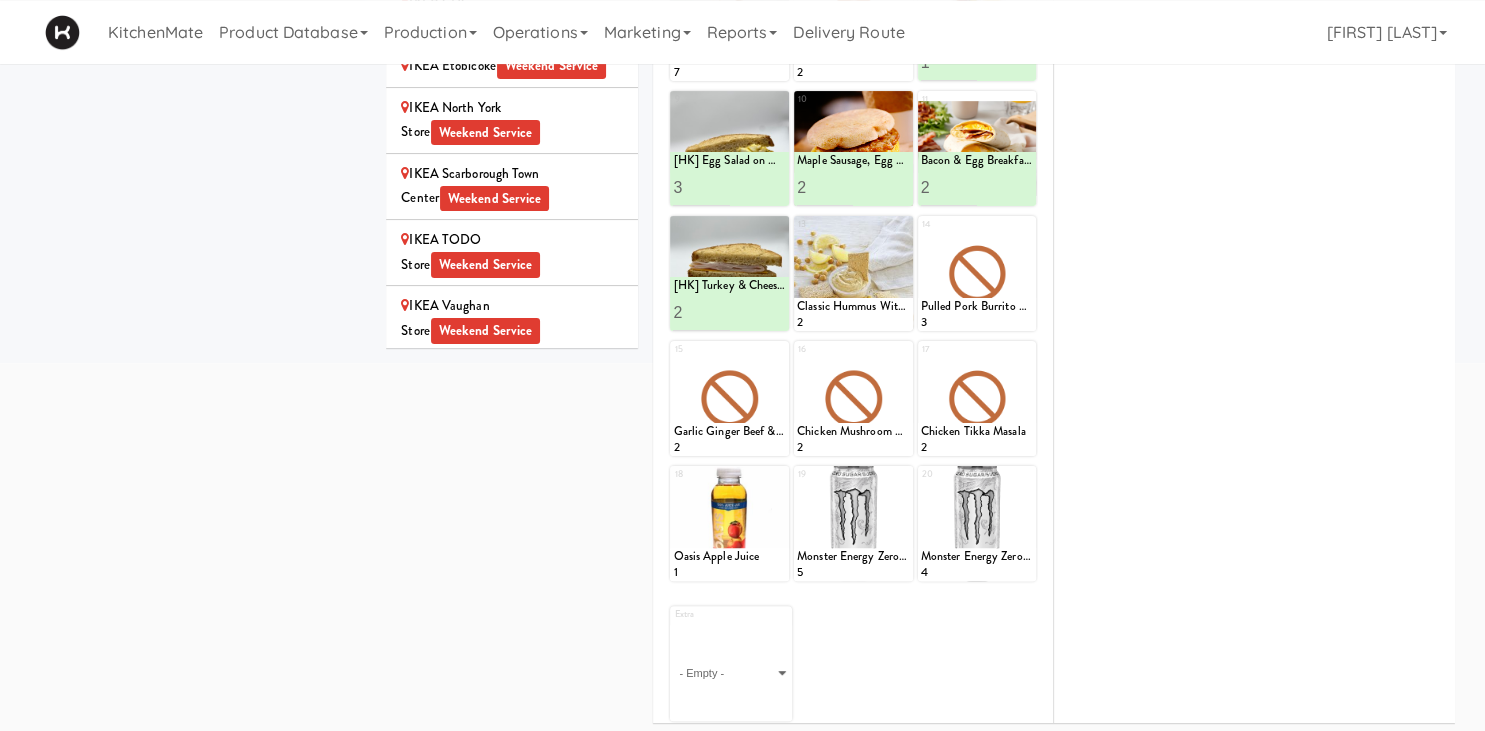scroll, scrollTop: 433, scrollLeft: 0, axis: vertical 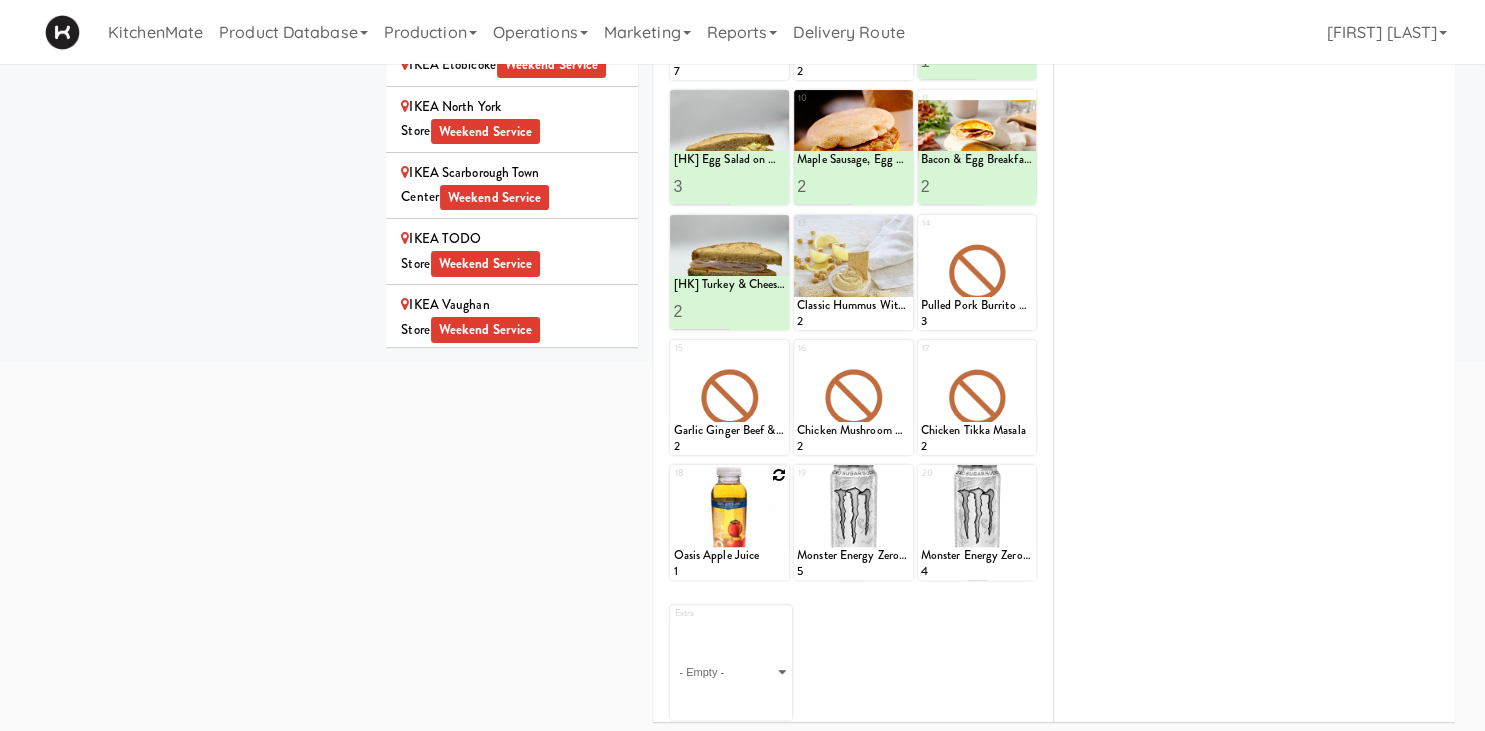 click at bounding box center (779, 475) 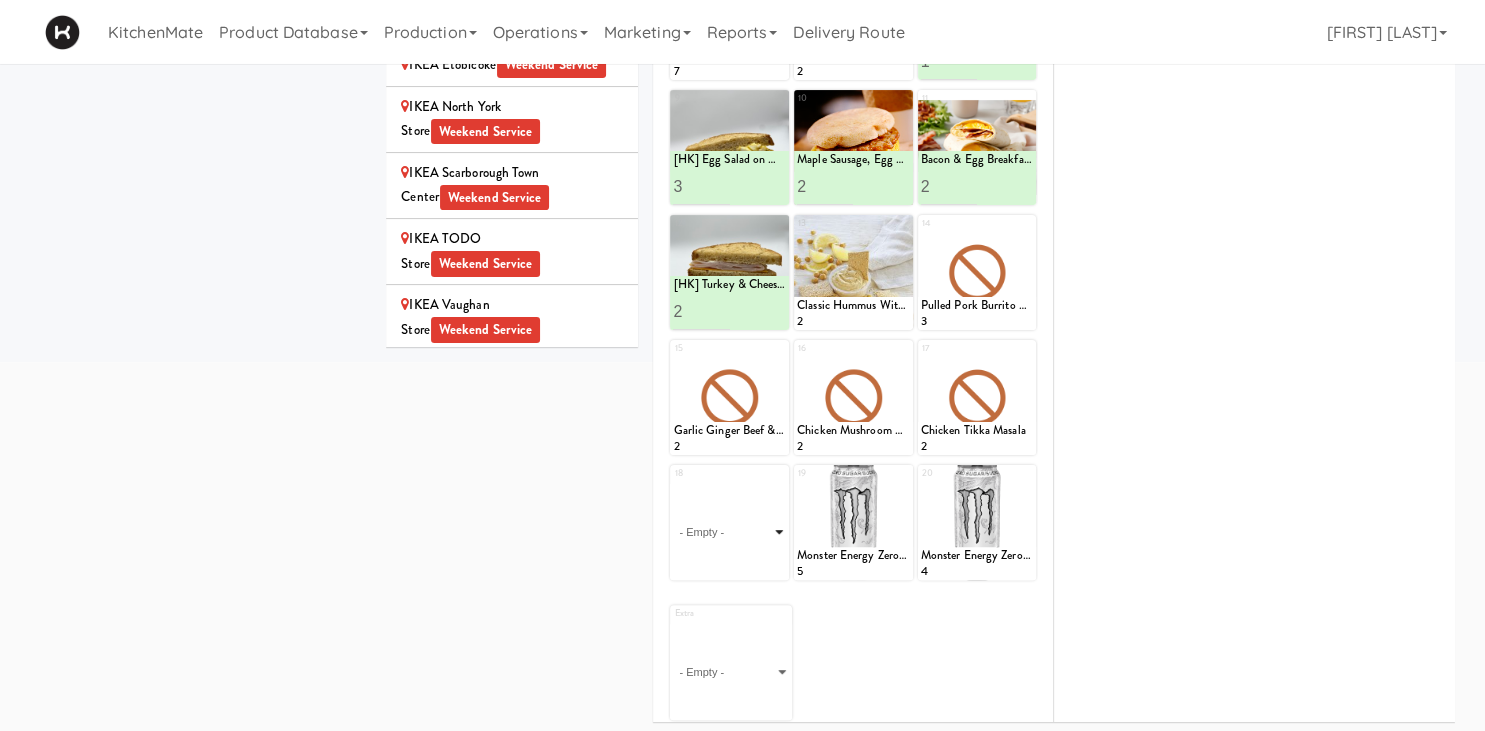 click on "- Empty - Activia Probiotic Peach Mango Smoothie Berry Gatorade Zero Chocolate Milk Tetra Pack Coca Cola Diet Coke Frooti Fuze Iced Tea Grape G2 Gatorade Thirst Quencher Greenhouse Fiery Ginger Shot Lemon Lime Gatorade Zero Monster Energy Zero Ultra Norse Cold Brew Coffee Oasis Apple Juice Orange Celsius Energy Drink Orange Gatorade Zero Red Bull Energy Drink Sanpellengrino Aranciata Sparkling Clementine Probiotic Soda Sparkling Ginger Probiotic Soda Sparkling Grapefruit Probiotic Soda Sugar Free Red Bull Tonica Kombucha Berry Bounce Amazing Chocolate Chunk Cookie Bacon & Egg Breakfast Wrap Bistro Deli Box Blue Diamond Roasted Salted Almonds Blue Diamond Smokehouse Almonds Caramilk Chocolate Chip Loaf Cake Chocolate Loaf Cake Classic Hummus With Crackers Clif Bar Peanut Butter Crunch Clif Builders proteins Bar Chocolate Clif Builders proteins Bar Chocolate Mint Coffee Loaf Cake Falafel & Hummus Wrap Freshii Peanut Butter Energii Bites [HK] Cheddar Cheese Bagel [HK] Chicken Caesar Wrap [HK] Turkey Club Wrap" at bounding box center (729, 532) 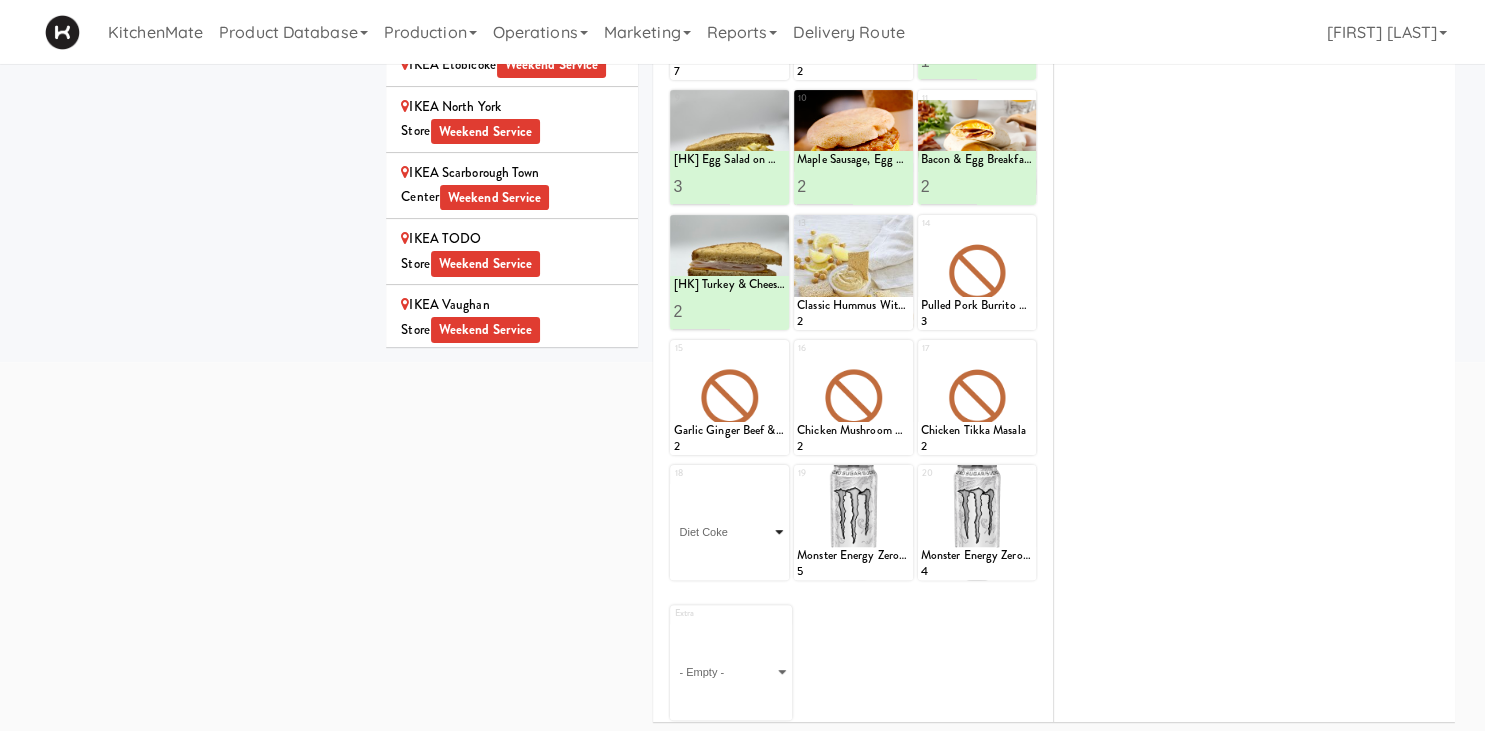 click on "Diet Coke" at bounding box center (0, 0) 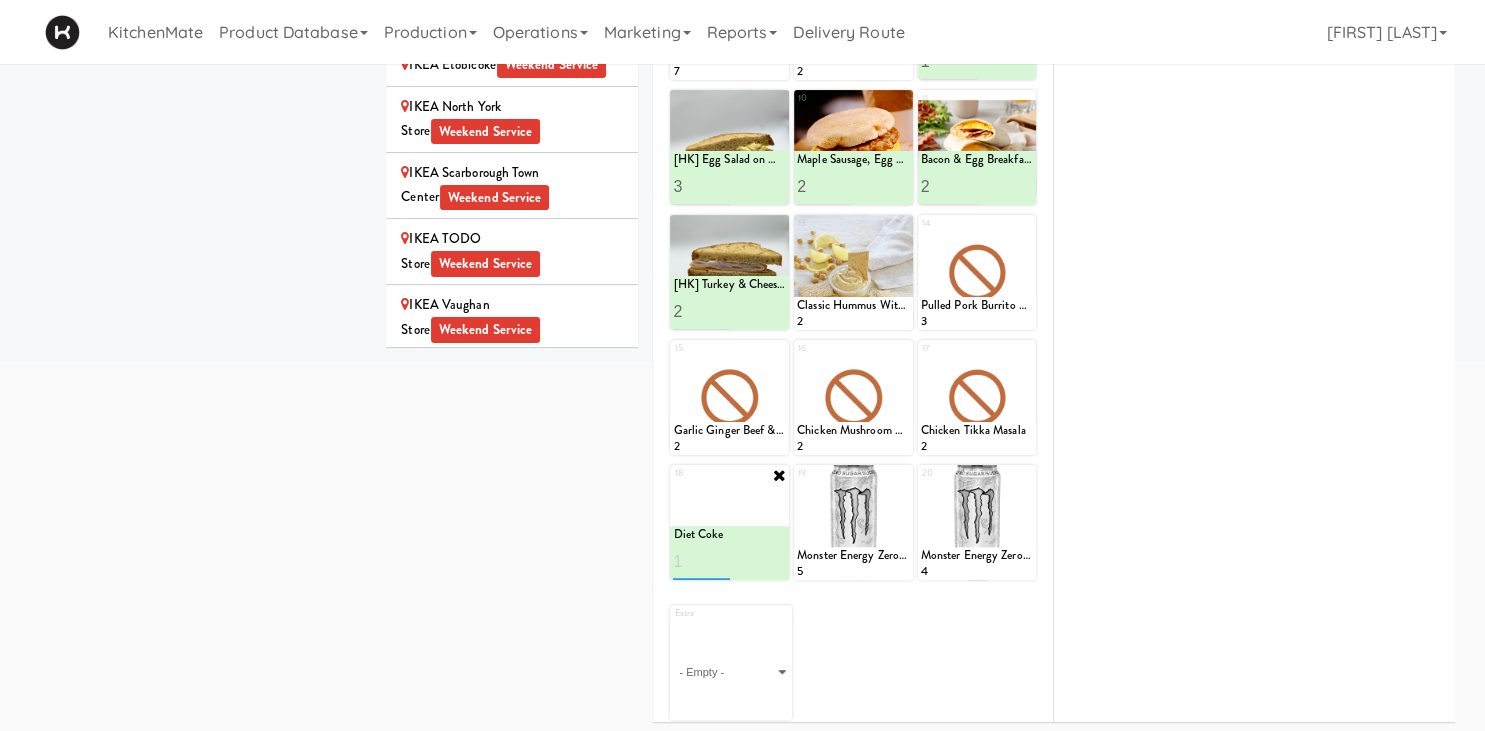 type on "1" 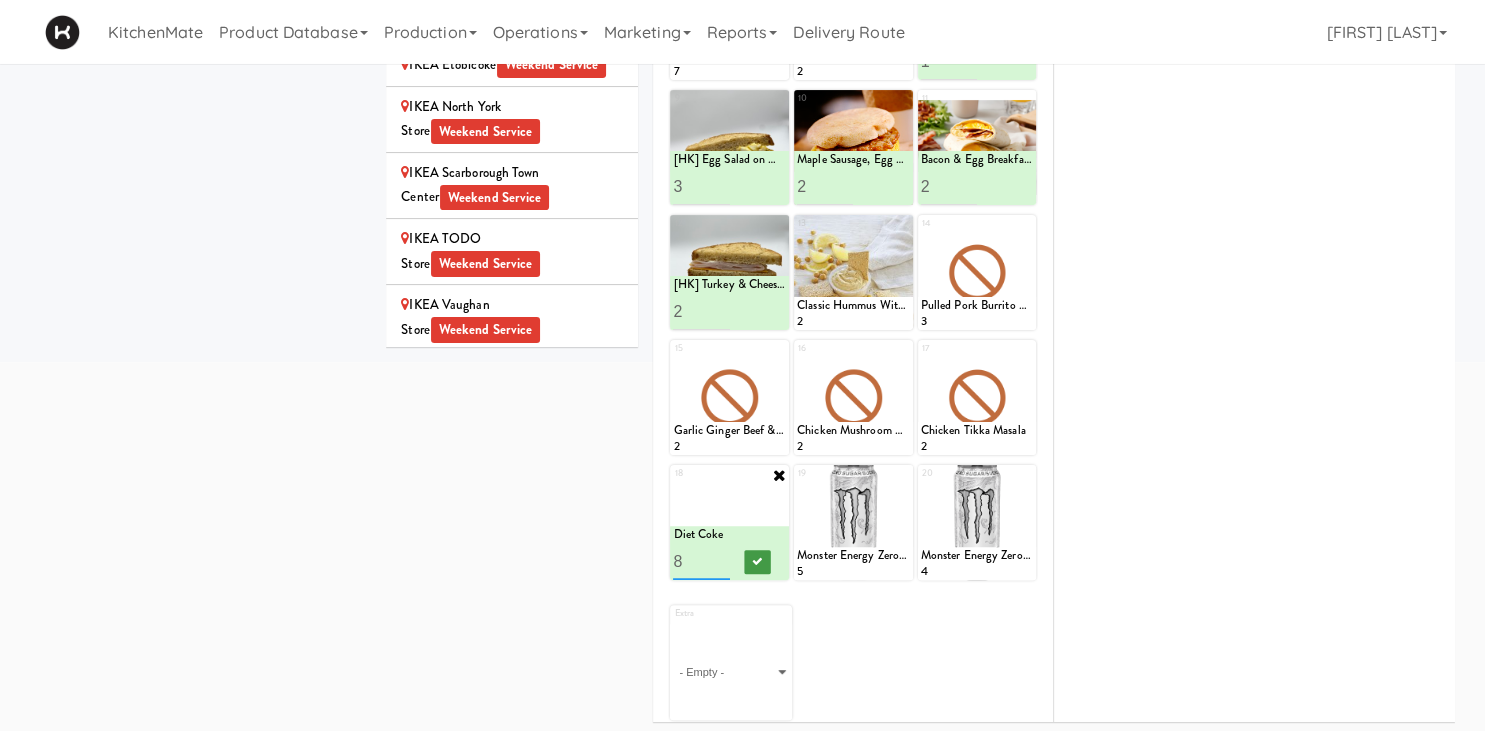 type on "8" 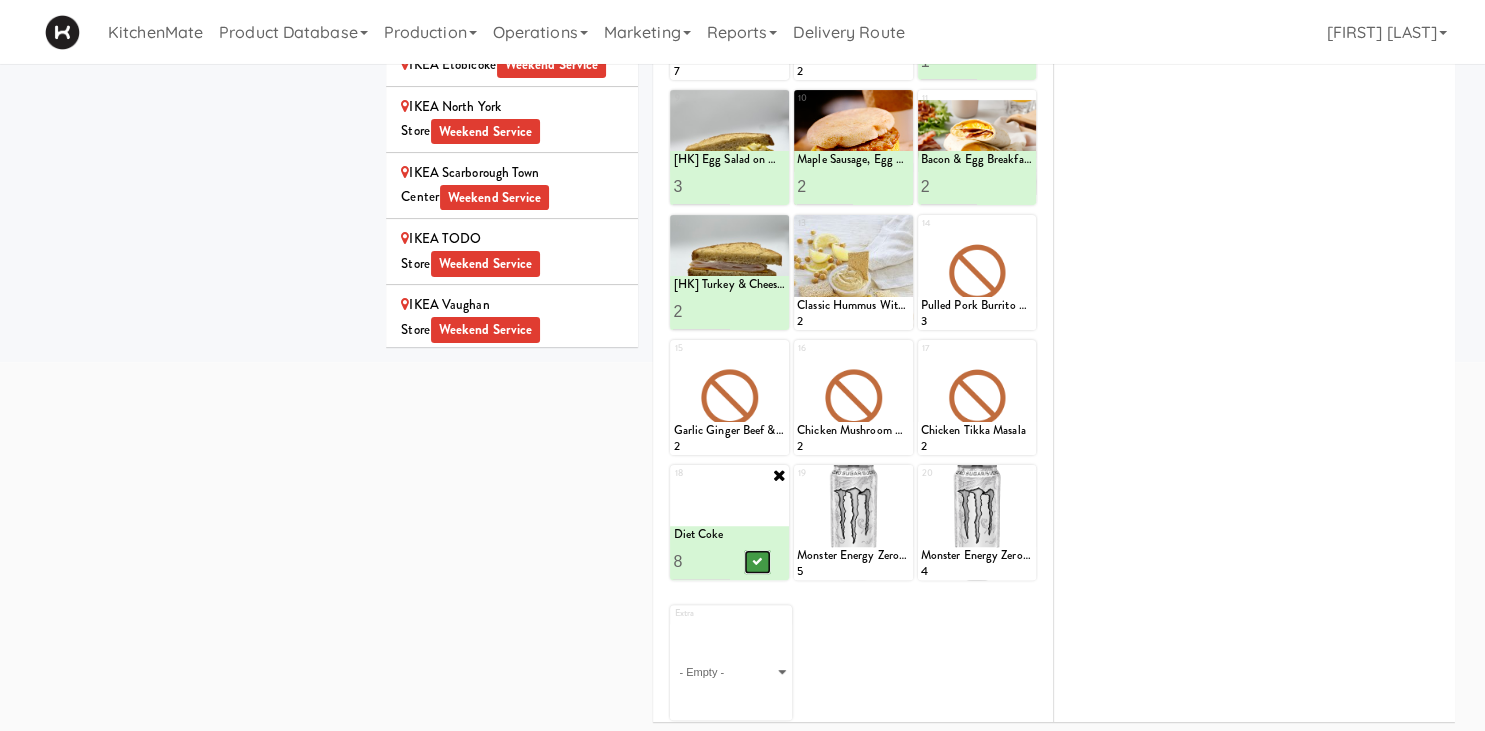 click at bounding box center [758, 561] 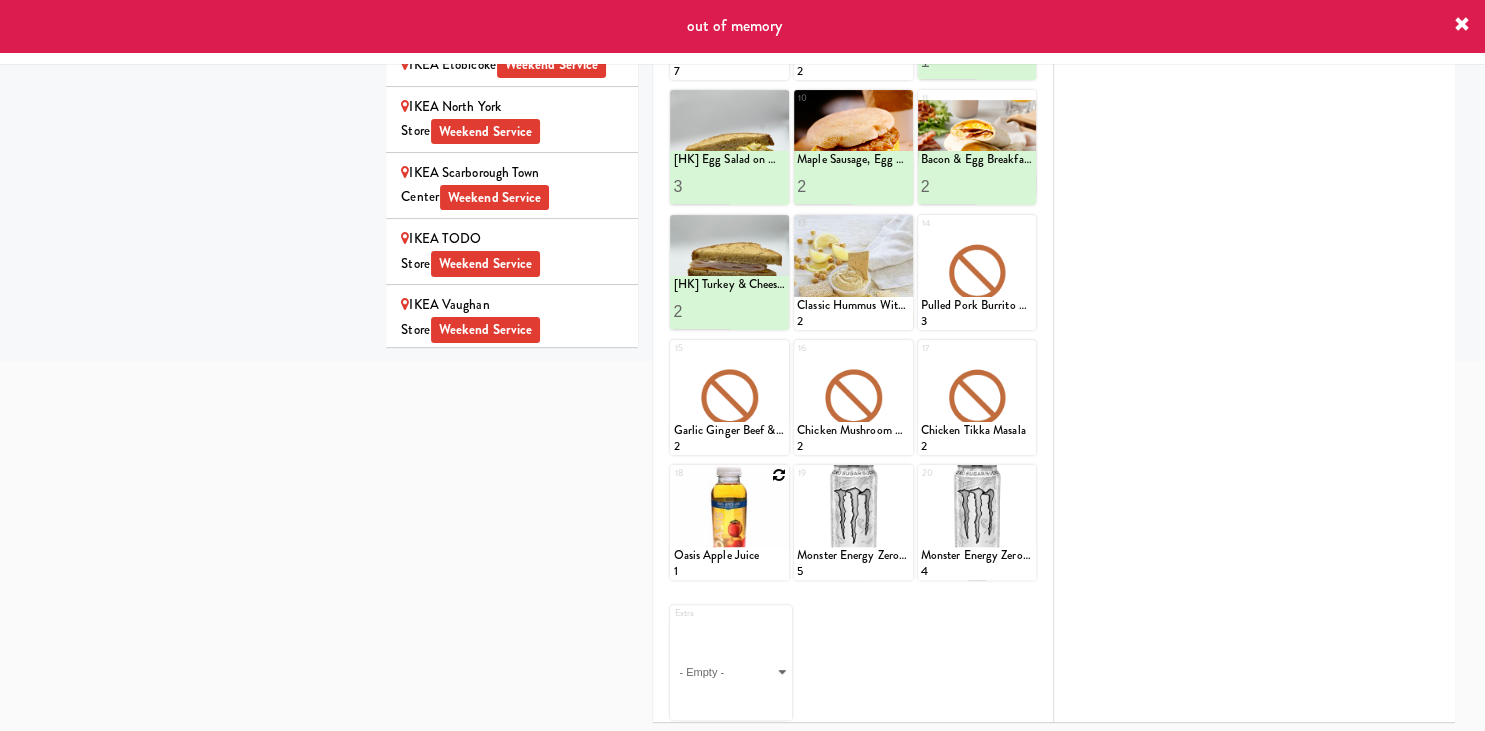 click at bounding box center (779, 475) 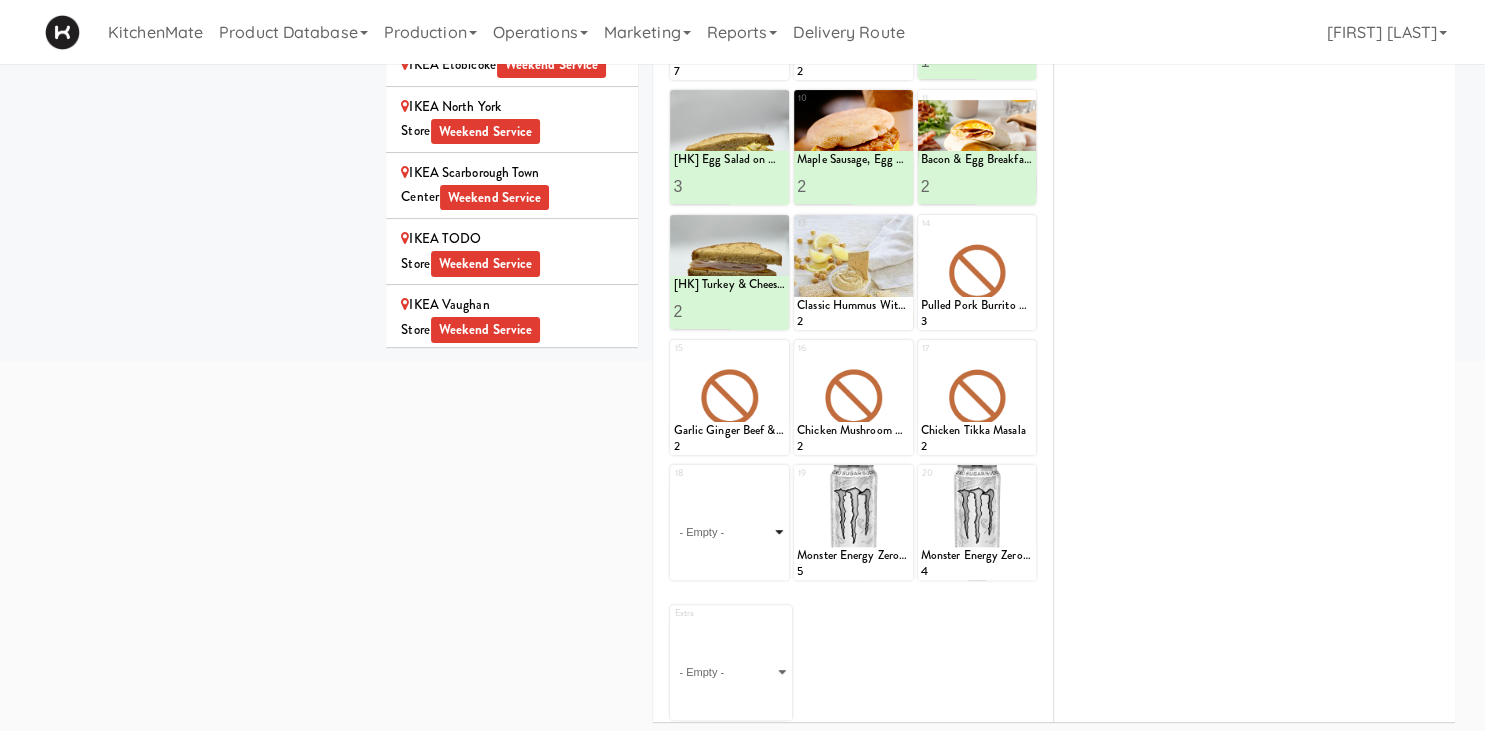 click on "- Empty - Activia Probiotic Peach Mango Smoothie Berry Gatorade Zero Chocolate Milk Tetra Pack Coca Cola Diet Coke Frooti Fuze Iced Tea Grape G2 Gatorade Thirst Quencher Greenhouse Fiery Ginger Shot Lemon Lime Gatorade Zero Monster Energy Zero Ultra Norse Cold Brew Coffee Oasis Apple Juice Orange Celsius Energy Drink Orange Gatorade Zero Red Bull Energy Drink Sanpellengrino Aranciata Sparkling Clementine Probiotic Soda Sparkling Ginger Probiotic Soda Sparkling Grapefruit Probiotic Soda Sugar Free Red Bull Tonica Kombucha Berry Bounce Amazing Chocolate Chunk Cookie Bacon & Egg Breakfast Wrap Bistro Deli Box Blue Diamond Roasted Salted Almonds Blue Diamond Smokehouse Almonds Caramilk Chocolate Chip Loaf Cake Chocolate Loaf Cake Classic Hummus With Crackers Clif Bar Peanut Butter Crunch Clif Builders proteins Bar Chocolate Clif Builders proteins Bar Chocolate Mint Coffee Loaf Cake Falafel & Hummus Wrap Freshii Peanut Butter Energii Bites [HK] Cheddar Cheese Bagel [HK] Chicken Caesar Wrap [HK] Turkey Club Wrap" at bounding box center [729, 532] 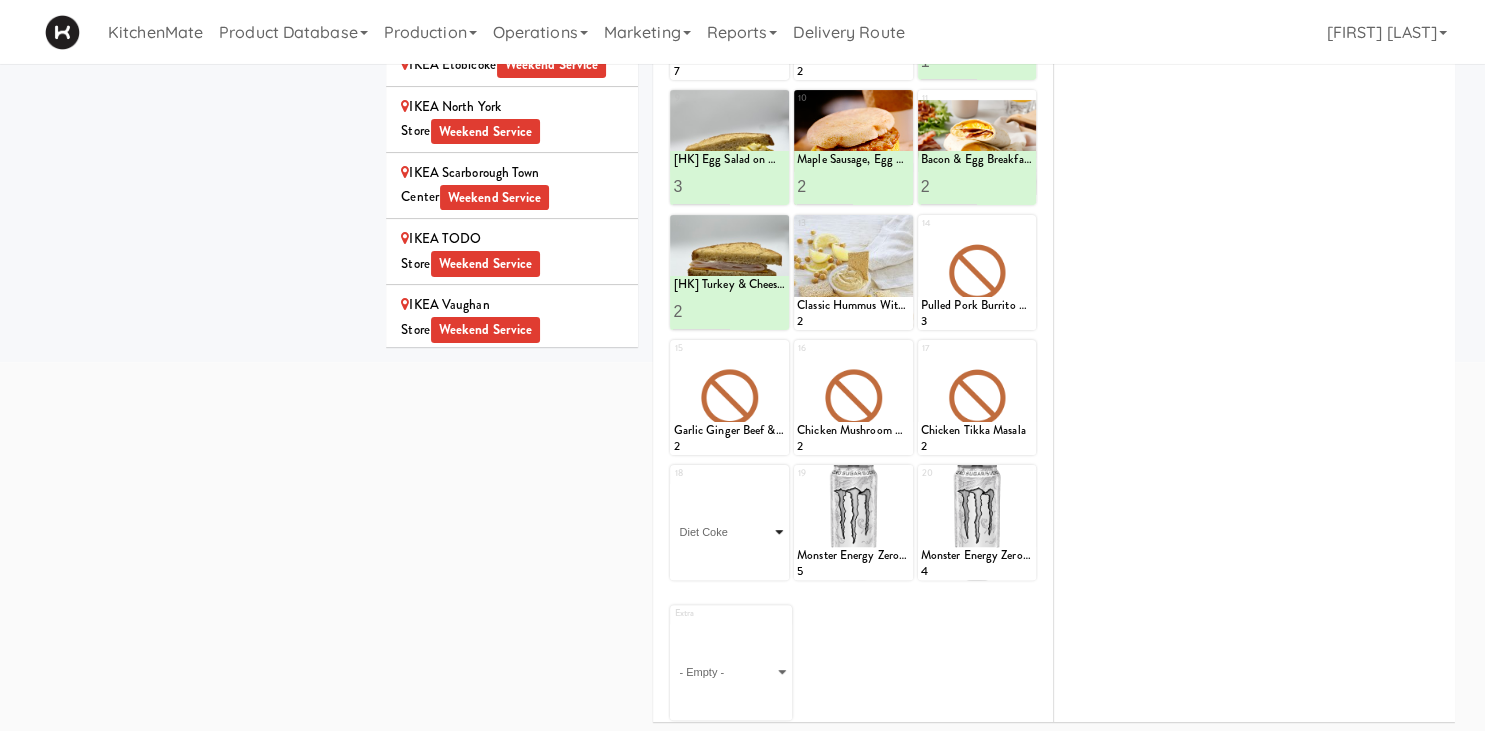click on "Diet Coke" at bounding box center [0, 0] 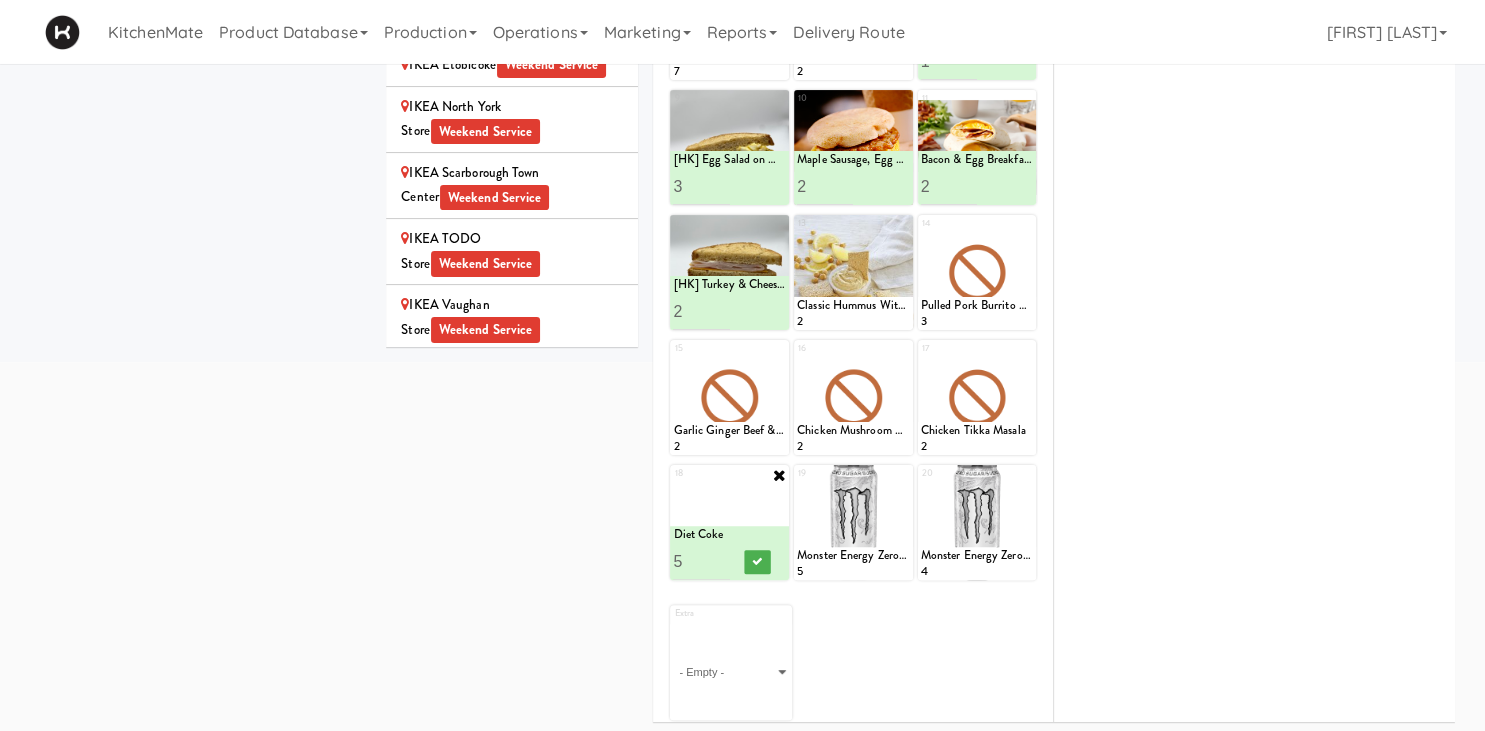 type on "6" 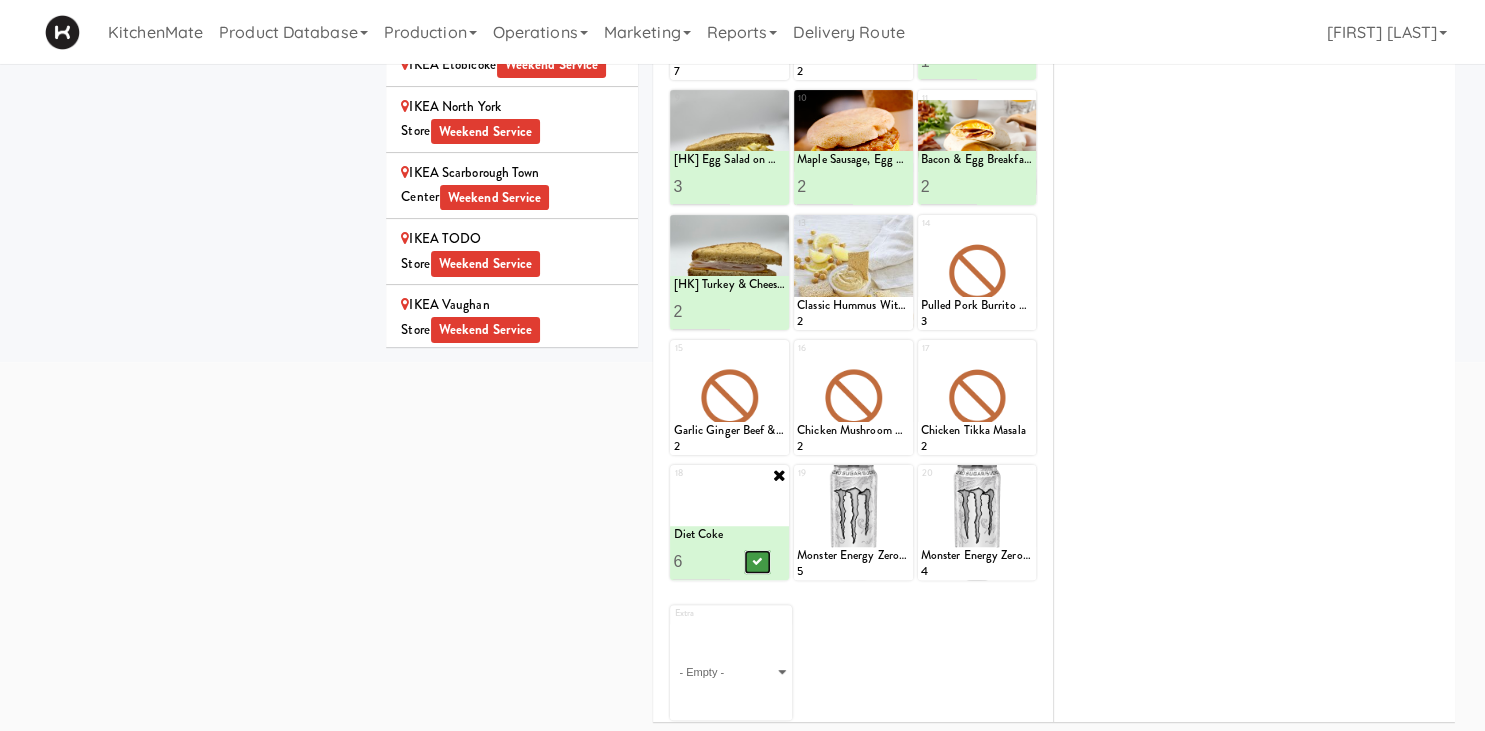 click at bounding box center [758, 562] 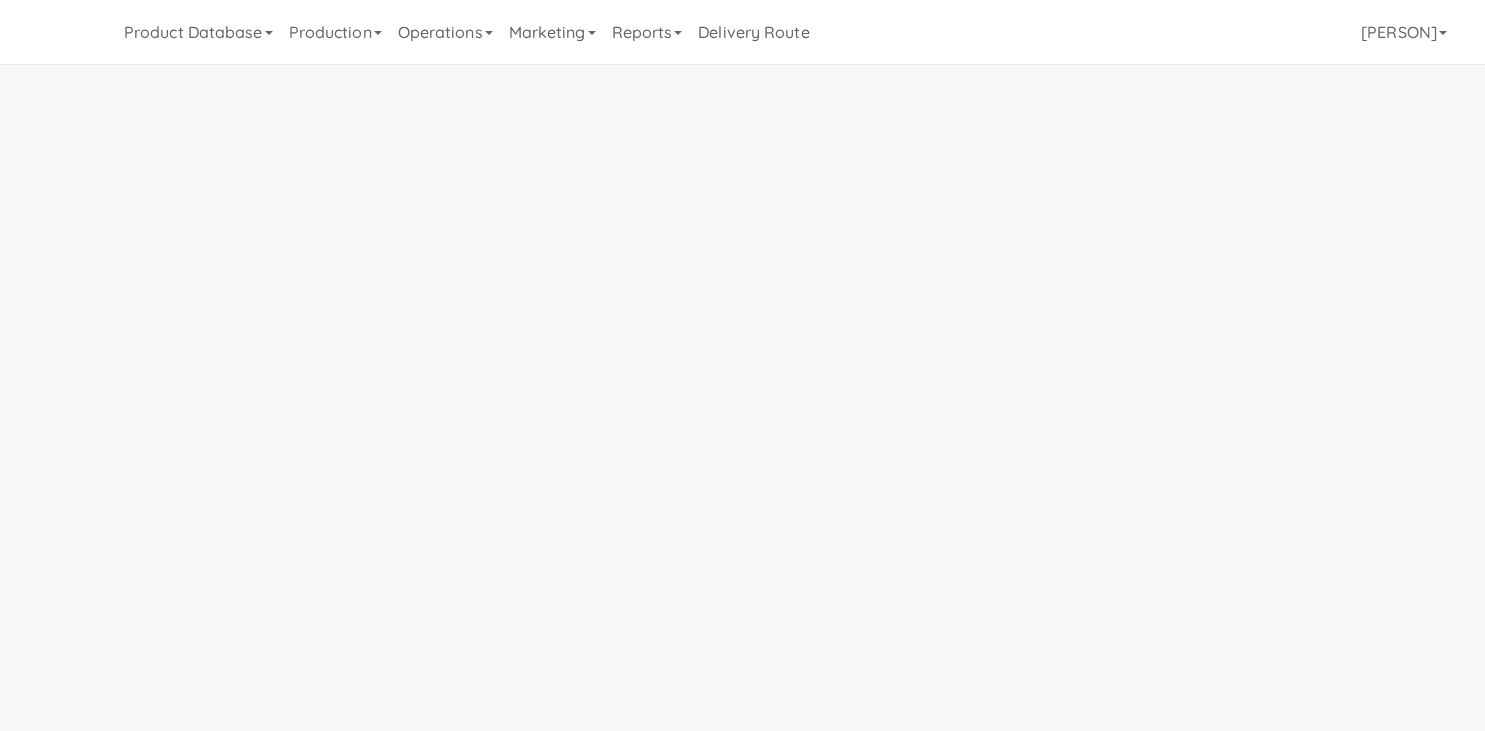 scroll, scrollTop: 64, scrollLeft: 0, axis: vertical 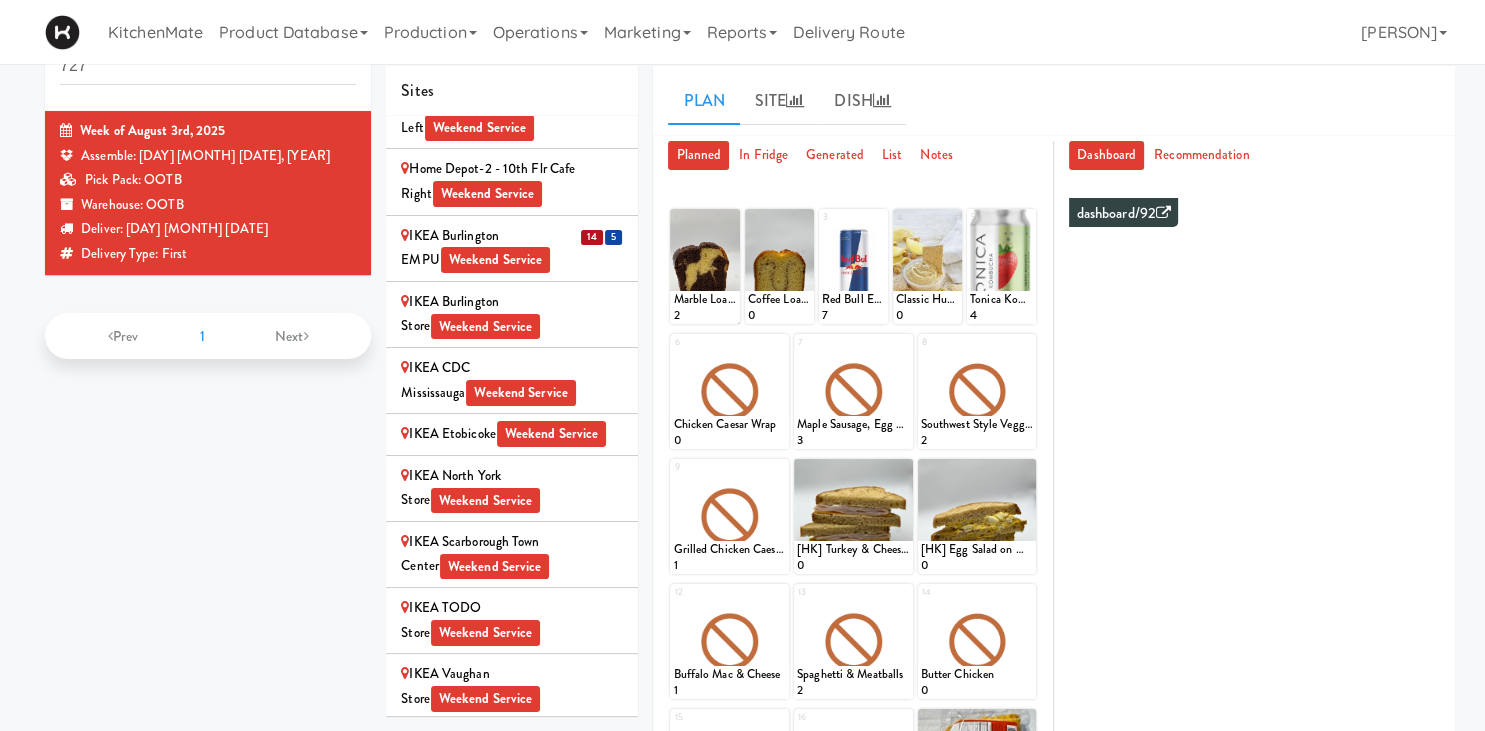 click on "IKEA Burlington EMPU  Weekend Service" at bounding box center (512, 248) 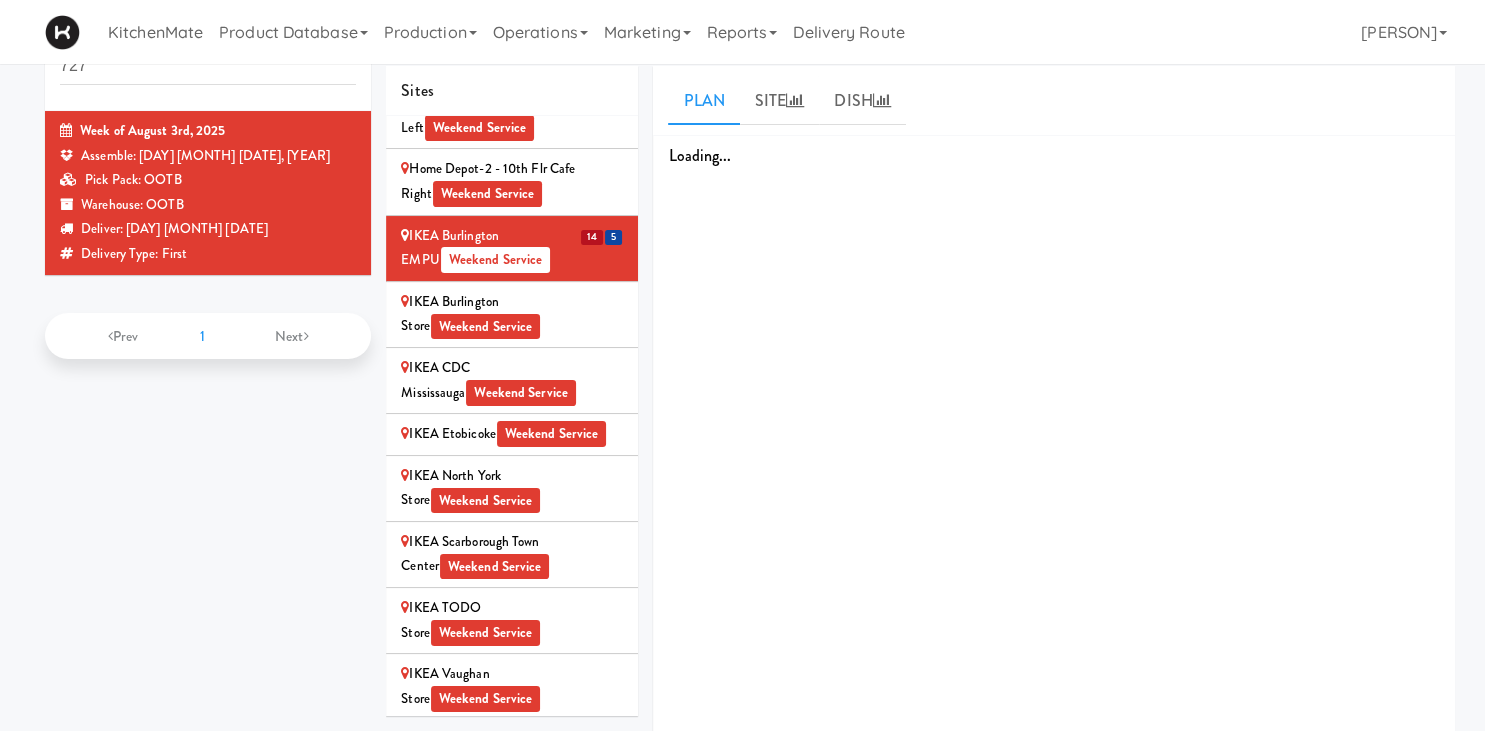 click on "5" at bounding box center [613, 237] 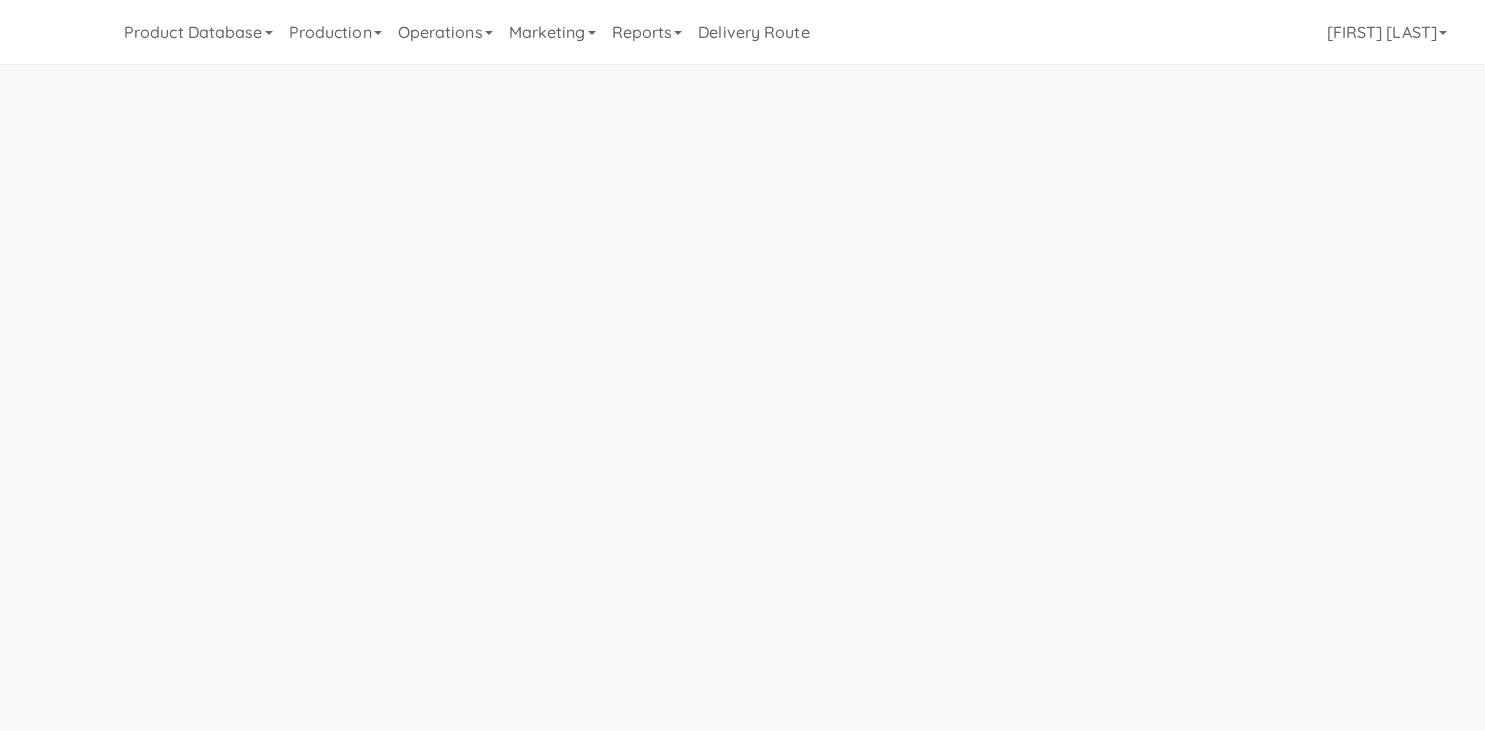 scroll, scrollTop: 64, scrollLeft: 0, axis: vertical 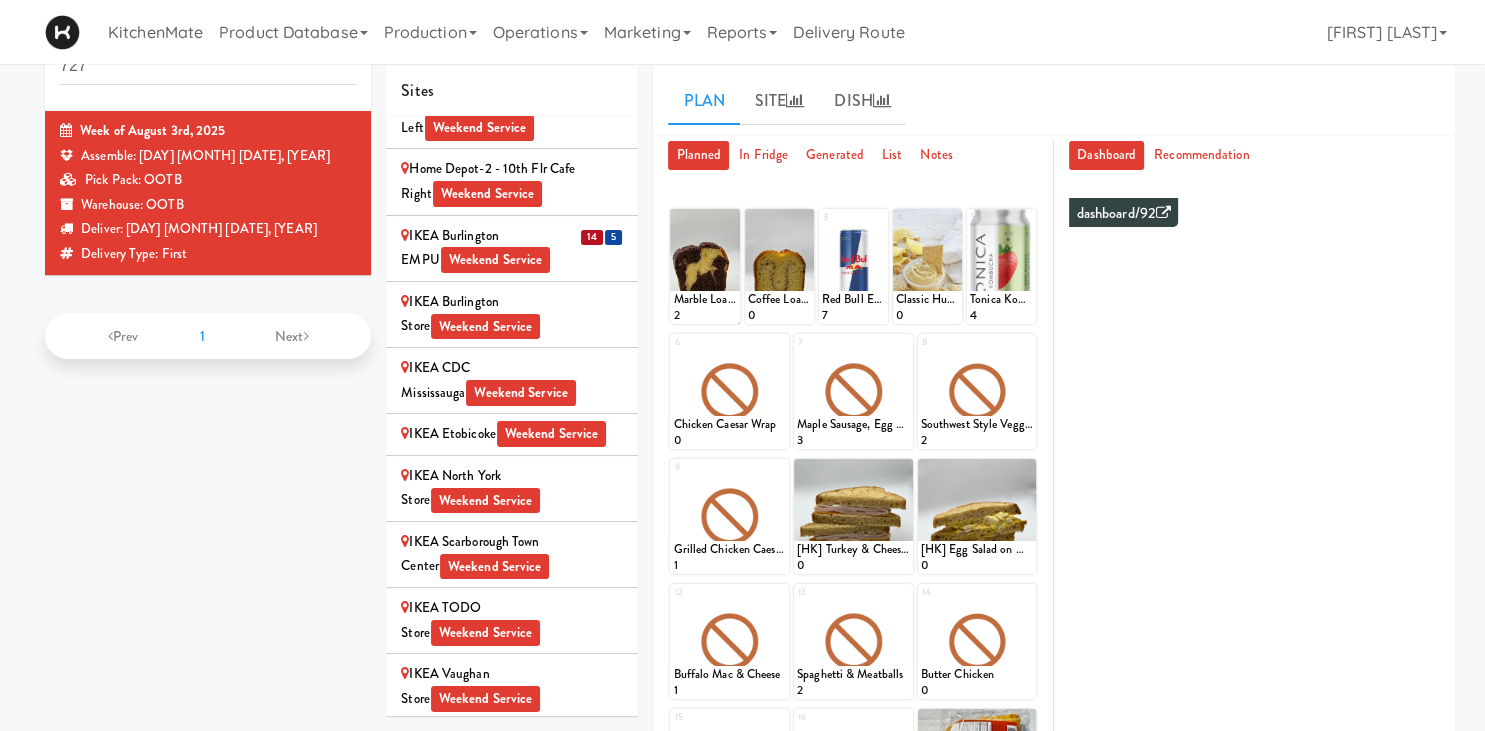 click on "IKEA Burlington EMPU  Weekend Service" at bounding box center [512, 248] 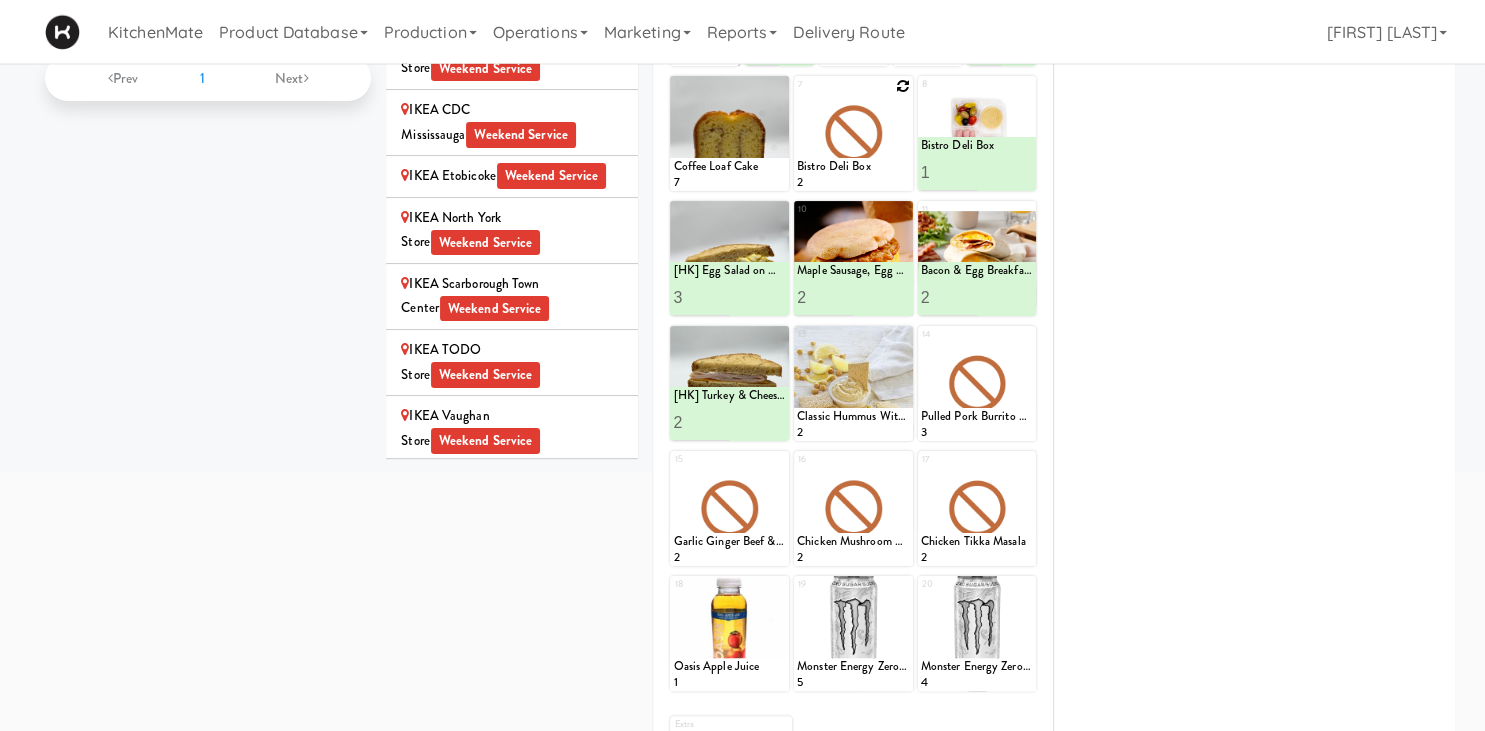 scroll, scrollTop: 323, scrollLeft: 0, axis: vertical 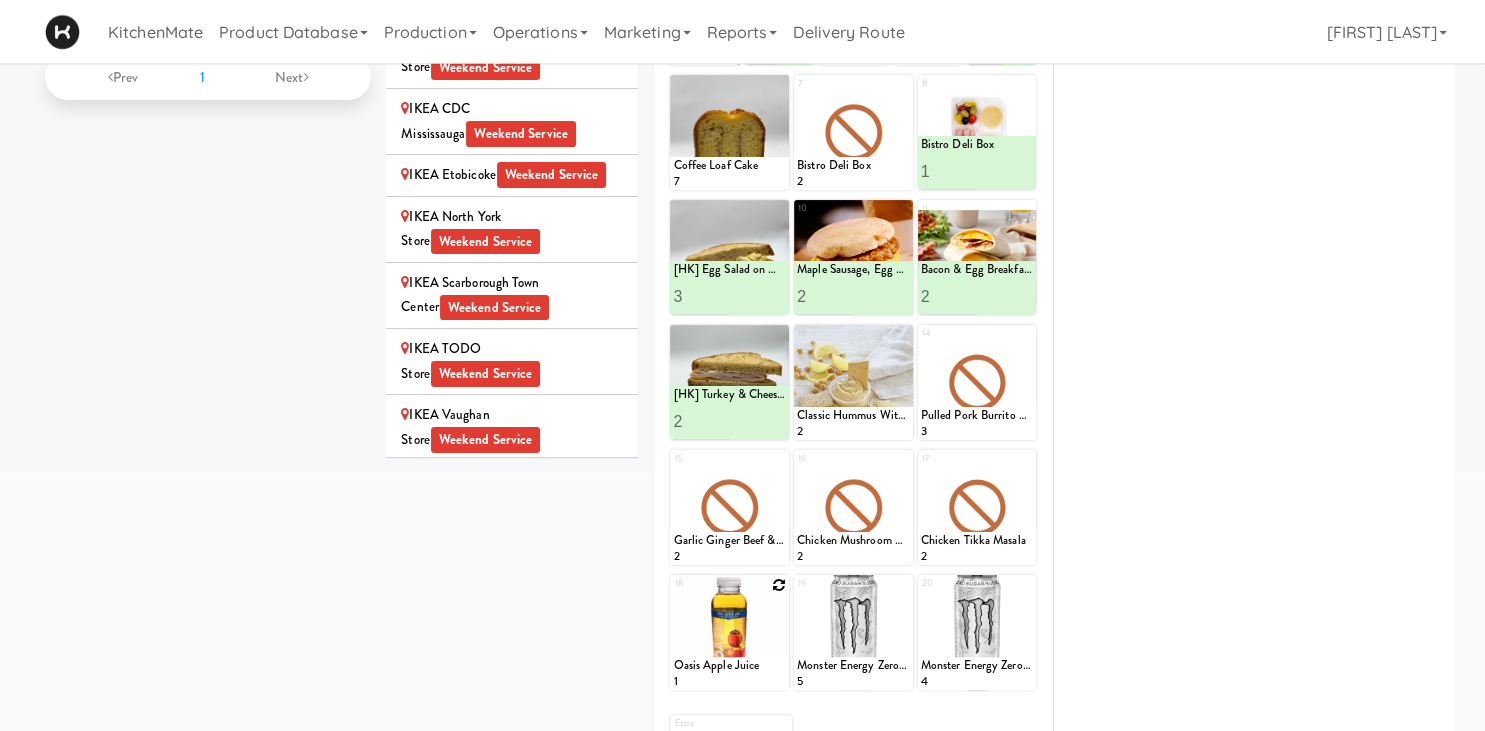 click at bounding box center (779, 585) 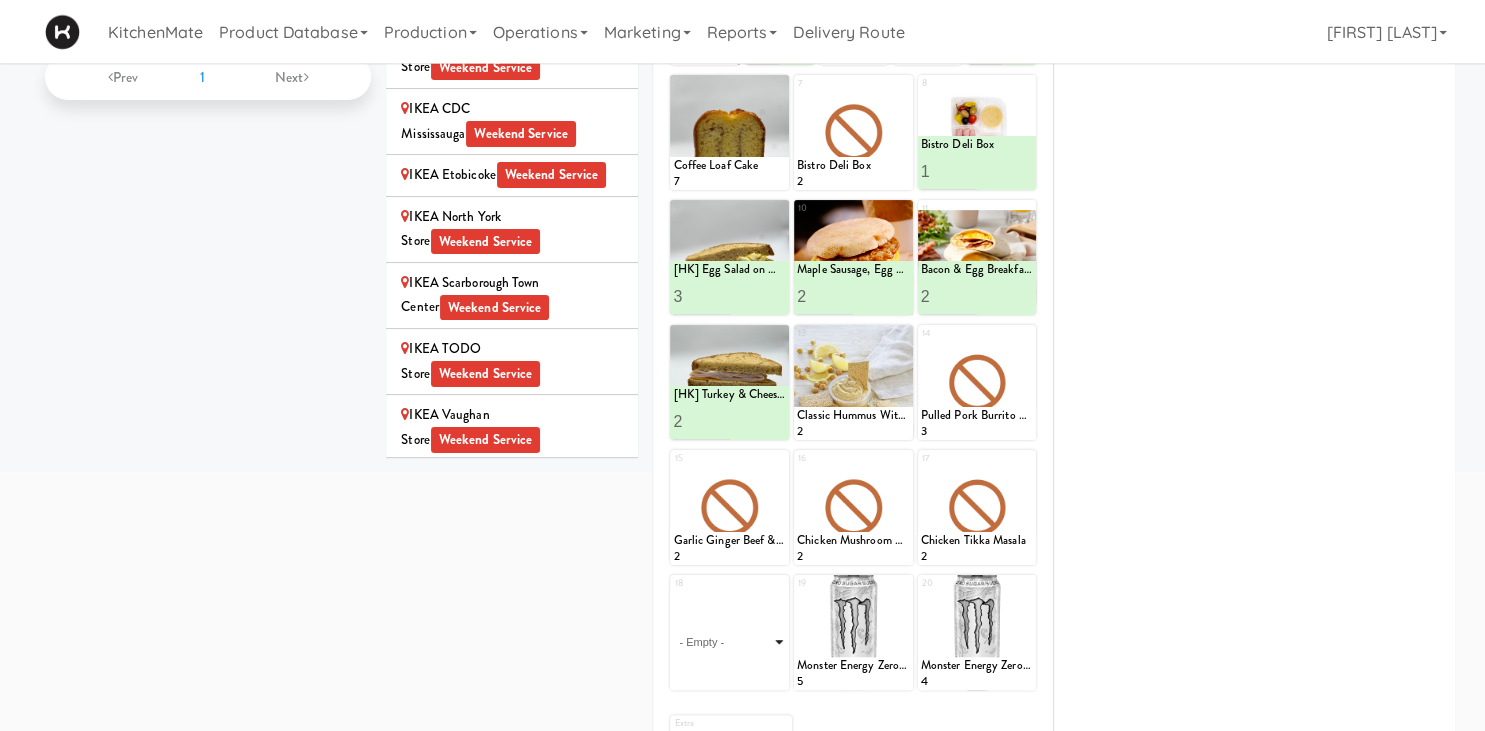 click on "- Empty - Activia Probiotic Peach Mango Smoothie Berry Gatorade Zero Chocolate Milk Tetra Pack Coca Cola Diet Coke Frooti Fuze Iced Tea Grape G2 Gatorade Thirst Quencher Greenhouse Fiery Ginger Shot Lemon Lime Gatorade Zero Monster Energy Zero Ultra Norse Cold Brew Coffee Oasis Apple Juice Orange Celsius Energy Drink Orange Gatorade Zero Red Bull Energy Drink Sanpellengrino Aranciata Sparkling Clementine Probiotic Soda Sparkling Ginger Probiotic Soda Sparkling Grapefruit Probiotic Soda Sugar Free Red Bull Tonica Kombucha Berry Bounce Amazing Chocolate Chunk Cookie Bacon & Egg Breakfast Wrap Bistro Deli Box Blue Diamond Roasted Salted Almonds Blue Diamond Smokehouse Almonds Caramilk Chocolate Chip Loaf Cake Chocolate Loaf Cake Classic Hummus With Crackers Clif Bar Peanut Butter Crunch Clif Builders proteins Bar Chocolate Clif Builders proteins Bar Chocolate Mint Coffee Loaf Cake Falafel & Hummus Wrap Freshii Peanut Butter Energii Bites [HK] Cheddar Cheese Bagel [HK] Chicken Caesar Wrap [HK] Turkey Club Wrap" at bounding box center [729, 642] 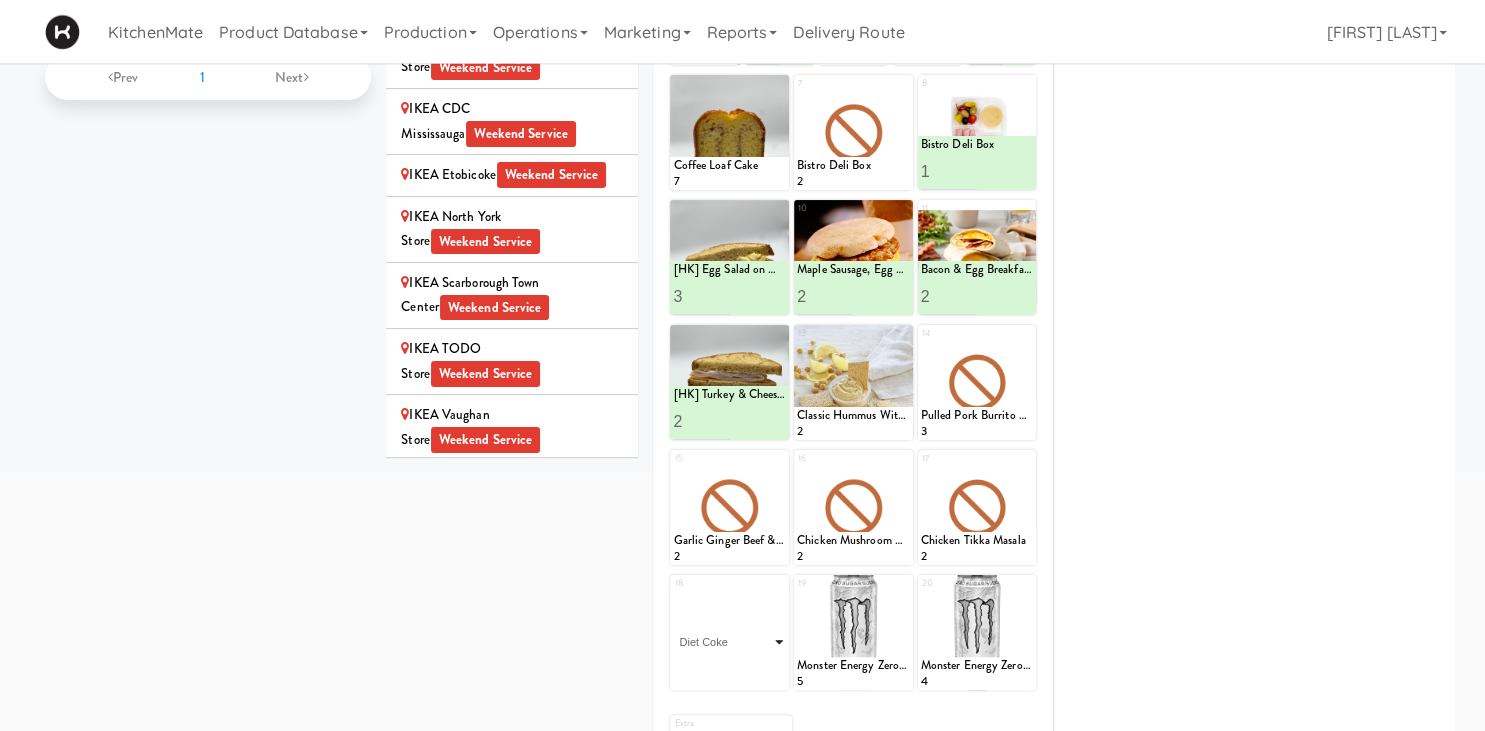 click on "Diet Coke" at bounding box center [0, 0] 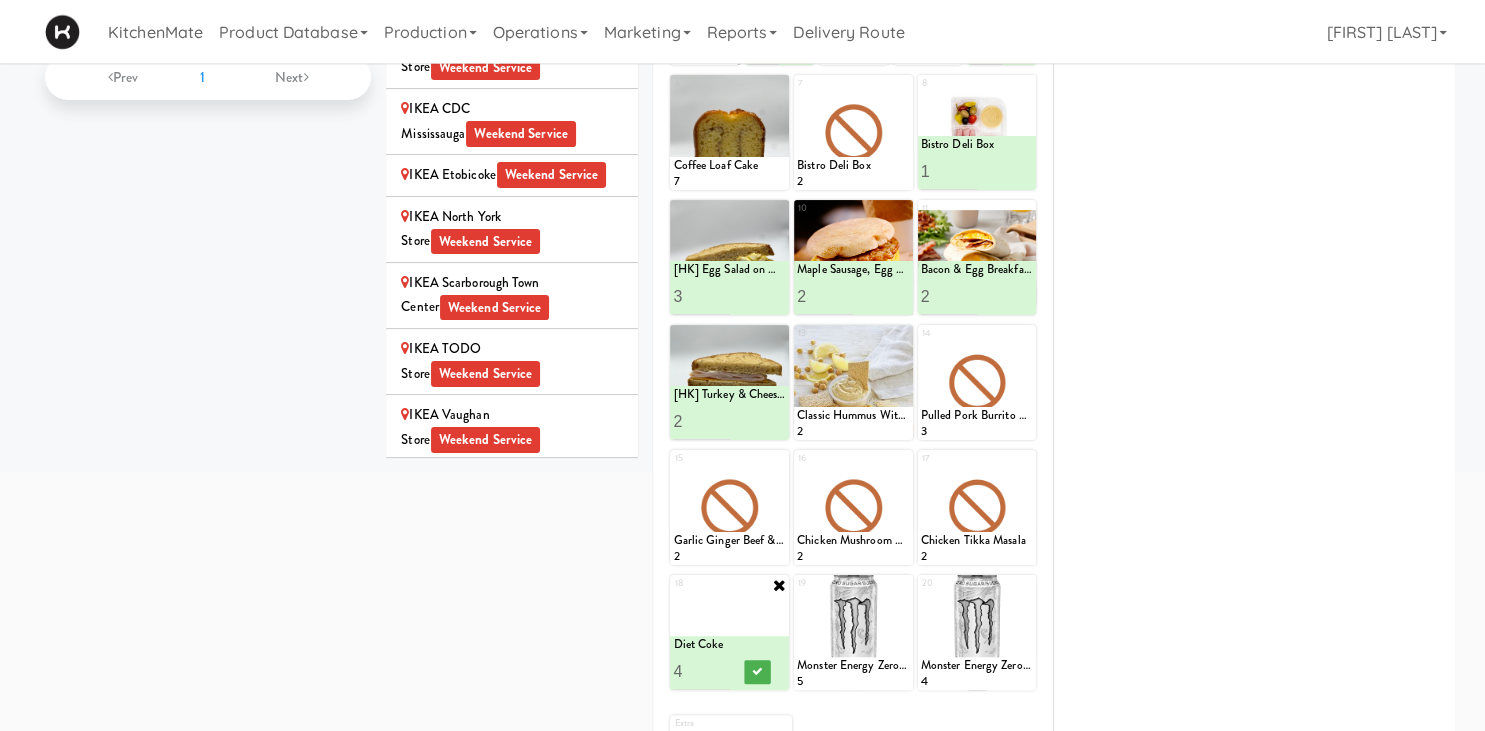 type on "5" 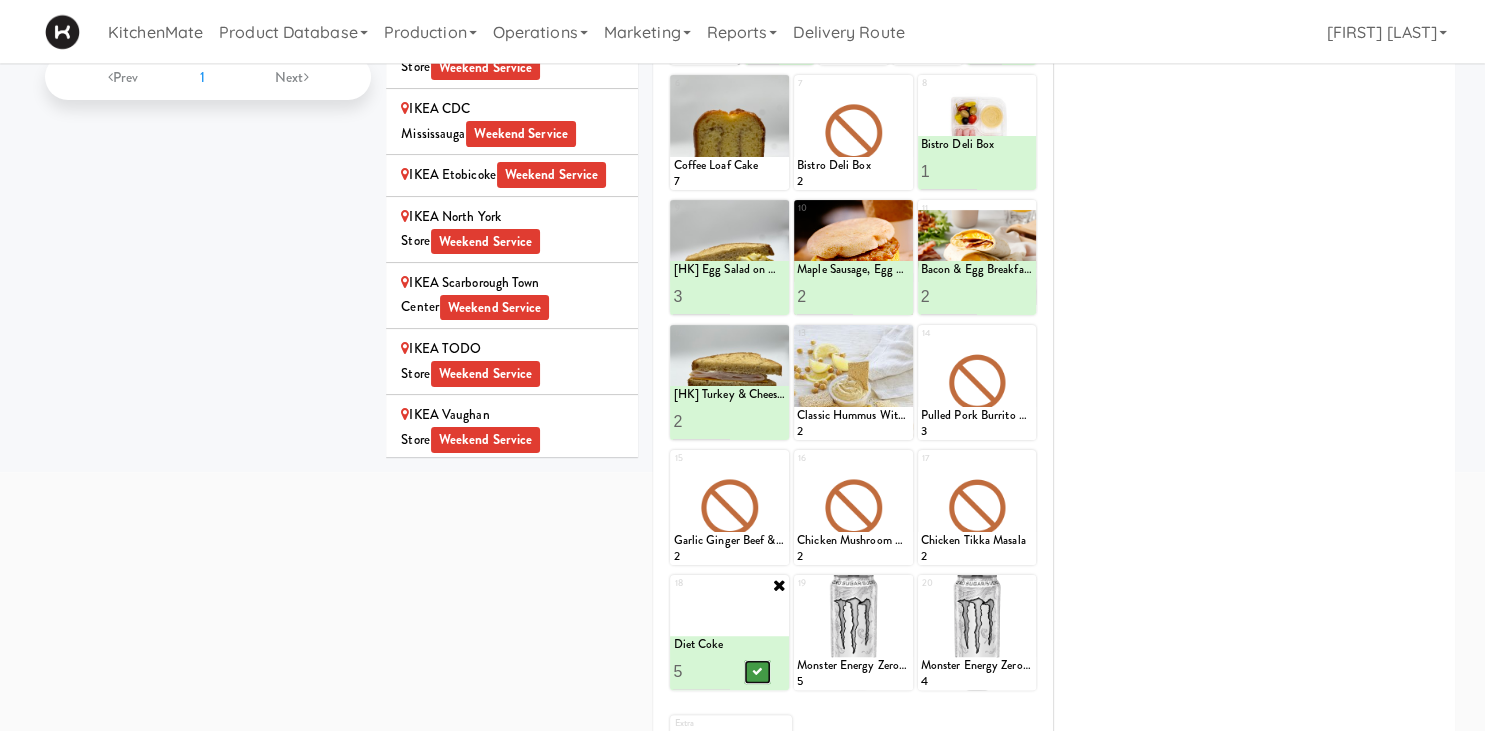 click at bounding box center [758, 672] 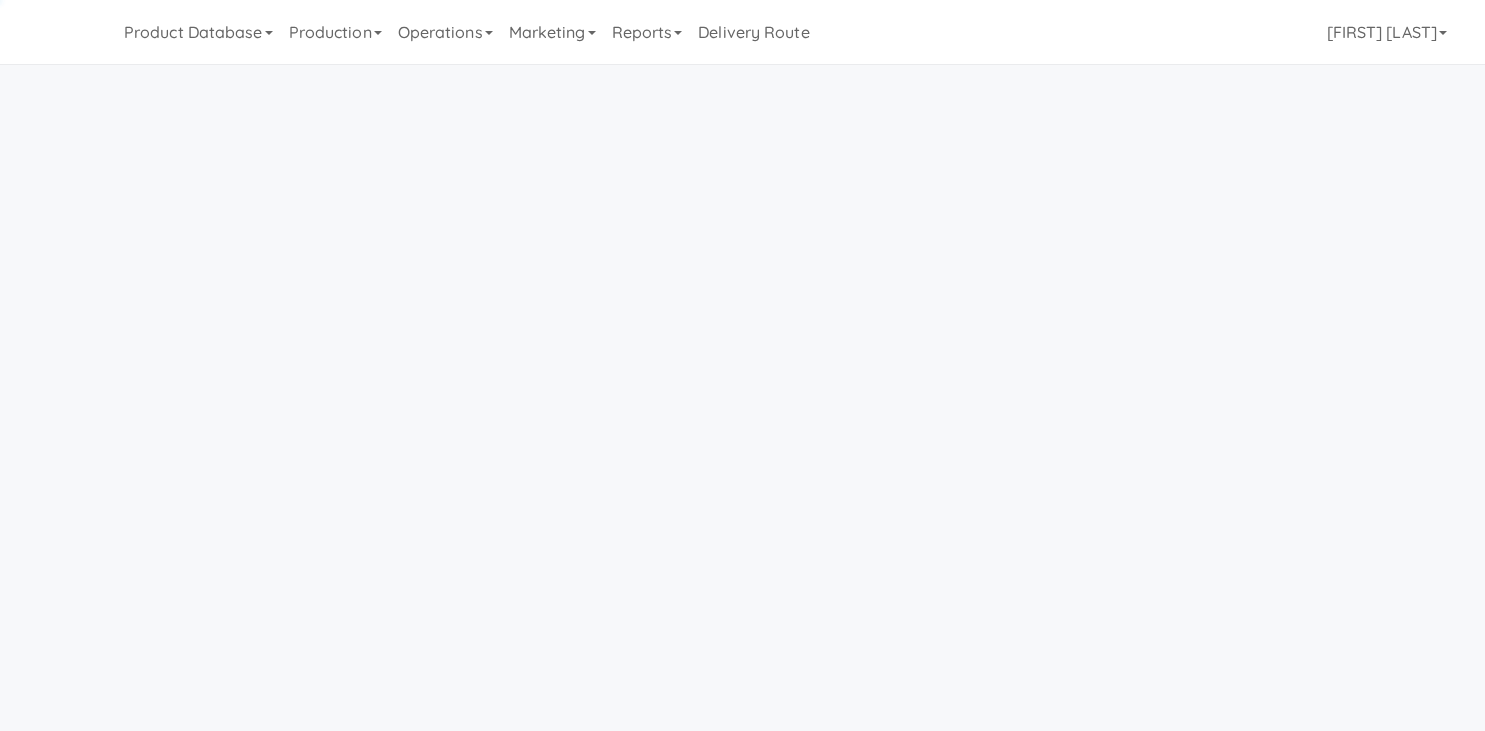 scroll, scrollTop: 64, scrollLeft: 0, axis: vertical 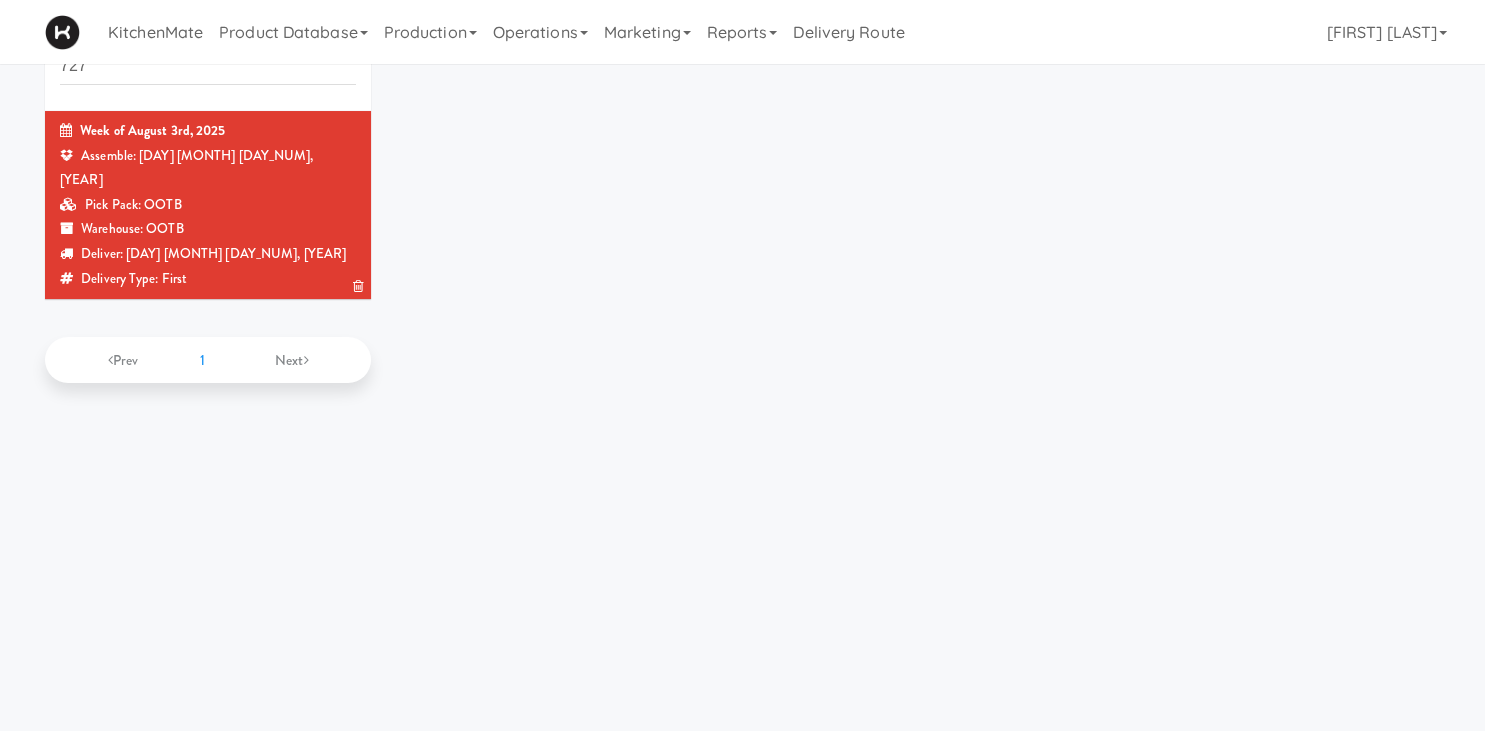 click on "Delivery Type: First" at bounding box center (208, 279) 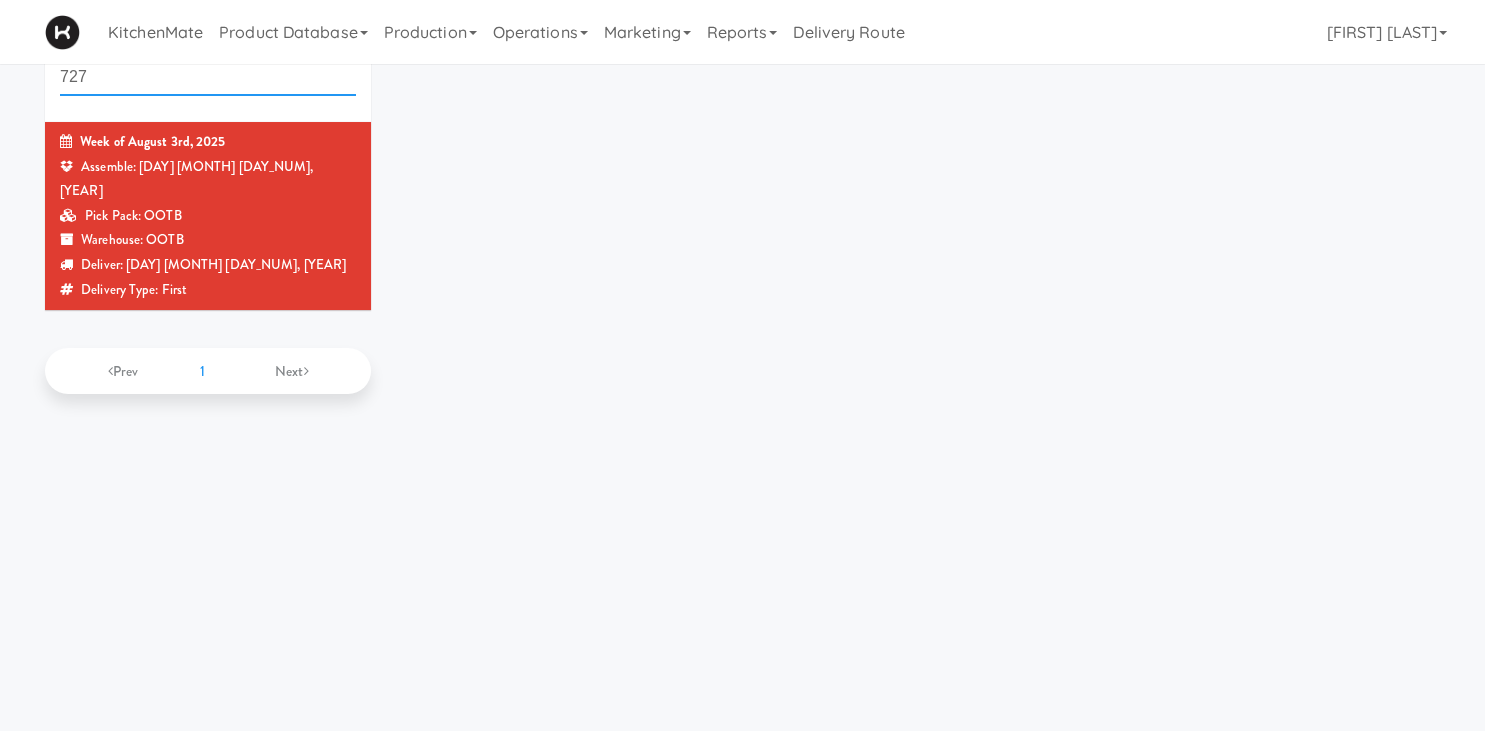 scroll, scrollTop: 0, scrollLeft: 0, axis: both 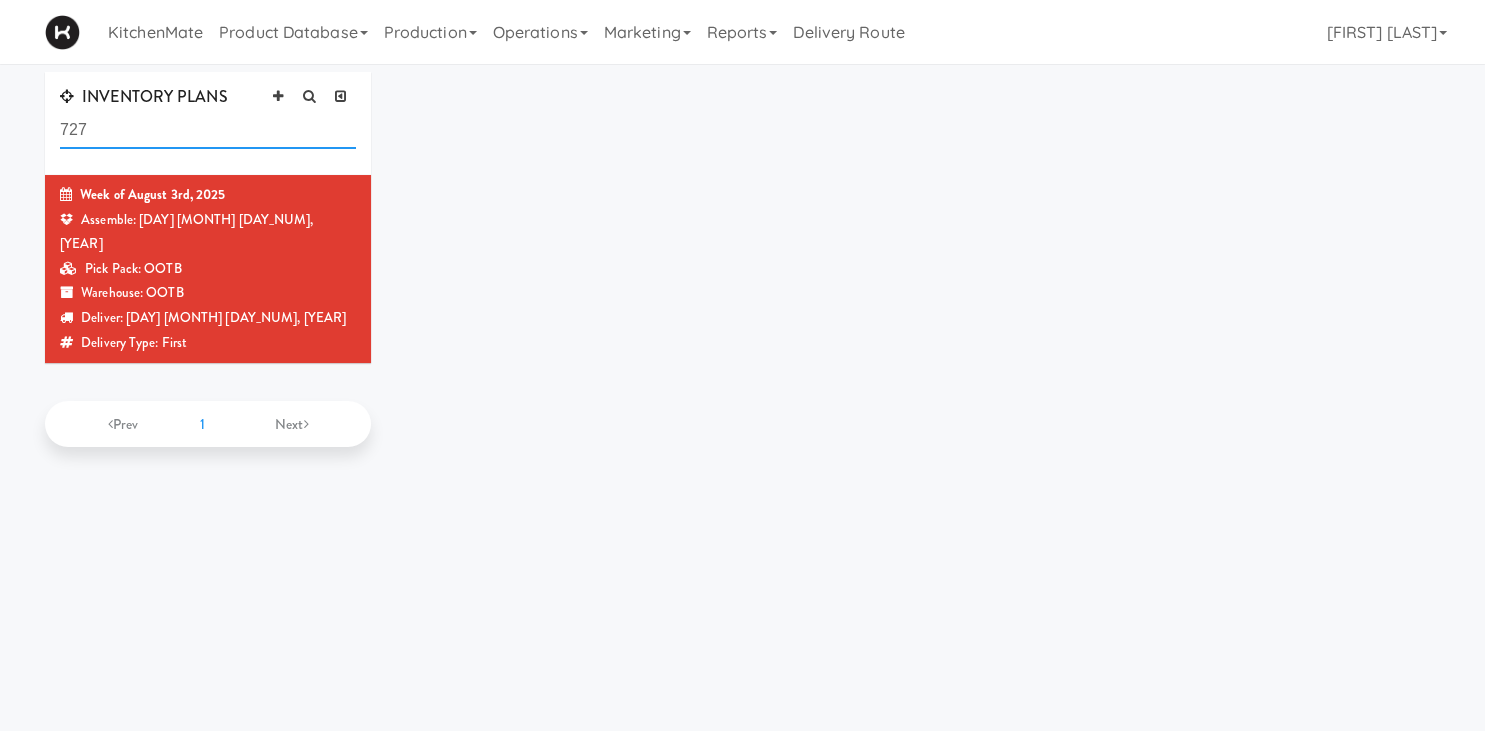 drag, startPoint x: 138, startPoint y: 82, endPoint x: -60, endPoint y: -33, distance: 228.9738 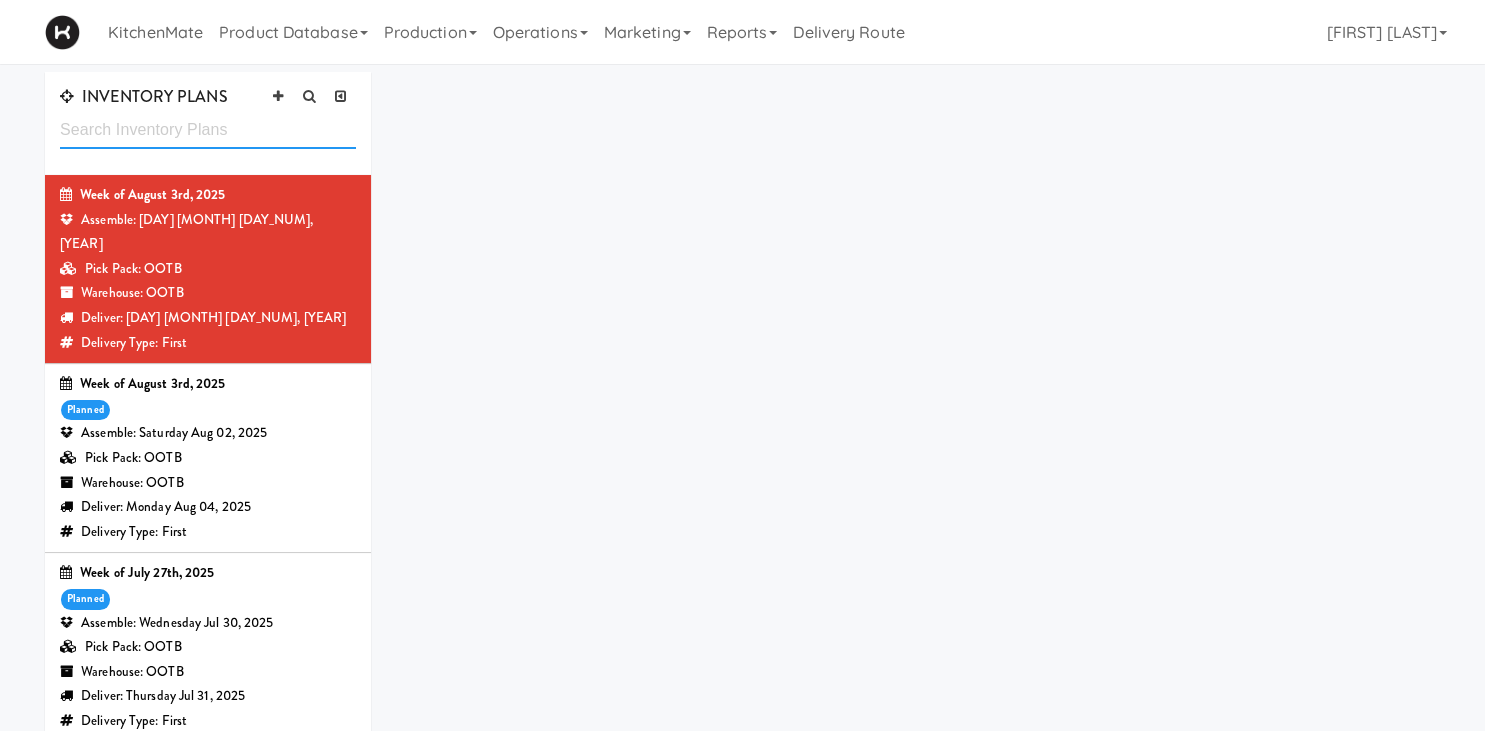 type 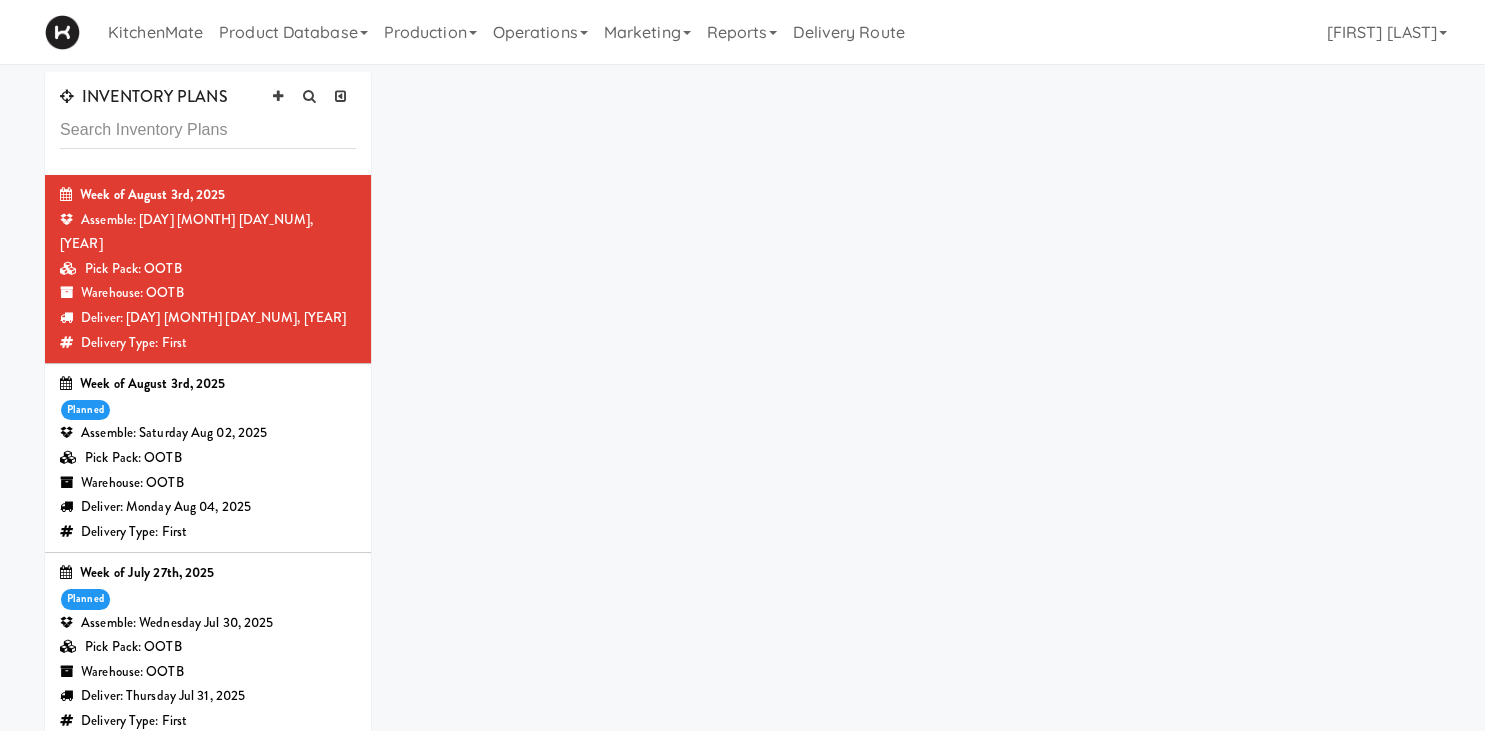 click on "Week of August 3rd, 2025 planned Assemble: Saturday Aug 02, 2025 Pick Pack: OOTB Warehouse: OOTB Deliver: Monday Aug 04, 2025 Delivery Type: First" at bounding box center (208, 458) 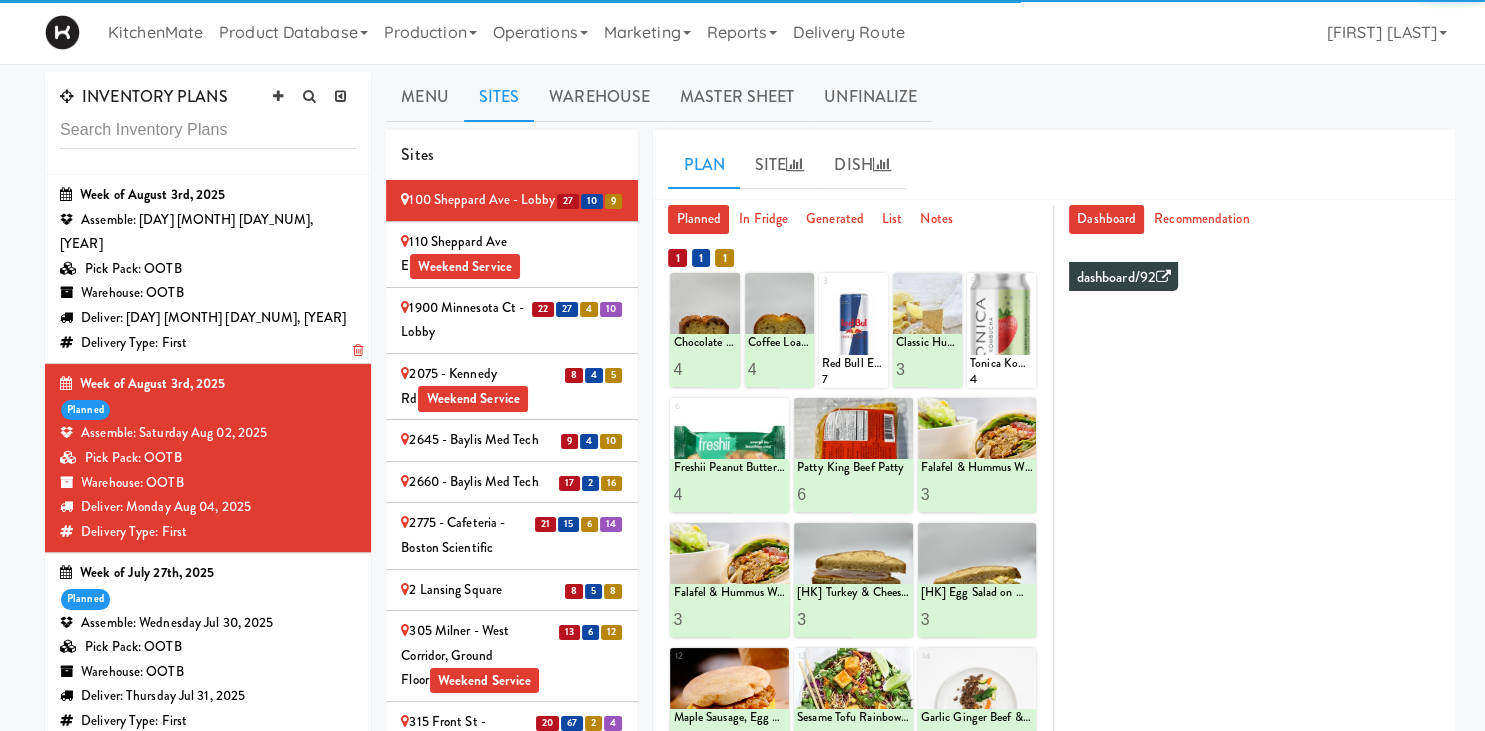 click on "Pick Pack: OOTB" at bounding box center [208, 269] 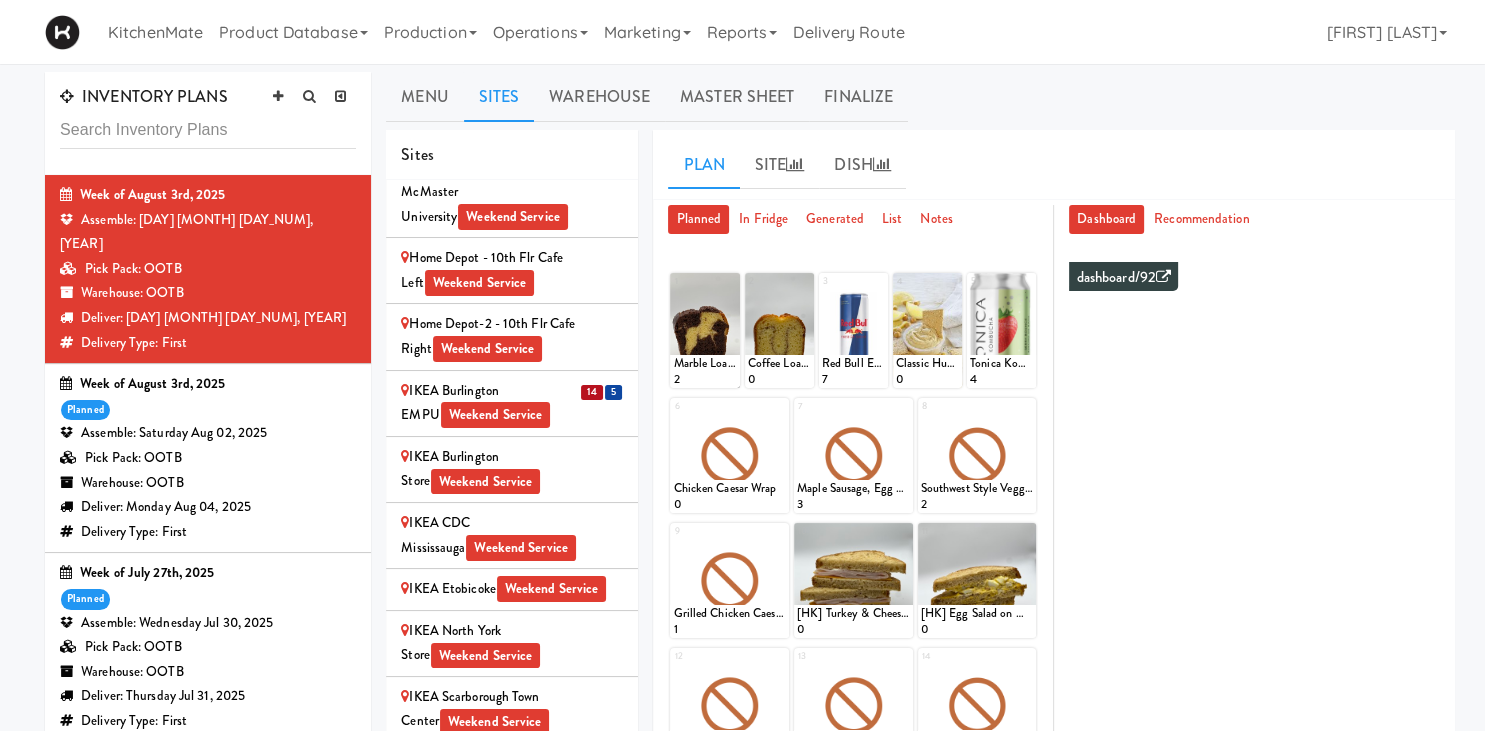 scroll, scrollTop: 1745, scrollLeft: 0, axis: vertical 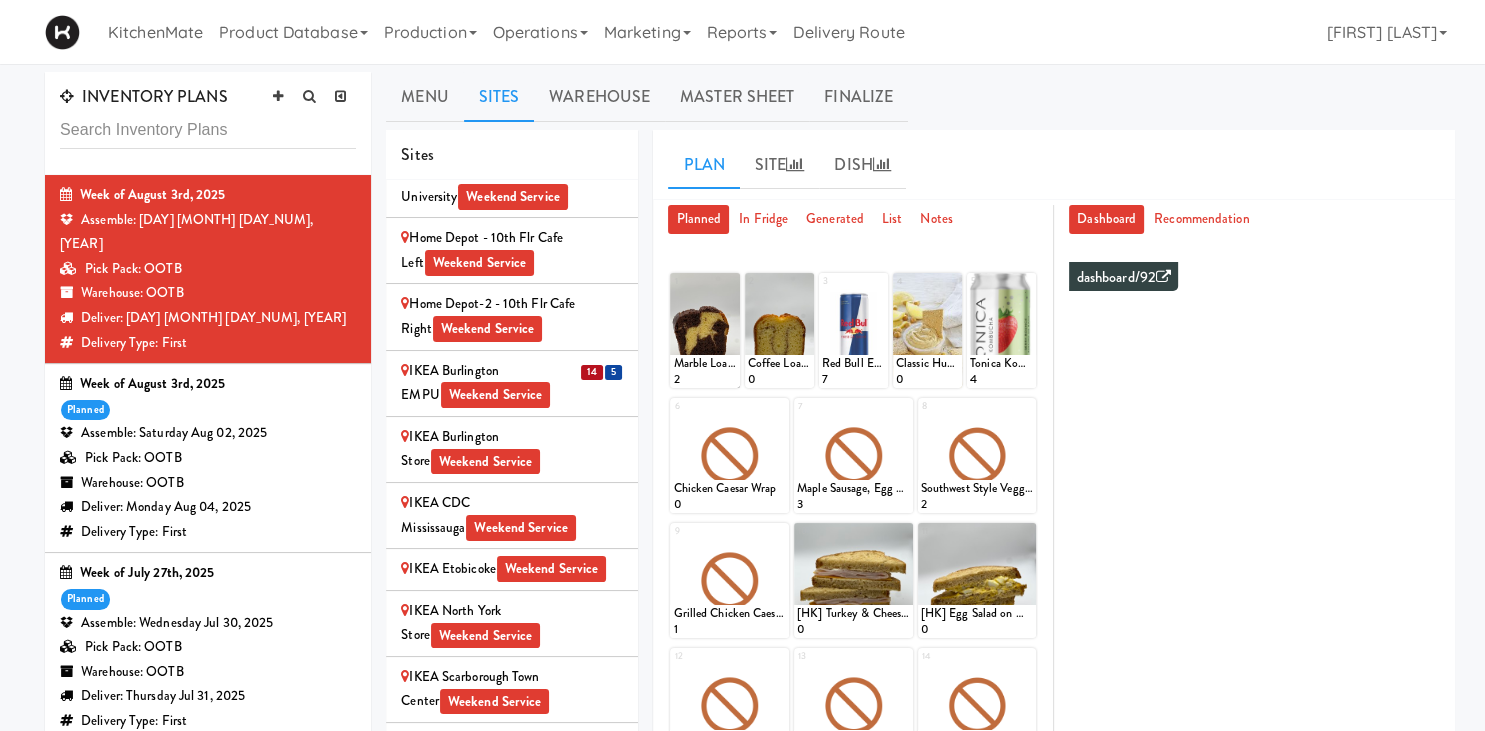 click on "14" at bounding box center [592, 372] 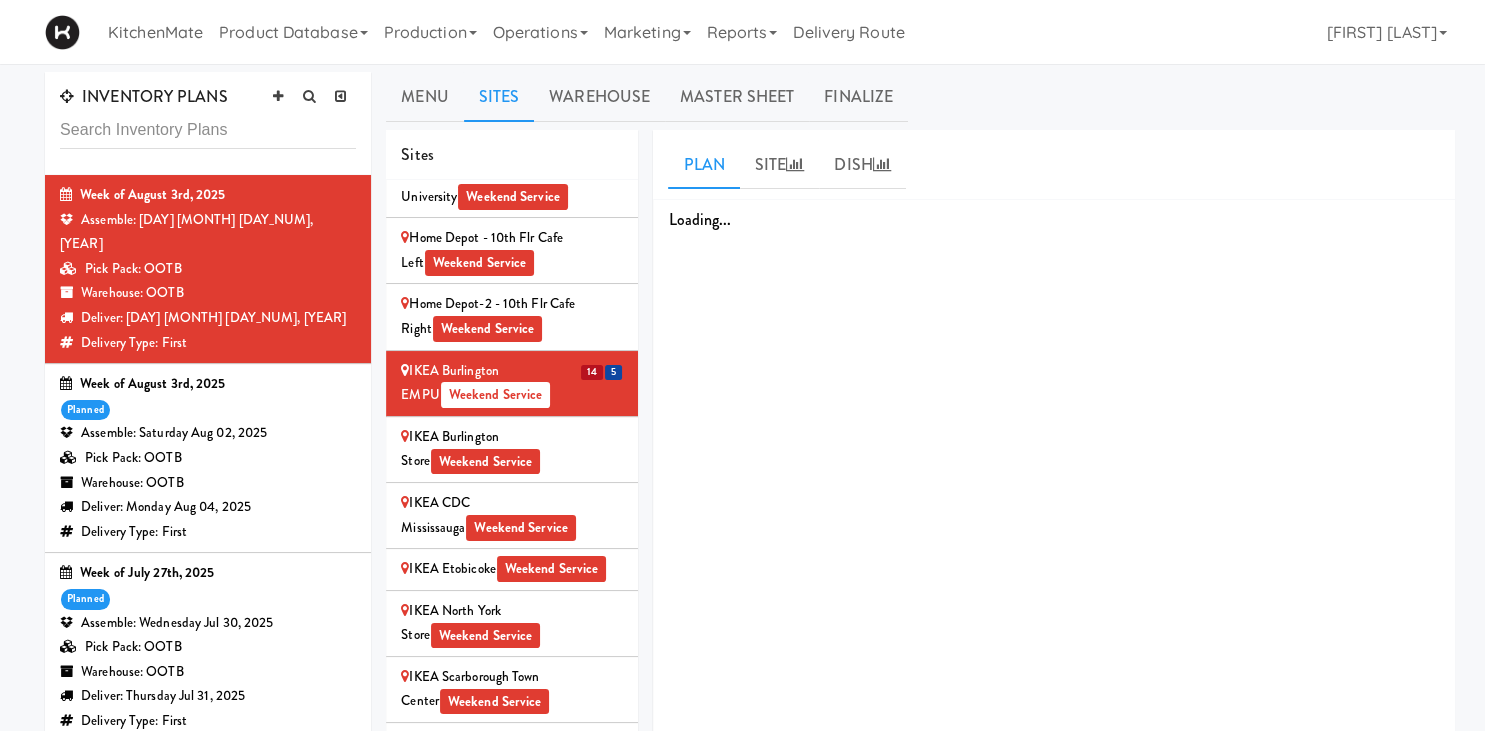 click on "14" at bounding box center [592, 372] 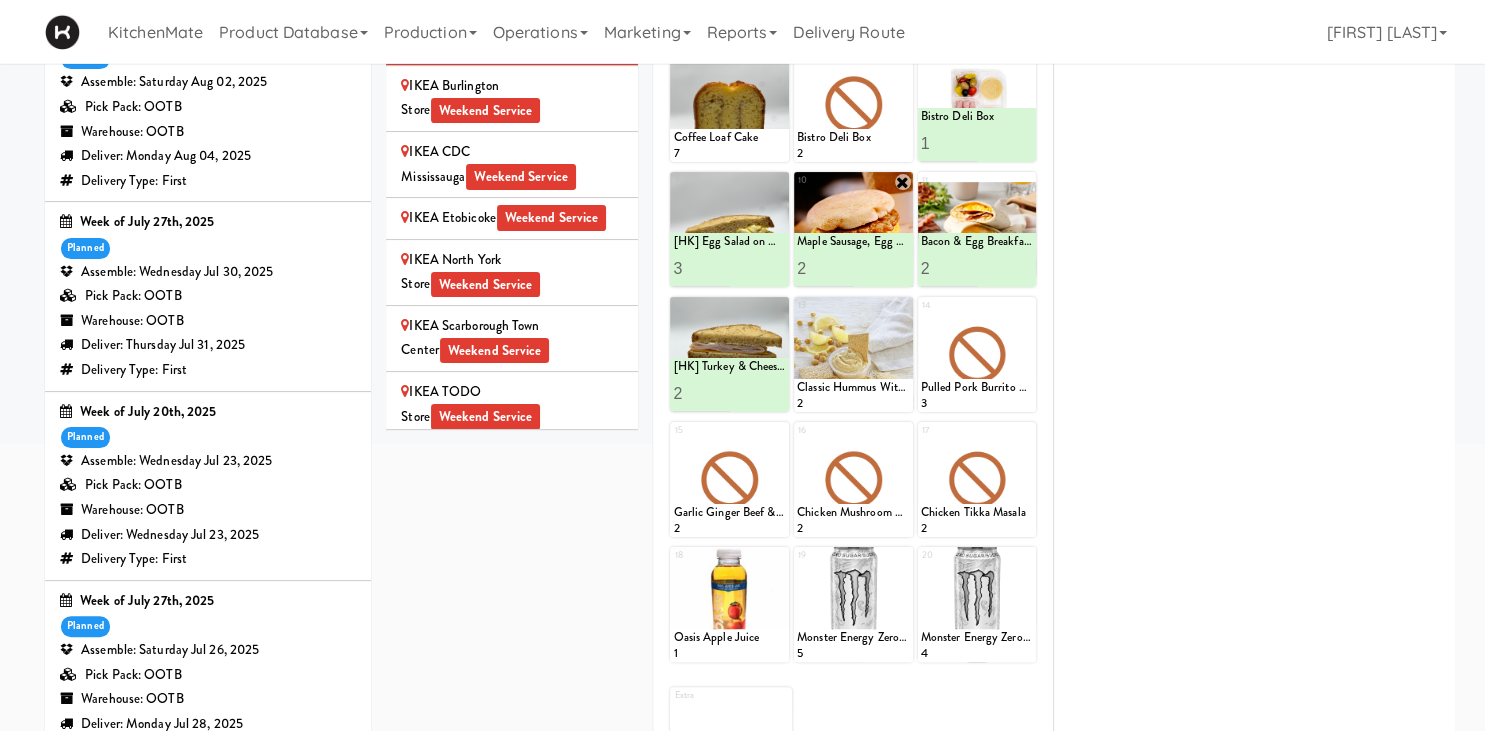 scroll, scrollTop: 424, scrollLeft: 0, axis: vertical 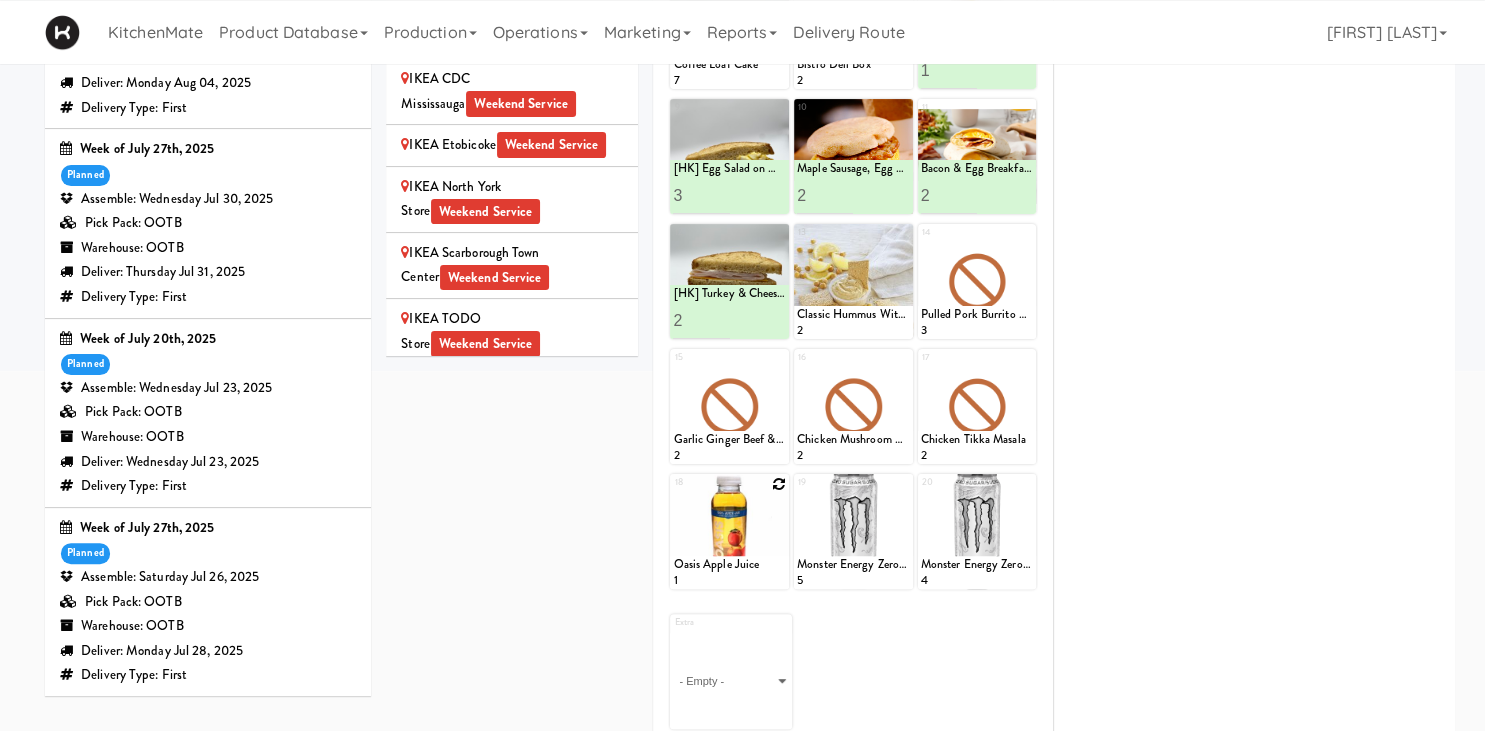 click at bounding box center [779, 484] 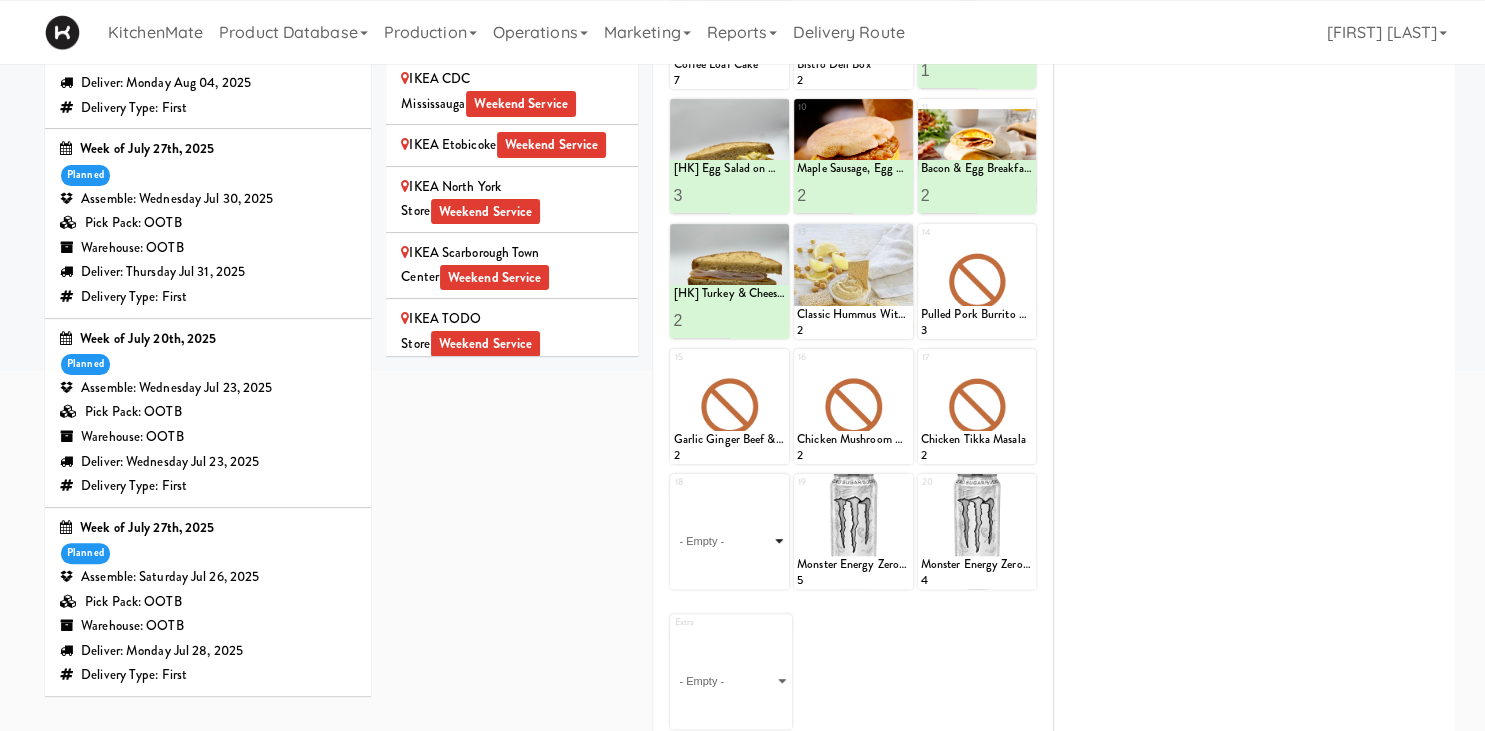 click on "- Empty - Activia Probiotic Peach Mango Smoothie Berry Gatorade Zero Chocolate Milk Tetra Pack Coca Cola Diet Coke Frooti Fuze Iced Tea Grape G2 Gatorade Thirst Quencher Greenhouse Fiery Ginger Shot Lemon Lime Gatorade Zero Monster Energy Zero Ultra Norse Cold Brew Coffee Oasis Apple Juice Orange Celsius Energy Drink Orange Gatorade Zero Red Bull Energy Drink Sanpellengrino Aranciata Sparkling Clementine Probiotic Soda Sparkling Ginger Probiotic Soda Sparkling Grapefruit Probiotic Soda Sugar Free Red Bull Tonica Kombucha Berry Bounce Amazing Chocolate Chunk Cookie Bacon & Egg Breakfast Wrap Bistro Deli Box Blue Diamond Roasted Salted Almonds Blue Diamond Smokehouse Almonds Caramilk Chocolate Chip Loaf Cake Chocolate Loaf Cake Classic Hummus With Crackers Clif Bar Peanut Butter Crunch Clif Builders proteins Bar Chocolate Clif Builders proteins Bar Chocolate Mint Coffee Loaf Cake Falafel & Hummus Wrap Freshii Peanut Butter Energii Bites [HK] Cheddar Cheese Bagel [HK] Chicken Caesar Wrap [HK] Turkey Club Wrap" at bounding box center [729, 541] 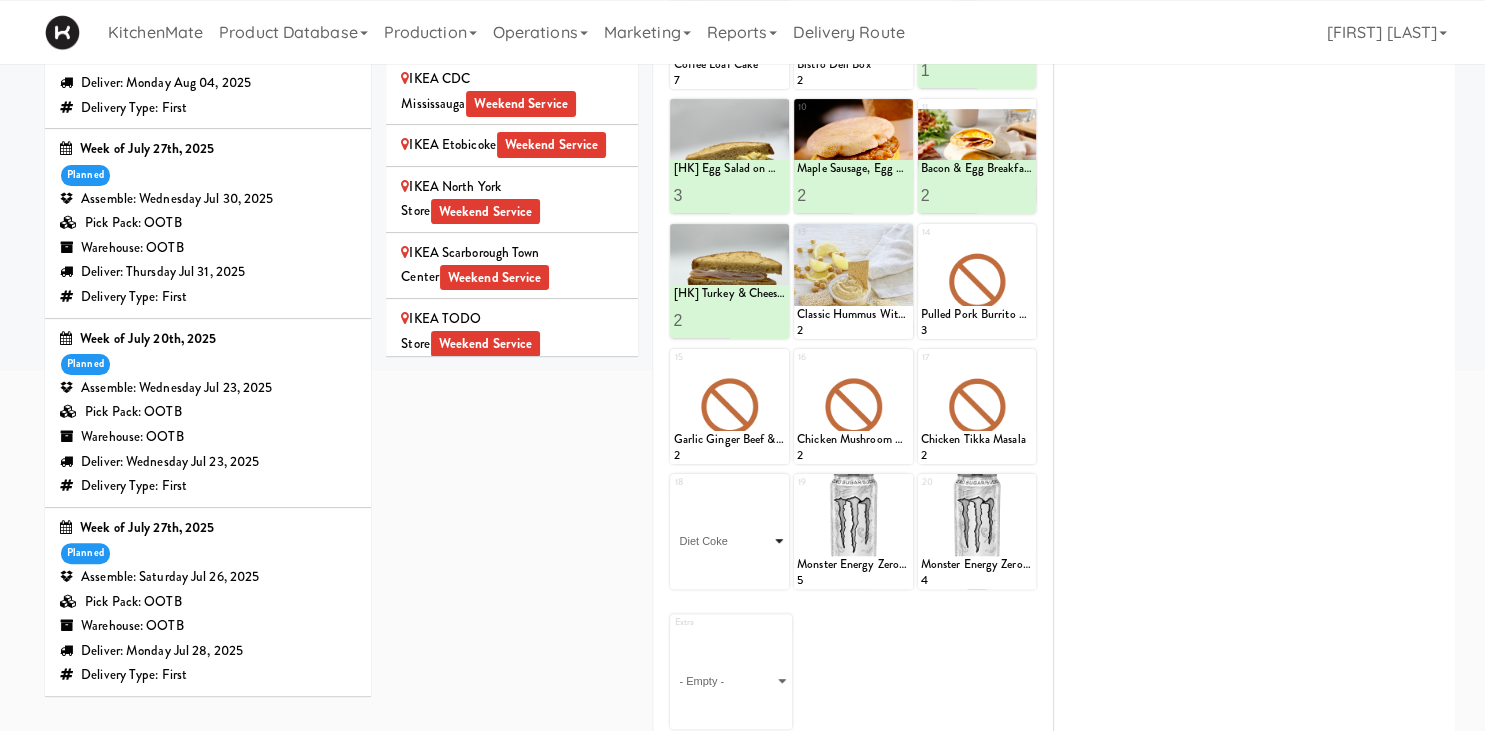 click on "Diet Coke" at bounding box center [0, 0] 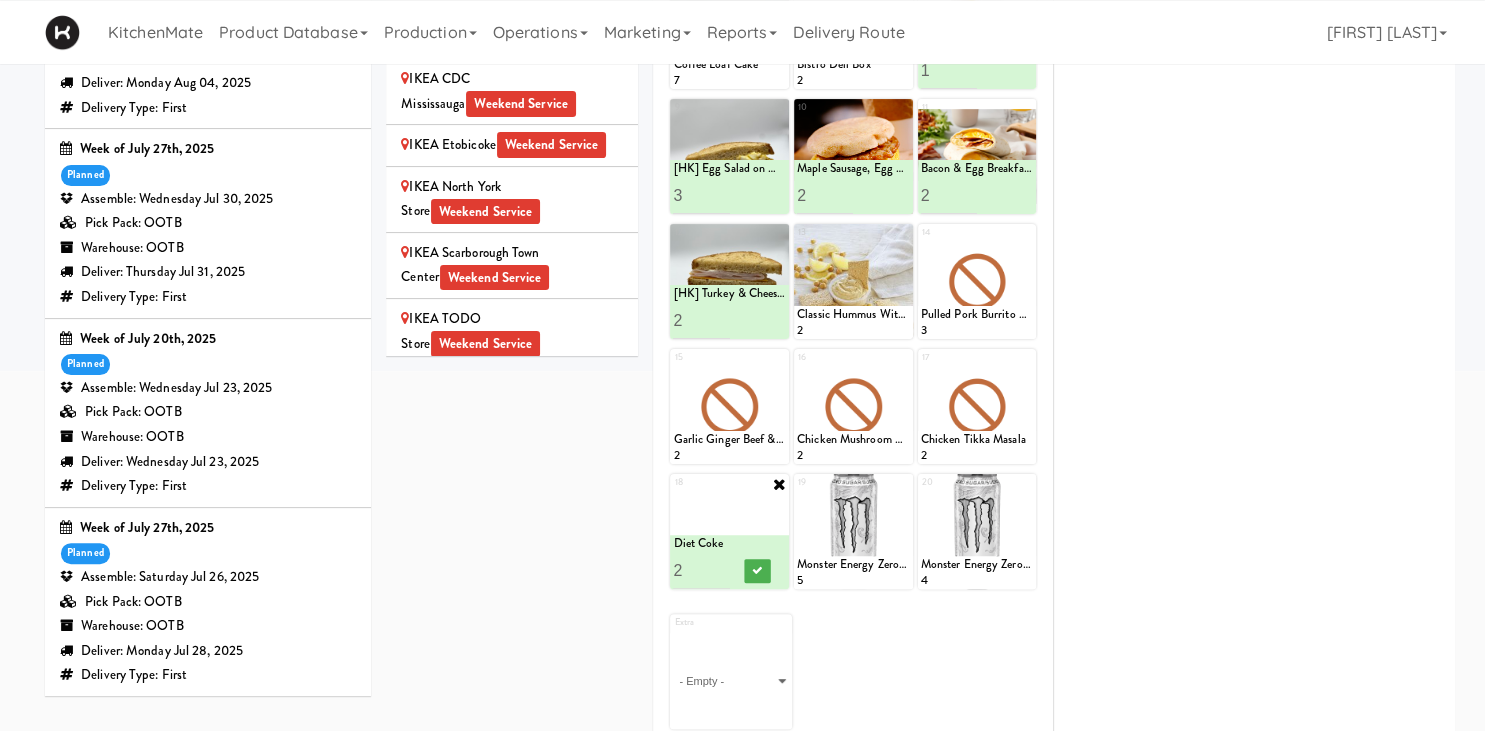 click on "2" at bounding box center [701, 570] 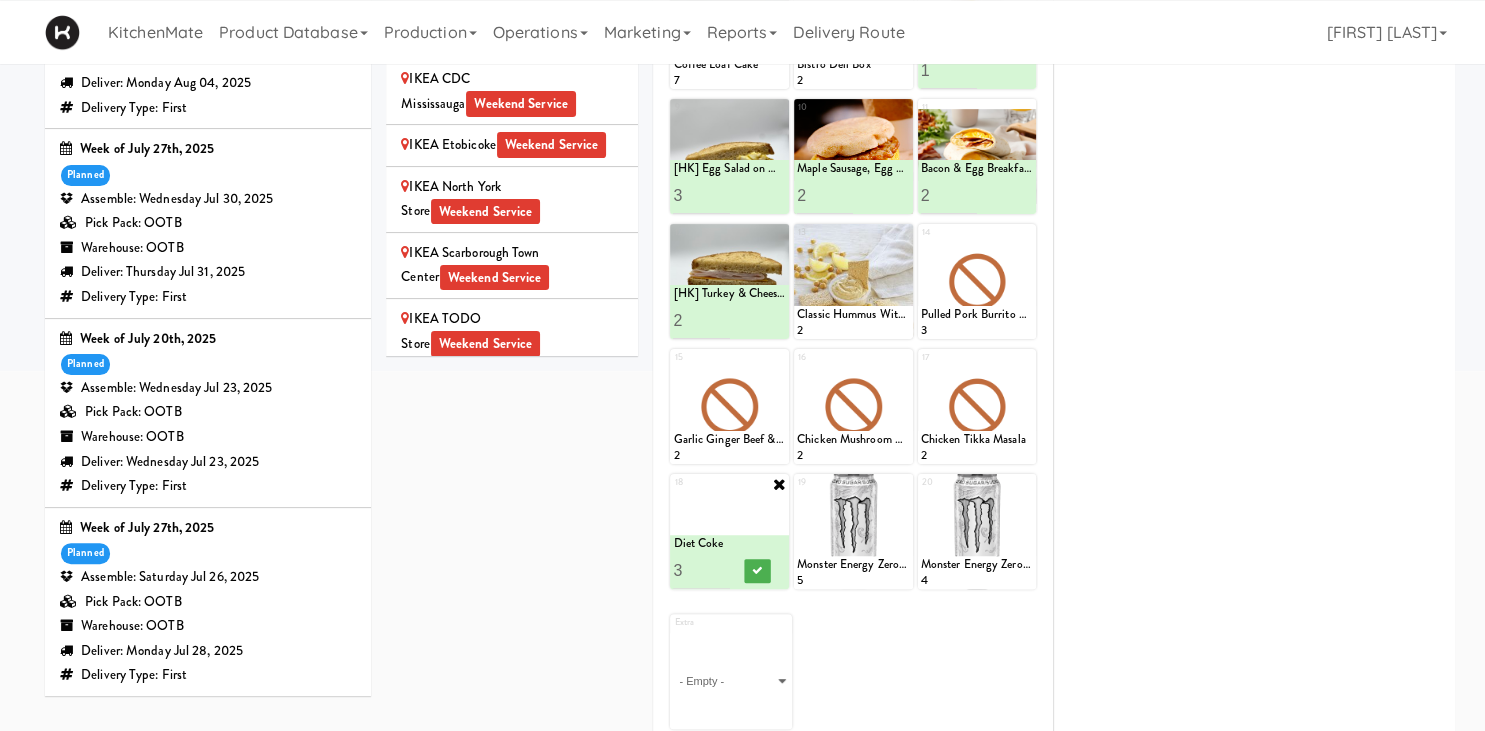 click on "3" at bounding box center (701, 570) 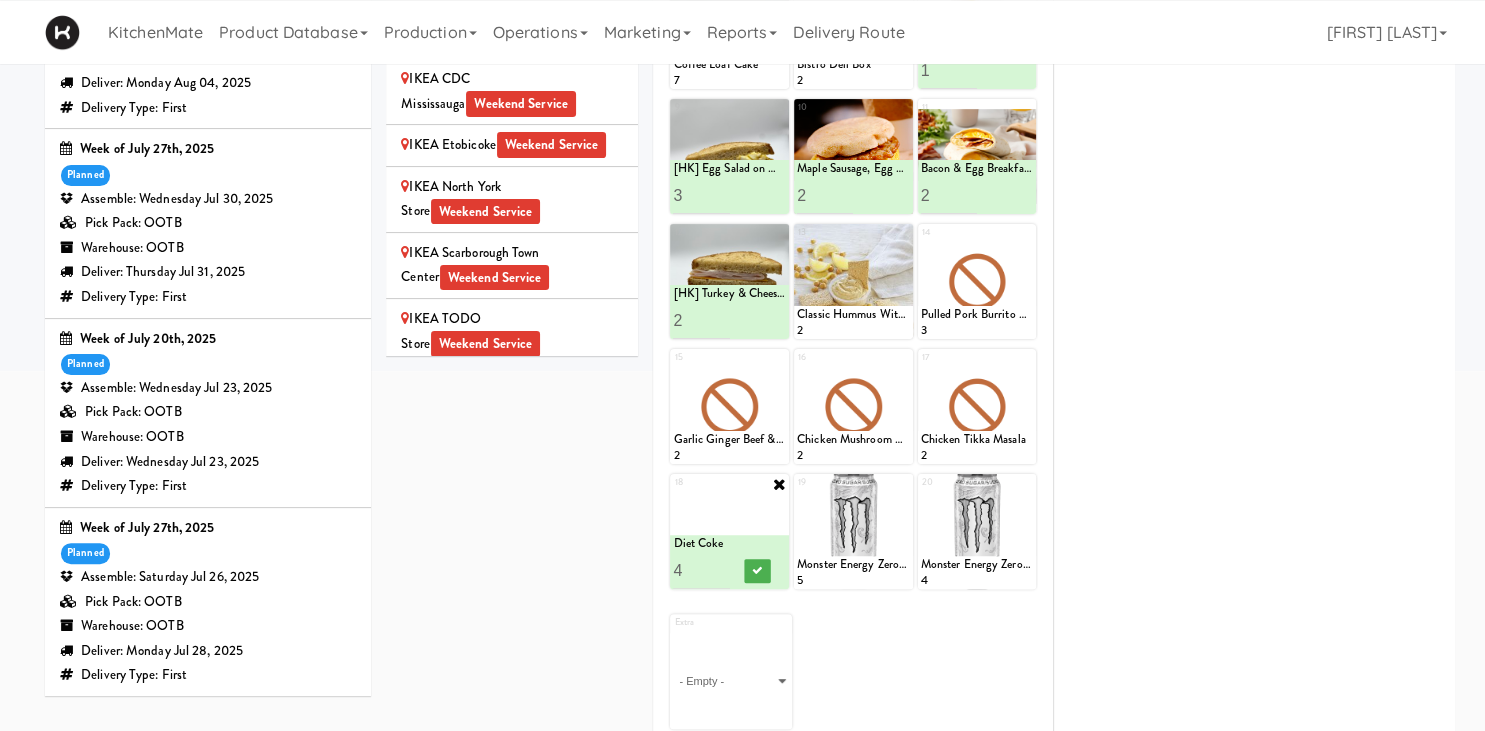 click on "4" at bounding box center (701, 570) 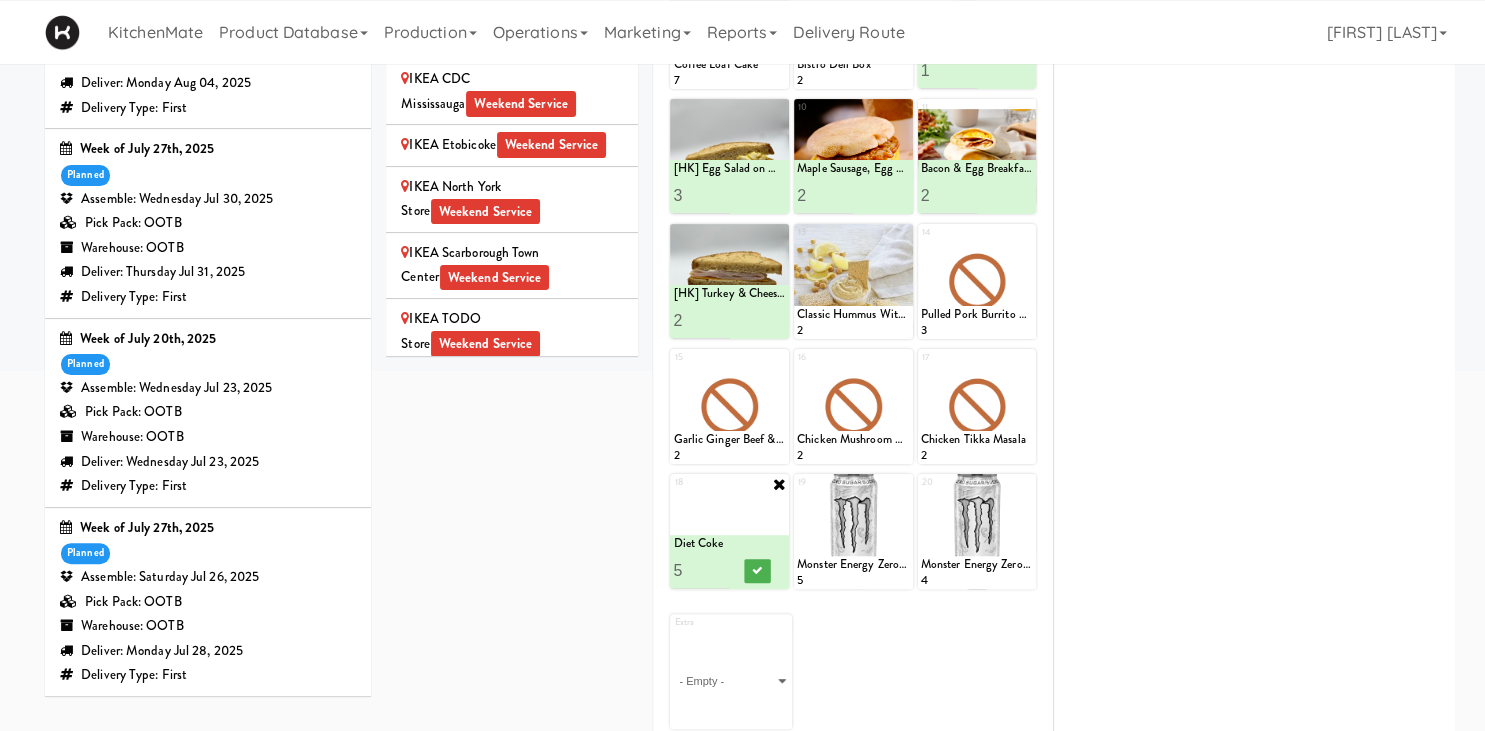 type on "5" 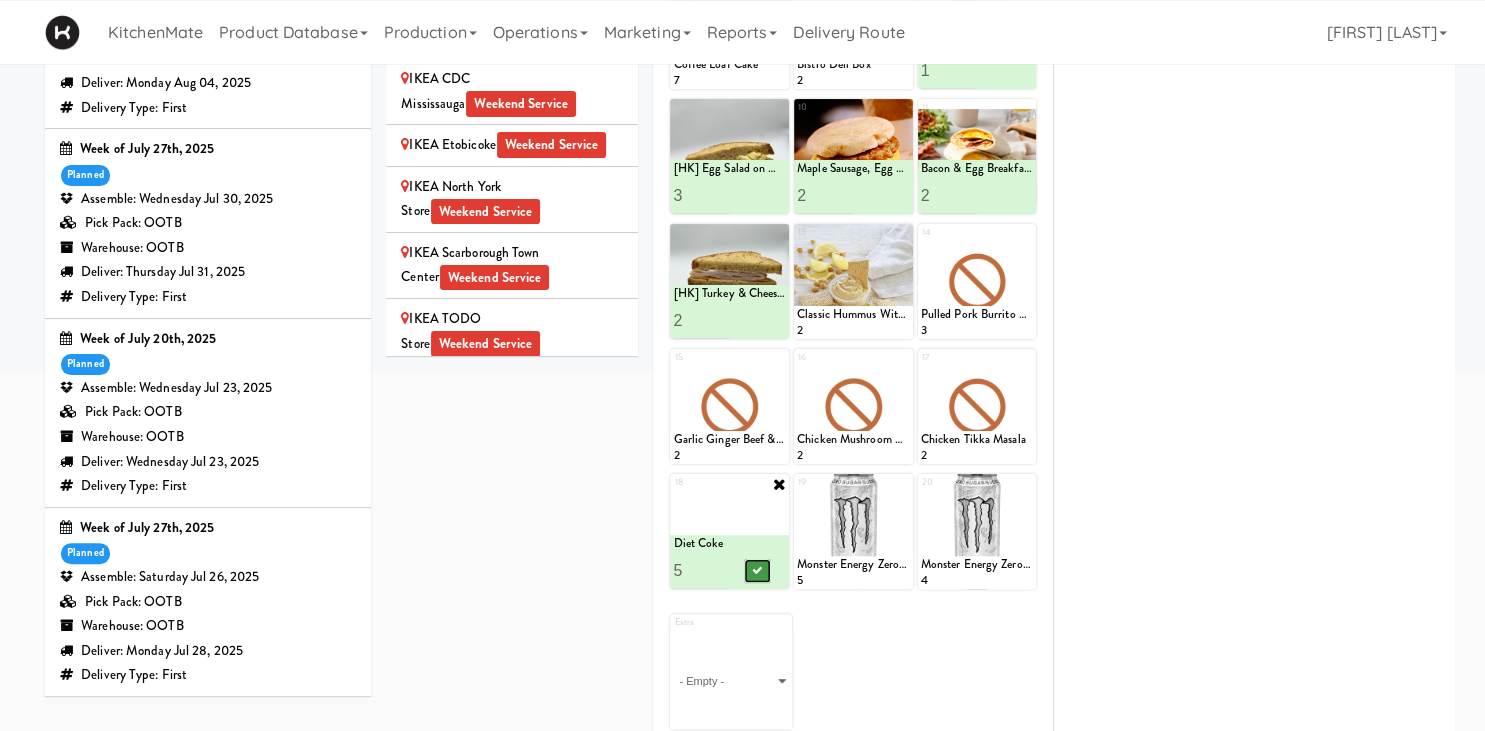 click at bounding box center [758, 570] 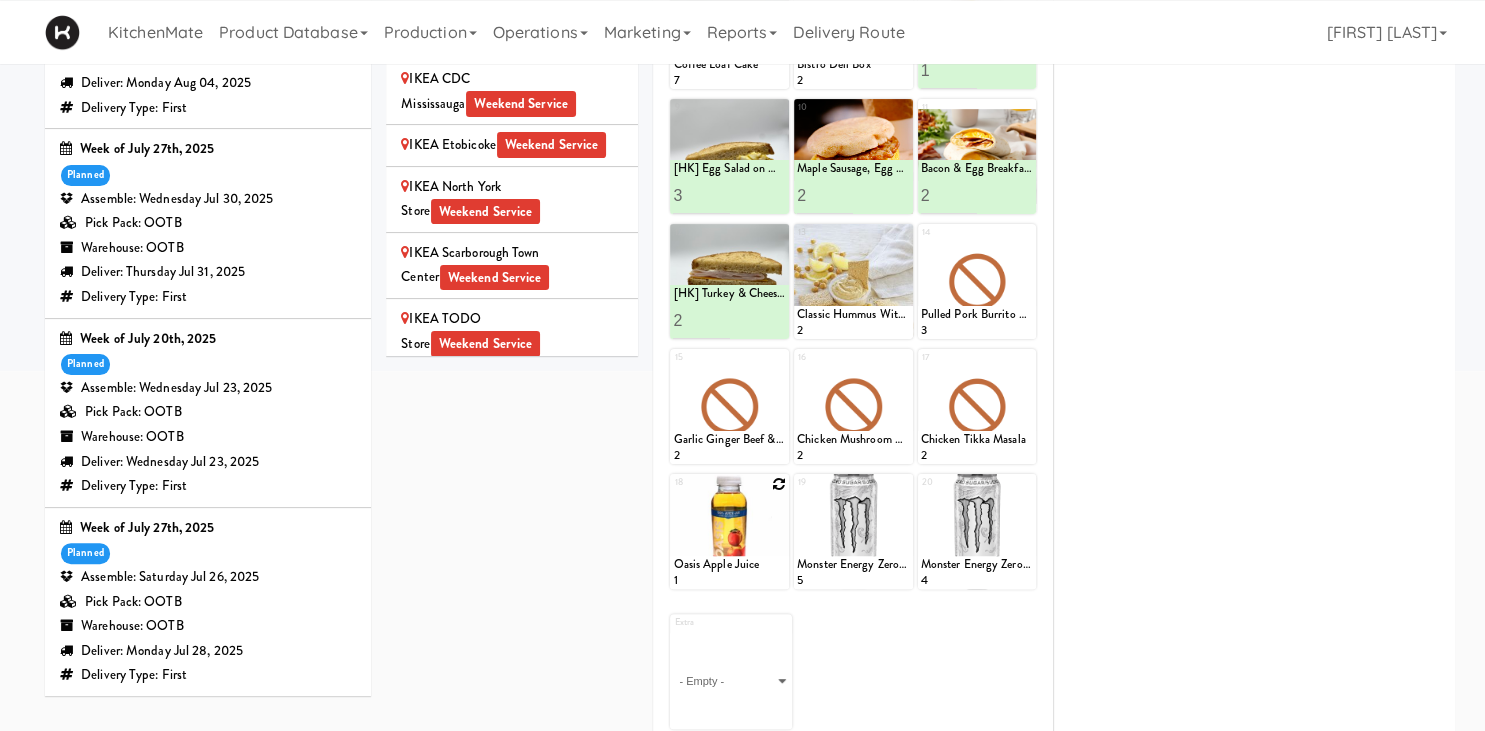 click at bounding box center [729, 531] 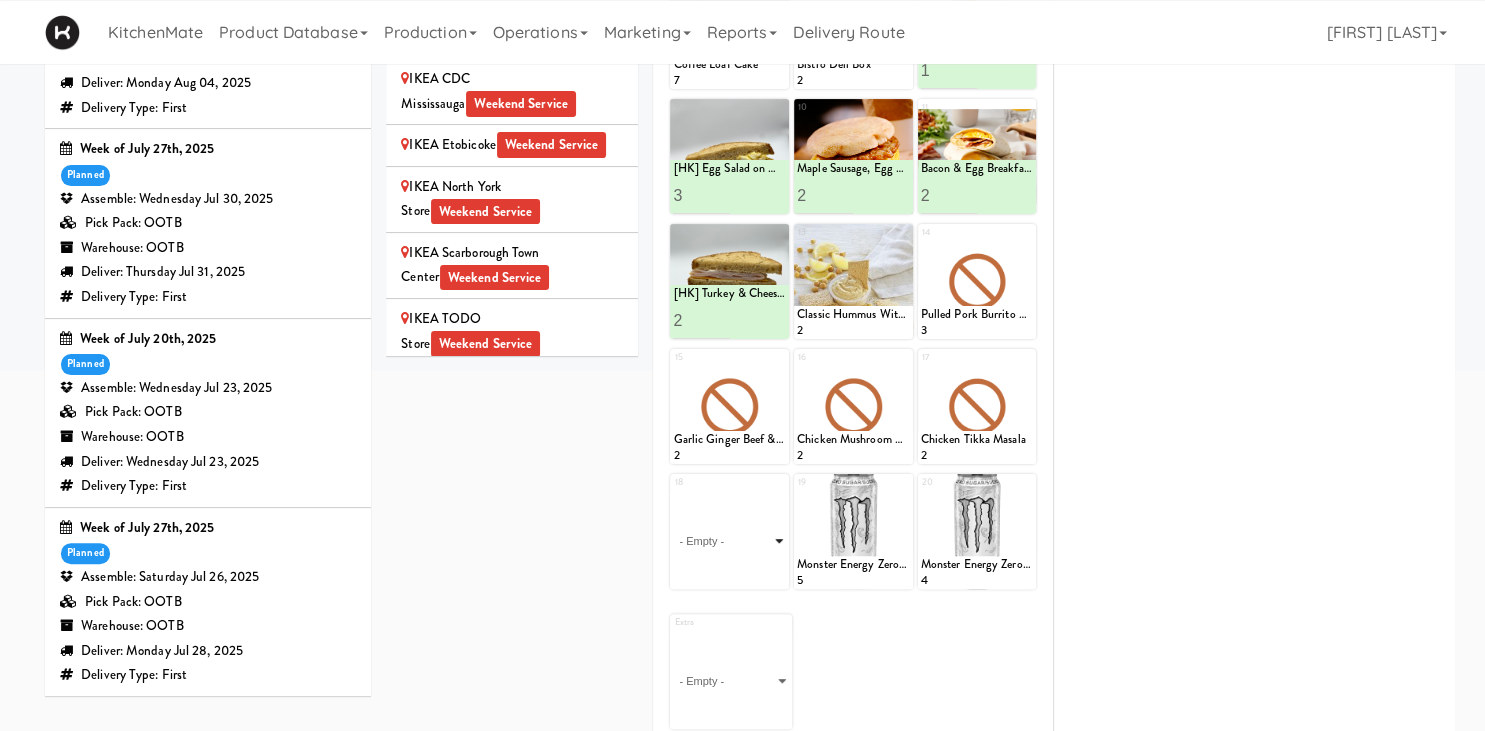 click on "- Empty - Activia Probiotic Peach Mango Smoothie Berry Gatorade Zero Chocolate Milk Tetra Pack Coca Cola Diet Coke Frooti Fuze Iced Tea Grape G2 Gatorade Thirst Quencher Greenhouse Fiery Ginger Shot Lemon Lime Gatorade Zero Monster Energy Zero Ultra Norse Cold Brew Coffee Oasis Apple Juice Orange Celsius Energy Drink Orange Gatorade Zero Red Bull Energy Drink Sanpellengrino Aranciata Sparkling Clementine Probiotic Soda Sparkling Ginger Probiotic Soda Sparkling Grapefruit Probiotic Soda Sugar Free Red Bull Tonica Kombucha Berry Bounce Amazing Chocolate Chunk Cookie Bacon & Egg Breakfast Wrap Bistro Deli Box Blue Diamond Roasted Salted Almonds Blue Diamond Smokehouse Almonds Caramilk Chocolate Chip Loaf Cake Chocolate Loaf Cake Classic Hummus With Crackers Clif Bar Peanut Butter Crunch Clif Builders proteins Bar Chocolate Clif Builders proteins Bar Chocolate Mint Coffee Loaf Cake Falafel & Hummus Wrap Freshii Peanut Butter Energii Bites [HK] Cheddar Cheese Bagel [HK] Chicken Caesar Wrap [HK] Turkey Club Wrap" at bounding box center [729, 541] 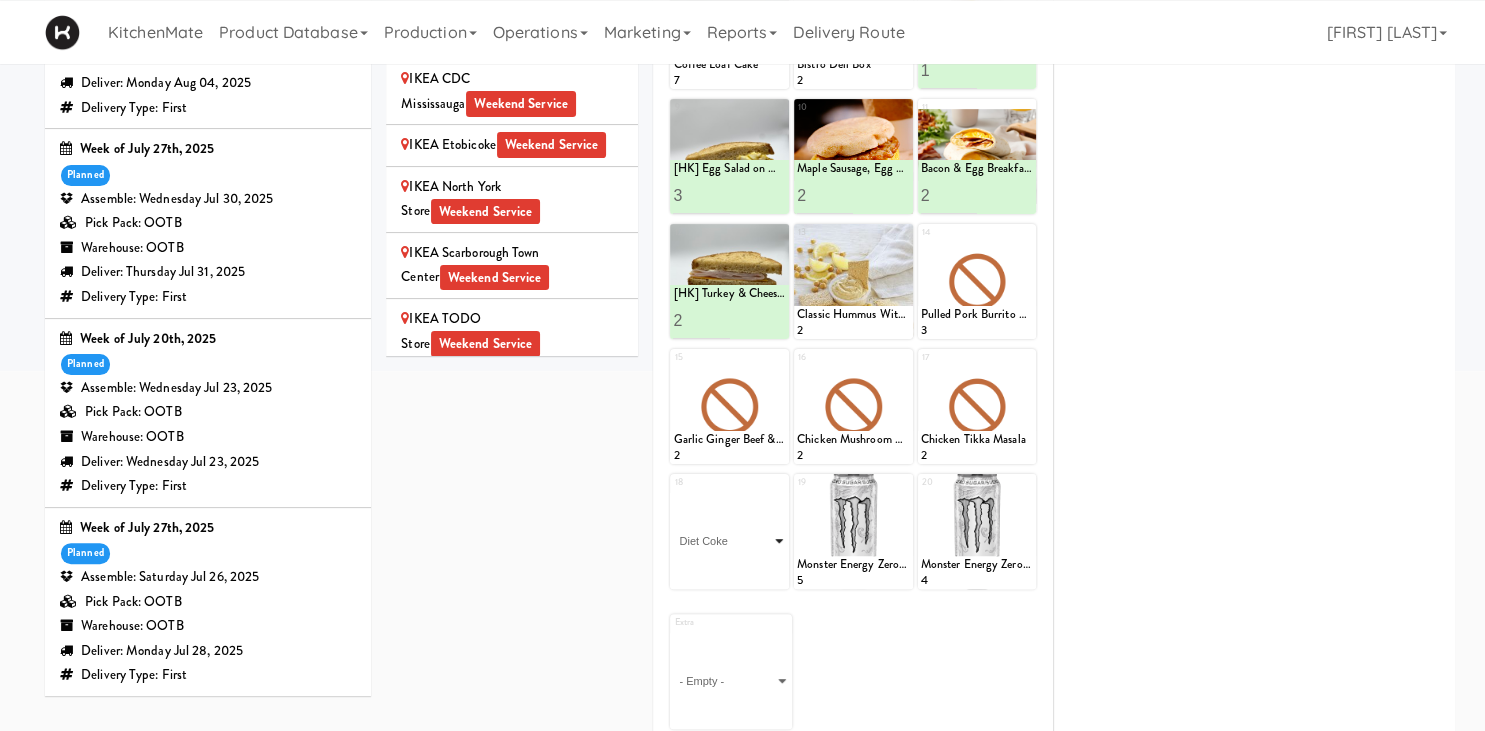 click on "Diet Coke" at bounding box center [0, 0] 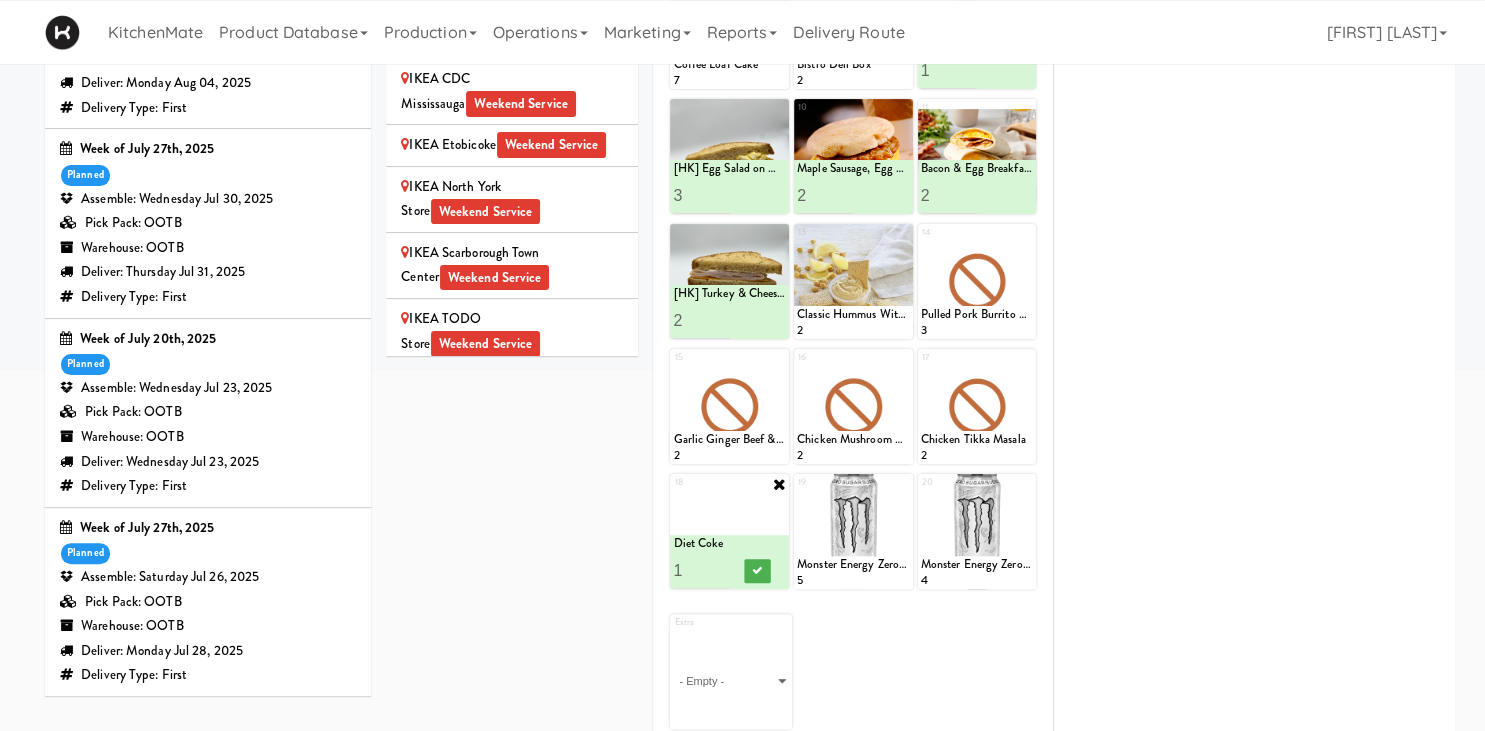click on "1" at bounding box center (701, 570) 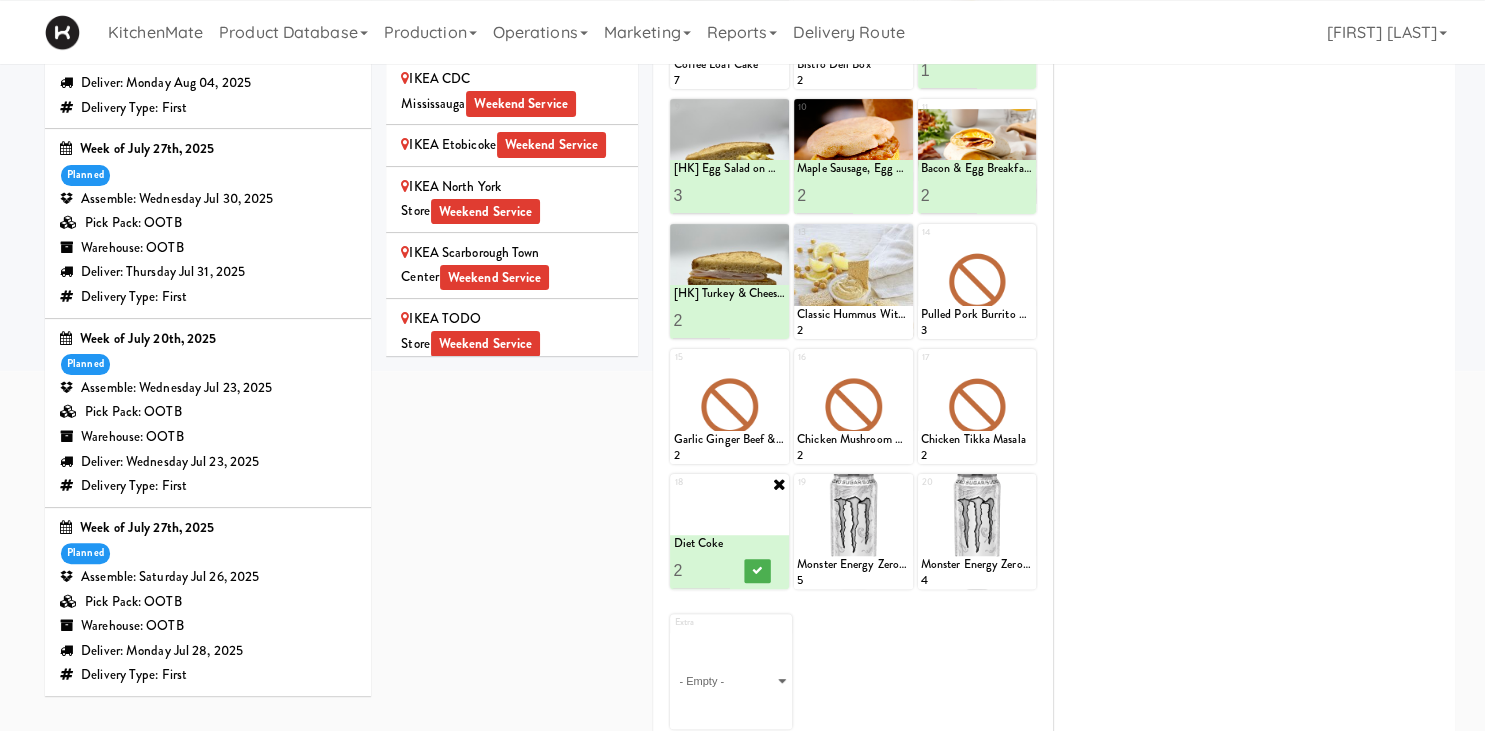 click on "2" at bounding box center (701, 570) 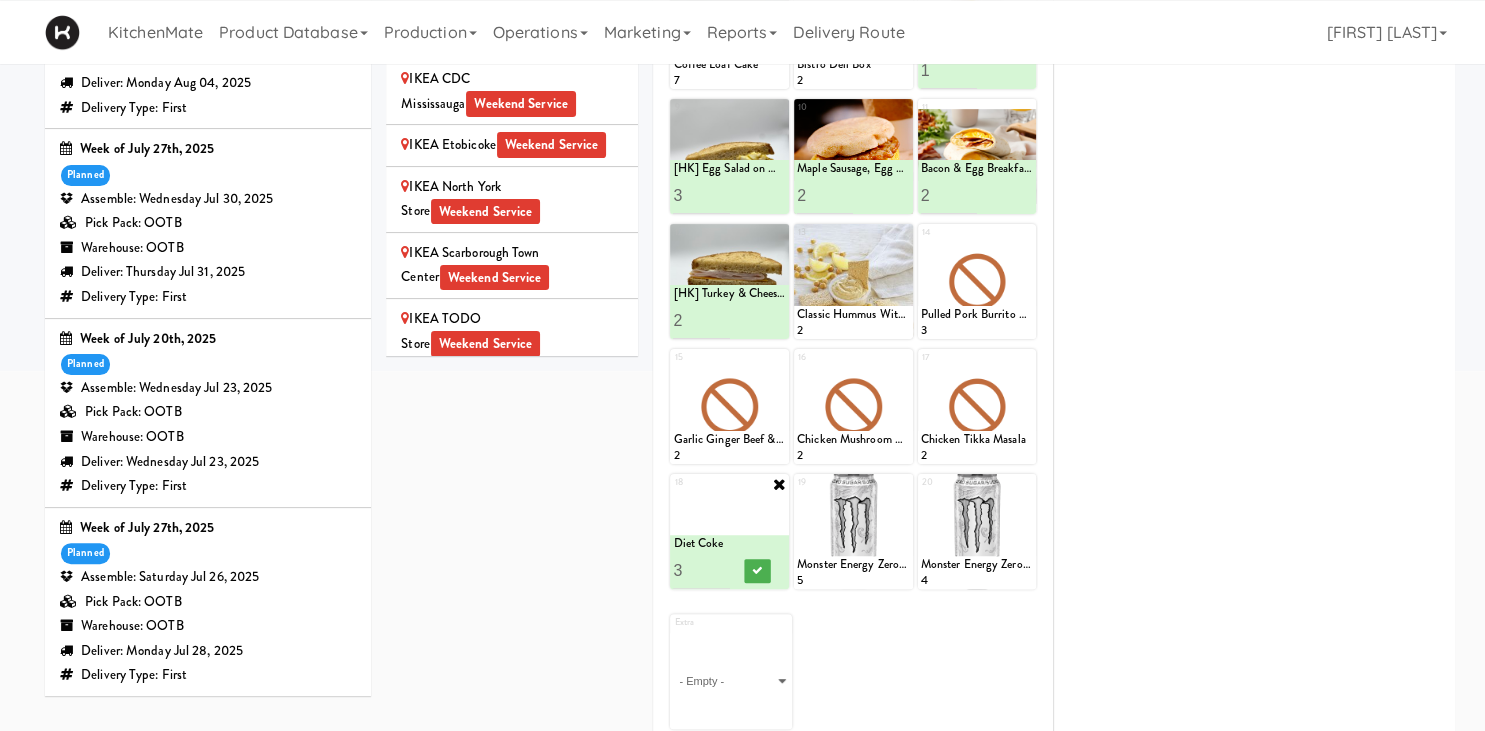 click on "3" at bounding box center [701, 570] 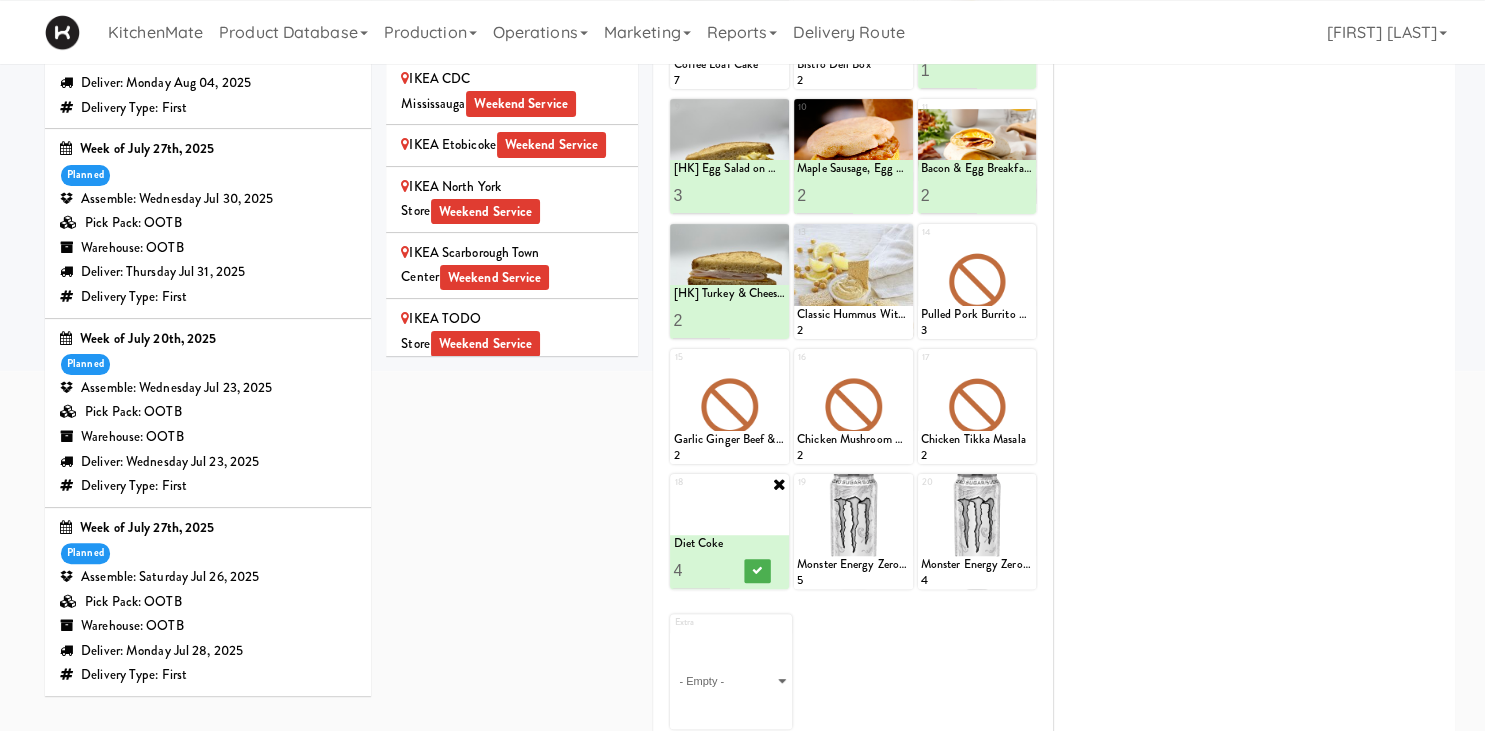 click on "4" at bounding box center (701, 570) 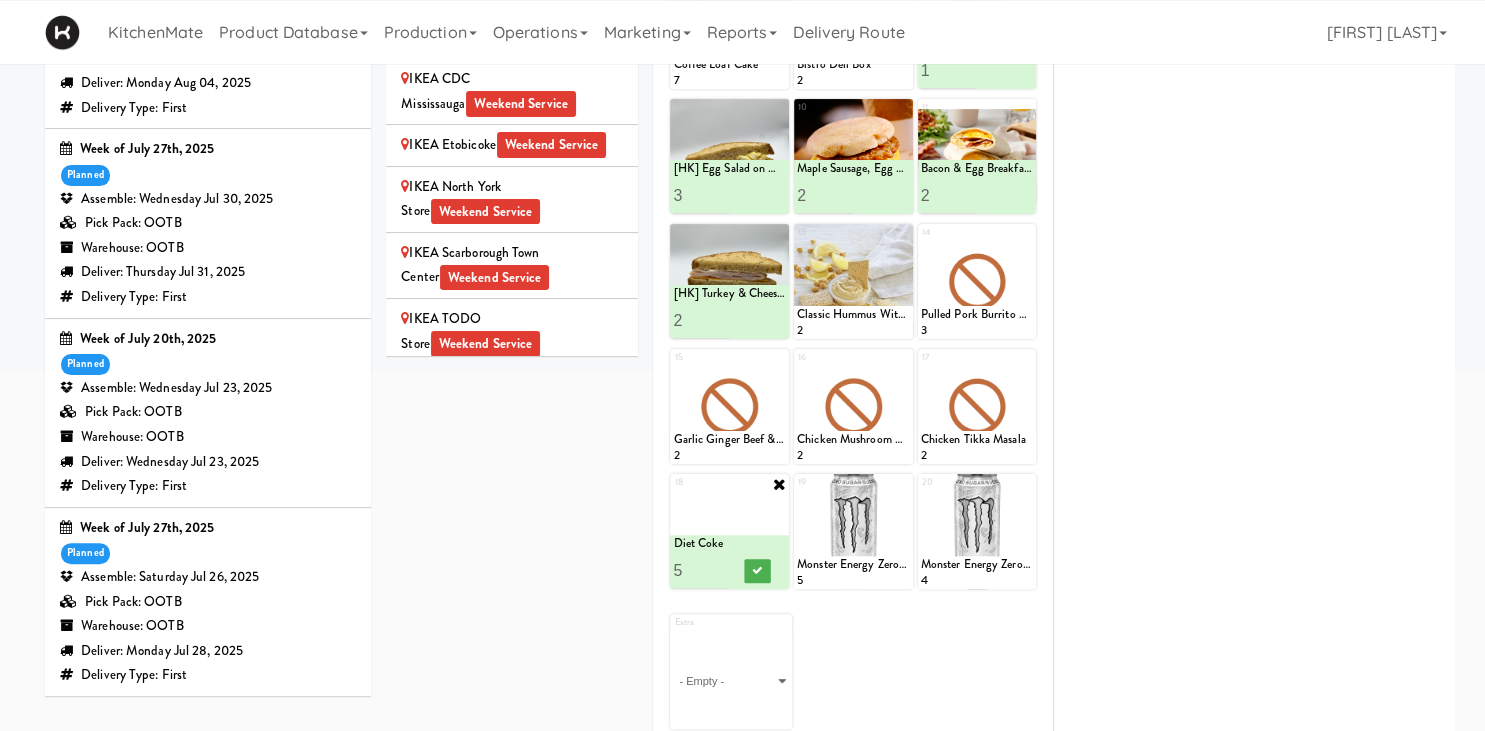type on "5" 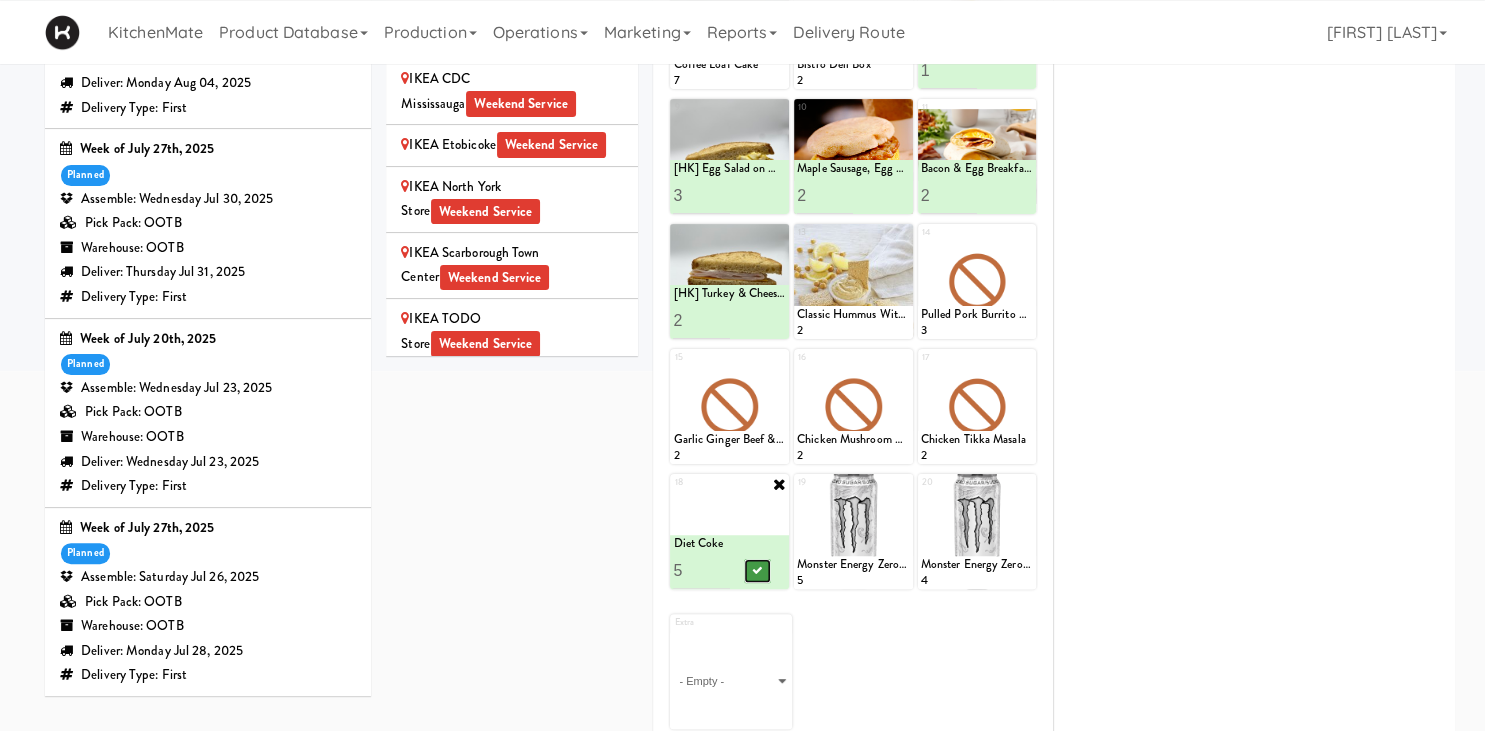 click at bounding box center (758, 570) 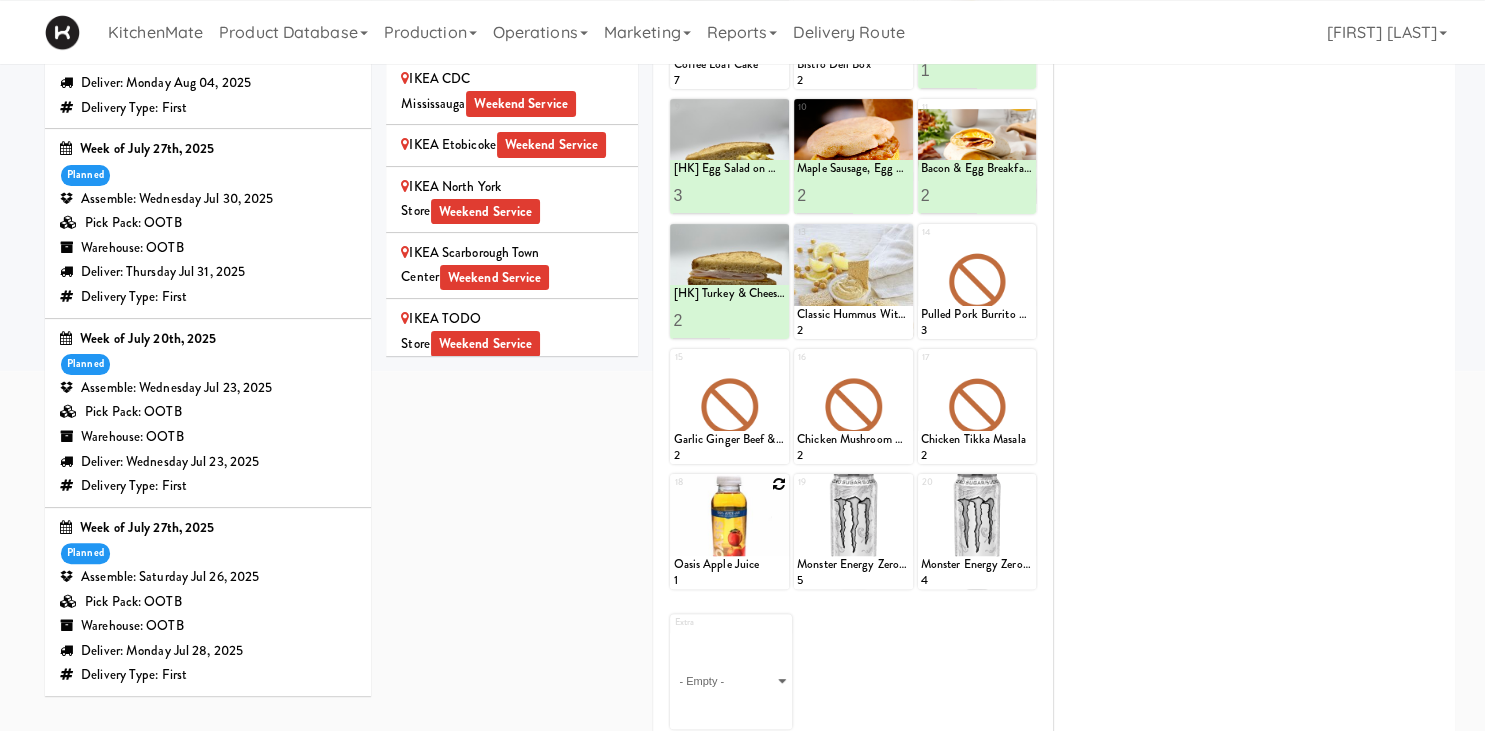 click at bounding box center (779, 484) 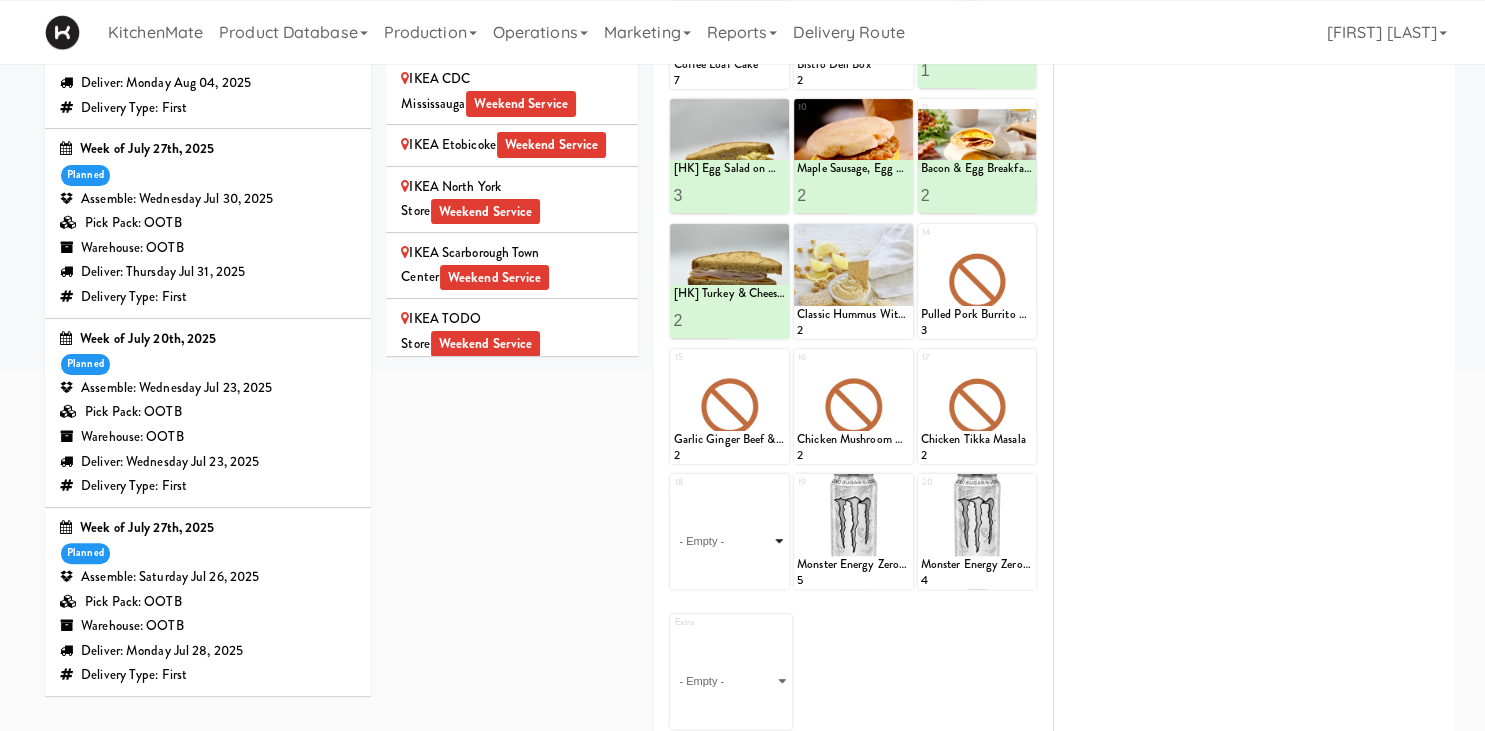 click on "- Empty - Activia Probiotic Peach Mango Smoothie Berry Gatorade Zero Chocolate Milk Tetra Pack Coca Cola Diet Coke Frooti Fuze Iced Tea Grape G2 Gatorade Thirst Quencher Greenhouse Fiery Ginger Shot Lemon Lime Gatorade Zero Monster Energy Zero Ultra Norse Cold Brew Coffee Oasis Apple Juice Orange Celsius Energy Drink Orange Gatorade Zero Red Bull Energy Drink Sanpellengrino Aranciata Sparkling Clementine Probiotic Soda Sparkling Ginger Probiotic Soda Sparkling Grapefruit Probiotic Soda Sugar Free Red Bull Tonica Kombucha Berry Bounce Amazing Chocolate Chunk Cookie Bacon & Egg Breakfast Wrap Bistro Deli Box Blue Diamond Roasted Salted Almonds Blue Diamond Smokehouse Almonds Caramilk Chocolate Chip Loaf Cake Chocolate Loaf Cake Classic Hummus With Crackers Clif Bar Peanut Butter Crunch Clif Builders proteins Bar Chocolate Clif Builders proteins Bar Chocolate Mint Coffee Loaf Cake Falafel & Hummus Wrap Freshii Peanut Butter Energii Bites [HK] Cheddar Cheese Bagel [HK] Chicken Caesar Wrap [HK] Turkey Club Wrap" at bounding box center [729, 541] 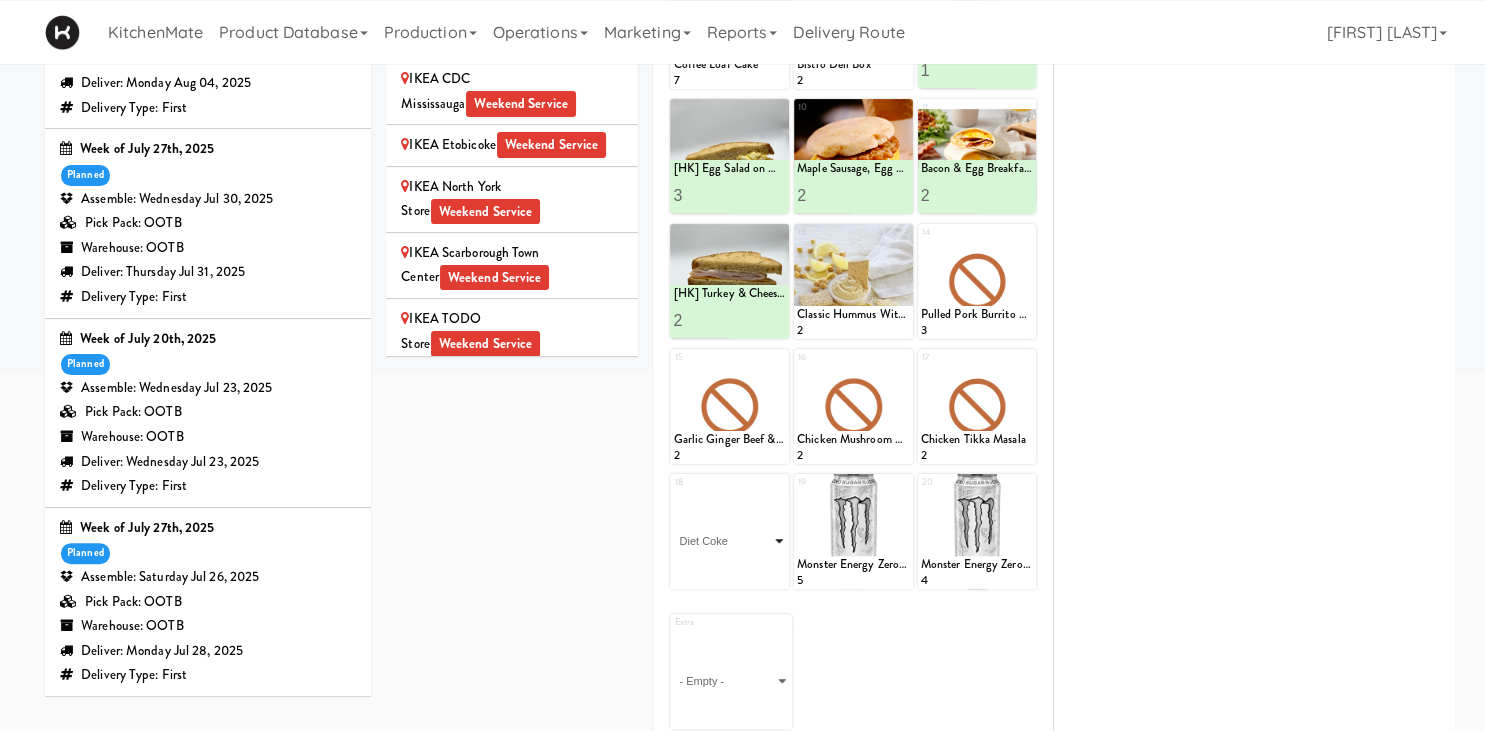 click on "Diet Coke" at bounding box center [0, 0] 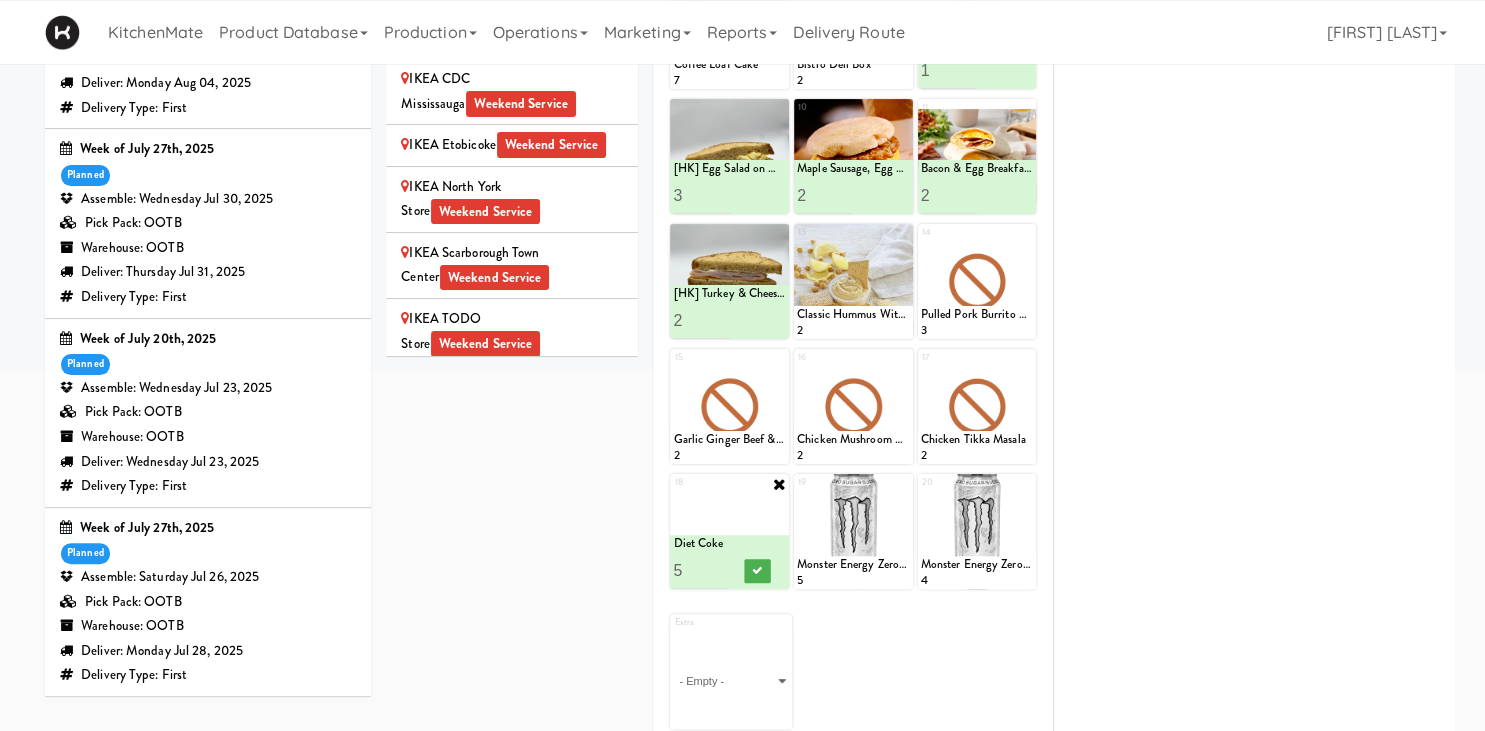 type on "6" 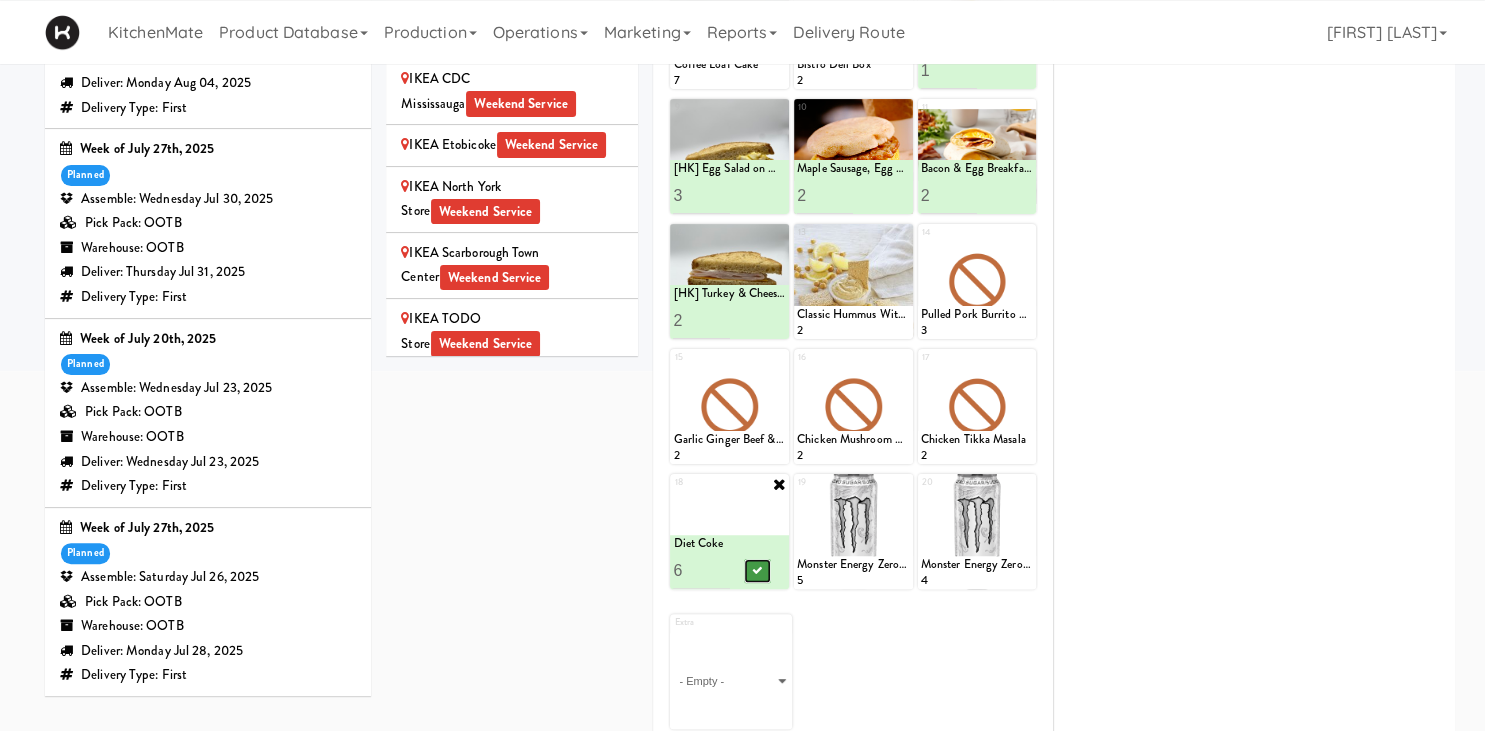 click at bounding box center [758, 570] 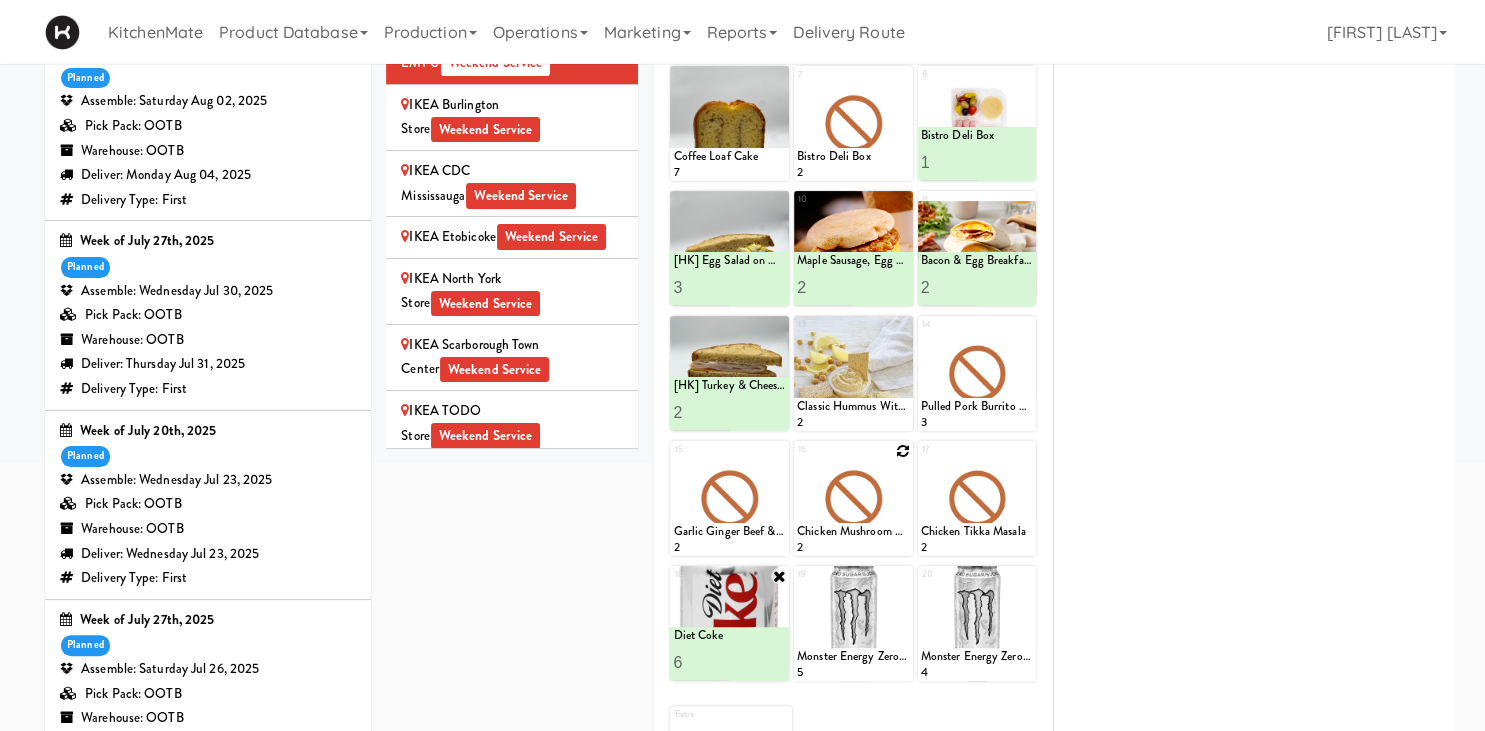 scroll, scrollTop: 331, scrollLeft: 0, axis: vertical 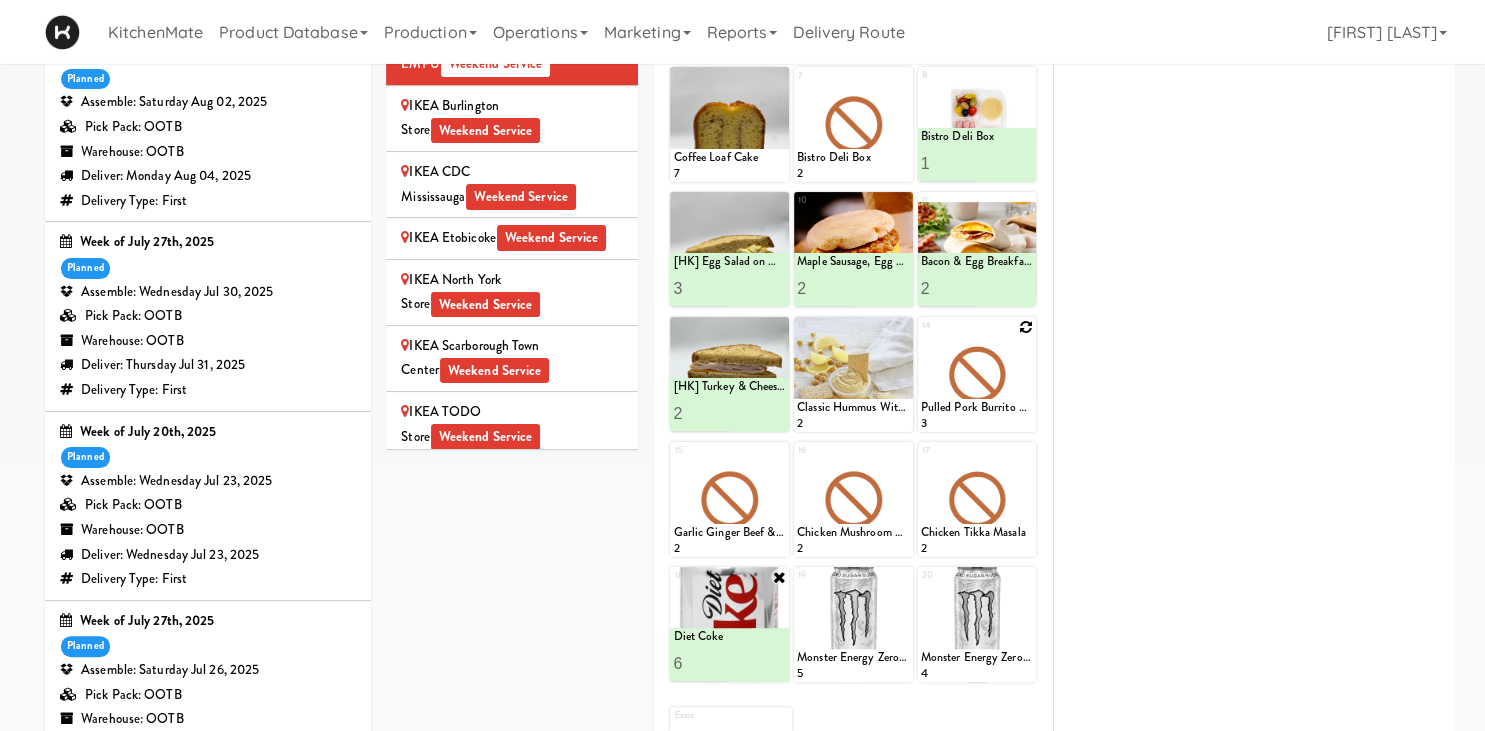 click at bounding box center [1026, 327] 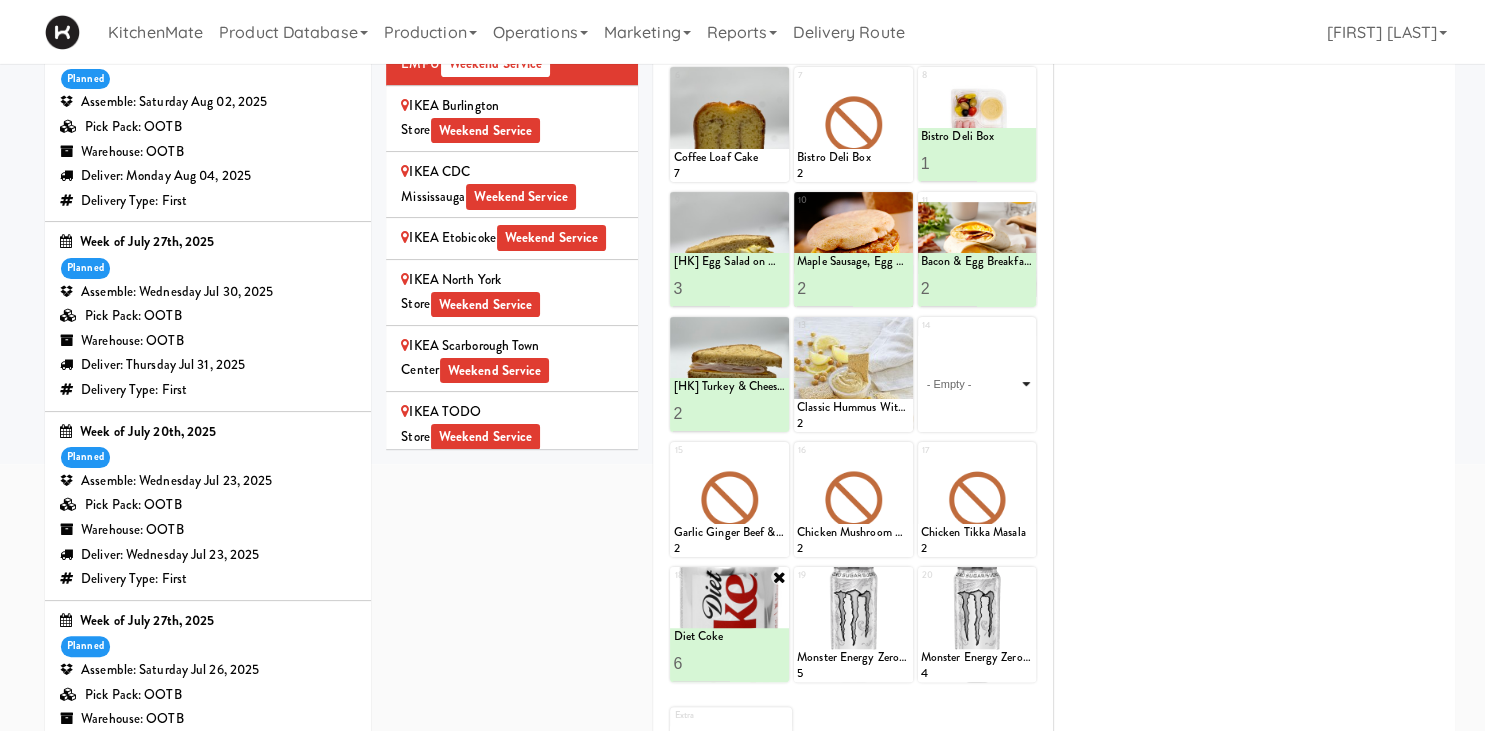 click on "- Empty - Activia Probiotic Peach Mango Smoothie Berry Gatorade Zero Chocolate Milk Tetra Pack Coca Cola Diet Coke Frooti Fuze Iced Tea Grape G2 Gatorade Thirst Quencher Greenhouse Fiery Ginger Shot Lemon Lime Gatorade Zero Monster Energy Zero Ultra Norse Cold Brew Coffee Oasis Apple Juice Orange Celsius Energy Drink Orange Gatorade Zero Red Bull Energy Drink Sanpellengrino Aranciata Sparkling Clementine Probiotic Soda Sparkling Ginger Probiotic Soda Sparkling Grapefruit Probiotic Soda Sugar Free Red Bull Tonica Kombucha Berry Bounce Amazing Chocolate Chunk Cookie Bacon & Egg Breakfast Wrap Bistro Deli Box Blue Diamond Roasted Salted Almonds Blue Diamond Smokehouse Almonds Caramilk Chocolate Chip Loaf Cake Chocolate Loaf Cake Classic Hummus With Crackers Clif Bar Peanut Butter Crunch Clif Builders proteins Bar Chocolate Clif Builders proteins Bar Chocolate Mint Coffee Loaf Cake Falafel & Hummus Wrap Freshii Peanut Butter Energii Bites [HK] Cheddar Cheese Bagel [HK] Chicken Caesar Wrap [HK] Turkey Club Wrap" at bounding box center [977, 384] 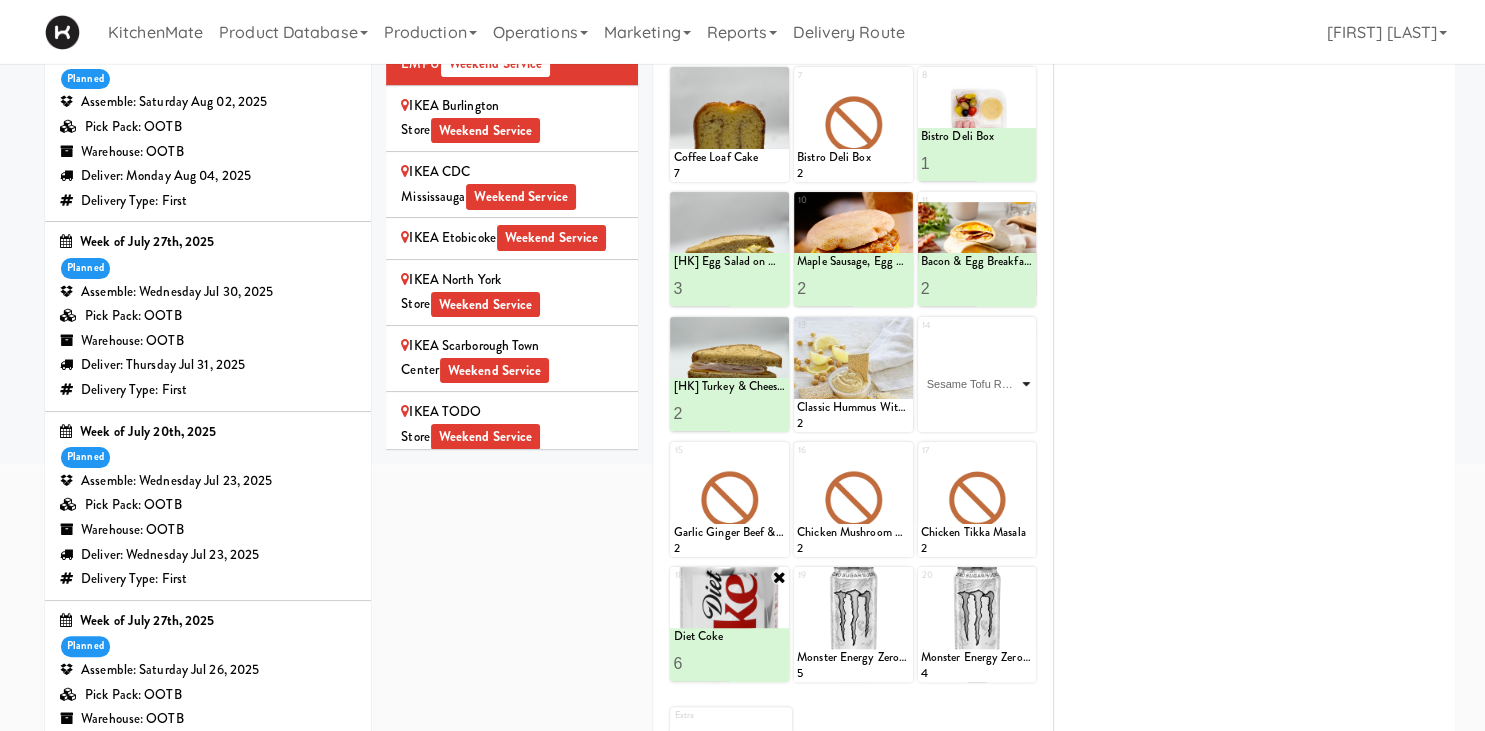 click on "Sesame Tofu Rainbow Bowl" at bounding box center [0, 0] 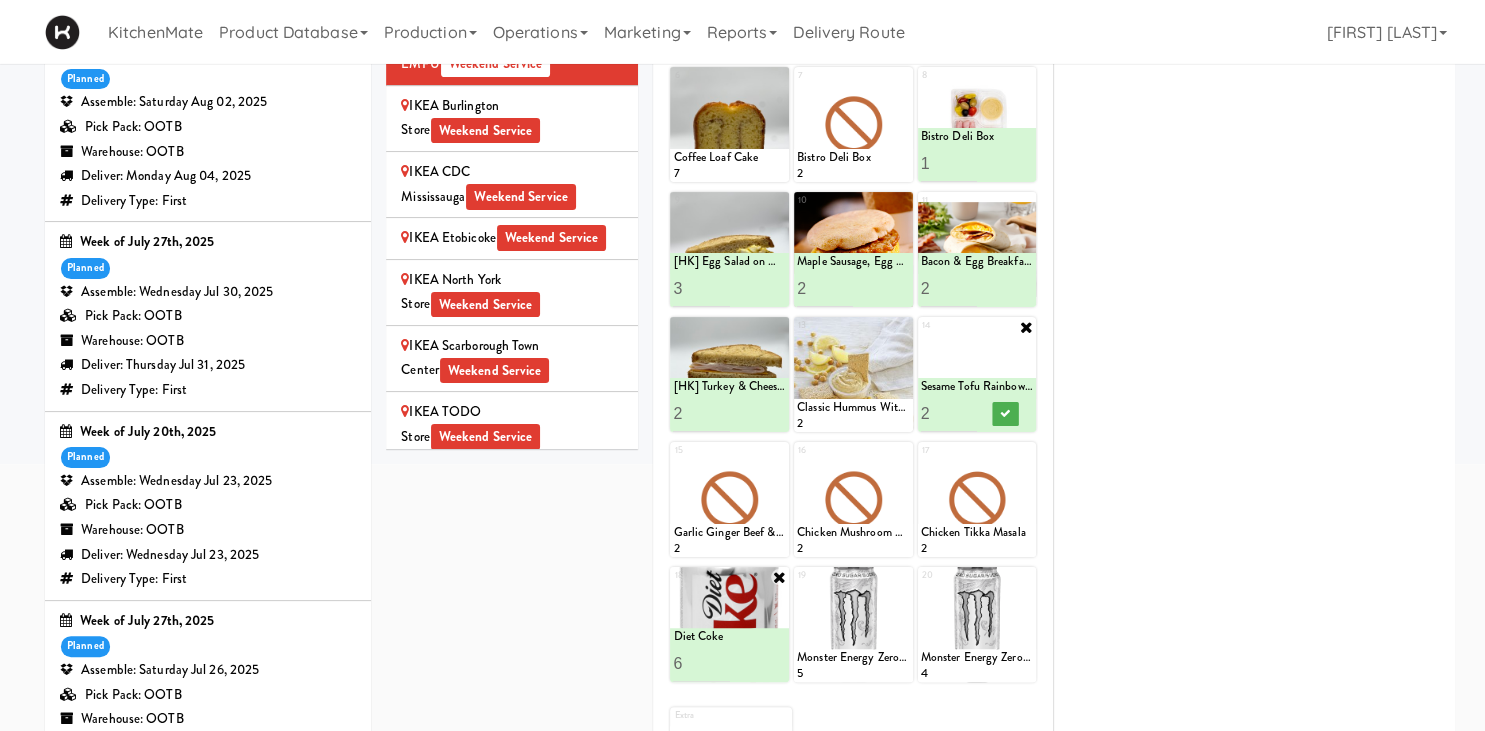 type on "2" 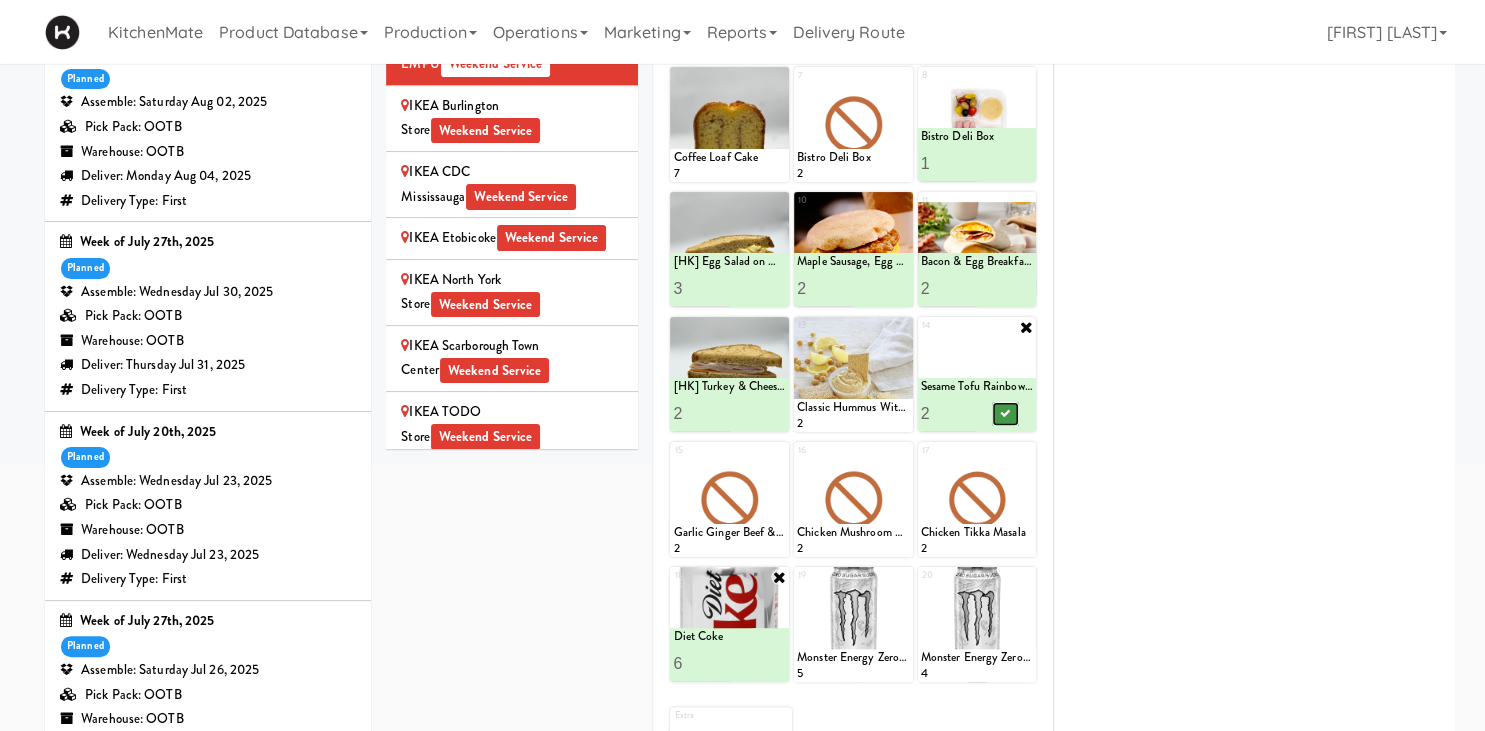 click at bounding box center [1005, 414] 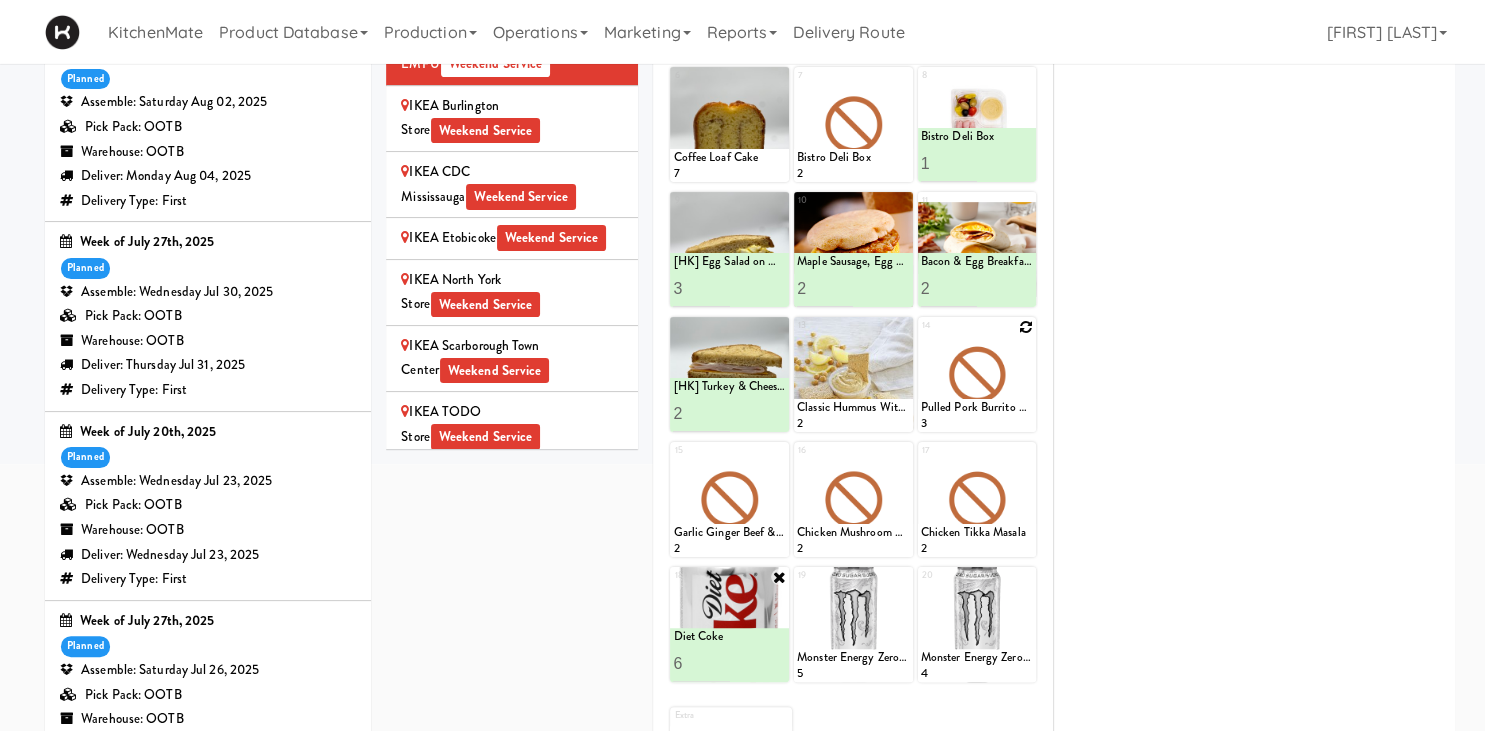 click at bounding box center [1026, 327] 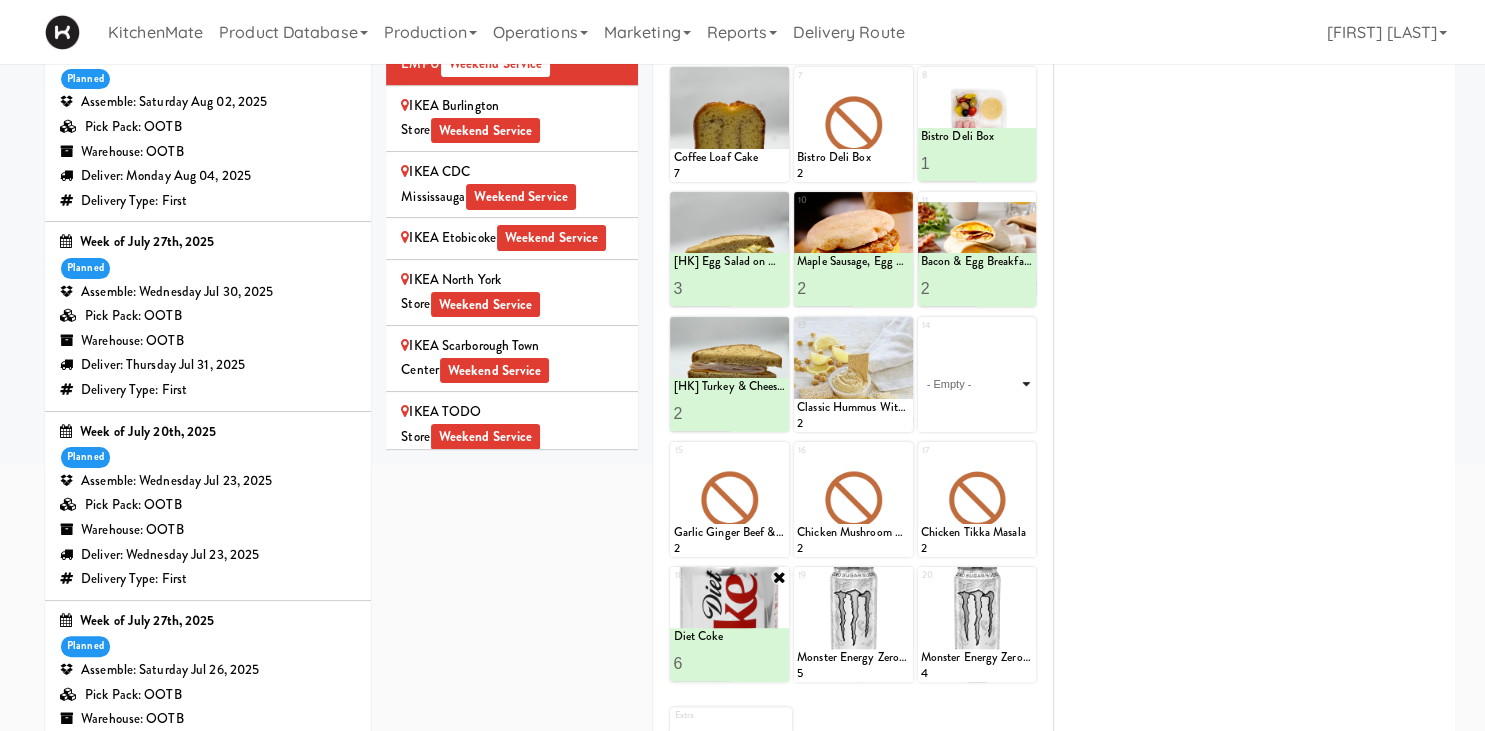 click on "- Empty - Activia Probiotic Peach Mango Smoothie Berry Gatorade Zero Chocolate Milk Tetra Pack Coca Cola Diet Coke Frooti Fuze Iced Tea Grape G2 Gatorade Thirst Quencher Greenhouse Fiery Ginger Shot Lemon Lime Gatorade Zero Monster Energy Zero Ultra Norse Cold Brew Coffee Oasis Apple Juice Orange Celsius Energy Drink Orange Gatorade Zero Red Bull Energy Drink Sanpellengrino Aranciata Sparkling Clementine Probiotic Soda Sparkling Ginger Probiotic Soda Sparkling Grapefruit Probiotic Soda Sugar Free Red Bull Tonica Kombucha Berry Bounce Amazing Chocolate Chunk Cookie Bacon & Egg Breakfast Wrap Bistro Deli Box Blue Diamond Roasted Salted Almonds Blue Diamond Smokehouse Almonds Caramilk Chocolate Chip Loaf Cake Chocolate Loaf Cake Classic Hummus With Crackers Clif Bar Peanut Butter Crunch Clif Builders proteins Bar Chocolate Clif Builders proteins Bar Chocolate Mint Coffee Loaf Cake Falafel & Hummus Wrap Freshii Peanut Butter Energii Bites [HK] Cheddar Cheese Bagel [HK] Chicken Caesar Wrap [HK] Turkey Club Wrap" at bounding box center [977, 384] 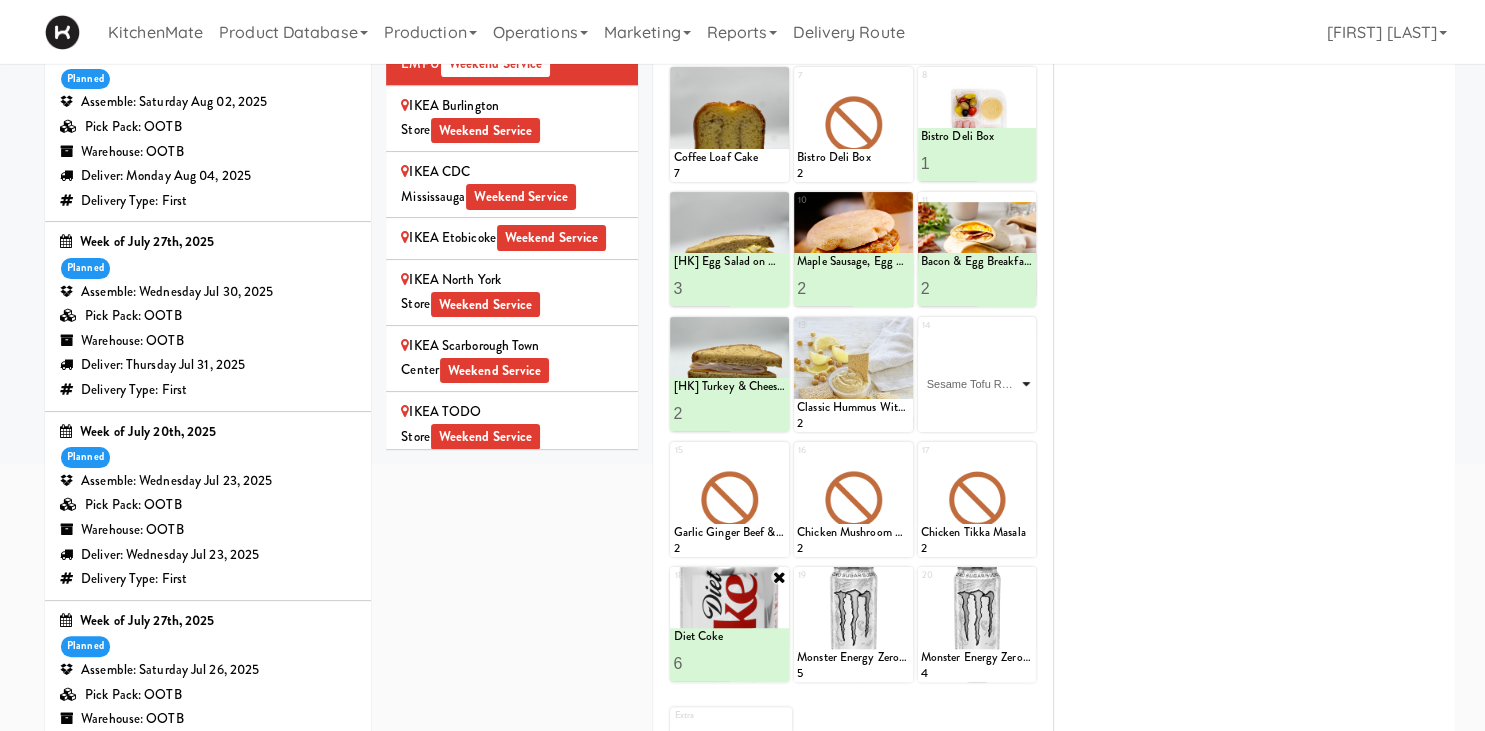 click on "Sesame Tofu Rainbow Bowl" at bounding box center [0, 0] 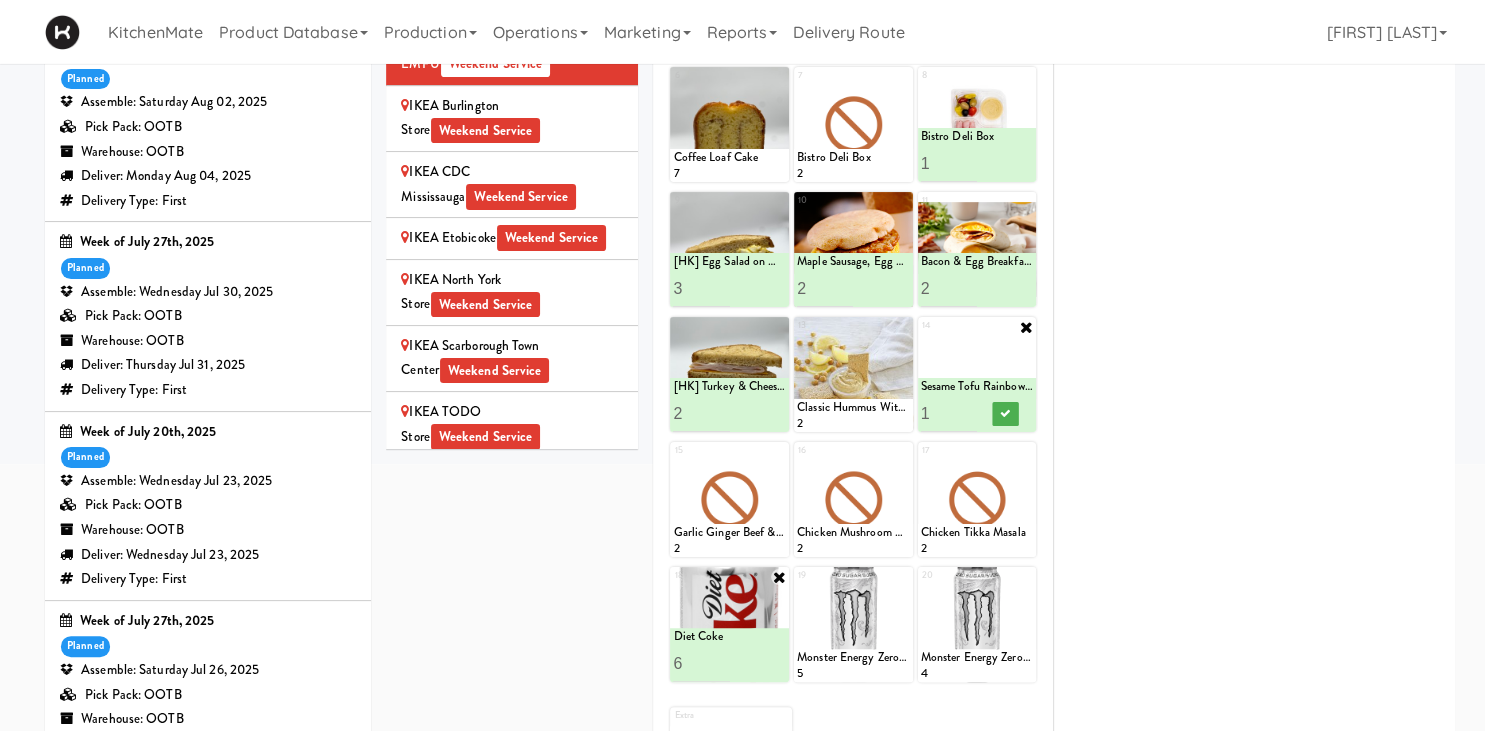 type on "2" 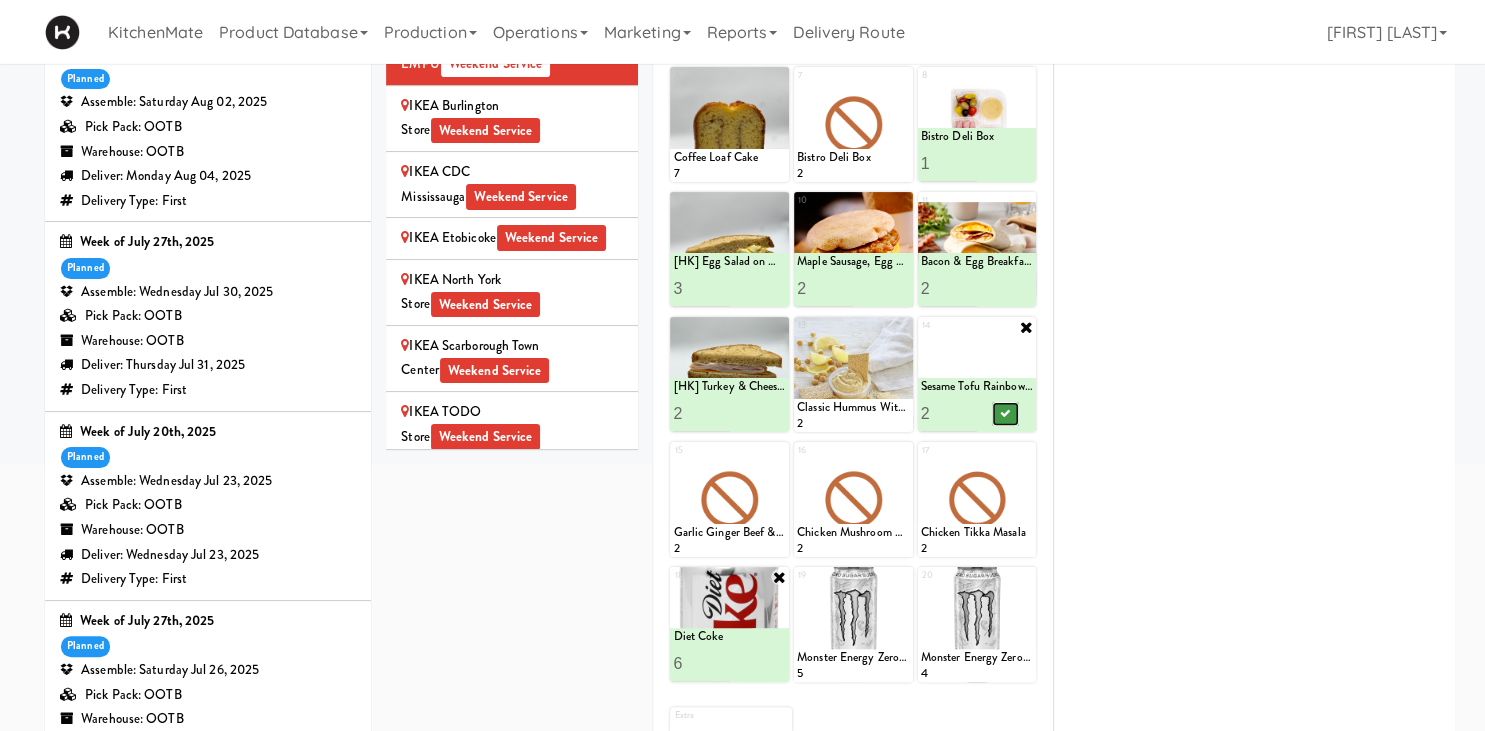 click at bounding box center [1005, 414] 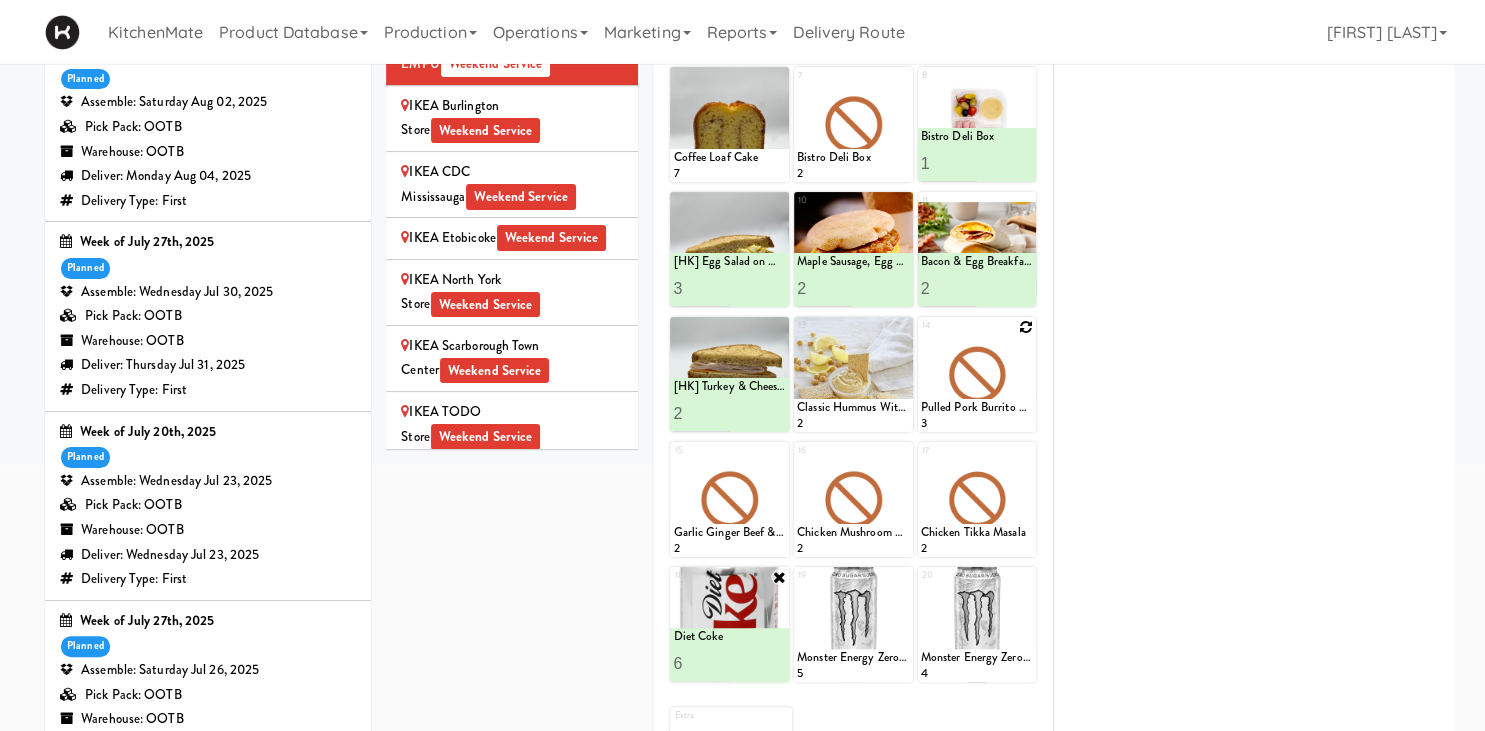 click at bounding box center (1026, 327) 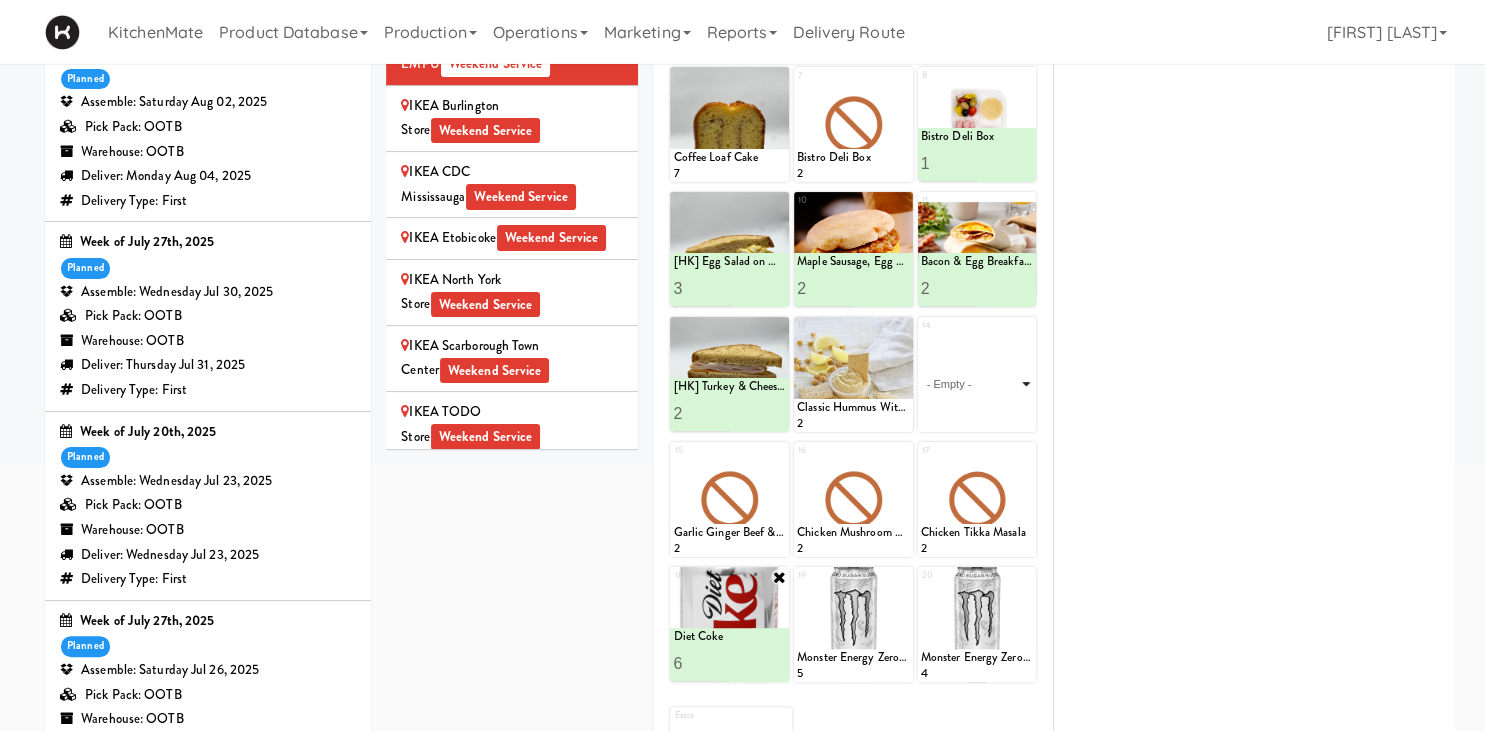 click on "- Empty - Activia Probiotic Peach Mango Smoothie Berry Gatorade Zero Chocolate Milk Tetra Pack Coca Cola Diet Coke Frooti Fuze Iced Tea Grape G2 Gatorade Thirst Quencher Greenhouse Fiery Ginger Shot Lemon Lime Gatorade Zero Monster Energy Zero Ultra Norse Cold Brew Coffee Oasis Apple Juice Orange Celsius Energy Drink Orange Gatorade Zero Red Bull Energy Drink Sanpellengrino Aranciata Sparkling Clementine Probiotic Soda Sparkling Ginger Probiotic Soda Sparkling Grapefruit Probiotic Soda Sugar Free Red Bull Tonica Kombucha Berry Bounce Amazing Chocolate Chunk Cookie Bacon & Egg Breakfast Wrap Bistro Deli Box Blue Diamond Roasted Salted Almonds Blue Diamond Smokehouse Almonds Caramilk Chocolate Chip Loaf Cake Chocolate Loaf Cake Classic Hummus With Crackers Clif Bar Peanut Butter Crunch Clif Builders proteins Bar Chocolate Clif Builders proteins Bar Chocolate Mint Coffee Loaf Cake Falafel & Hummus Wrap Freshii Peanut Butter Energii Bites [HK] Cheddar Cheese Bagel [HK] Chicken Caesar Wrap [HK] Turkey Club Wrap" at bounding box center [977, 384] 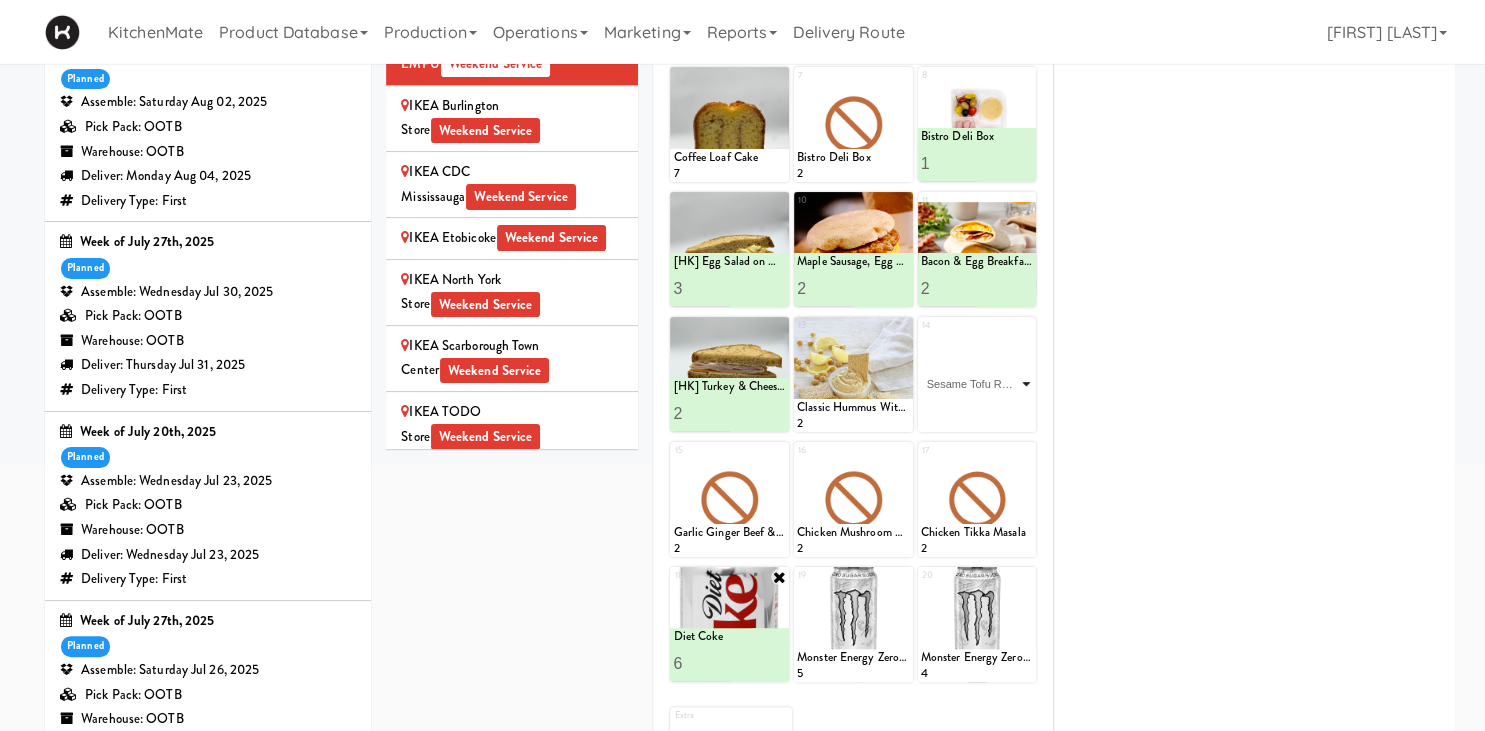 click on "Sesame Tofu Rainbow Bowl" at bounding box center [0, 0] 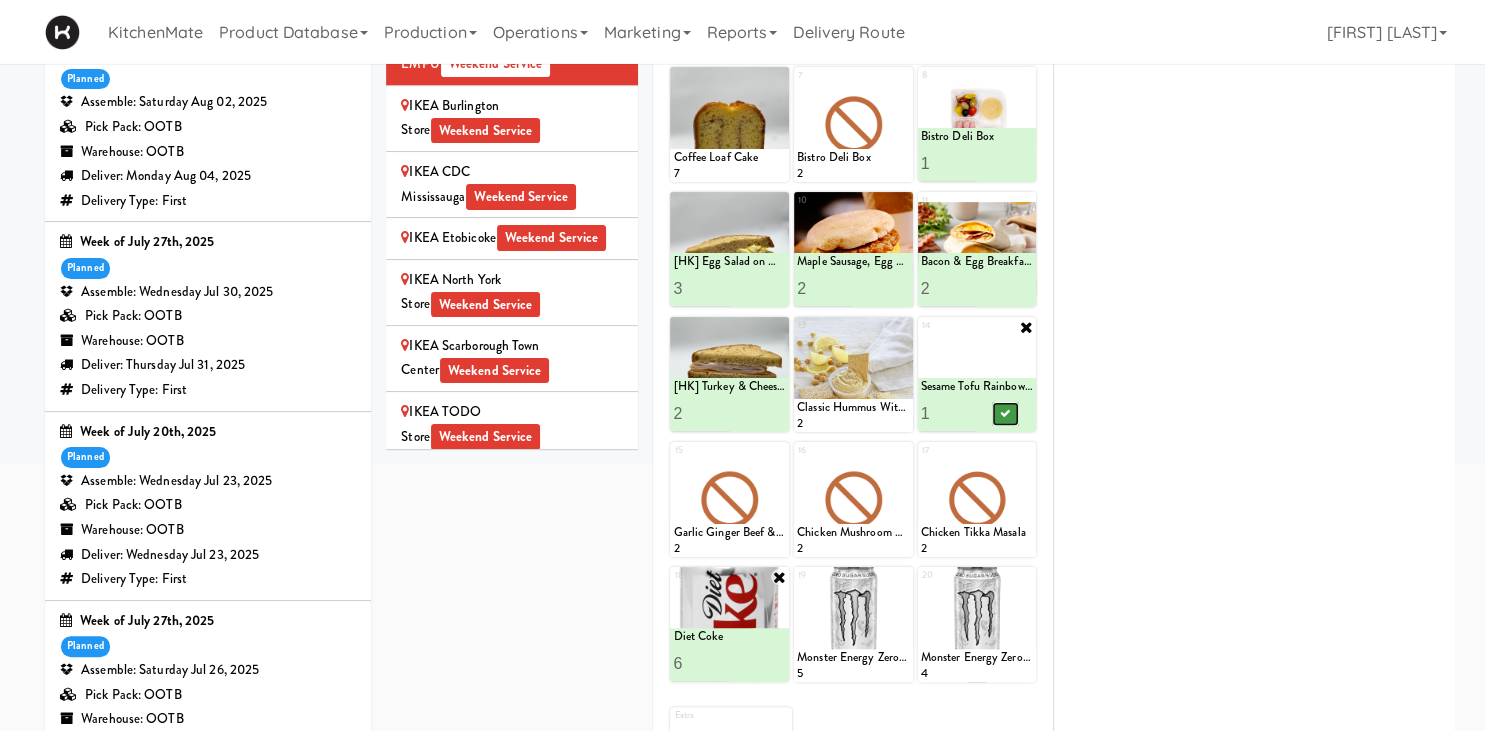 click at bounding box center (1005, 414) 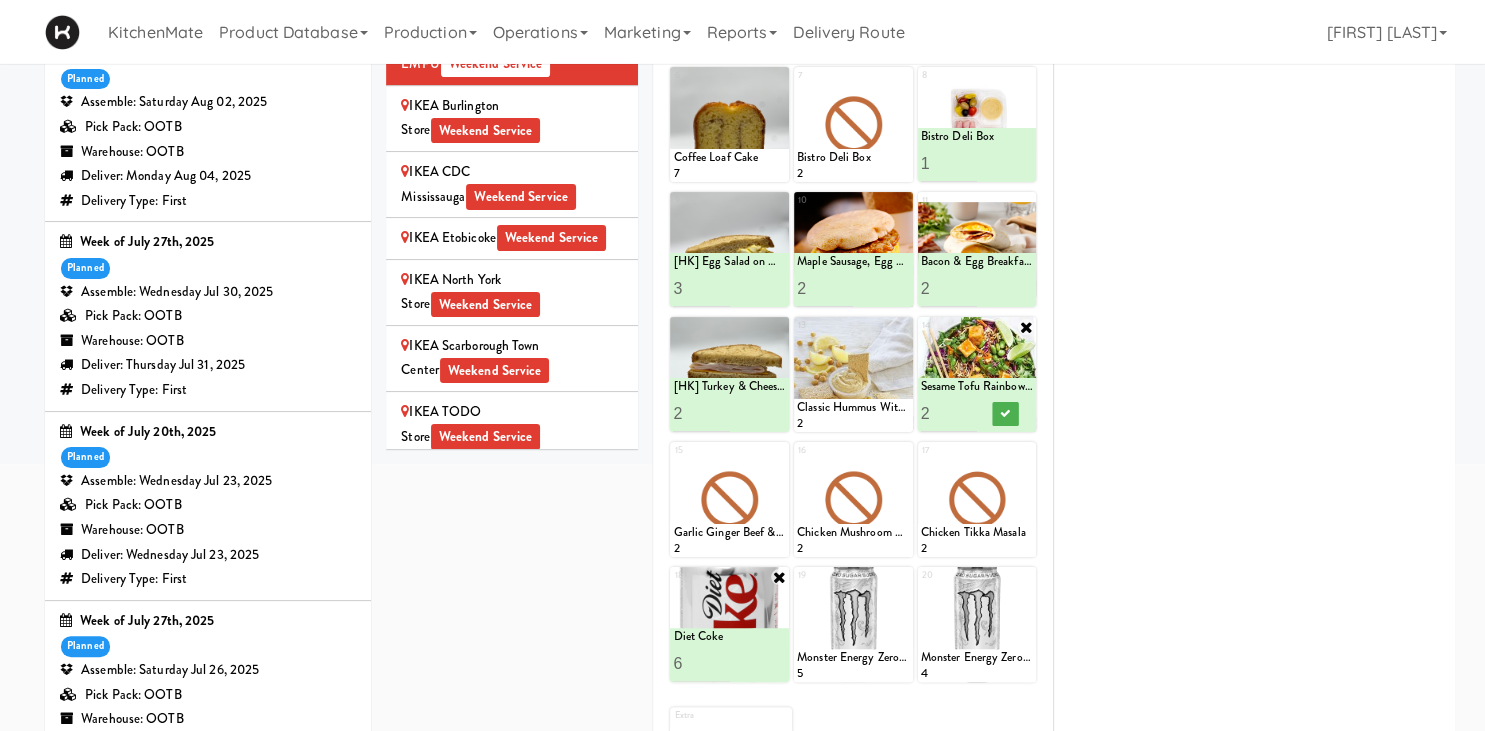 type on "2" 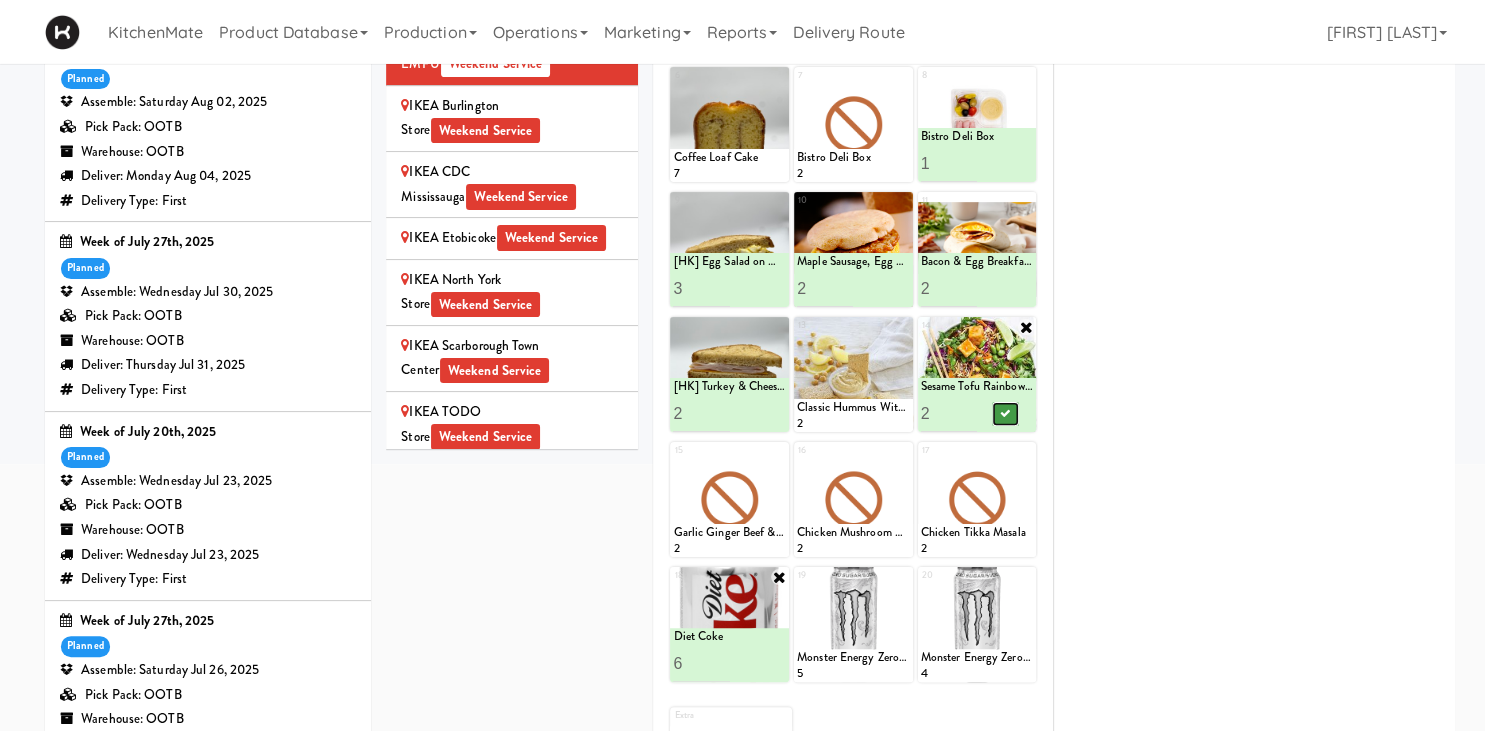 click at bounding box center [1005, 413] 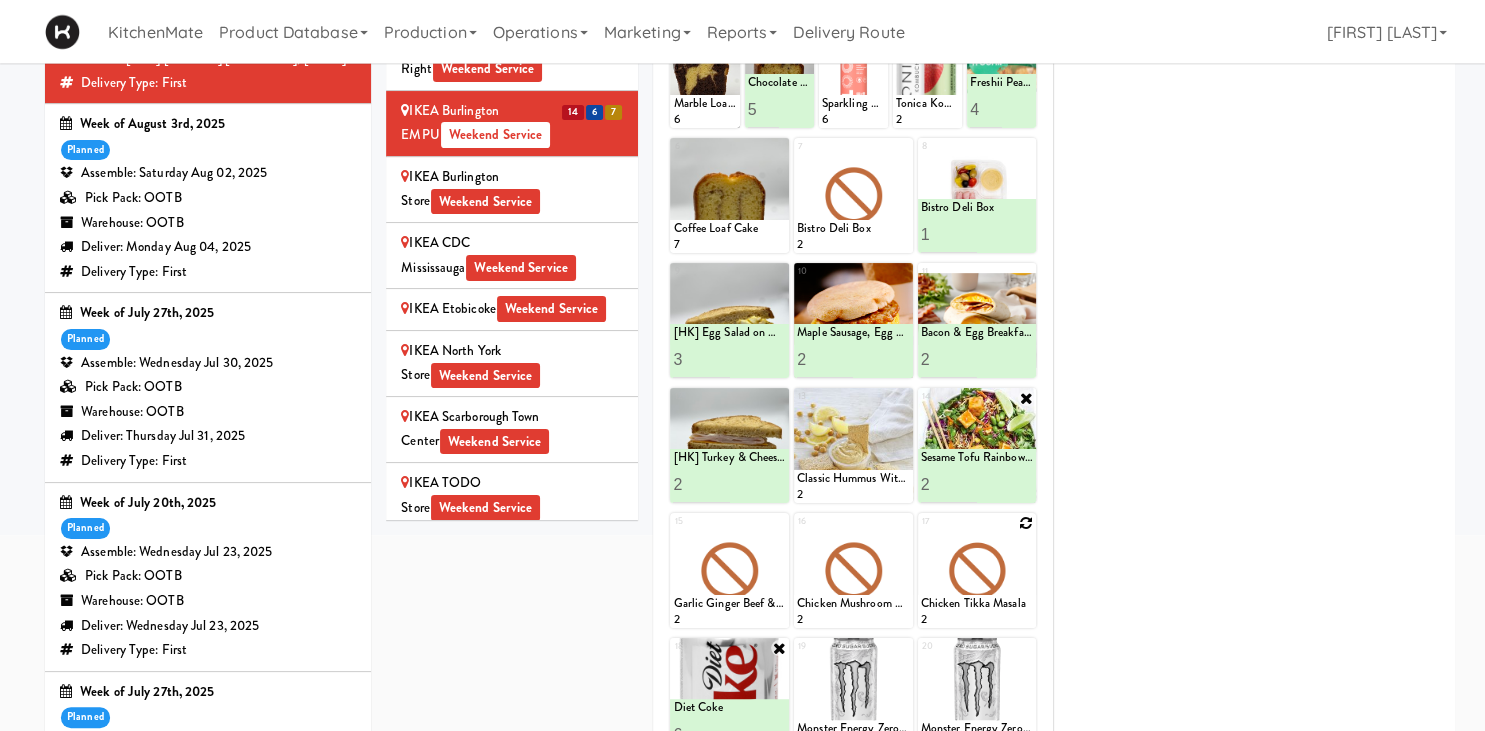 scroll, scrollTop: 152, scrollLeft: 0, axis: vertical 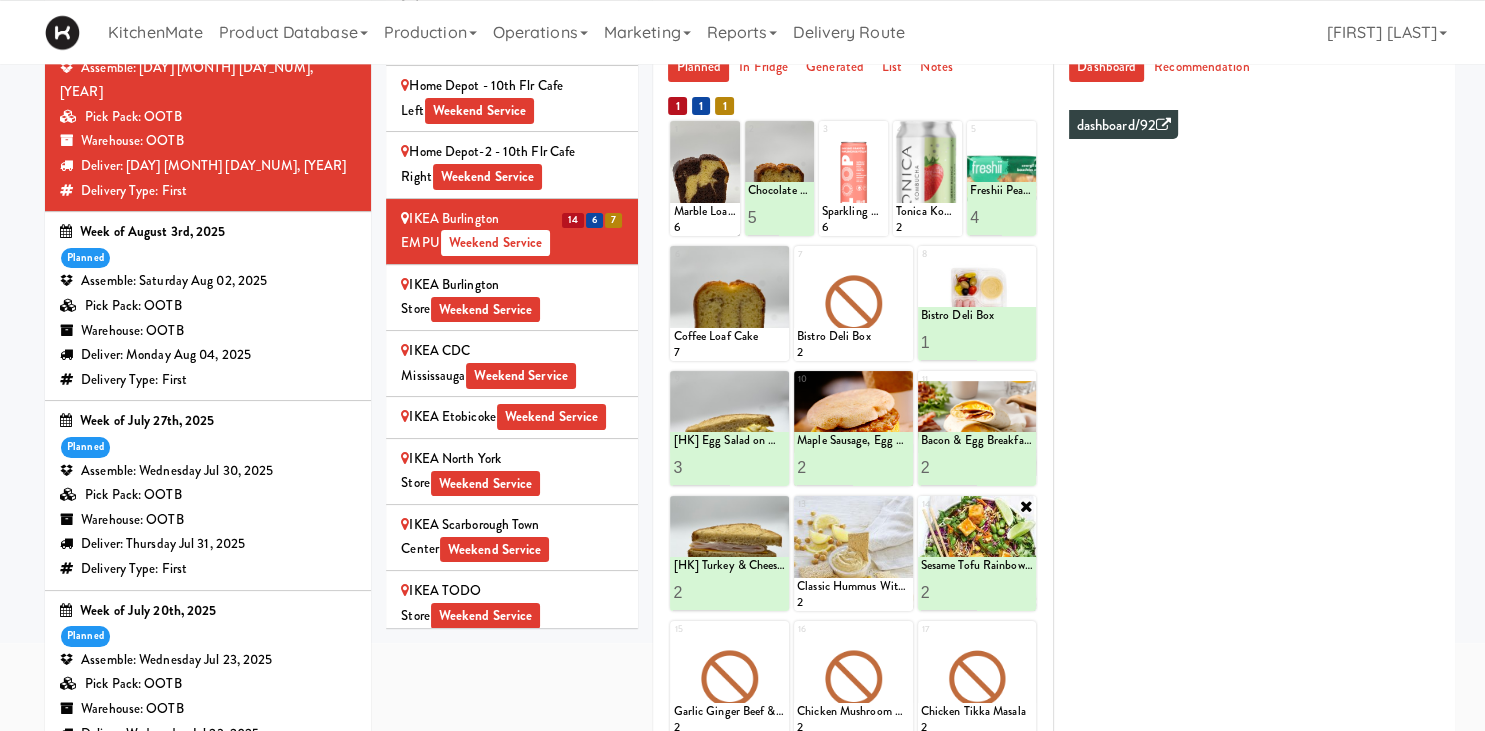 click at bounding box center (1026, 506) 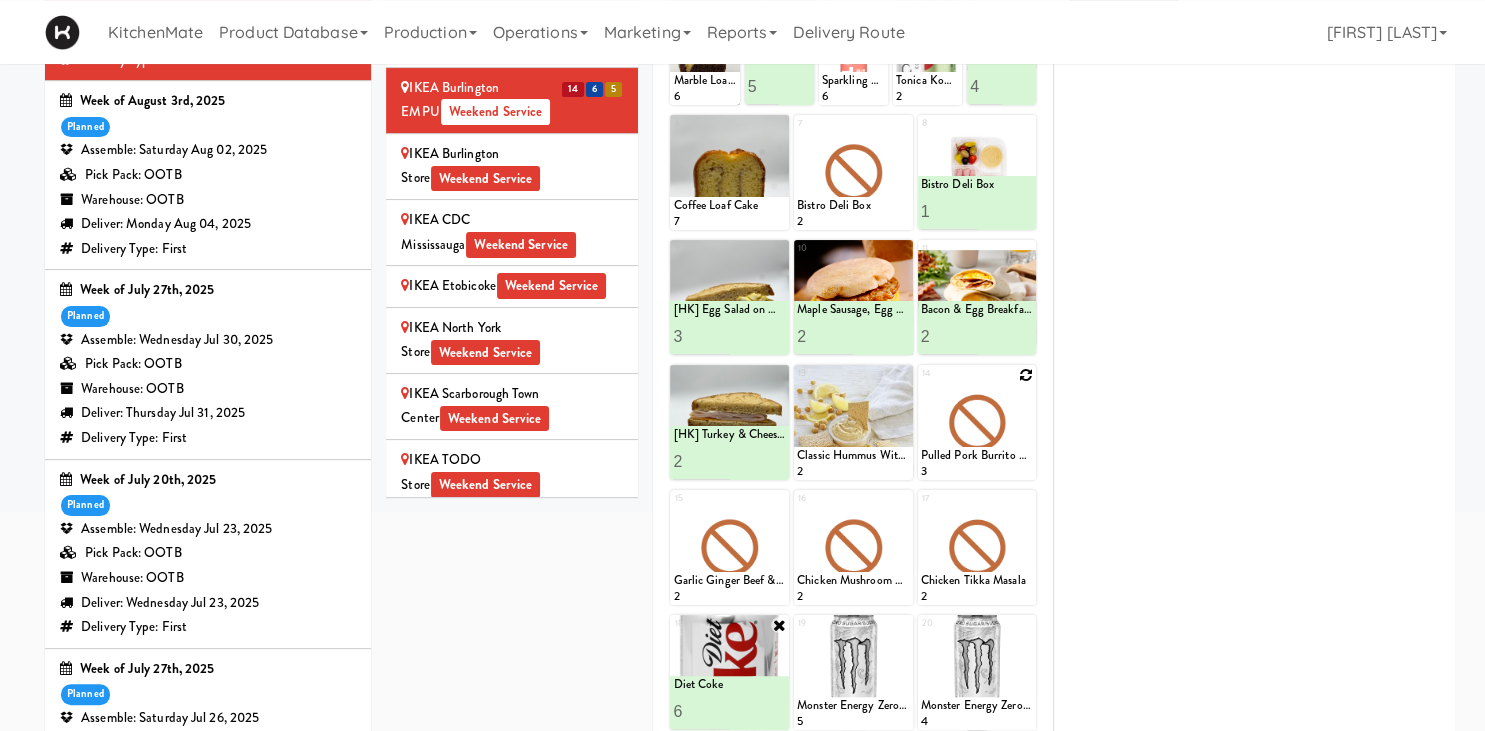 scroll, scrollTop: 281, scrollLeft: 0, axis: vertical 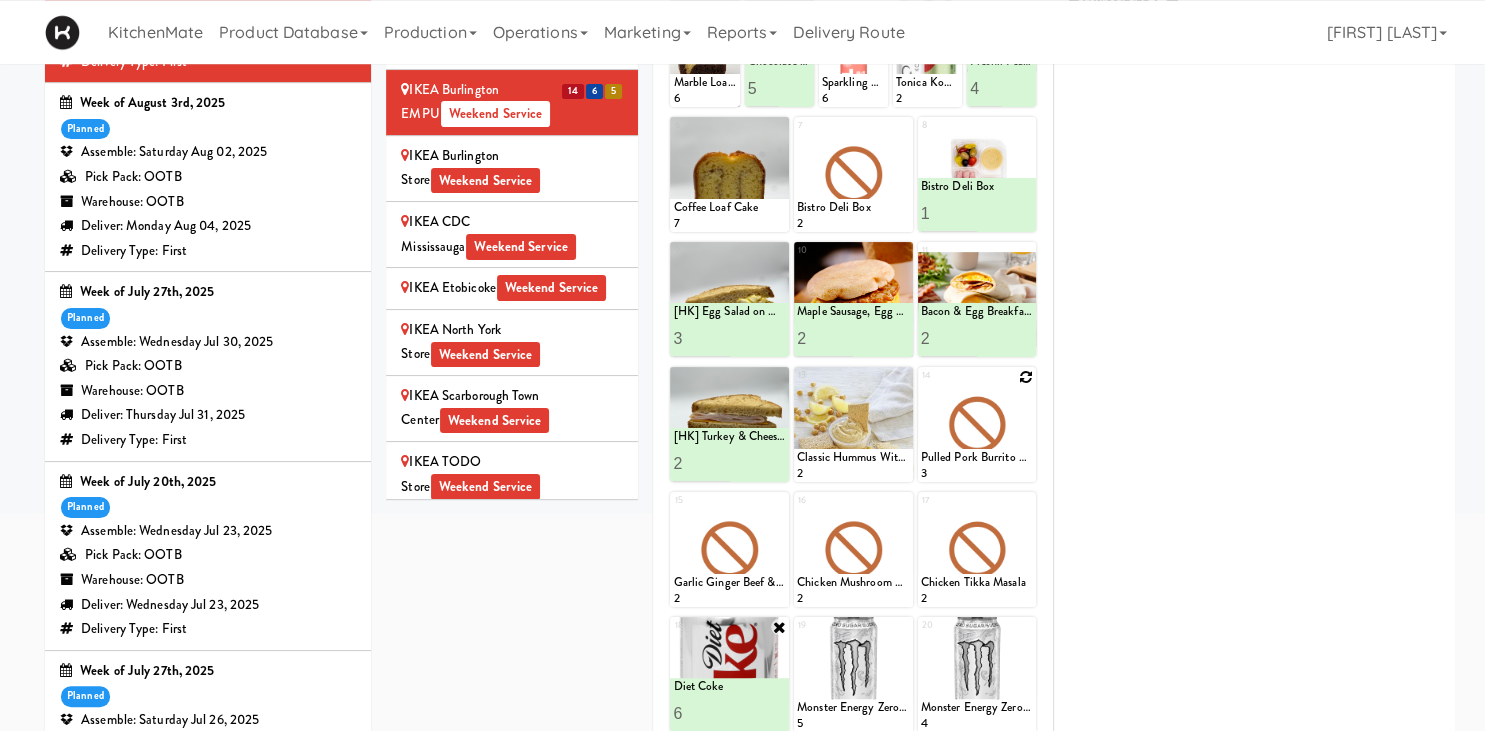 click on "IKEA Burlington Store  Weekend Service" at bounding box center [512, 168] 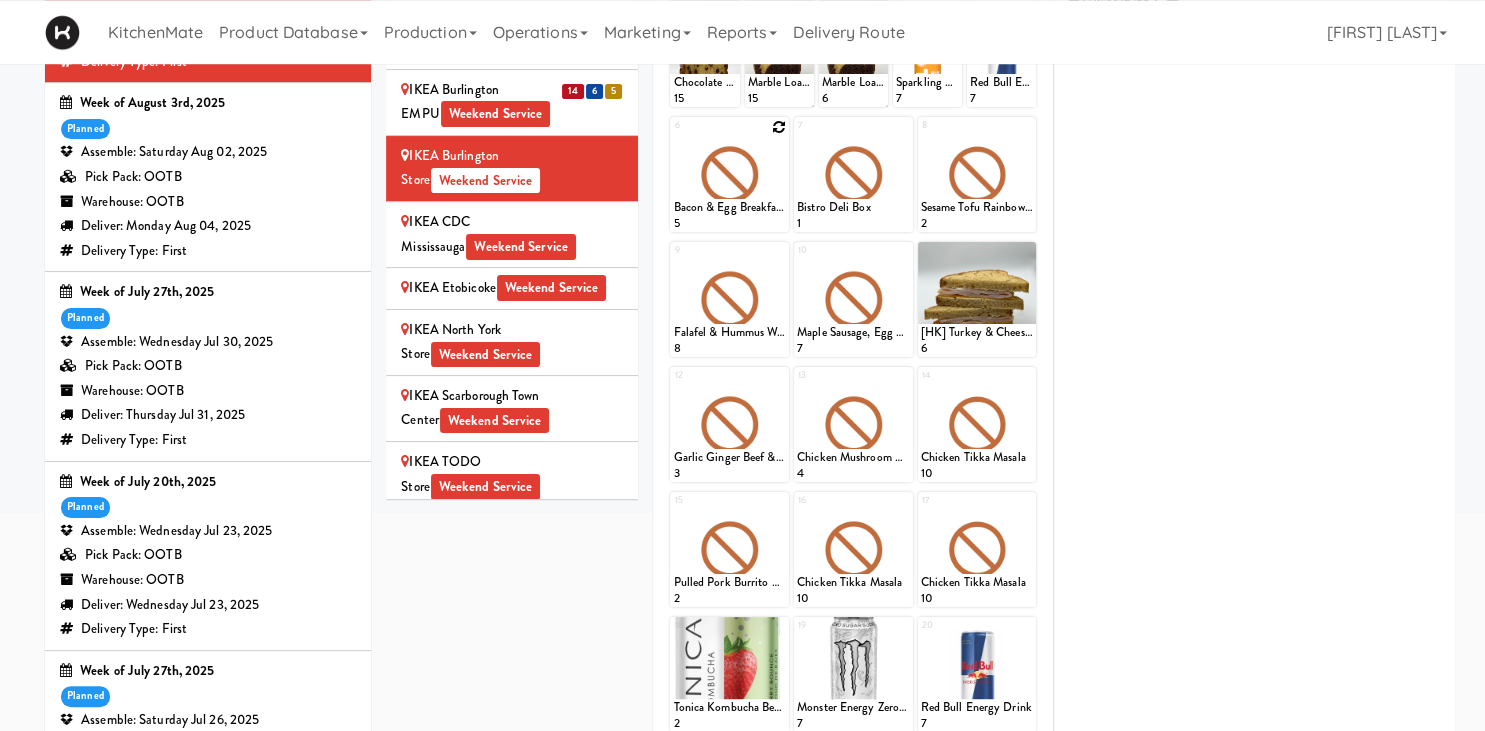 scroll, scrollTop: 143, scrollLeft: 0, axis: vertical 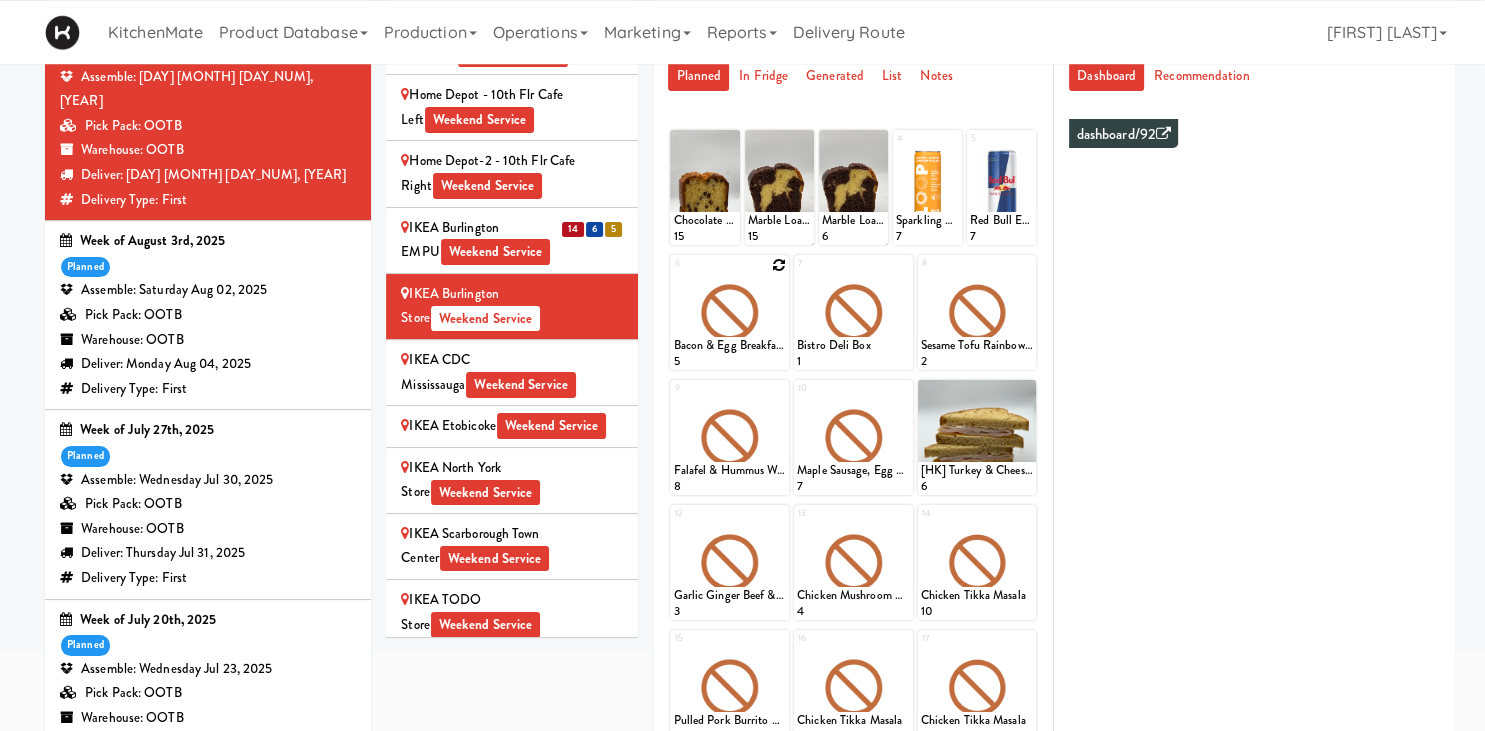 click at bounding box center (779, 265) 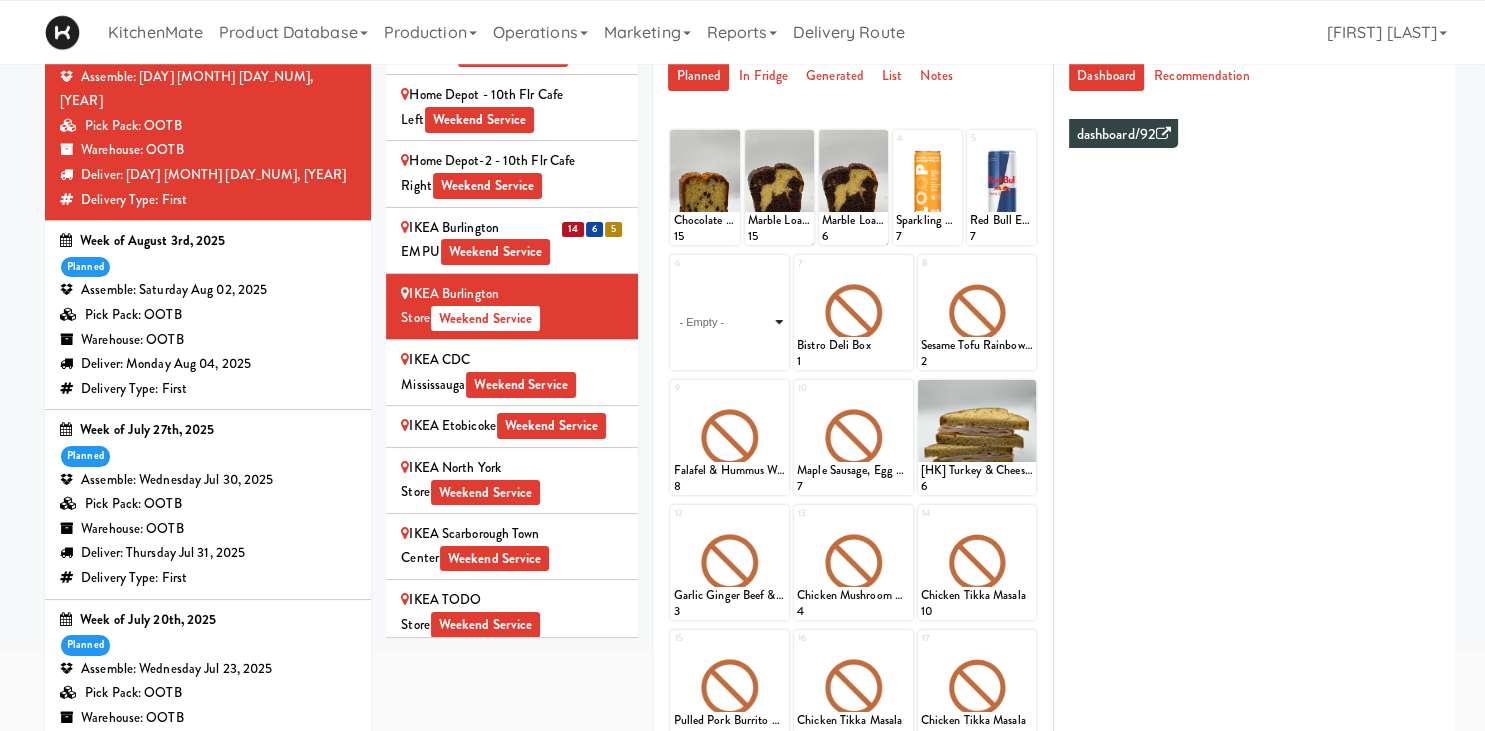 click on "- Empty - Activia Probiotic Peach Mango Smoothie Berry Gatorade Zero Chocolate Milk Tetra Pack Coca Cola Diet Coke Frooti Fuze Iced Tea Grape G2 Gatorade Thirst Quencher Greenhouse Fiery Ginger Shot Lemon Lime Gatorade Zero Monster Energy Zero Ultra Norse Cold Brew Coffee Oasis Apple Juice Orange Celsius Energy Drink Orange Gatorade Zero Red Bull Energy Drink Sanpellengrino Aranciata Sparkling Clementine Probiotic Soda Sparkling Ginger Probiotic Soda Sparkling Grapefruit Probiotic Soda Sugar Free Red Bull Tonica Kombucha Berry Bounce Amazing Chocolate Chunk Cookie Bacon & Egg Breakfast Wrap Bistro Deli Box Blue Diamond Roasted Salted Almonds Blue Diamond Smokehouse Almonds Caramilk Chocolate Chip Loaf Cake Chocolate Loaf Cake Classic Hummus With Crackers Clif Bar Peanut Butter Crunch Clif Builders proteins Bar Chocolate Clif Builders proteins Bar Chocolate Mint Coffee Loaf Cake Falafel & Hummus Wrap Freshii Peanut Butter Energii Bites [HK] Cheddar Cheese Bagel [HK] Chicken Caesar Wrap [HK] Turkey Club Wrap" at bounding box center (729, 322) 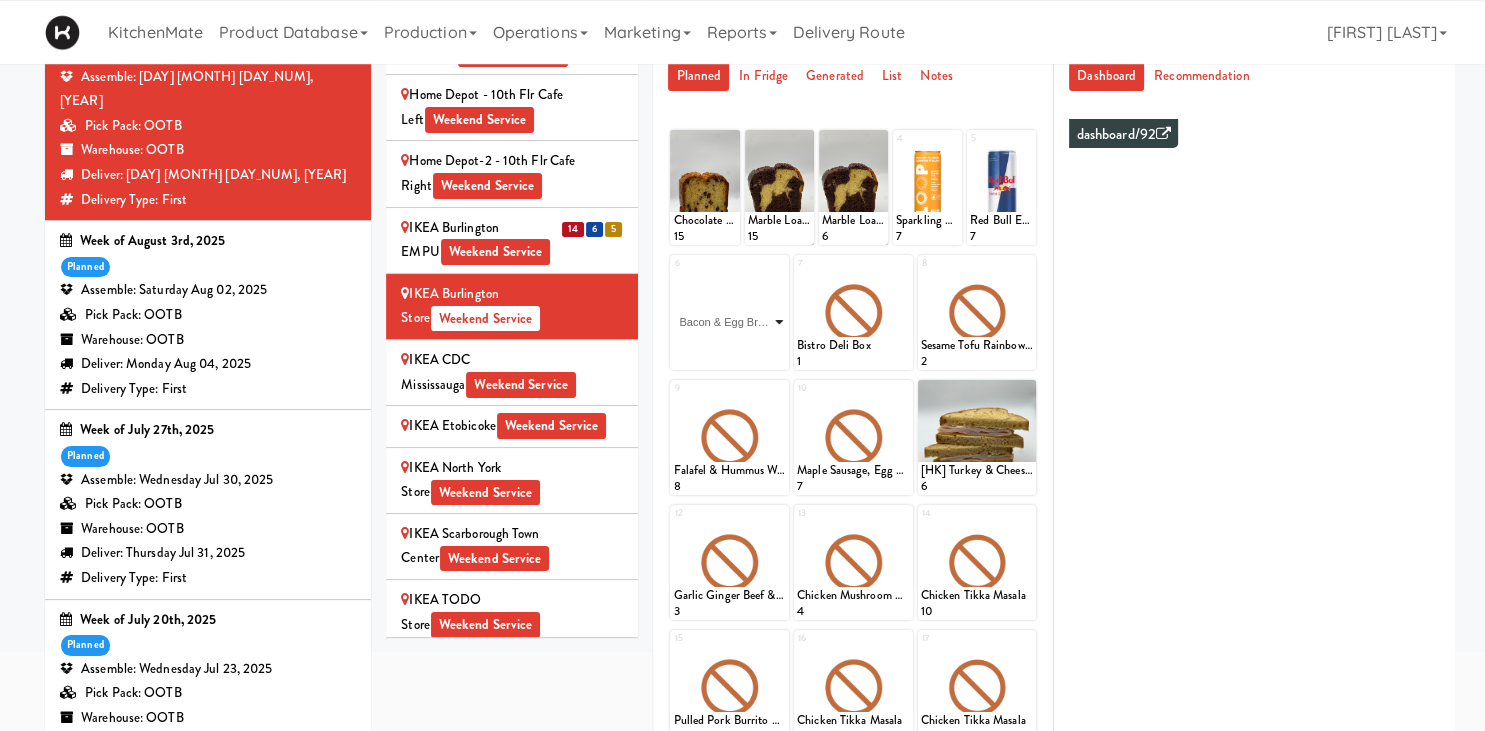 click on "Bacon & Egg Breakfast Wrap" at bounding box center [0, 0] 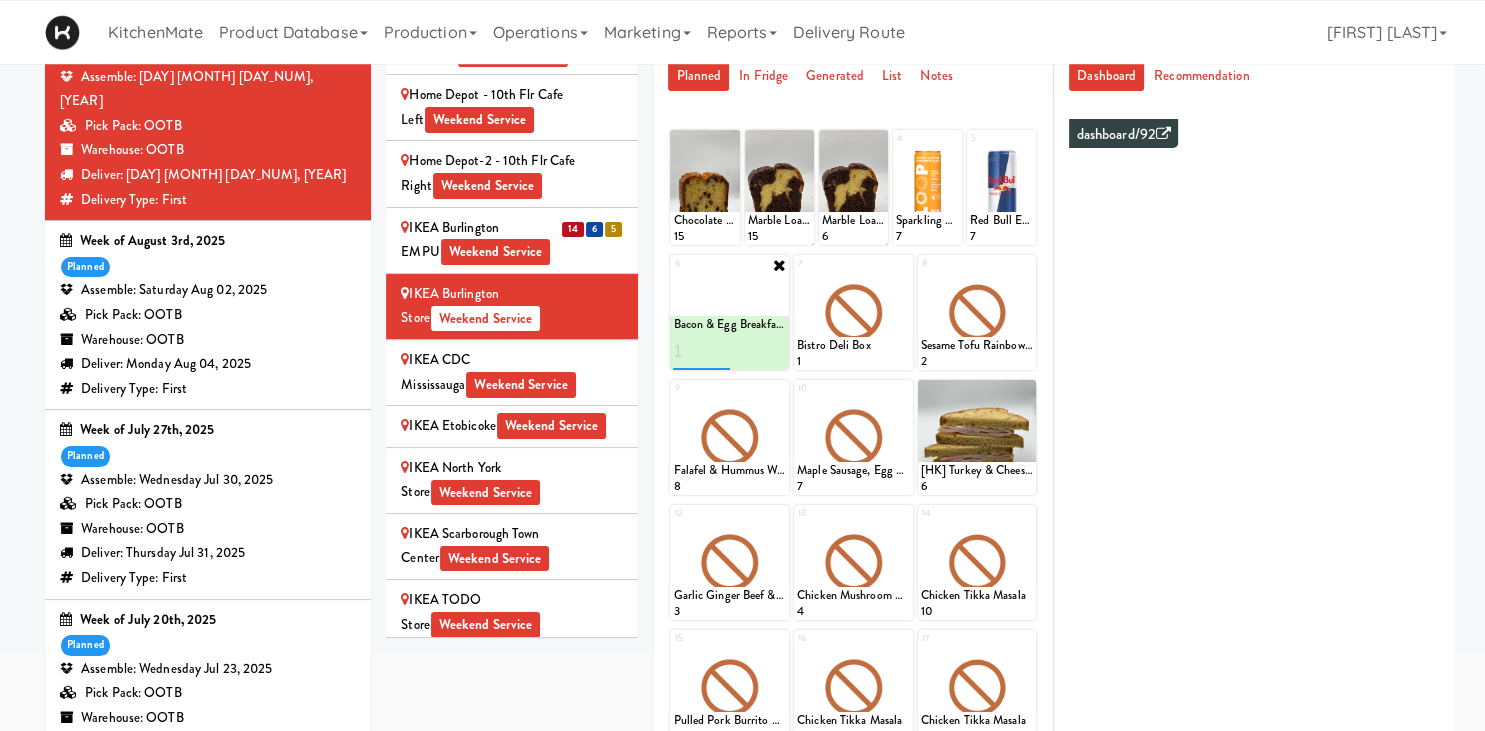 type on "1" 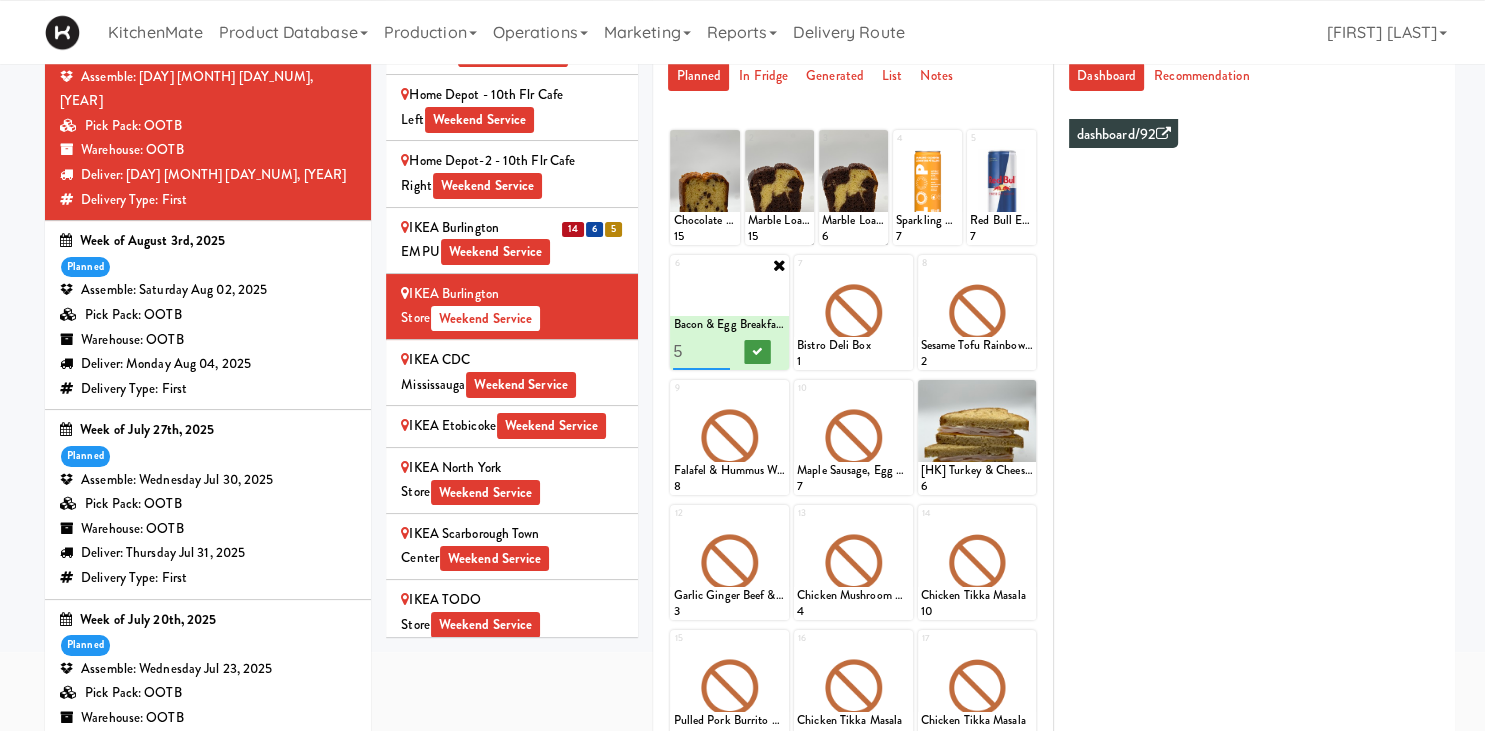 type on "5" 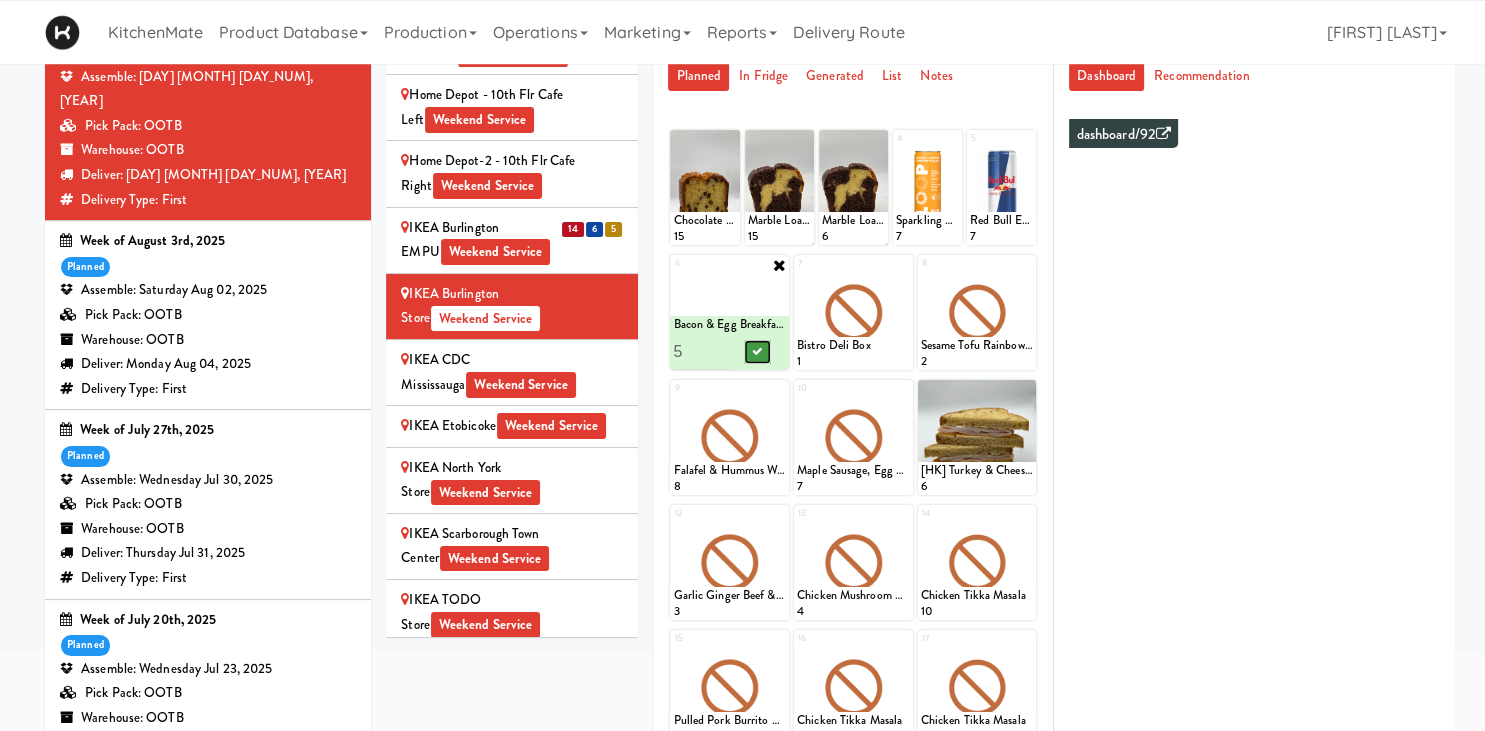 click at bounding box center (758, 352) 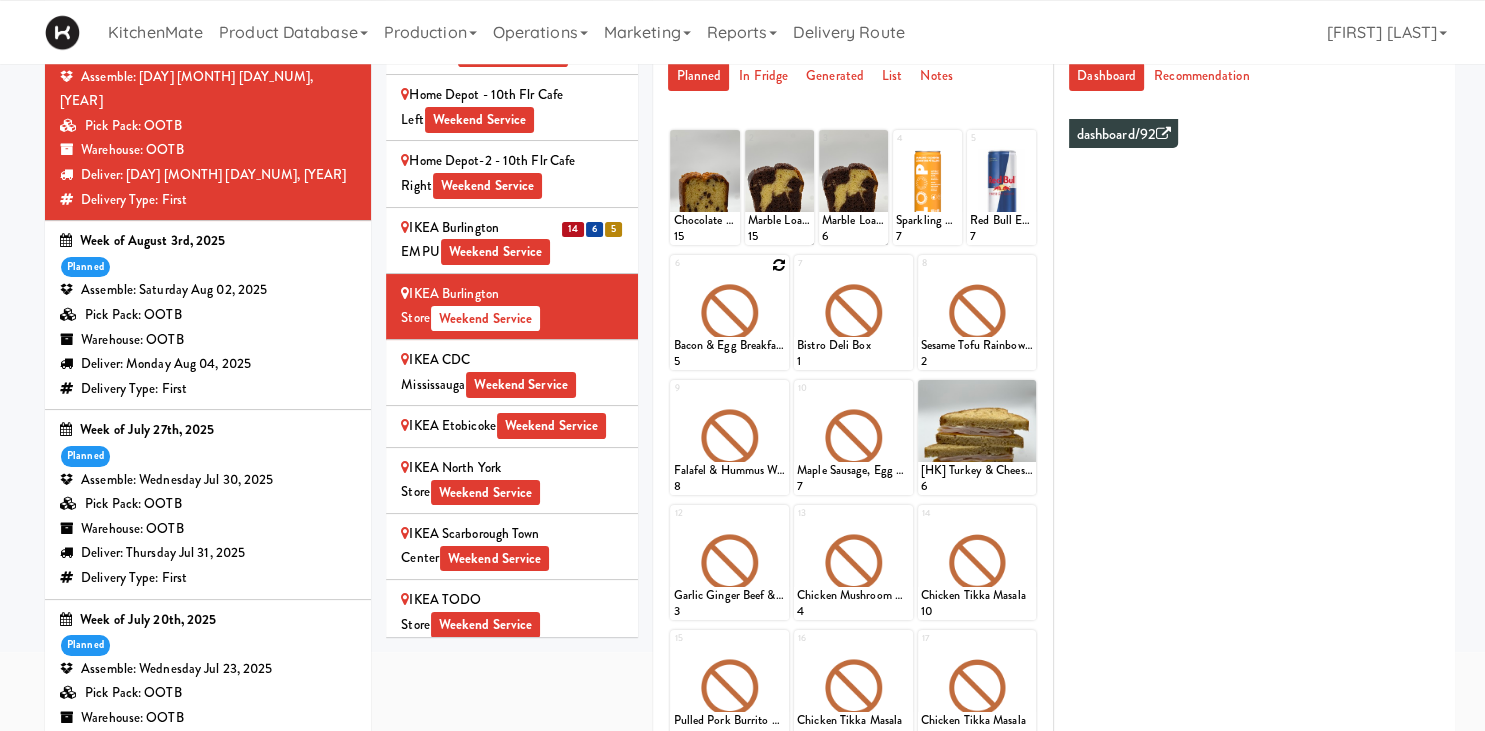 click at bounding box center (779, 265) 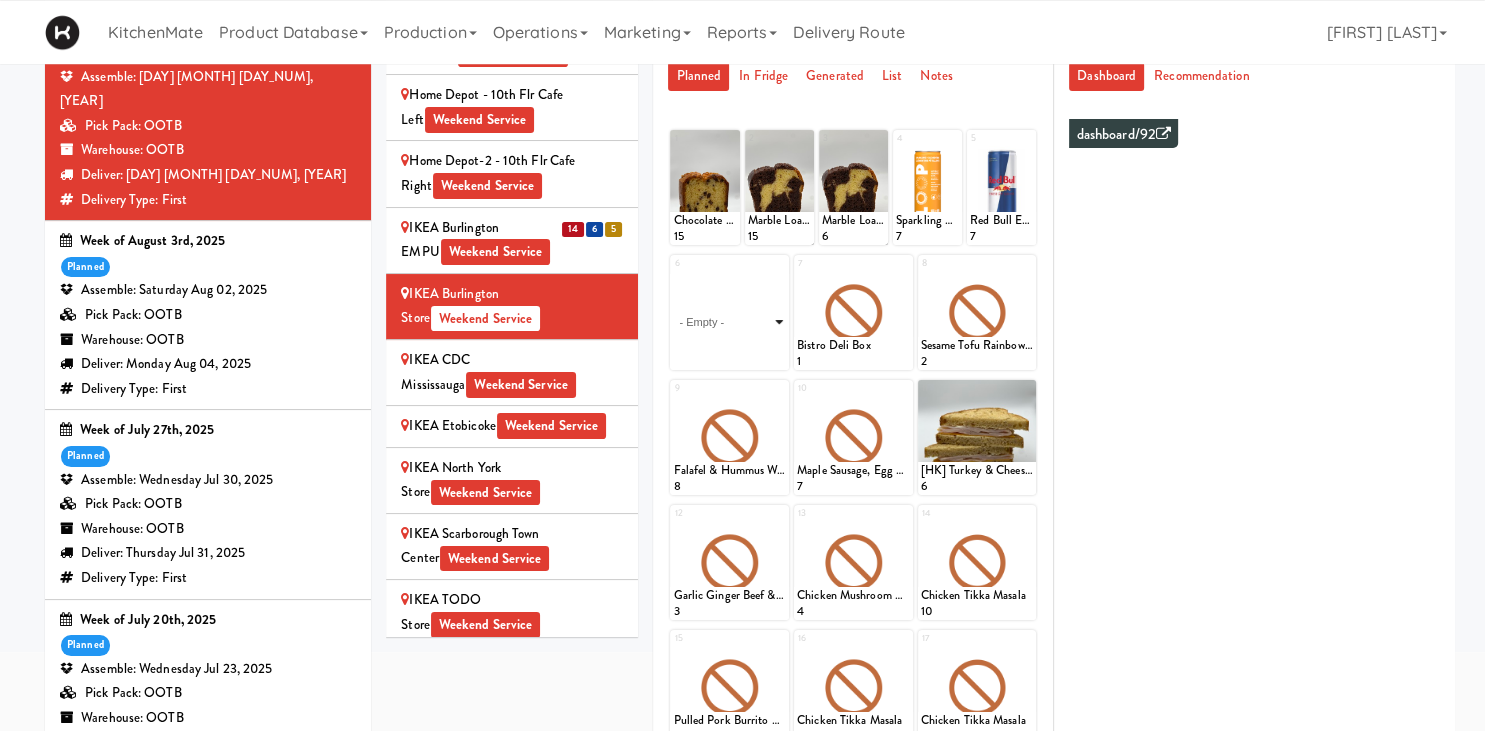 click on "- Empty - Activia Probiotic Peach Mango Smoothie Berry Gatorade Zero Chocolate Milk Tetra Pack Coca Cola Diet Coke Frooti Fuze Iced Tea Grape G2 Gatorade Thirst Quencher Greenhouse Fiery Ginger Shot Lemon Lime Gatorade Zero Monster Energy Zero Ultra Norse Cold Brew Coffee Oasis Apple Juice Orange Celsius Energy Drink Orange Gatorade Zero Red Bull Energy Drink Sanpellengrino Aranciata Sparkling Clementine Probiotic Soda Sparkling Ginger Probiotic Soda Sparkling Grapefruit Probiotic Soda Sugar Free Red Bull Tonica Kombucha Berry Bounce Amazing Chocolate Chunk Cookie Bacon & Egg Breakfast Wrap Bistro Deli Box Blue Diamond Roasted Salted Almonds Blue Diamond Smokehouse Almonds Caramilk Chocolate Chip Loaf Cake Chocolate Loaf Cake Classic Hummus With Crackers Clif Bar Peanut Butter Crunch Clif Builders proteins Bar Chocolate Clif Builders proteins Bar Chocolate Mint Coffee Loaf Cake Falafel & Hummus Wrap Freshii Peanut Butter Energii Bites [HK] Cheddar Cheese Bagel [HK] Chicken Caesar Wrap [HK] Turkey Club Wrap" at bounding box center [729, 322] 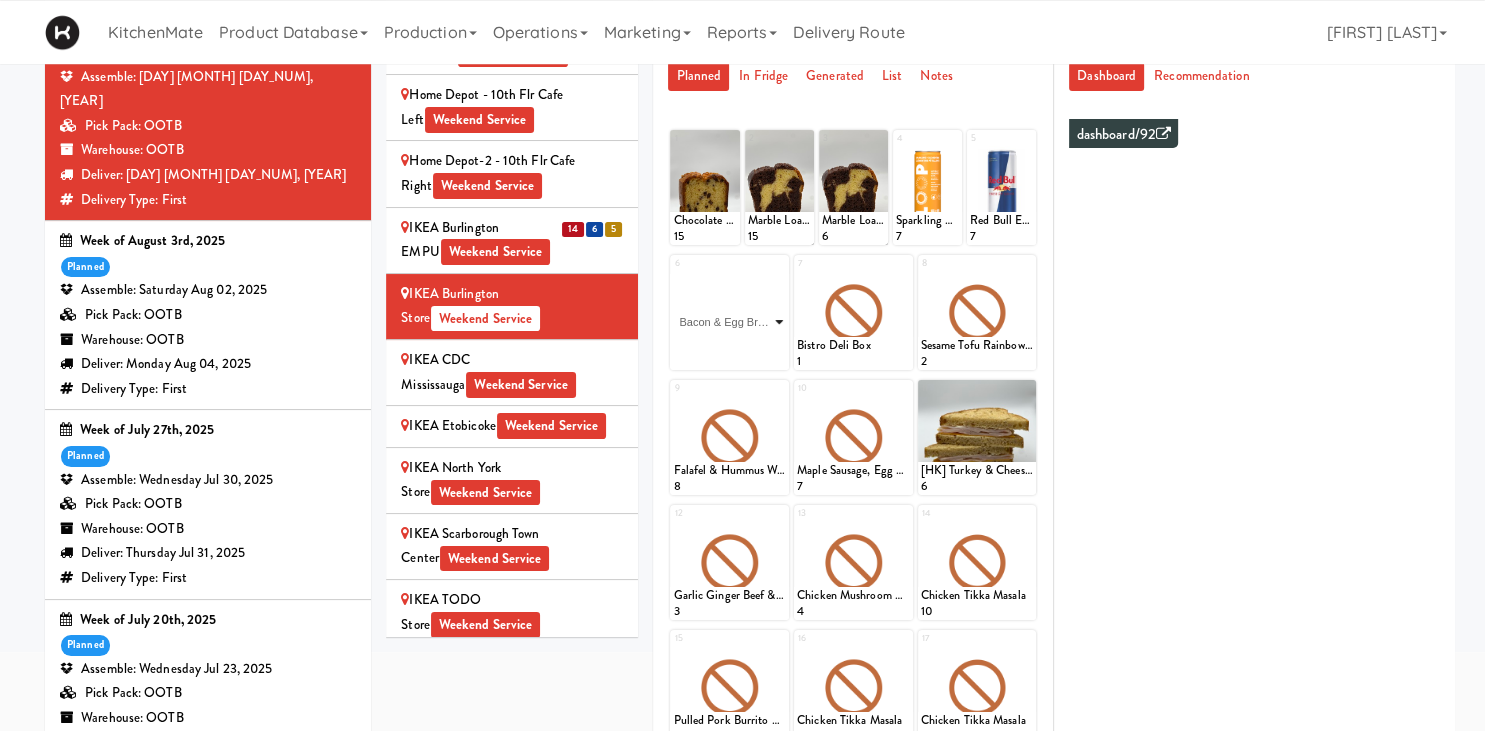 click on "Bacon & Egg Breakfast Wrap" at bounding box center [0, 0] 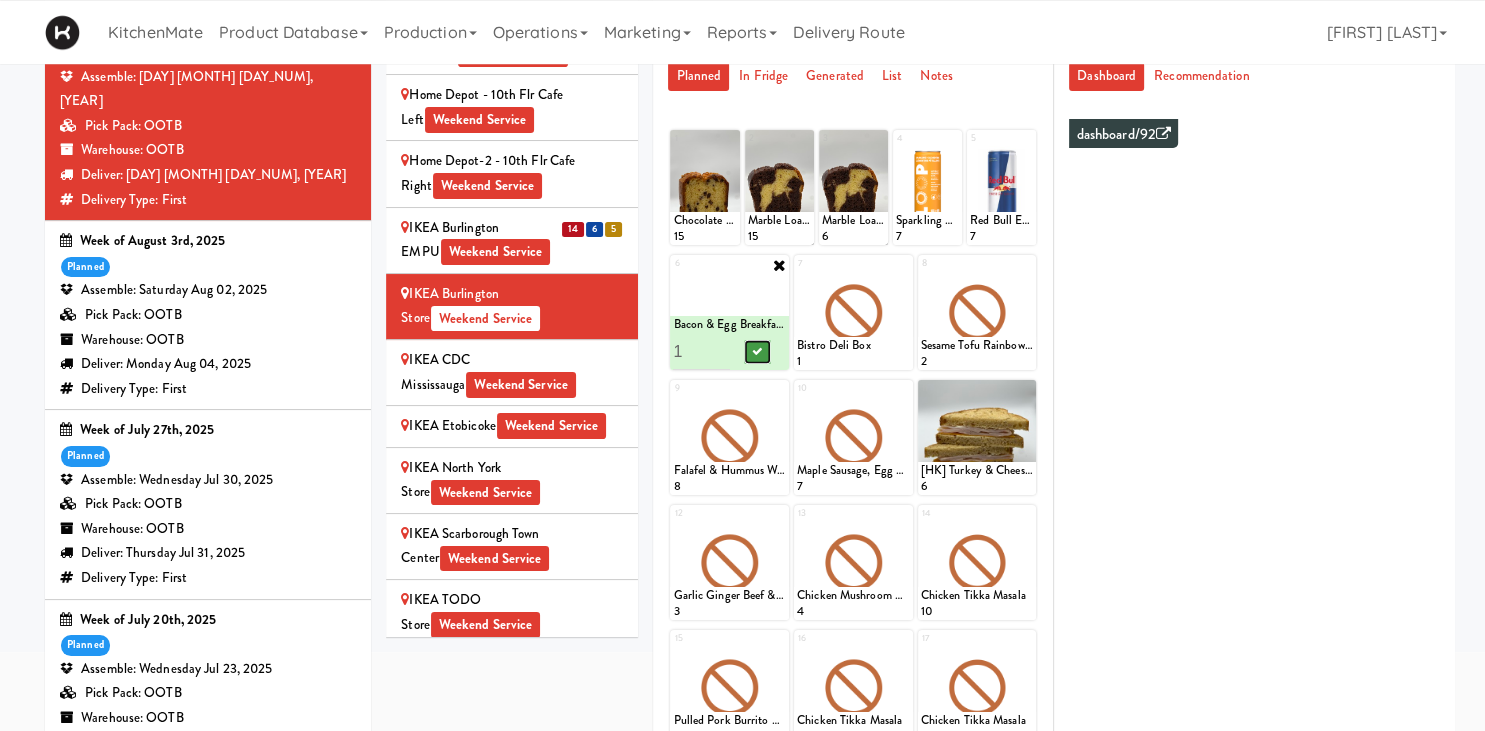 click at bounding box center [758, 351] 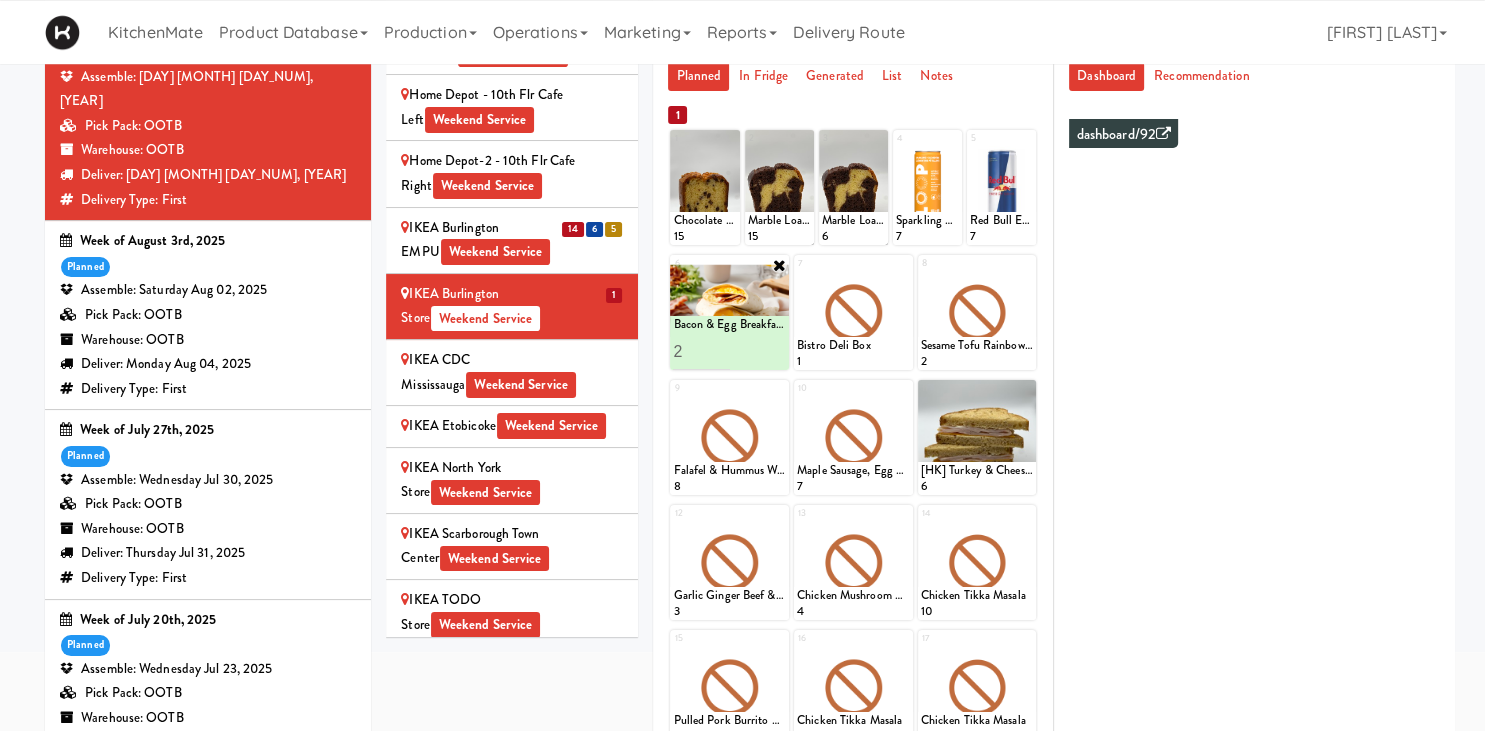 click on "2" at bounding box center (701, 351) 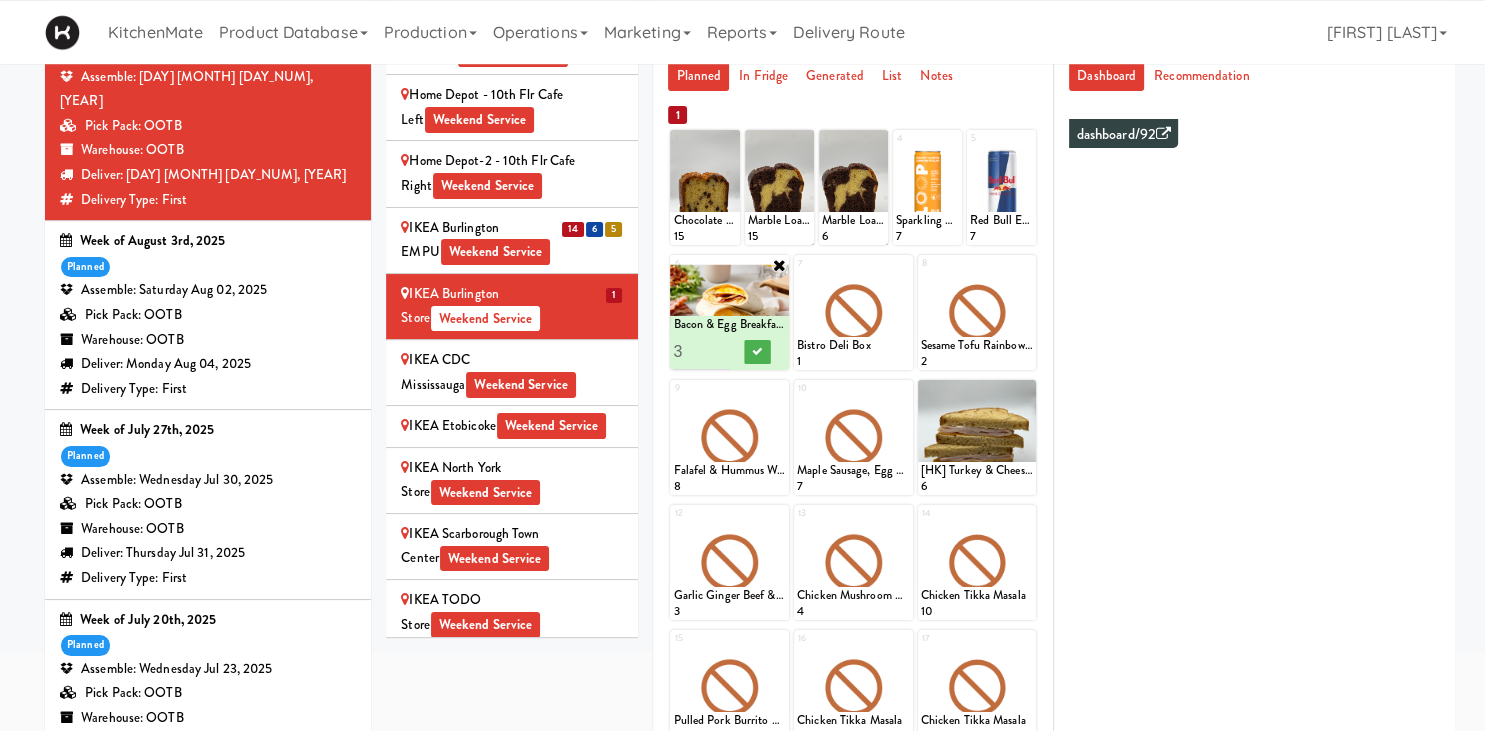 click on "3" at bounding box center [701, 351] 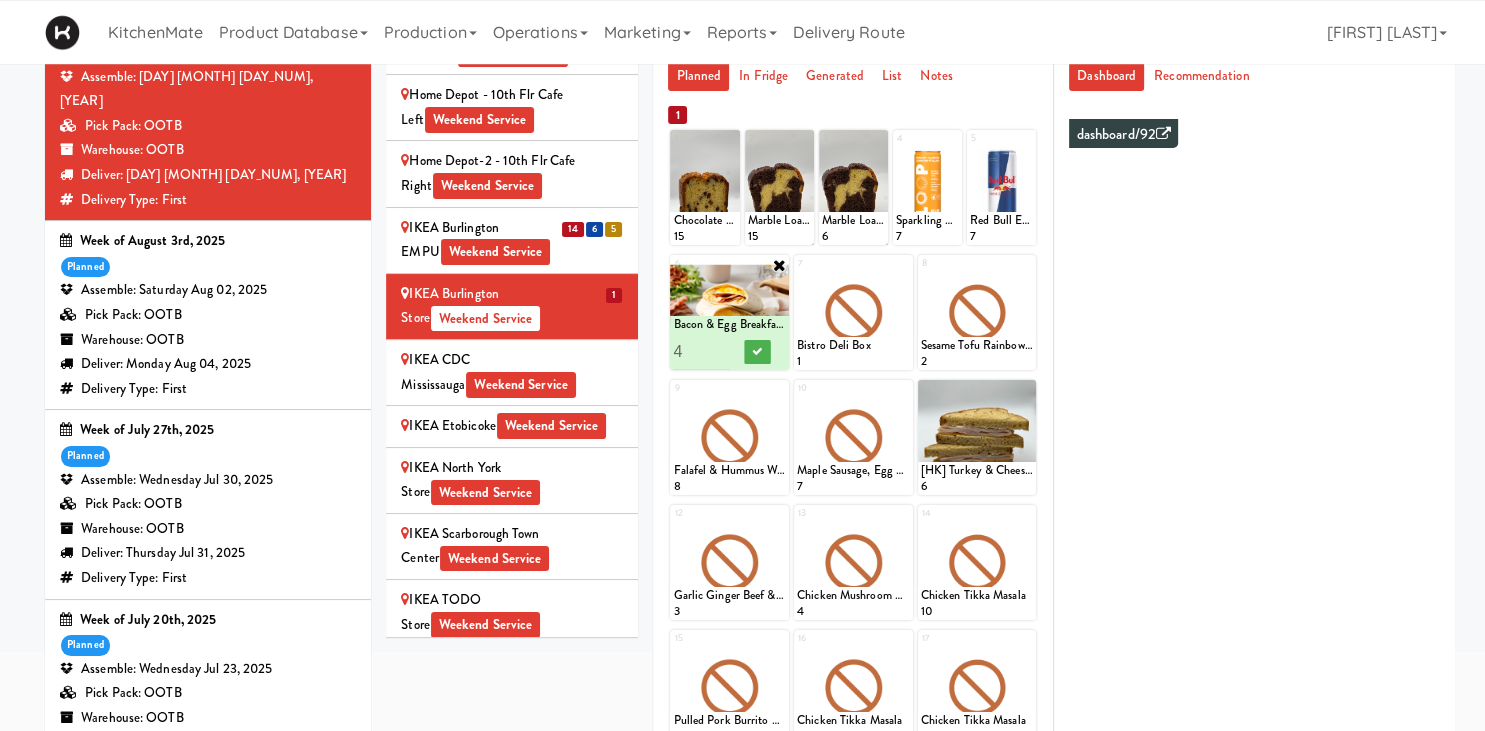 click on "4" at bounding box center (701, 351) 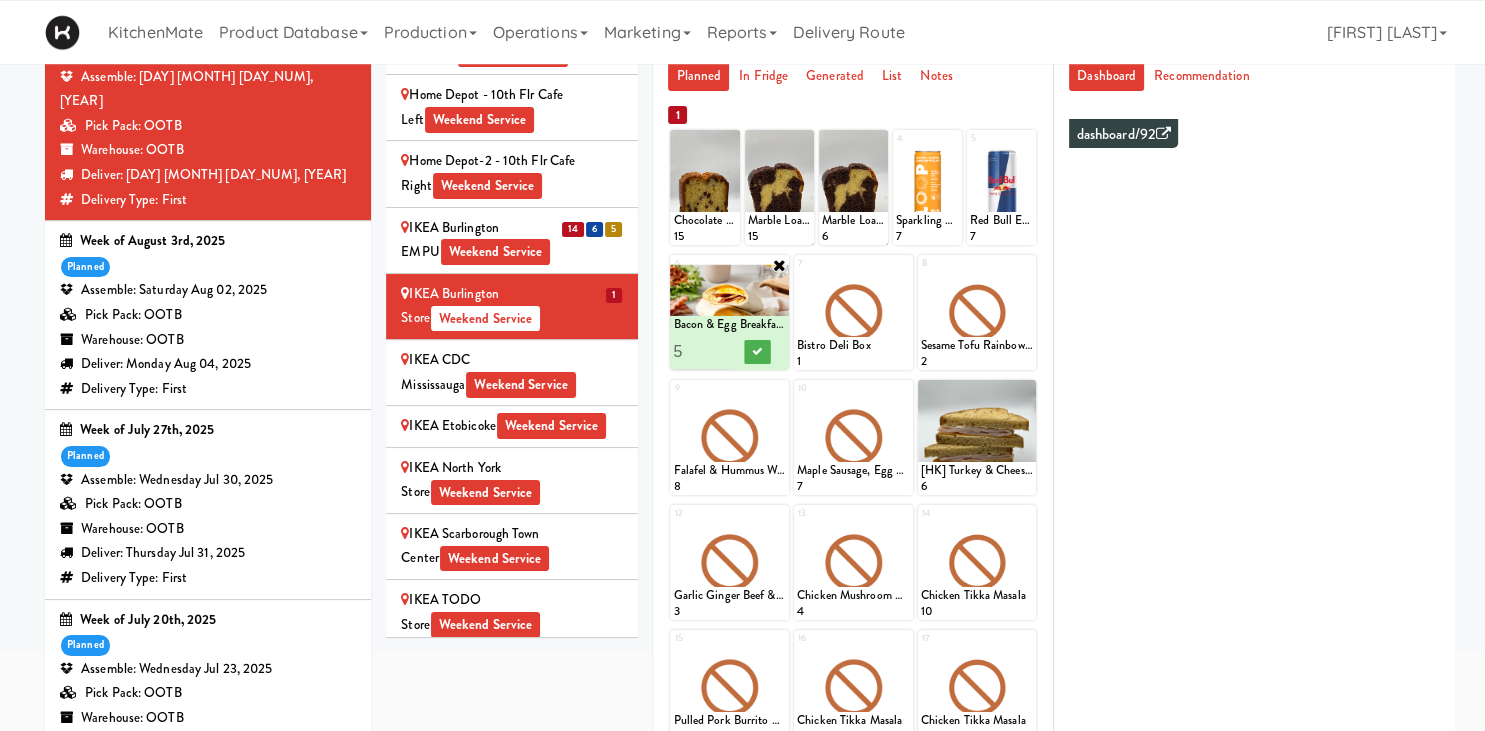 click on "5" at bounding box center (701, 351) 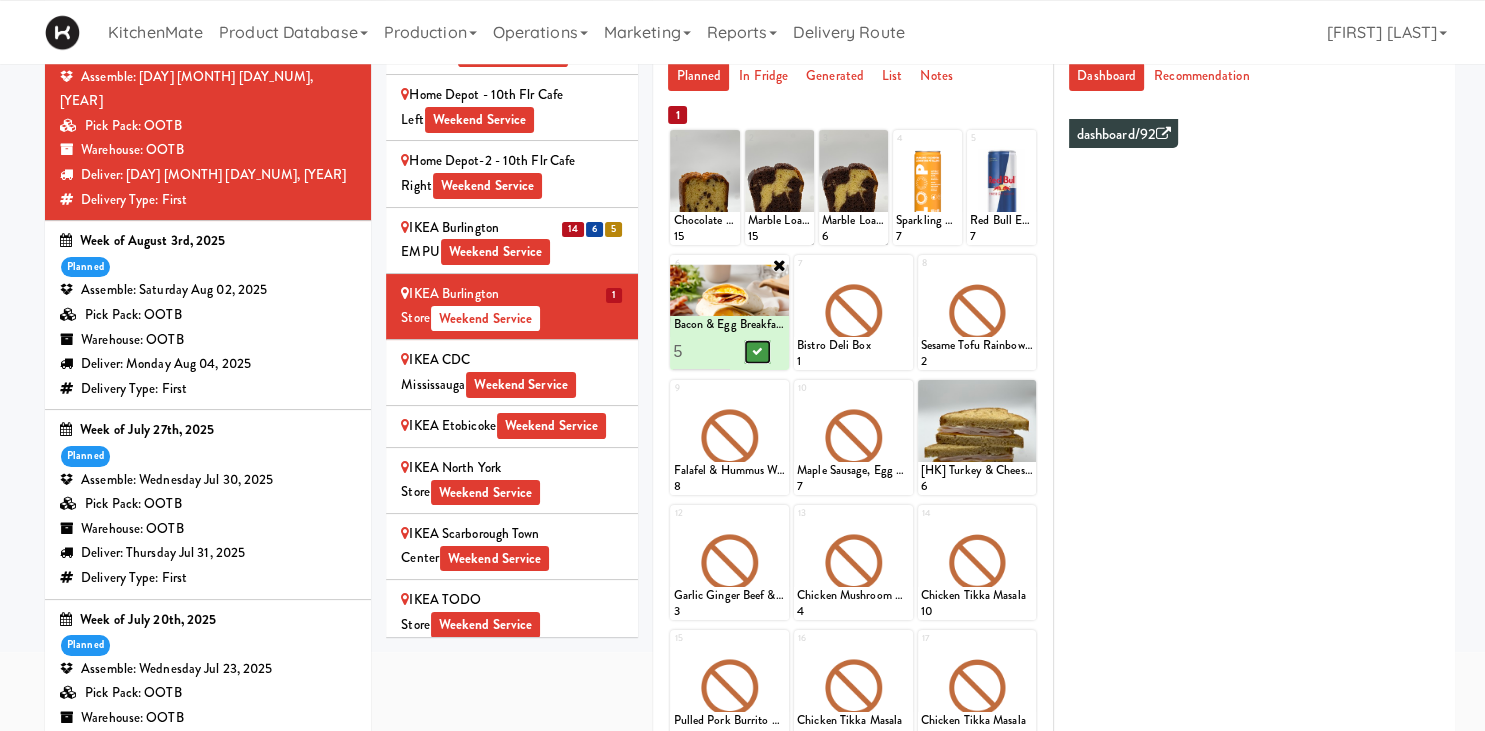click at bounding box center (758, 351) 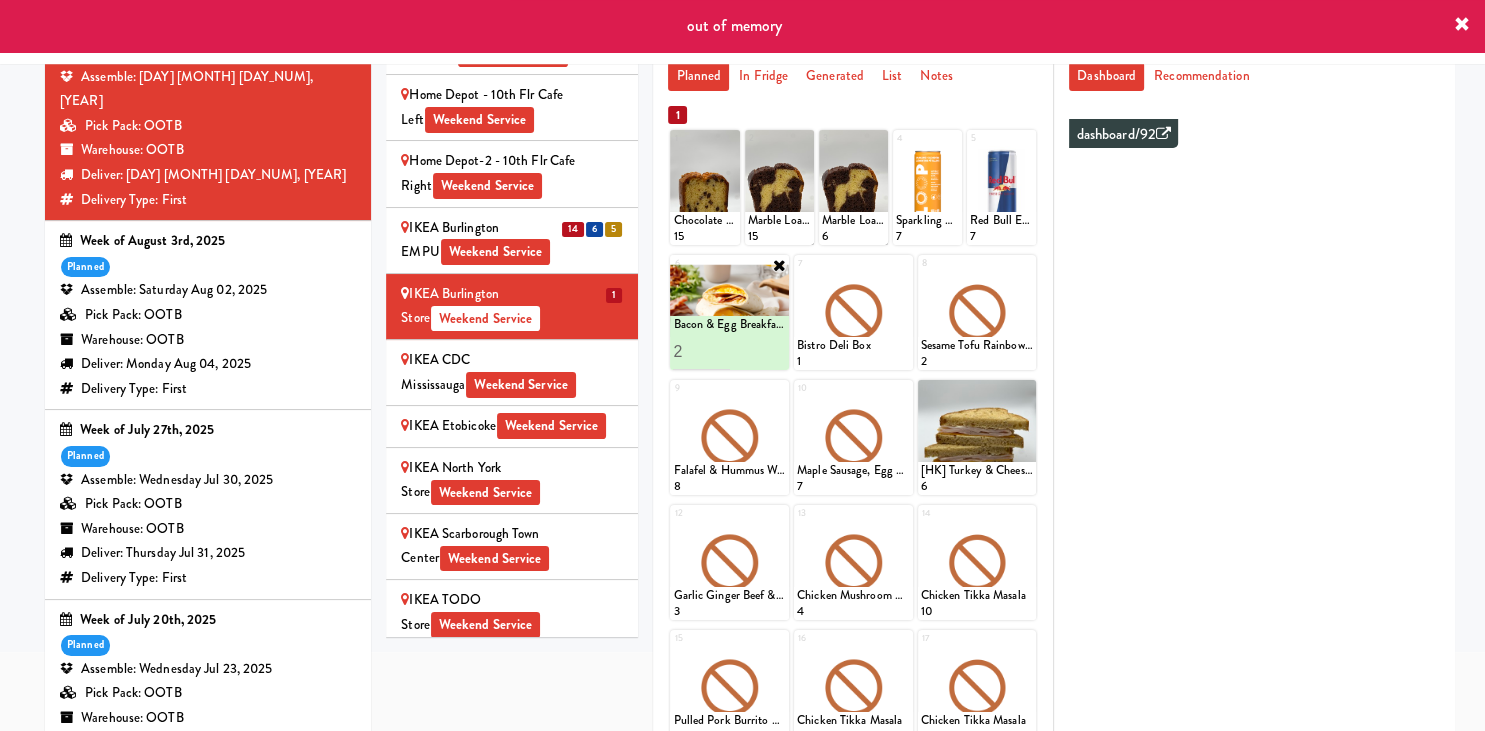click on "2" at bounding box center (701, 351) 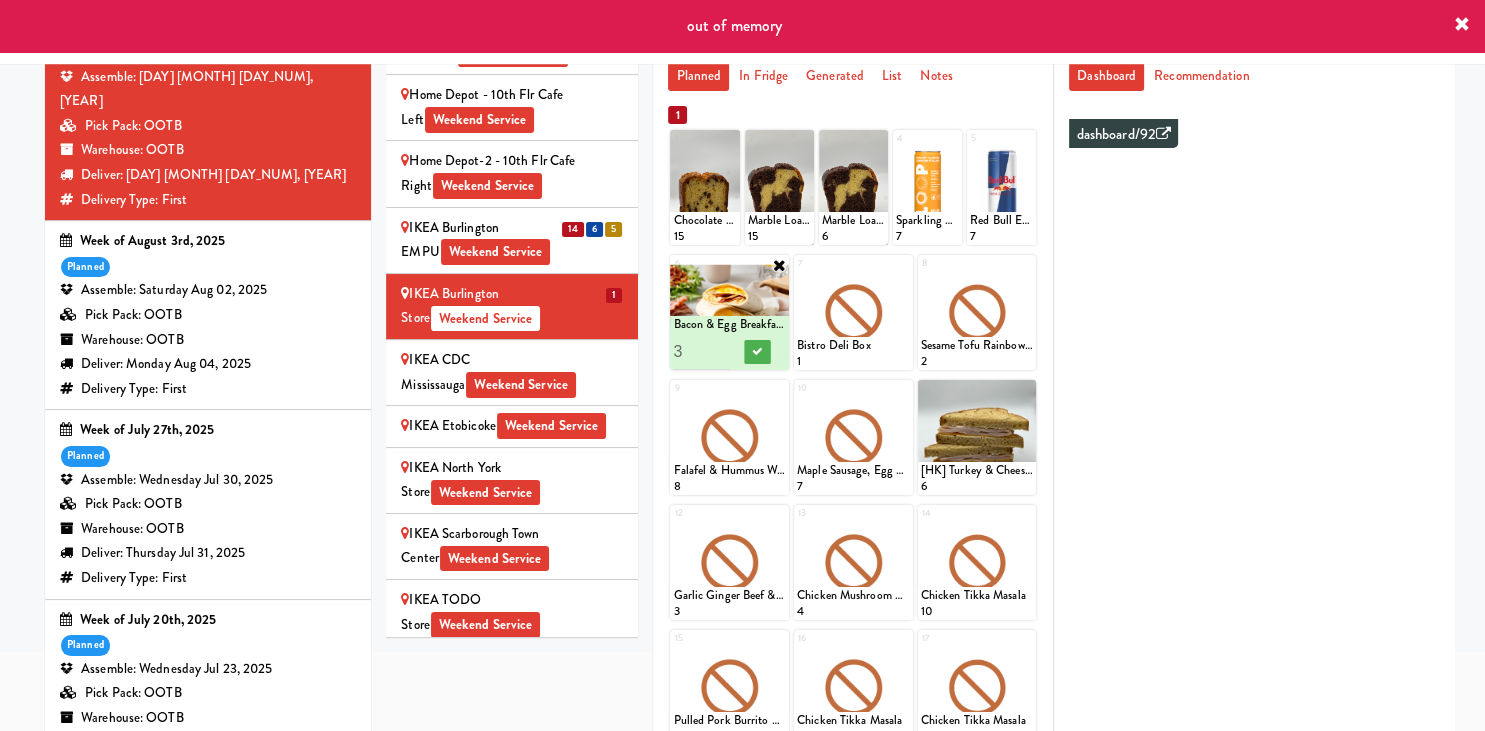 click on "3" at bounding box center [701, 351] 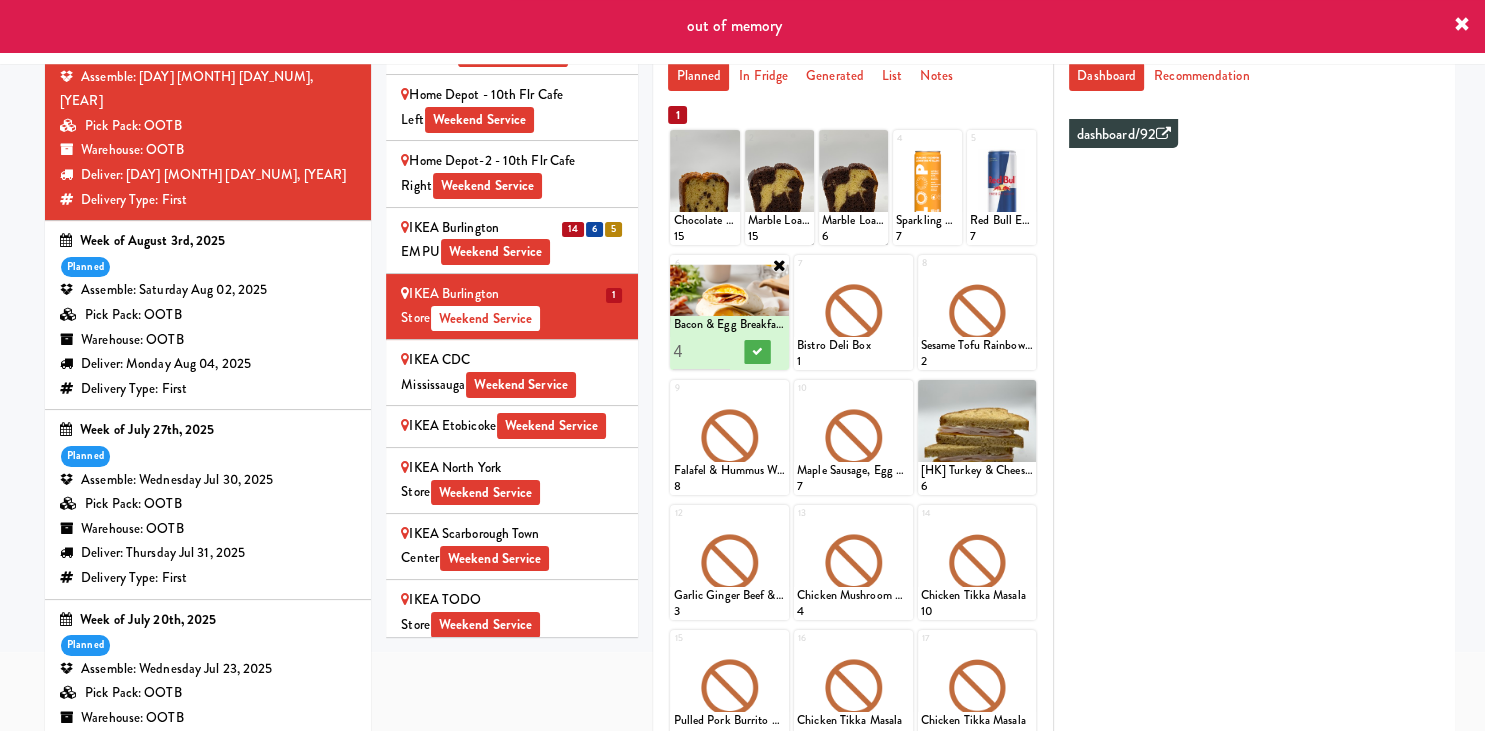 click on "4" at bounding box center [701, 351] 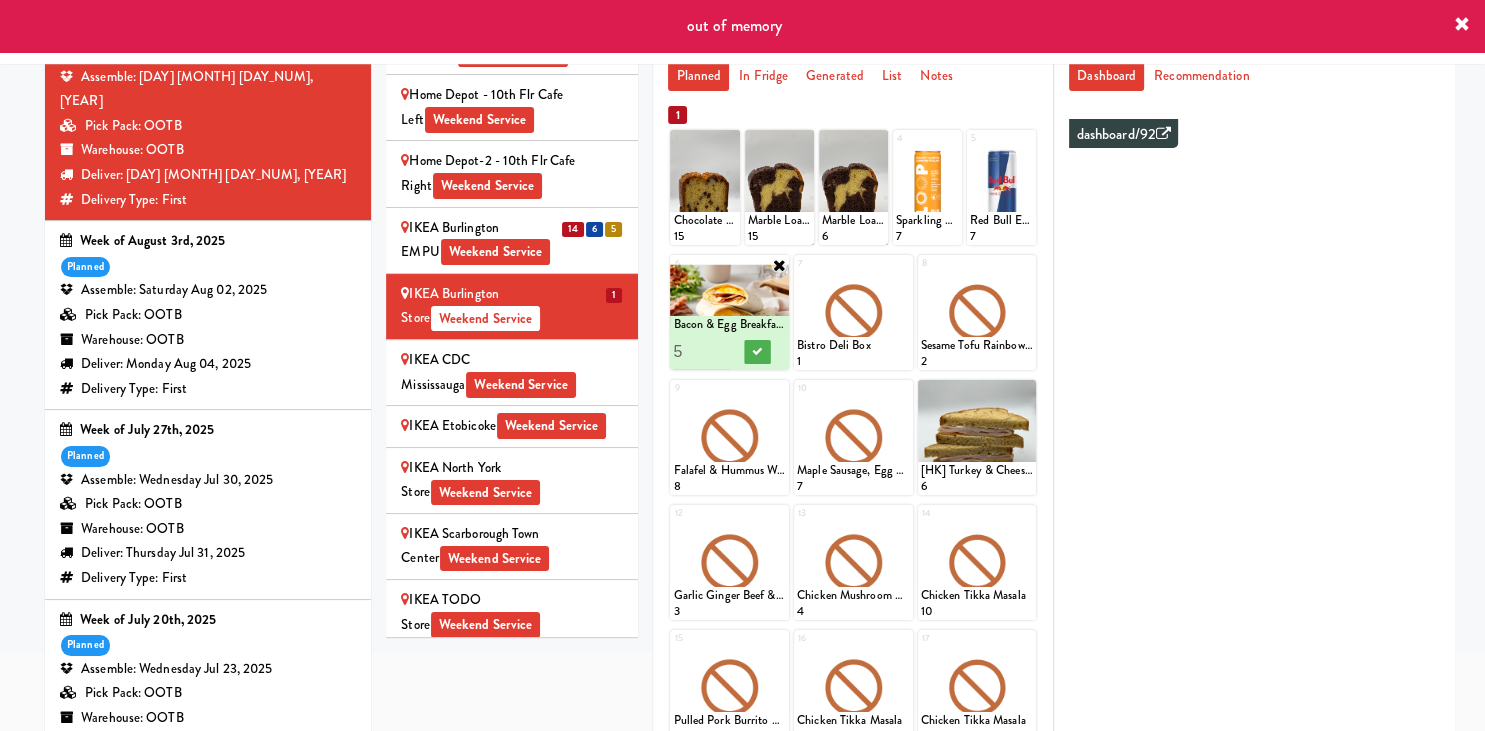 click on "5" at bounding box center [701, 351] 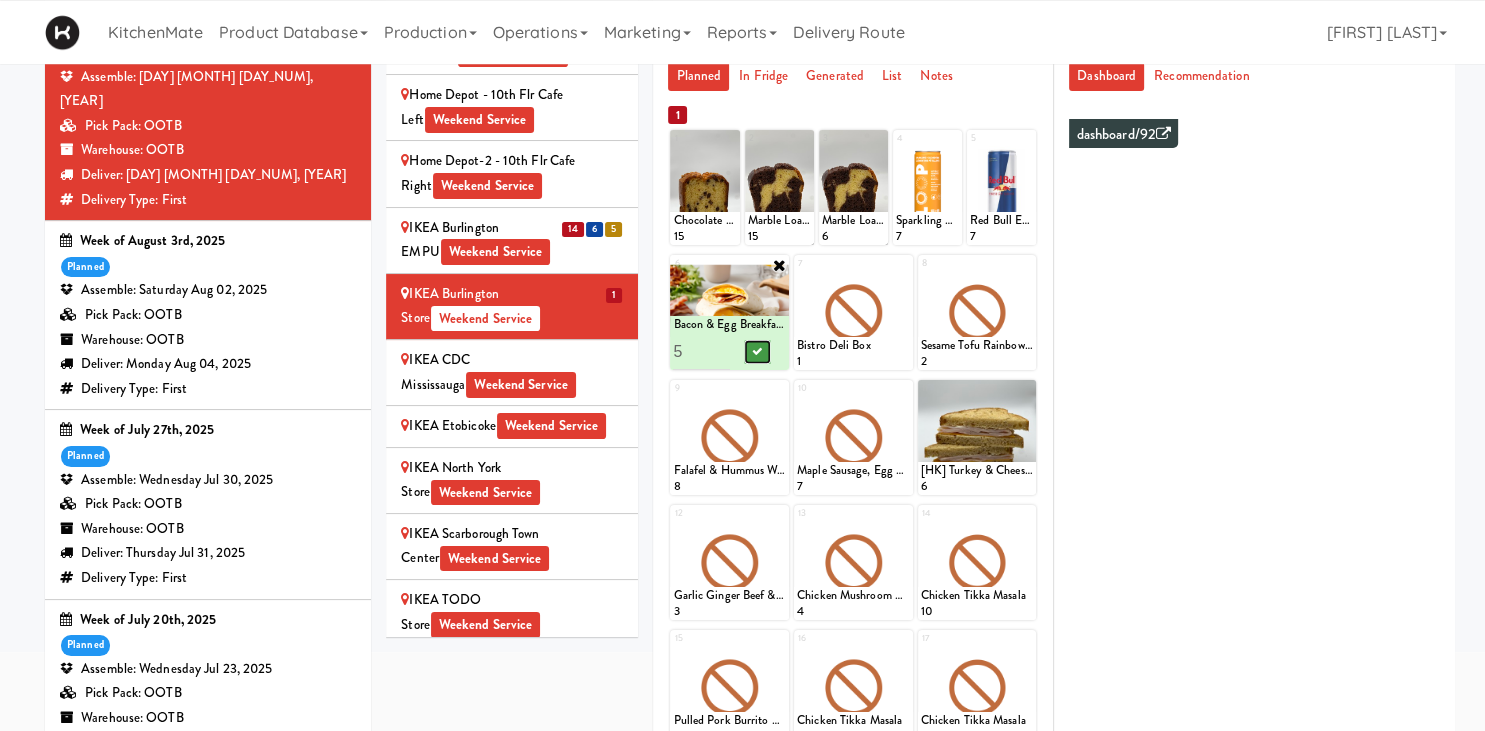 click at bounding box center [758, 351] 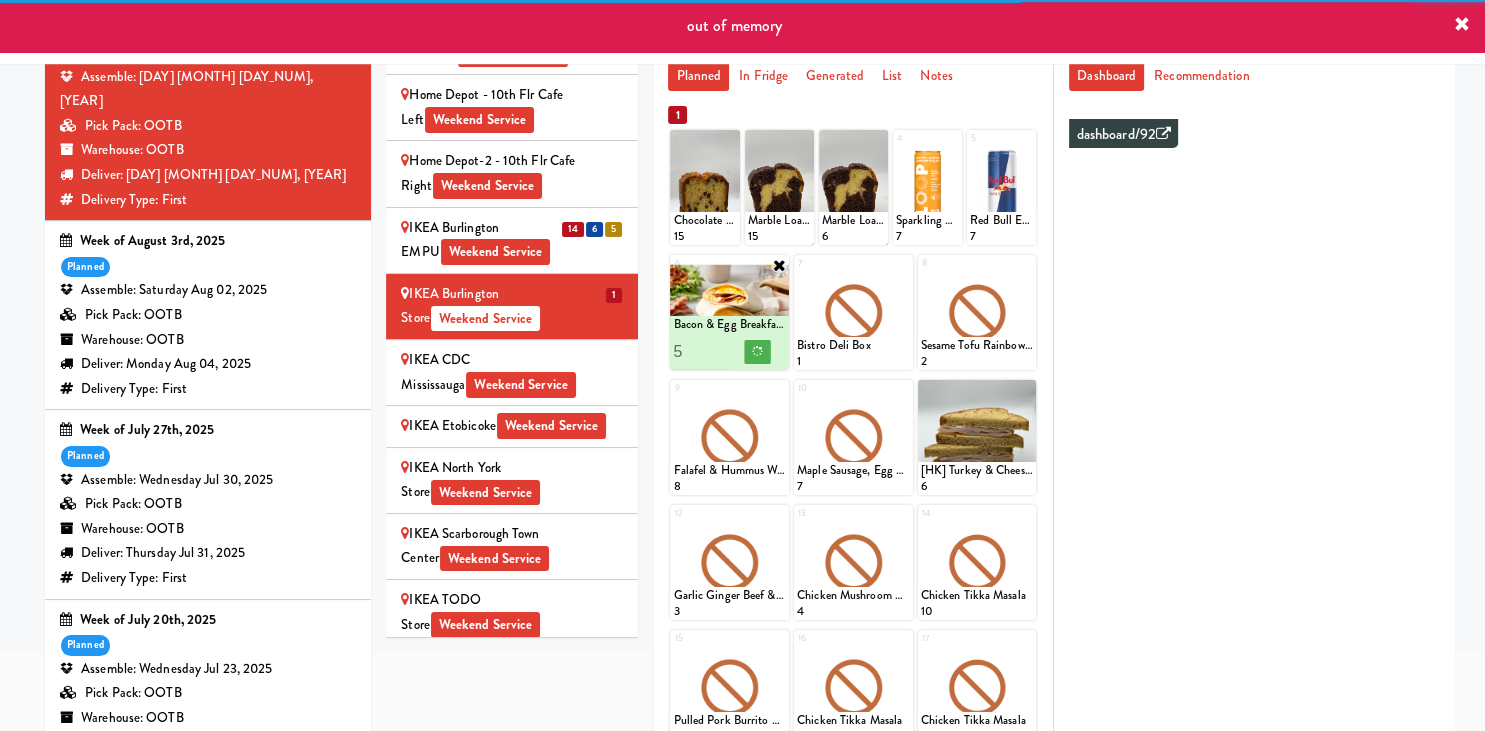 type on "1" 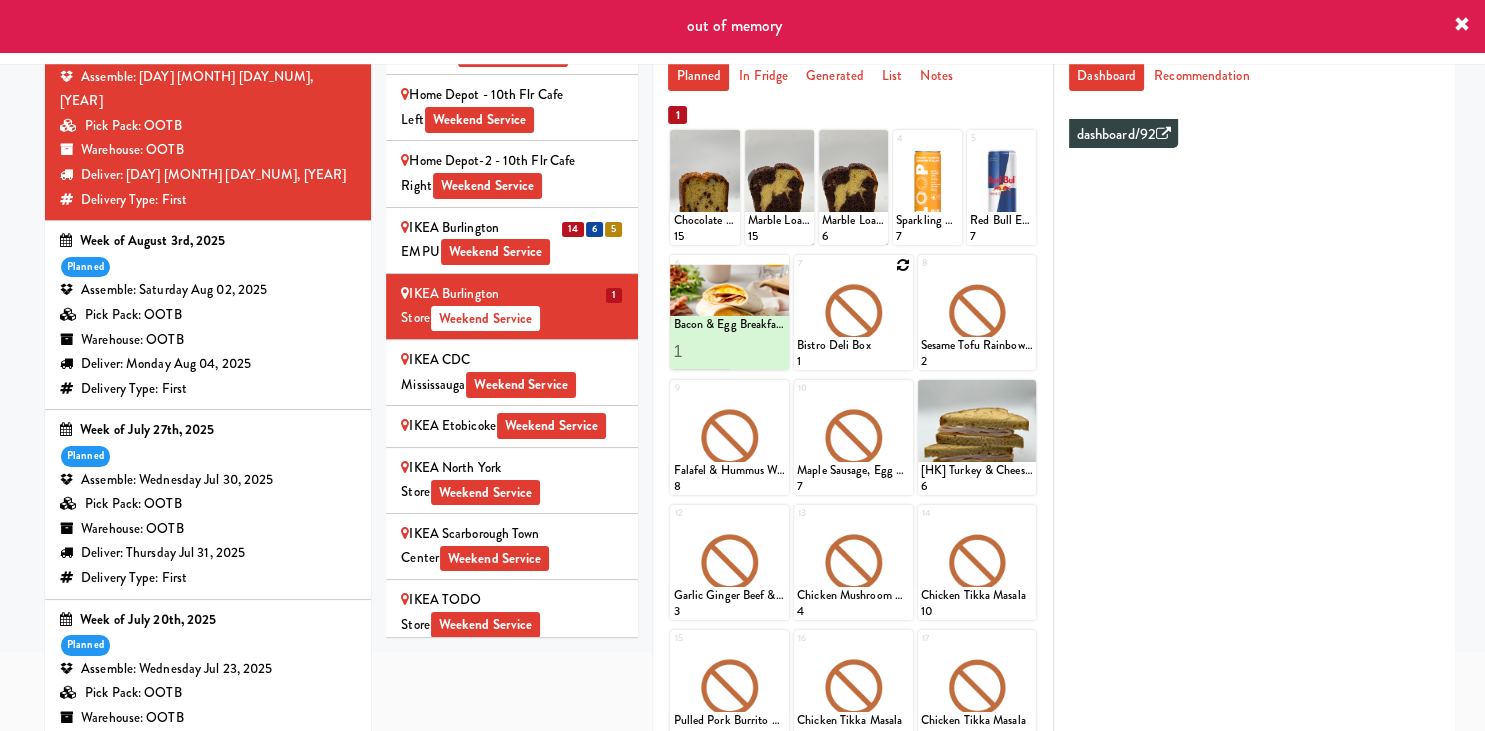 click at bounding box center [853, 312] 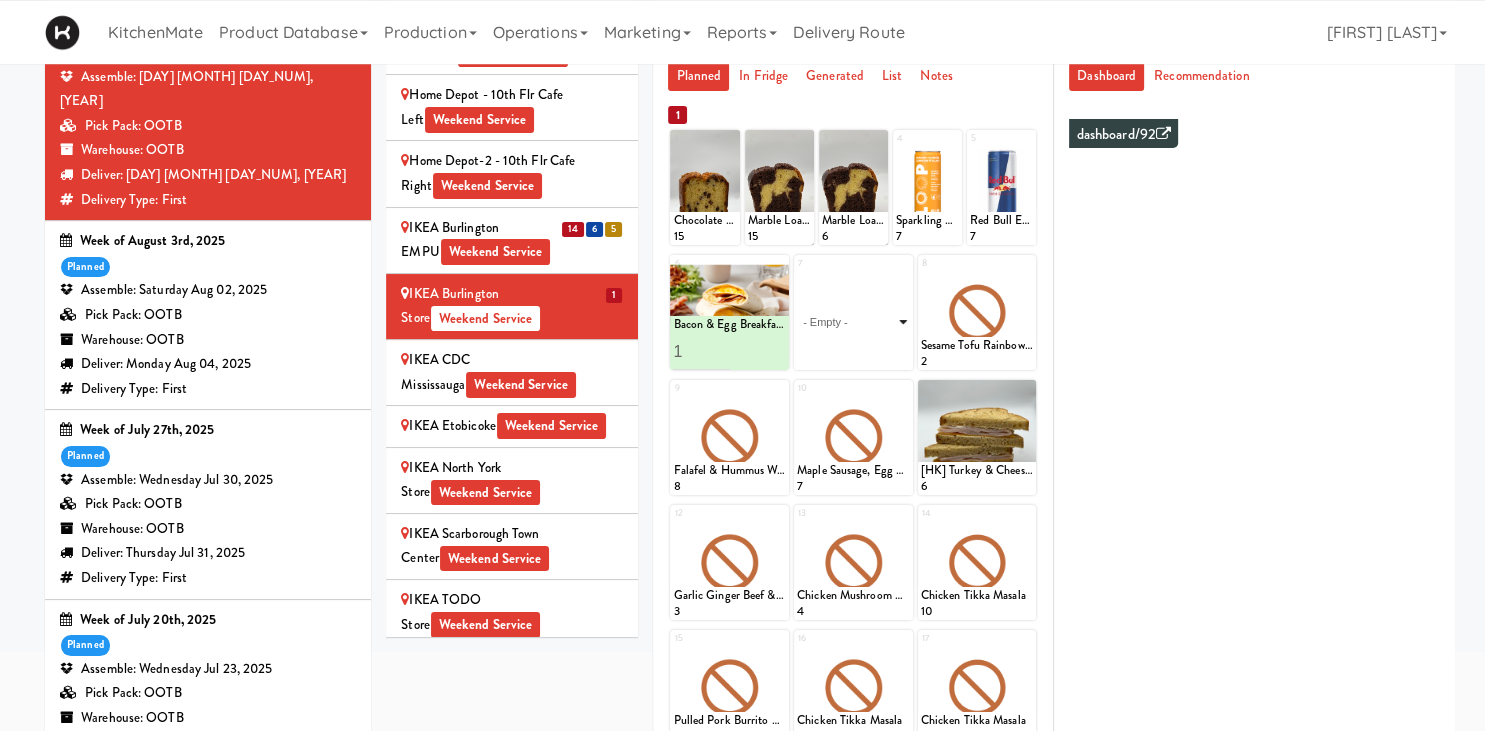 click on "- Empty - Activia Probiotic Peach Mango Smoothie Berry Gatorade Zero Chocolate Milk Tetra Pack Coca Cola Diet Coke Frooti Fuze Iced Tea Grape G2 Gatorade Thirst Quencher Greenhouse Fiery Ginger Shot Lemon Lime Gatorade Zero Monster Energy Zero Ultra Norse Cold Brew Coffee Oasis Apple Juice Orange Celsius Energy Drink Orange Gatorade Zero Red Bull Energy Drink Sanpellengrino Aranciata Sparkling Clementine Probiotic Soda Sparkling Ginger Probiotic Soda Sparkling Grapefruit Probiotic Soda Sugar Free Red Bull Tonica Kombucha Berry Bounce Amazing Chocolate Chunk Cookie Bacon & Egg Breakfast Wrap Bistro Deli Box Blue Diamond Roasted Salted Almonds Blue Diamond Smokehouse Almonds Caramilk Chocolate Chip Loaf Cake Chocolate Loaf Cake Classic Hummus With Crackers Clif Bar Peanut Butter Crunch Clif Builders proteins Bar Chocolate Clif Builders proteins Bar Chocolate Mint Coffee Loaf Cake Falafel & Hummus Wrap Freshii Peanut Butter Energii Bites [HK] Cheddar Cheese Bagel [HK] Chicken Caesar Wrap [HK] Turkey Club Wrap" at bounding box center [853, 322] 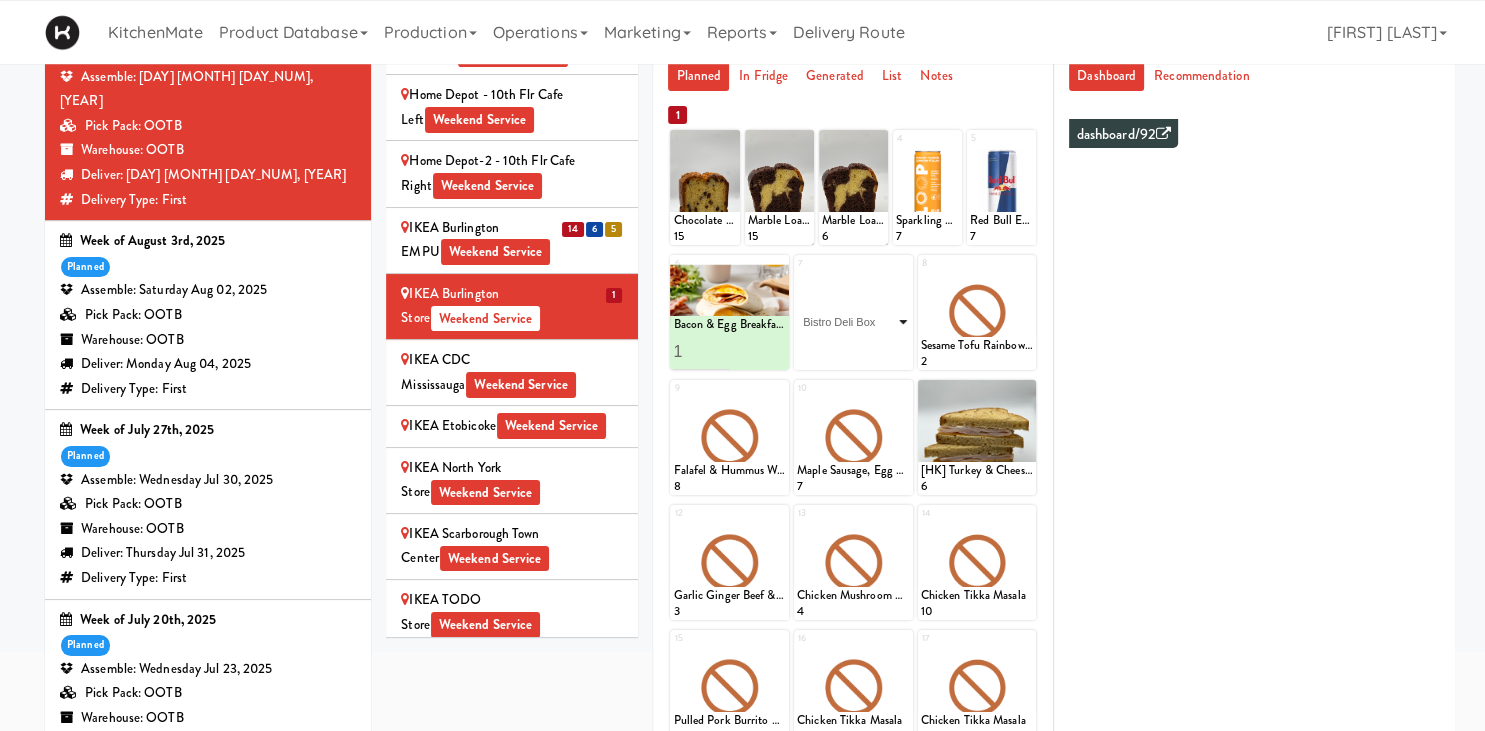 click on "Bistro Deli Box" at bounding box center (0, 0) 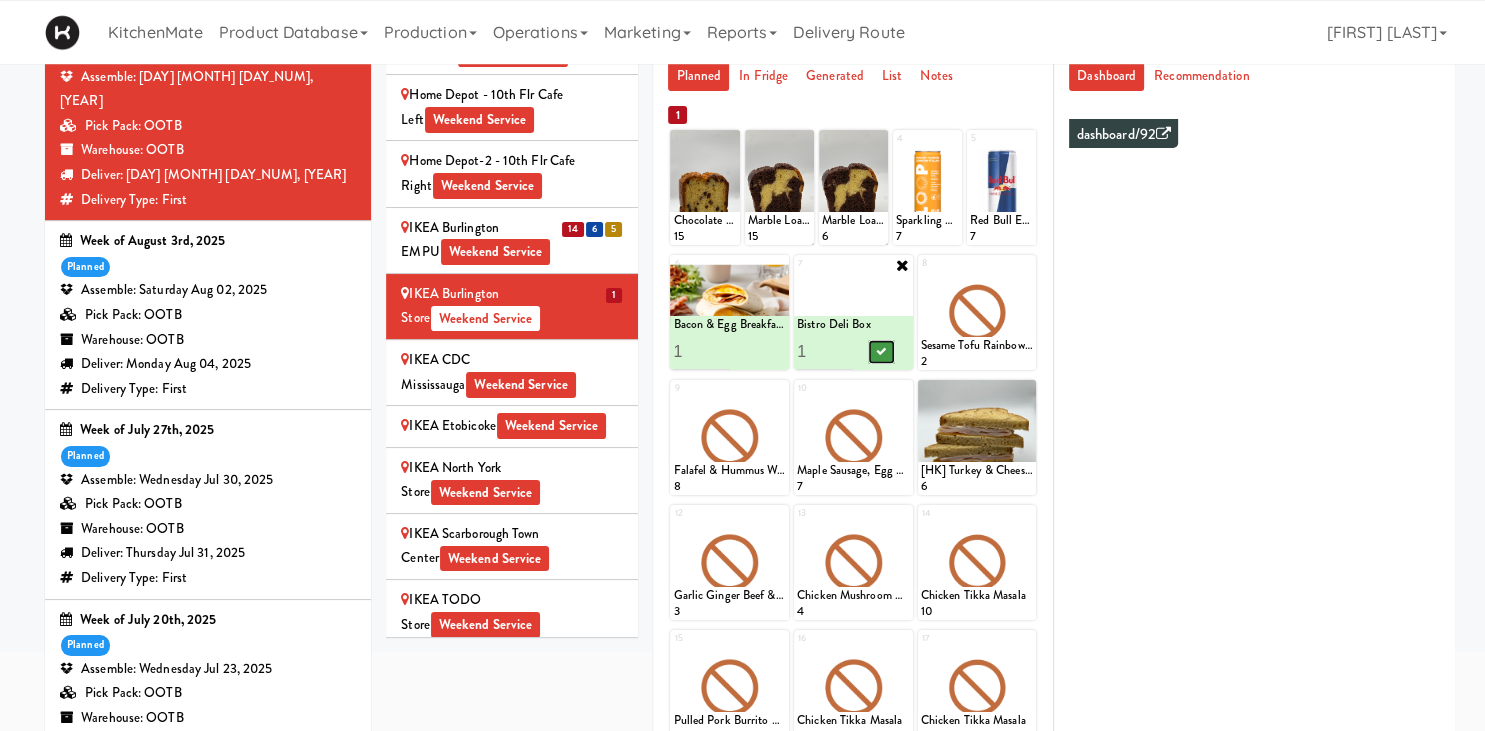 click at bounding box center (881, 351) 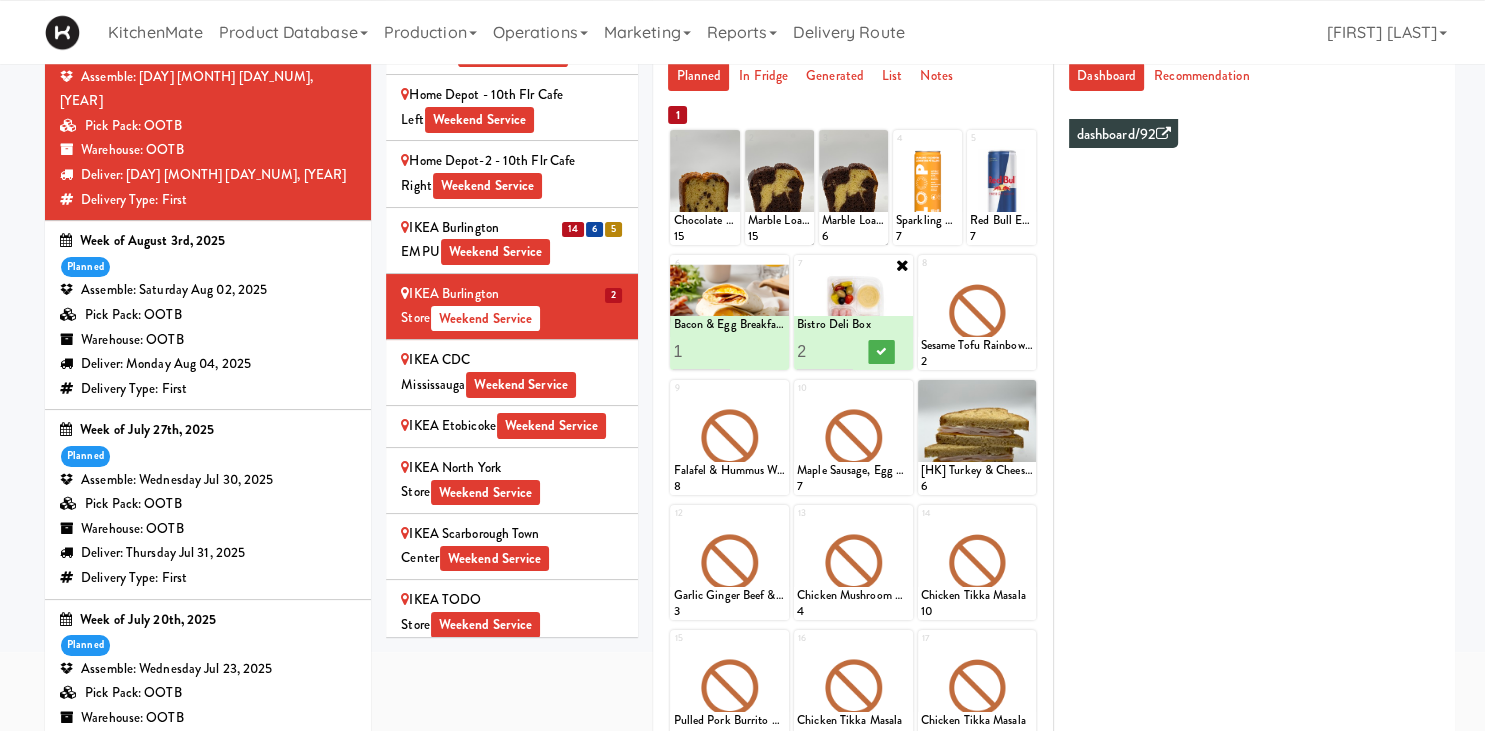 click on "2" at bounding box center (825, 351) 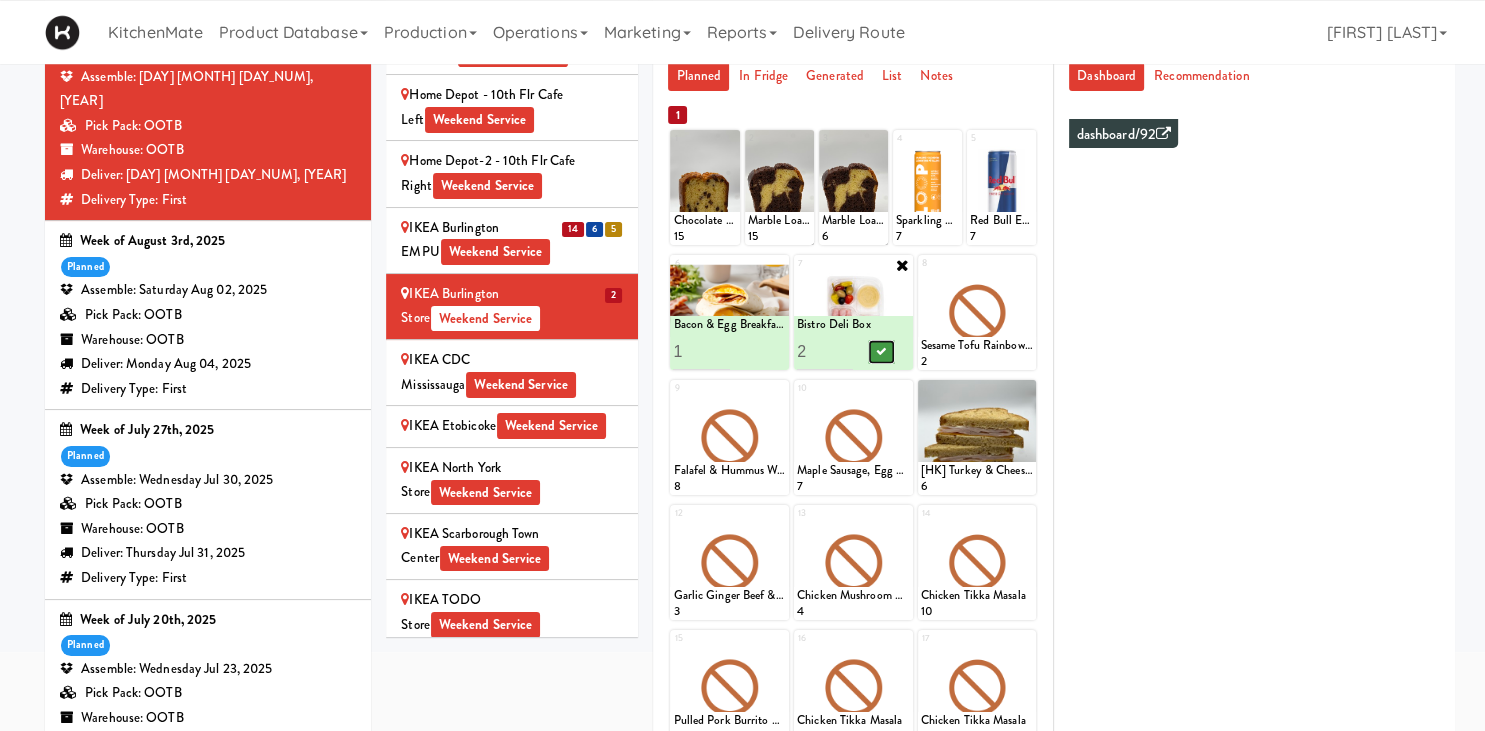 click at bounding box center [881, 352] 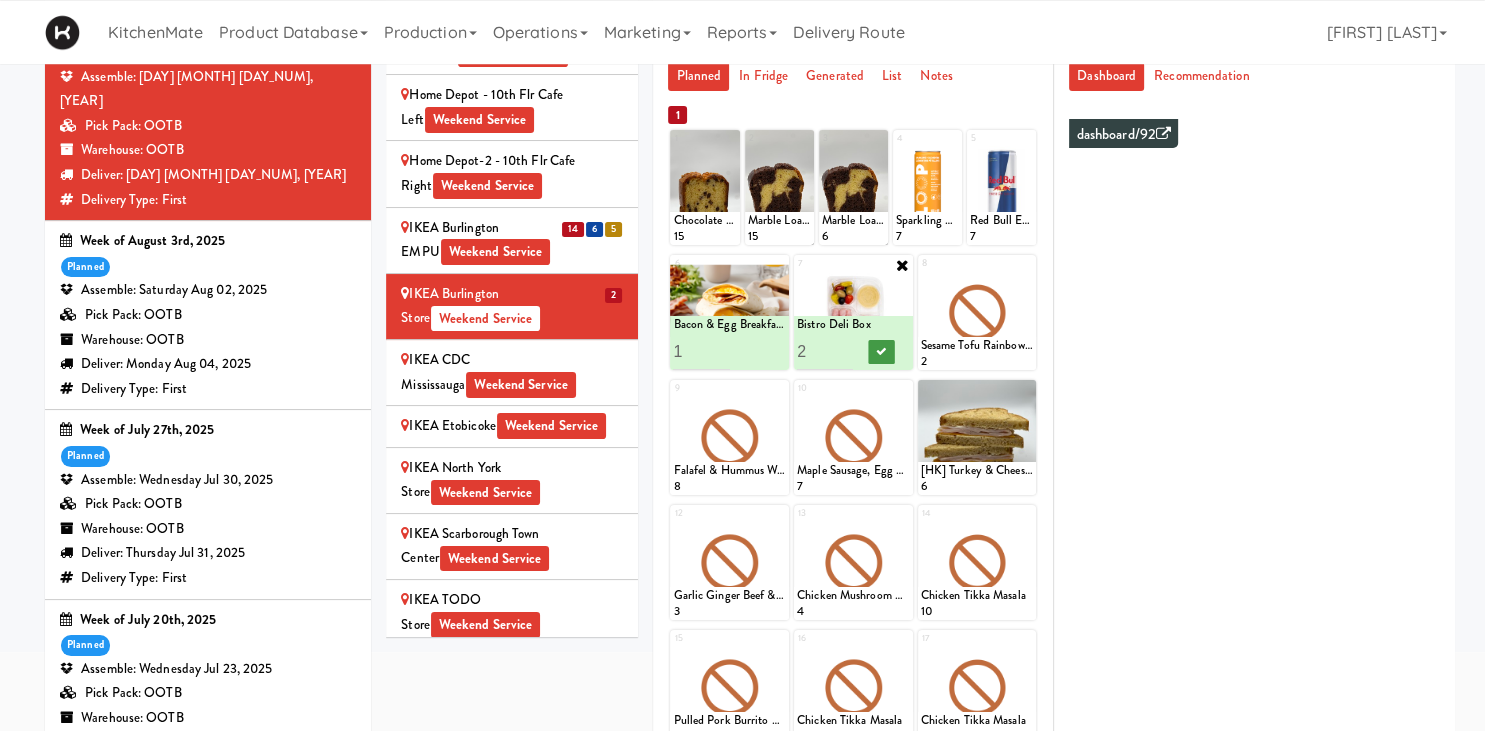 type on "1" 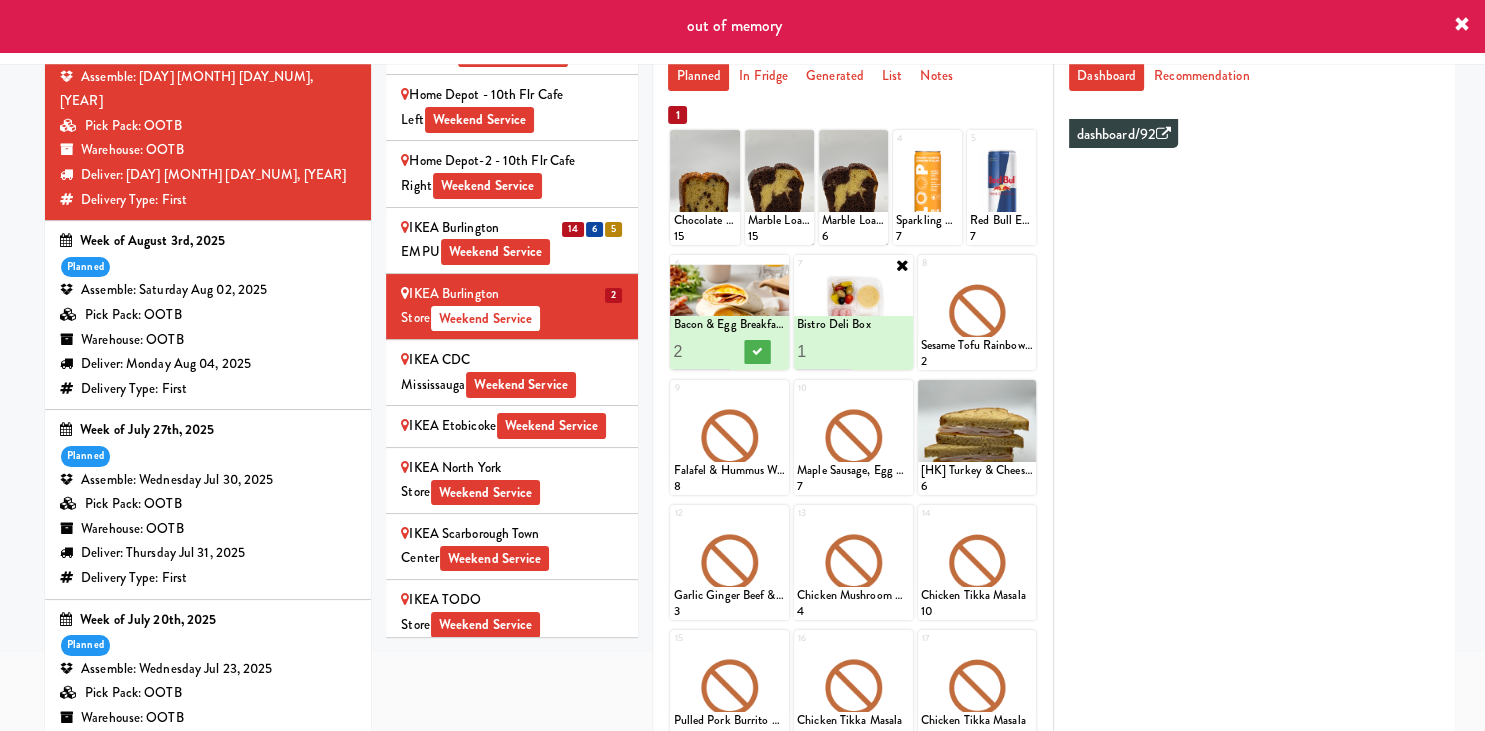 click on "2" at bounding box center [701, 351] 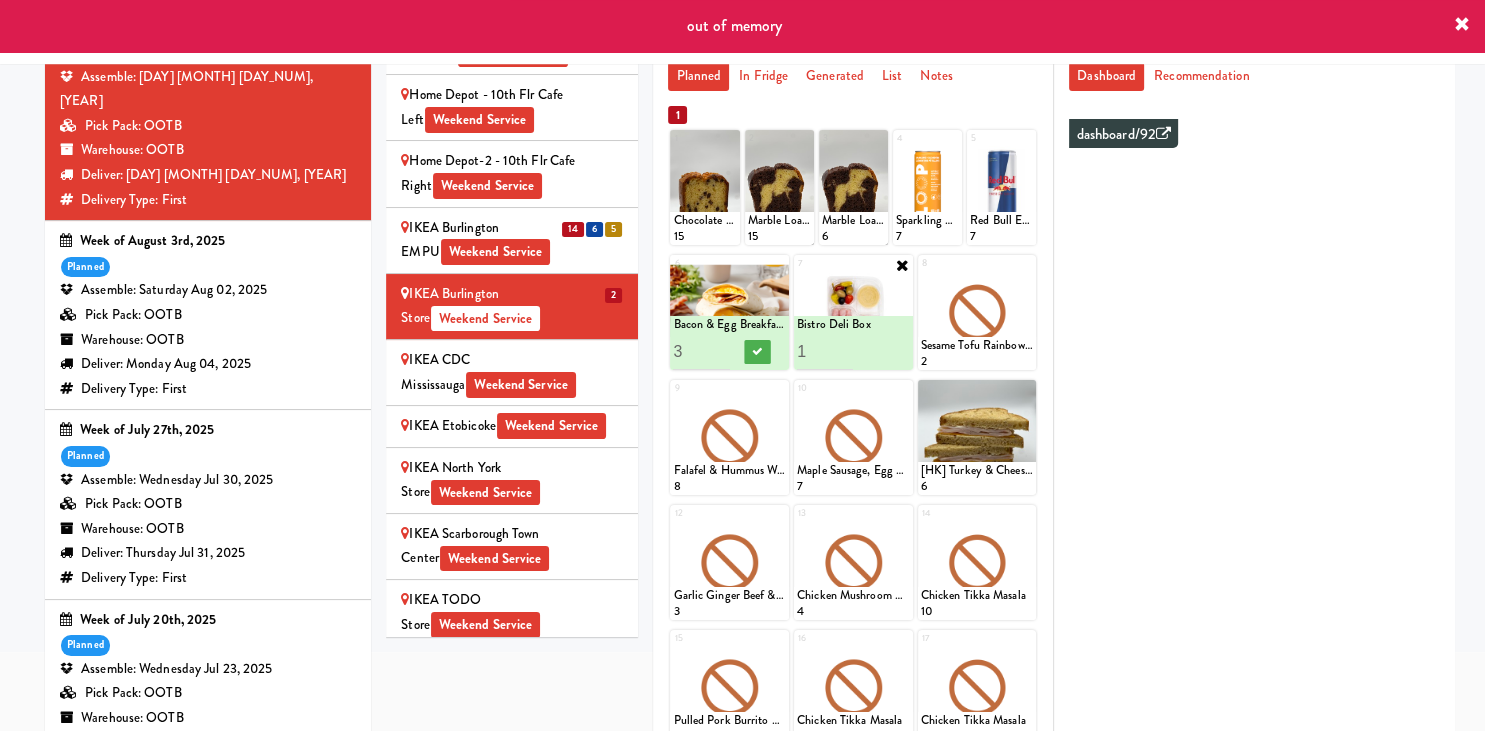 click on "3" at bounding box center [701, 351] 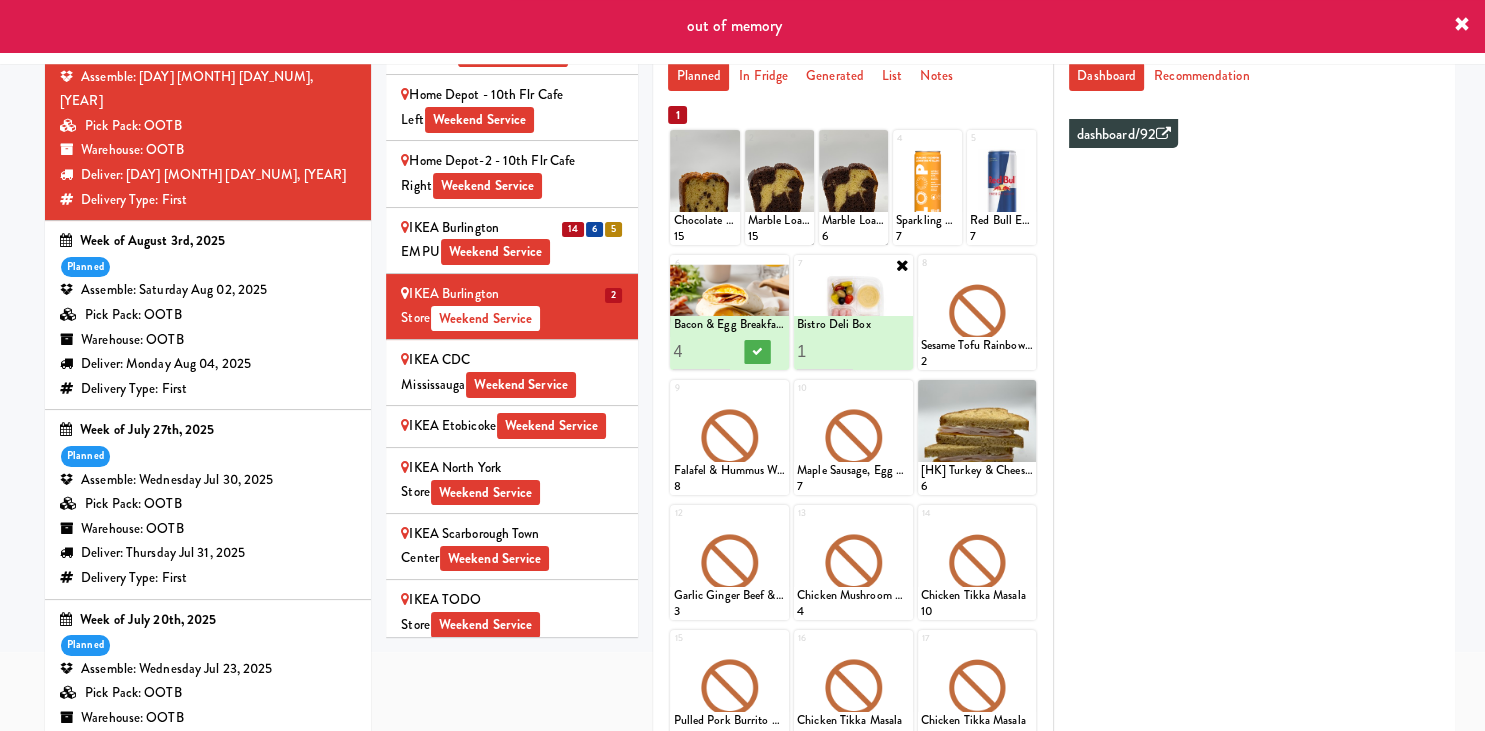 click on "4" at bounding box center (701, 351) 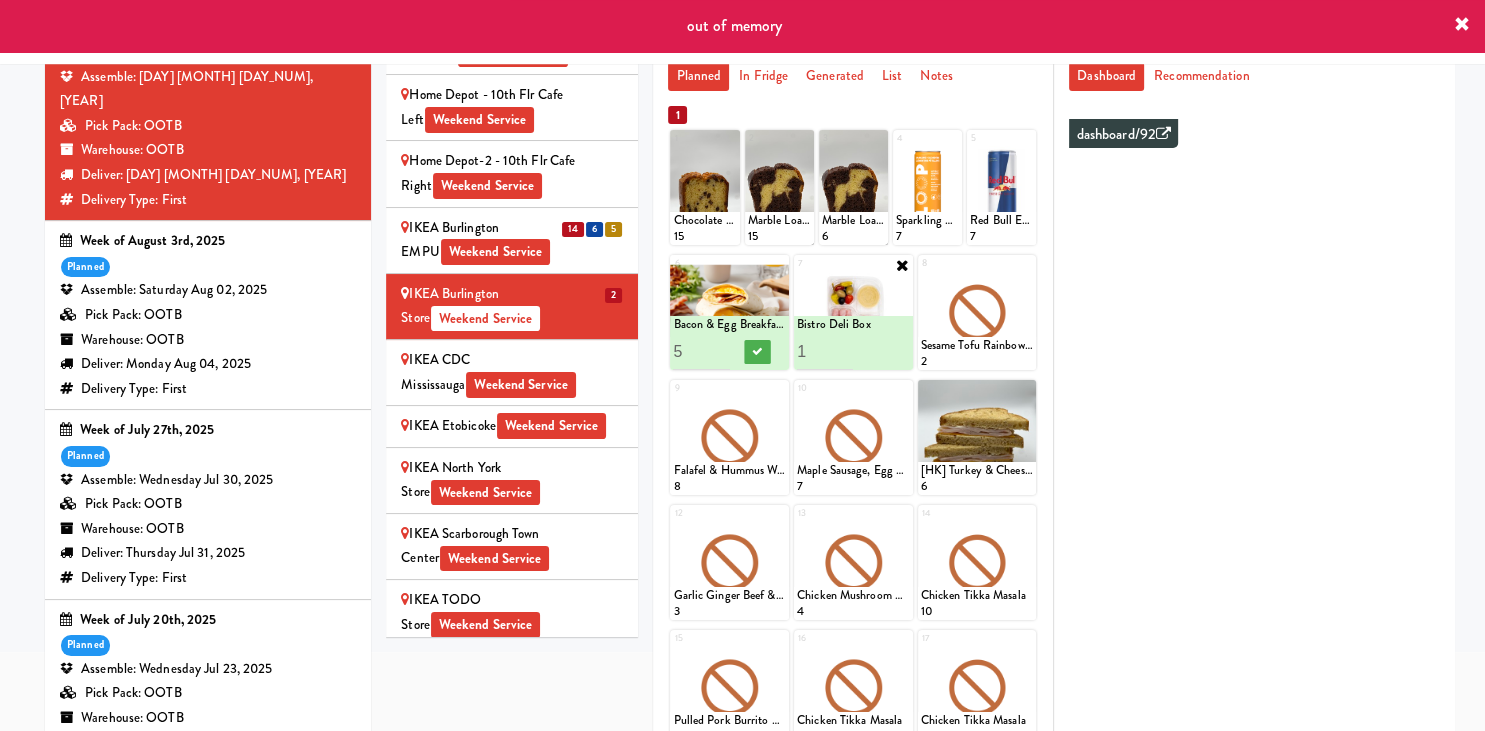 click on "5" at bounding box center (701, 351) 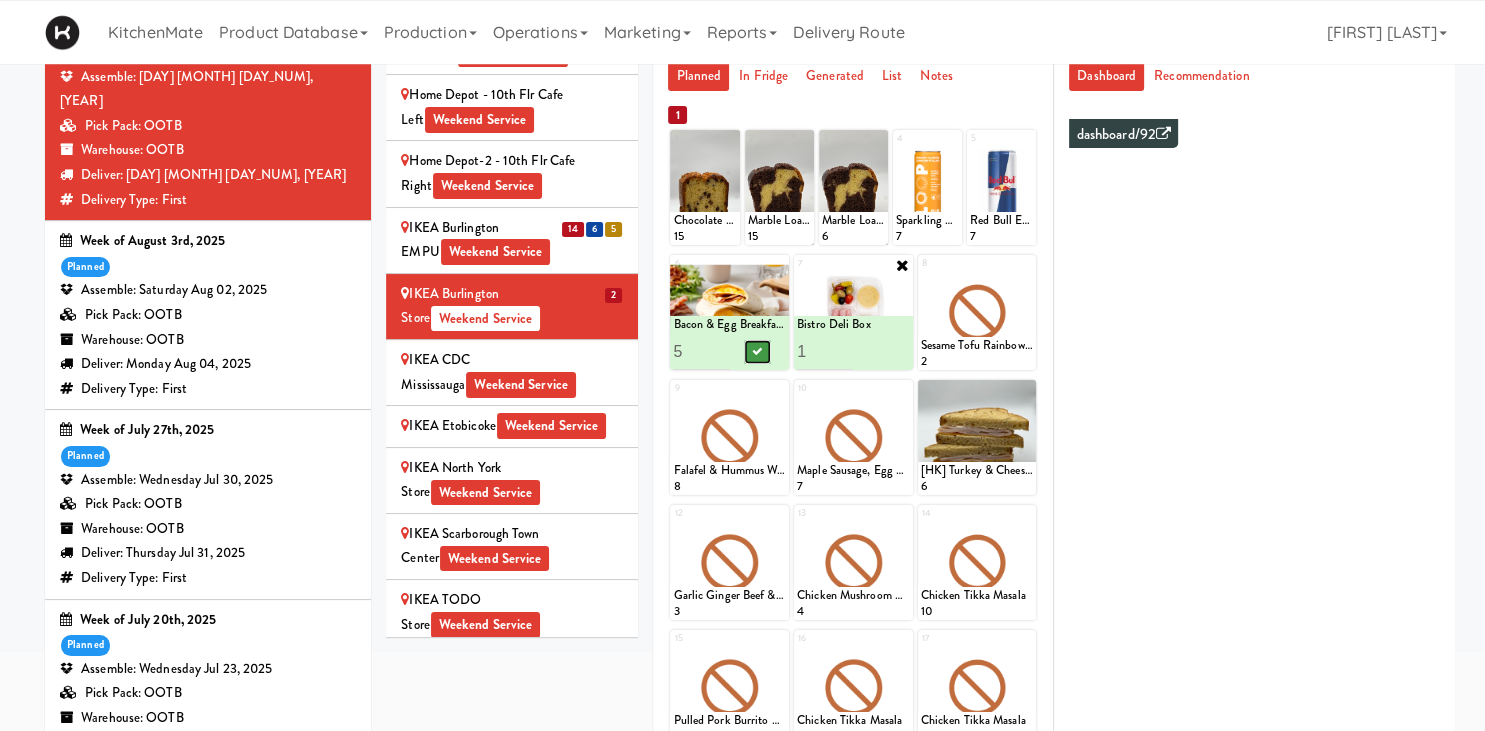 click at bounding box center (758, 352) 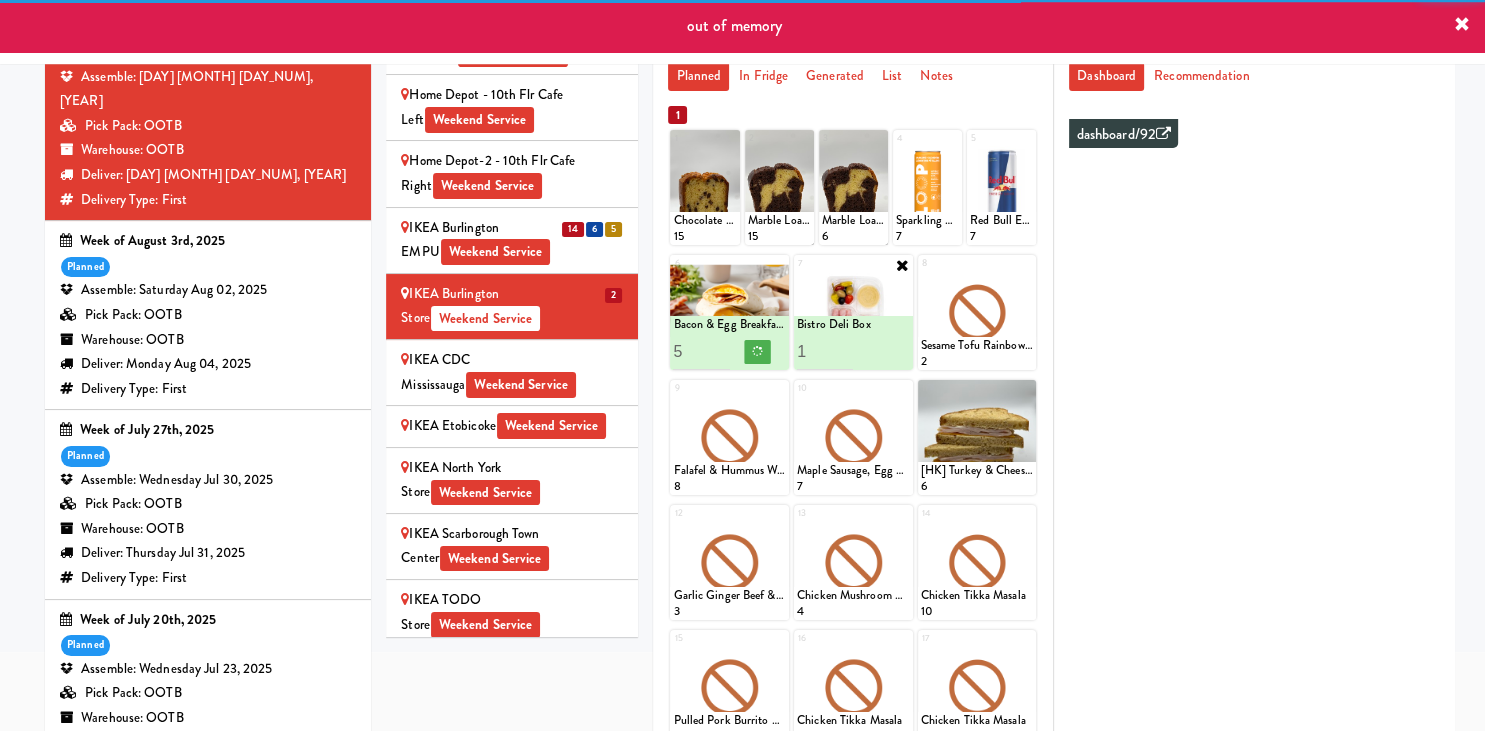 type on "1" 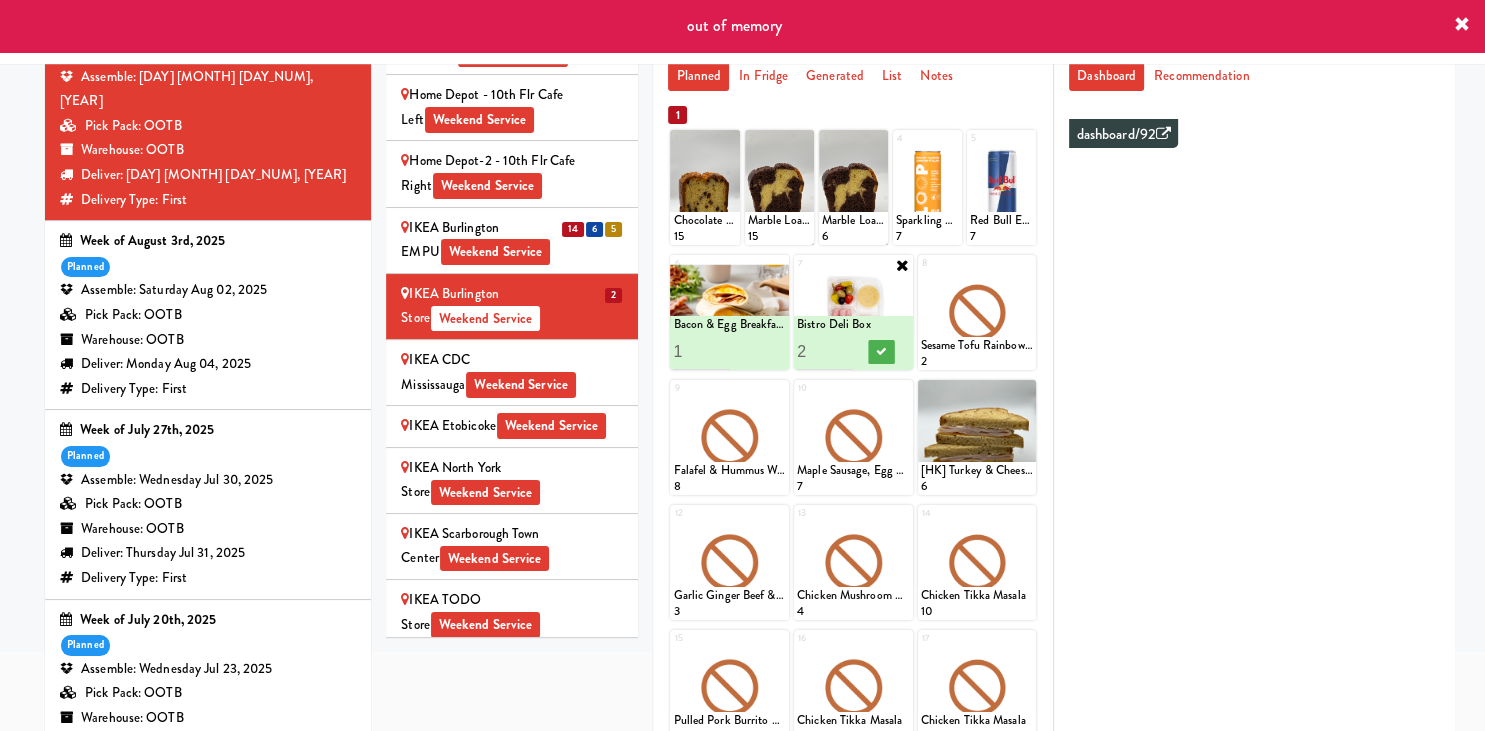 click on "2" at bounding box center [825, 351] 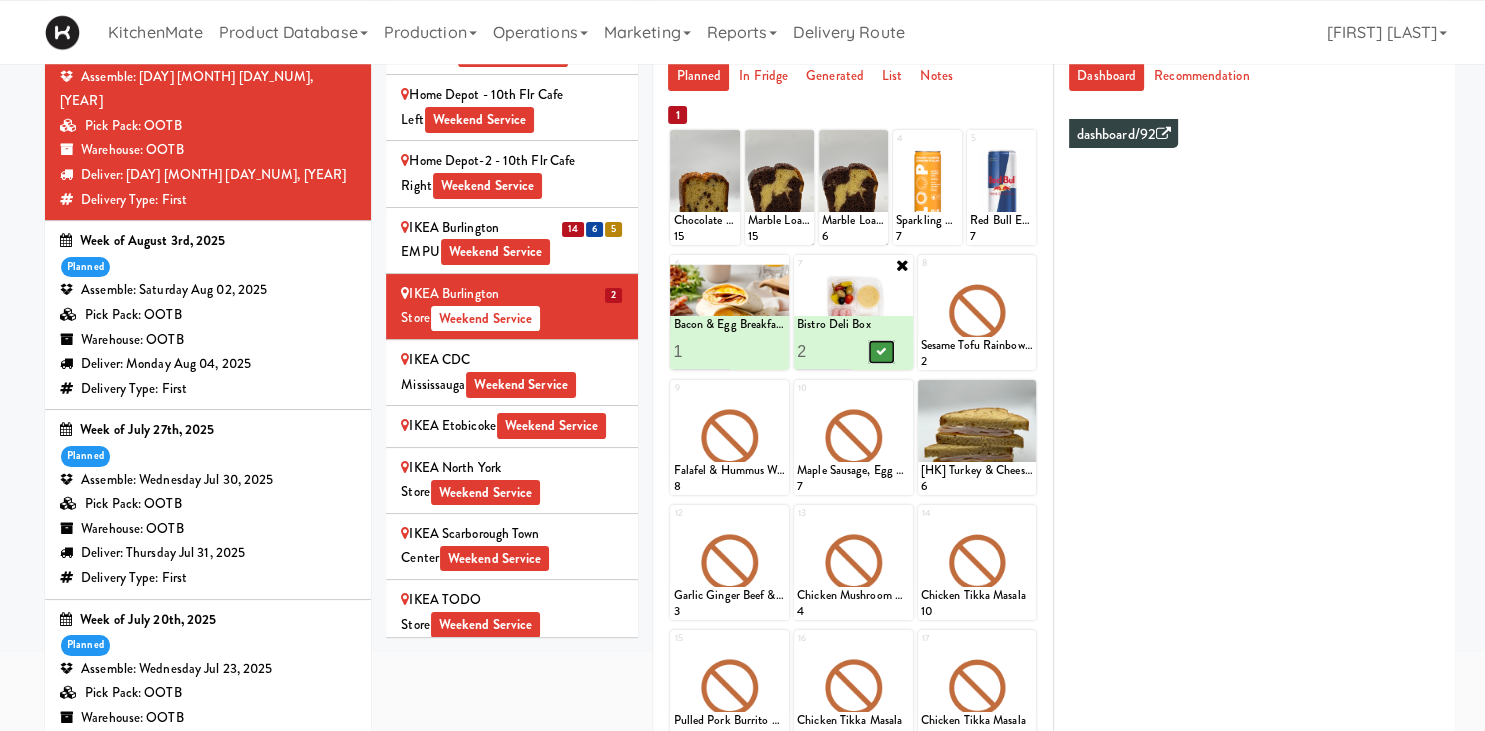 click at bounding box center [881, 352] 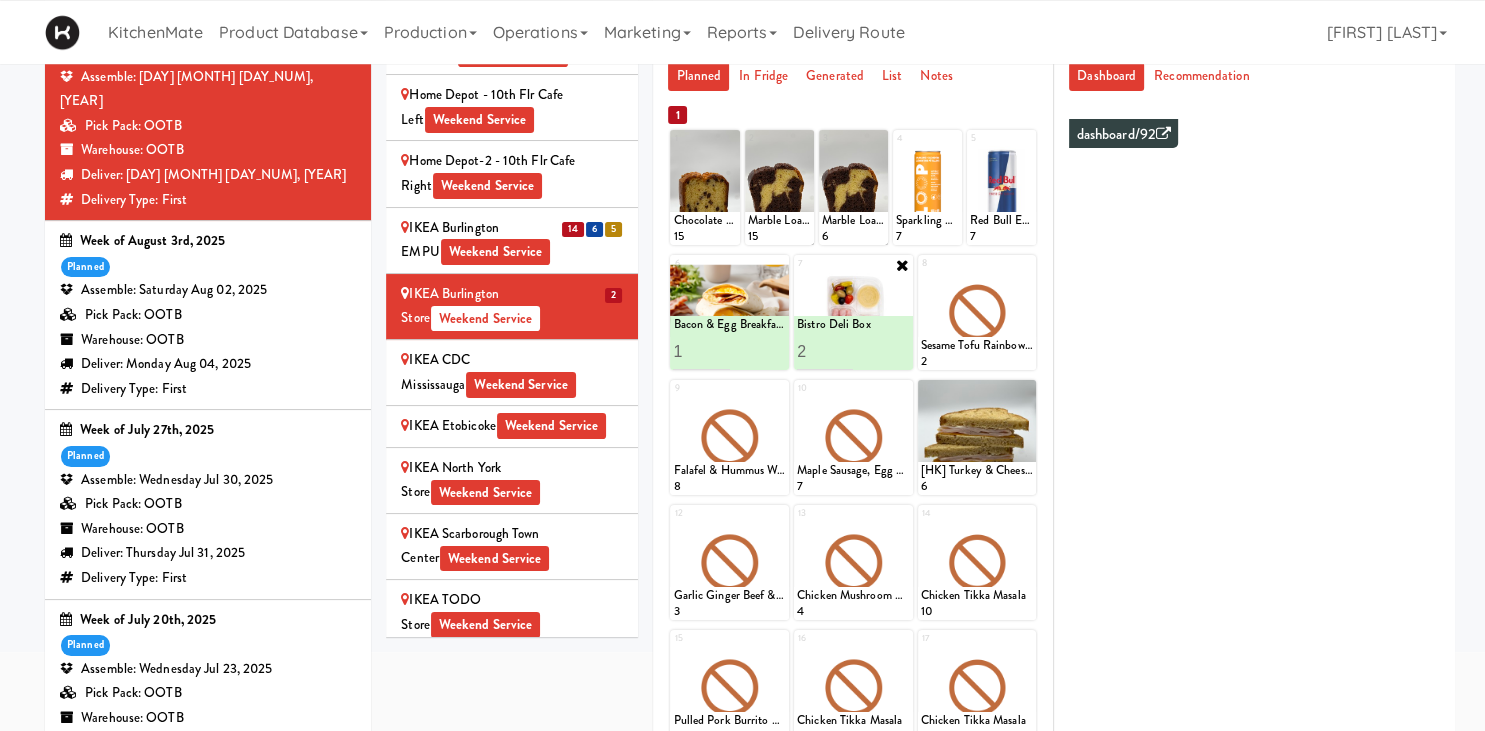 type on "2" 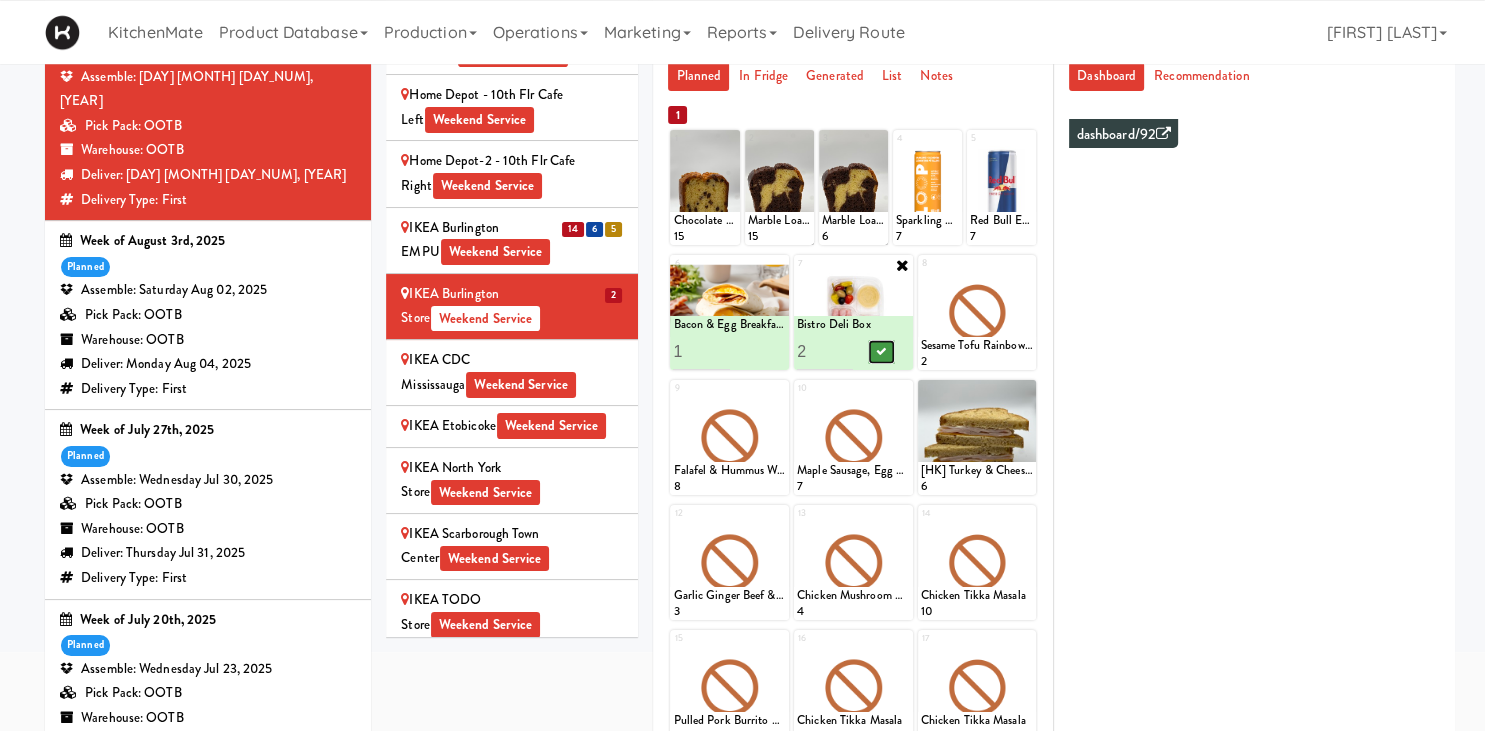 click at bounding box center (881, 352) 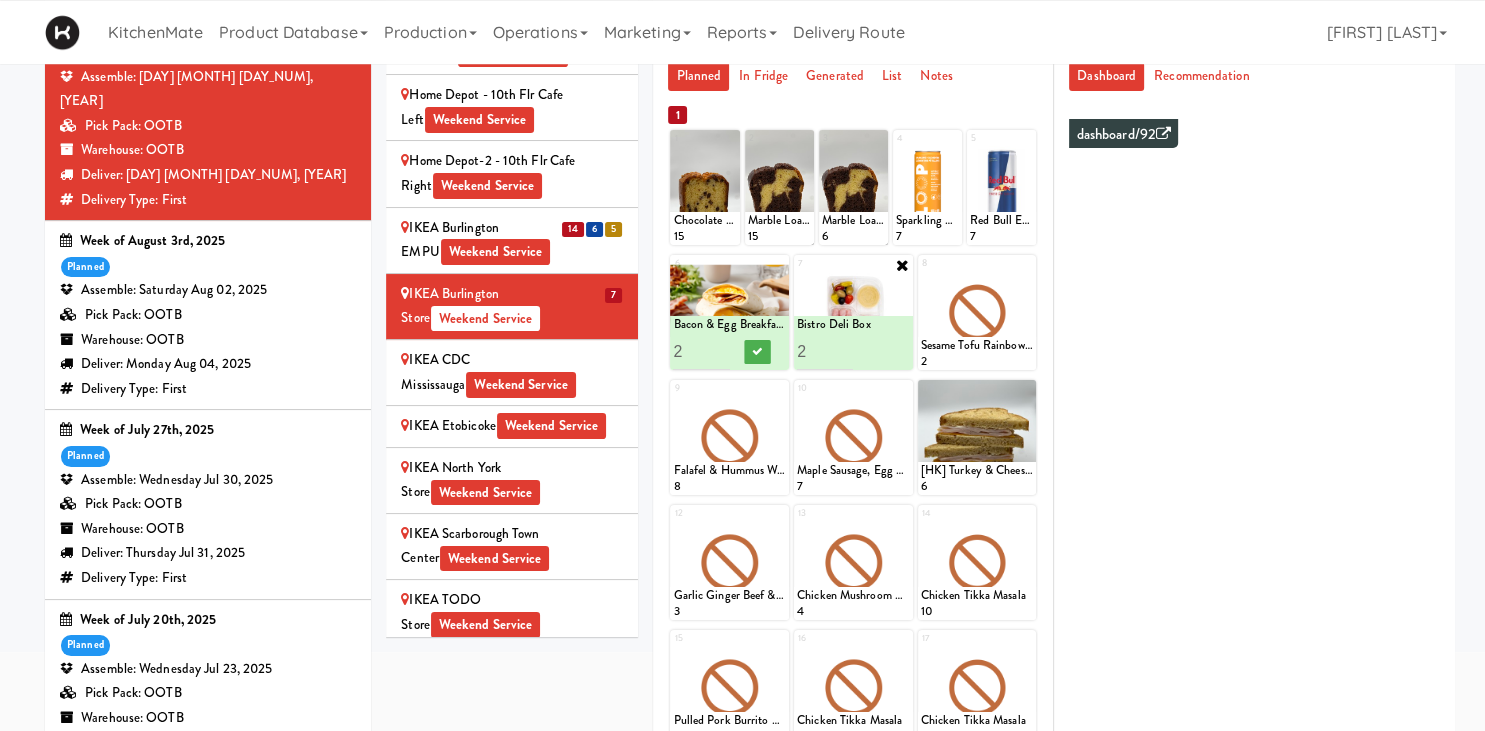 click on "2" at bounding box center [701, 351] 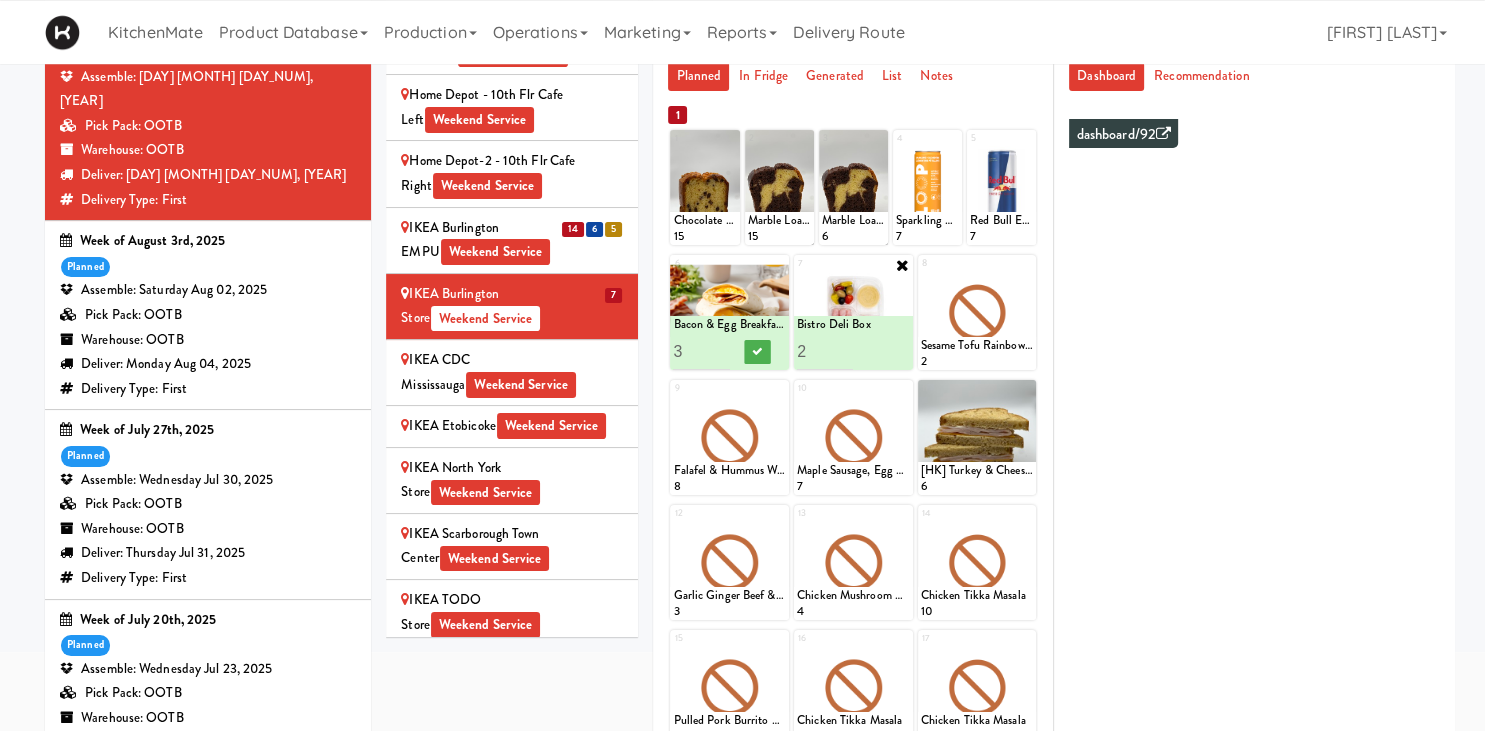 click on "3" at bounding box center [701, 351] 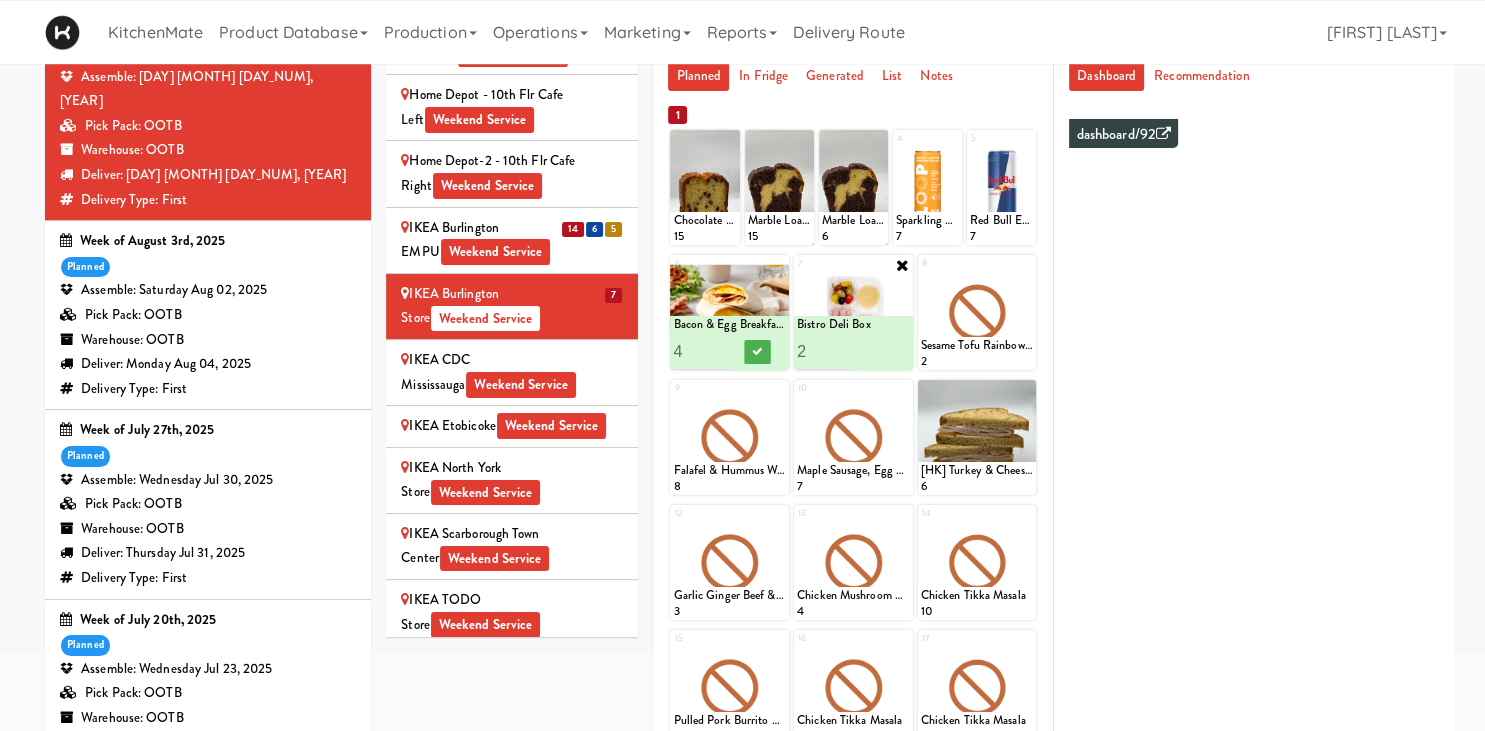 click on "4" at bounding box center (701, 351) 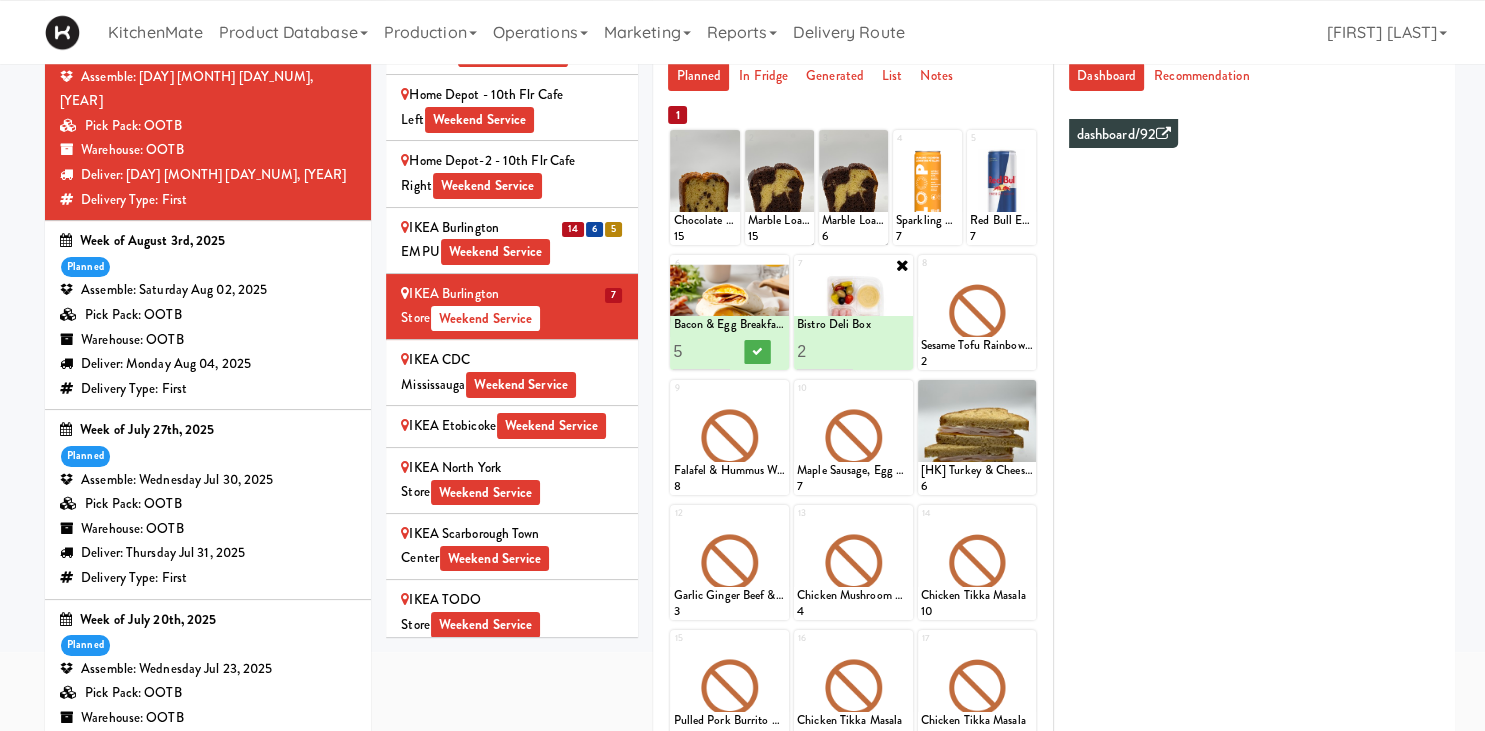 type on "5" 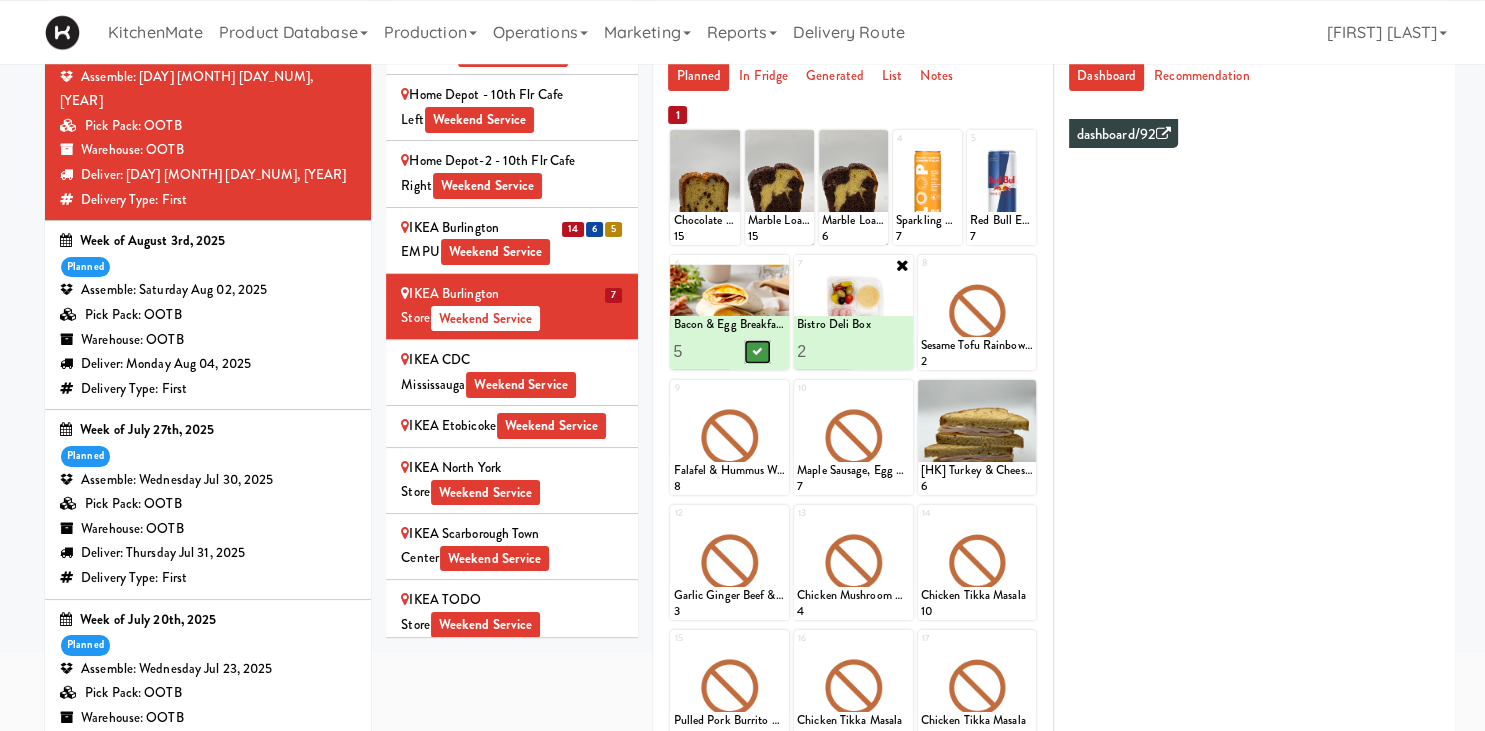 click at bounding box center (758, 351) 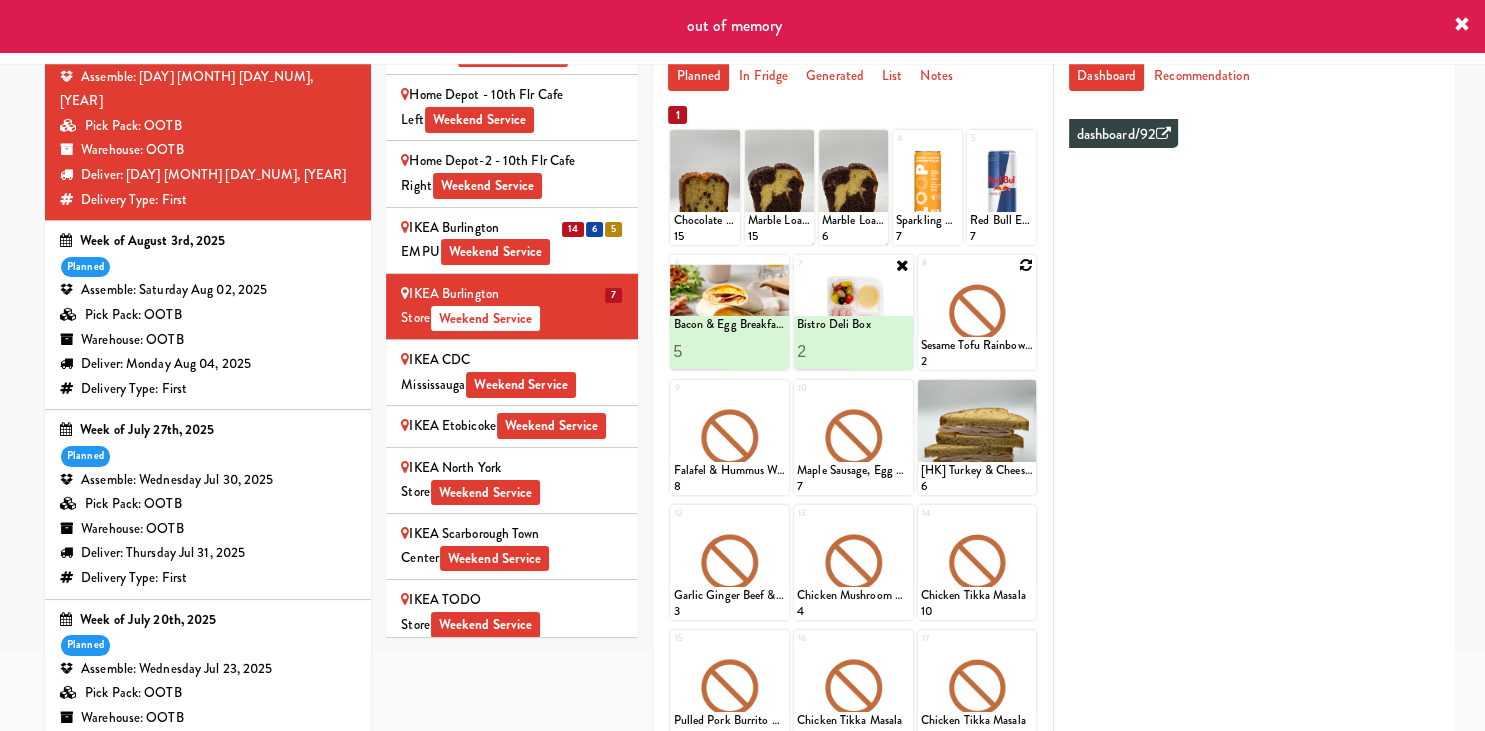 click at bounding box center (1026, 265) 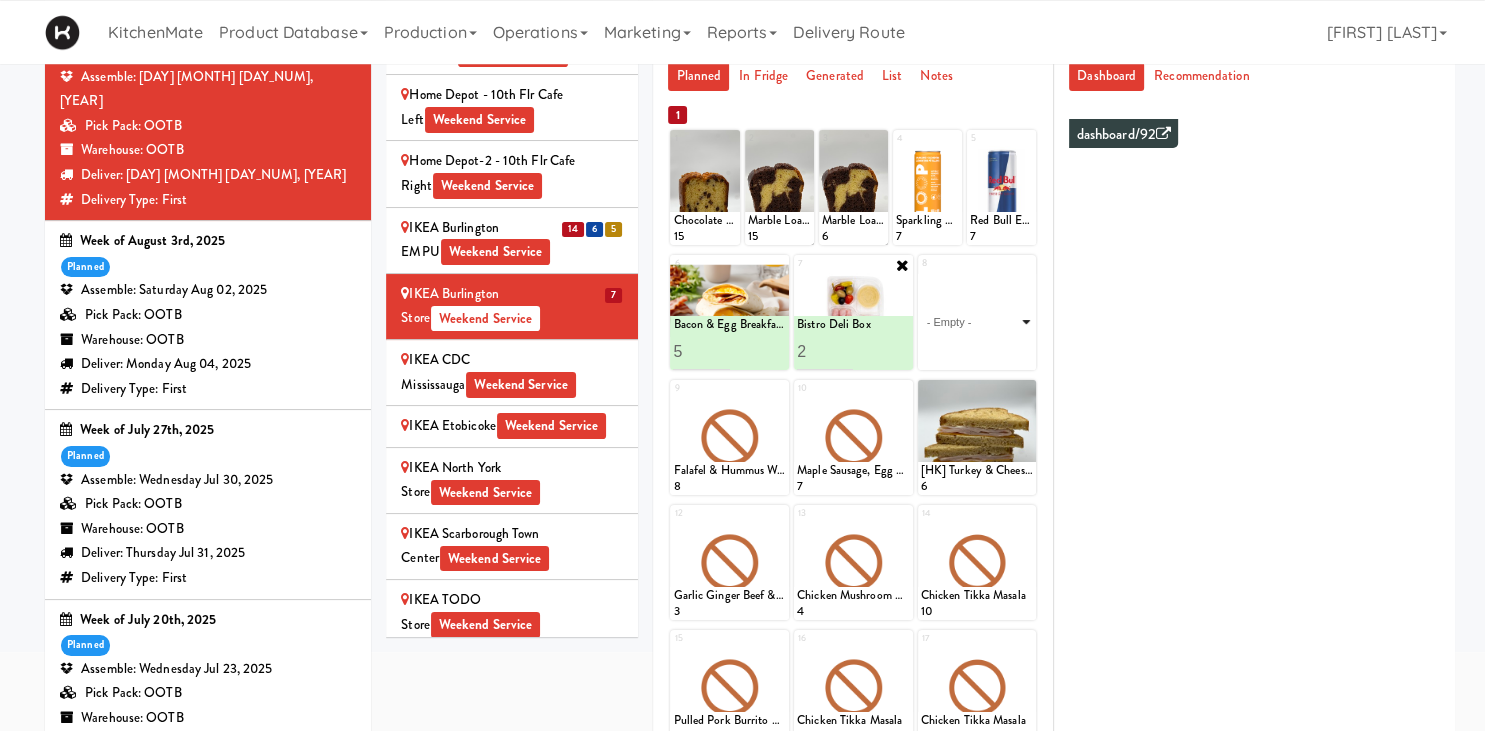 click on "- Empty - Activia Probiotic Peach Mango Smoothie Berry Gatorade Zero Chocolate Milk Tetra Pack Coca Cola Diet Coke Frooti Fuze Iced Tea Grape G2 Gatorade Thirst Quencher Greenhouse Fiery Ginger Shot Lemon Lime Gatorade Zero Monster Energy Zero Ultra Norse Cold Brew Coffee Oasis Apple Juice Orange Celsius Energy Drink Orange Gatorade Zero Red Bull Energy Drink Sanpellengrino Aranciata Sparkling Clementine Probiotic Soda Sparkling Ginger Probiotic Soda Sparkling Grapefruit Probiotic Soda Sugar Free Red Bull Tonica Kombucha Berry Bounce Amazing Chocolate Chunk Cookie Bacon & Egg Breakfast Wrap Bistro Deli Box Blue Diamond Roasted Salted Almonds Blue Diamond Smokehouse Almonds Caramilk Chocolate Chip Loaf Cake Chocolate Loaf Cake Classic Hummus With Crackers Clif Bar Peanut Butter Crunch Clif Builders proteins Bar Chocolate Clif Builders proteins Bar Chocolate Mint Coffee Loaf Cake Falafel & Hummus Wrap Freshii Peanut Butter Energii Bites [HK] Cheddar Cheese Bagel [HK] Chicken Caesar Wrap [HK] Turkey Club Wrap" at bounding box center [977, 322] 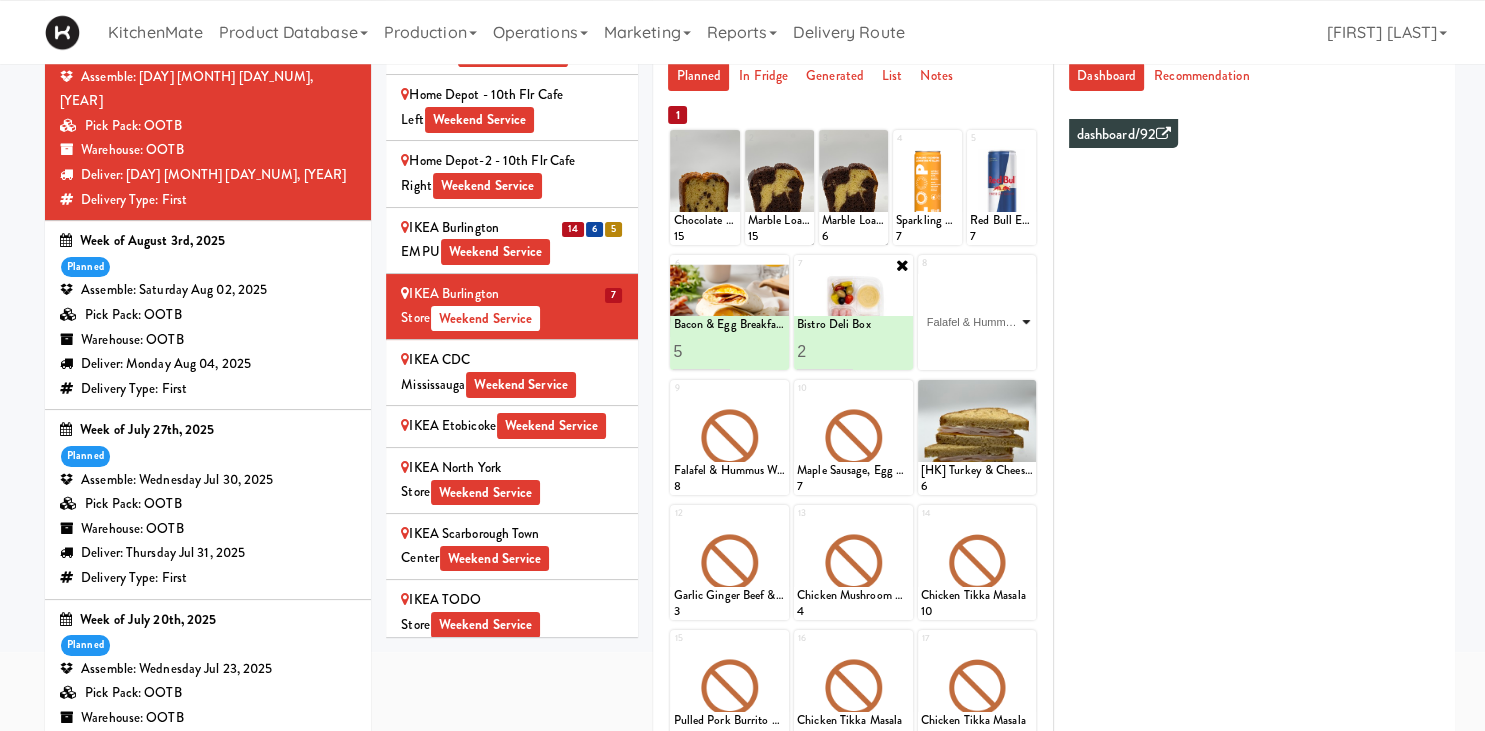 click on "Falafel & Hummus Wrap" at bounding box center (0, 0) 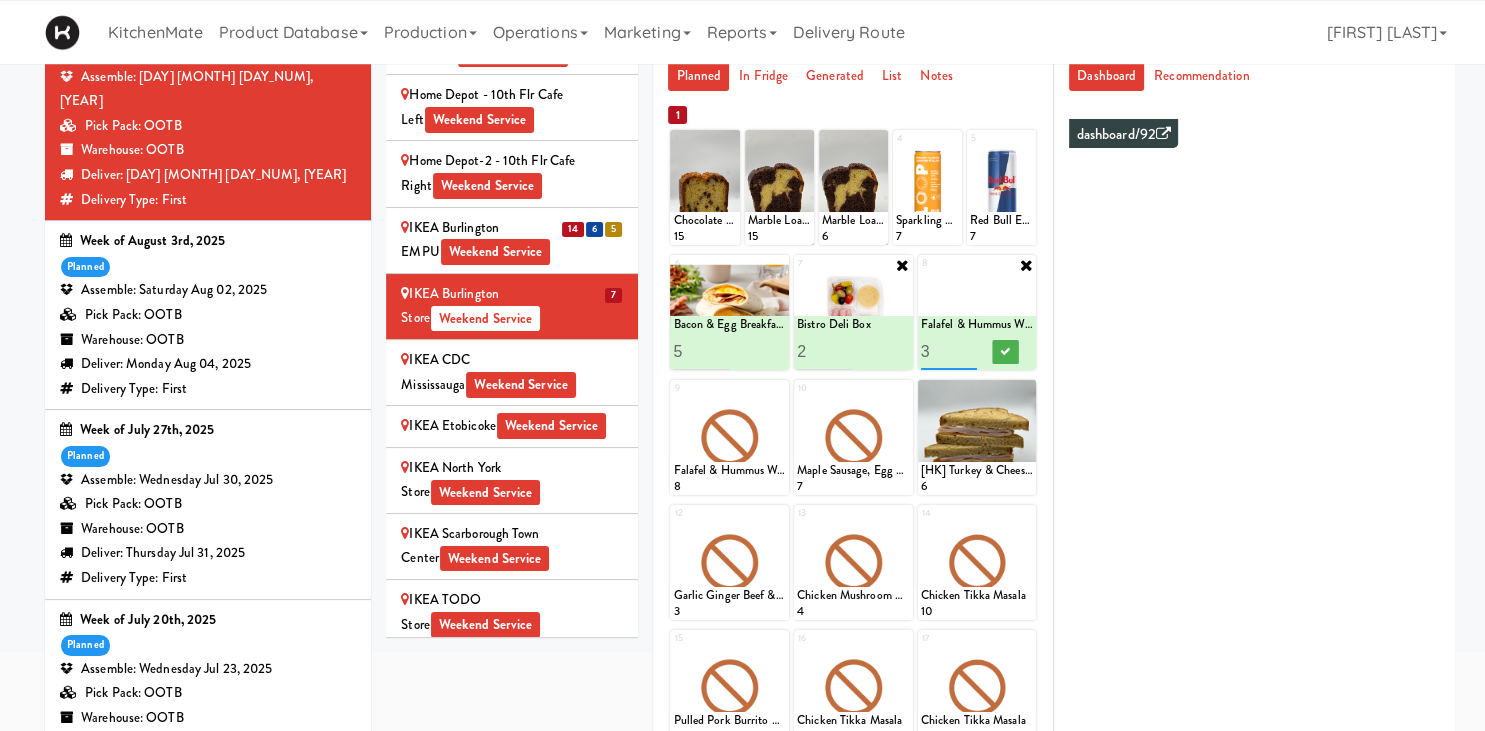 type on "4" 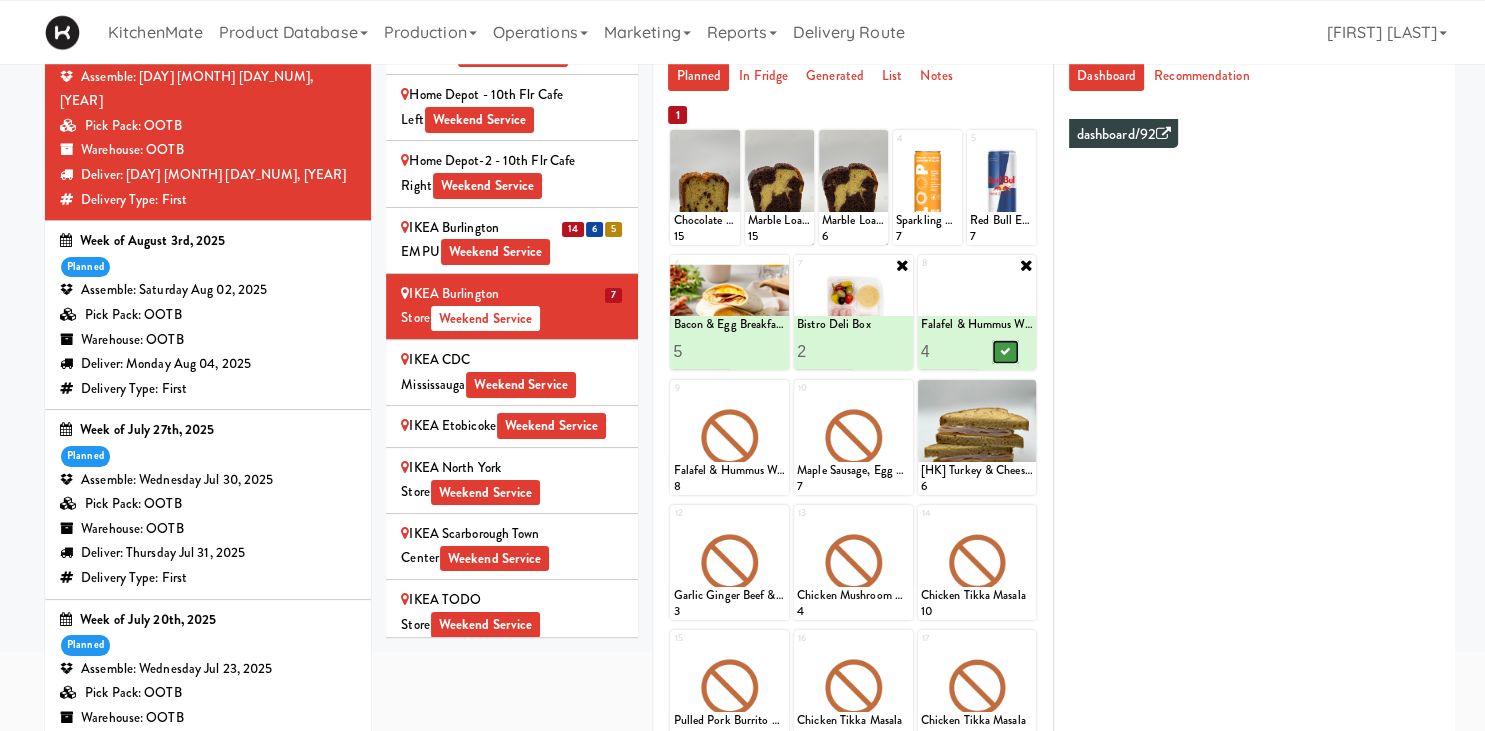 click at bounding box center (1005, 351) 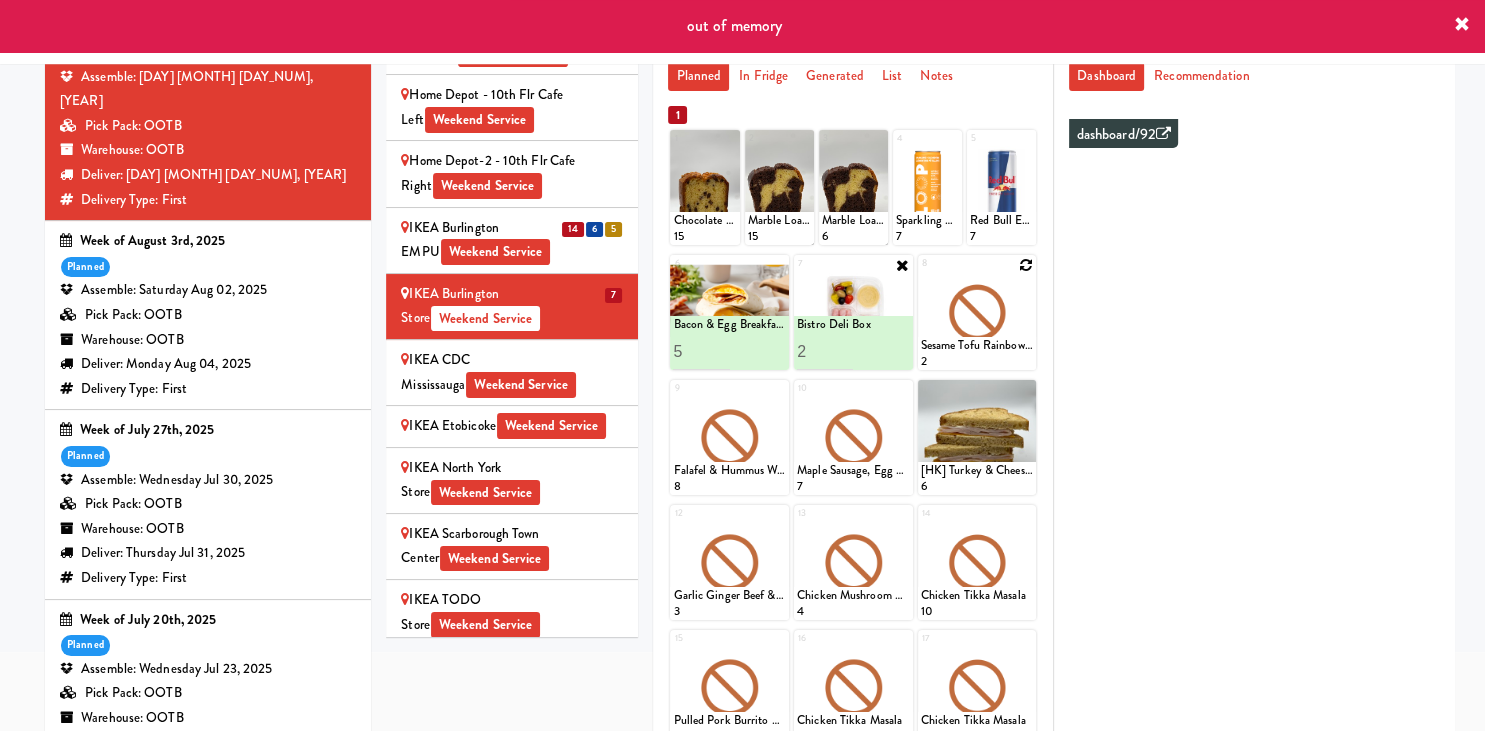 click at bounding box center (1026, 265) 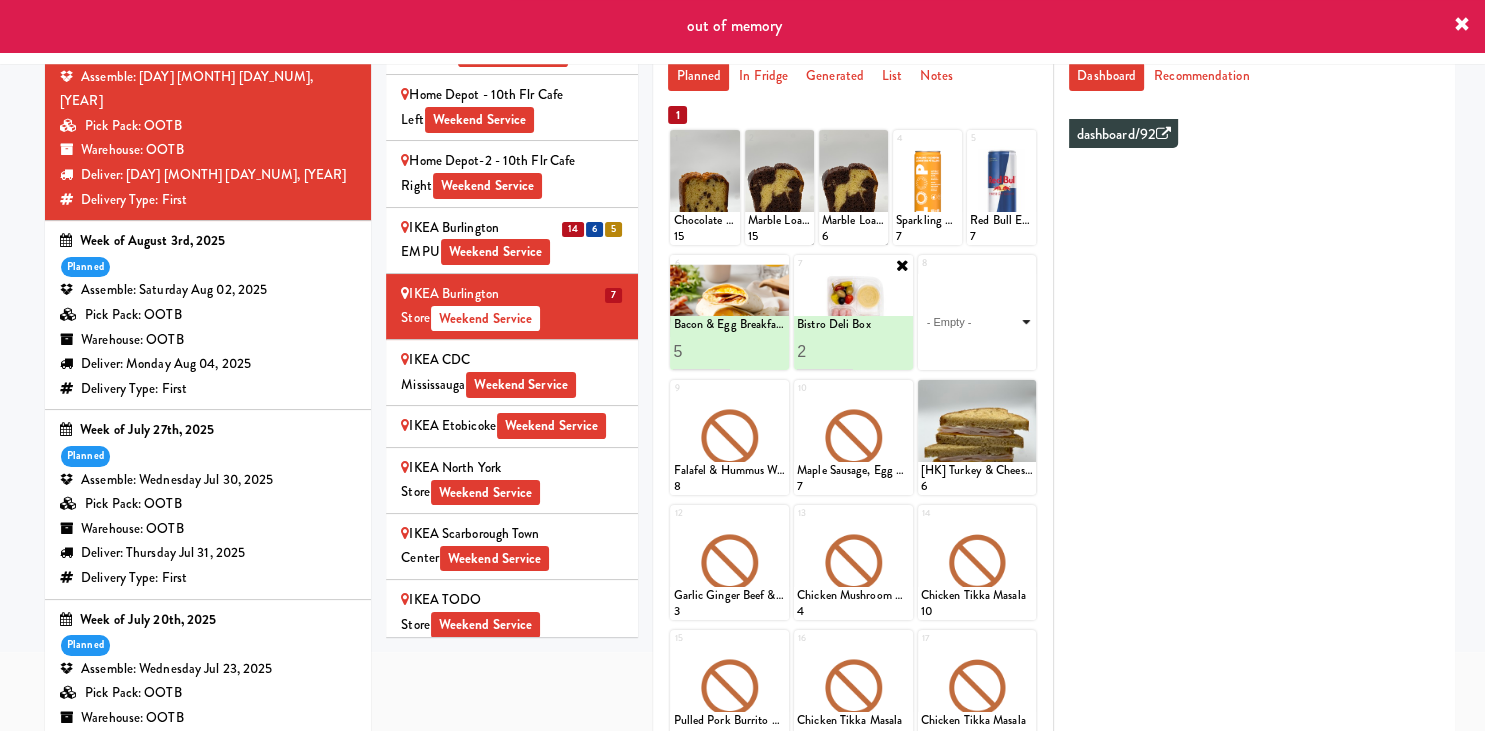 click on "- Empty - Activia Probiotic Peach Mango Smoothie Berry Gatorade Zero Chocolate Milk Tetra Pack Coca Cola Diet Coke Frooti Fuze Iced Tea Grape G2 Gatorade Thirst Quencher Greenhouse Fiery Ginger Shot Lemon Lime Gatorade Zero Monster Energy Zero Ultra Norse Cold Brew Coffee Oasis Apple Juice Orange Celsius Energy Drink Orange Gatorade Zero Red Bull Energy Drink Sanpellengrino Aranciata Sparkling Clementine Probiotic Soda Sparkling Ginger Probiotic Soda Sparkling Grapefruit Probiotic Soda Sugar Free Red Bull Tonica Kombucha Berry Bounce Amazing Chocolate Chunk Cookie Bacon & Egg Breakfast Wrap Bistro Deli Box Blue Diamond Roasted Salted Almonds Blue Diamond Smokehouse Almonds Caramilk Chocolate Chip Loaf Cake Chocolate Loaf Cake Classic Hummus With Crackers Clif Bar Peanut Butter Crunch Clif Builders proteins Bar Chocolate Clif Builders proteins Bar Chocolate Mint Coffee Loaf Cake Falafel & Hummus Wrap Freshii Peanut Butter Energii Bites [HK] Cheddar Cheese Bagel [HK] Chicken Caesar Wrap [HK] Turkey Club Wrap" at bounding box center (977, 322) 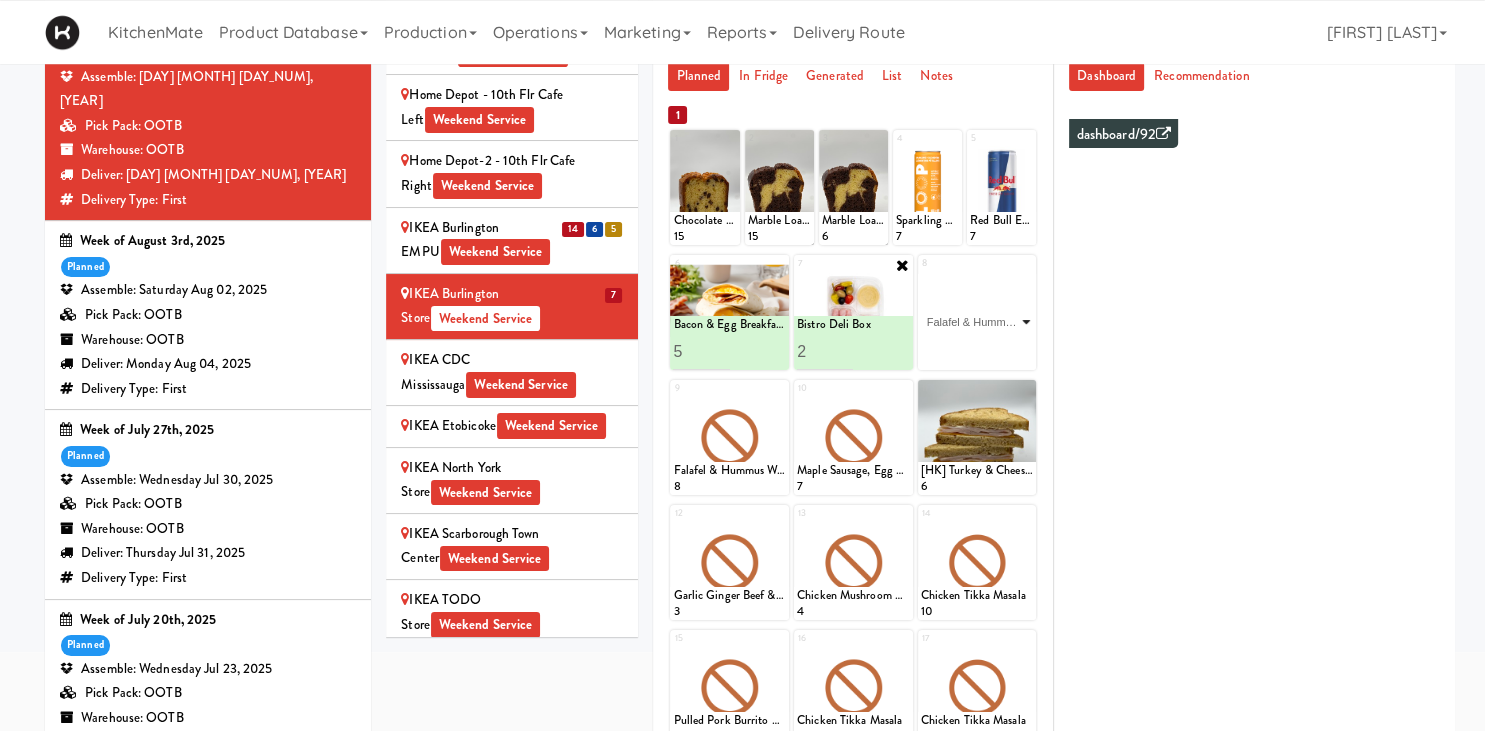 click on "Falafel & Hummus Wrap" at bounding box center (0, 0) 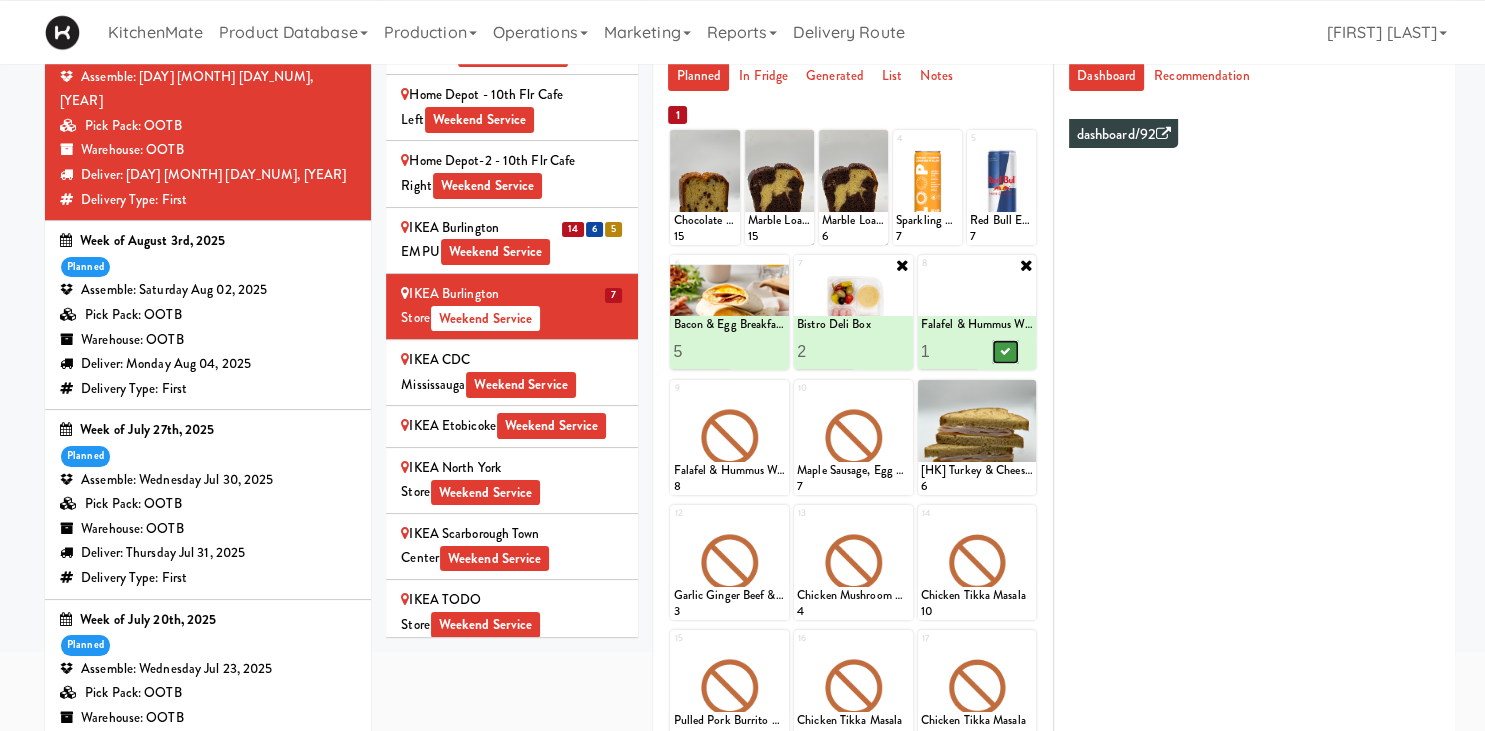 click at bounding box center [1005, 351] 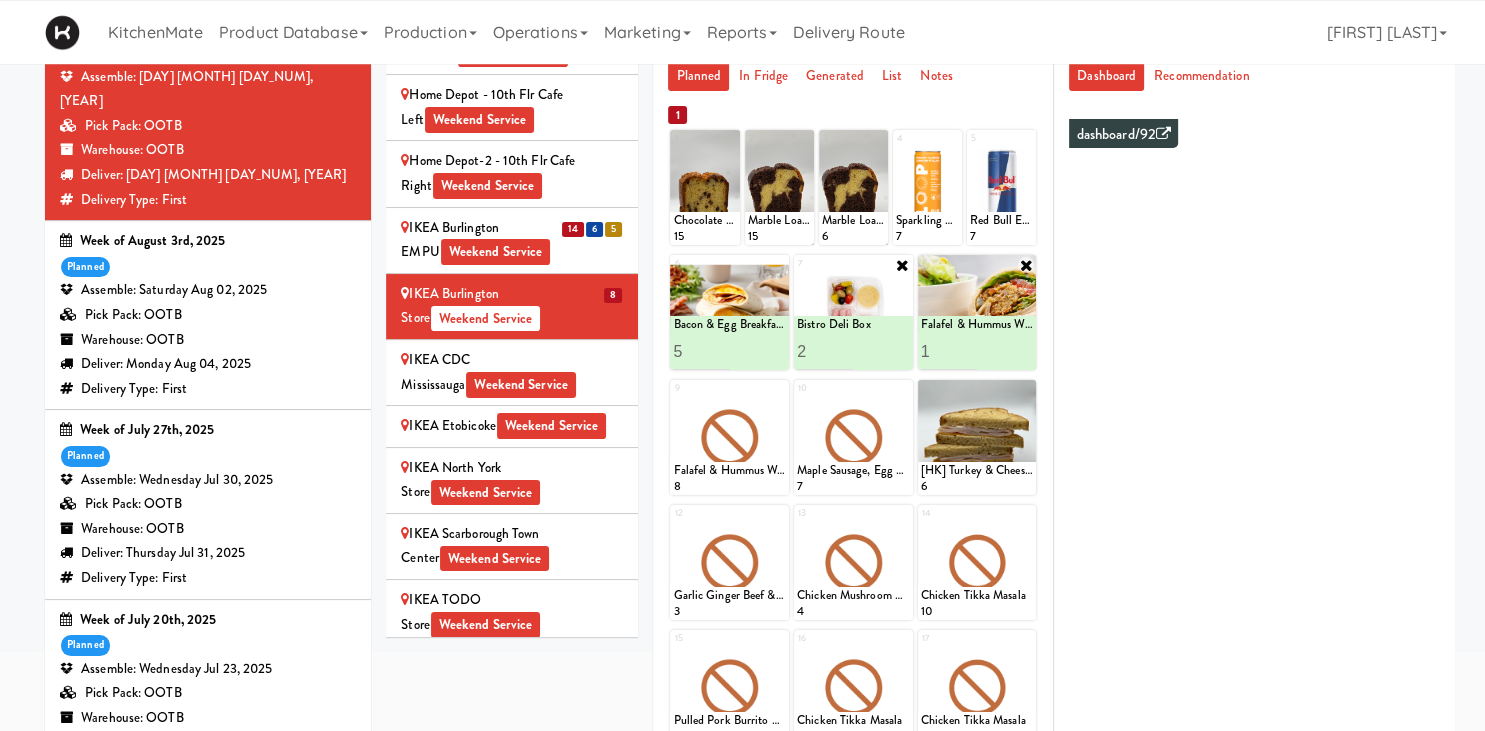 click on "2" at bounding box center (949, 351) 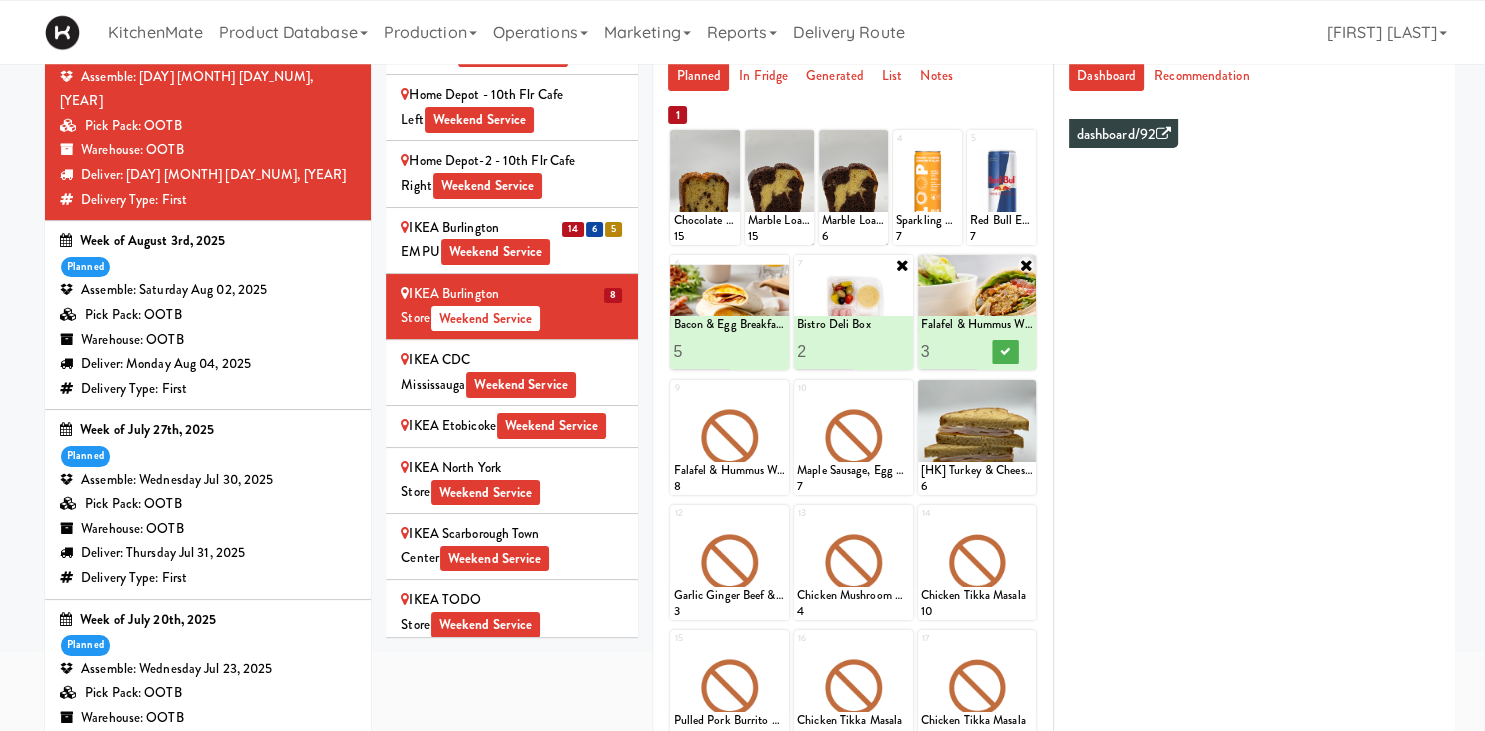 click on "3" at bounding box center (949, 351) 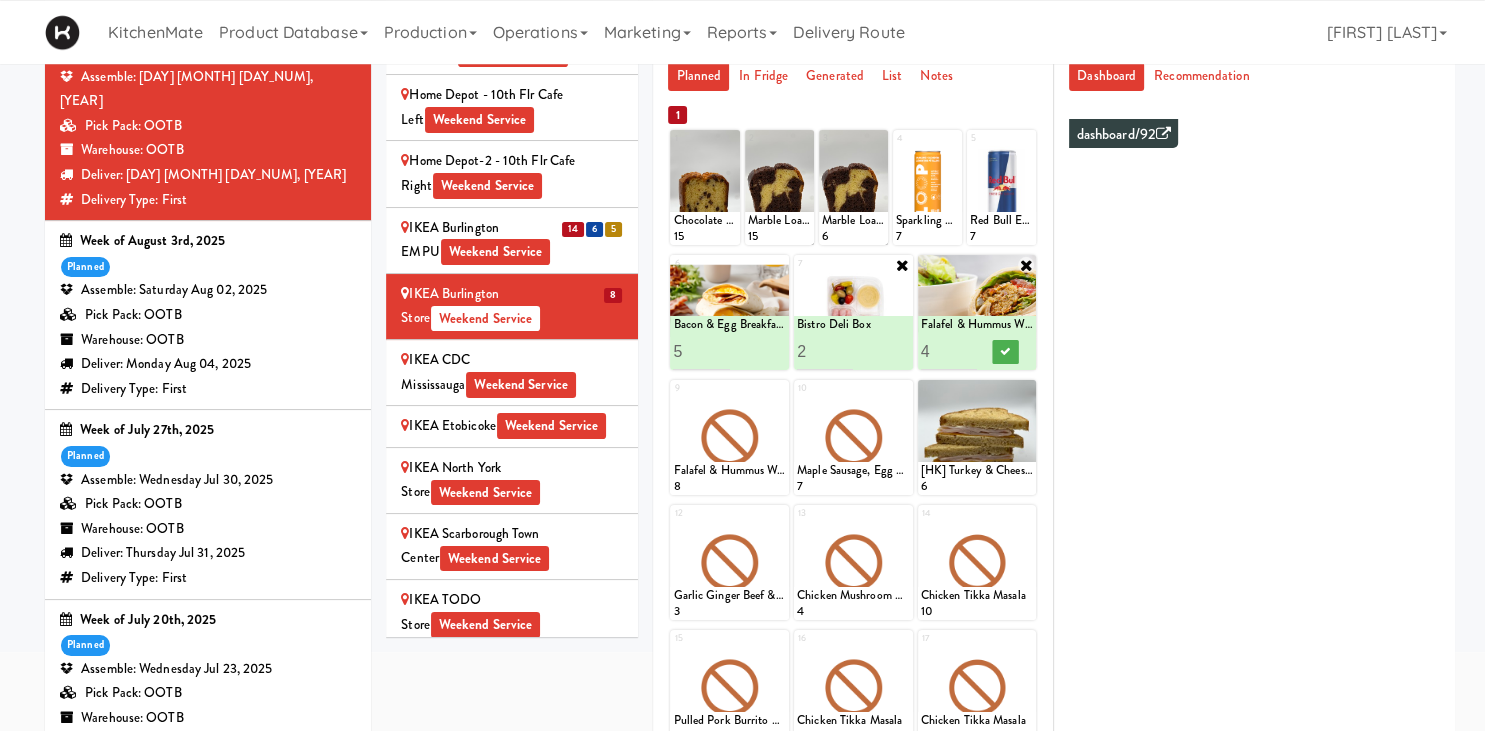 click on "4" at bounding box center (949, 351) 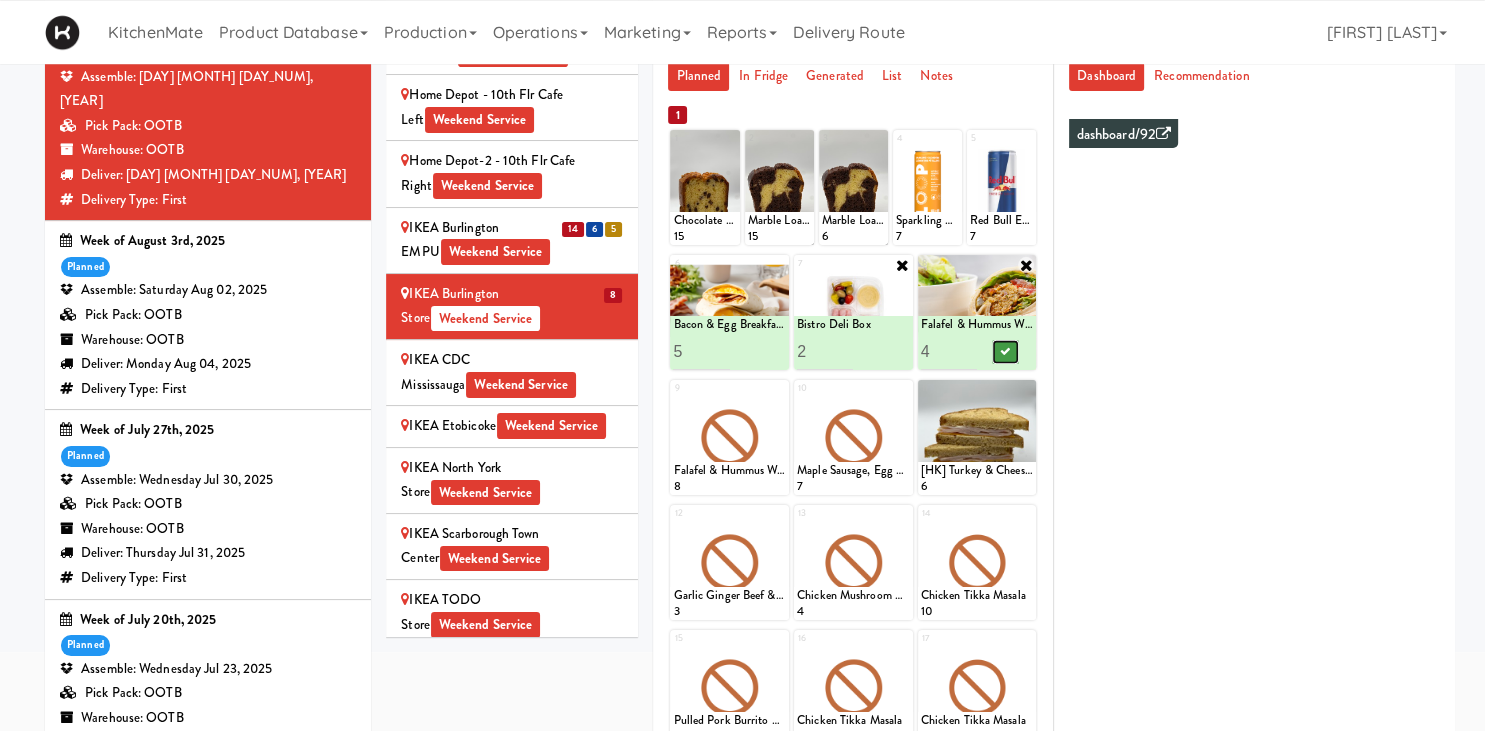 click at bounding box center [1005, 352] 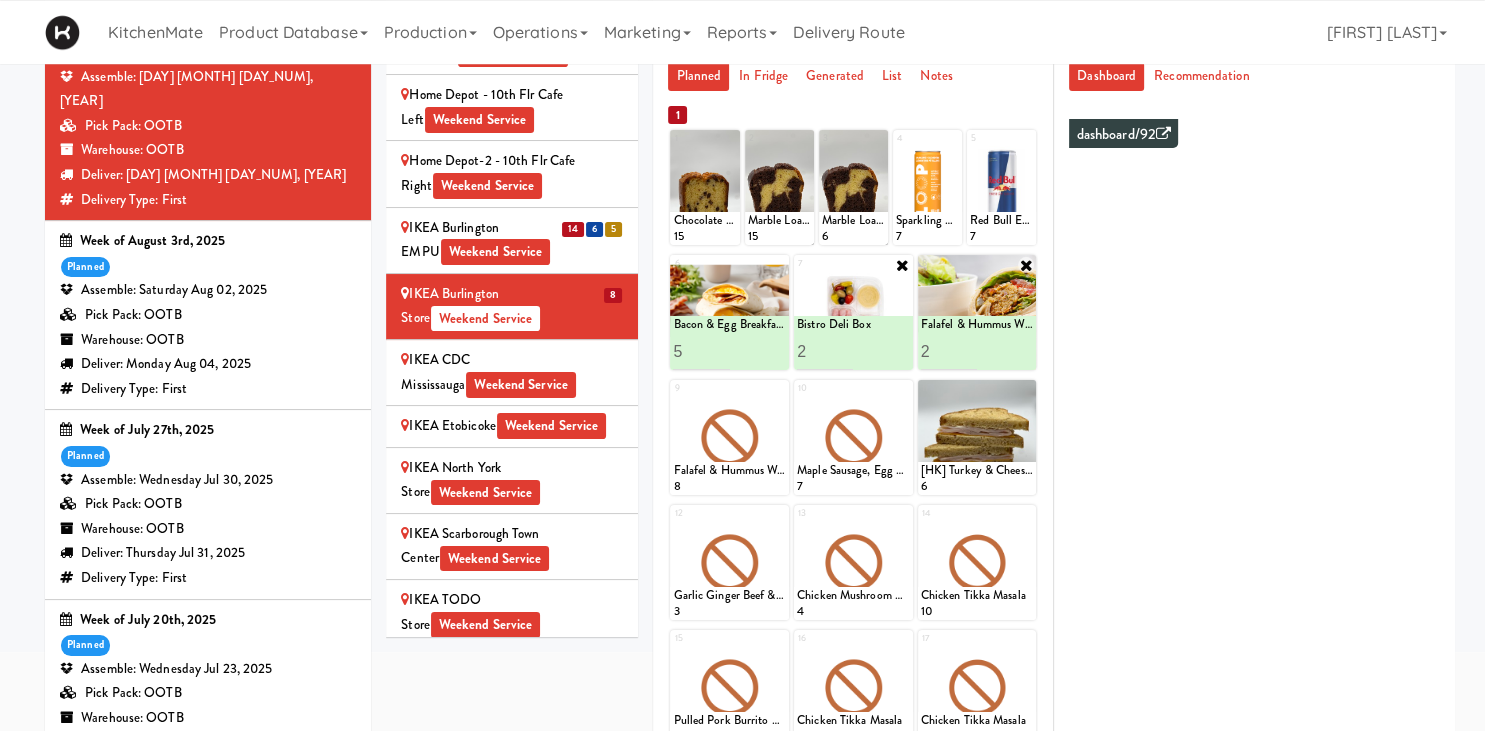 click on "2" at bounding box center (949, 351) 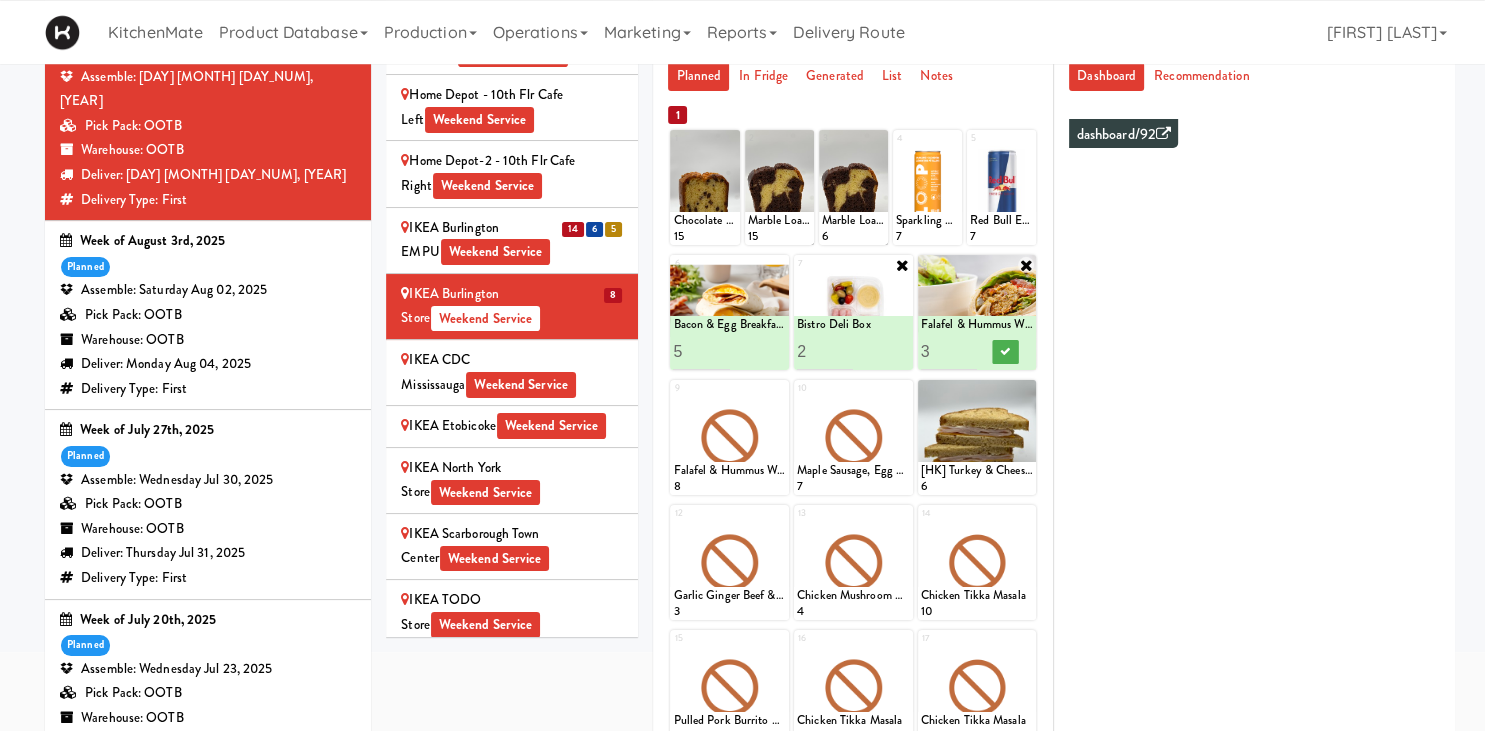 click on "3" at bounding box center [949, 351] 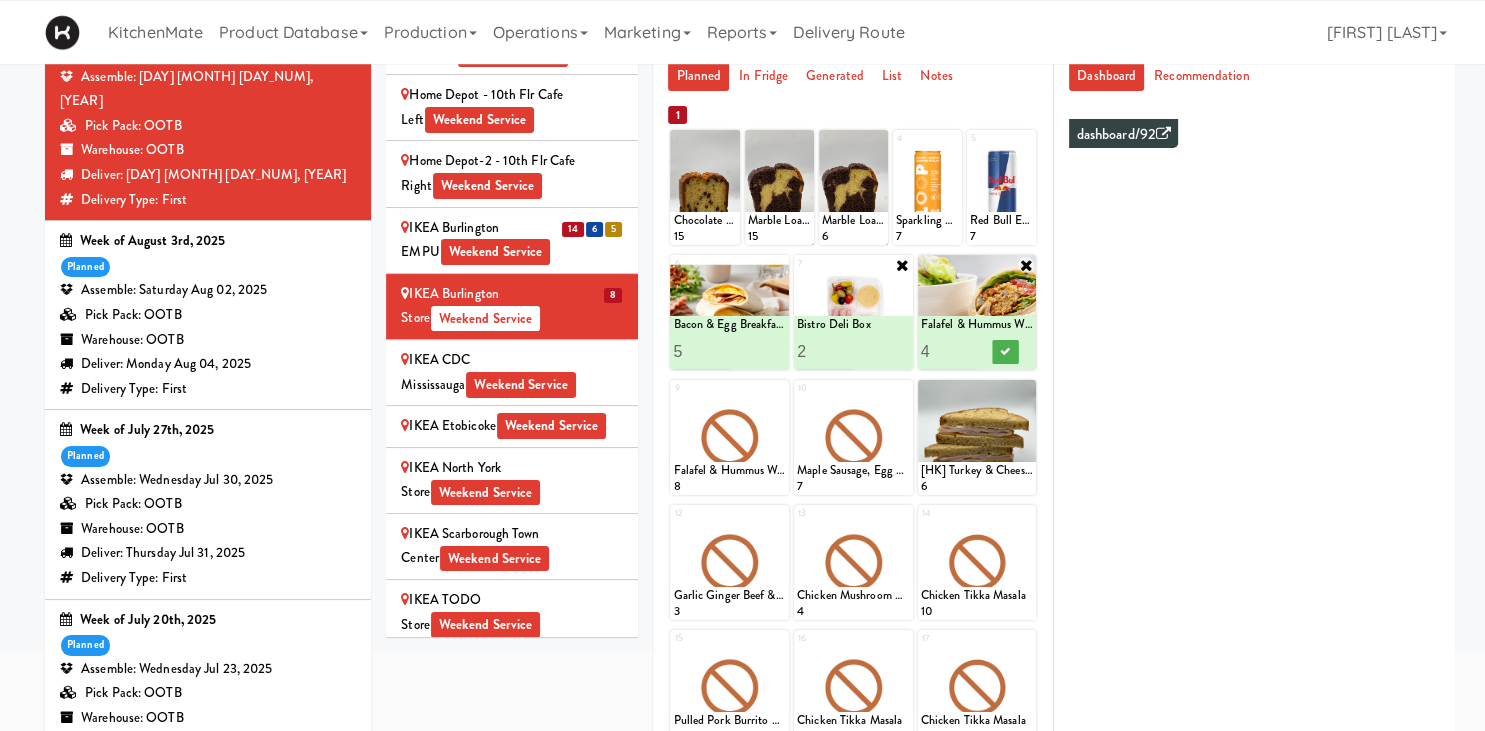 click on "4" at bounding box center (949, 351) 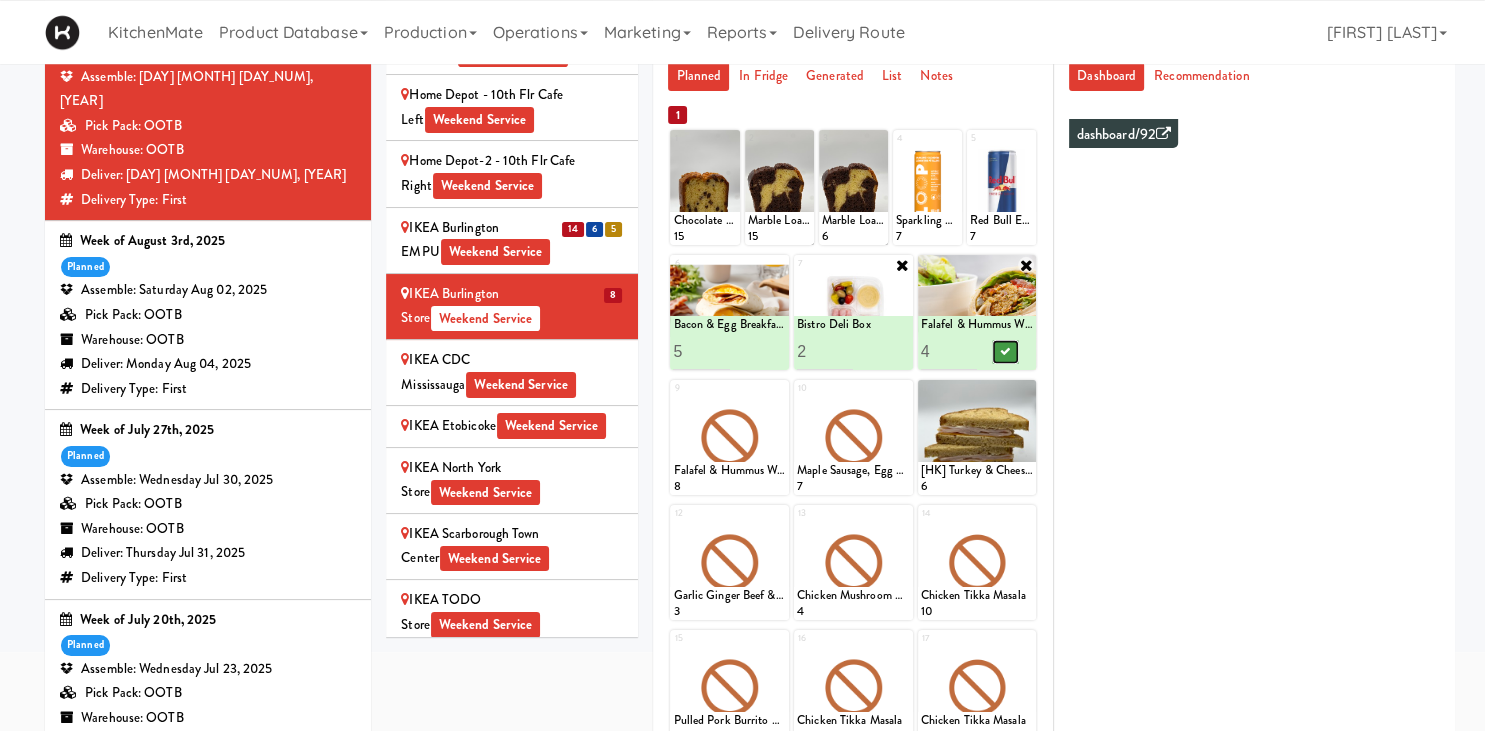 click at bounding box center [1005, 351] 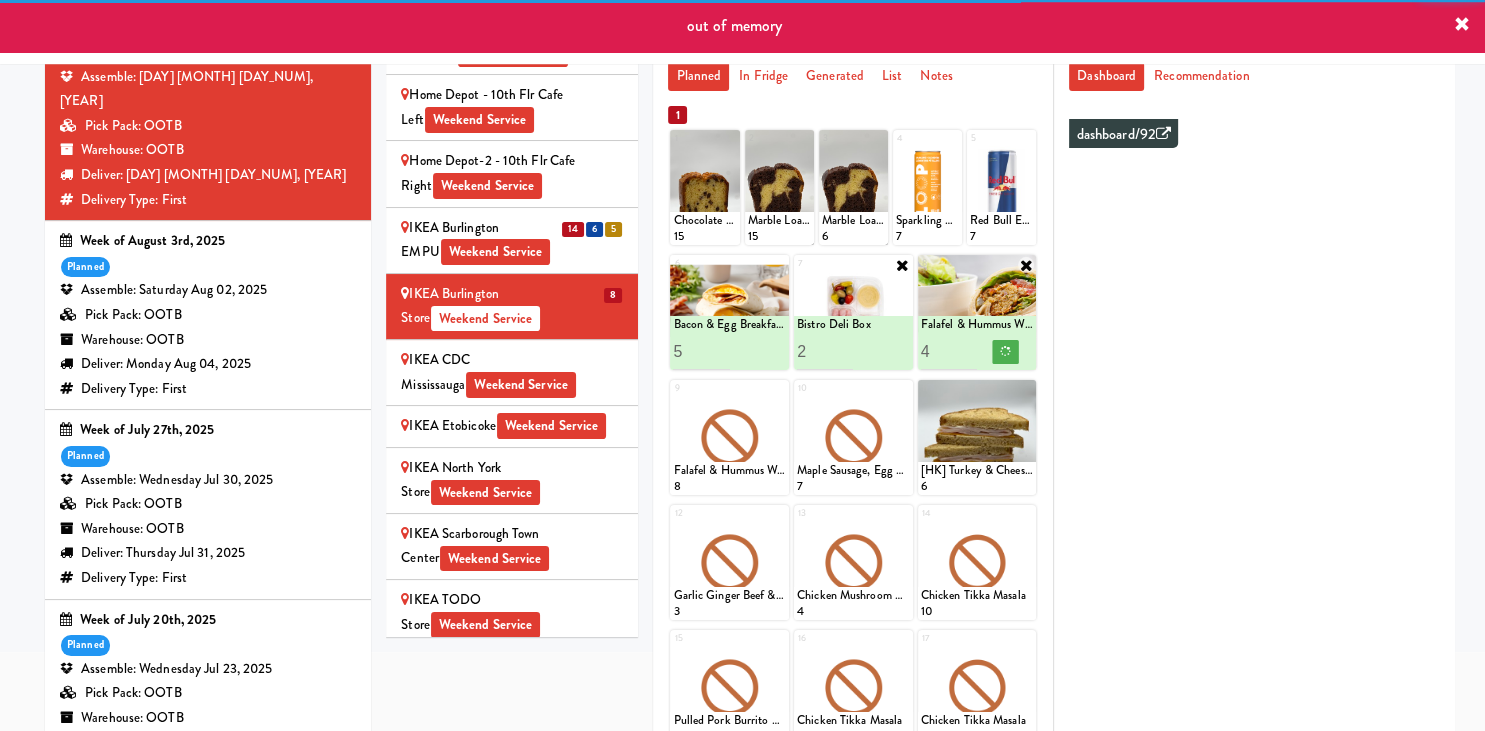 type on "1" 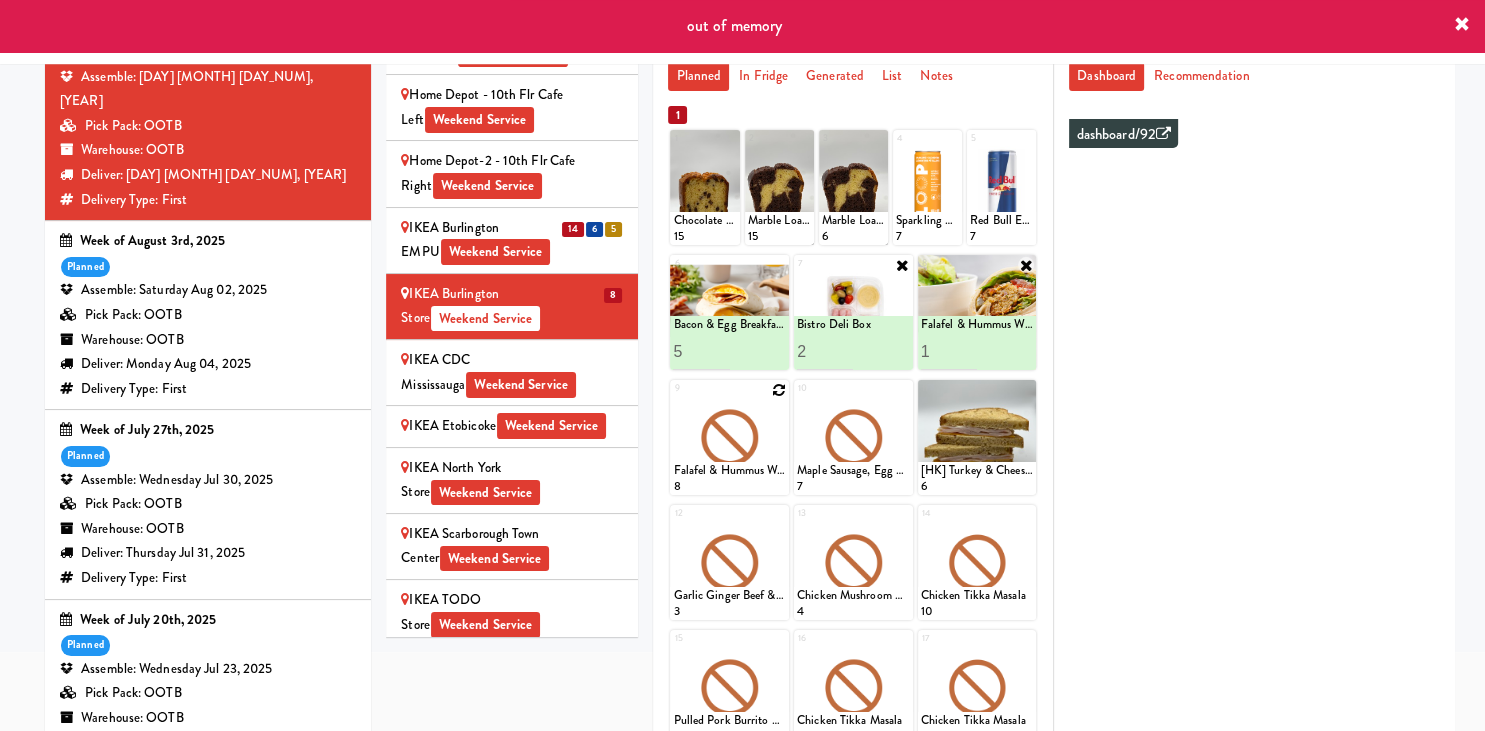 click at bounding box center (779, 390) 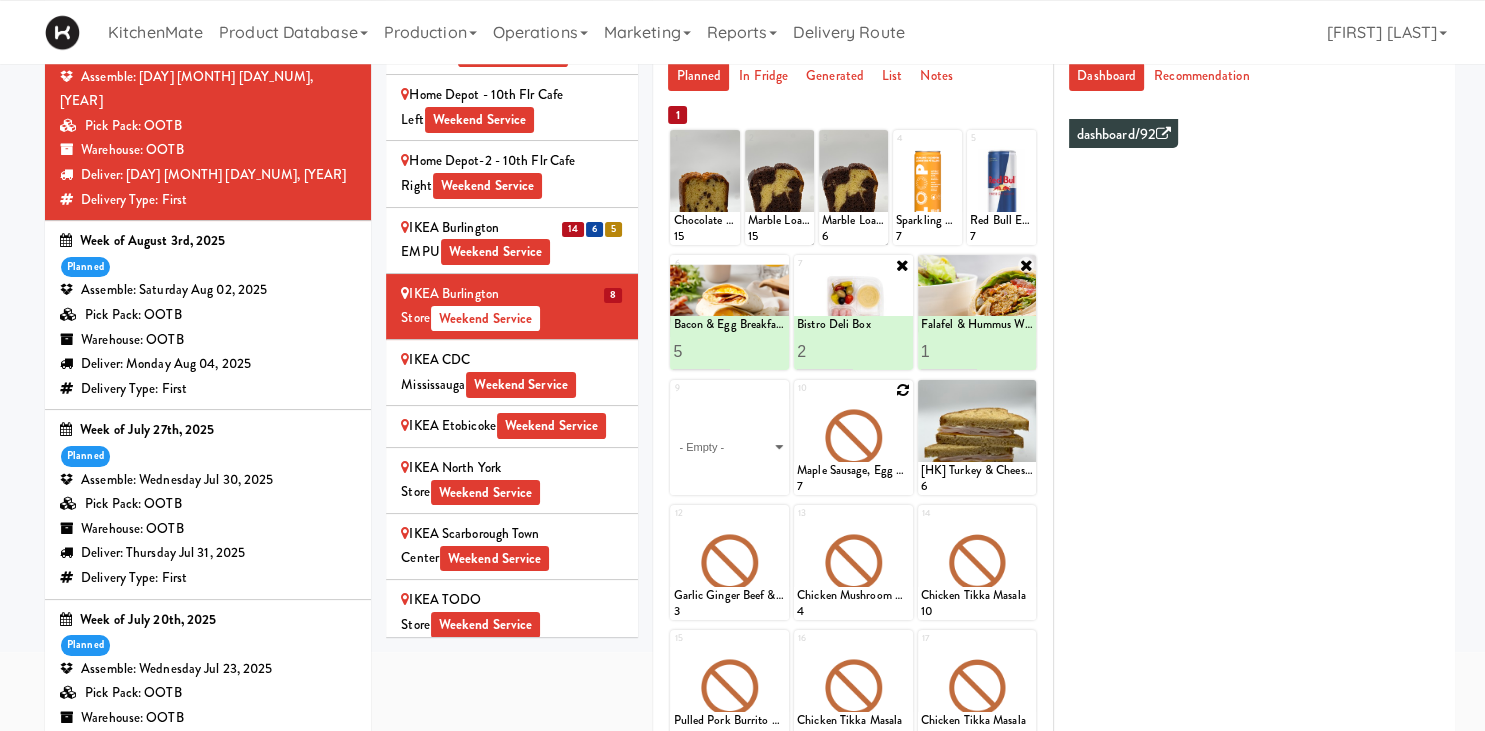 click at bounding box center (903, 390) 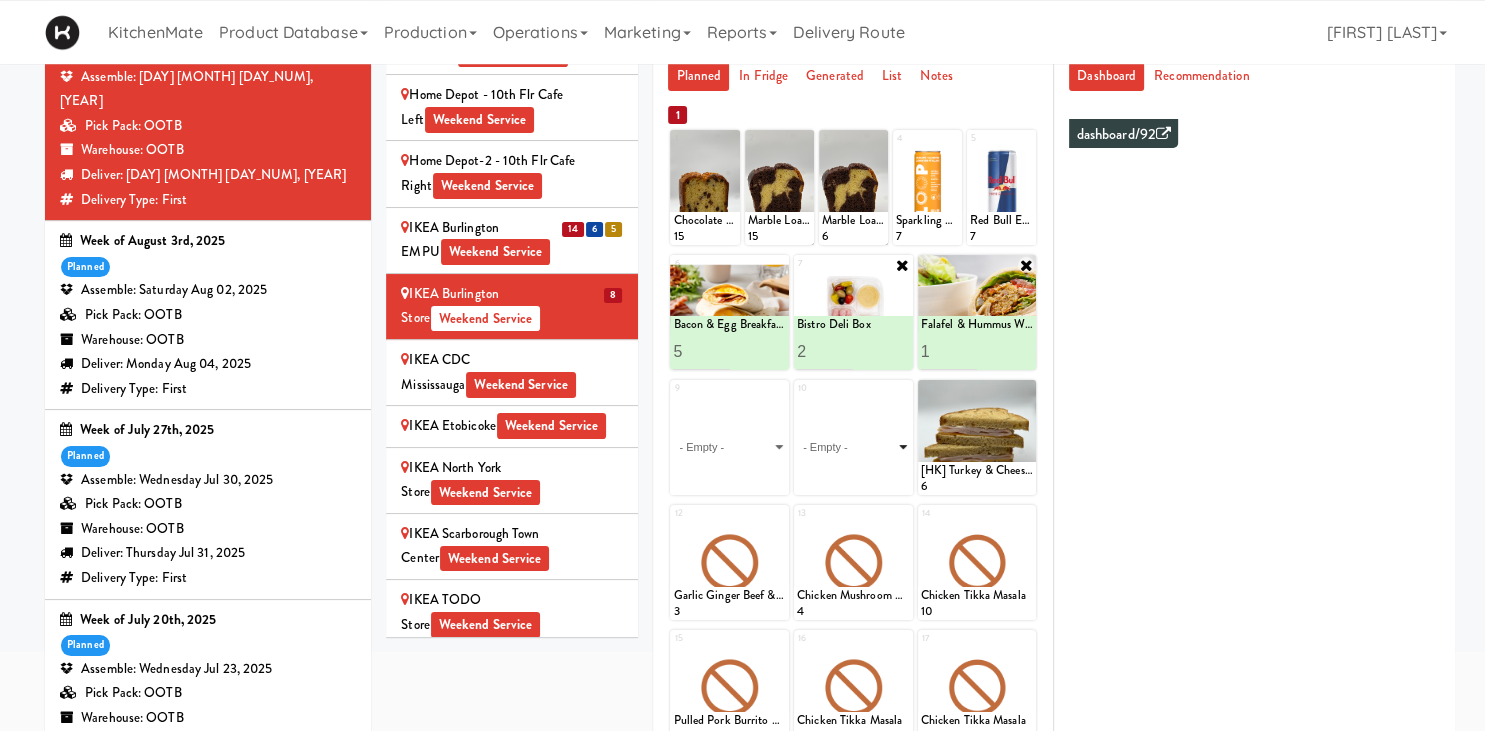 click on "- Empty - Activia Probiotic Peach Mango Smoothie Berry Gatorade Zero Chocolate Milk Tetra Pack Coca Cola Diet Coke Frooti Fuze Iced Tea Grape G2 Gatorade Thirst Quencher Greenhouse Fiery Ginger Shot Lemon Lime Gatorade Zero Monster Energy Zero Ultra Norse Cold Brew Coffee Oasis Apple Juice Orange Celsius Energy Drink Orange Gatorade Zero Red Bull Energy Drink Sanpellengrino Aranciata Sparkling Clementine Probiotic Soda Sparkling Ginger Probiotic Soda Sparkling Grapefruit Probiotic Soda Sugar Free Red Bull Tonica Kombucha Berry Bounce Amazing Chocolate Chunk Cookie Bacon & Egg Breakfast Wrap Bistro Deli Box Blue Diamond Roasted Salted Almonds Blue Diamond Smokehouse Almonds Caramilk Chocolate Chip Loaf Cake Chocolate Loaf Cake Classic Hummus With Crackers Clif Bar Peanut Butter Crunch Clif Builders proteins Bar Chocolate Clif Builders proteins Bar Chocolate Mint Coffee Loaf Cake Falafel & Hummus Wrap Freshii Peanut Butter Energii Bites [HK] Cheddar Cheese Bagel [HK] Chicken Caesar Wrap [HK] Turkey Club Wrap" at bounding box center [853, 447] 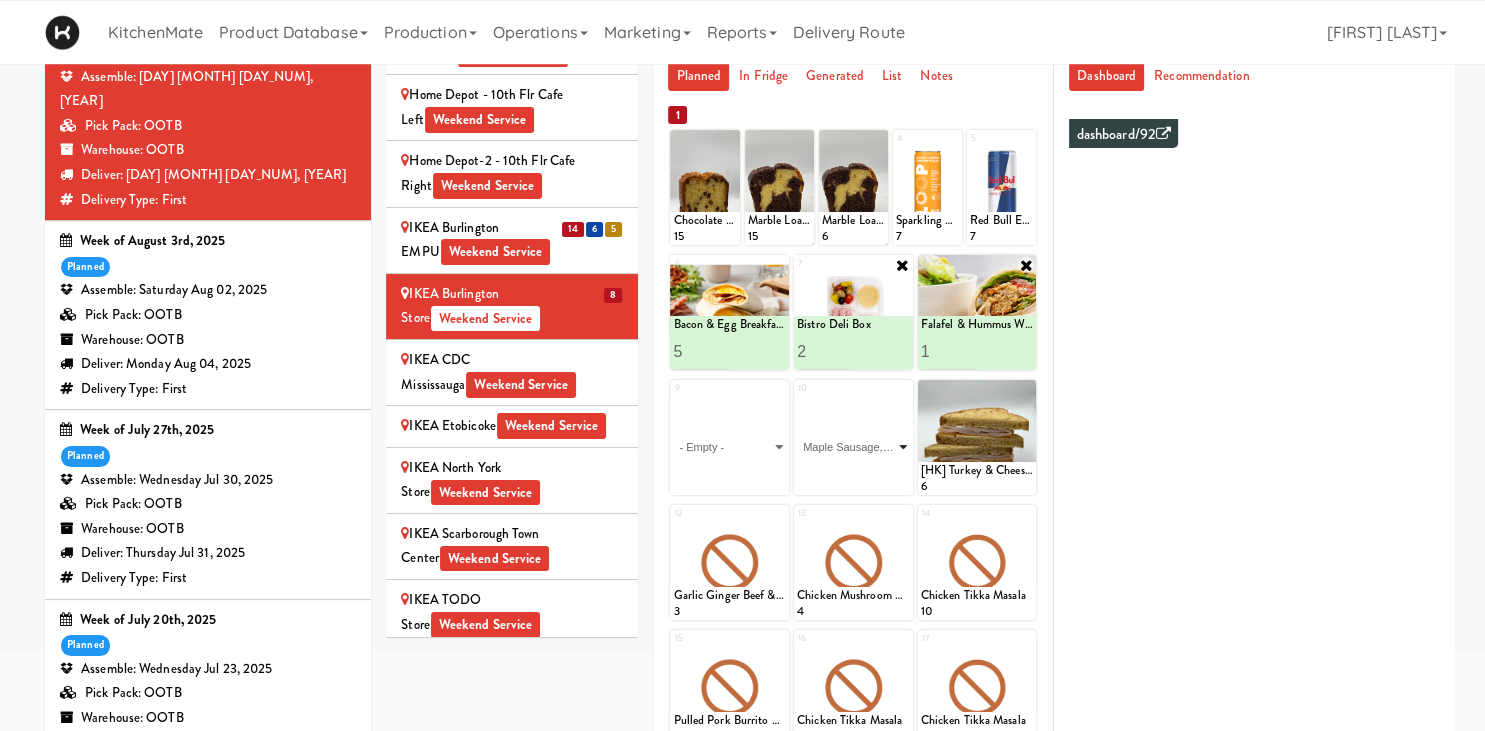 click on "Maple Sausage, Egg & Cheddar Sandwich" at bounding box center [0, 0] 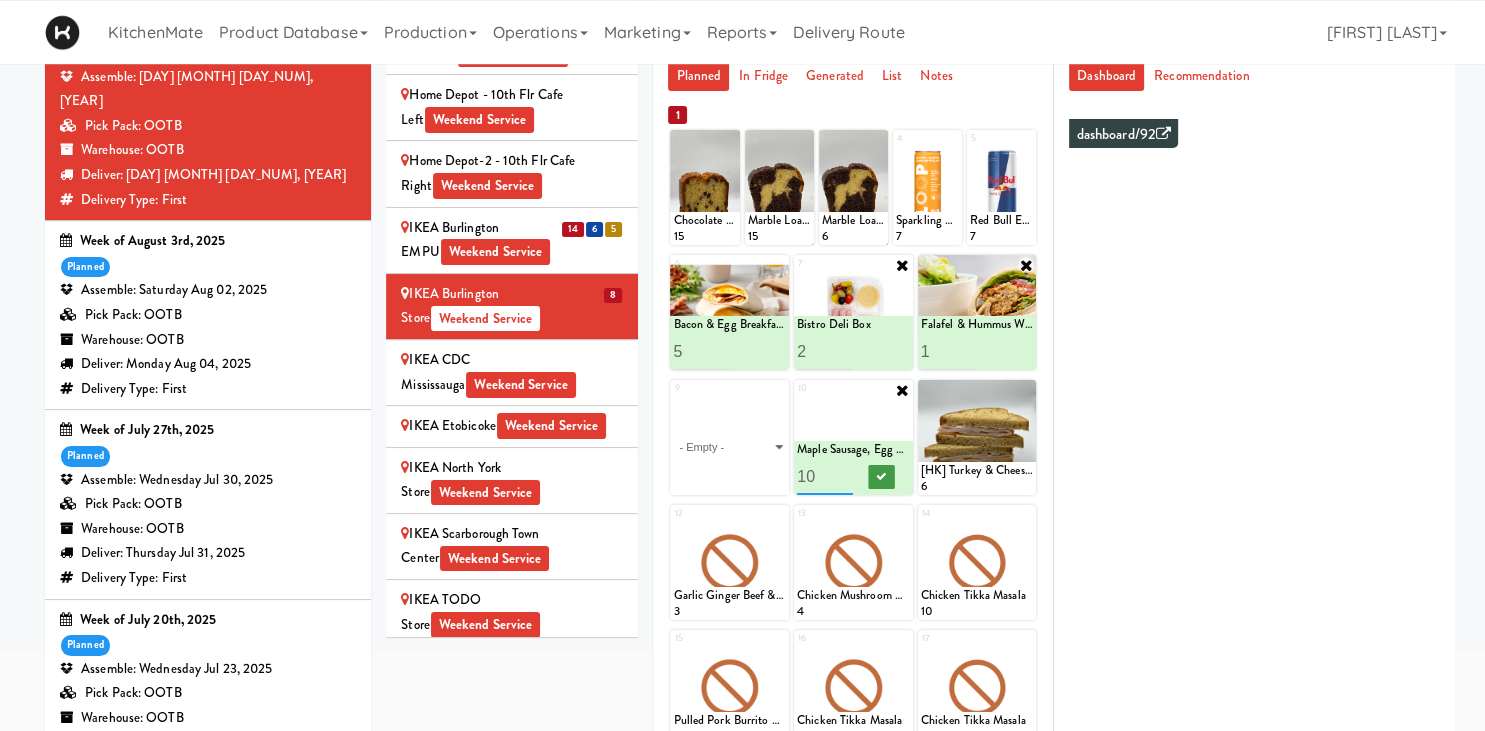type on "10" 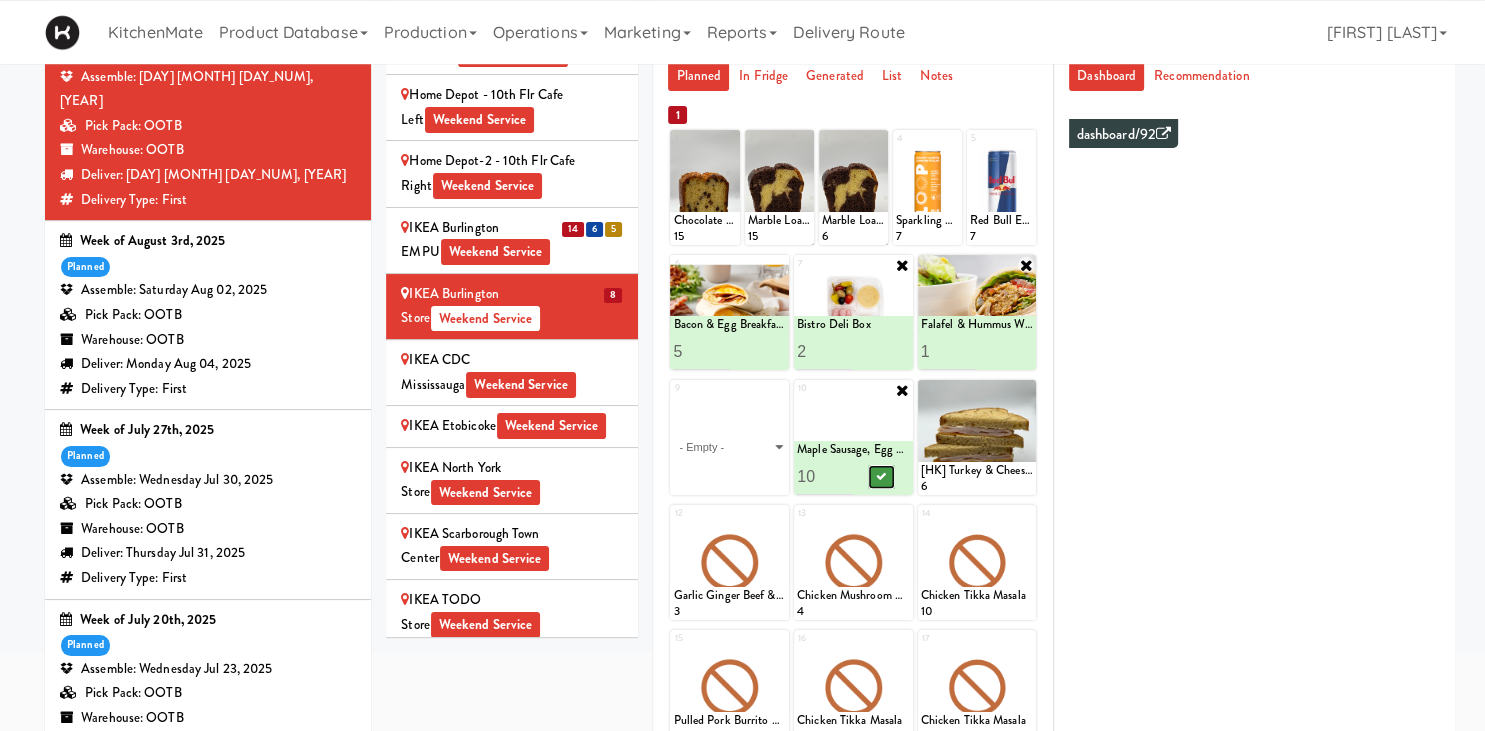 click at bounding box center [881, 476] 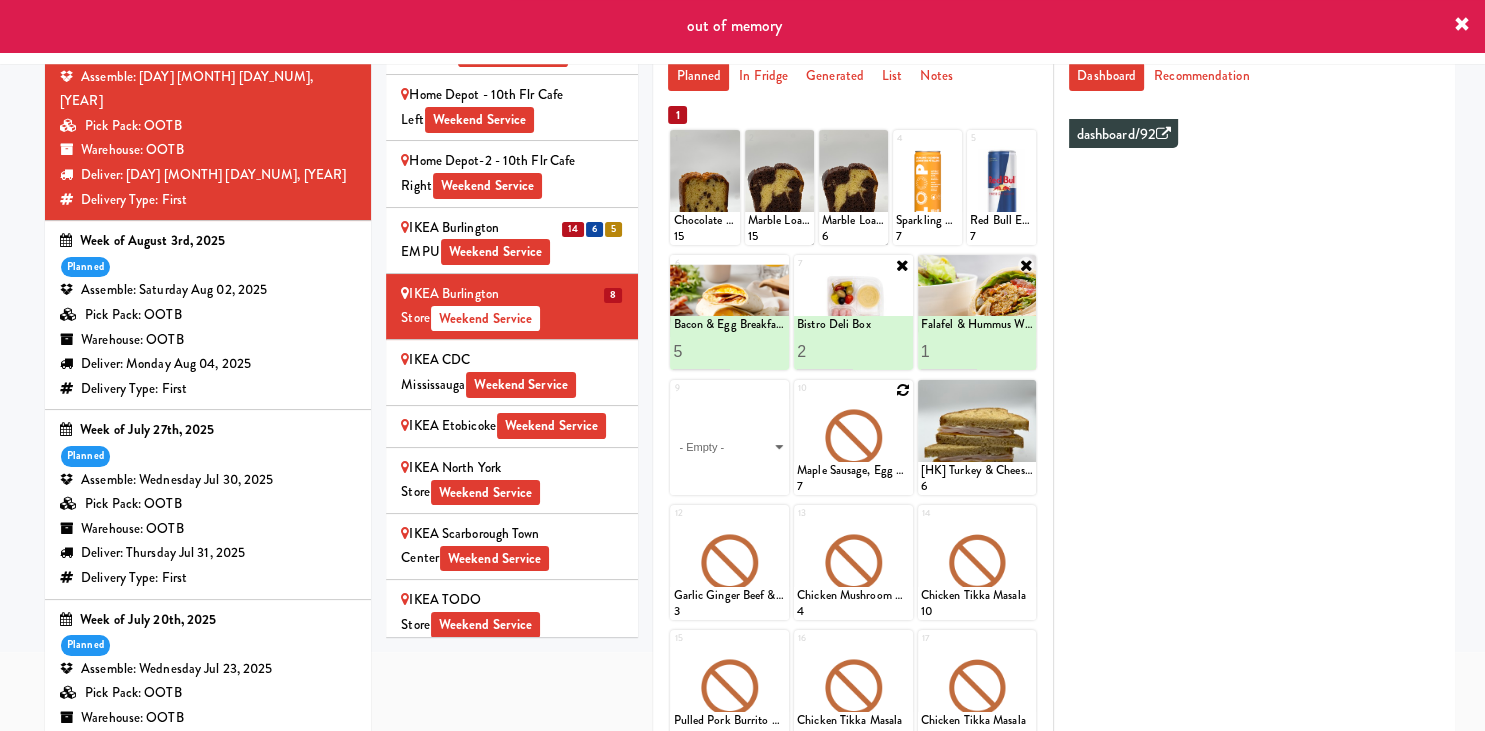 click at bounding box center (903, 390) 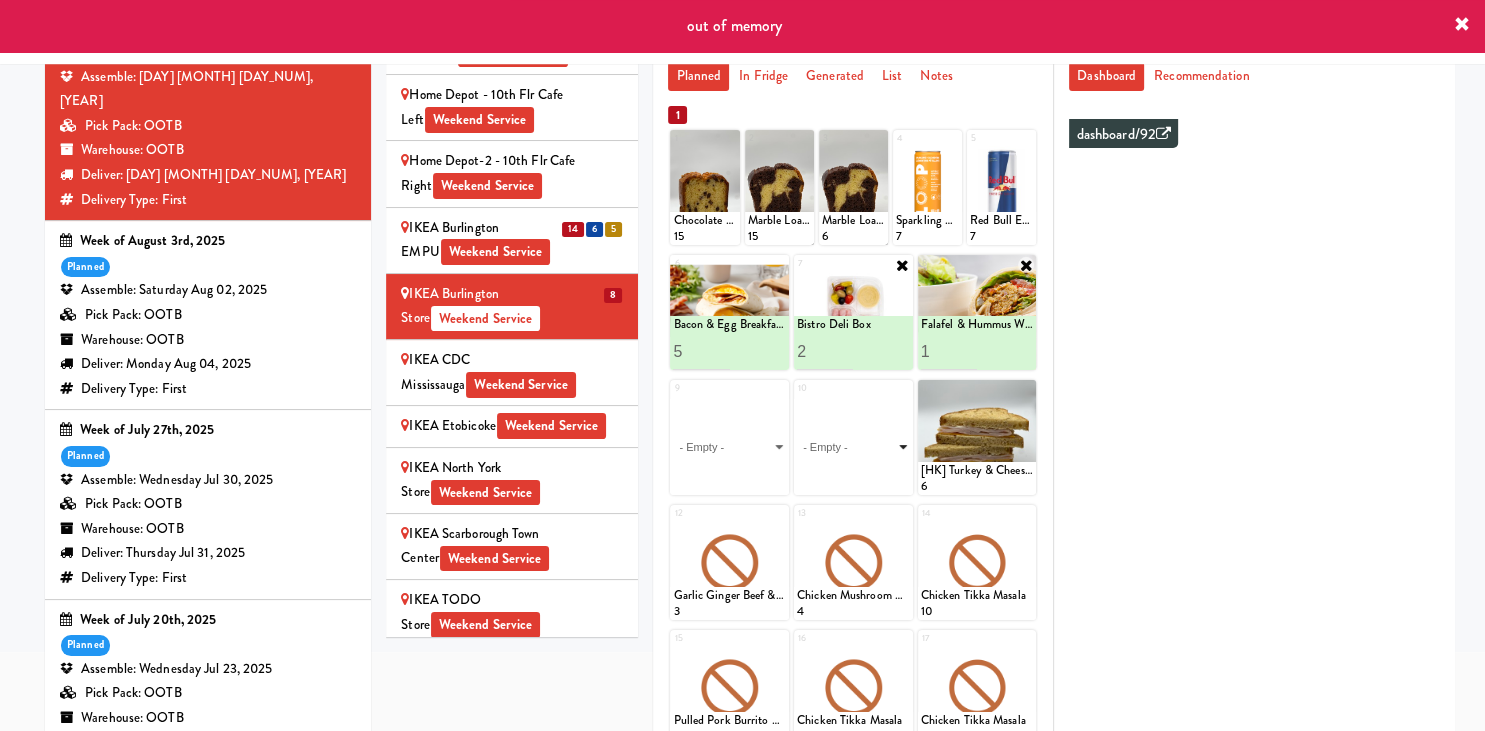 click on "- Empty - Activia Probiotic Peach Mango Smoothie Berry Gatorade Zero Chocolate Milk Tetra Pack Coca Cola Diet Coke Frooti Fuze Iced Tea Grape G2 Gatorade Thirst Quencher Greenhouse Fiery Ginger Shot Lemon Lime Gatorade Zero Monster Energy Zero Ultra Norse Cold Brew Coffee Oasis Apple Juice Orange Celsius Energy Drink Orange Gatorade Zero Red Bull Energy Drink Sanpellengrino Aranciata Sparkling Clementine Probiotic Soda Sparkling Ginger Probiotic Soda Sparkling Grapefruit Probiotic Soda Sugar Free Red Bull Tonica Kombucha Berry Bounce Amazing Chocolate Chunk Cookie Bacon & Egg Breakfast Wrap Bistro Deli Box Blue Diamond Roasted Salted Almonds Blue Diamond Smokehouse Almonds Caramilk Chocolate Chip Loaf Cake Chocolate Loaf Cake Classic Hummus With Crackers Clif Bar Peanut Butter Crunch Clif Builders proteins Bar Chocolate Clif Builders proteins Bar Chocolate Mint Coffee Loaf Cake Falafel & Hummus Wrap Freshii Peanut Butter Energii Bites [HK] Cheddar Cheese Bagel [HK] Chicken Caesar Wrap [HK] Turkey Club Wrap" at bounding box center [853, 447] 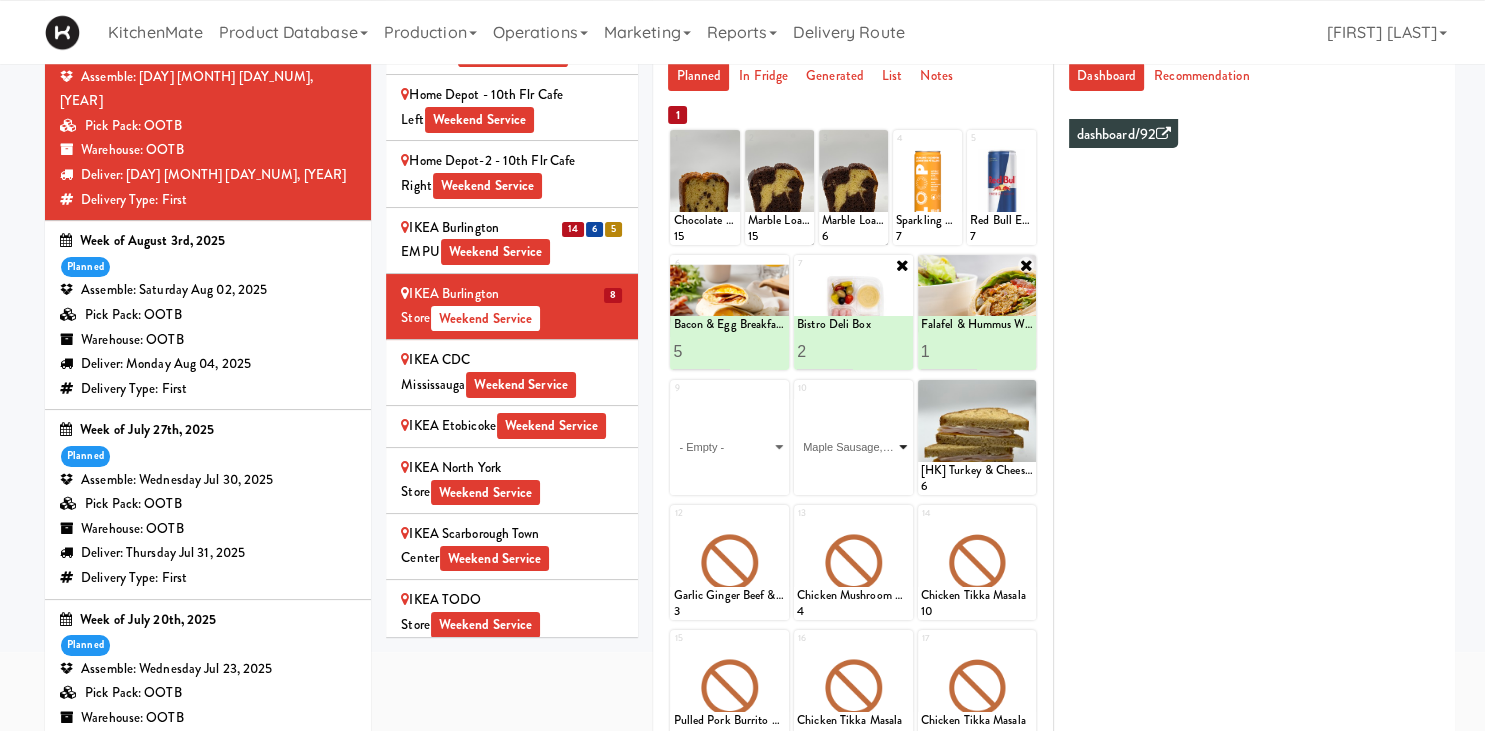 click on "Maple Sausage, Egg & Cheddar Sandwich" at bounding box center (0, 0) 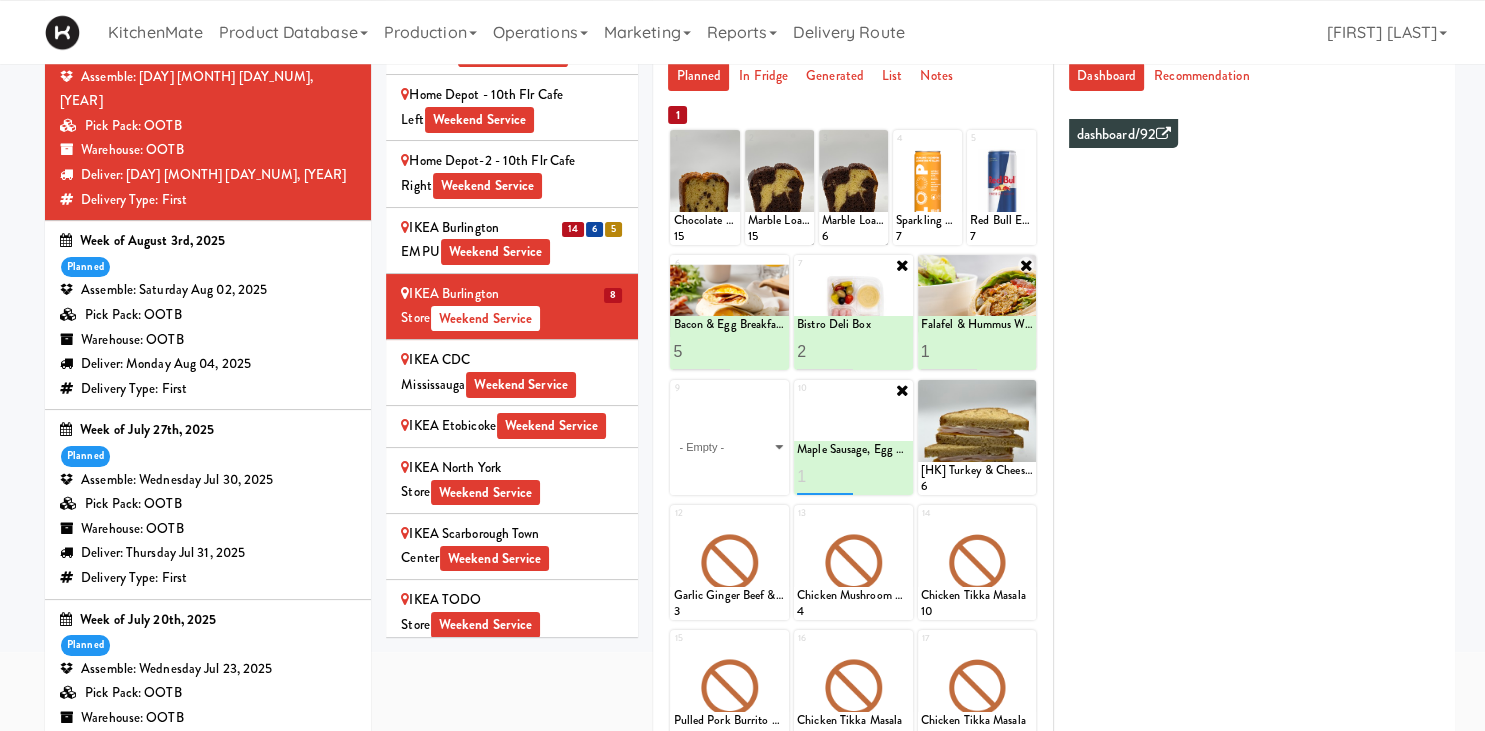 type on "1" 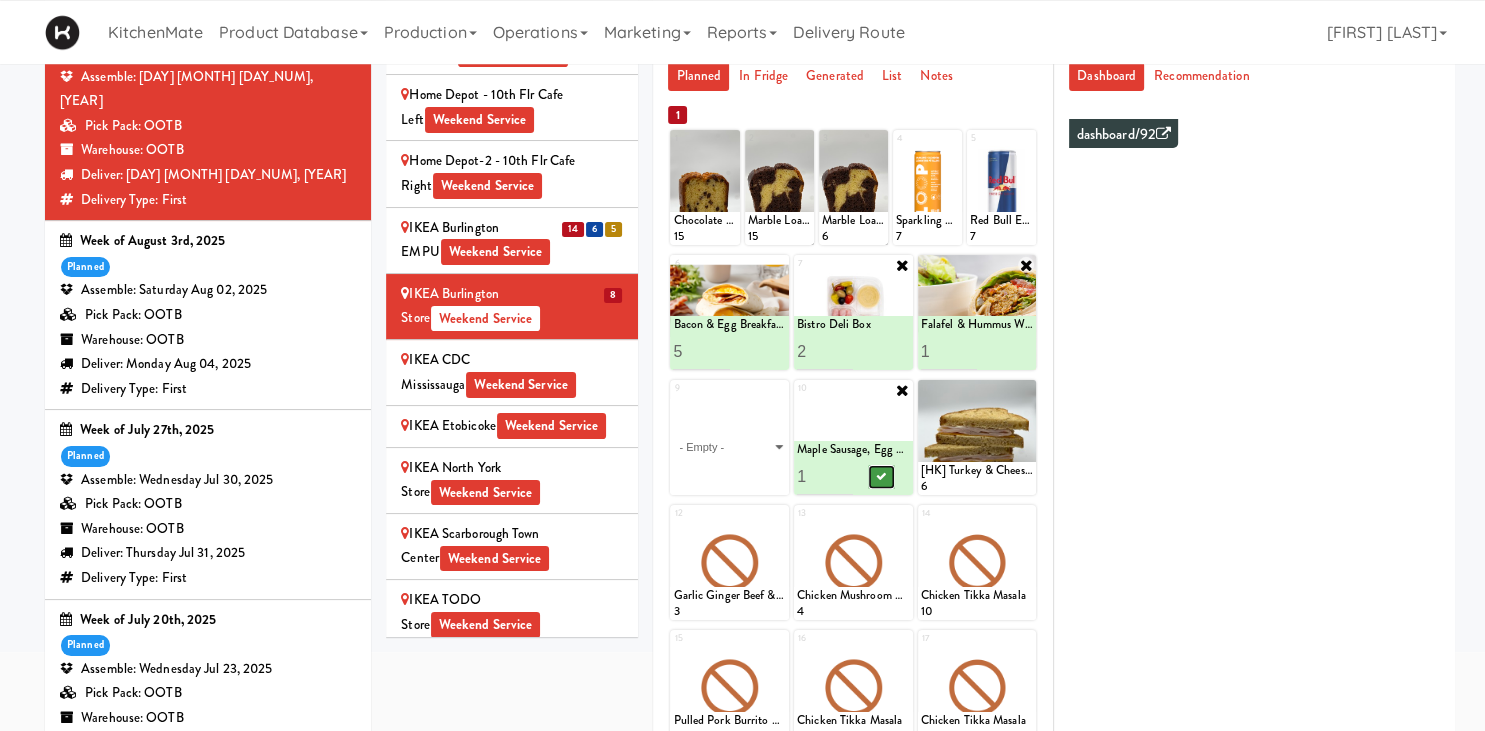 click at bounding box center (881, 476) 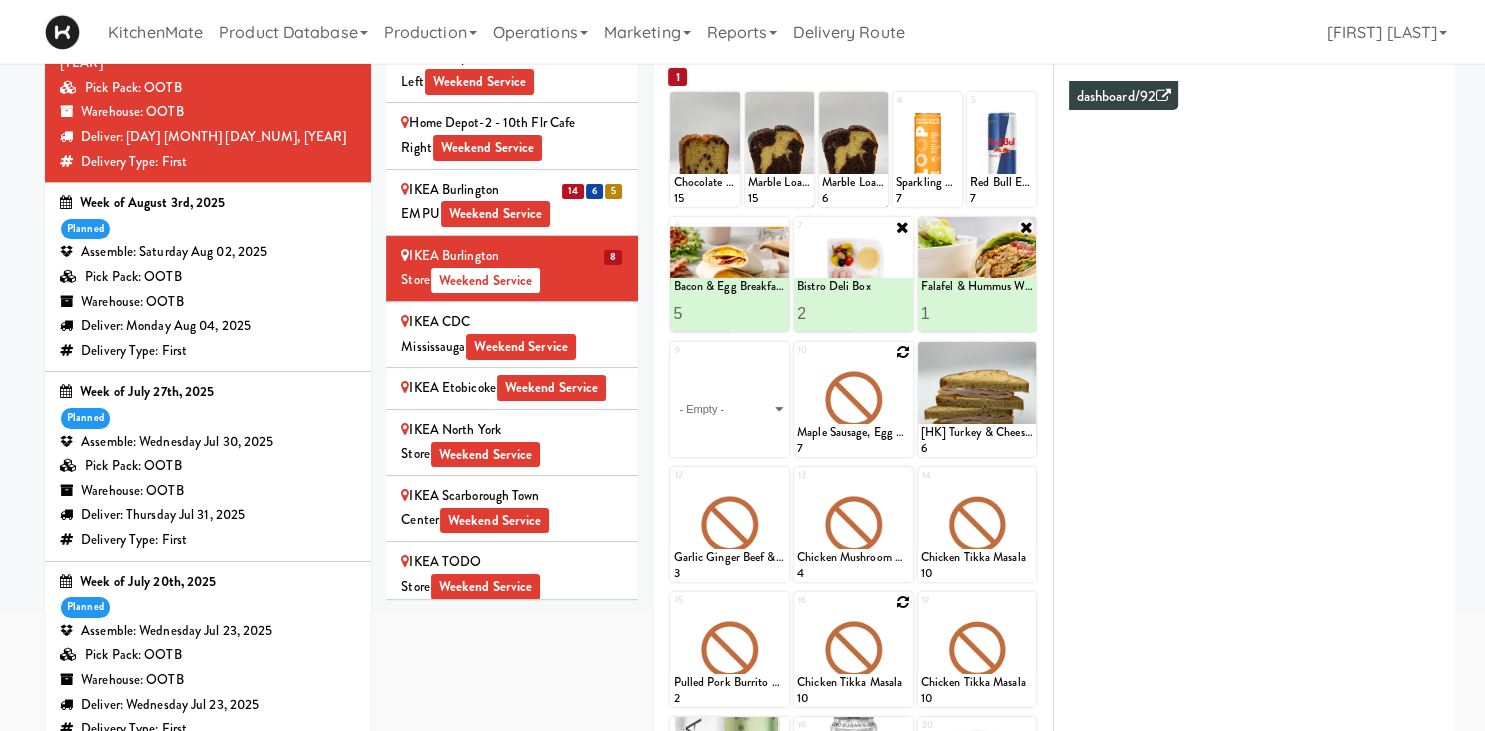 scroll, scrollTop: 180, scrollLeft: 0, axis: vertical 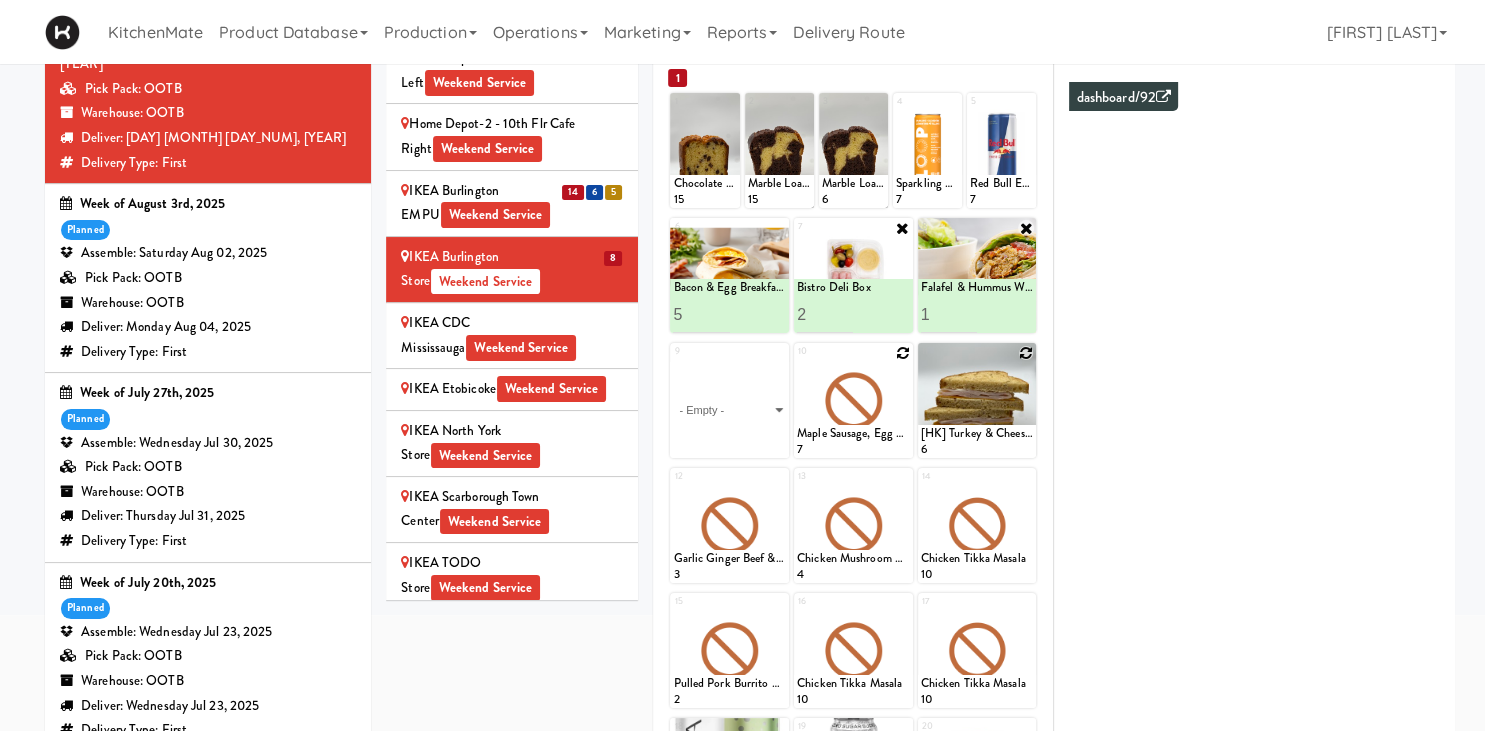 click at bounding box center [1026, 353] 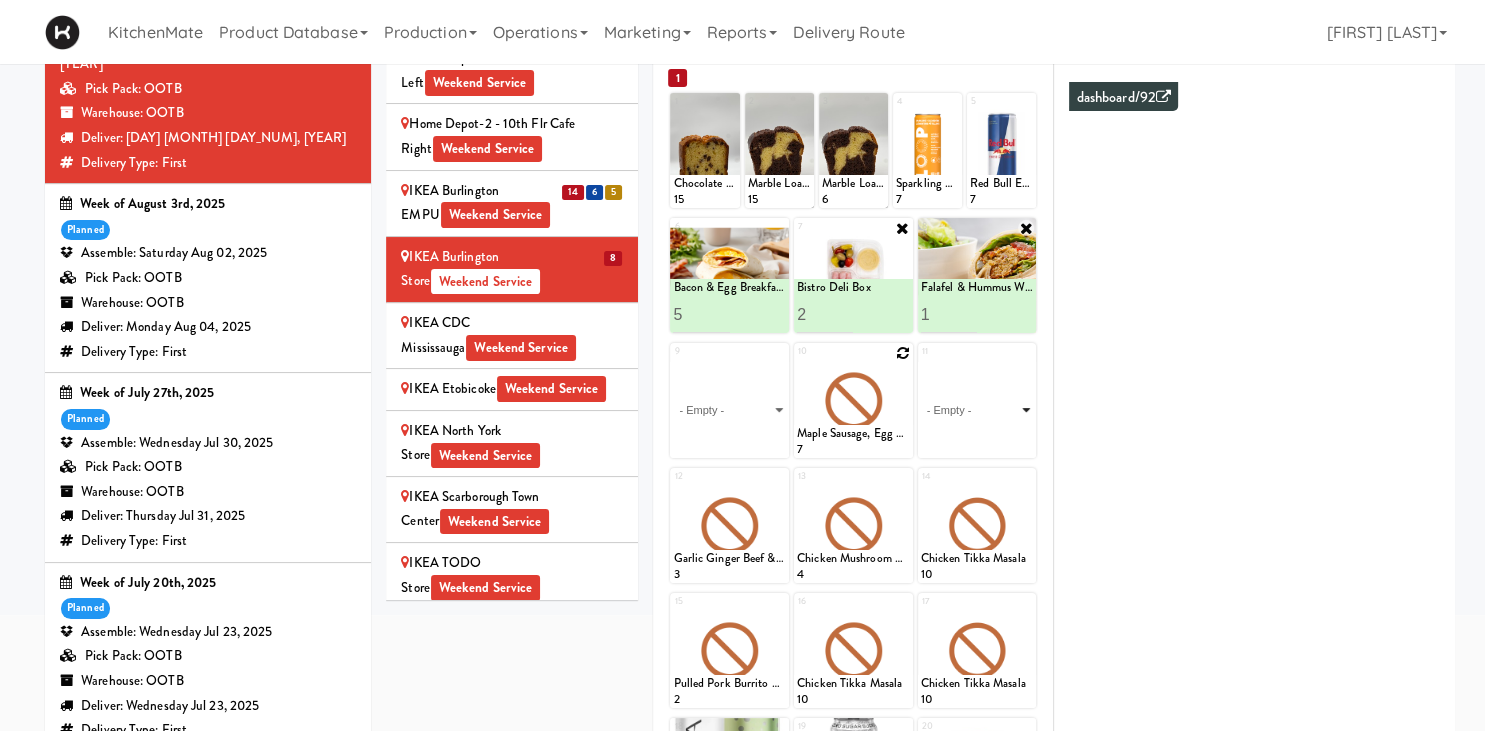 click on "- Empty - Activia Probiotic Peach Mango Smoothie Berry Gatorade Zero Chocolate Milk Tetra Pack Coca Cola Diet Coke Frooti Fuze Iced Tea Grape G2 Gatorade Thirst Quencher Greenhouse Fiery Ginger Shot Lemon Lime Gatorade Zero Monster Energy Zero Ultra Norse Cold Brew Coffee Oasis Apple Juice Orange Celsius Energy Drink Orange Gatorade Zero Red Bull Energy Drink Sanpellengrino Aranciata Sparkling Clementine Probiotic Soda Sparkling Ginger Probiotic Soda Sparkling Grapefruit Probiotic Soda Sugar Free Red Bull Tonica Kombucha Berry Bounce Amazing Chocolate Chunk Cookie Bacon & Egg Breakfast Wrap Bistro Deli Box Blue Diamond Roasted Salted Almonds Blue Diamond Smokehouse Almonds Caramilk Chocolate Chip Loaf Cake Chocolate Loaf Cake Classic Hummus With Crackers Clif Bar Peanut Butter Crunch Clif Builders proteins Bar Chocolate Clif Builders proteins Bar Chocolate Mint Coffee Loaf Cake Falafel & Hummus Wrap Freshii Peanut Butter Energii Bites [HK] Cheddar Cheese Bagel [HK] Chicken Caesar Wrap [HK] Turkey Club Wrap" at bounding box center (977, 410) 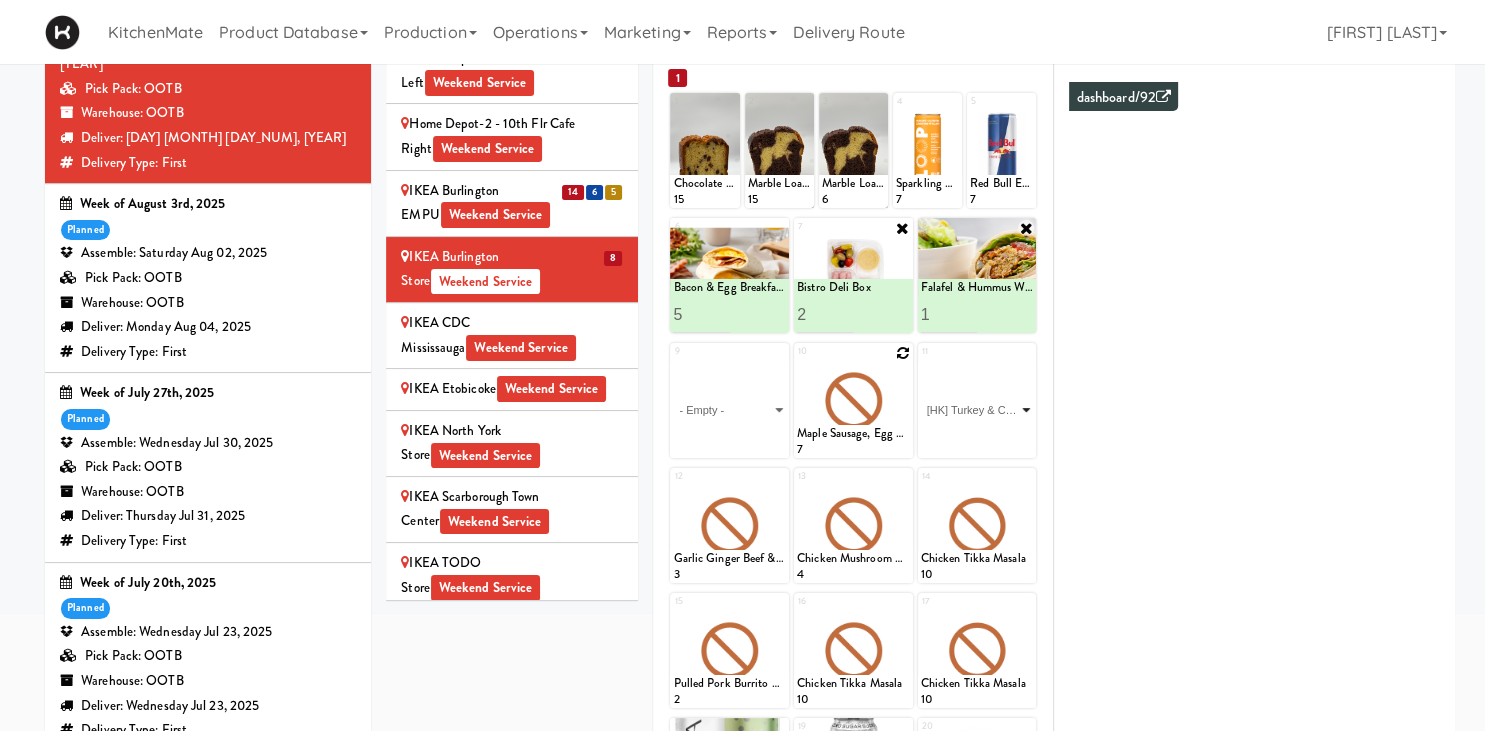 click on "[HK] Turkey & Cheese Multigrain" at bounding box center (0, 0) 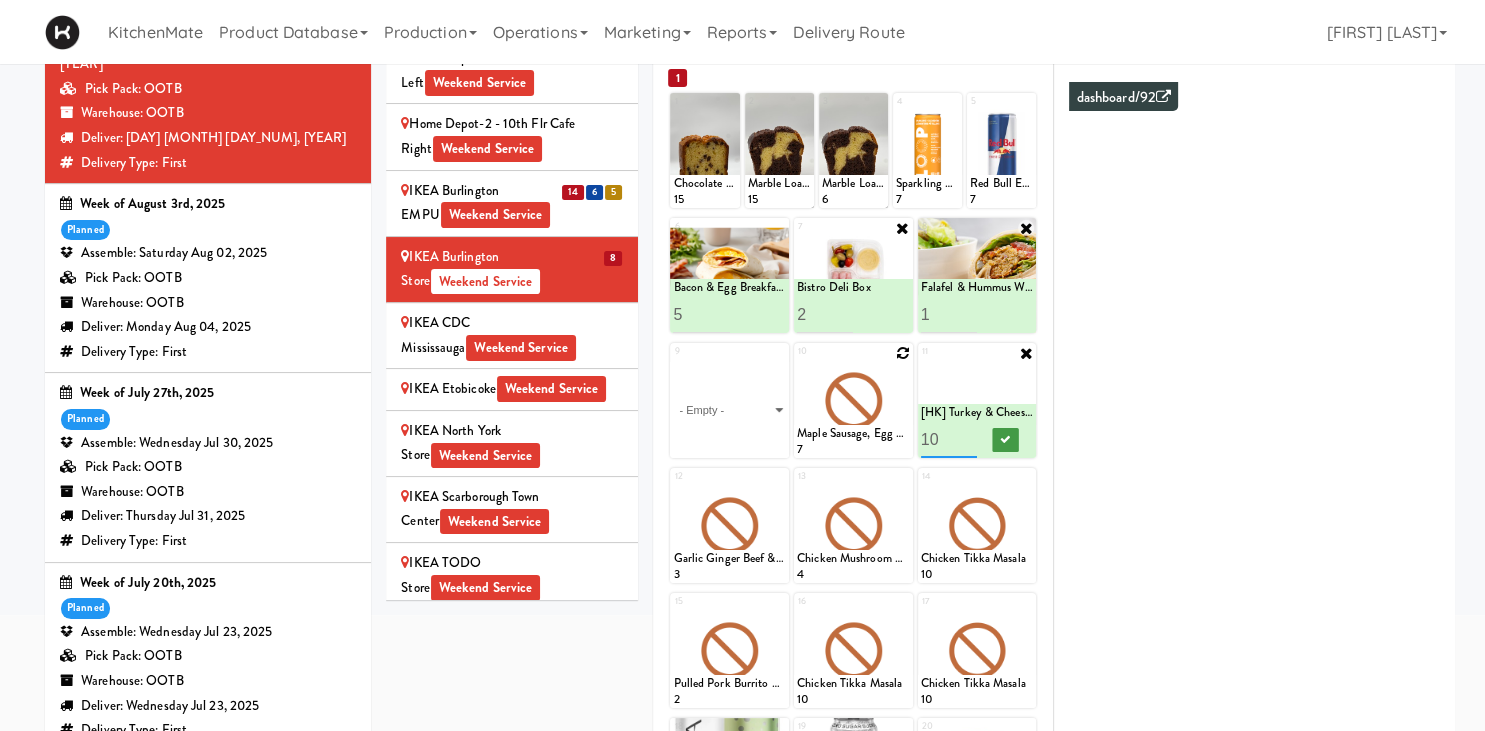 type on "10" 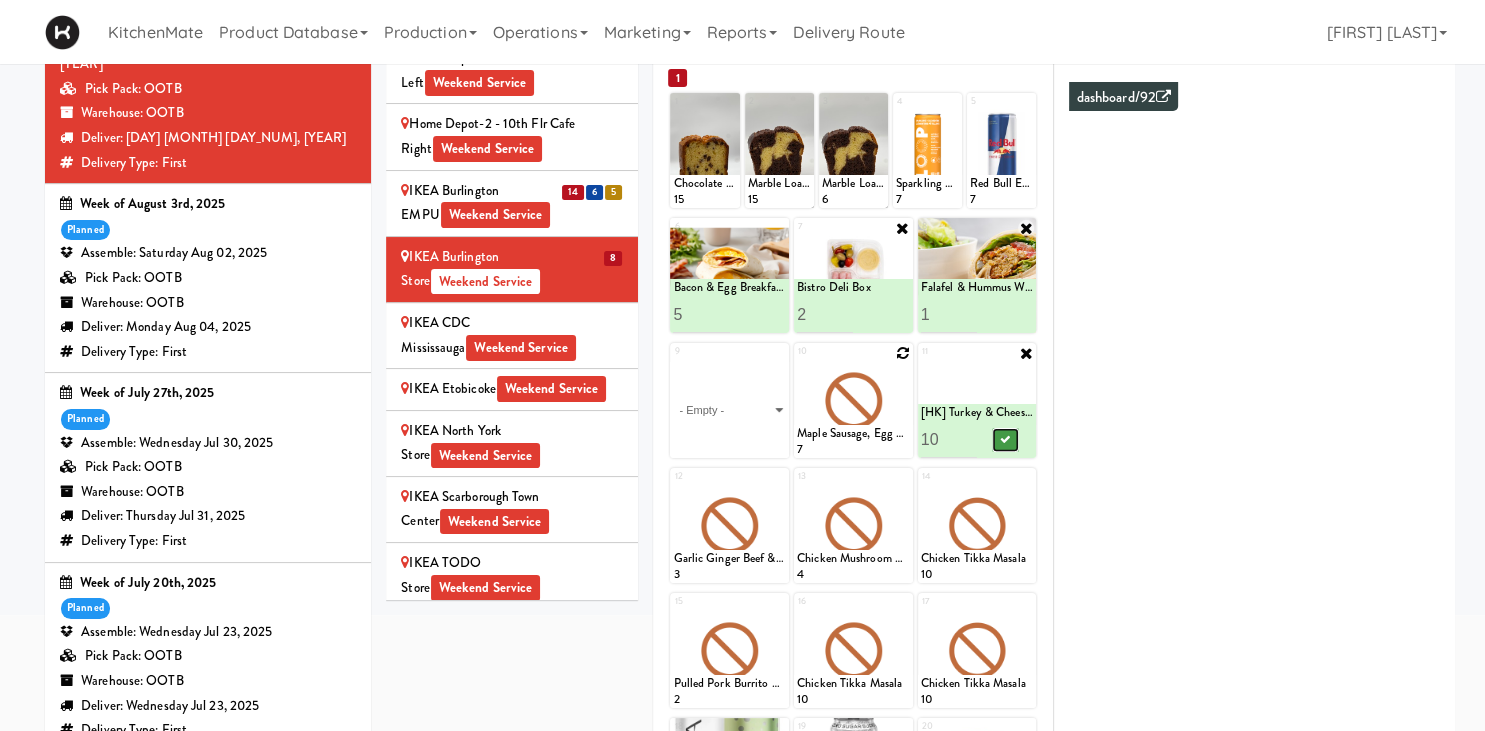 click at bounding box center (1005, 440) 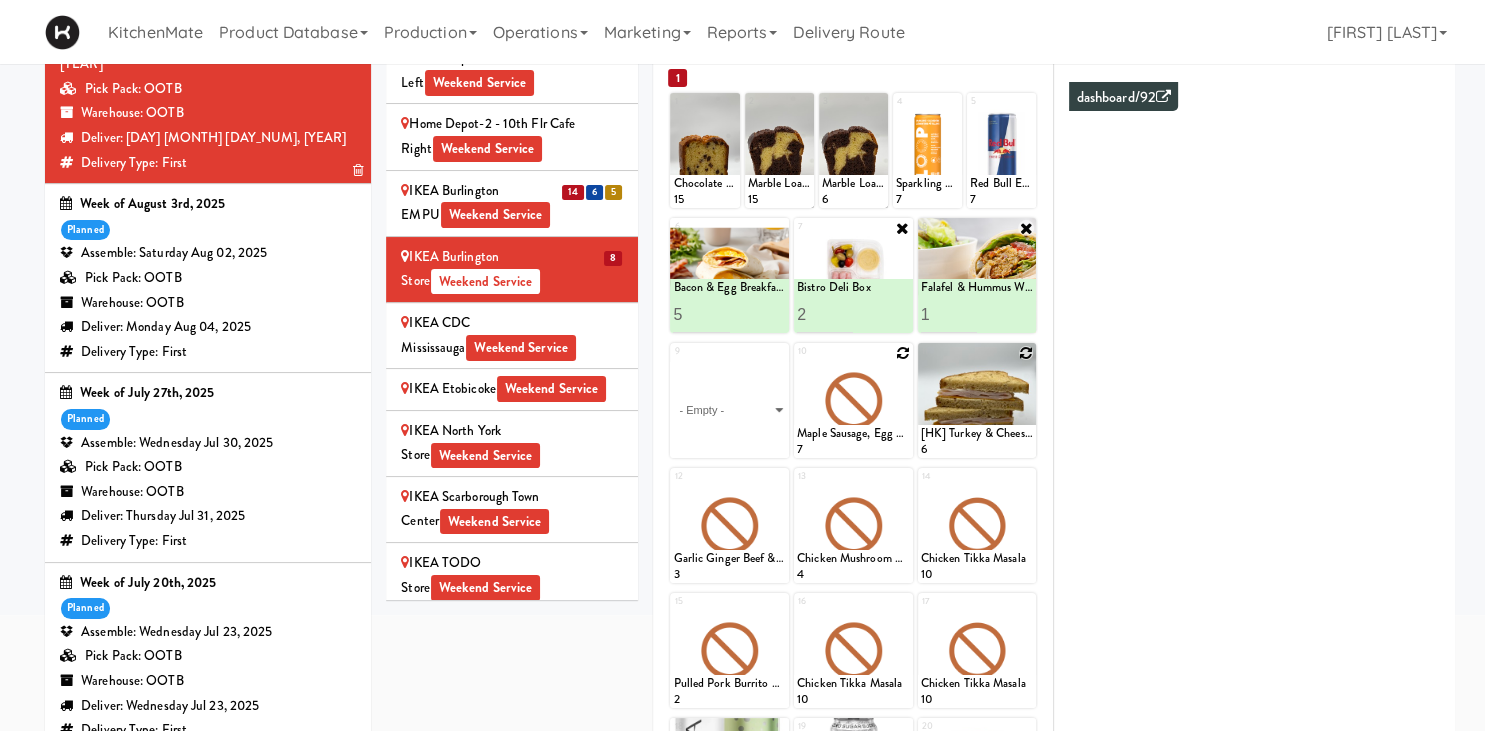 click on "Deliver: [DAY] [MONTH] [DAY], [YEAR]" at bounding box center (208, 138) 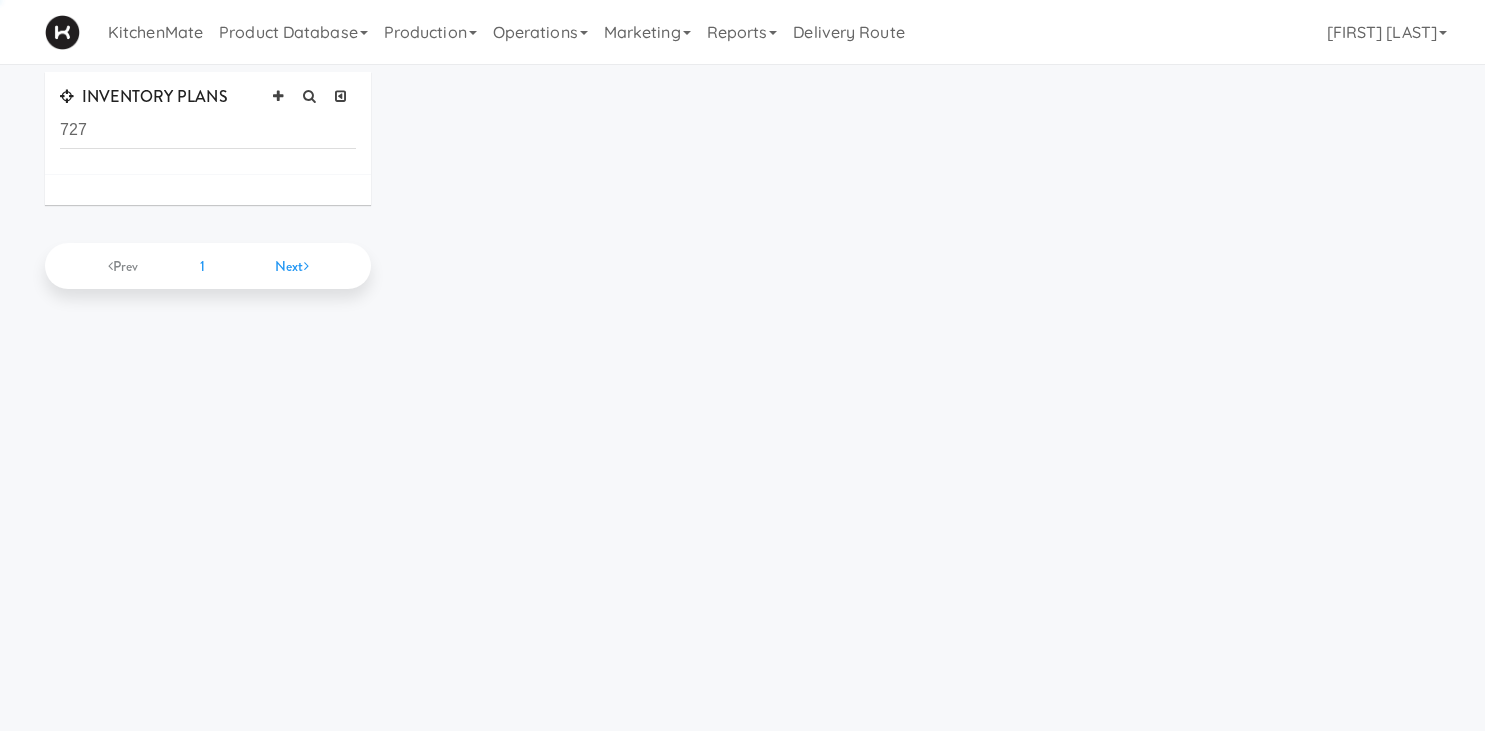 scroll, scrollTop: 64, scrollLeft: 0, axis: vertical 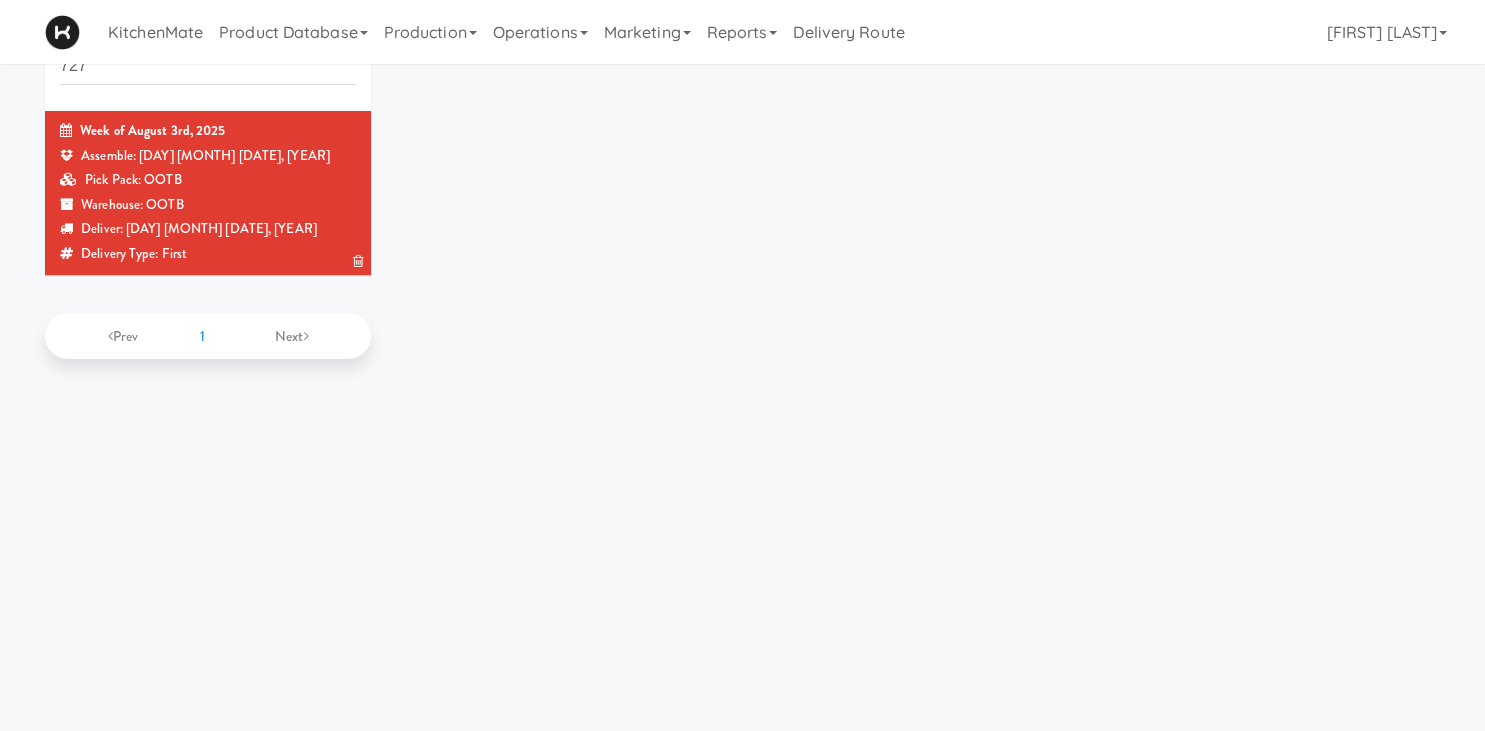 click on "Assemble: [DAY] [MONTH] [DAY_NUM], [YEAR]" at bounding box center [208, 156] 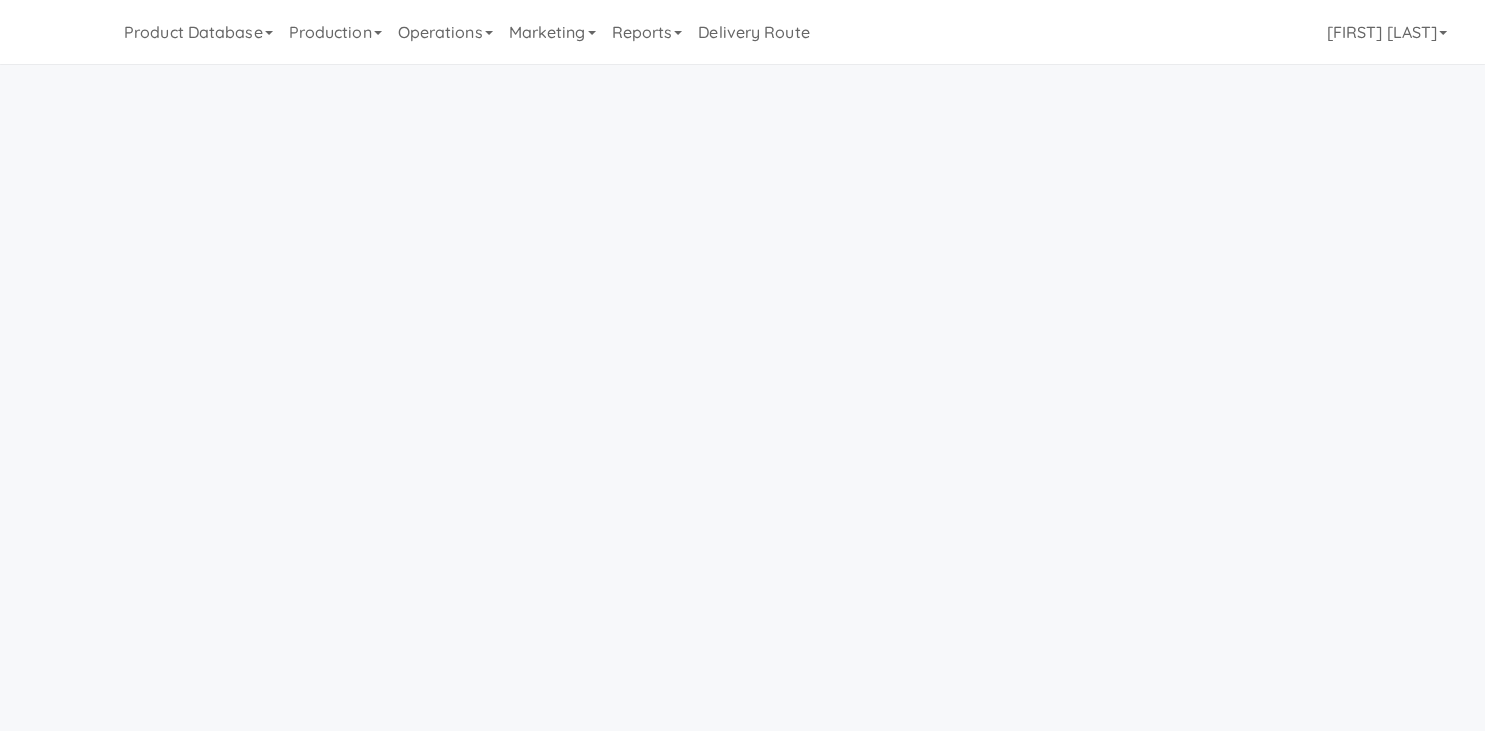 scroll, scrollTop: 64, scrollLeft: 0, axis: vertical 